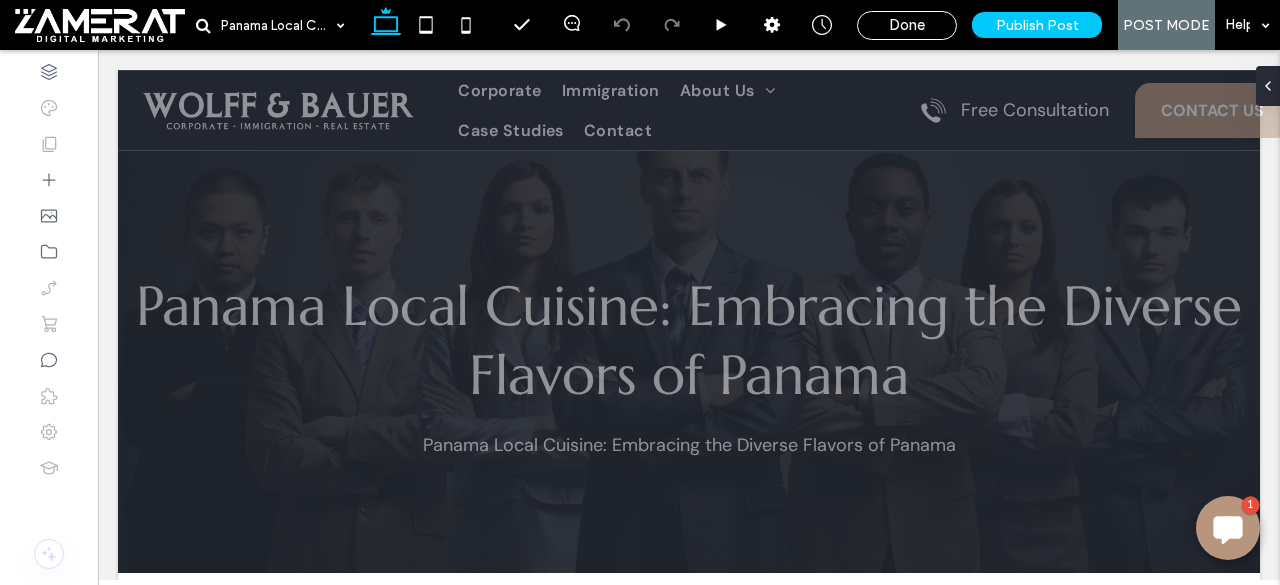 scroll, scrollTop: 959, scrollLeft: 0, axis: vertical 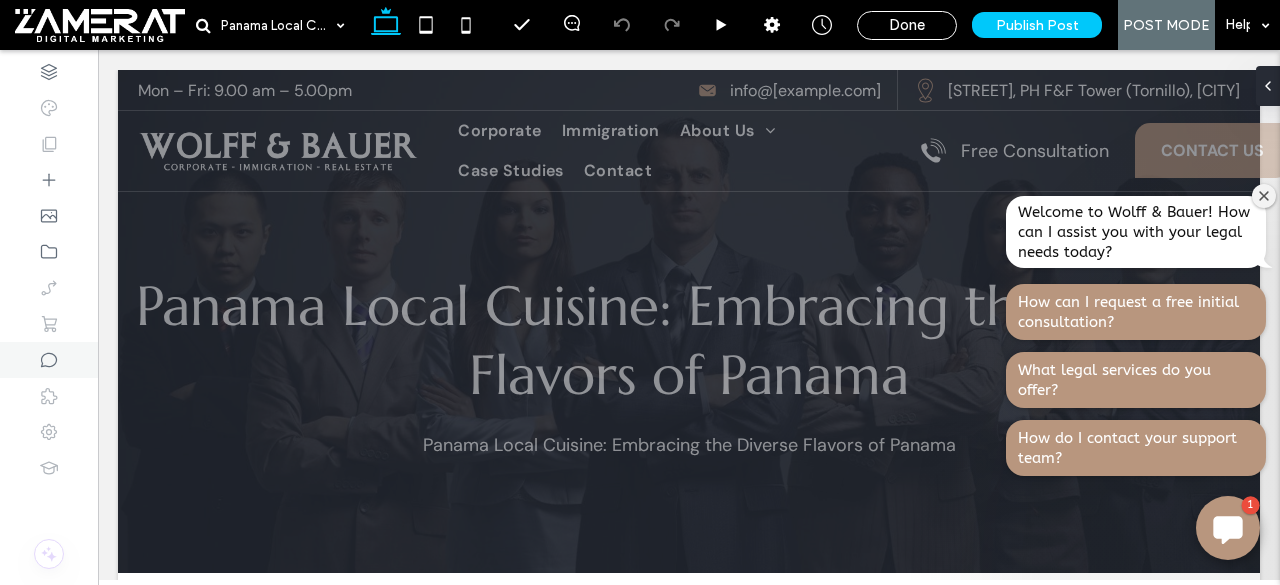click 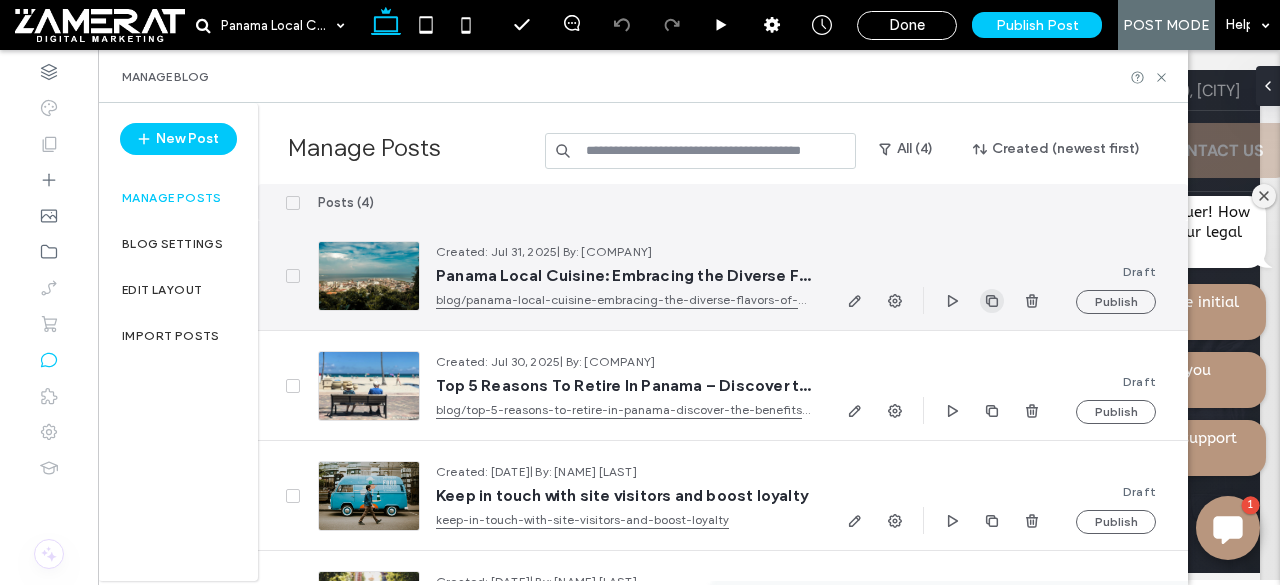 click at bounding box center (992, 301) 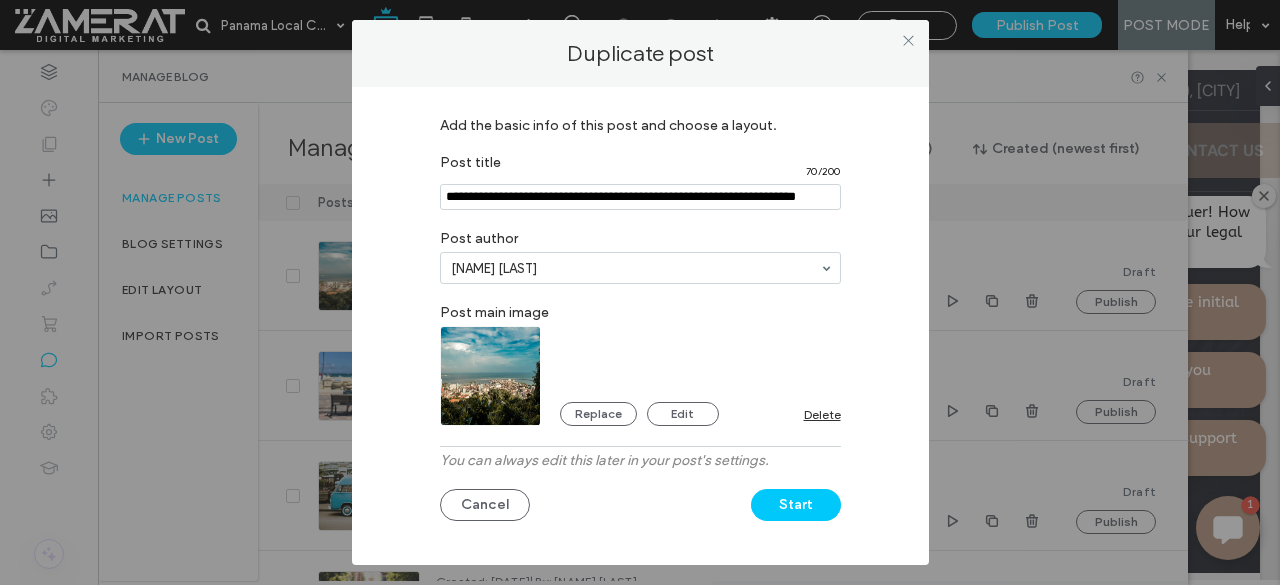 click at bounding box center (640, 197) 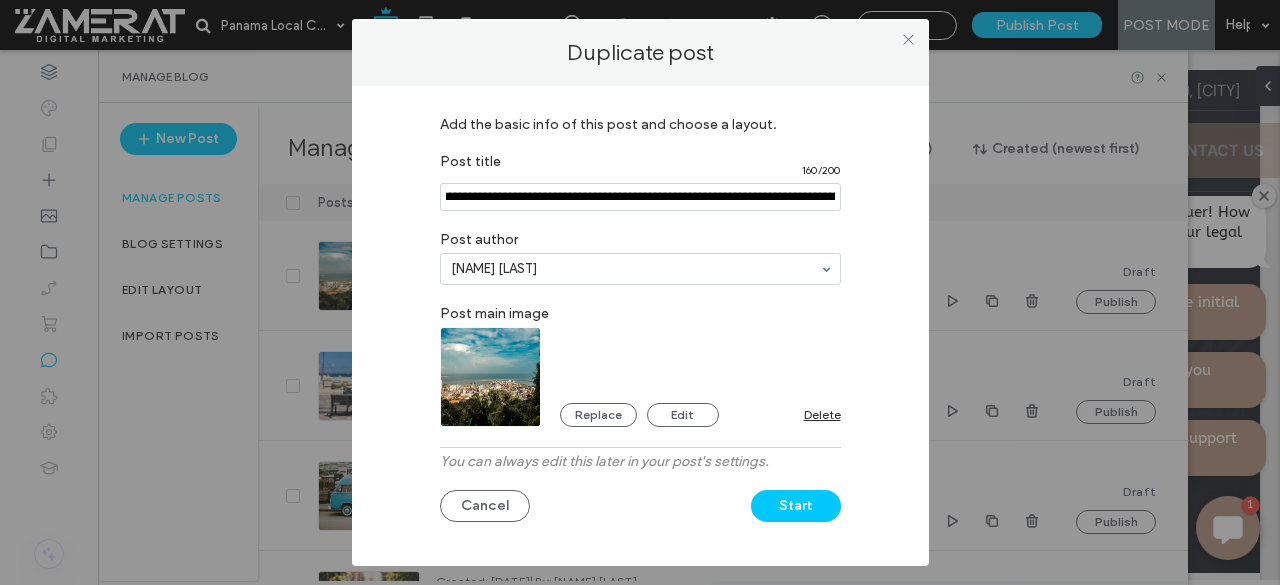 scroll, scrollTop: 0, scrollLeft: 0, axis: both 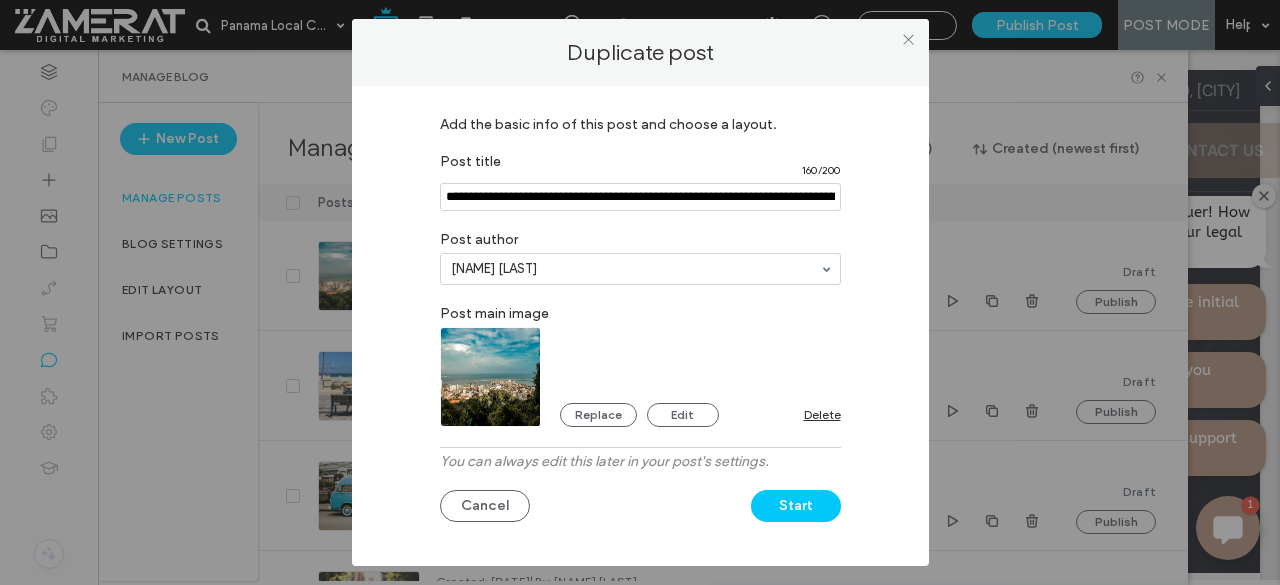 type on "**********" 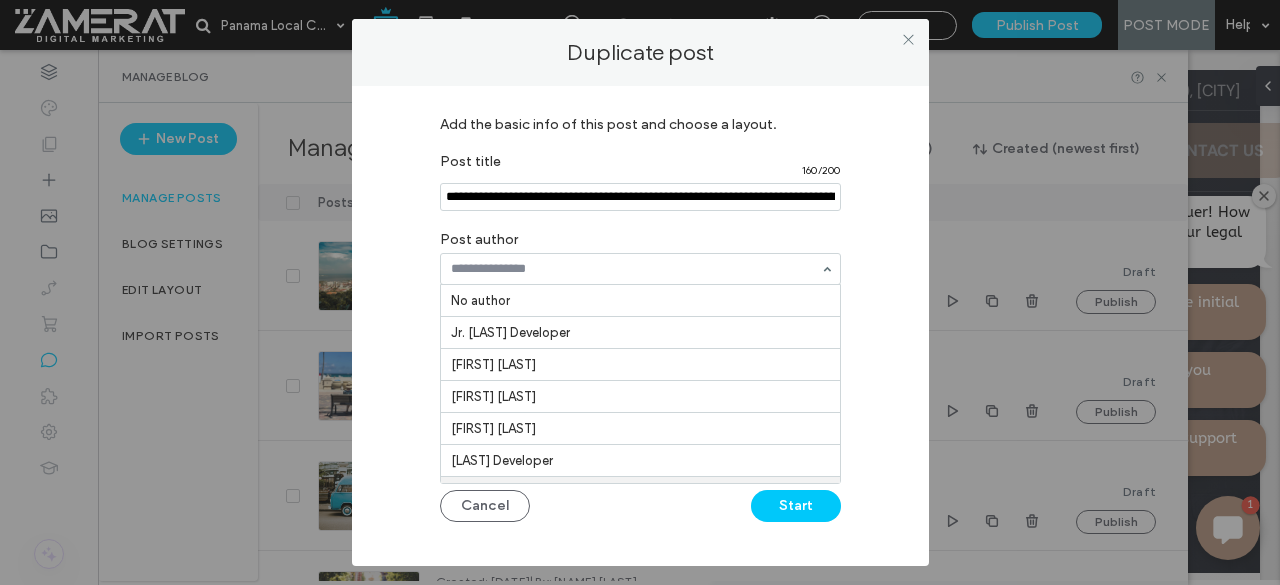 scroll, scrollTop: 30, scrollLeft: 0, axis: vertical 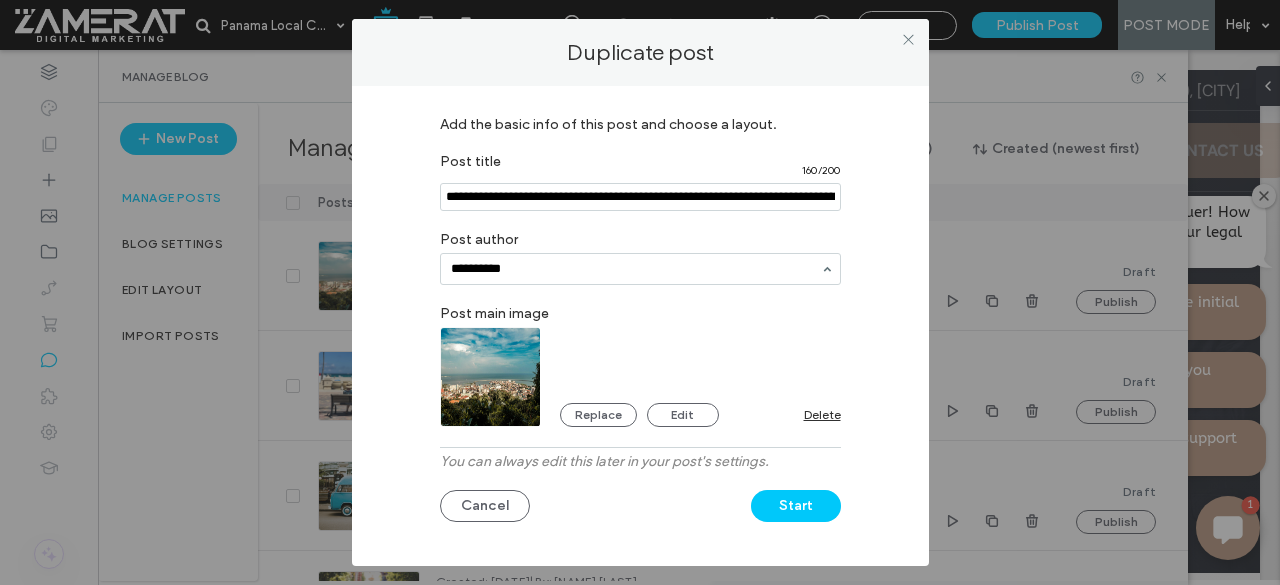 type on "**********" 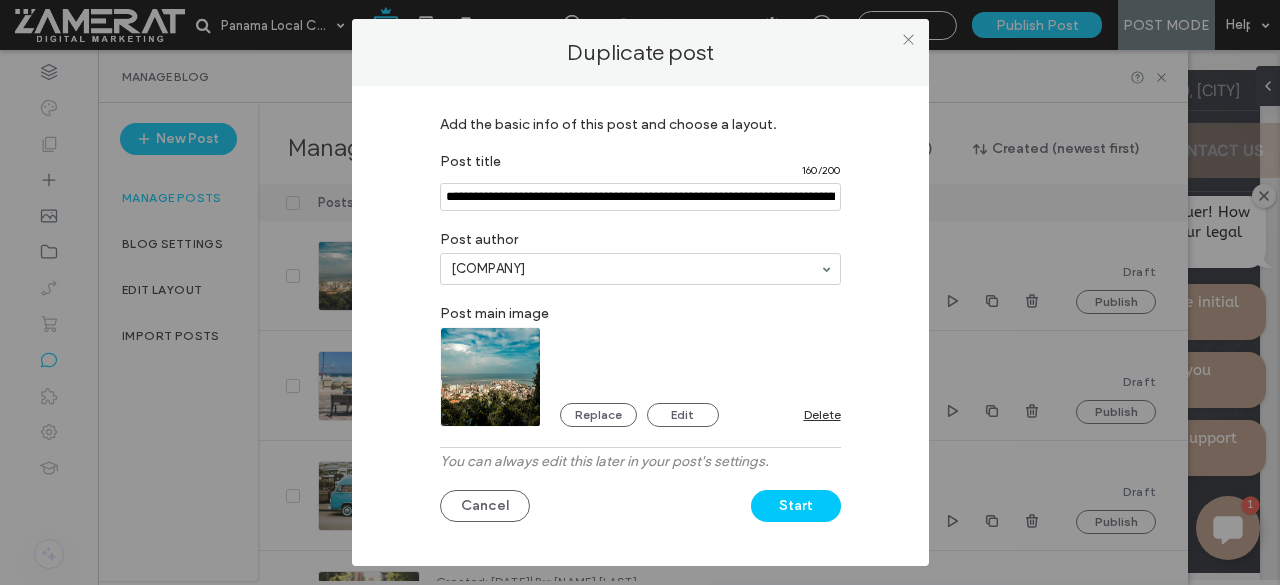 click on "Replace Edit Delete" at bounding box center (640, 377) 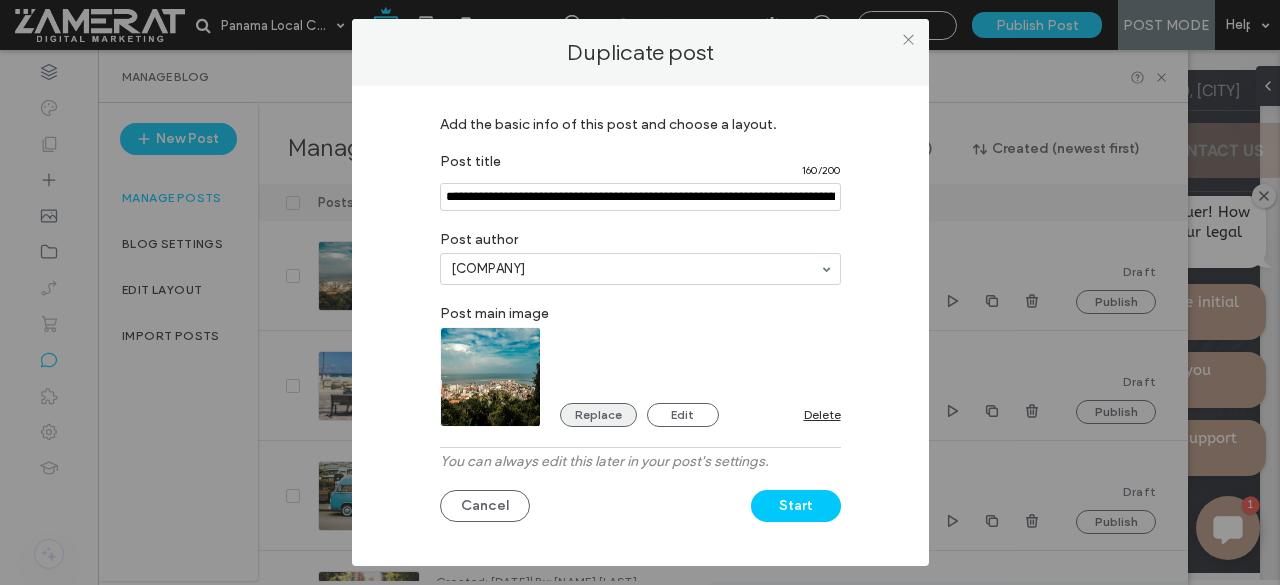 click on "Replace" at bounding box center [598, 415] 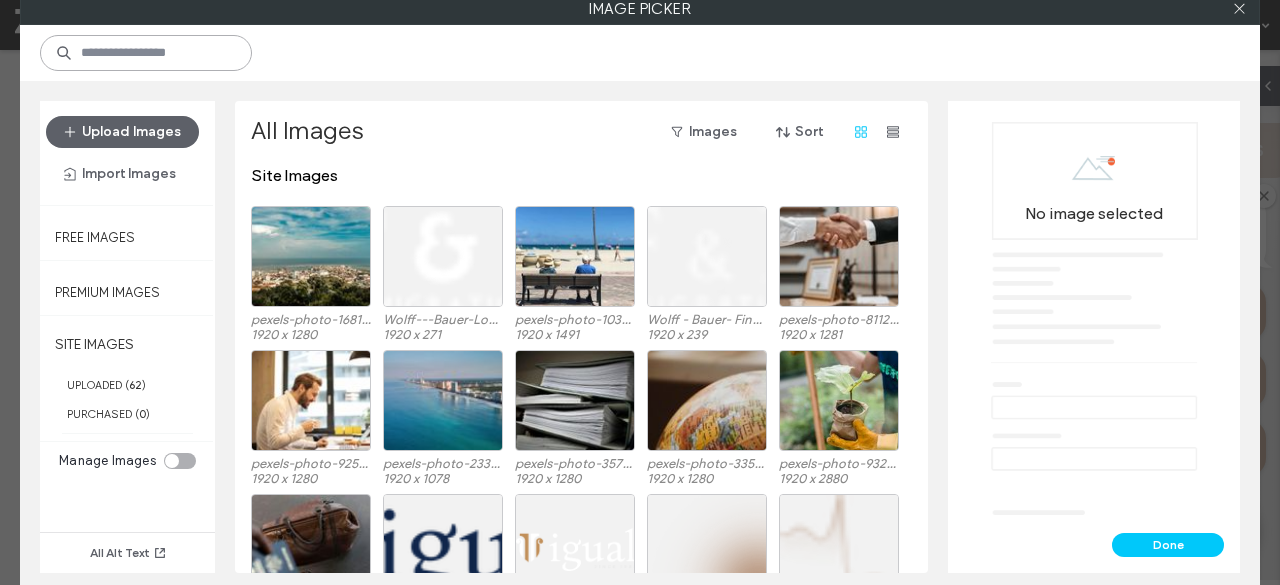 click at bounding box center [146, 53] 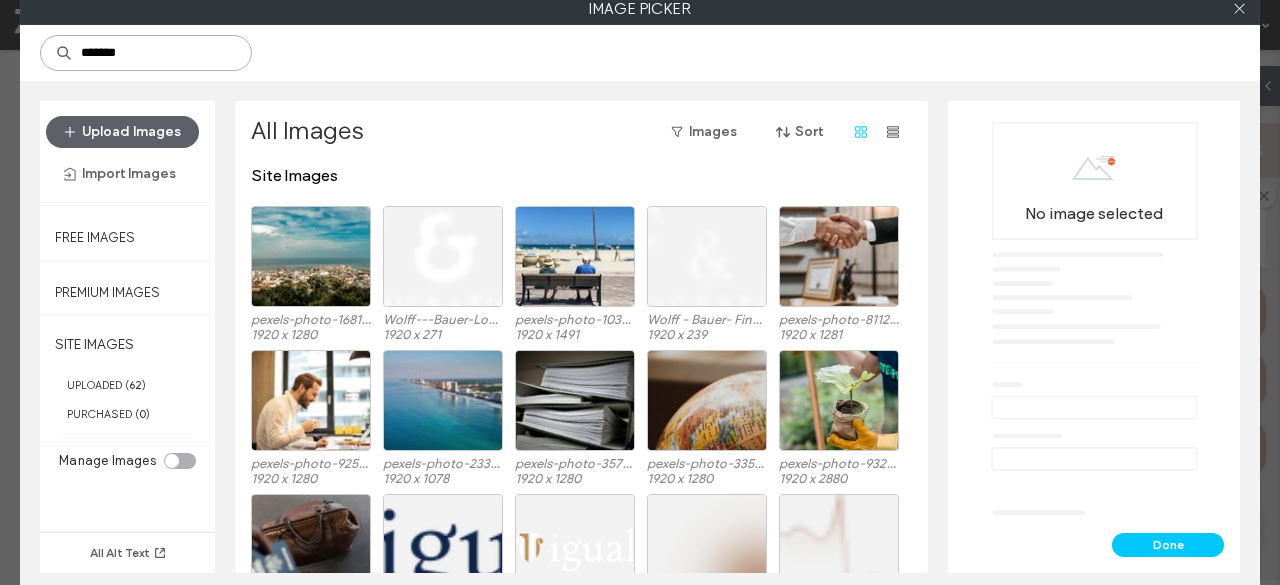 type on "*******" 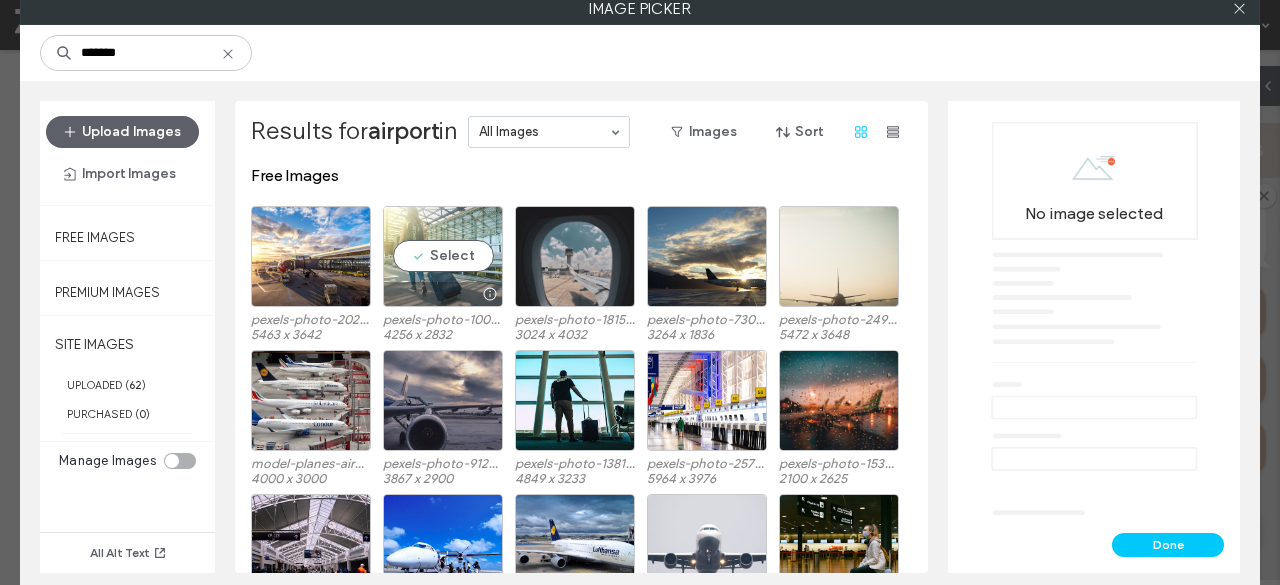 click on "Select" at bounding box center [443, 256] 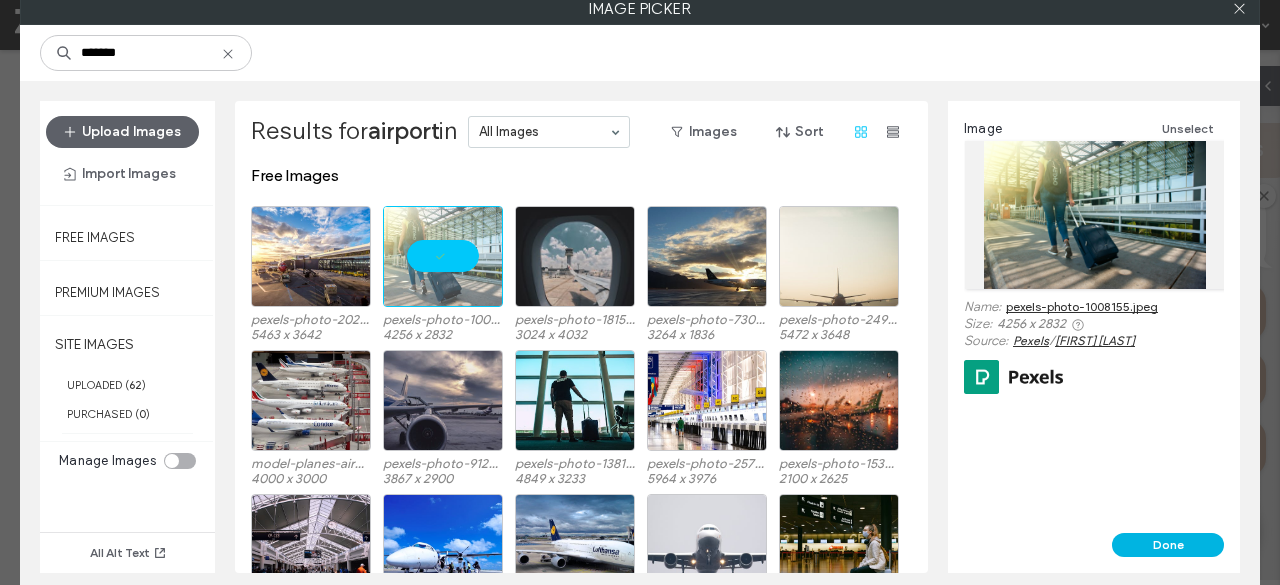 click on "Done" at bounding box center [1168, 545] 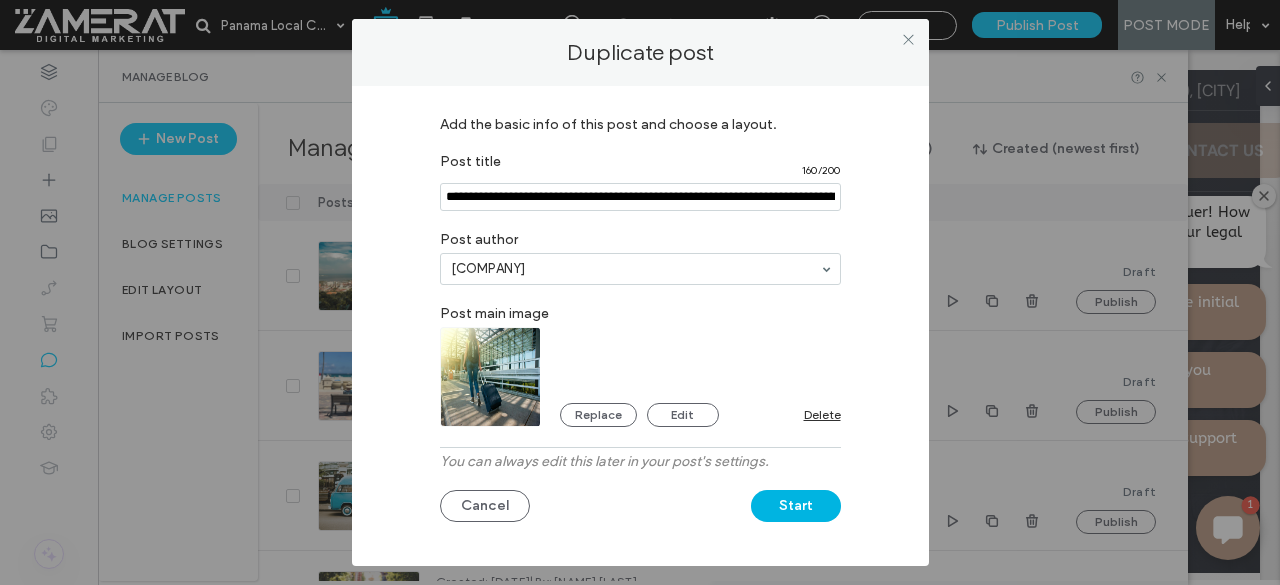 click on "Start" at bounding box center [796, 506] 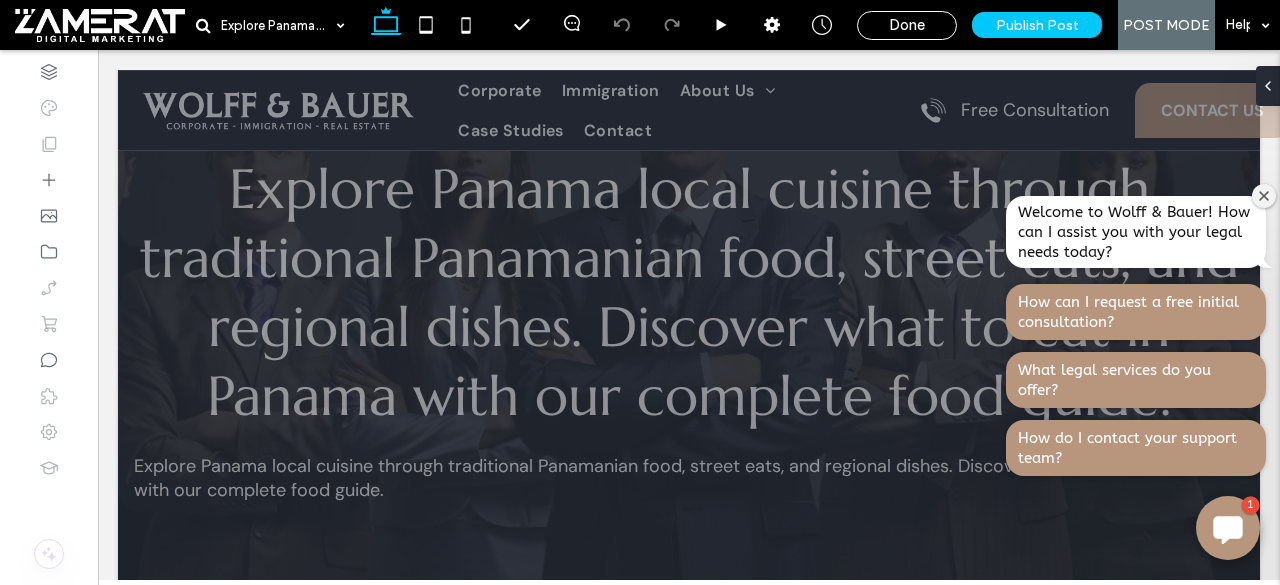 scroll, scrollTop: 114, scrollLeft: 0, axis: vertical 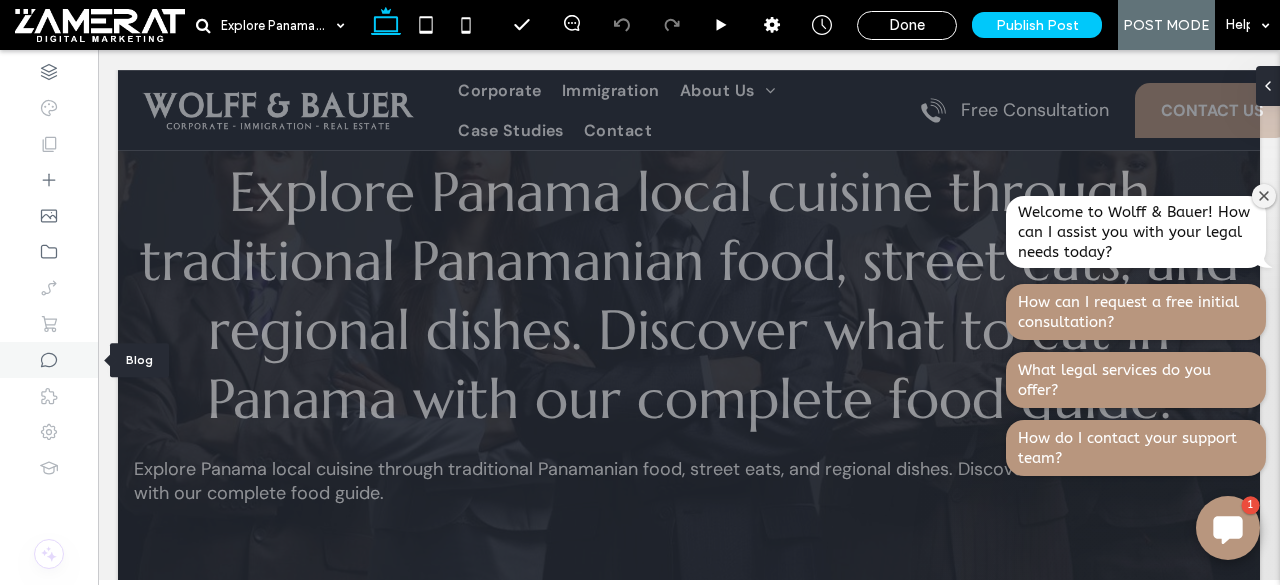 click 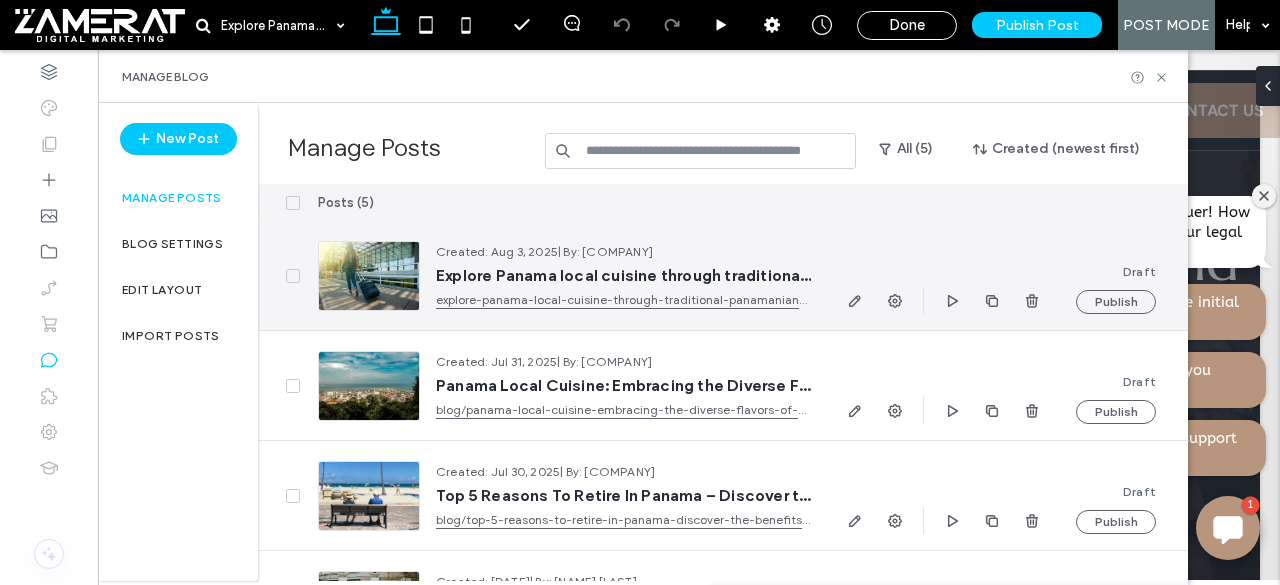 click on "Explore Panama local cuisine through traditional Panamanian food, street eats, and regional dishes. Discover what to eat in Panama with our complete food guide." at bounding box center [623, 276] 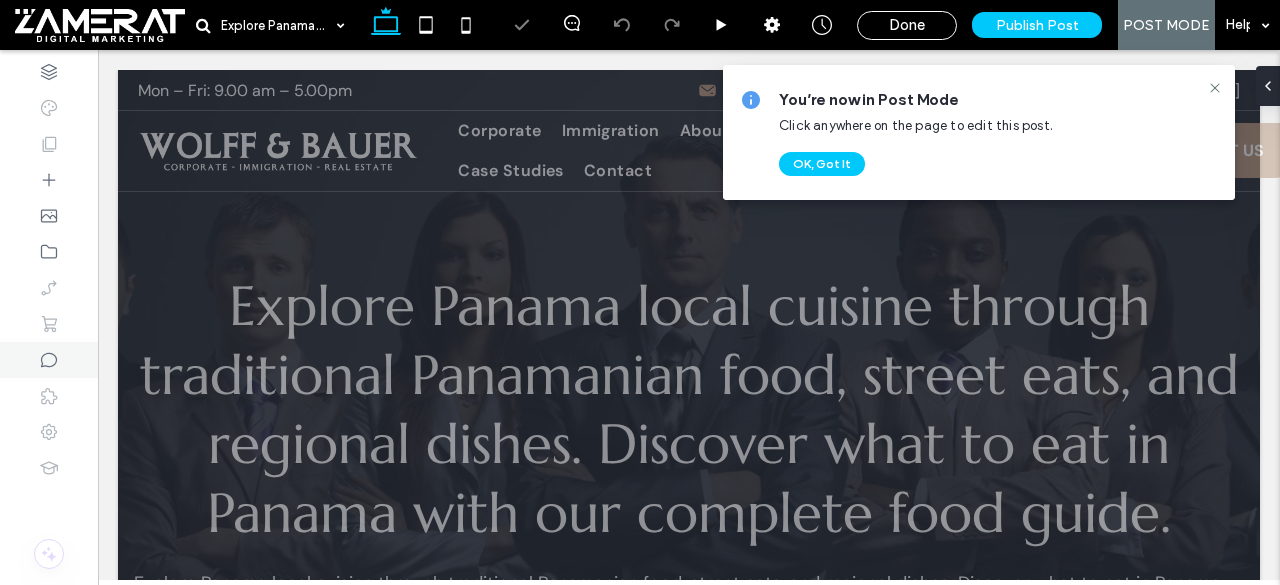 scroll, scrollTop: 0, scrollLeft: 0, axis: both 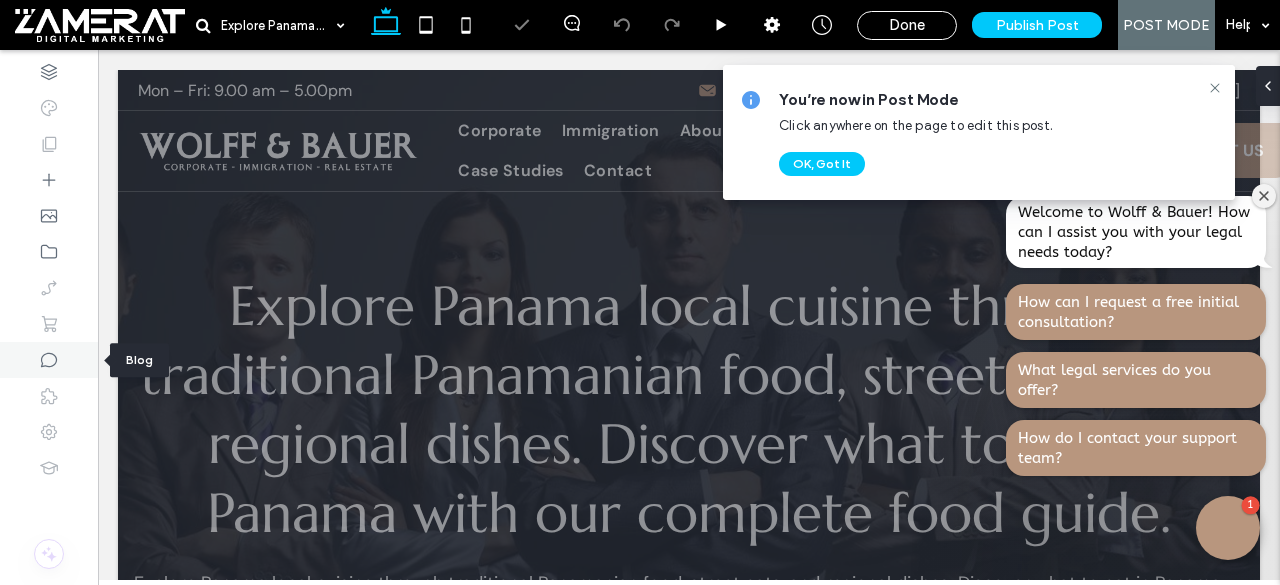 click at bounding box center (49, 360) 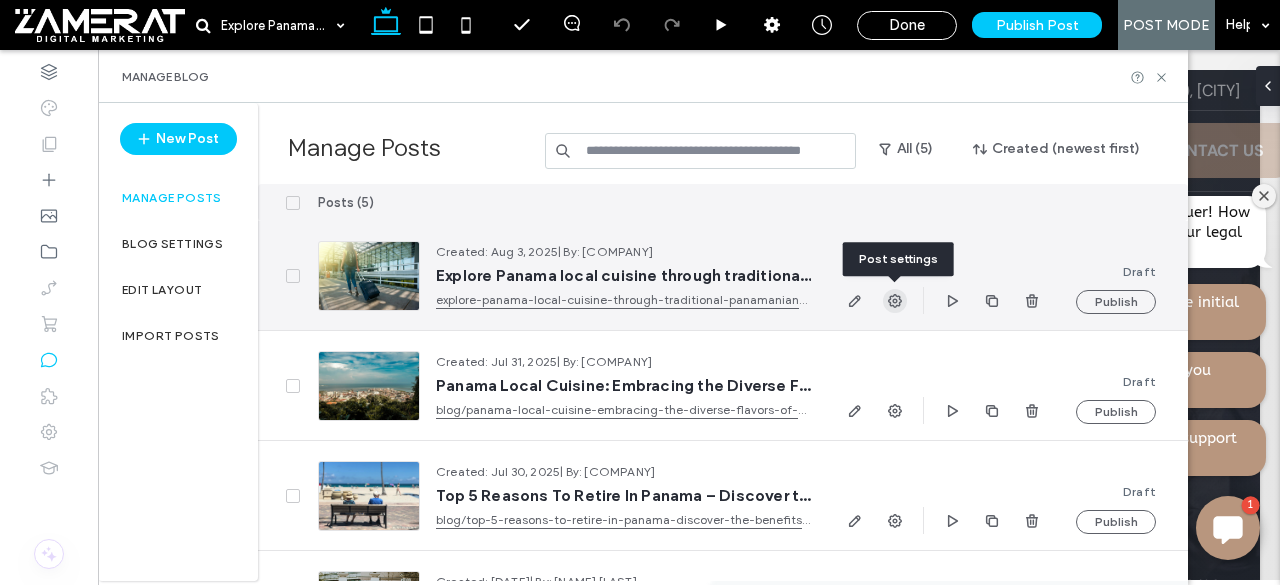 click 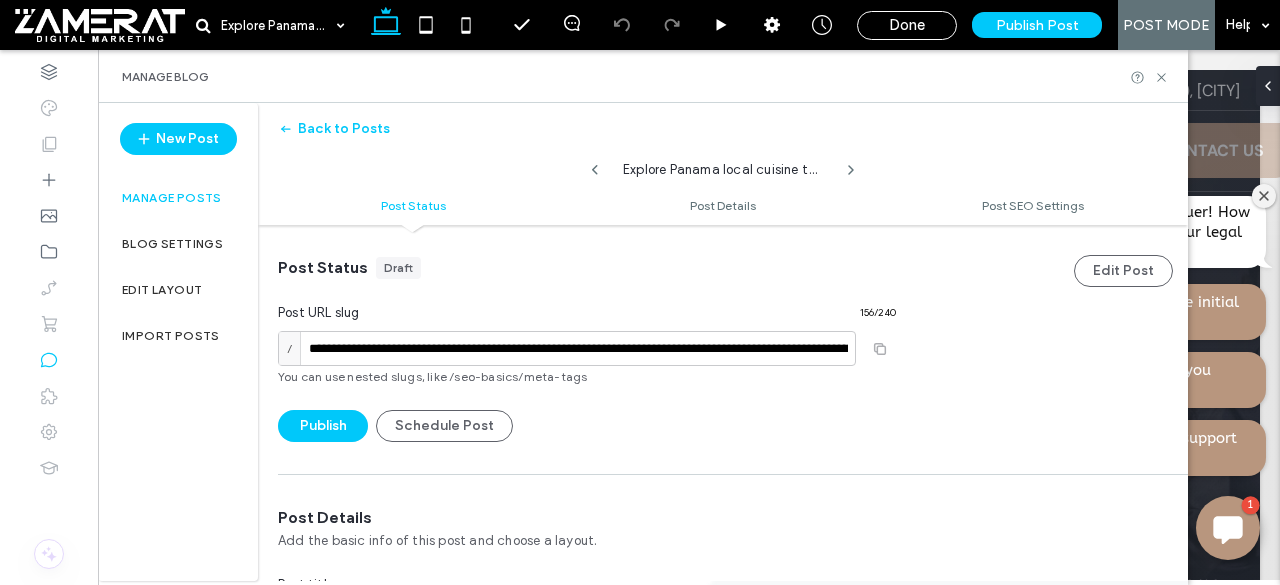 scroll, scrollTop: 1, scrollLeft: 0, axis: vertical 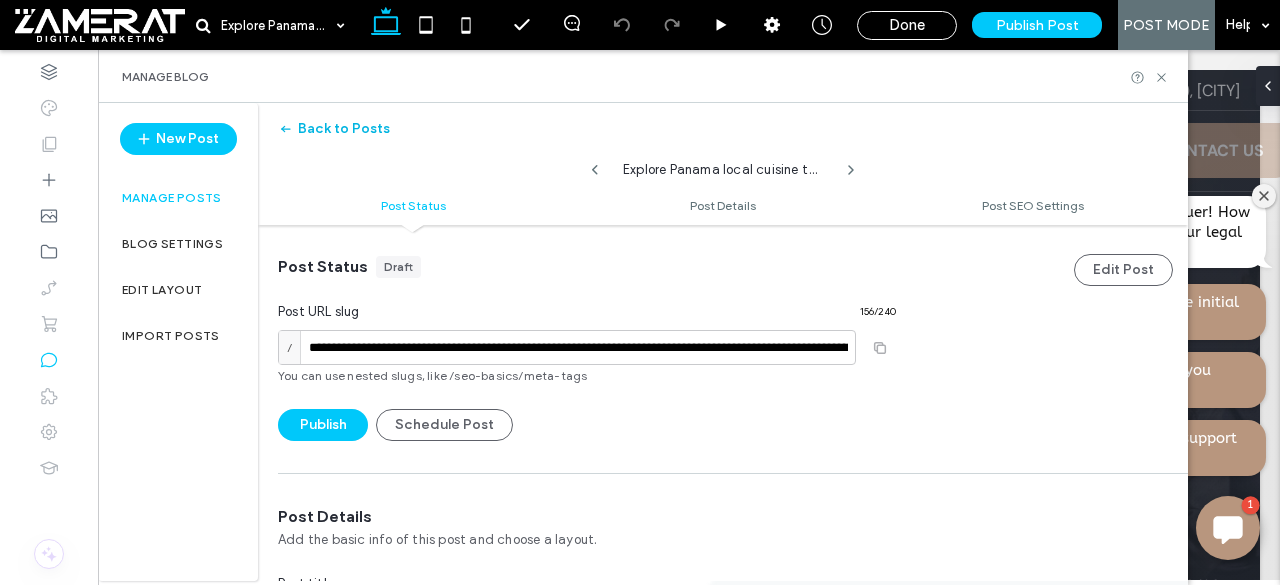 click on "Back to Posts" at bounding box center [334, 129] 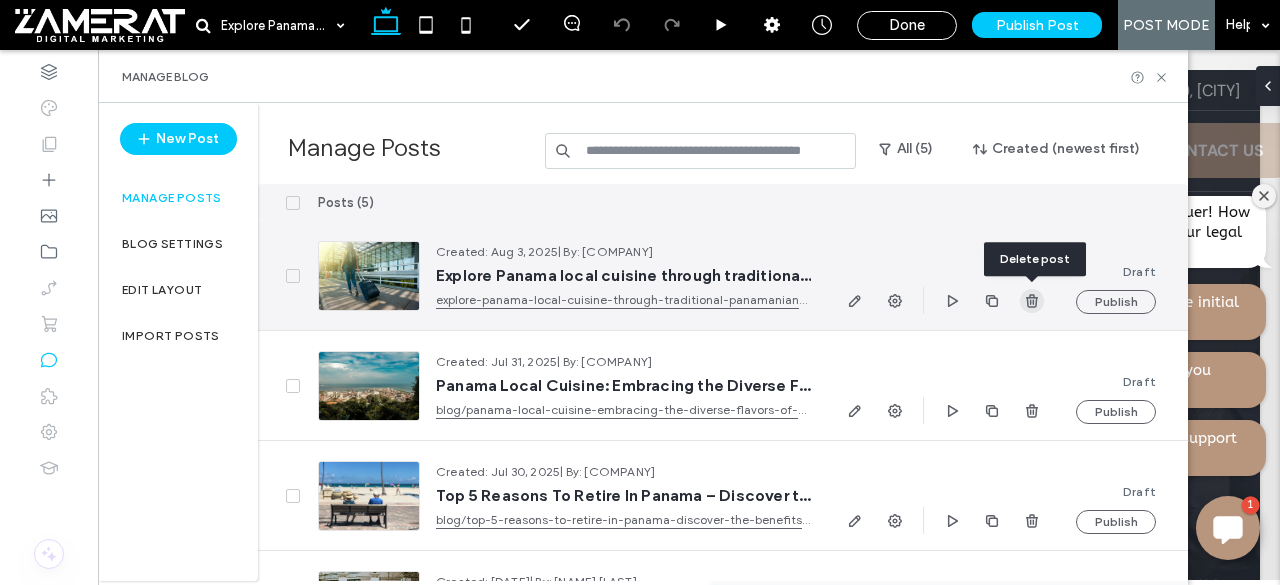 click 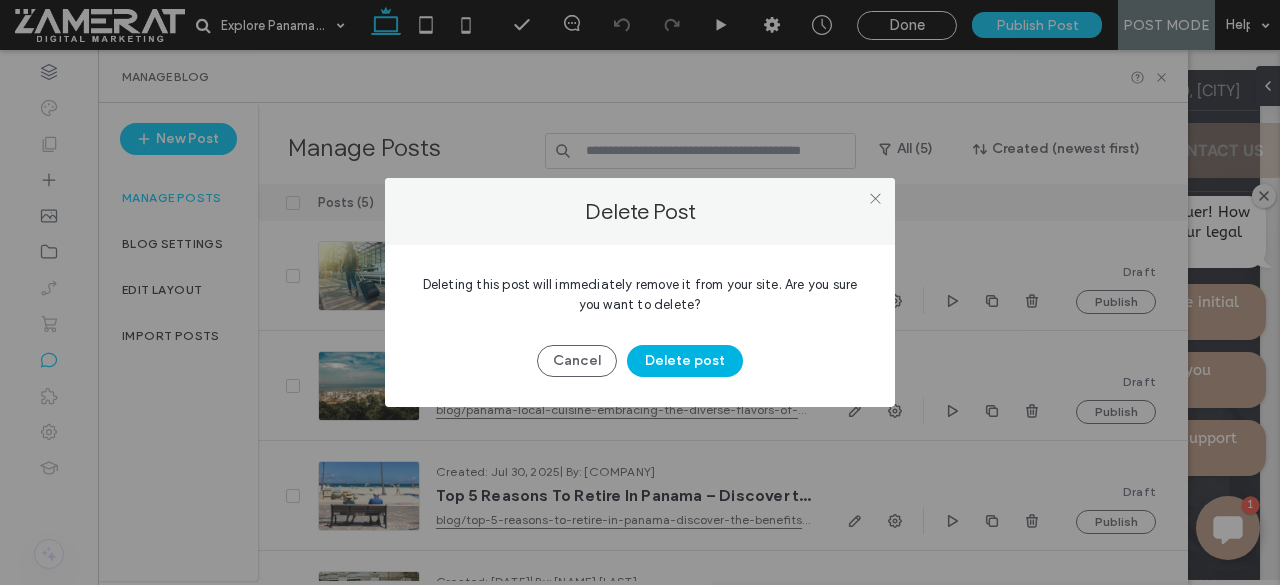 click on "Delete post" at bounding box center [685, 361] 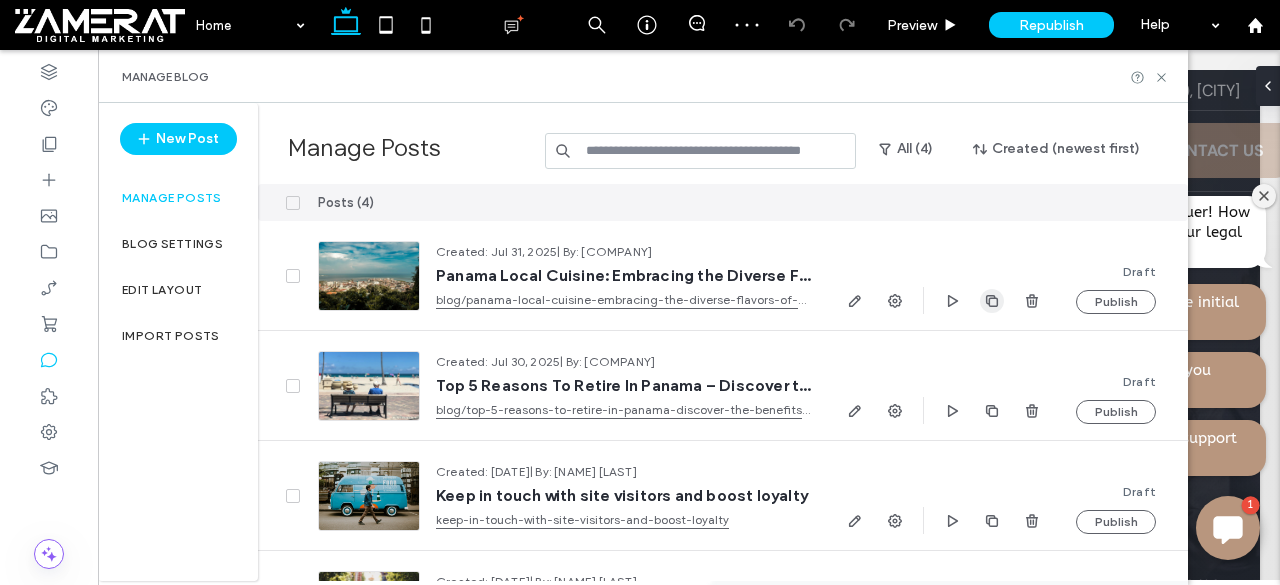 click at bounding box center (992, 301) 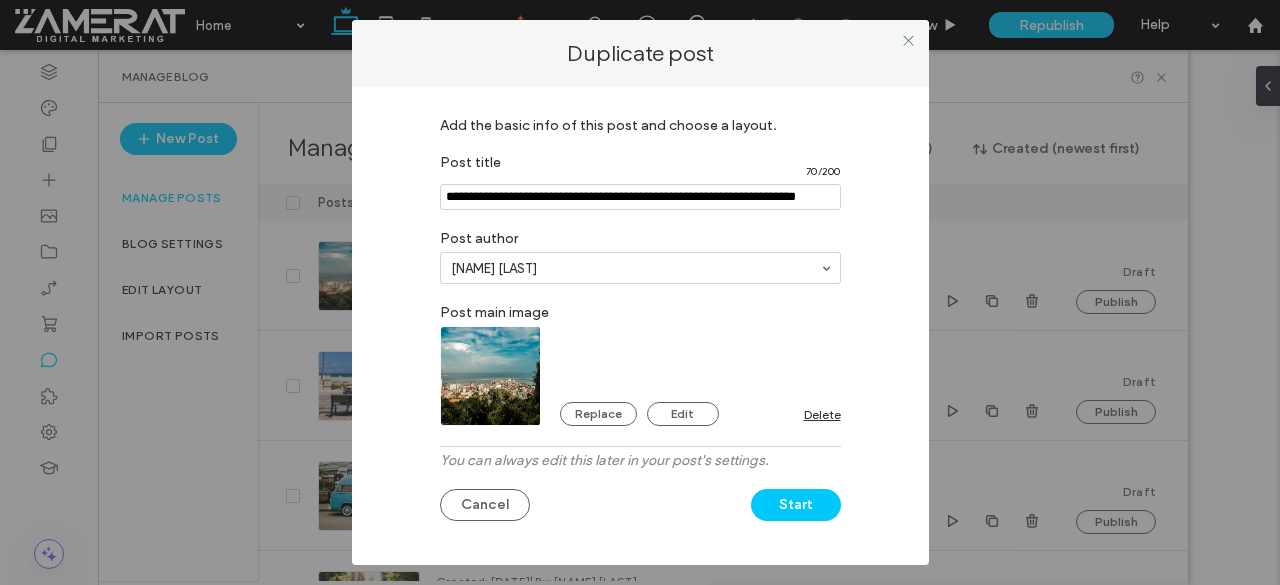 drag, startPoint x: 560, startPoint y: 211, endPoint x: 608, endPoint y: 188, distance: 53.225933 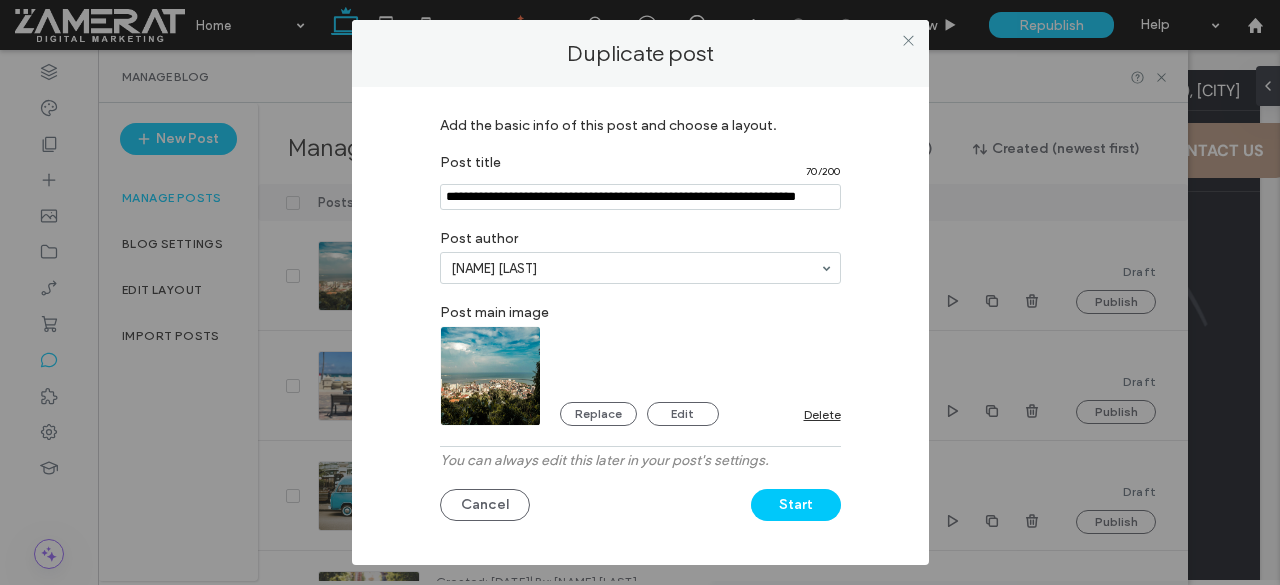 paste on "**********" 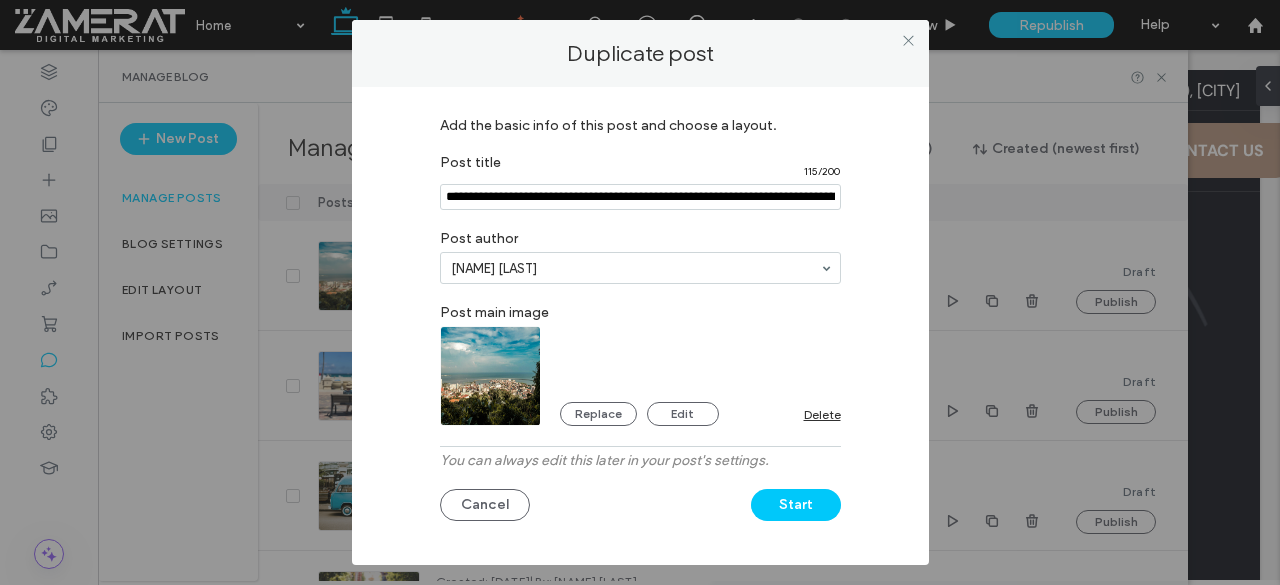 scroll, scrollTop: 0, scrollLeft: 0, axis: both 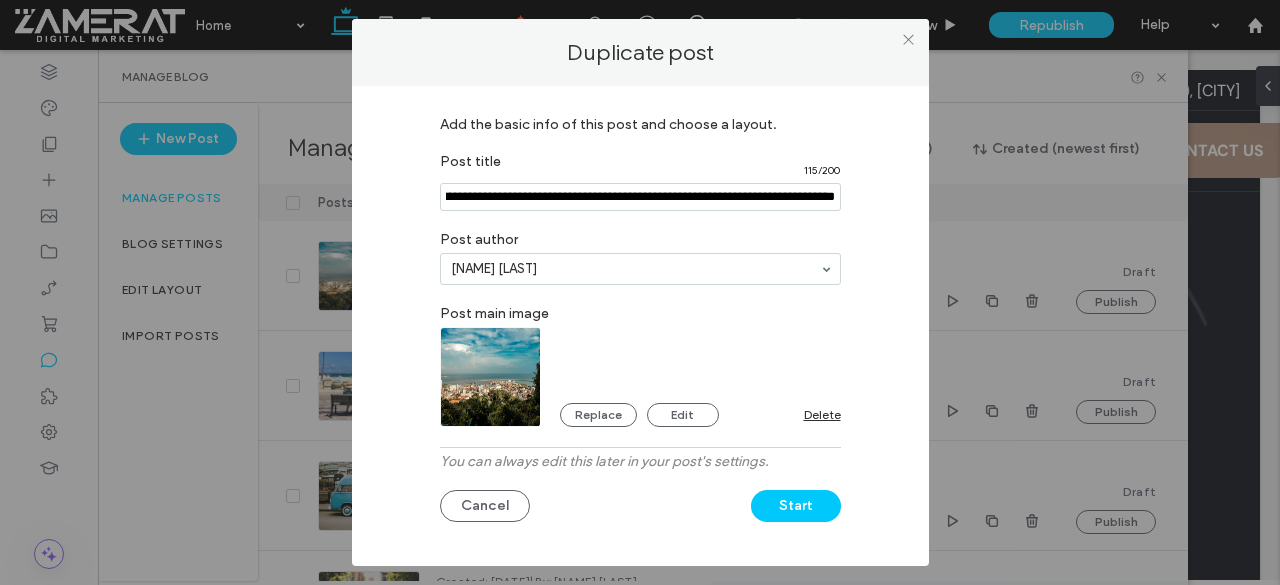 type on "**********" 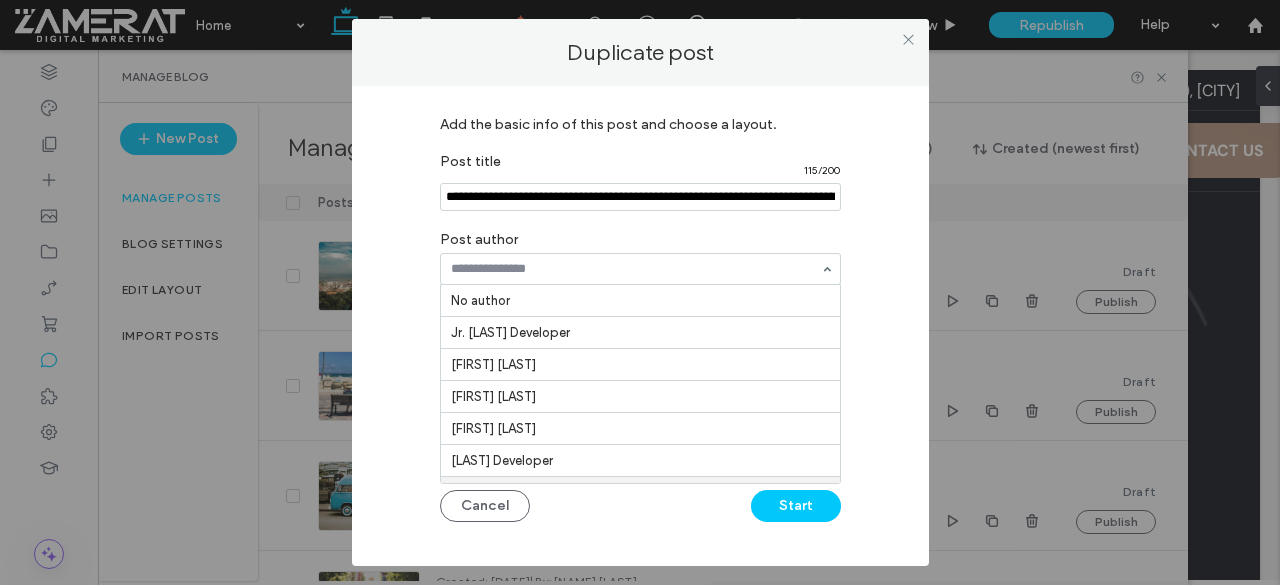 scroll, scrollTop: 30, scrollLeft: 0, axis: vertical 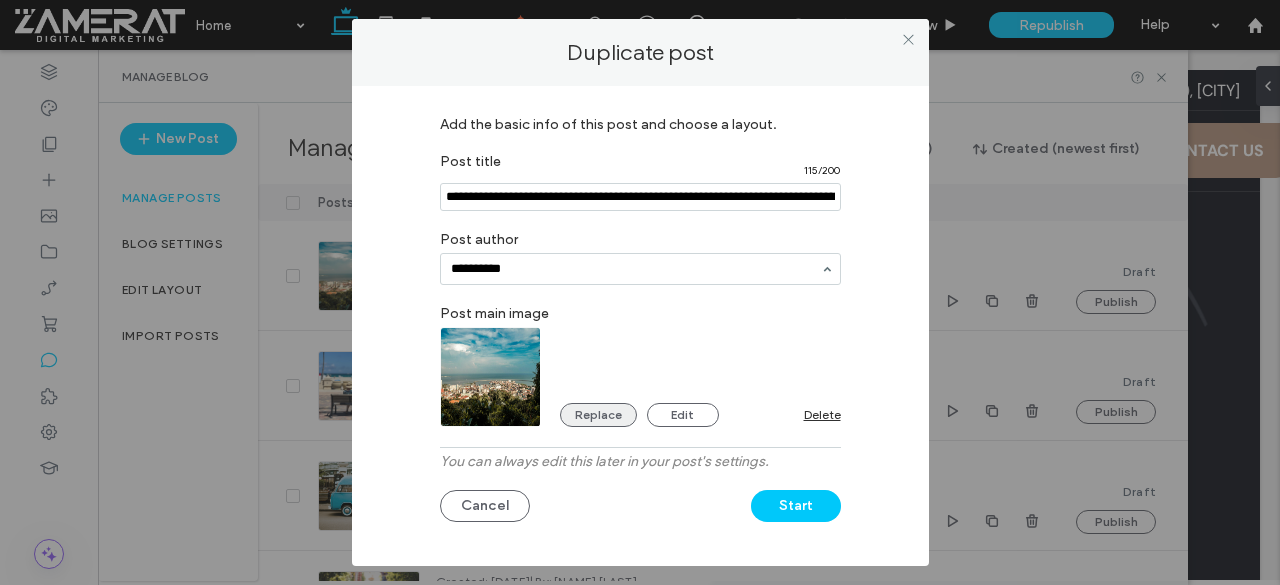 type on "**********" 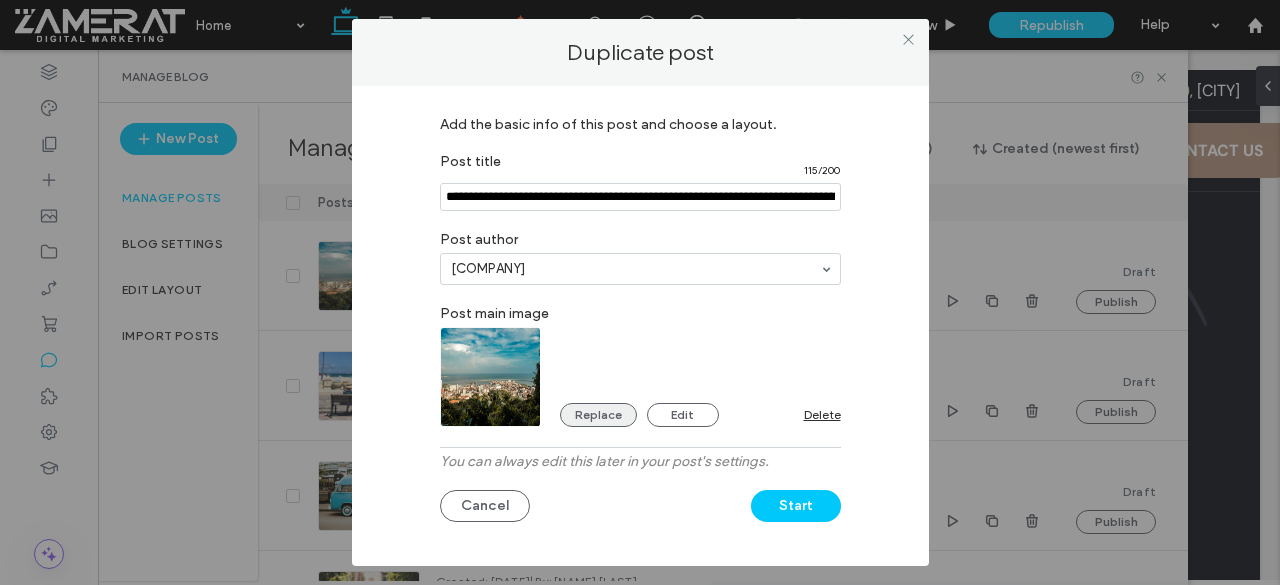 click on "Replace" at bounding box center (598, 415) 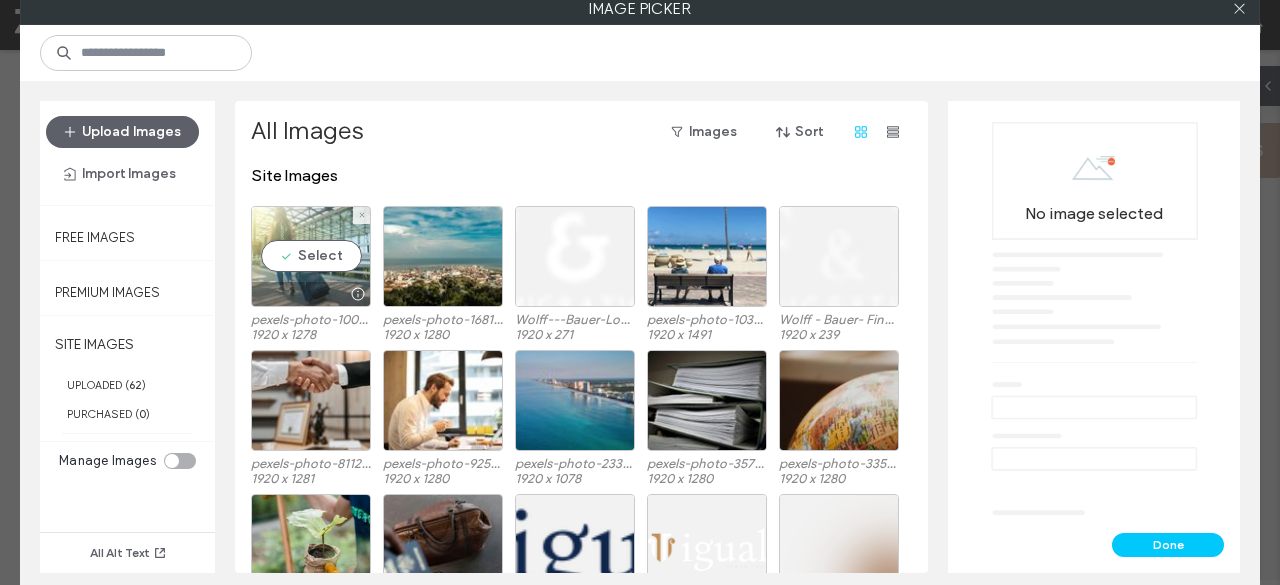 click at bounding box center [311, 294] 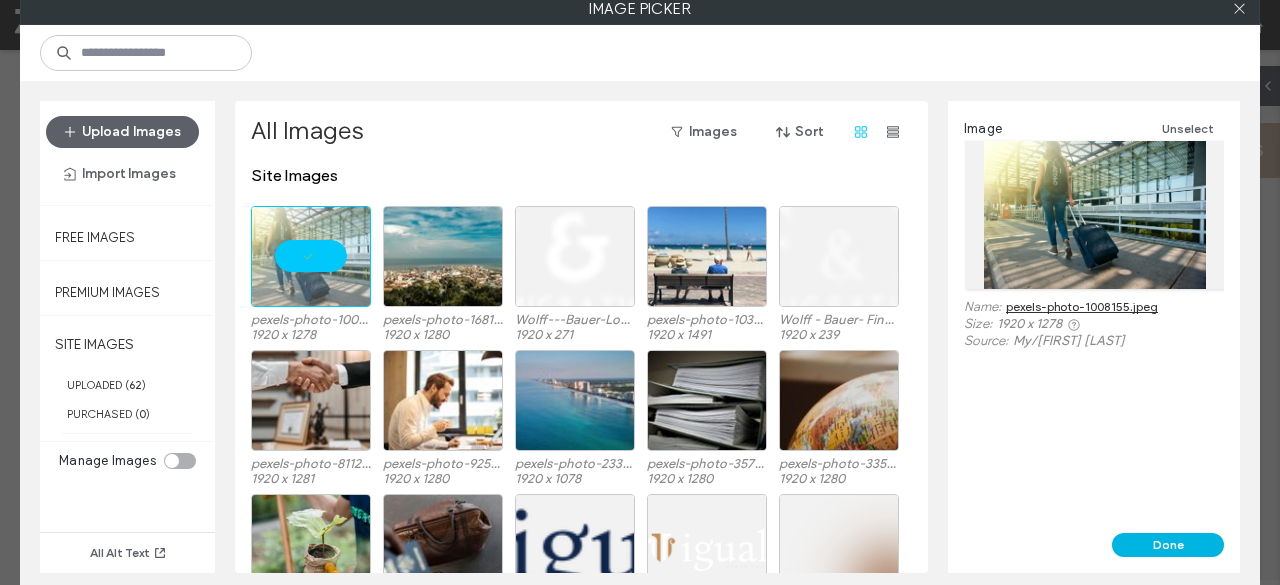 click on "Done" at bounding box center [1168, 545] 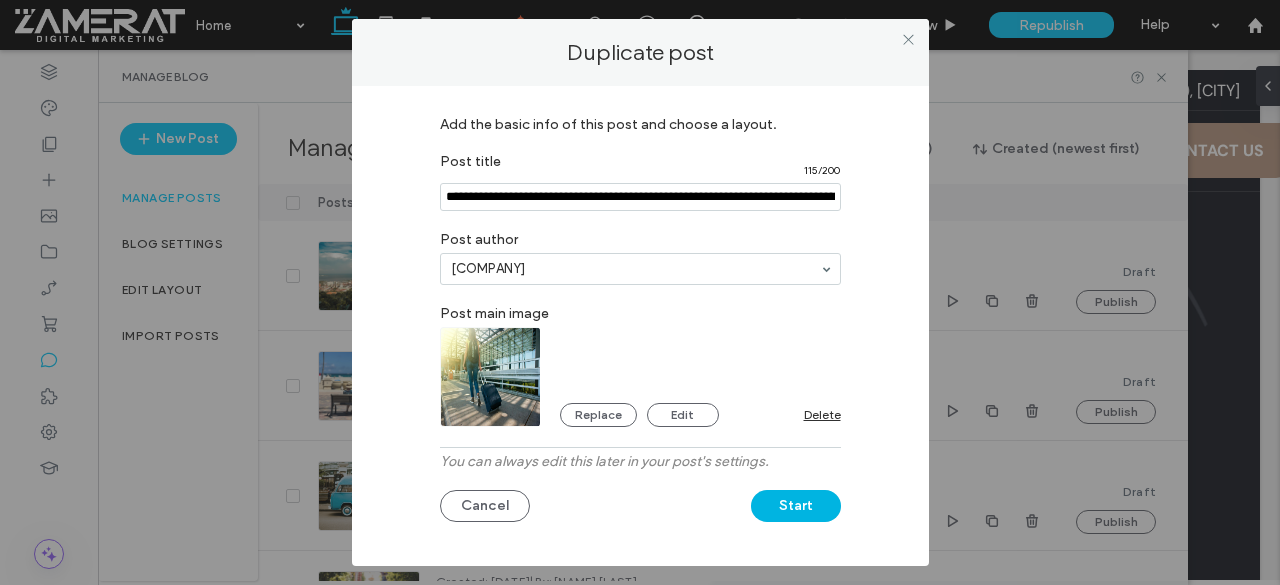 click on "Start" at bounding box center (796, 506) 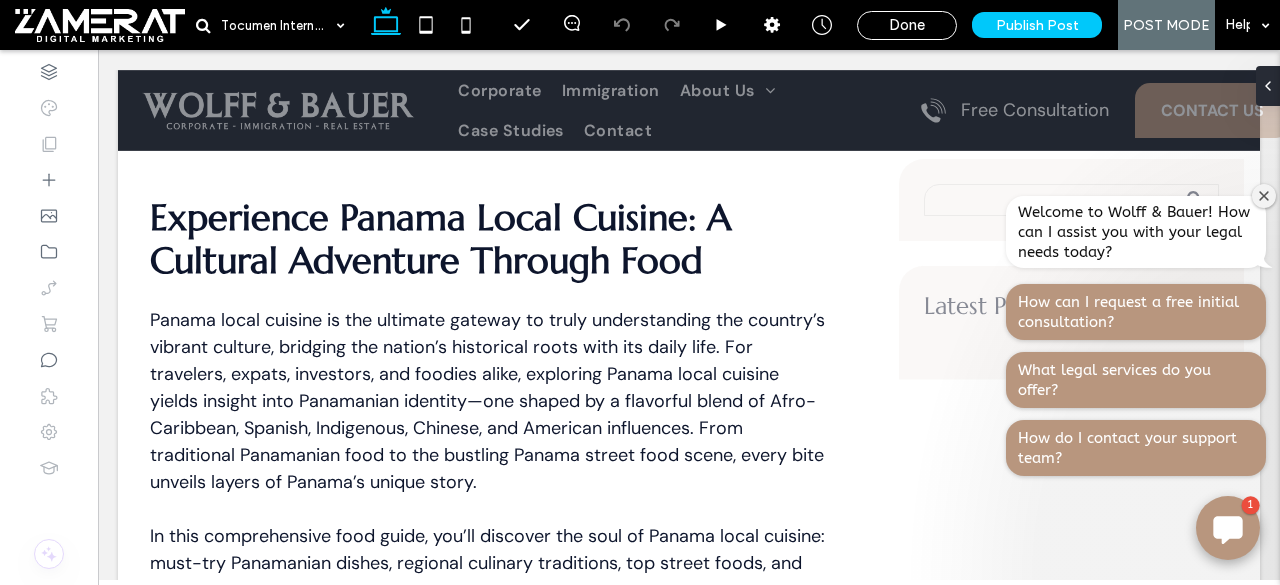 scroll, scrollTop: 1126, scrollLeft: 0, axis: vertical 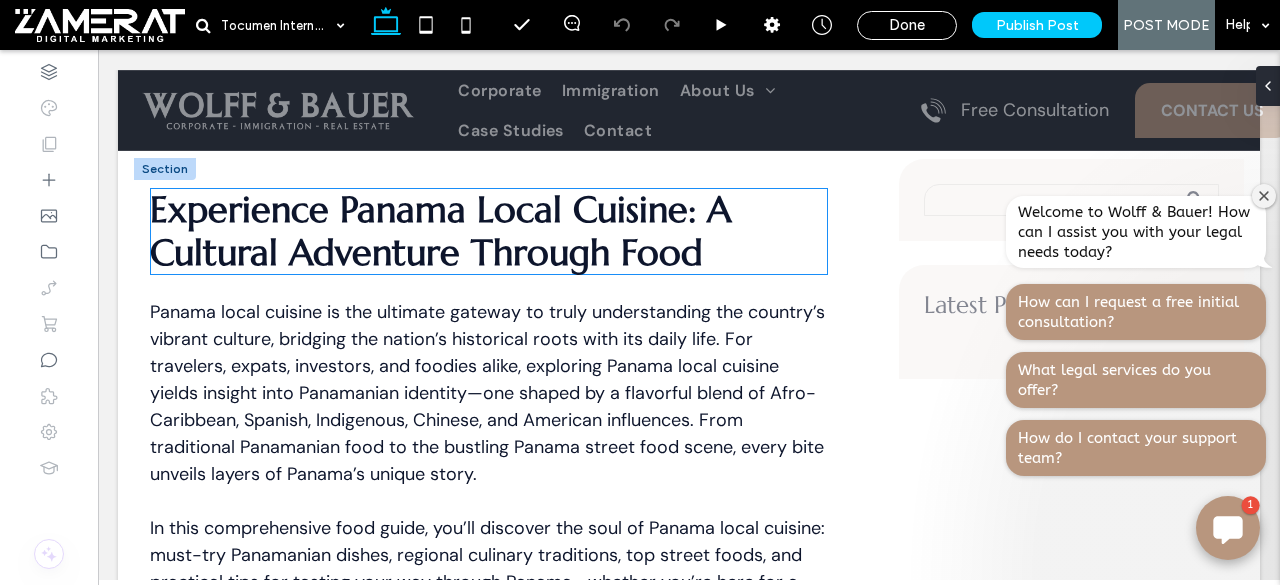 click on "Experience Panama Local Cuisine: A Cultural Adventure Through Food" at bounding box center (440, 231) 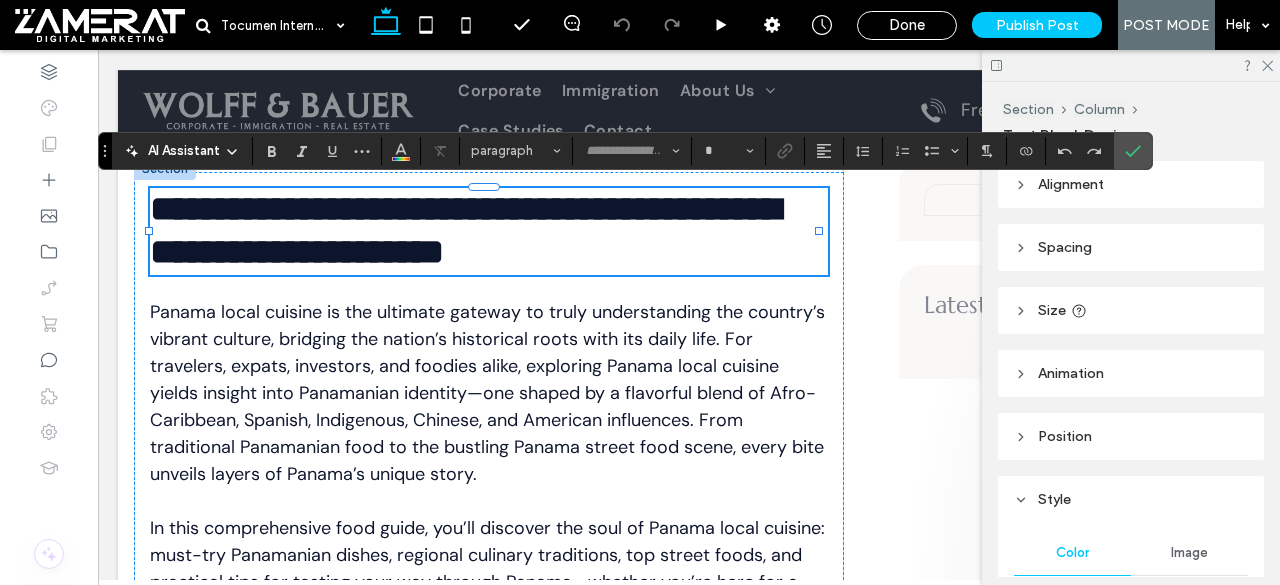 type on "*********" 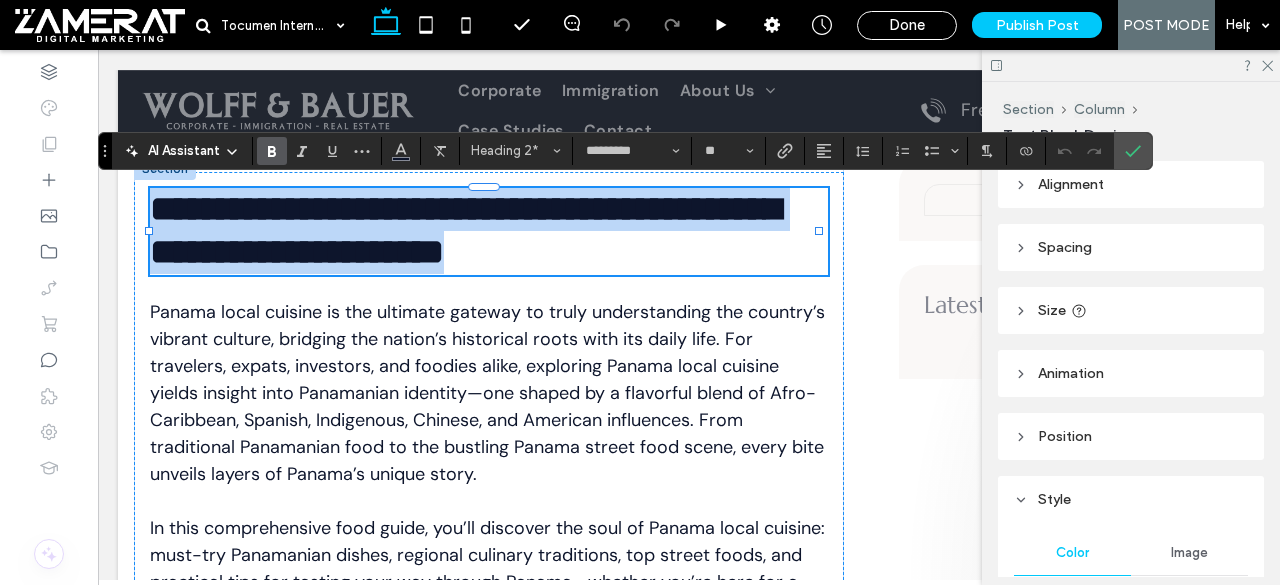 click on "**********" at bounding box center [489, 231] 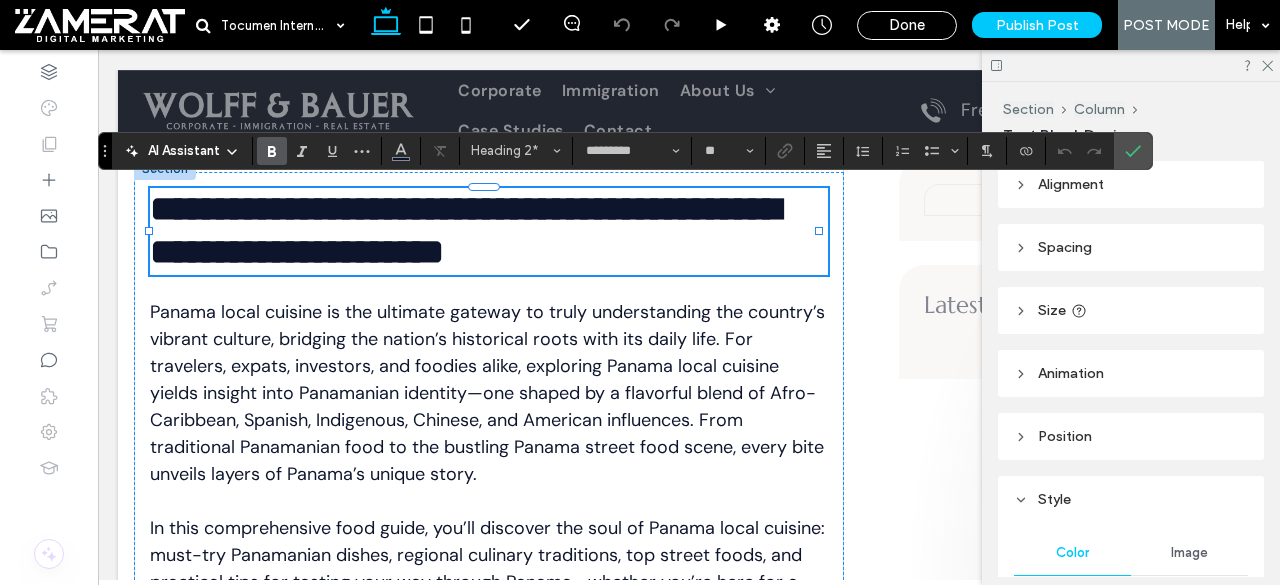 scroll, scrollTop: 0, scrollLeft: 0, axis: both 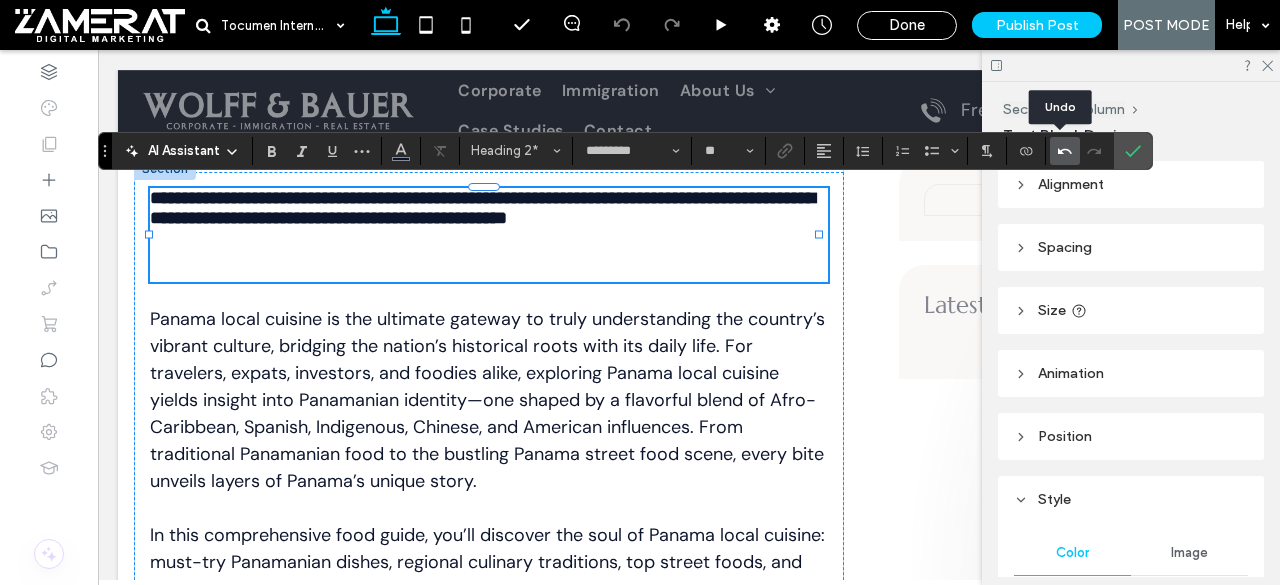 click 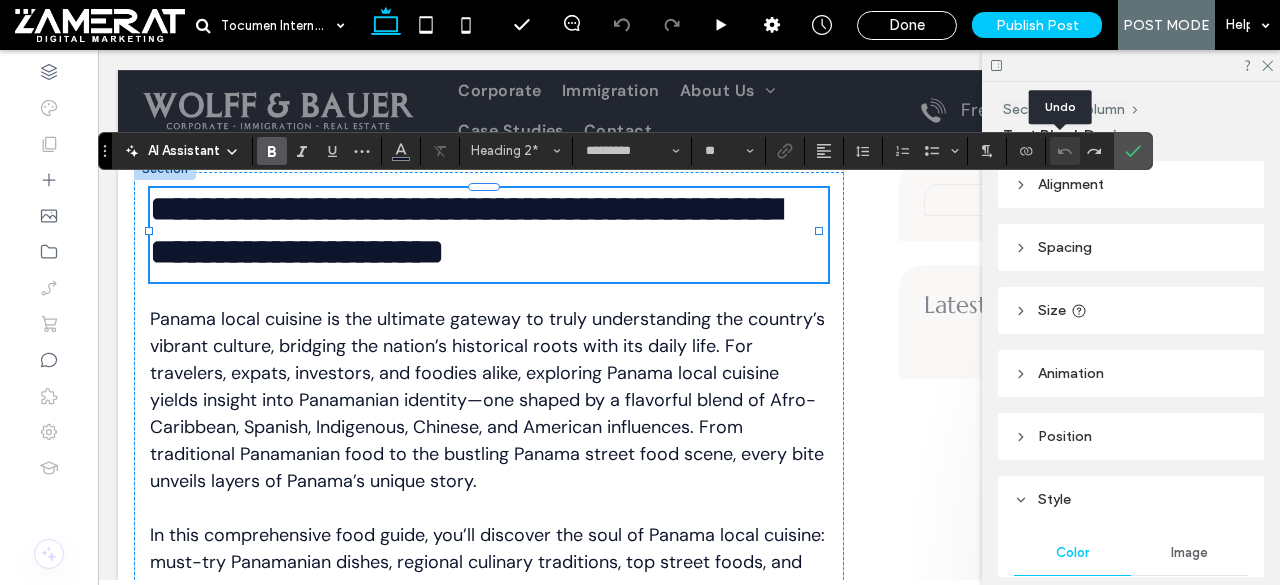 scroll, scrollTop: 0, scrollLeft: 0, axis: both 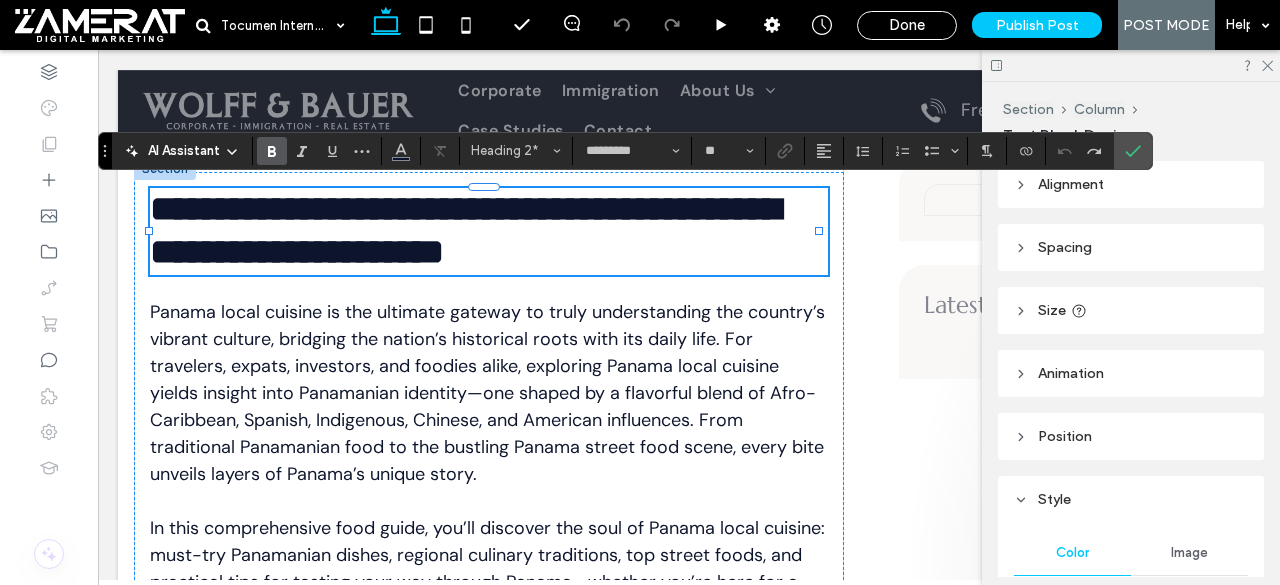 click on "**********" at bounding box center (484, 231) 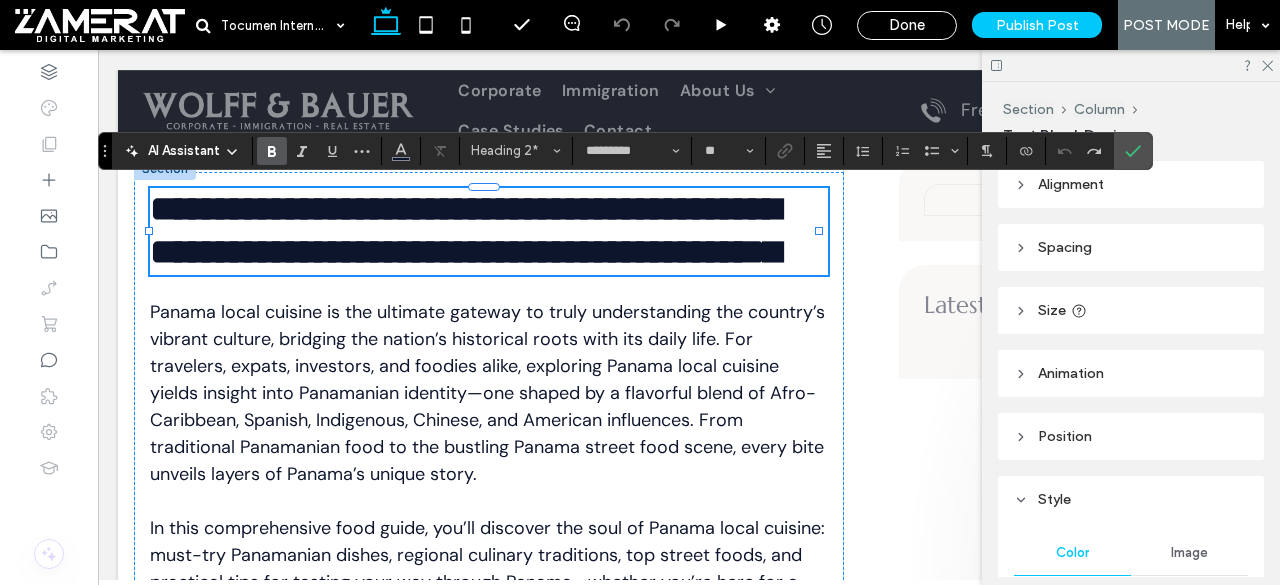 scroll, scrollTop: 0, scrollLeft: 0, axis: both 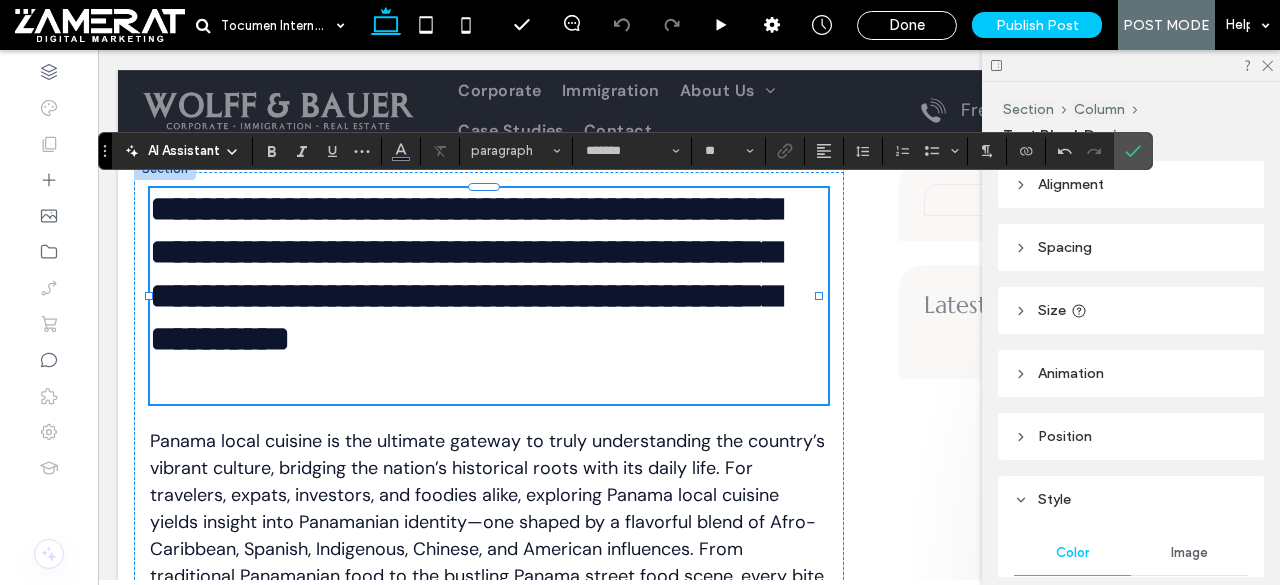 type on "*********" 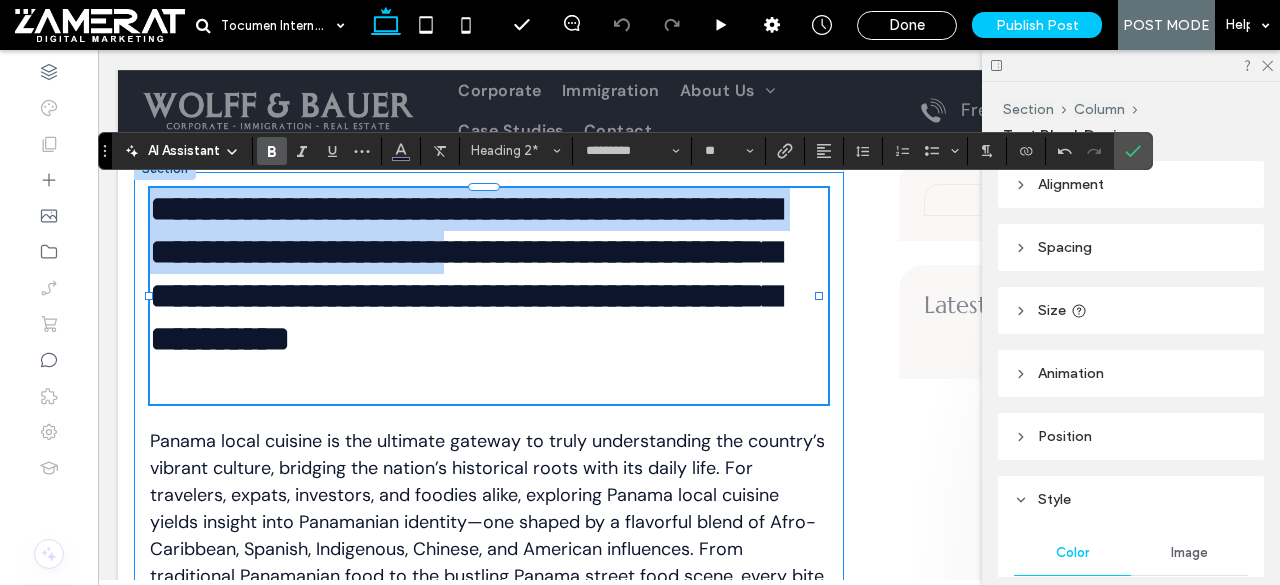 scroll, scrollTop: 0, scrollLeft: 0, axis: both 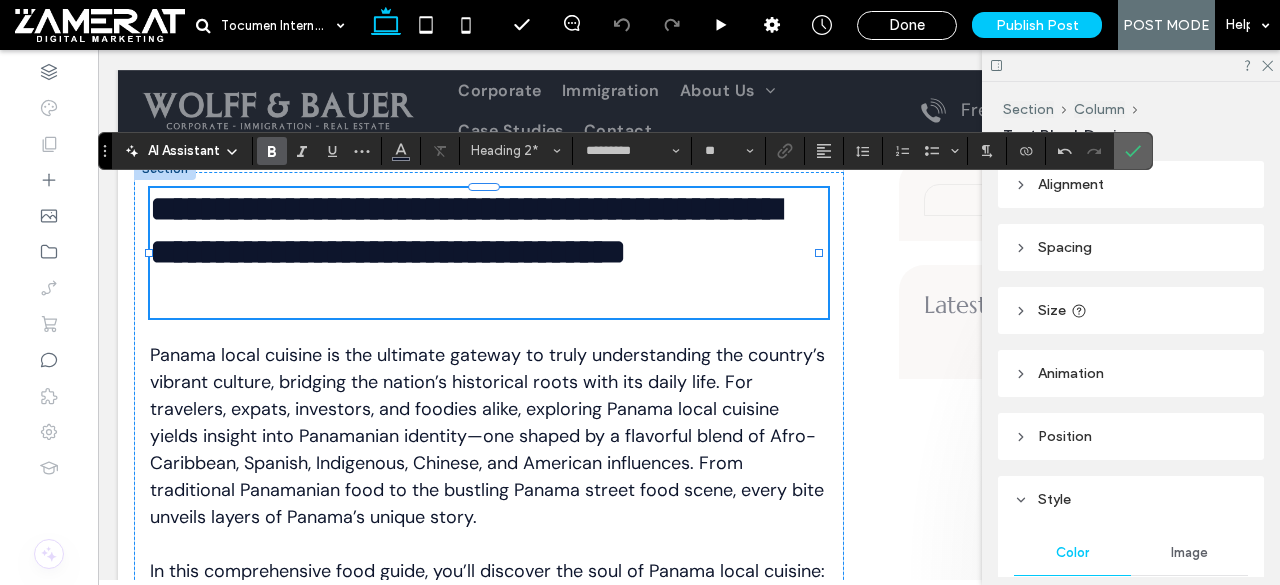 click at bounding box center [1133, 151] 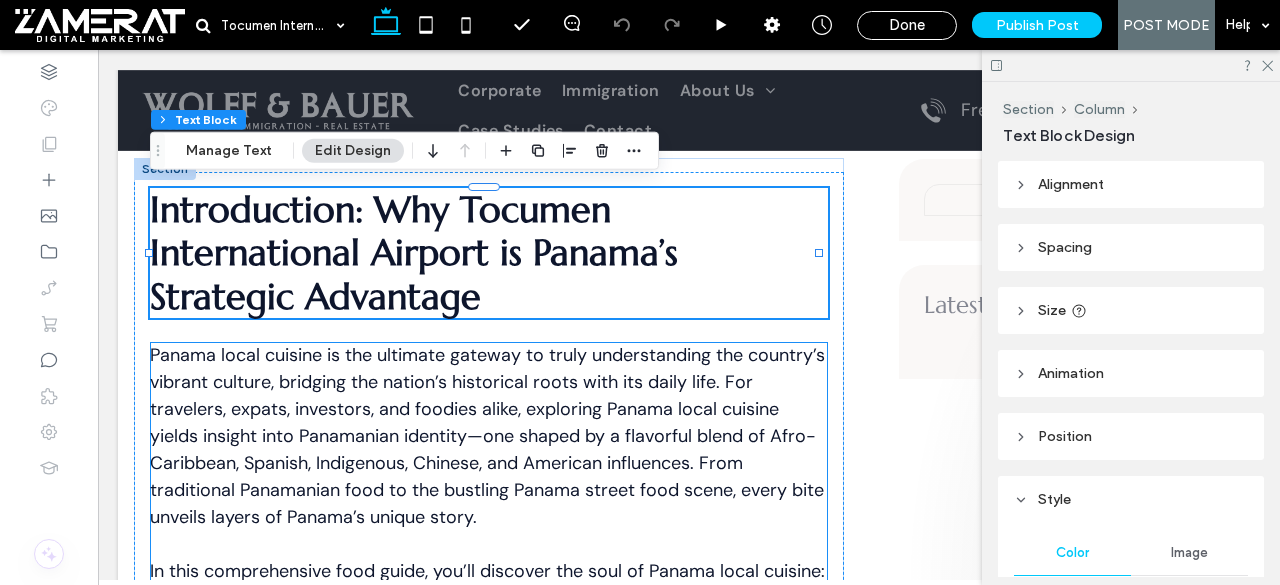 click on "Panama local cuisine is the ultimate gateway to truly understanding the country’s vibrant culture, bridging the nation’s historical roots with its daily life. For travelers, expats, investors, and foodies alike, exploring Panama local cuisine yields insight into Panamanian identity—one shaped by a flavorful blend of Afro-Caribbean, Spanish, Indigenous, Chinese, and American influences. From traditional Panamanian food to the bustling Panama street food scene, every bite unveils layers of Panama’s unique story." at bounding box center (489, 436) 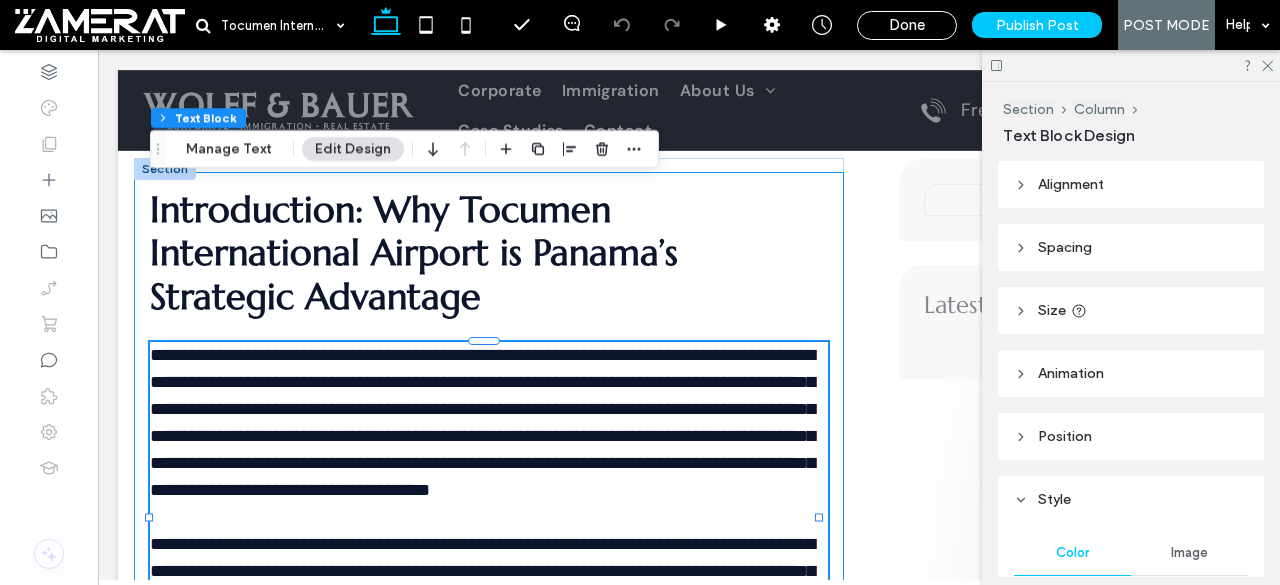 scroll, scrollTop: 1332, scrollLeft: 0, axis: vertical 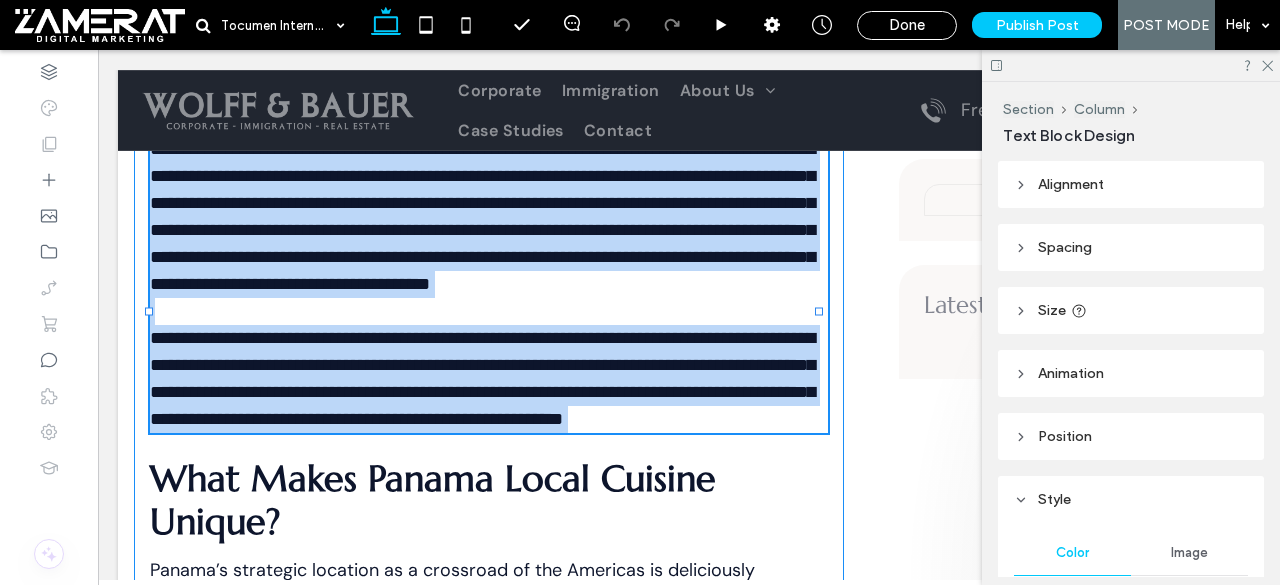 type on "*******" 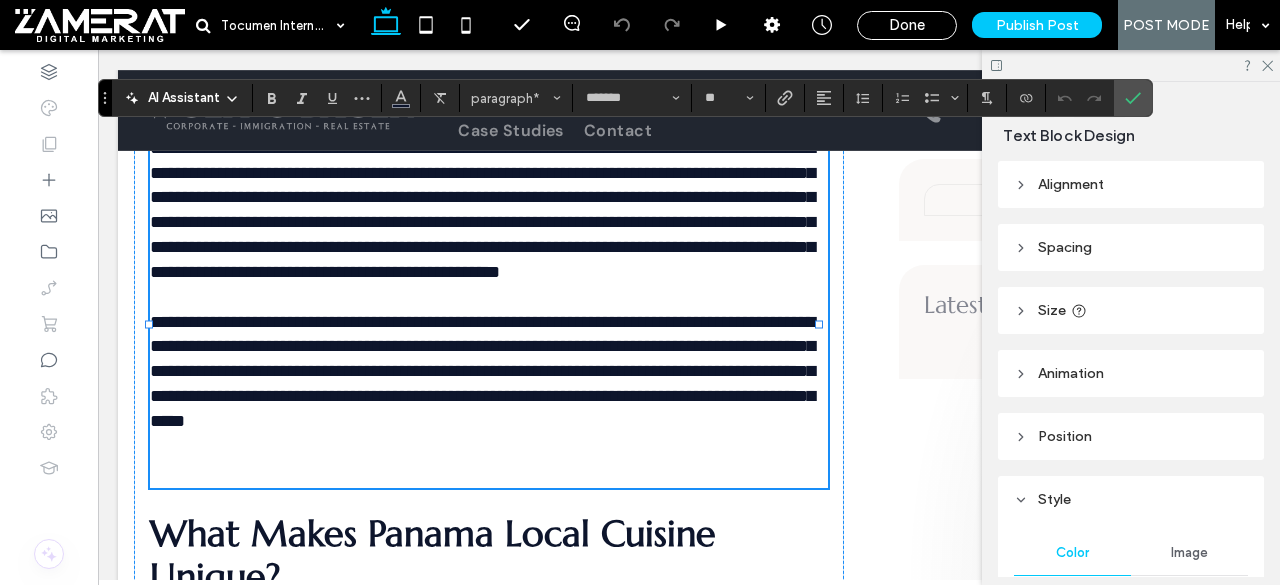 scroll, scrollTop: 0, scrollLeft: 0, axis: both 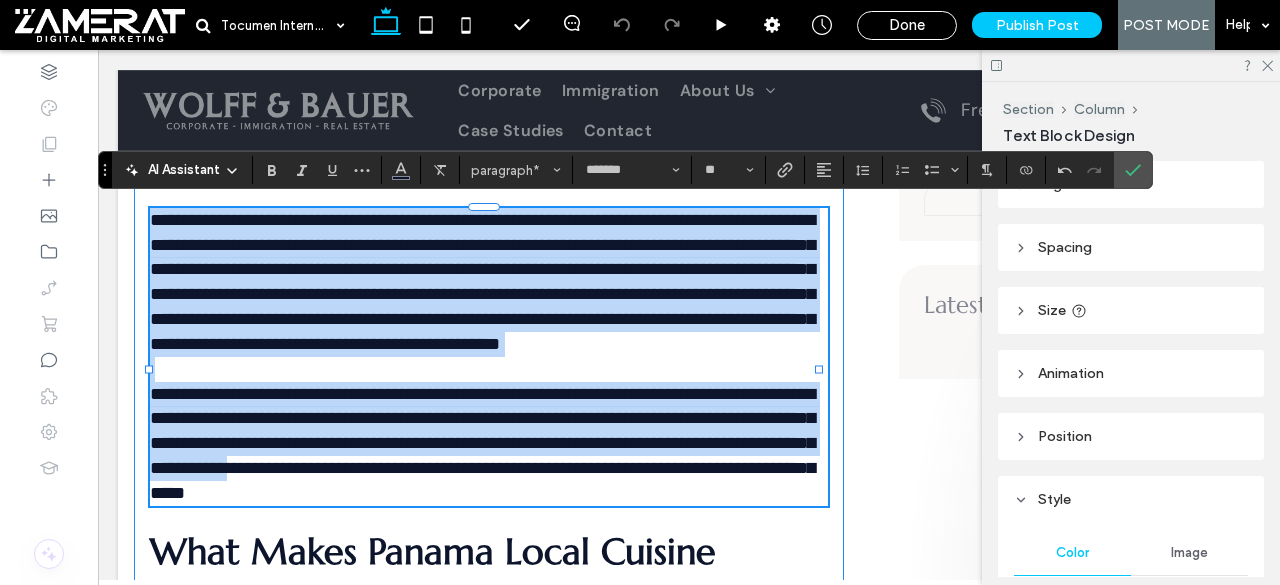 drag, startPoint x: 152, startPoint y: 216, endPoint x: 814, endPoint y: 535, distance: 734.85034 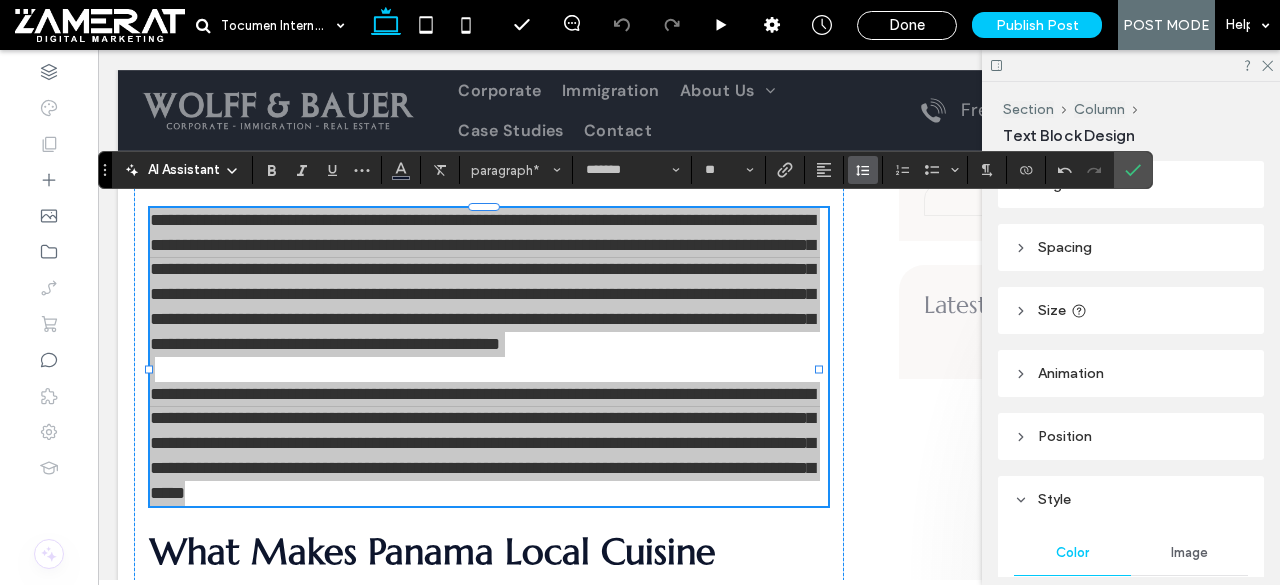 click 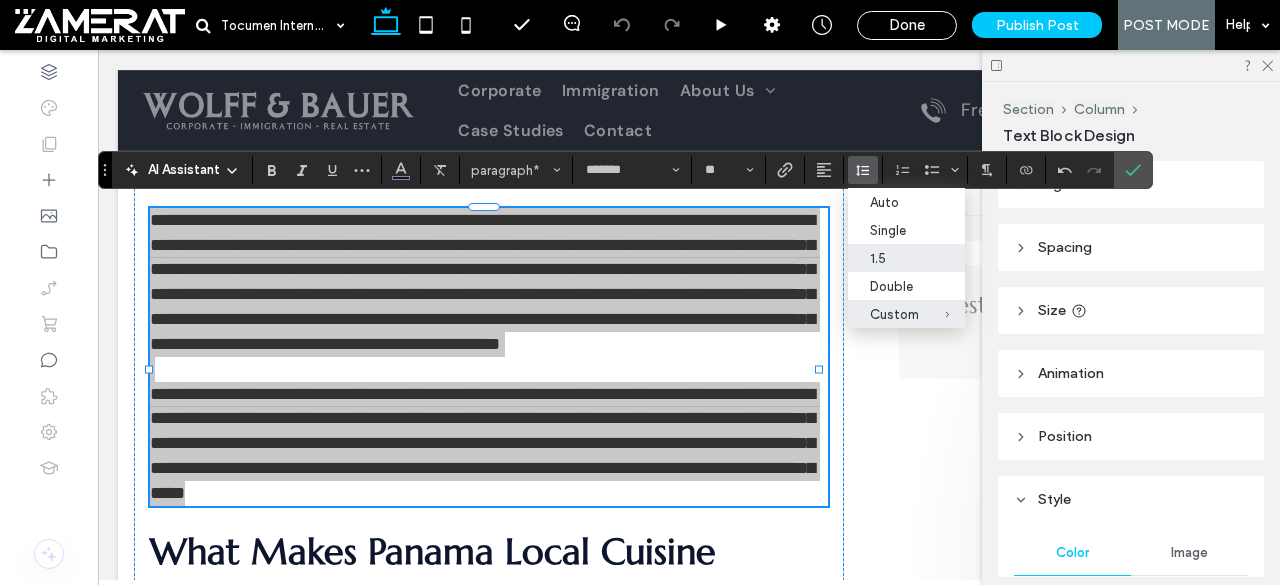 click on "1.5" at bounding box center [906, 258] 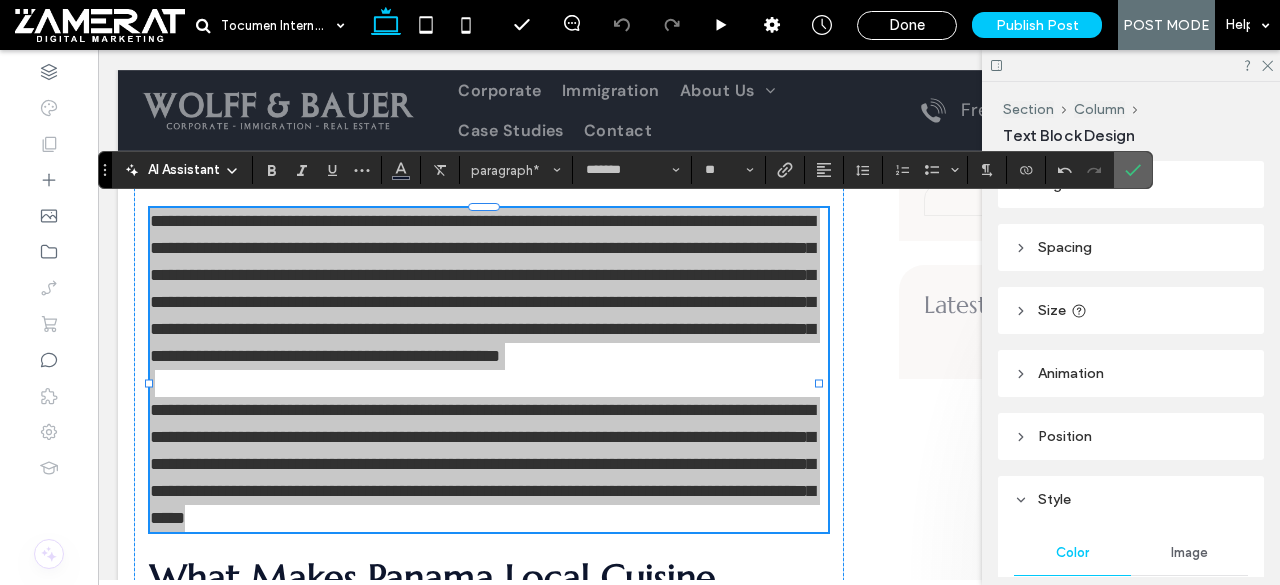 click 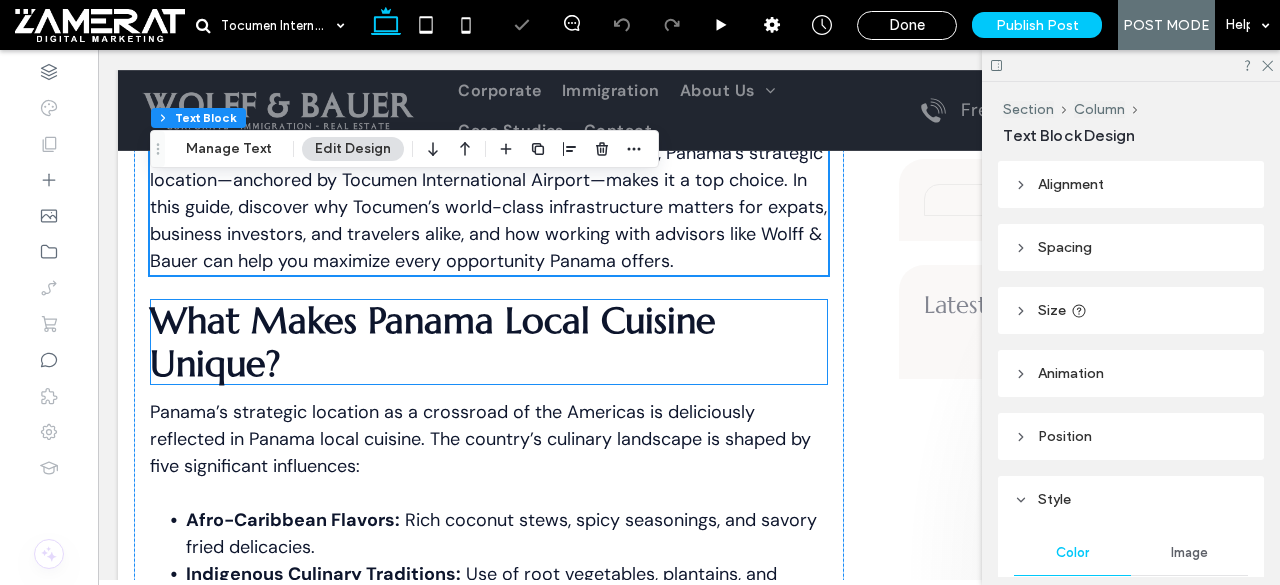 scroll, scrollTop: 1665, scrollLeft: 0, axis: vertical 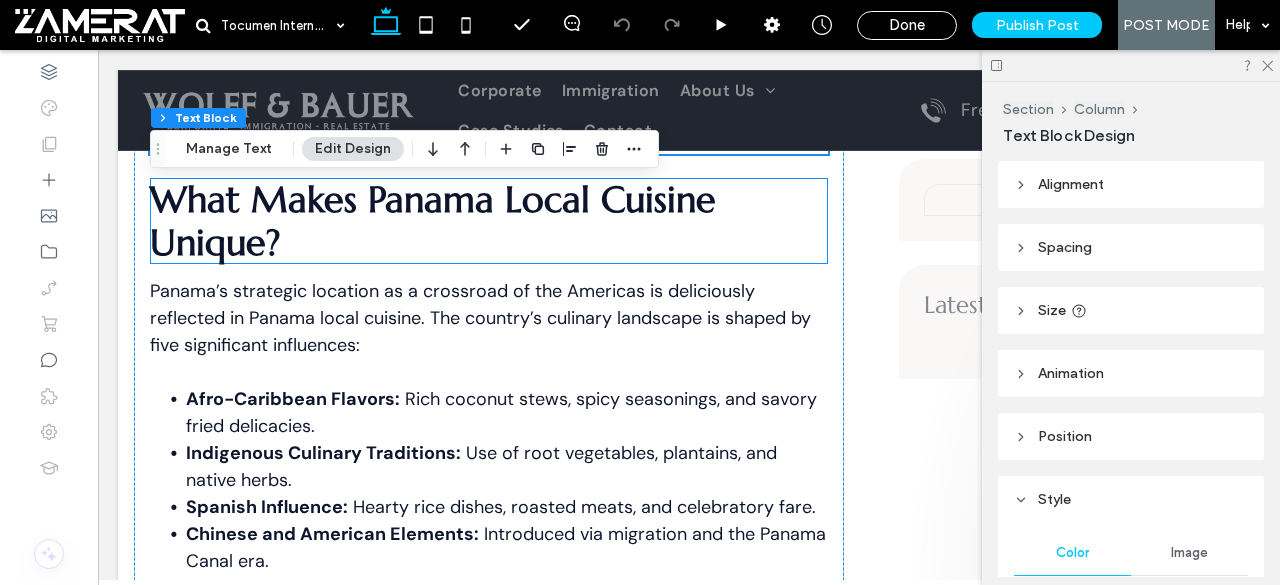 click on "What Makes Panama Local Cuisine Unique?" at bounding box center (489, 221) 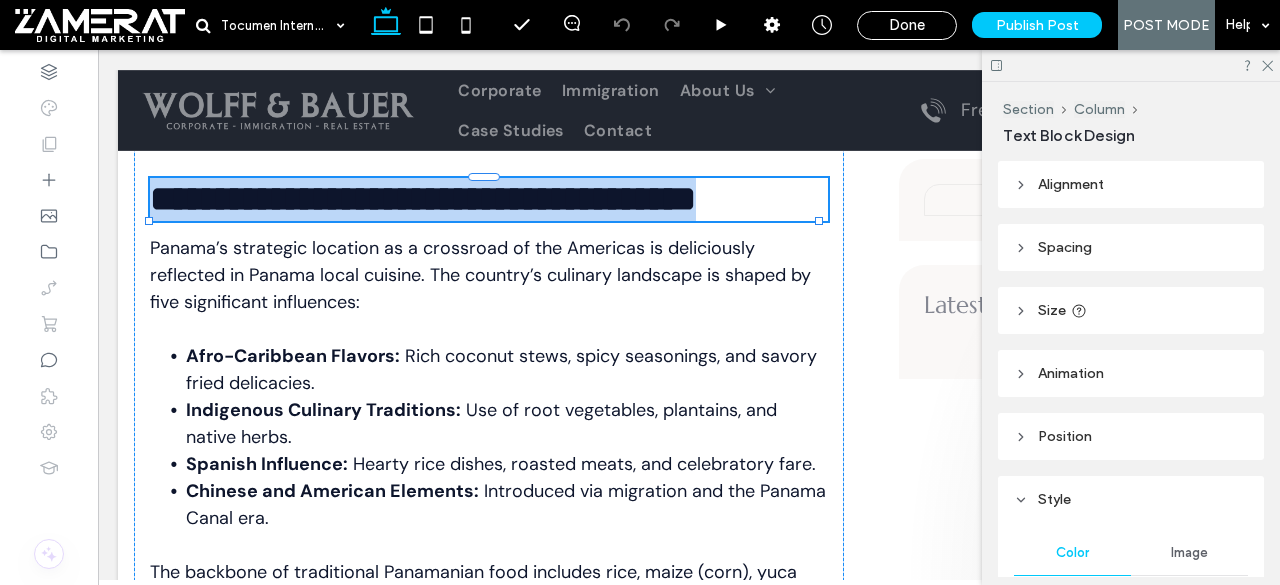 type on "*********" 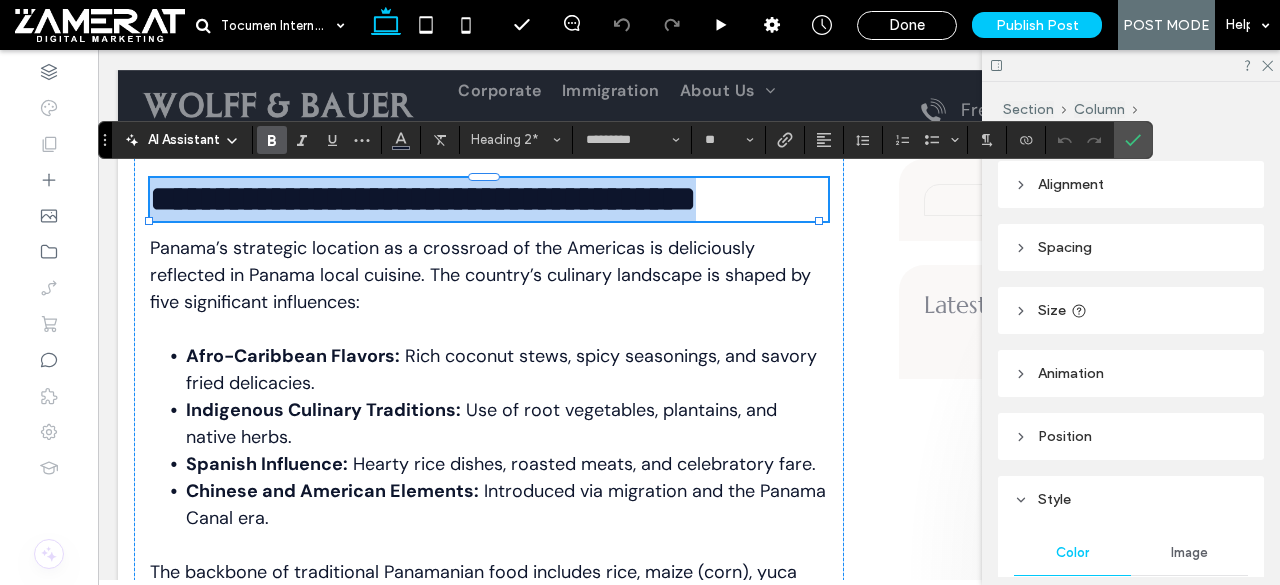 click on "**********" at bounding box center [489, 199] 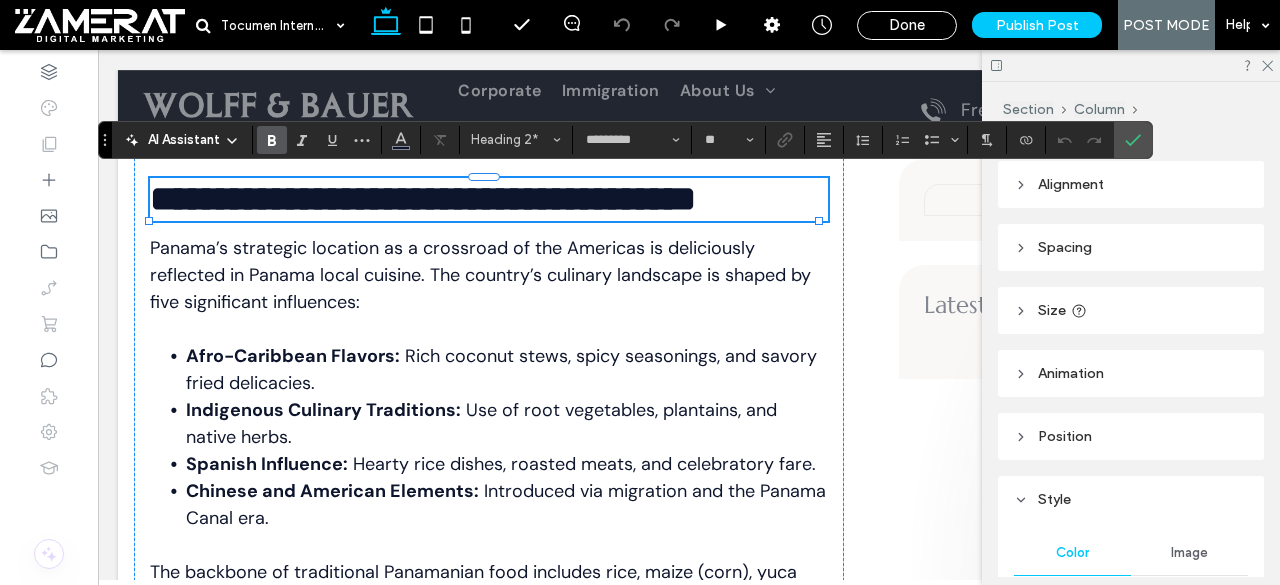 scroll, scrollTop: 0, scrollLeft: 0, axis: both 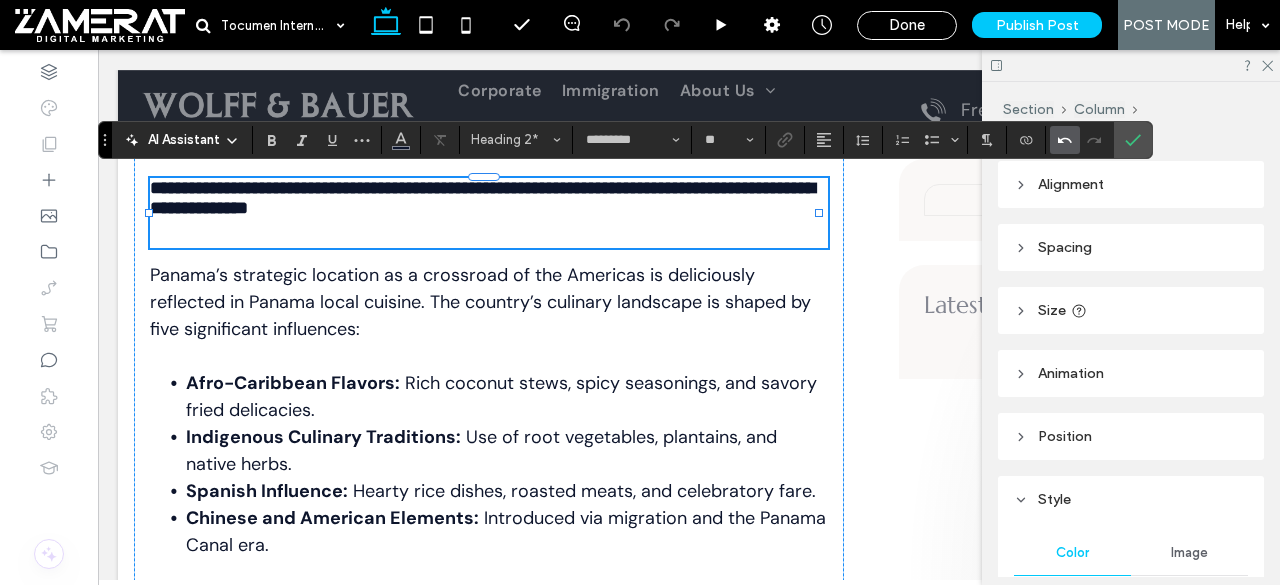 click 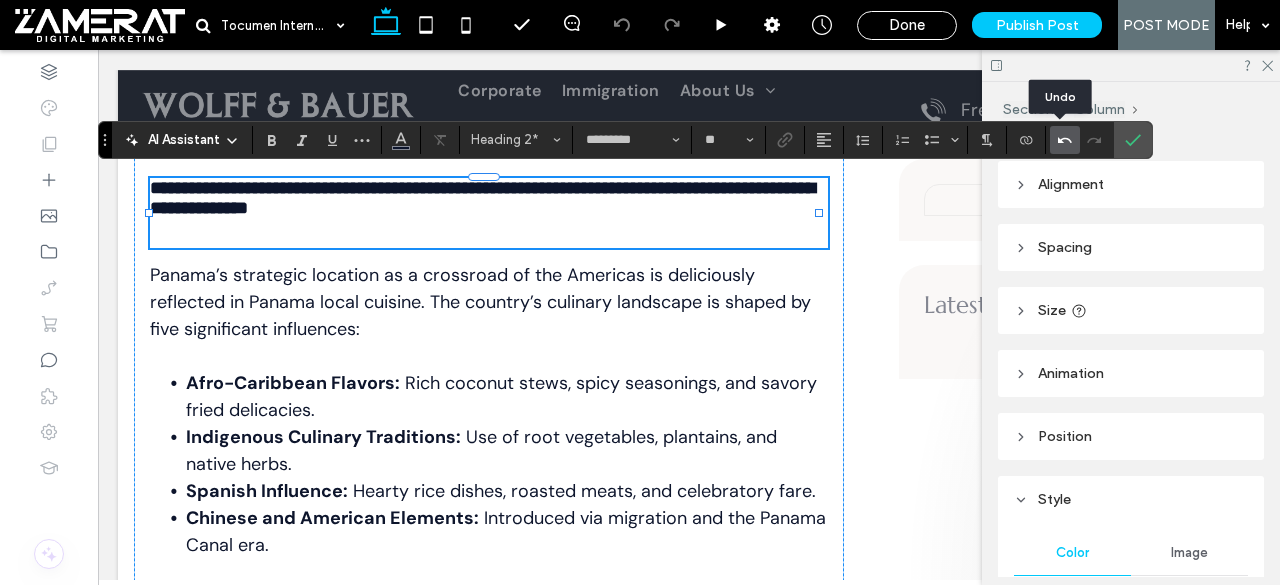 type on "*******" 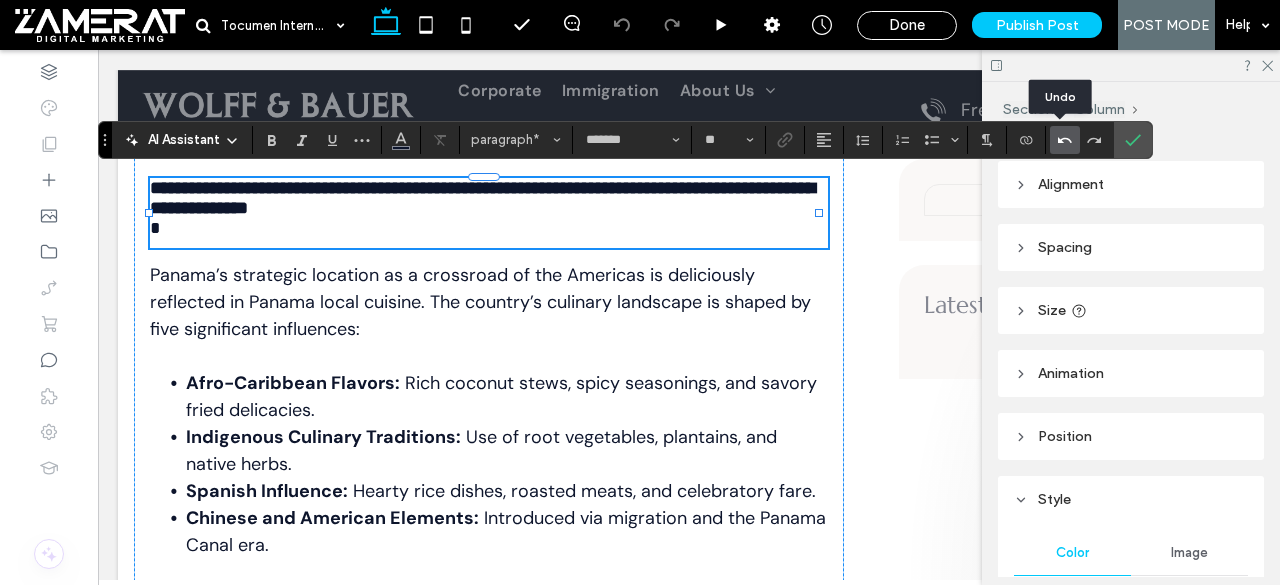 click 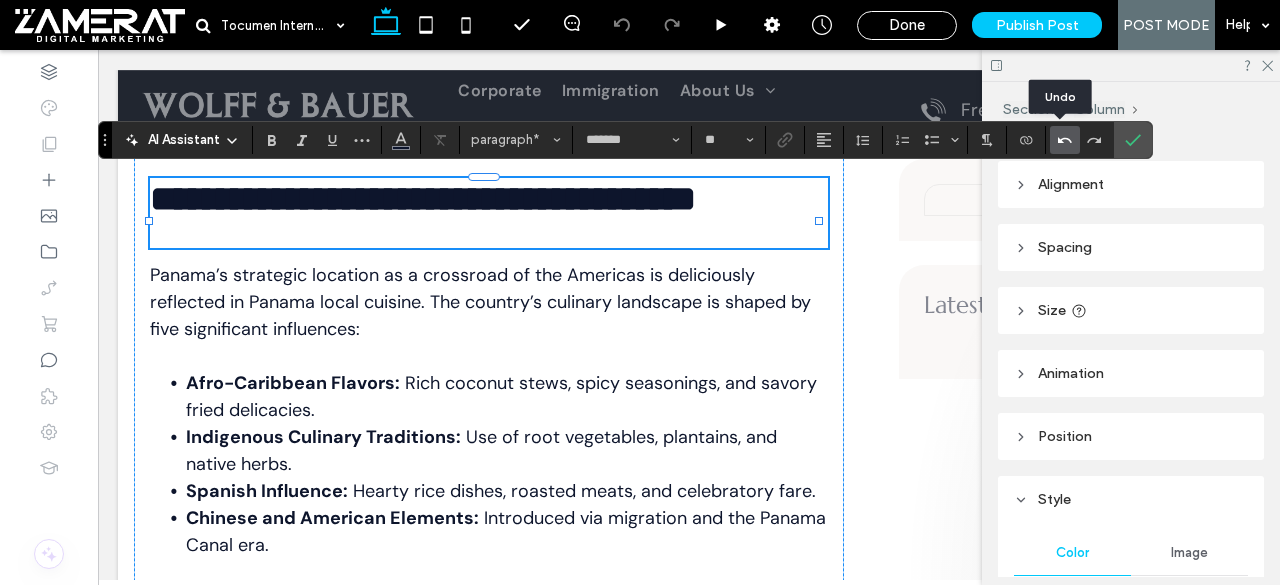 type on "*********" 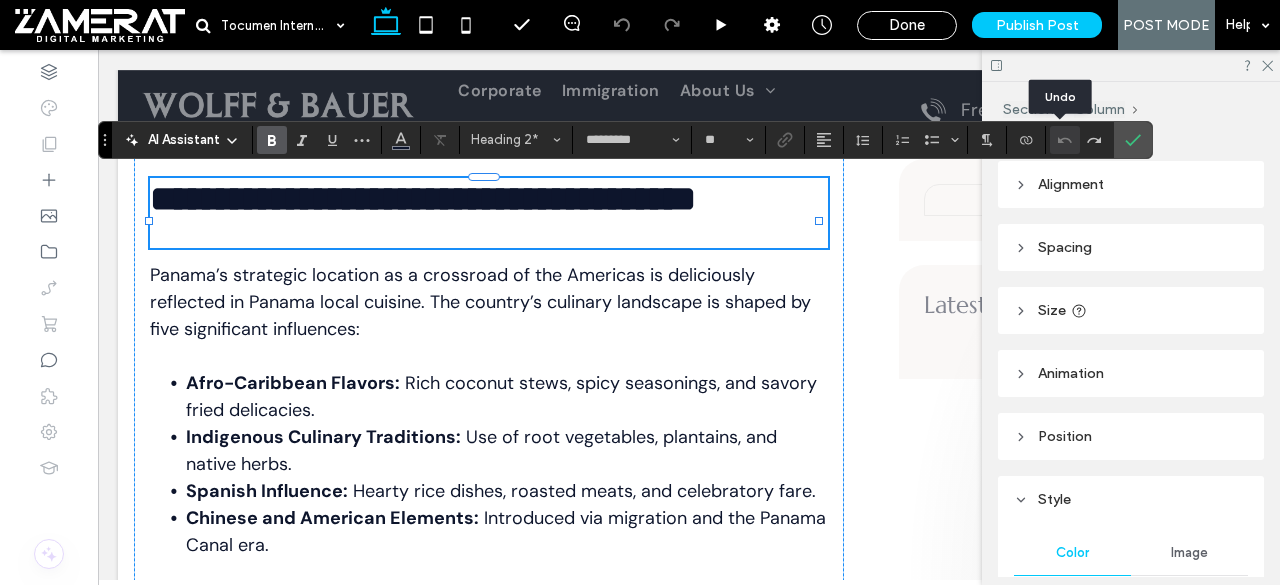 scroll, scrollTop: 0, scrollLeft: 0, axis: both 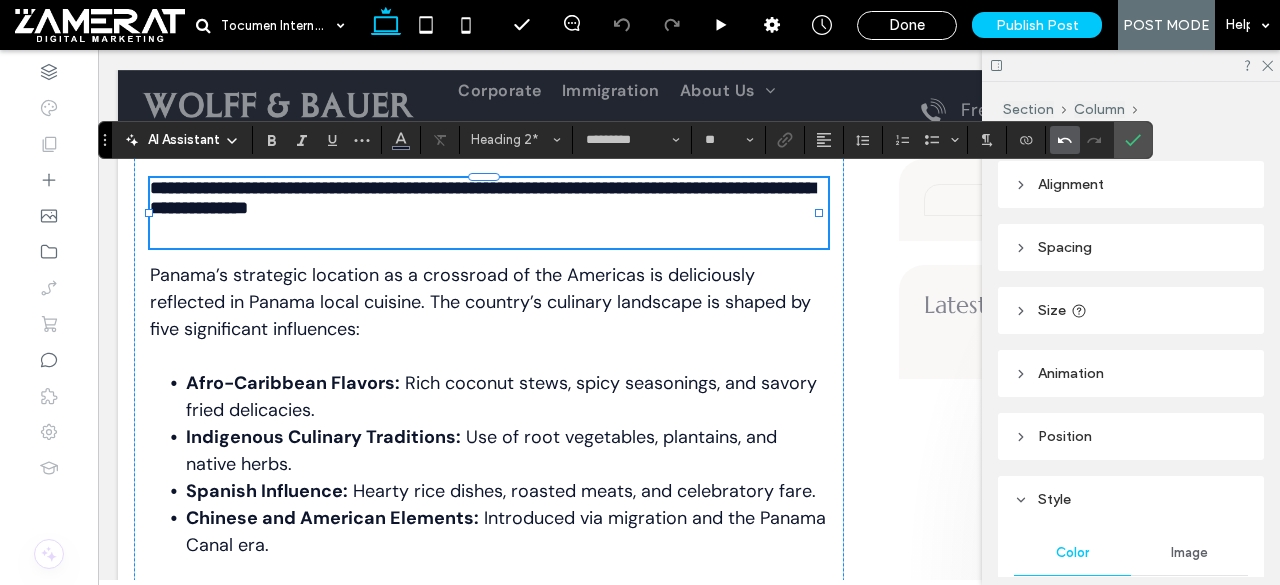 click 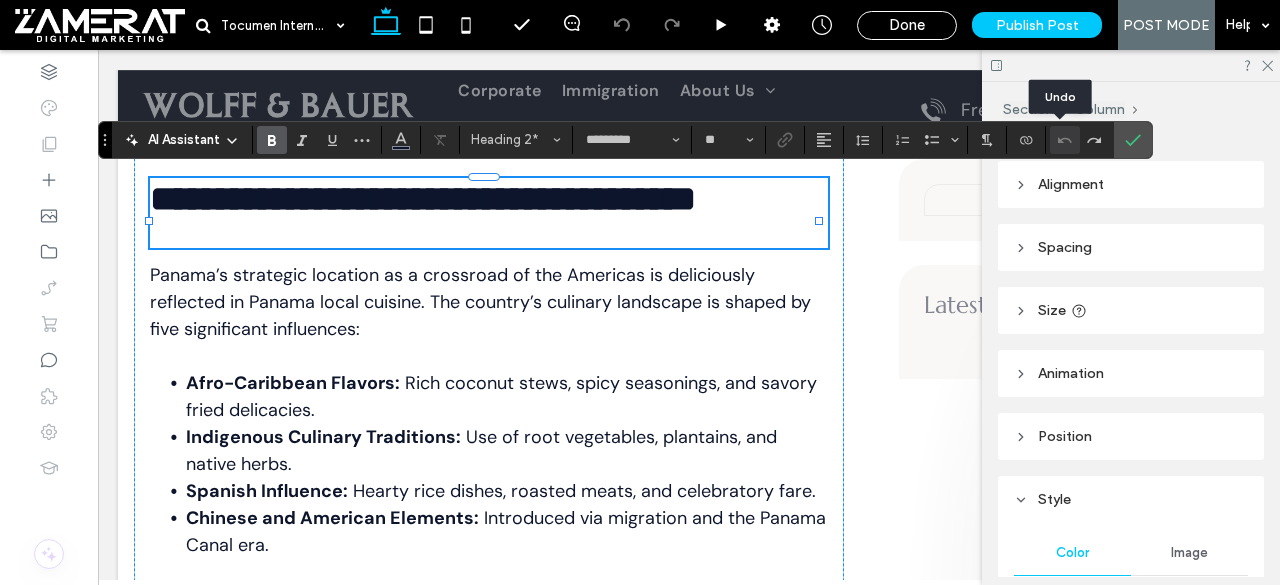 scroll, scrollTop: 0, scrollLeft: 0, axis: both 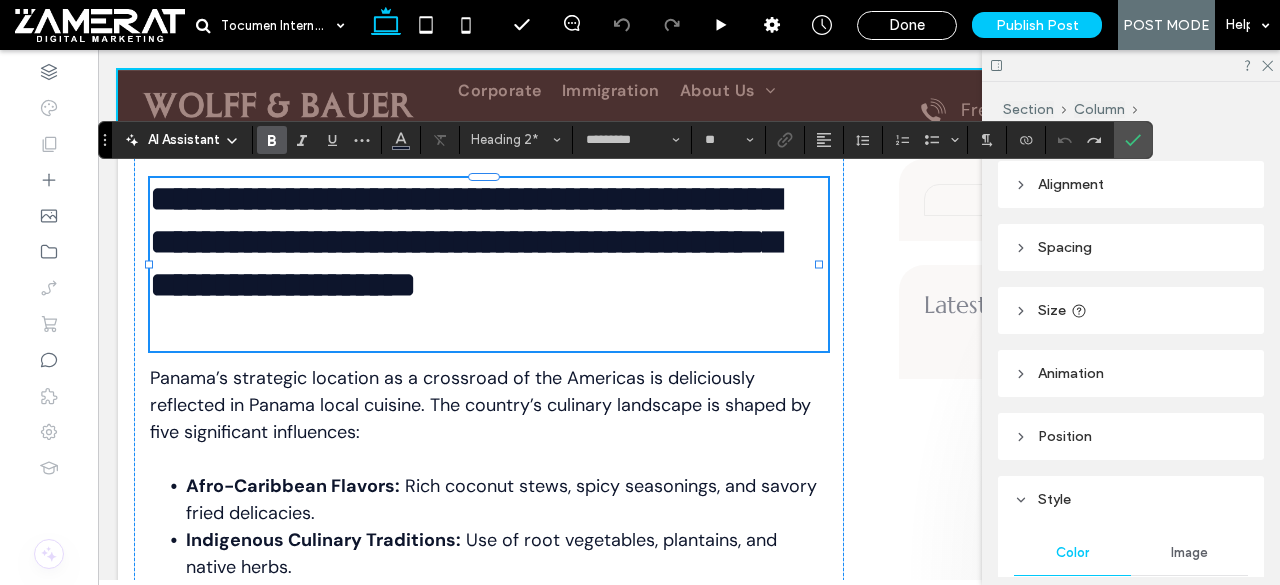 type on "*******" 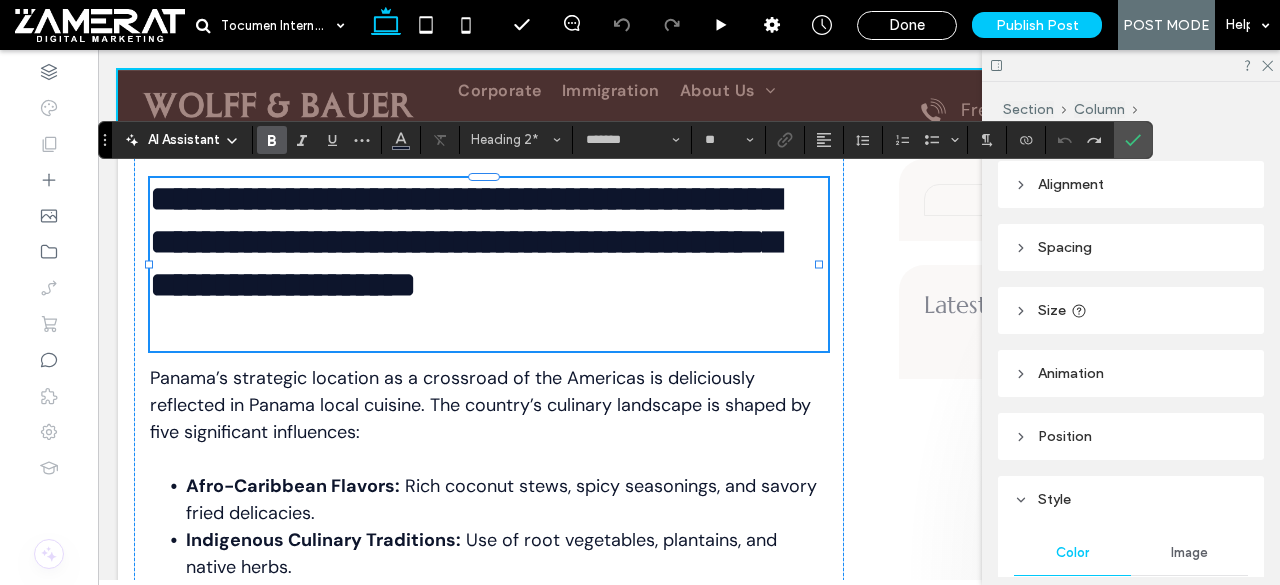 scroll, scrollTop: 0, scrollLeft: 0, axis: both 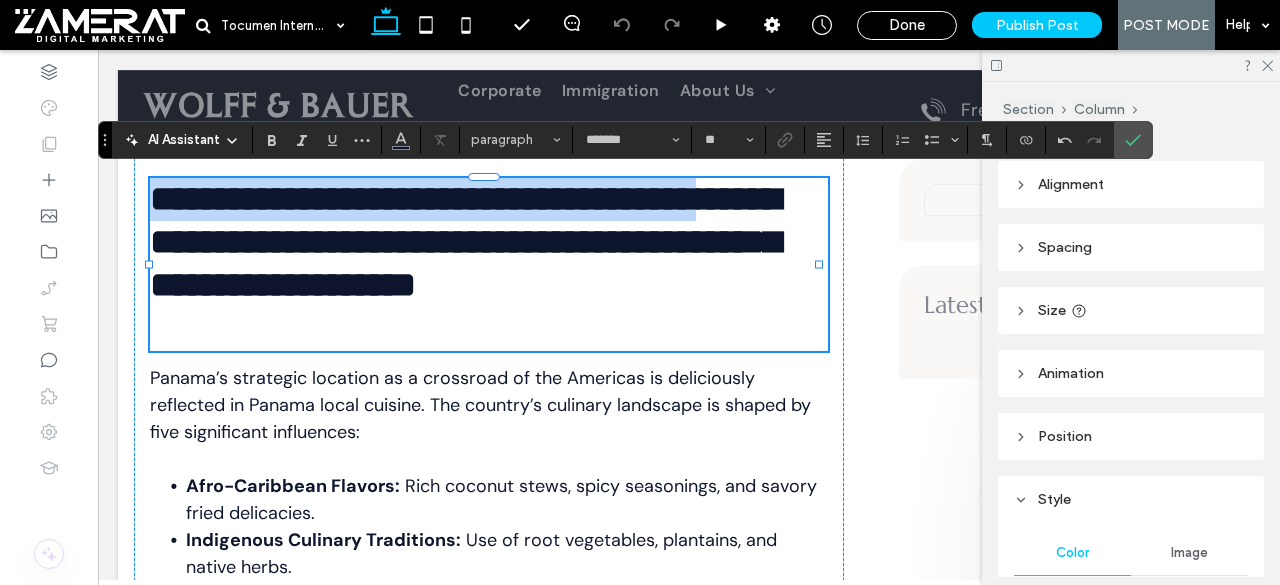 type on "*********" 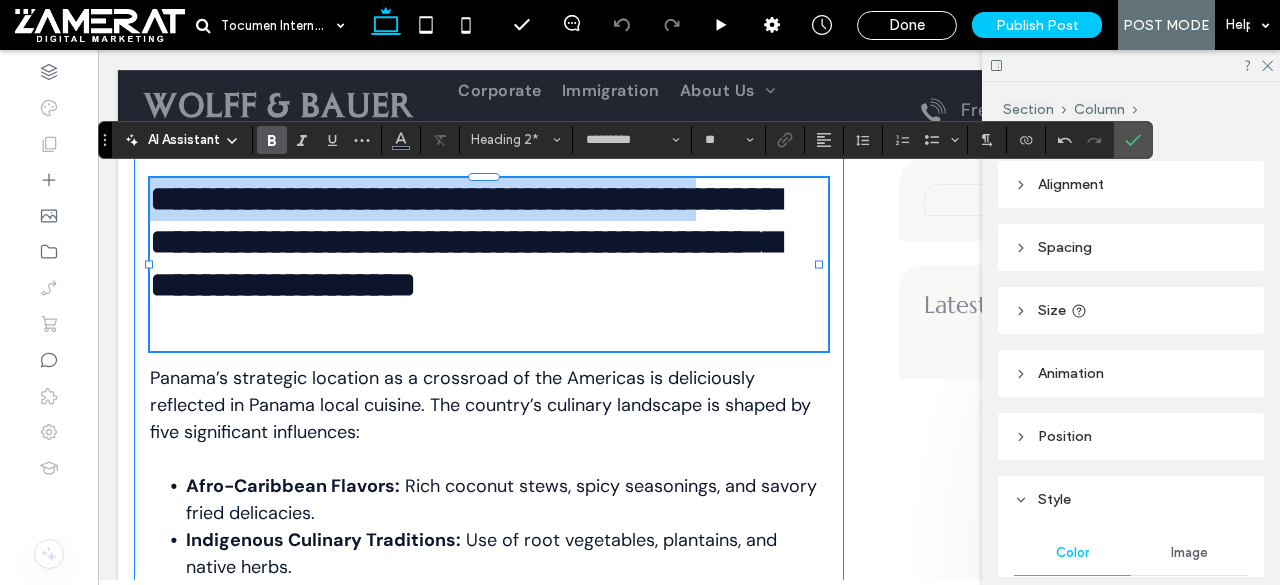 drag, startPoint x: 287, startPoint y: 227, endPoint x: 140, endPoint y: 192, distance: 151.10924 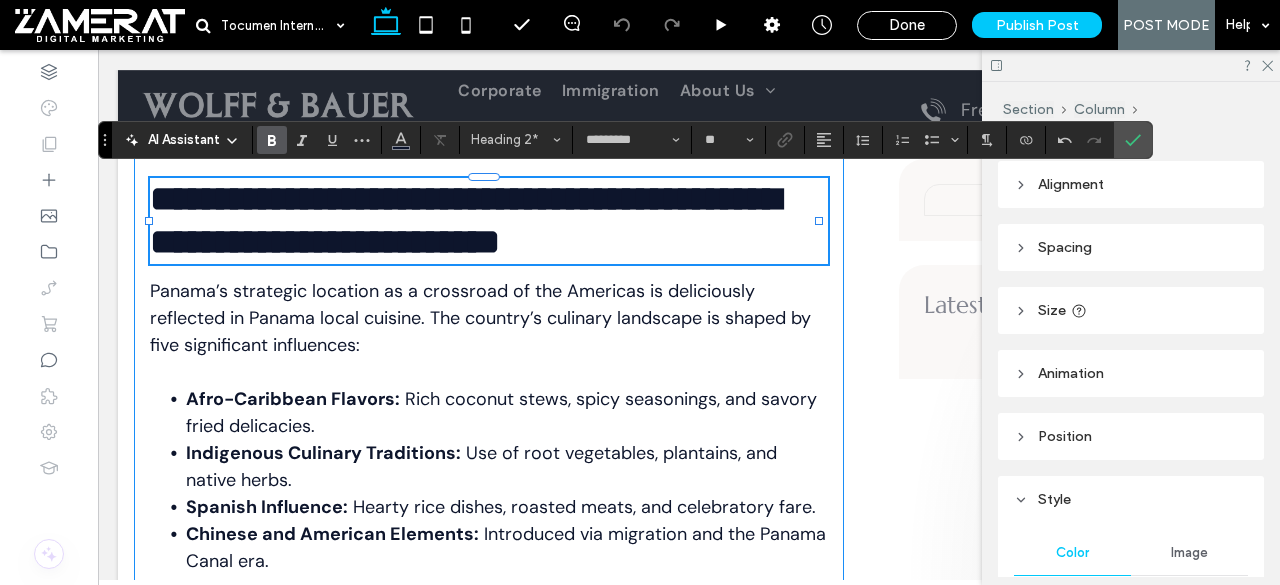 scroll, scrollTop: 0, scrollLeft: 0, axis: both 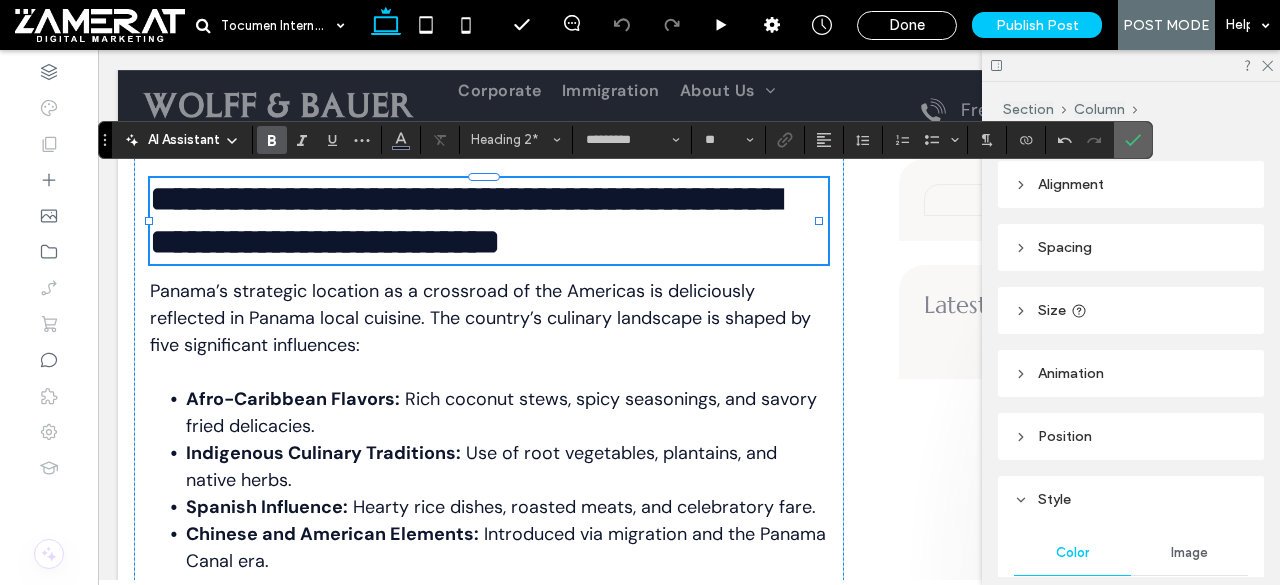click 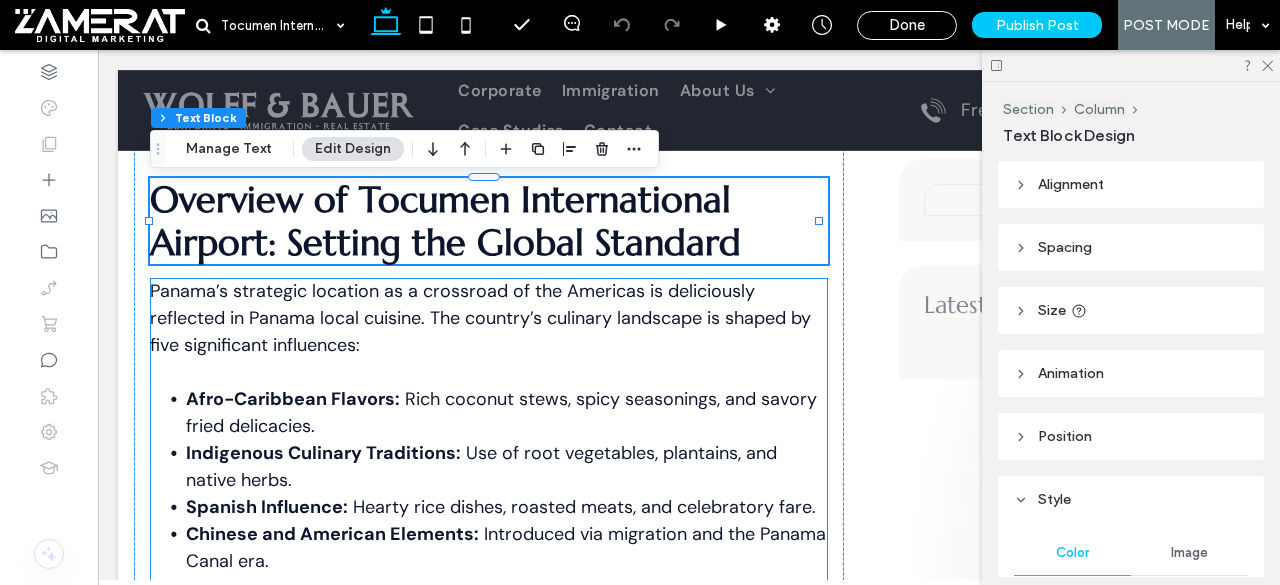 click on "Afro-Caribbean Flavors:
Rich coconut stews, spicy seasonings, and savory fried delicacies." at bounding box center [507, 413] 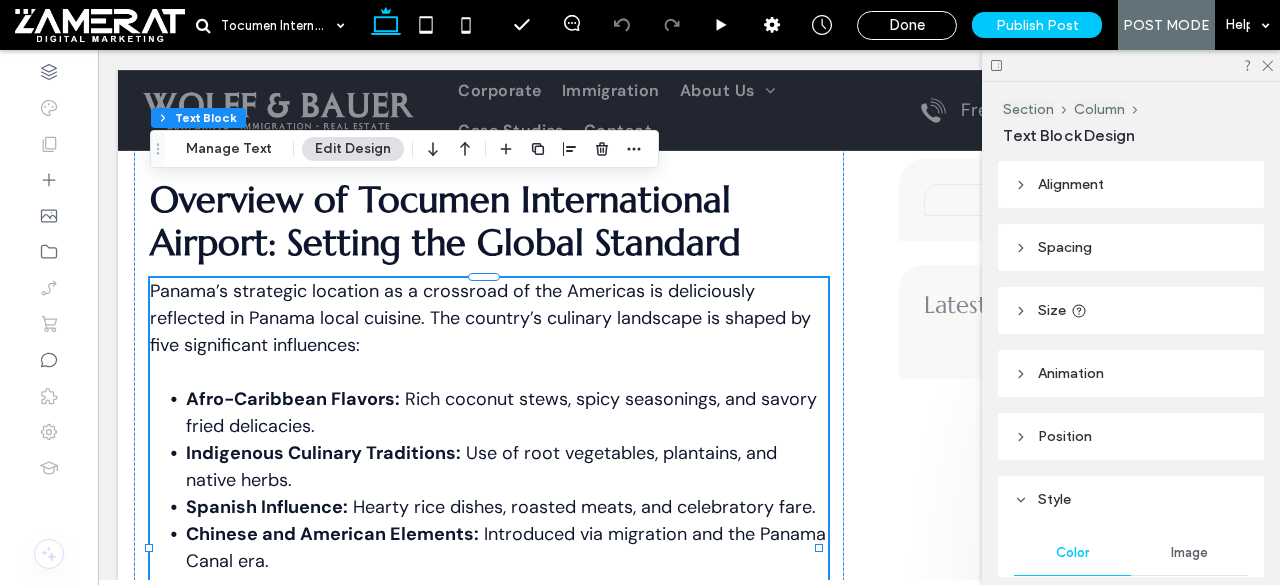 click on "Panama’s strategic location as a crossroad of the Americas is deliciously reflected in Panama local cuisine. The country’s culinary landscape is shaped by five significant influences:   Afro-Caribbean Flavors:
Rich coconut stews, spicy seasonings, and savory fried delicacies. Indigenous Culinary Traditions:
Use of root vegetables, plantains, and native herbs. Spanish Influence:
Hearty rice dishes, roasted meats, and celebratory fare. Chinese and American Elements:
Introduced via migration and the Panama Canal era.
The backbone of traditional Panamanian food includes rice, maize (corn), yuca (cassava), beans, plantains, tropical fruits, seafood, and aromatic herbs. This diverse ingredient base fuses to create a cuisine that is comforting, flavorful, and an expression of Panamanian cultural food. You’ll taste these influences in every dish, each grounded in local family tradition and regional history. For practical relocation tips, check our Relocating to Panama: What to Know guide." at bounding box center (489, 548) 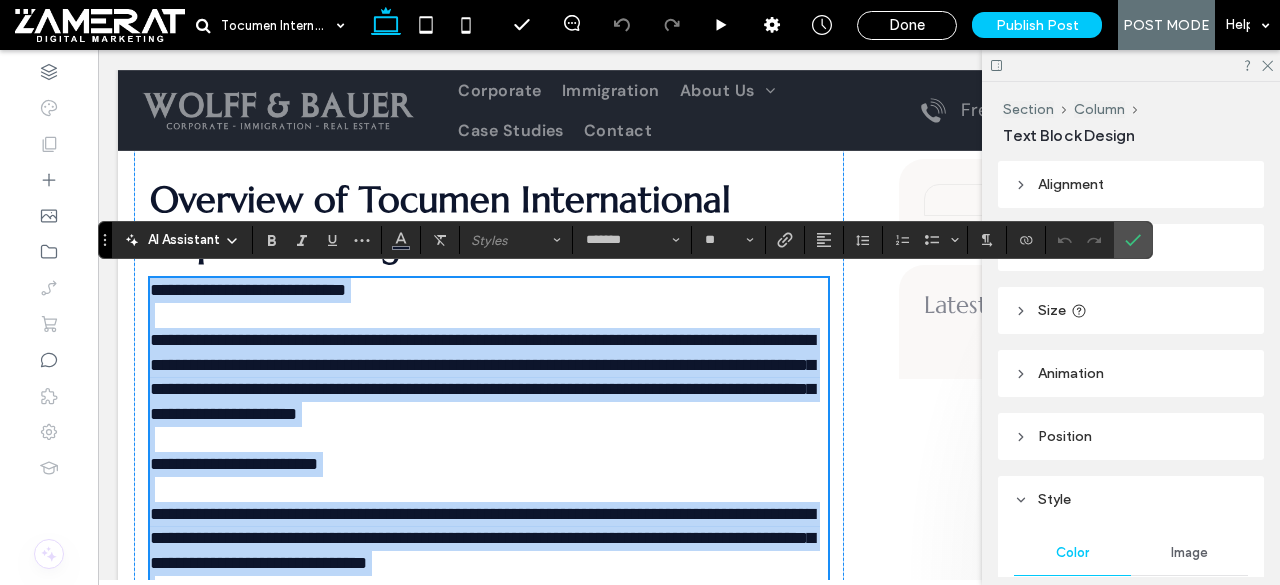 scroll, scrollTop: 2166, scrollLeft: 0, axis: vertical 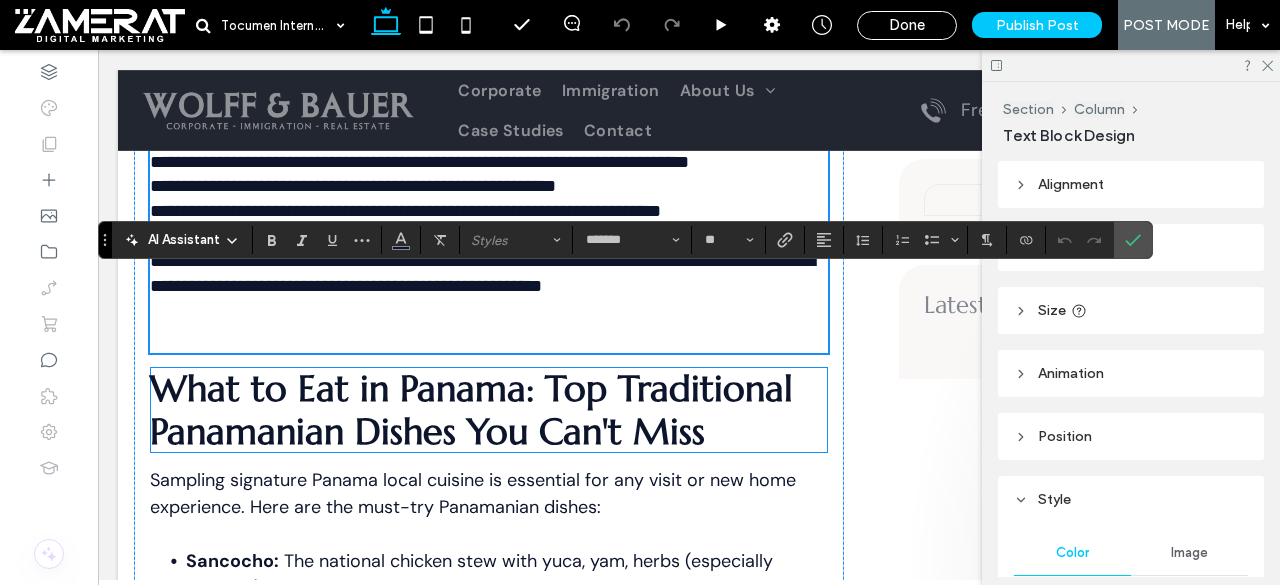 type on "*******" 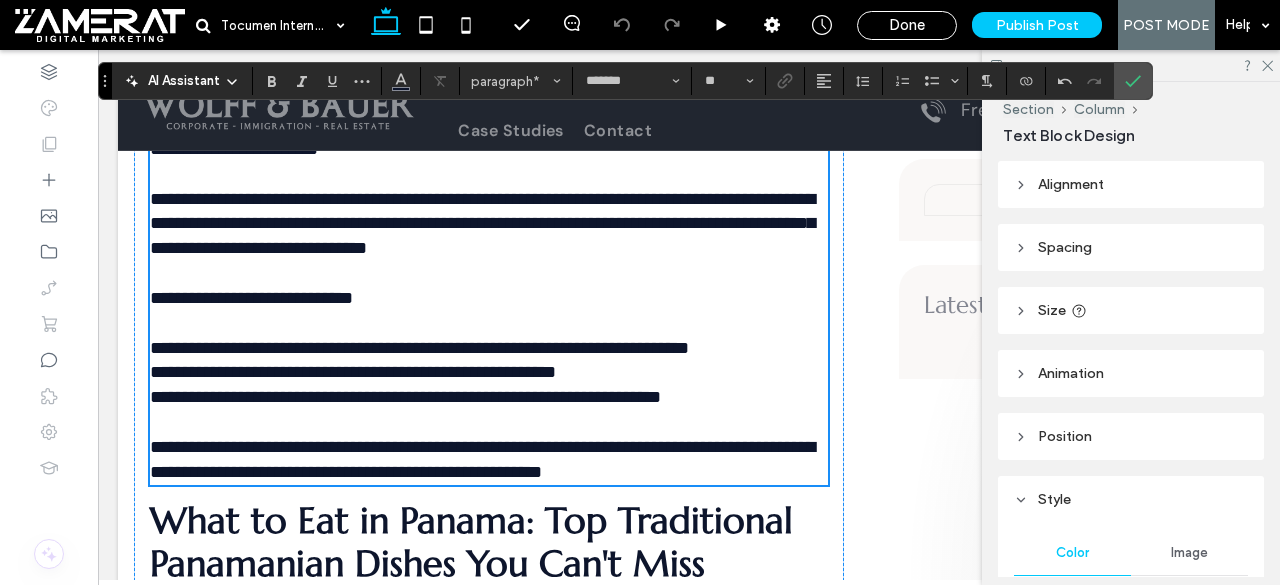 scroll, scrollTop: 1979, scrollLeft: 0, axis: vertical 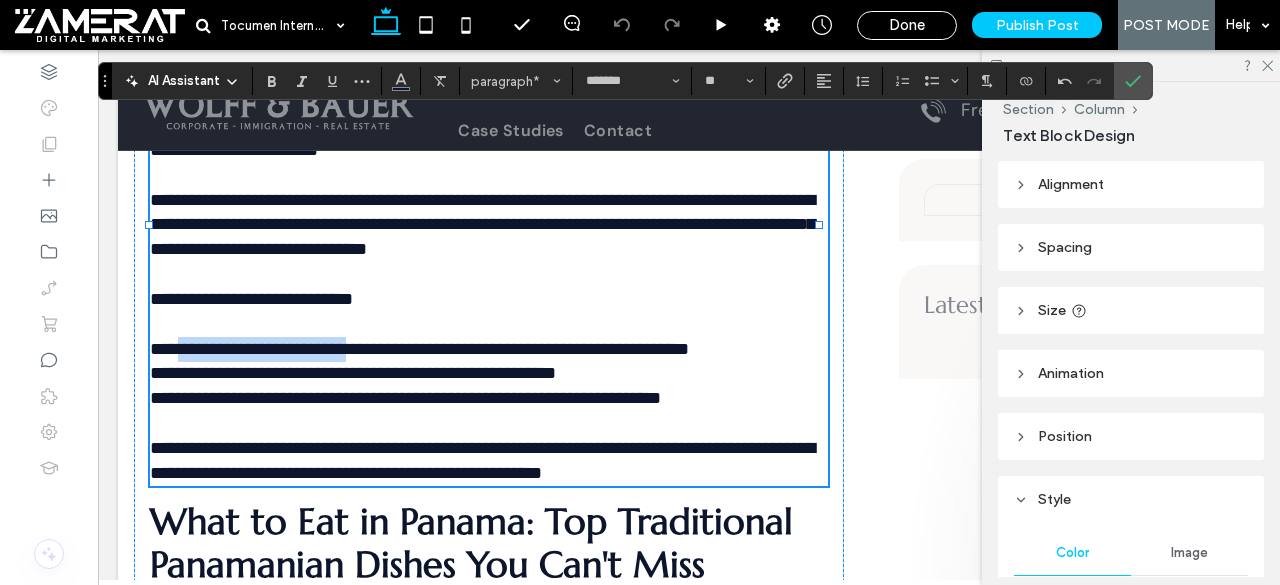 drag, startPoint x: 397, startPoint y: 345, endPoint x: 183, endPoint y: 345, distance: 214 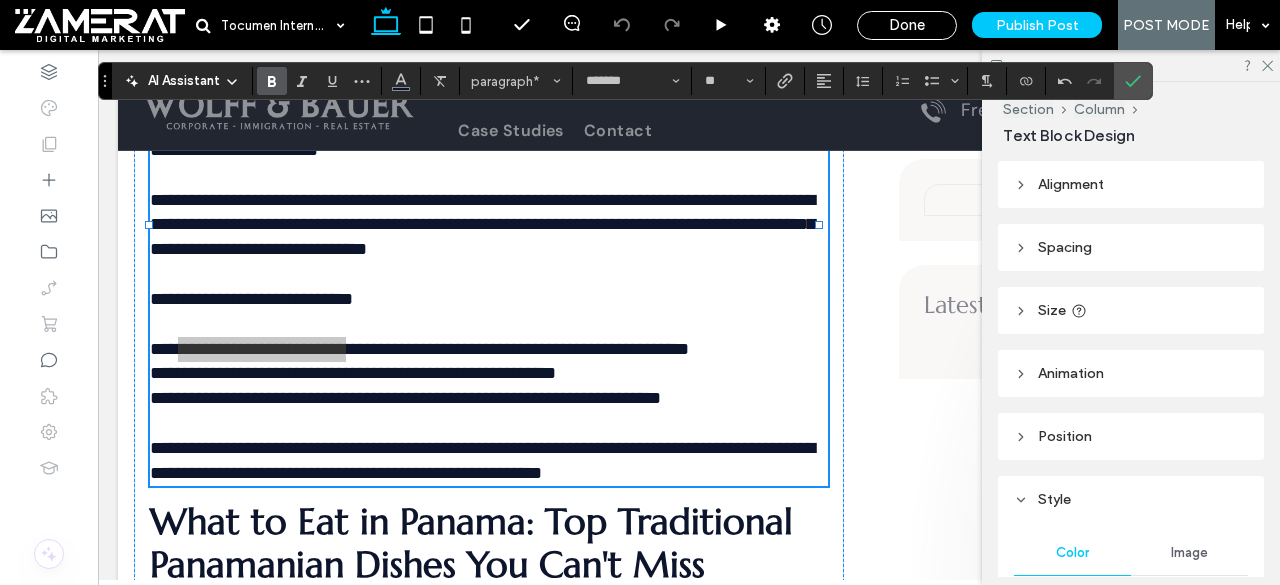 click 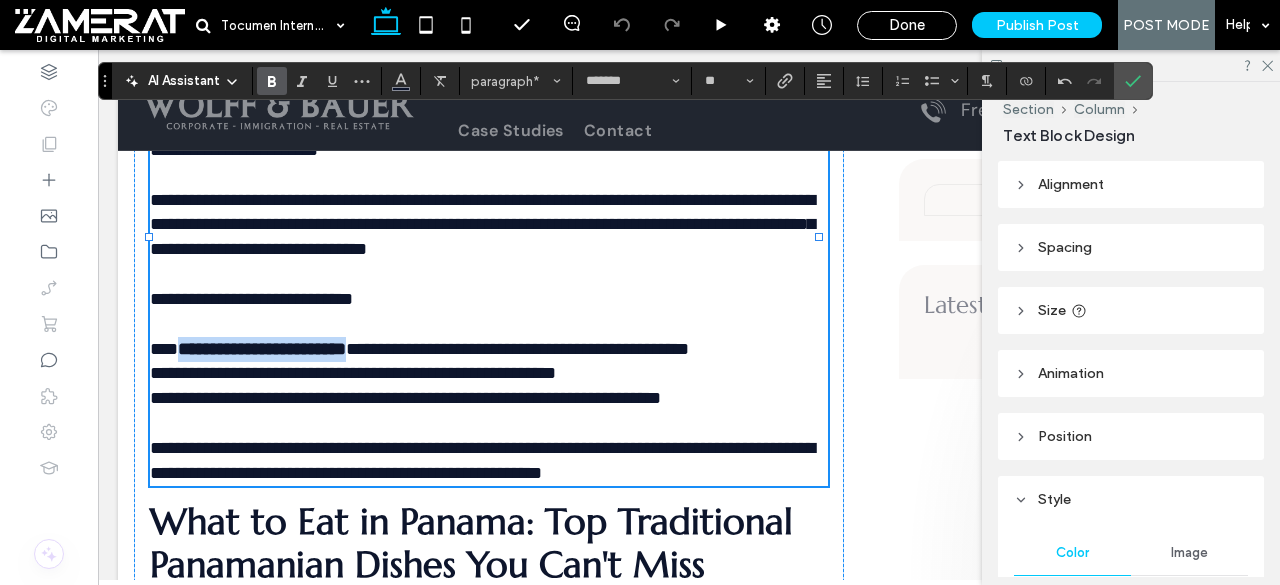 click on "**********" at bounding box center (353, 373) 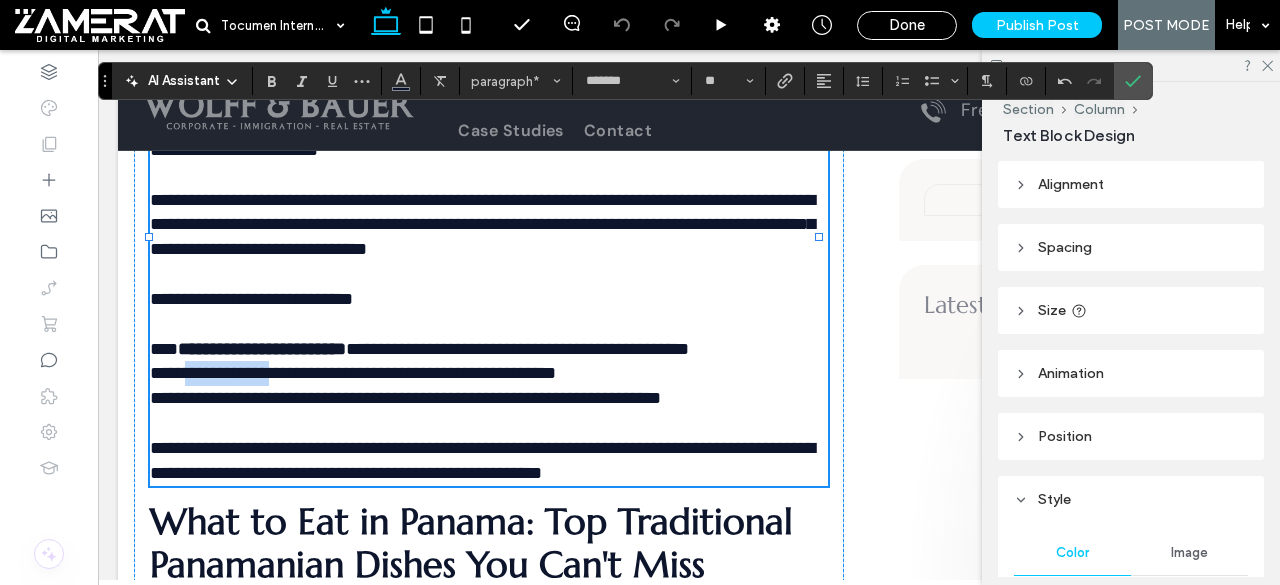 drag, startPoint x: 293, startPoint y: 393, endPoint x: 179, endPoint y: 389, distance: 114.07015 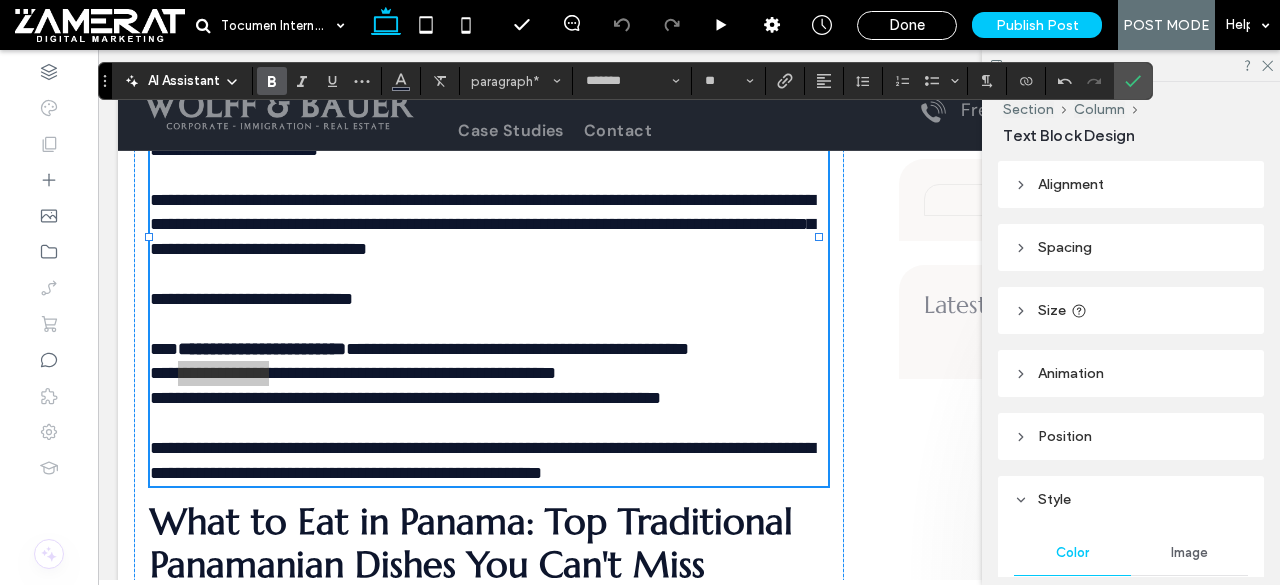 click at bounding box center (268, 81) 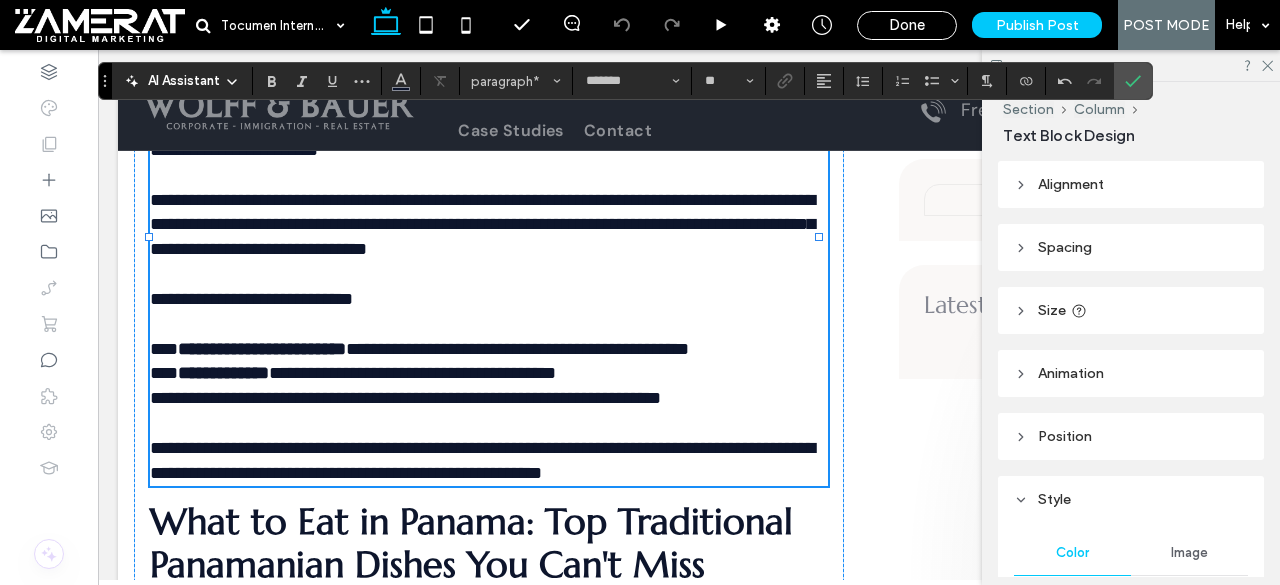 click on "**********" at bounding box center [405, 398] 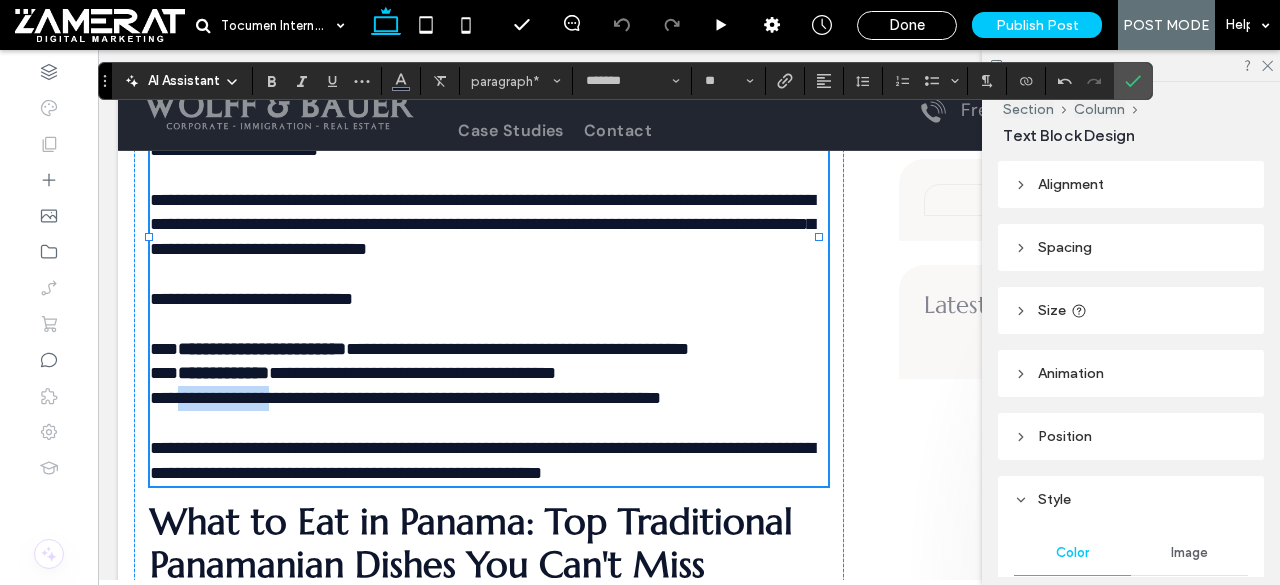 drag, startPoint x: 295, startPoint y: 415, endPoint x: 184, endPoint y: 412, distance: 111.040535 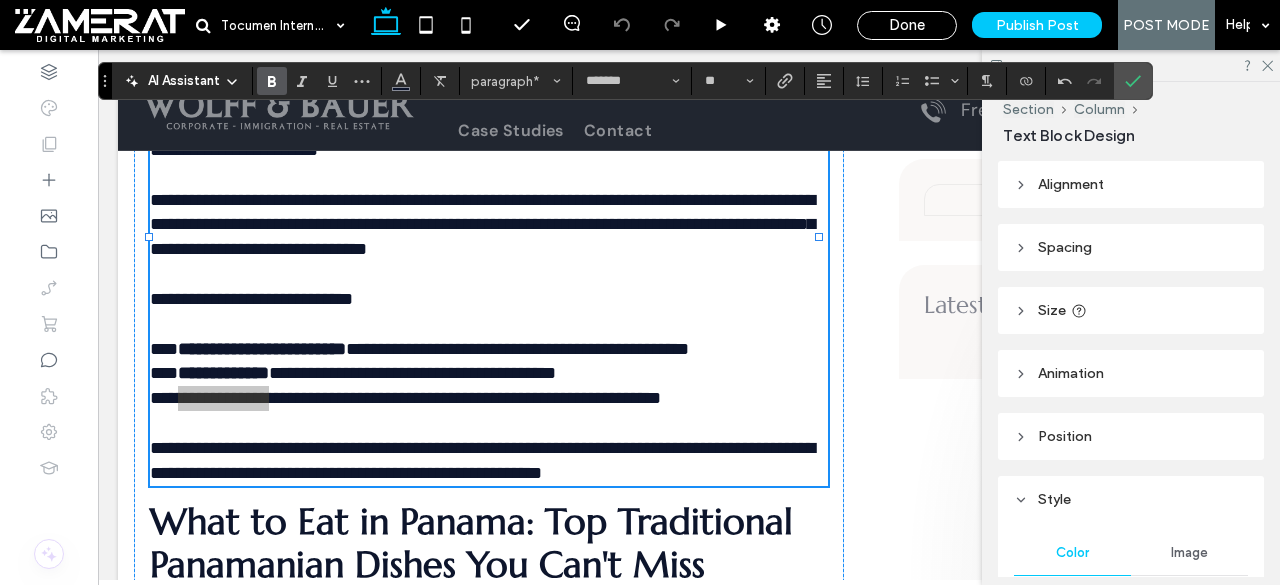 click 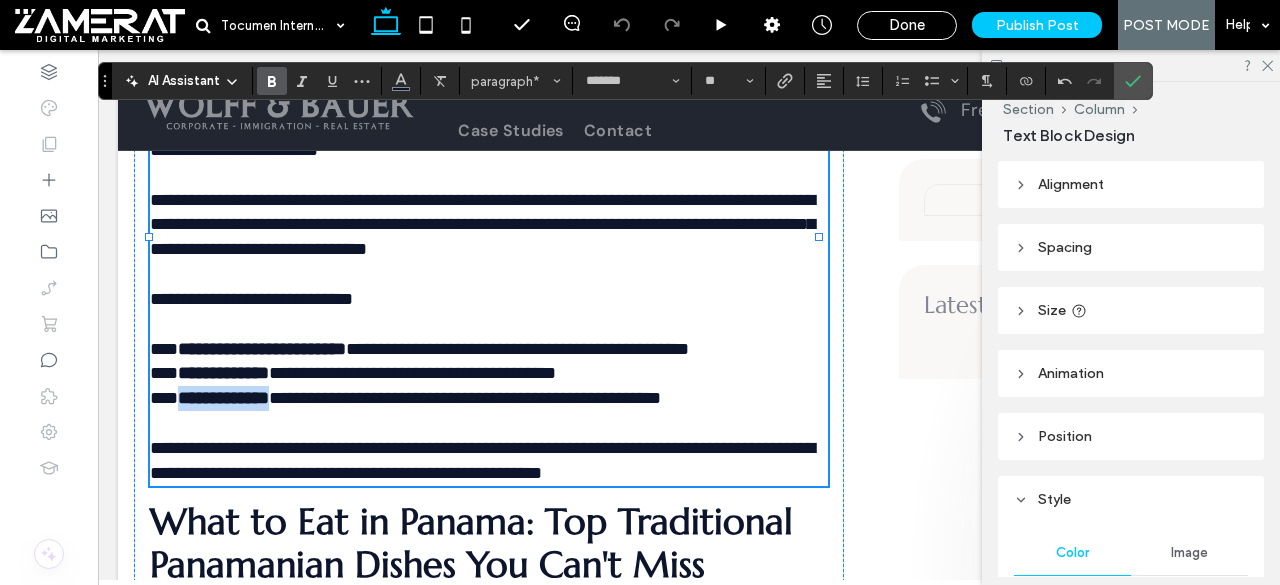click on "**********" at bounding box center (262, 349) 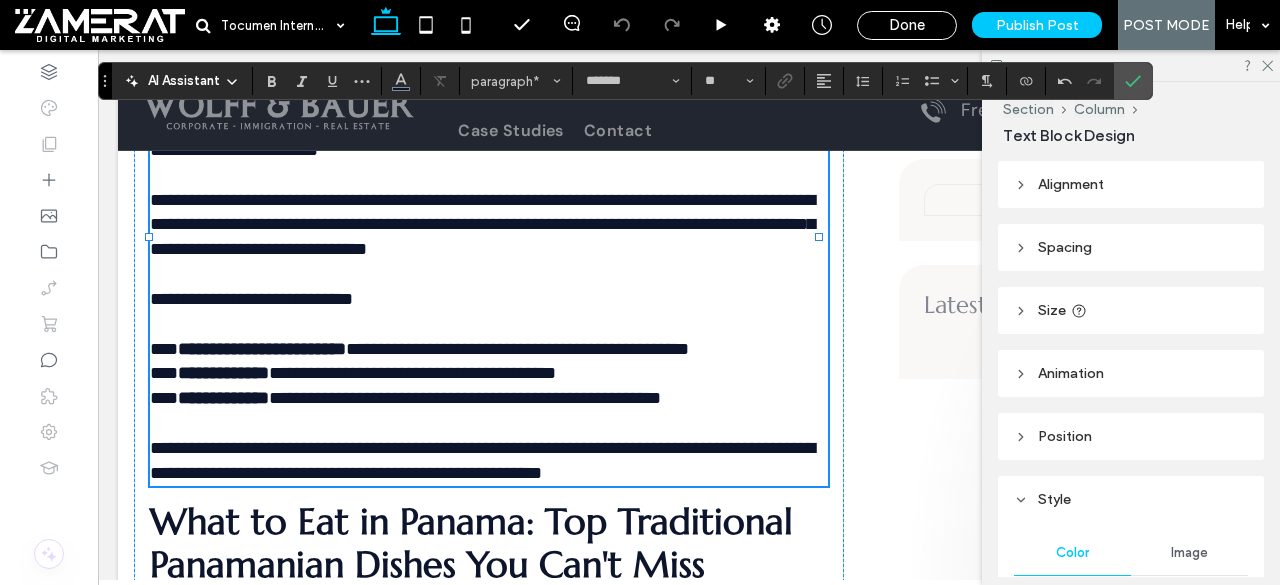 type 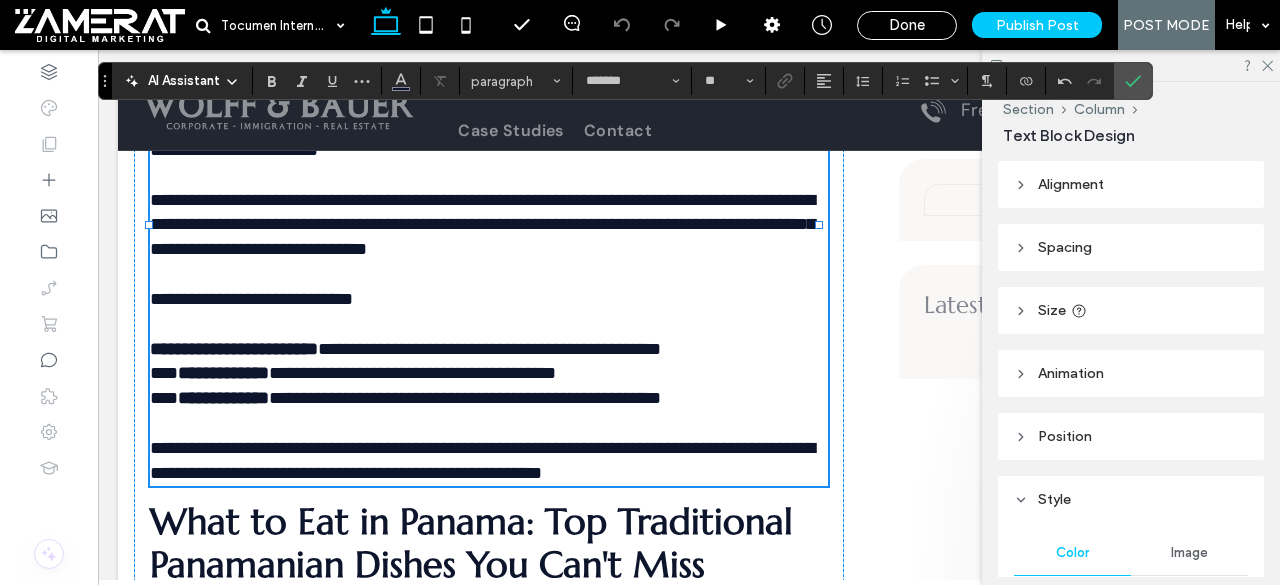 click on "****" at bounding box center [164, 373] 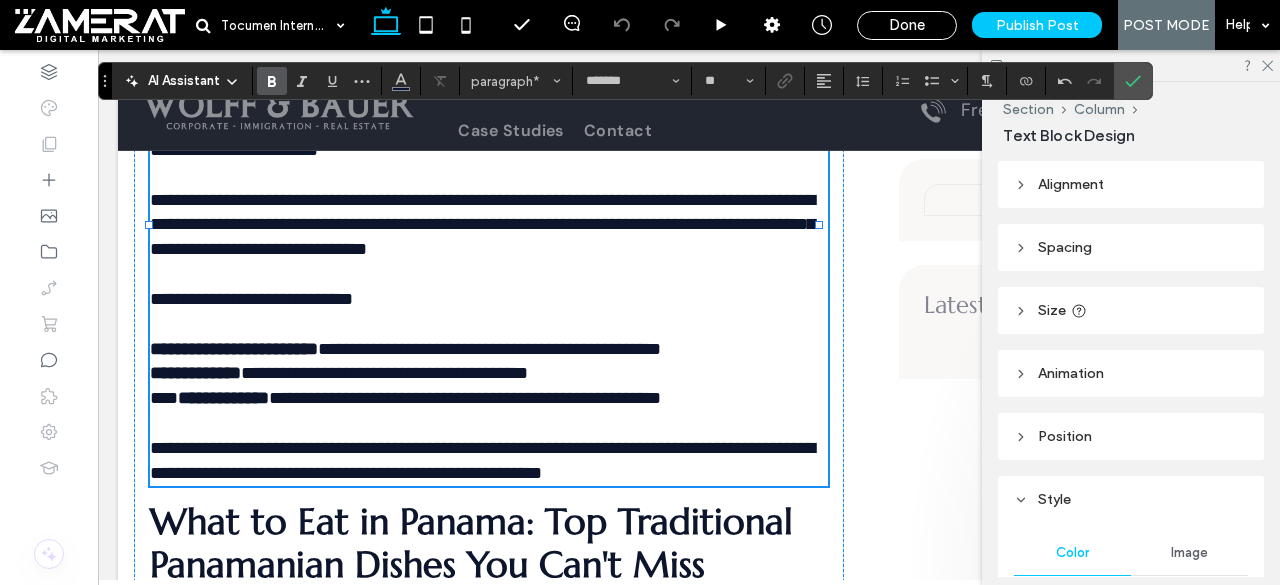 click on "**********" at bounding box center (489, 349) 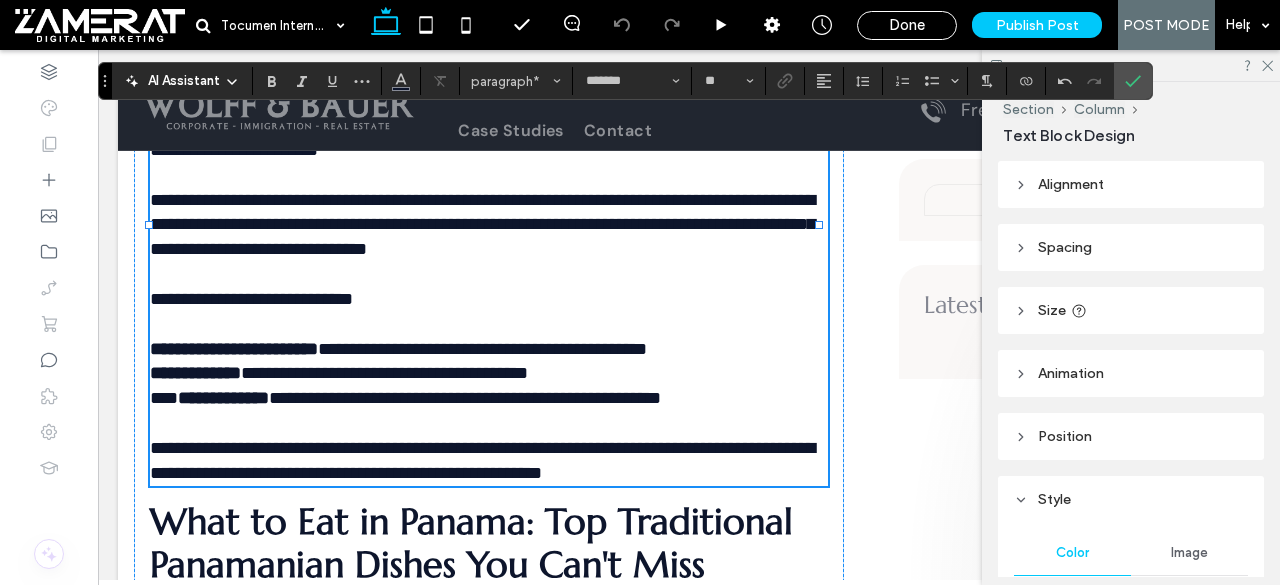 click on "**********" at bounding box center [384, 373] 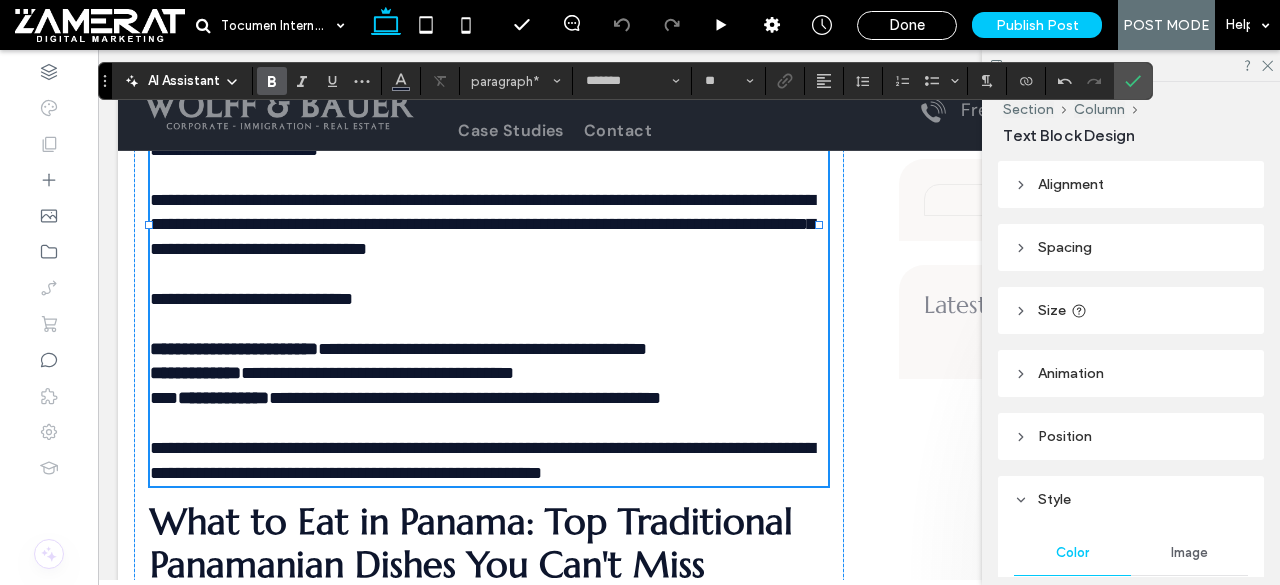 click on "**********" at bounding box center [223, 398] 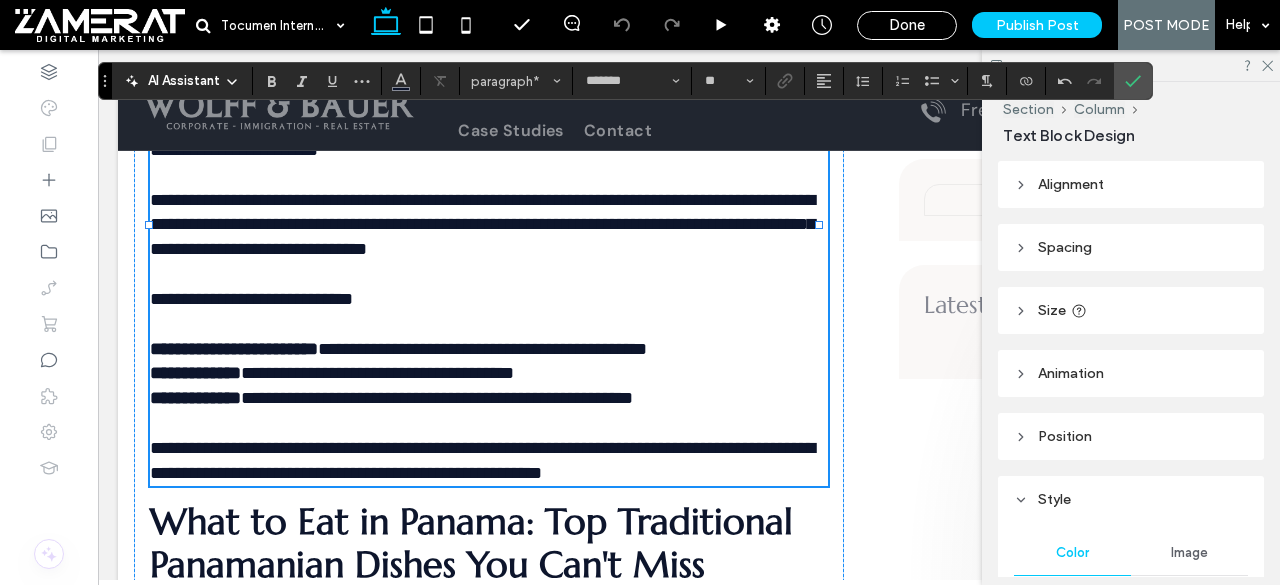 click on "**********" at bounding box center (437, 398) 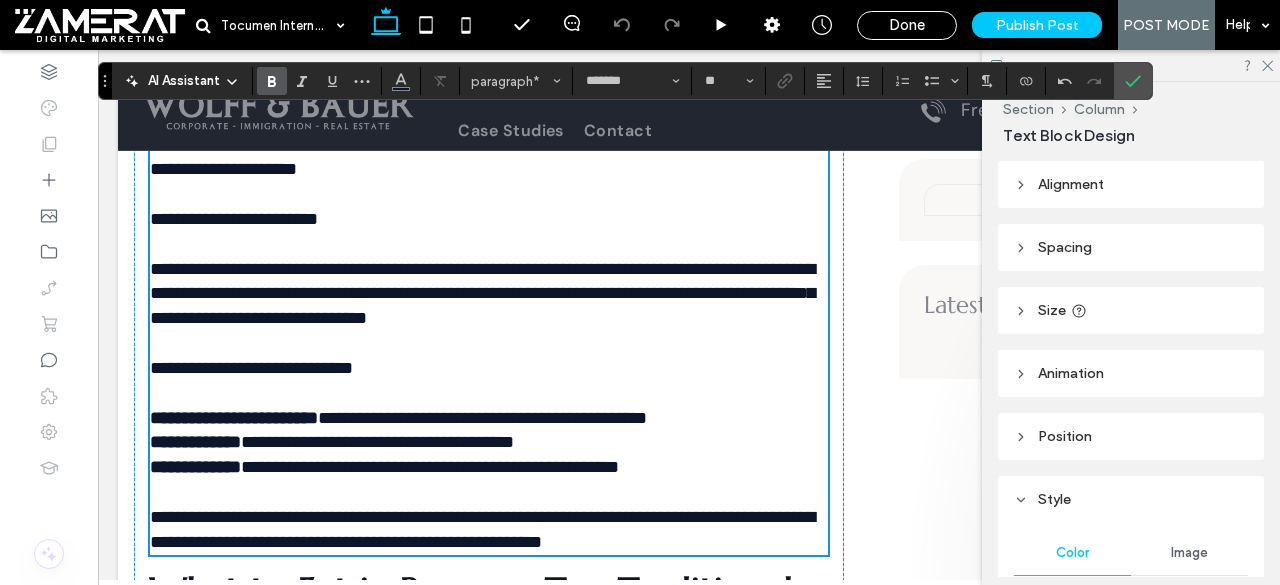 scroll, scrollTop: 1907, scrollLeft: 0, axis: vertical 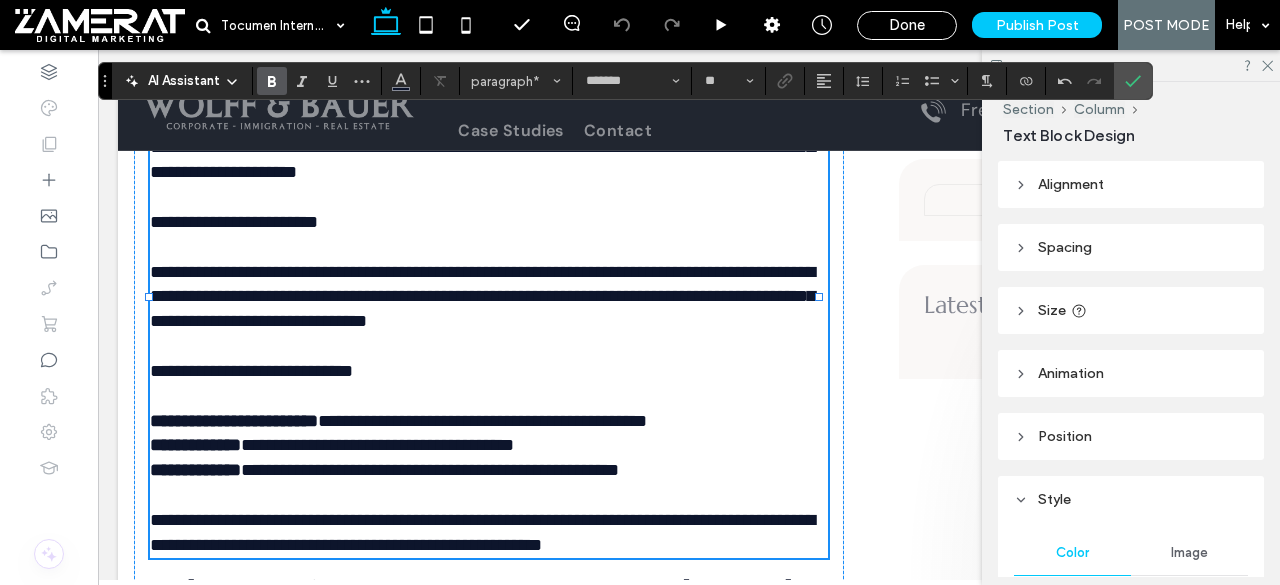 click at bounding box center [149, 297] 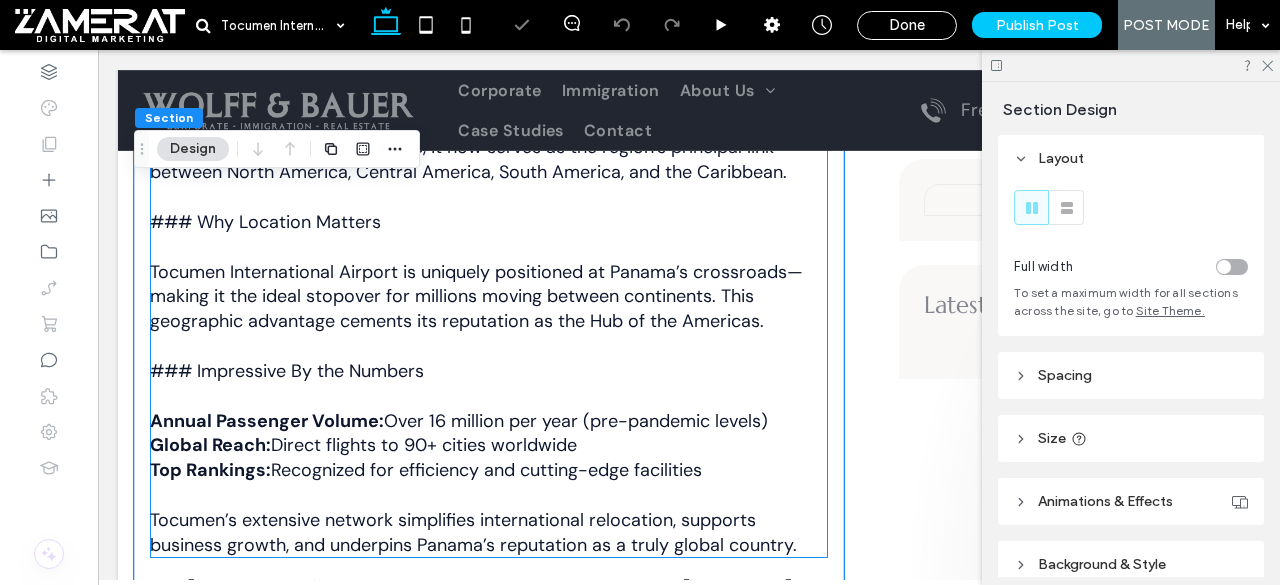 click on "Annual Passenger Volume:" at bounding box center (267, 421) 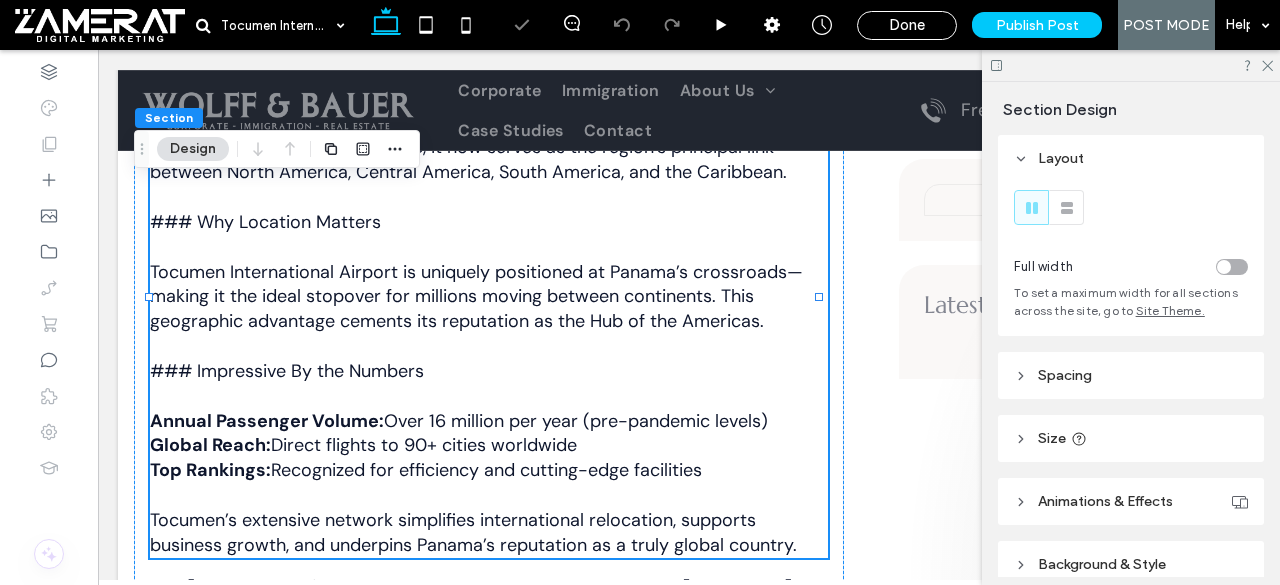 click on "### A Legacy of Connectivity Since opening in 1947, Tocumen International Airport has grown from a modest facility to Latin America’s leading aviation hub. With continual upgrades and unprecedented passenger traffic, it now serves as the region’s principal link between North America, Central America, South America, and the Caribbean. ### Why Location Matters Tocumen International Airport is uniquely positioned at Panama’s crossroads—making it the ideal stopover for millions moving between continents. This geographic advantage cements its reputation as the Hub of the Americas. ### Impressive By the Numbers Annual Passenger Volume:  Over 16 million per year (pre-pandemic levels) Global Reach:  Direct flights to 90+ cities worldwide Top Rankings:  Recognized for efficiency and cutting-edge facilities Tocumen’s extensive network simplifies international relocation, supports business growth, and underpins Panama’s reputation as a truly global country." at bounding box center [489, 296] 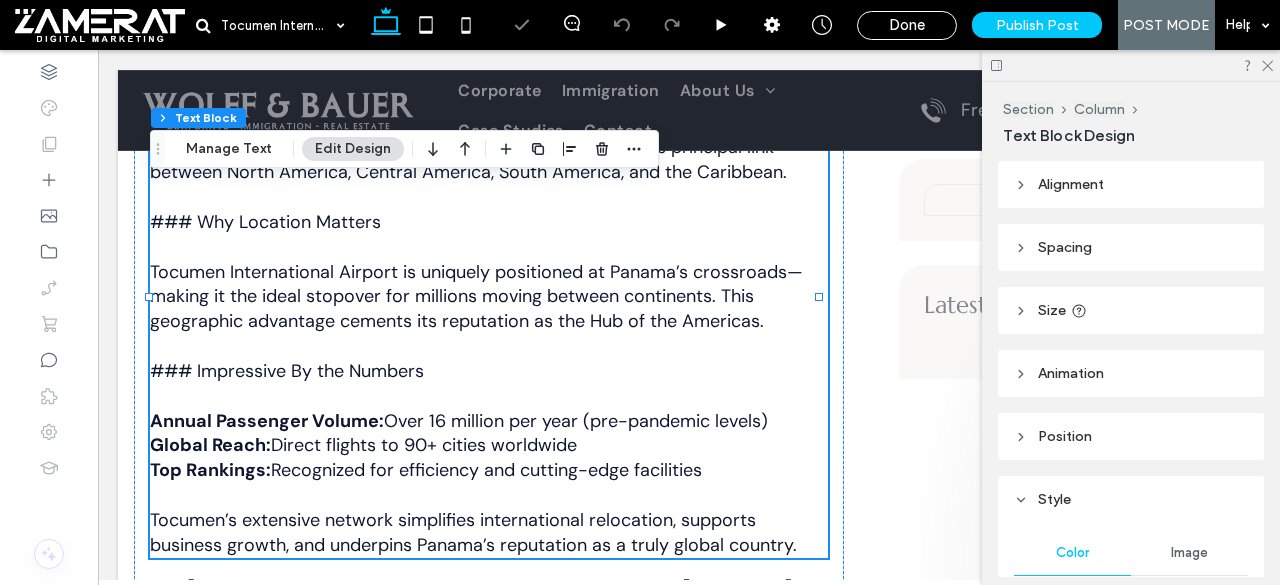 scroll, scrollTop: 1890, scrollLeft: 0, axis: vertical 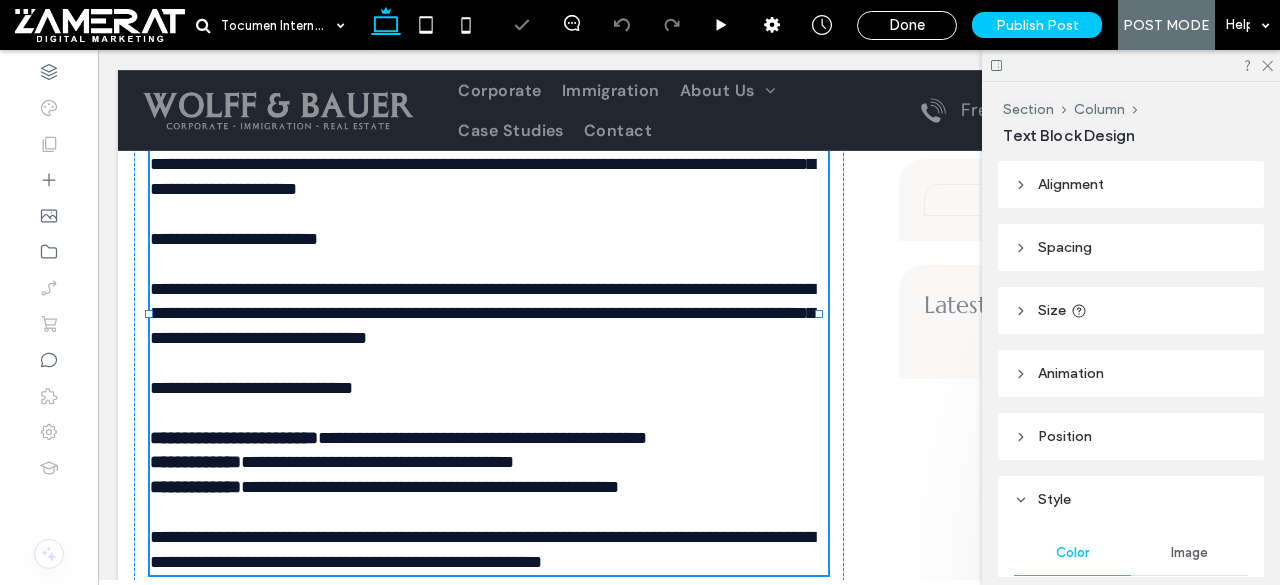 type on "*******" 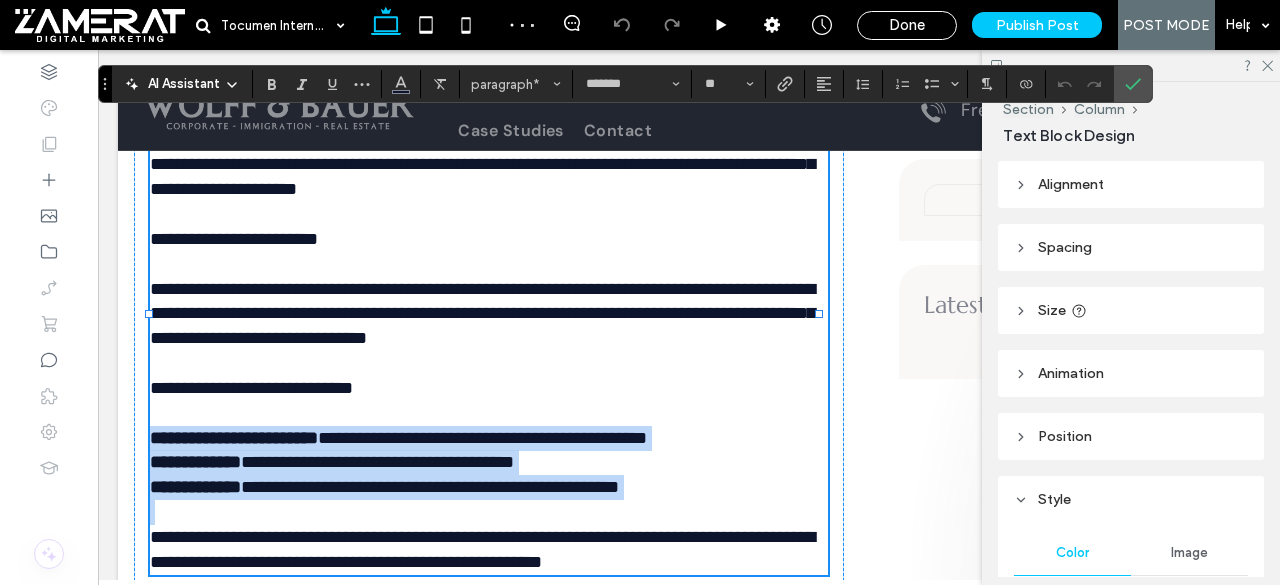 drag, startPoint x: 154, startPoint y: 433, endPoint x: 742, endPoint y: 504, distance: 592.27106 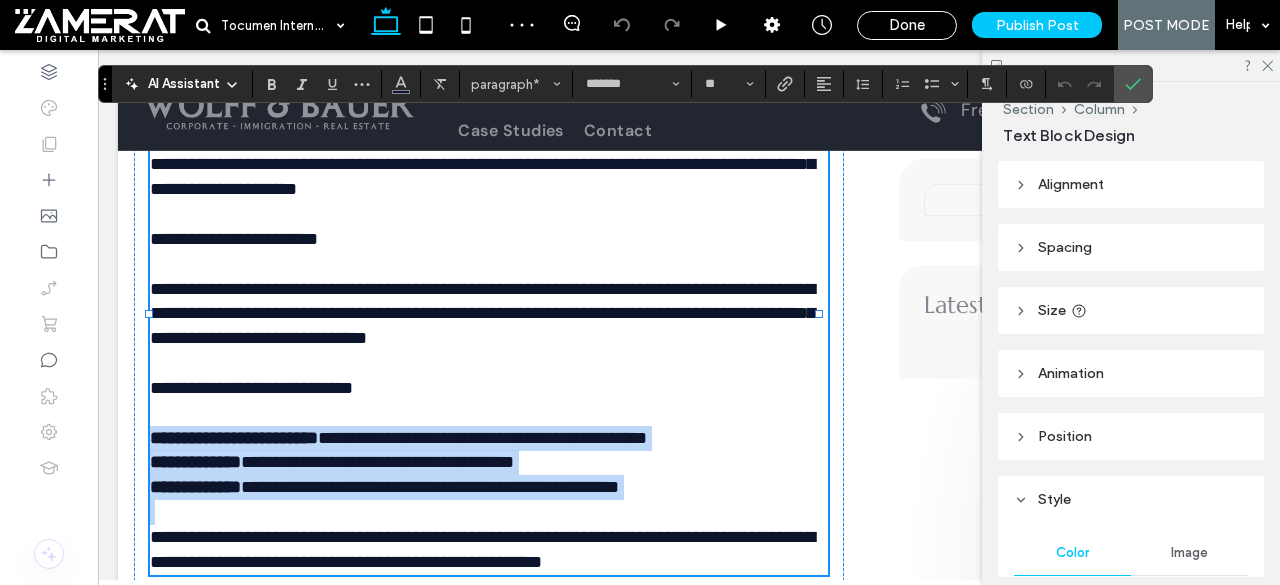 click on "**********" at bounding box center [489, 313] 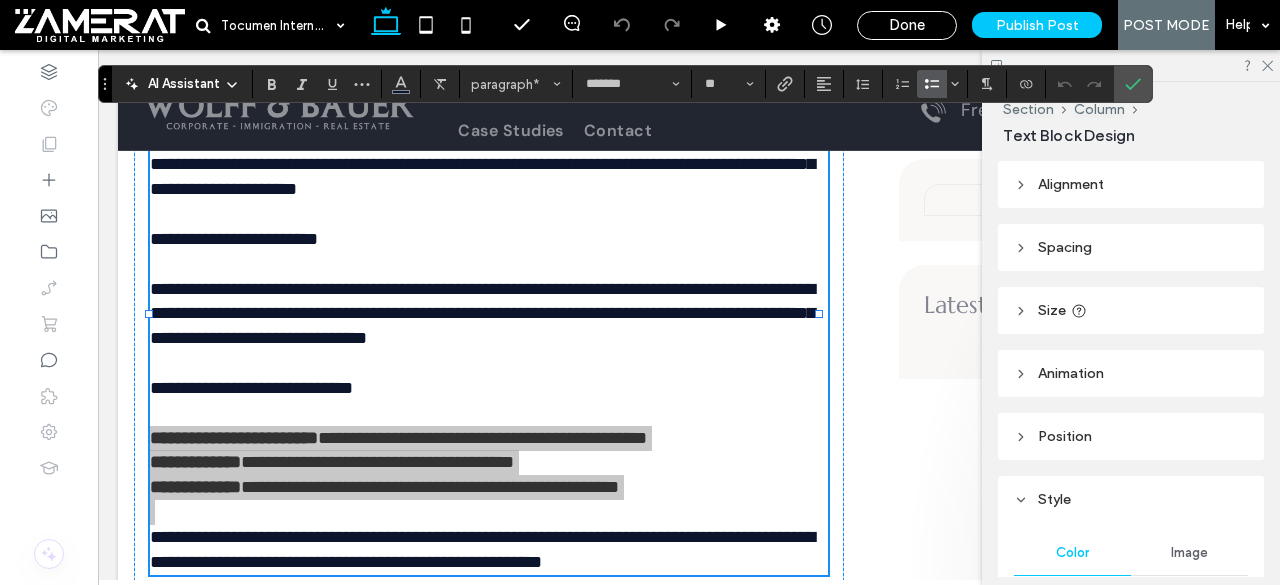 click 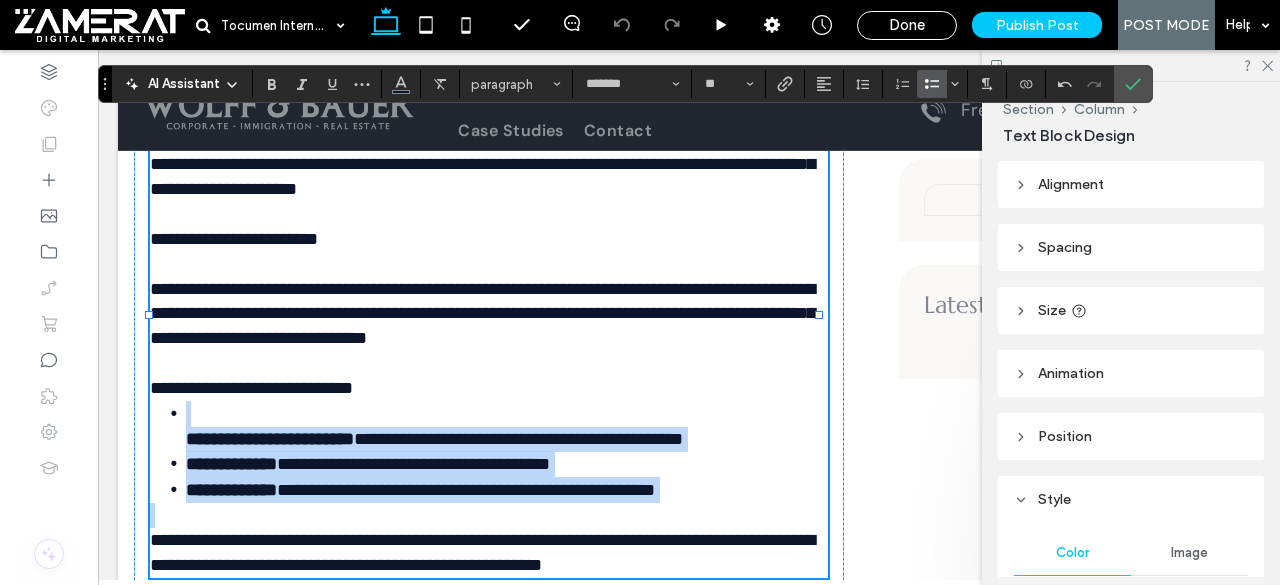 click on "**********" at bounding box center [489, 452] 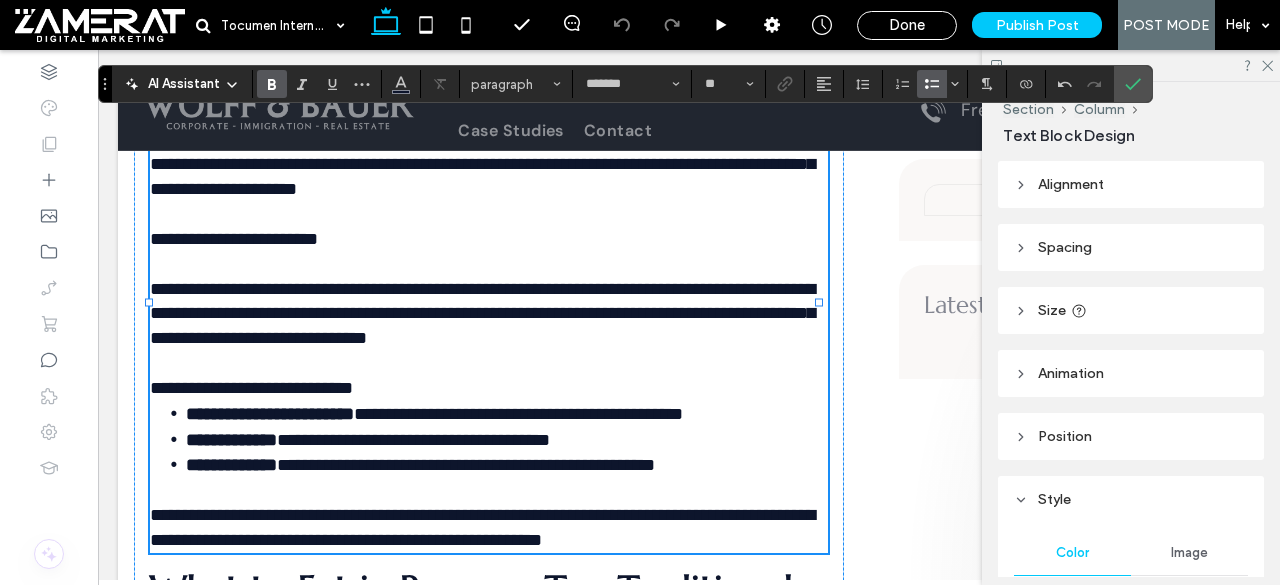 click on "**********" at bounding box center [489, 376] 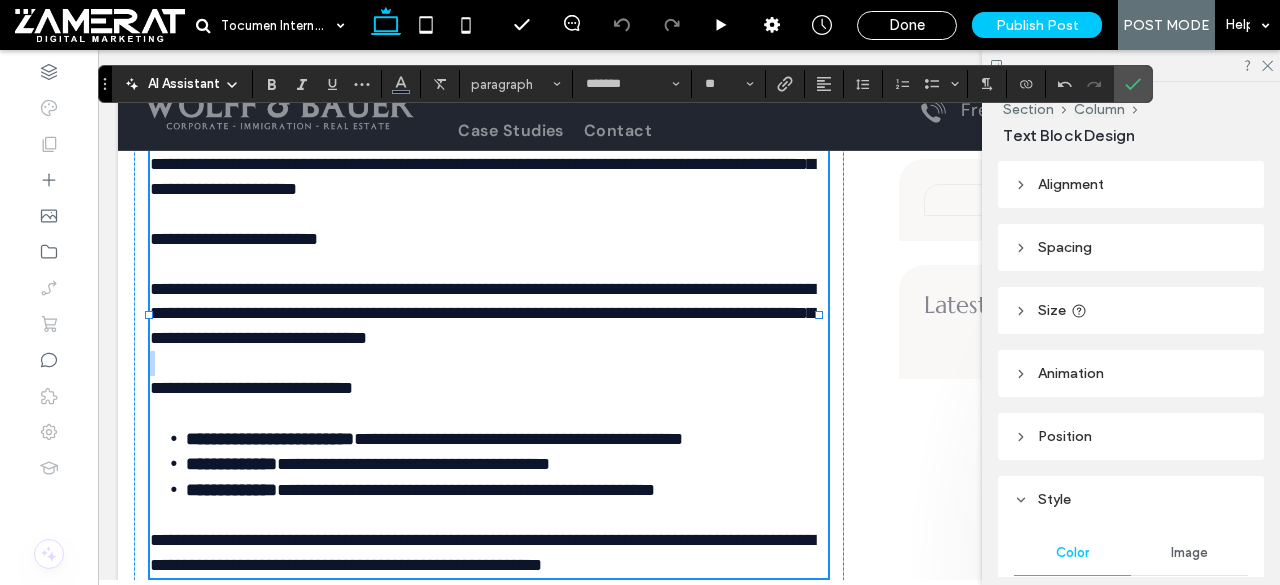 click on "**********" at bounding box center (489, 376) 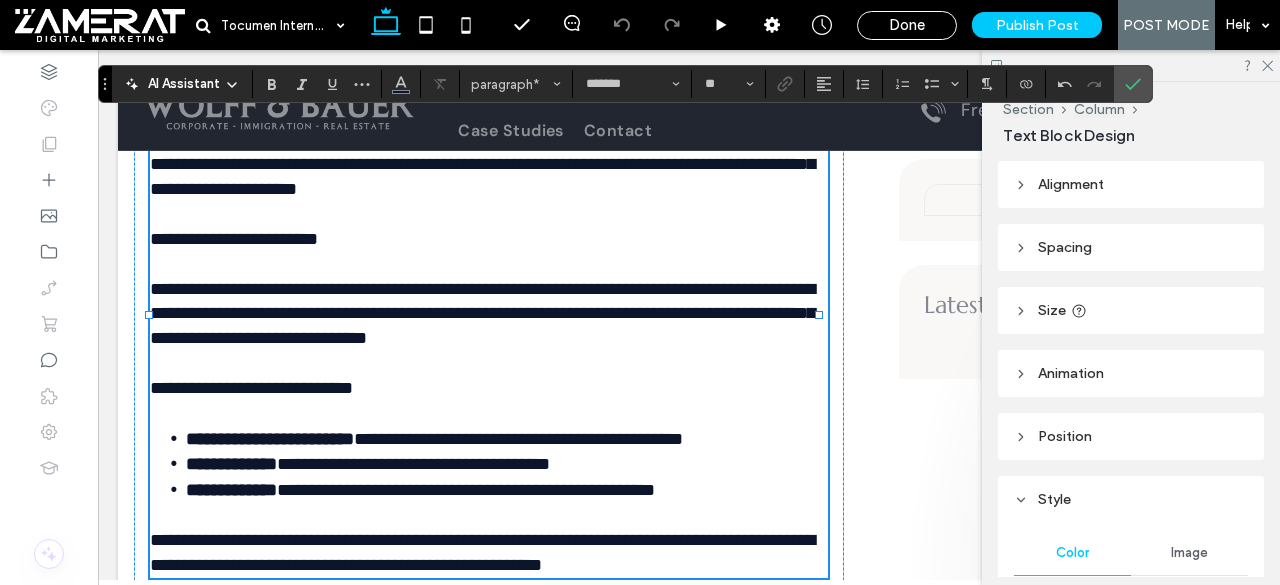 click on "**********" at bounding box center [489, 376] 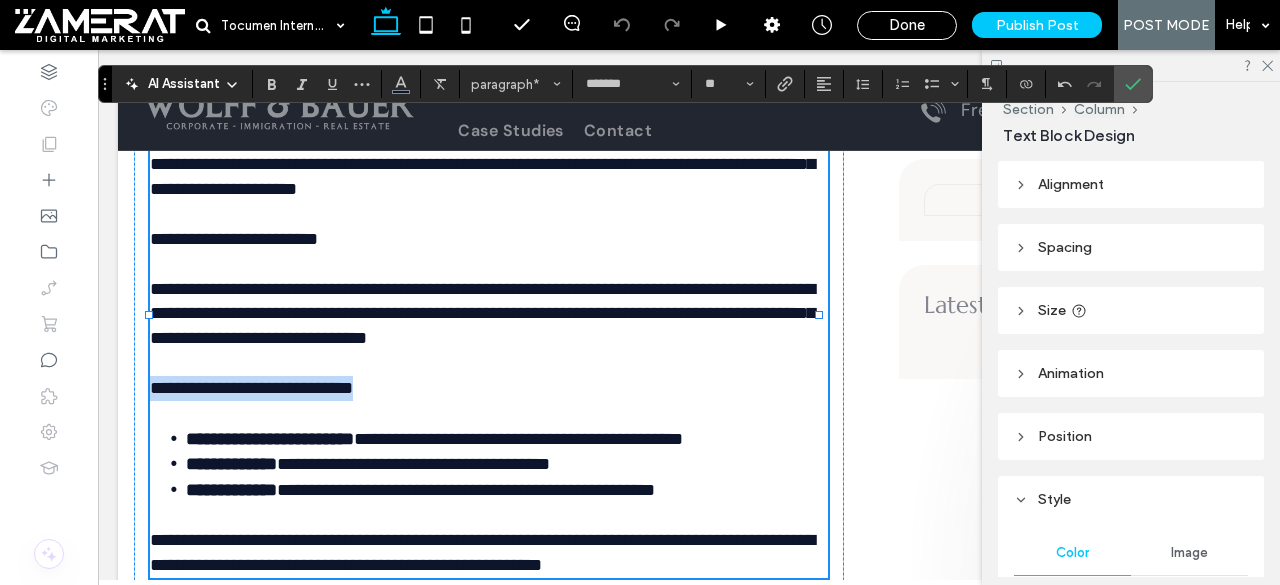 drag, startPoint x: 441, startPoint y: 383, endPoint x: 153, endPoint y: 387, distance: 288.02777 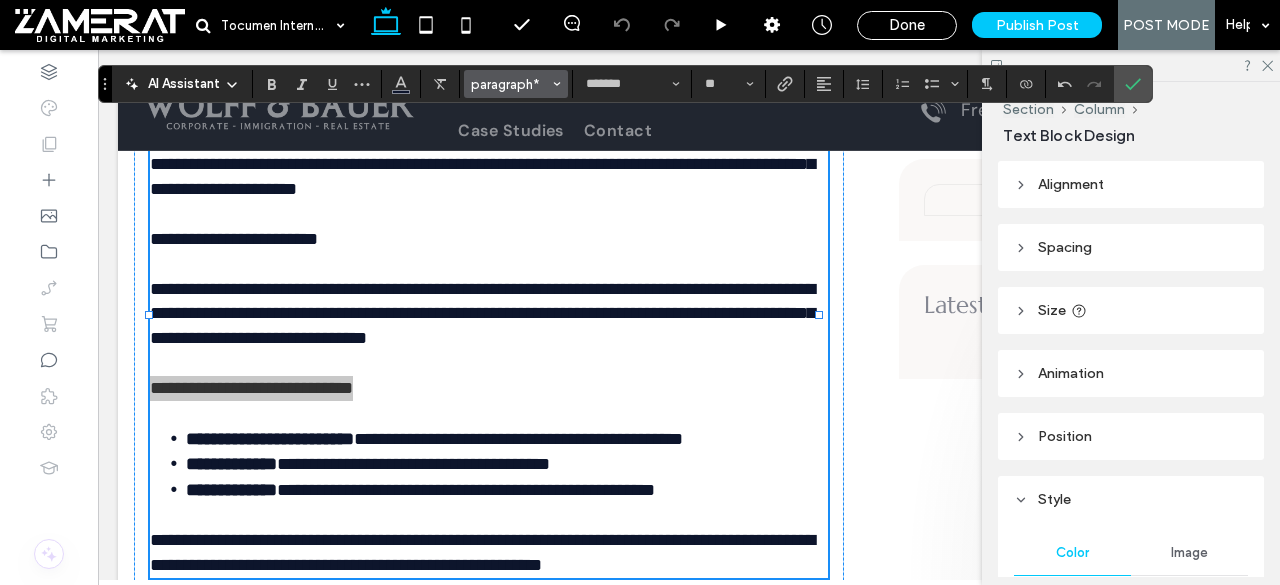 click on "paragraph*" at bounding box center [510, 84] 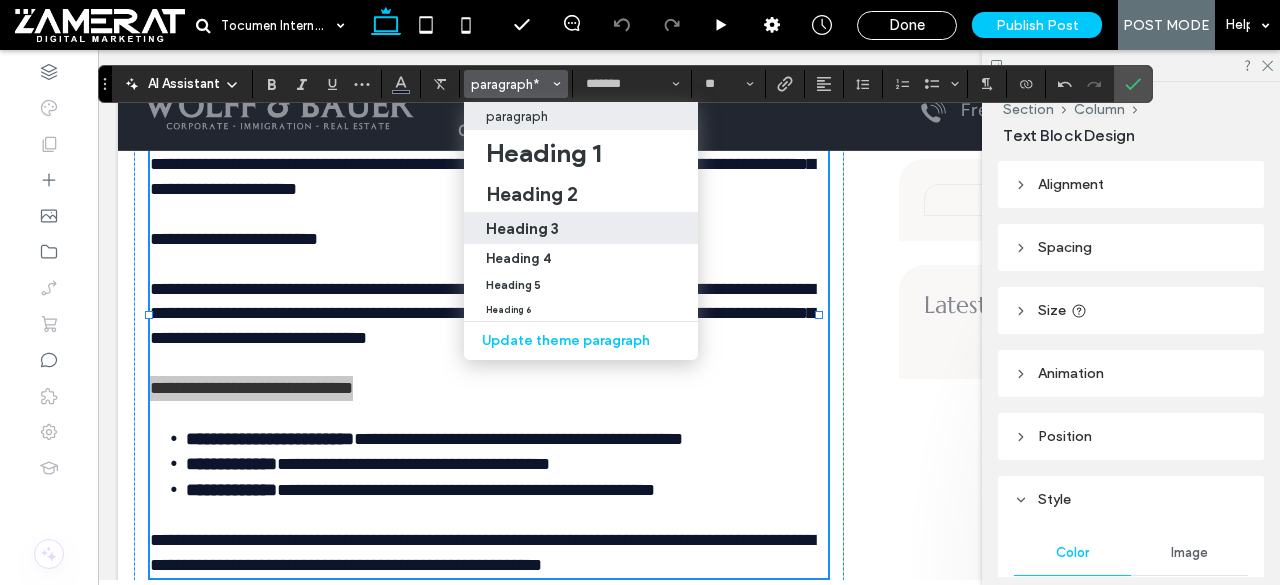 click on "Heading 3" at bounding box center (522, 228) 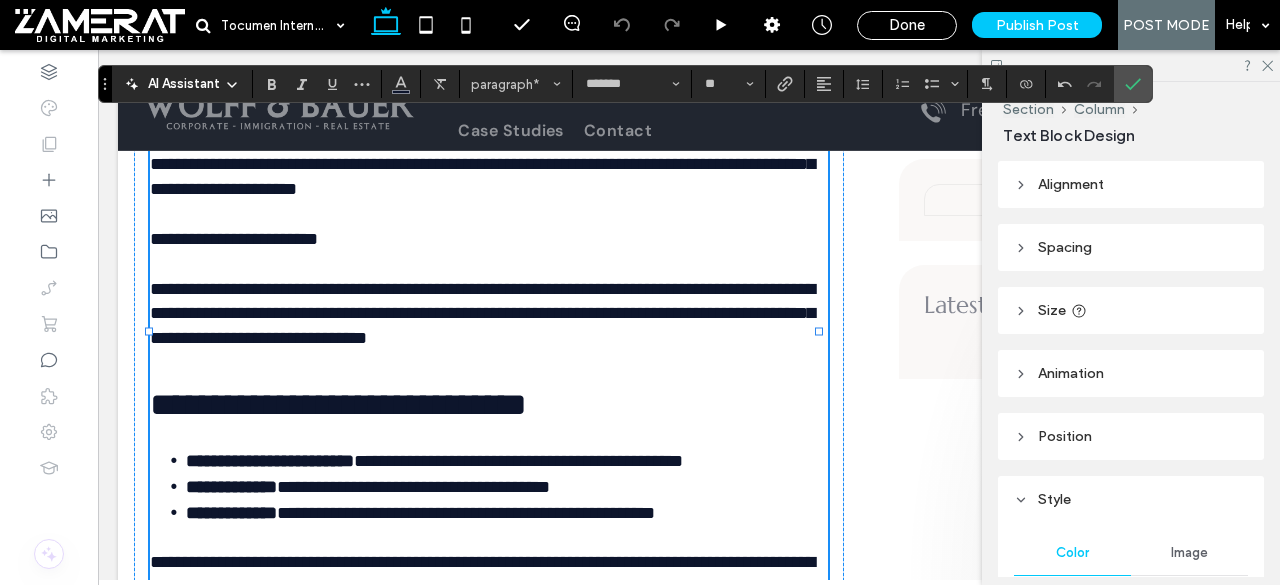 type on "*********" 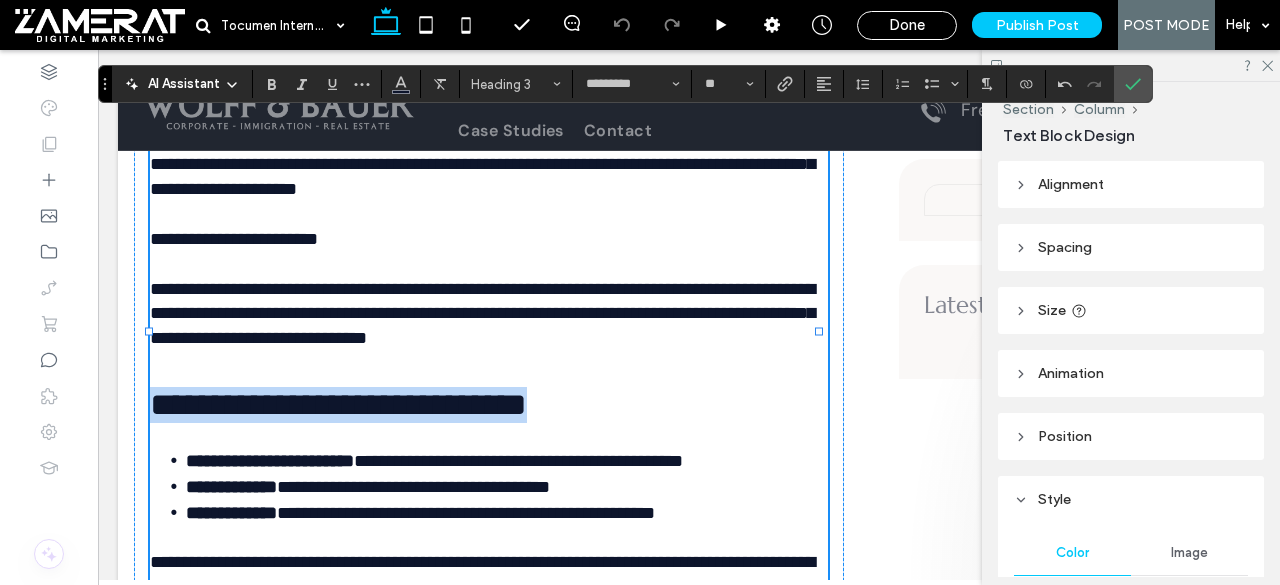 click on "**********" at bounding box center (338, 404) 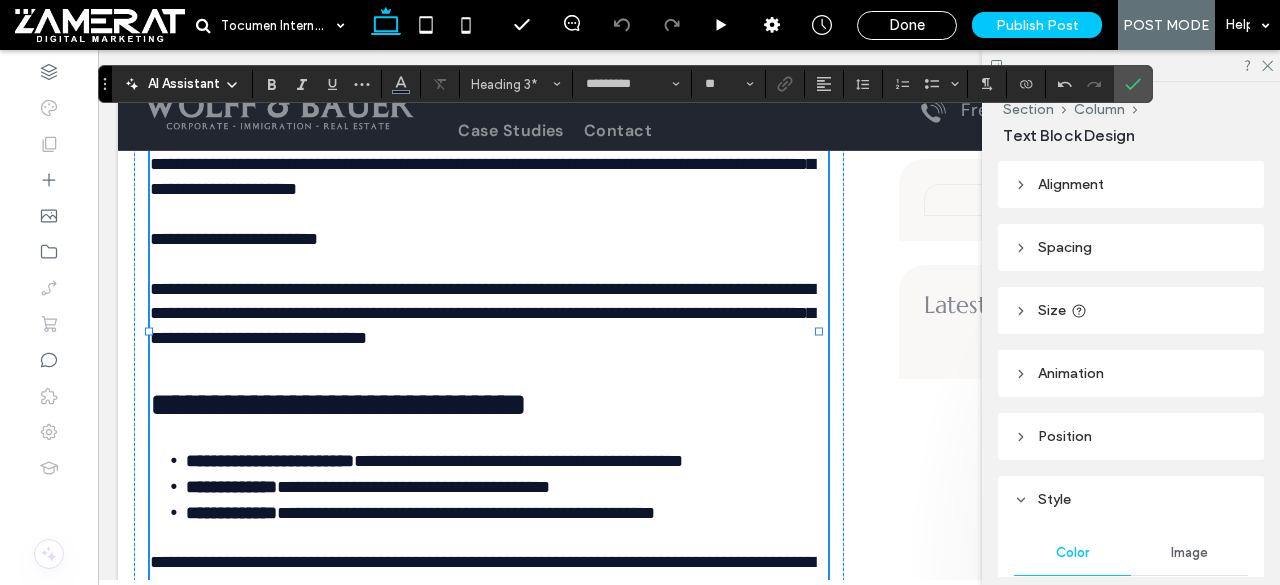 type 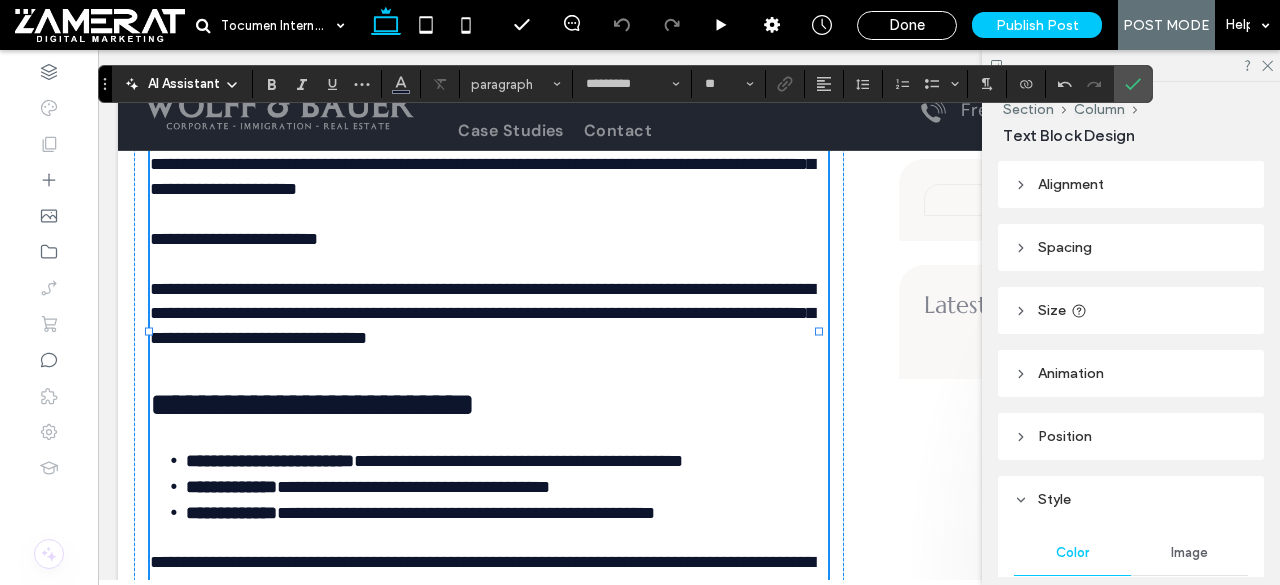 click on "**********" at bounding box center (489, 387) 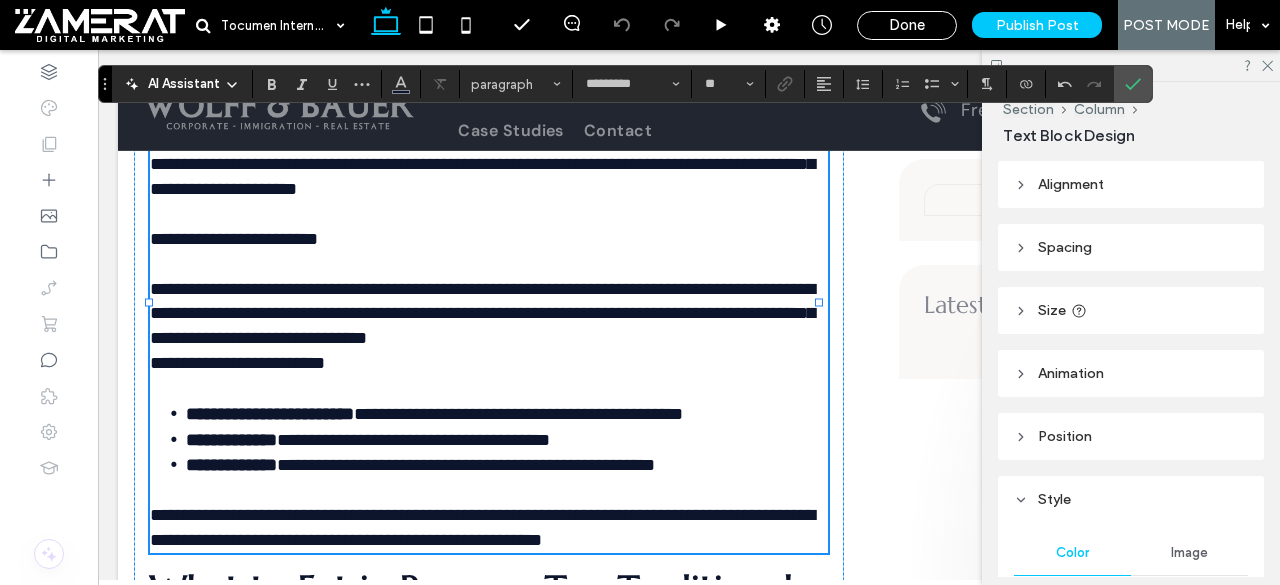 type on "*******" 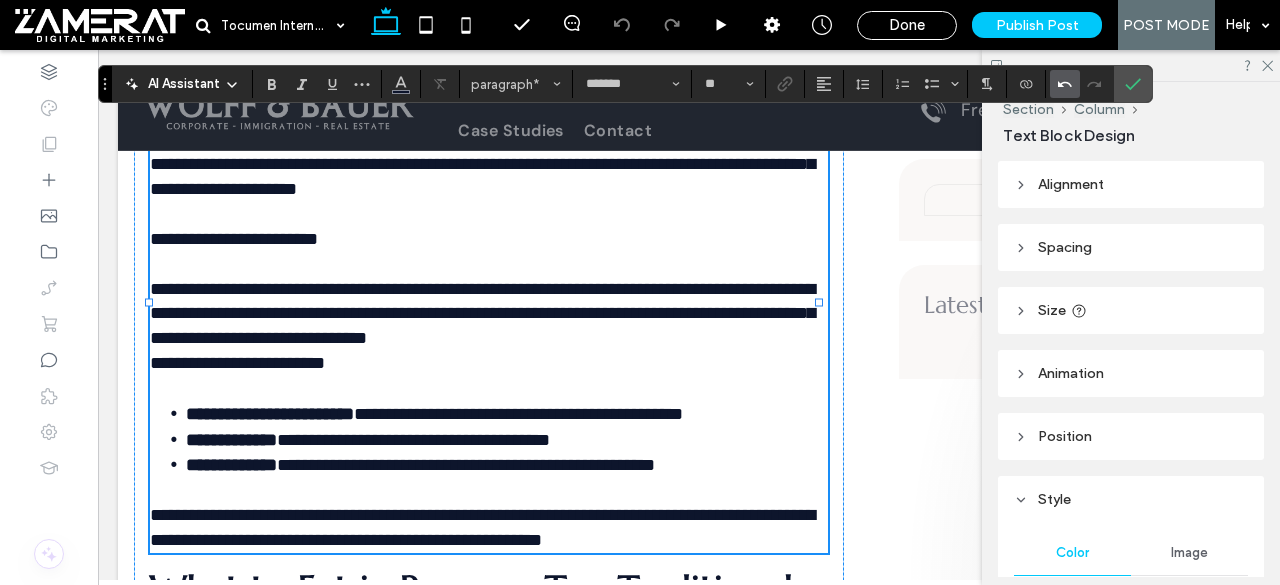 click 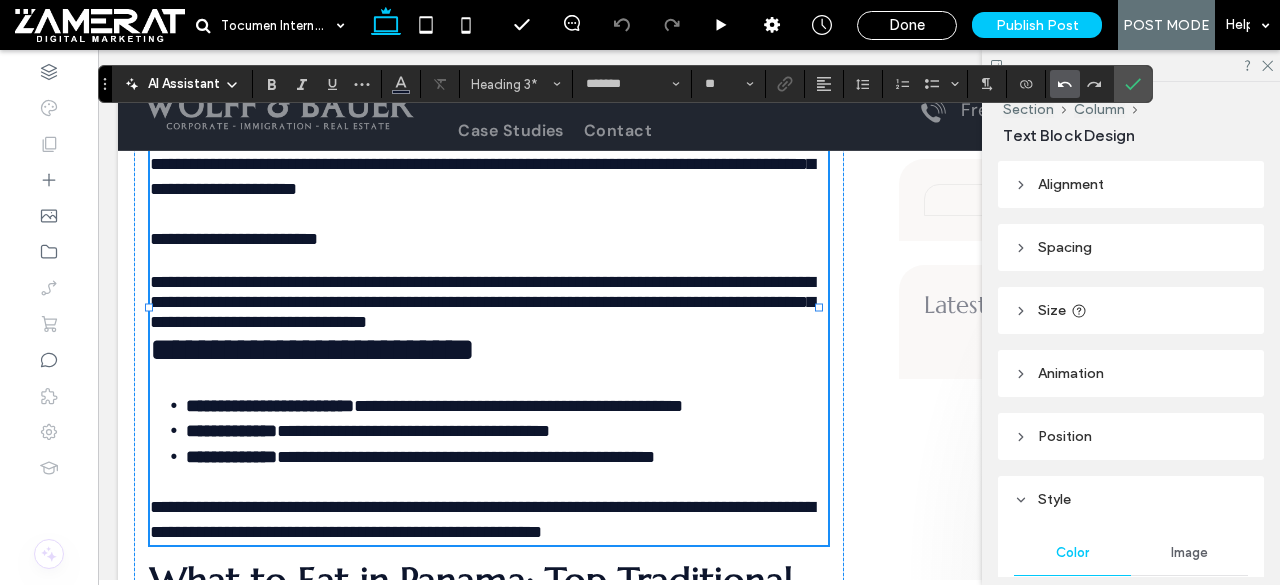 type on "*********" 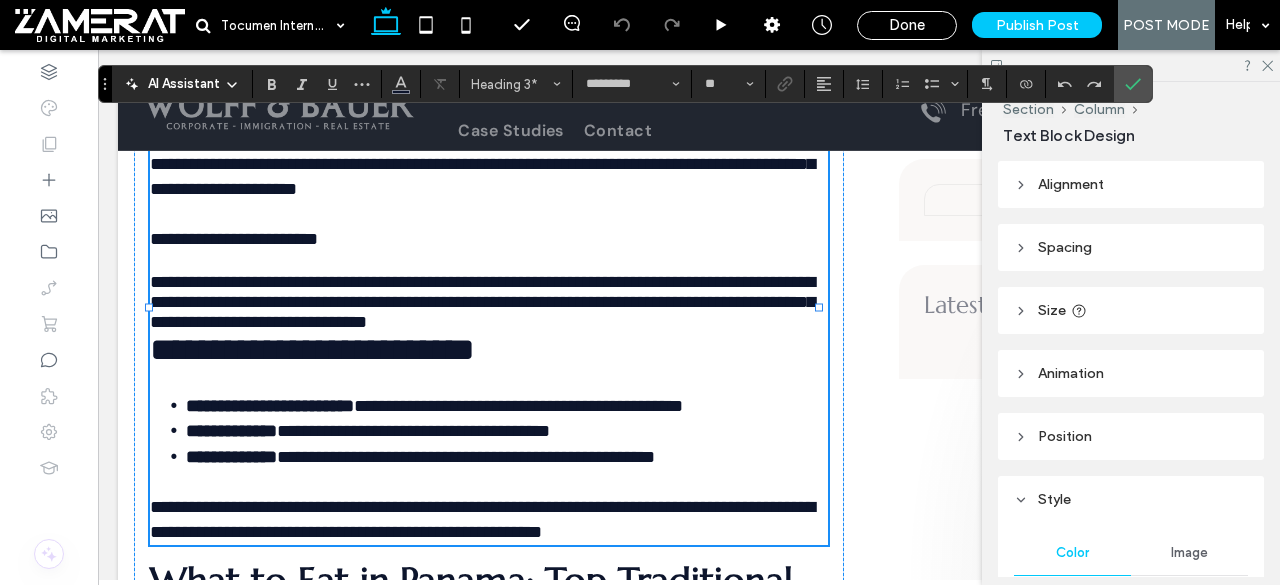 type on "*******" 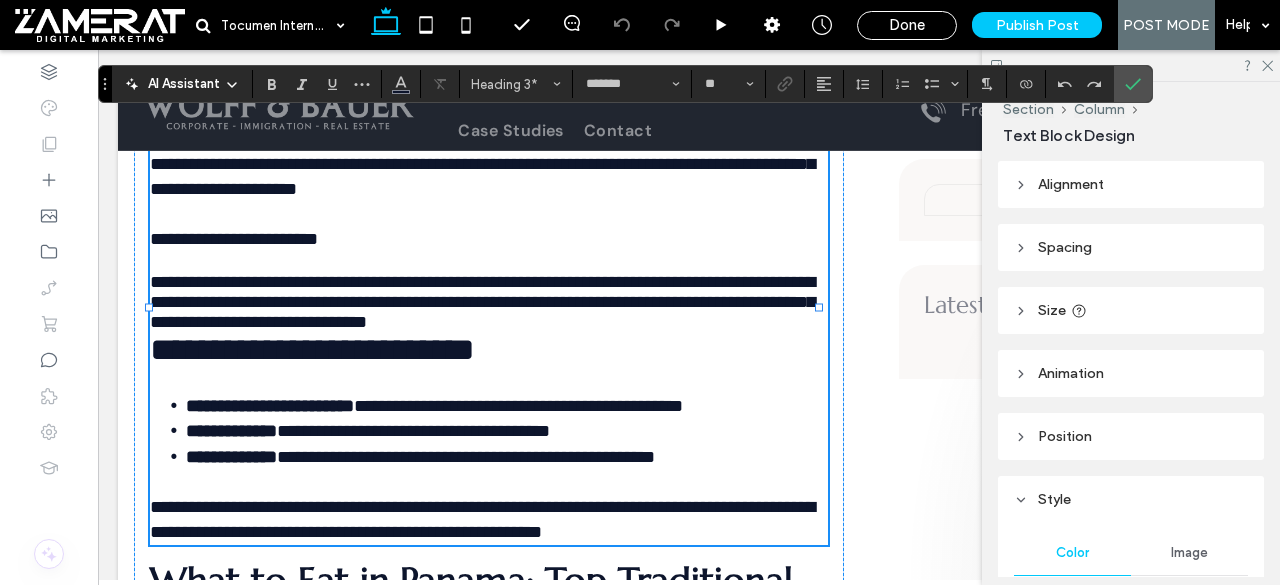 click on "**********" at bounding box center (489, 292) 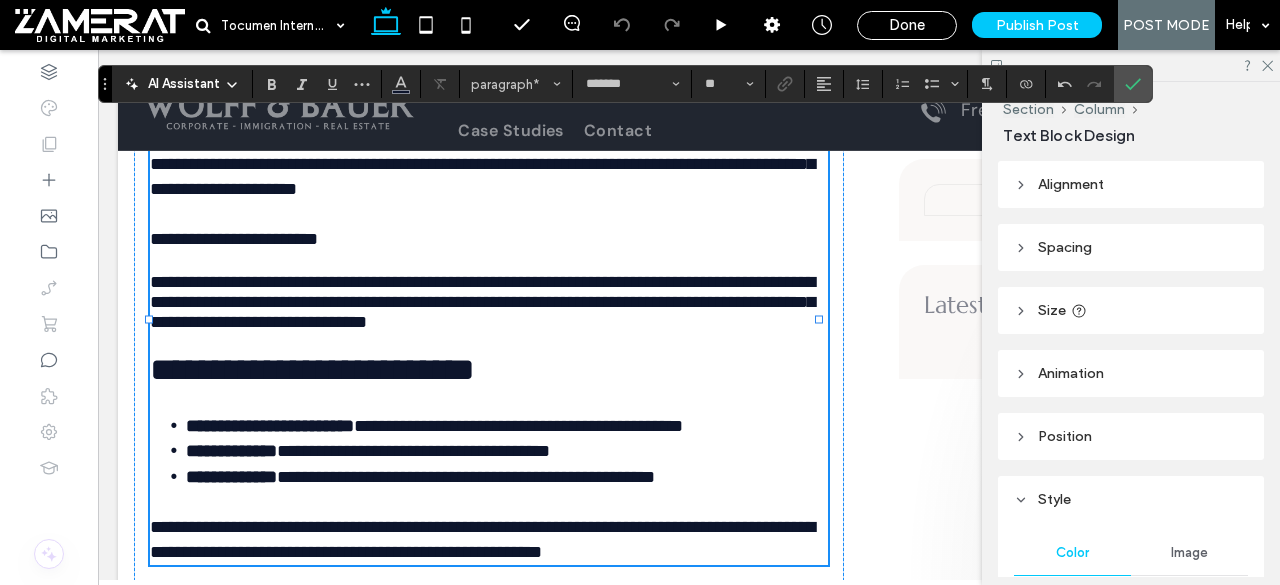 click at bounding box center [489, 400] 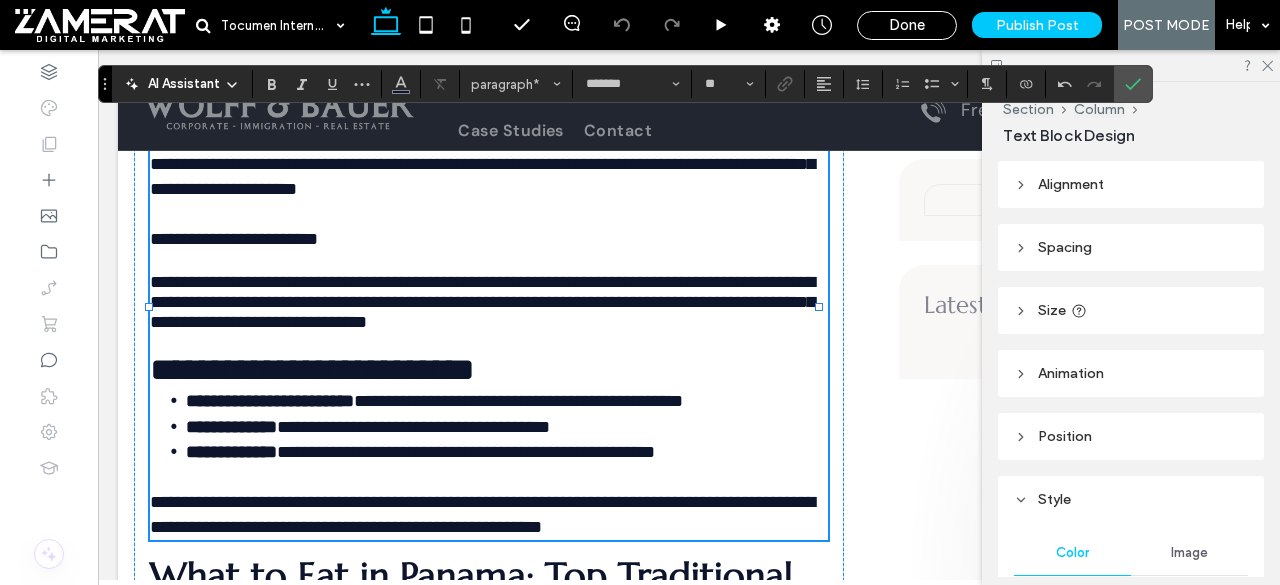 type on "*********" 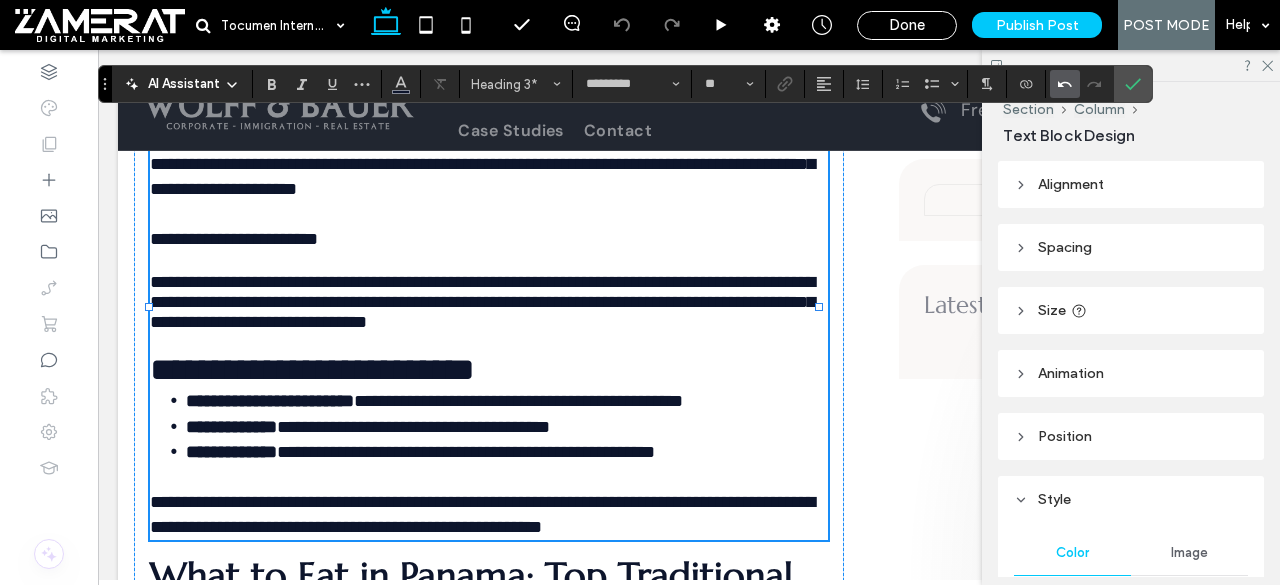 click at bounding box center (1065, 84) 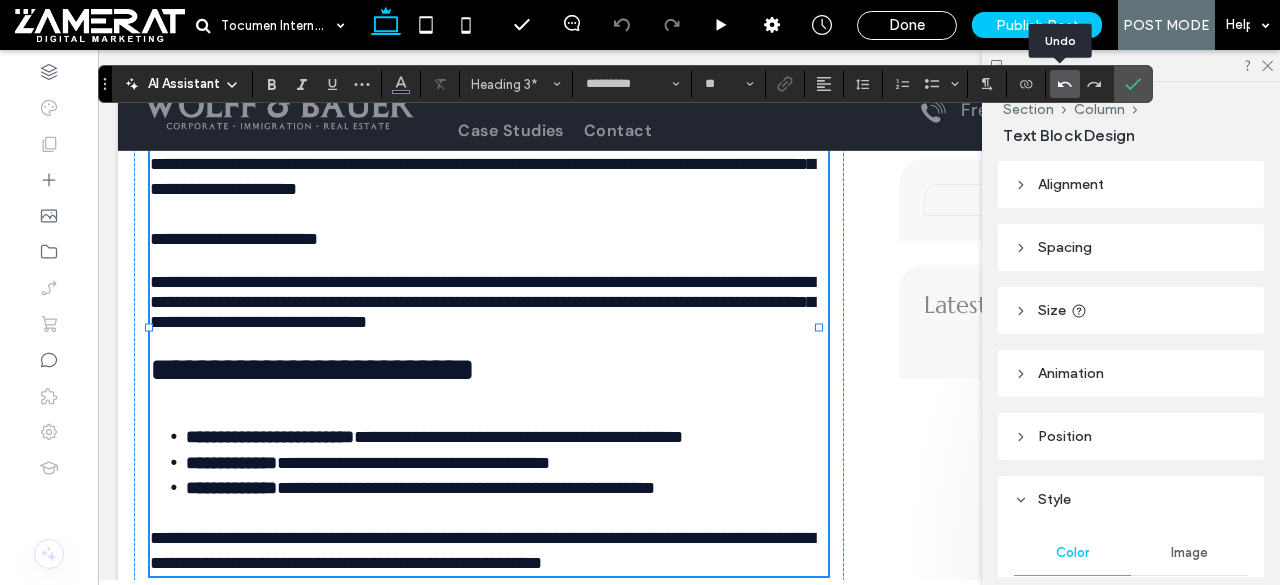 click at bounding box center [1065, 84] 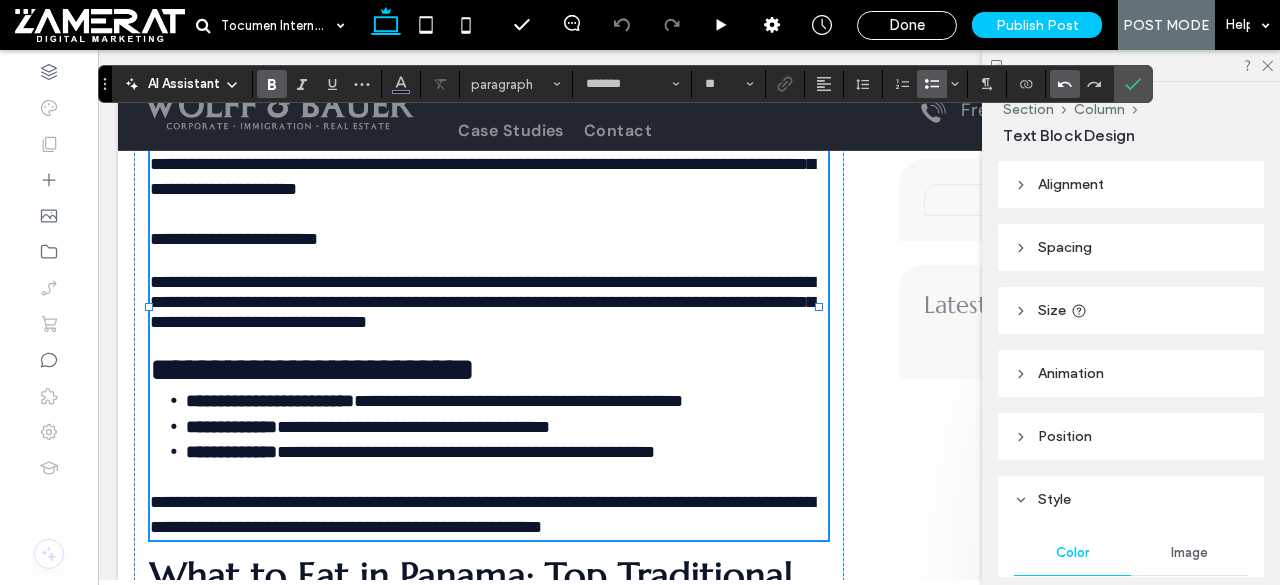 click 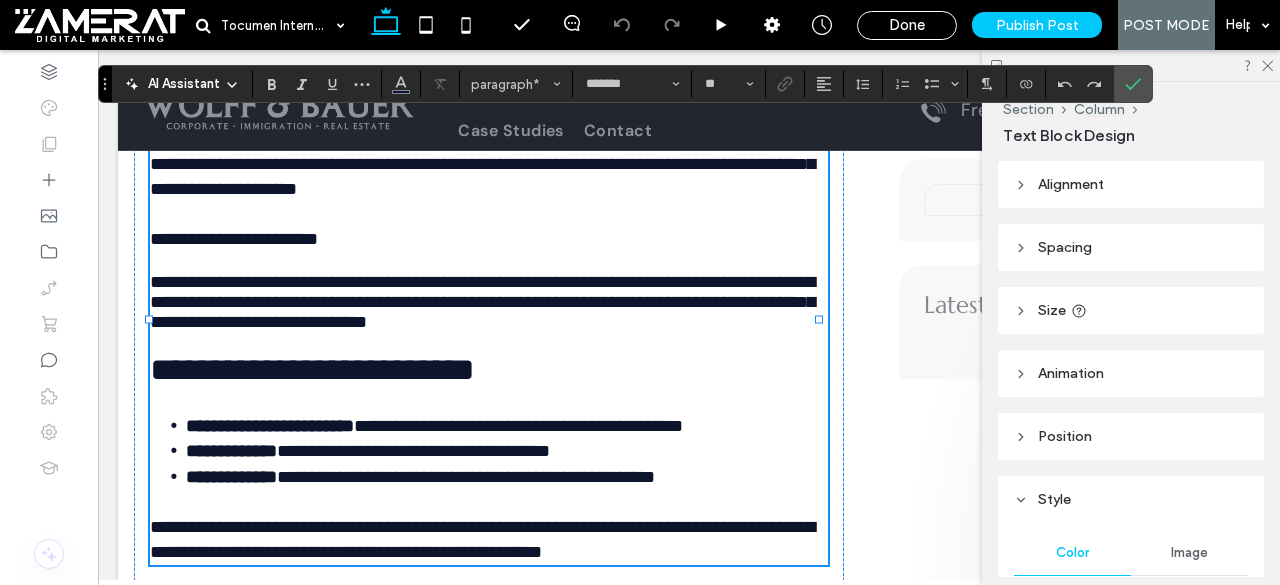 click on "**********" at bounding box center (234, 239) 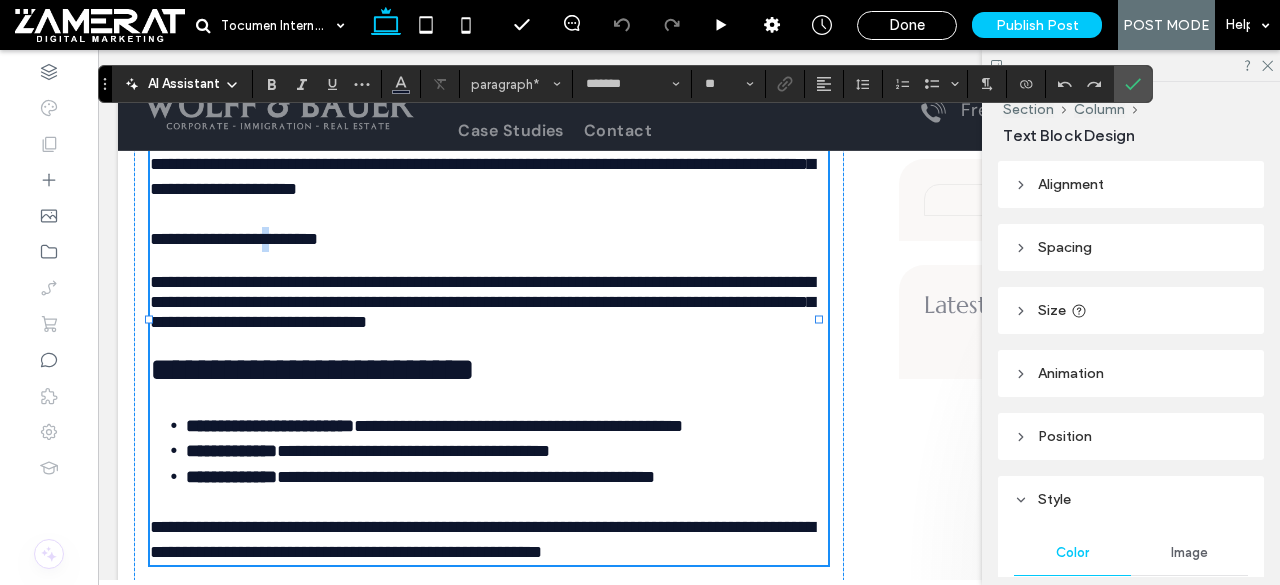 click on "**********" at bounding box center (234, 239) 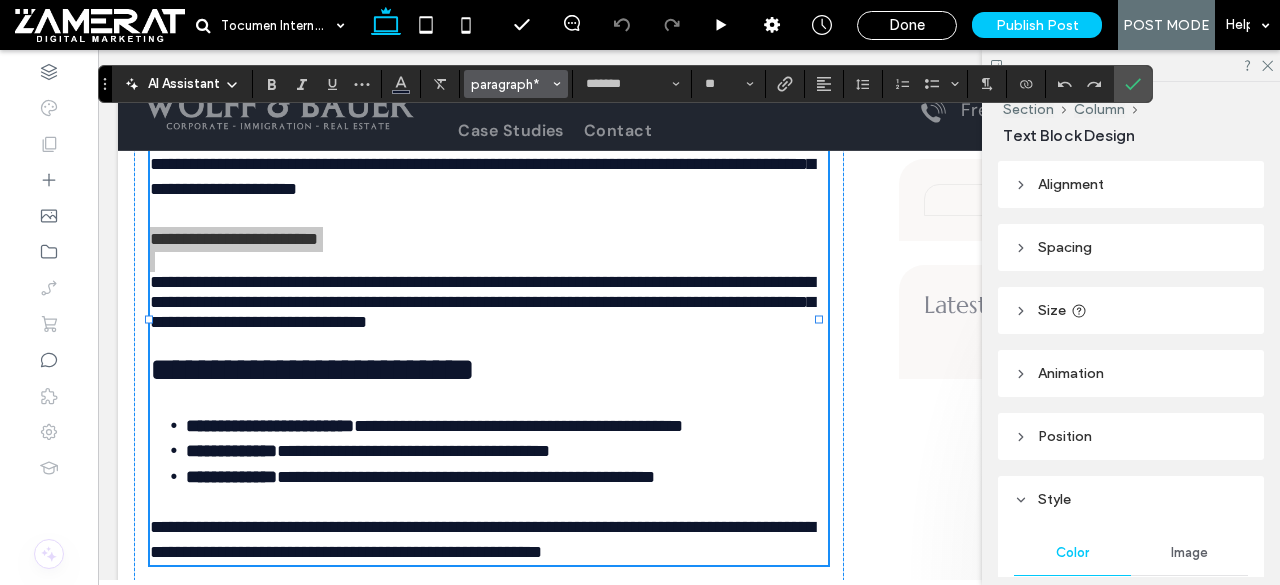 click on "paragraph*" at bounding box center [516, 84] 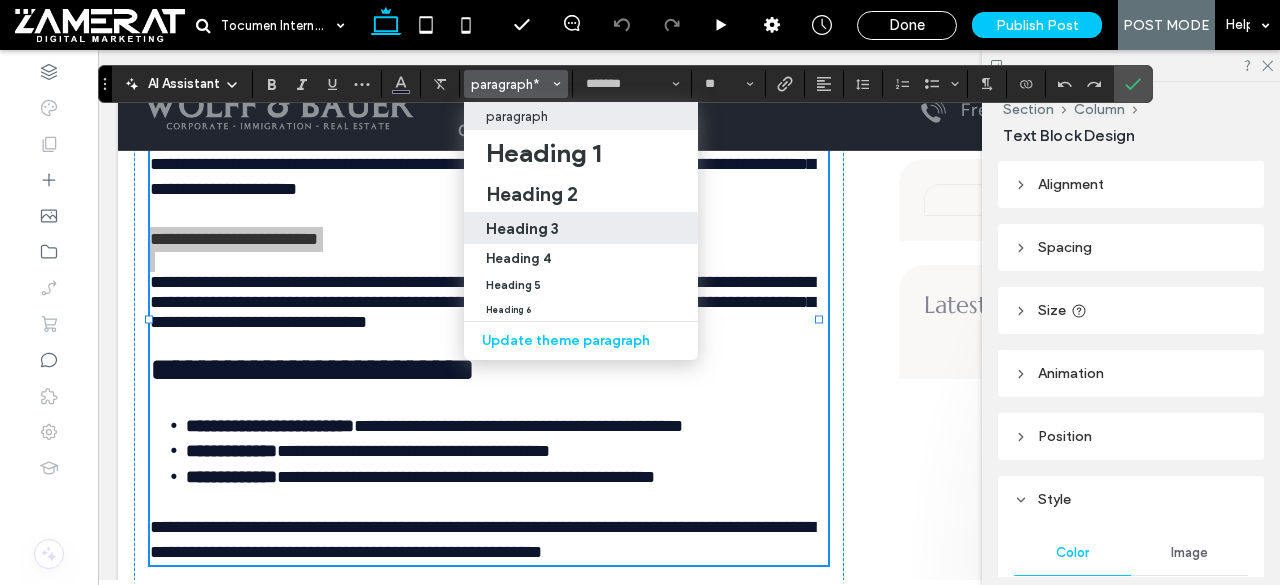 click on "Heading 3" at bounding box center [581, 228] 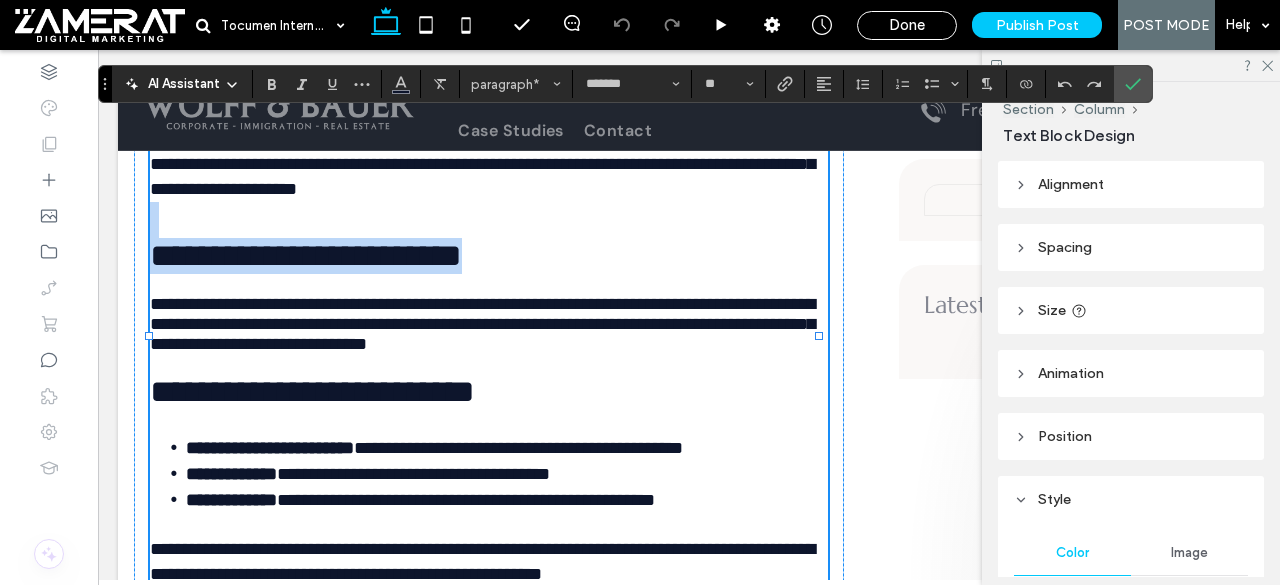 type 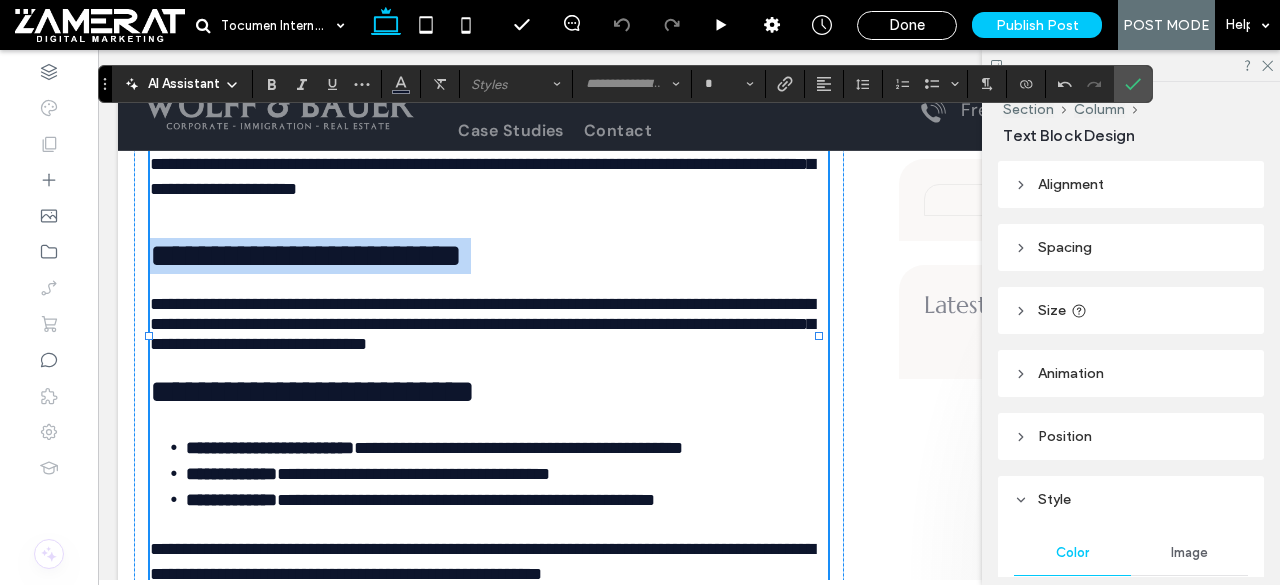 click on "**********" at bounding box center (306, 255) 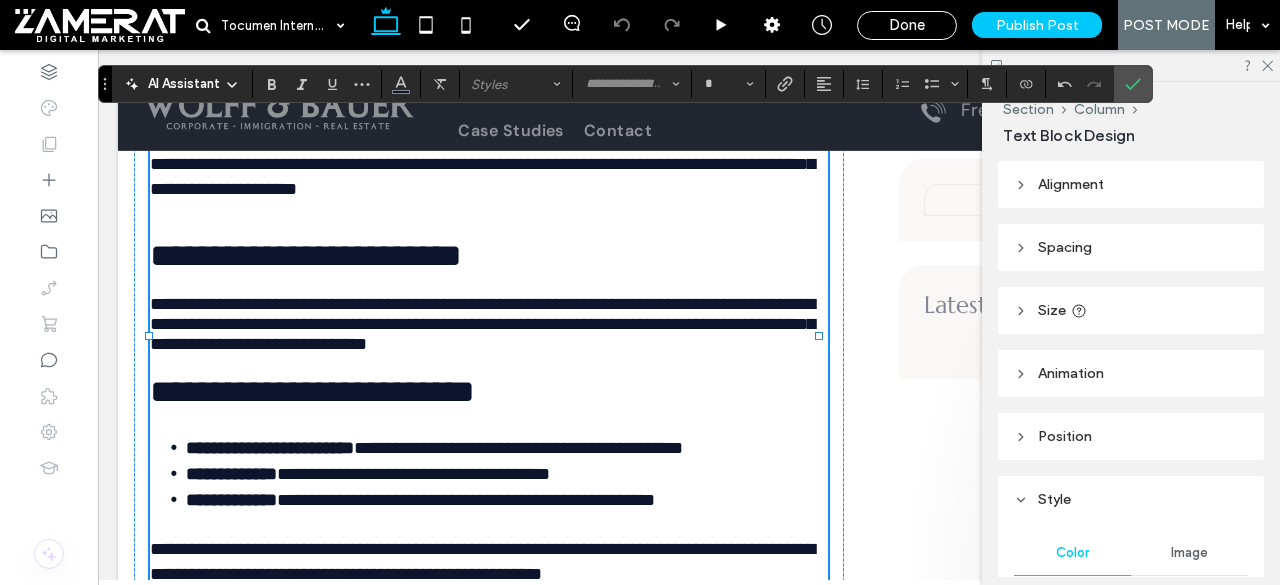 type on "*********" 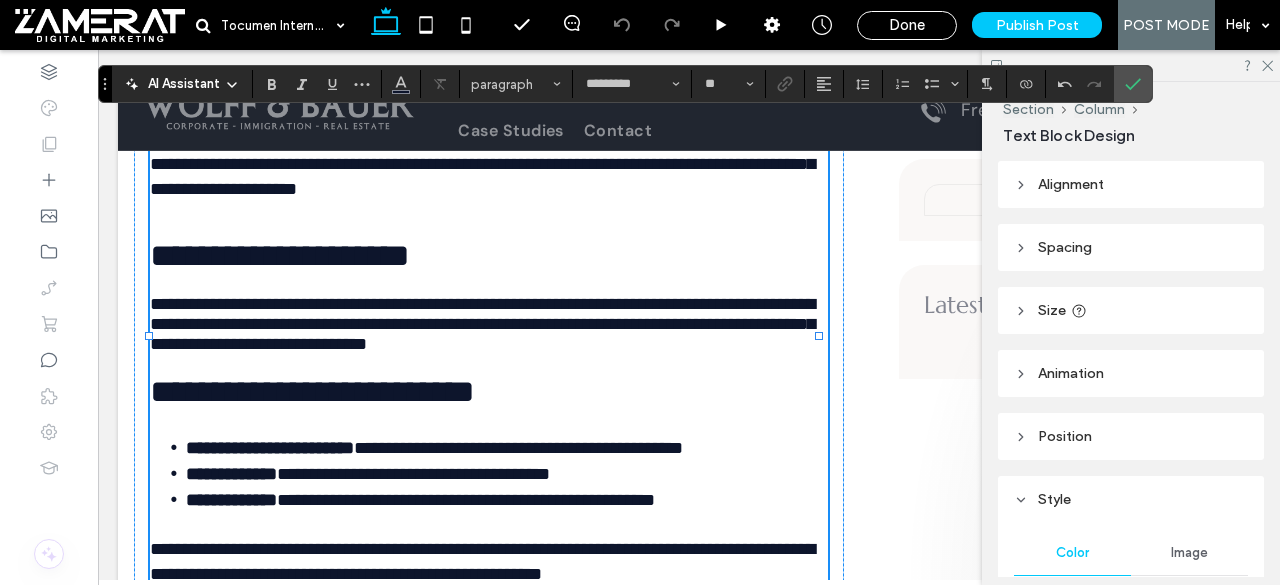 click on "**********" at bounding box center (489, 238) 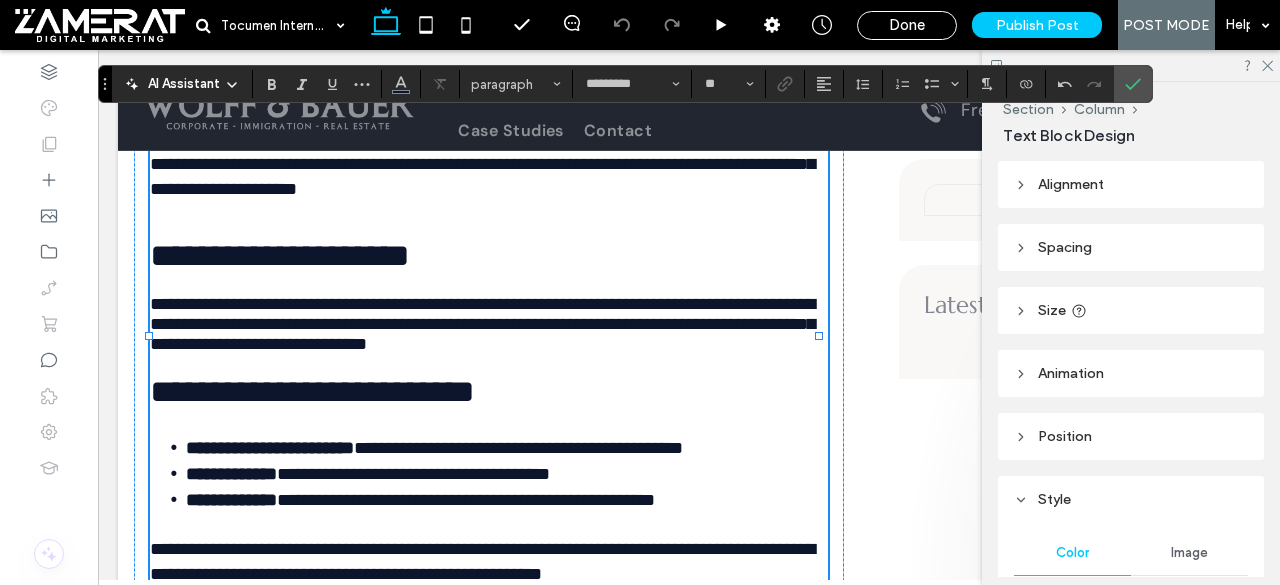 type on "*******" 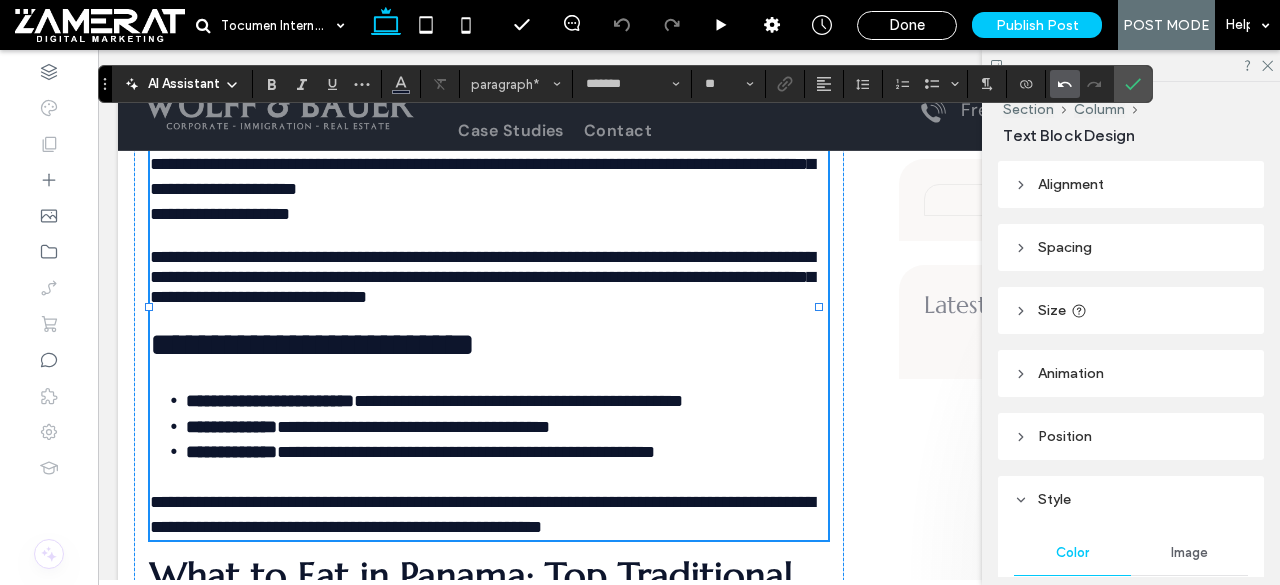 click at bounding box center [1065, 84] 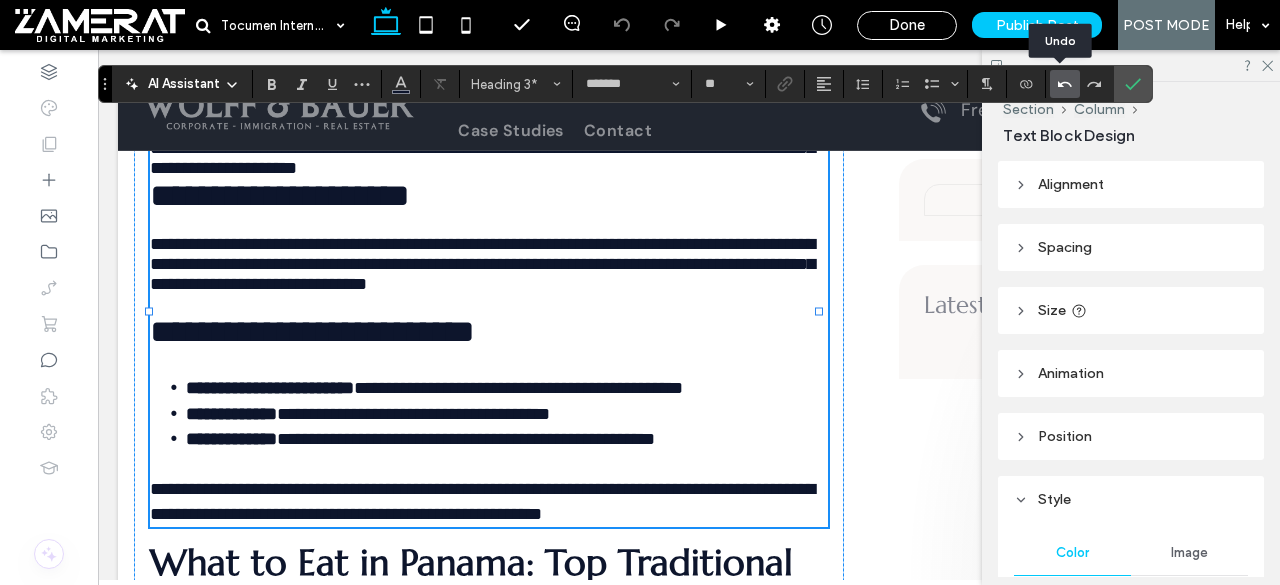 type on "*********" 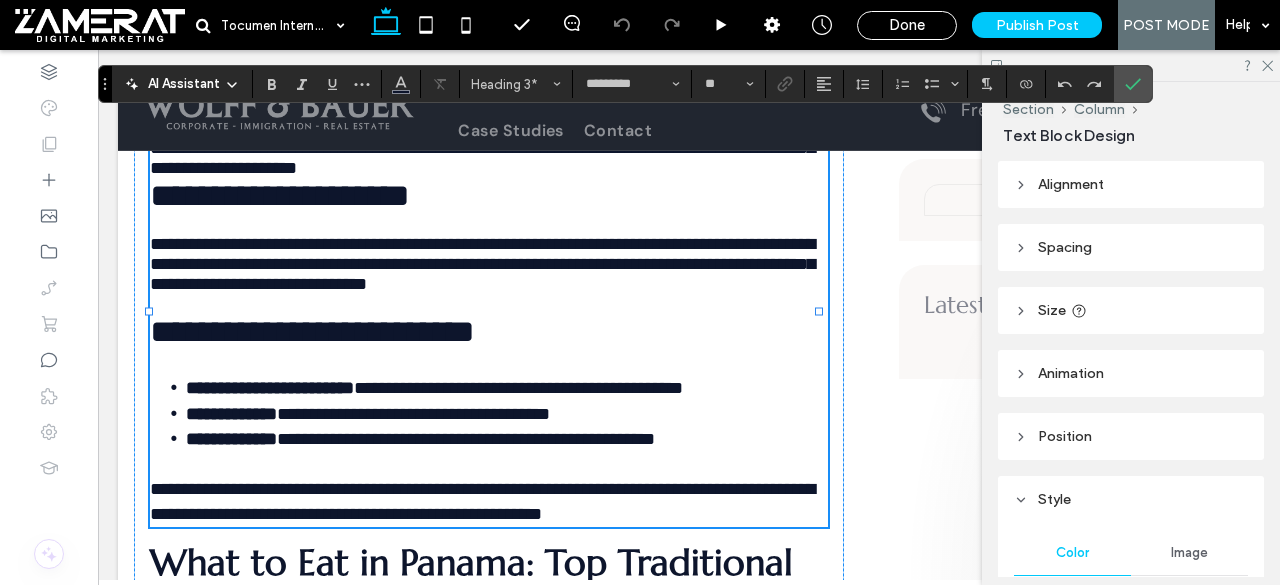 type on "*******" 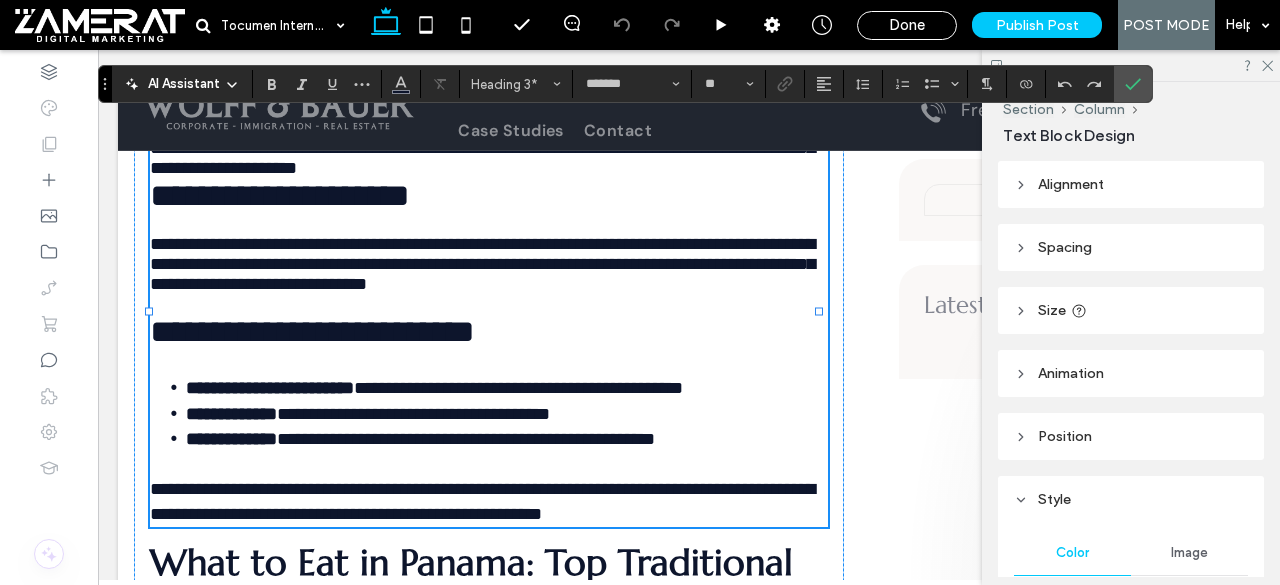 click on "**********" at bounding box center [489, 128] 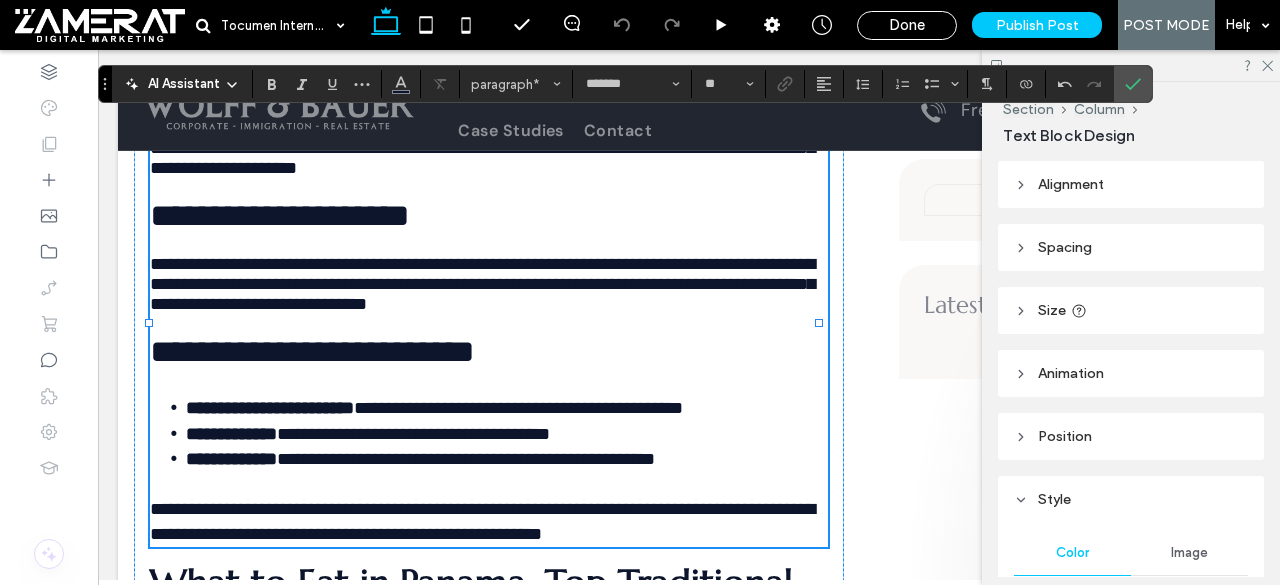 click on "**********" at bounding box center (489, 274) 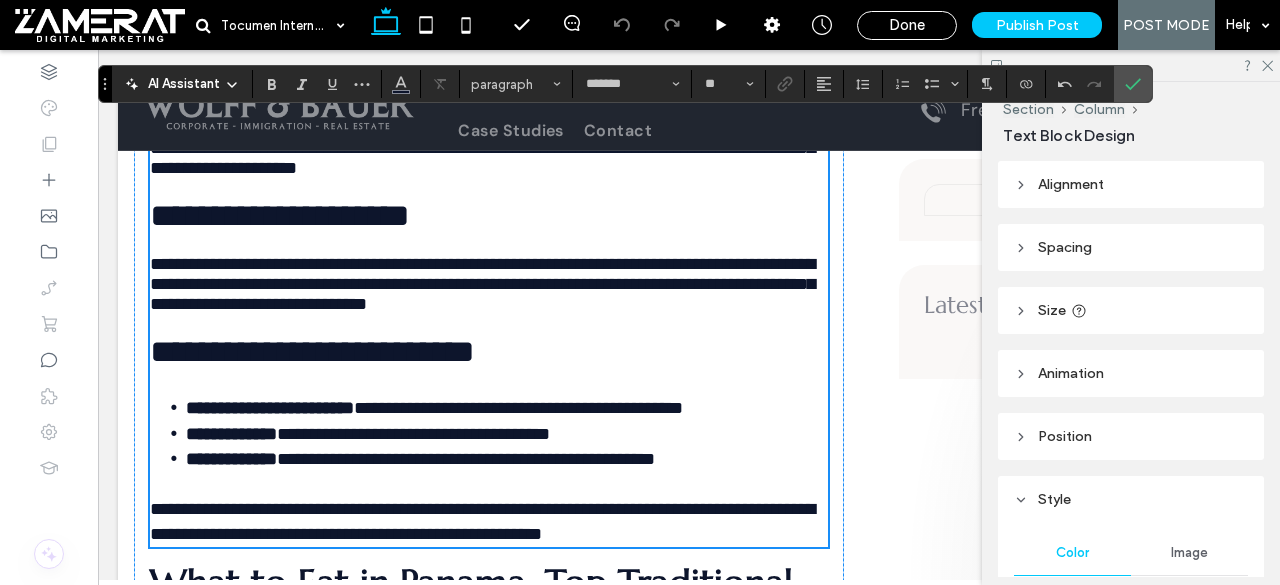 scroll, scrollTop: 1736, scrollLeft: 0, axis: vertical 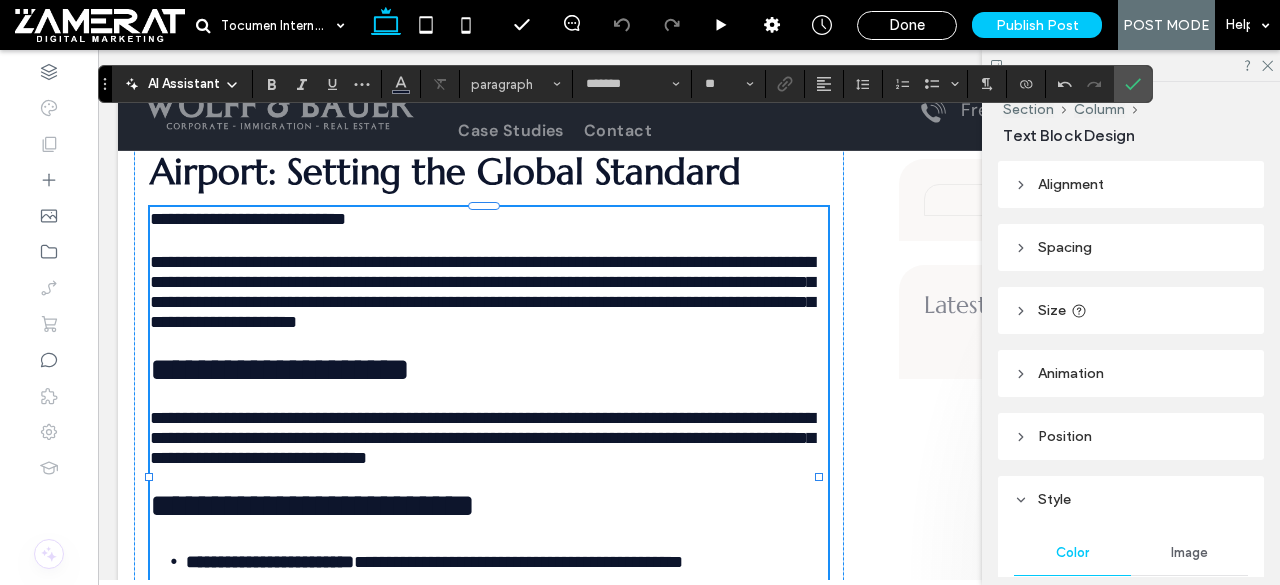 click on "**********" at bounding box center [248, 219] 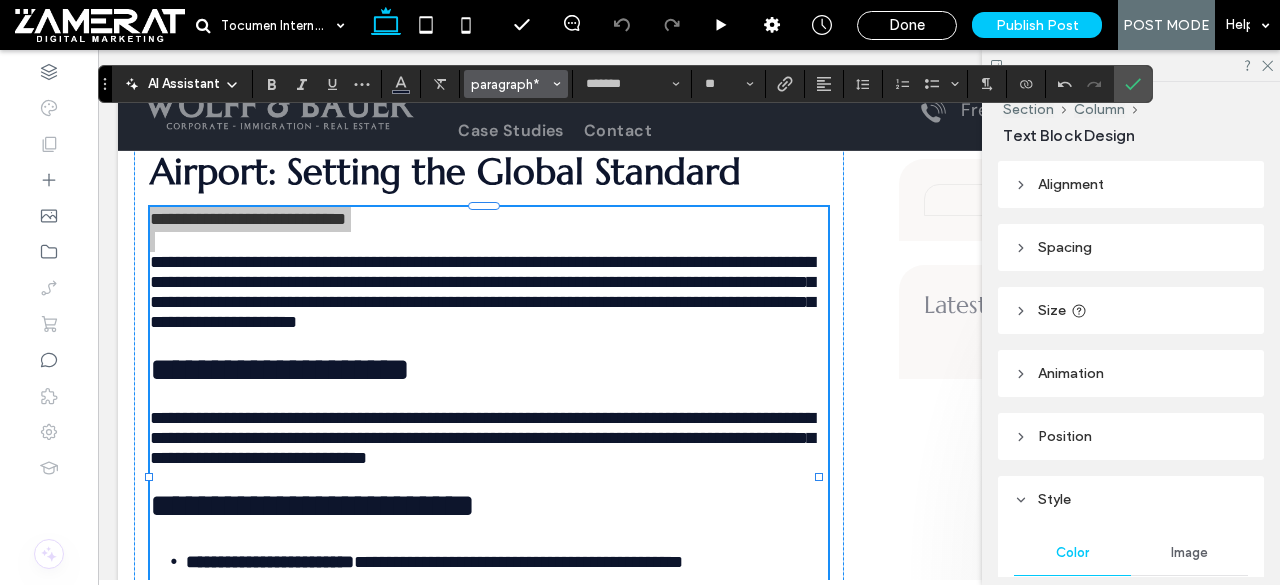 click on "paragraph*" at bounding box center (516, 84) 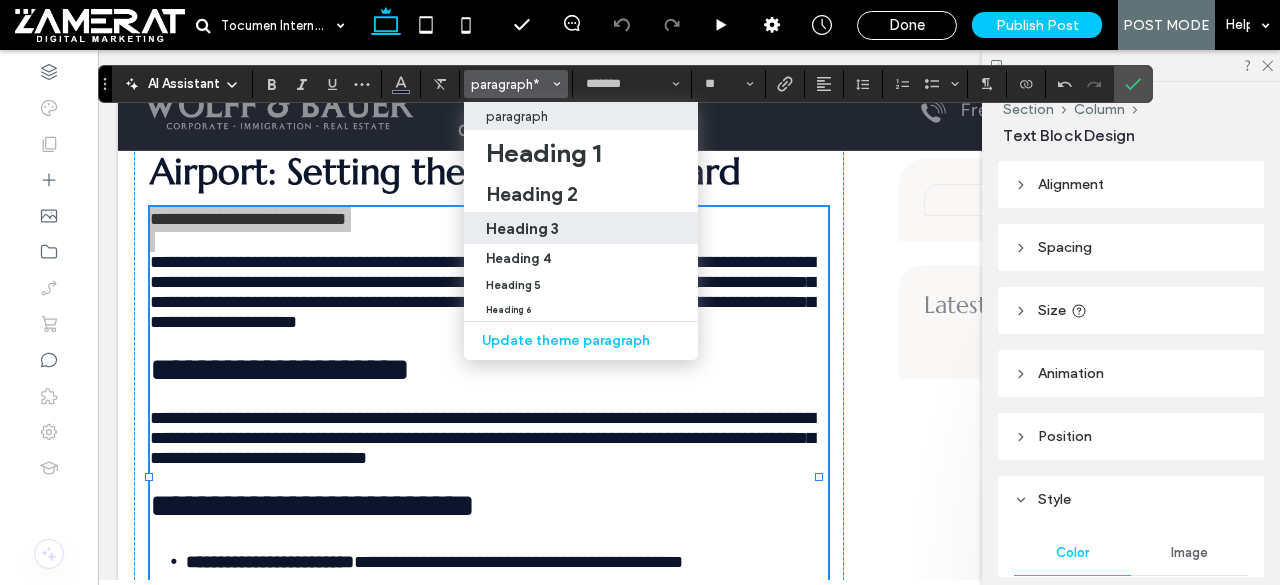 click on "Heading 3" at bounding box center (581, 228) 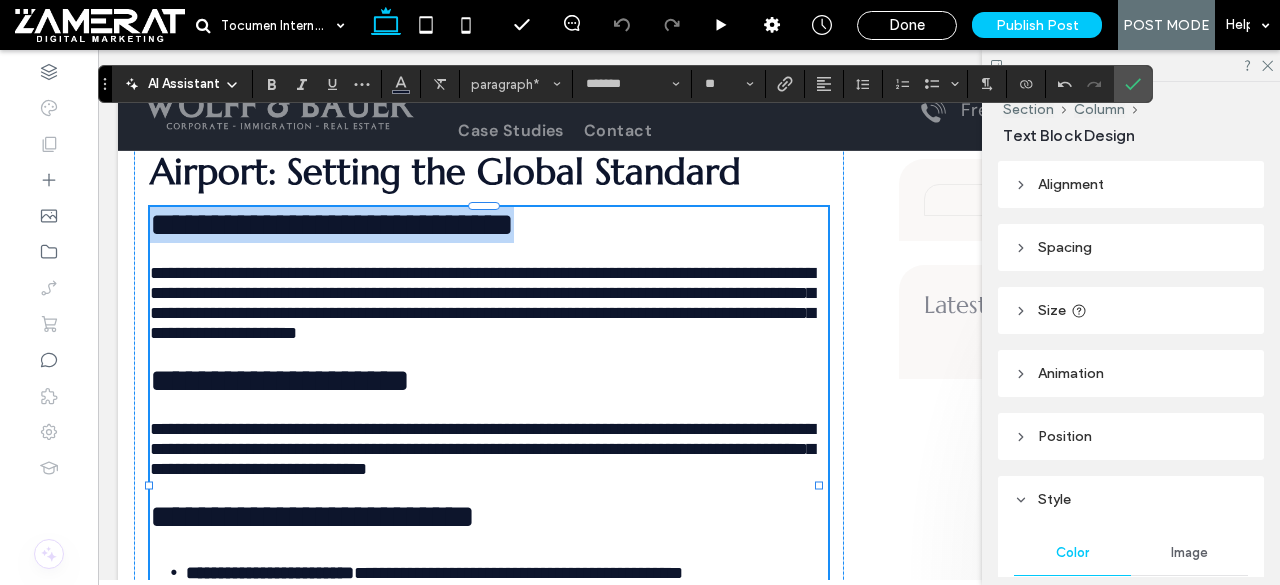 type 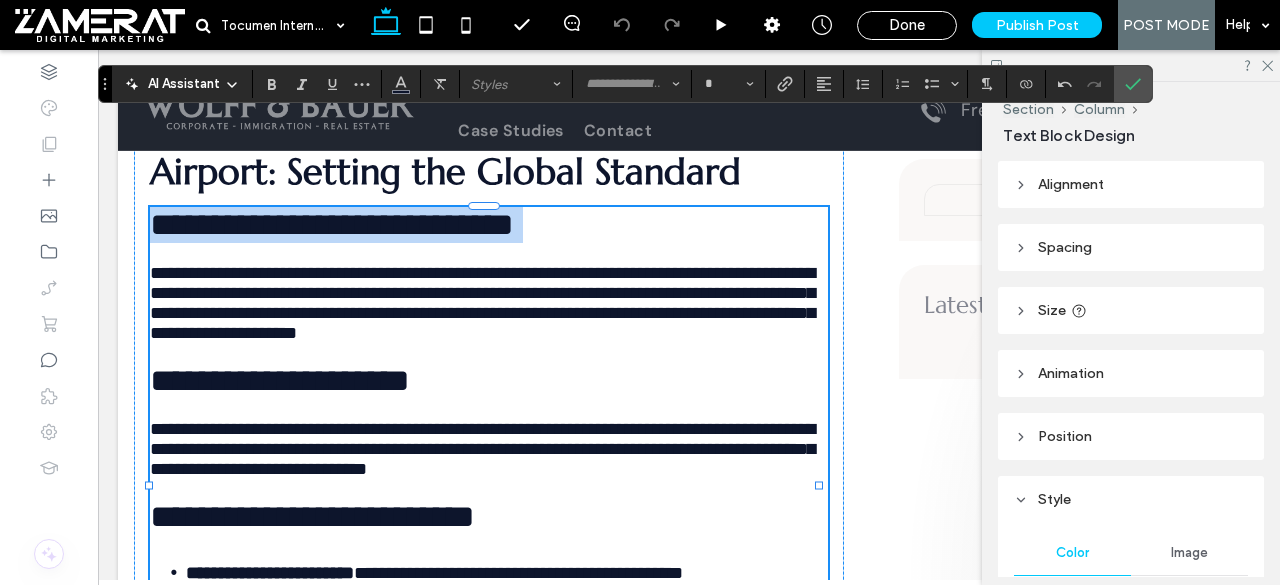 click on "**********" at bounding box center [332, 224] 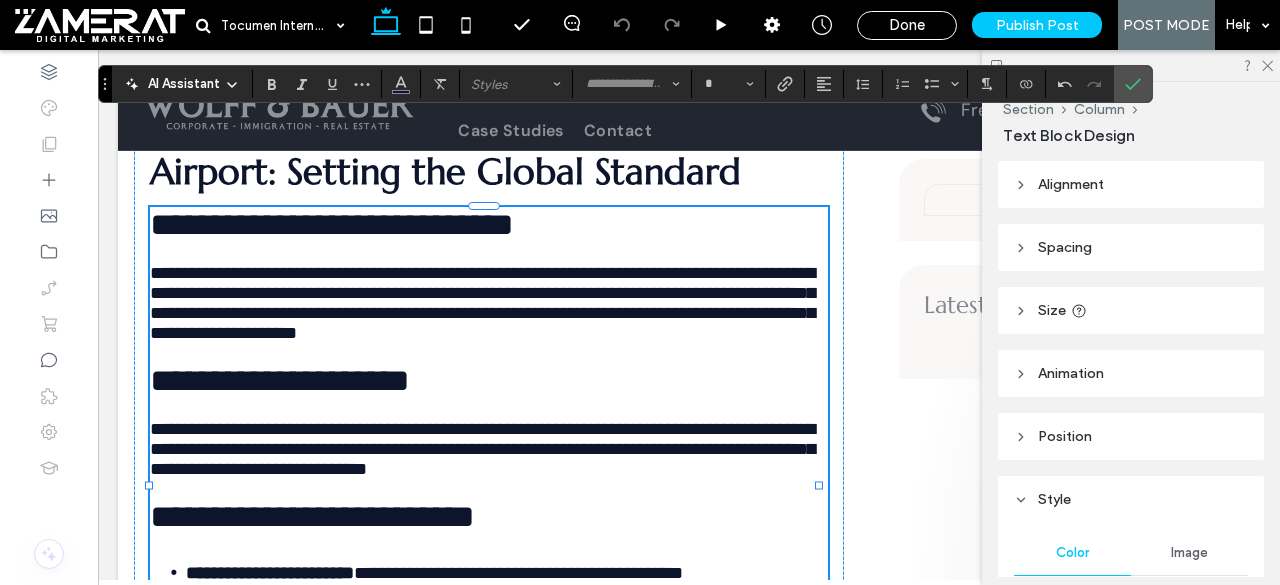 type on "*********" 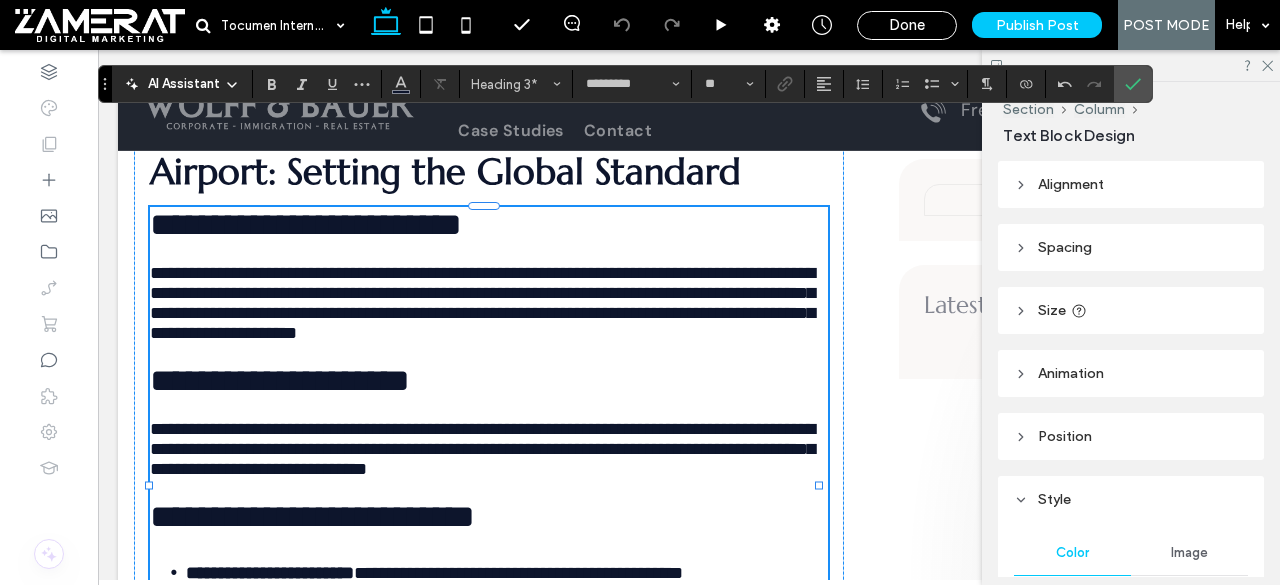 click on "**********" at bounding box center [489, 293] 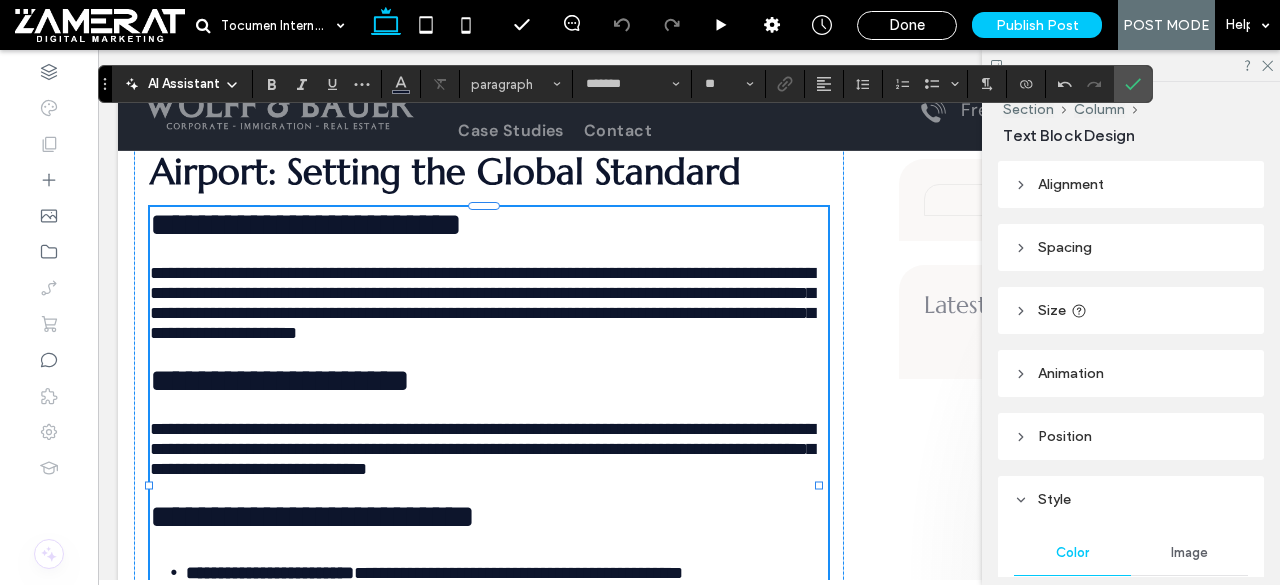 type on "*********" 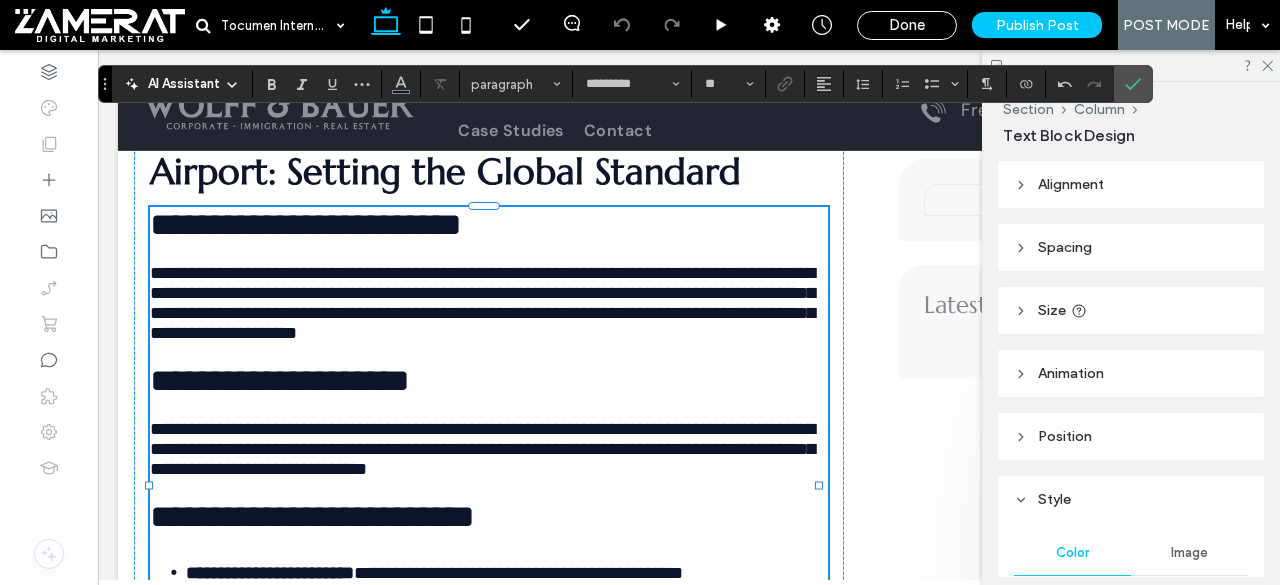 click on "**********" at bounding box center [306, 224] 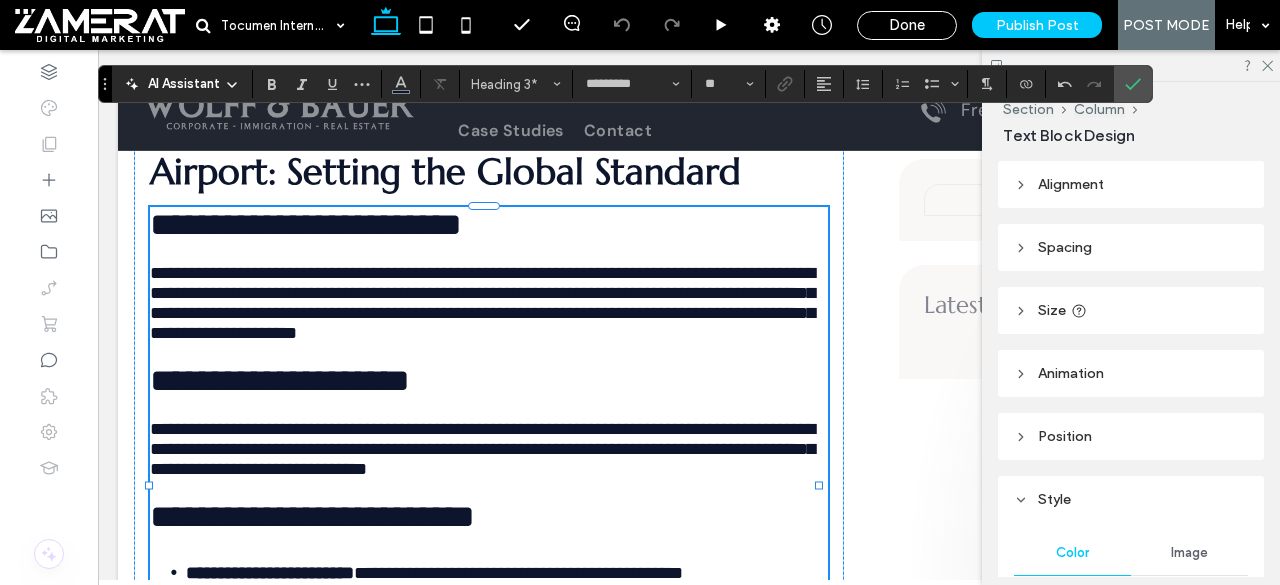 type on "*******" 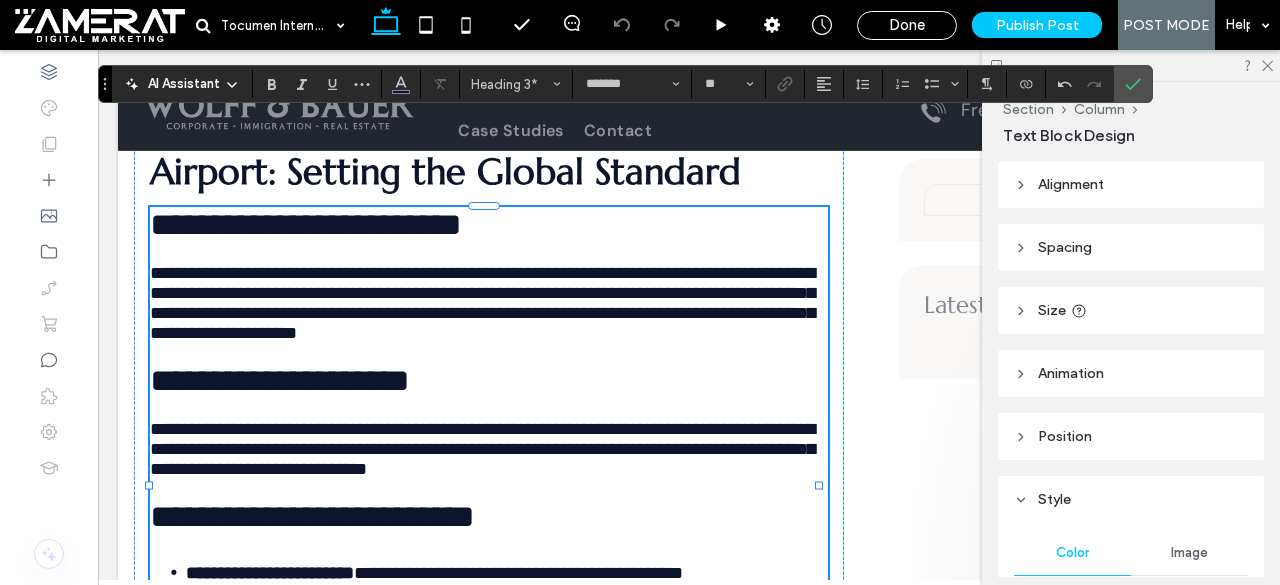 click on "**********" at bounding box center (482, 303) 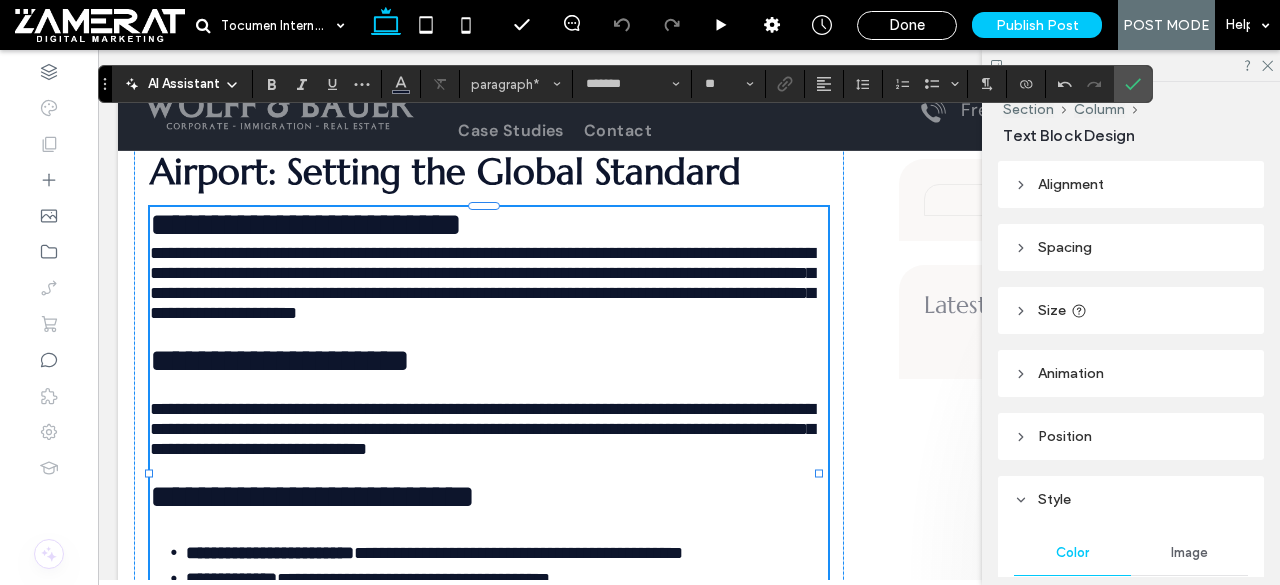 click on "**********" at bounding box center (482, 429) 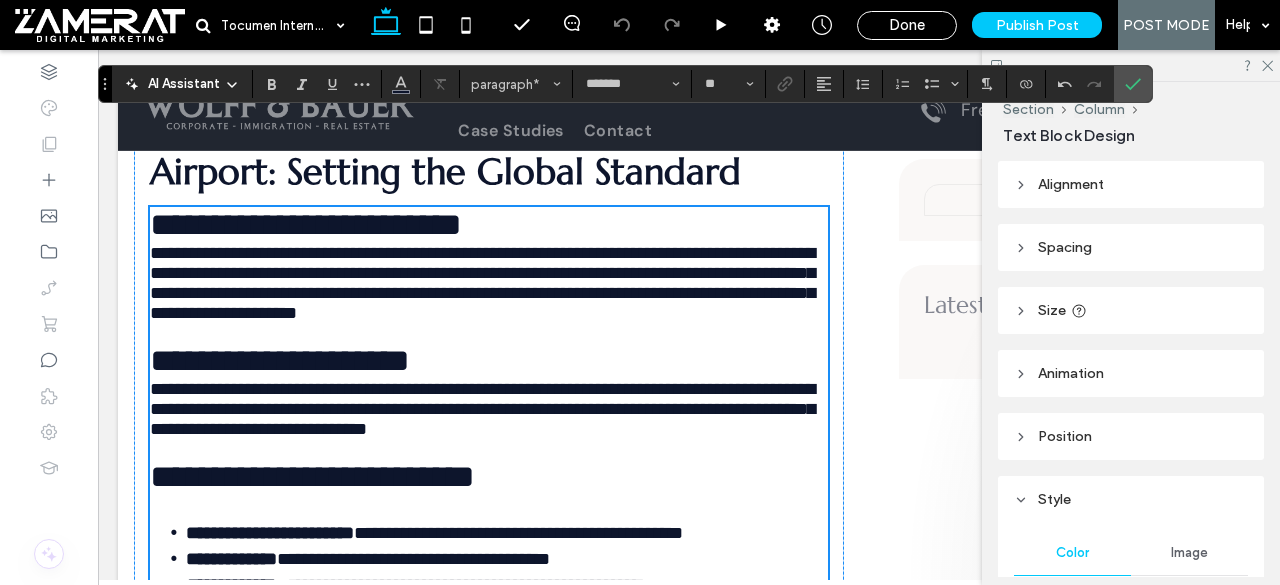 scroll, scrollTop: 1935, scrollLeft: 0, axis: vertical 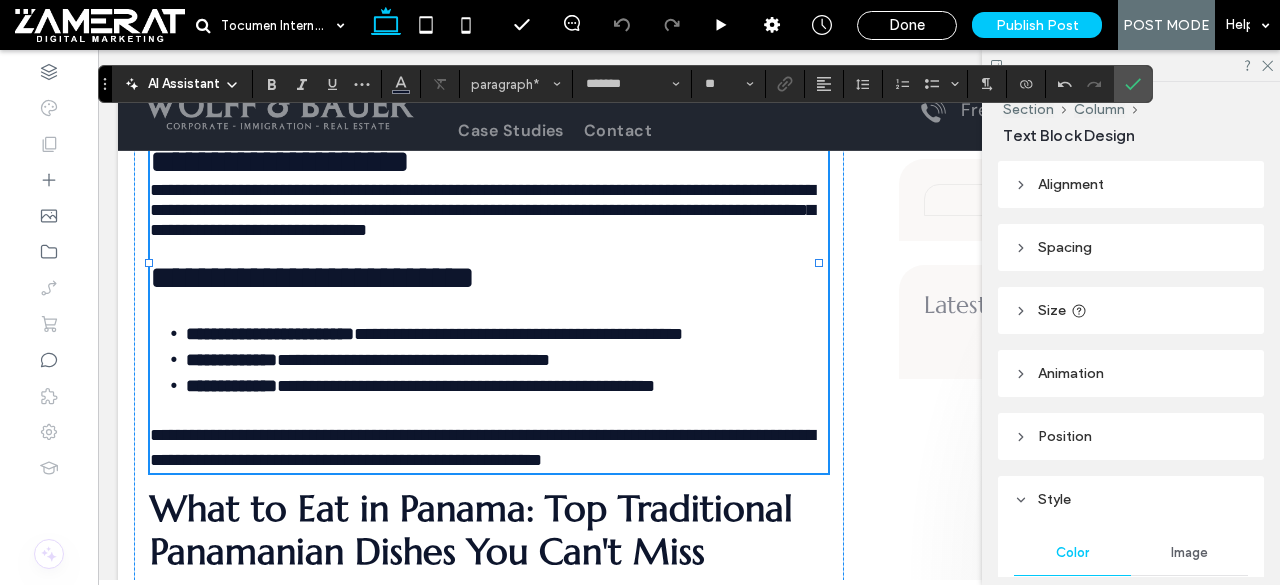 click at bounding box center (489, 308) 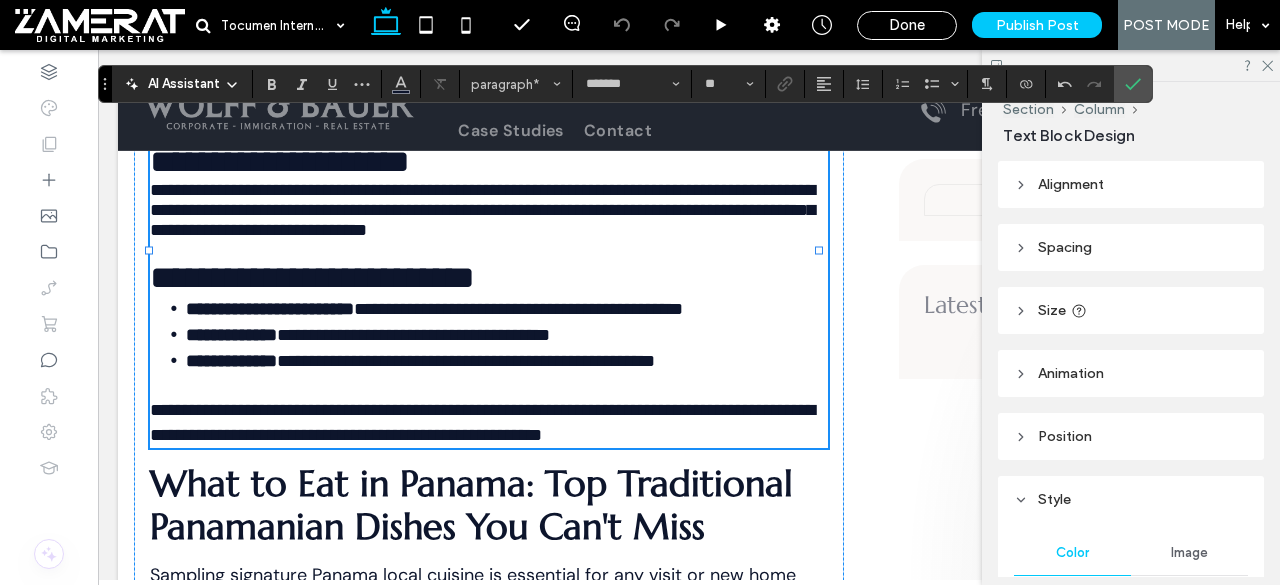type on "*********" 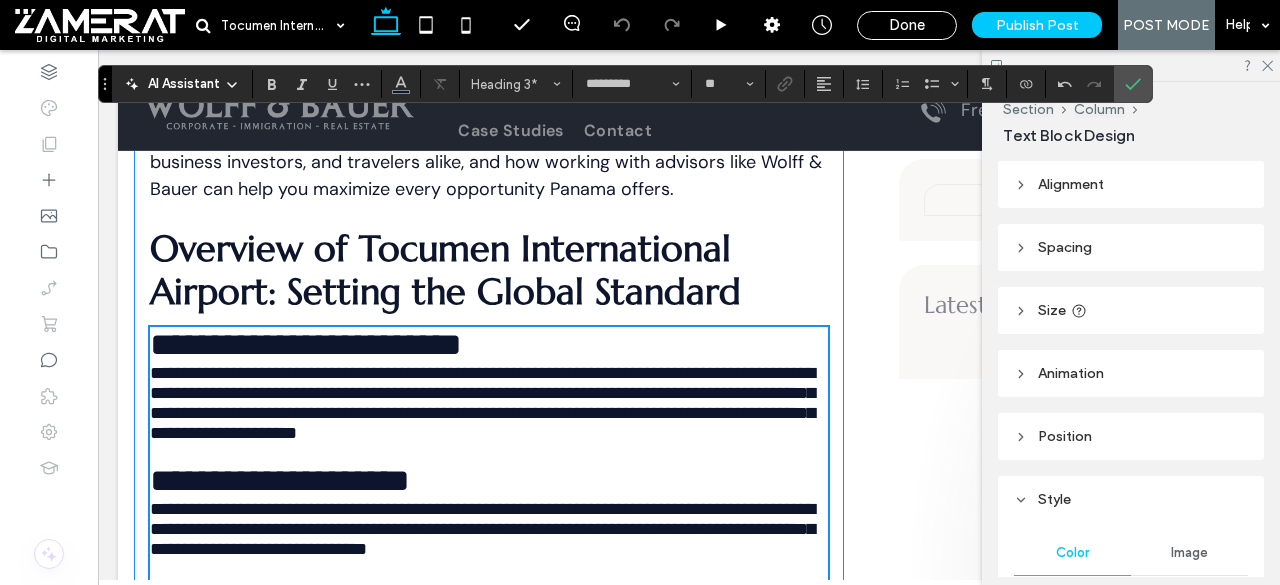 scroll, scrollTop: 1611, scrollLeft: 0, axis: vertical 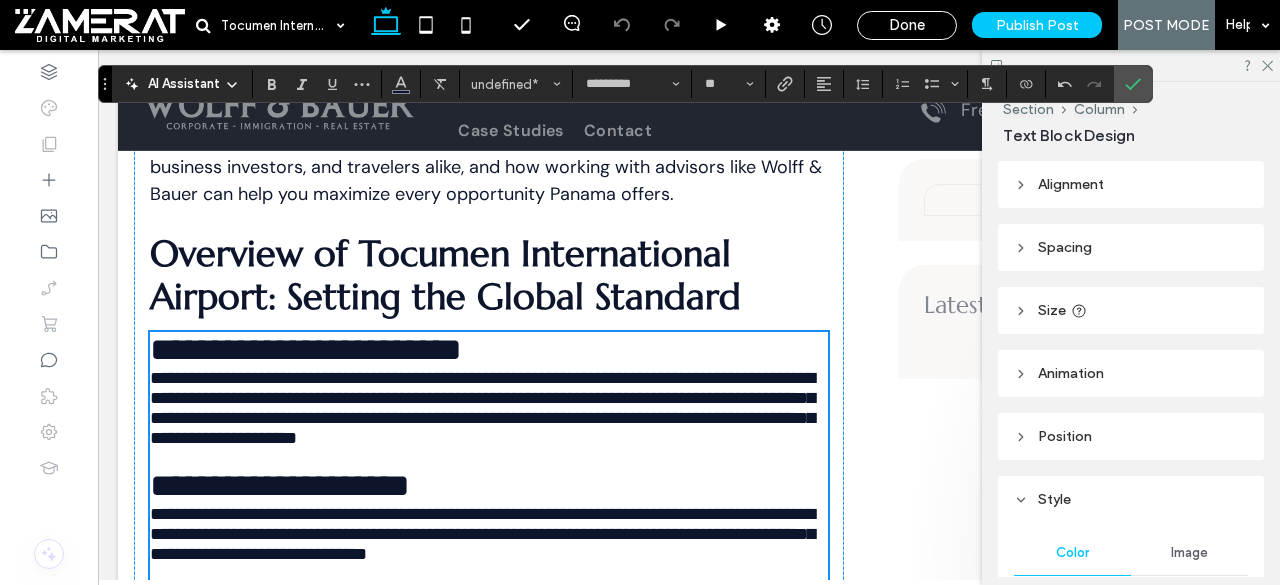 type 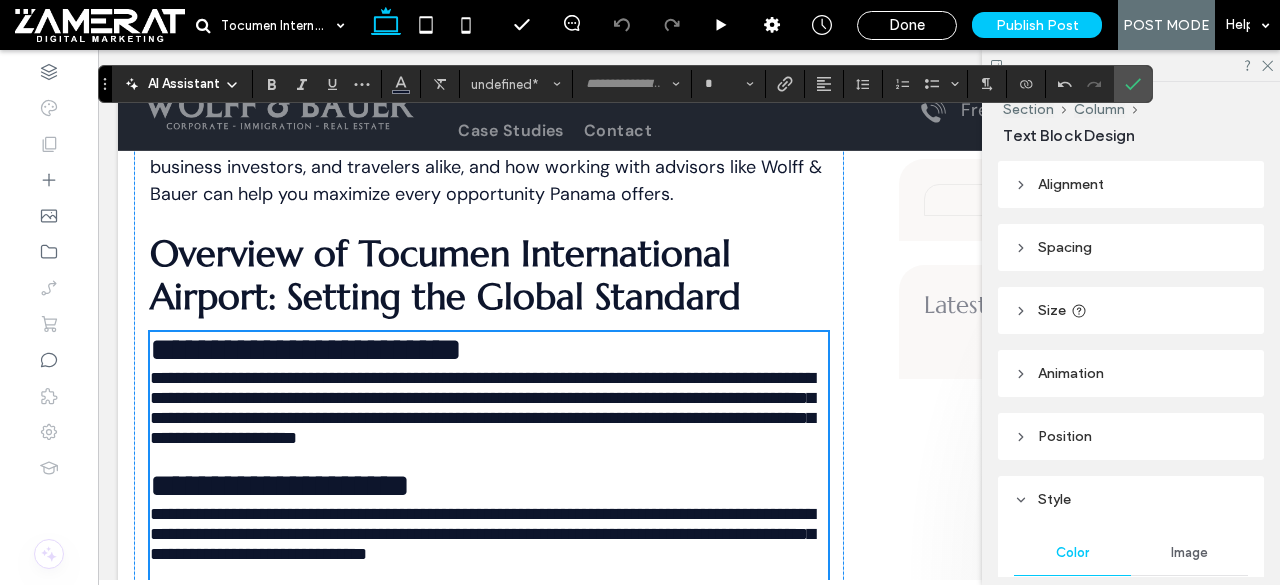 scroll, scrollTop: 2257, scrollLeft: 0, axis: vertical 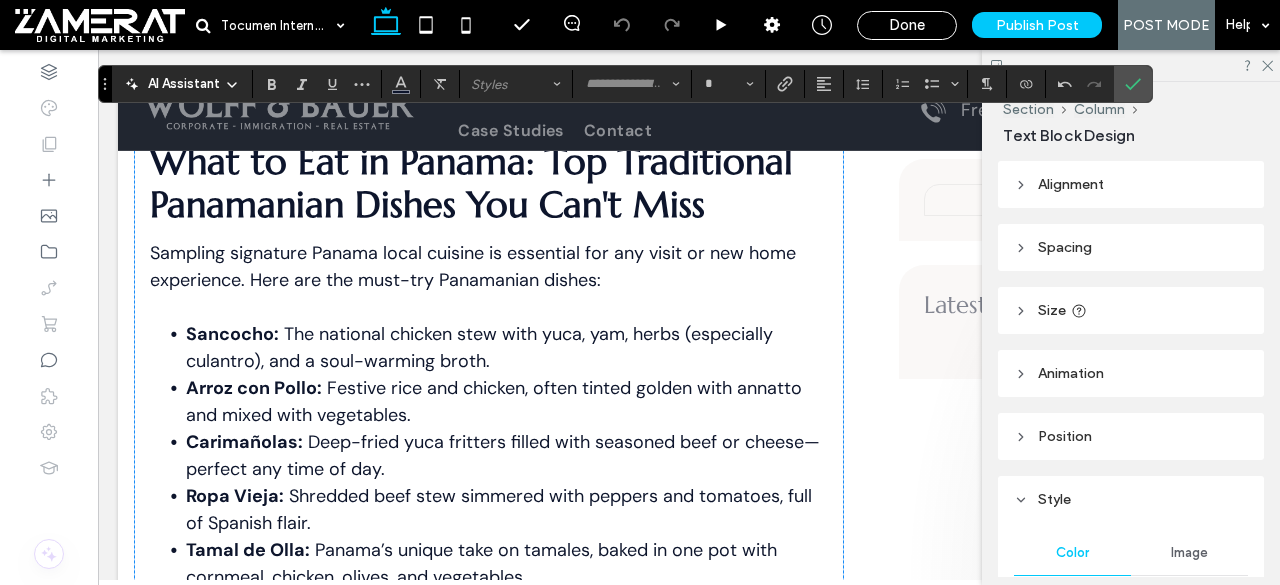 drag, startPoint x: 156, startPoint y: 345, endPoint x: 894, endPoint y: 287, distance: 740.27563 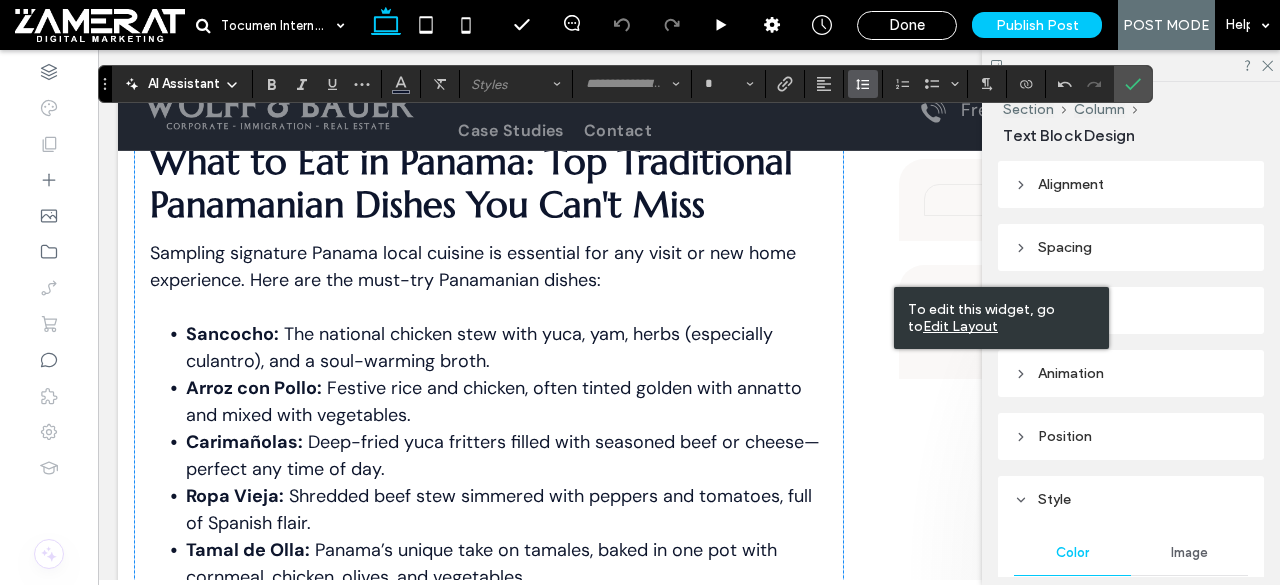 click 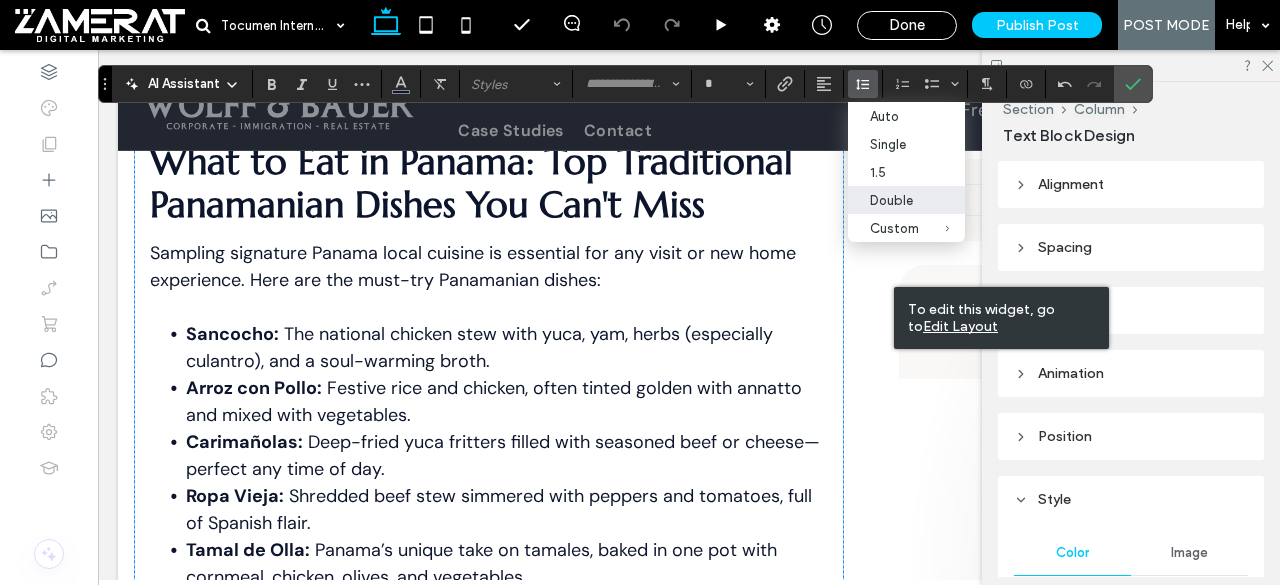 click on "Double" at bounding box center [894, 200] 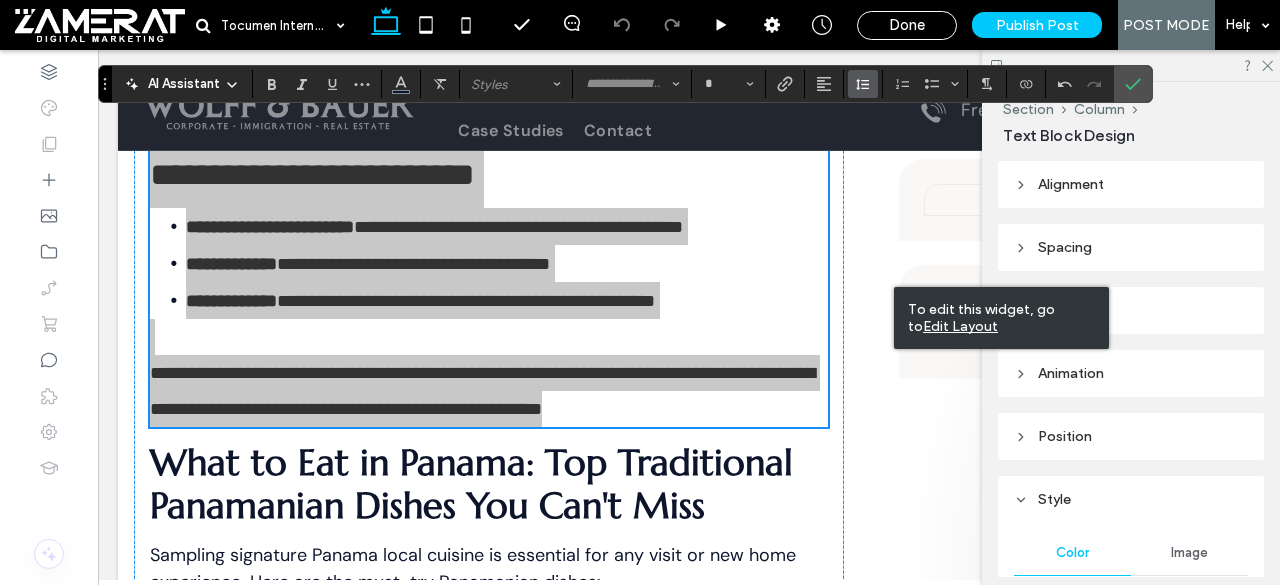 click at bounding box center (863, 84) 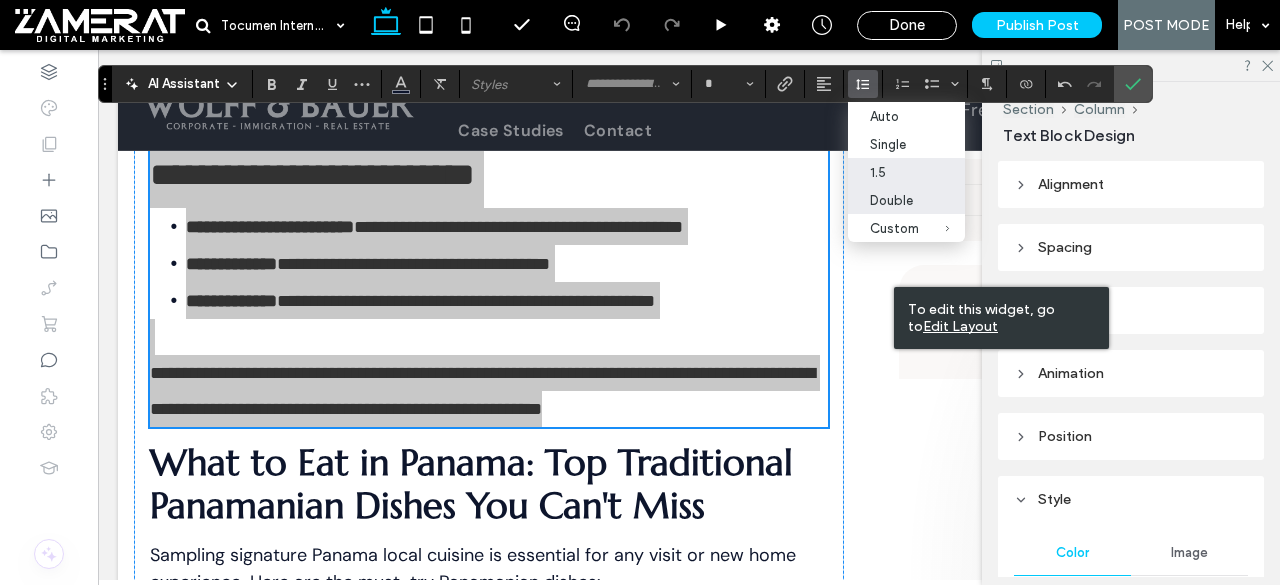 click on "1.5" at bounding box center [894, 172] 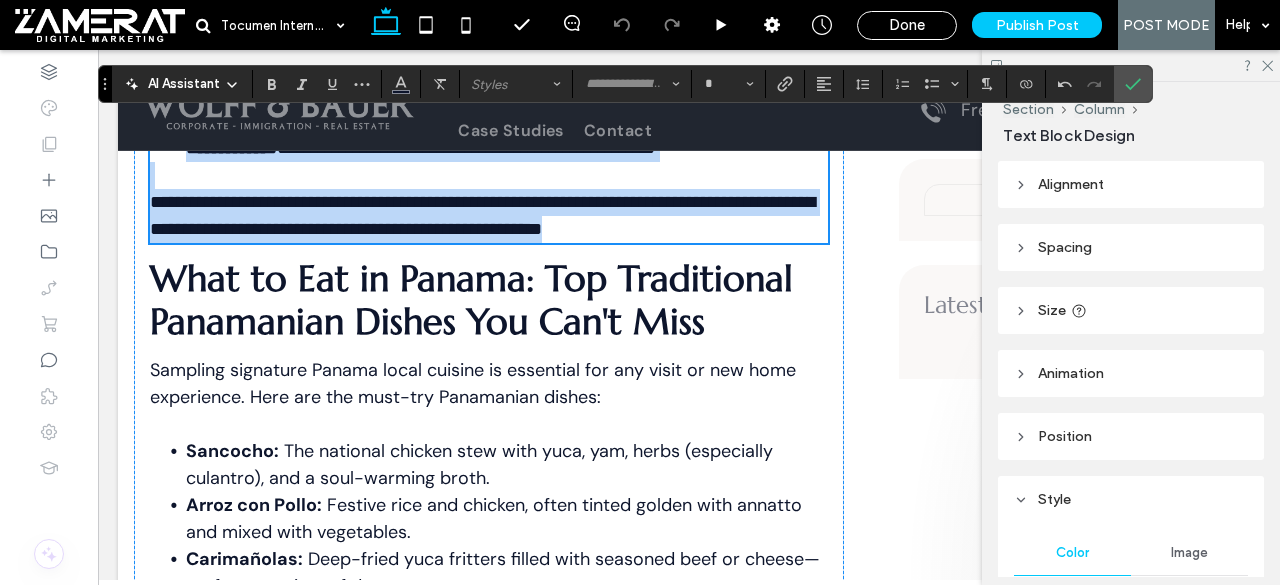 scroll, scrollTop: 2024, scrollLeft: 0, axis: vertical 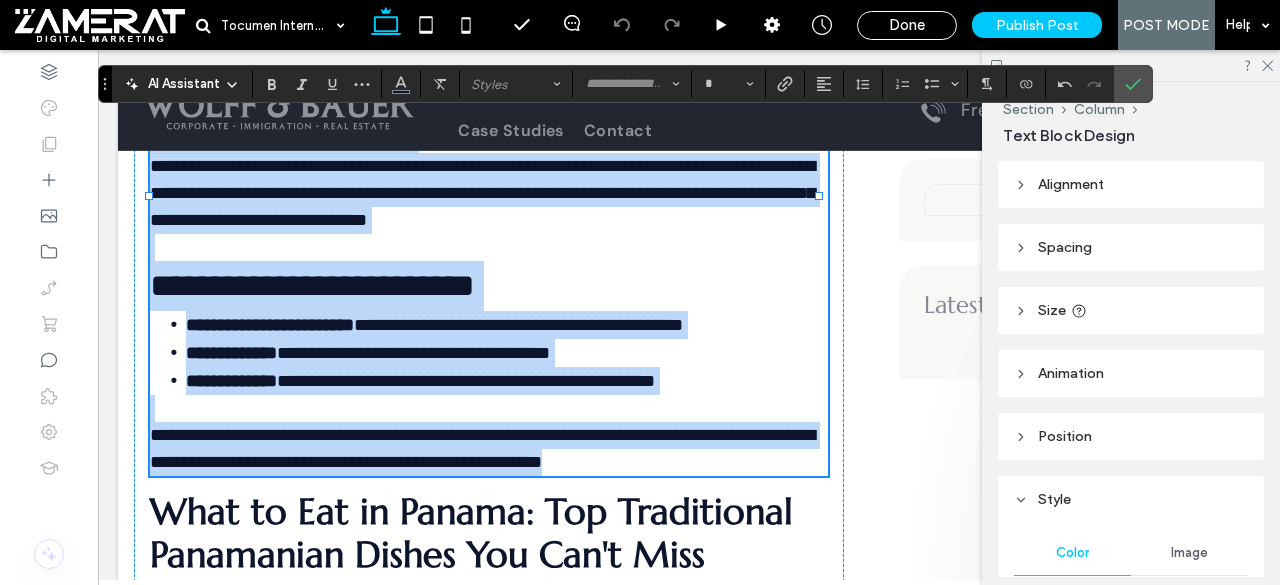 click at bounding box center (489, 247) 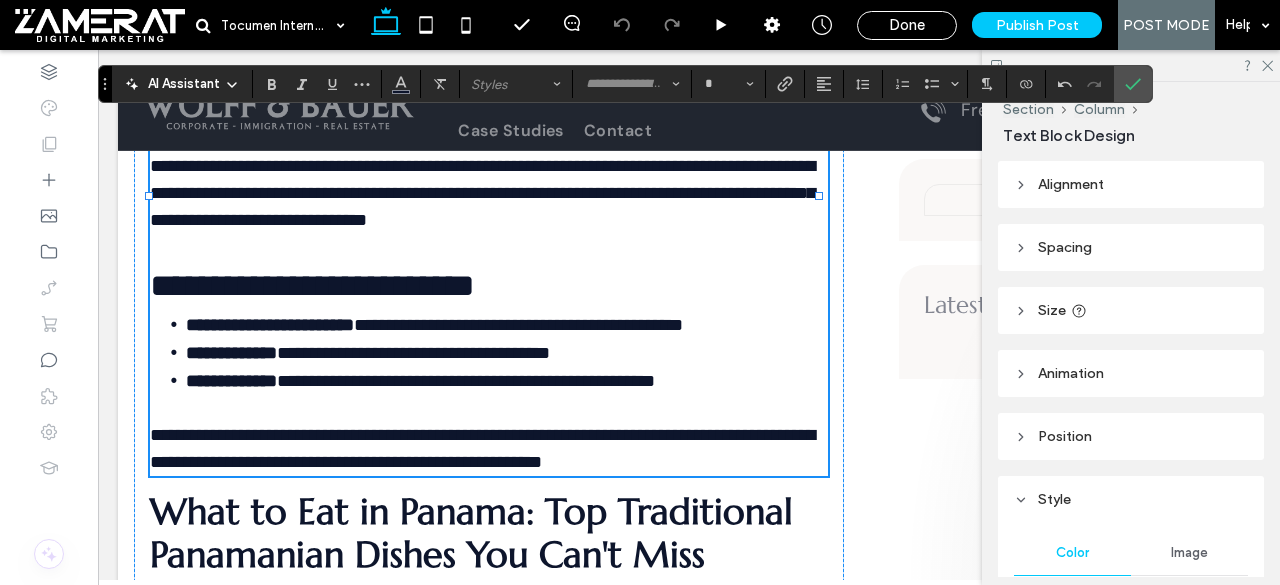 type on "*******" 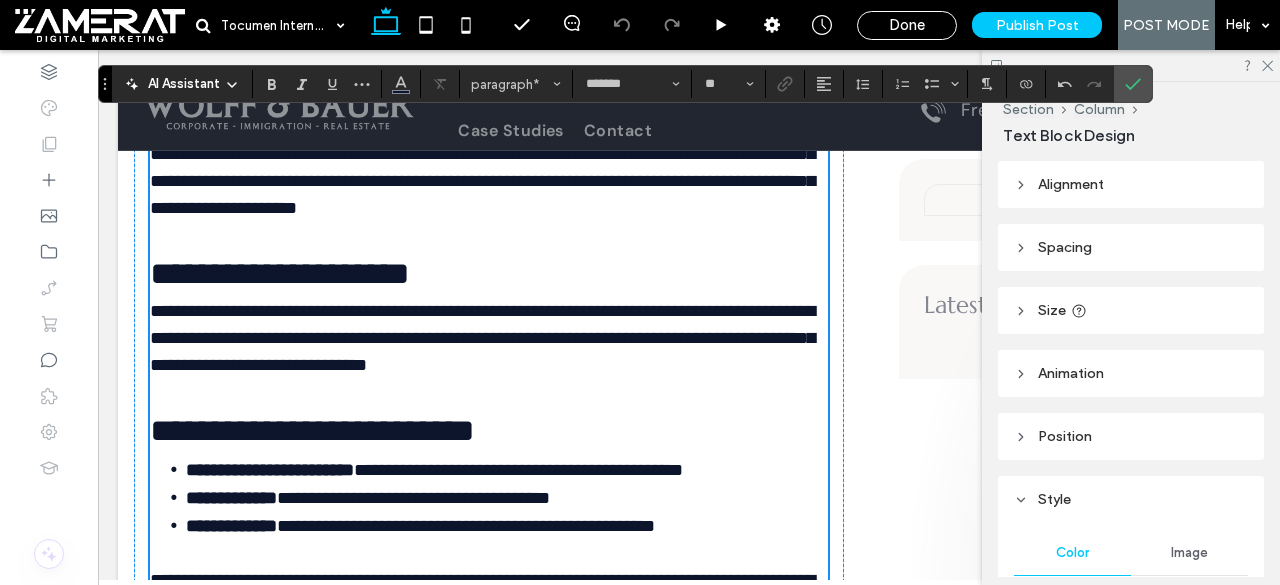 scroll, scrollTop: 1723, scrollLeft: 0, axis: vertical 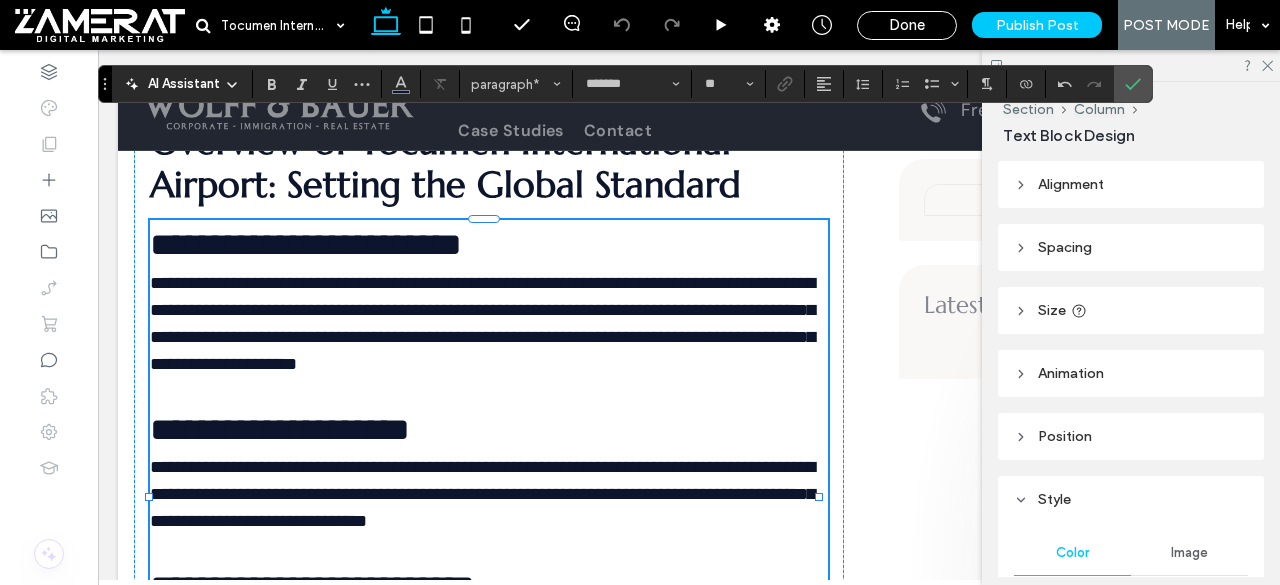 type on "*********" 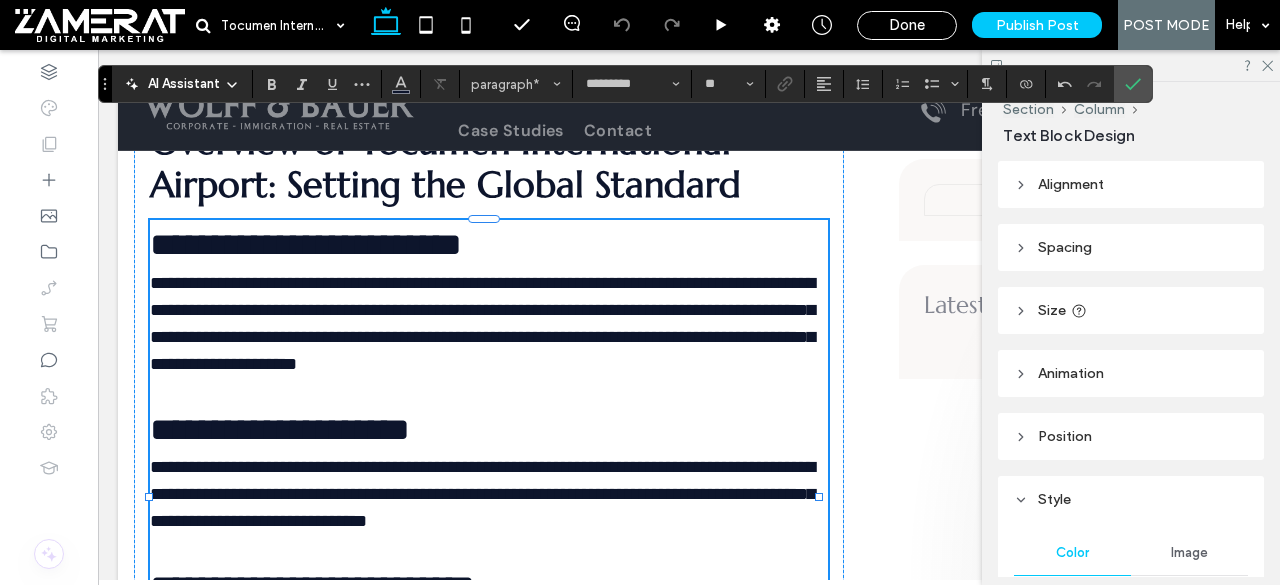 type on "**" 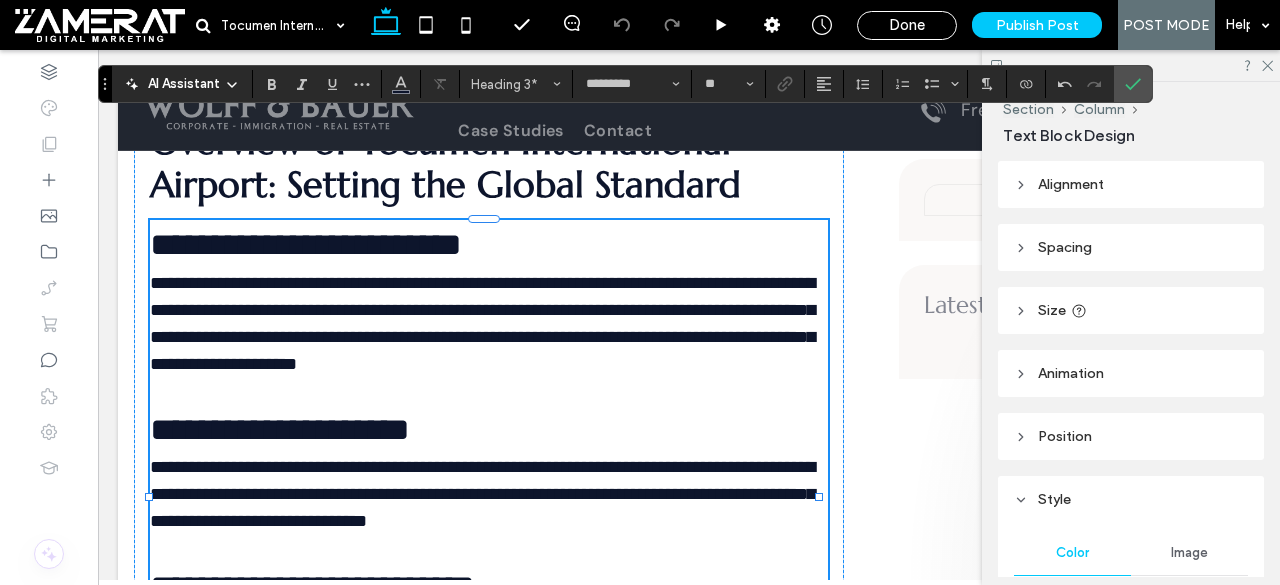 click on "**********" at bounding box center [306, 244] 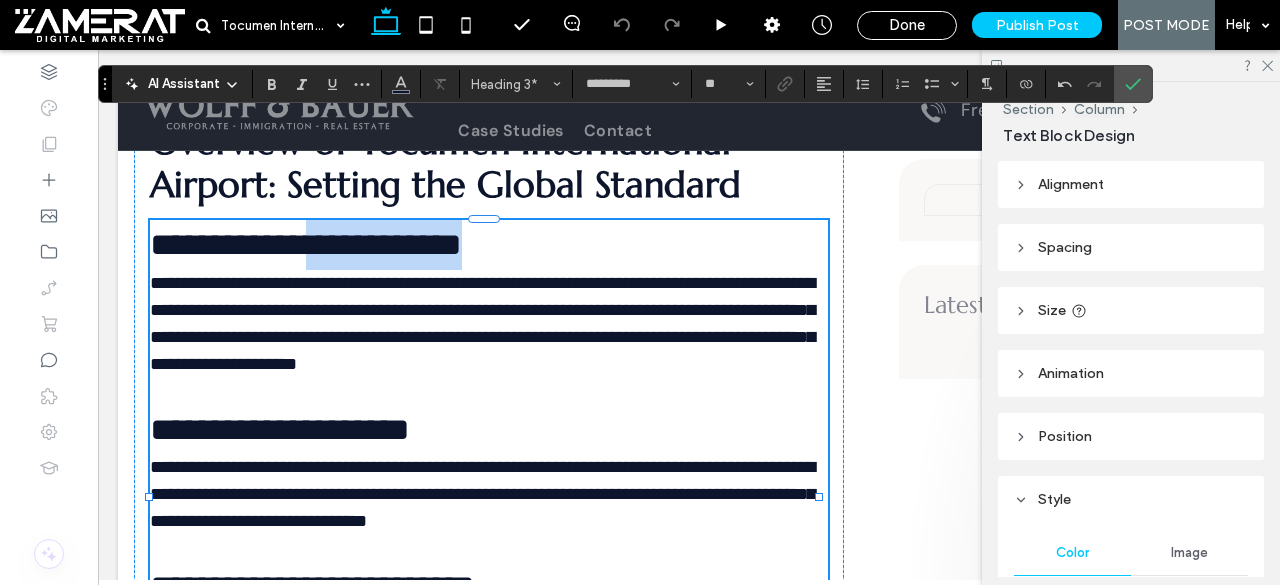 click on "**********" at bounding box center [306, 244] 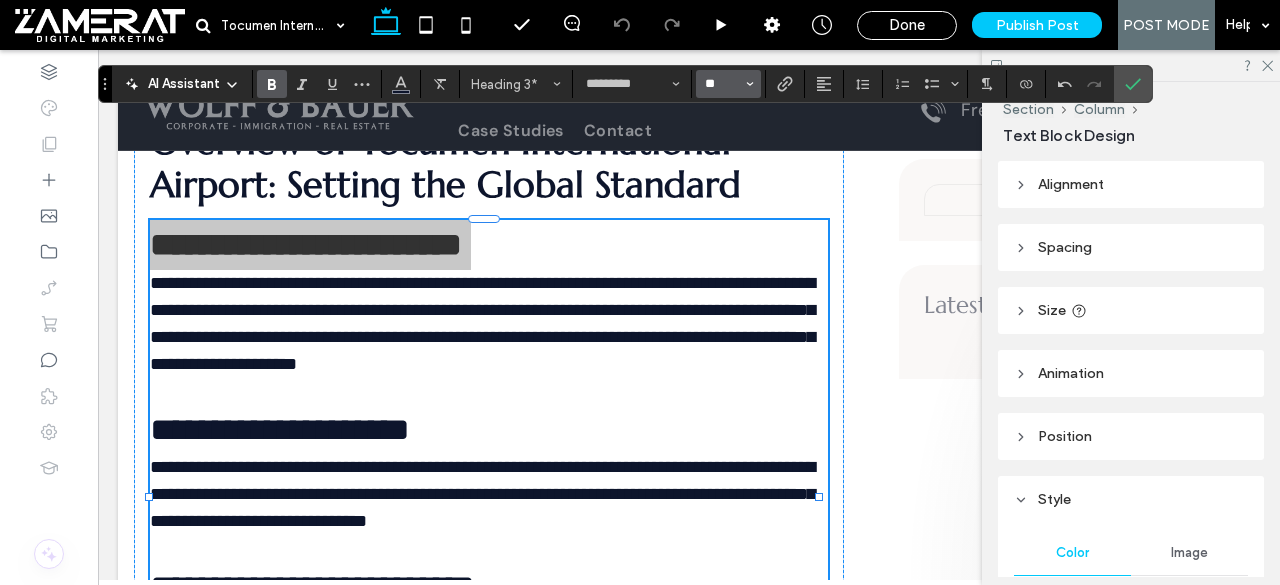 click on "**" at bounding box center (722, 84) 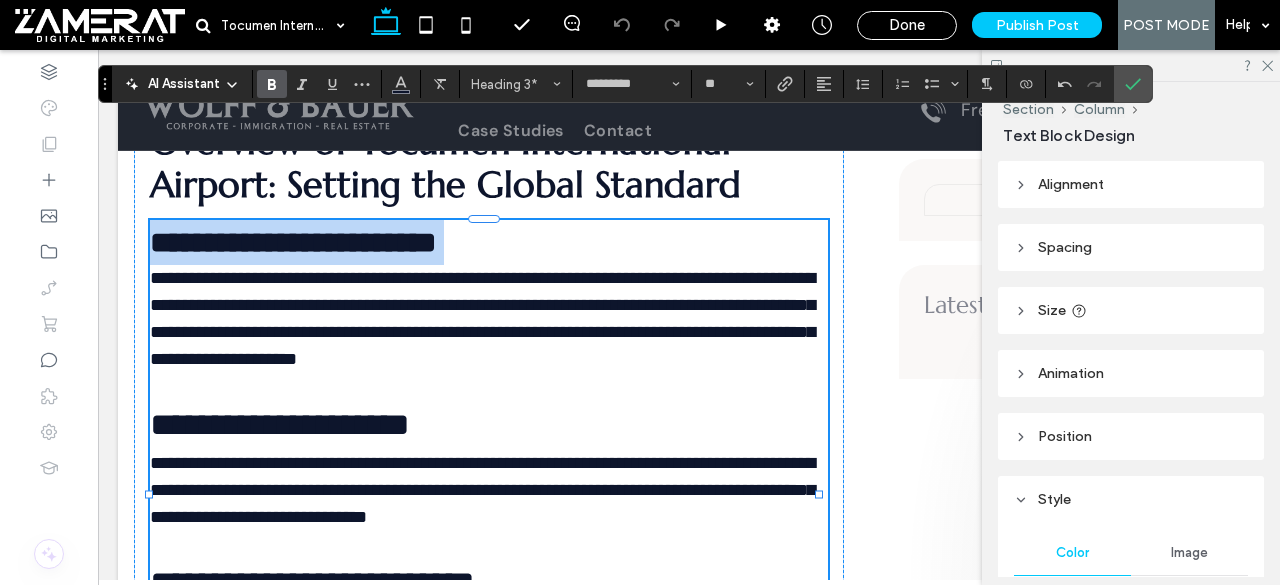 click on "**********" at bounding box center (280, 424) 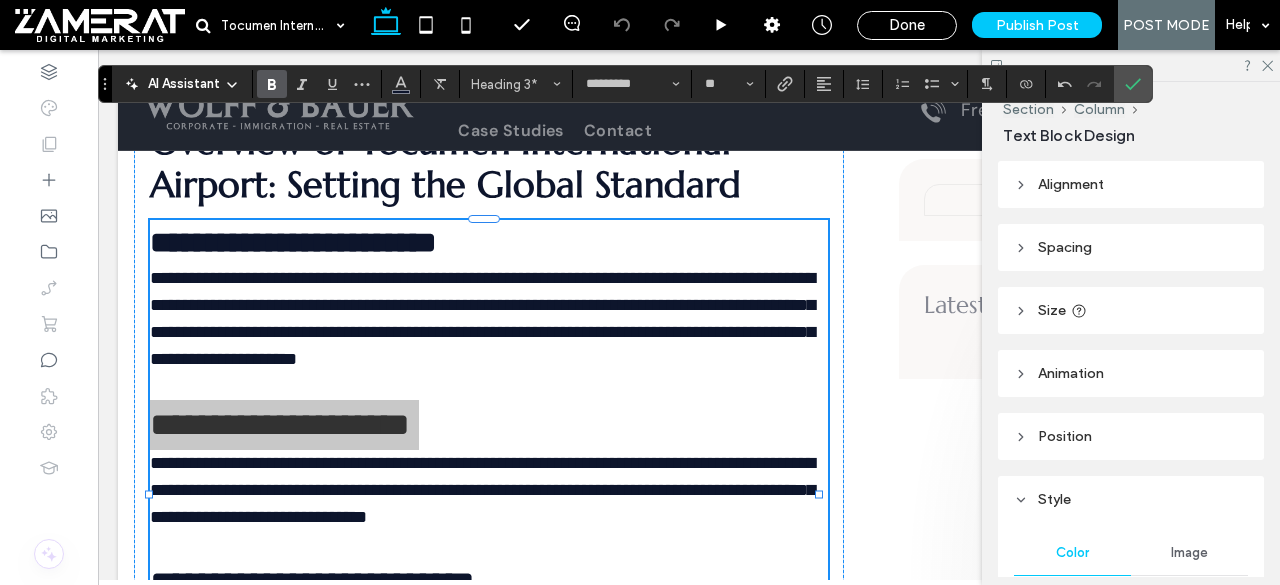 click 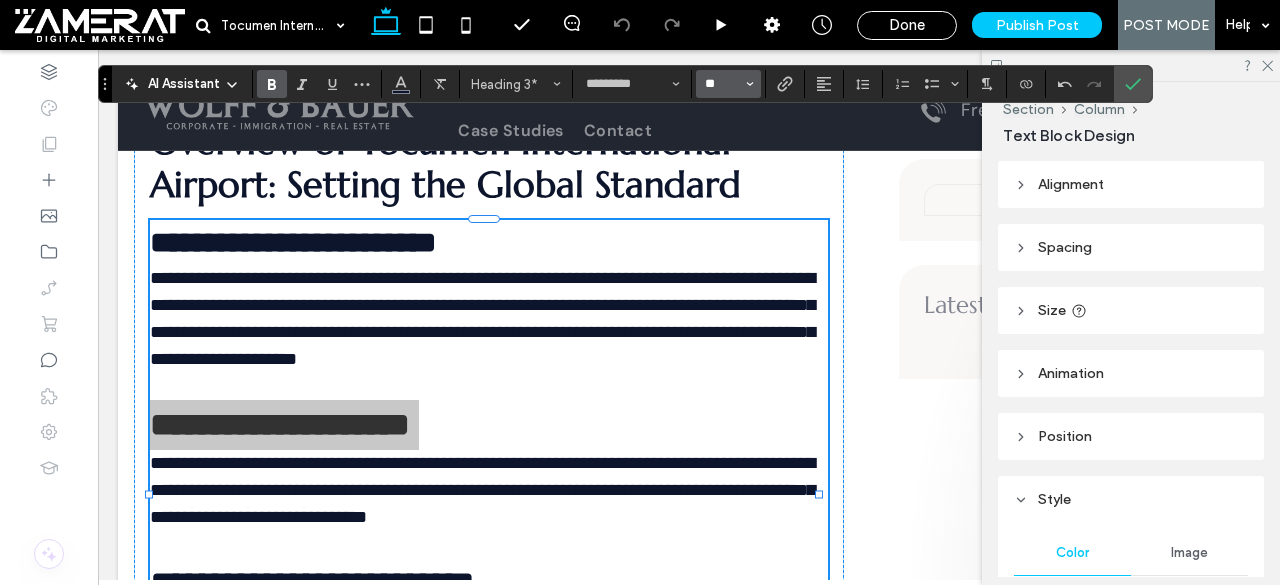 click on "**" at bounding box center (722, 84) 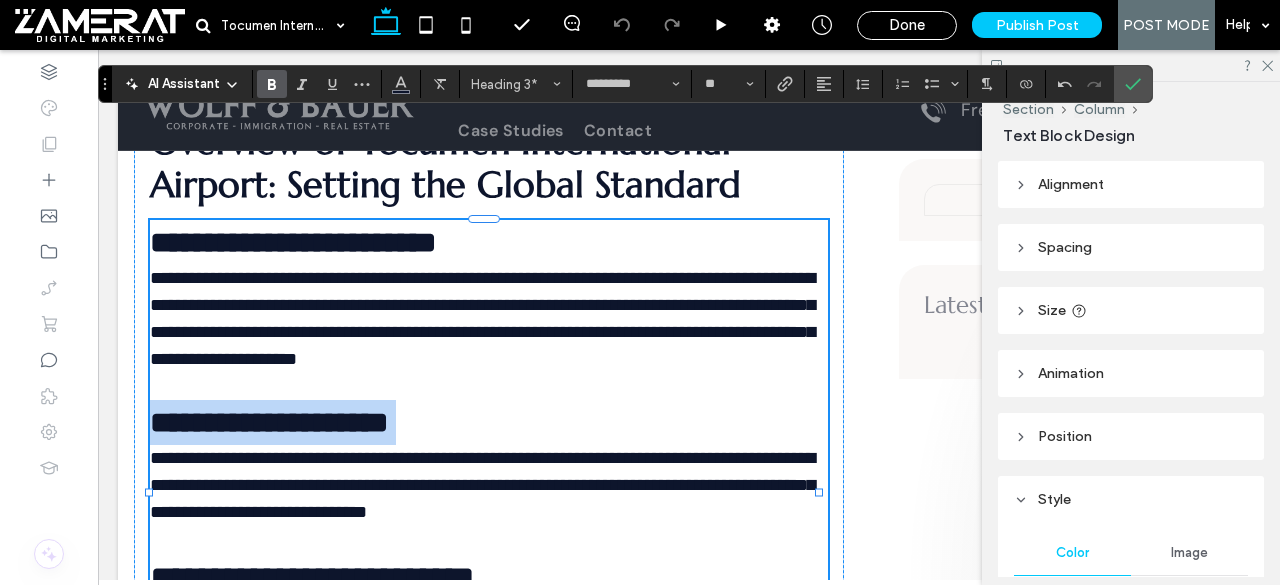 scroll, scrollTop: 1896, scrollLeft: 0, axis: vertical 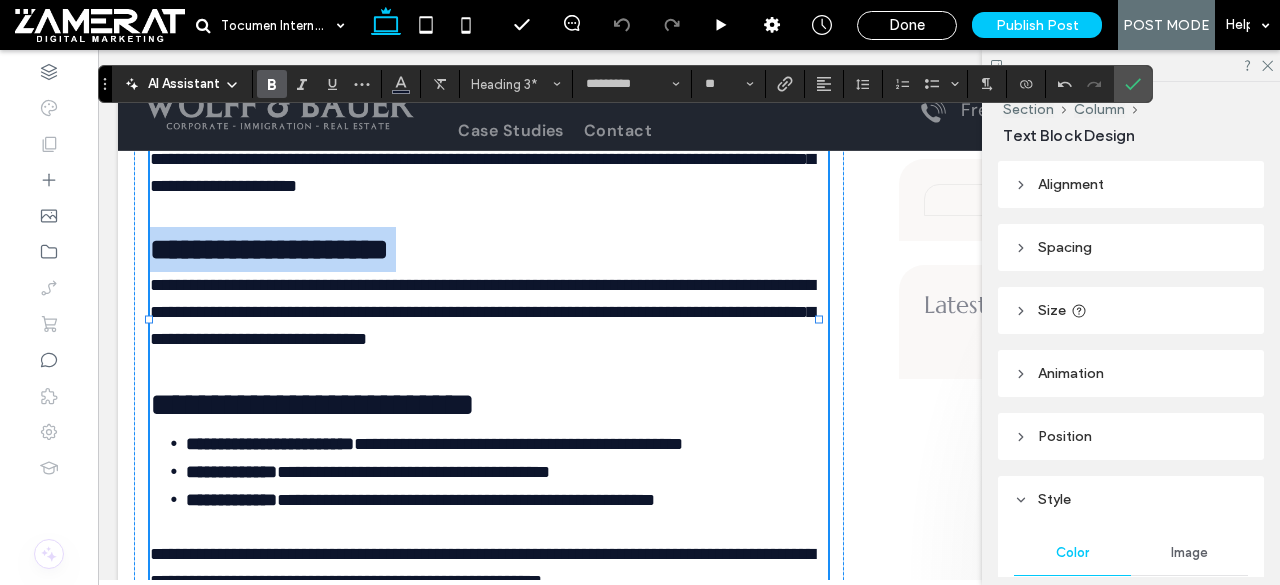 type on "**" 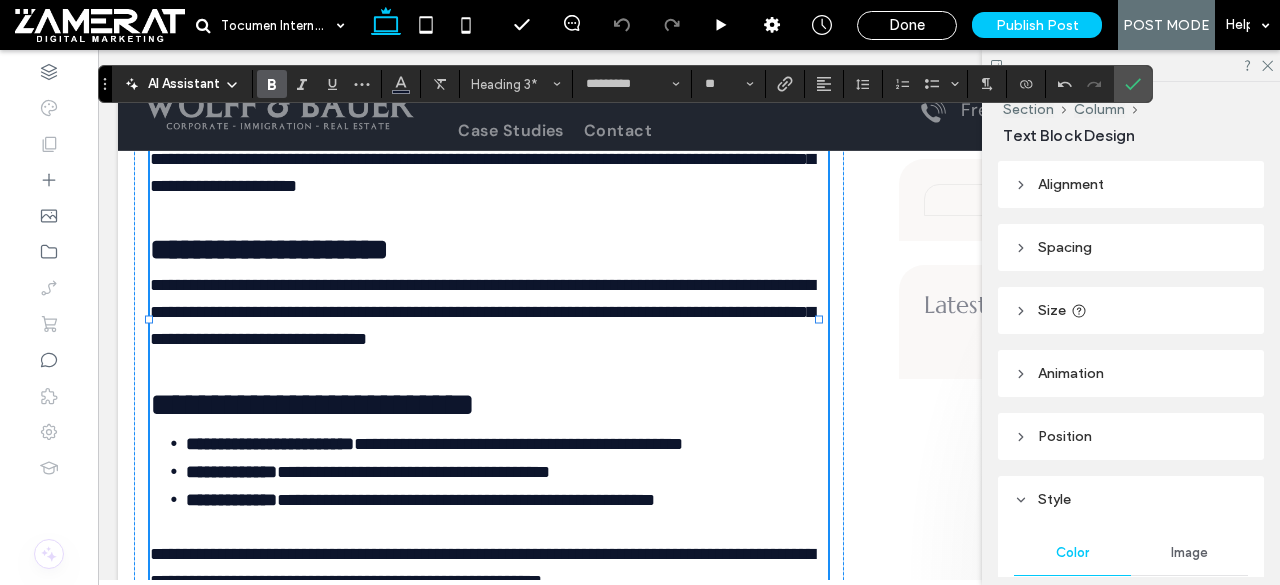 click on "**********" at bounding box center [312, 404] 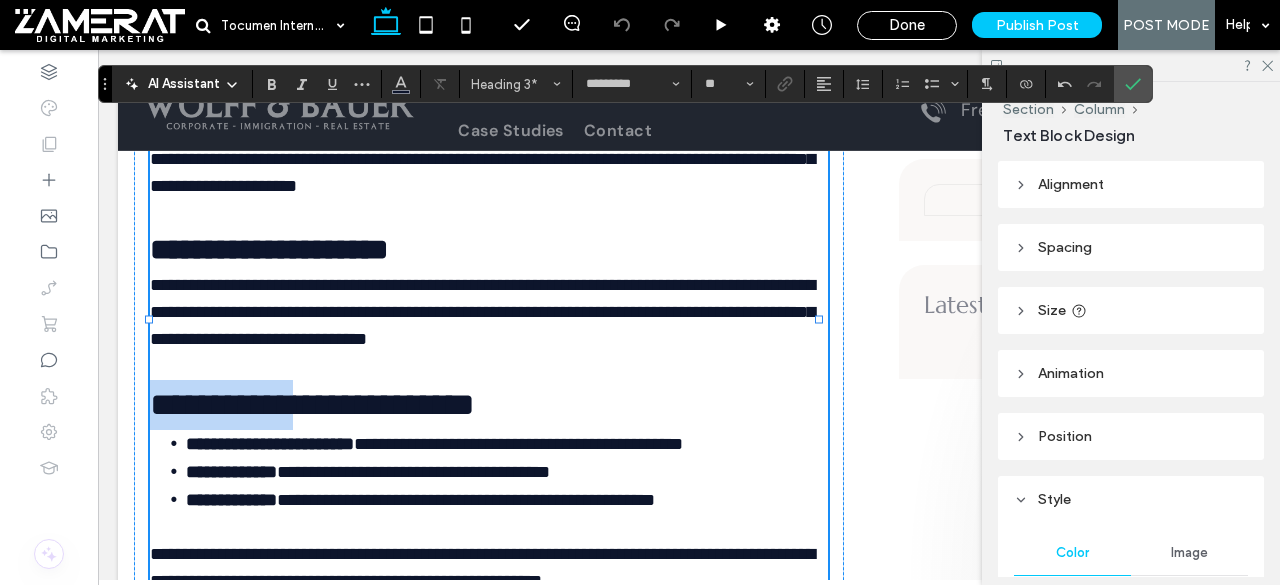 click on "**********" at bounding box center [312, 404] 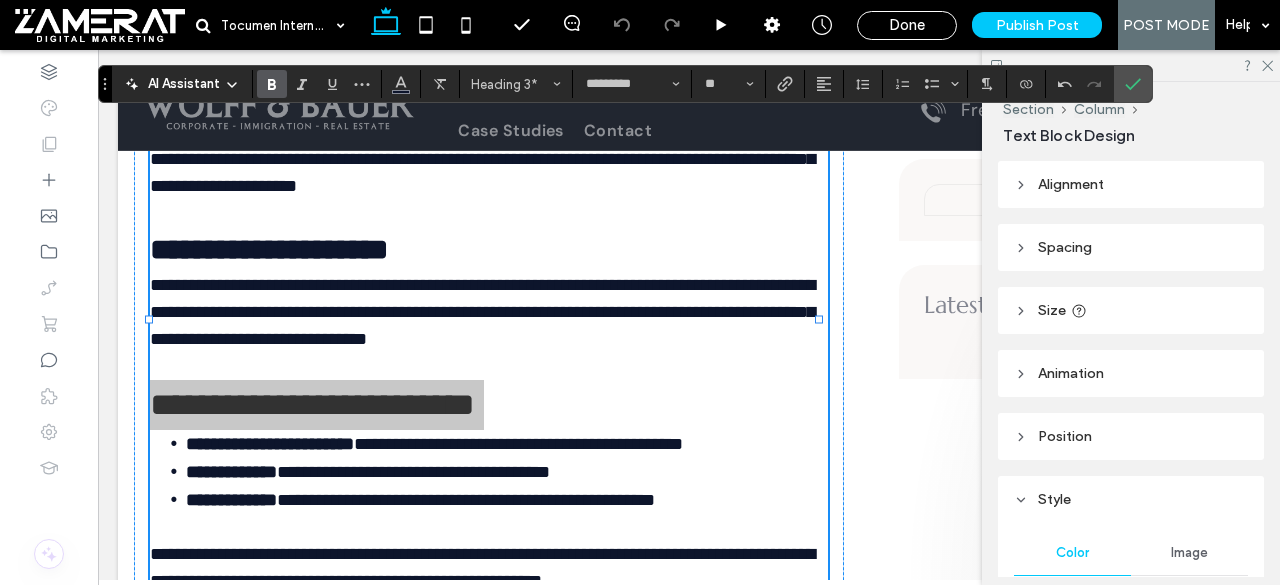 click 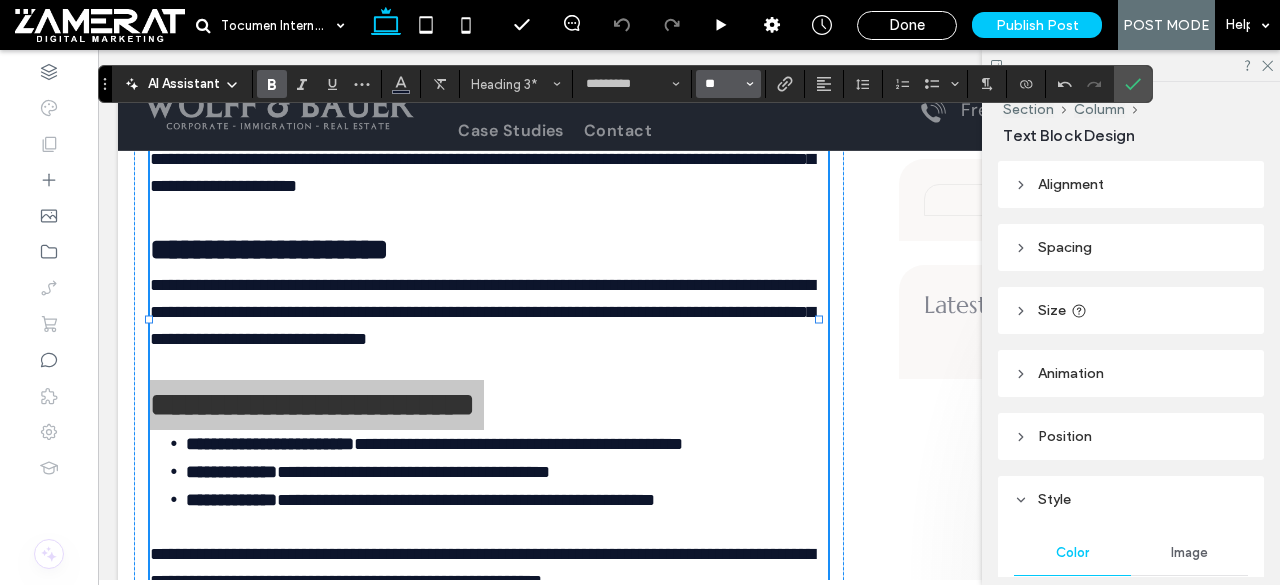 click on "**" at bounding box center [722, 84] 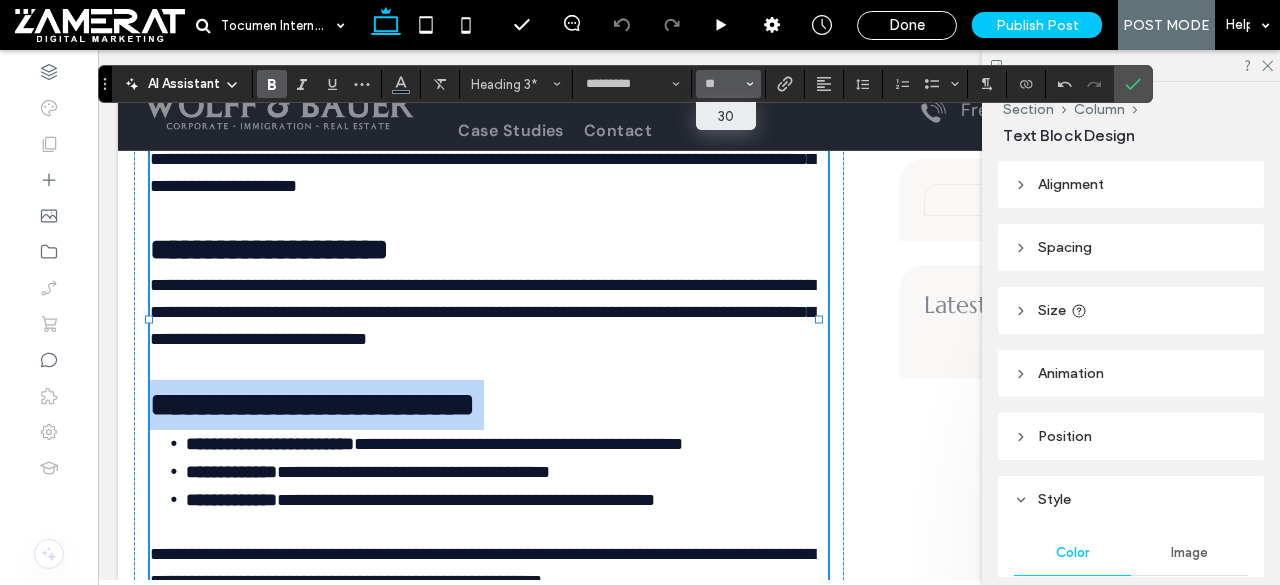 type on "**" 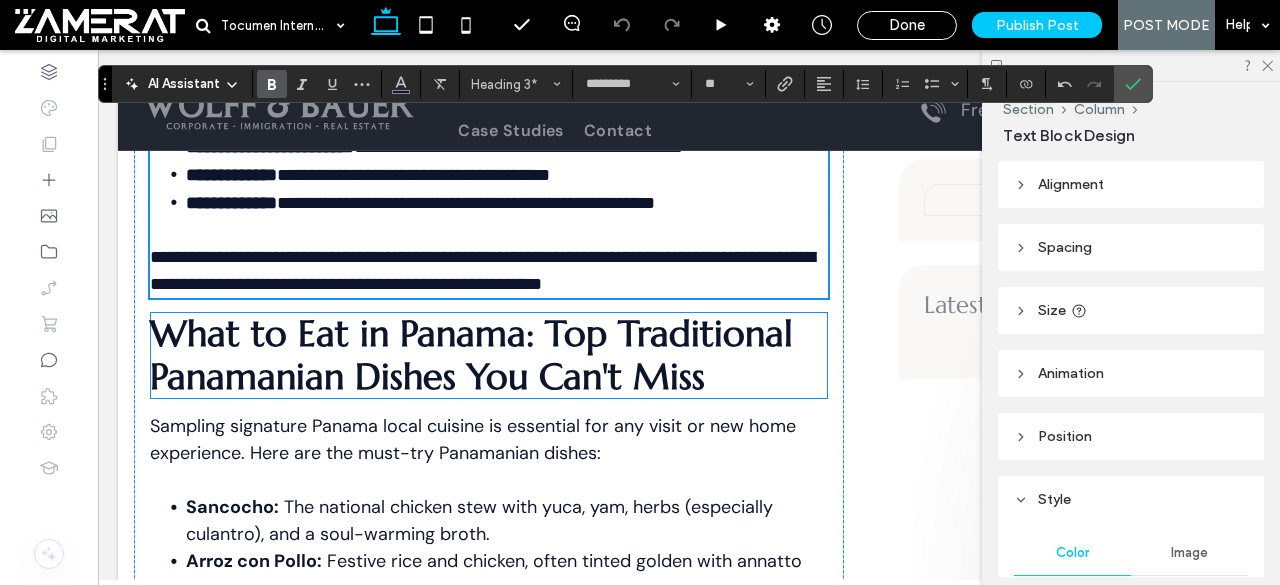 scroll, scrollTop: 2080, scrollLeft: 0, axis: vertical 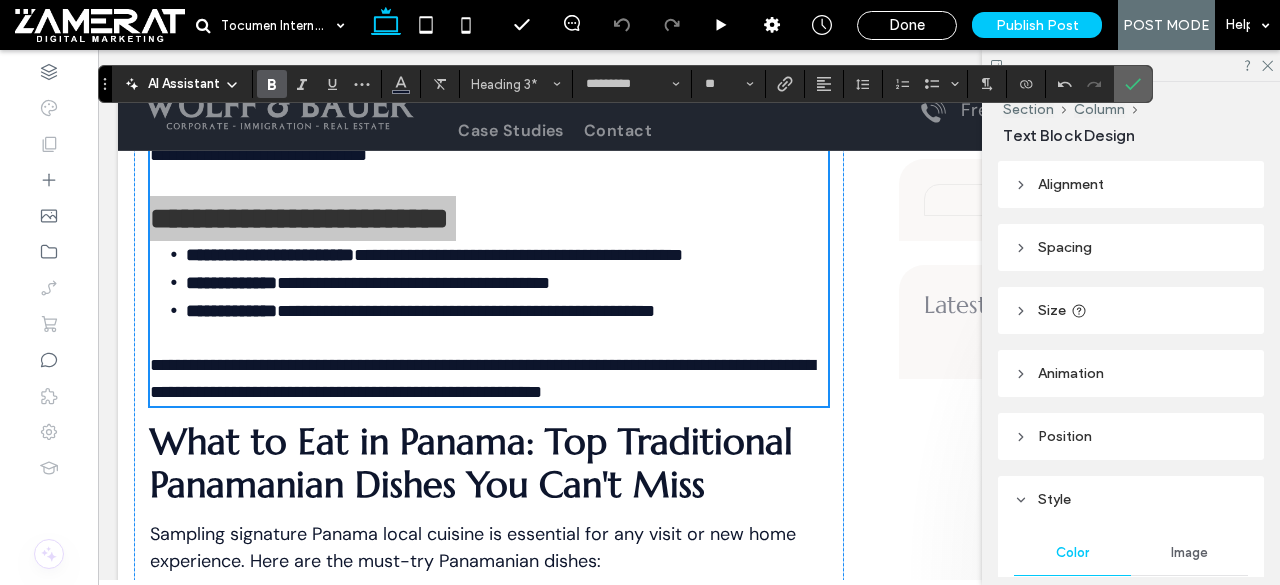 click at bounding box center (1129, 84) 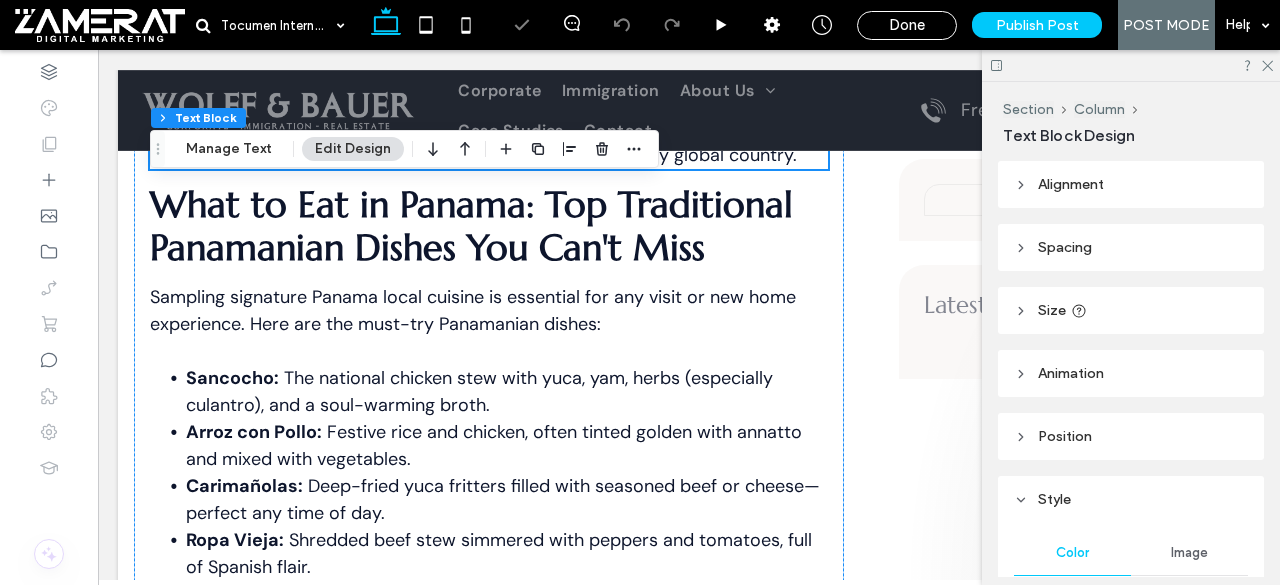 scroll, scrollTop: 2315, scrollLeft: 0, axis: vertical 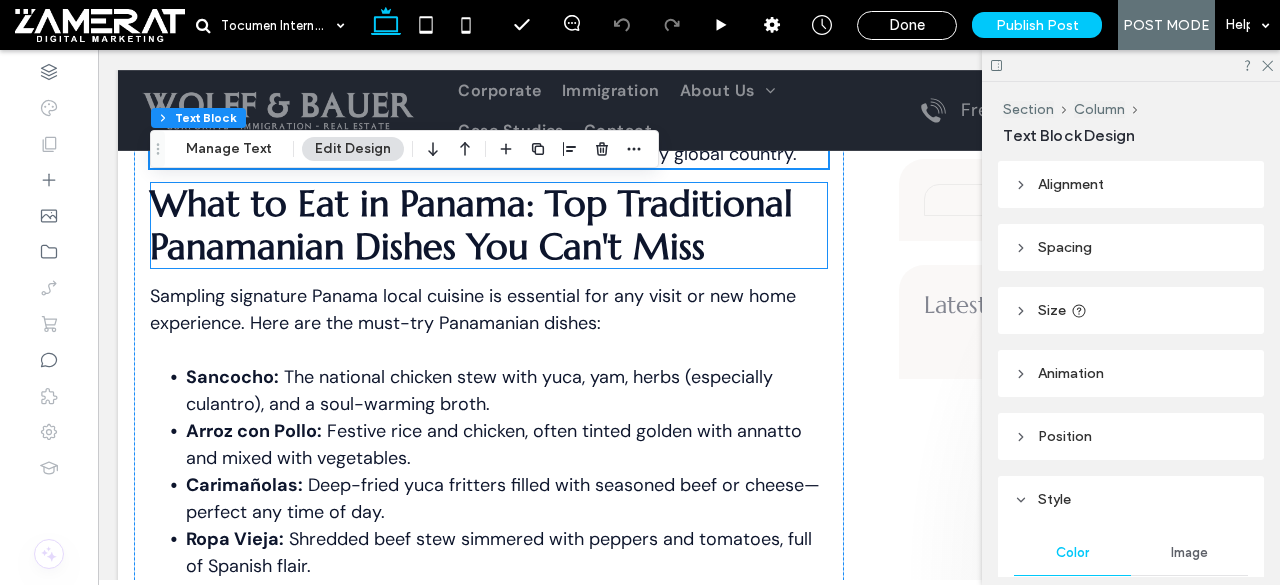 click on "What to Eat in Panama: Top Traditional Panamanian Dishes You Can't Miss" at bounding box center [489, 225] 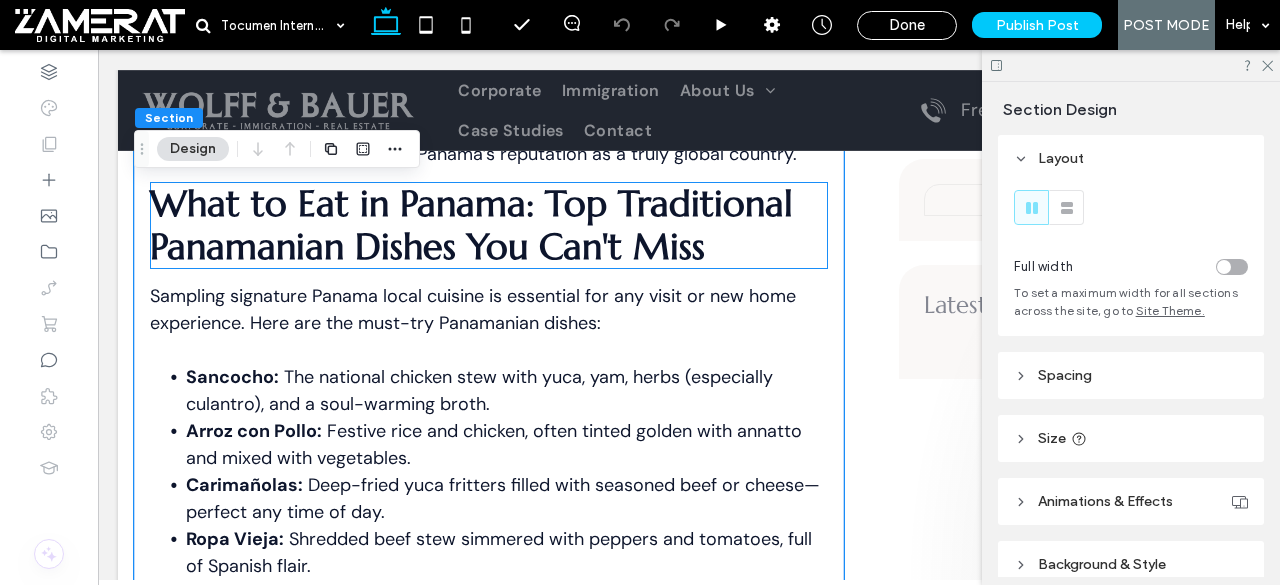 click on "What to Eat in Panama: Top Traditional Panamanian Dishes You Can't Miss" at bounding box center [489, 225] 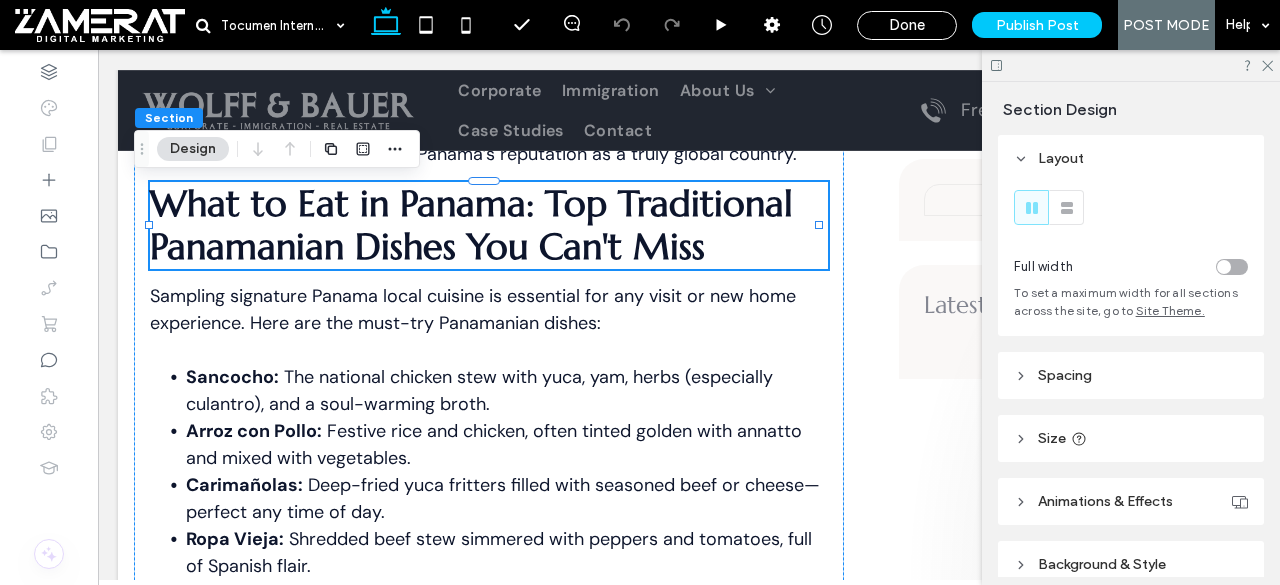 click on "What to Eat in Panama: Top Traditional Panamanian Dishes You Can't Miss" at bounding box center [489, 225] 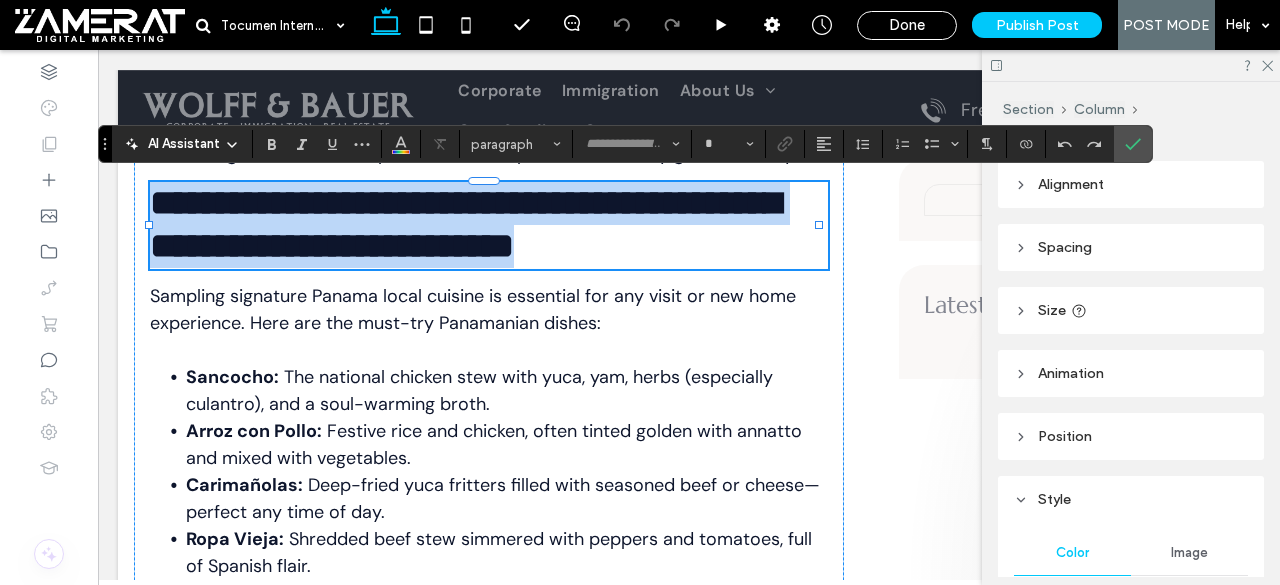 type on "*********" 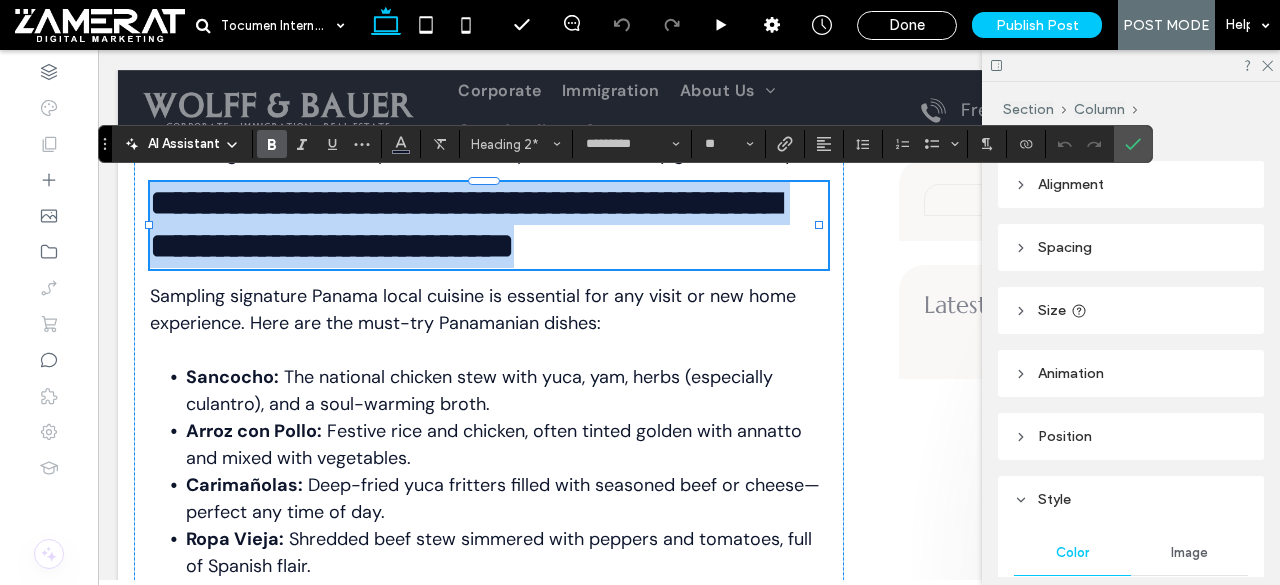 click on "**********" at bounding box center [489, 225] 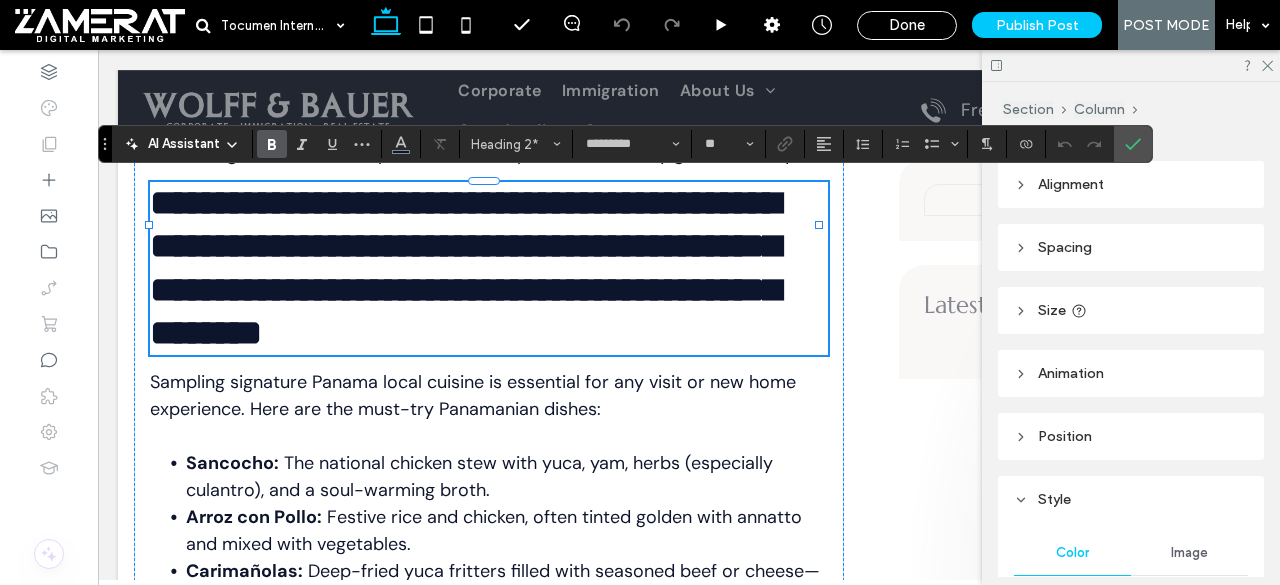 scroll, scrollTop: 0, scrollLeft: 0, axis: both 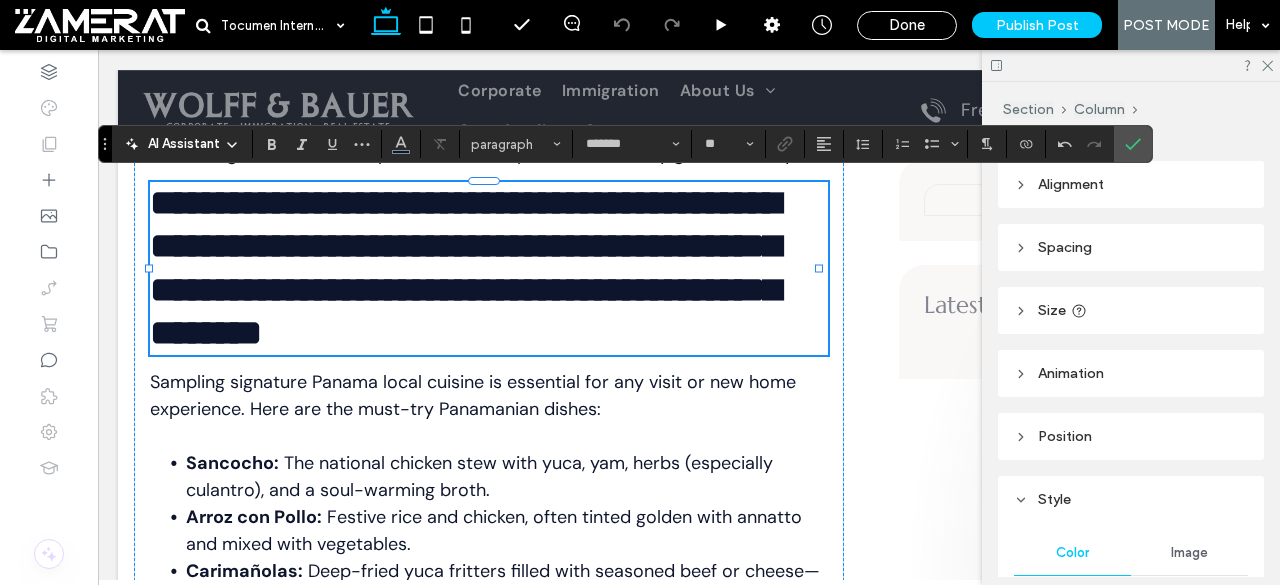 type on "*********" 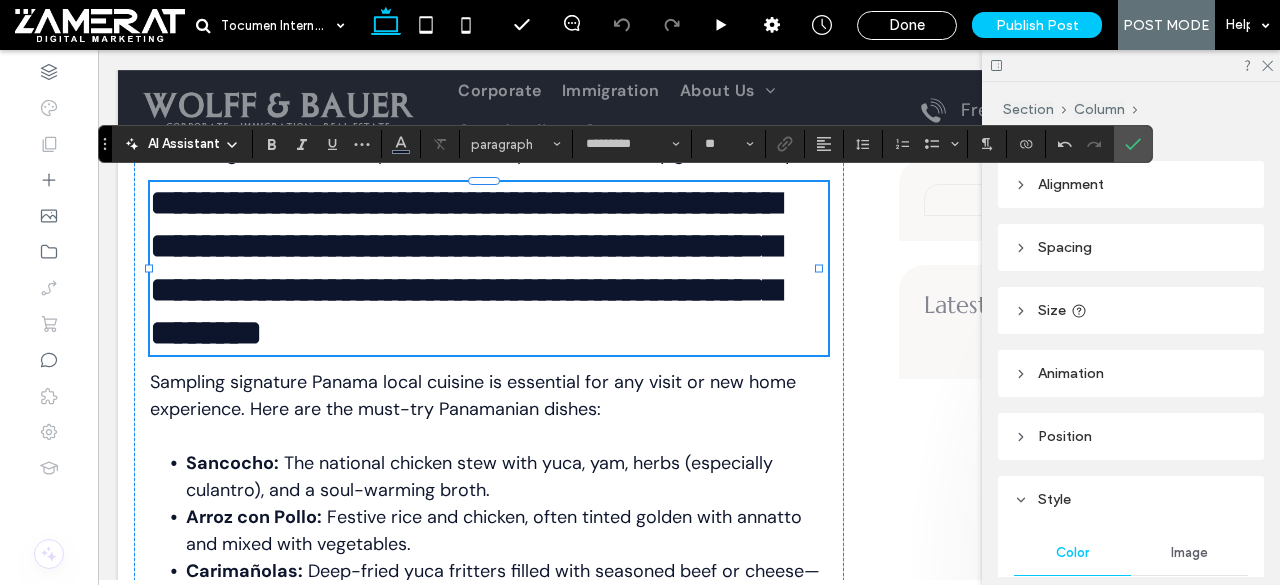 type on "**" 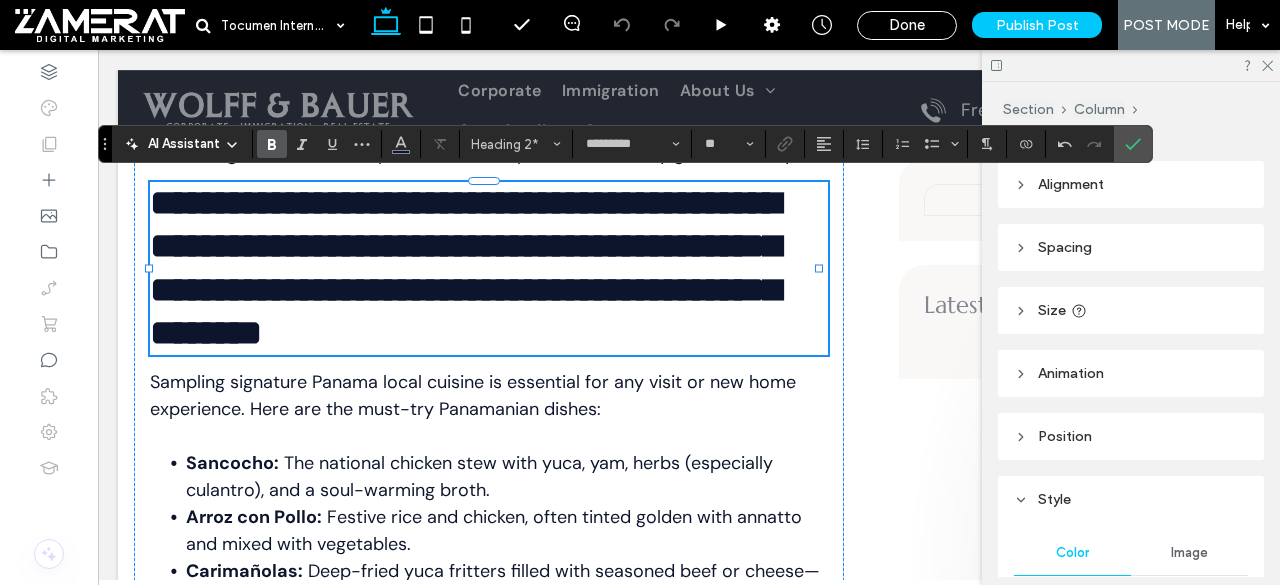 click on "**********" at bounding box center [465, 268] 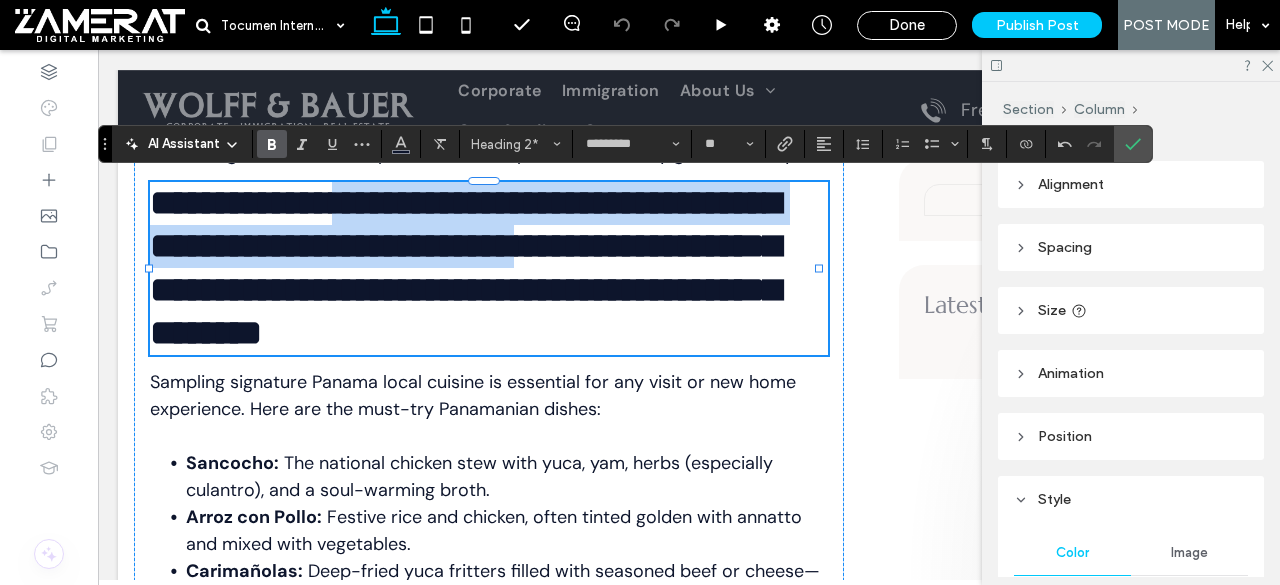 drag, startPoint x: 706, startPoint y: 240, endPoint x: 162, endPoint y: 204, distance: 545.1899 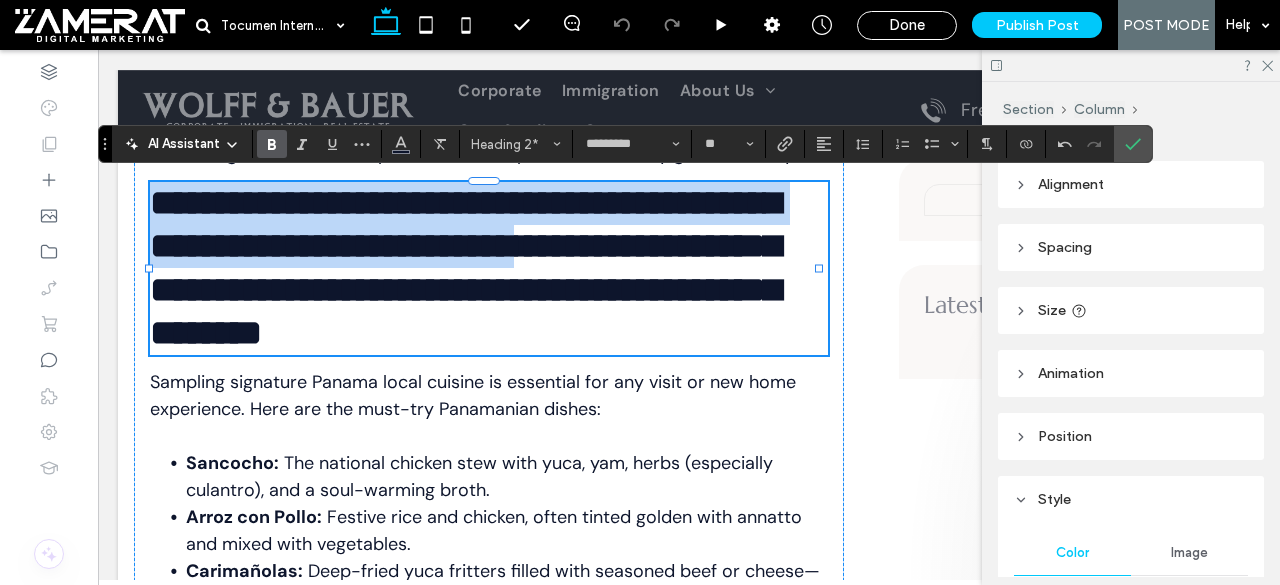 scroll, scrollTop: 0, scrollLeft: 0, axis: both 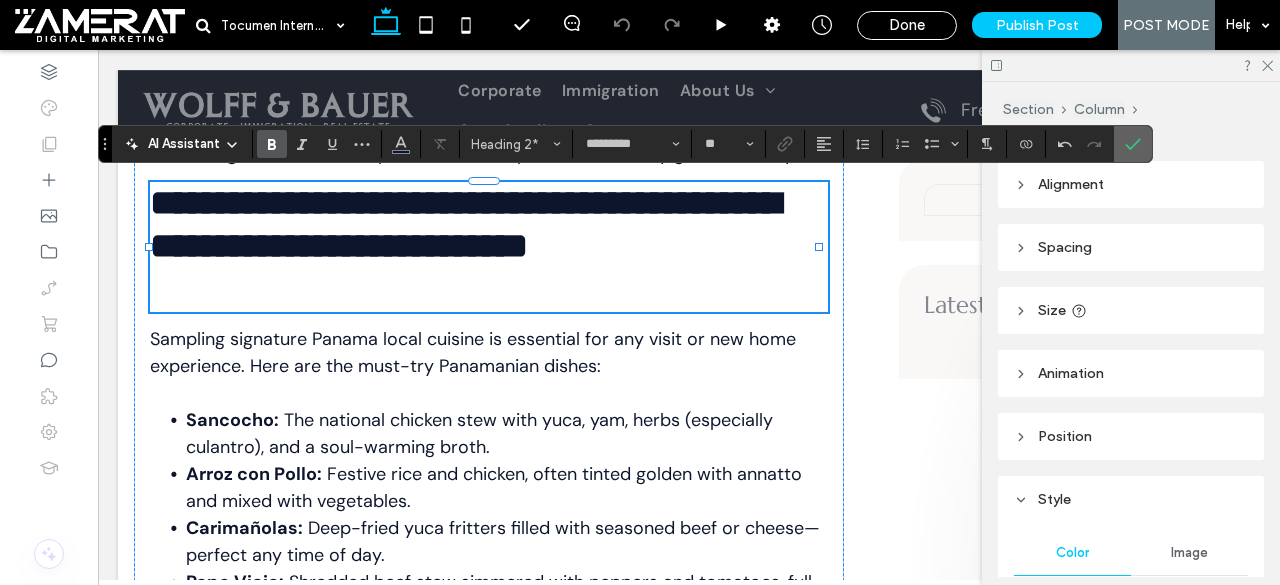 click 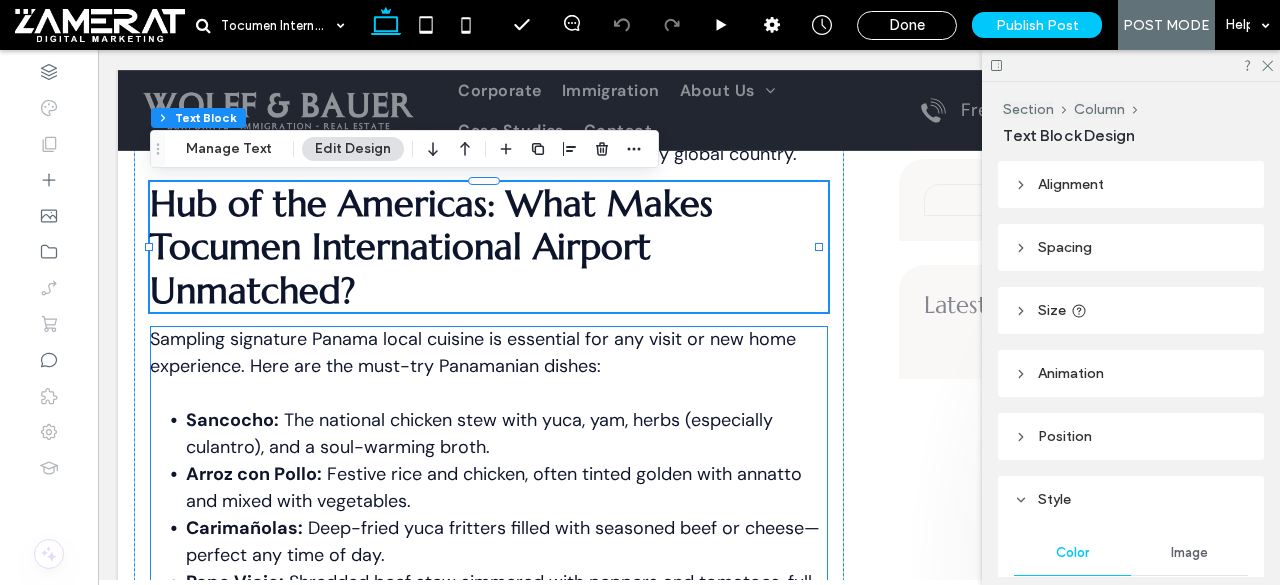 click on "The national chicken stew with yuca, yam, herbs (especially culantro), and a soul-warming broth." at bounding box center [479, 433] 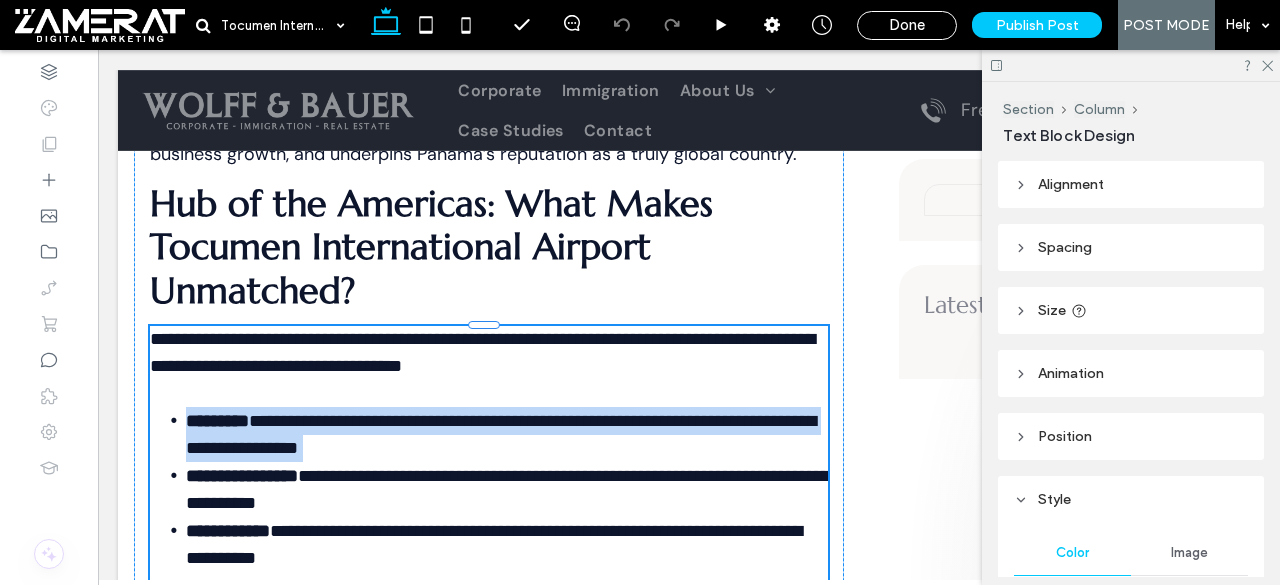type on "*******" 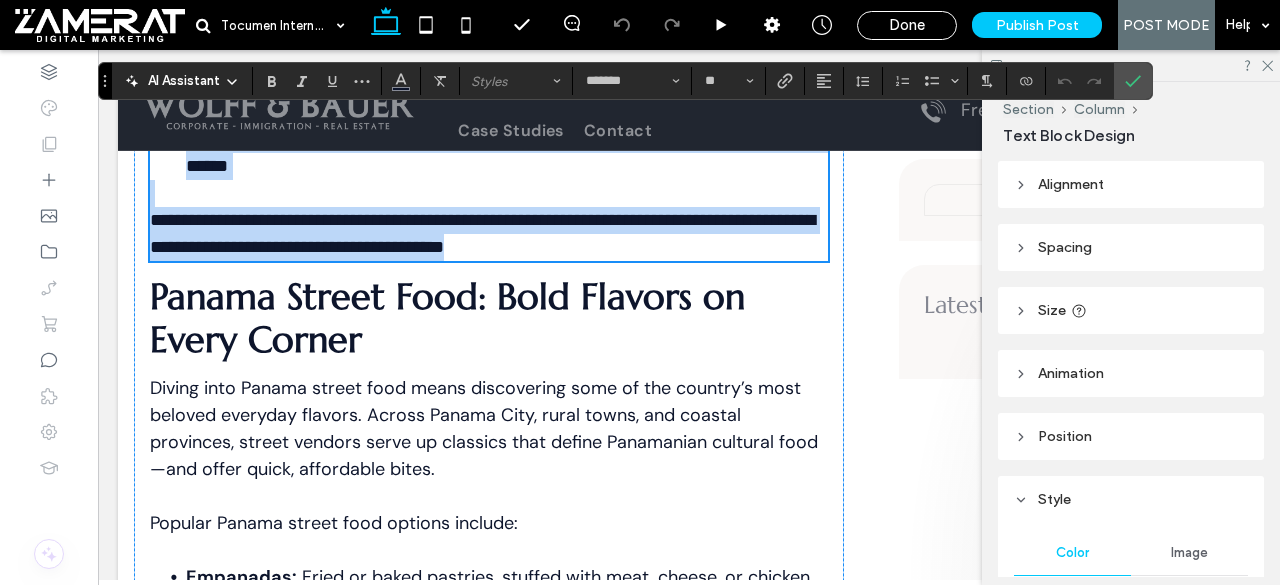 drag, startPoint x: 151, startPoint y: 333, endPoint x: 758, endPoint y: 569, distance: 651.26416 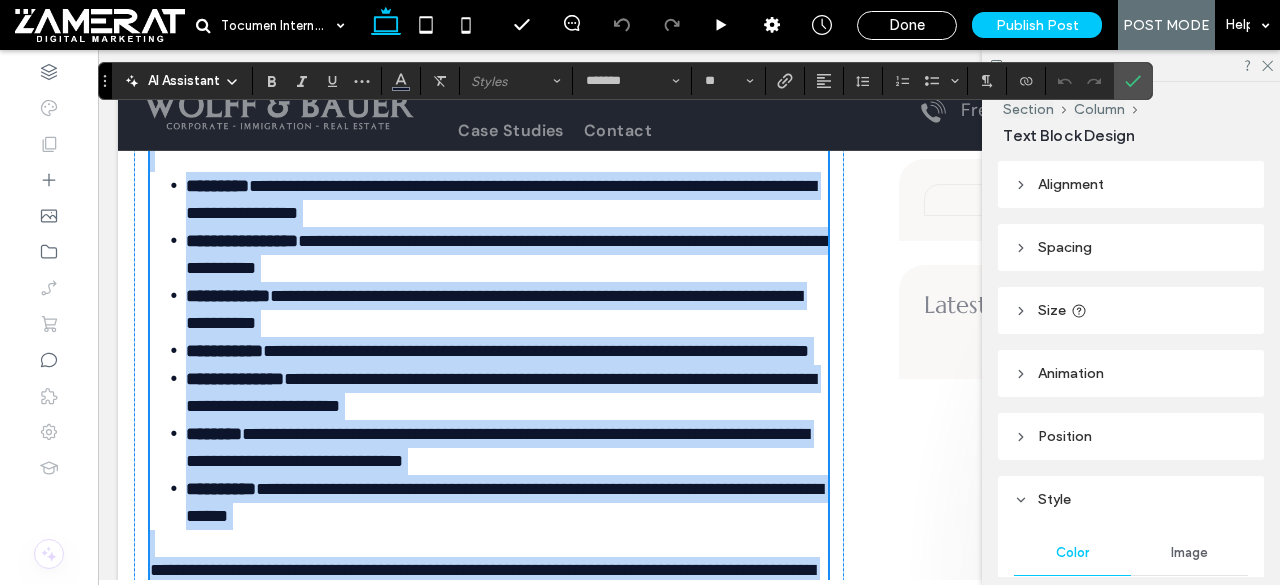 scroll, scrollTop: 2463, scrollLeft: 0, axis: vertical 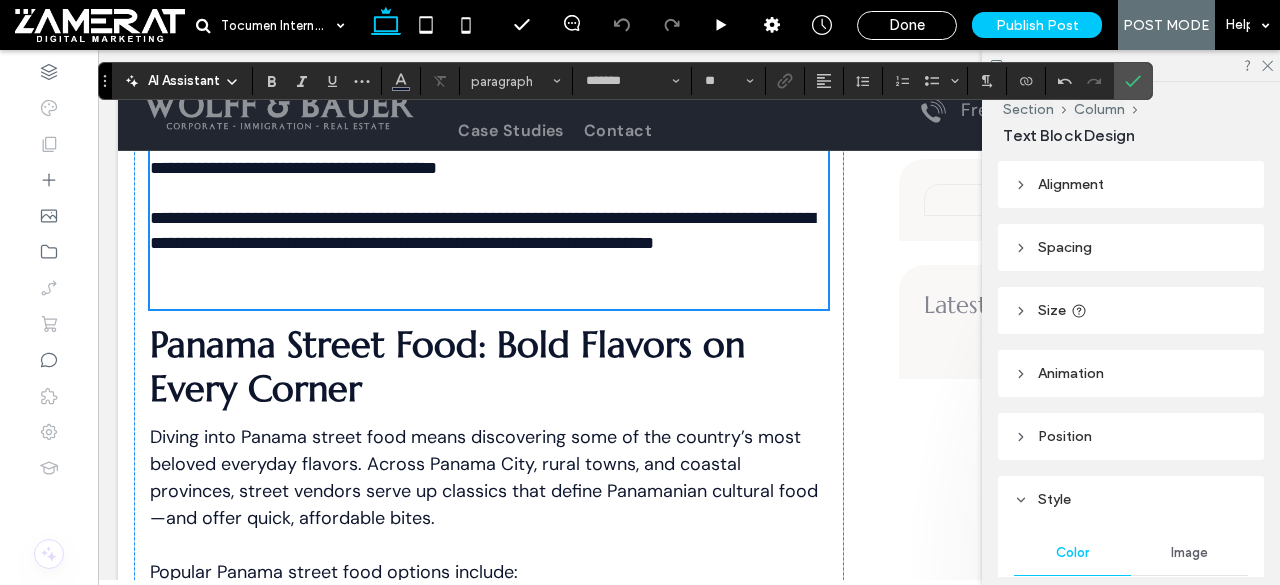 click at bounding box center [489, 282] 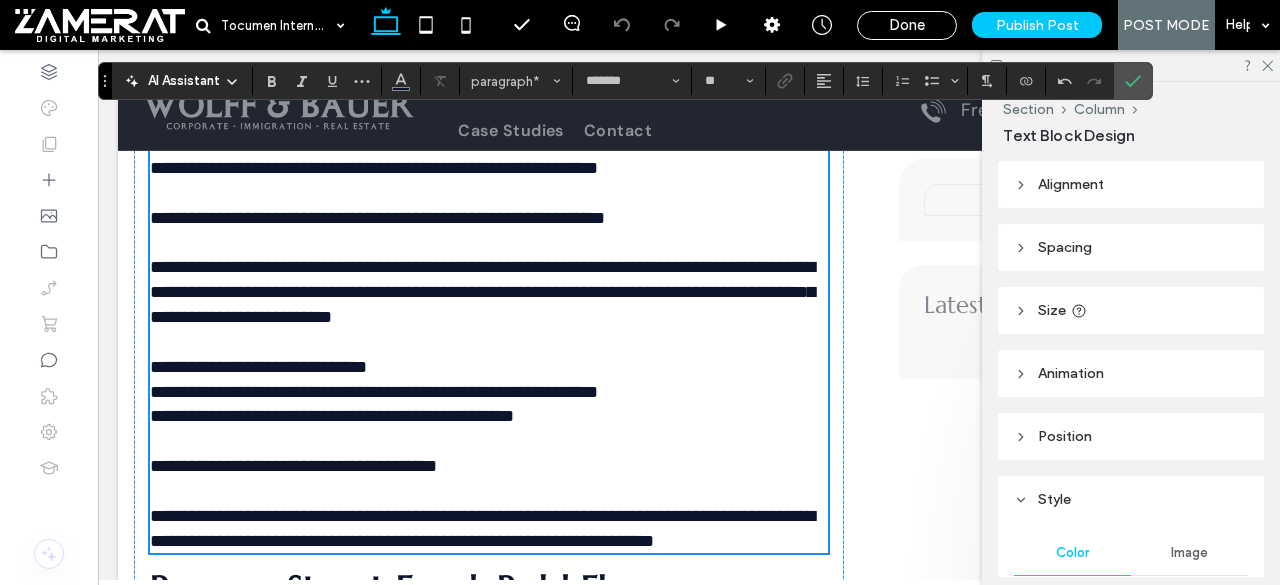 scroll, scrollTop: 2426, scrollLeft: 0, axis: vertical 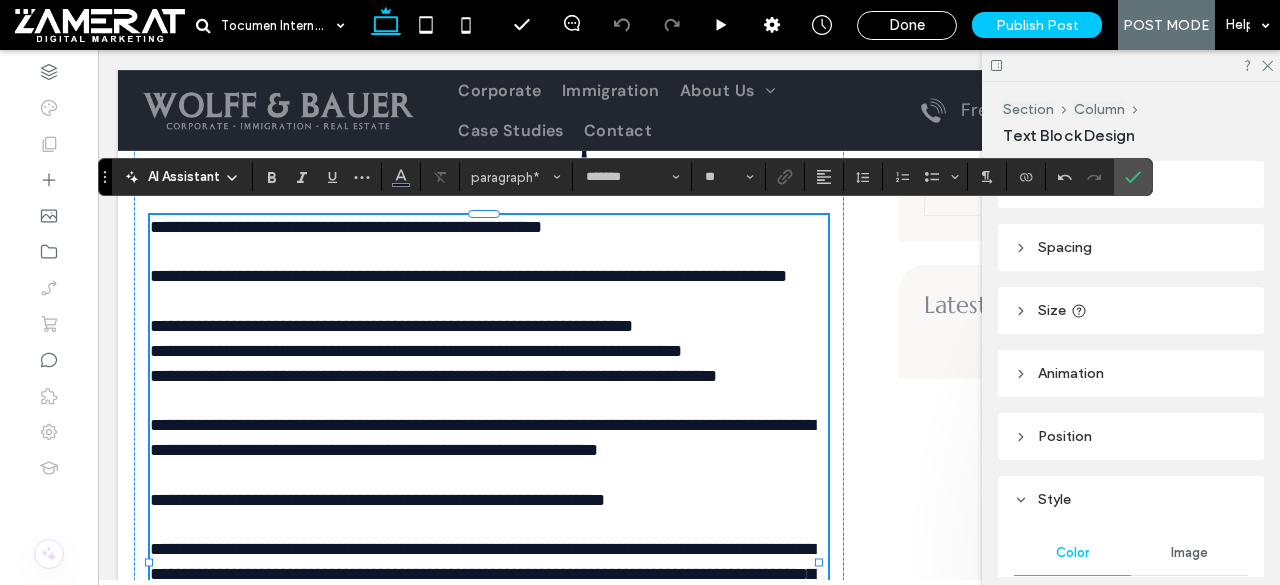 click on "**********" at bounding box center [346, 227] 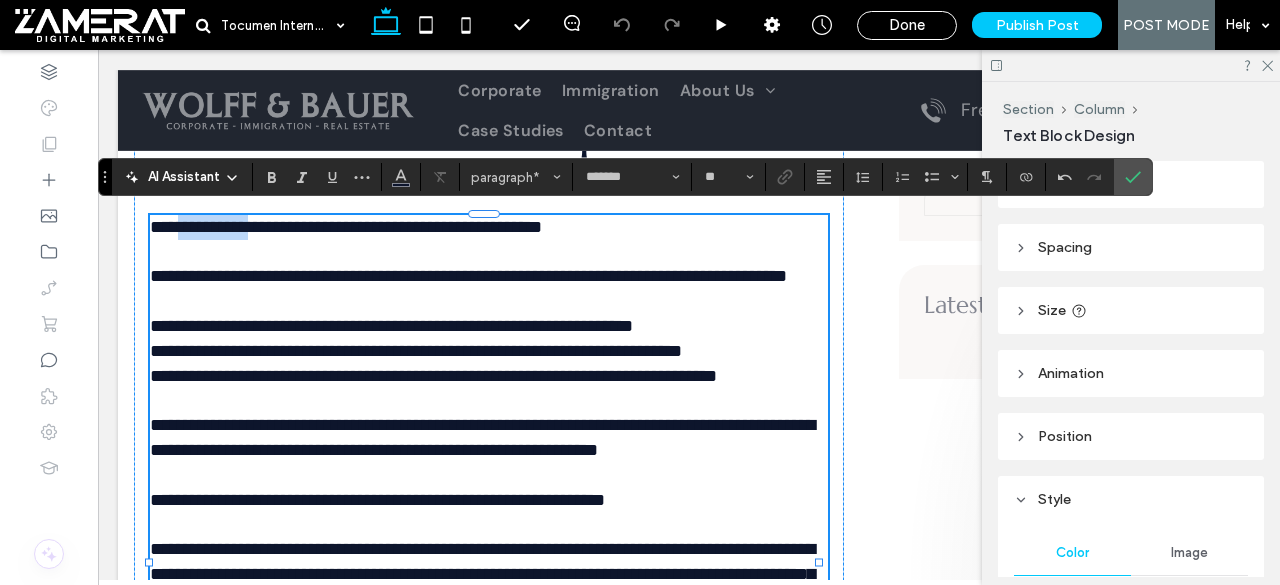 click on "**********" at bounding box center (346, 227) 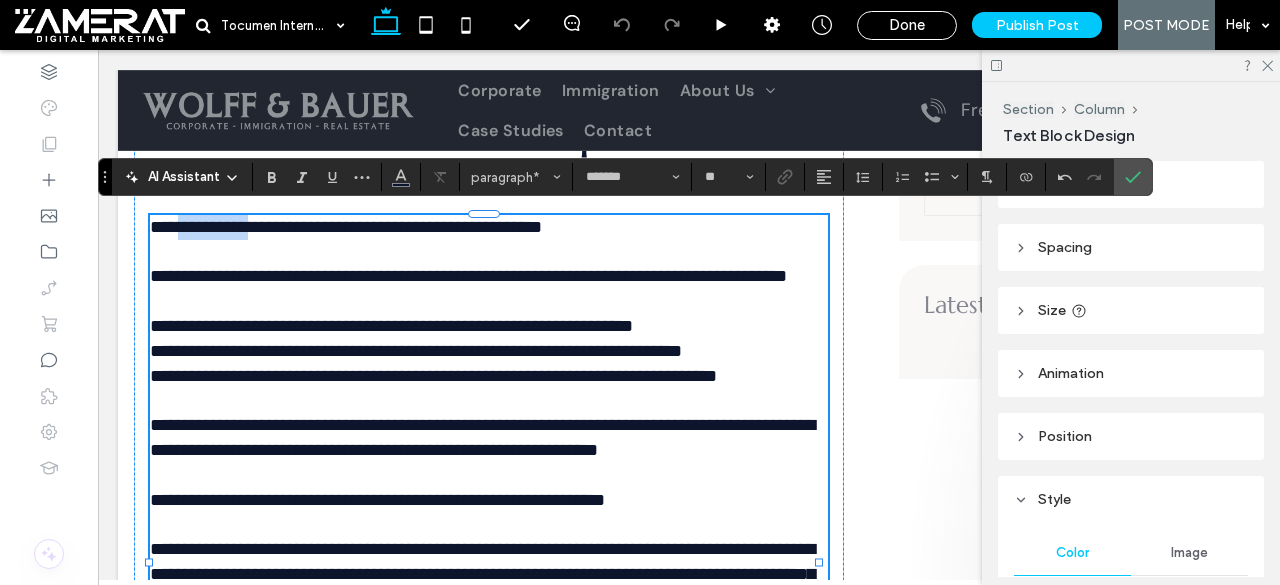 click on "**********" at bounding box center [346, 227] 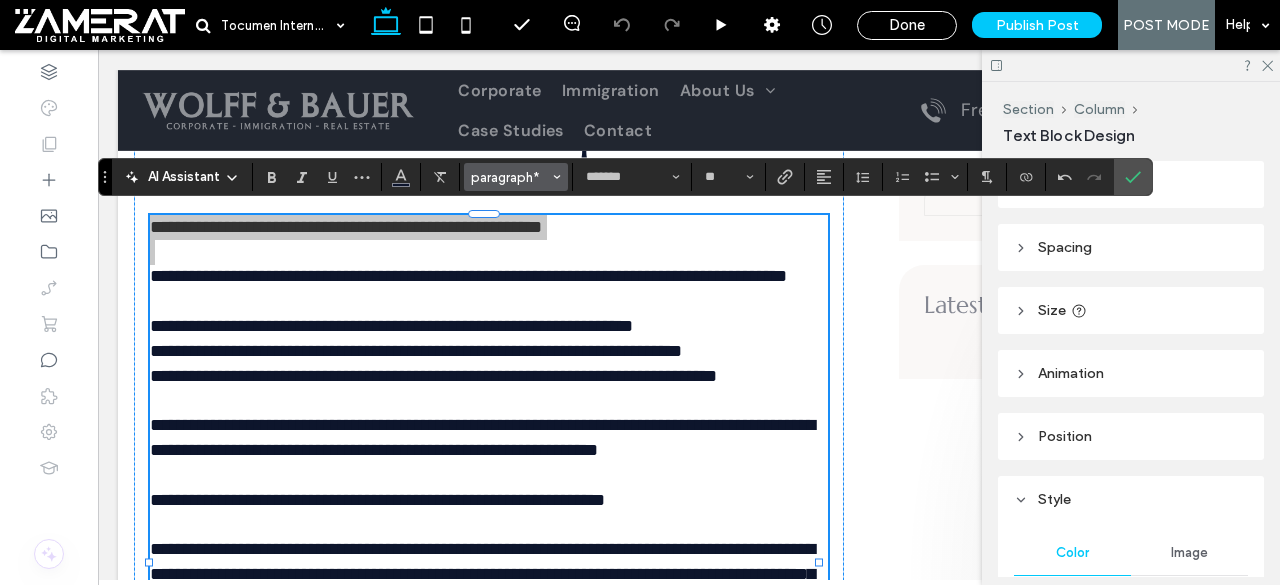 click on "paragraph*" at bounding box center [510, 177] 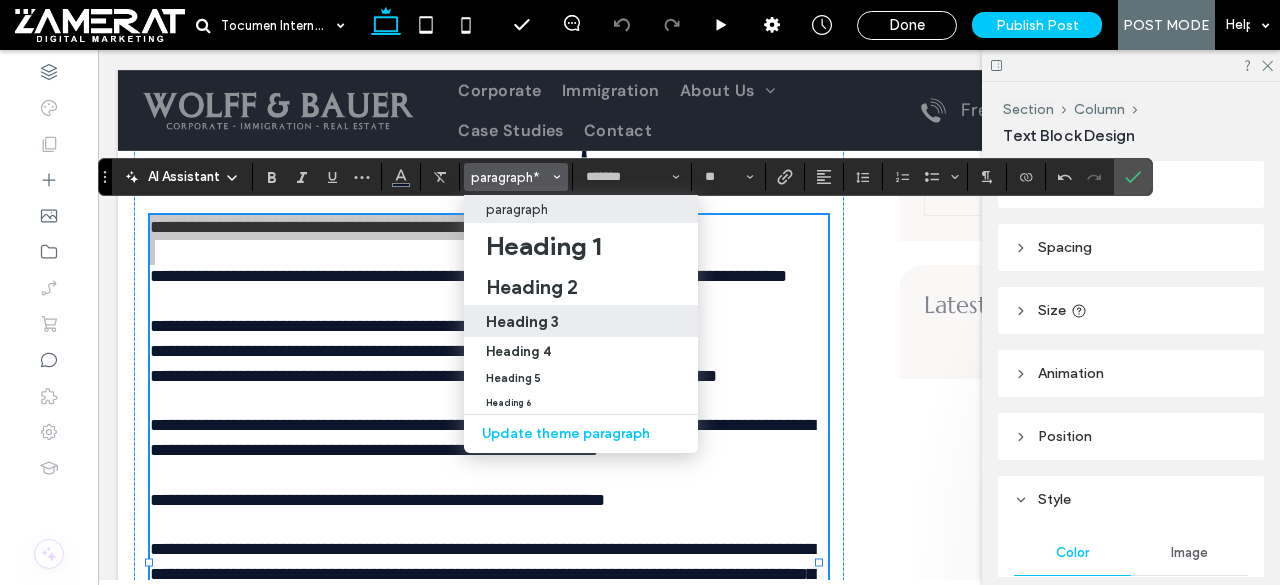 click on "Heading 3" at bounding box center [581, 321] 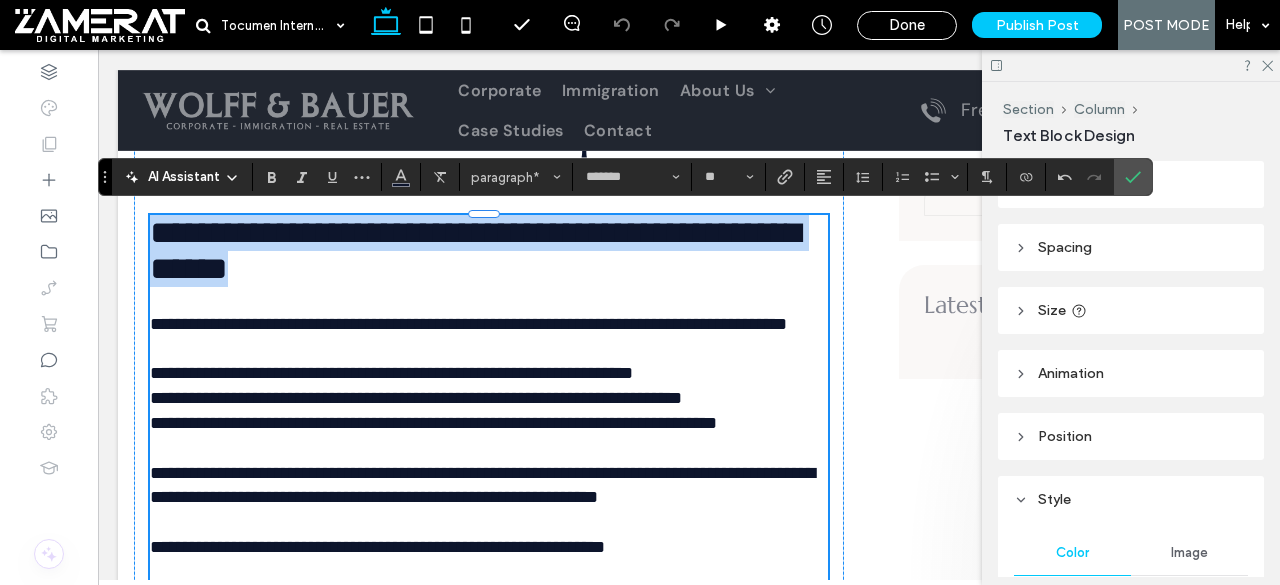 type 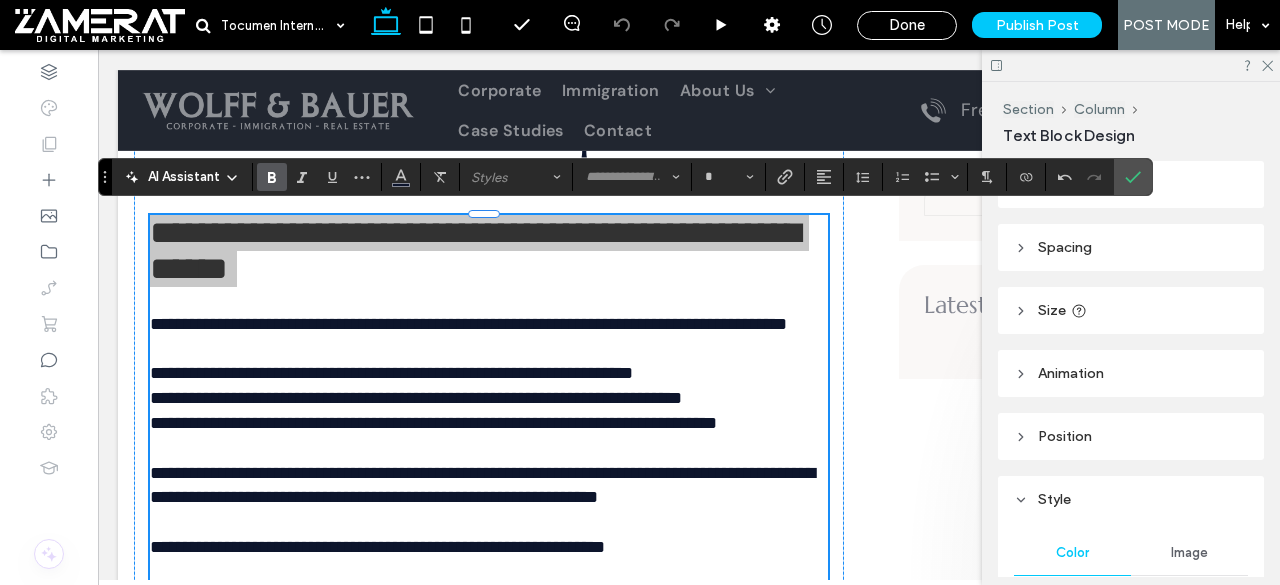 click 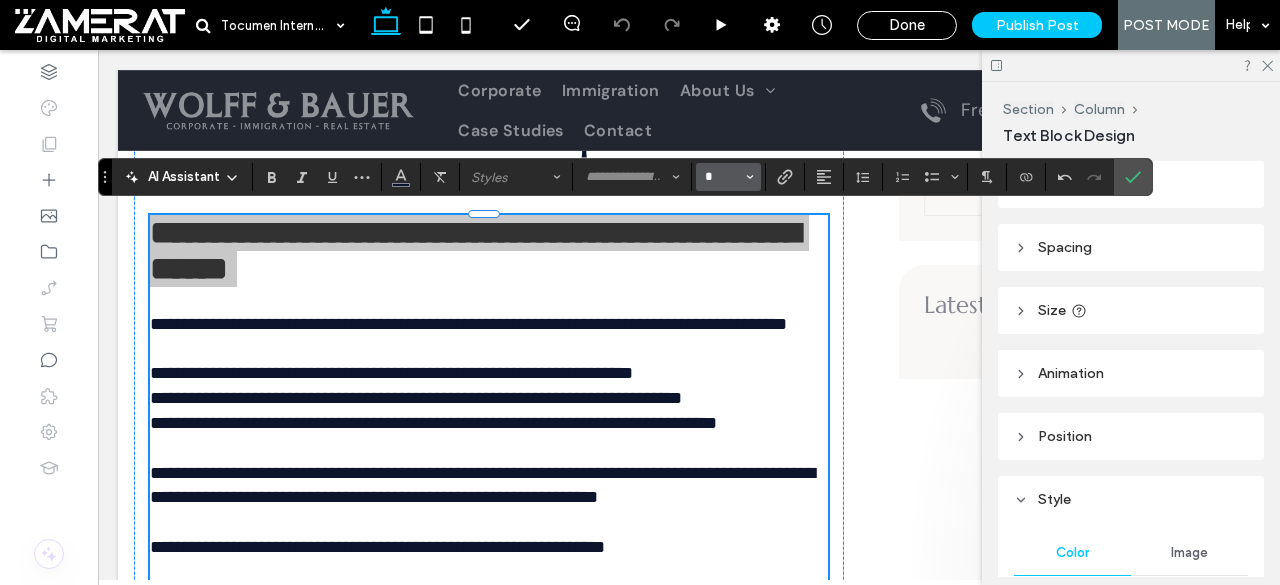 click on "*" at bounding box center (722, 177) 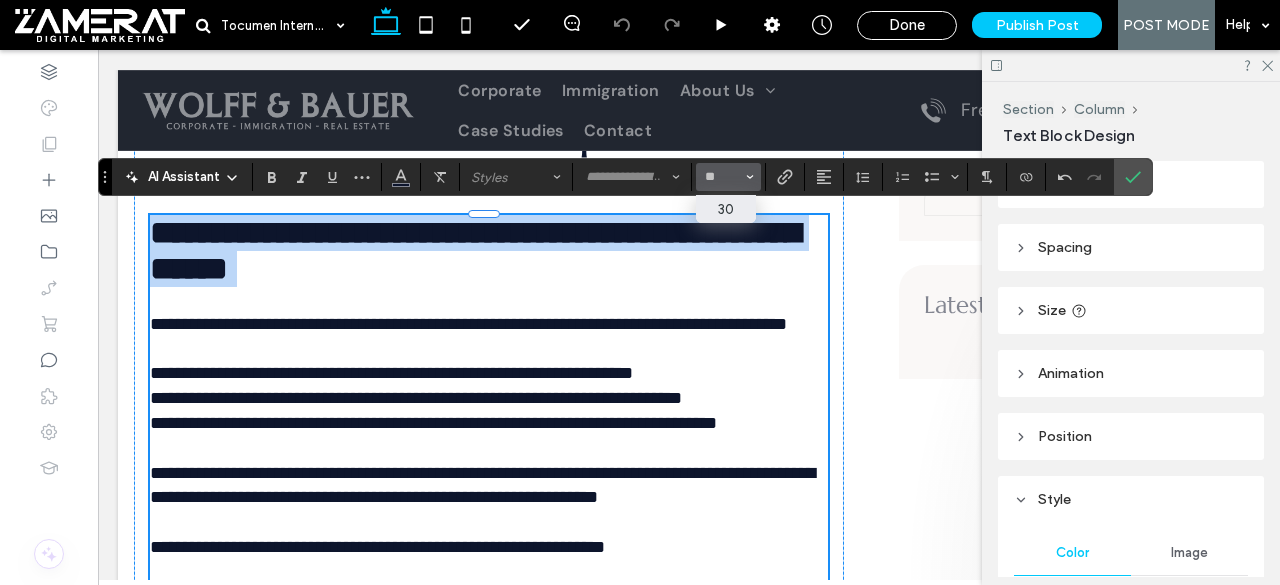 type on "*" 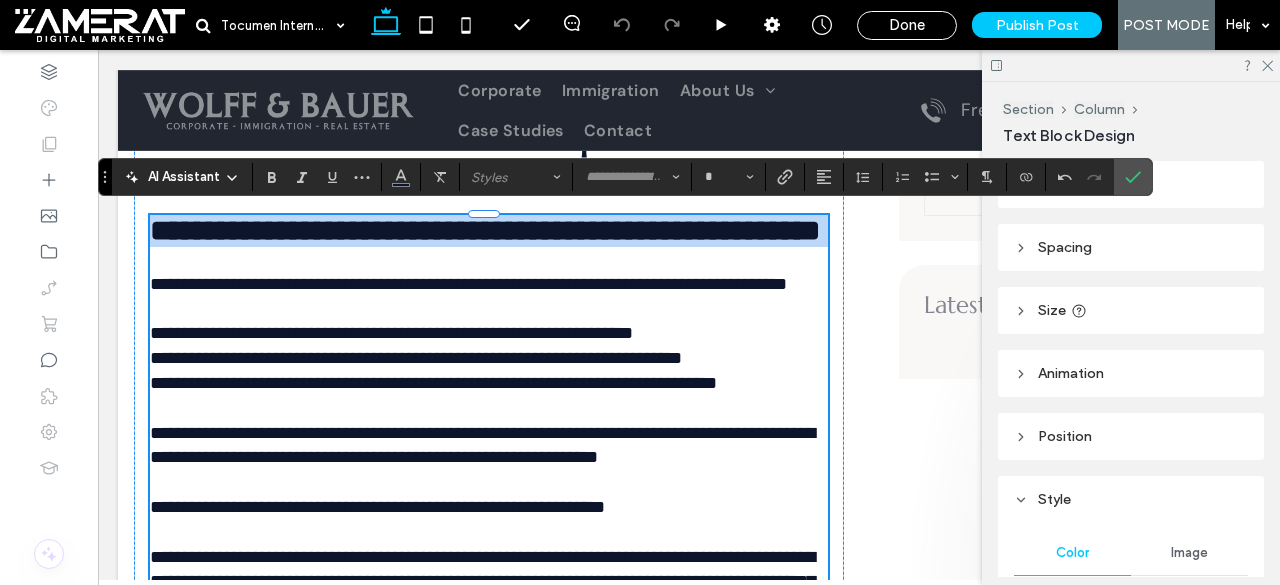 click on "**********" at bounding box center (485, 230) 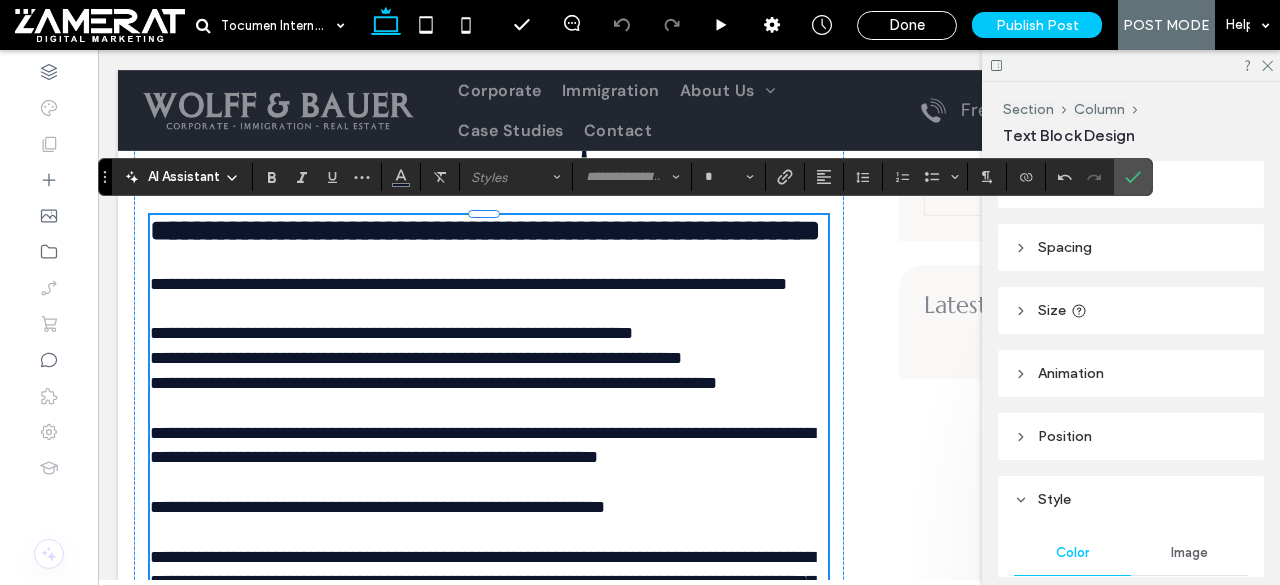 type on "*********" 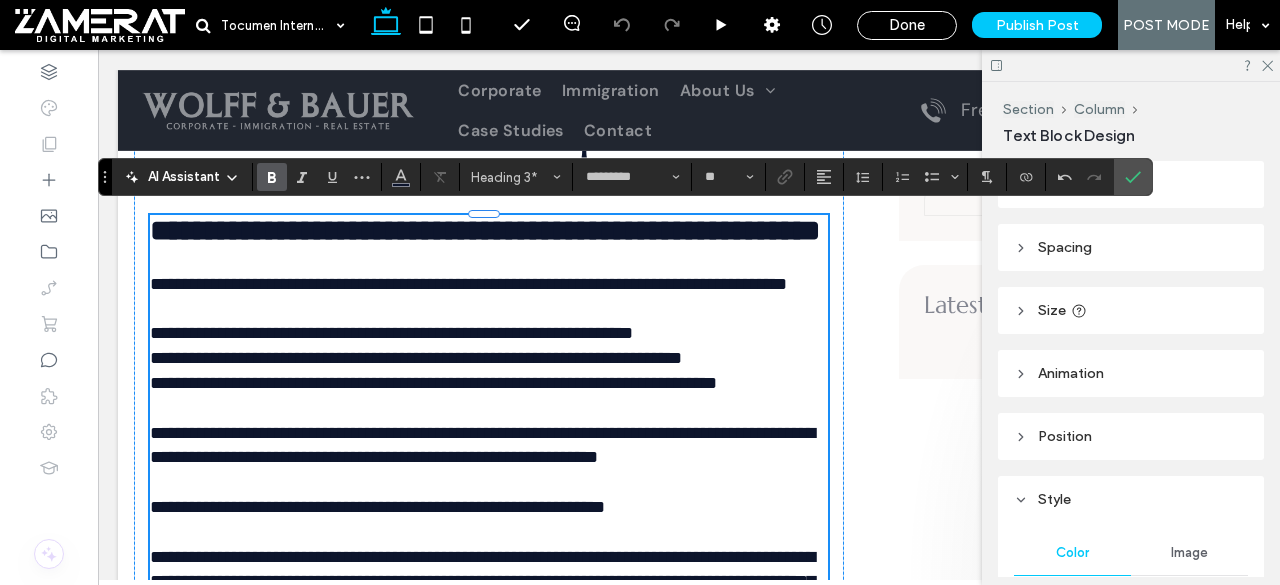 type 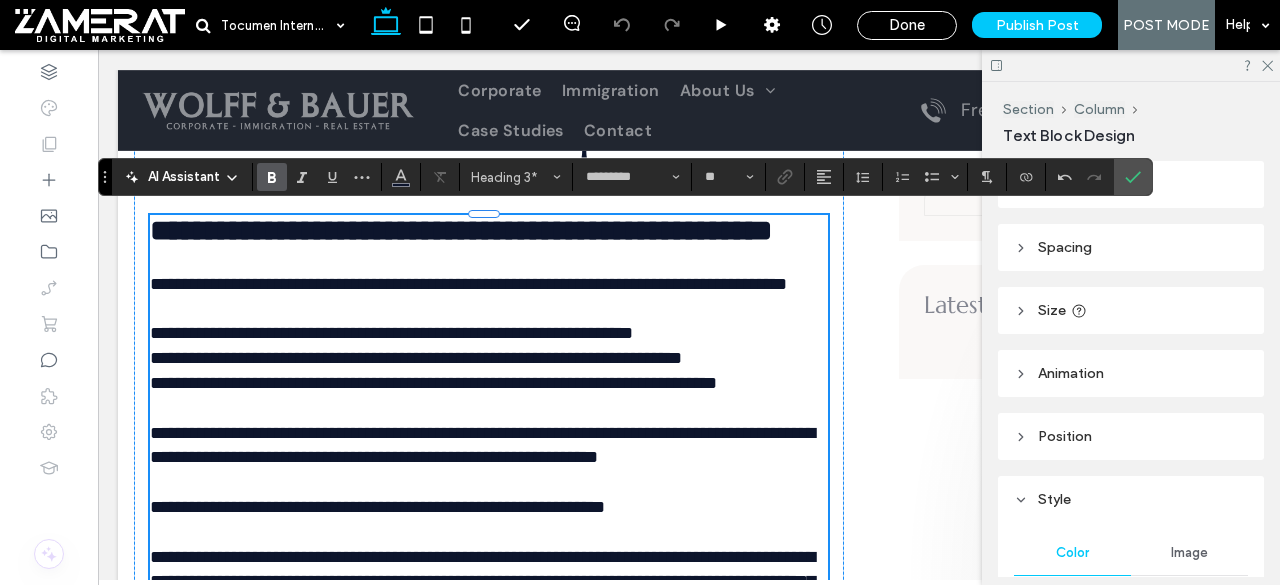 type on "*******" 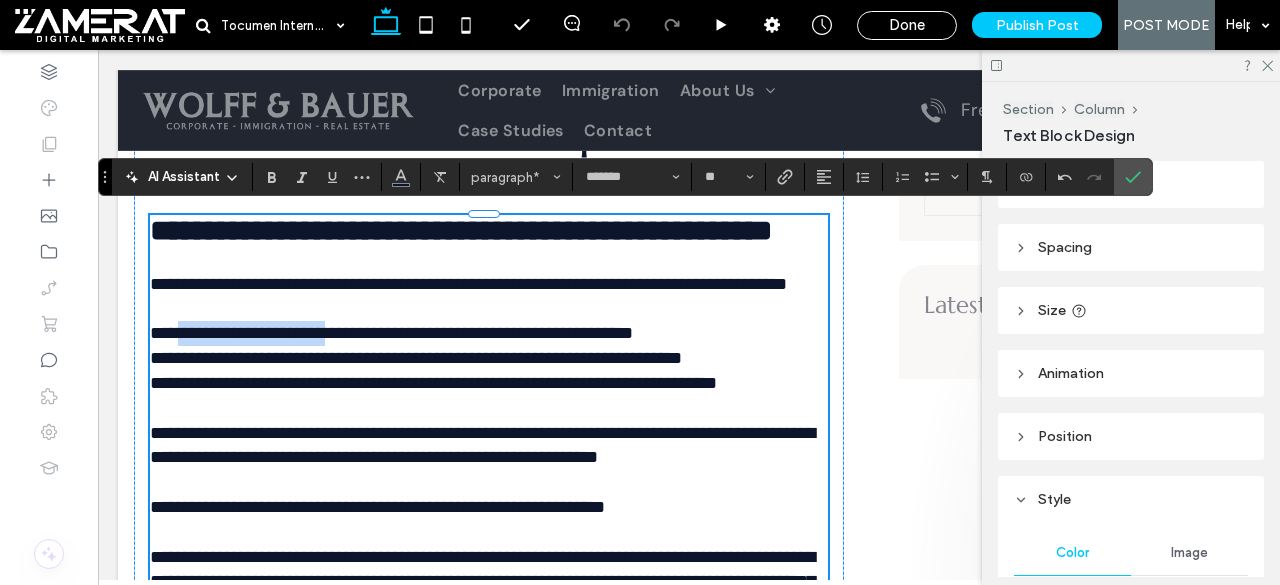 drag, startPoint x: 180, startPoint y: 395, endPoint x: 361, endPoint y: 395, distance: 181 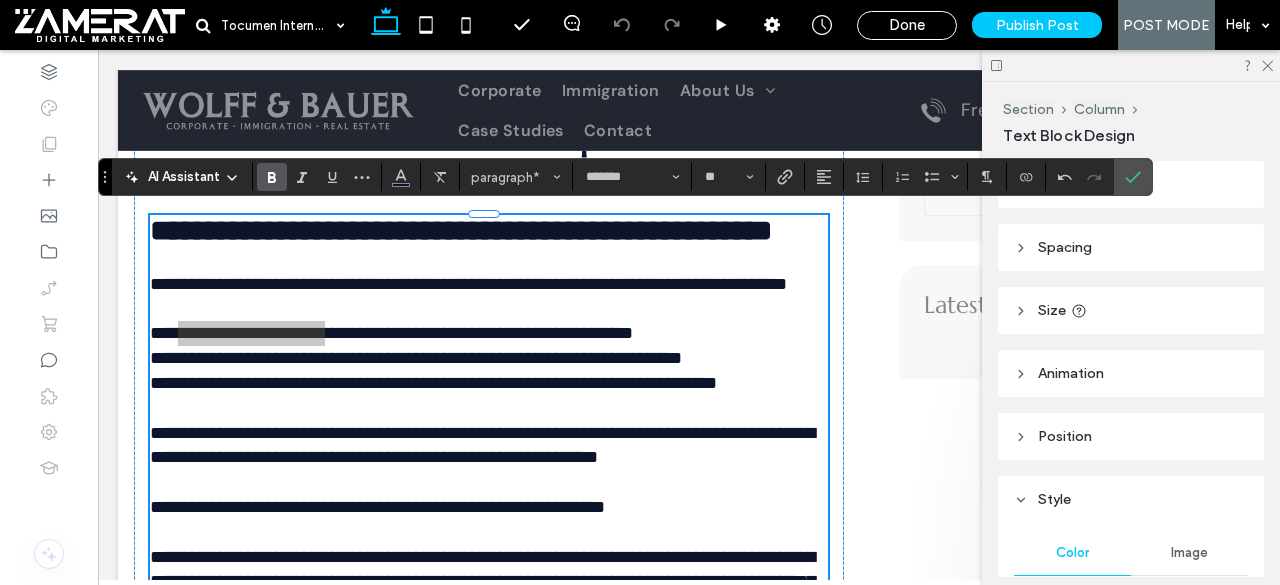 click 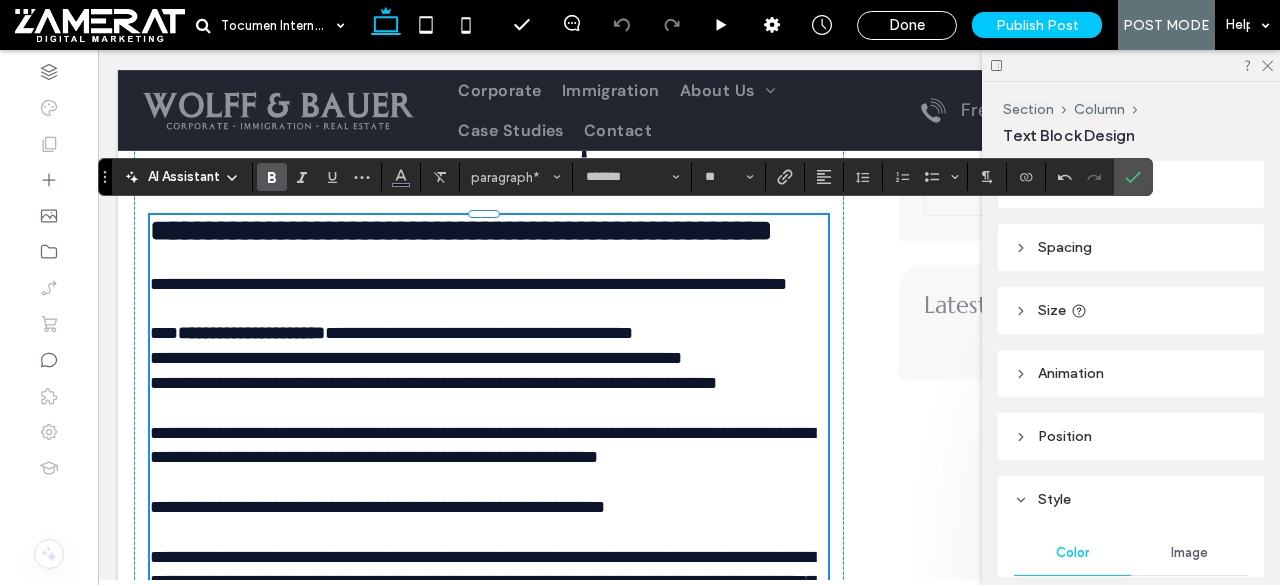 click on "**********" at bounding box center [489, 272] 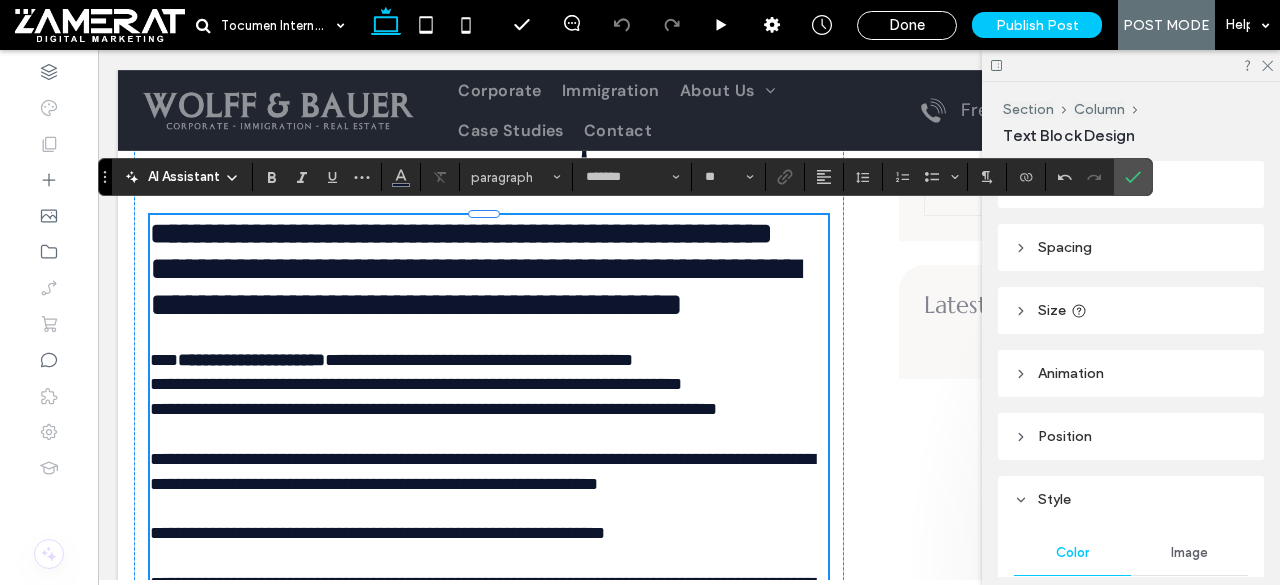 type on "*********" 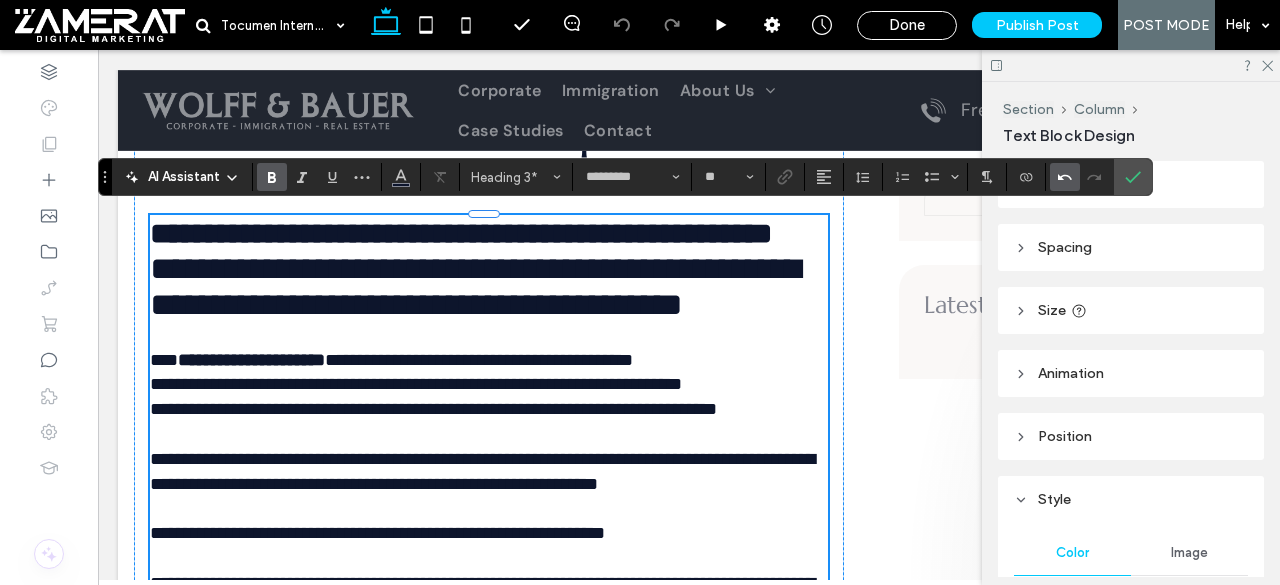 click 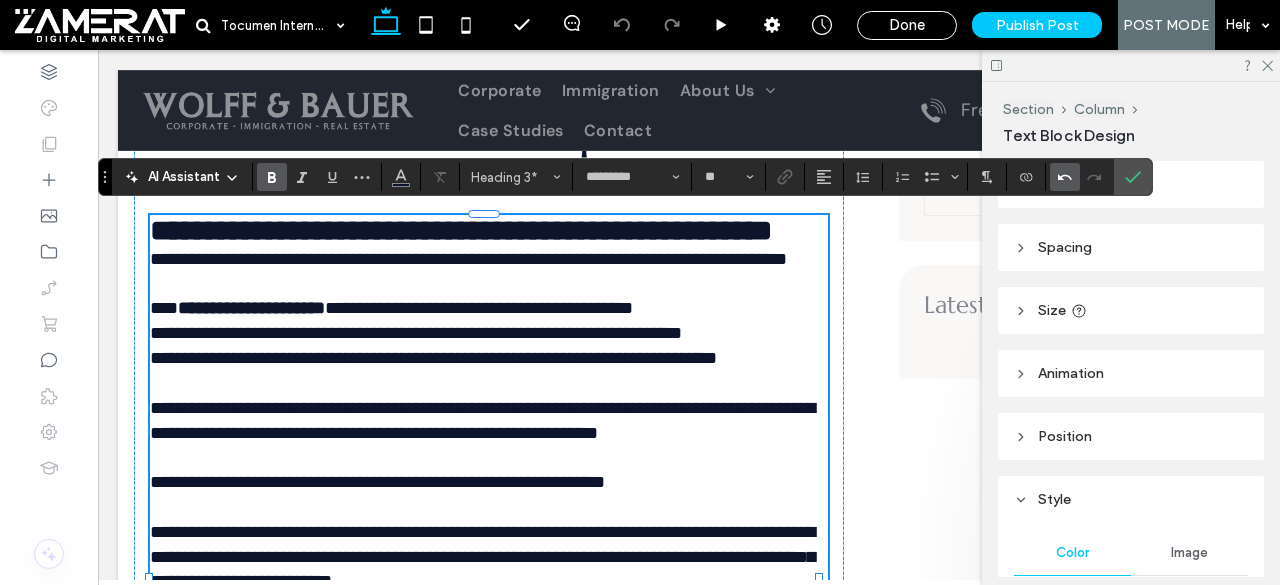 type on "*******" 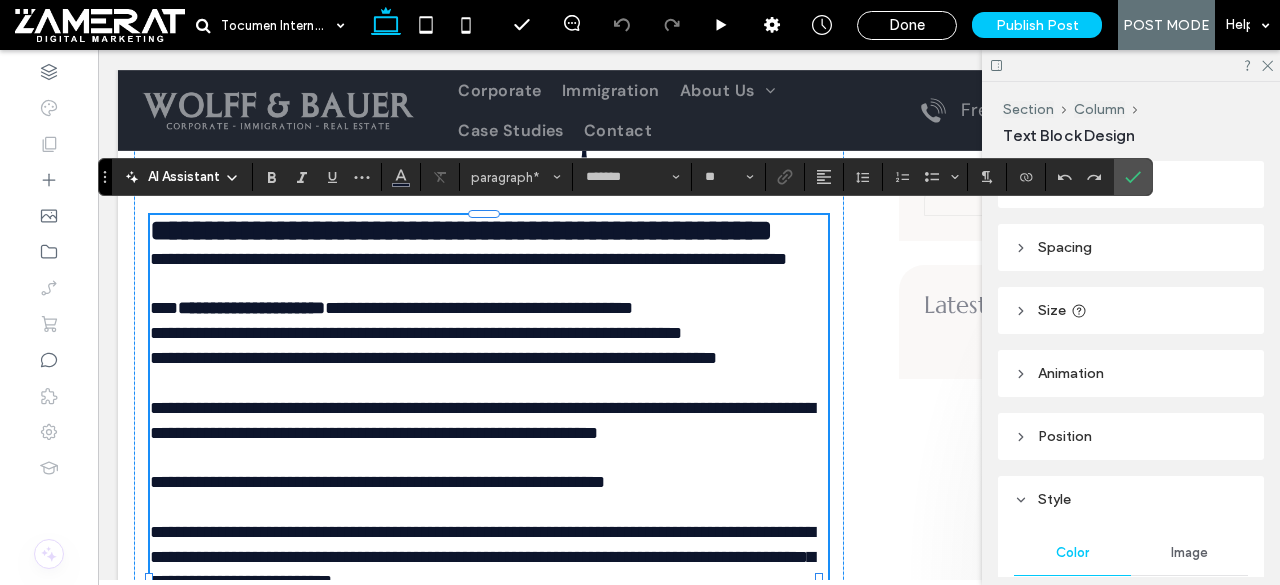click on "**********" at bounding box center (461, 230) 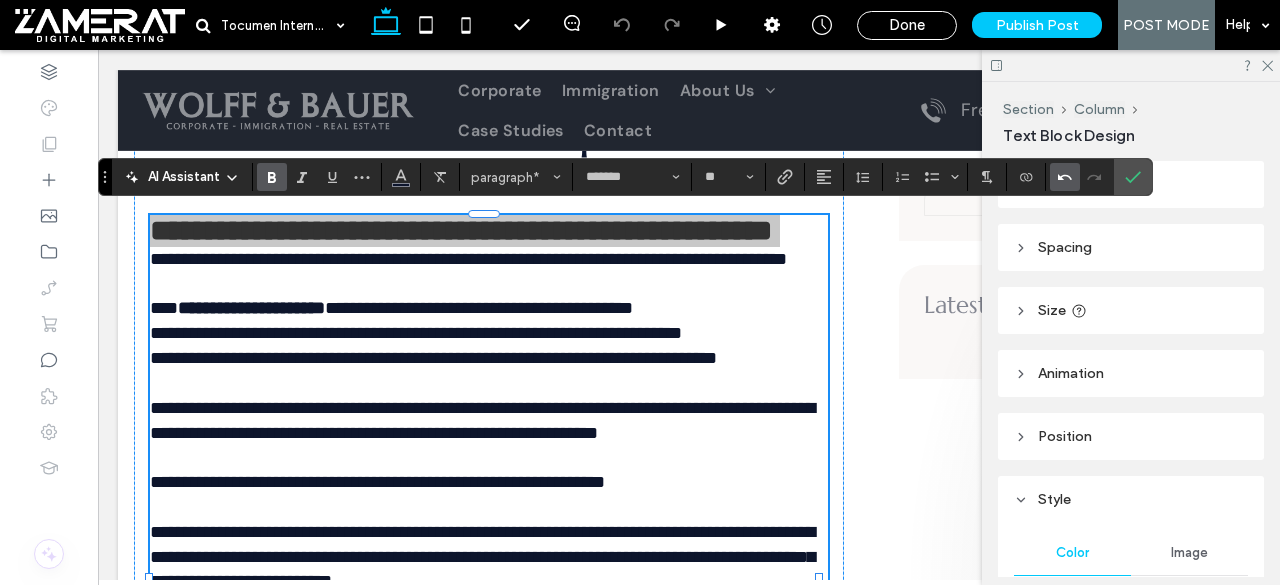 click at bounding box center [1061, 177] 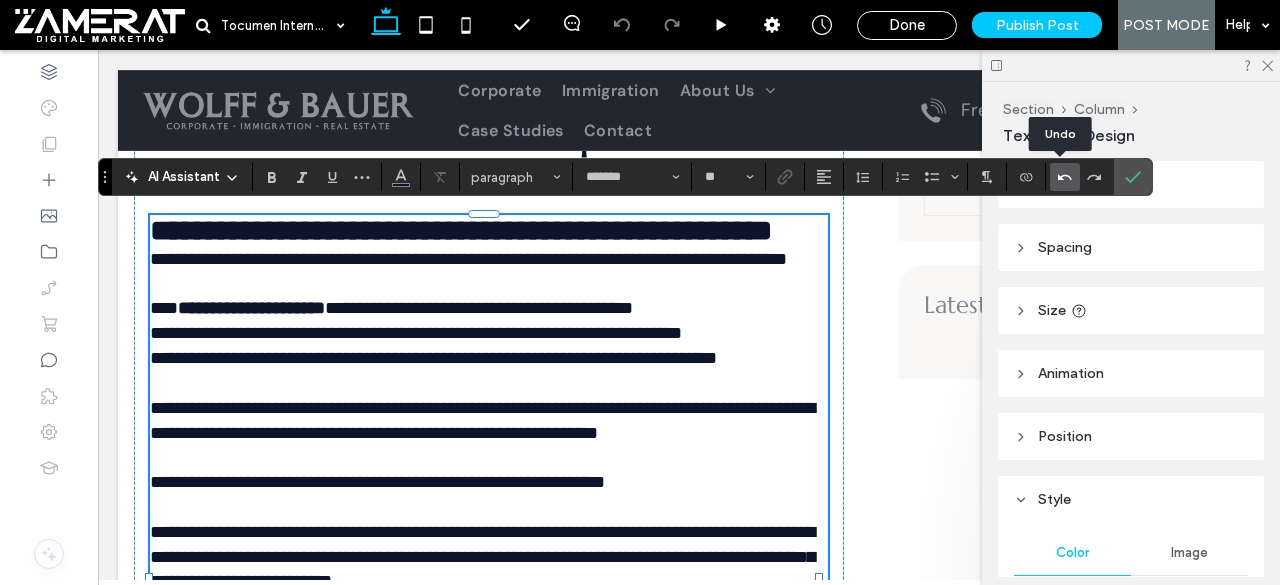 click at bounding box center (1061, 177) 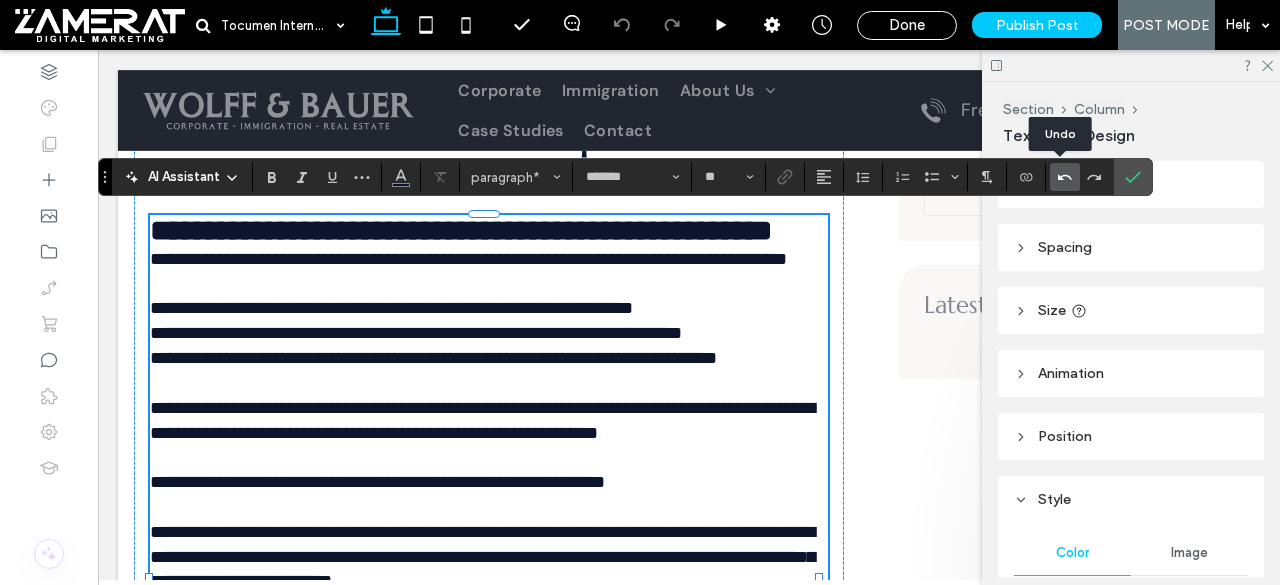 click at bounding box center [1061, 177] 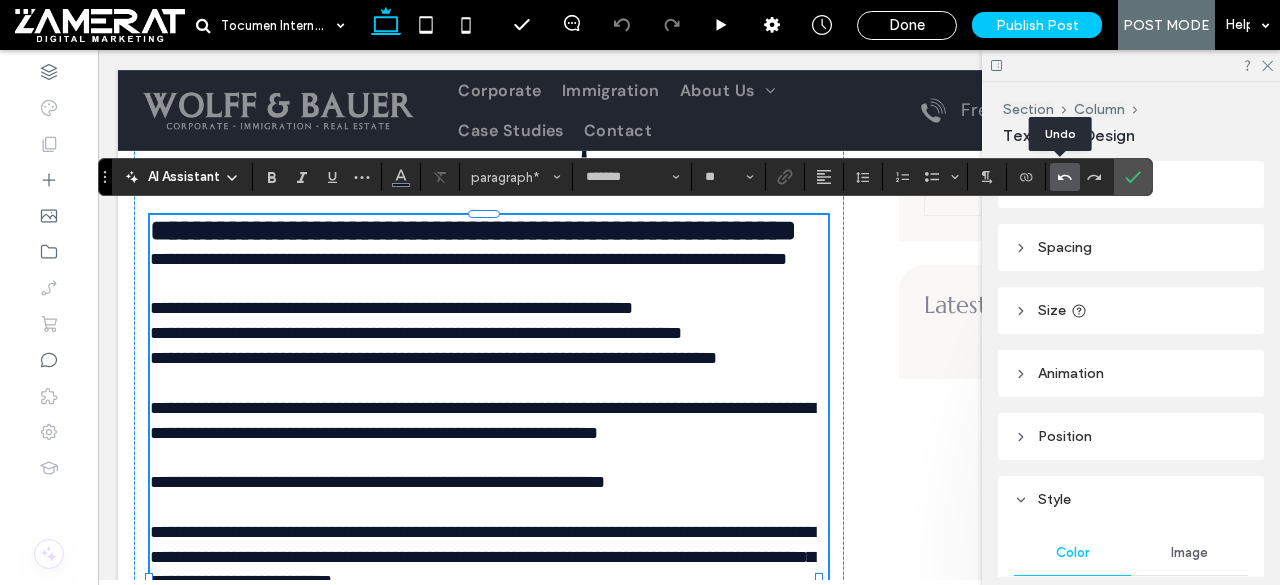 type on "**" 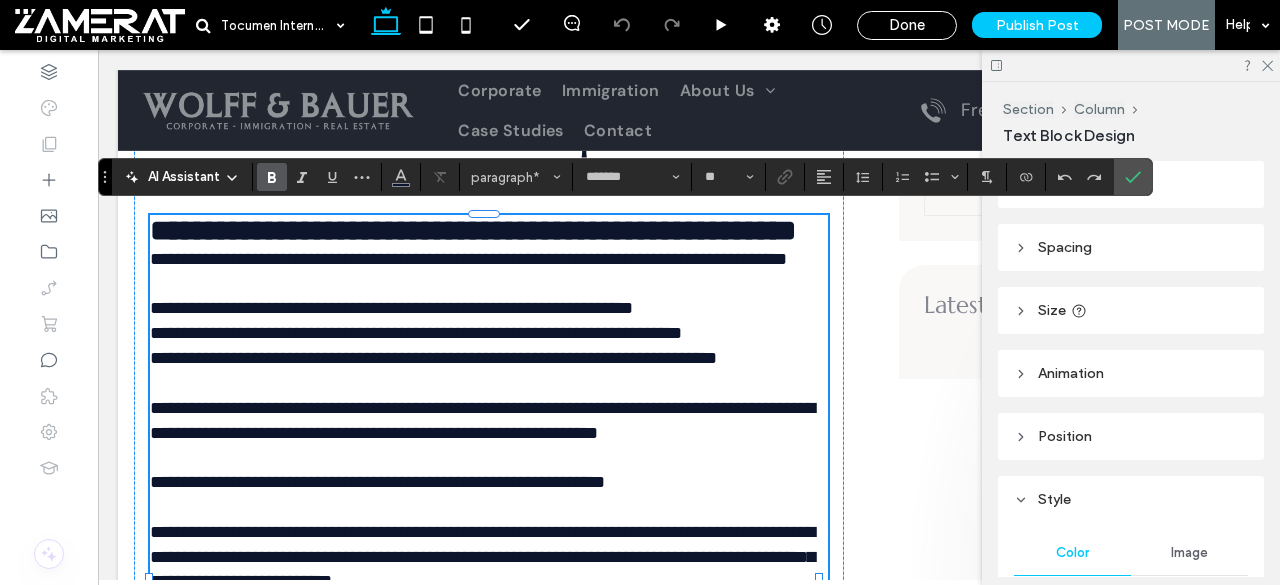 click on "**********" at bounding box center [473, 230] 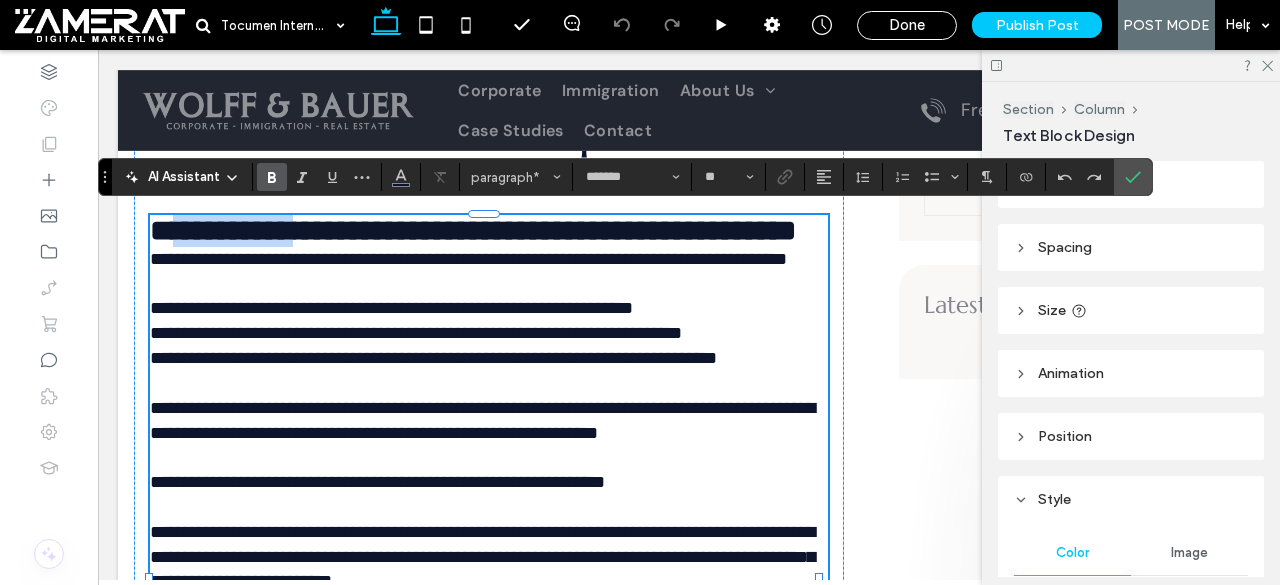 click on "**********" at bounding box center [473, 230] 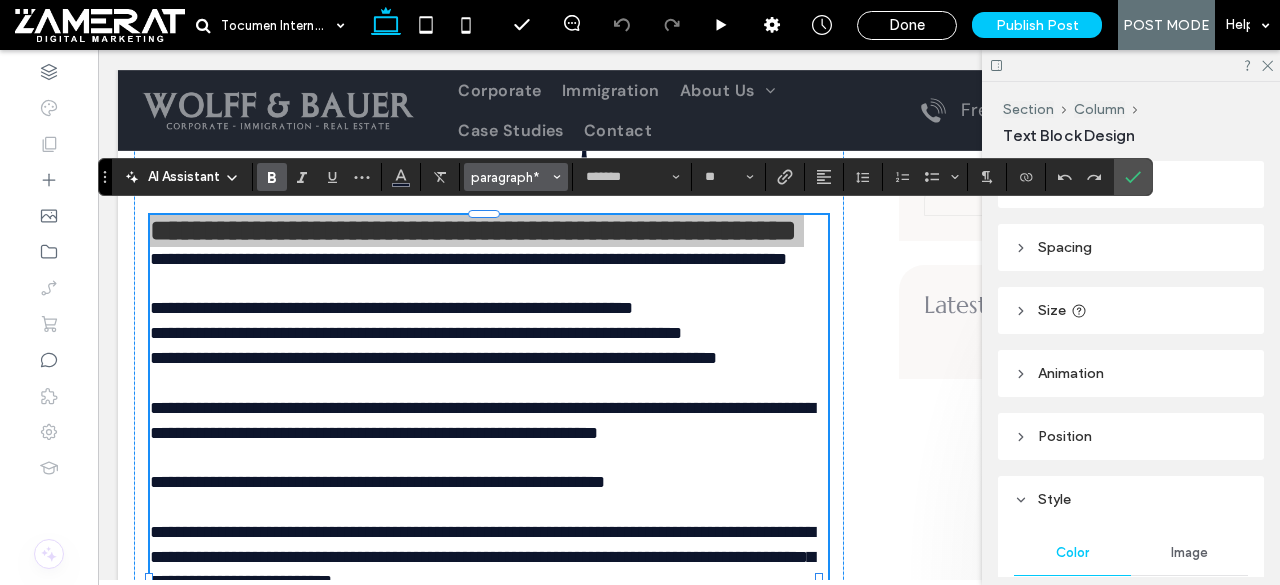 click on "paragraph*" at bounding box center (510, 177) 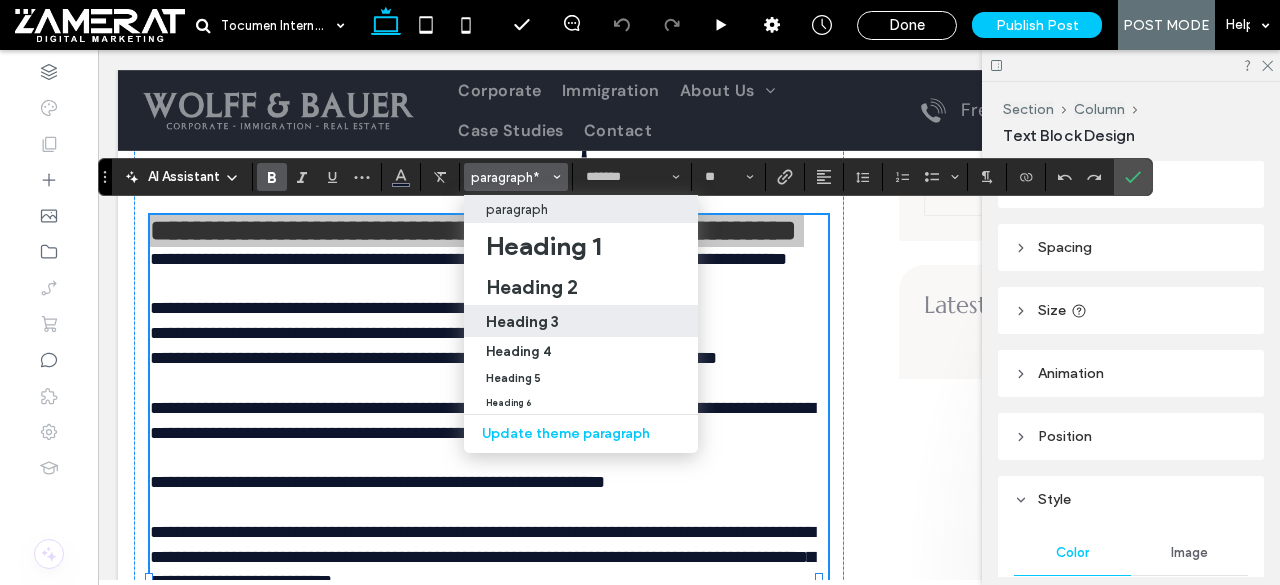 click on "Heading 3" at bounding box center (581, 321) 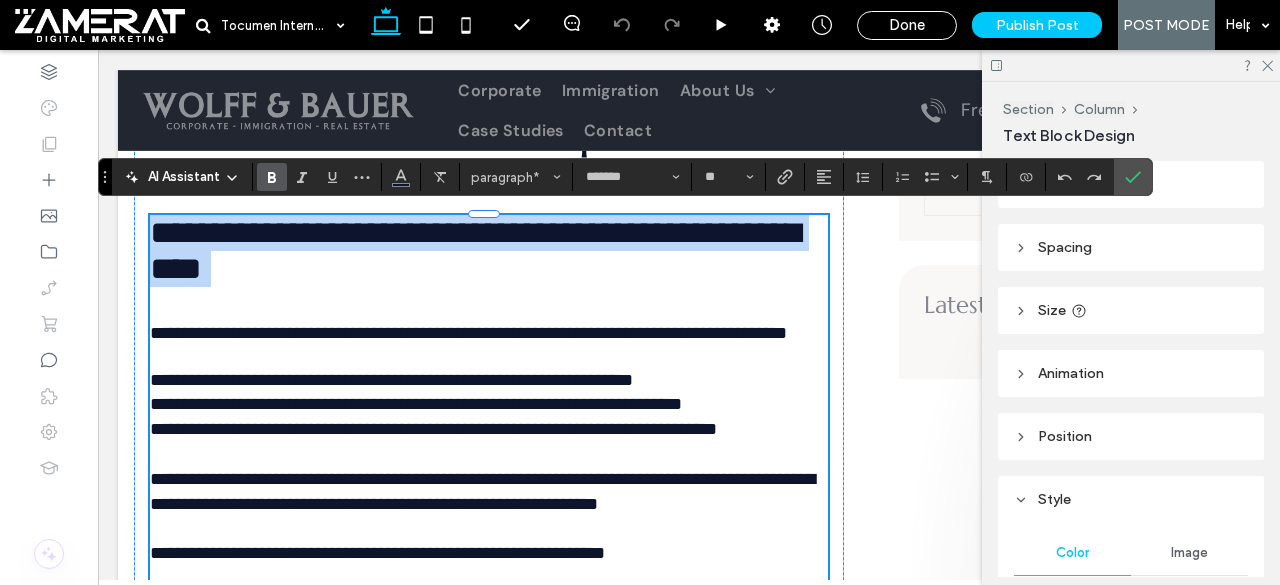 type on "*********" 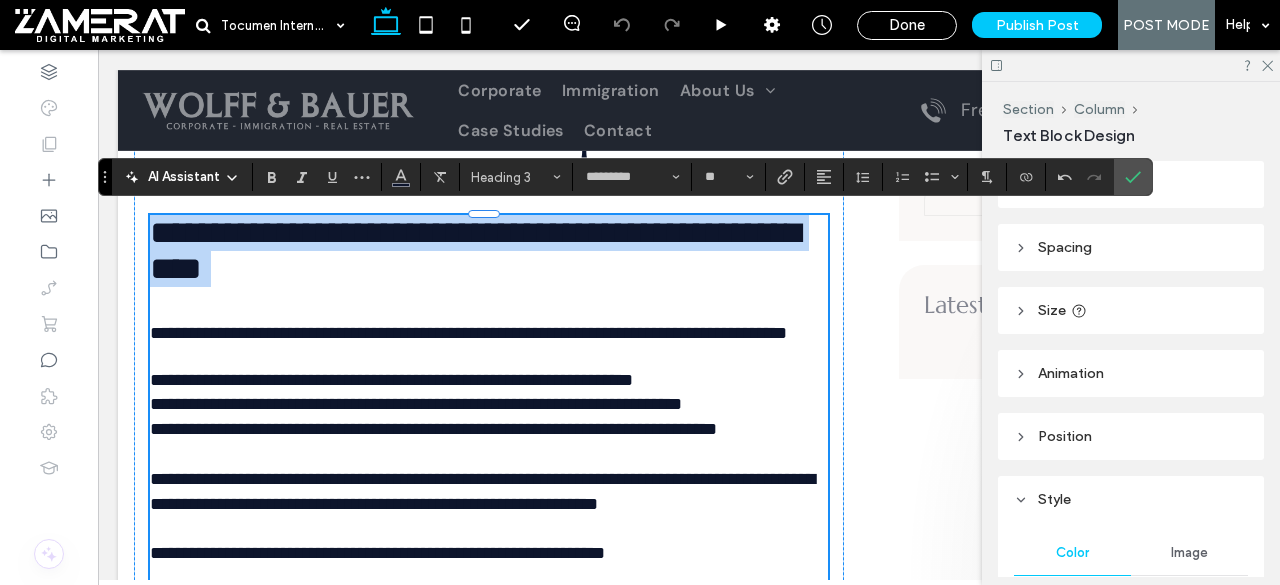 drag, startPoint x: 242, startPoint y: 309, endPoint x: 160, endPoint y: 337, distance: 86.64872 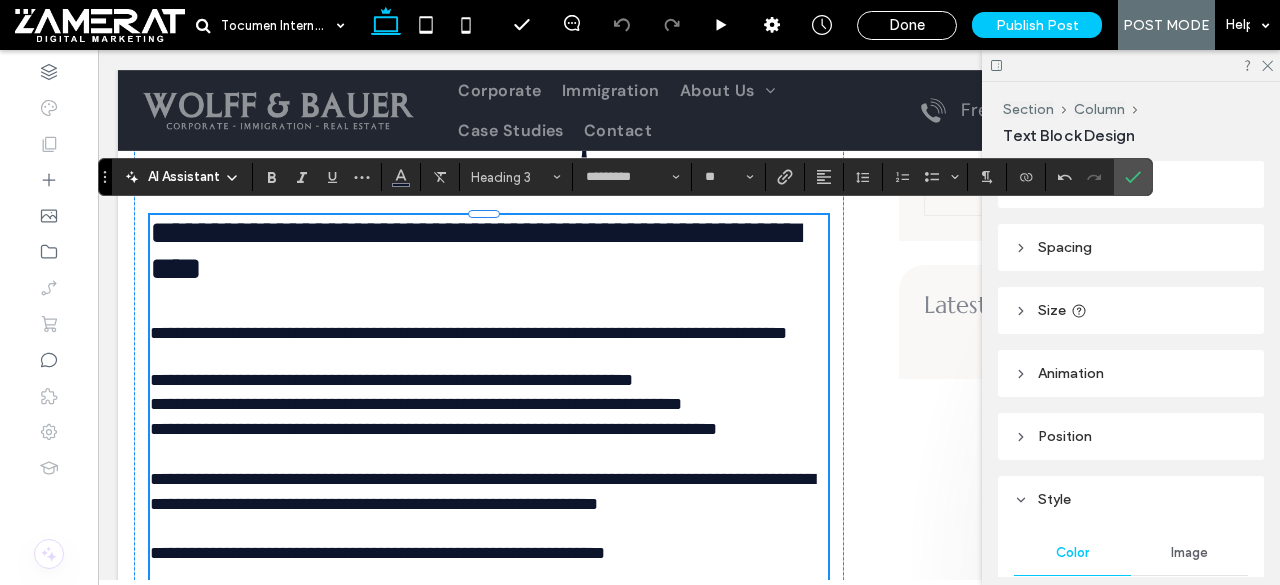type on "*******" 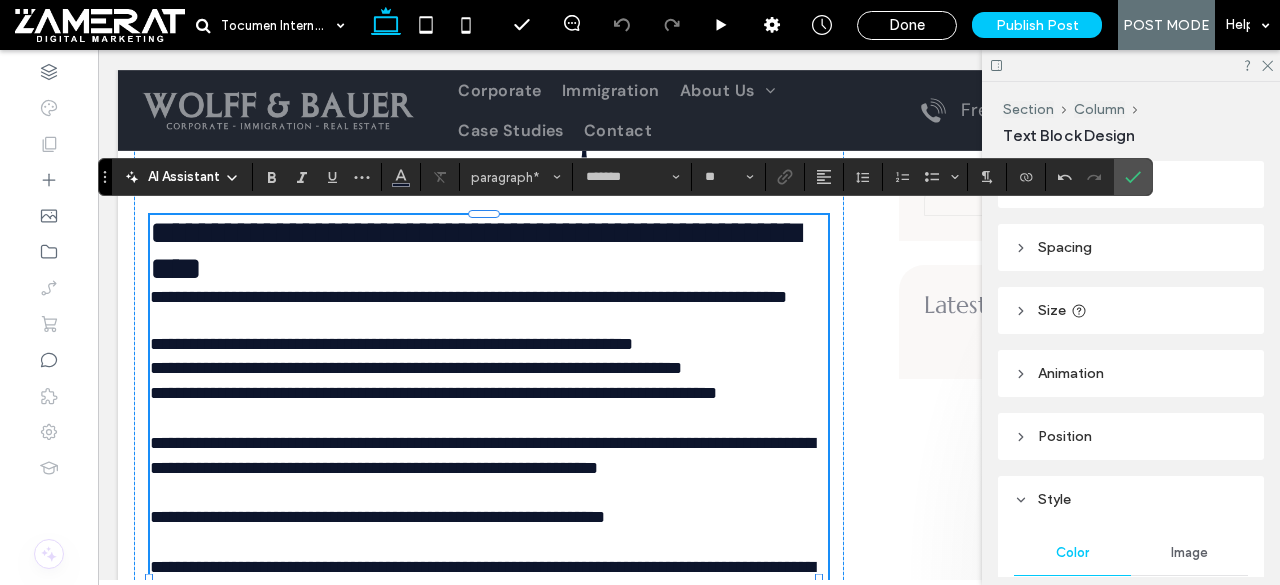 click on "**********" at bounding box center (475, 250) 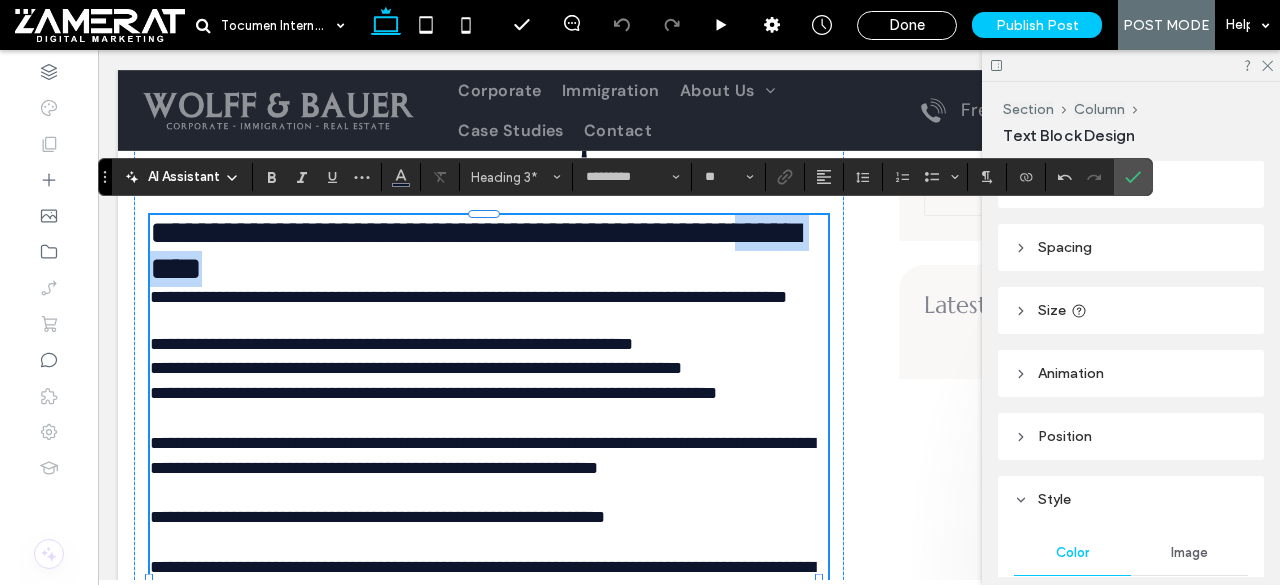 click on "**********" at bounding box center [475, 250] 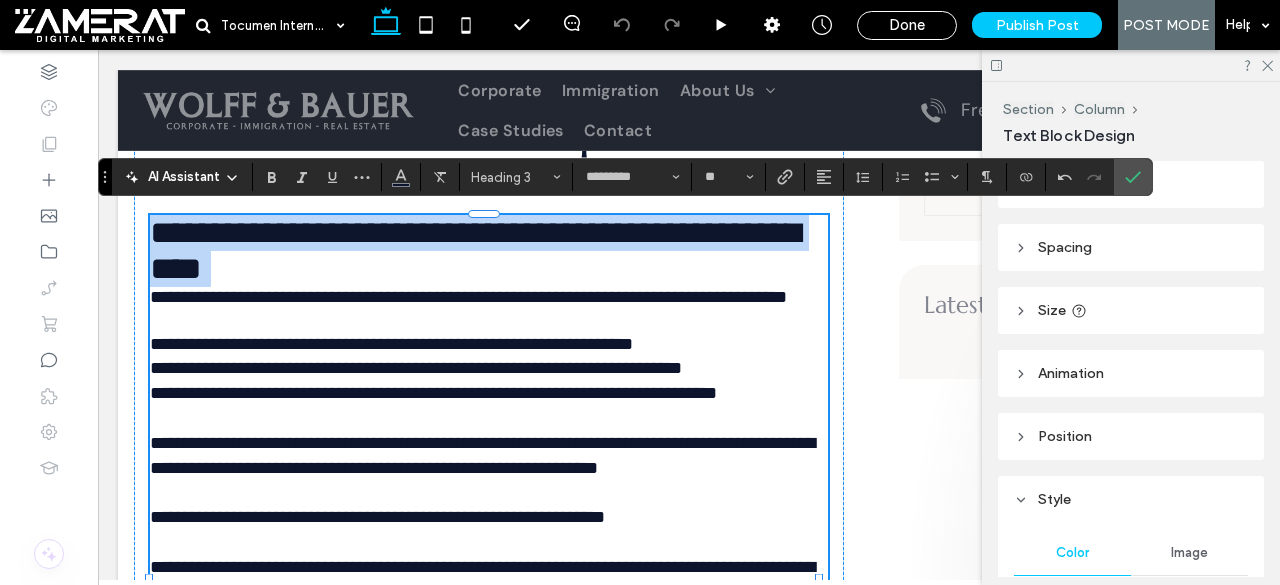 click on "**********" at bounding box center [475, 250] 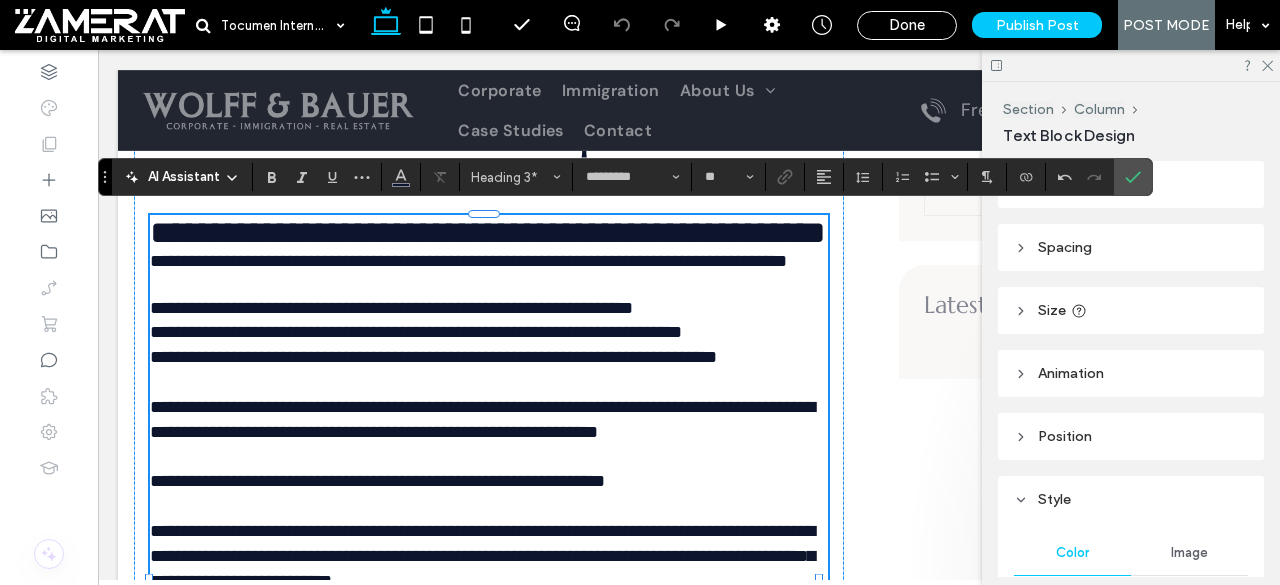 click on "**********" at bounding box center (488, 232) 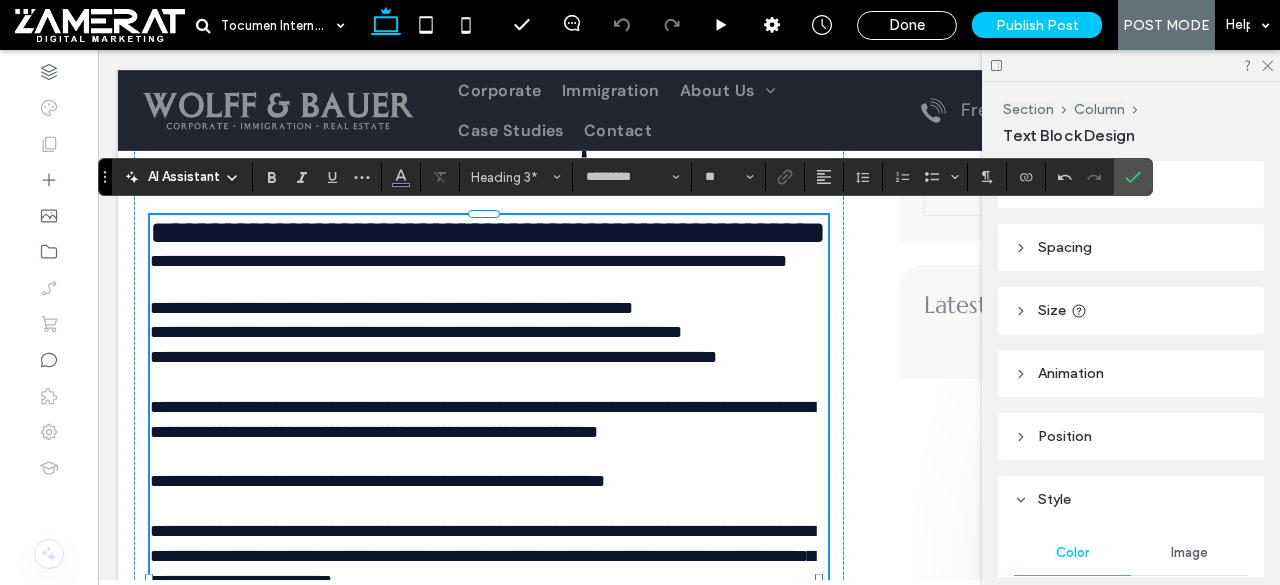 click on "**********" at bounding box center (488, 232) 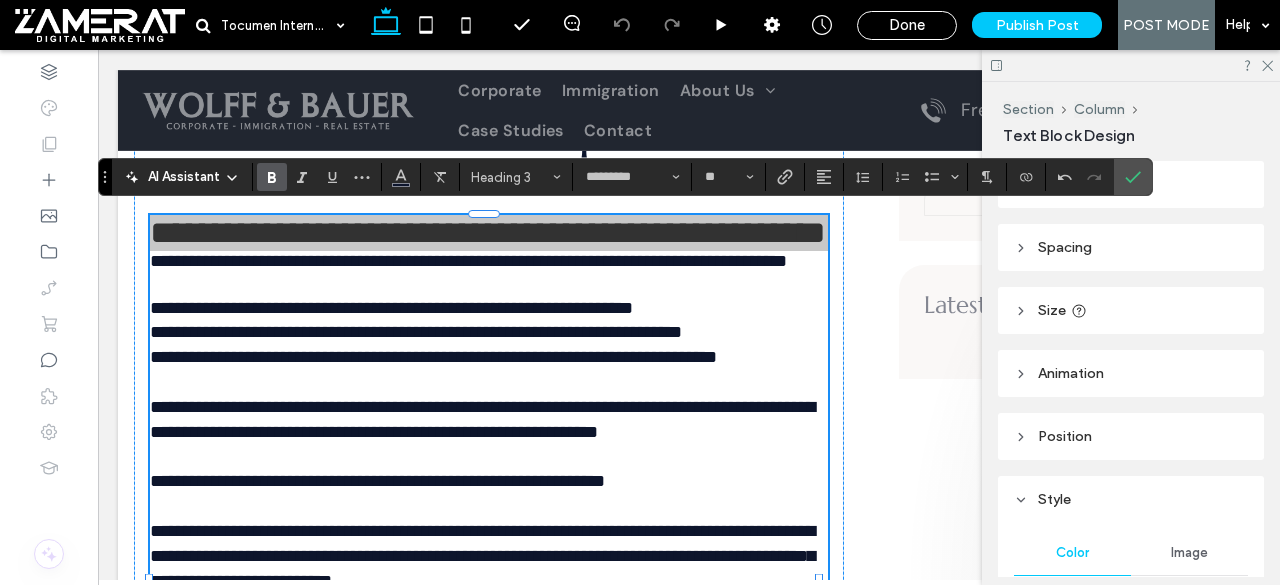 click 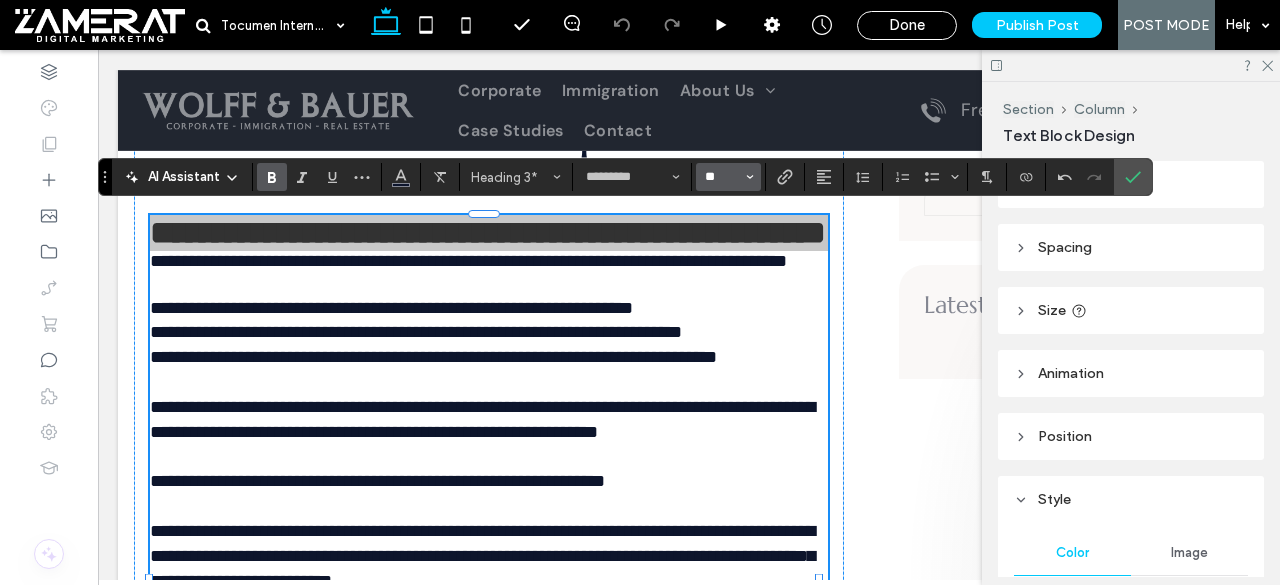 click on "**" at bounding box center [722, 177] 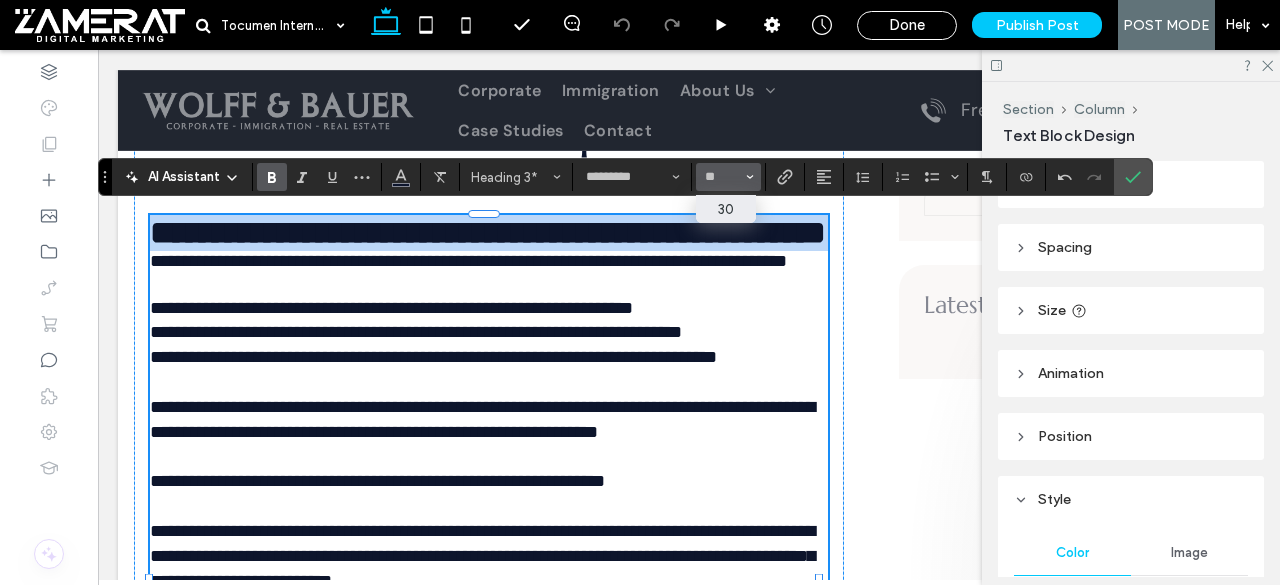 type on "**" 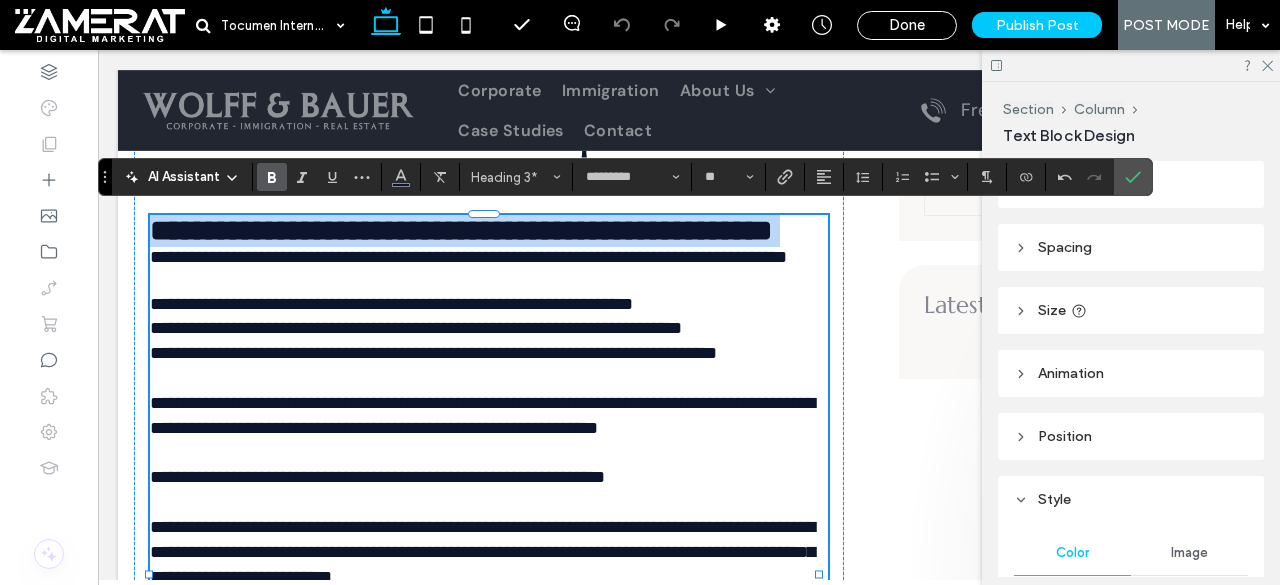 type on "*******" 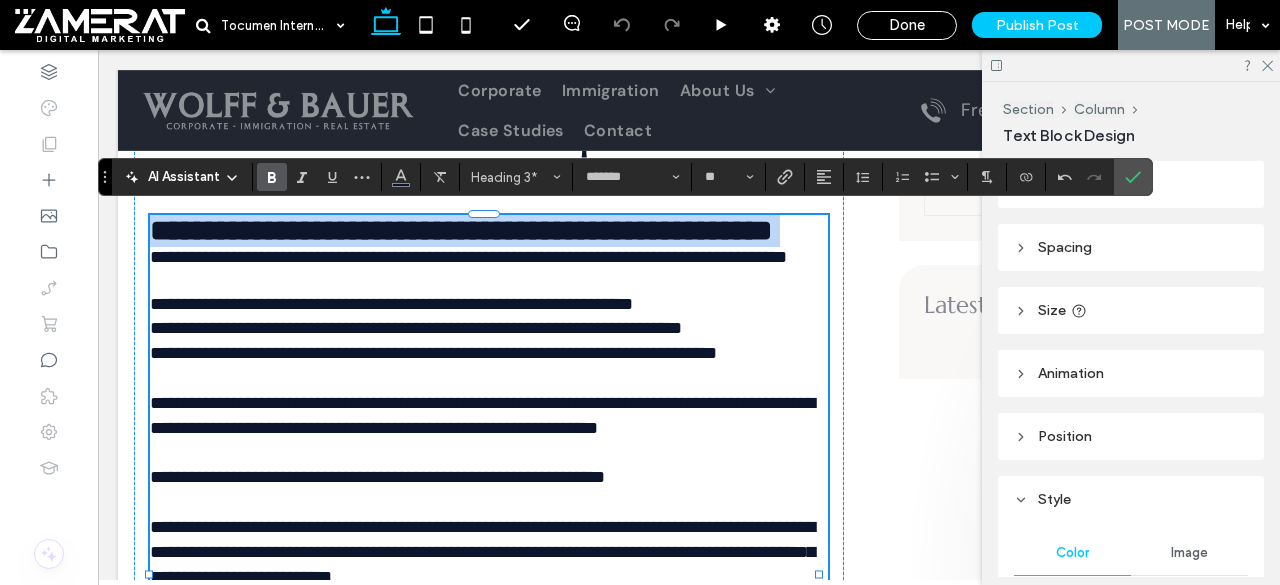 click on "**********" at bounding box center [489, 292] 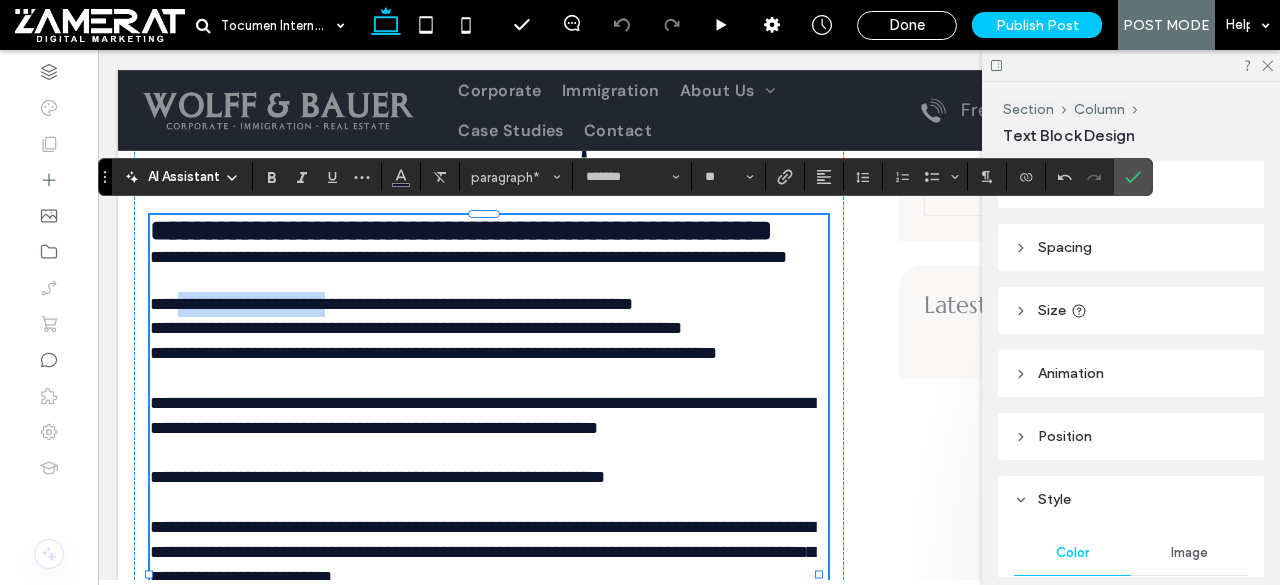 drag, startPoint x: 184, startPoint y: 368, endPoint x: 366, endPoint y: 372, distance: 182.04395 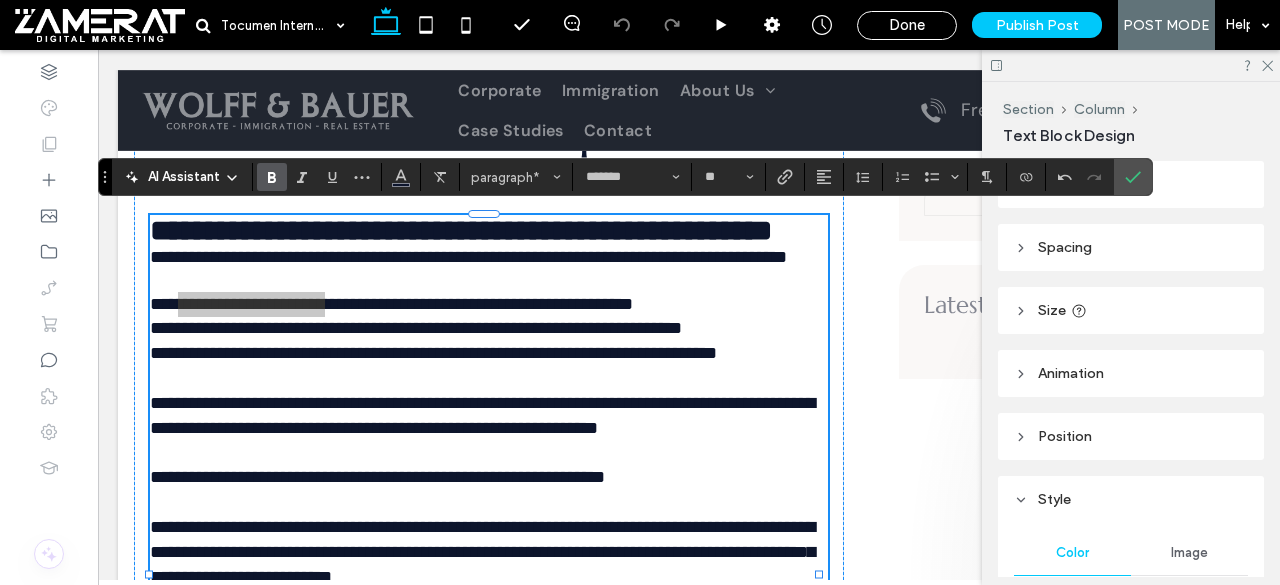 click 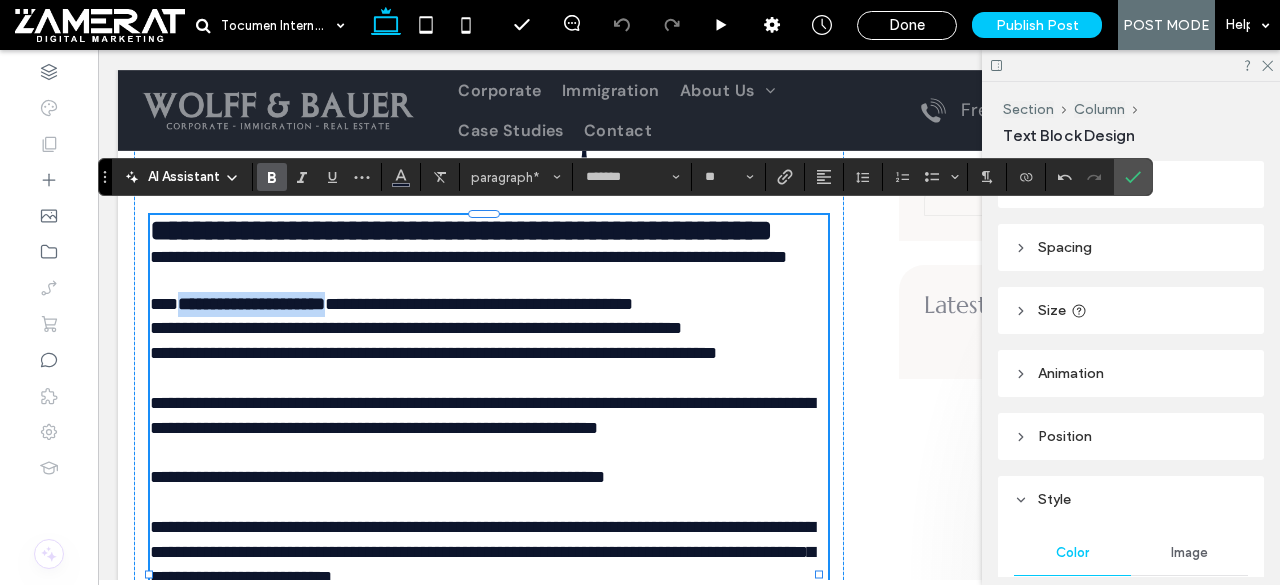 click on "**********" at bounding box center (251, 304) 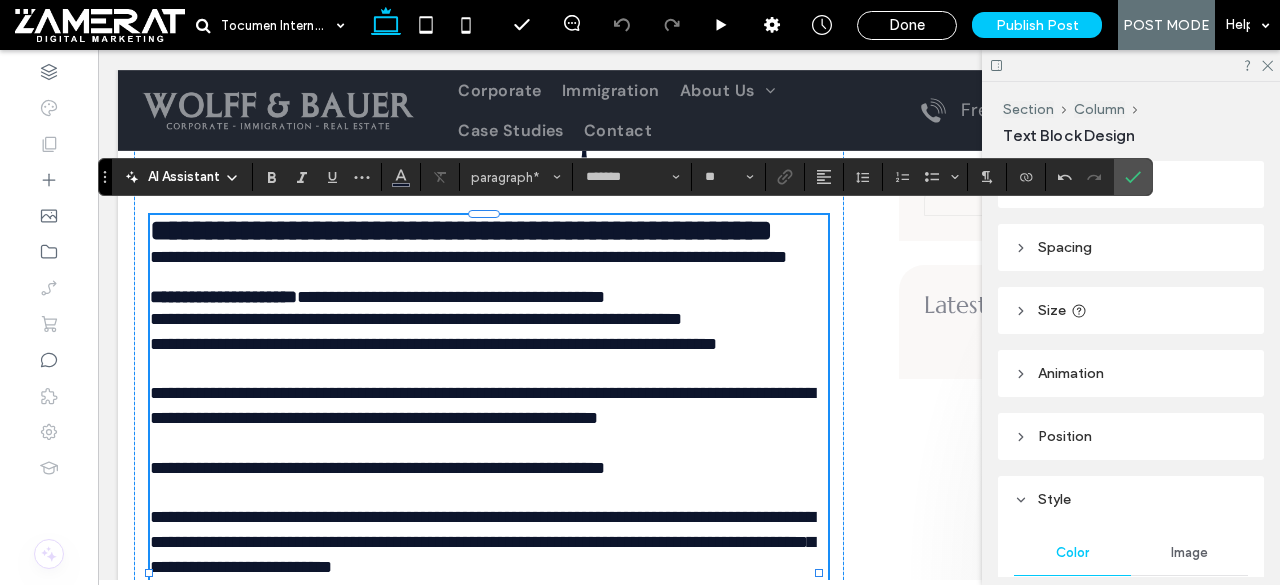 click on "**********" at bounding box center [451, 297] 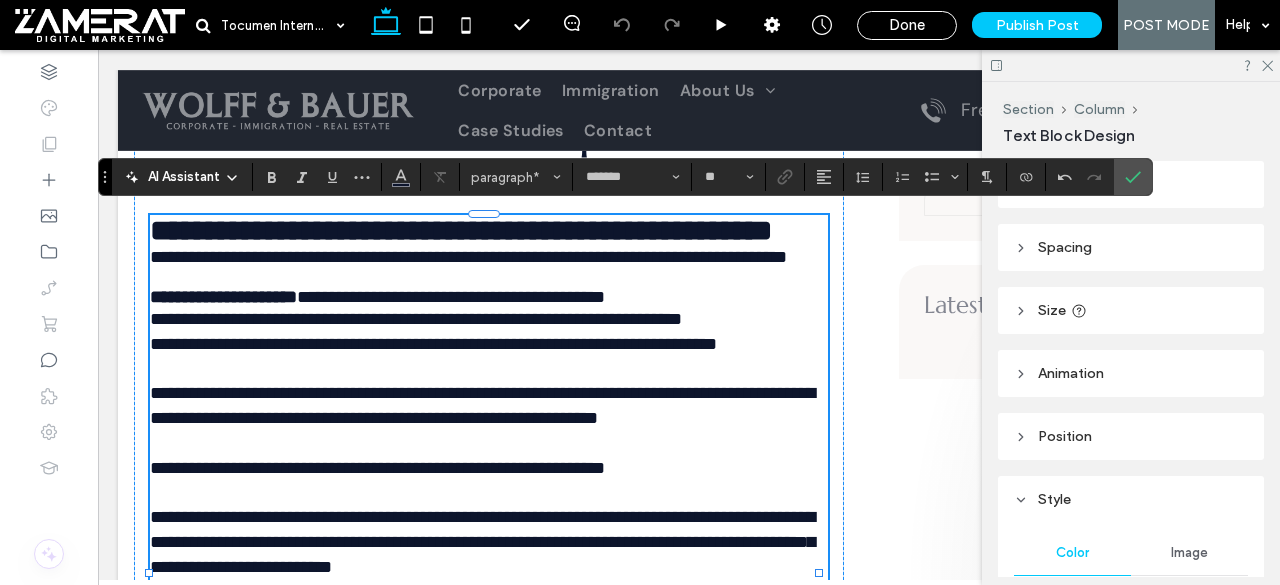 click on "**********" at bounding box center [451, 297] 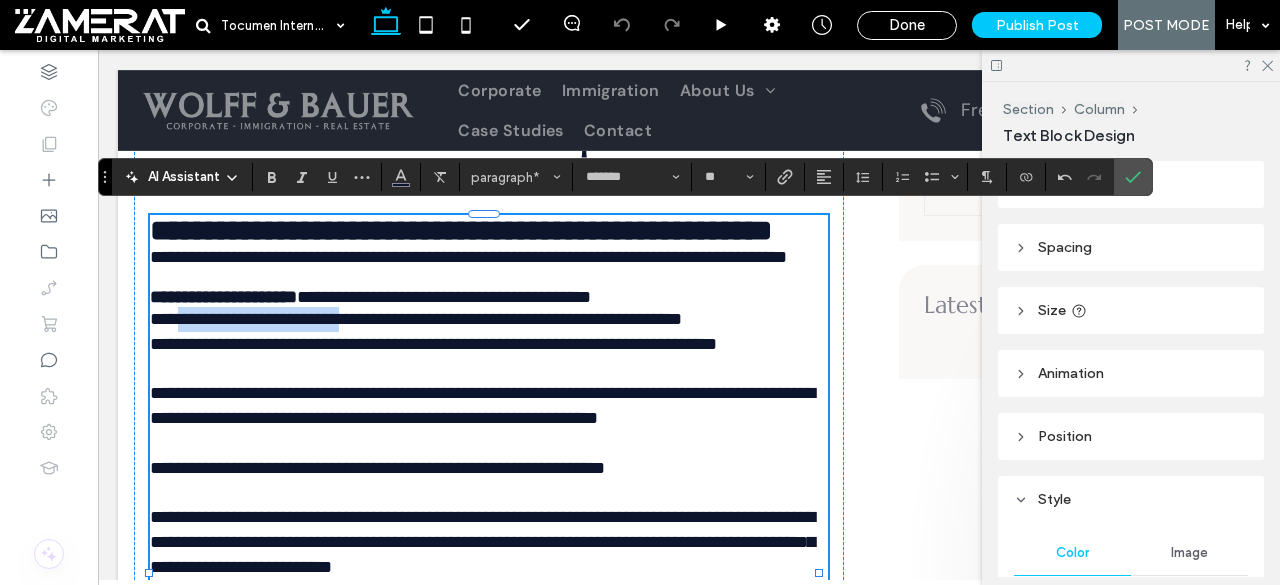 drag, startPoint x: 381, startPoint y: 390, endPoint x: 188, endPoint y: 389, distance: 193.0026 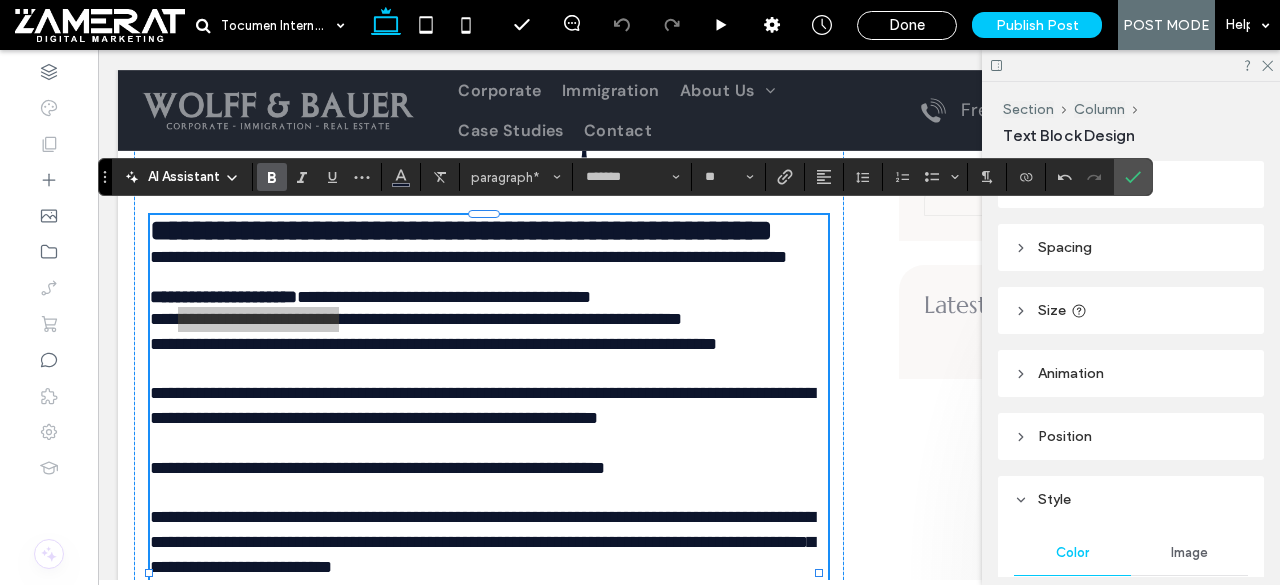 click 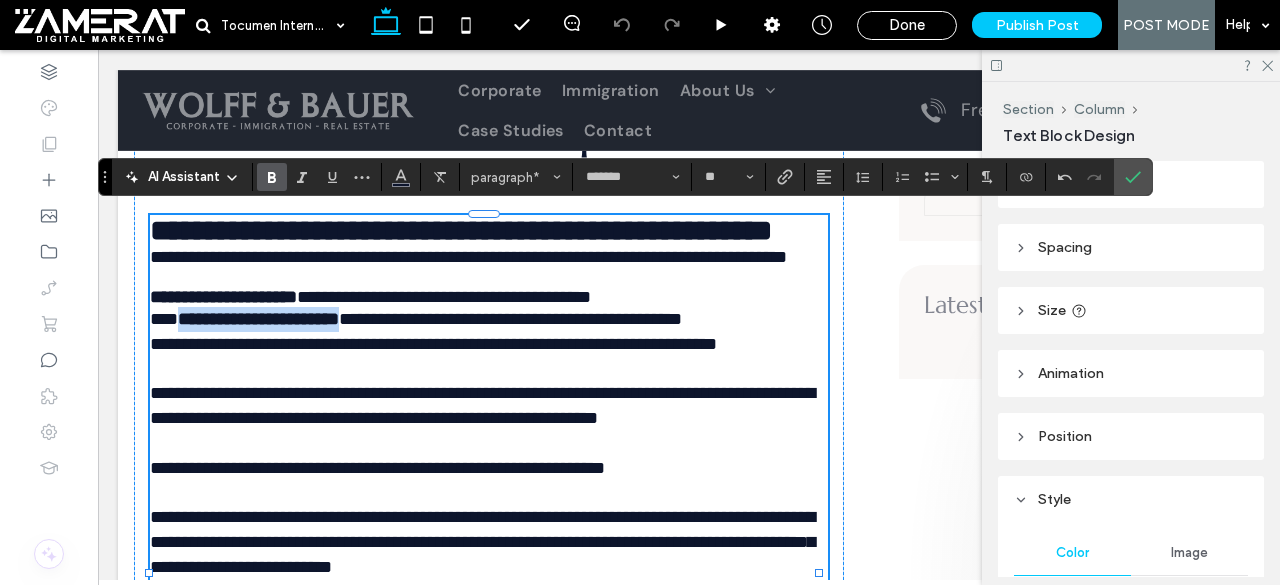 click on "**********" at bounding box center (258, 319) 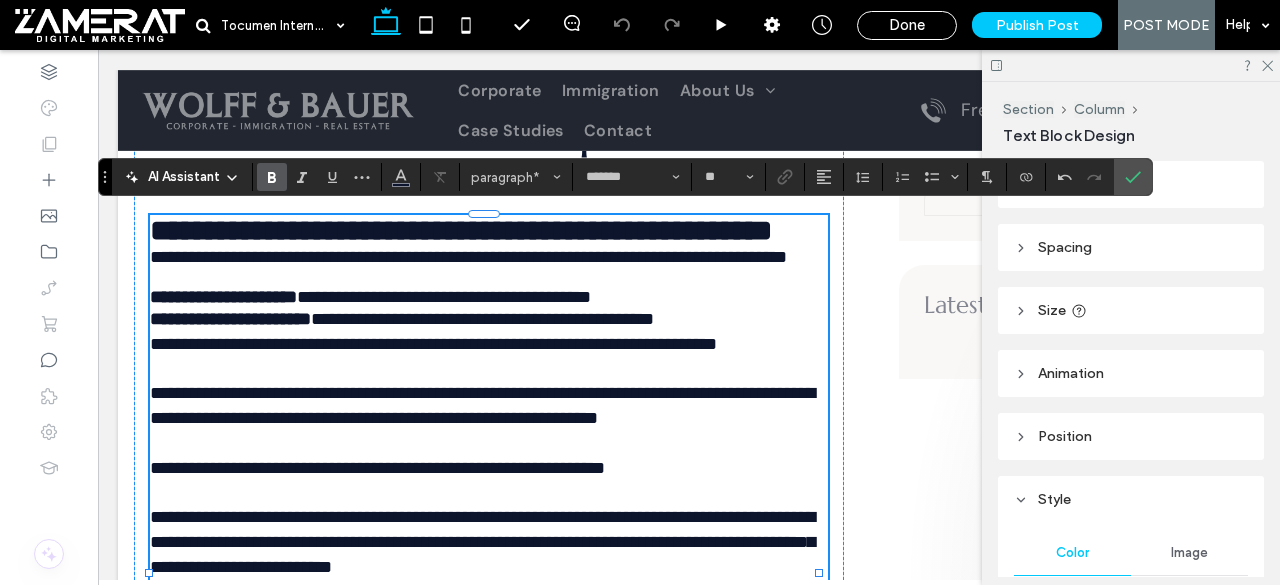 click on "**********" at bounding box center (482, 319) 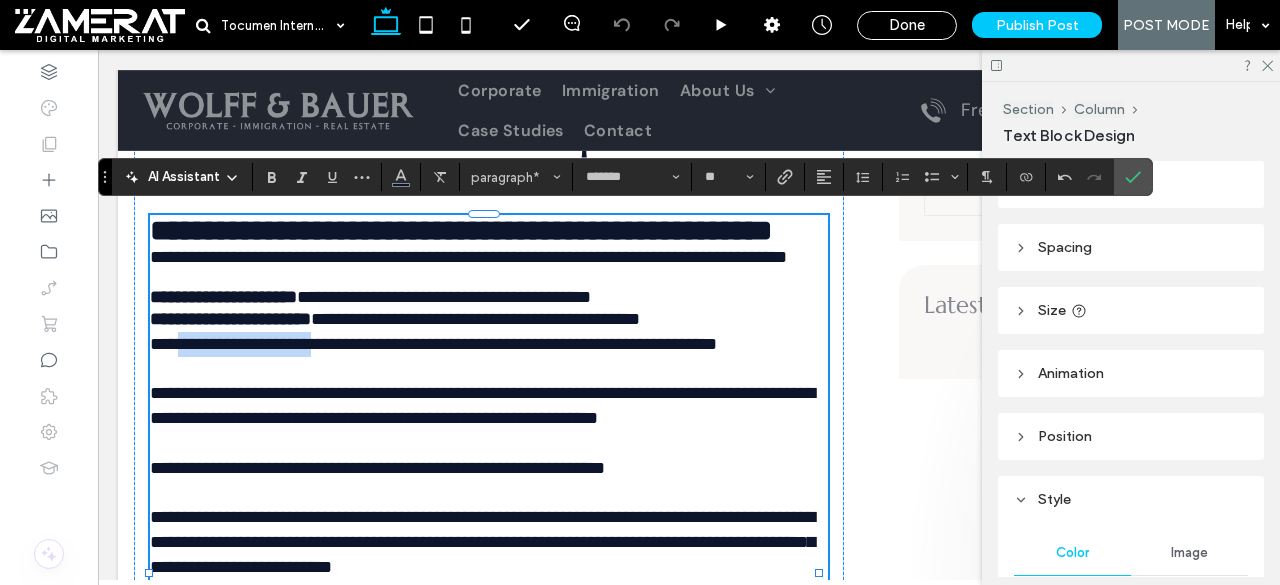 drag, startPoint x: 185, startPoint y: 419, endPoint x: 336, endPoint y: 417, distance: 151.01324 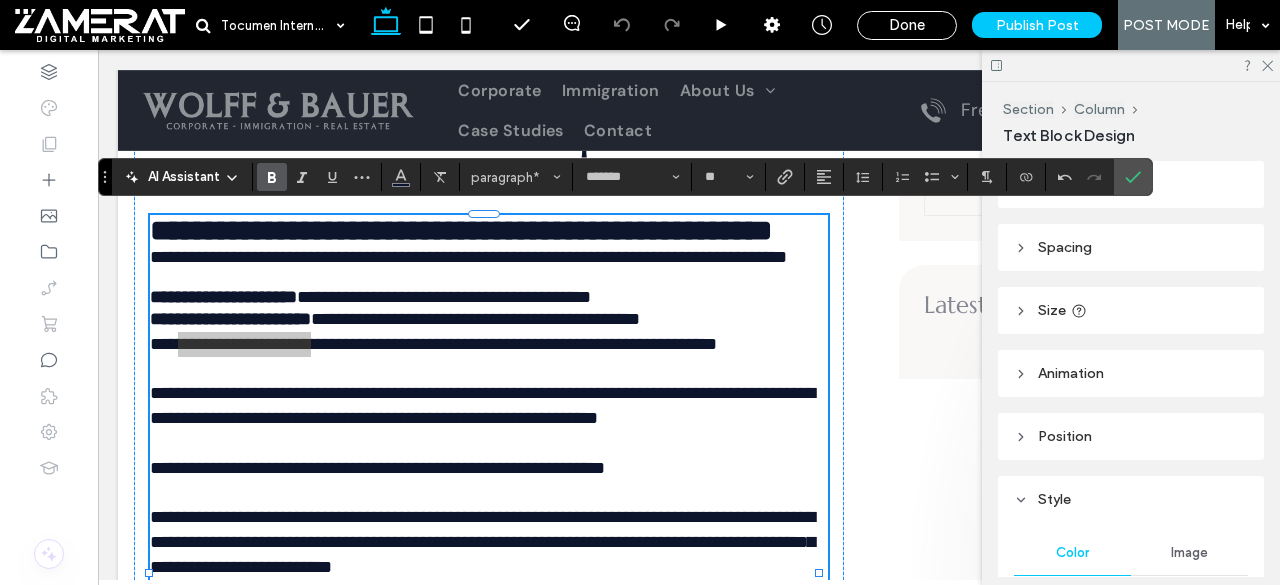 click 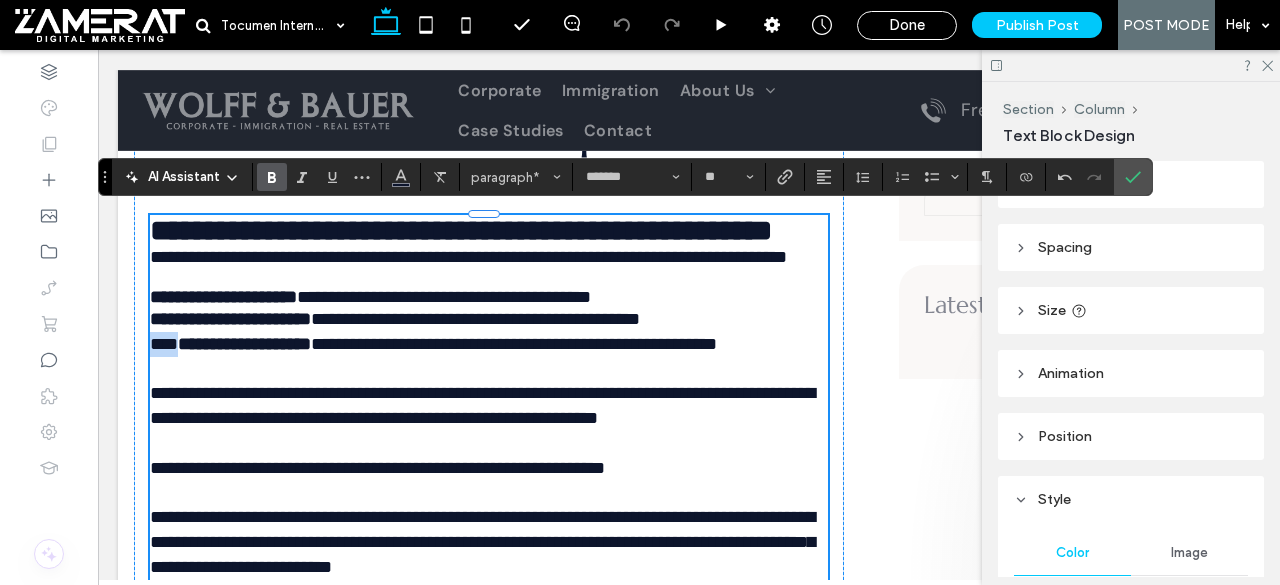 click on "****" at bounding box center [164, 344] 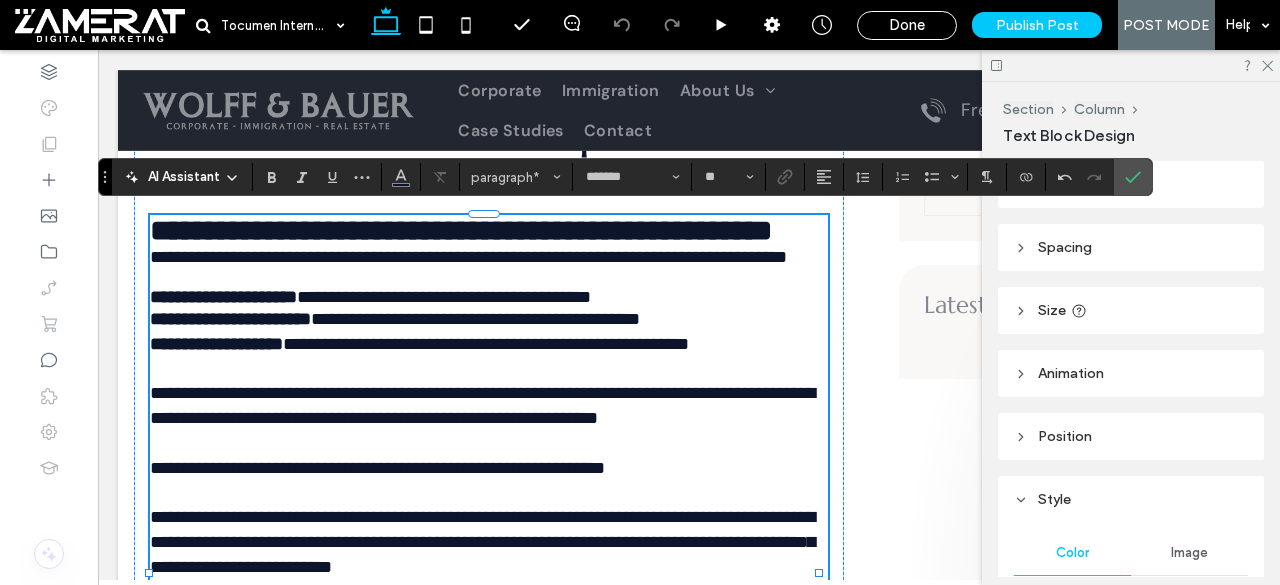 click on "**********" at bounding box center (486, 344) 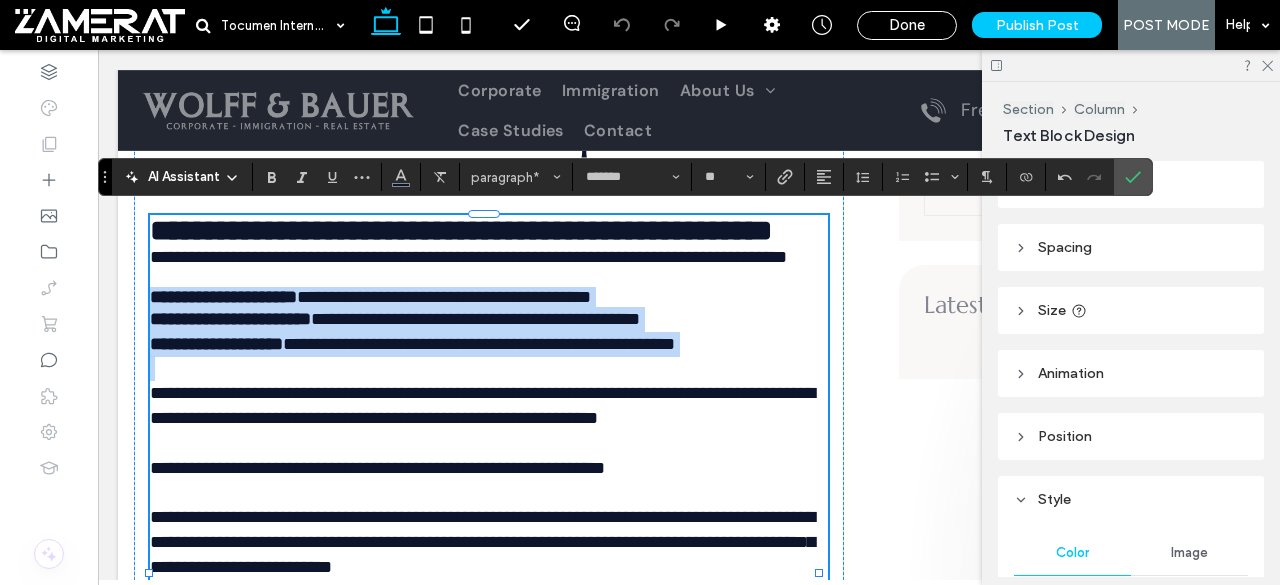 drag, startPoint x: 153, startPoint y: 368, endPoint x: 782, endPoint y: 436, distance: 632.665 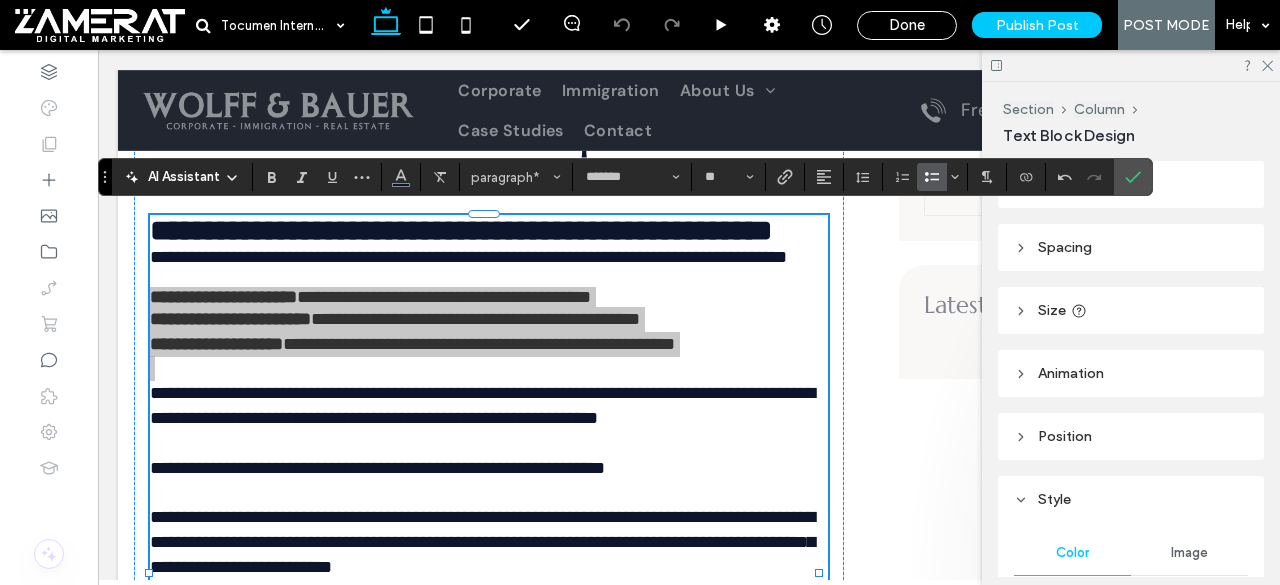 click 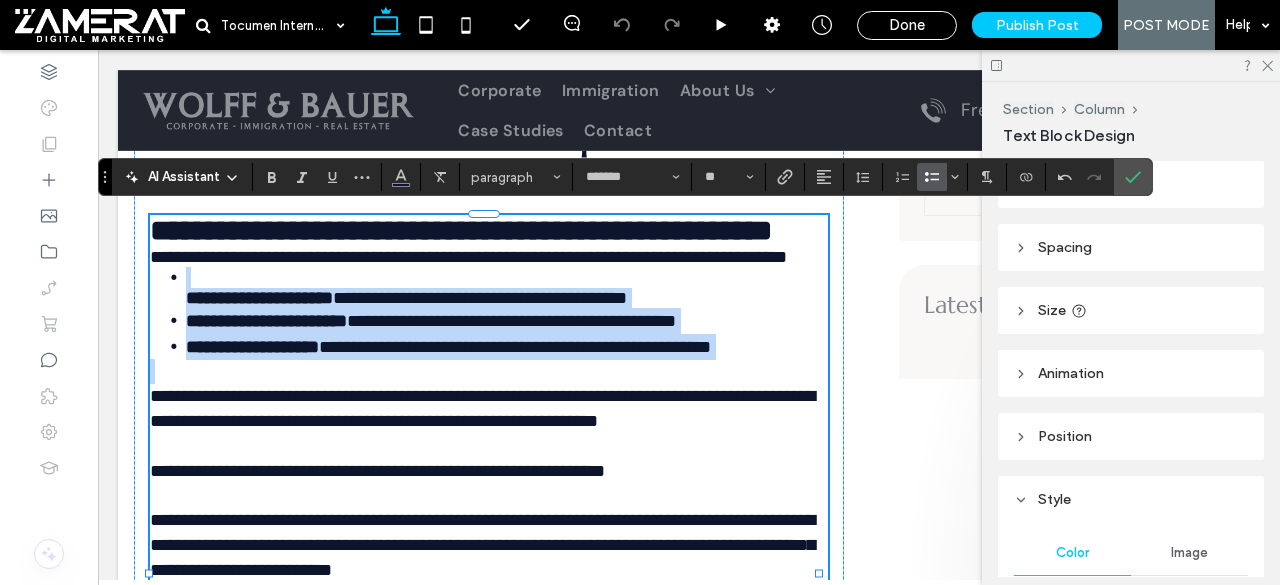 click on "**********" at bounding box center (489, 313) 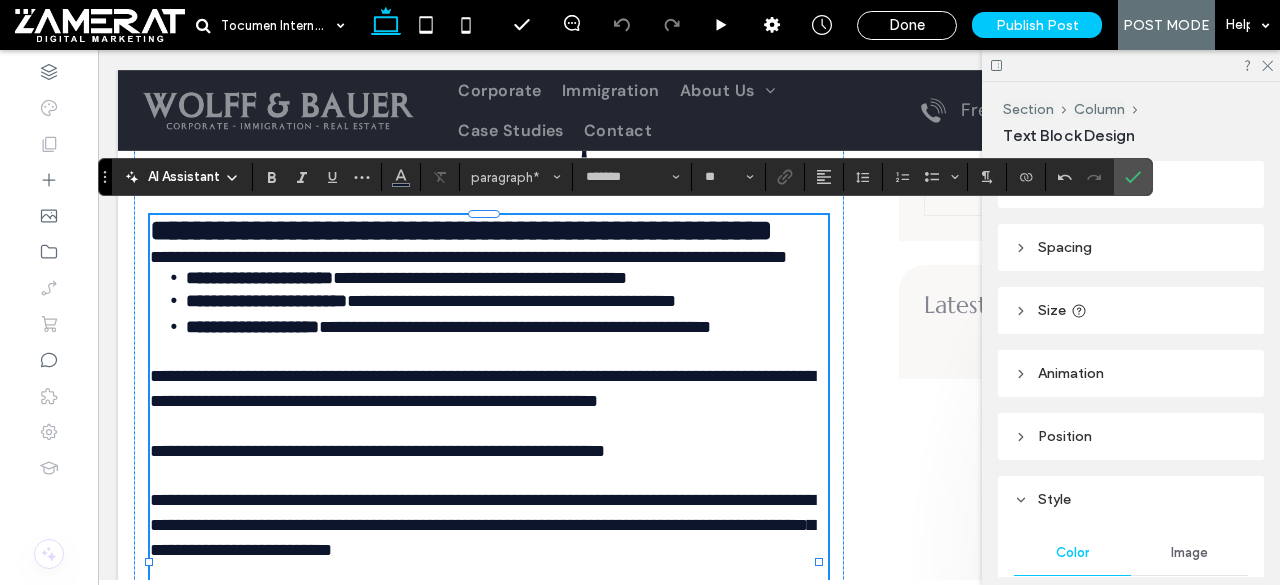 click on "**********" at bounding box center [489, 257] 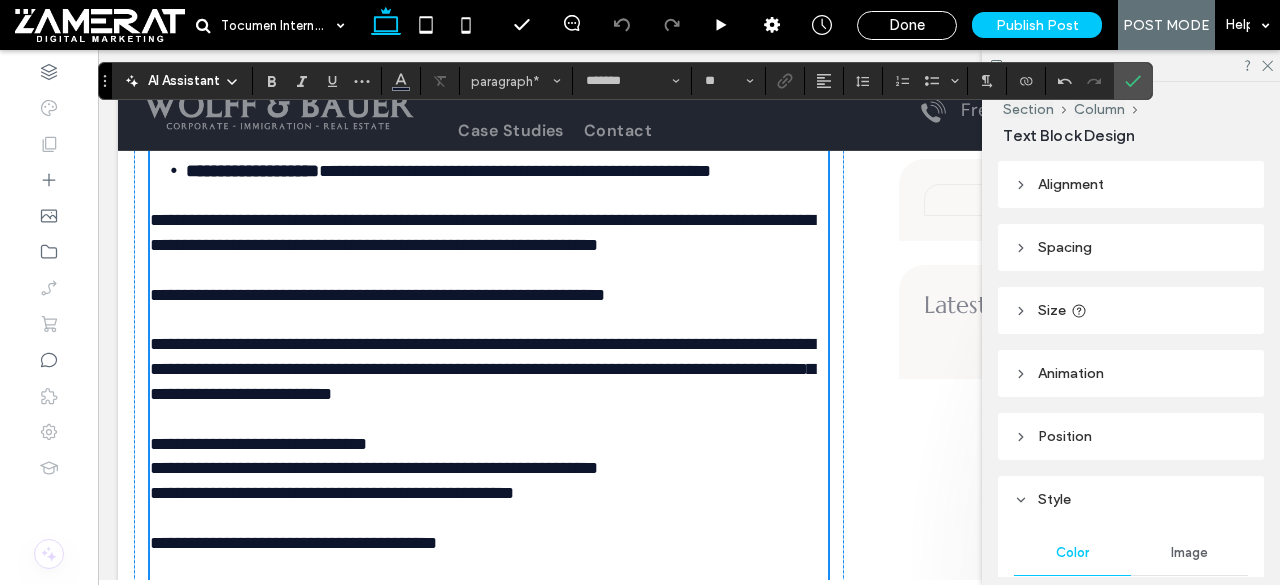 scroll, scrollTop: 2603, scrollLeft: 0, axis: vertical 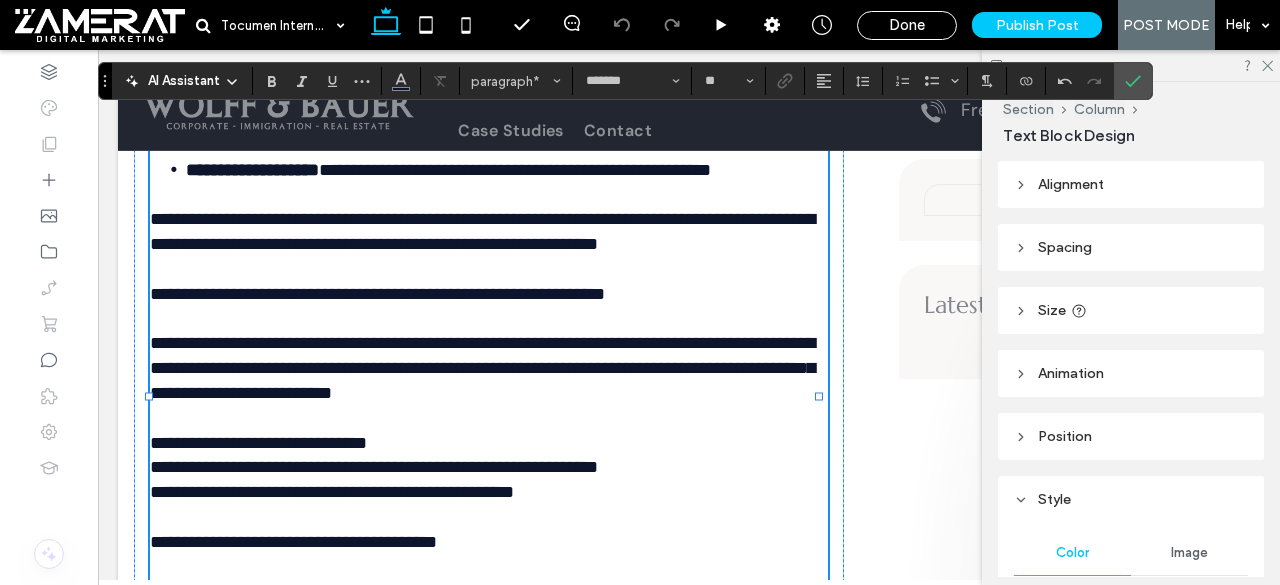 click on "**********" at bounding box center (377, 294) 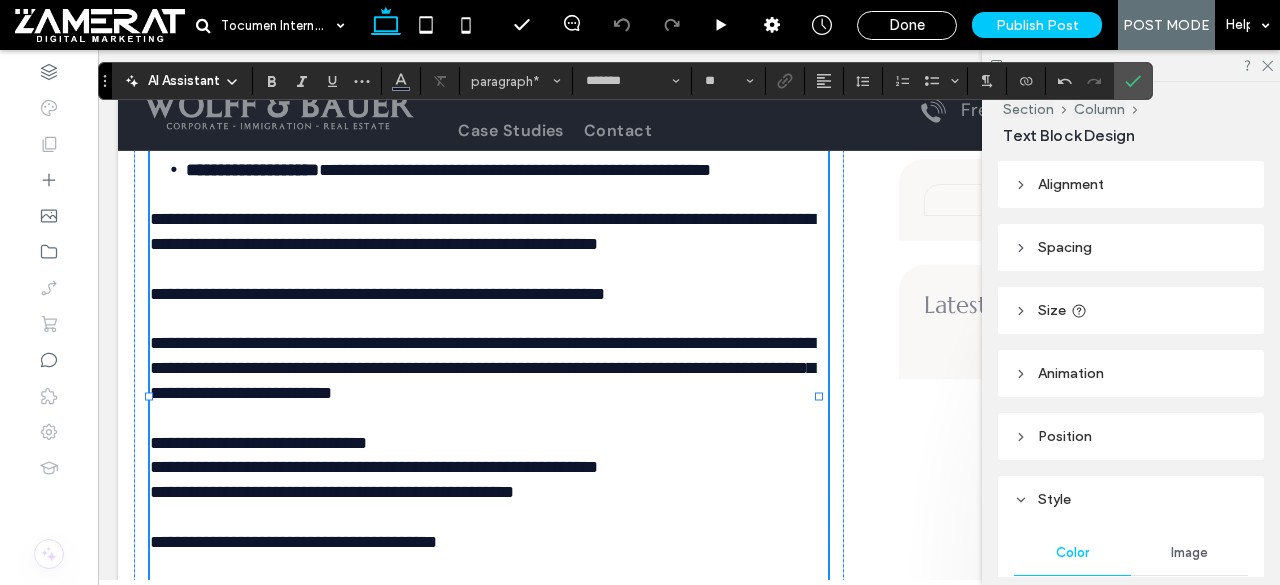 click on "**********" at bounding box center [377, 294] 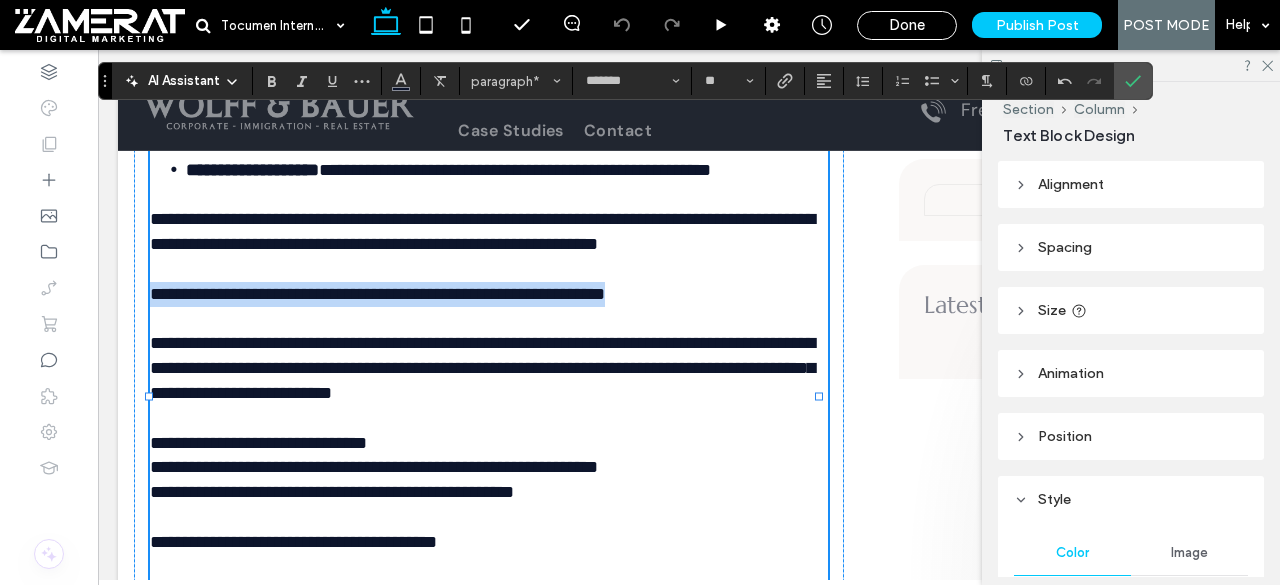 click on "**********" at bounding box center (377, 294) 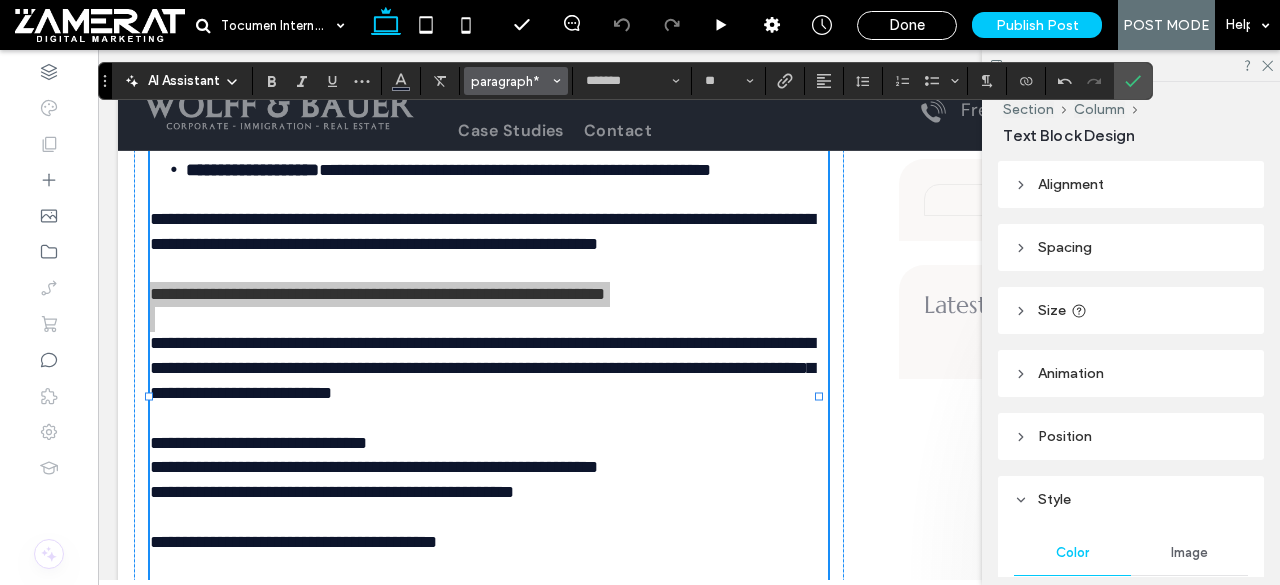 click on "paragraph*" at bounding box center (510, 81) 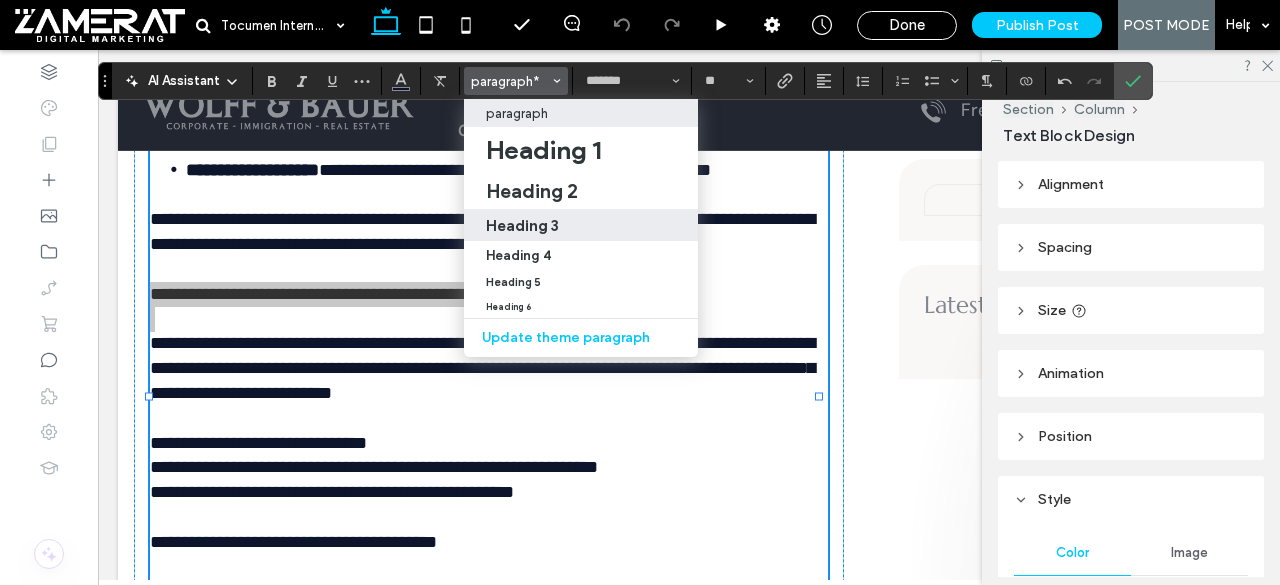 click on "Heading 3" at bounding box center (581, 225) 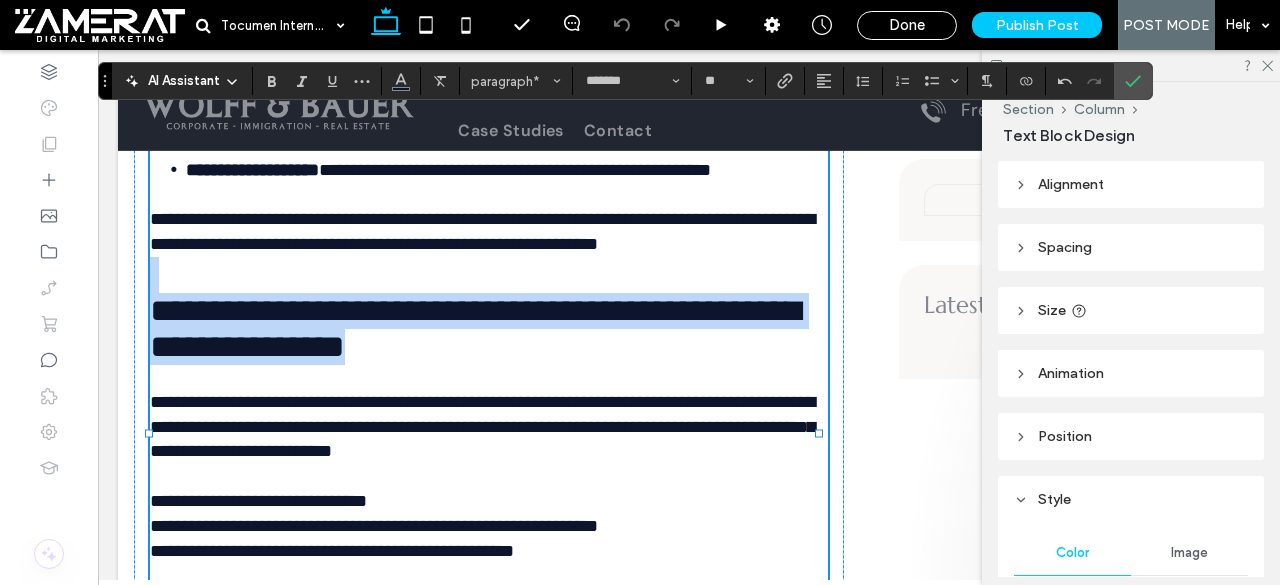 type 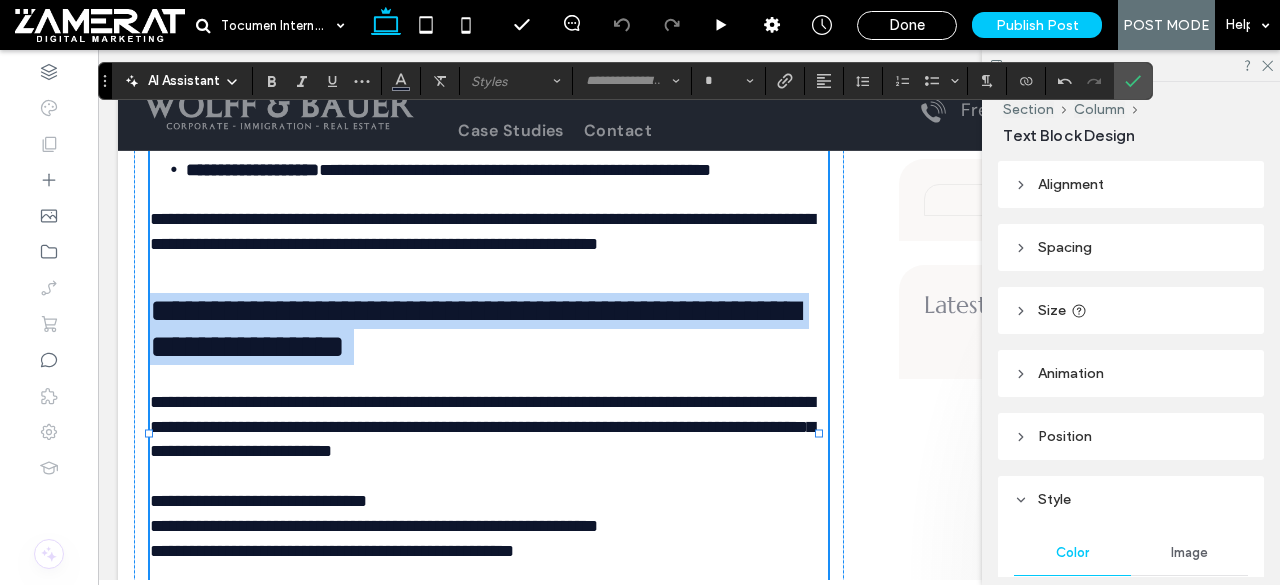 click on "**********" at bounding box center (475, 328) 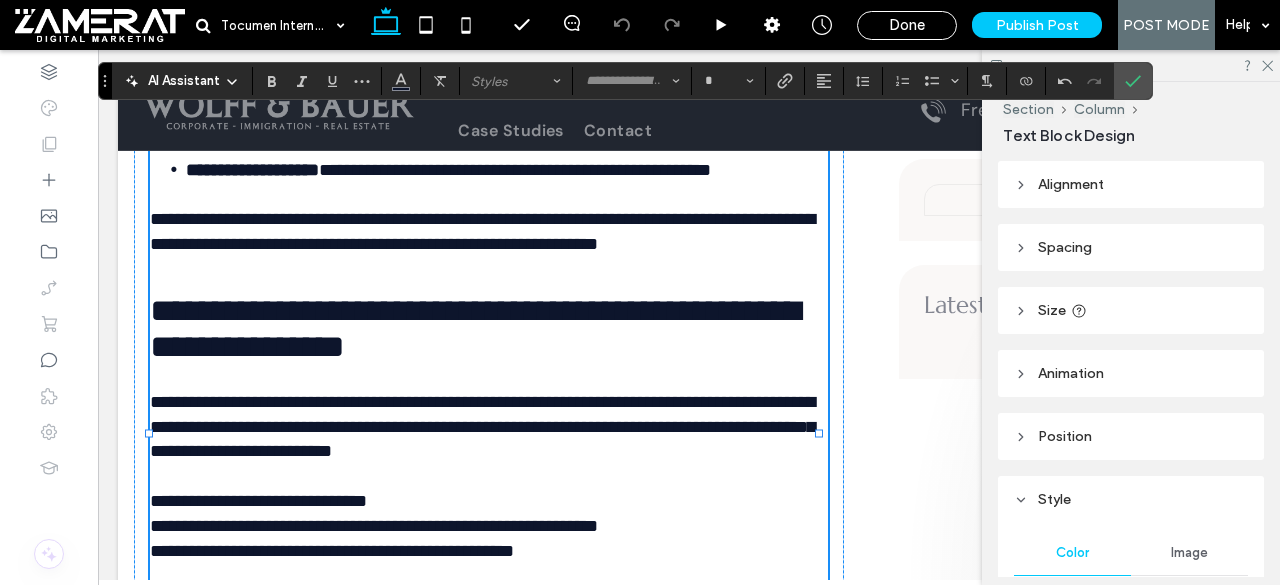 type on "*********" 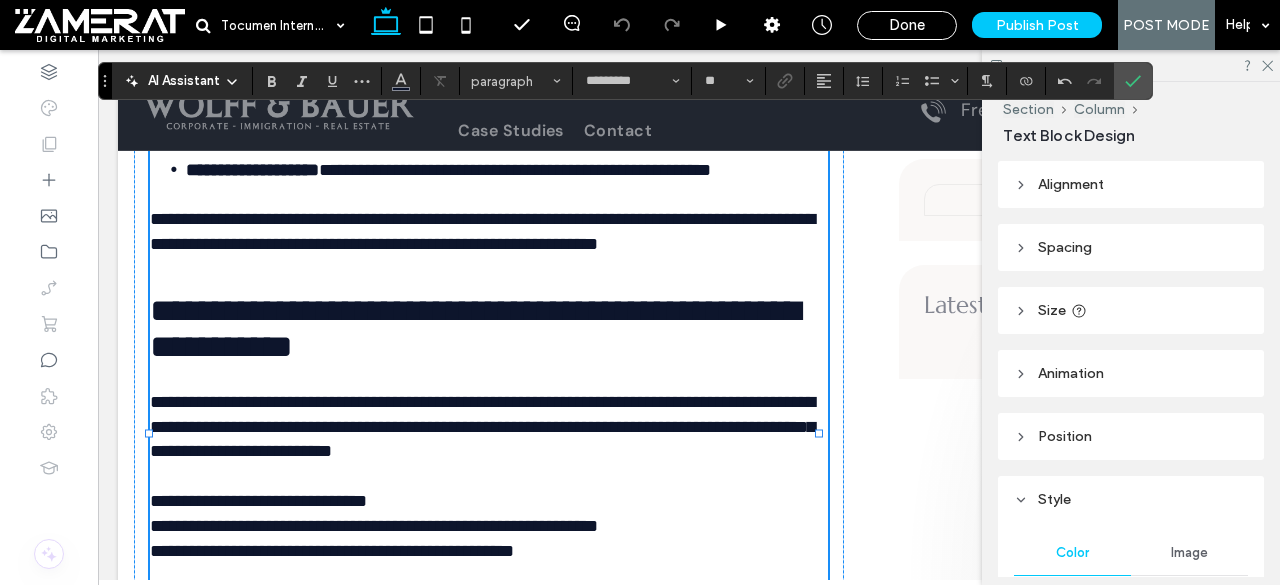 click on "**********" at bounding box center [475, 328] 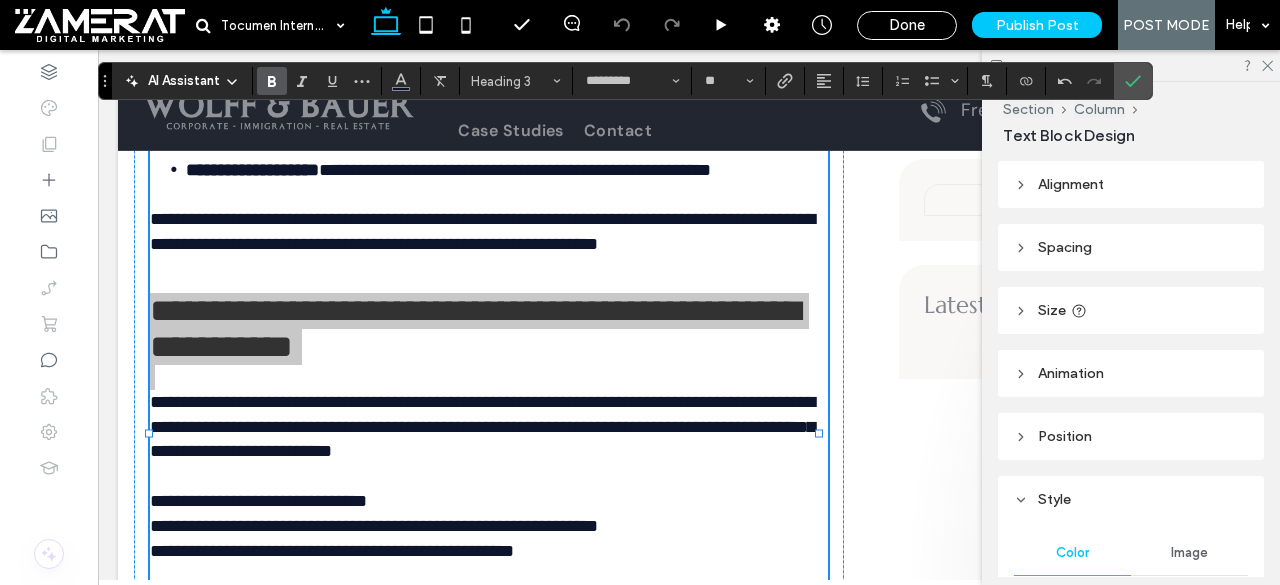 click 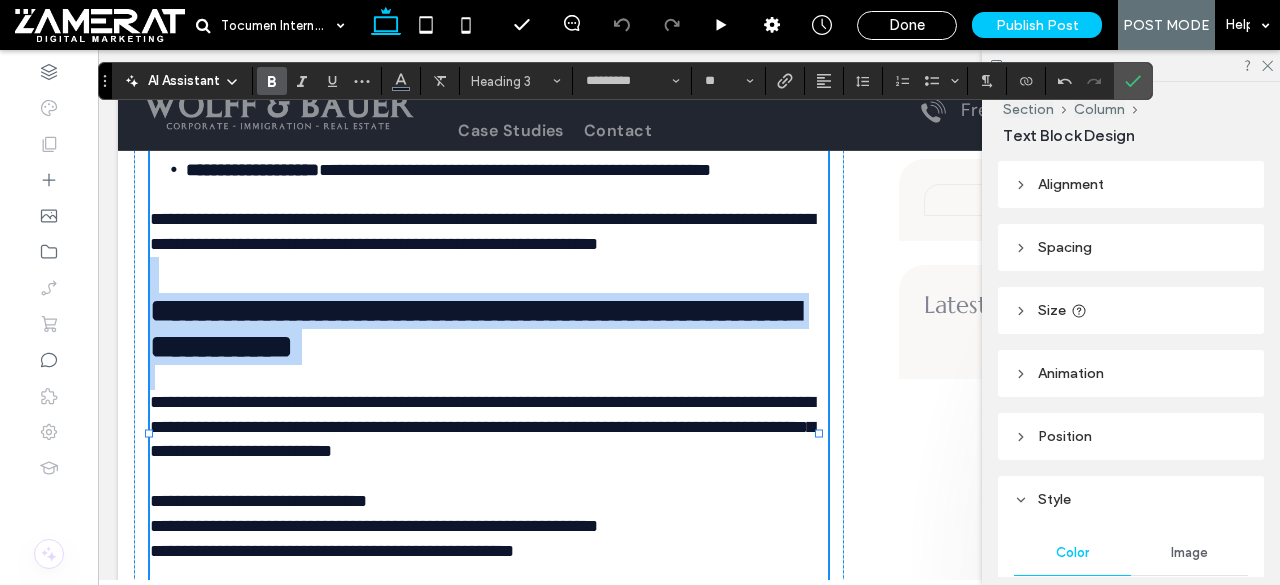 click on "**********" at bounding box center [489, 311] 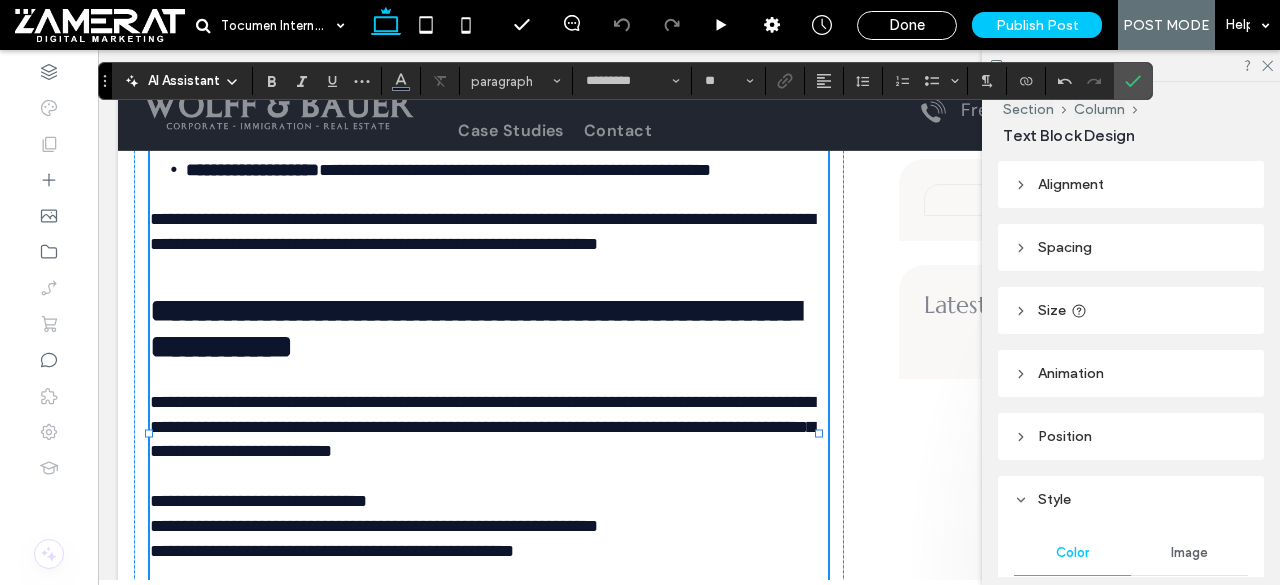 type on "*******" 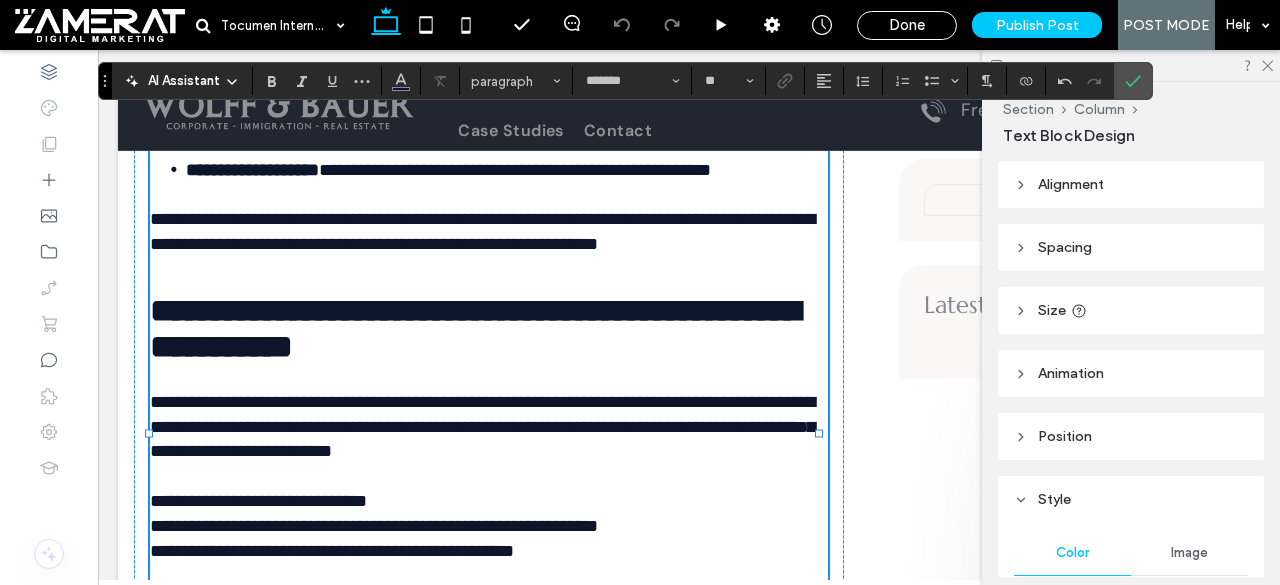 type on "**" 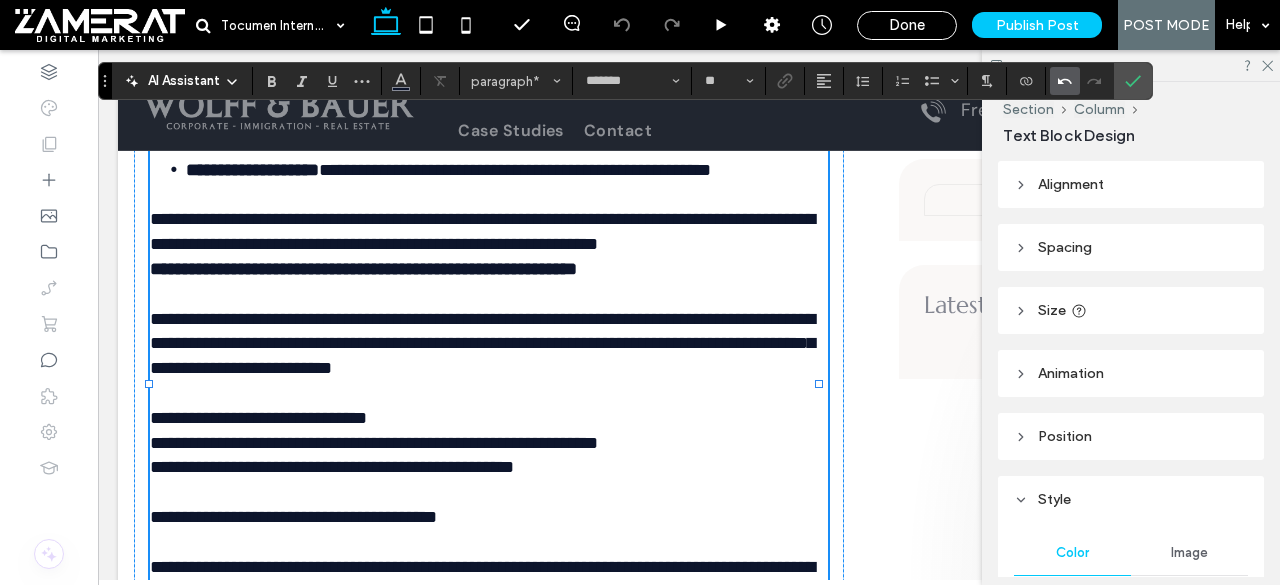 click 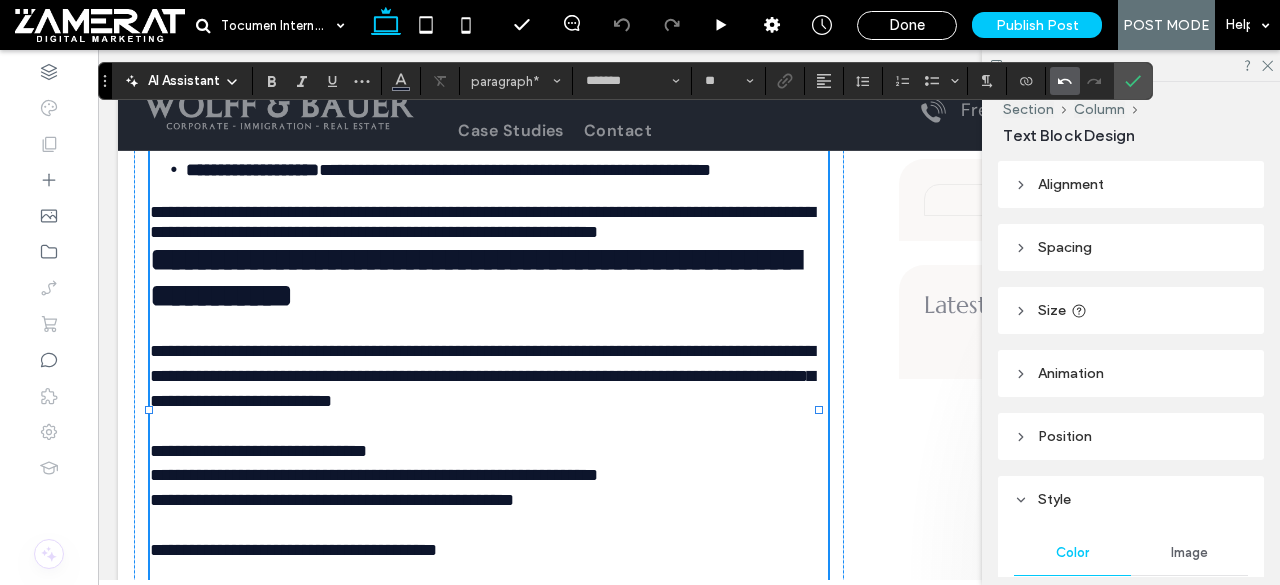 type on "*********" 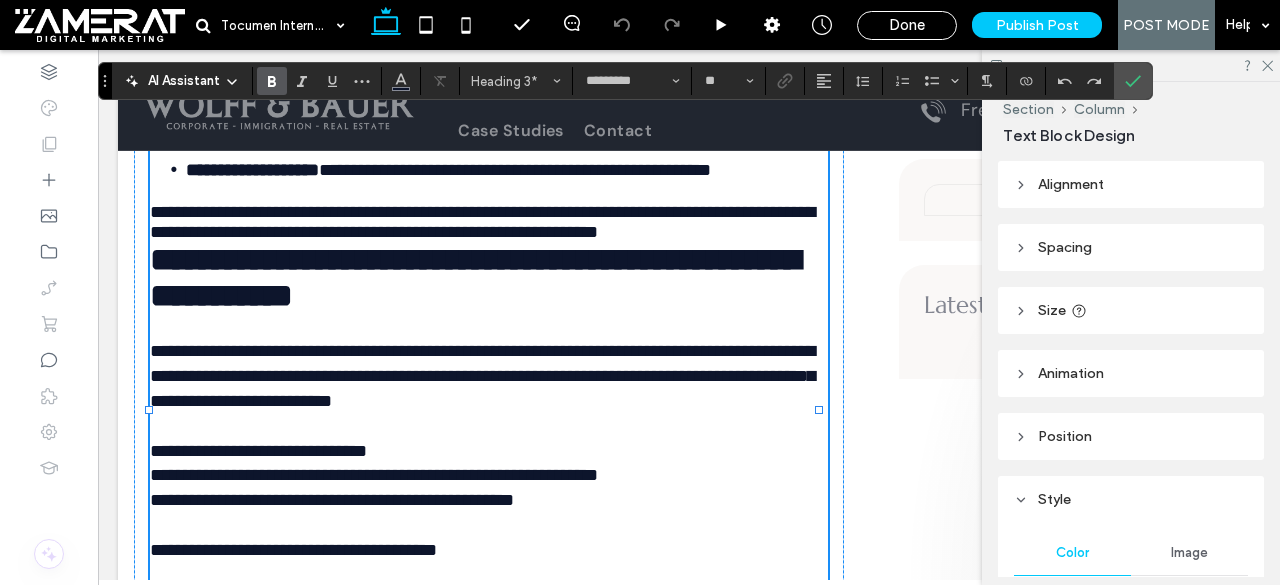 type on "*******" 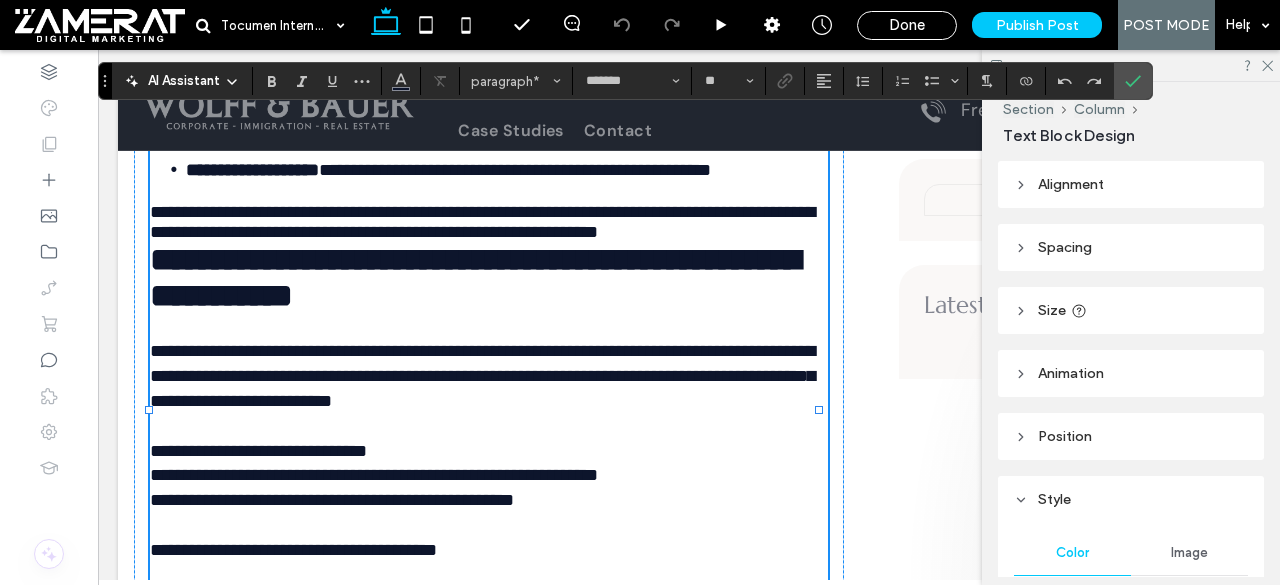 click on "**********" at bounding box center [489, 212] 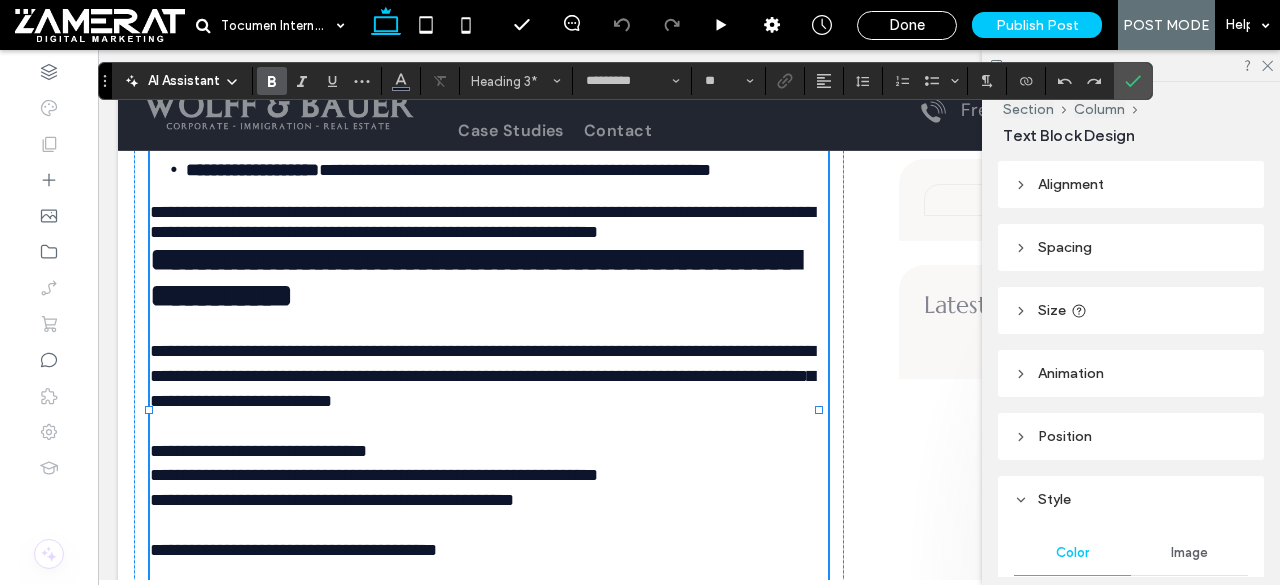 click on "**********" at bounding box center (489, 212) 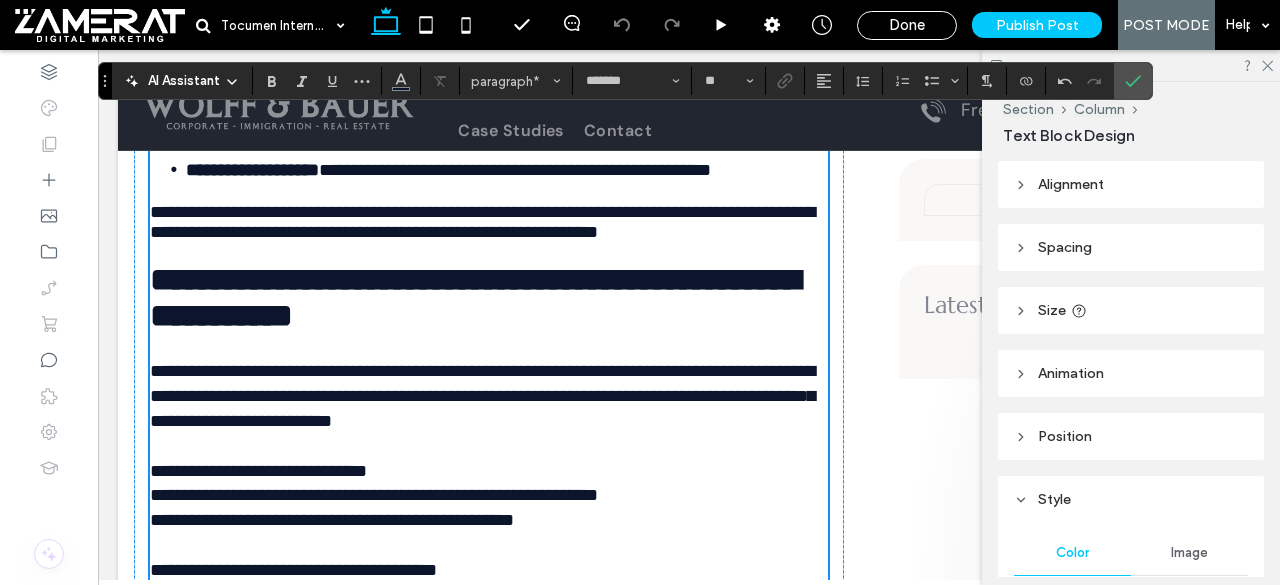 scroll, scrollTop: 2736, scrollLeft: 0, axis: vertical 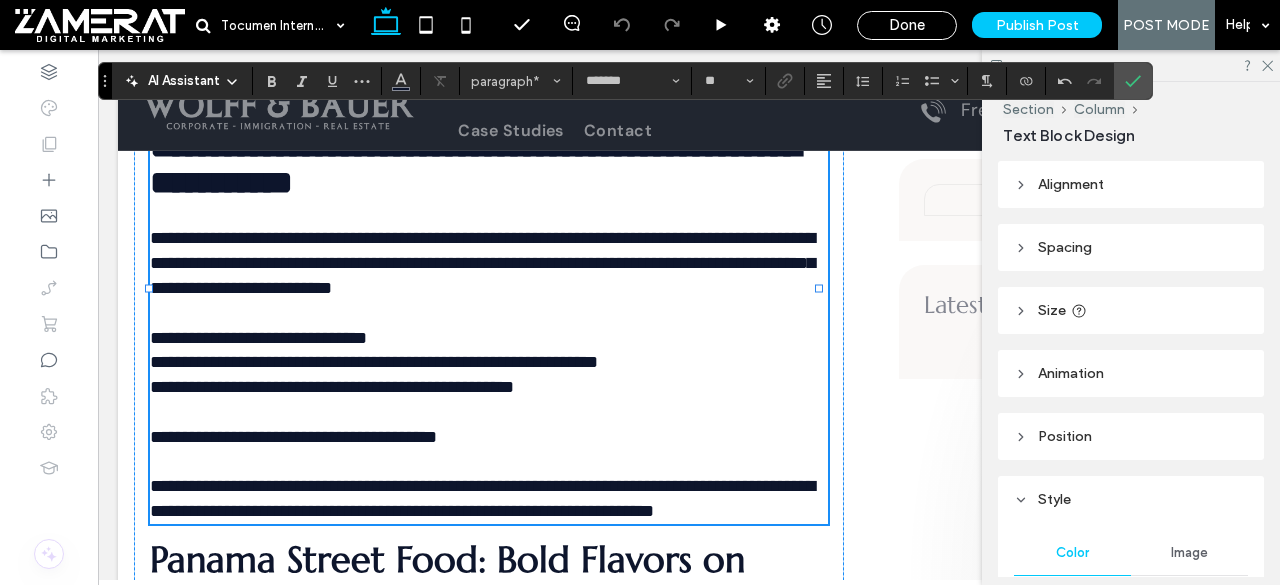 click on "**********" at bounding box center (489, 250) 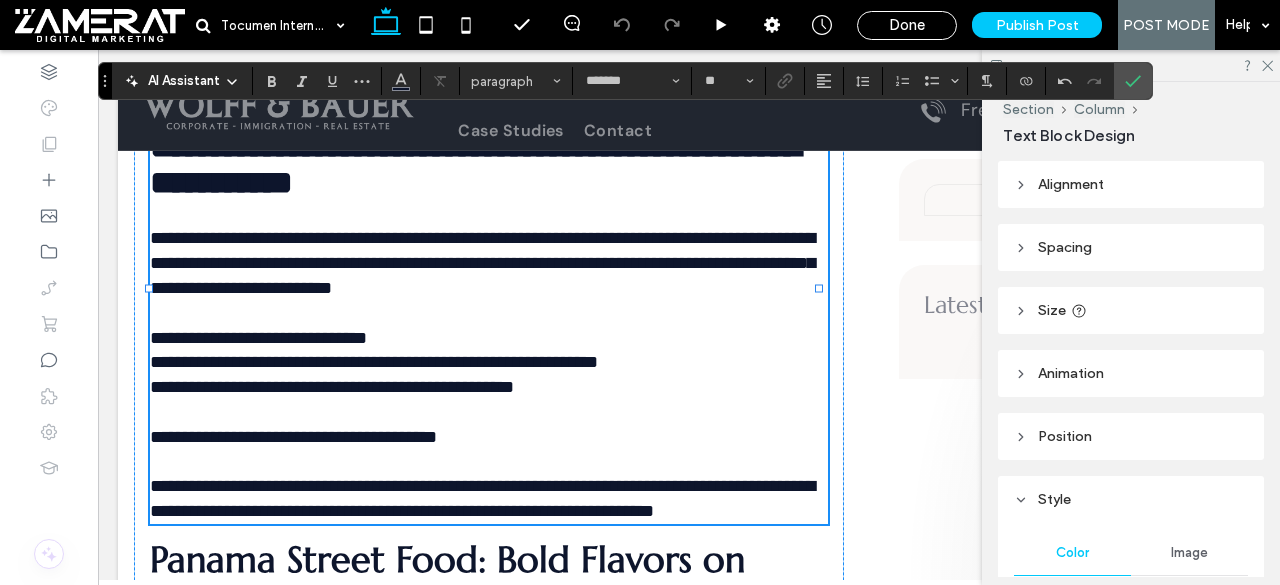 click on "**********" at bounding box center (482, 263) 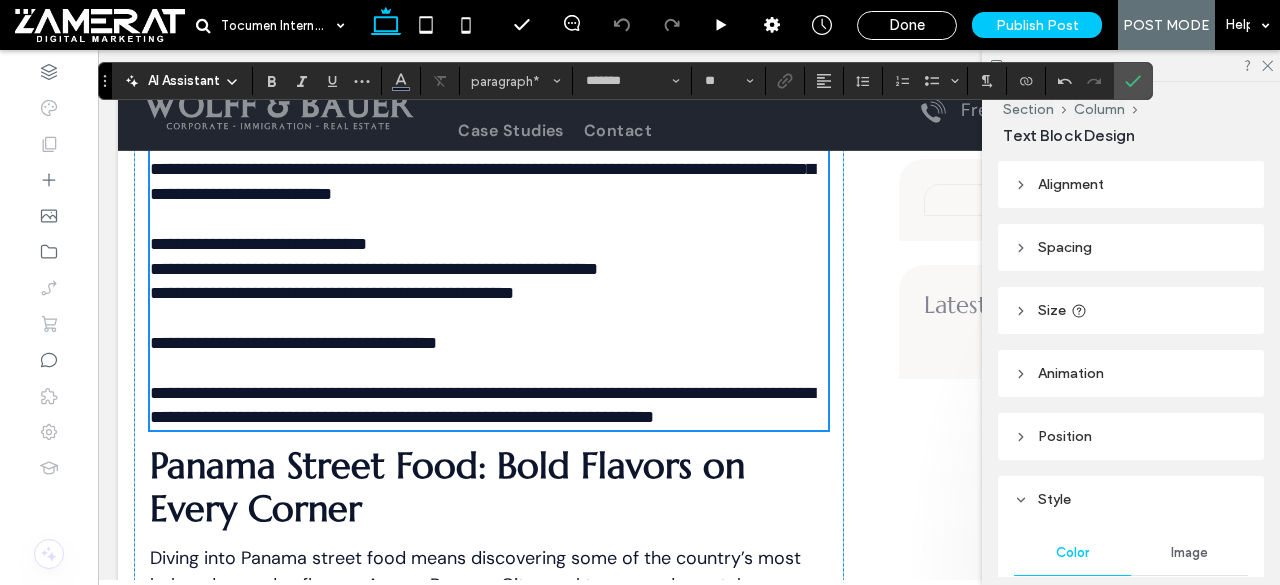 scroll, scrollTop: 2957, scrollLeft: 0, axis: vertical 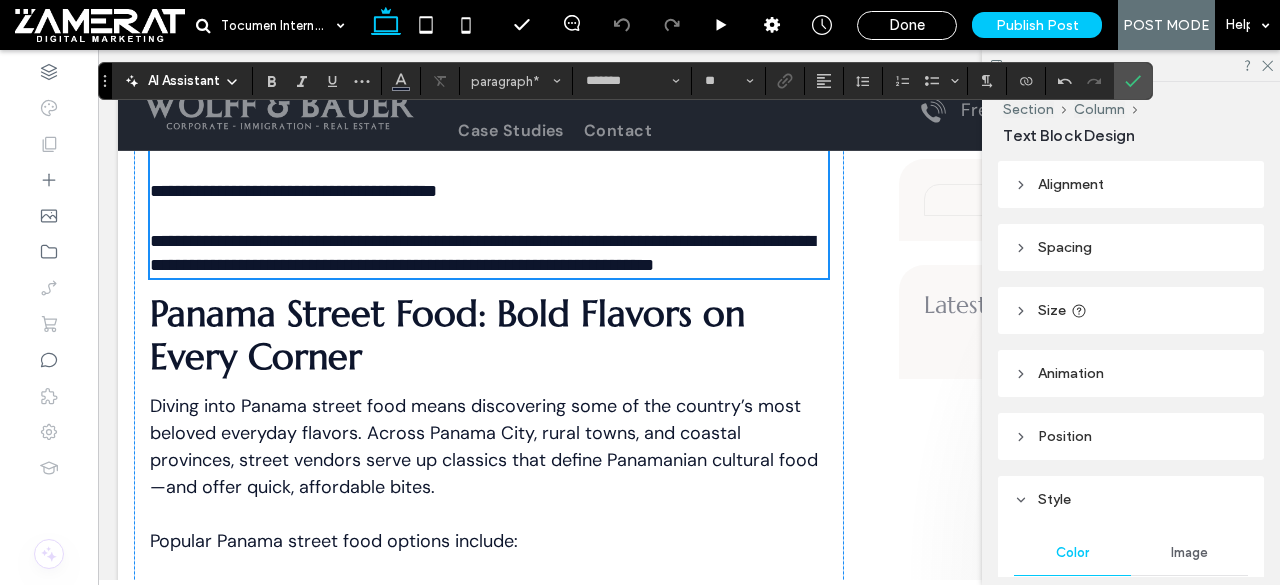 click on "**********" at bounding box center [293, 191] 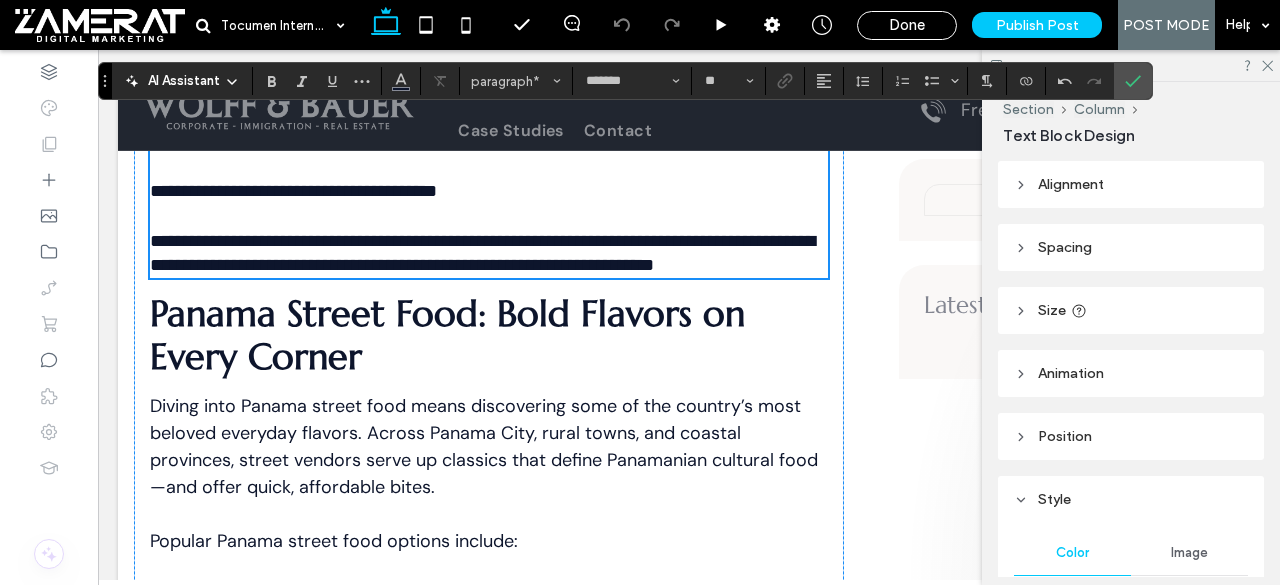 click on "**********" at bounding box center (293, 191) 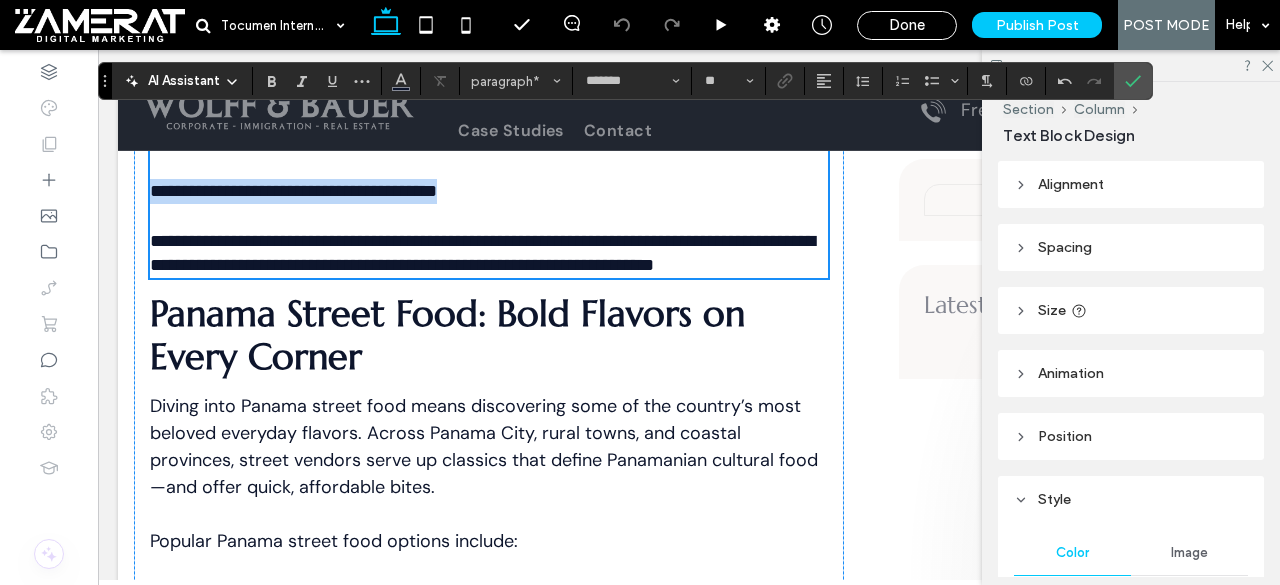 click on "**********" at bounding box center [293, 191] 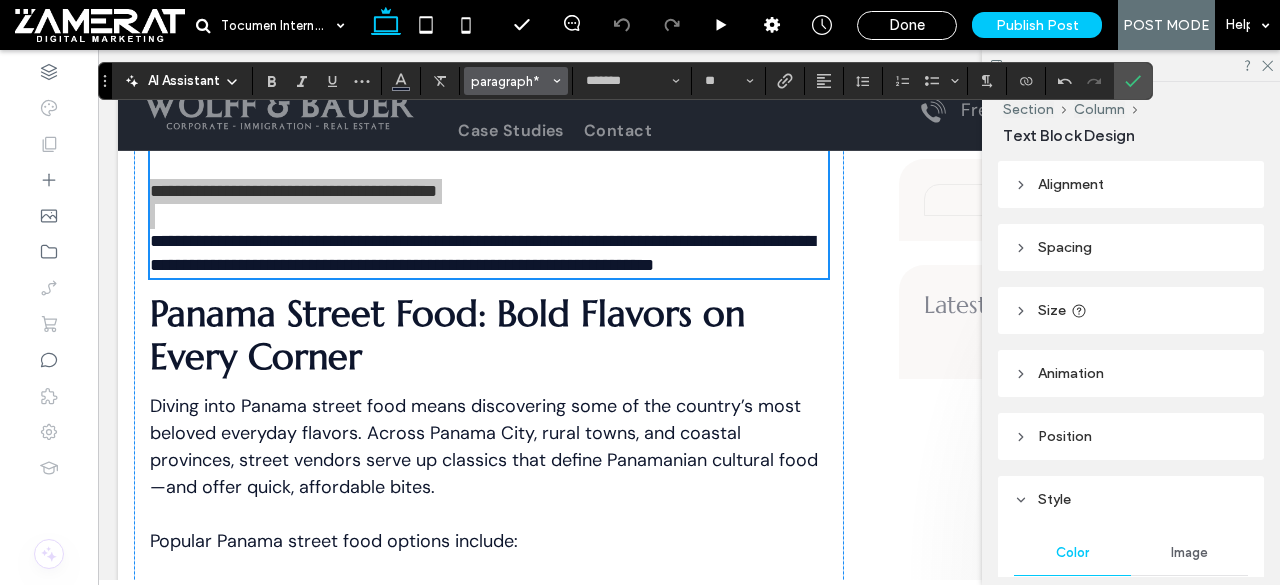 click on "paragraph*" at bounding box center (510, 81) 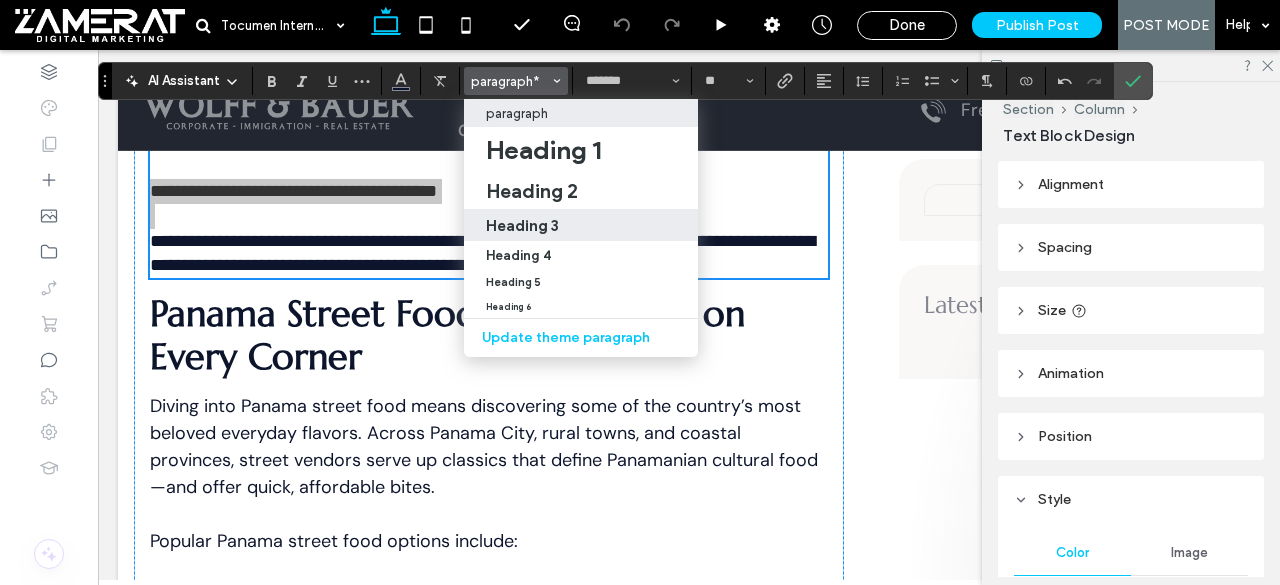 click on "Heading 3" at bounding box center (581, 225) 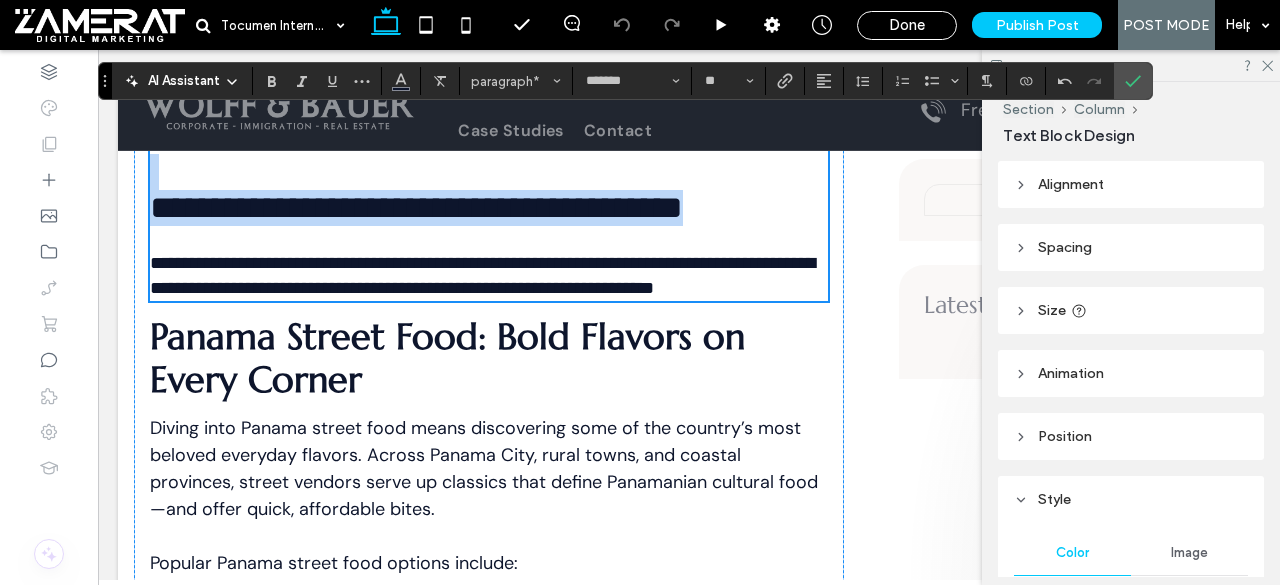 type 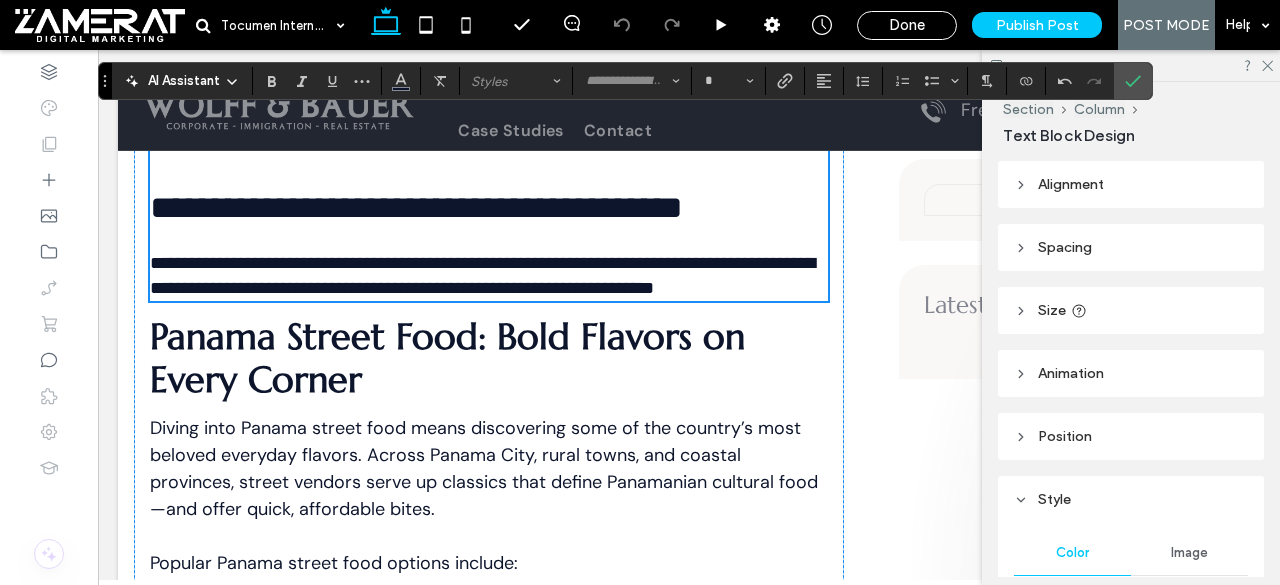 click on "**********" at bounding box center [489, 190] 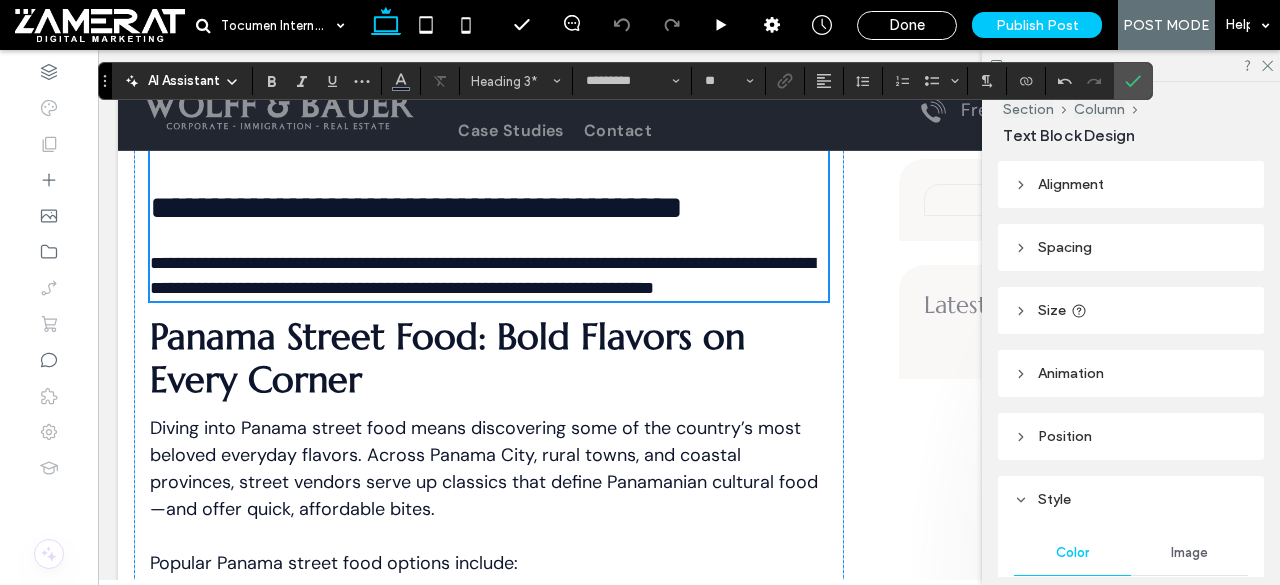 click on "**********" at bounding box center (416, 207) 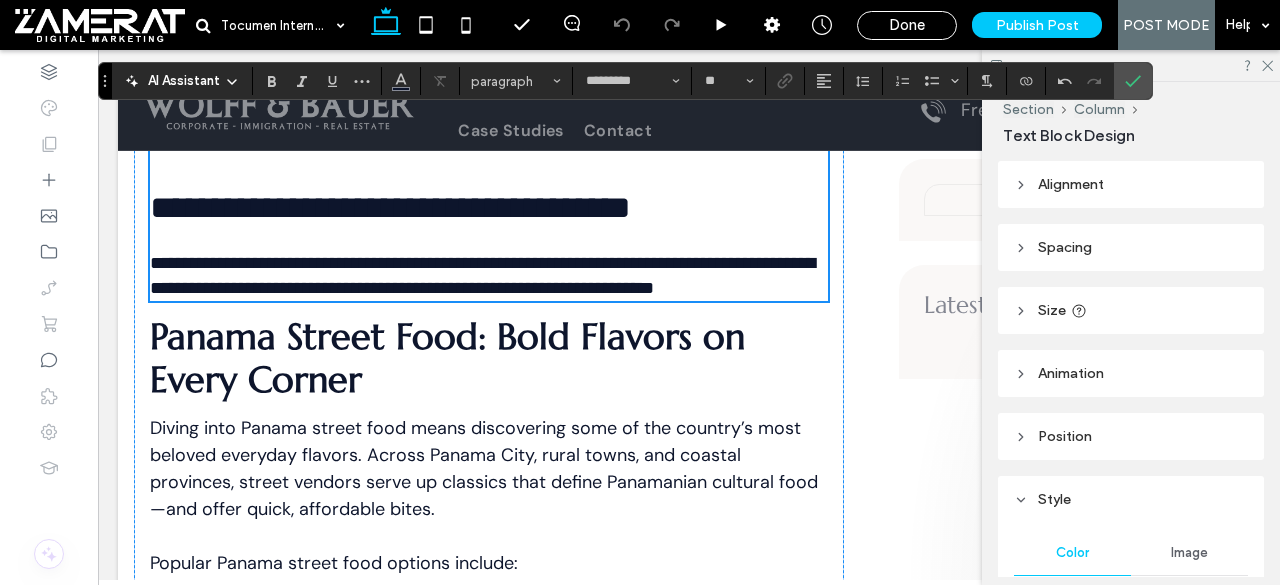 click on "**********" at bounding box center (489, 190) 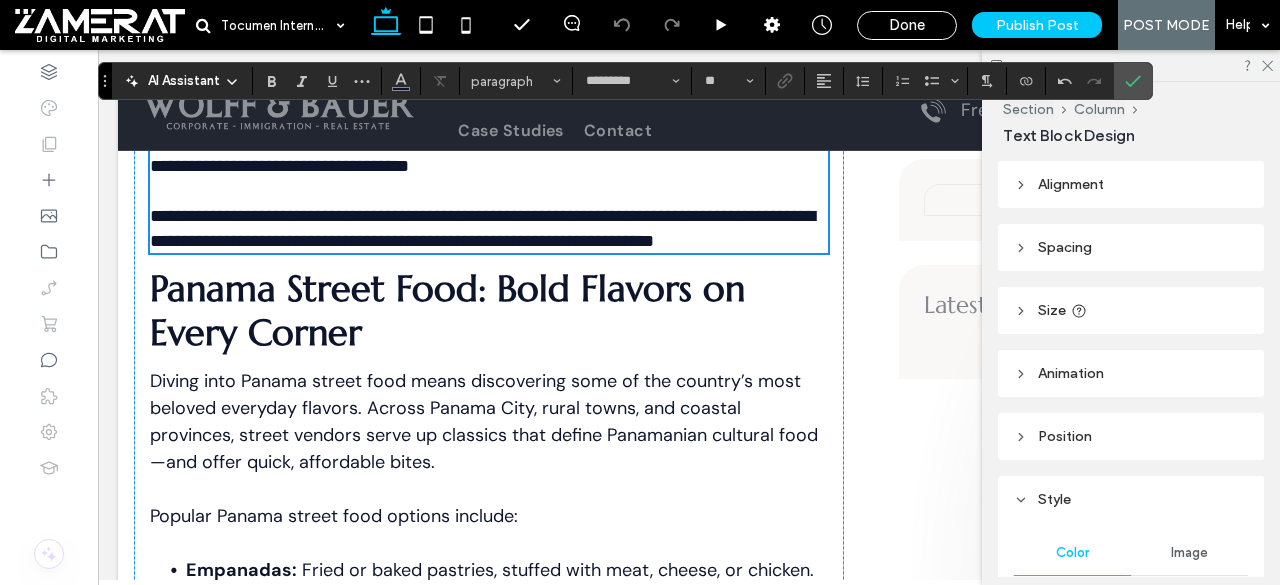 type on "*******" 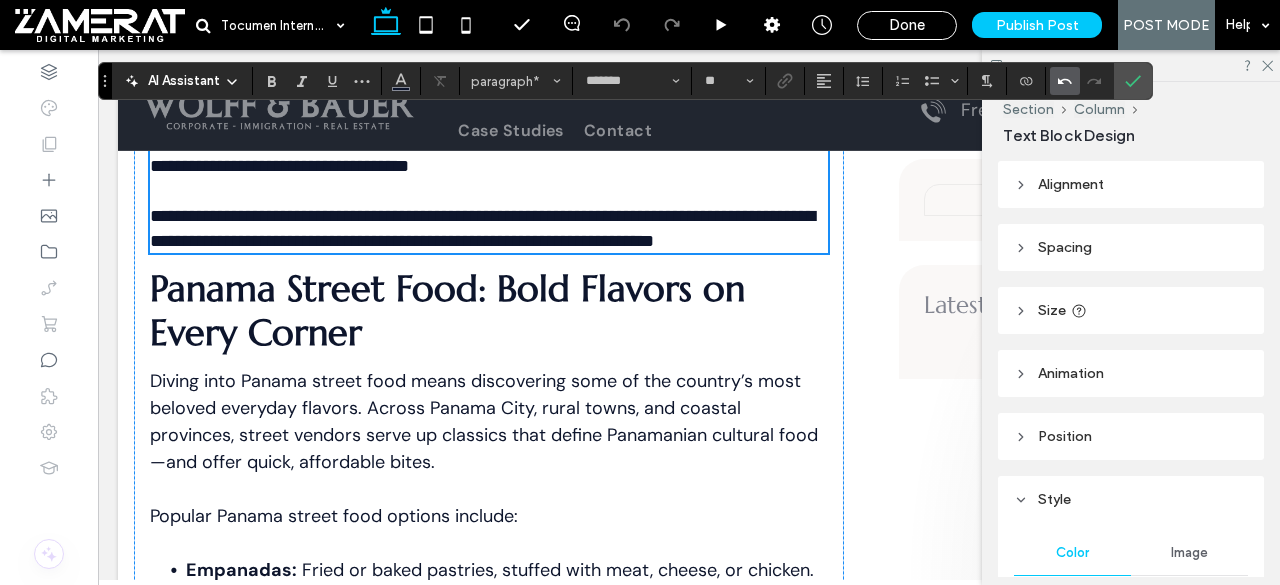 click 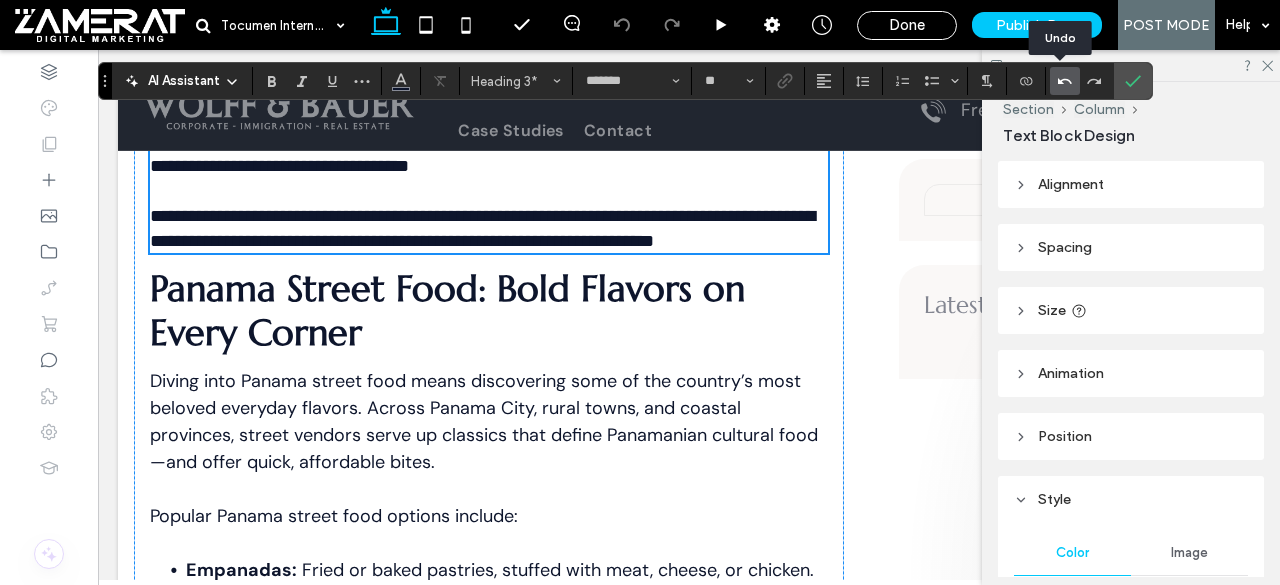 type on "*********" 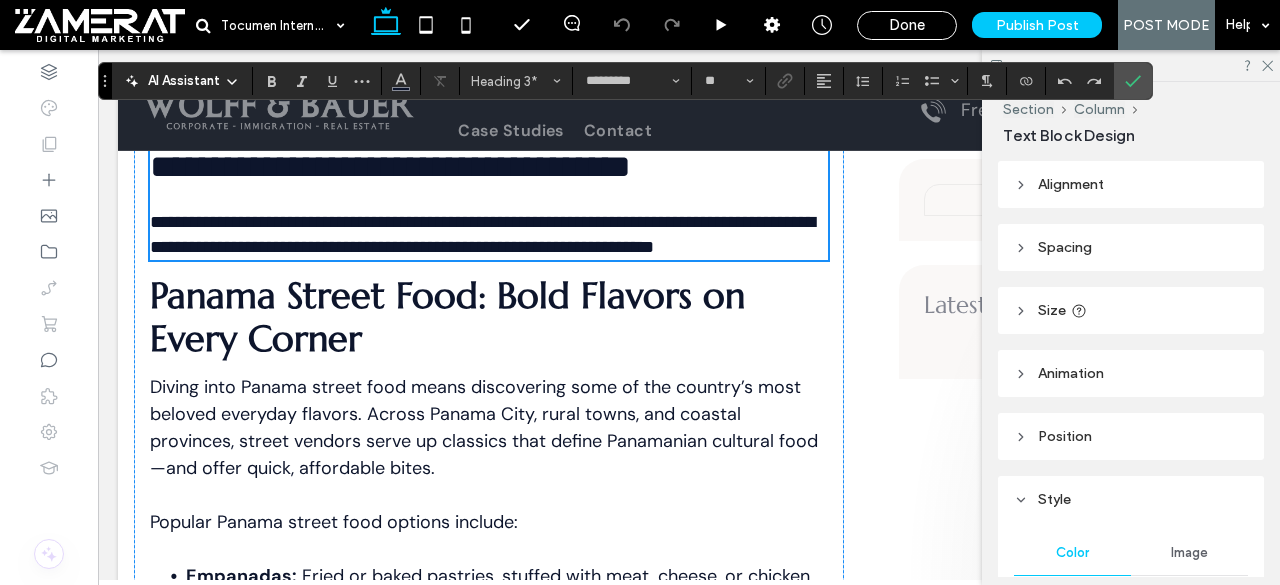 click on "**********" at bounding box center [489, 139] 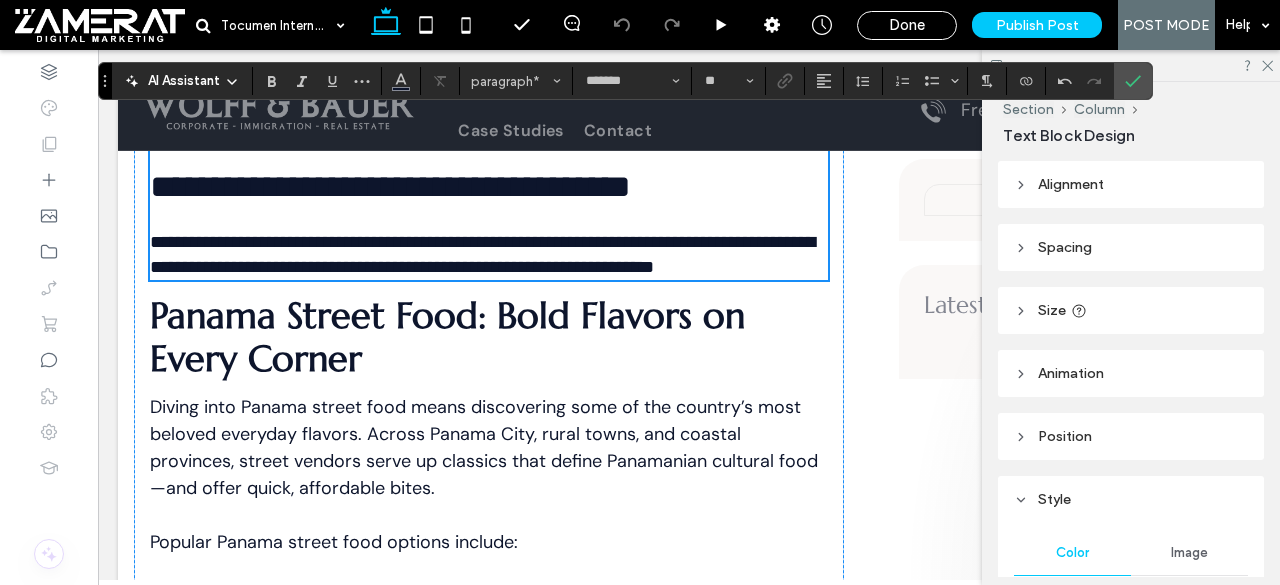 click on "**********" at bounding box center [390, 186] 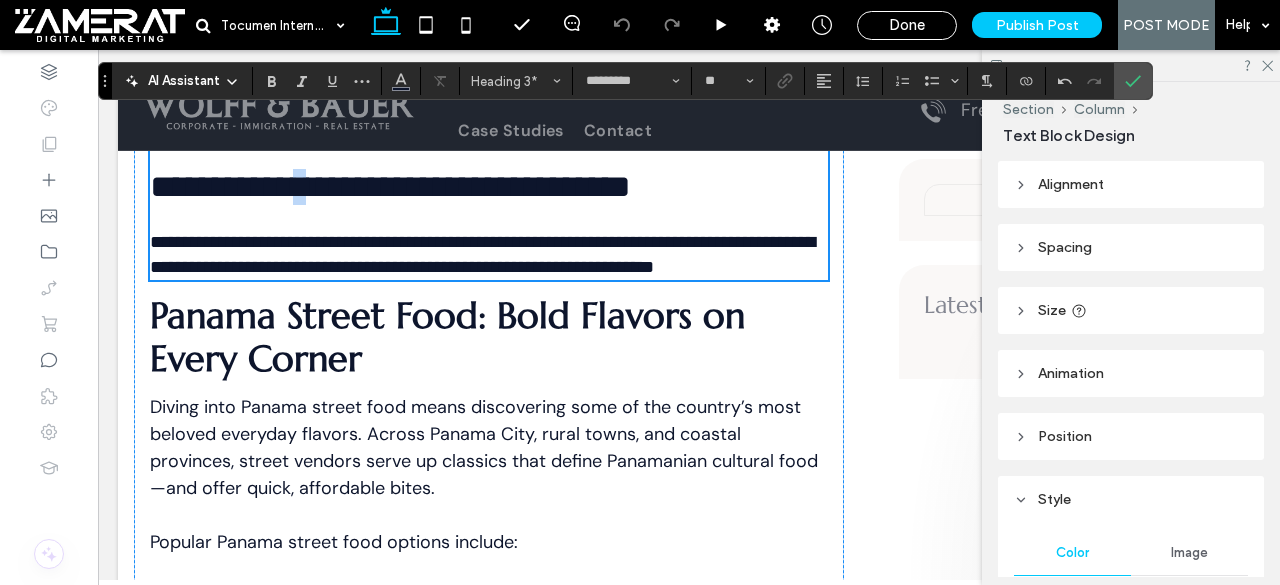 click on "**********" at bounding box center [390, 186] 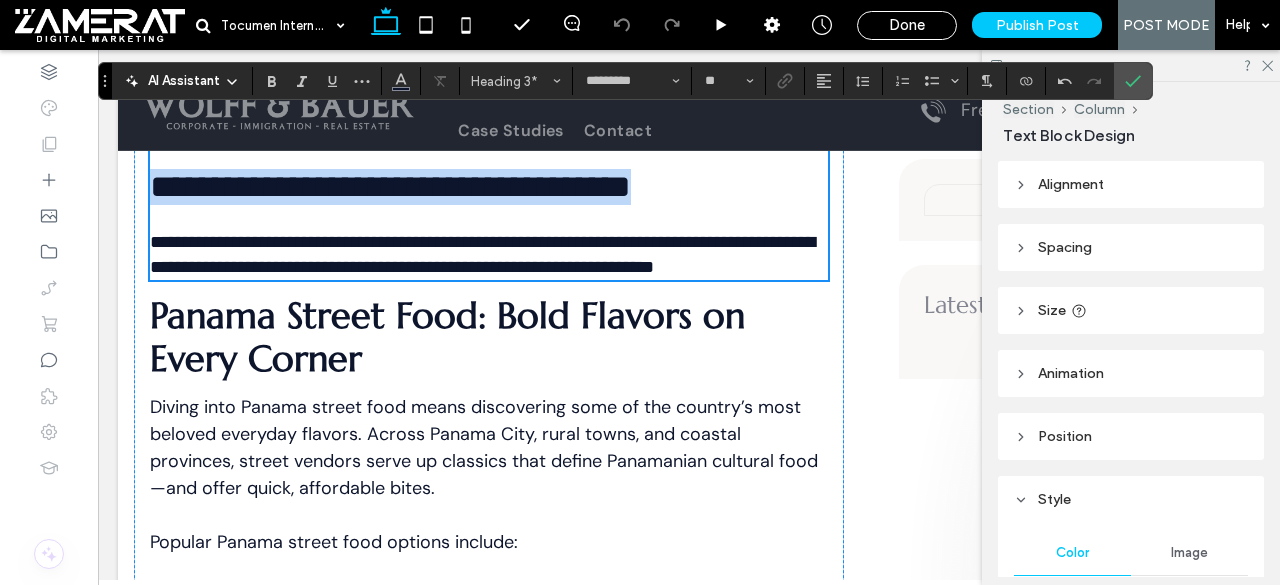 click on "**********" at bounding box center (390, 186) 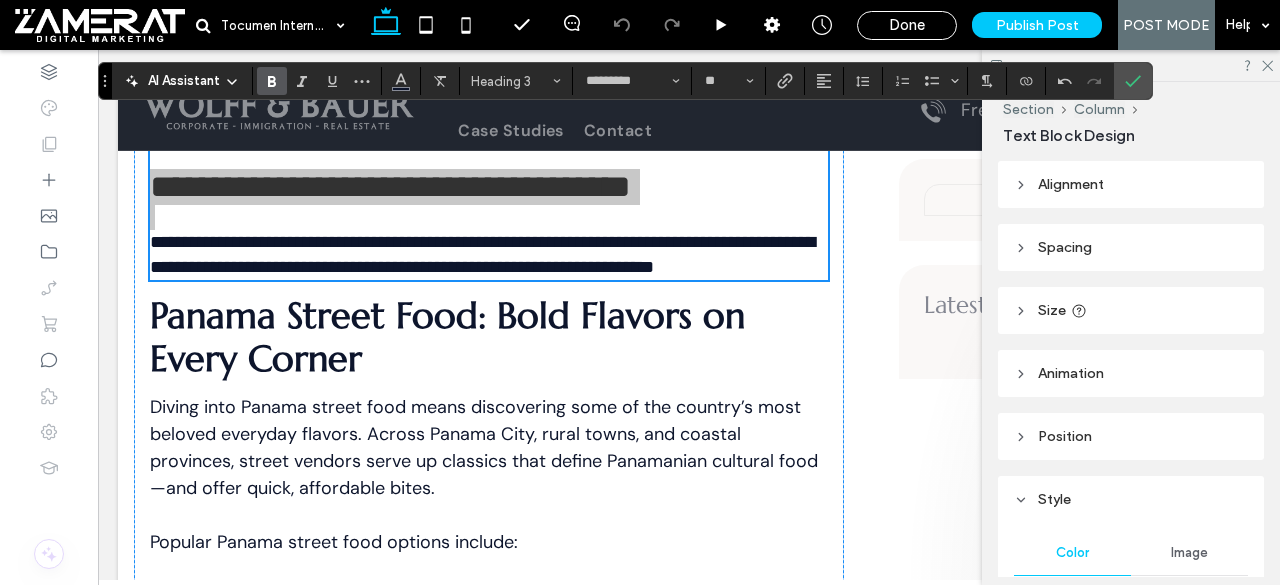 click 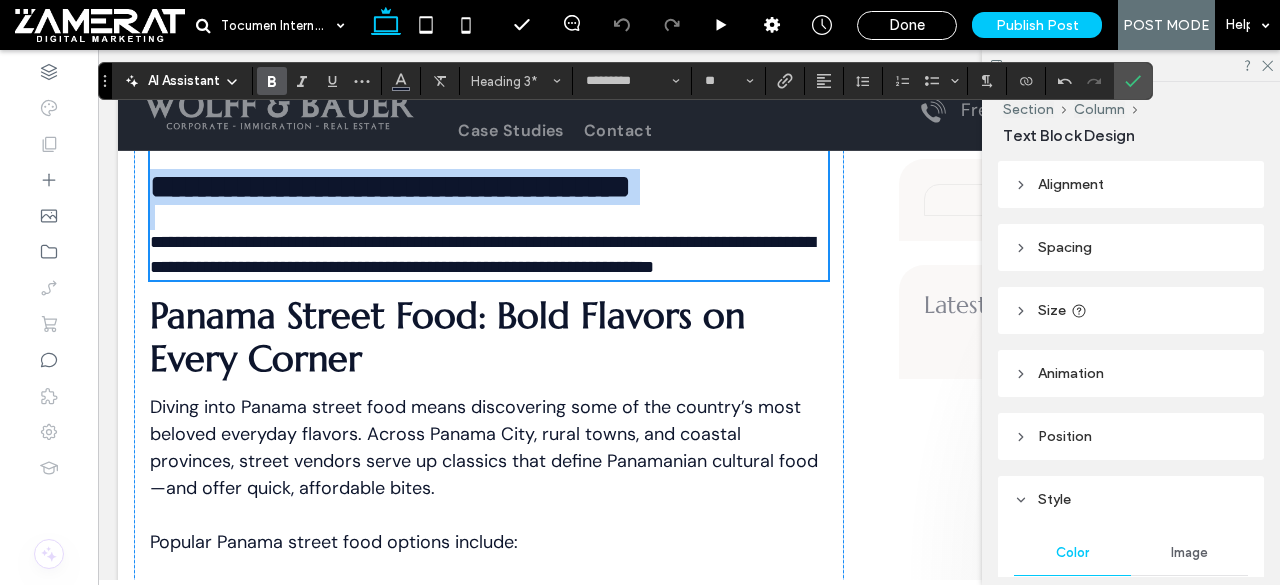 type on "*******" 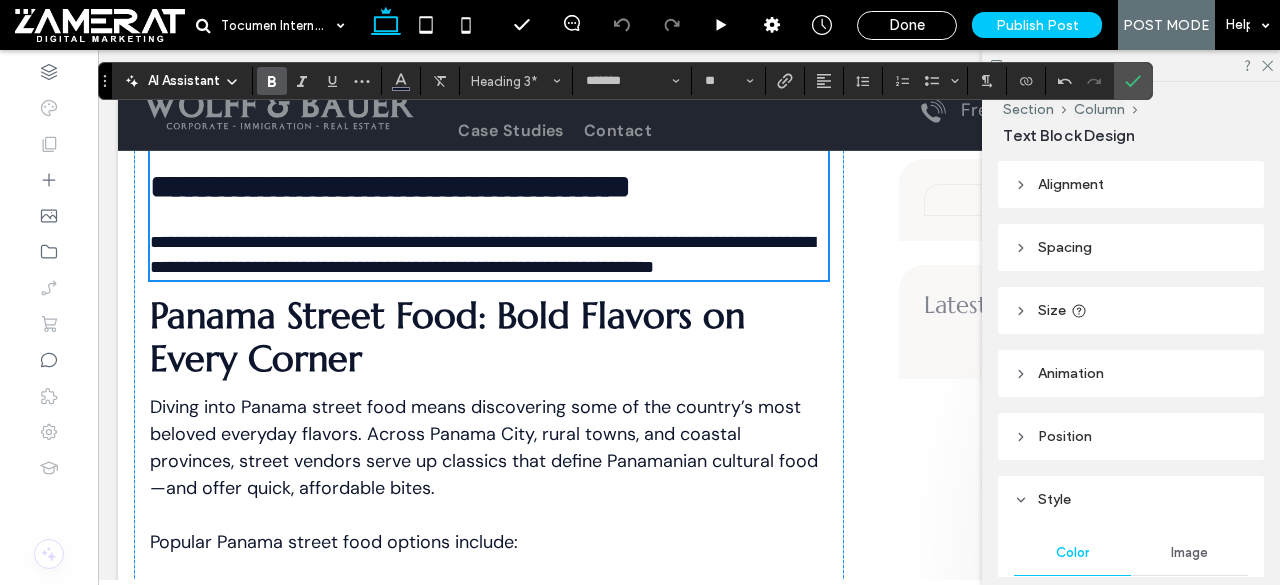 click on "**********" at bounding box center [482, 254] 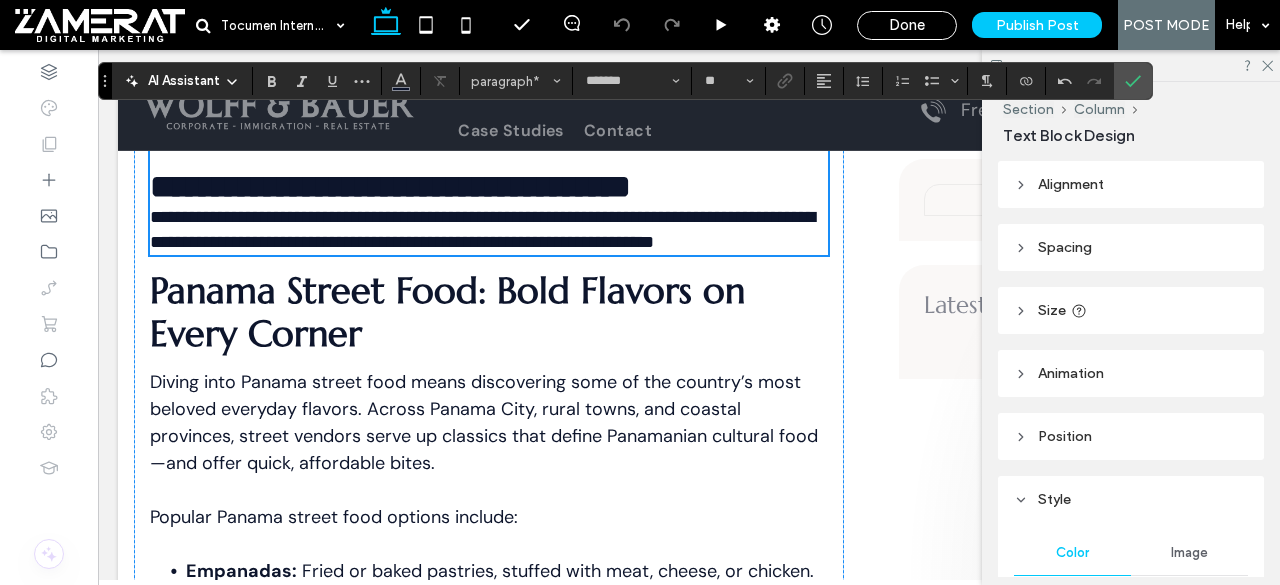 click on "**********" at bounding box center (482, 229) 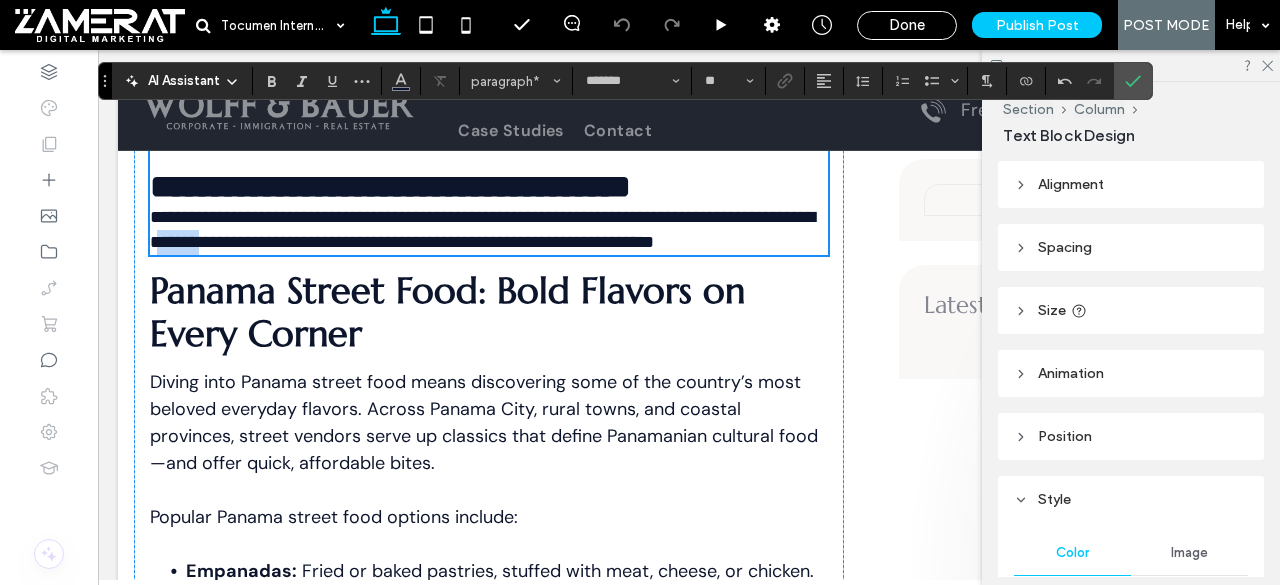 click on "**********" at bounding box center (482, 229) 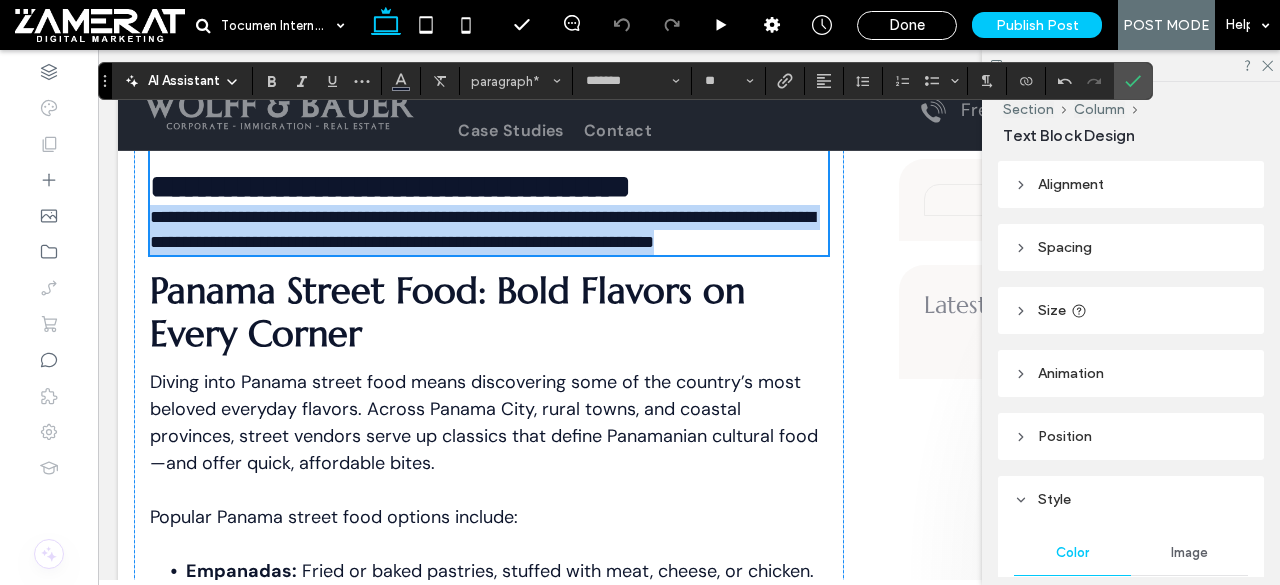 click on "**********" at bounding box center [482, 229] 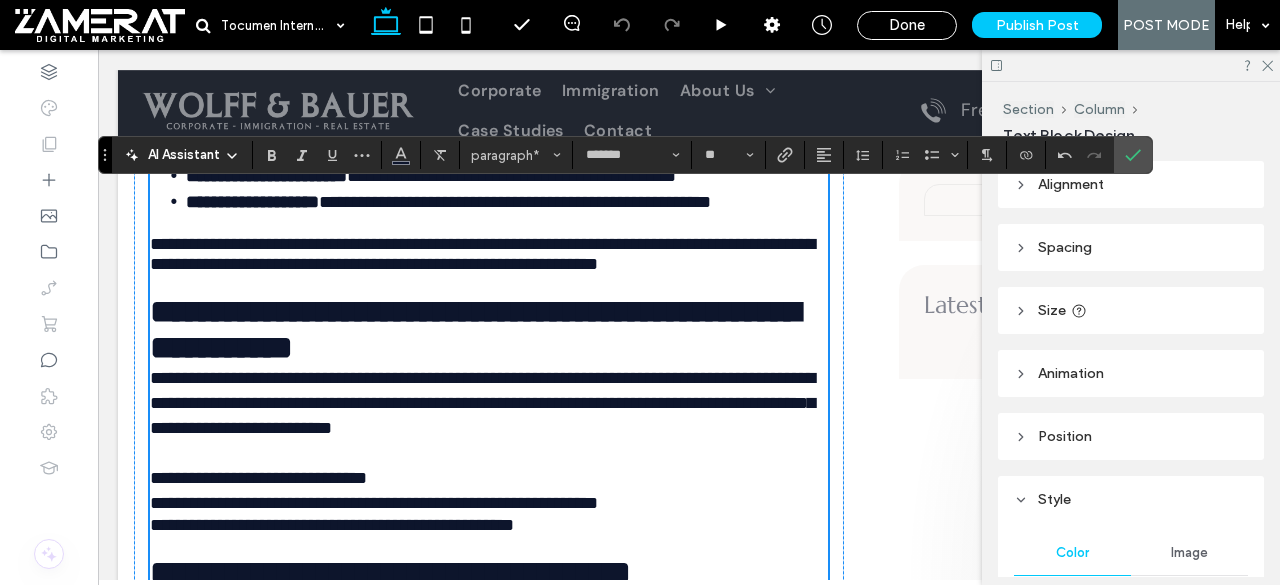 scroll, scrollTop: 2406, scrollLeft: 0, axis: vertical 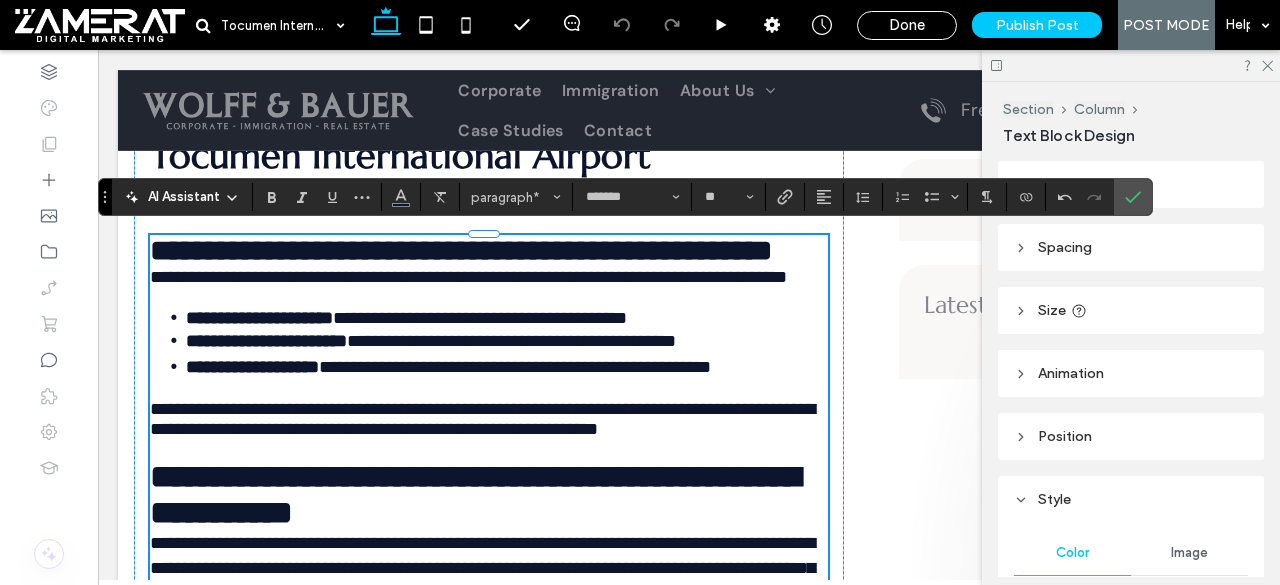 click on "**********" at bounding box center (461, 250) 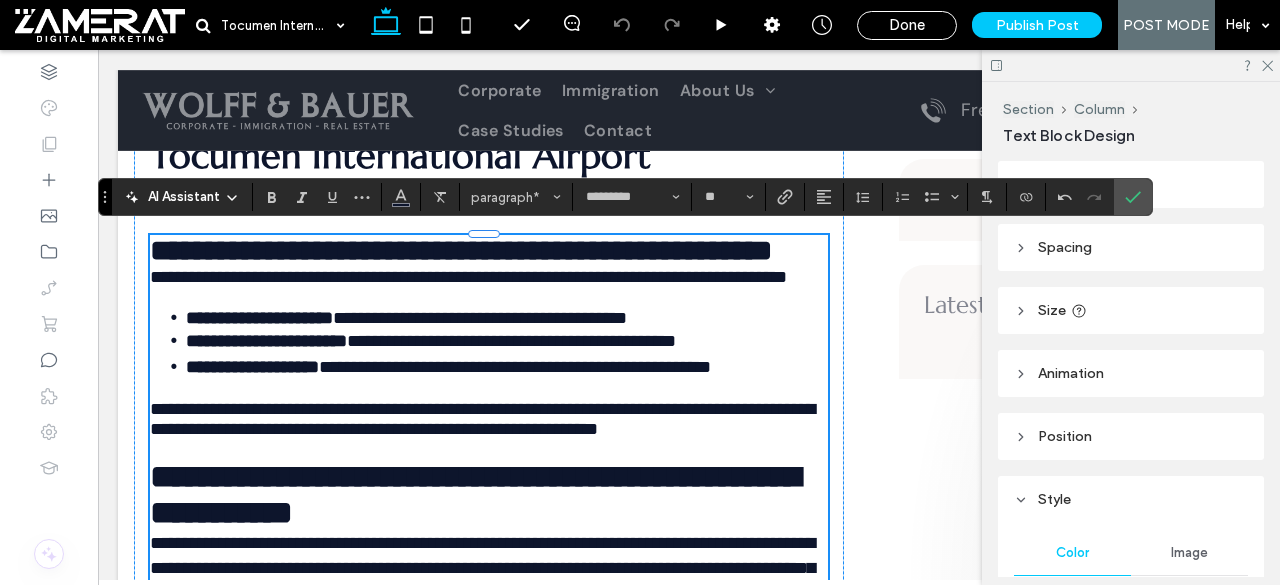 click on "**********" at bounding box center (461, 250) 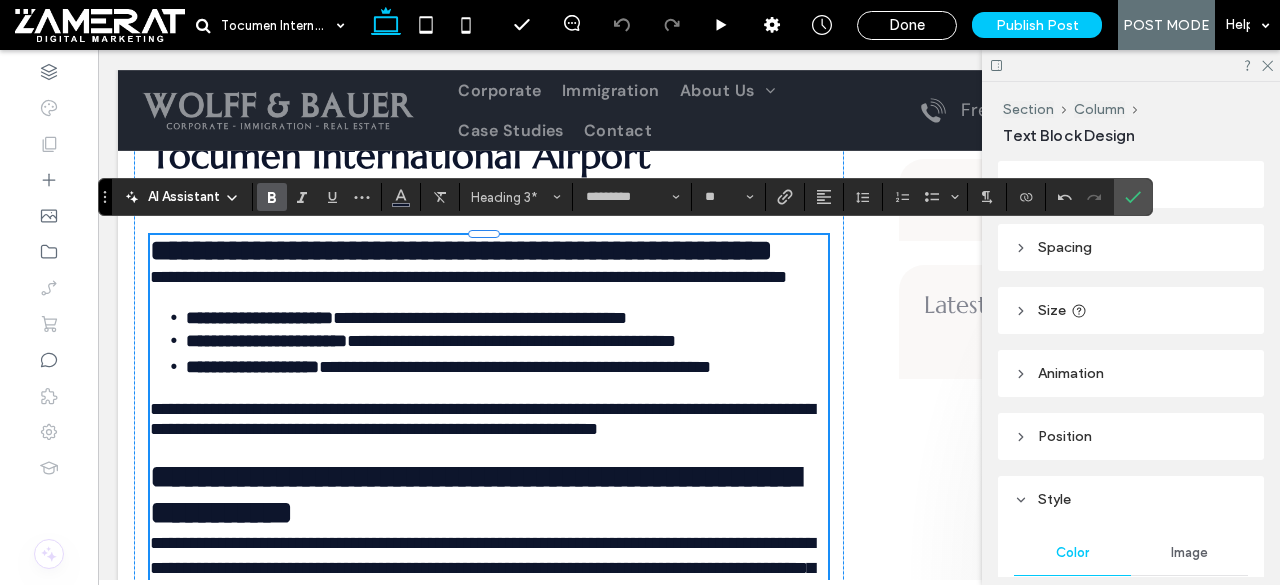 click on "**********" at bounding box center [461, 250] 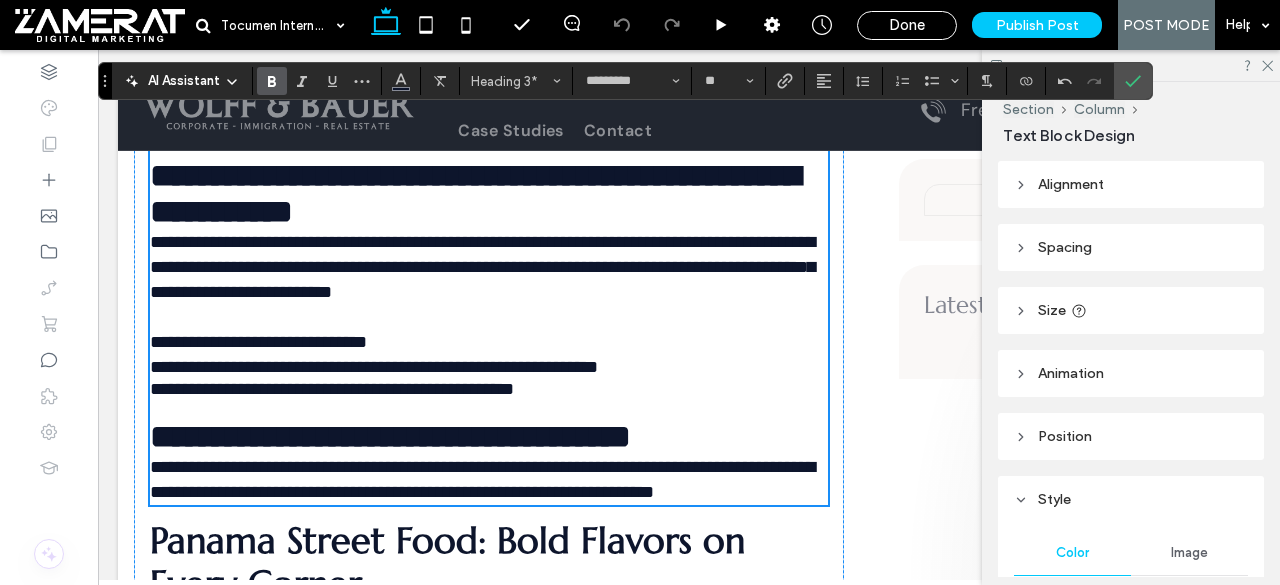 scroll, scrollTop: 2708, scrollLeft: 0, axis: vertical 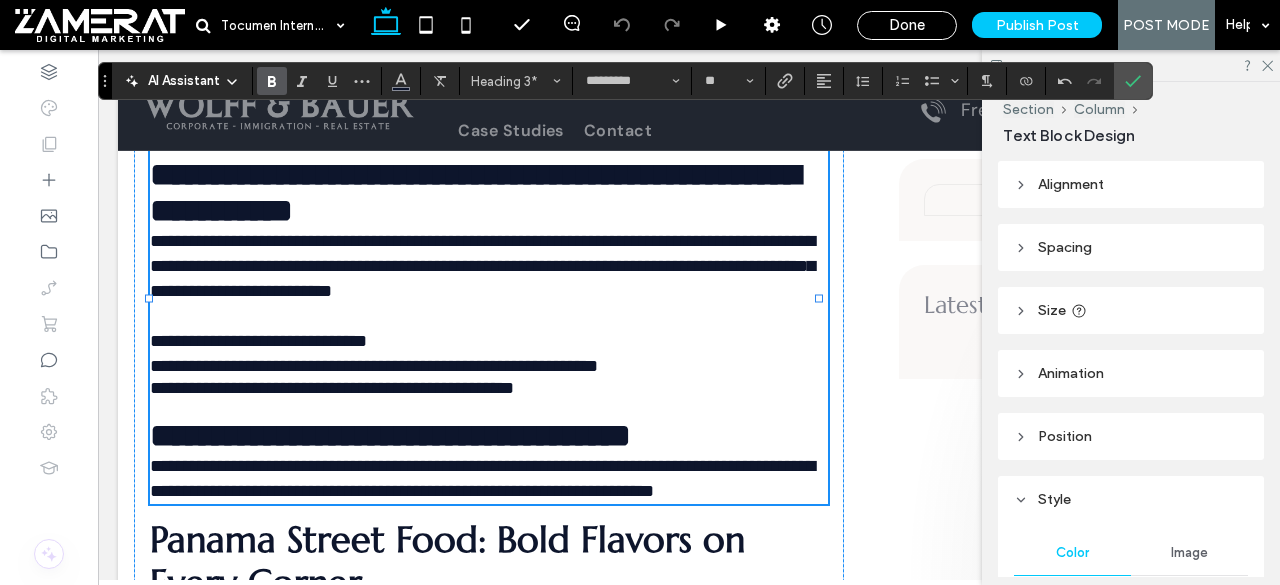 click on "**********" at bounding box center (475, 192) 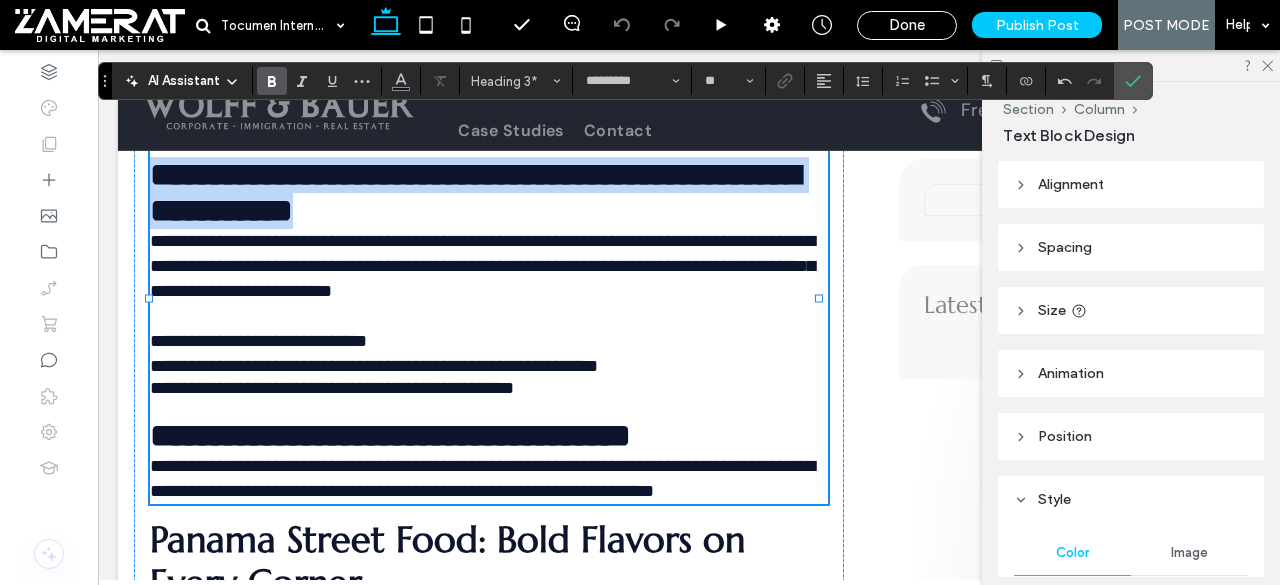 click on "**********" at bounding box center [475, 192] 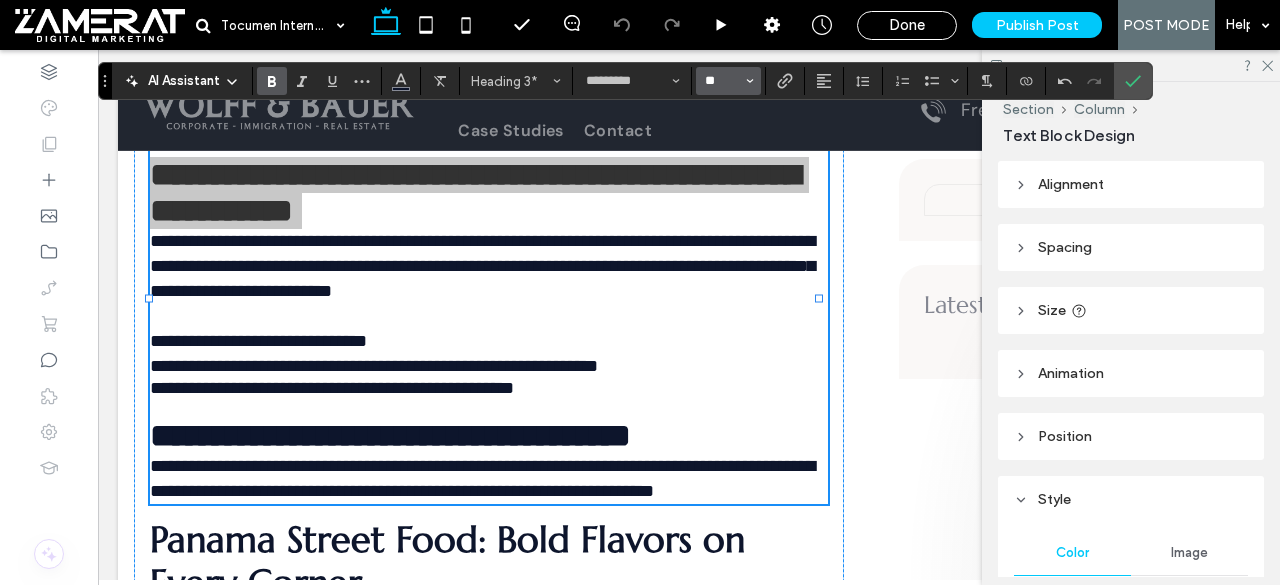 click on "**" at bounding box center (722, 81) 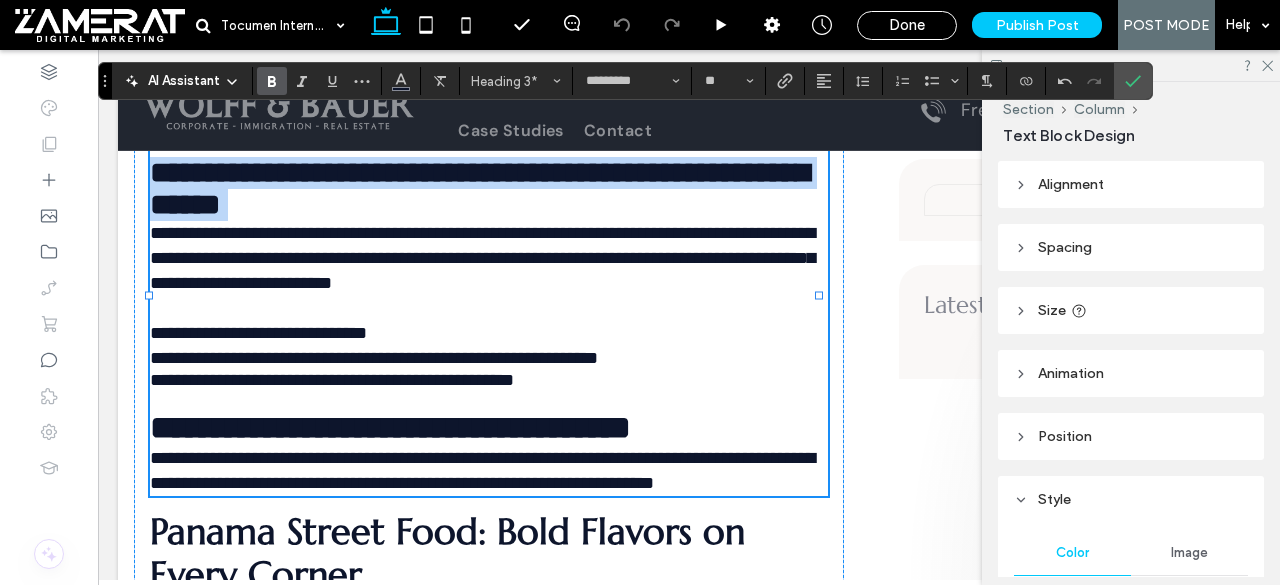 scroll, scrollTop: 2961, scrollLeft: 0, axis: vertical 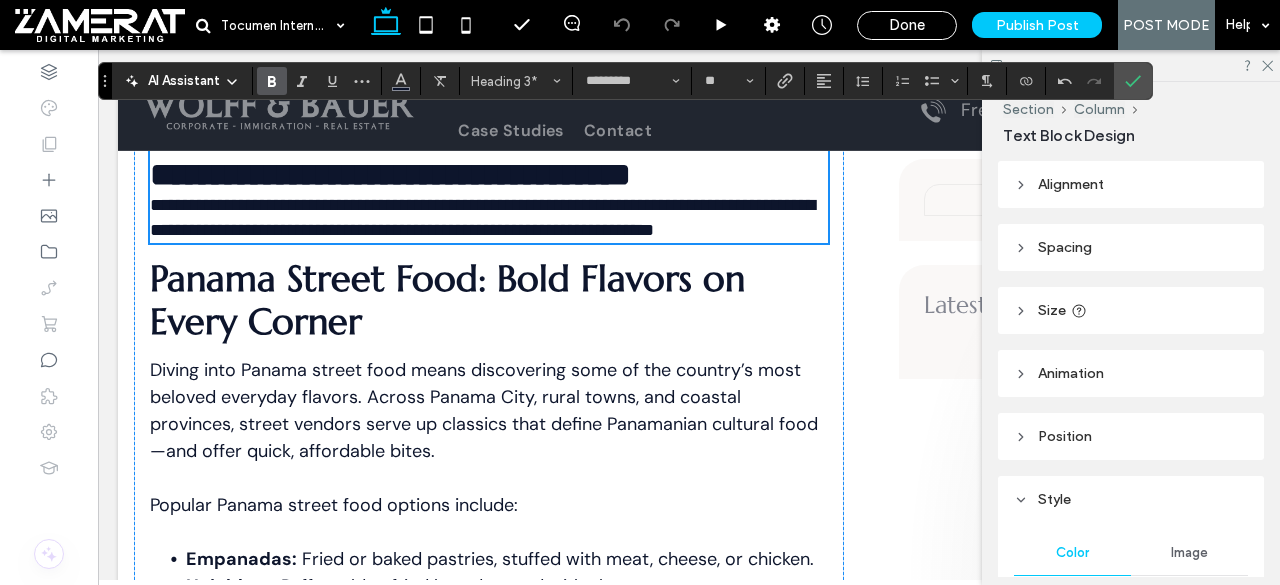 click on "**********" at bounding box center [390, 174] 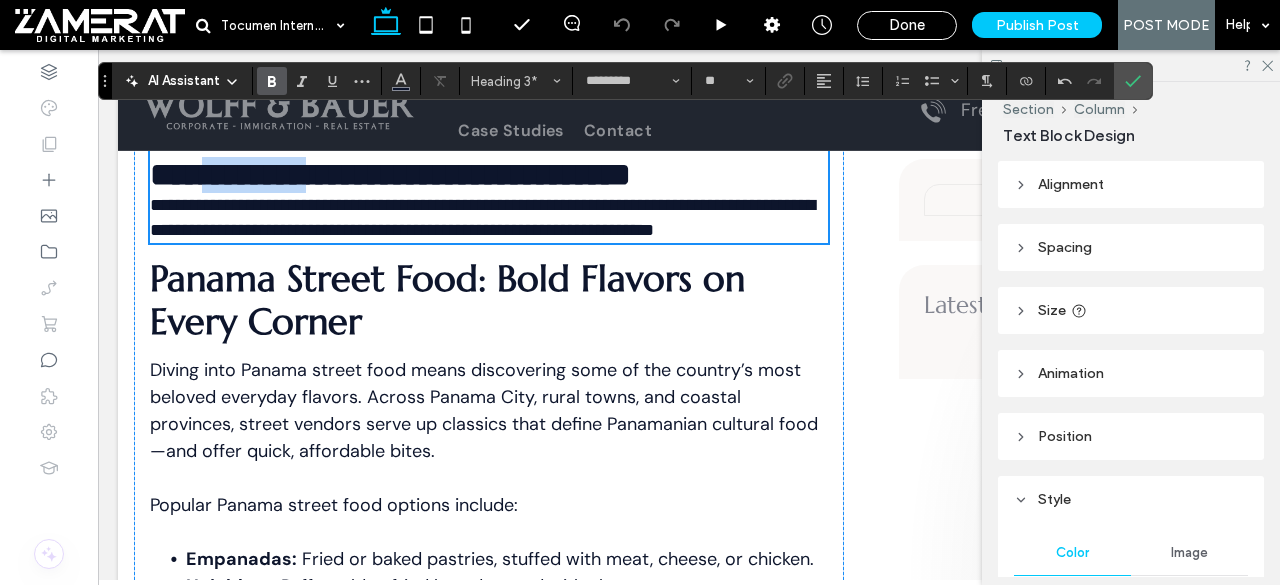 click on "**********" at bounding box center (390, 174) 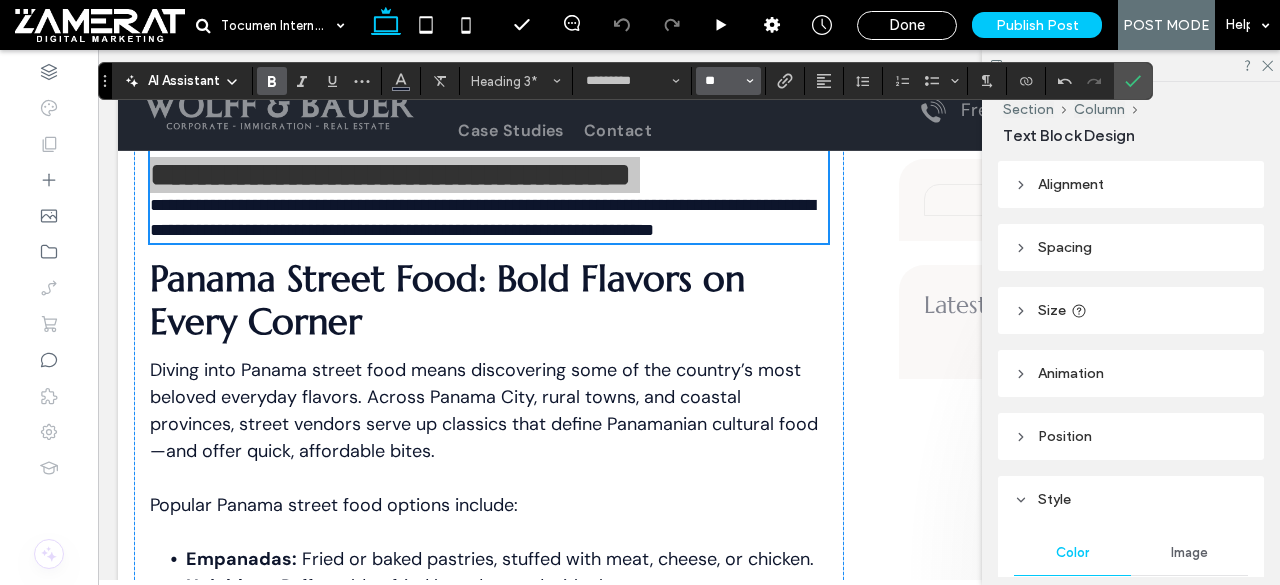 click on "**" at bounding box center [722, 81] 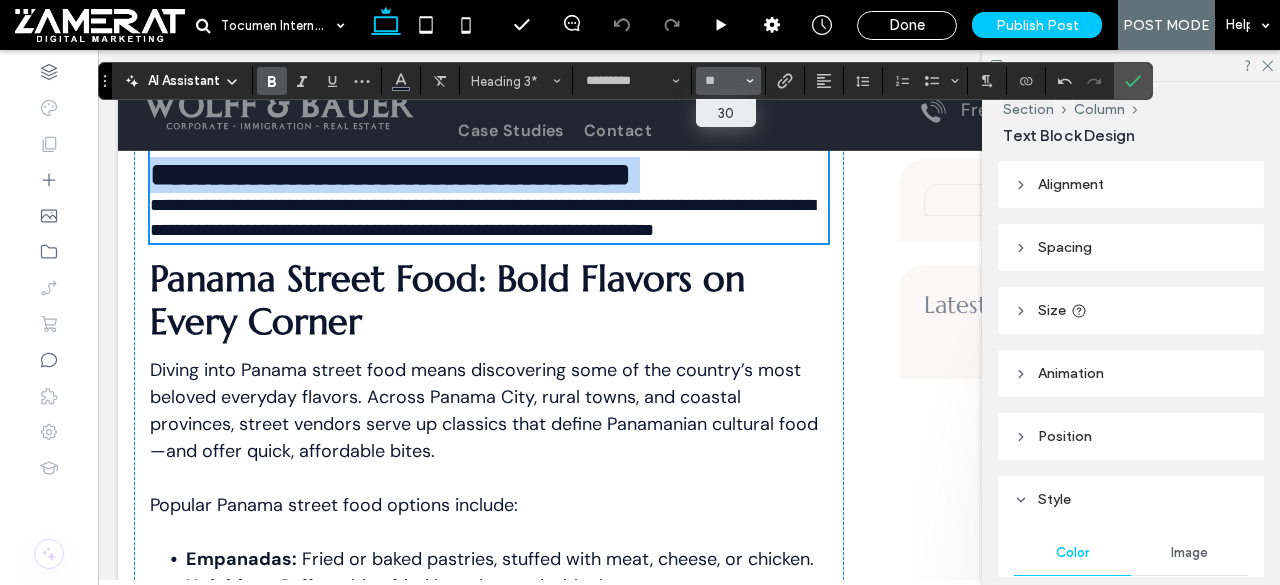 type on "**" 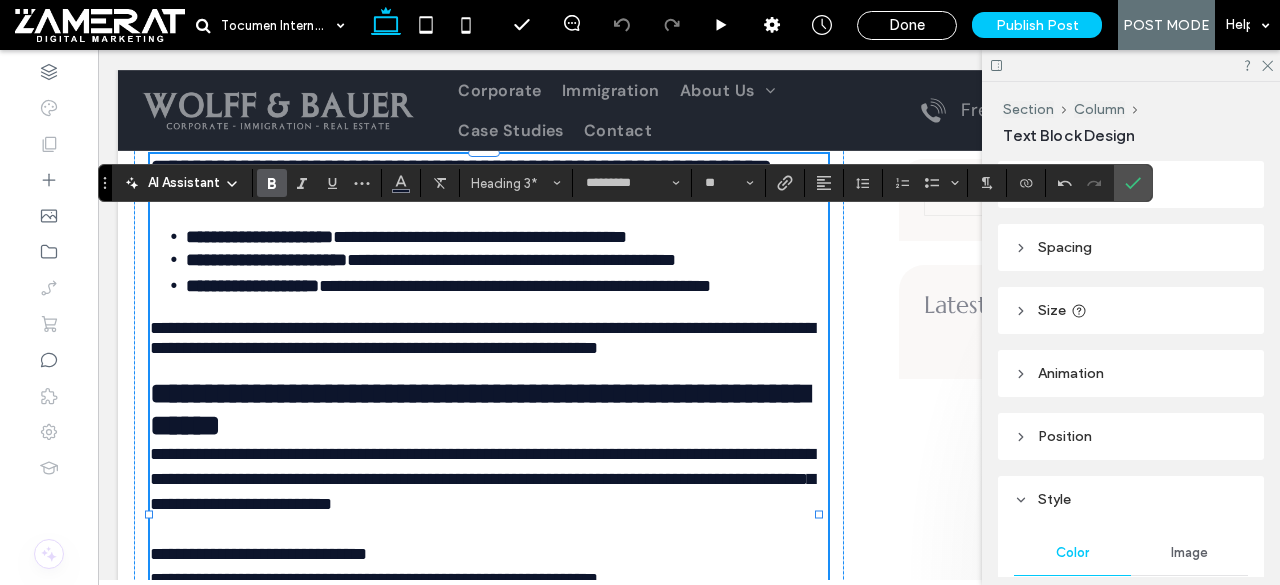 scroll, scrollTop: 2419, scrollLeft: 0, axis: vertical 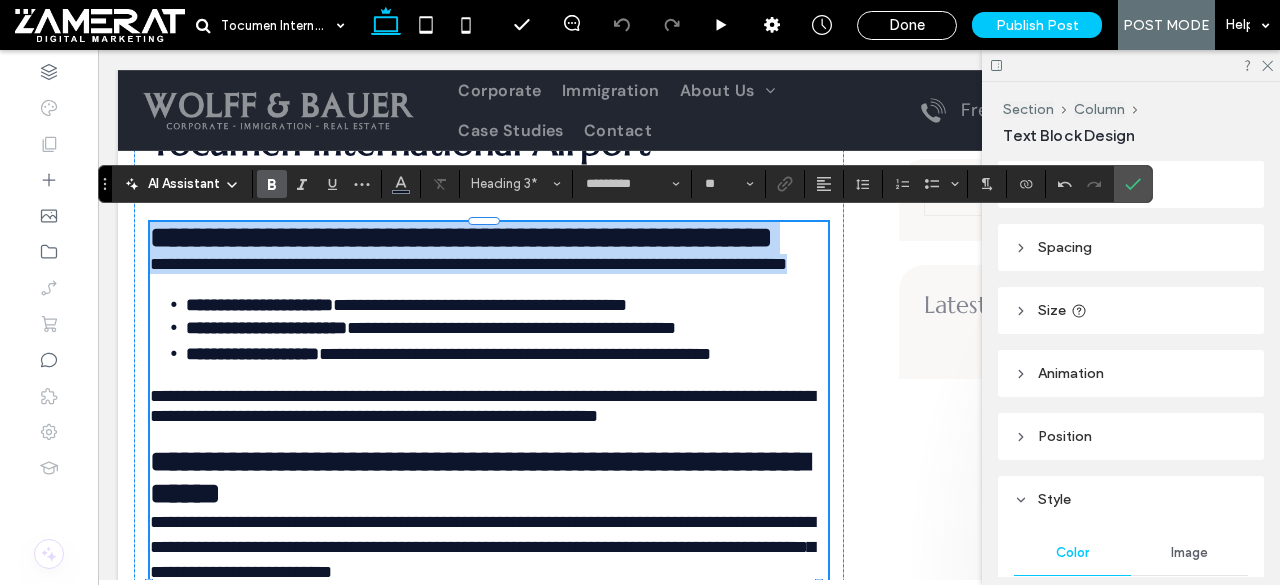 type 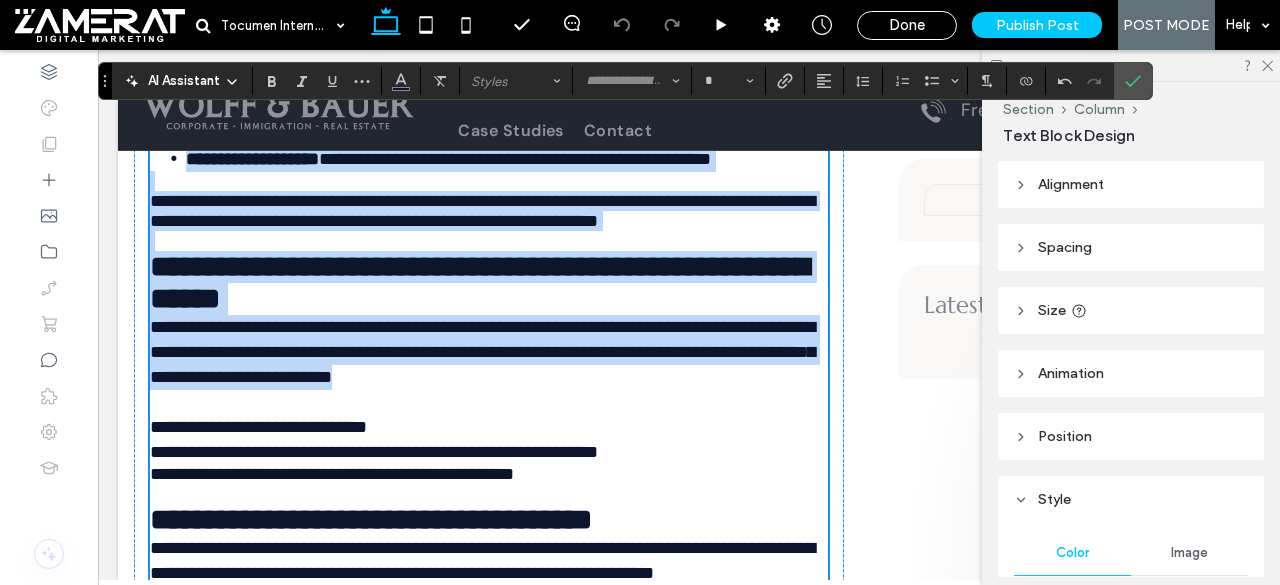 scroll, scrollTop: 3089, scrollLeft: 0, axis: vertical 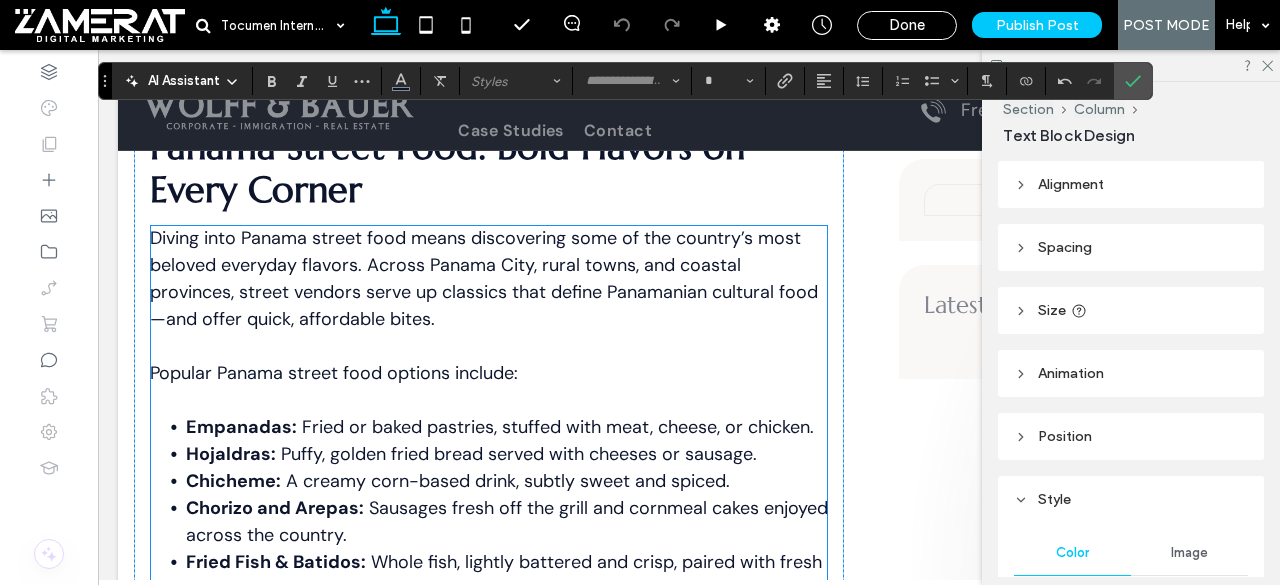 drag, startPoint x: 157, startPoint y: 236, endPoint x: 746, endPoint y: 371, distance: 604.27313 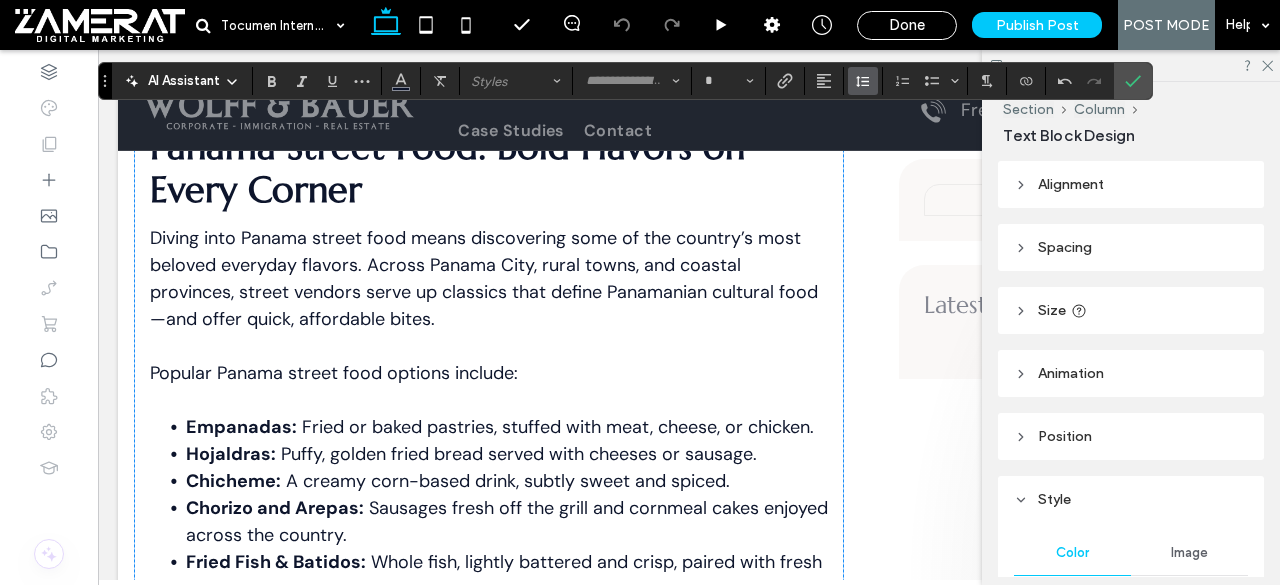 click 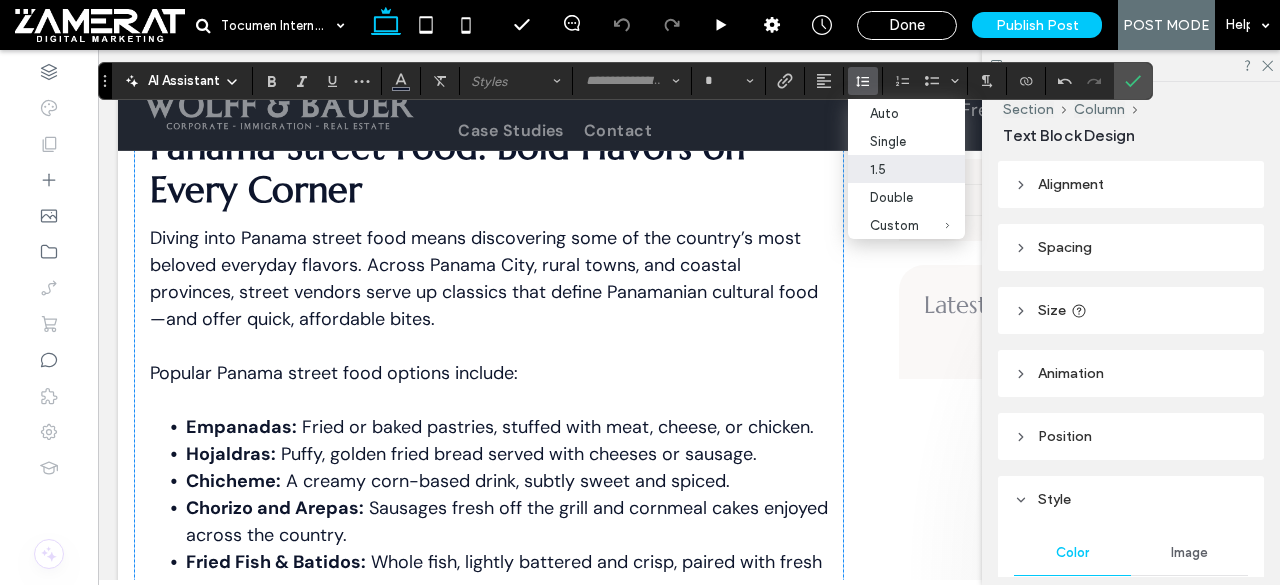 click on "1.5" at bounding box center (894, 169) 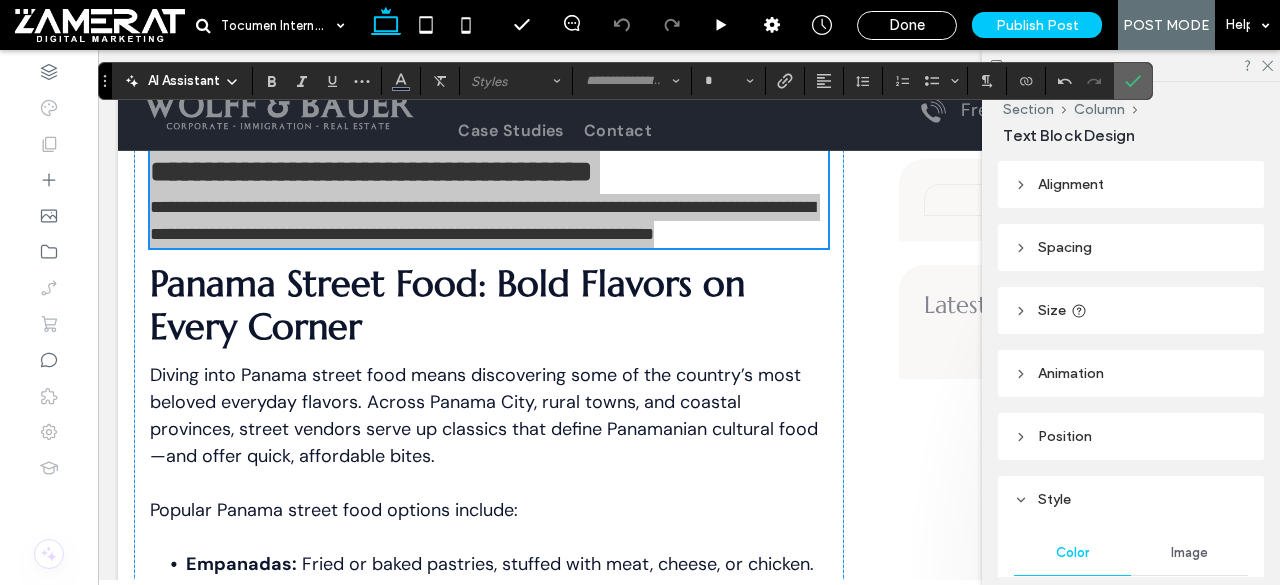 click at bounding box center [1133, 81] 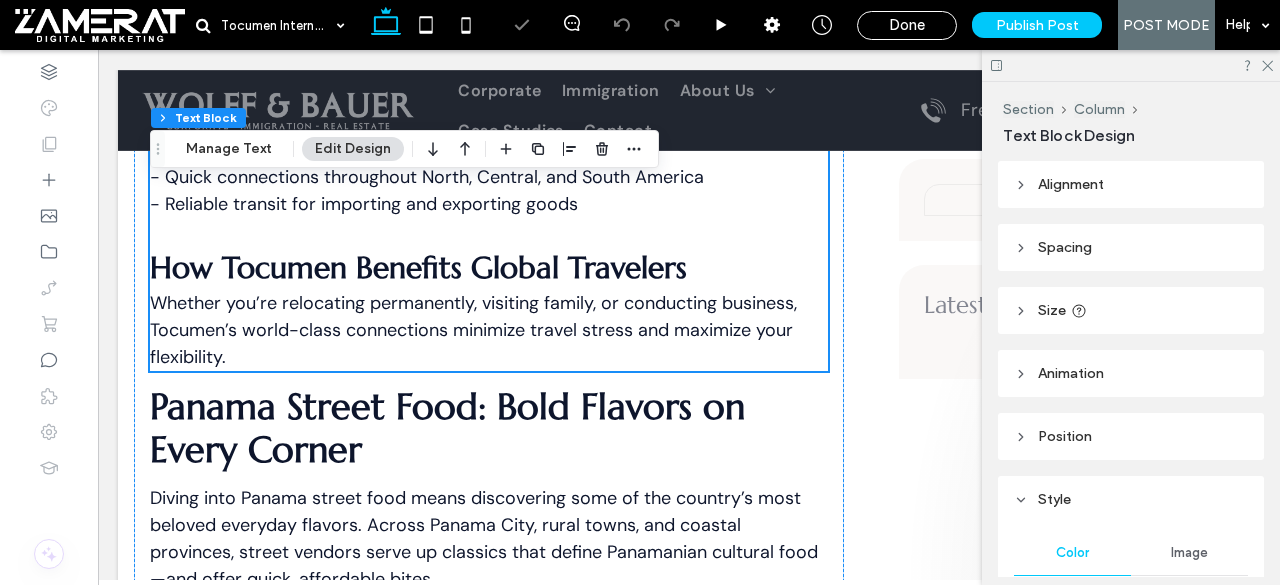 scroll, scrollTop: 3281, scrollLeft: 0, axis: vertical 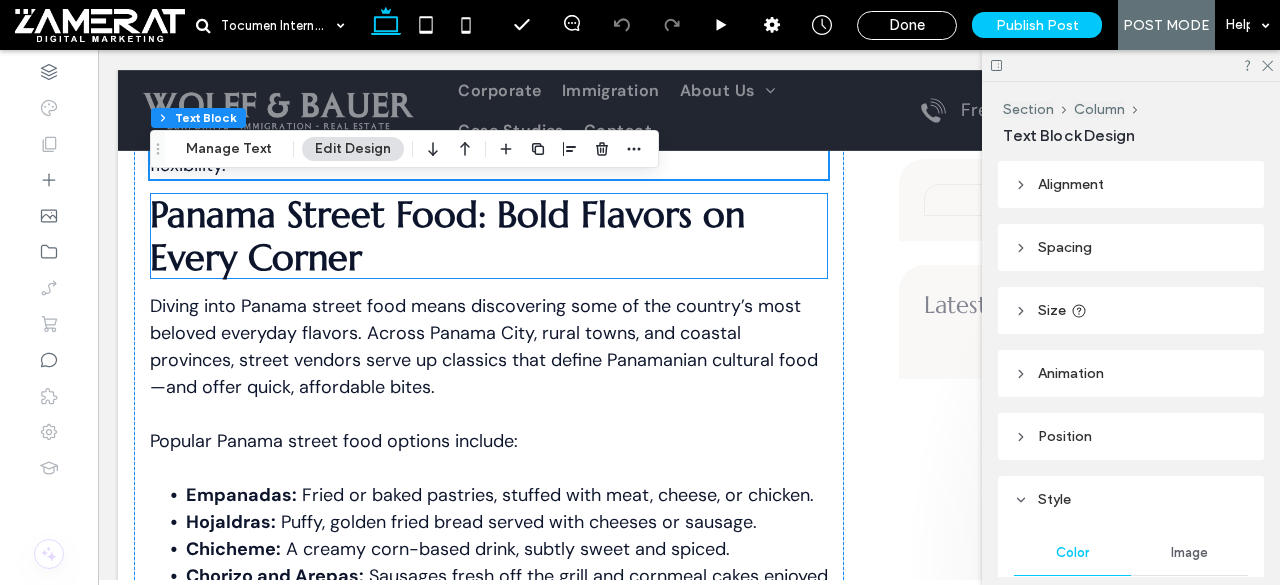 click on "Panama Street Food: Bold Flavors on Every Corner" at bounding box center (447, 236) 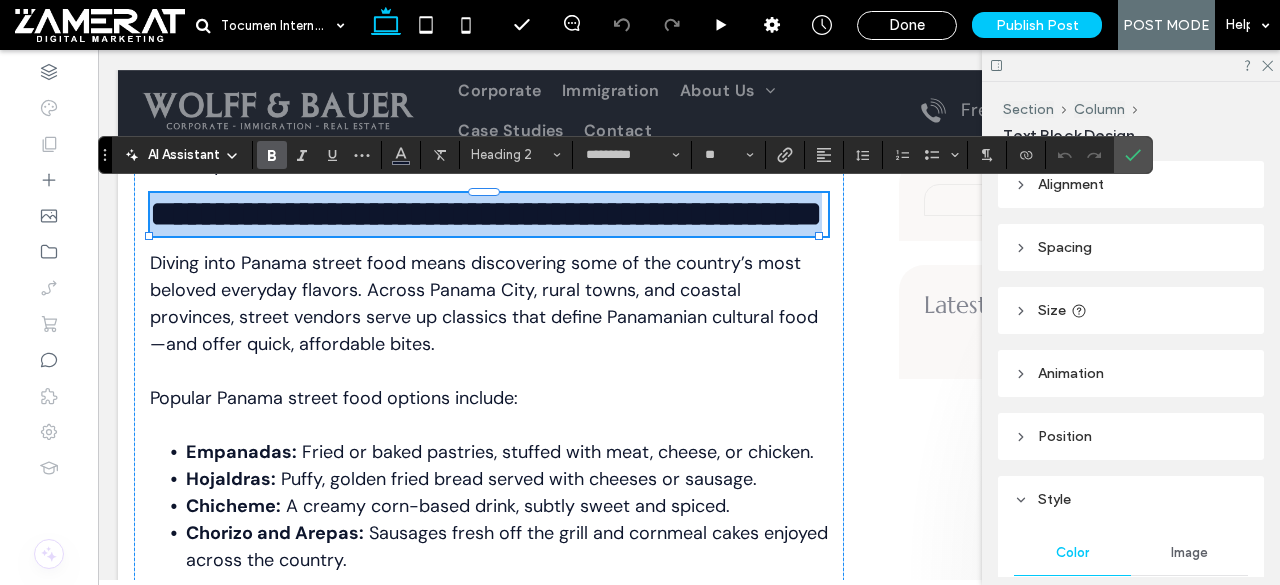 type on "*********" 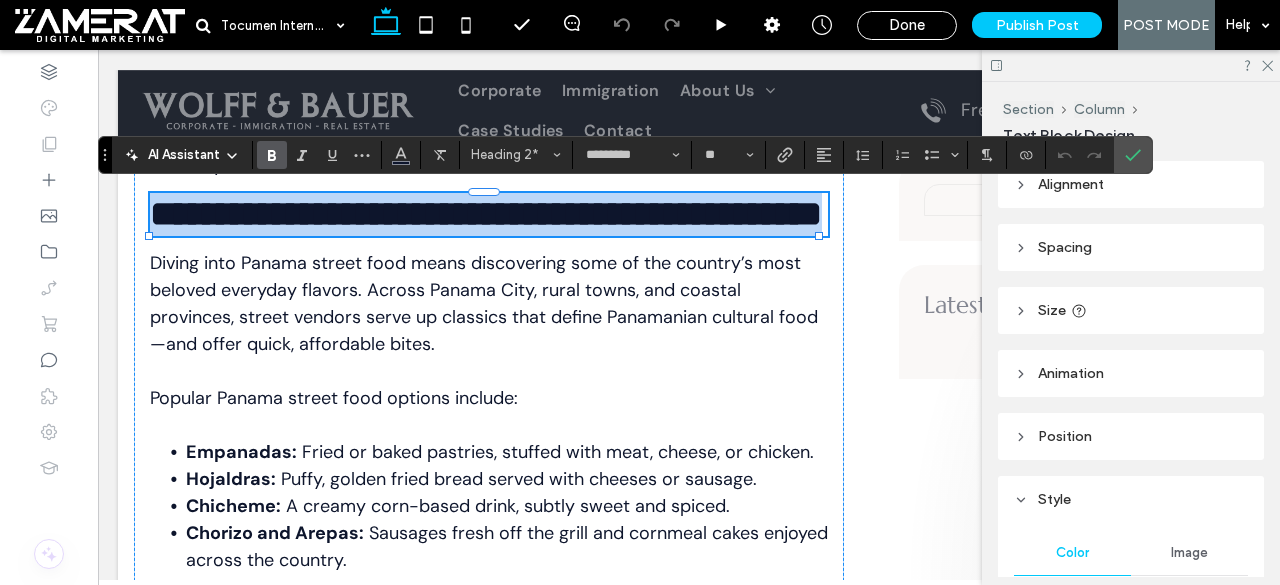 click on "**********" at bounding box center [489, 214] 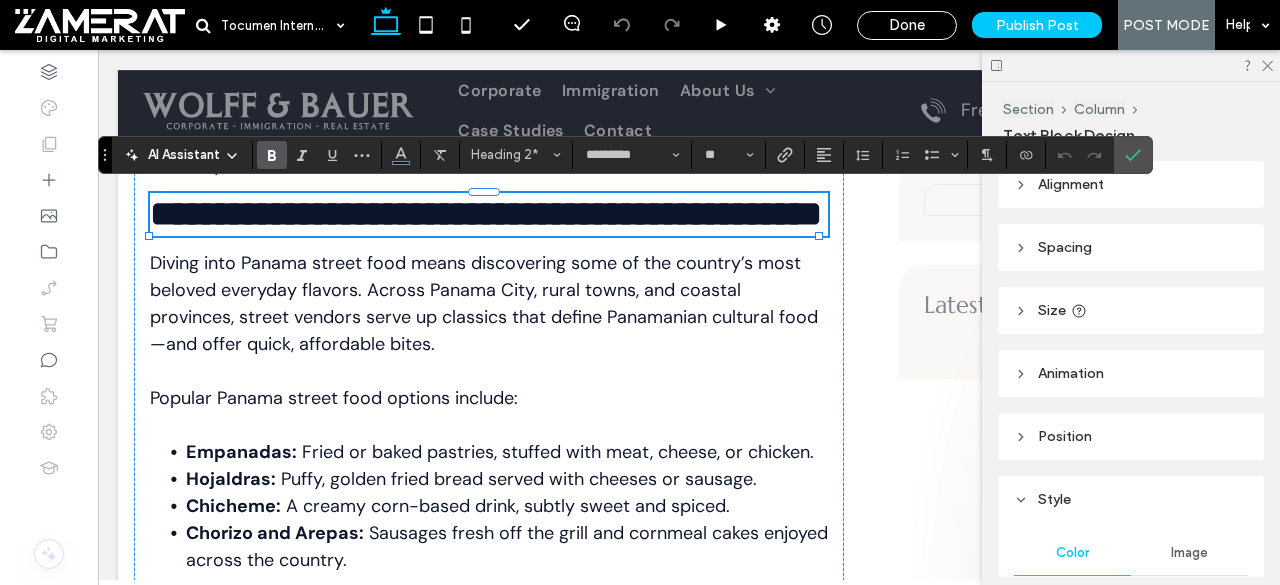 scroll, scrollTop: 0, scrollLeft: 0, axis: both 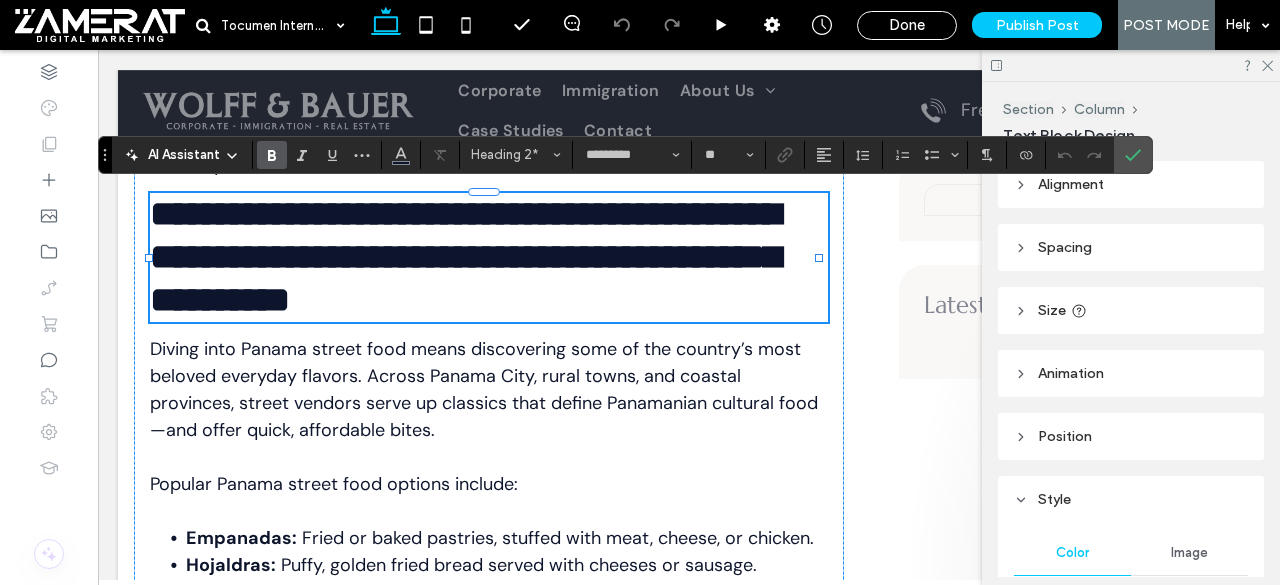 type on "*******" 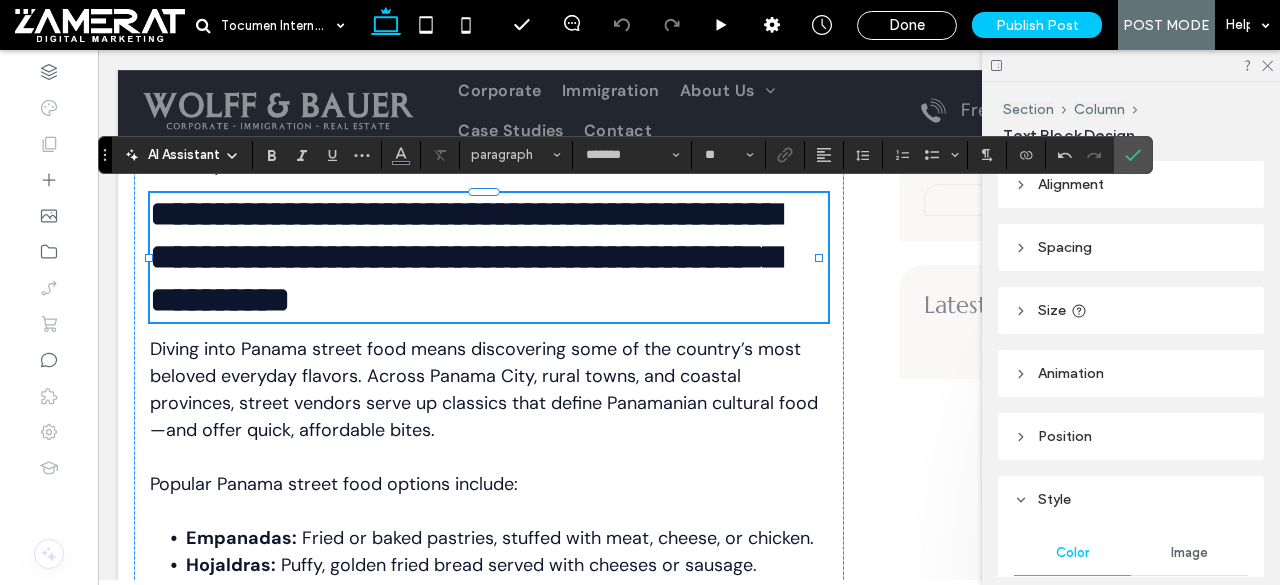 scroll, scrollTop: 0, scrollLeft: 0, axis: both 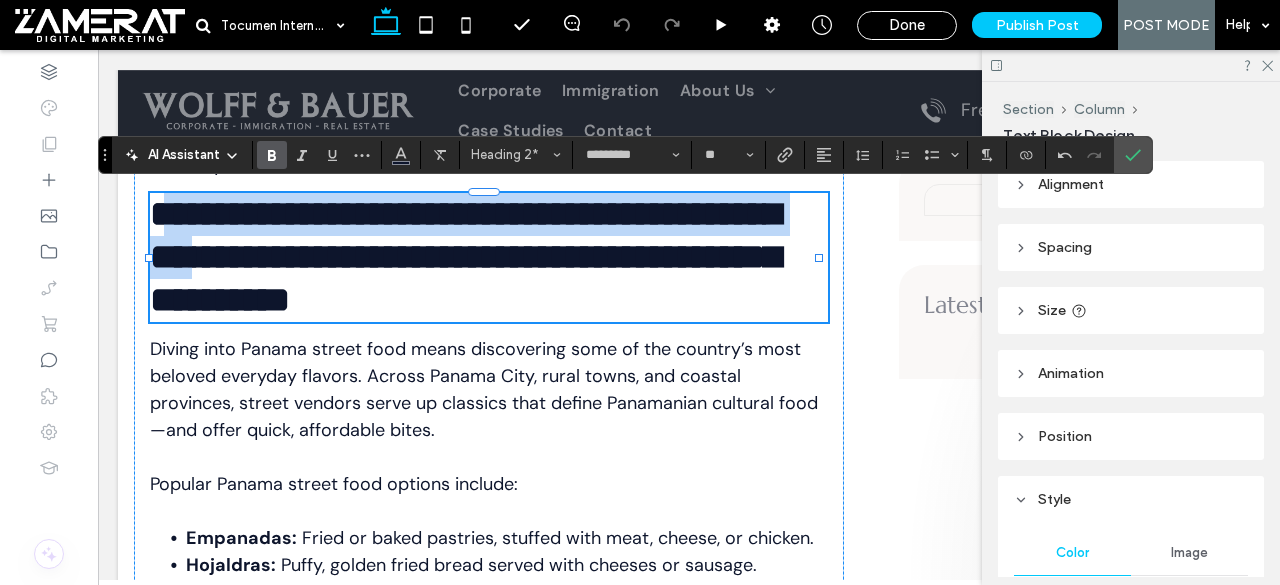 drag, startPoint x: 360, startPoint y: 256, endPoint x: 174, endPoint y: 203, distance: 193.40372 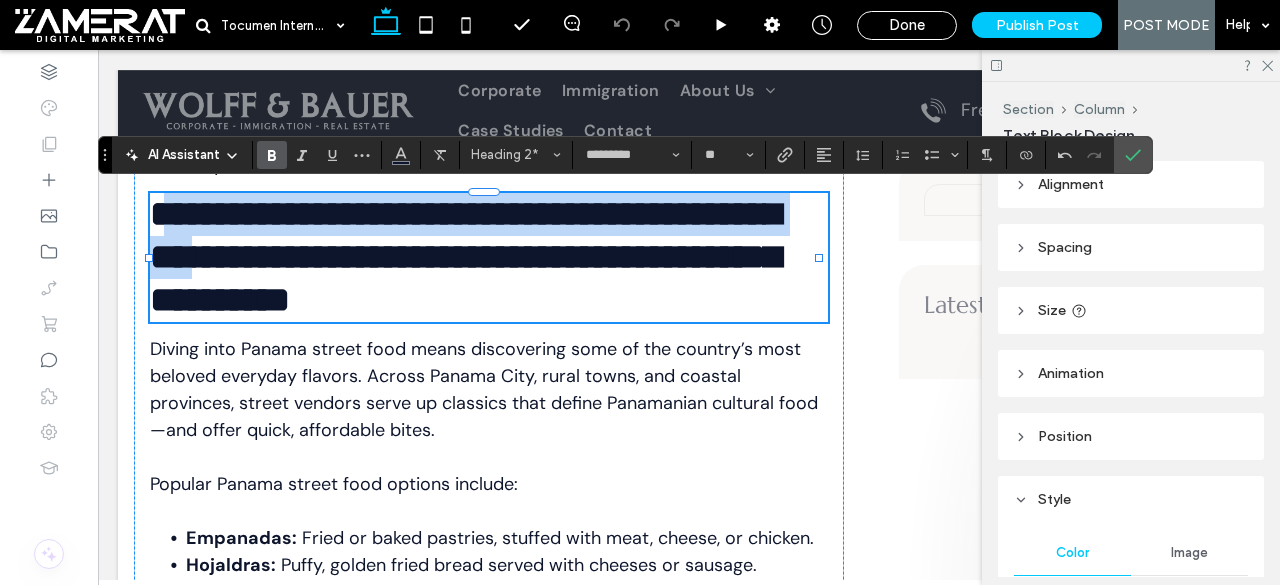 scroll, scrollTop: 0, scrollLeft: 0, axis: both 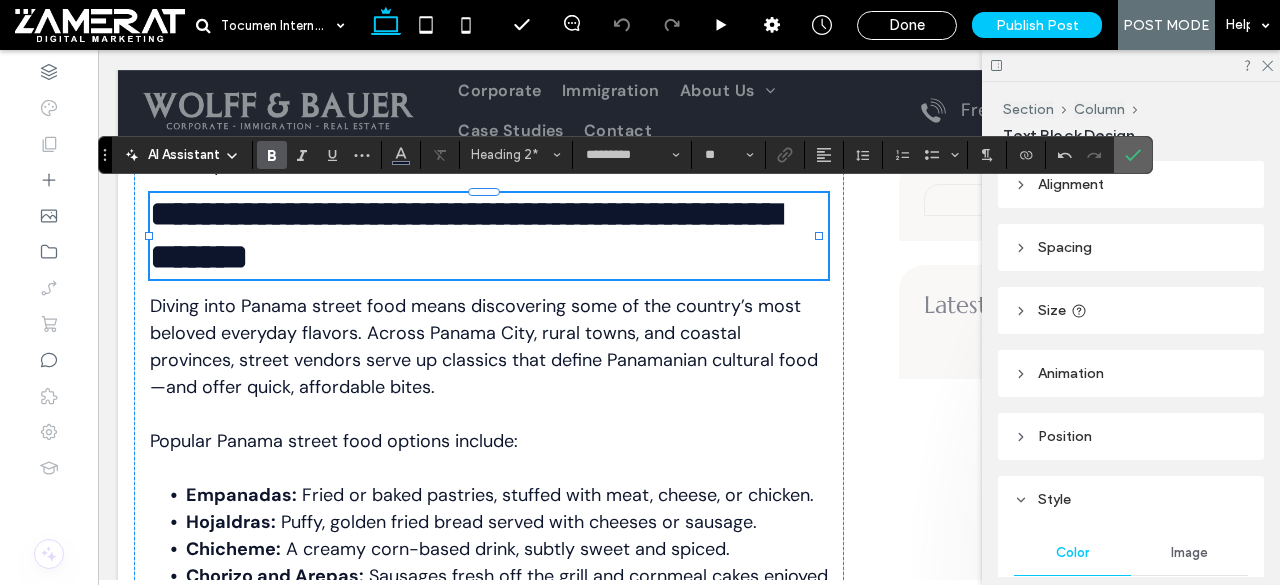 click 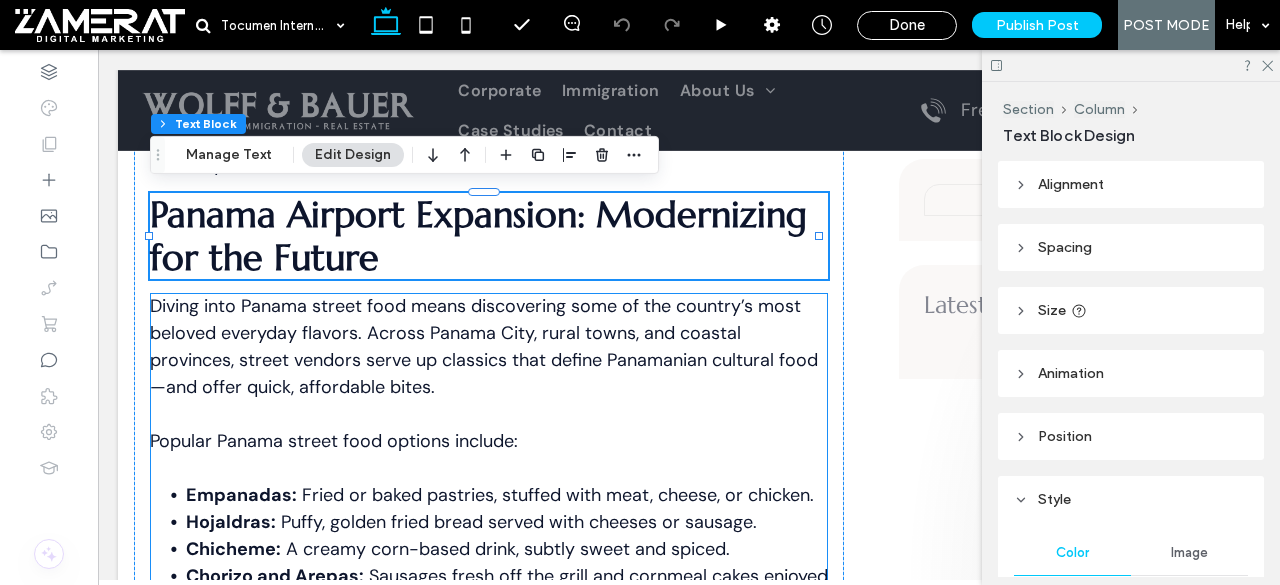 click on "Diving into Panama street food means discovering some of the country’s most beloved everyday flavors. Across Panama City, rural towns, and coastal provinces, street vendors serve up classics that define Panamanian cultural food—and offer quick, affordable bites." at bounding box center [484, 346] 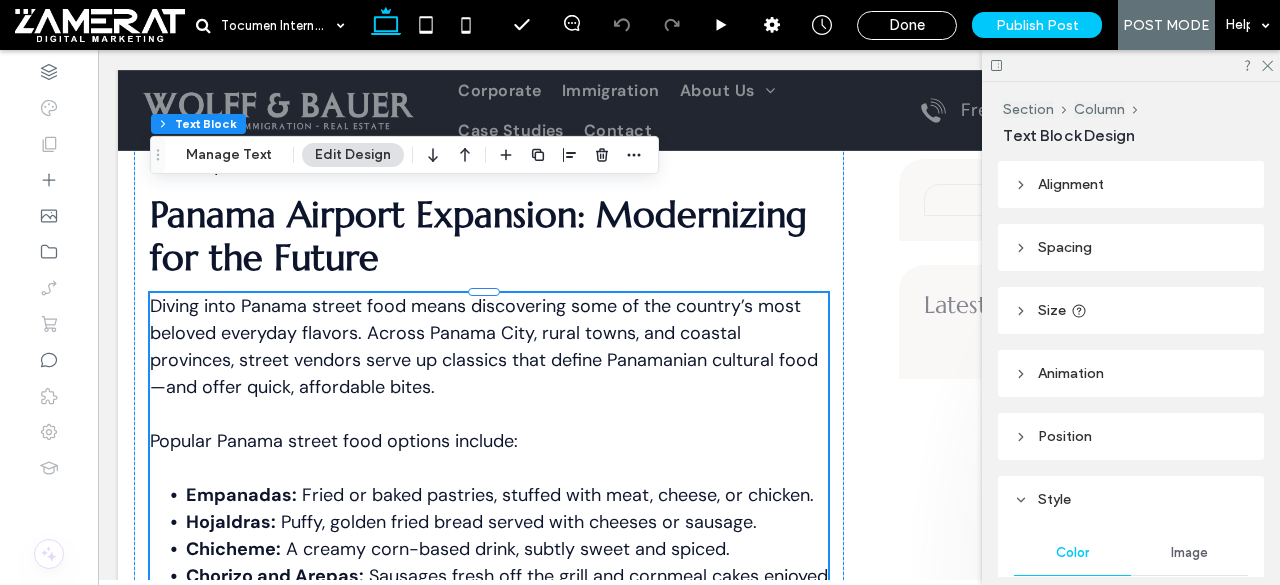 click on "Diving into Panama street food means discovering some of the country’s most beloved everyday flavors. Across Panama City, rural towns, and coastal provinces, street vendors serve up classics that define Panamanian cultural food—and offer quick, affordable bites. Popular Panama street food options include:   Empanadas:
Fried or baked pastries, stuffed with meat, cheese, or chicken. Hojaldras:
Puffy, golden fried bread served with cheeses or sausage. Chicheme:
A creamy corn-based drink, subtly sweet and spiced. Chorizo and Arepas:
Sausages fresh off the grill and cornmeal cakes enjoyed across the country. Fried Fish & Batidos:
Whole fish, lightly battered and crisp, paired with fresh fruit smoothies.
For the full street food experience, stroll through the Calidonia district or visit the Mercado de Mariscos in Panama City. Street Food Tips:   Choose vendors with reliable cleanliness and busy business. Most Panama street food costs between $1–$3 per serving." at bounding box center [489, 617] 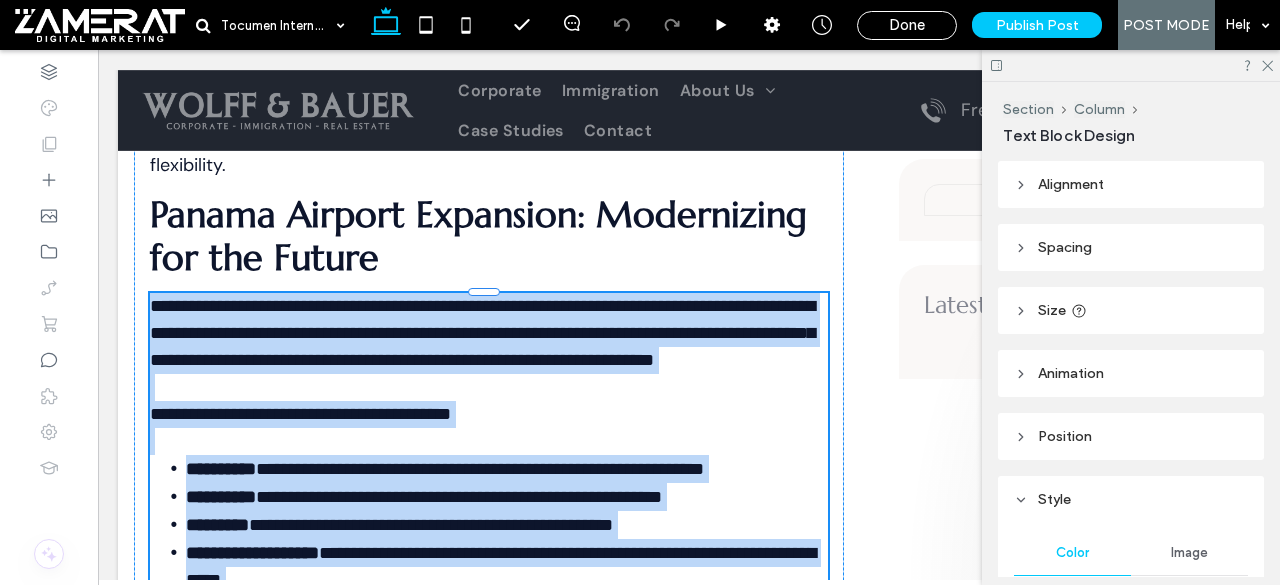 type on "*******" 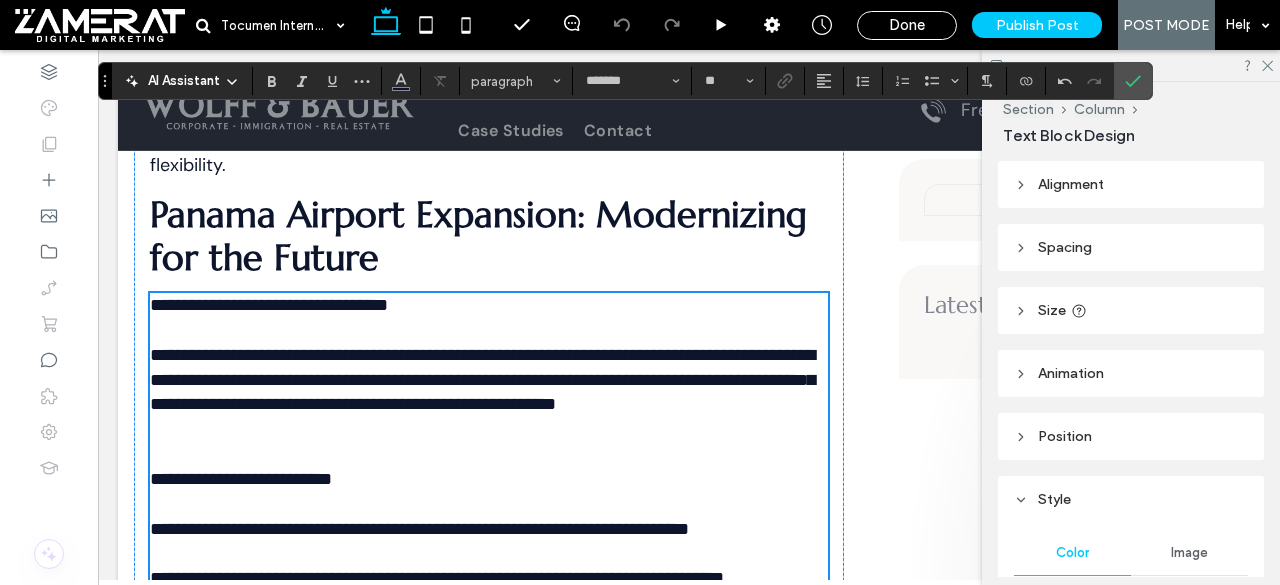 scroll, scrollTop: 3943, scrollLeft: 0, axis: vertical 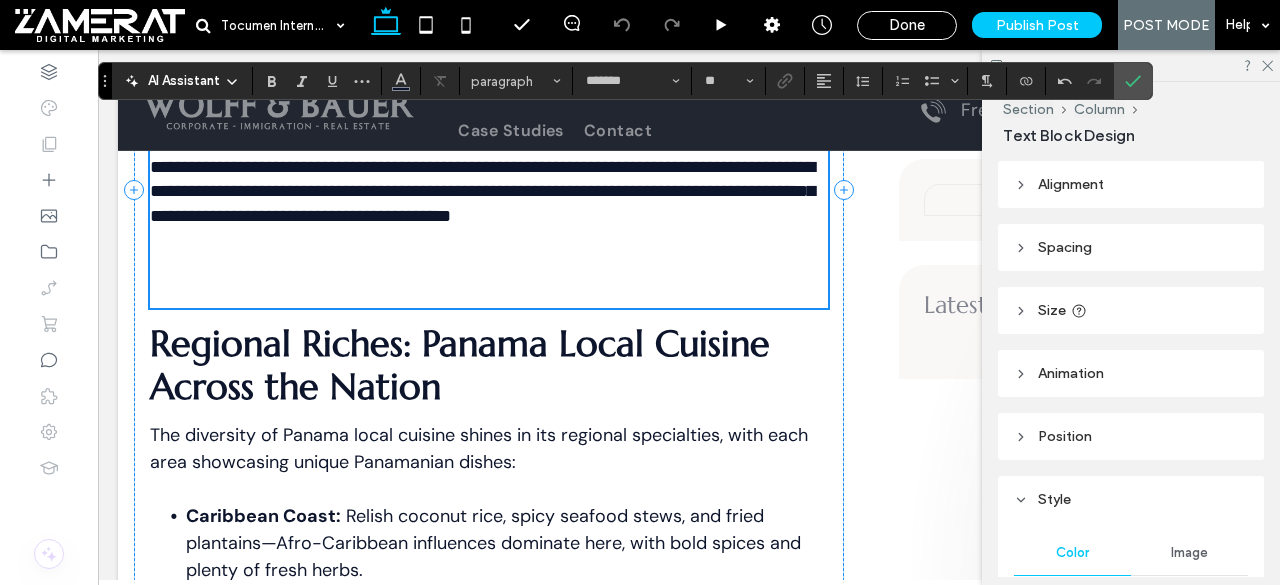 click at bounding box center (489, 281) 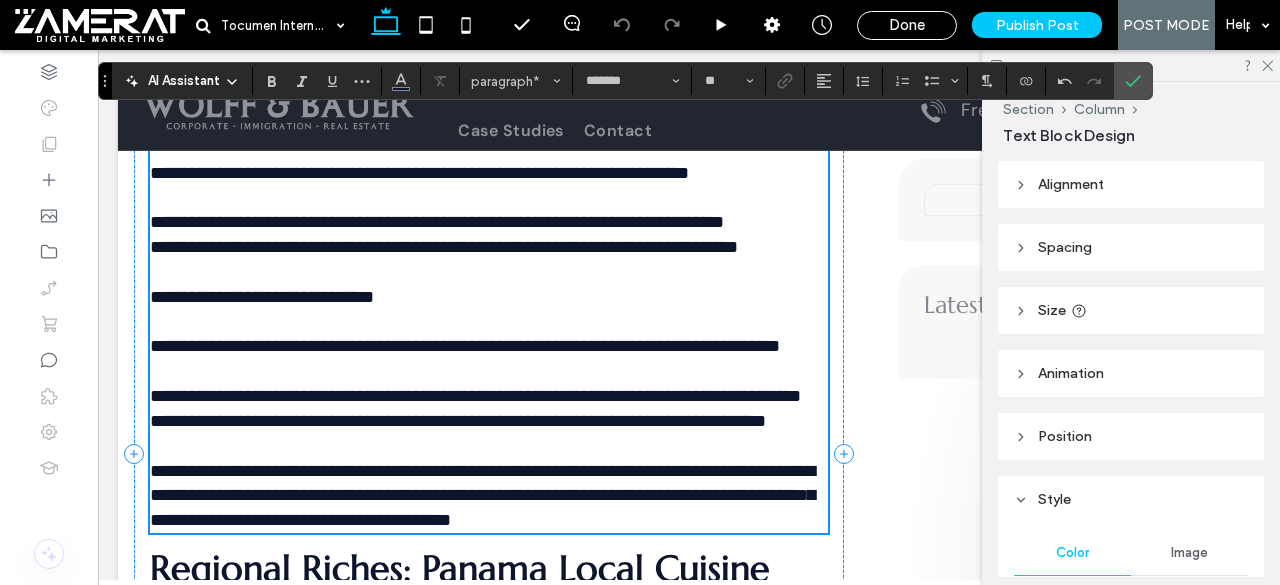 scroll, scrollTop: 3297, scrollLeft: 0, axis: vertical 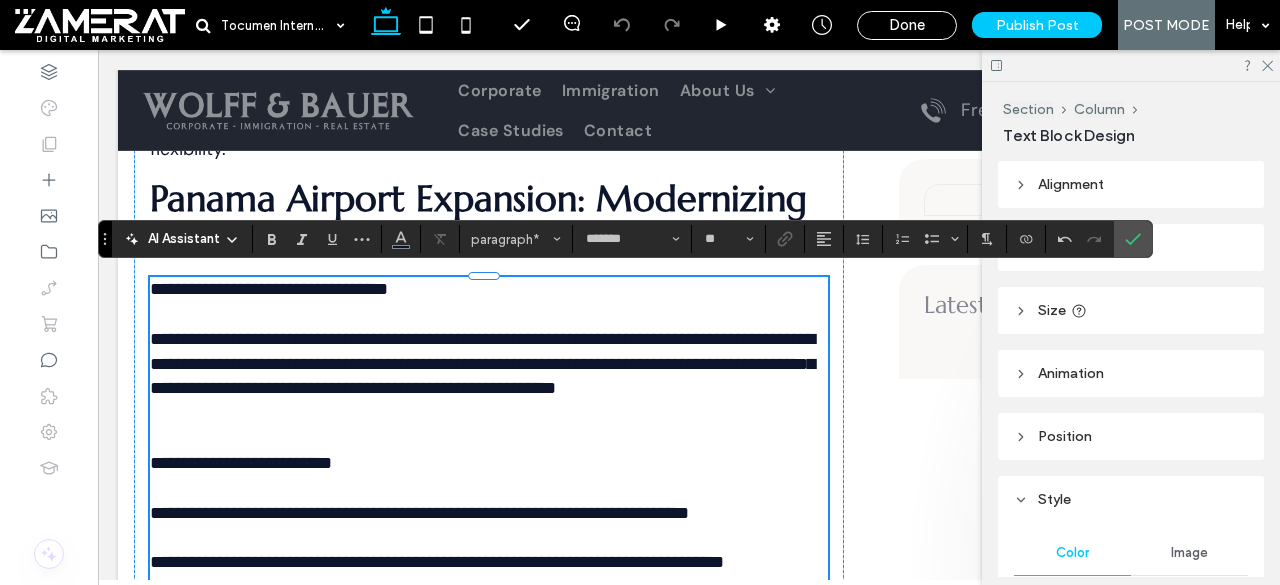 click on "**********" at bounding box center (269, 289) 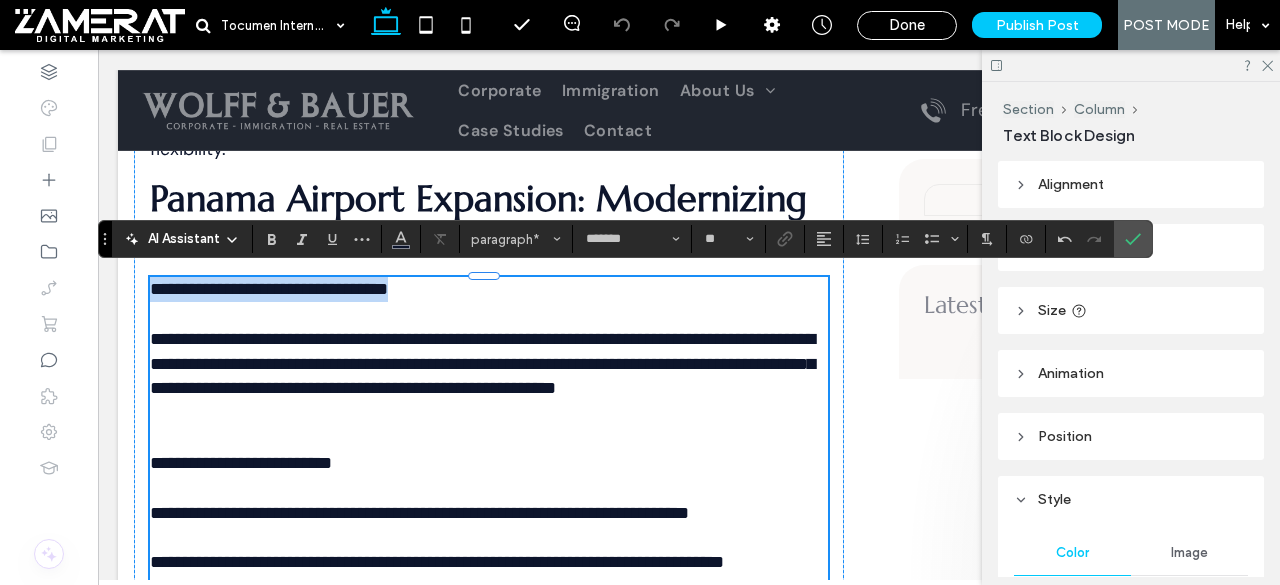 click on "**********" at bounding box center [269, 289] 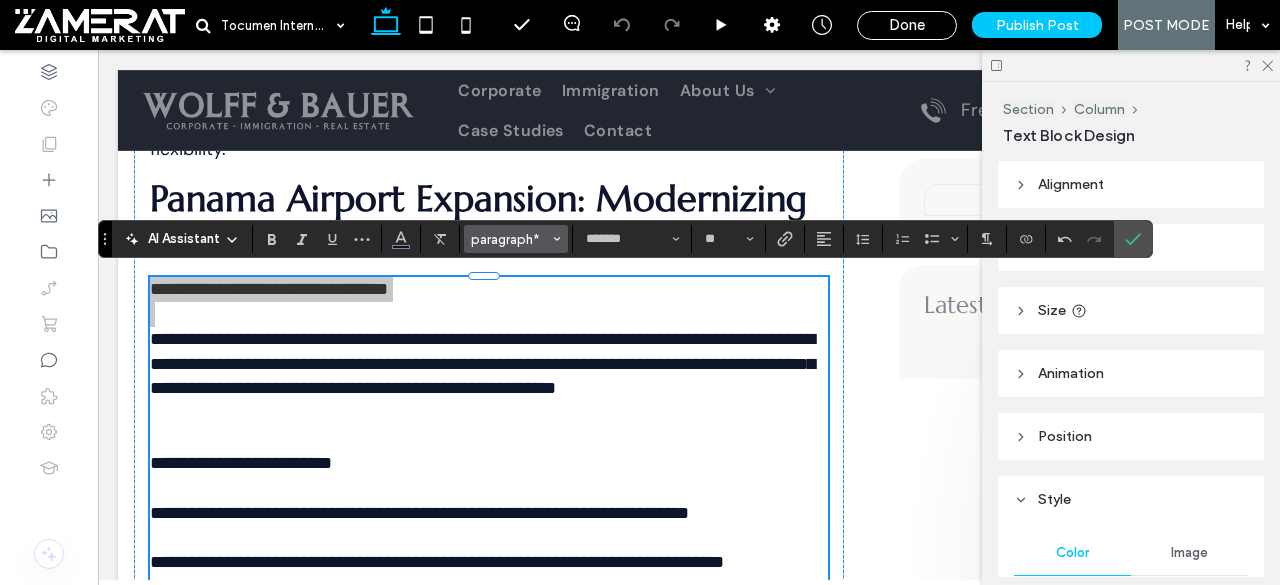 click on "paragraph*" at bounding box center (510, 239) 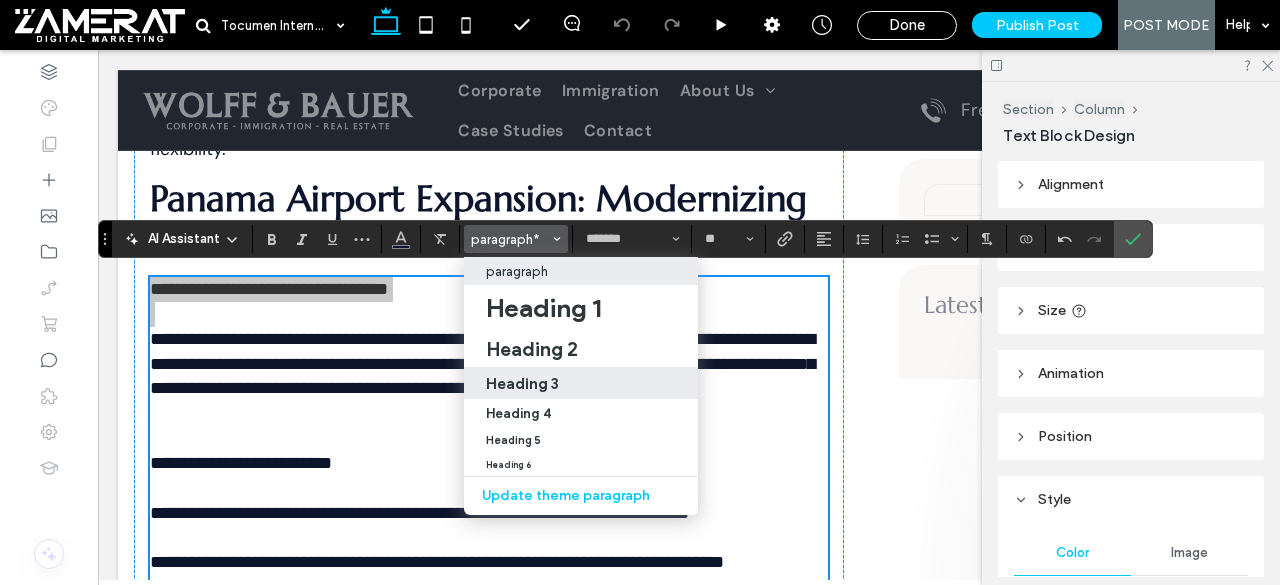 click on "Heading 3" at bounding box center [581, 383] 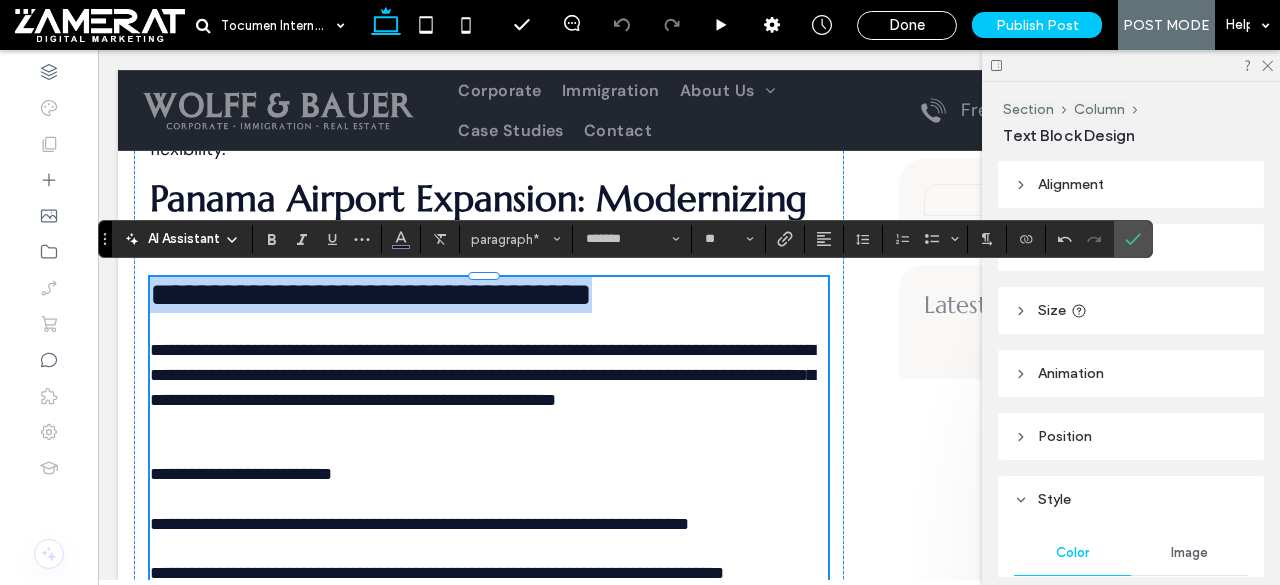 type 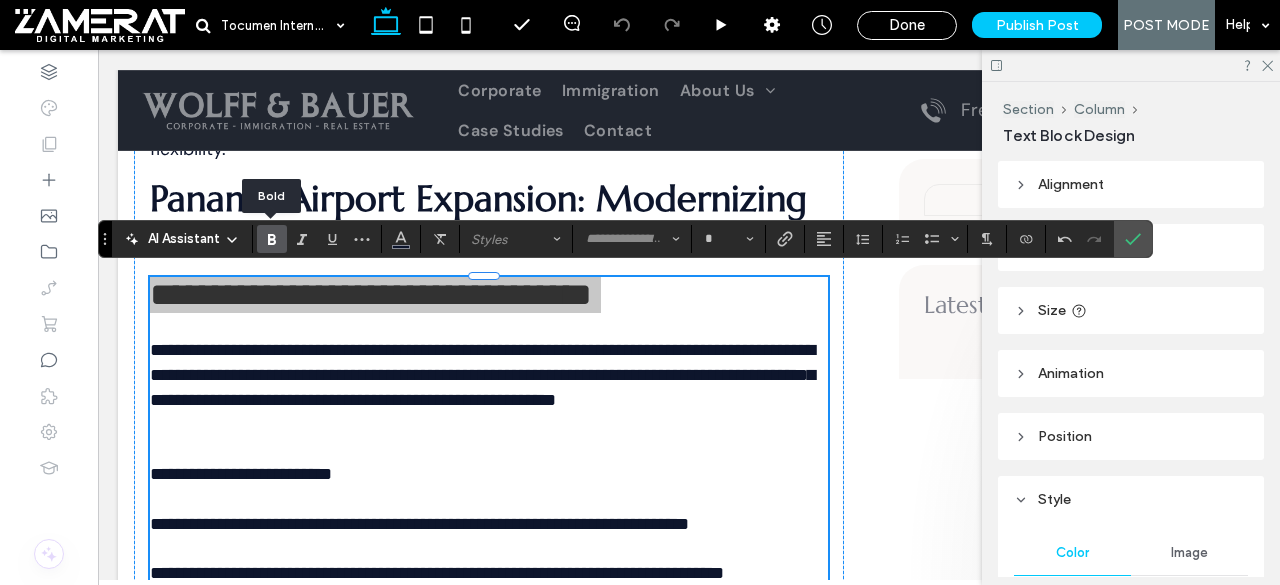 click at bounding box center (272, 239) 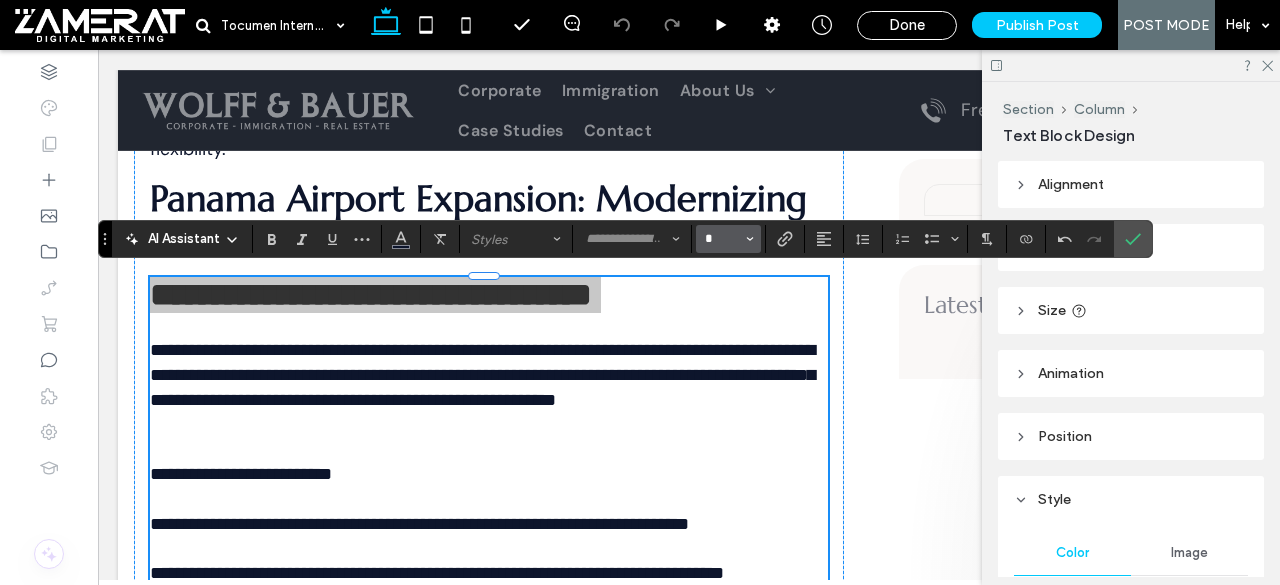 click on "*" at bounding box center (722, 239) 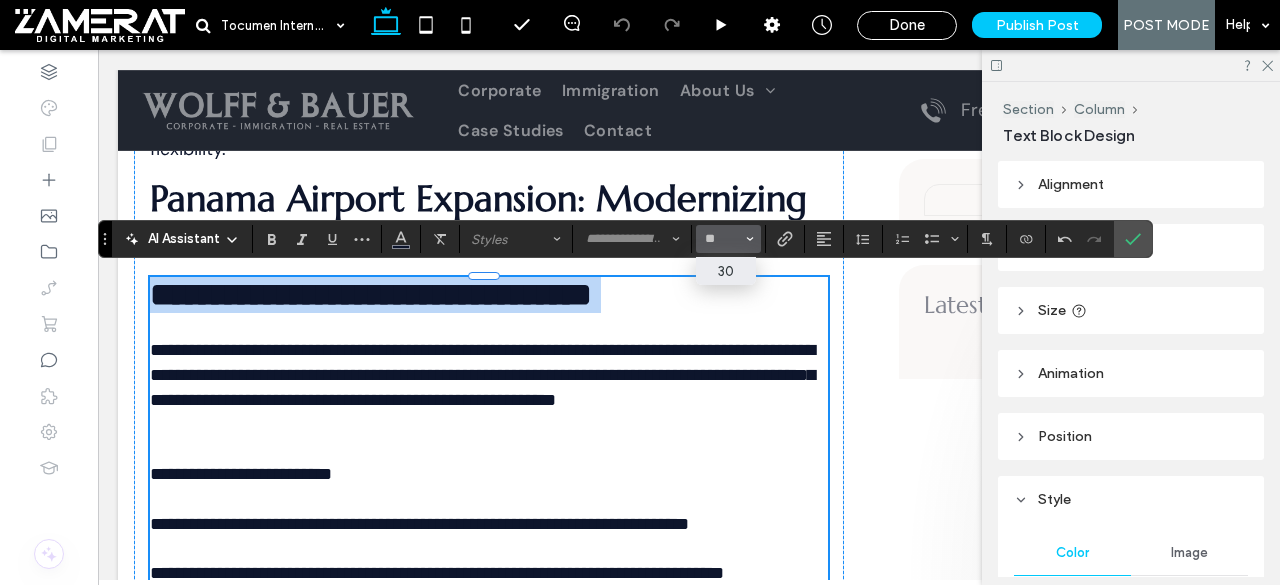 type on "*" 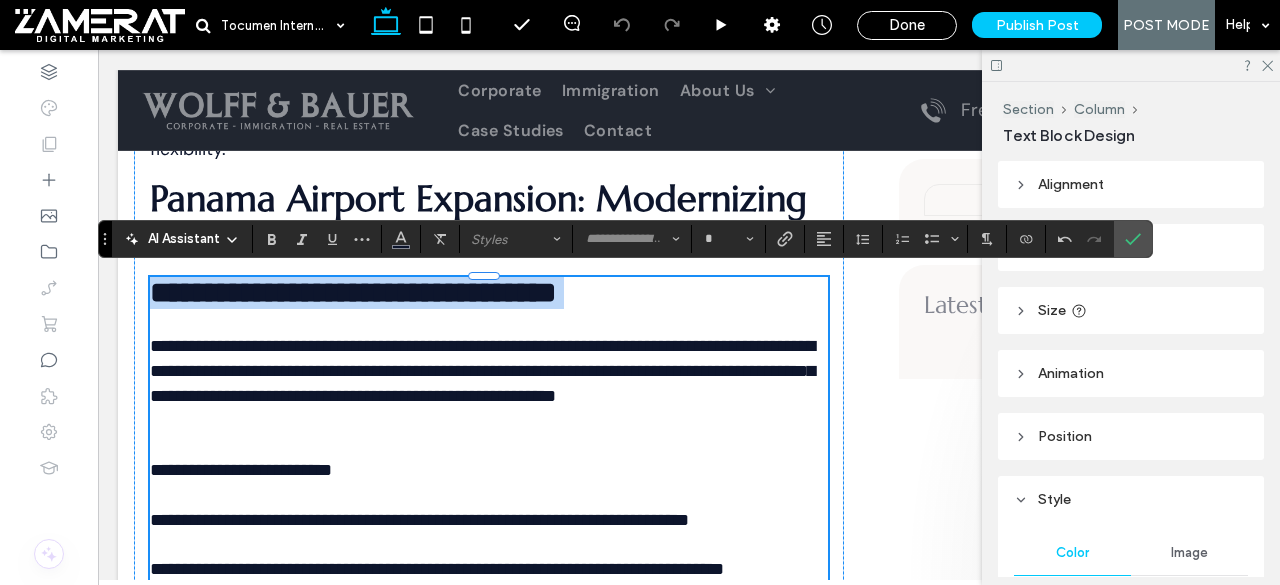 click on "**********" at bounding box center [353, 292] 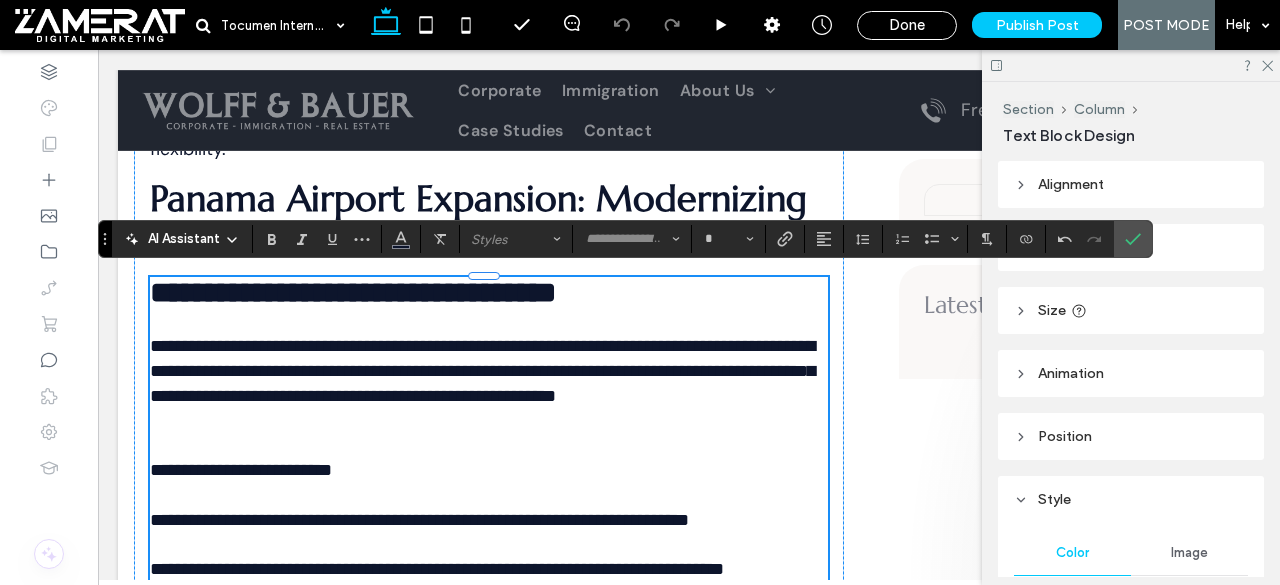 type on "*********" 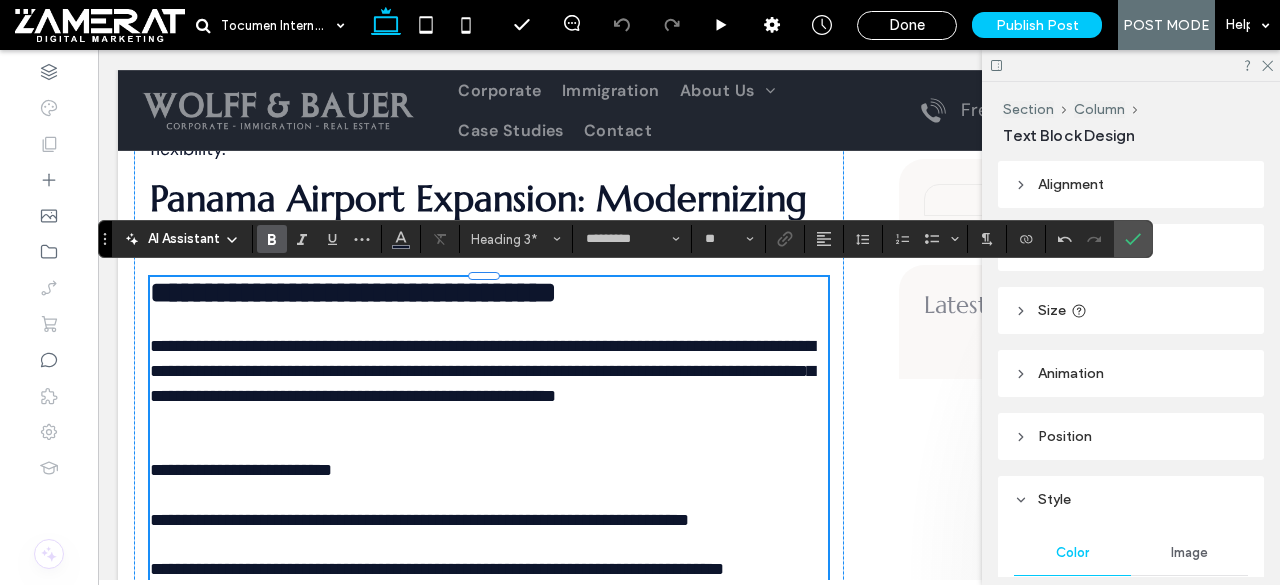 type 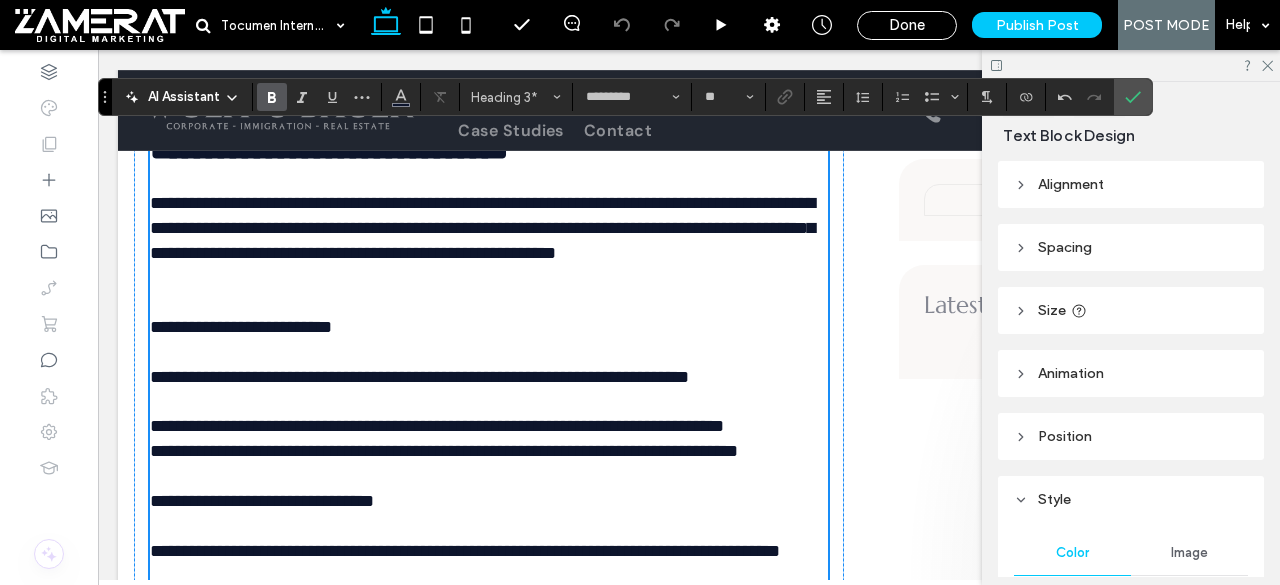 scroll, scrollTop: 3295, scrollLeft: 0, axis: vertical 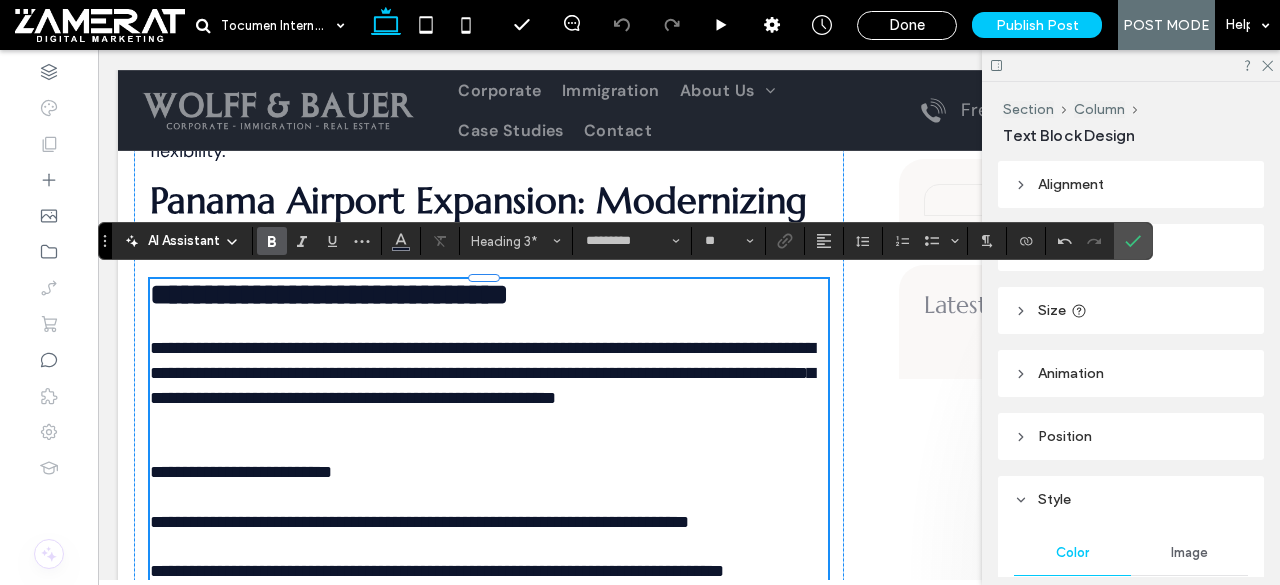 type on "*******" 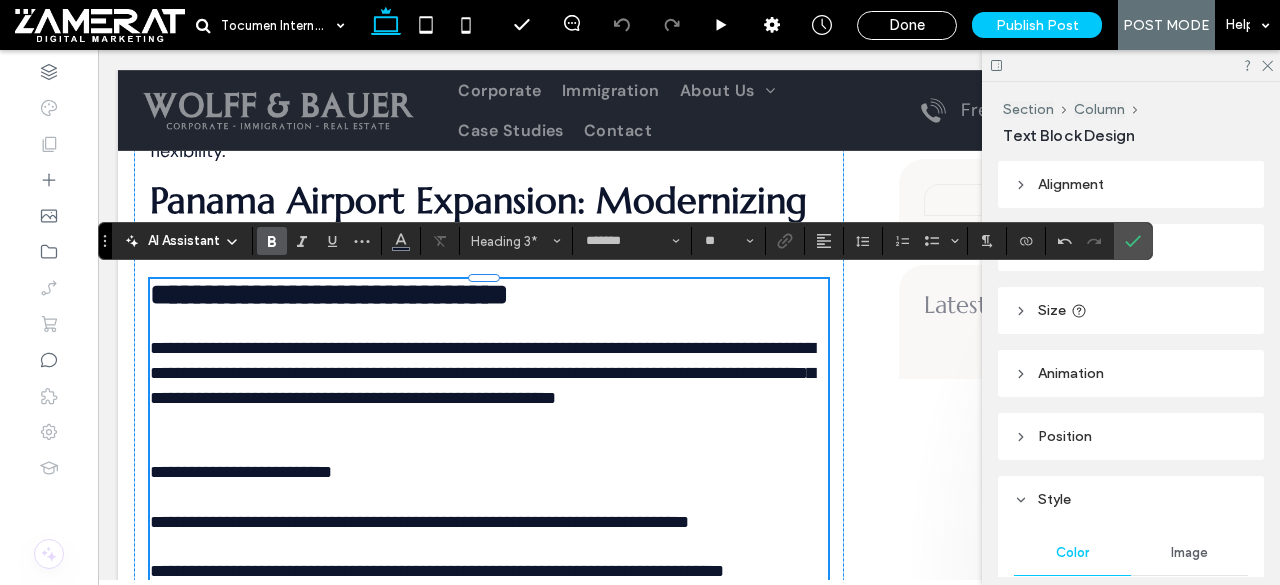 click on "**********" at bounding box center [482, 373] 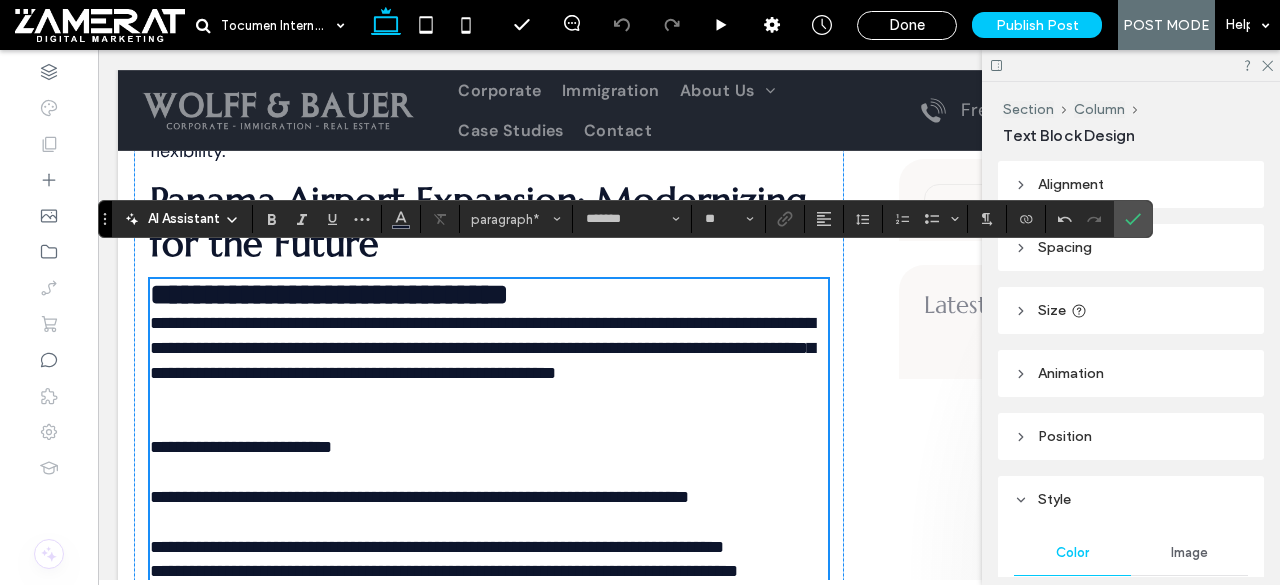 scroll, scrollTop: 3393, scrollLeft: 0, axis: vertical 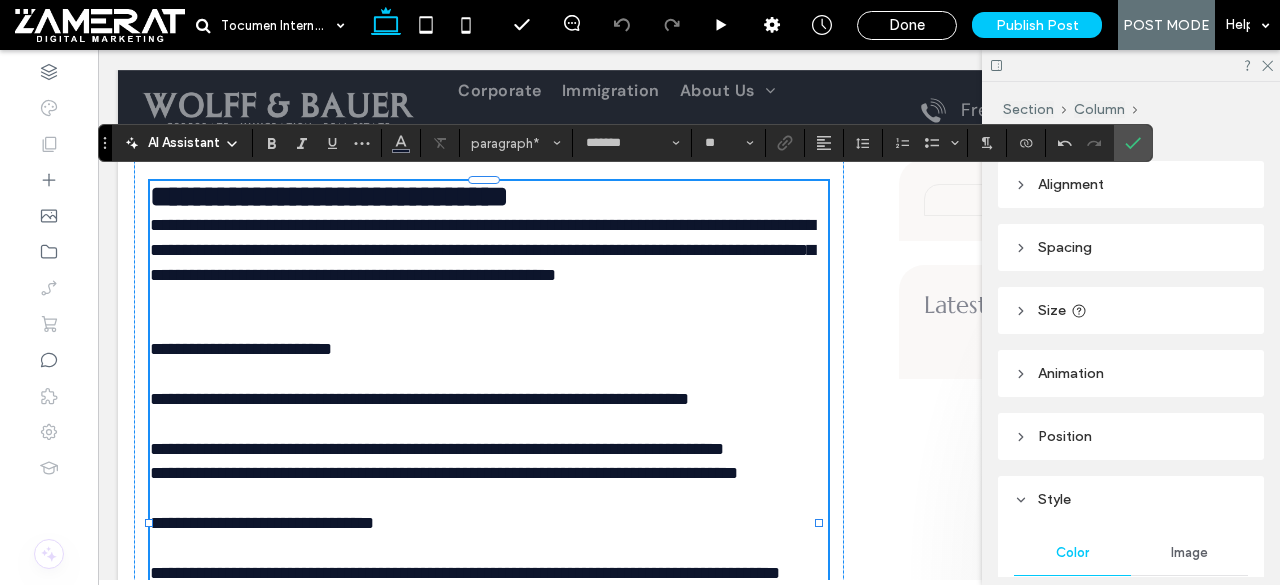 click on "**********" at bounding box center [241, 349] 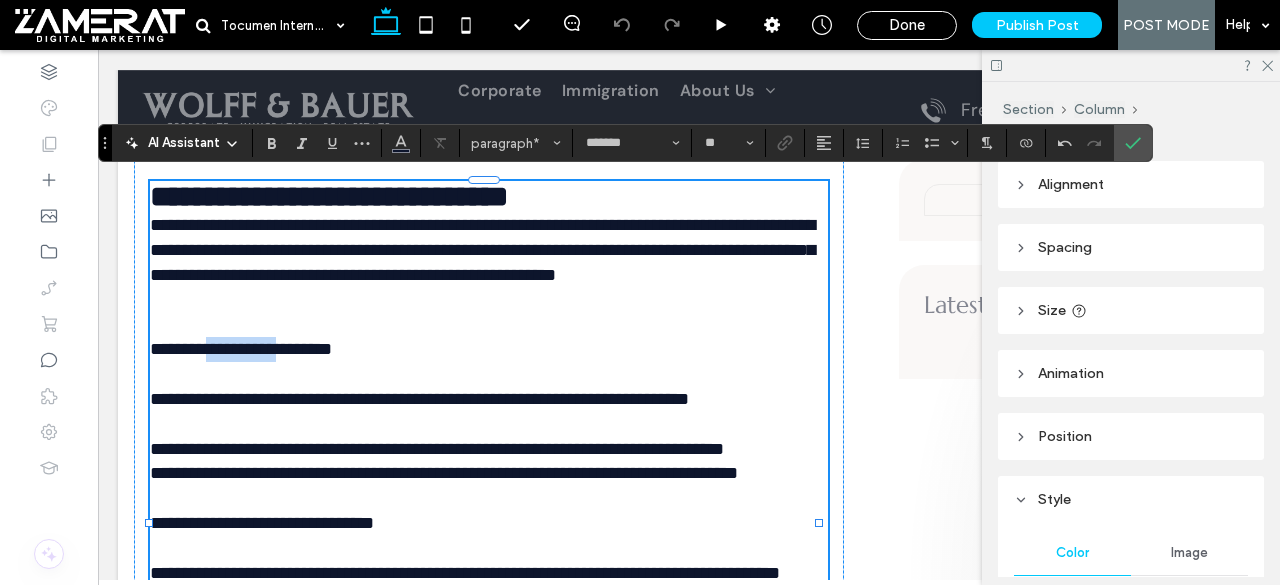 click on "**********" at bounding box center [241, 349] 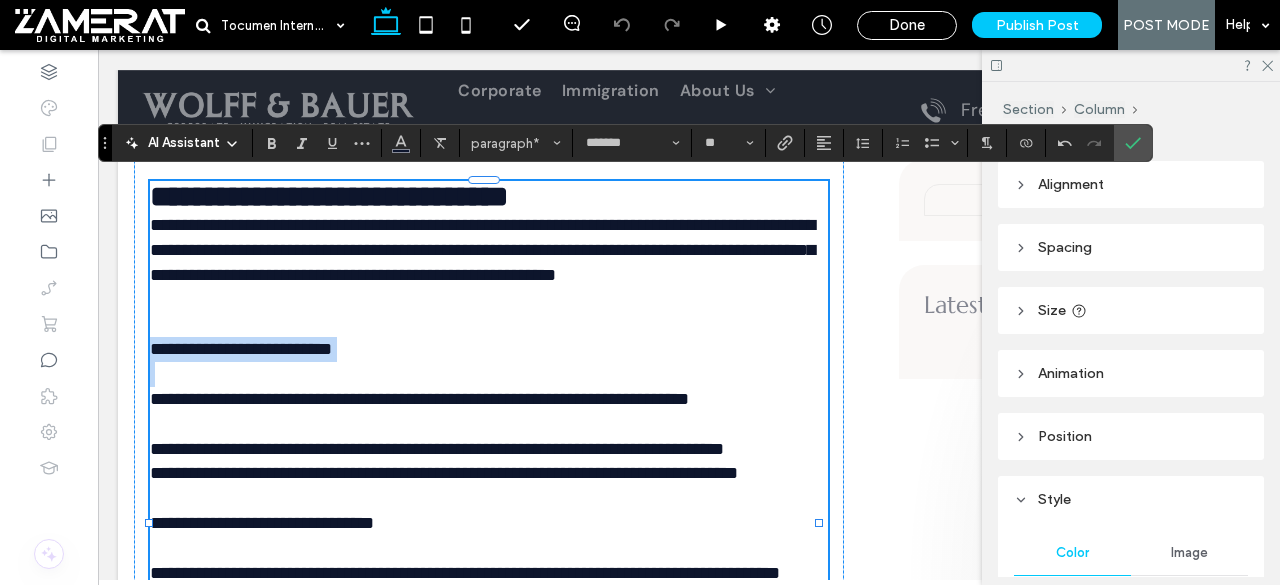 click on "**********" at bounding box center [329, 196] 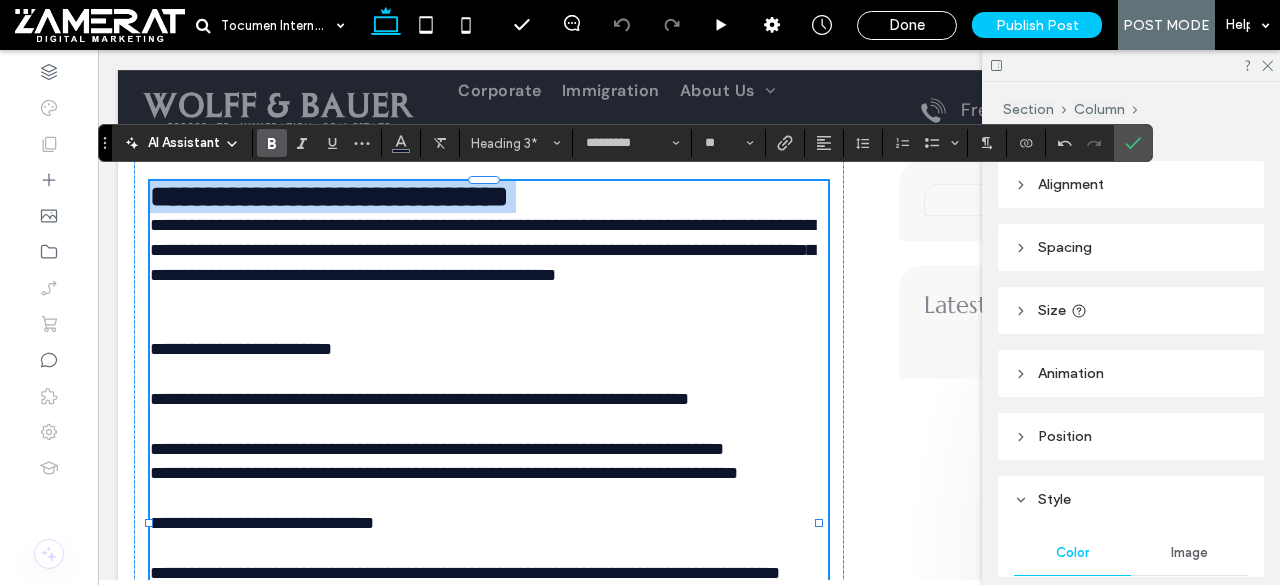 type on "*******" 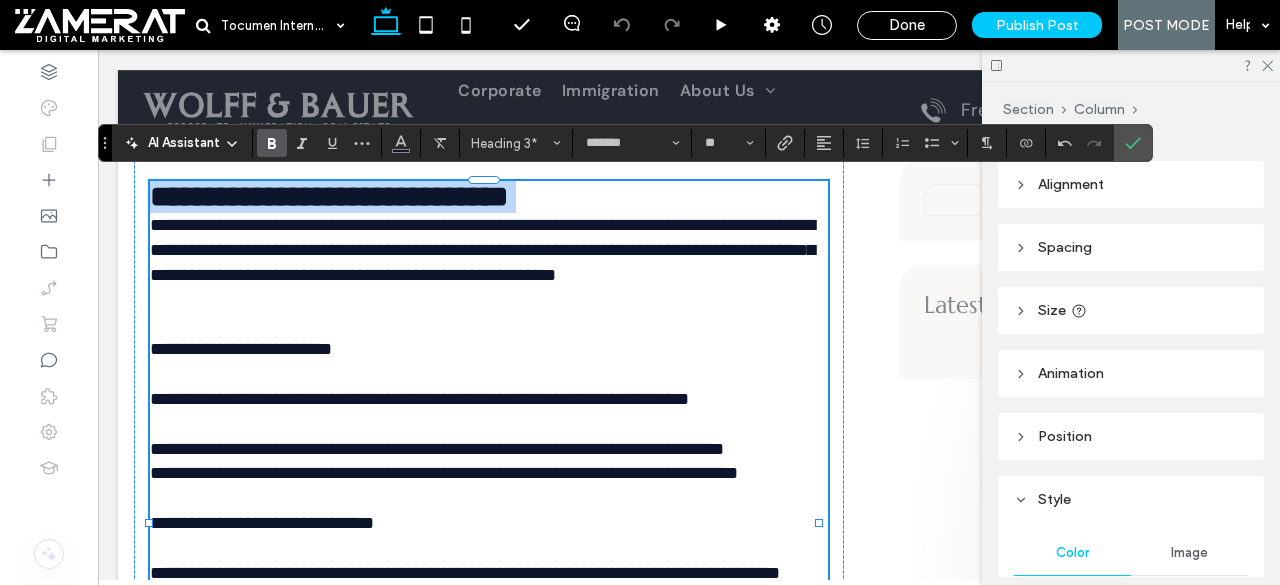 click on "**********" at bounding box center [241, 349] 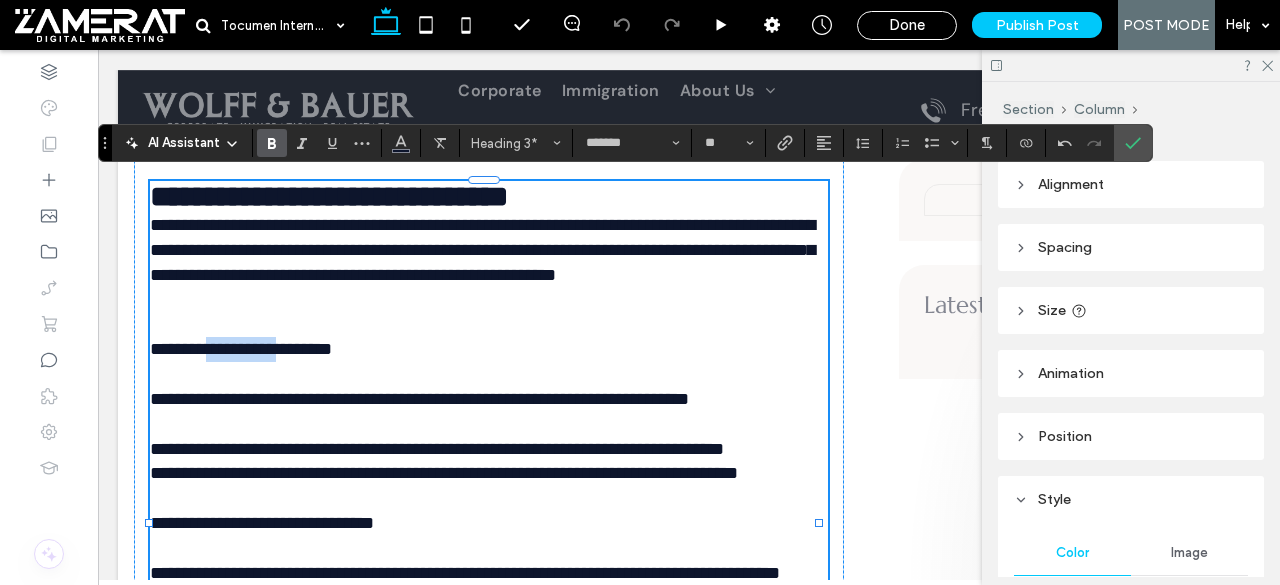click on "**********" at bounding box center (241, 349) 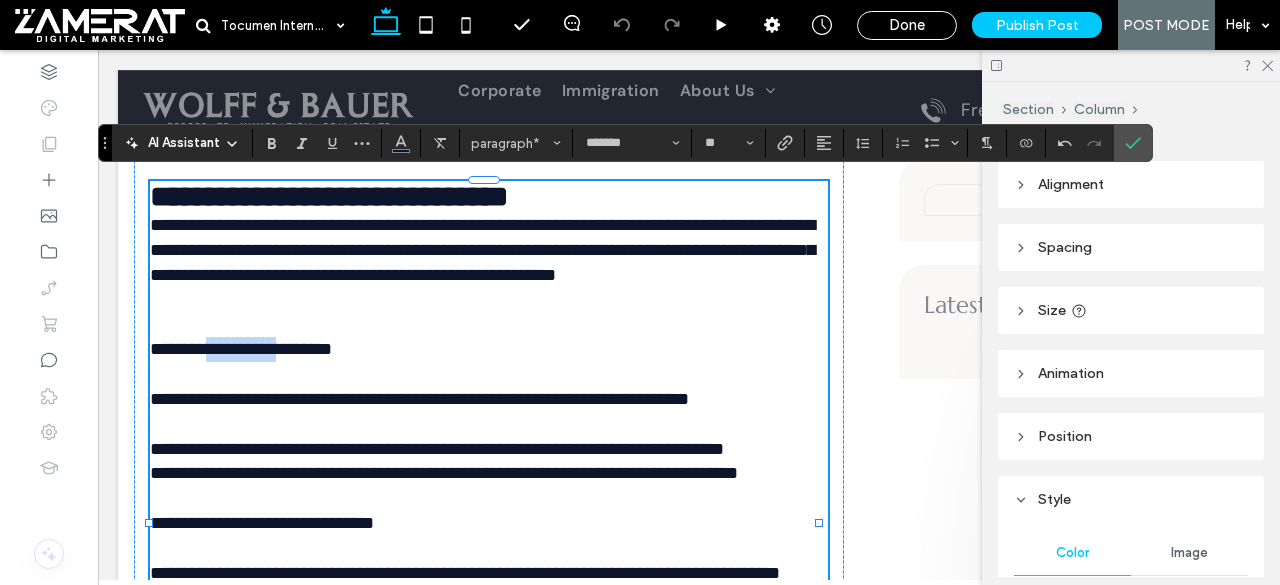 click on "**********" at bounding box center (241, 349) 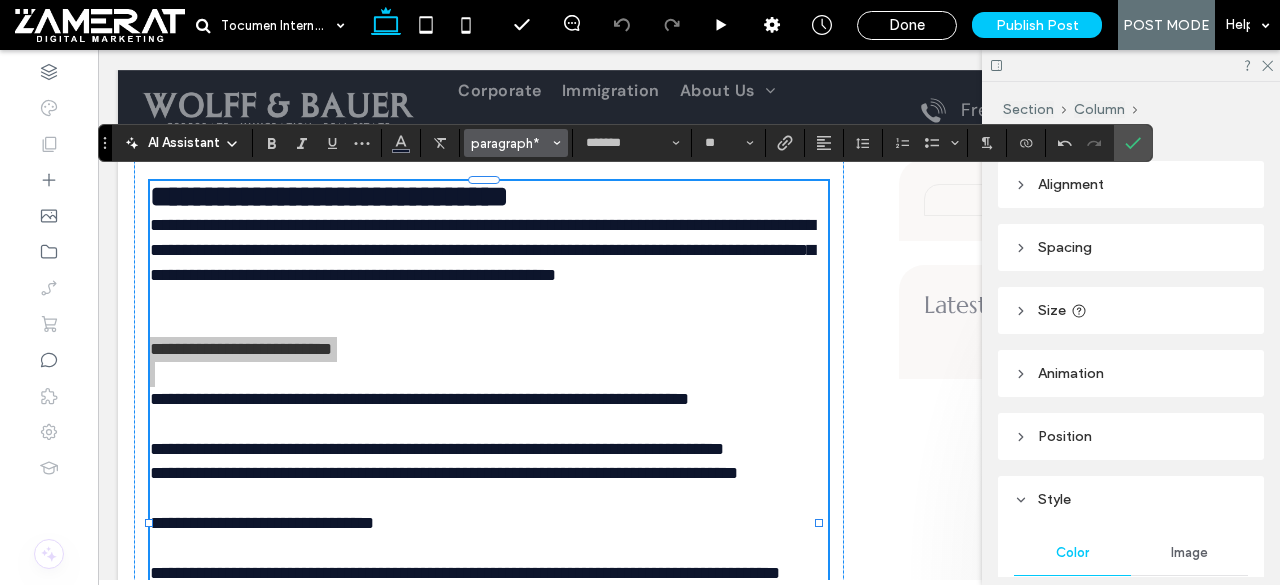 click on "paragraph*" at bounding box center (510, 143) 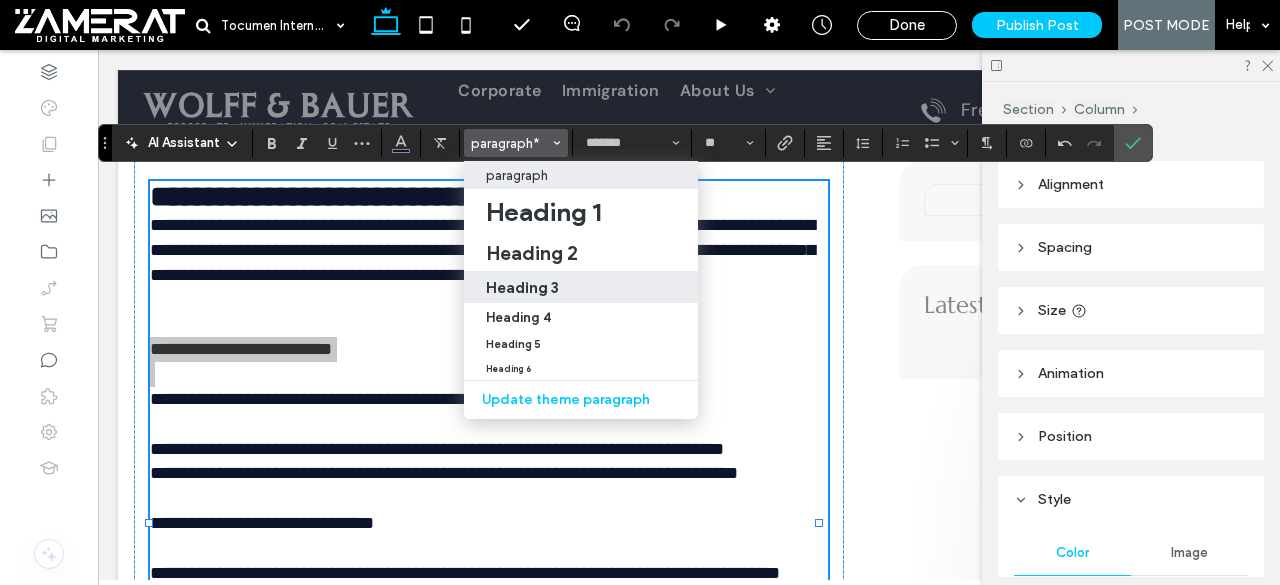 click on "Heading 3" at bounding box center [581, 287] 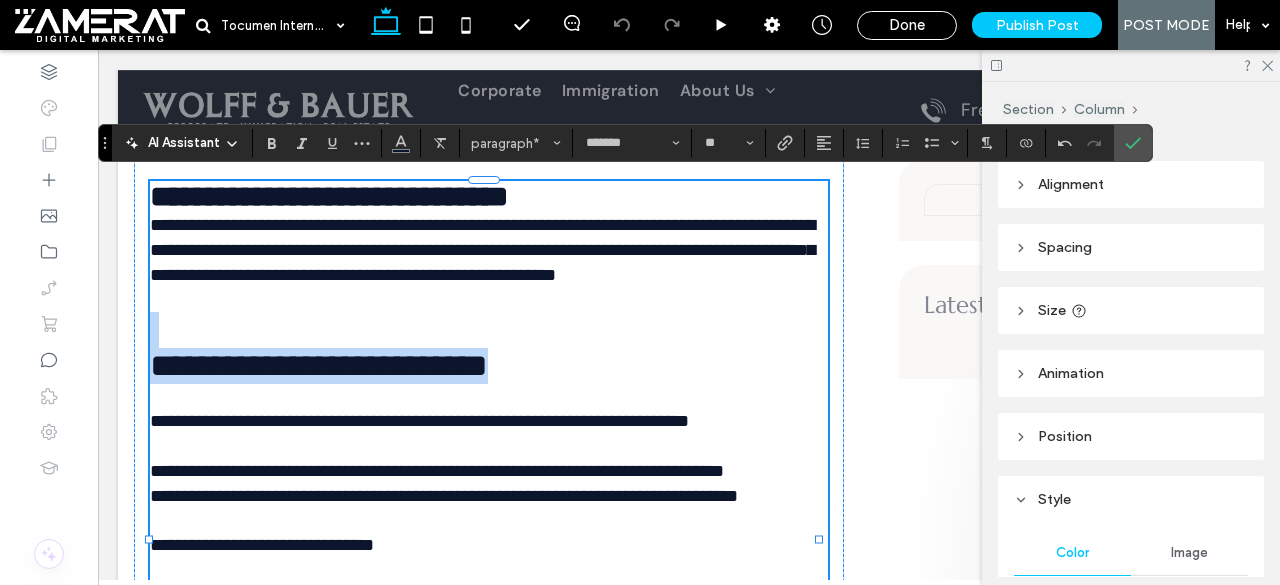 type 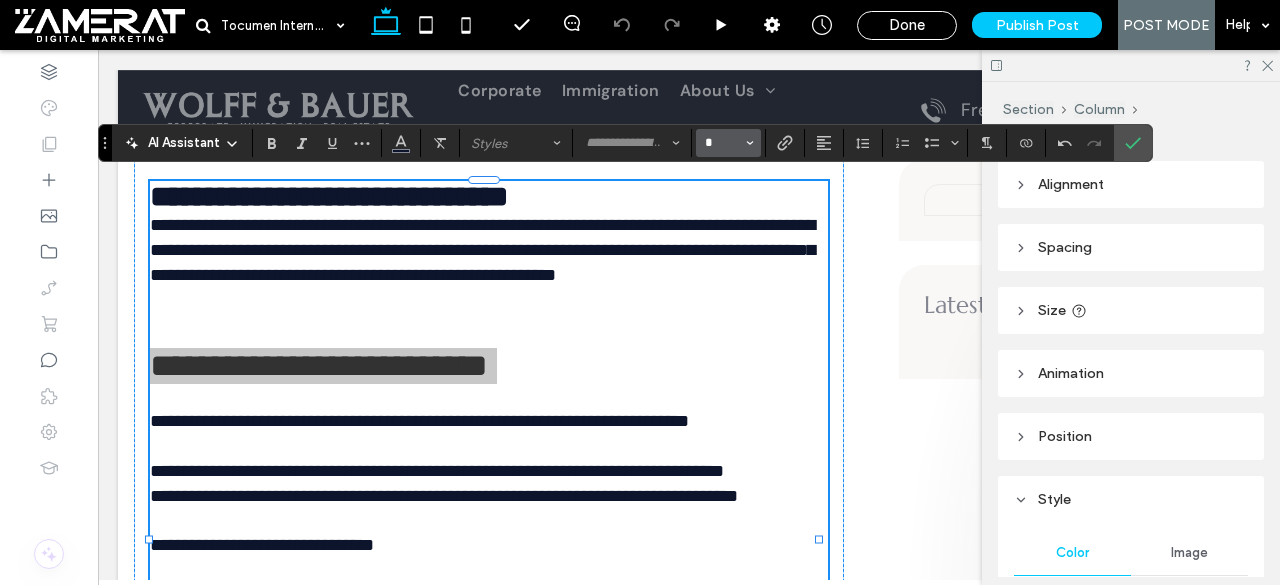 click on "*" at bounding box center [722, 143] 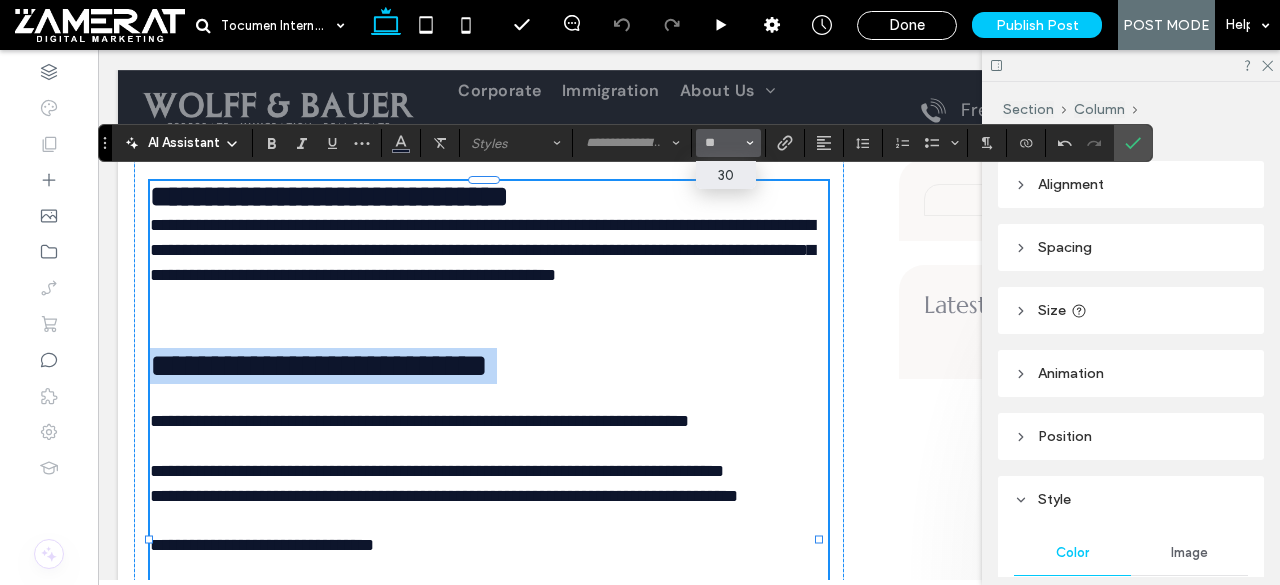 type on "*" 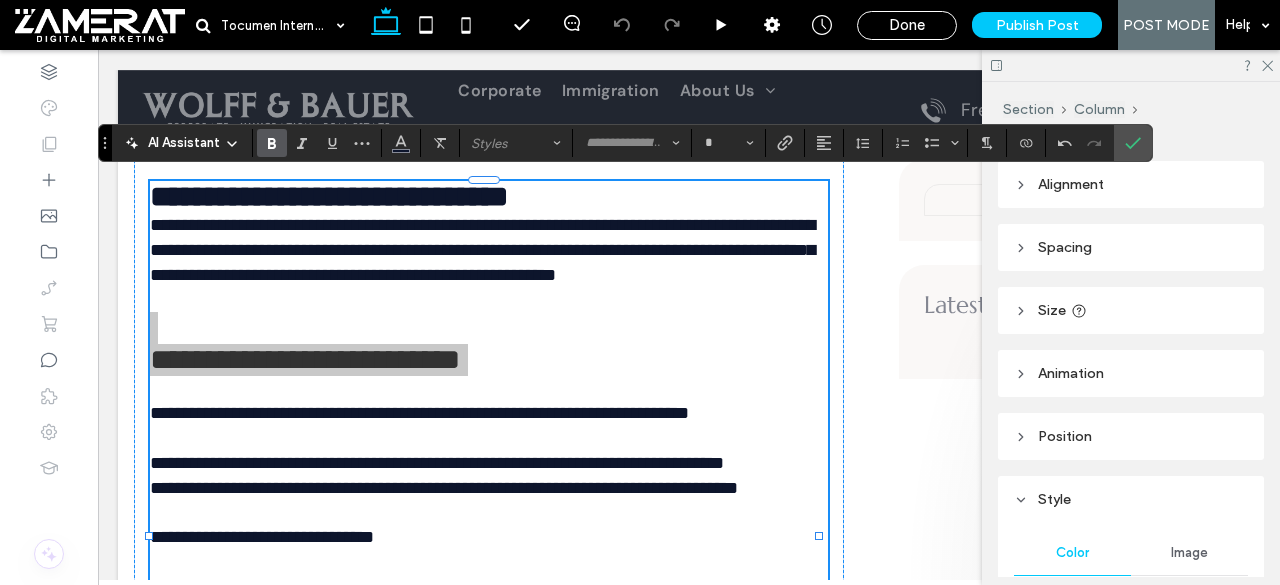 click at bounding box center (272, 143) 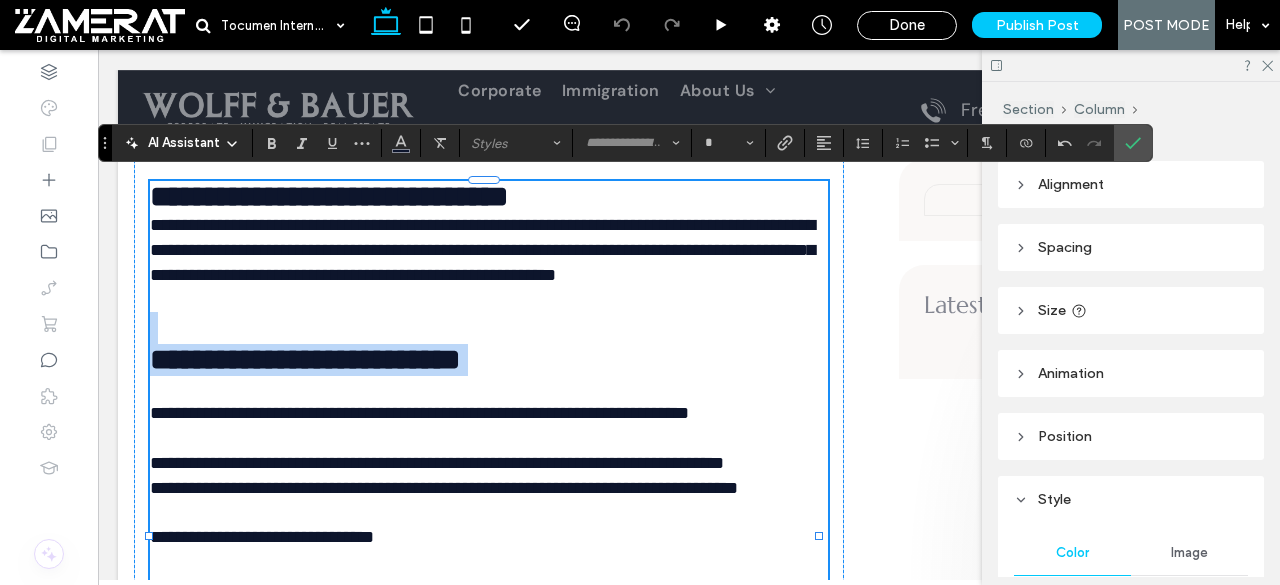 click on "**********" at bounding box center [489, 344] 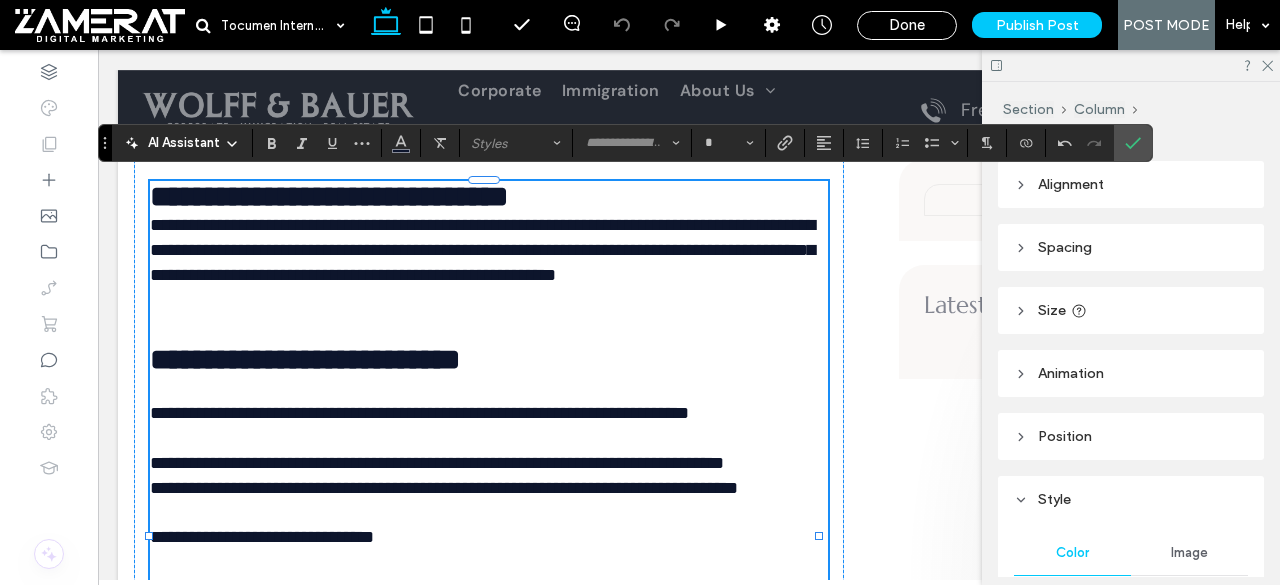 type on "*********" 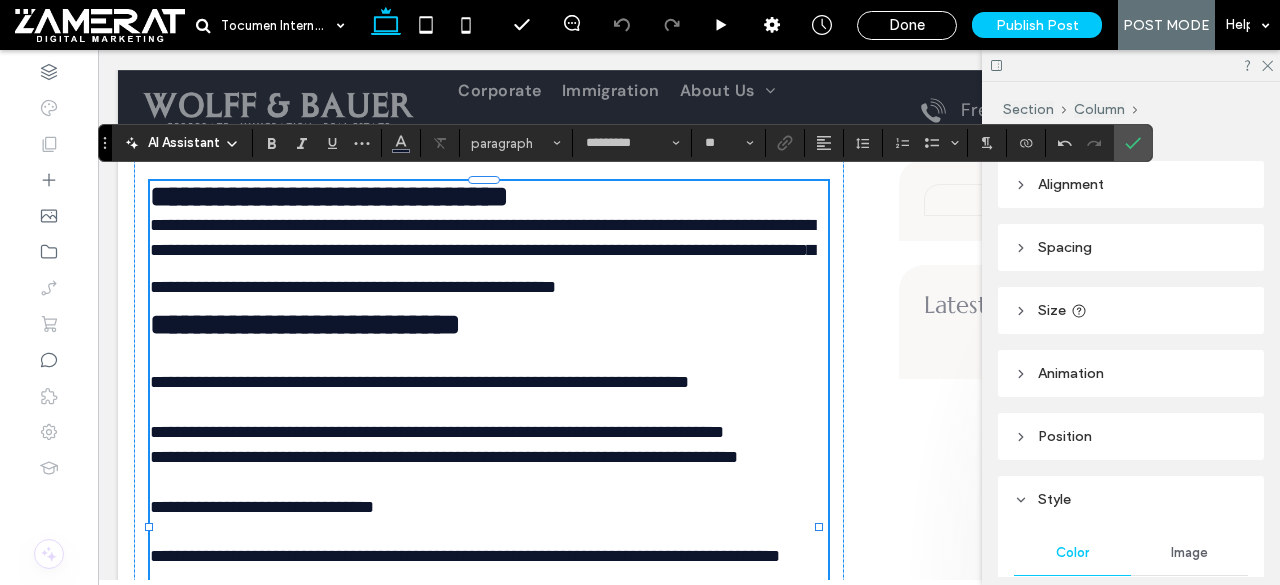 type on "*******" 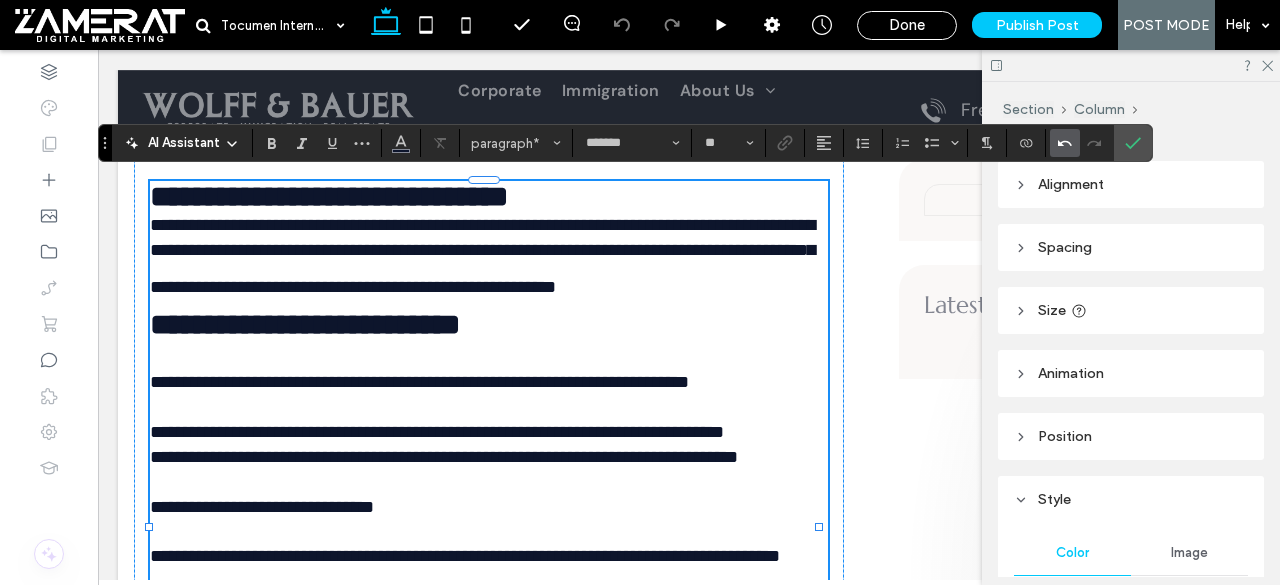 click 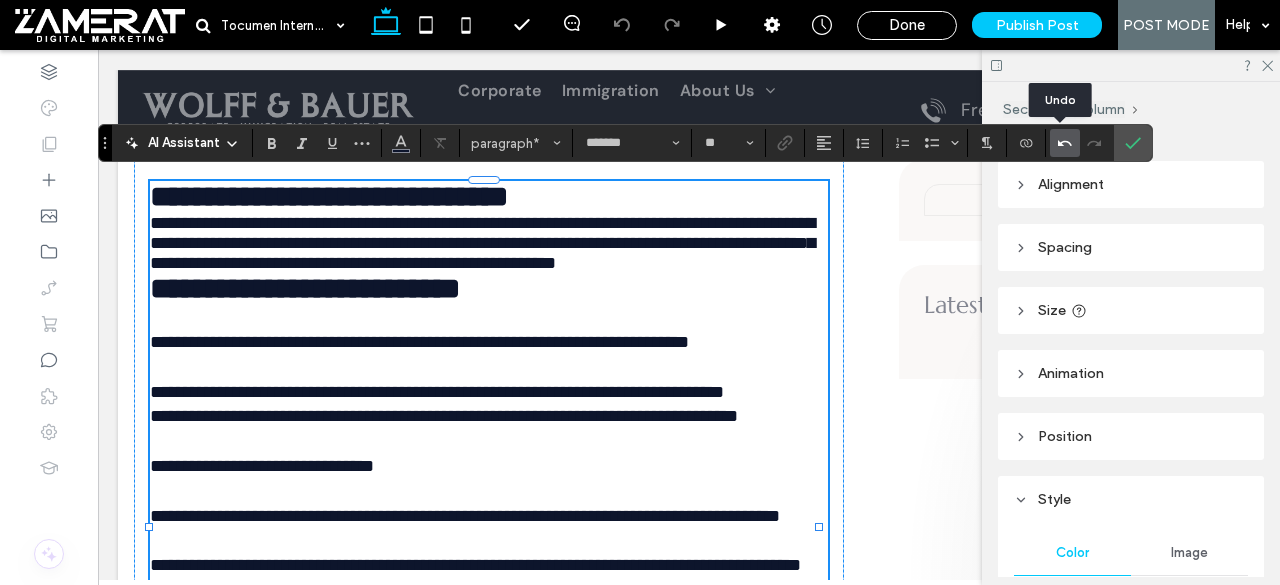 type on "*********" 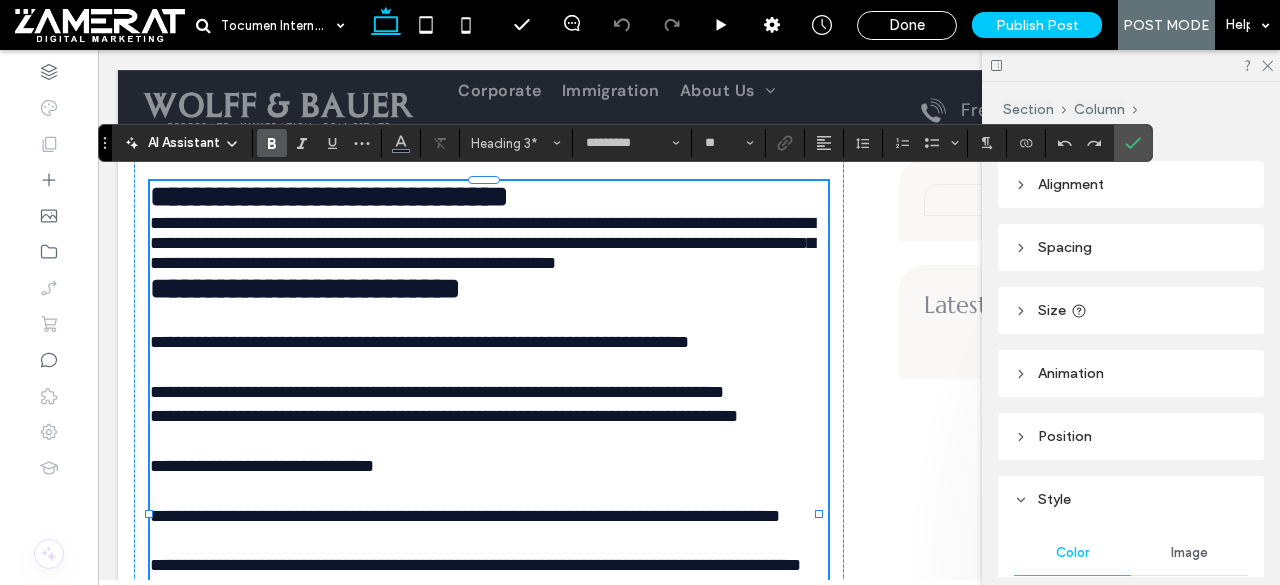 click on "**********" at bounding box center (305, 288) 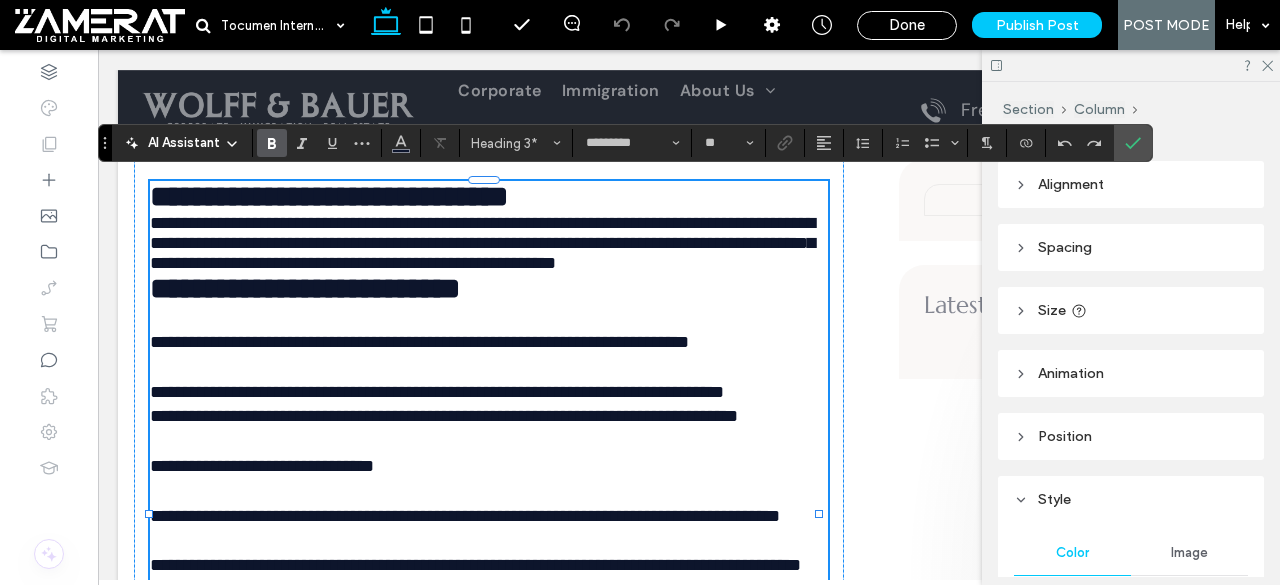 type on "*******" 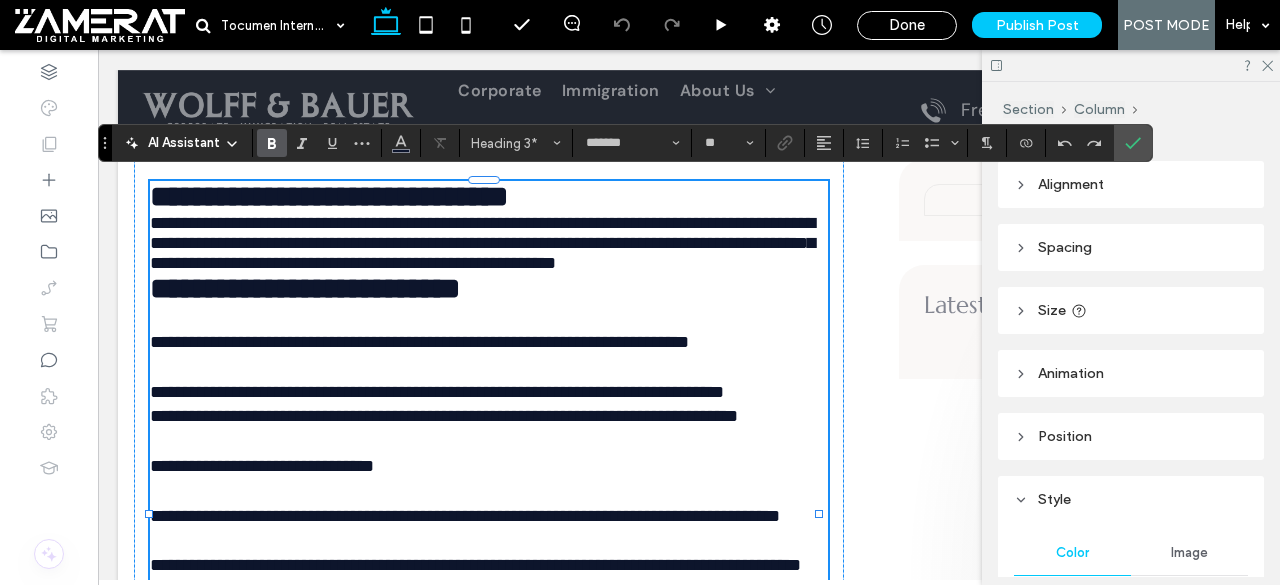 type on "**" 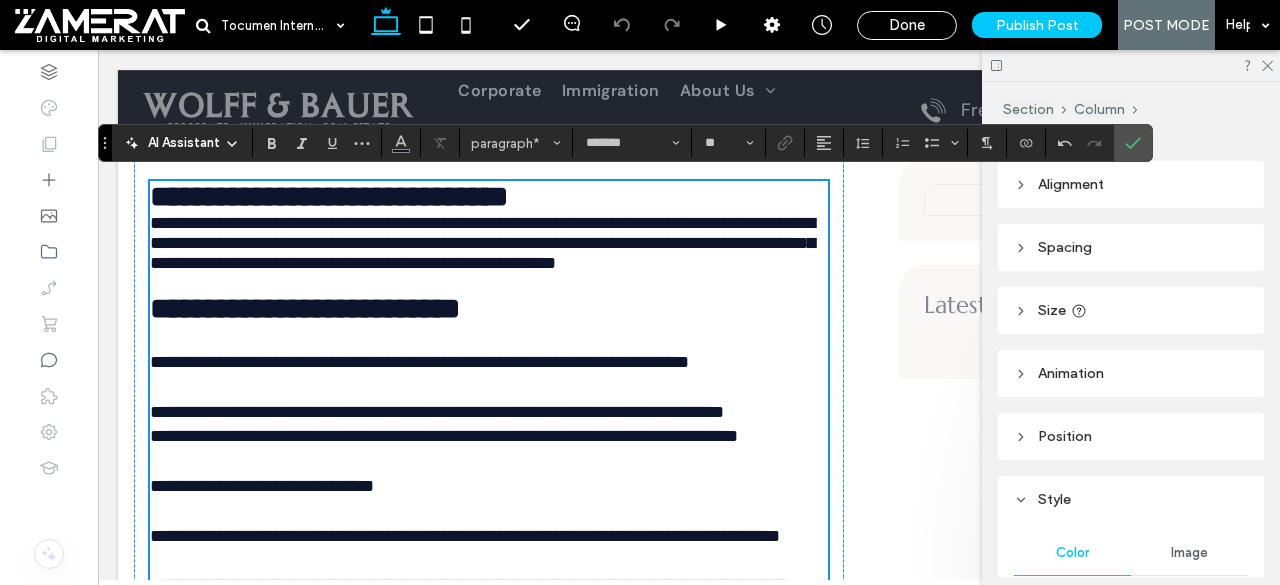 scroll, scrollTop: 3517, scrollLeft: 0, axis: vertical 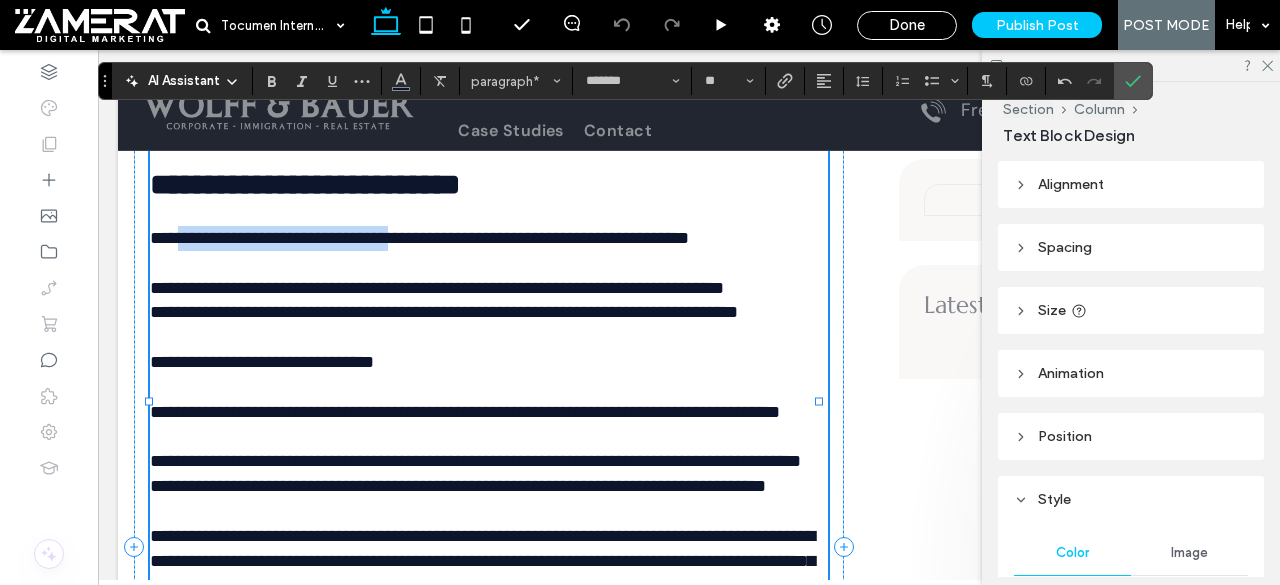 drag, startPoint x: 177, startPoint y: 284, endPoint x: 458, endPoint y: 292, distance: 281.11386 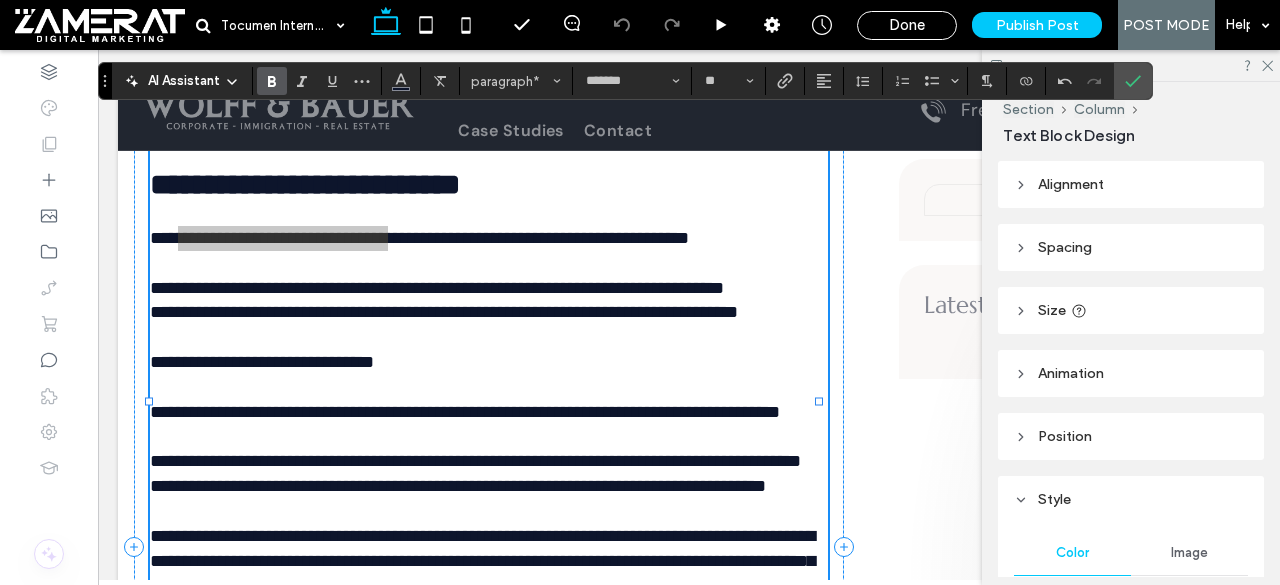 drag, startPoint x: 269, startPoint y: 77, endPoint x: 115, endPoint y: 220, distance: 210.15471 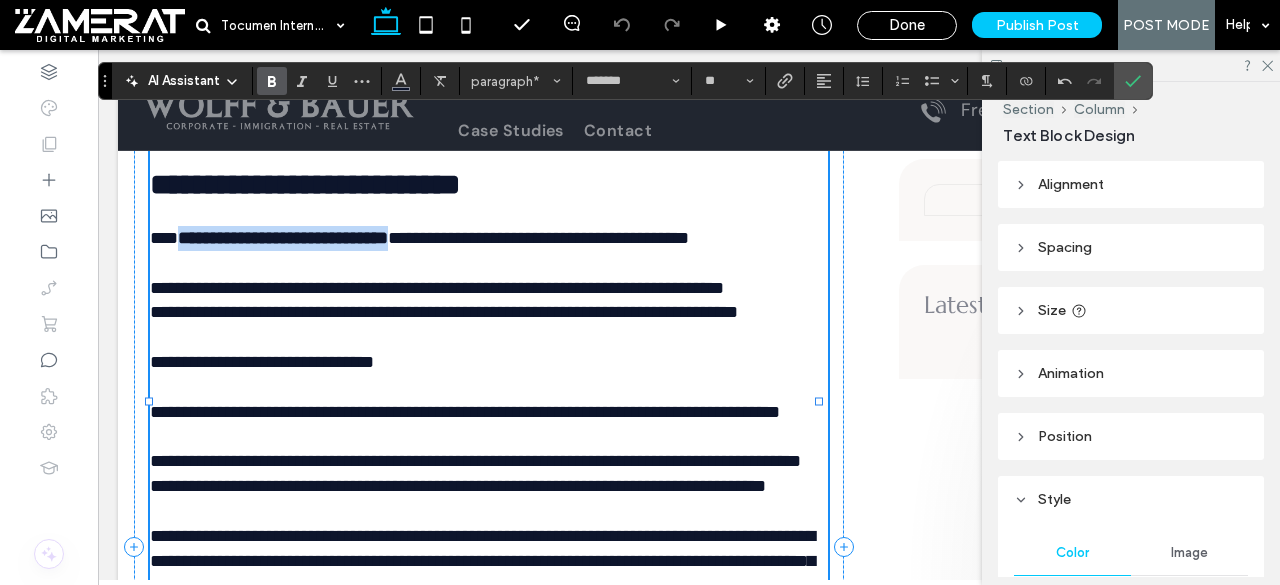 click on "**********" at bounding box center (283, 238) 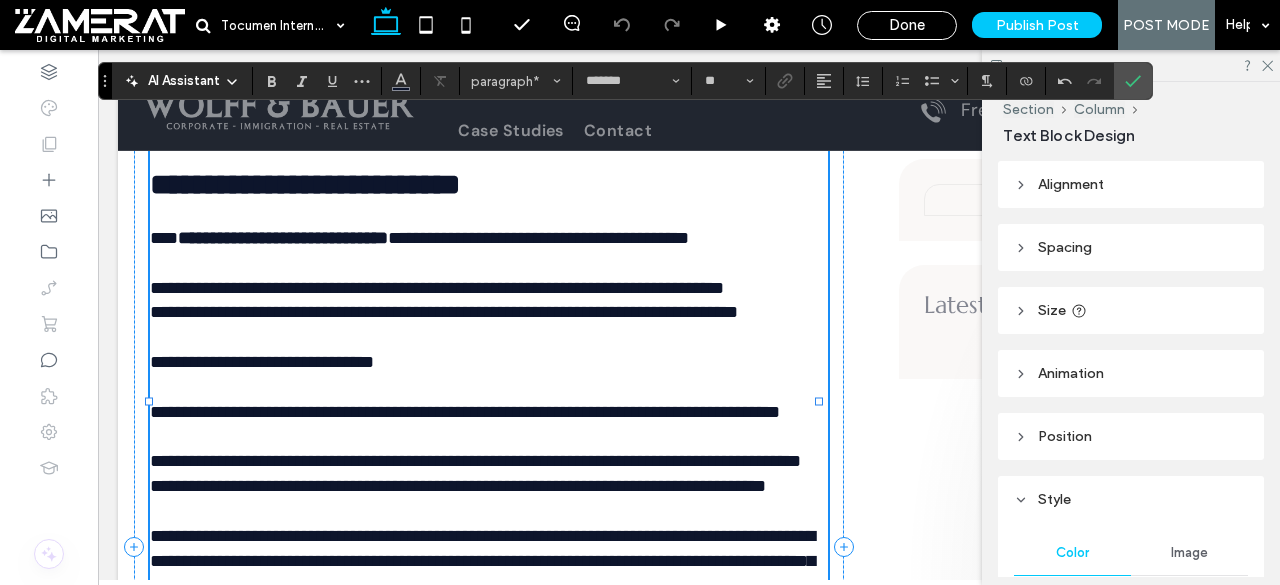 type on "*********" 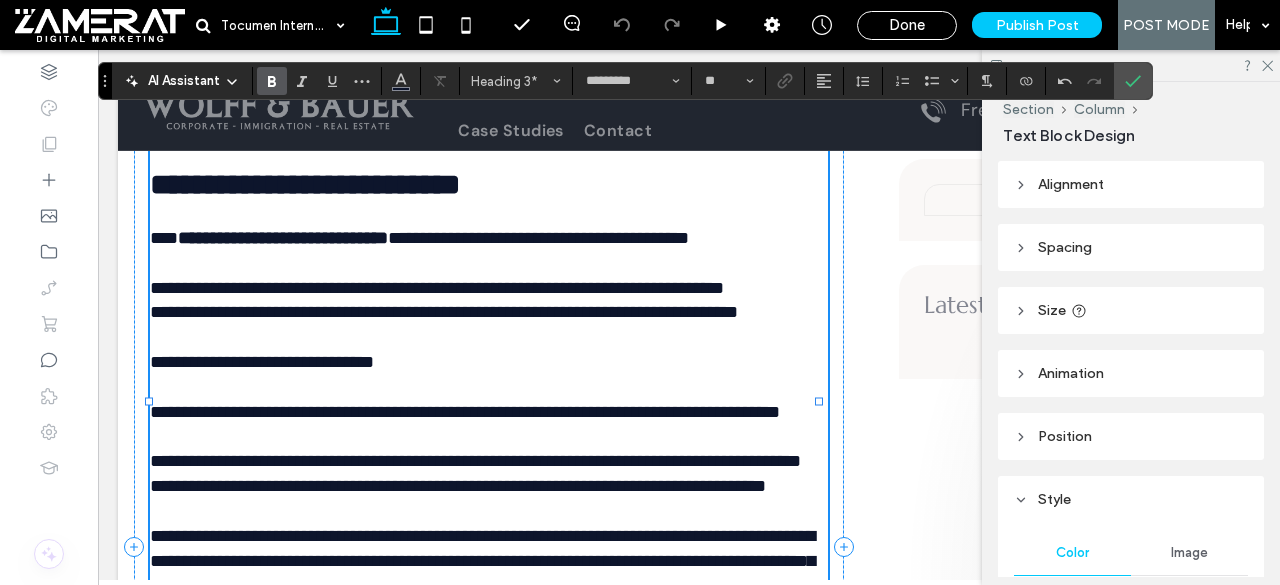 click on "**********" at bounding box center [305, 184] 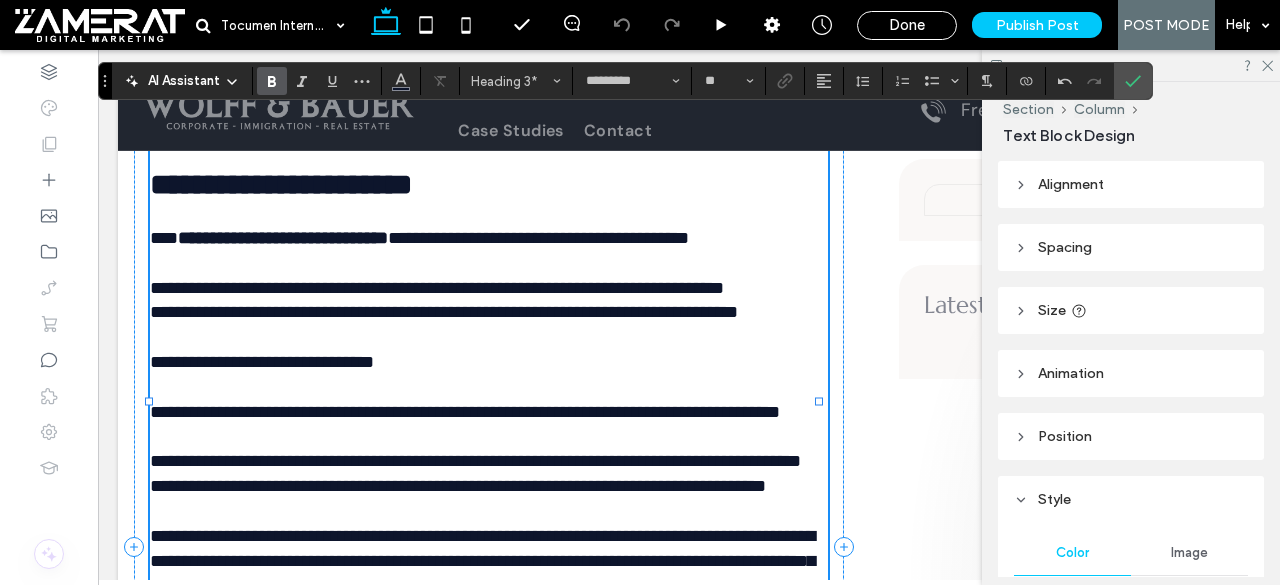 click on "**********" at bounding box center [283, 238] 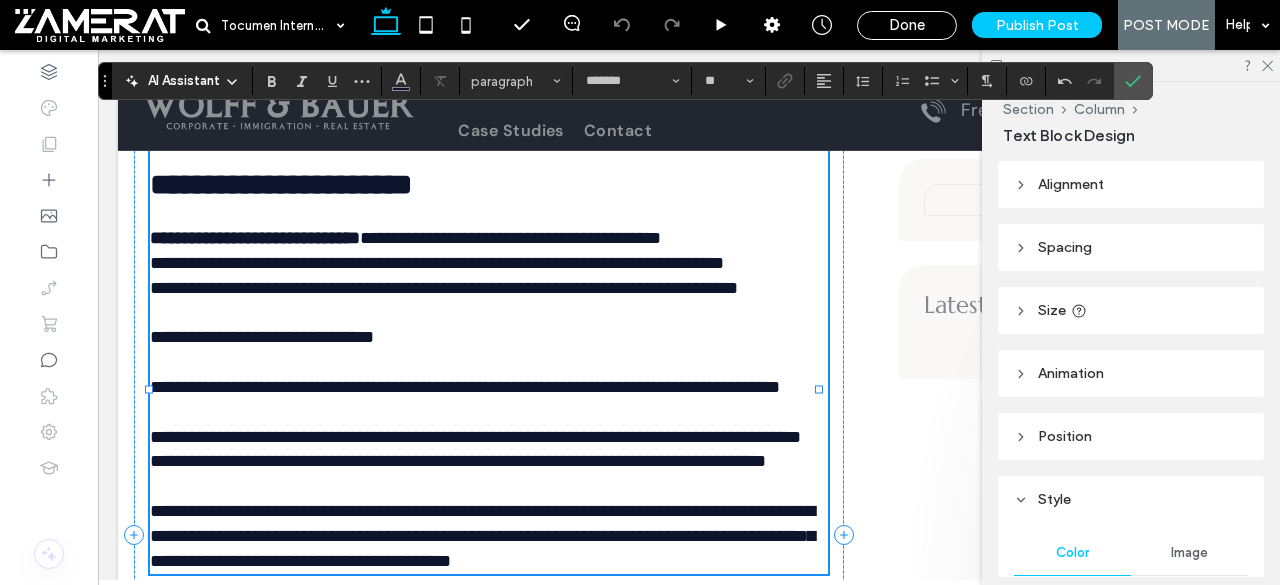 click on "**********" at bounding box center [510, 238] 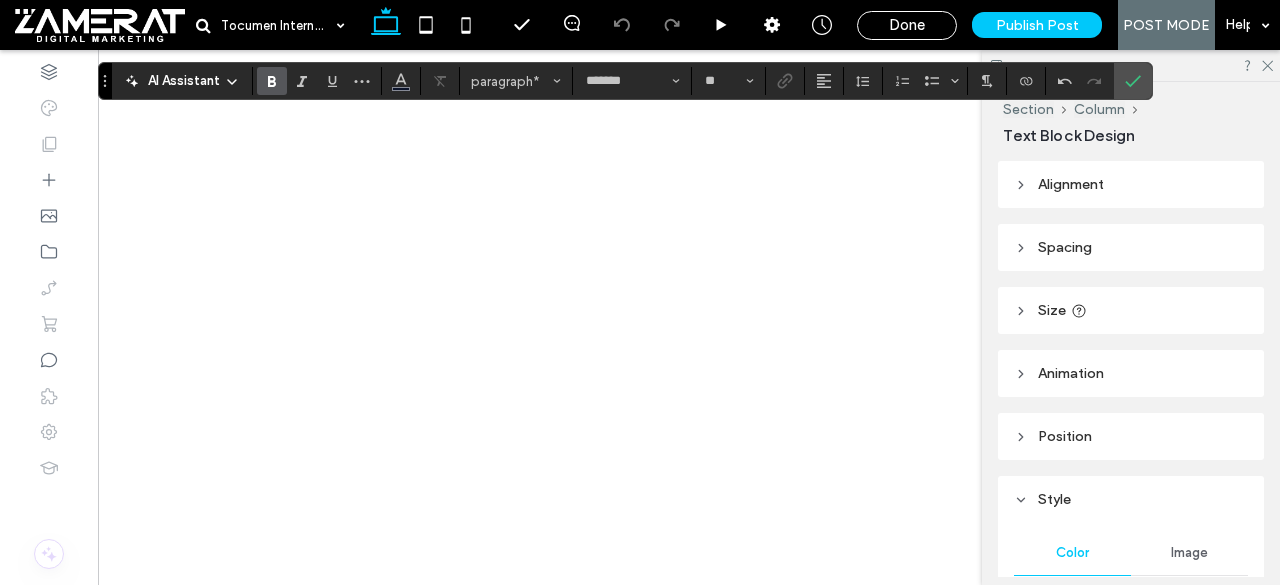 scroll, scrollTop: 0, scrollLeft: 0, axis: both 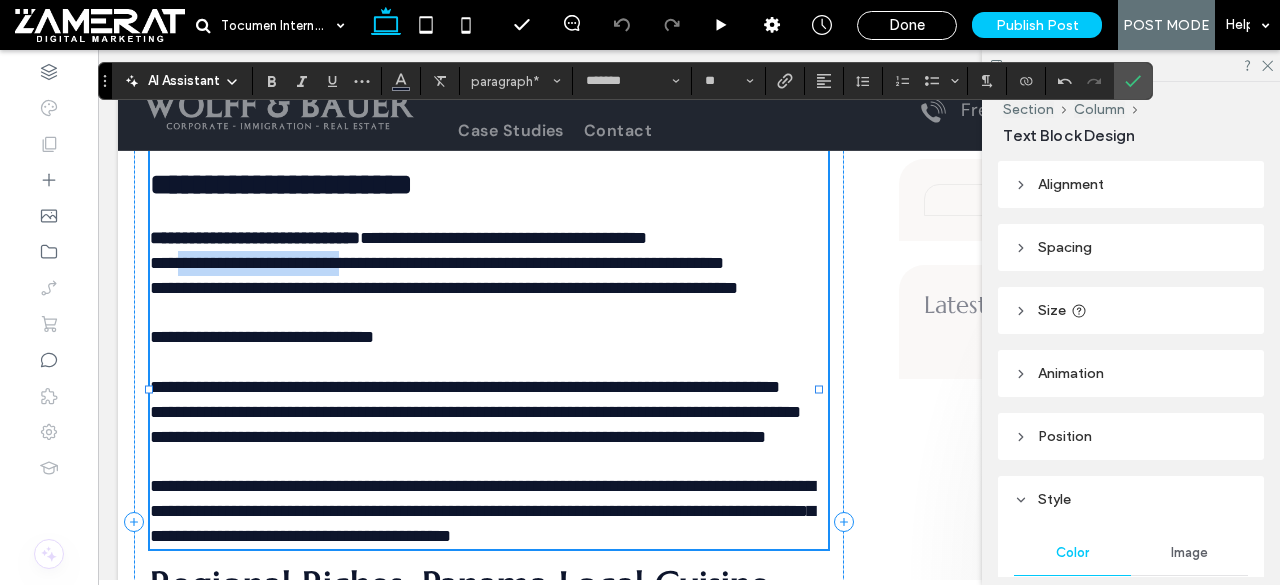 drag, startPoint x: 98, startPoint y: 50, endPoint x: 183, endPoint y: 296, distance: 260.27103 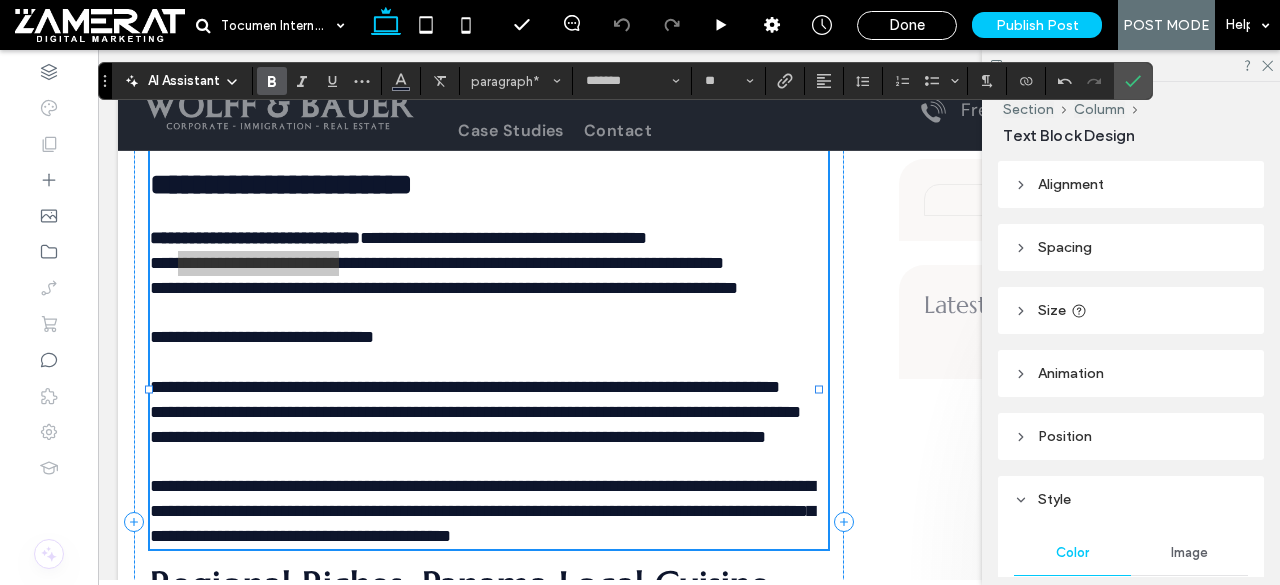 click 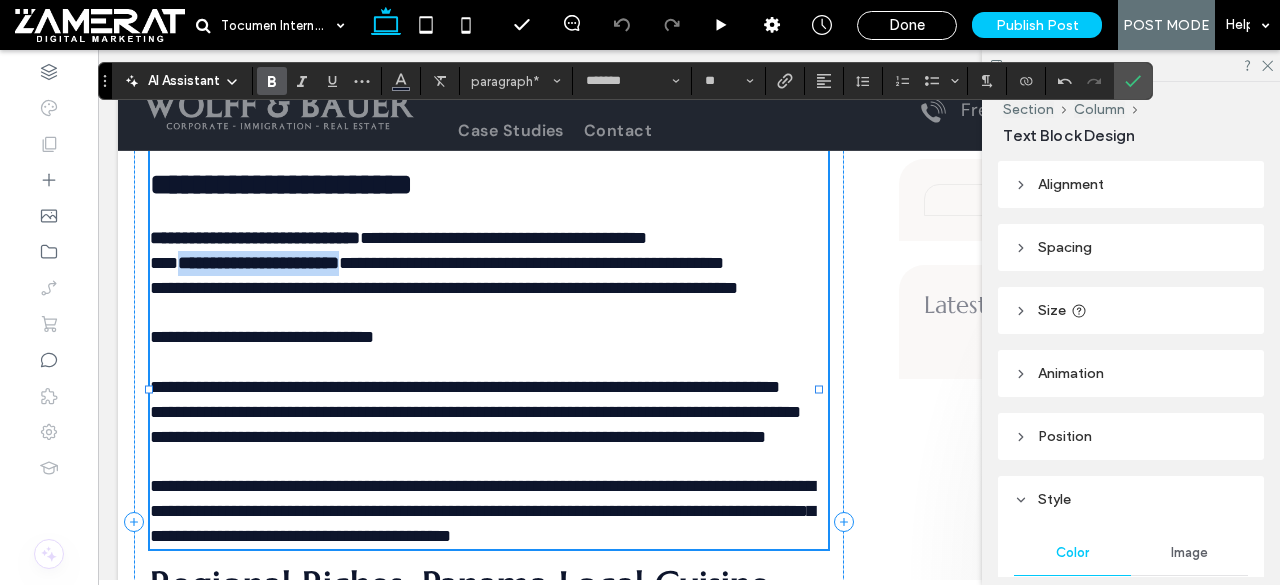 click on "**********" at bounding box center [258, 263] 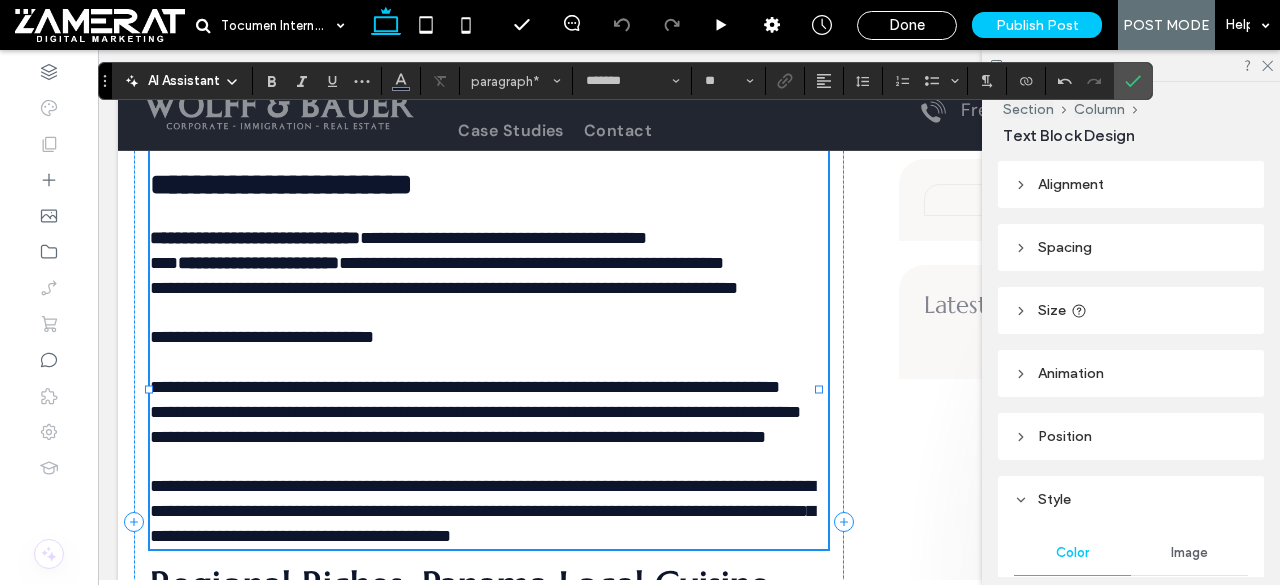 type 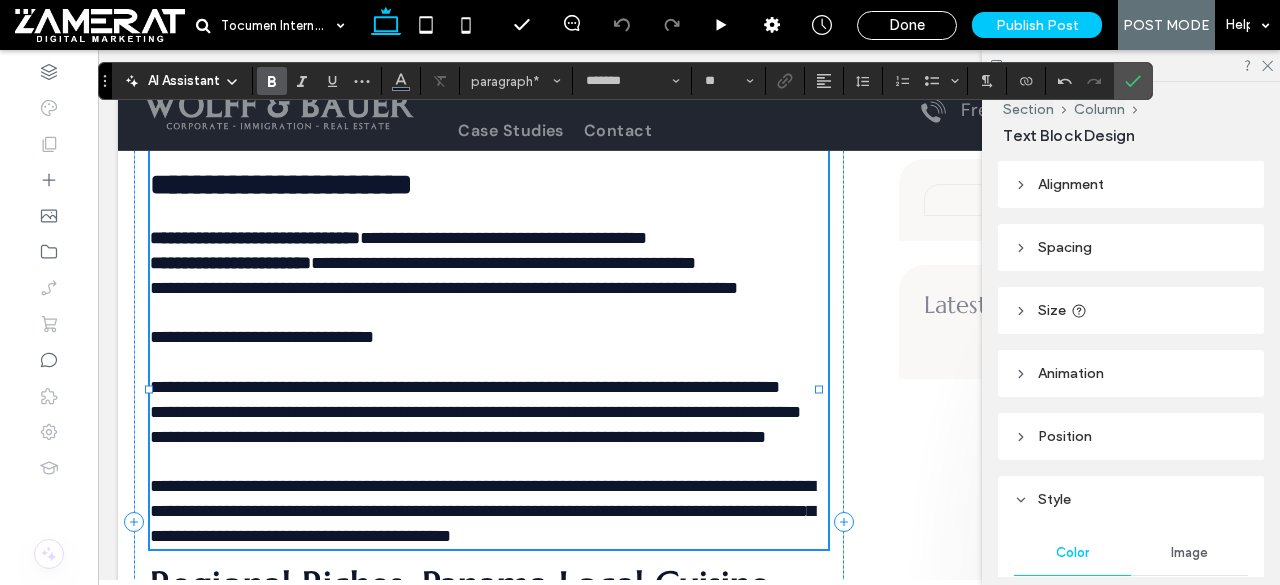 click on "**********" at bounding box center (503, 263) 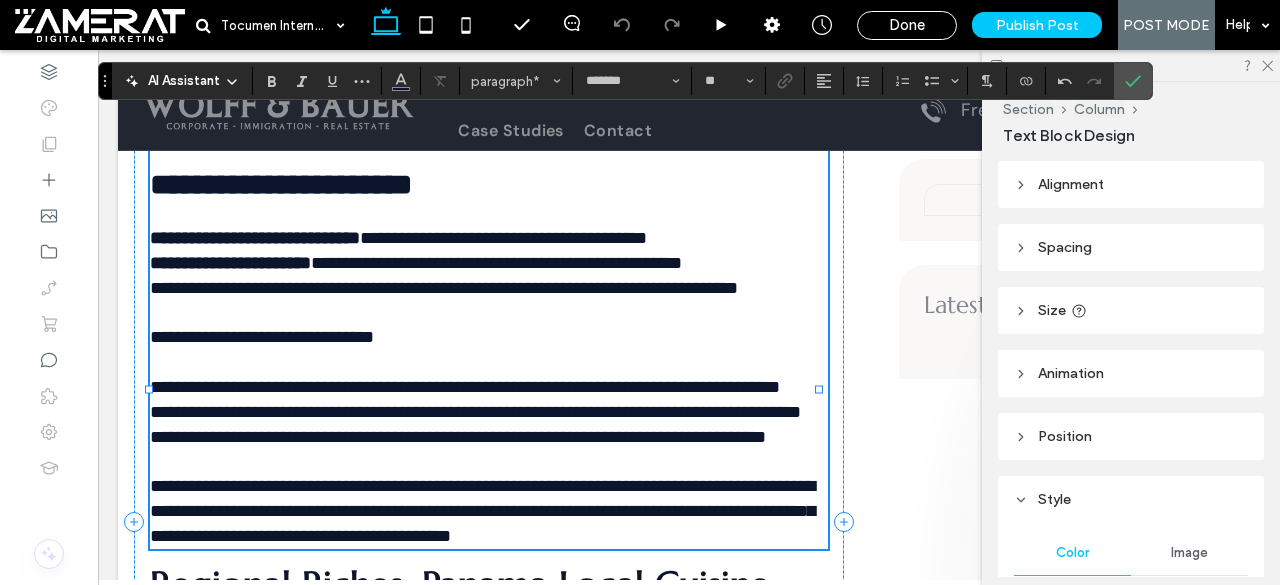 click on "**********" at bounding box center (444, 288) 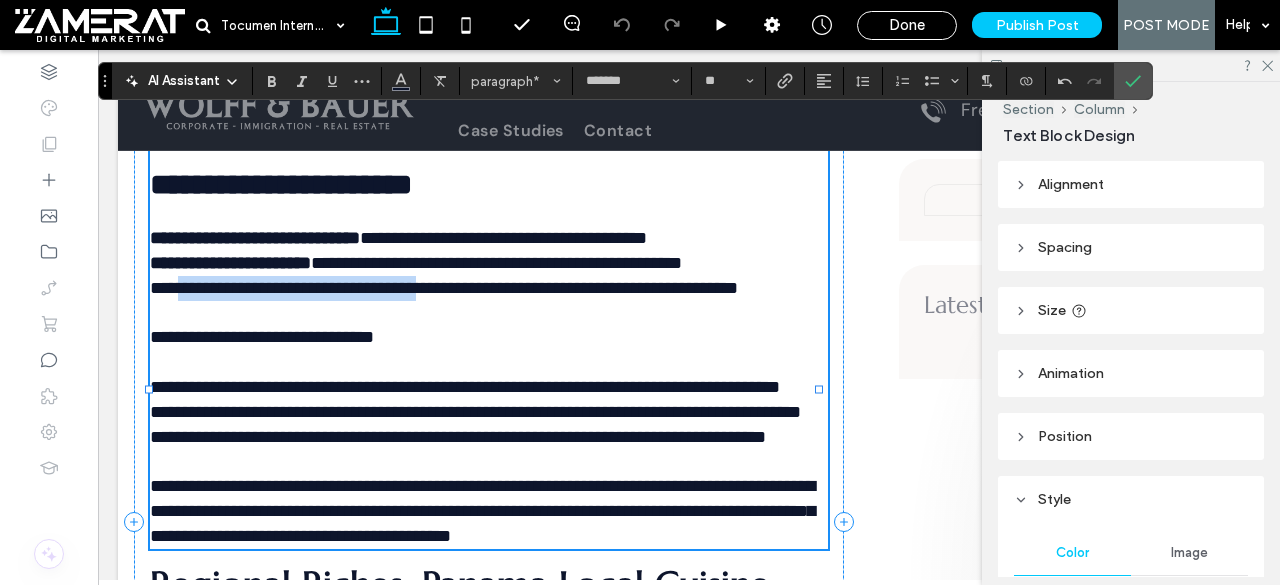 drag, startPoint x: 184, startPoint y: 330, endPoint x: 464, endPoint y: 327, distance: 280.01608 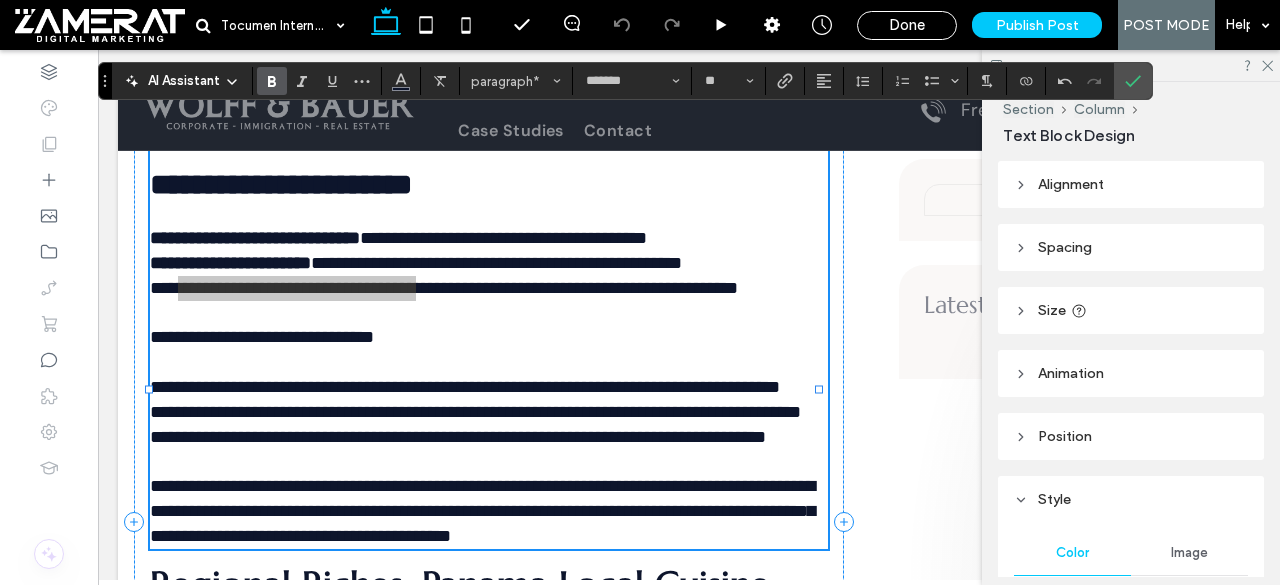 click 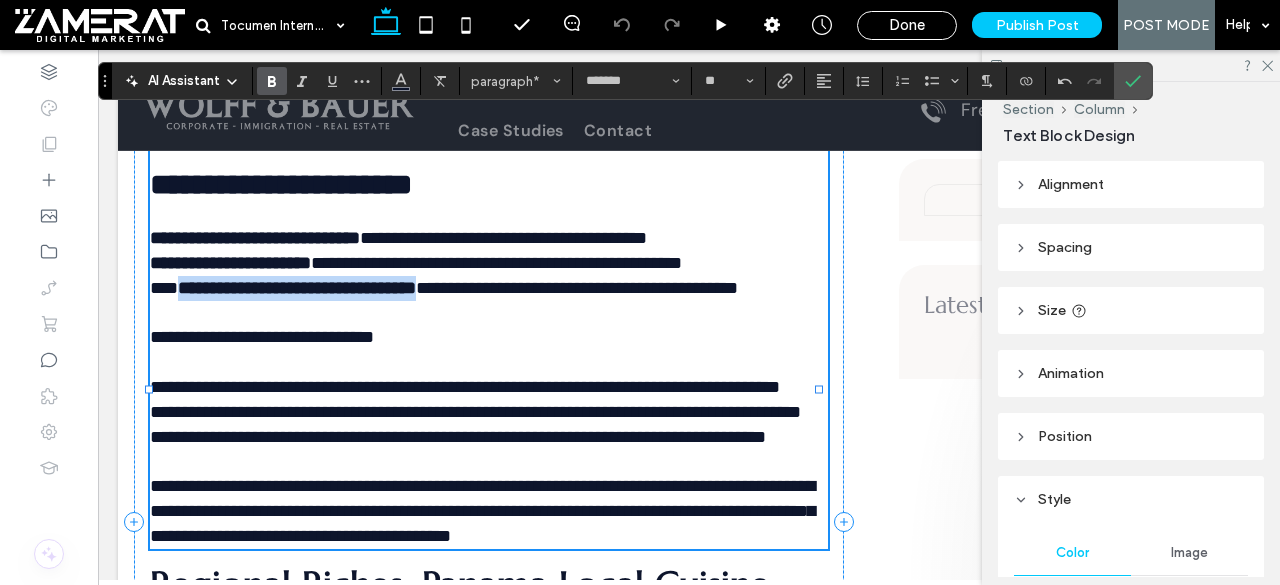 click on "**********" at bounding box center [297, 288] 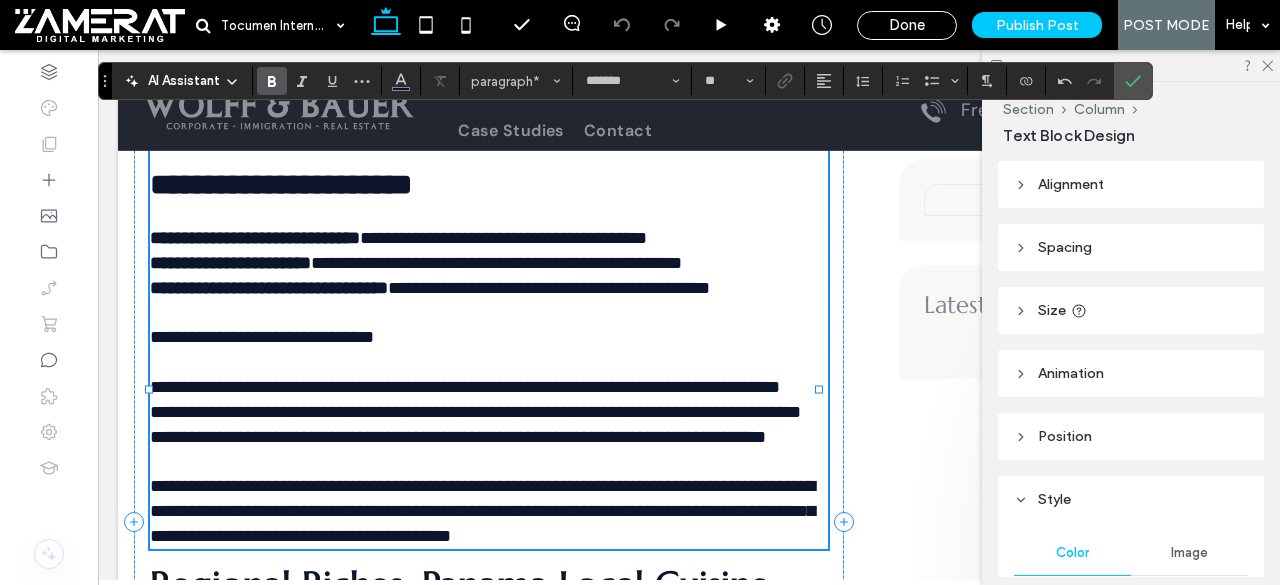 click on "**********" at bounding box center (549, 288) 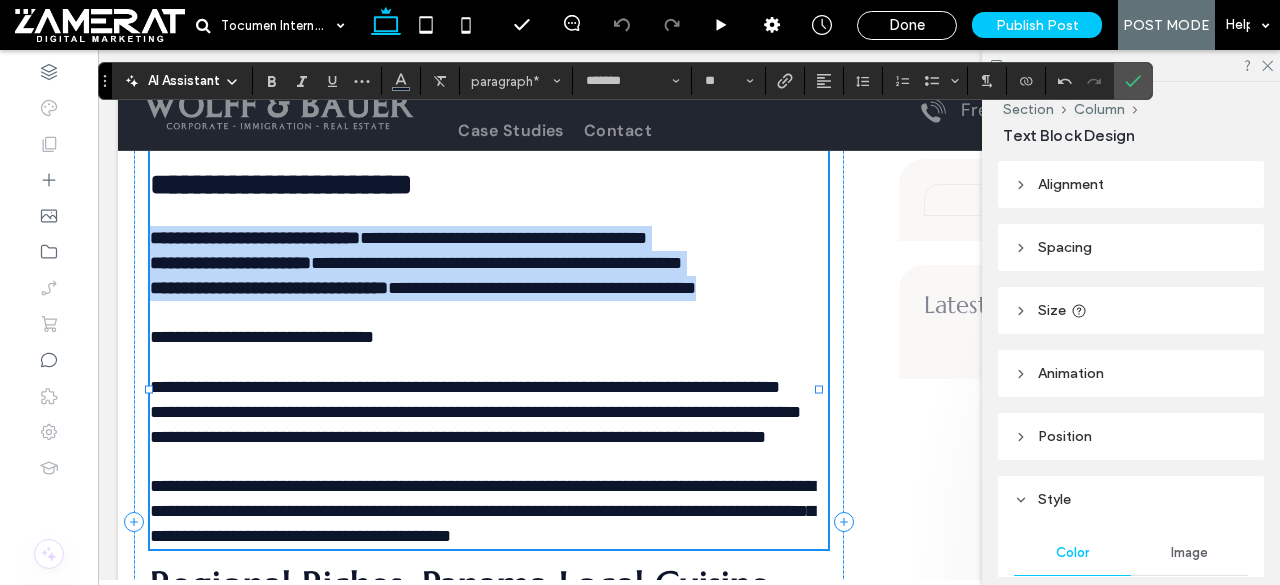 drag, startPoint x: 152, startPoint y: 285, endPoint x: 348, endPoint y: 362, distance: 210.58252 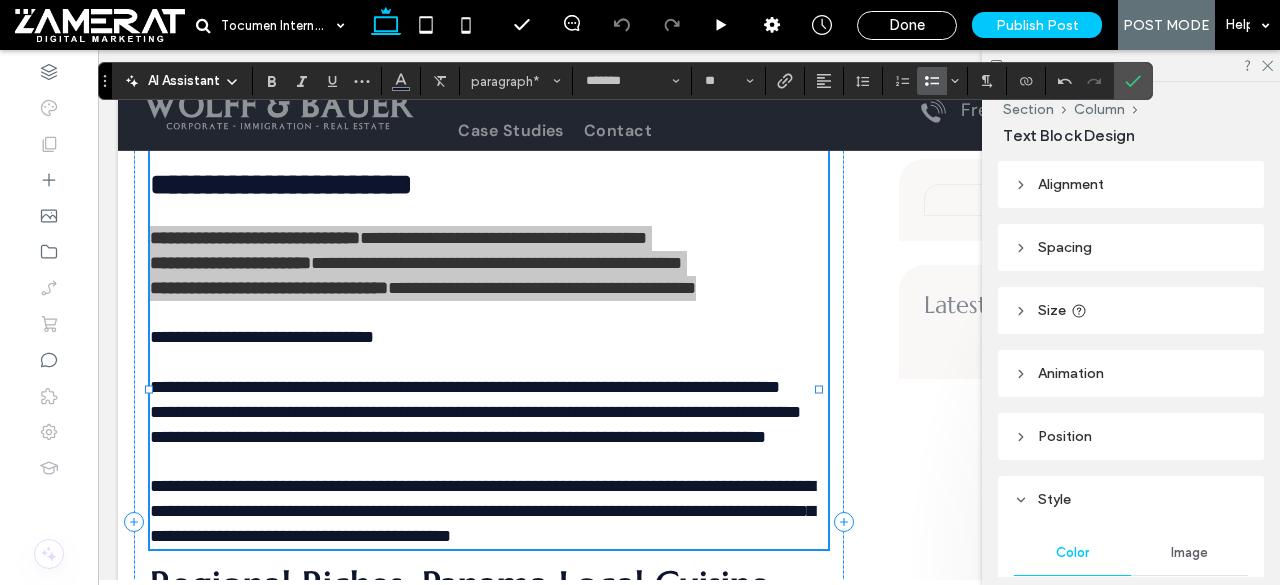 click 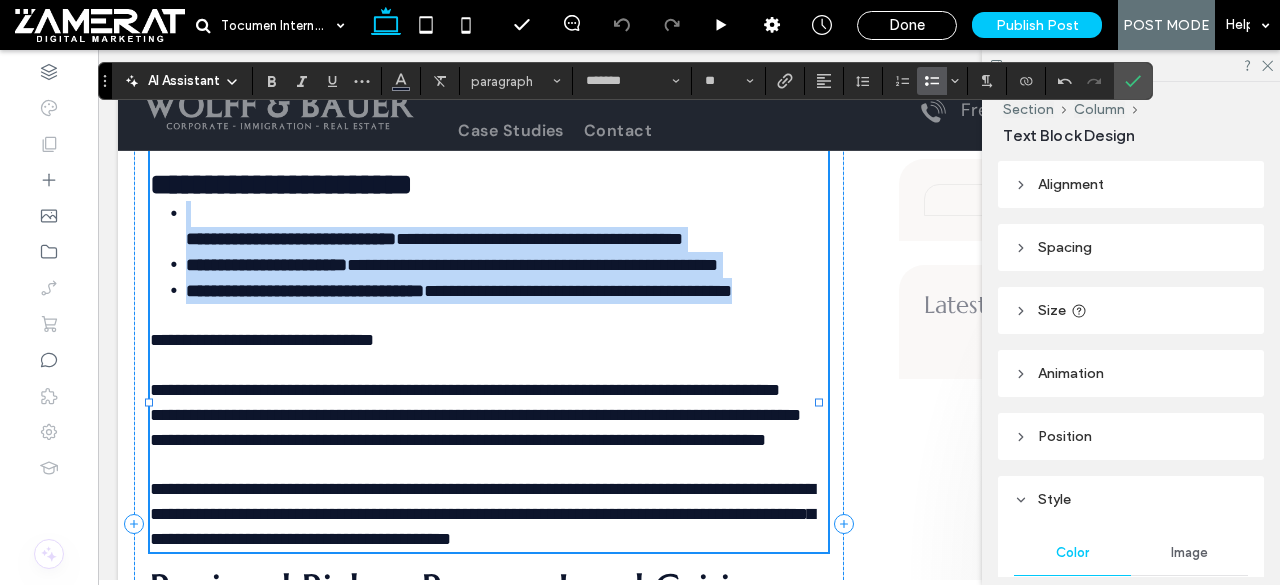 click on "**********" at bounding box center [489, 252] 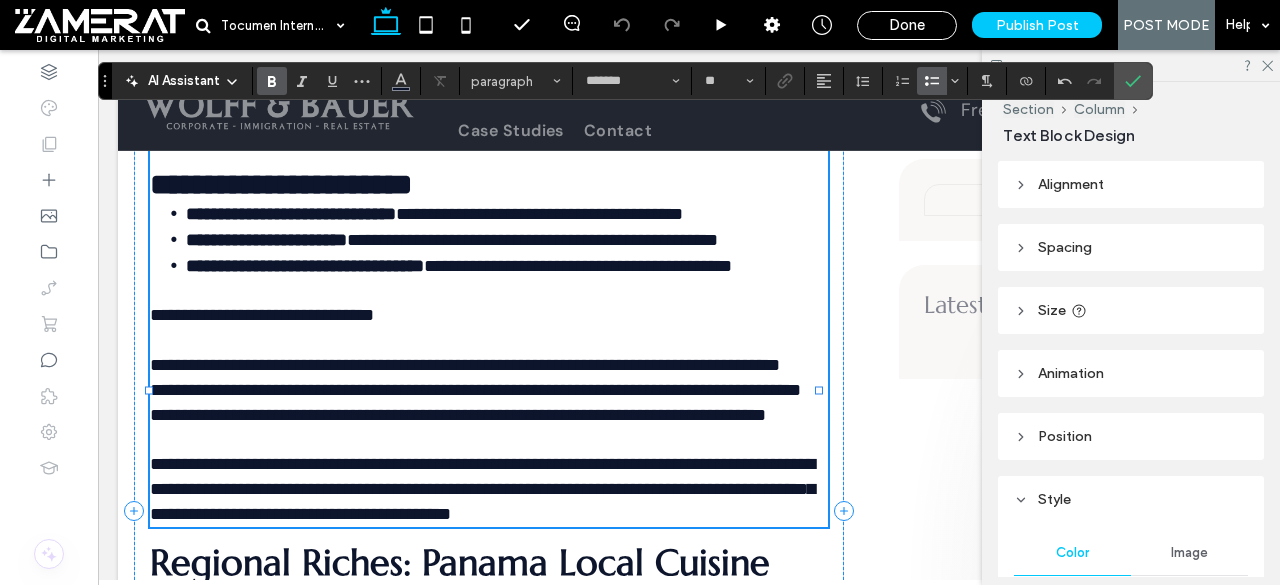 type on "*********" 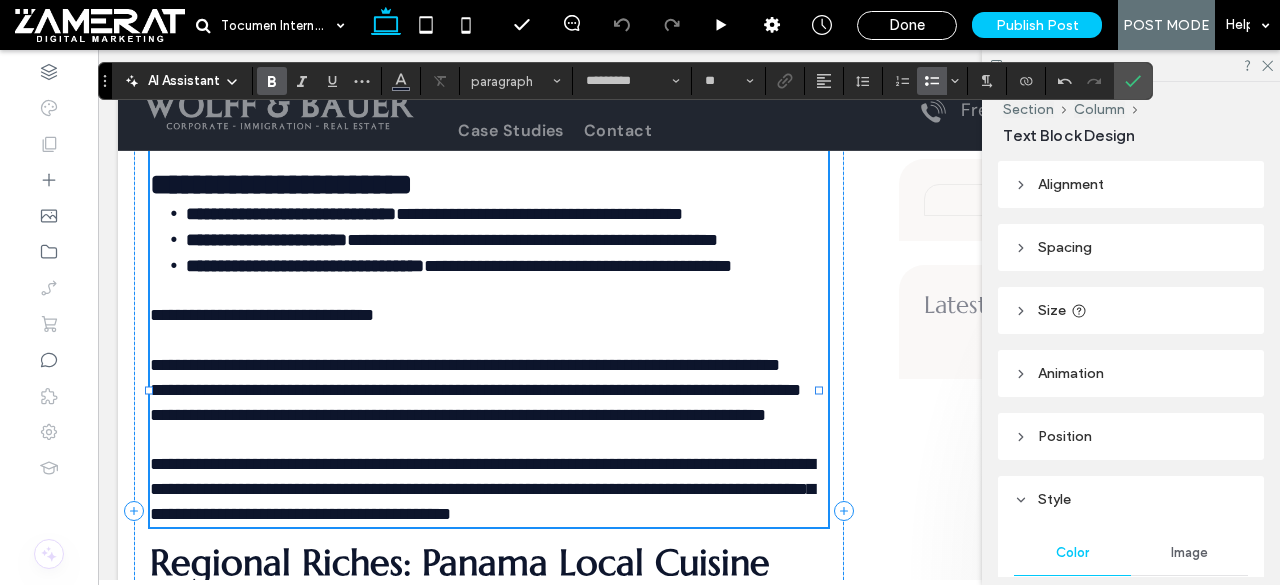 click on "**********" at bounding box center (489, 185) 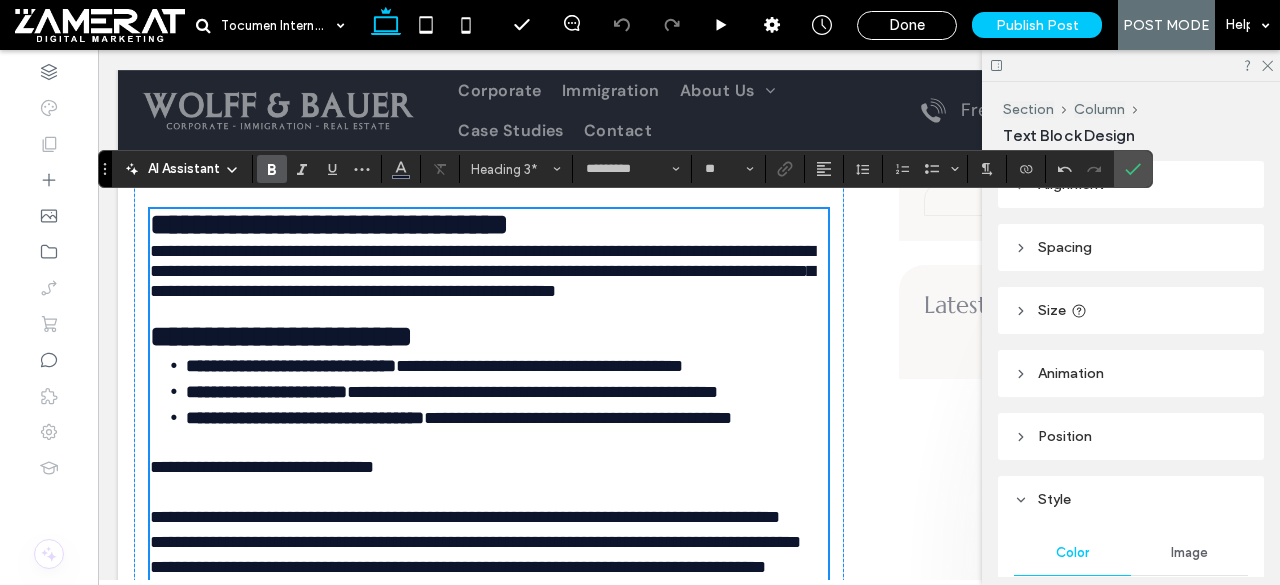 scroll, scrollTop: 3368, scrollLeft: 0, axis: vertical 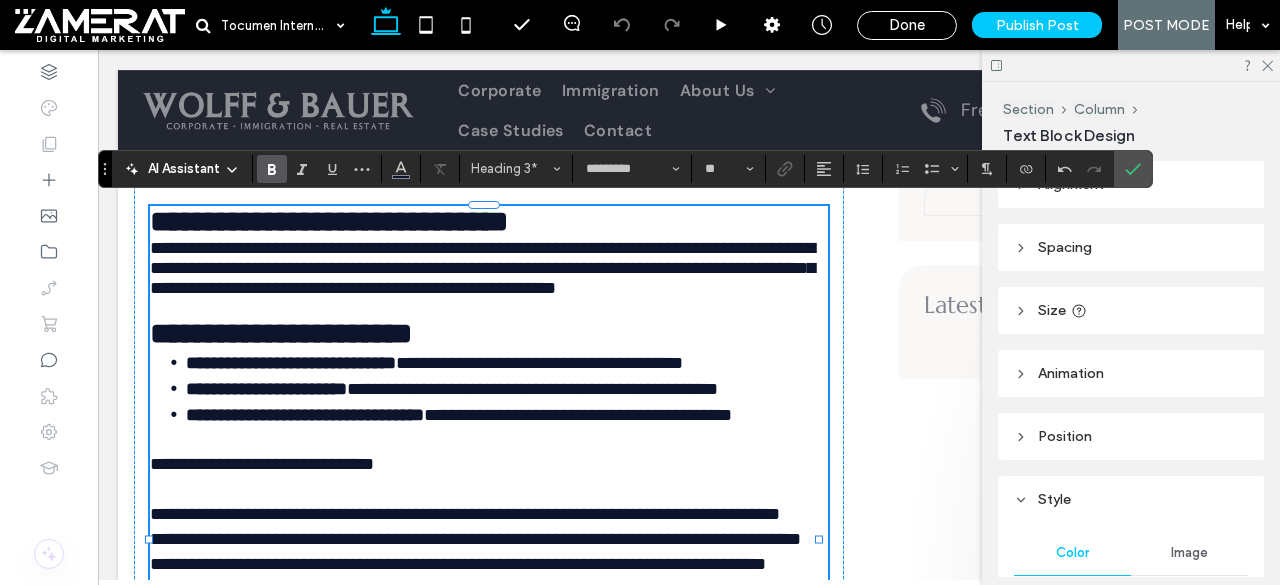 click on "**********" at bounding box center (329, 221) 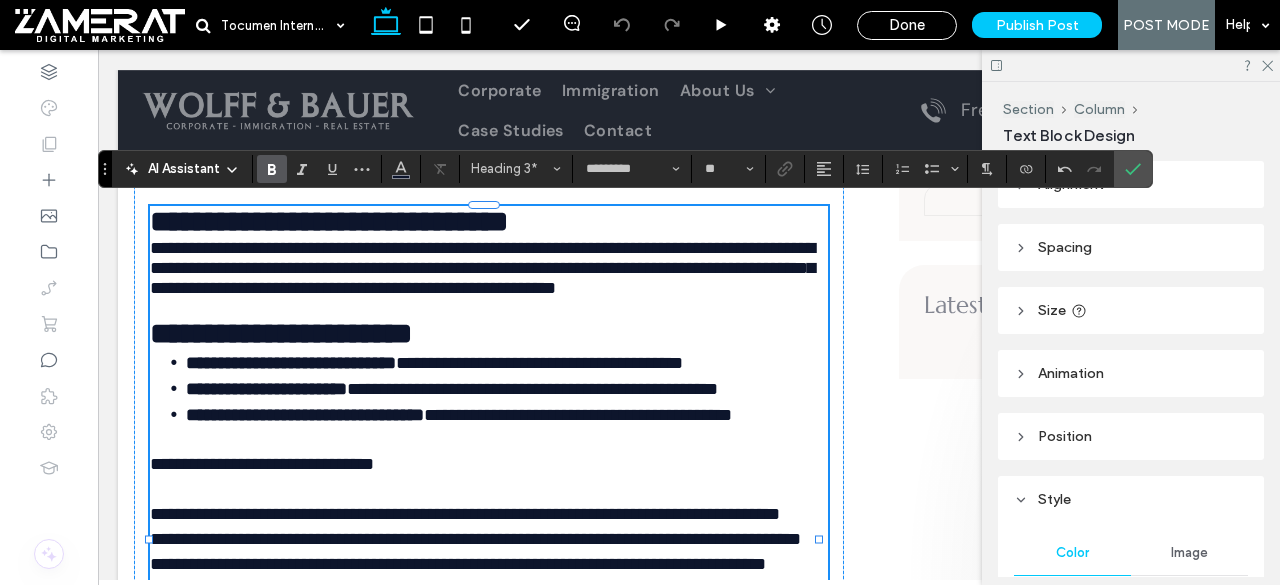 click on "**********" at bounding box center (329, 221) 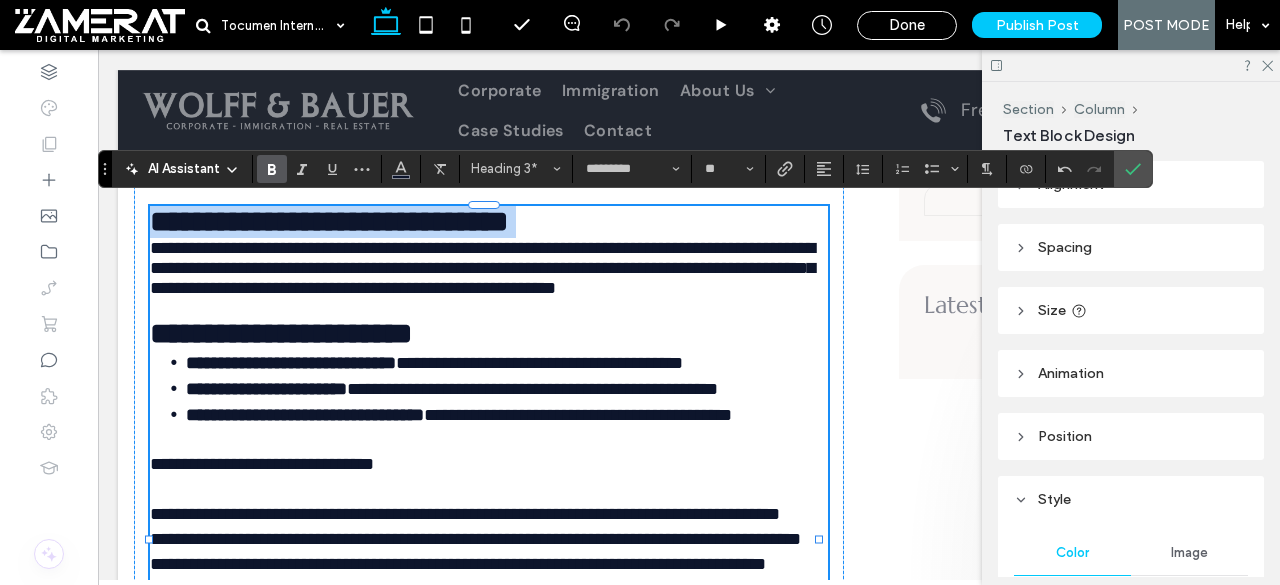 click on "**********" at bounding box center (281, 333) 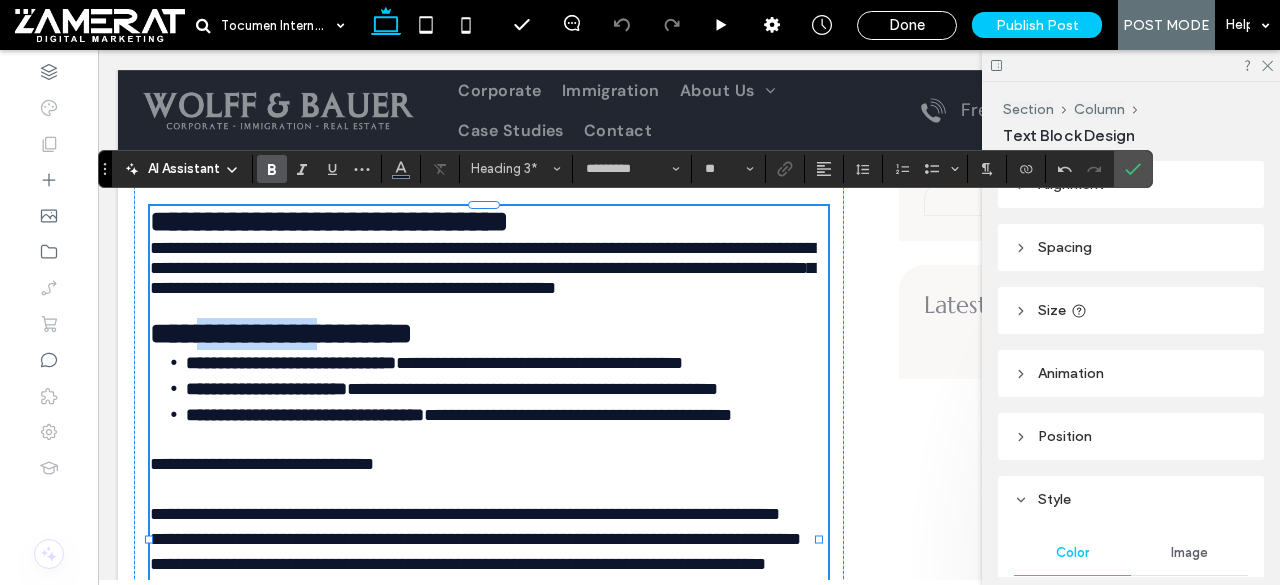 click on "**********" at bounding box center (281, 333) 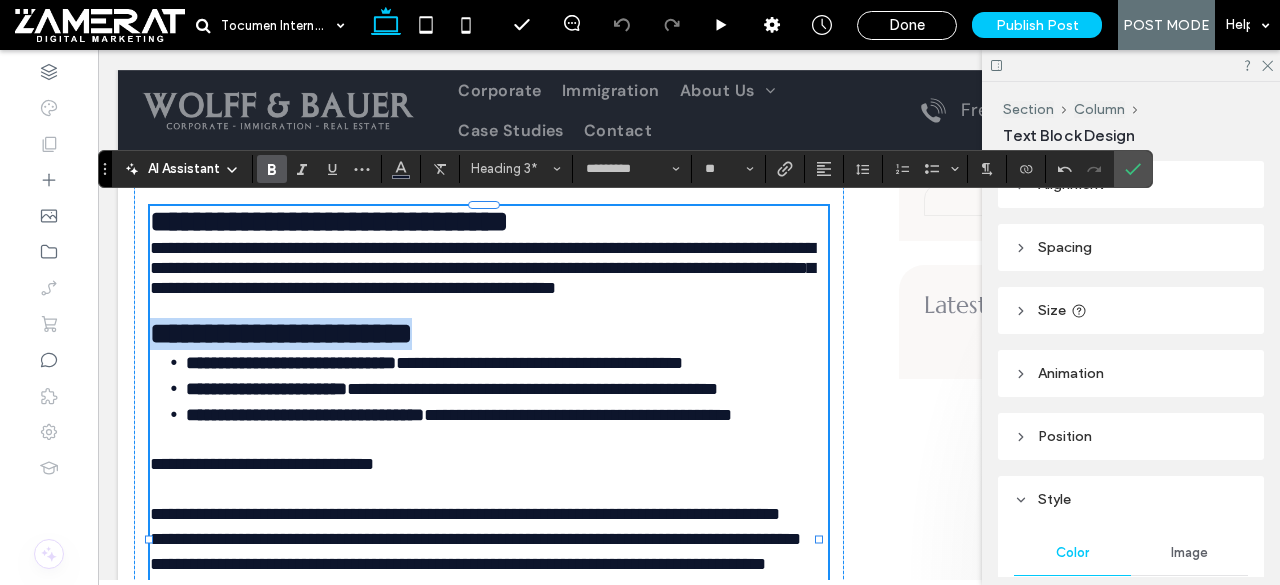 click on "**********" at bounding box center (281, 333) 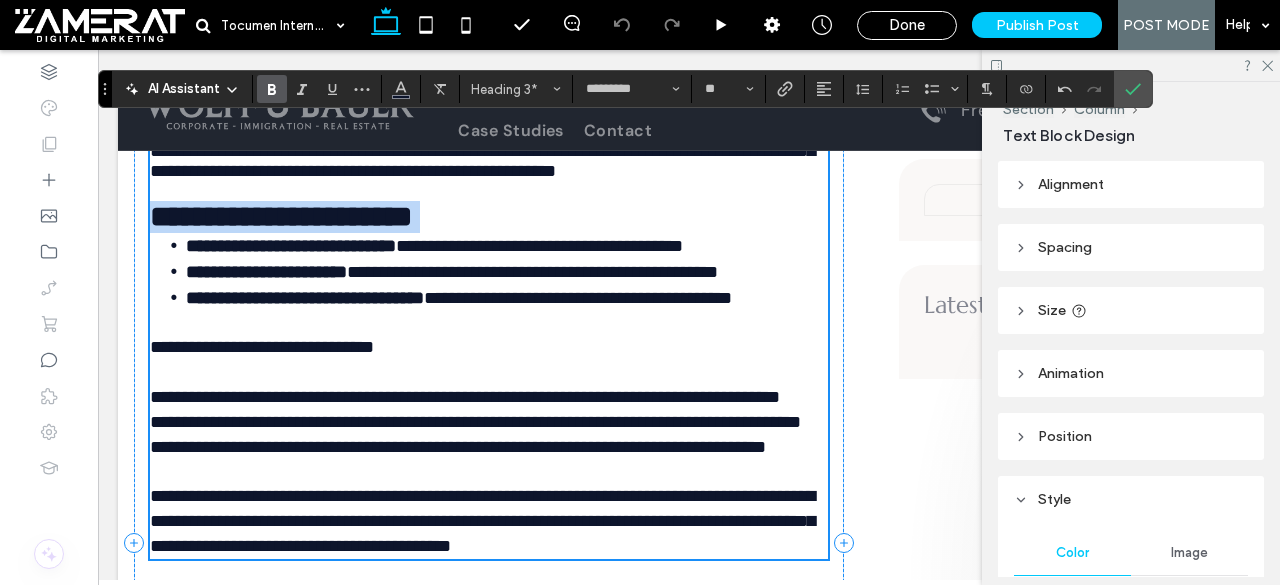 scroll, scrollTop: 3497, scrollLeft: 0, axis: vertical 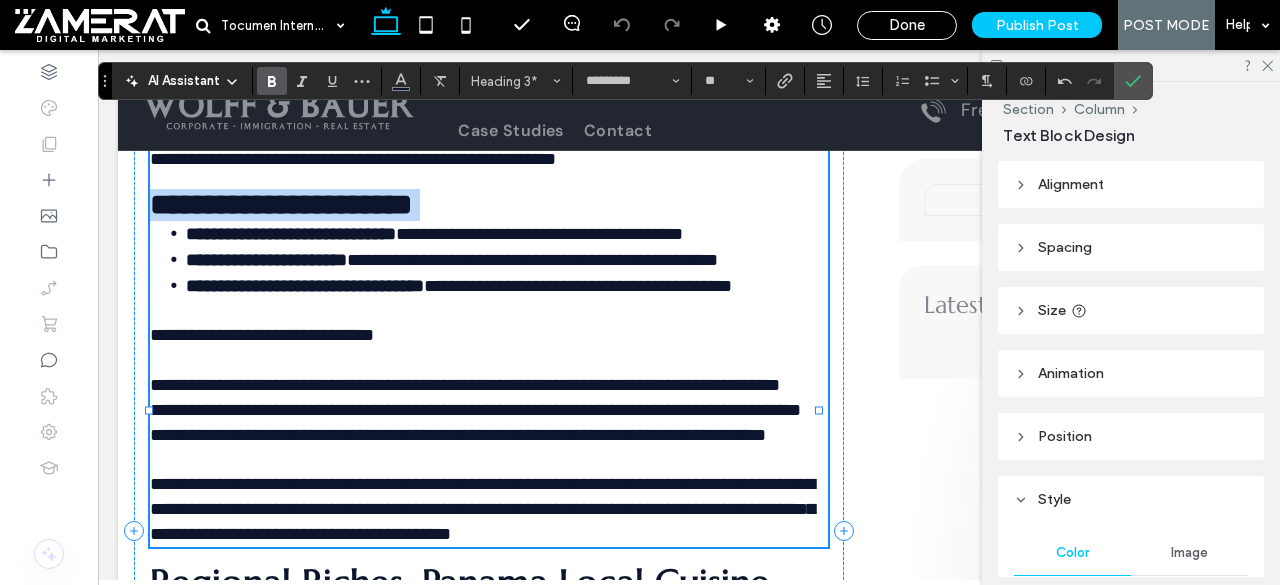 click on "**********" at bounding box center (262, 335) 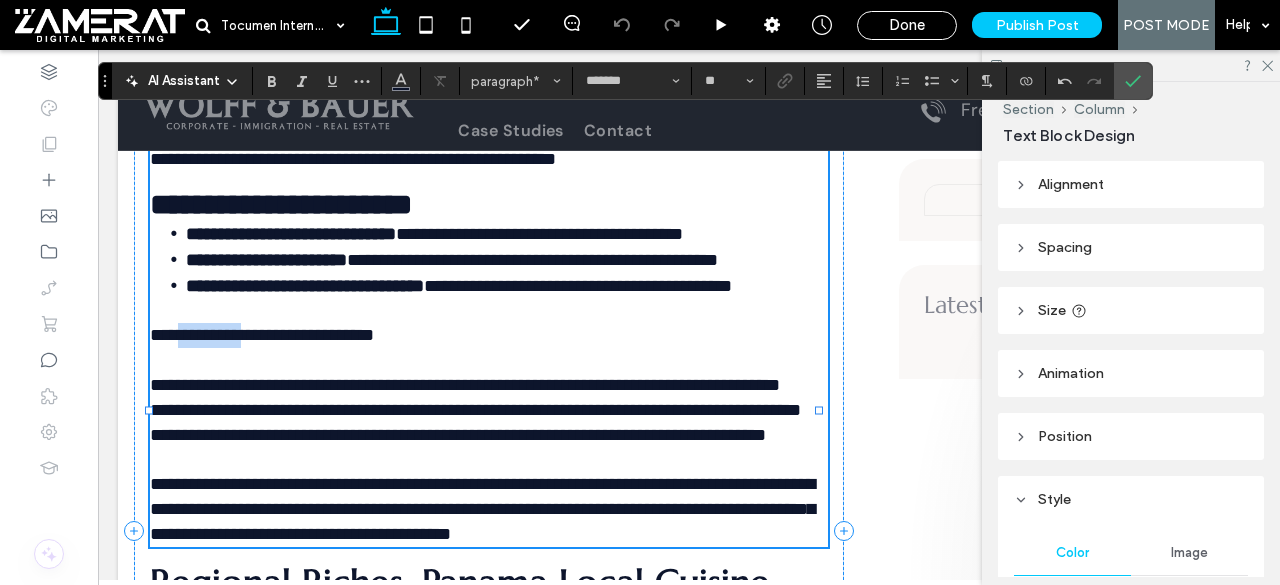 click on "**********" at bounding box center [262, 335] 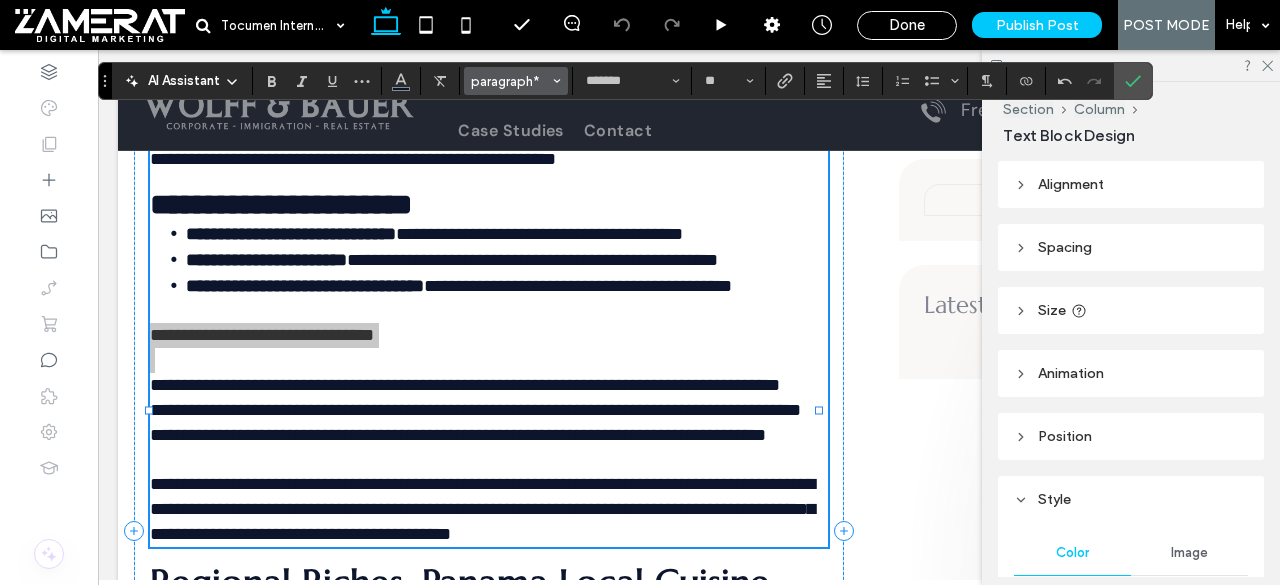 click on "paragraph*" at bounding box center (510, 81) 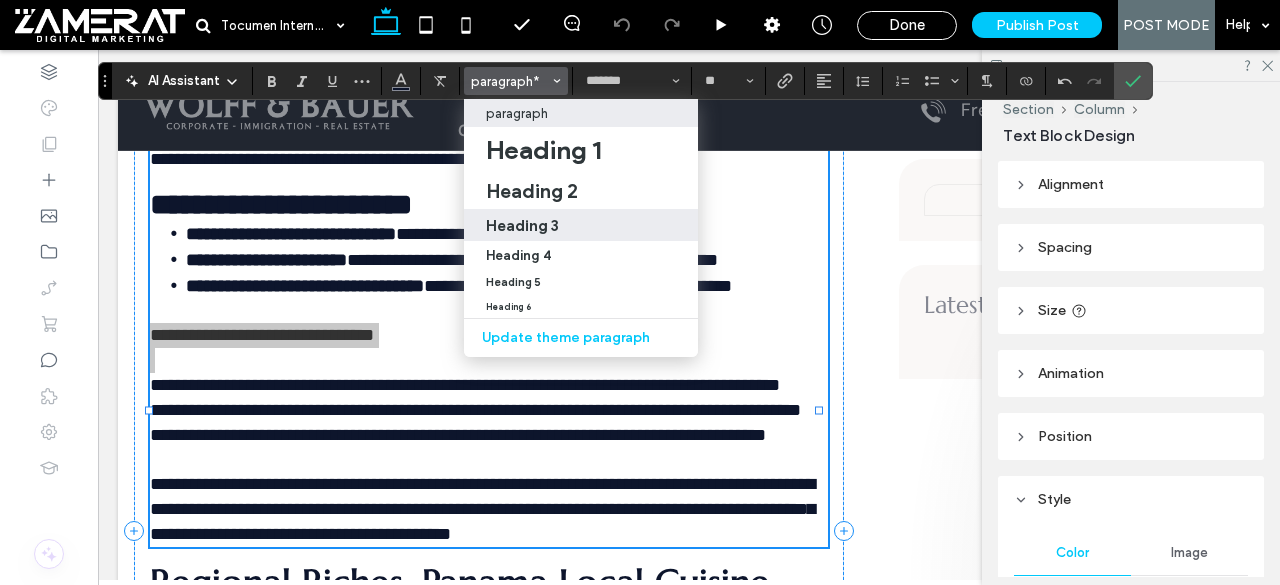 click on "Heading 3" at bounding box center [522, 225] 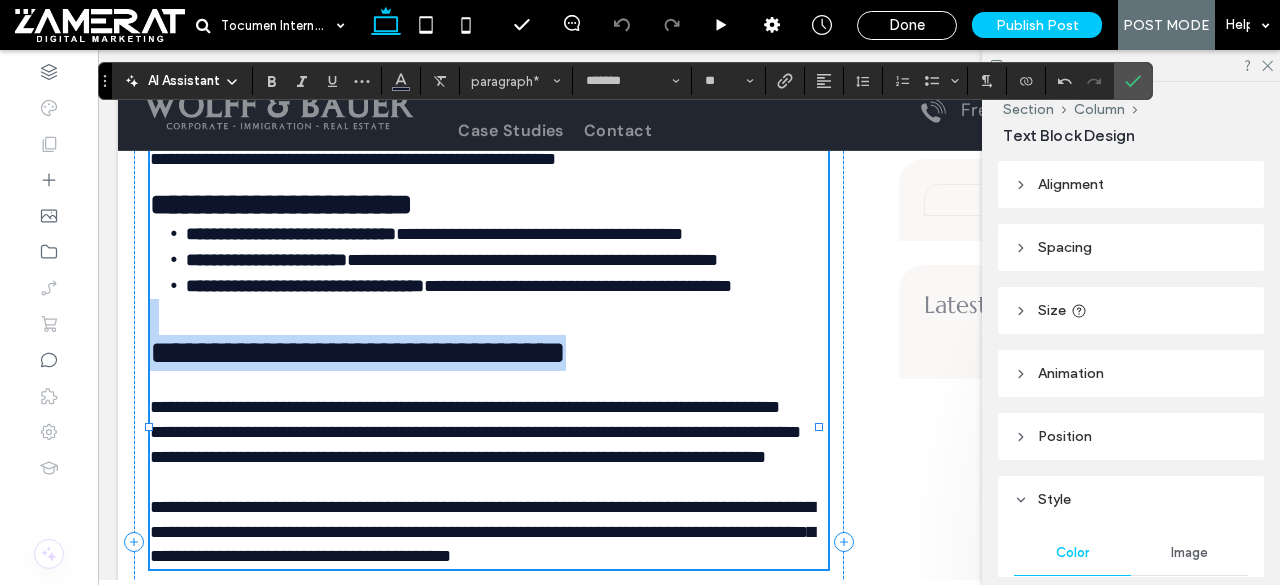 type 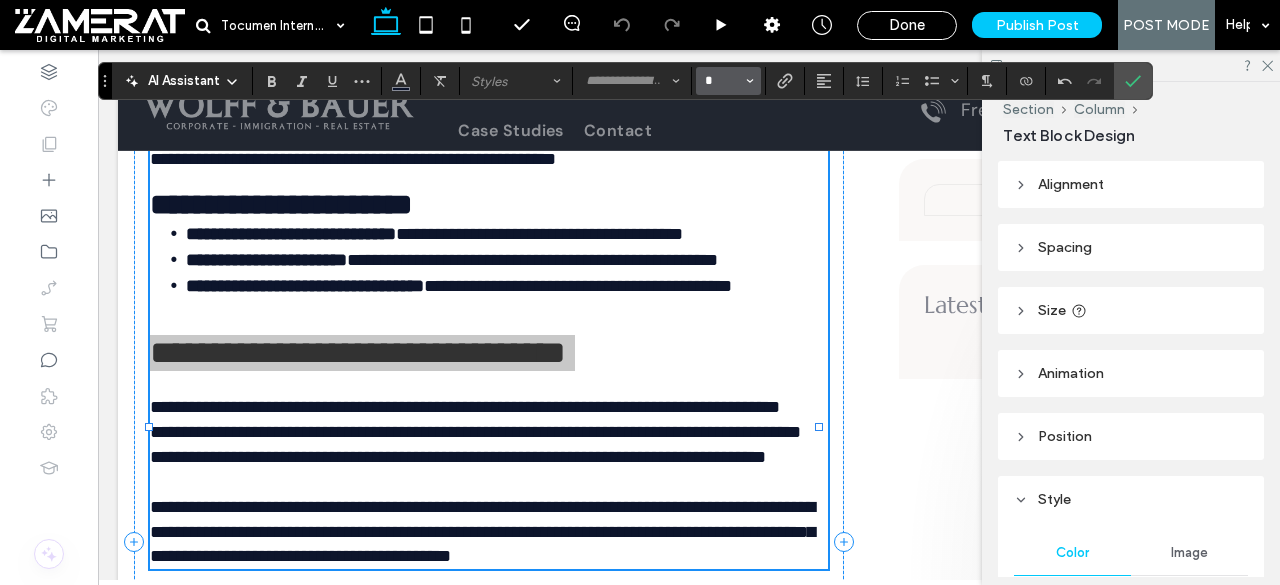 click on "*" at bounding box center (722, 81) 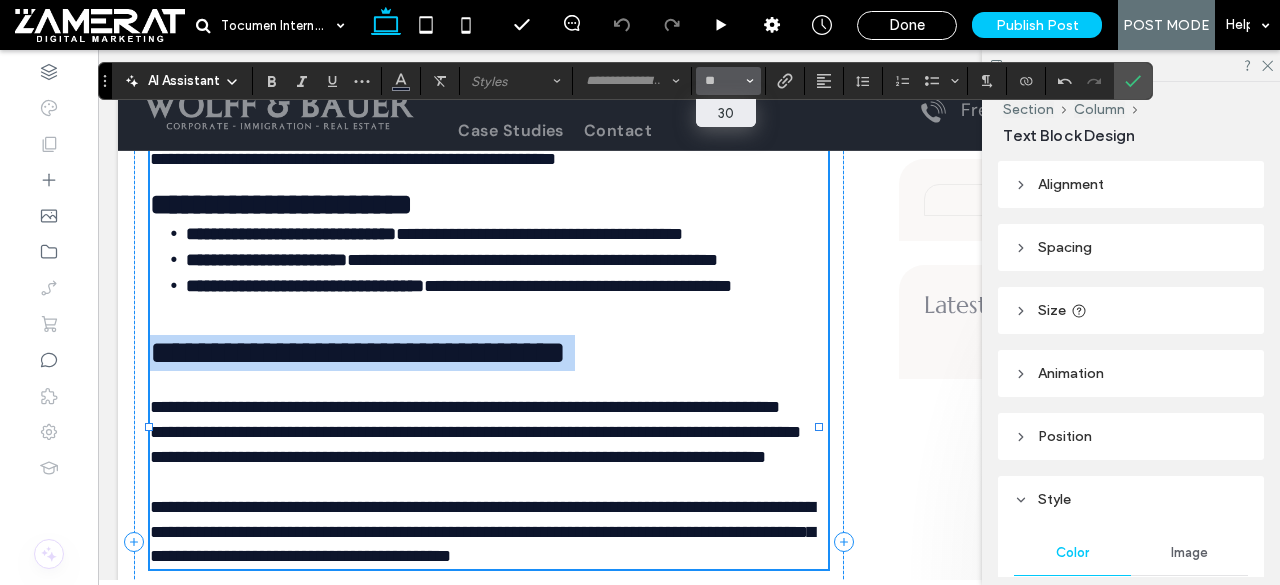 type on "*" 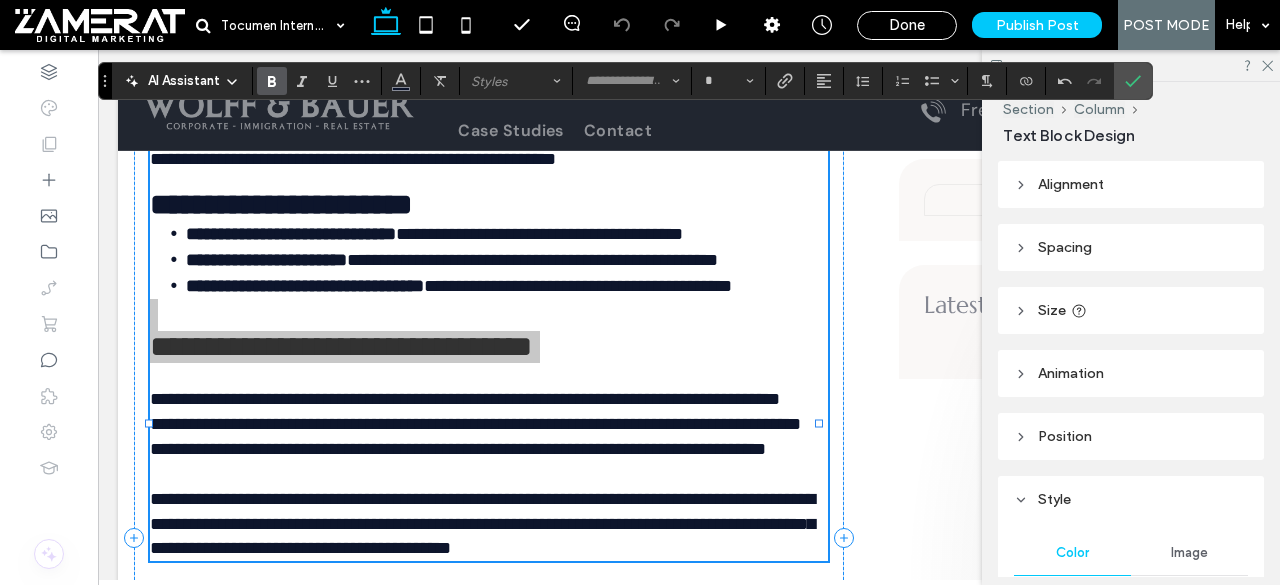 click 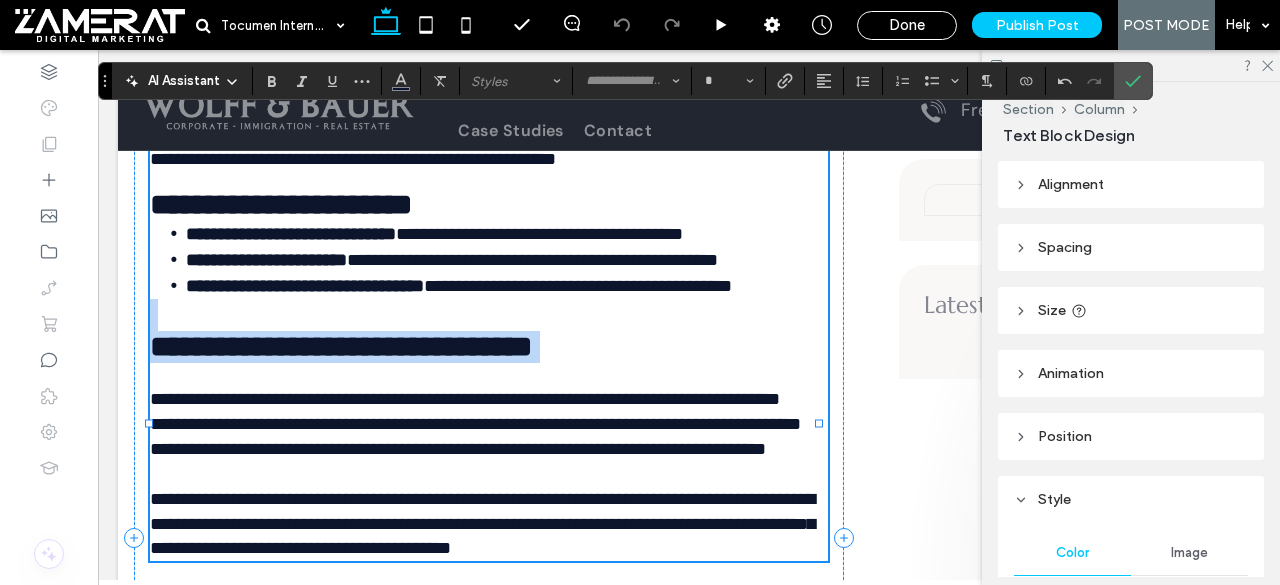 click on "**********" at bounding box center (341, 346) 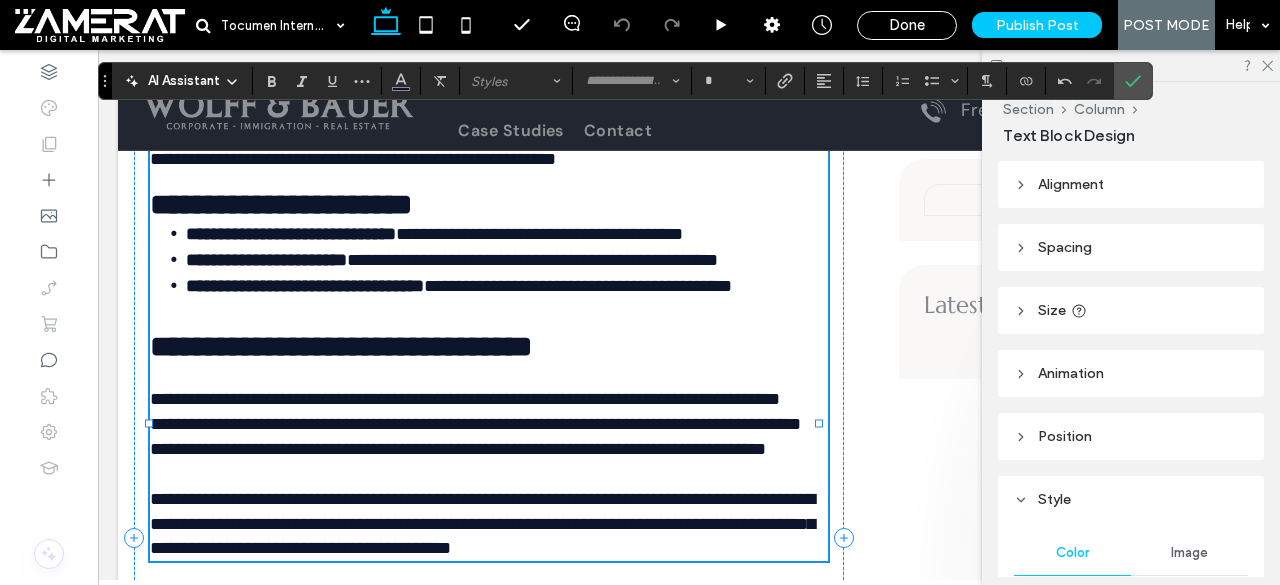 type on "*********" 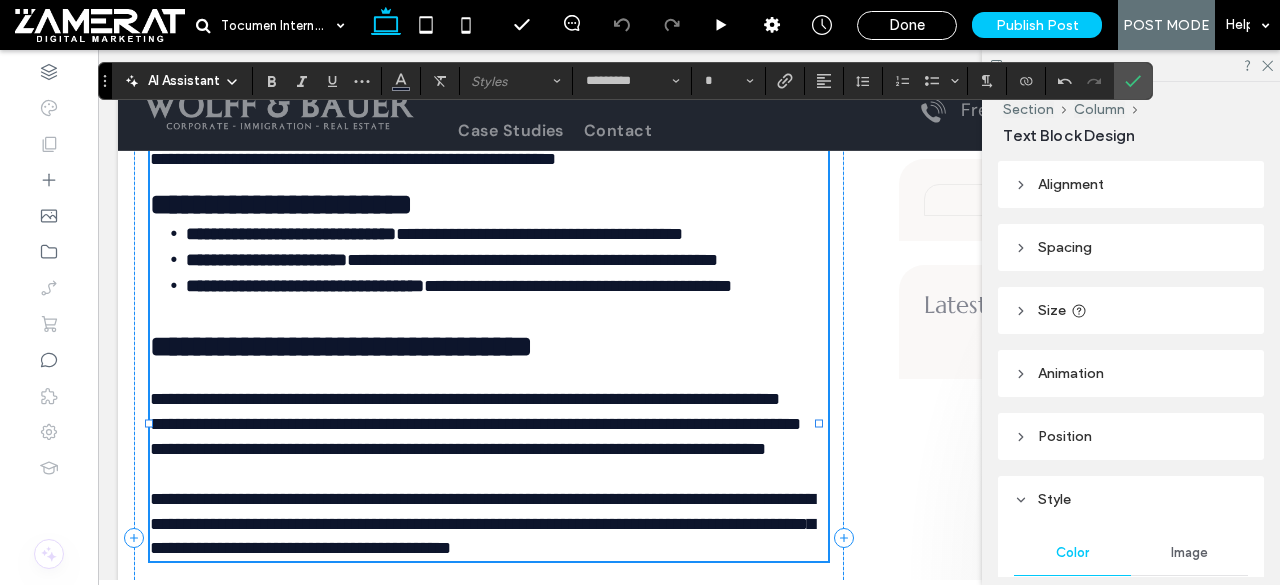 type on "**" 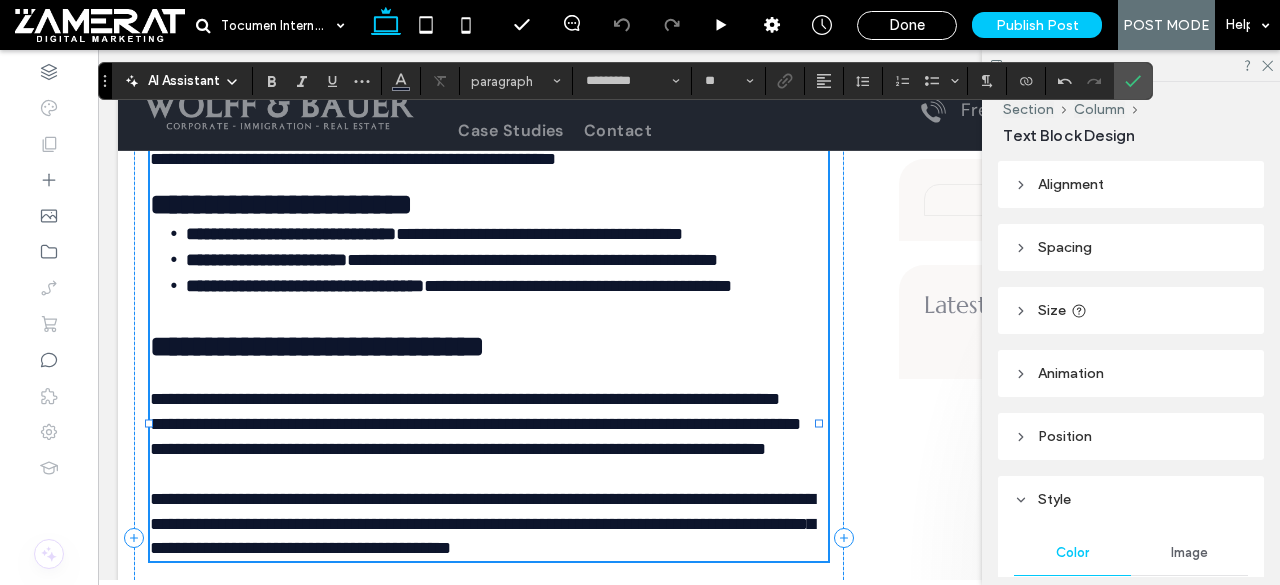 click on "**********" at bounding box center (489, 331) 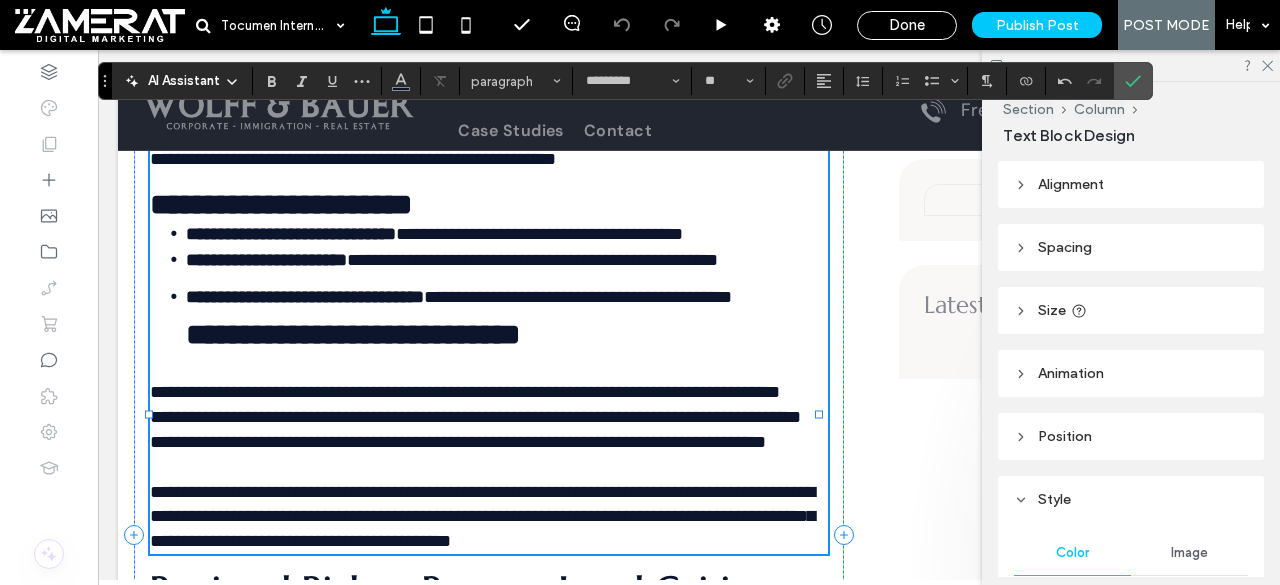 type on "*******" 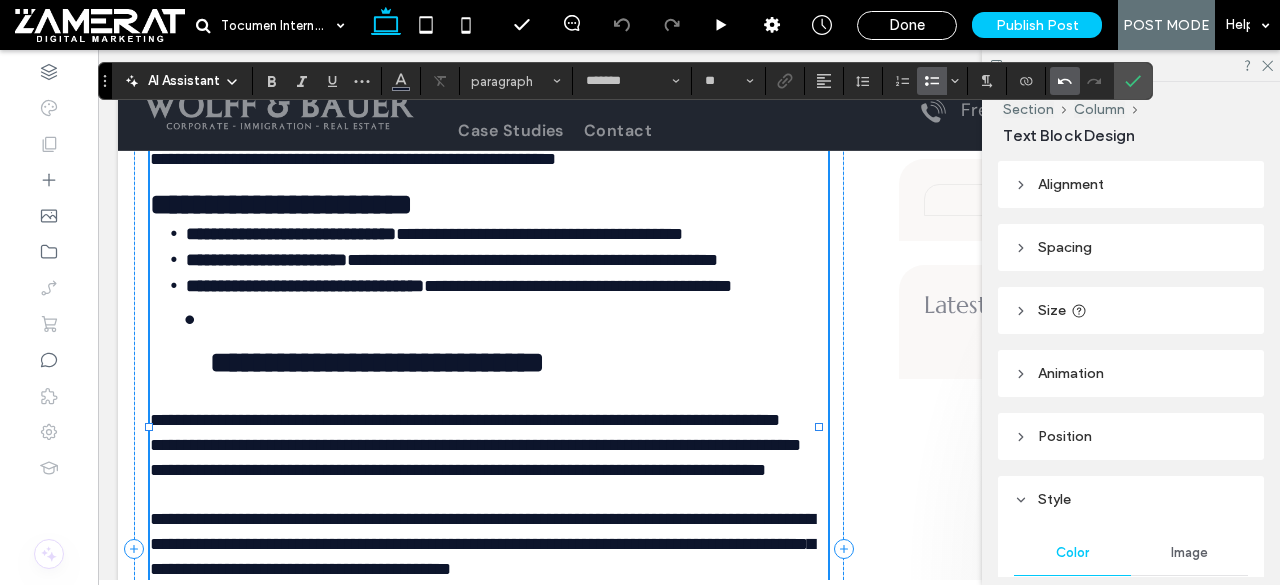 click at bounding box center [1065, 81] 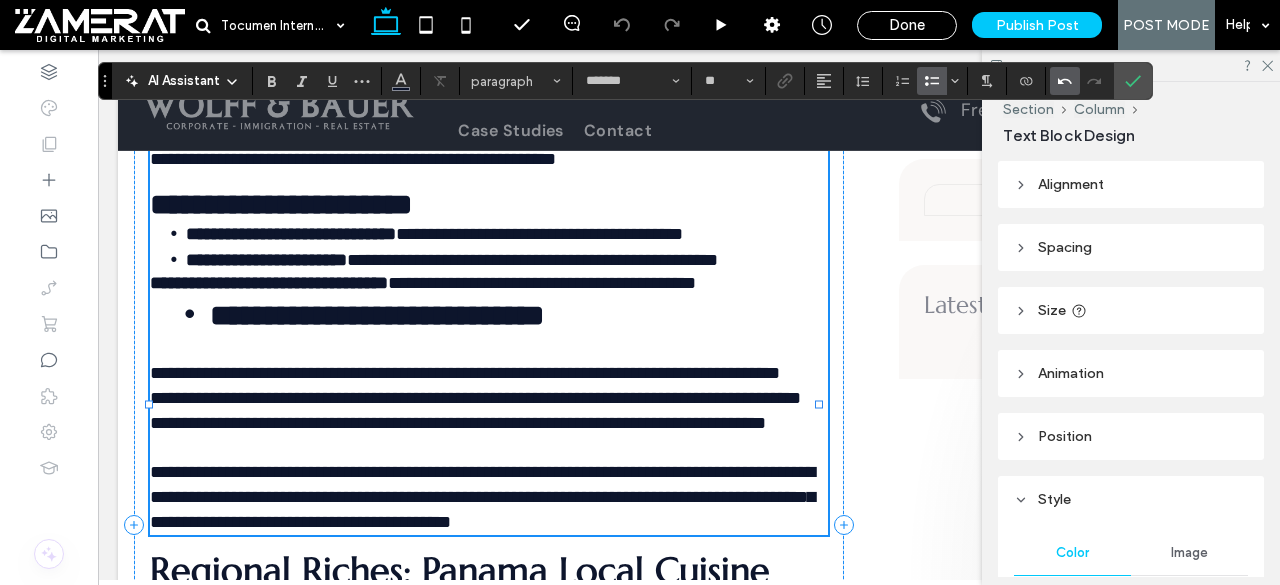type on "**" 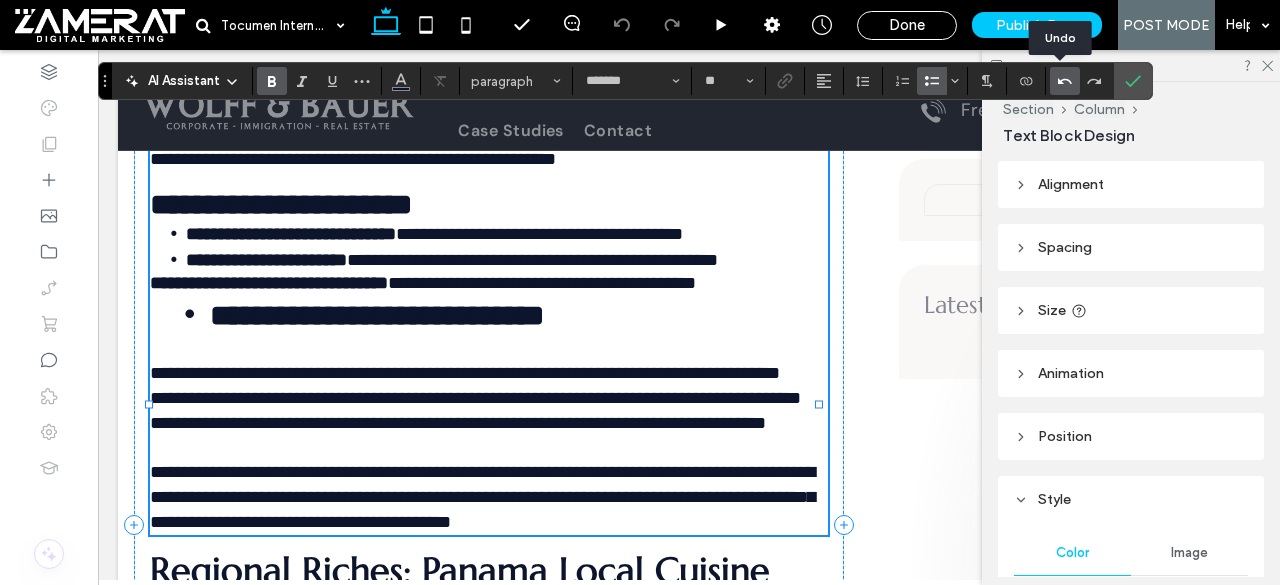 click at bounding box center [1065, 81] 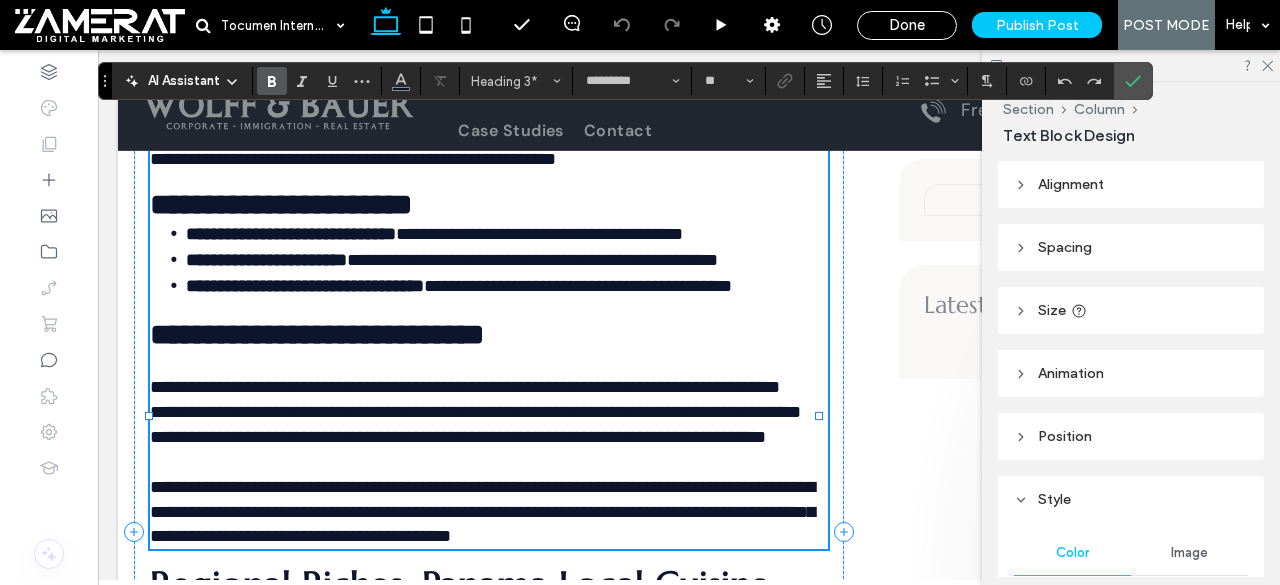 click at bounding box center (489, 309) 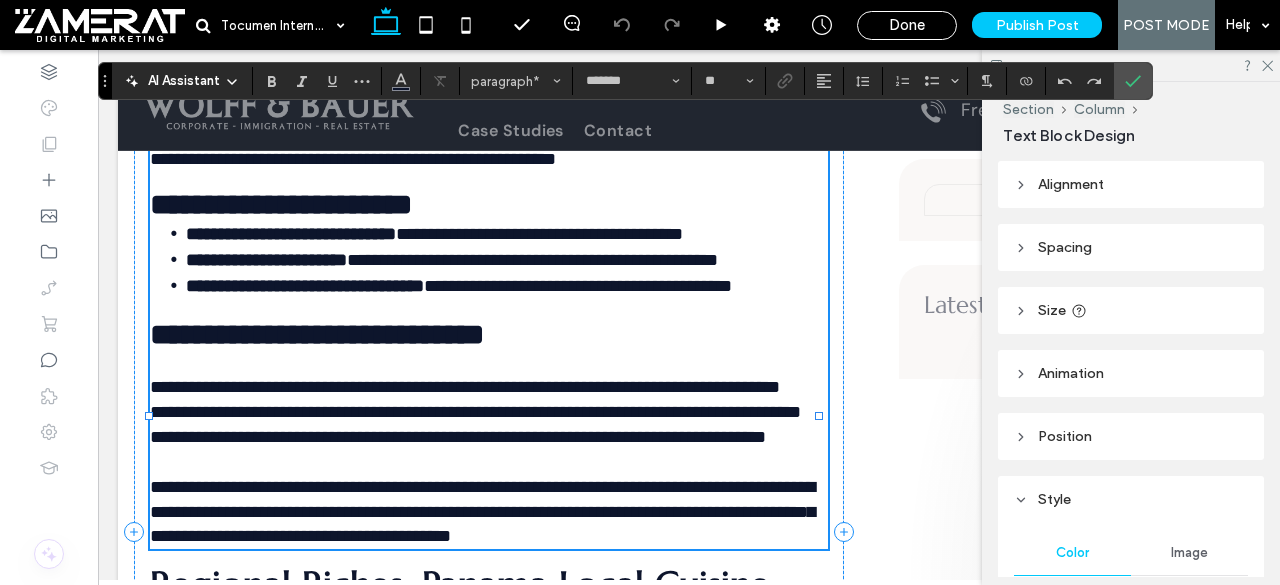 click on "**********" at bounding box center [305, 286] 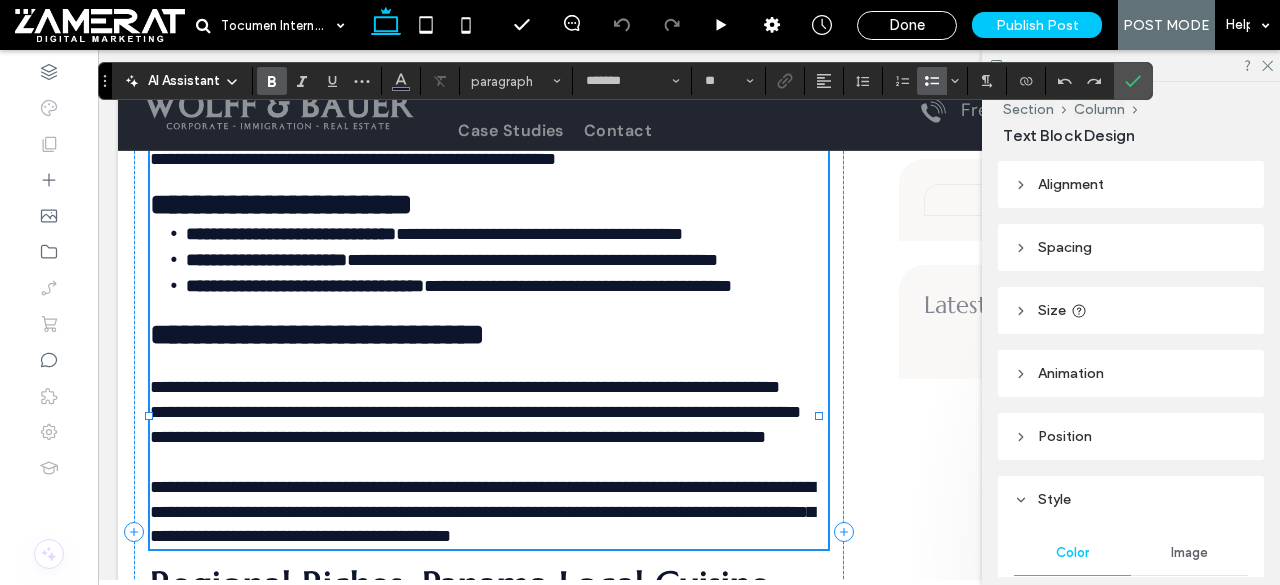 click on "**********" at bounding box center [317, 334] 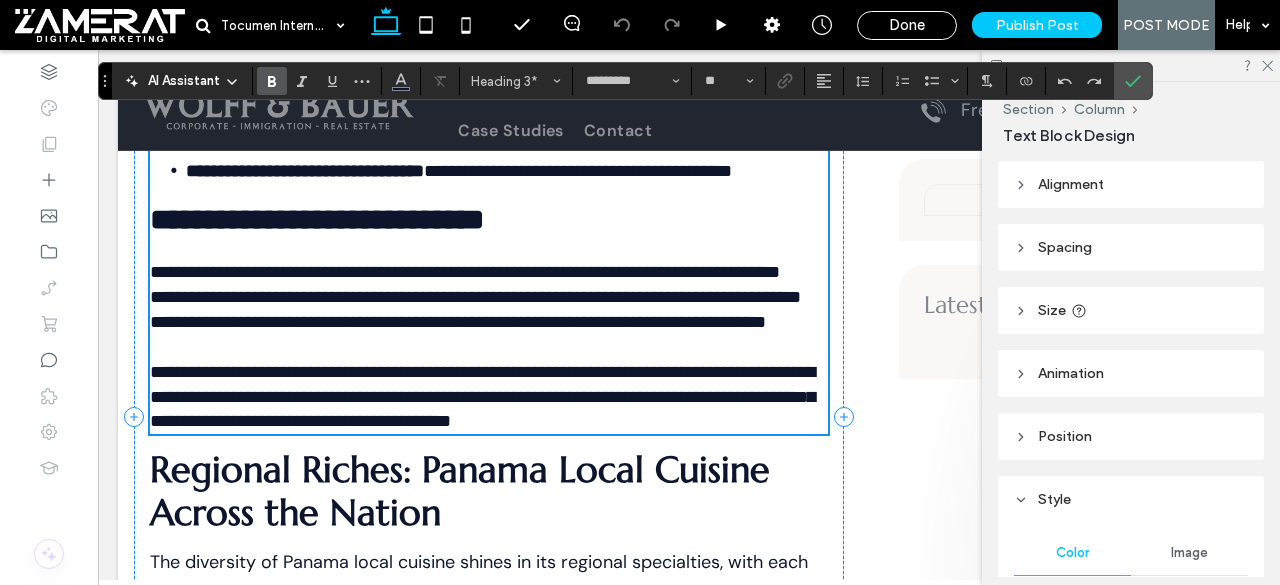 scroll, scrollTop: 3677, scrollLeft: 0, axis: vertical 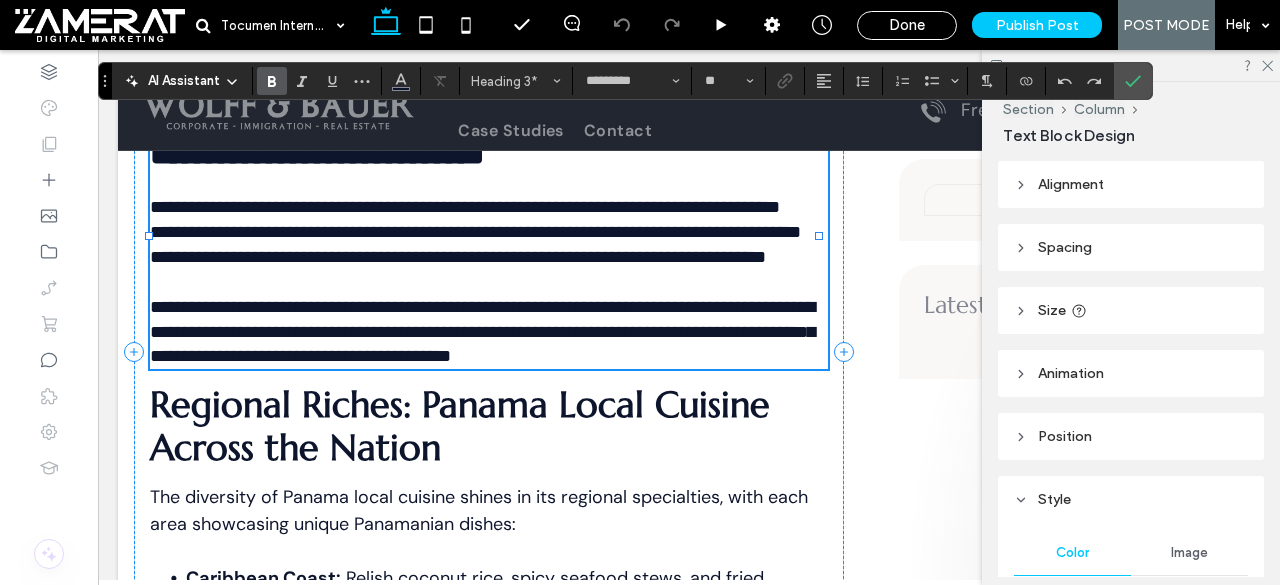 type on "*******" 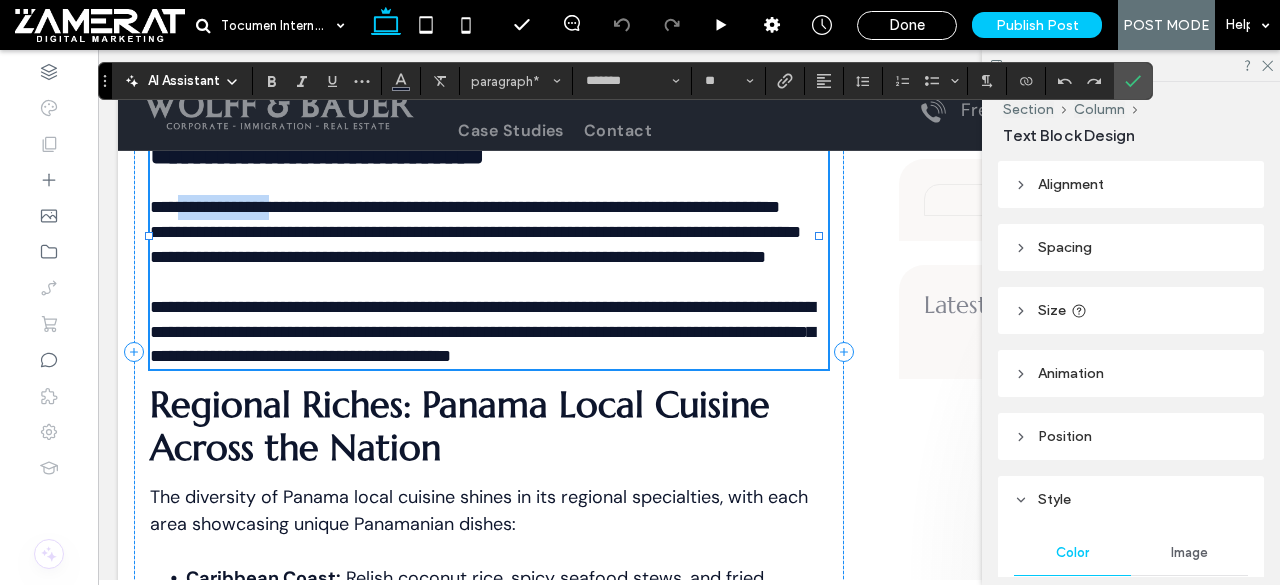 drag, startPoint x: 183, startPoint y: 309, endPoint x: 294, endPoint y: 313, distance: 111.07205 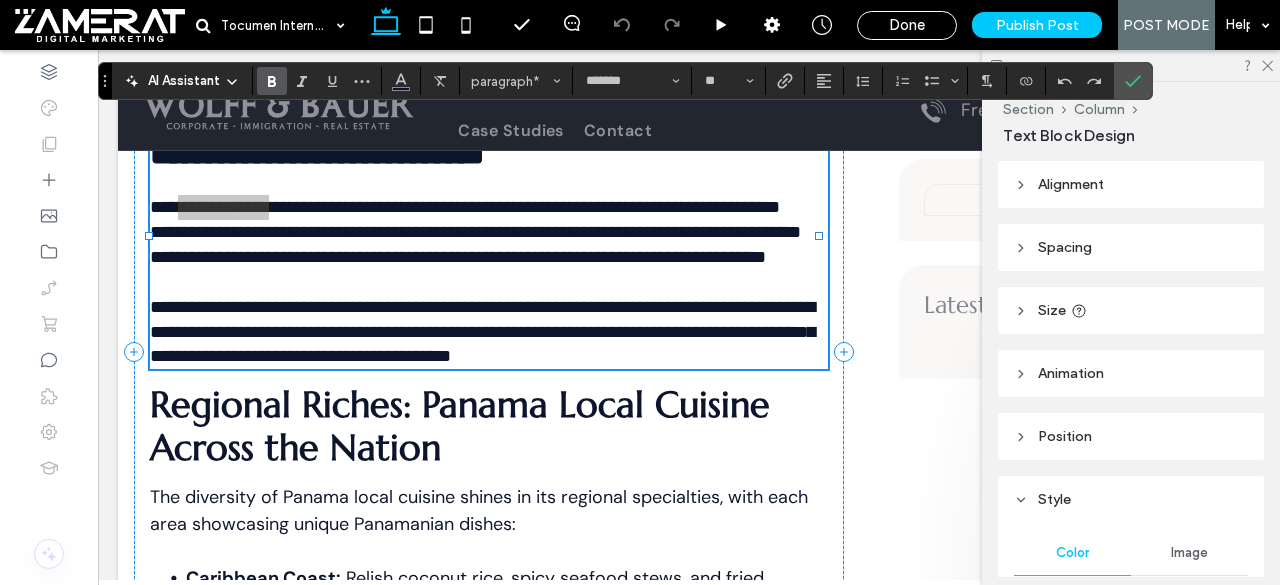 click 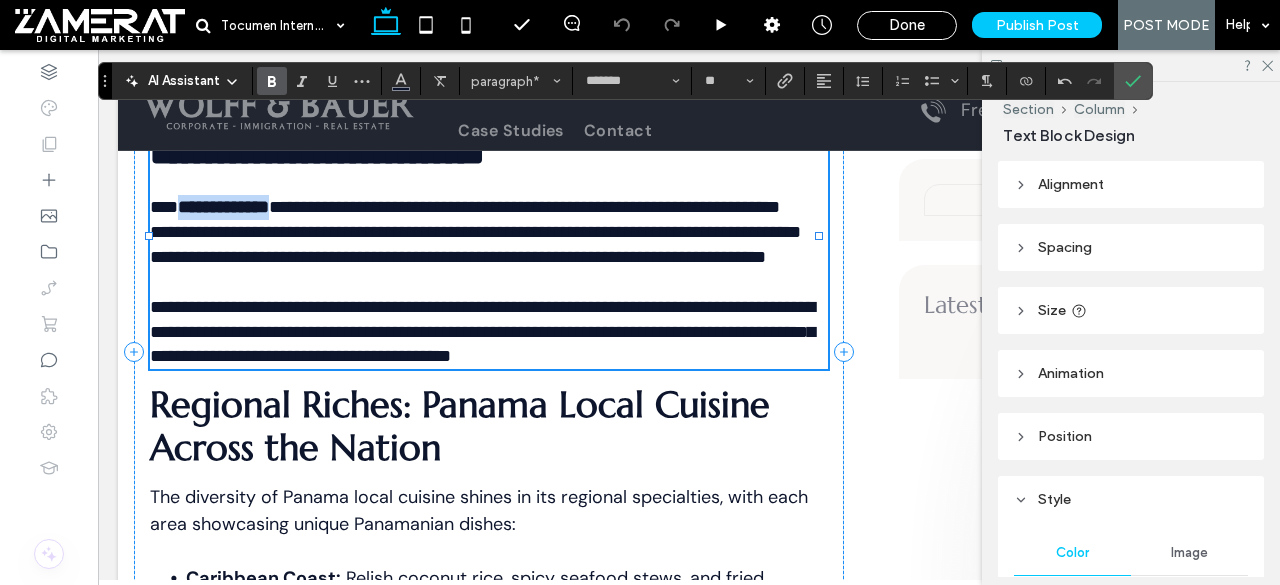 click on "**********" at bounding box center (489, 196) 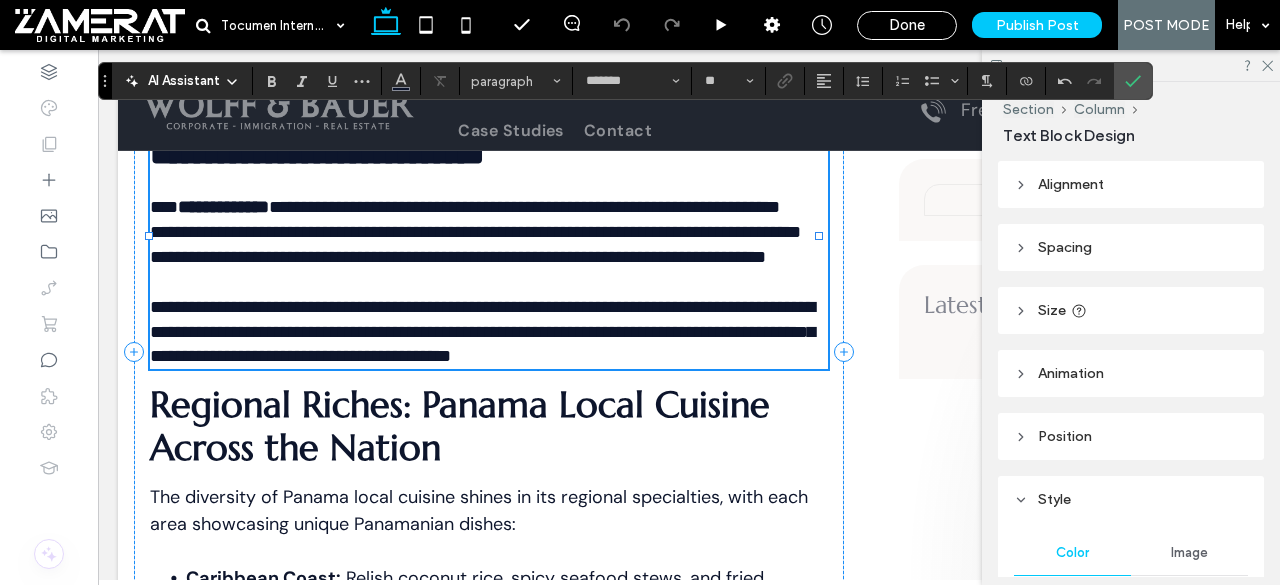 type on "*********" 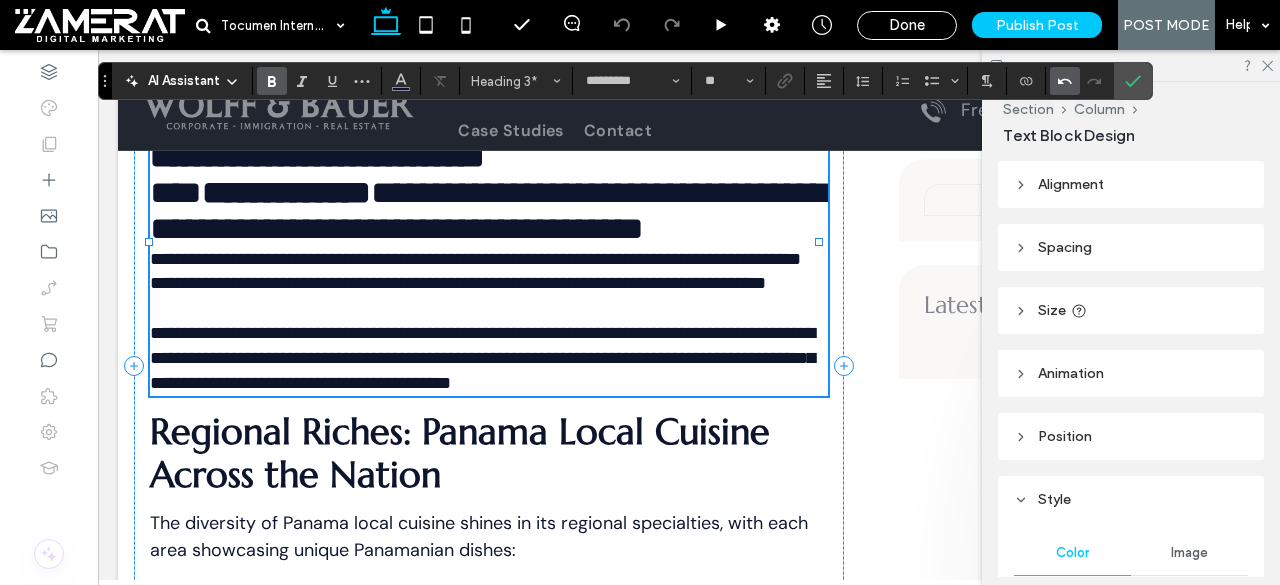 click at bounding box center (1061, 81) 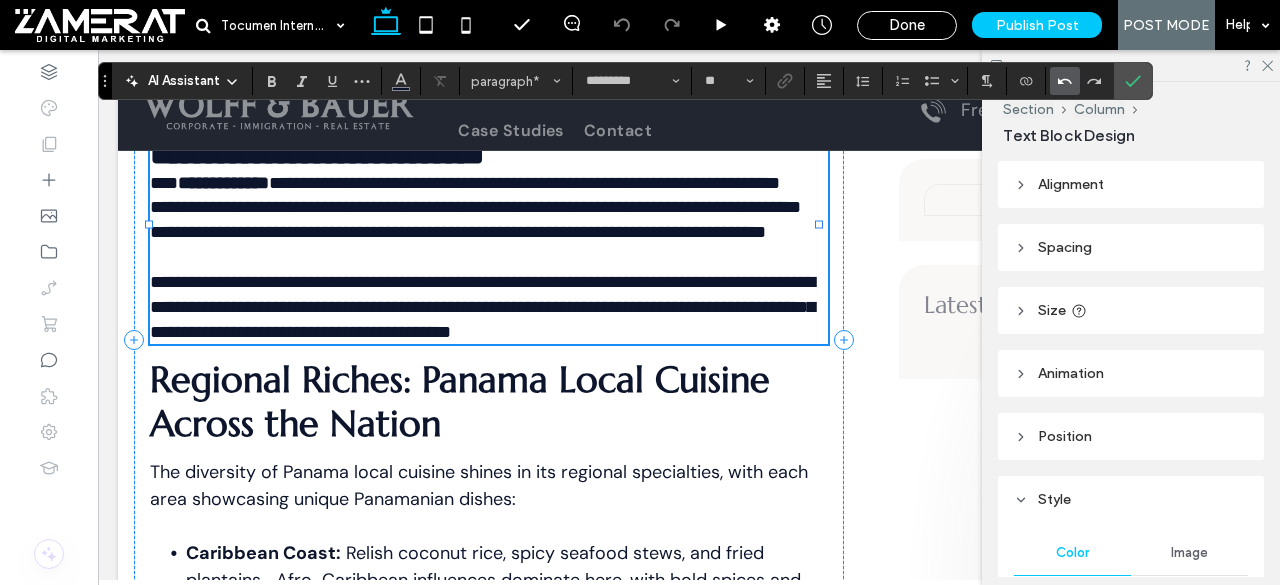 type on "*******" 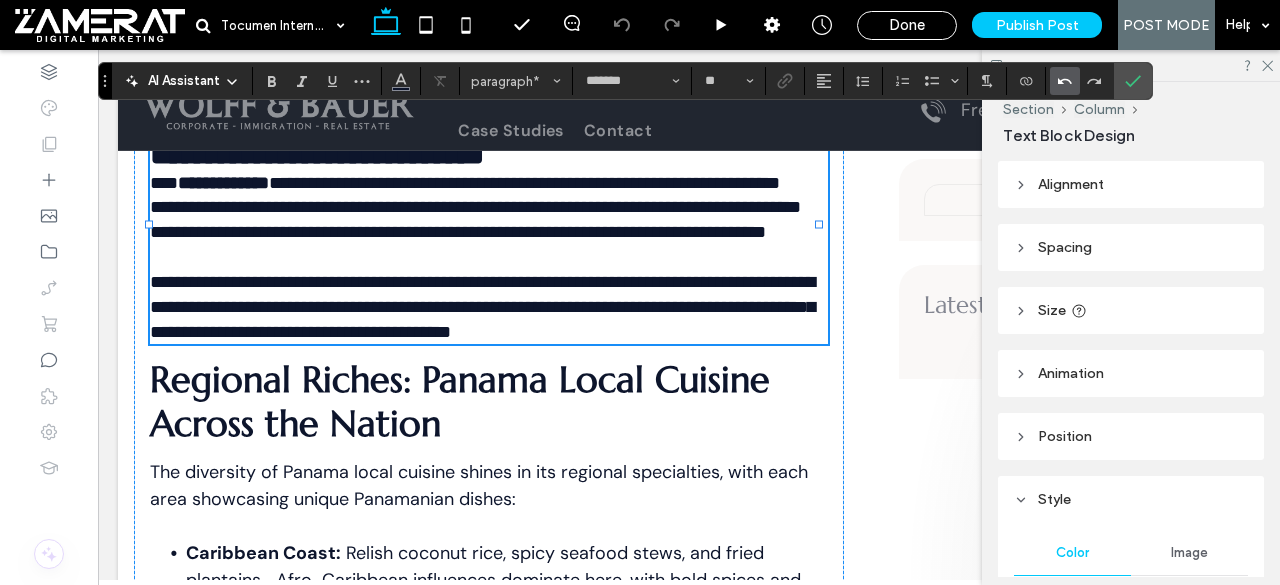 click 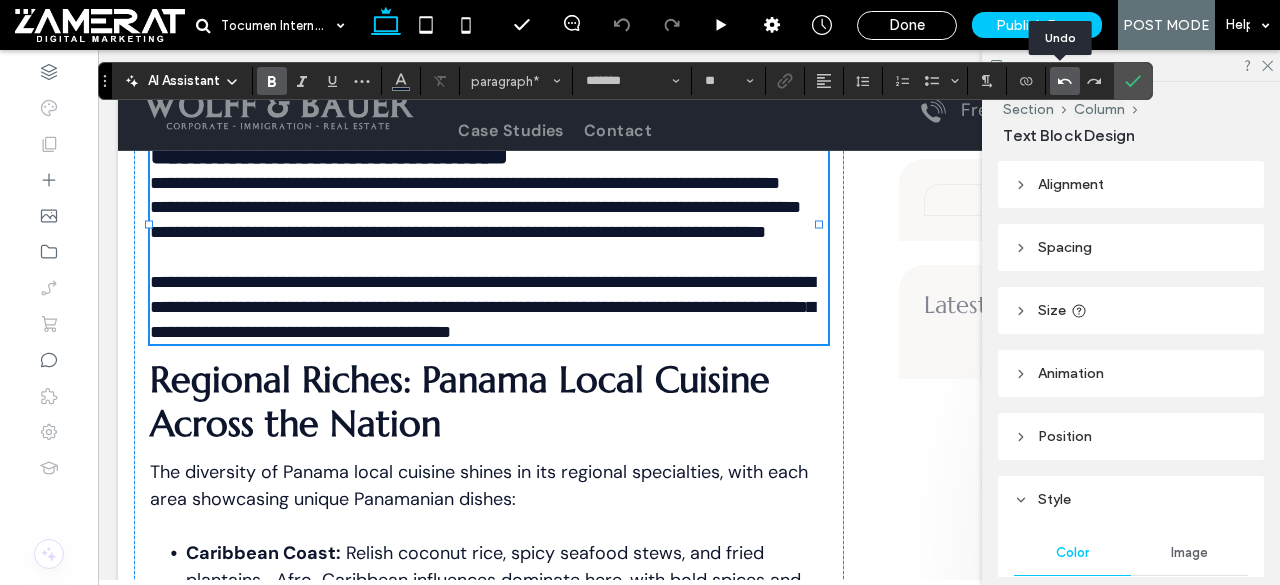 click 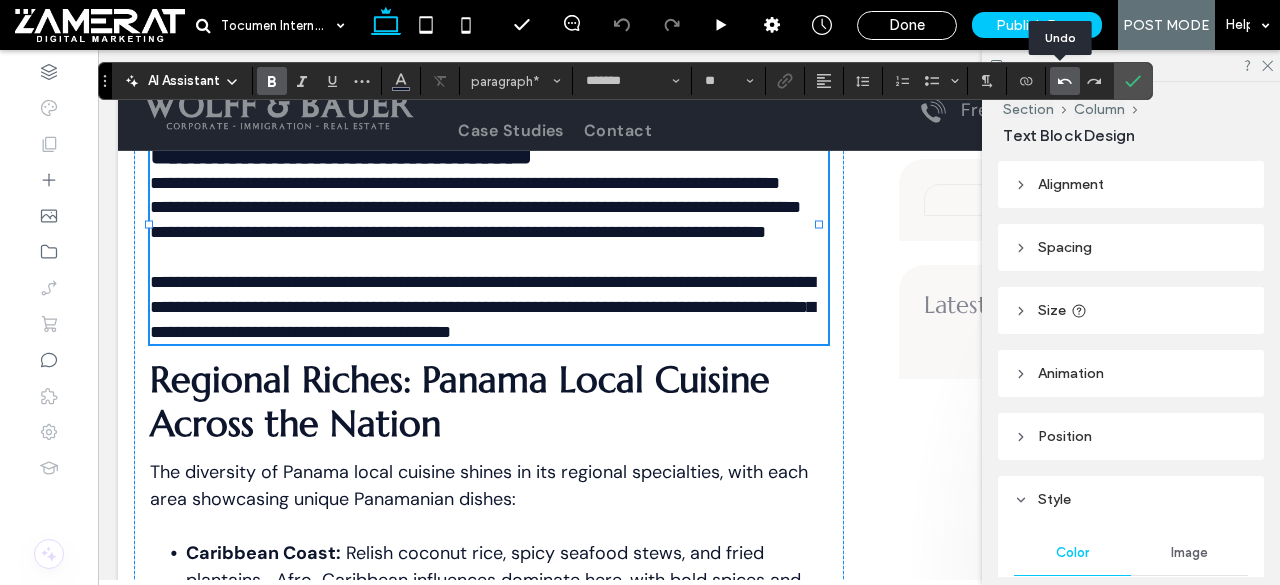 click 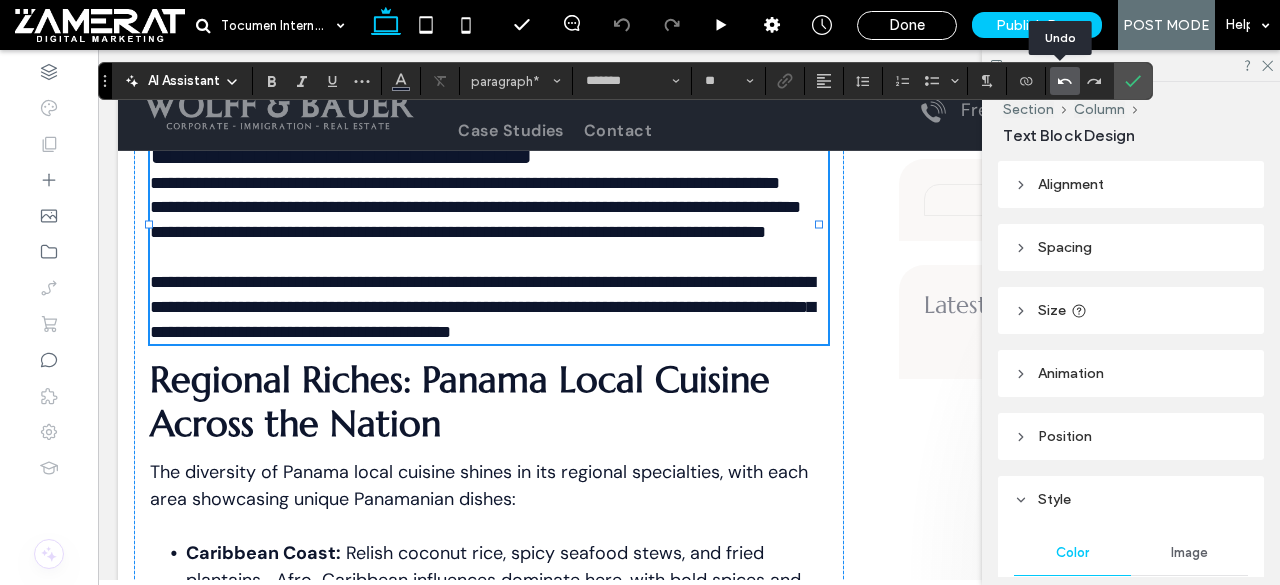 click 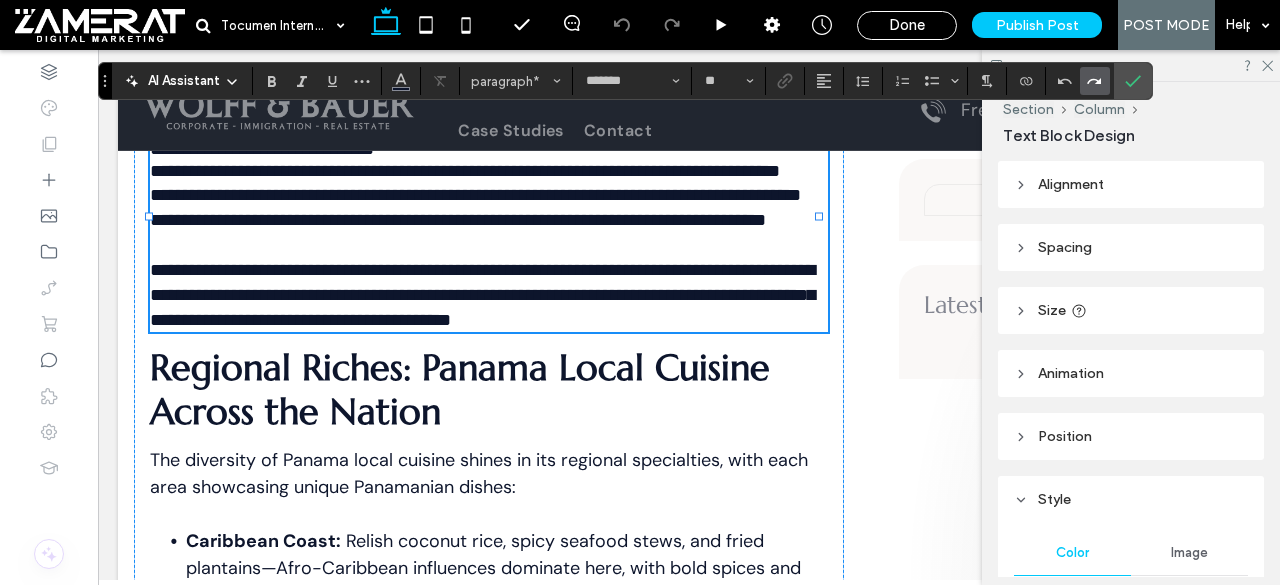 click 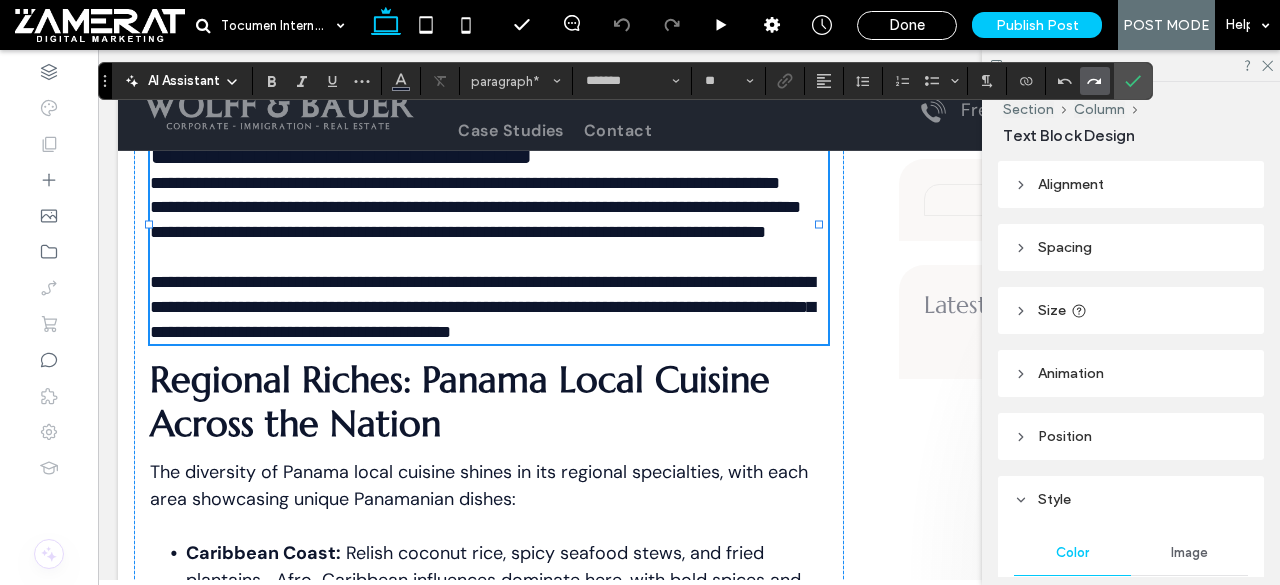 type on "**" 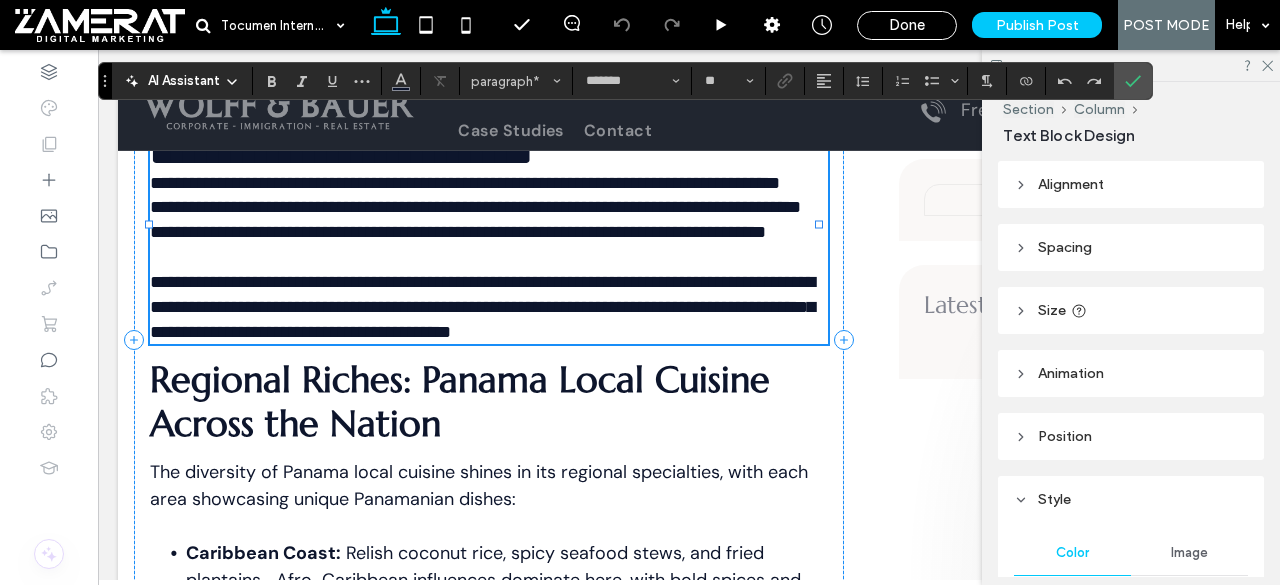 click on "**********" at bounding box center (341, 154) 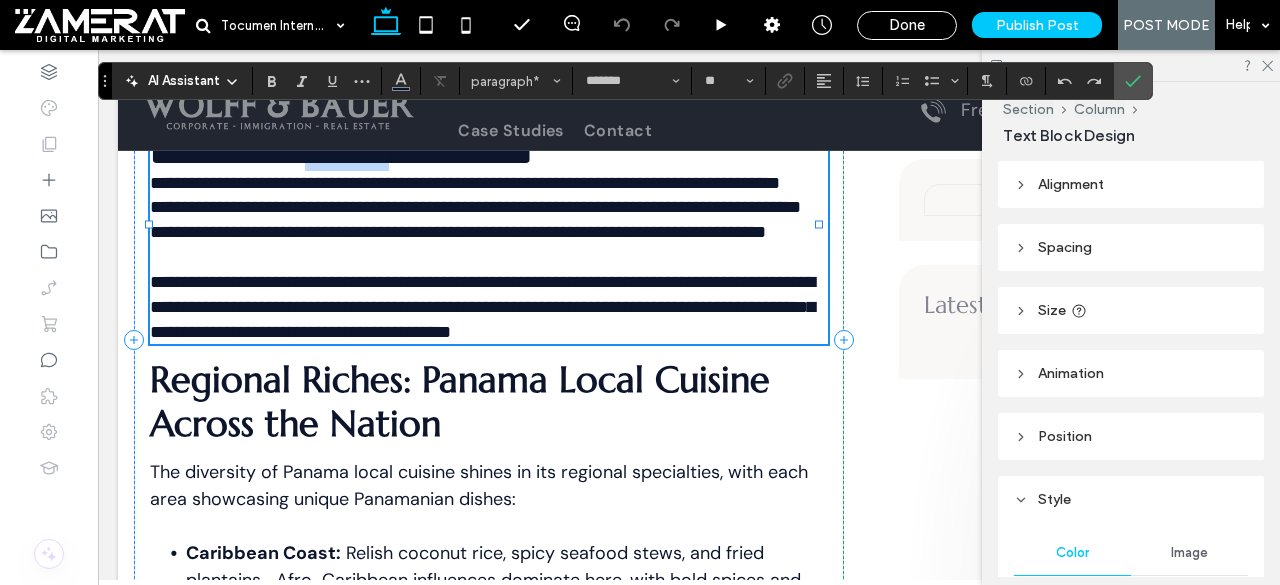 click on "**********" at bounding box center (341, 154) 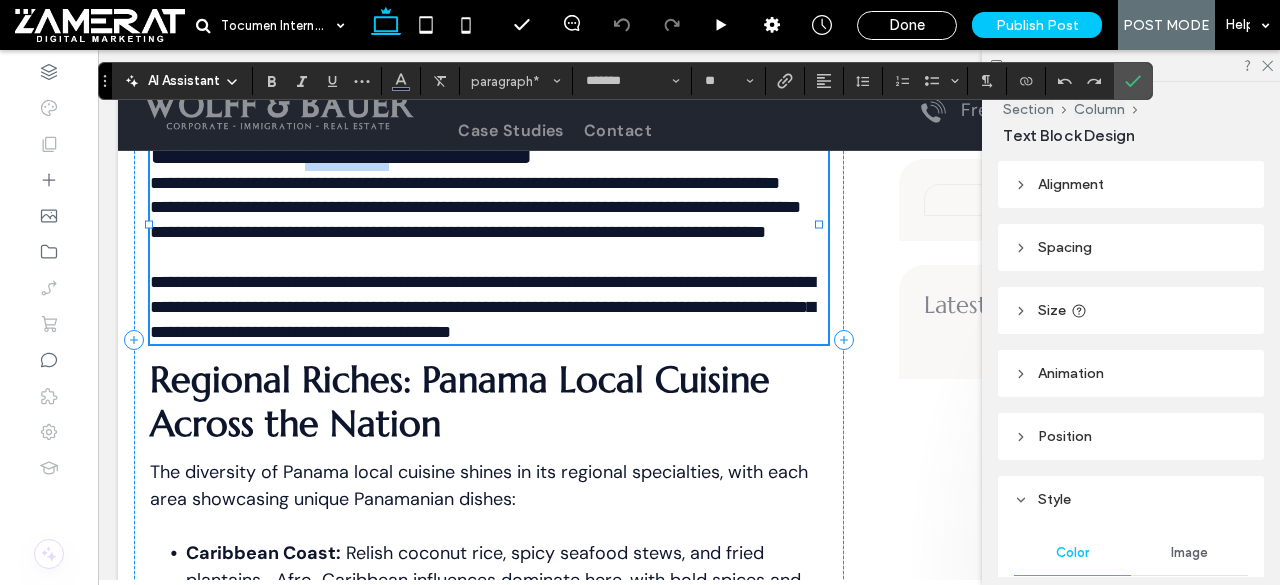 click on "**********" at bounding box center (341, 154) 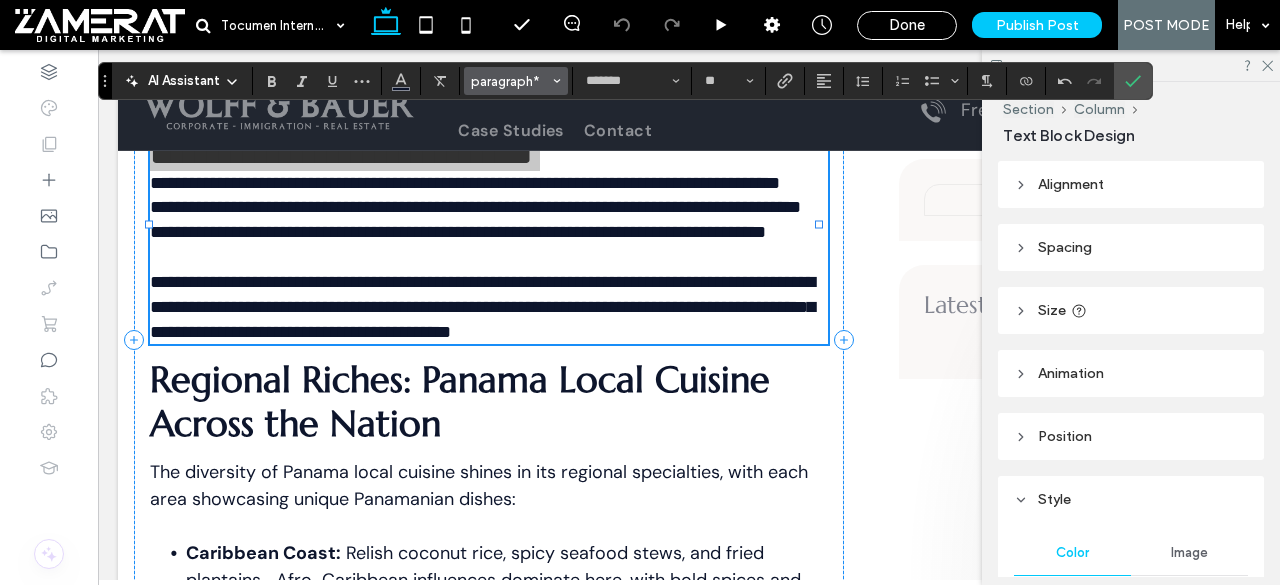click on "paragraph*" at bounding box center (510, 81) 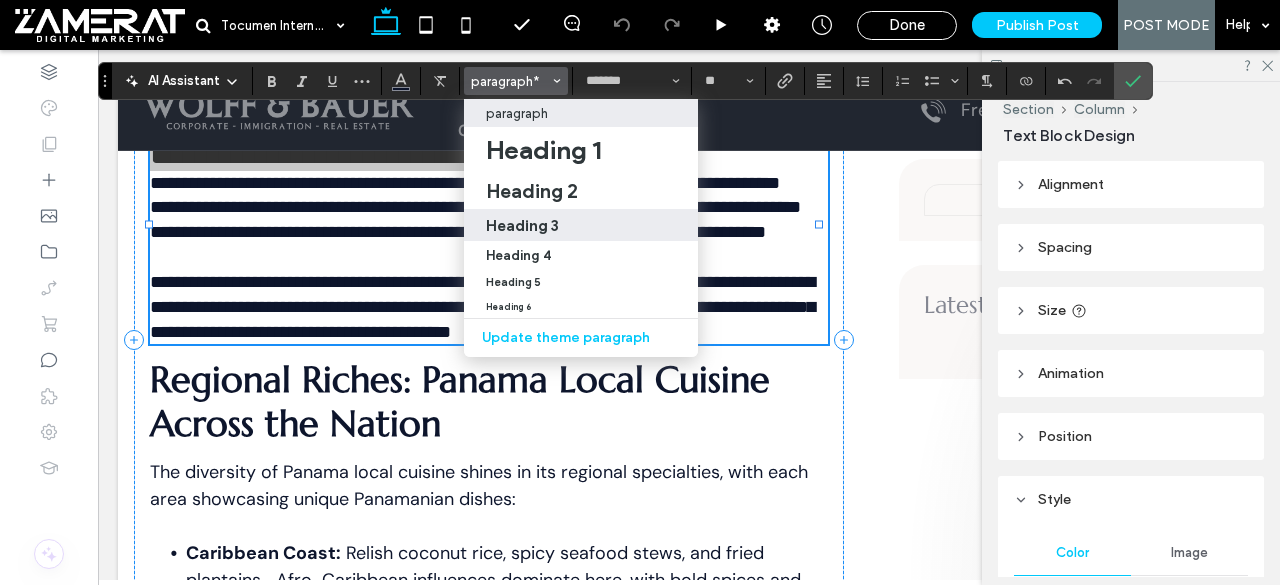 click on "Heading 3" at bounding box center (522, 225) 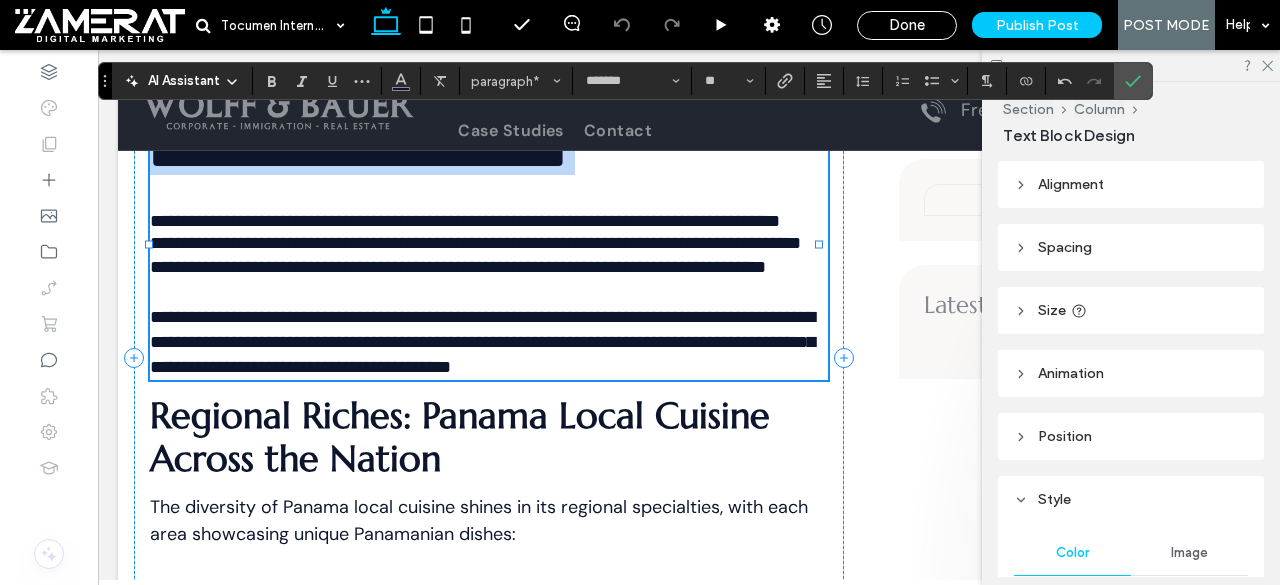 type on "*********" 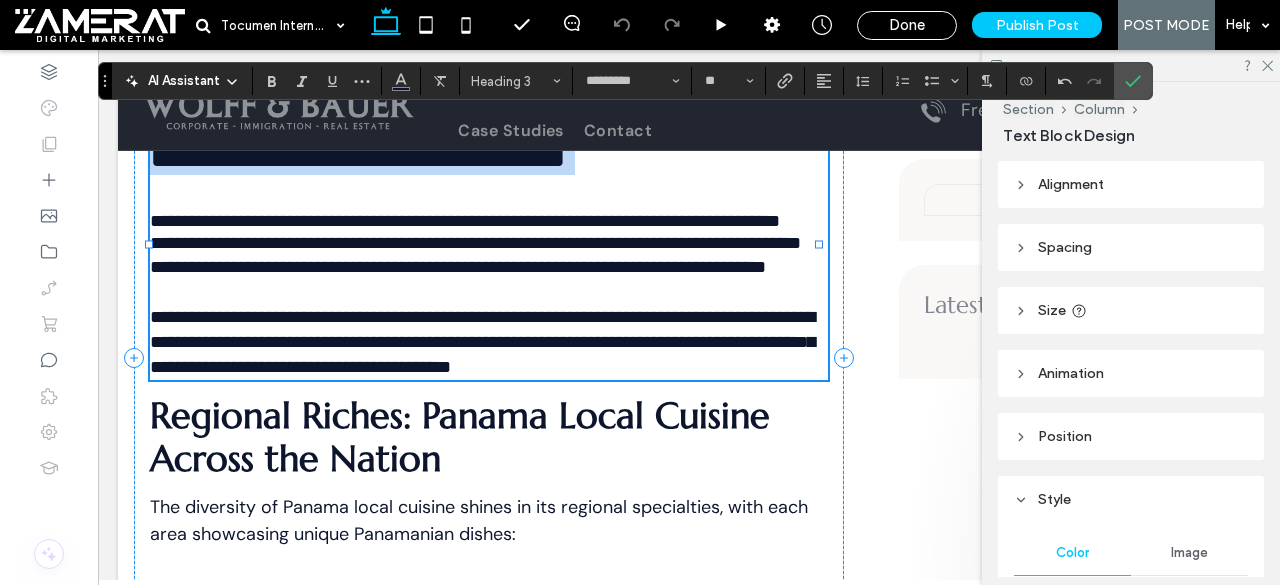 click on "**********" at bounding box center [489, 175] 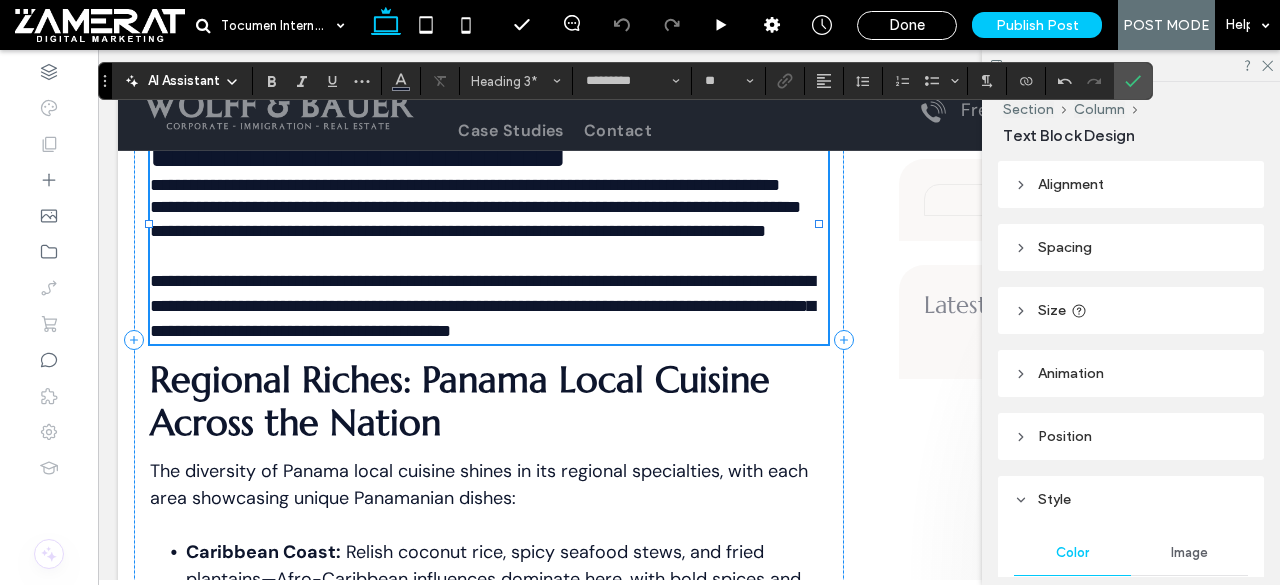 click on "**********" at bounding box center (358, 156) 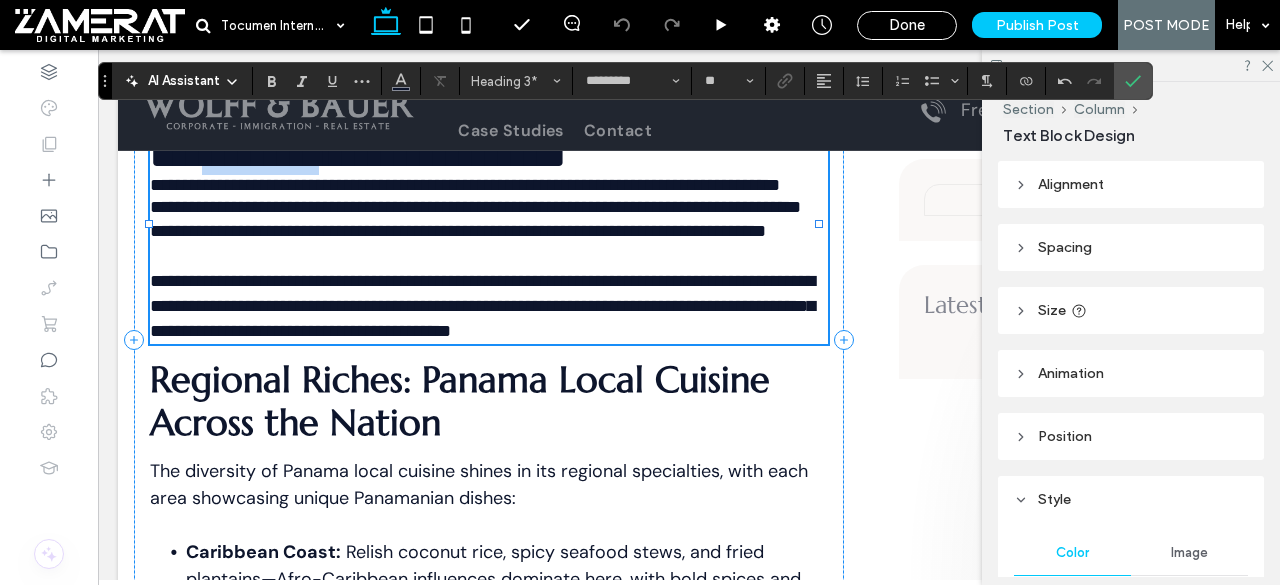 click on "**********" at bounding box center (358, 156) 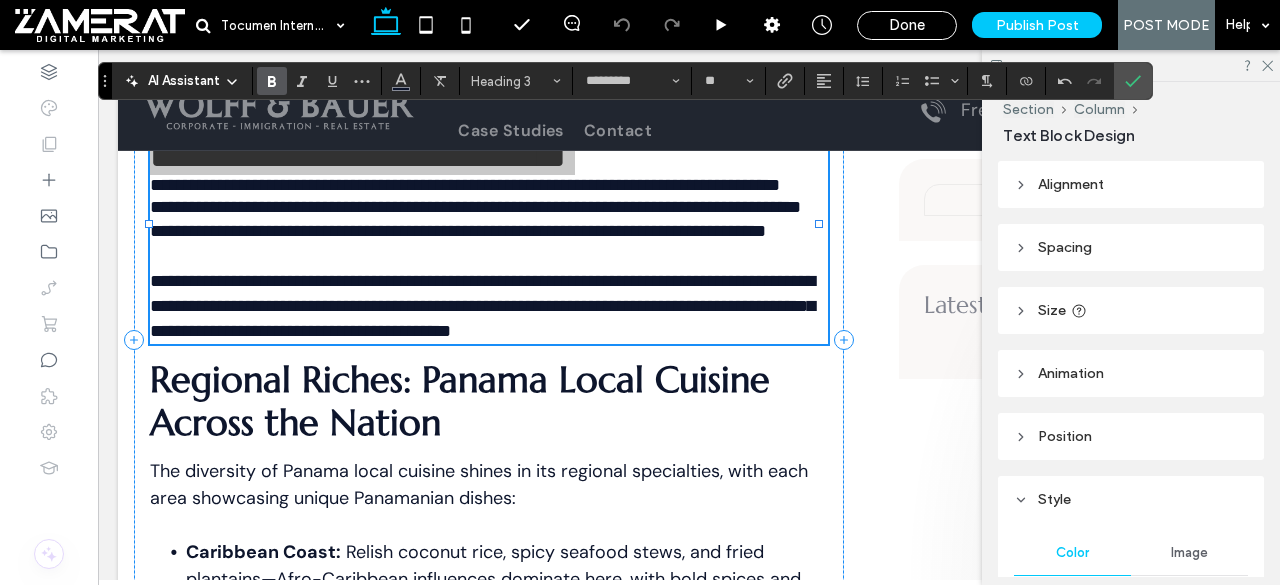 click 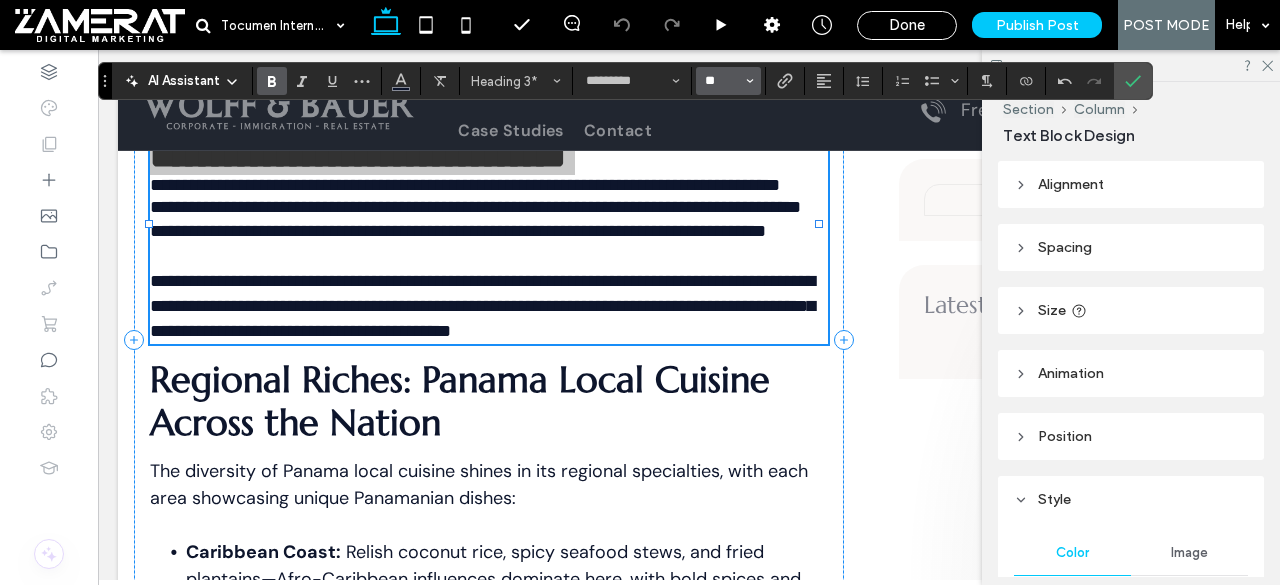 click on "**" at bounding box center [722, 81] 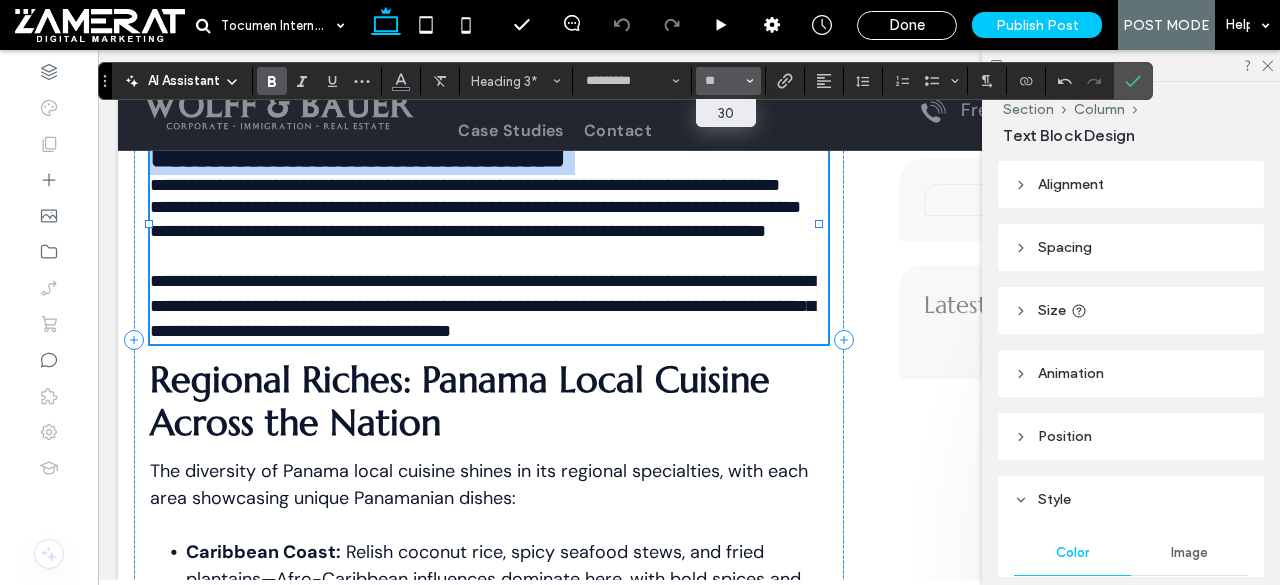 type on "**" 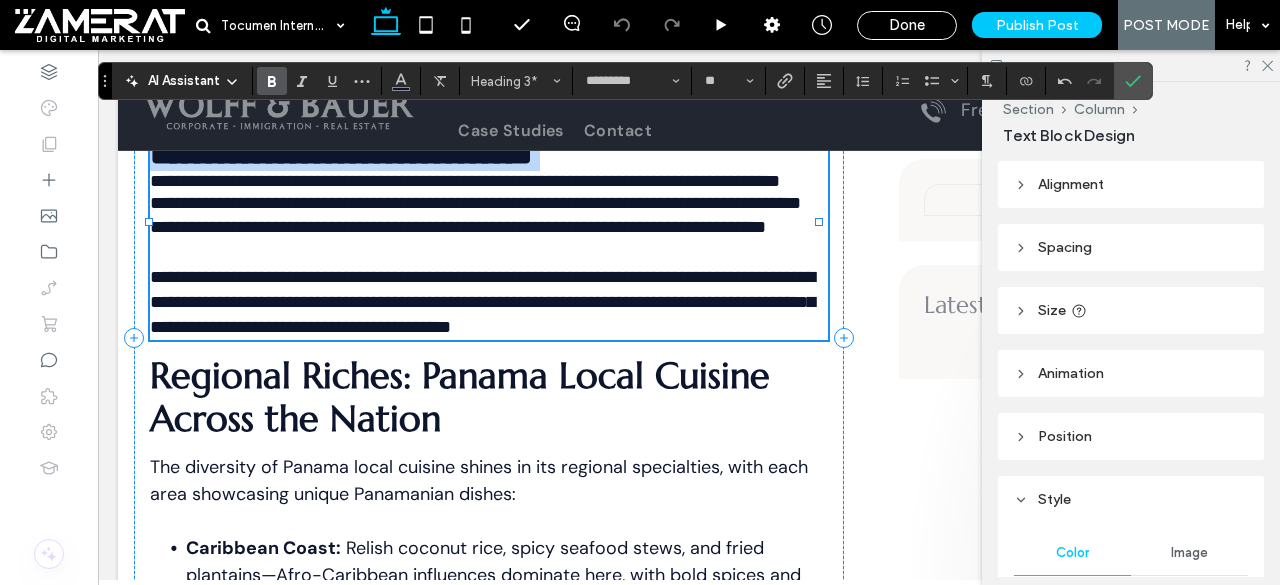 click on "**********" at bounding box center (341, 154) 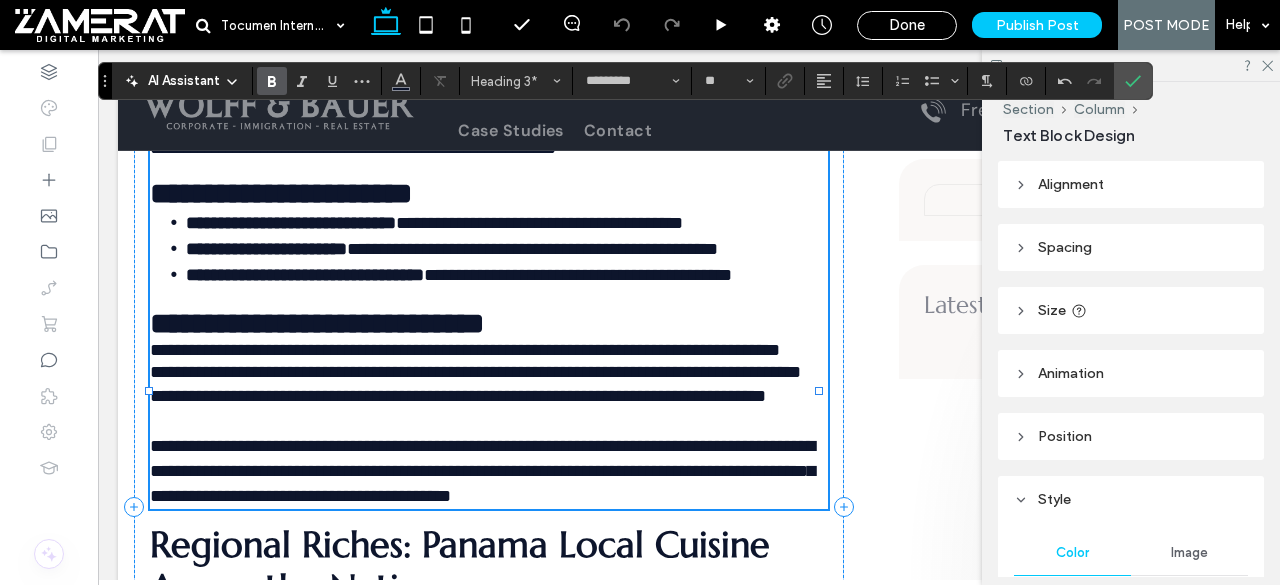 scroll, scrollTop: 3637, scrollLeft: 0, axis: vertical 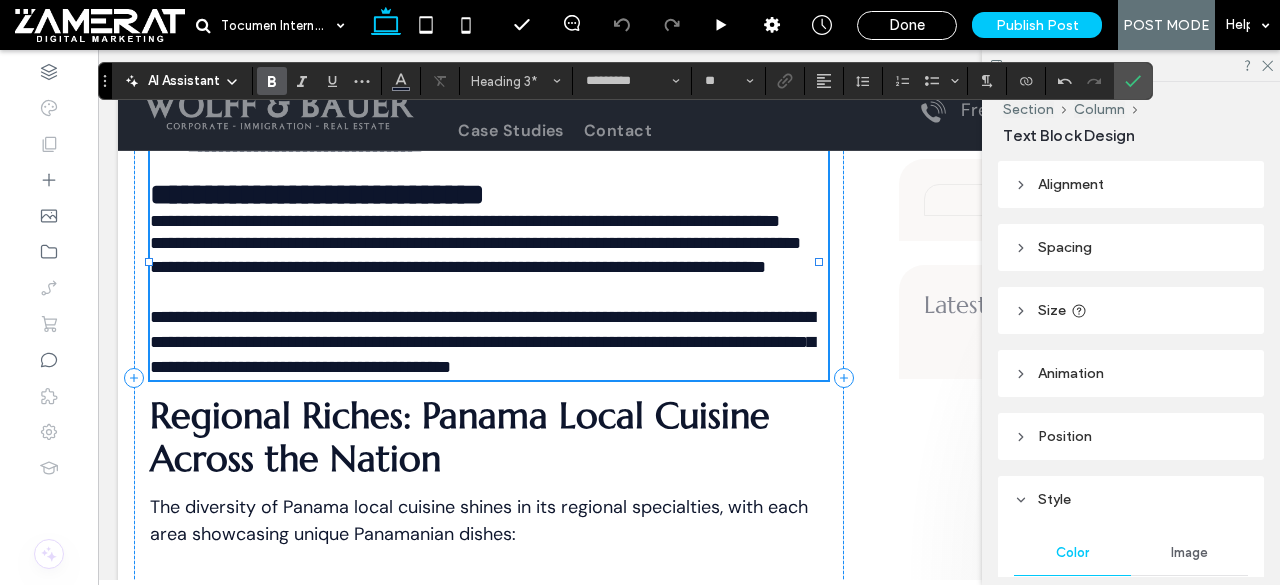 type on "*******" 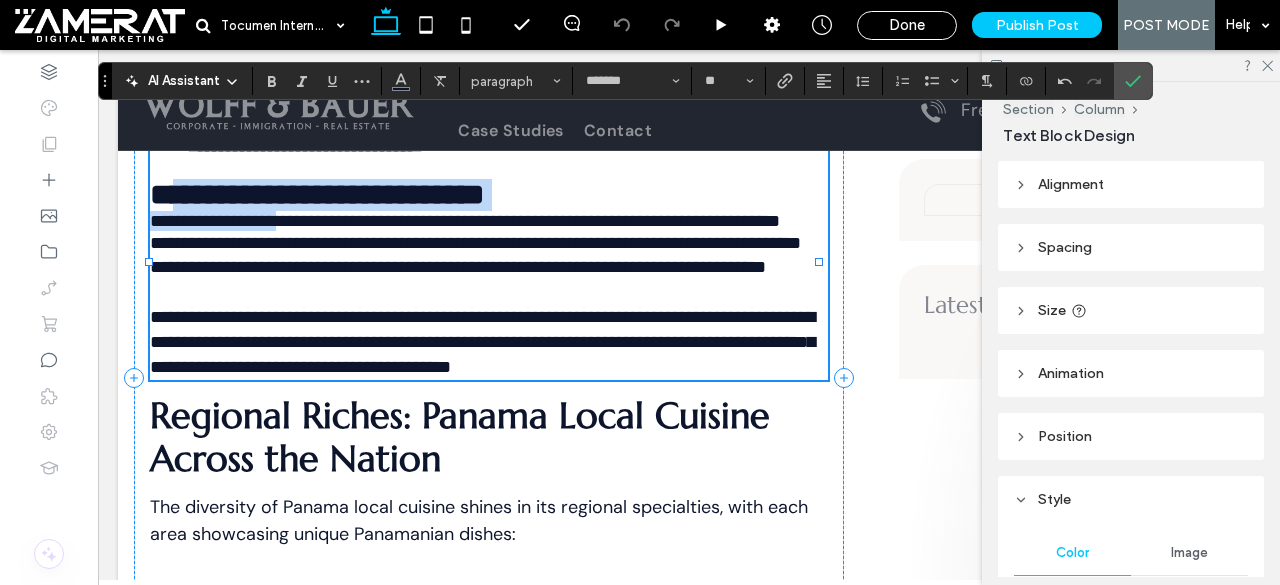 type 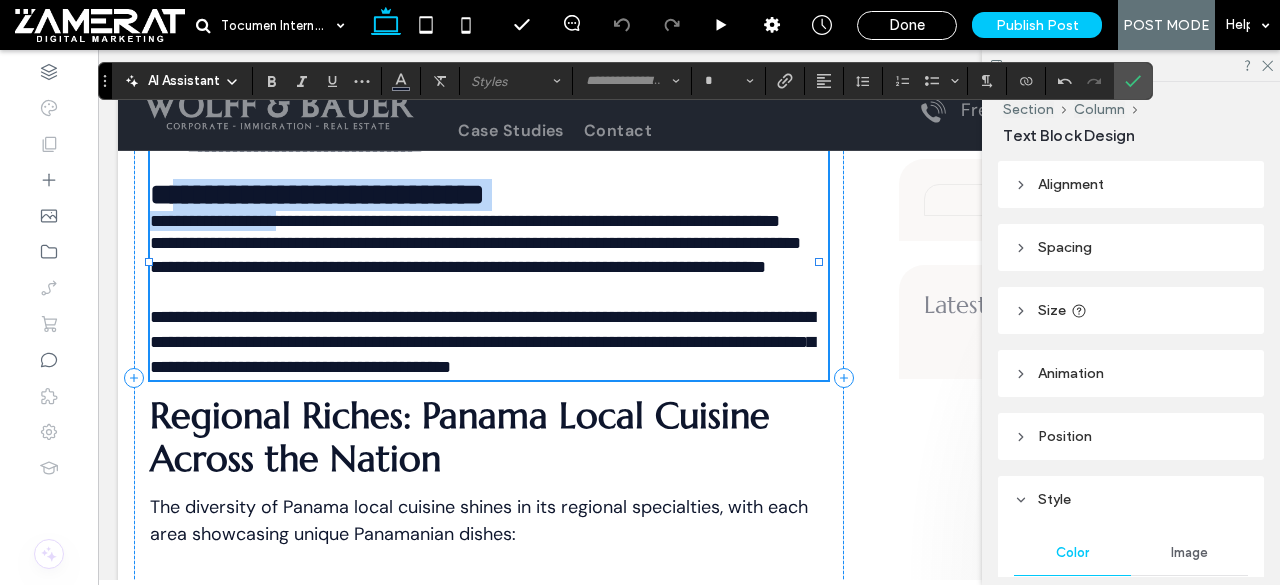 drag, startPoint x: 296, startPoint y: 331, endPoint x: 179, endPoint y: 312, distance: 118.5327 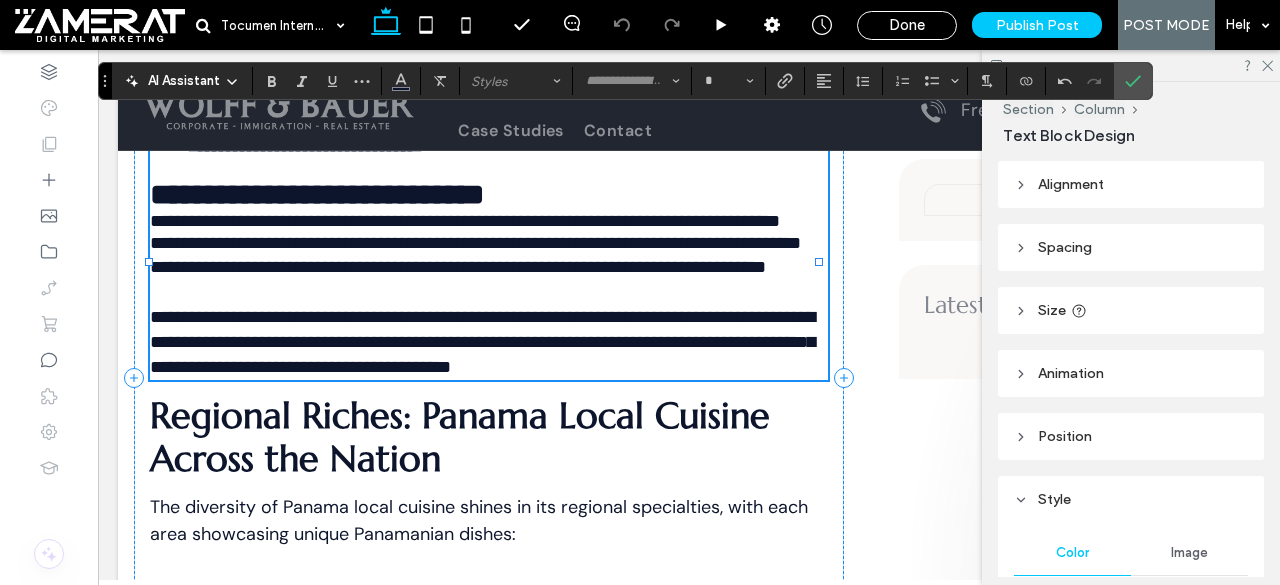 type on "*******" 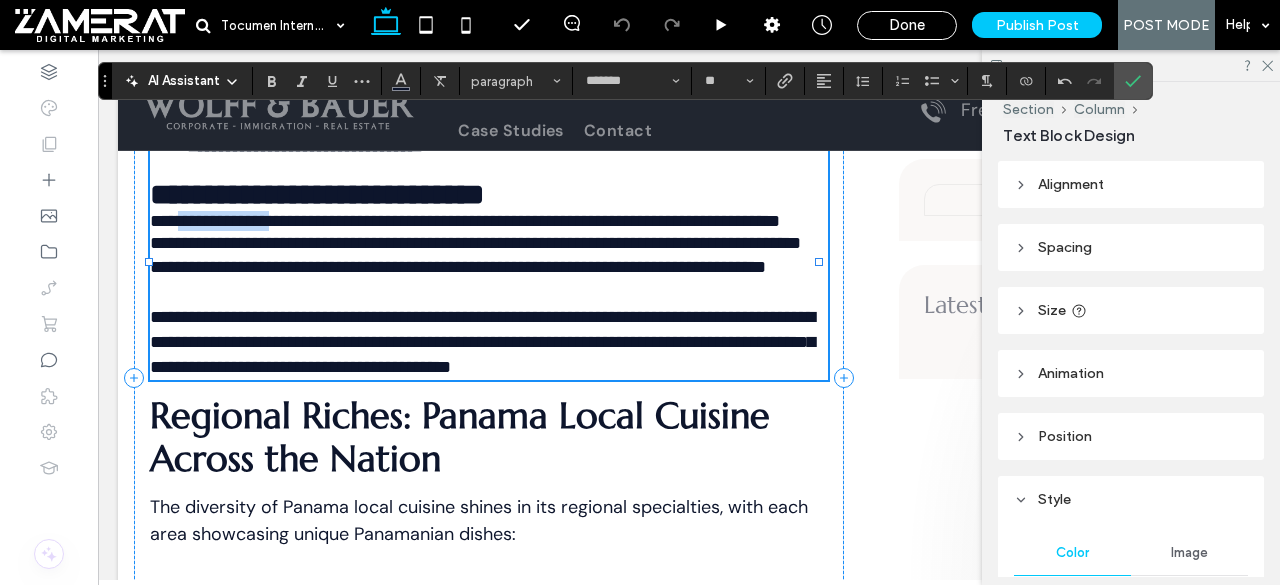 drag, startPoint x: 183, startPoint y: 325, endPoint x: 292, endPoint y: 319, distance: 109.165016 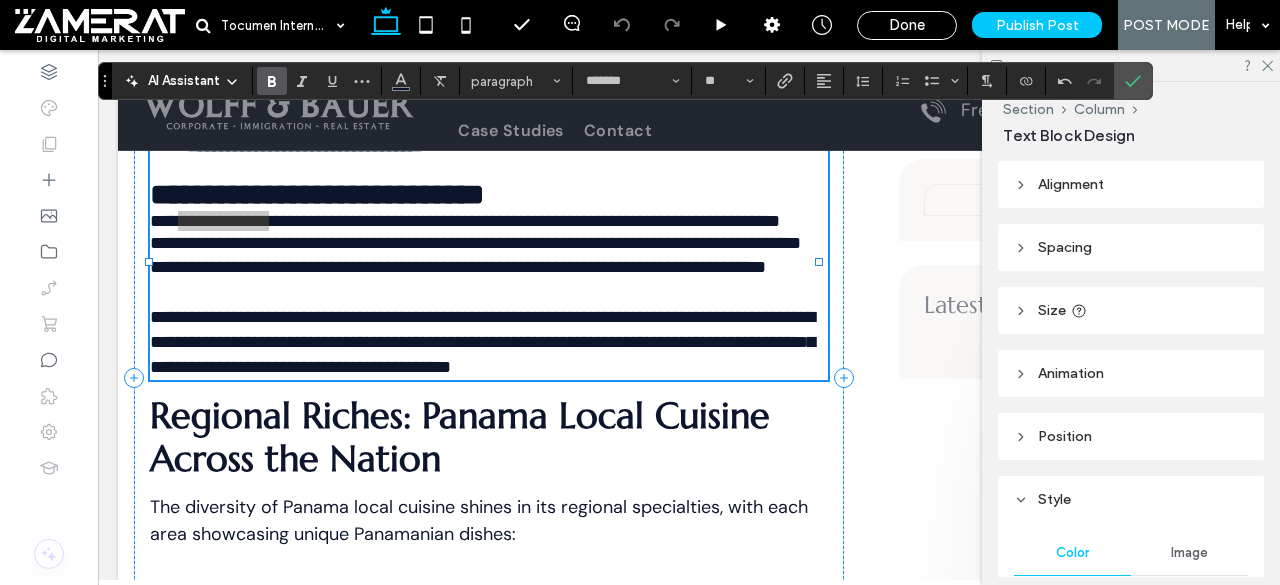 click 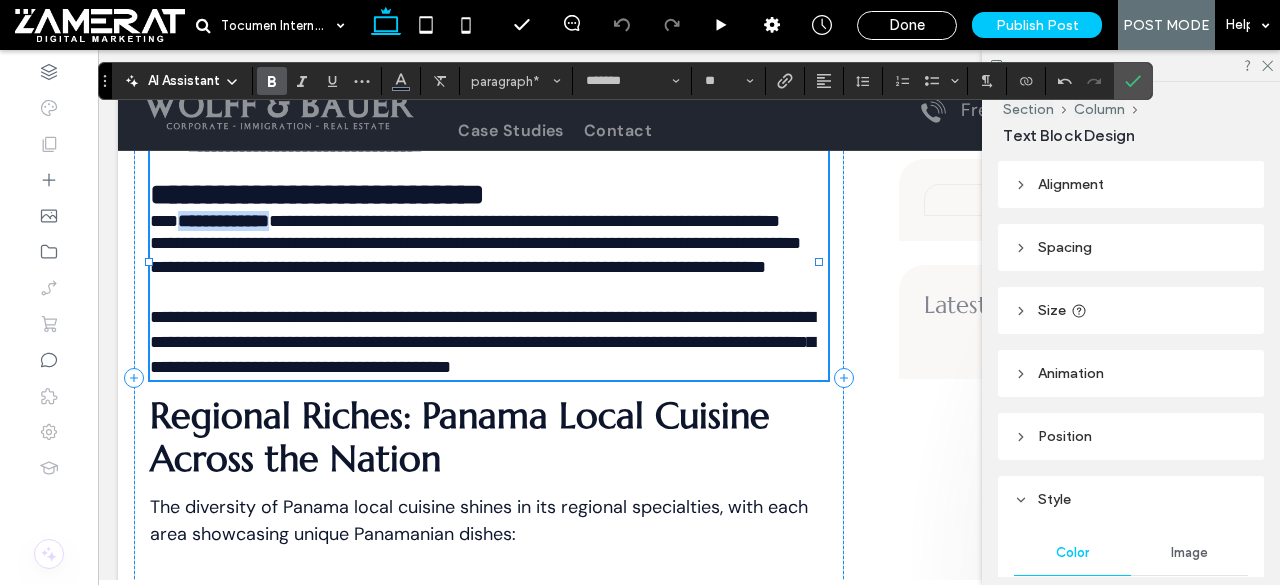 click on "**********" at bounding box center (223, 221) 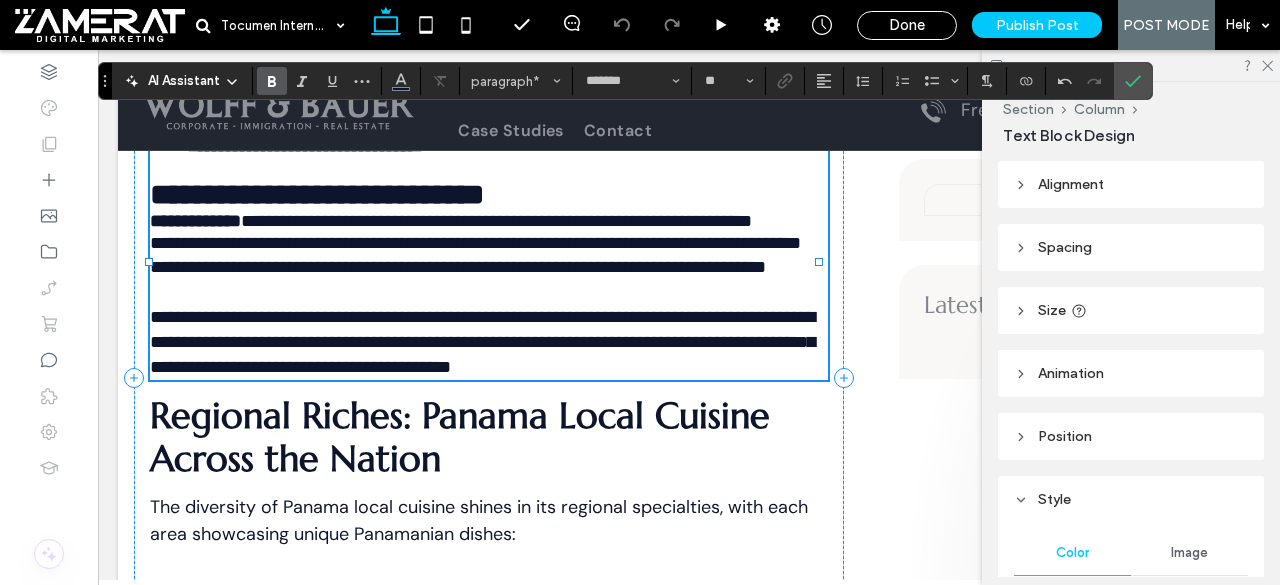 click on "**********" at bounding box center [496, 221] 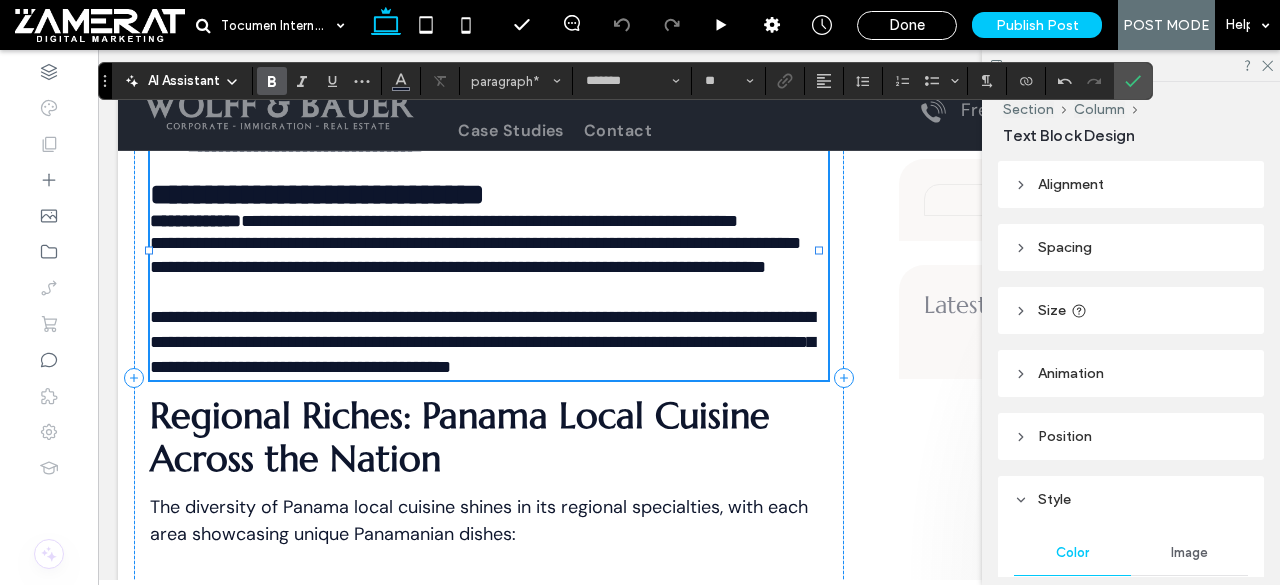 click on "**********" at bounding box center (475, 243) 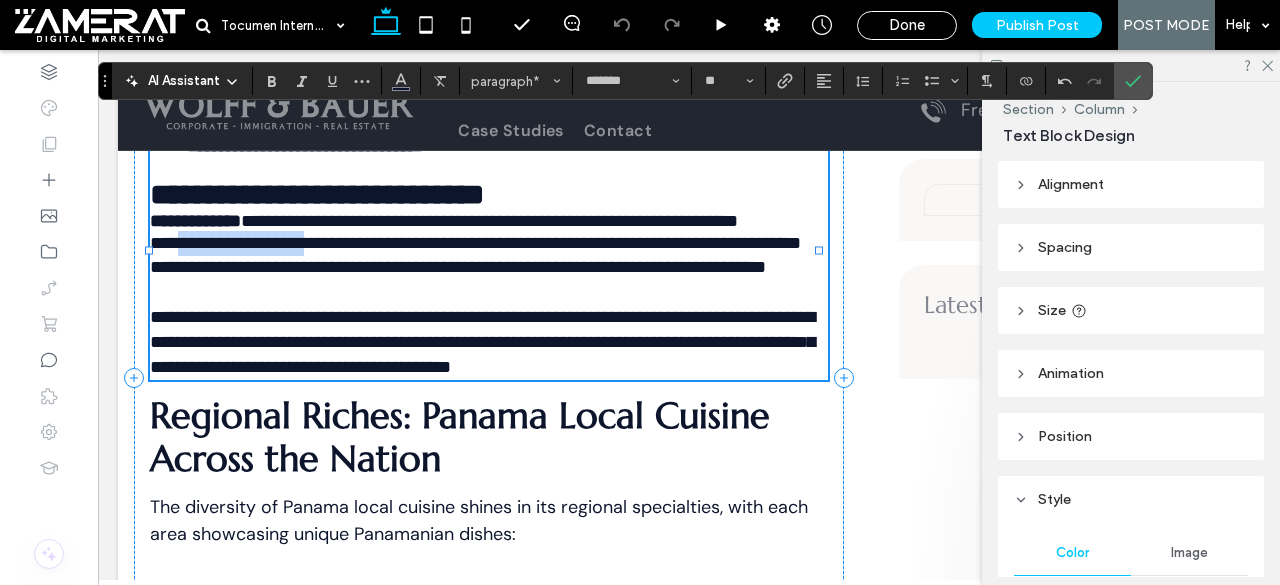 drag, startPoint x: 338, startPoint y: 352, endPoint x: 184, endPoint y: 341, distance: 154.39236 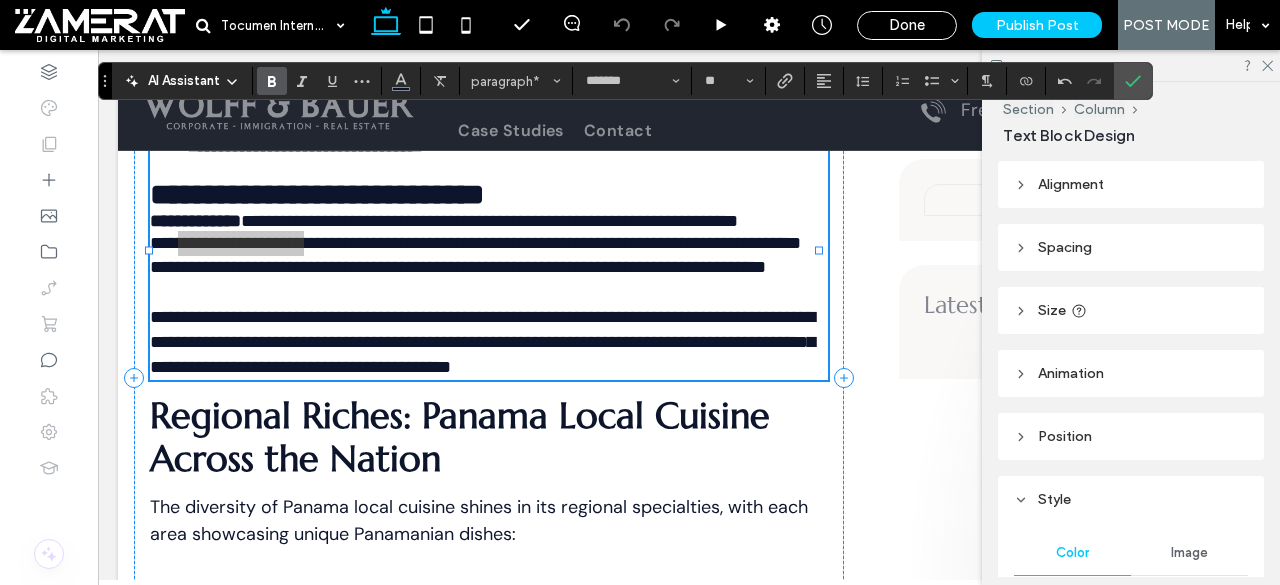 click 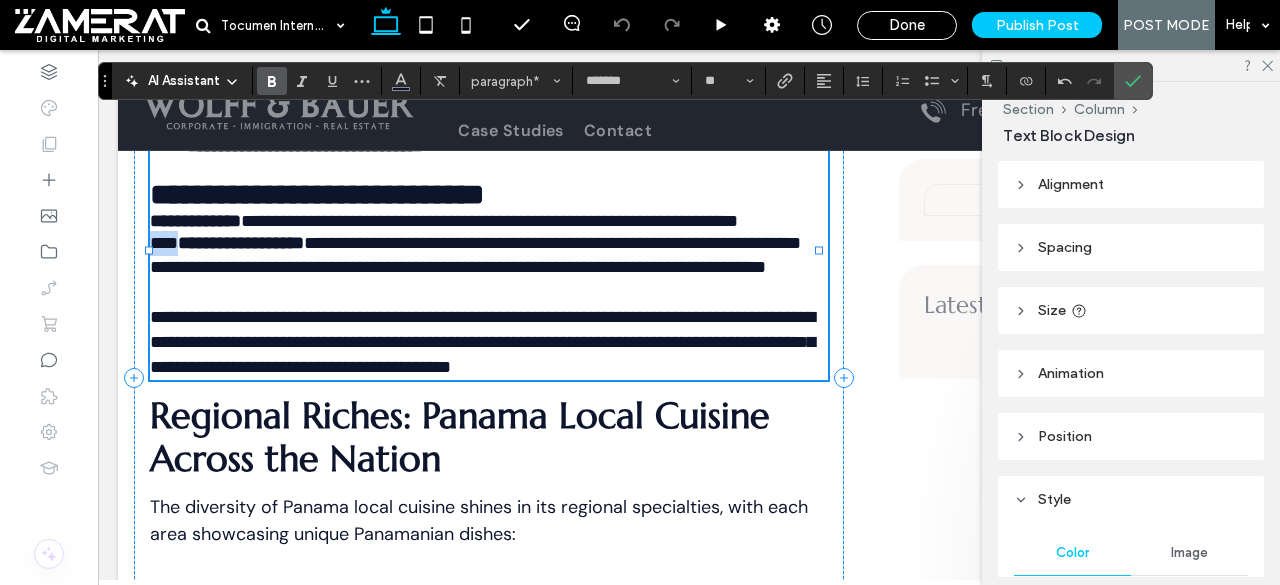 click on "**********" at bounding box center [241, 243] 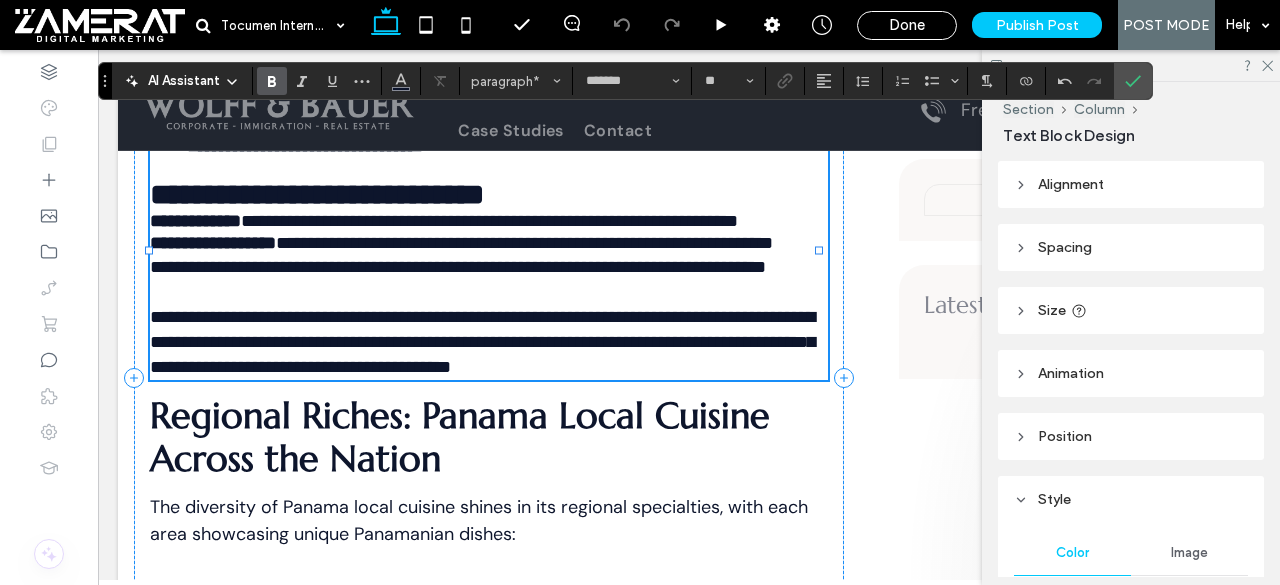click on "**********" at bounding box center (524, 243) 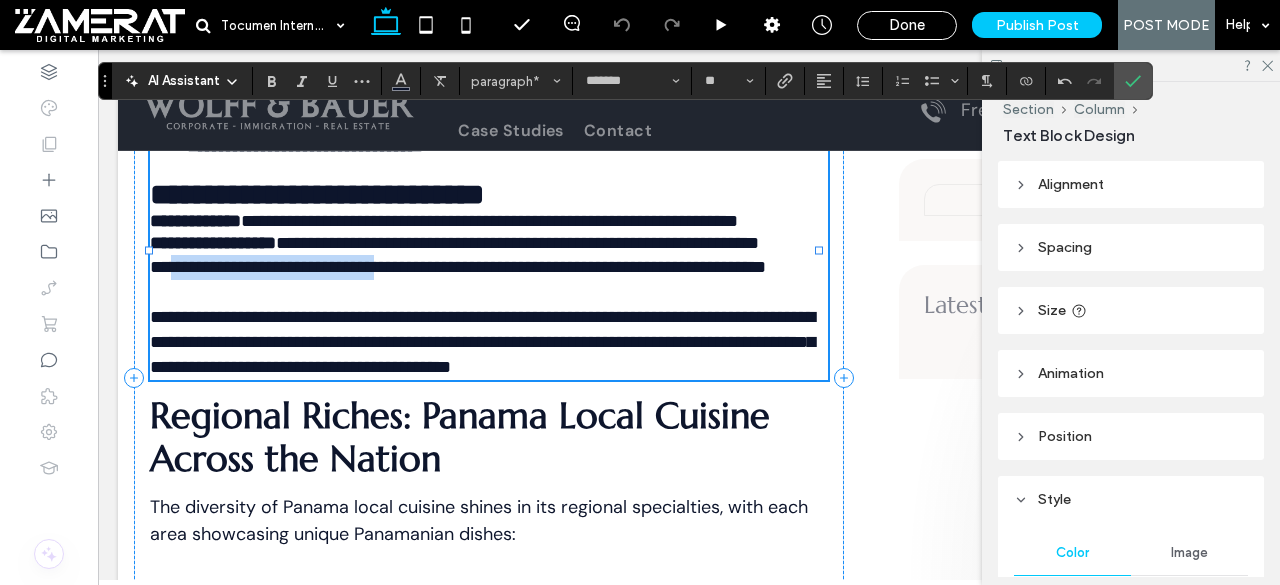 drag, startPoint x: 425, startPoint y: 400, endPoint x: 177, endPoint y: 395, distance: 248.0504 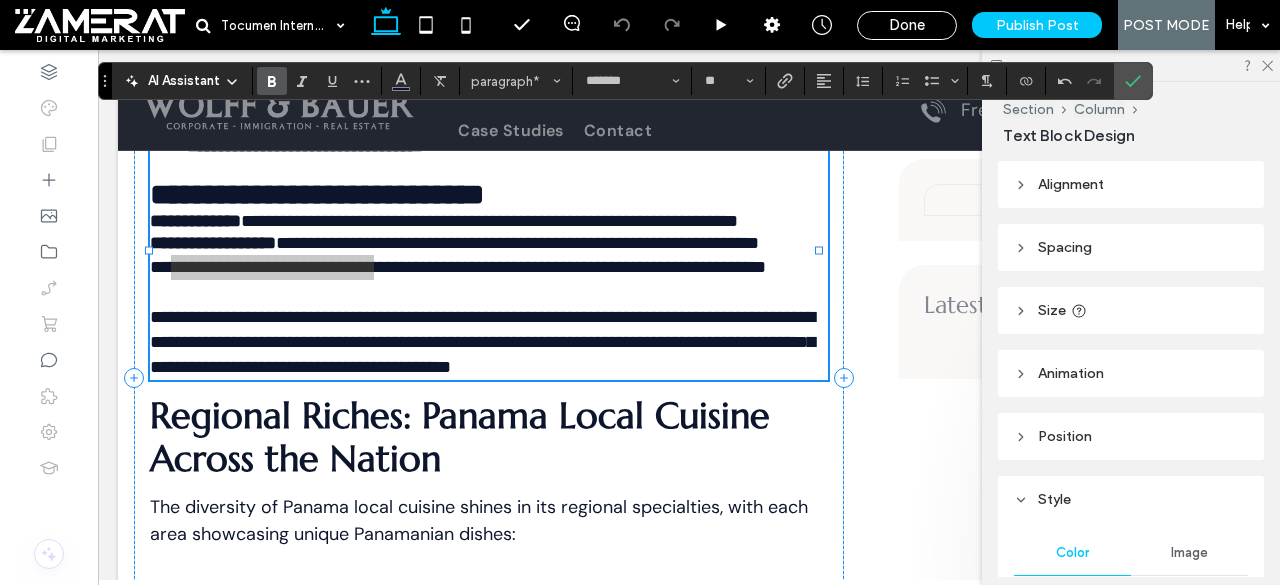 click 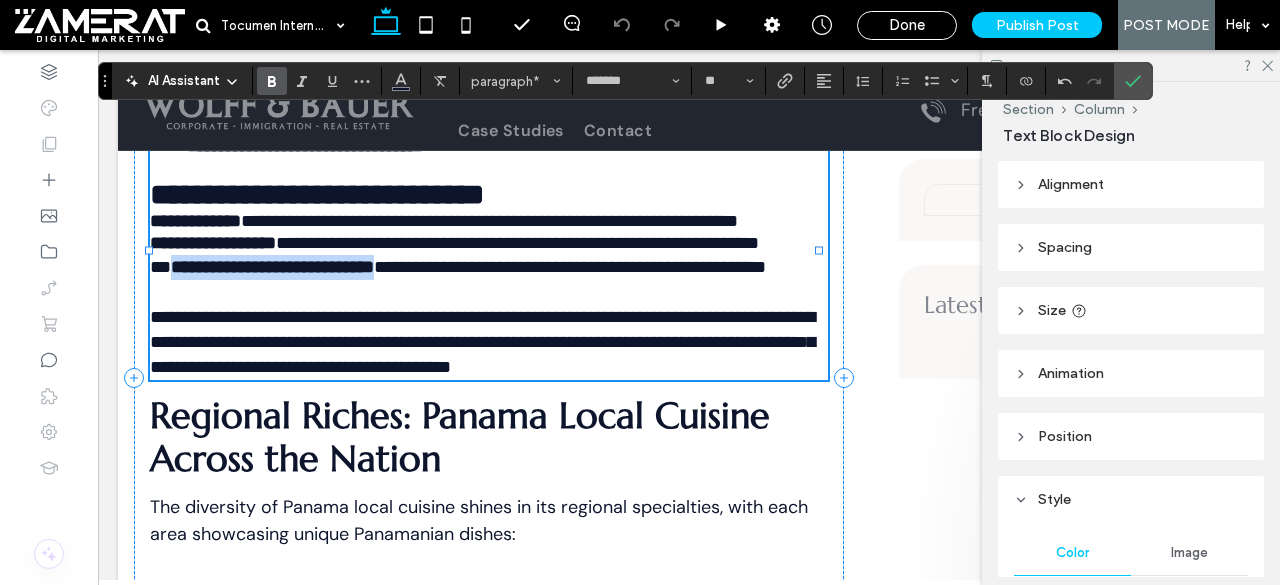 click on "**********" at bounding box center [272, 267] 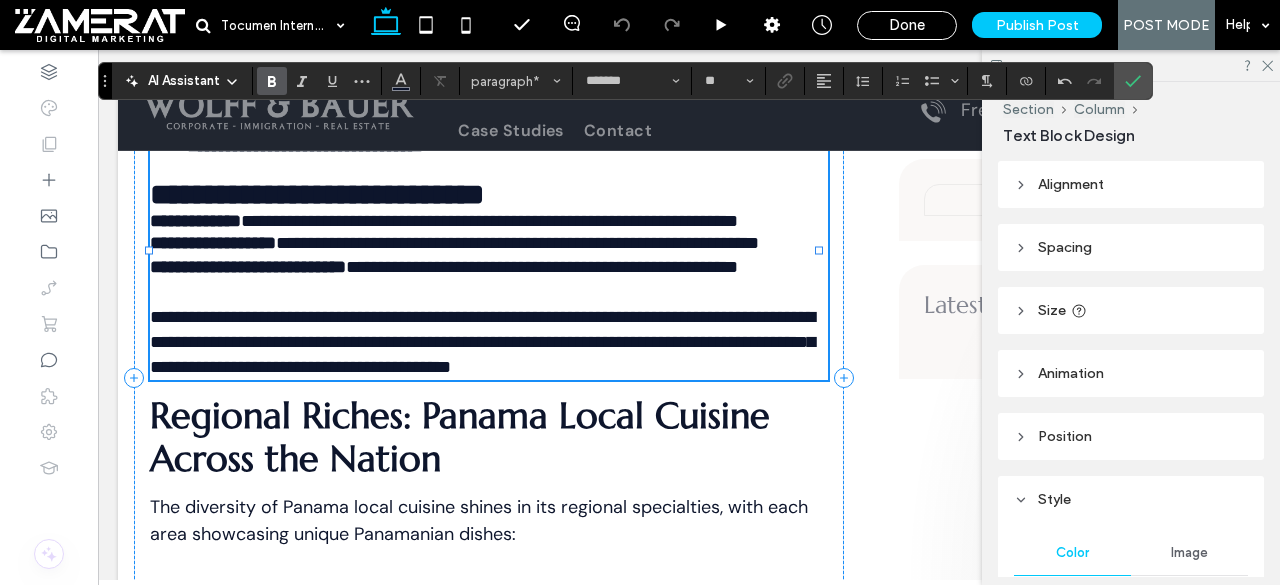 click on "**********" at bounding box center (542, 267) 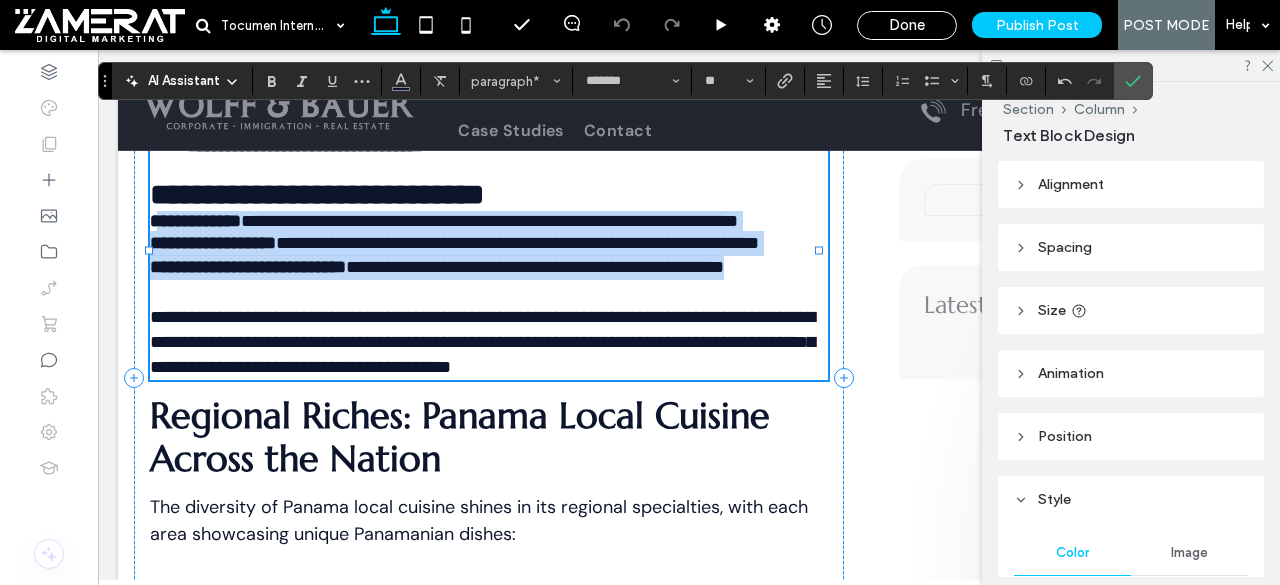 drag, startPoint x: 156, startPoint y: 323, endPoint x: 378, endPoint y: 418, distance: 241.47256 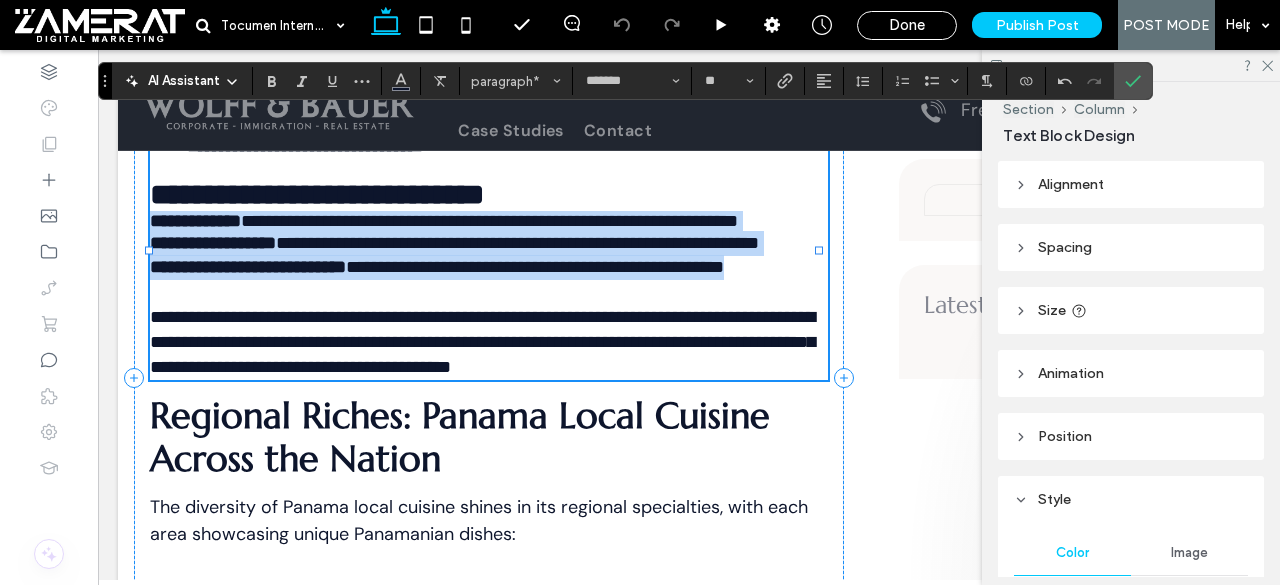 drag, startPoint x: 152, startPoint y: 321, endPoint x: 380, endPoint y: 420, distance: 248.56589 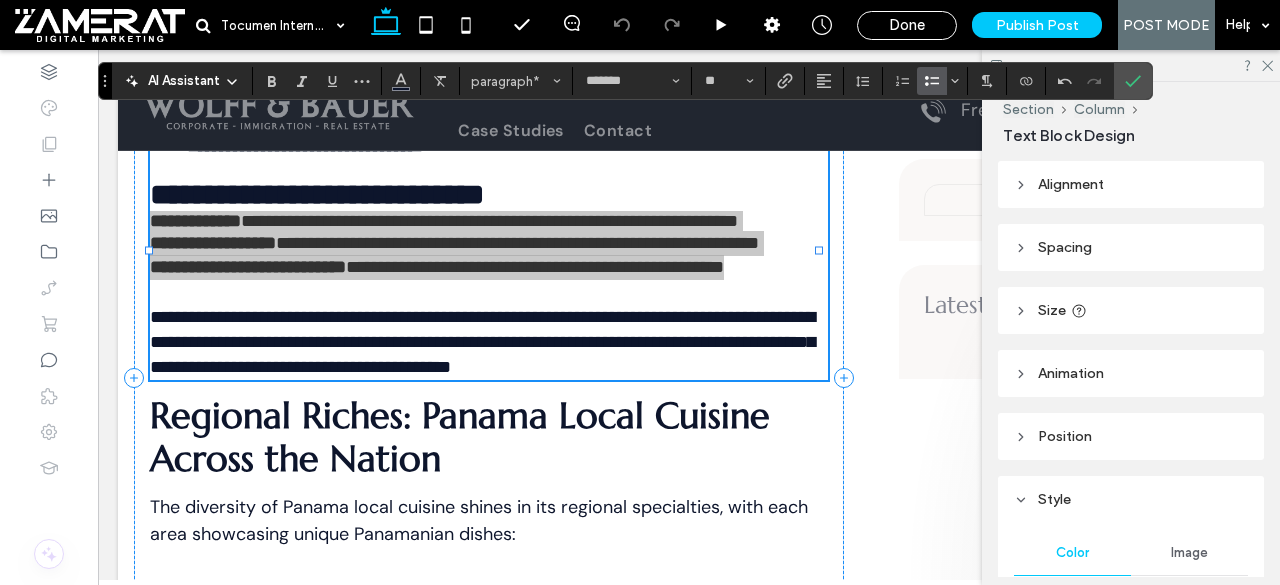 click 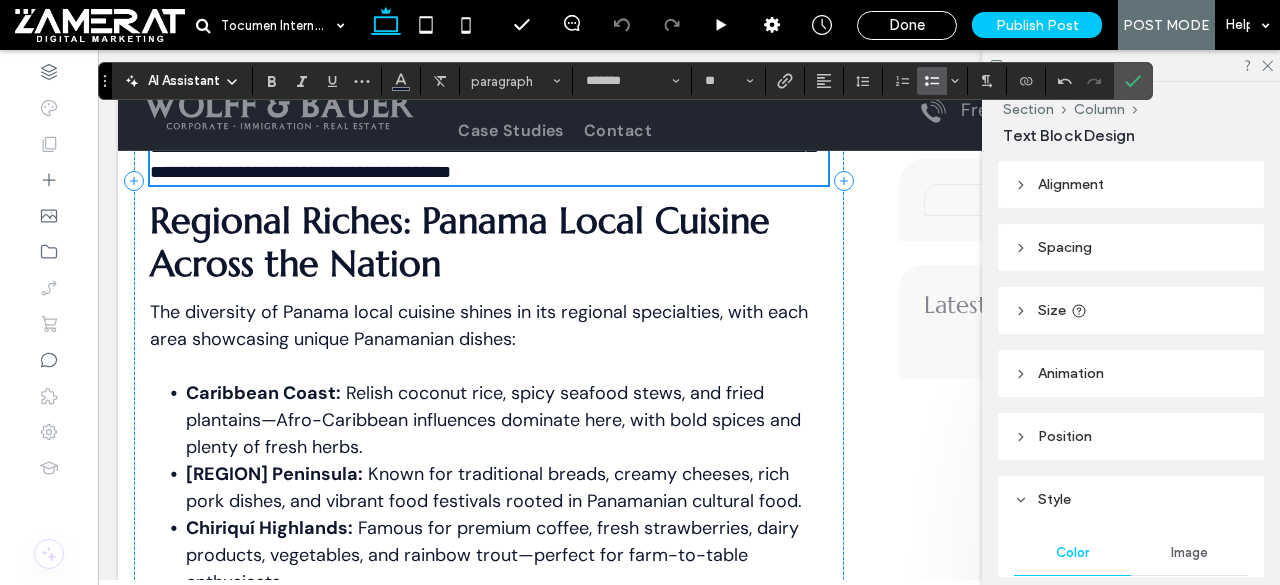 scroll, scrollTop: 3838, scrollLeft: 0, axis: vertical 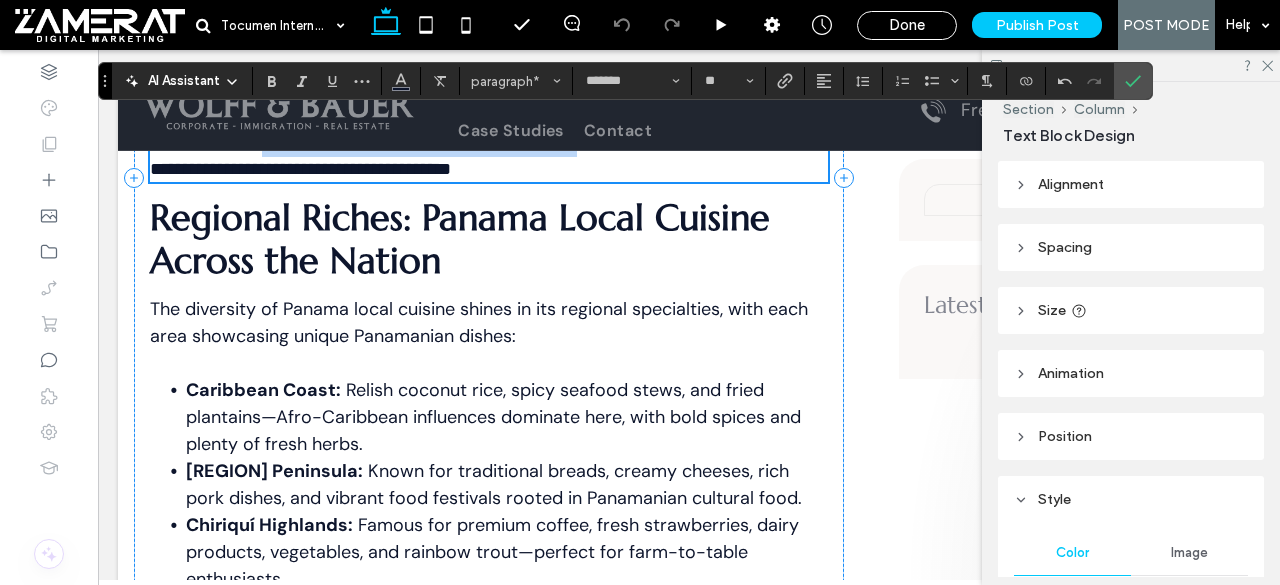 drag, startPoint x: 460, startPoint y: 317, endPoint x: 250, endPoint y: 349, distance: 212.4241 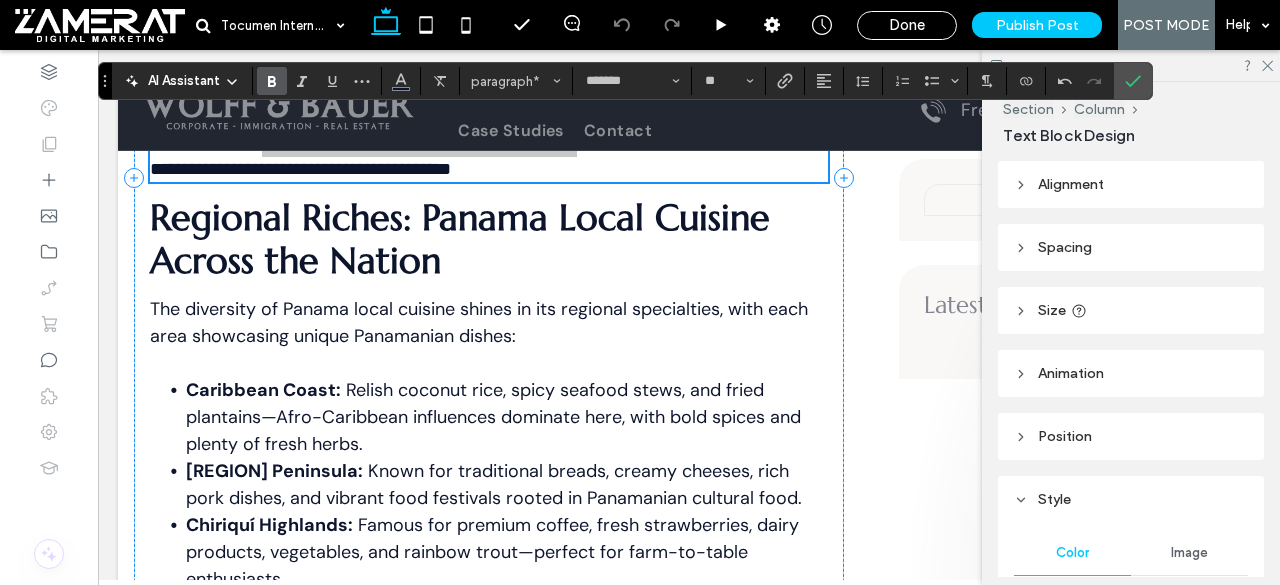 click 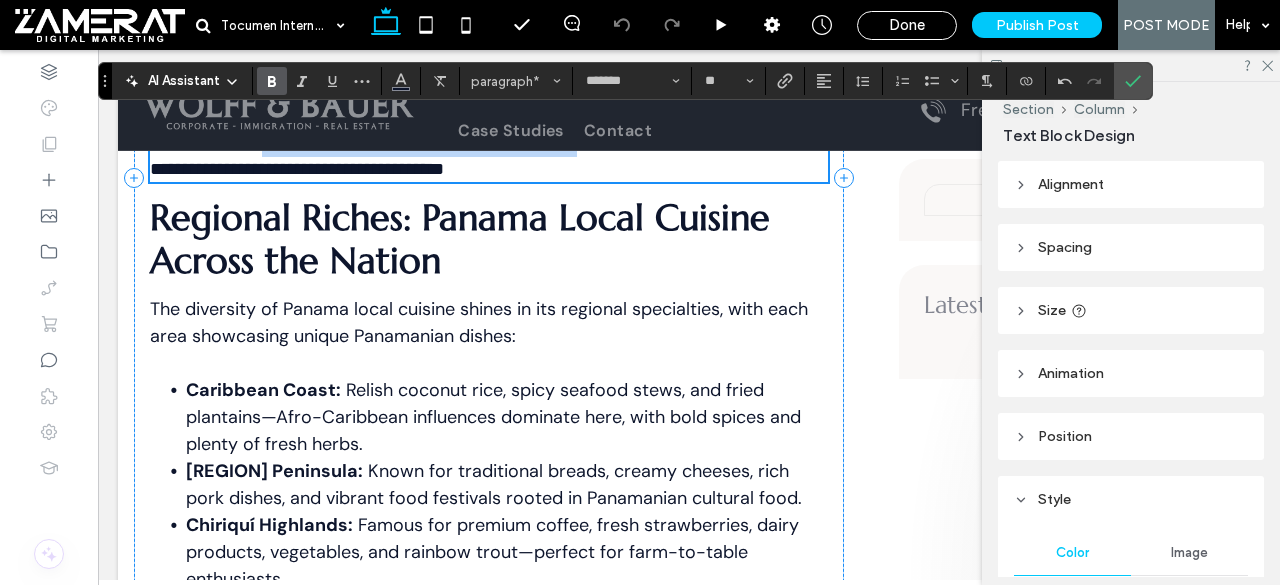 click on "**********" at bounding box center [482, 131] 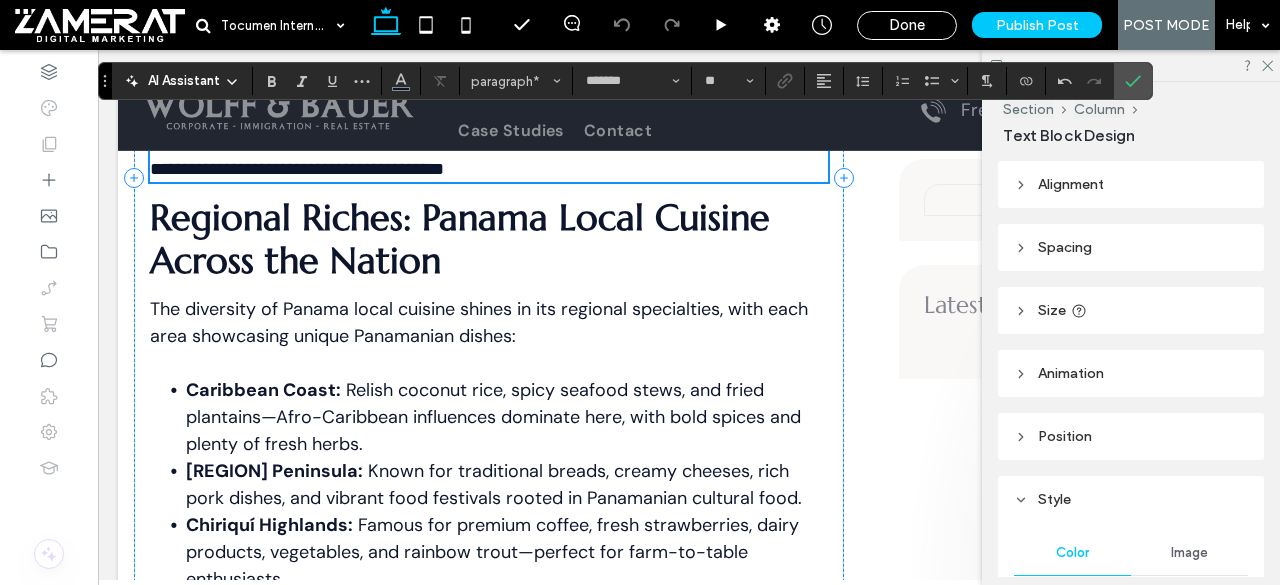 click on "**********" at bounding box center [482, 156] 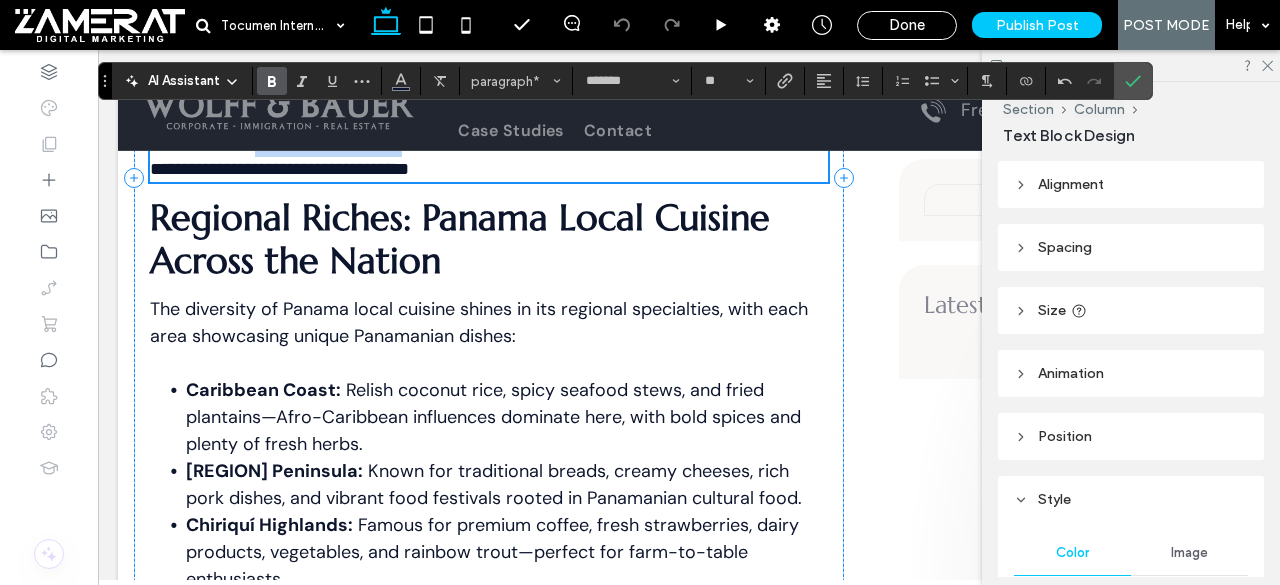 drag, startPoint x: 456, startPoint y: 319, endPoint x: 648, endPoint y: 317, distance: 192.01042 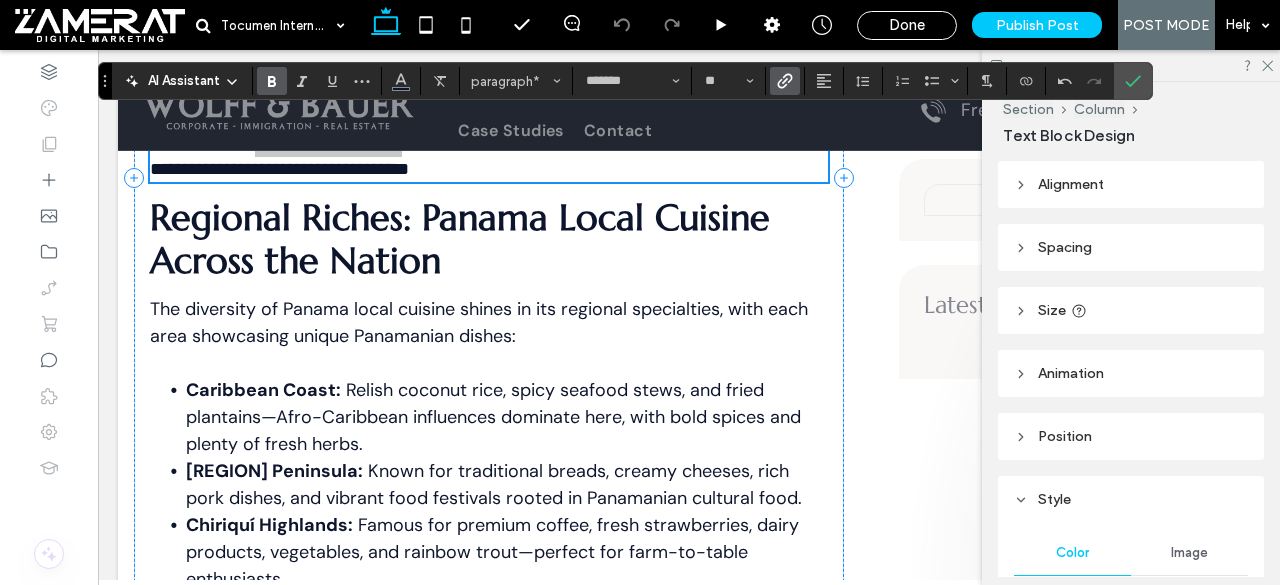 click at bounding box center (781, 81) 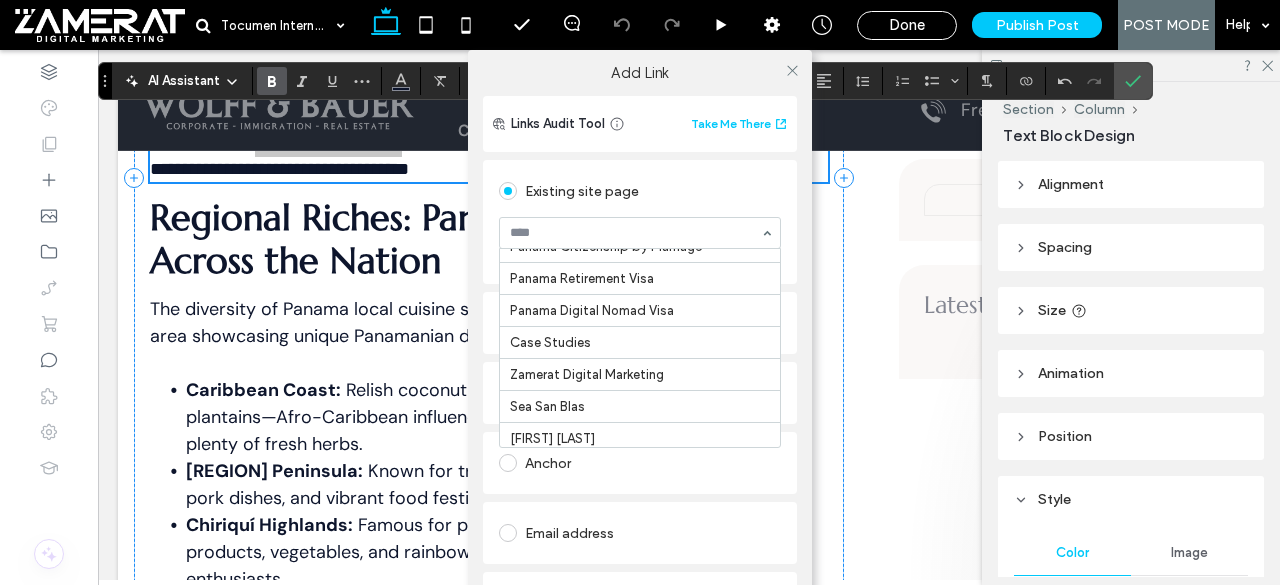 scroll, scrollTop: 748, scrollLeft: 0, axis: vertical 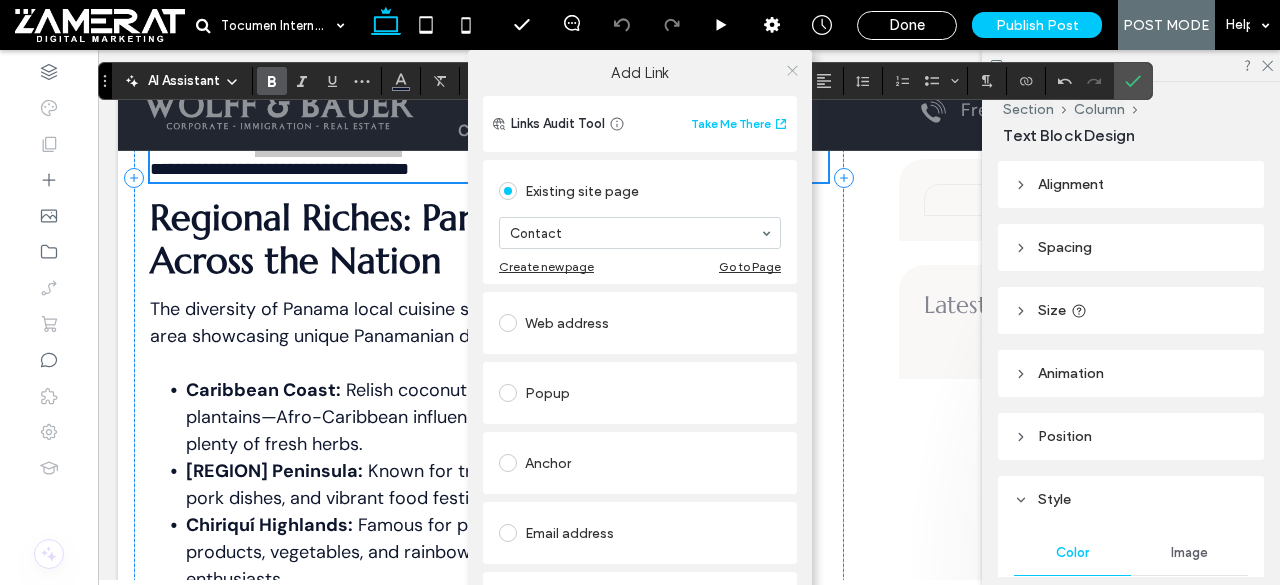 click 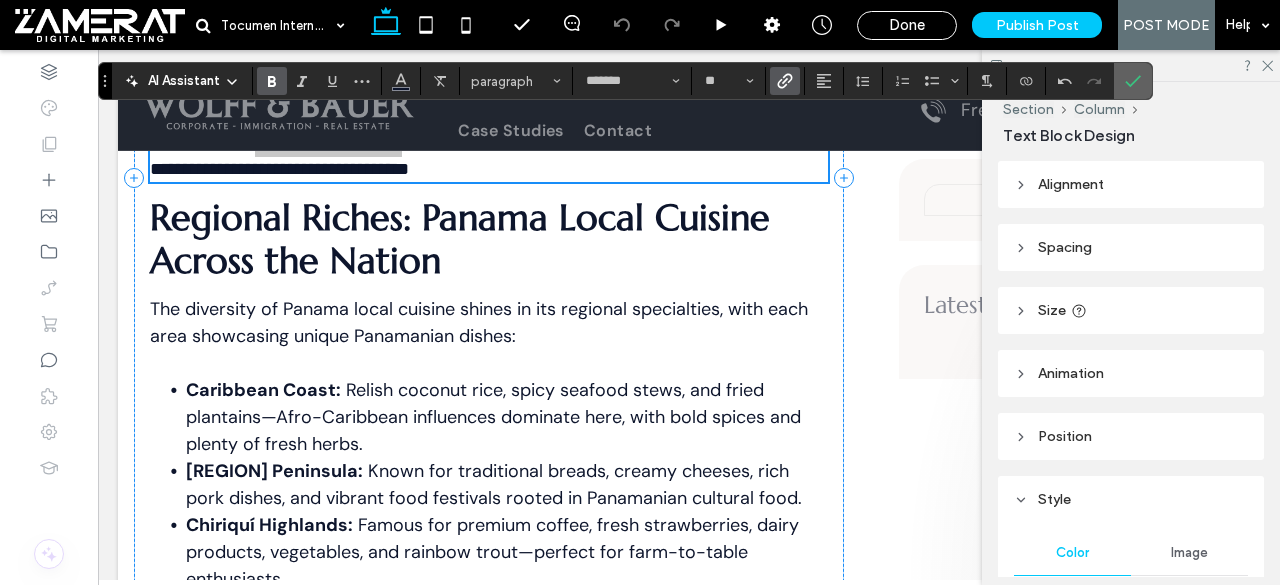 click 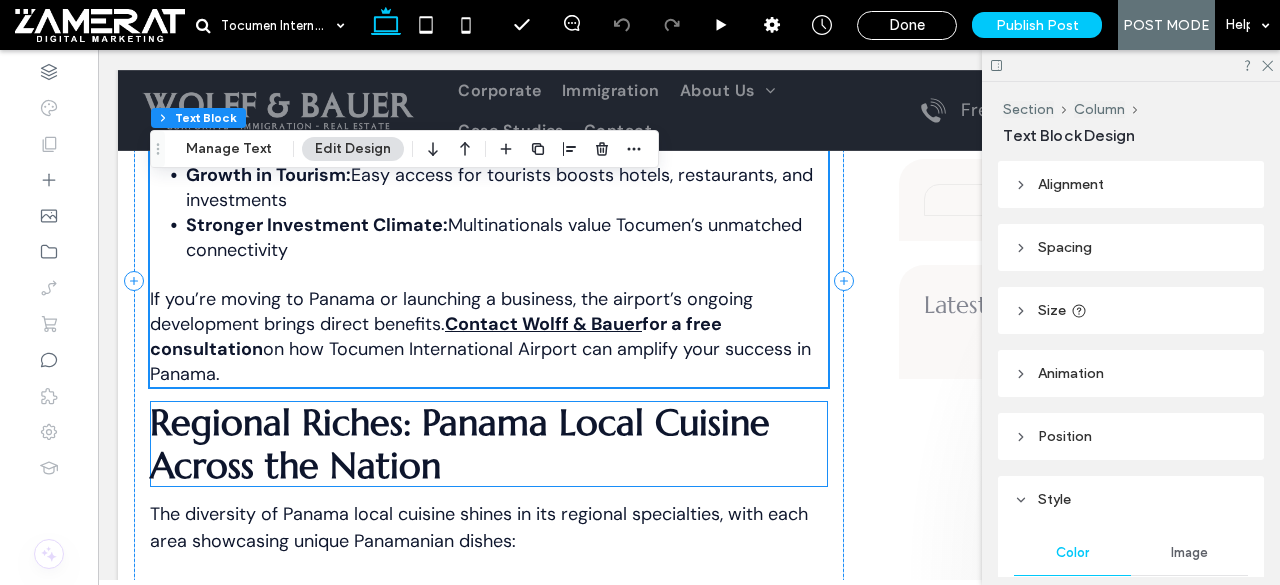 click on "Regional Riches: Panama Local Cuisine Across the Nation" at bounding box center (460, 444) 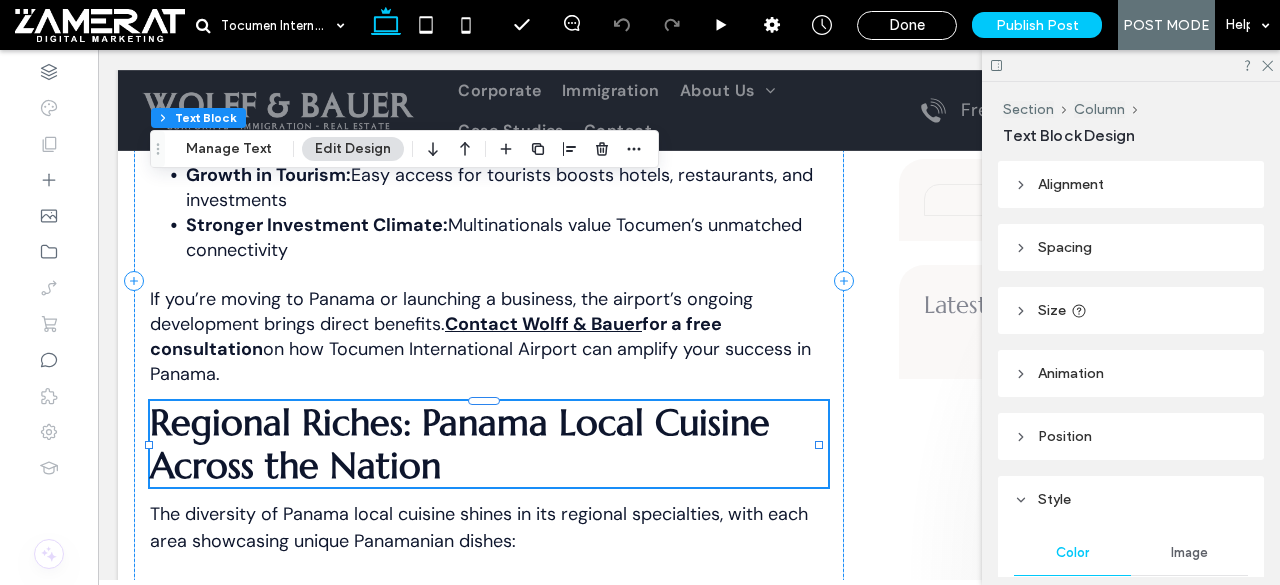 click on "Regional Riches: Panama Local Cuisine Across the Nation" at bounding box center [489, 444] 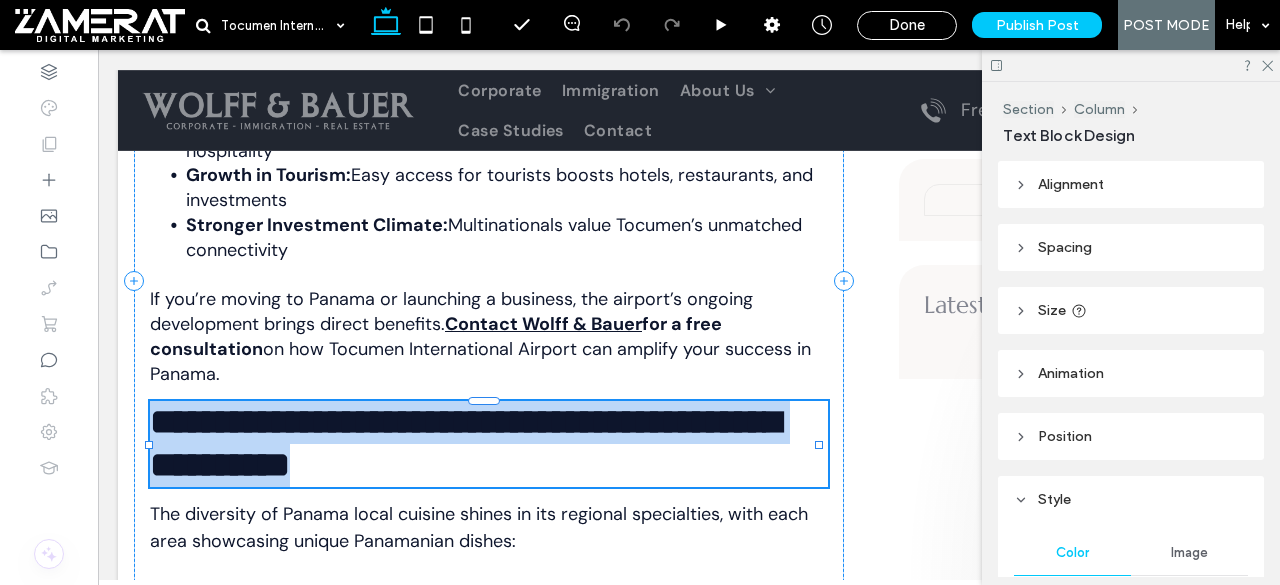 type on "*********" 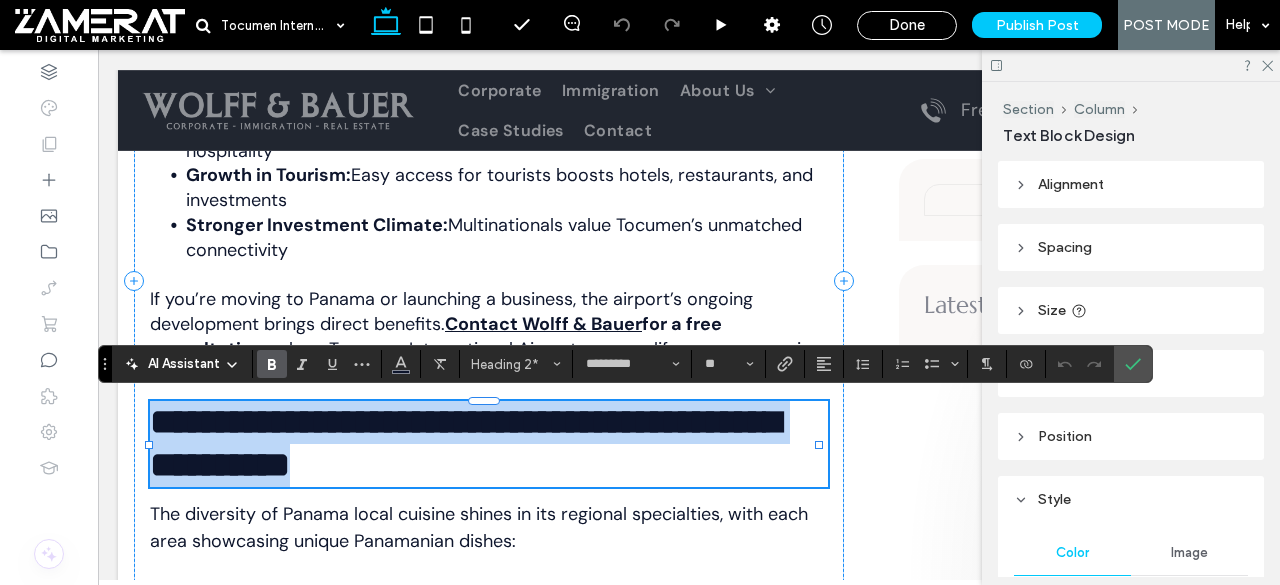 click on "**********" at bounding box center [489, 444] 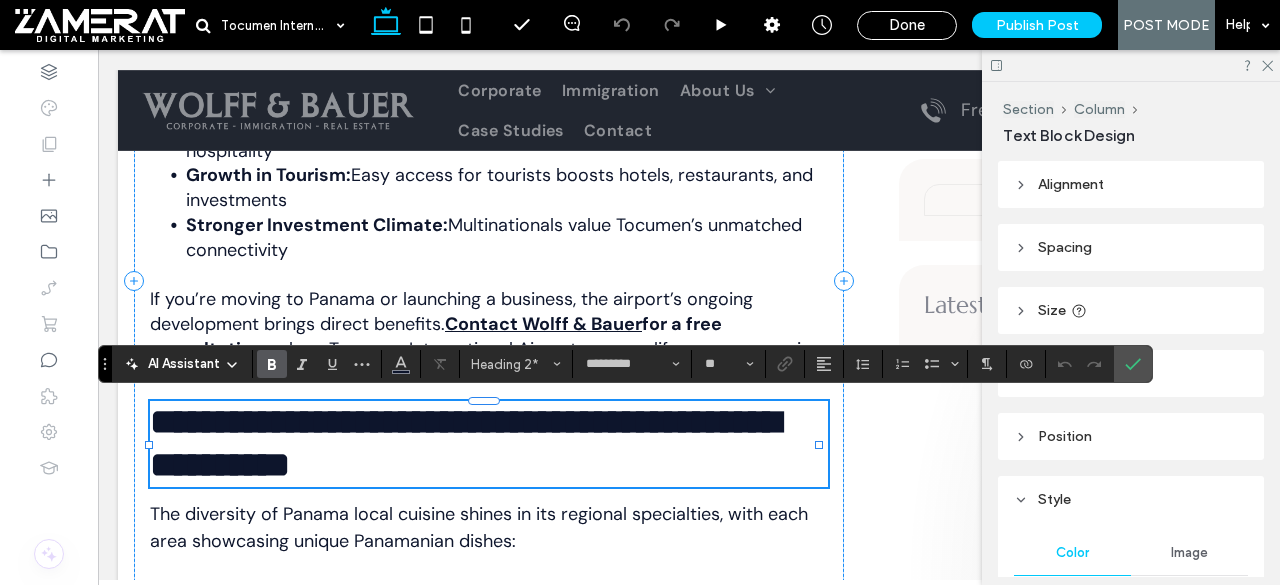 scroll, scrollTop: 0, scrollLeft: 0, axis: both 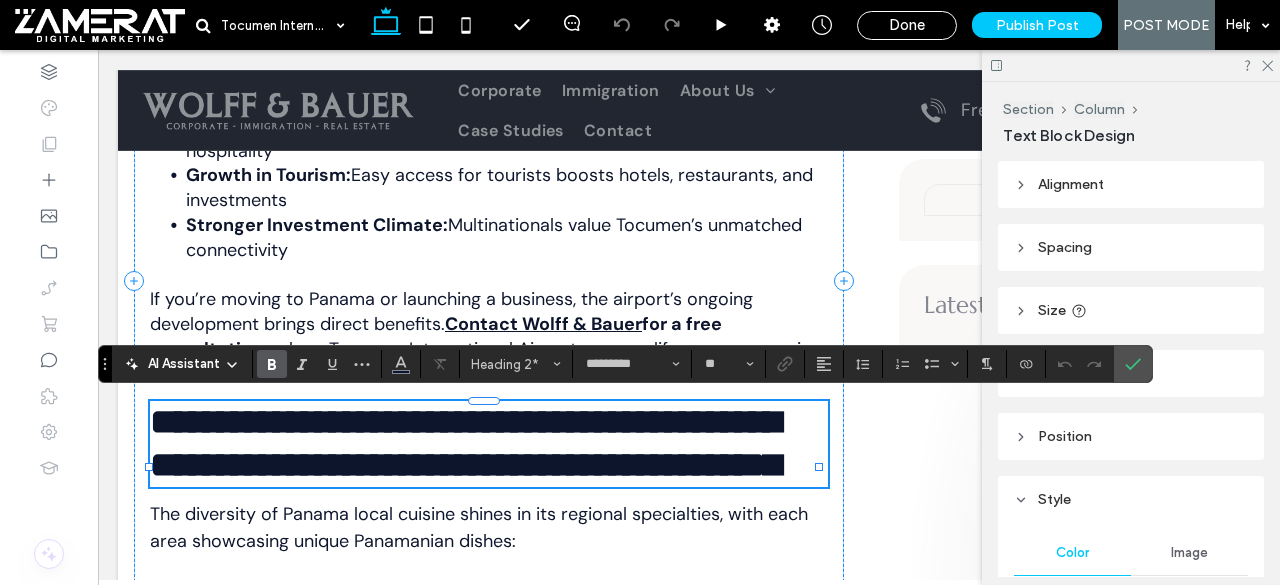 type on "*******" 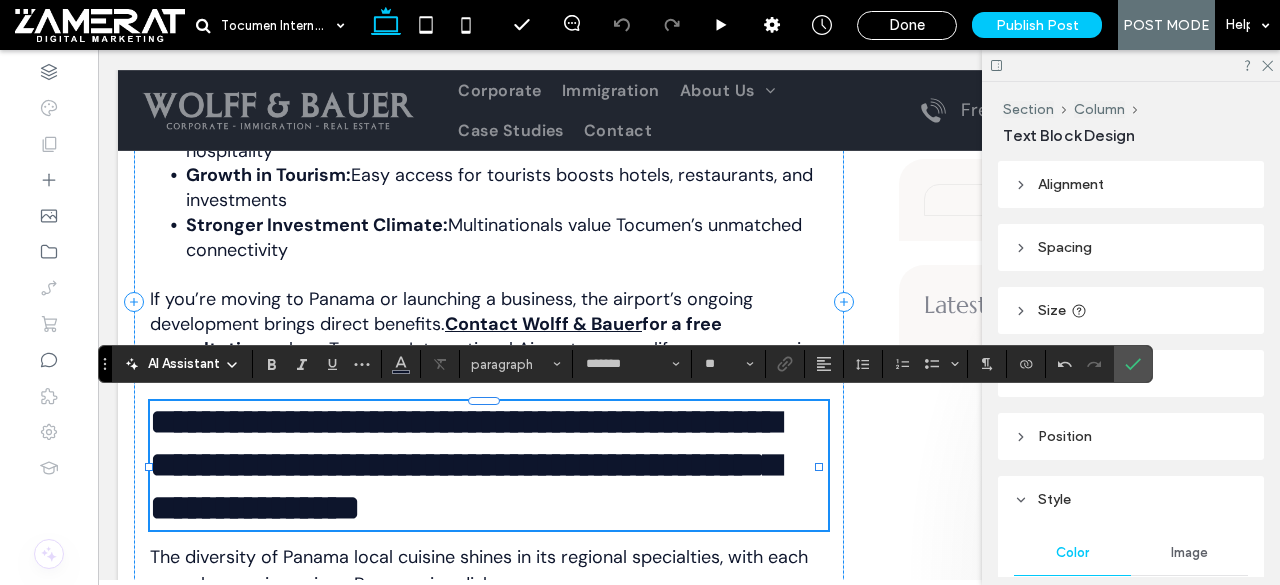 type on "*********" 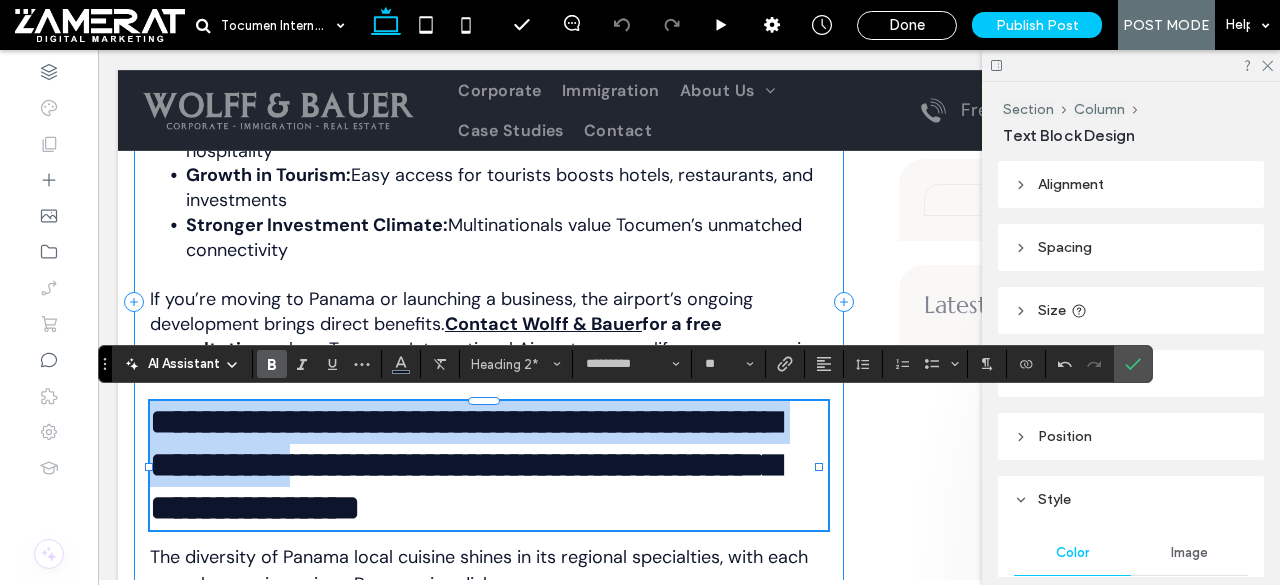 scroll, scrollTop: 0, scrollLeft: 0, axis: both 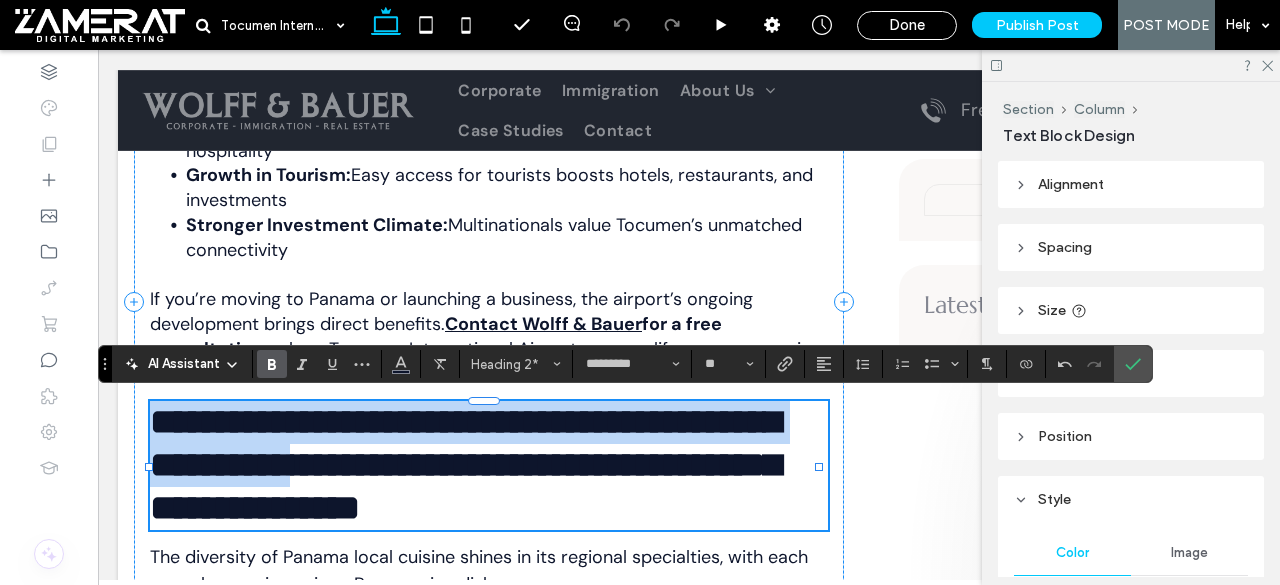 drag, startPoint x: 434, startPoint y: 469, endPoint x: 132, endPoint y: 382, distance: 314.2817 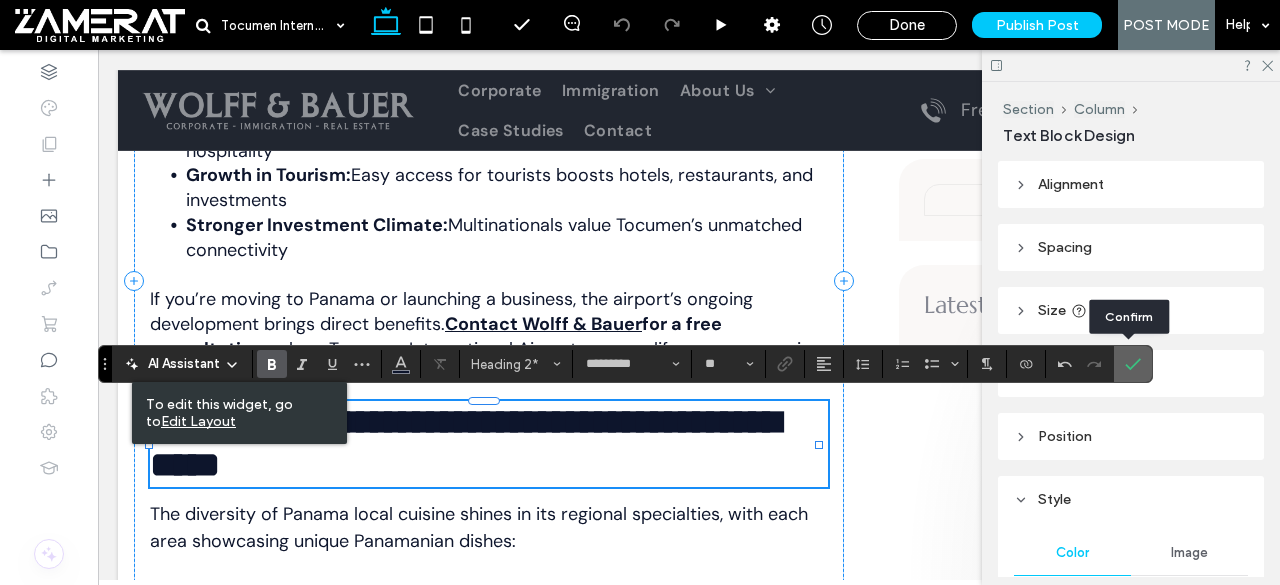 click 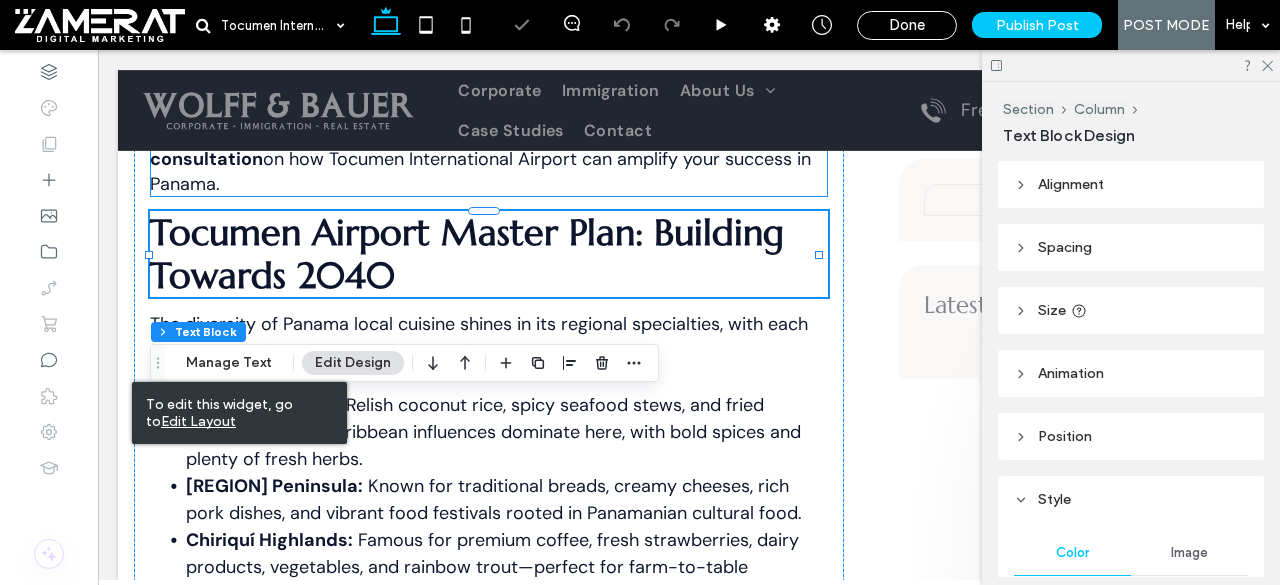 scroll, scrollTop: 4086, scrollLeft: 0, axis: vertical 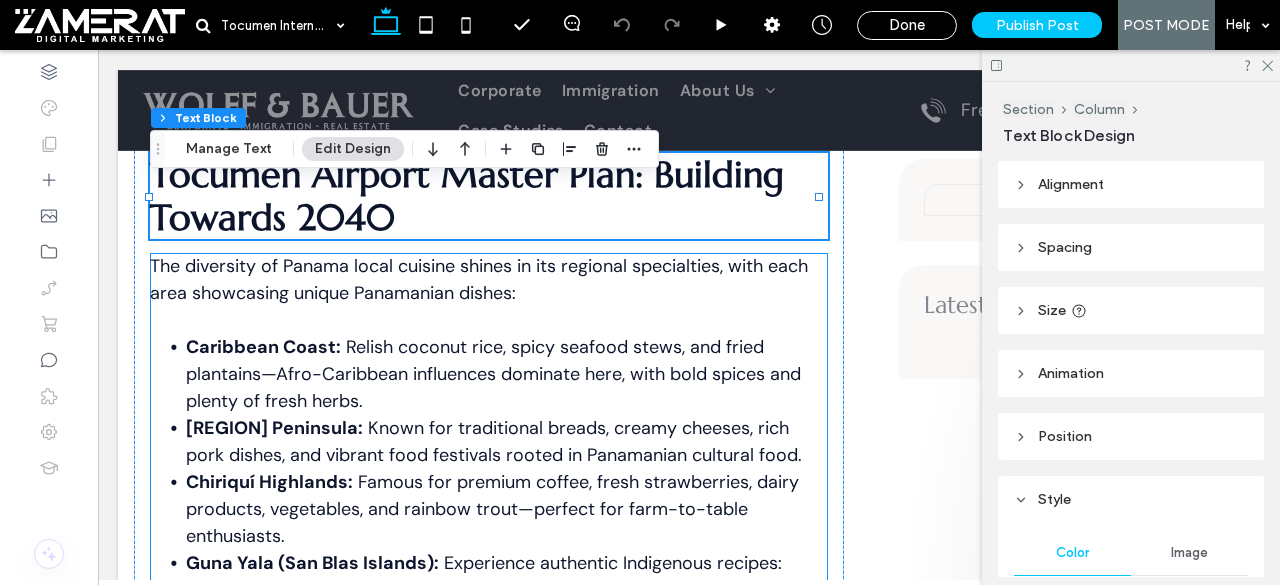 click at bounding box center [489, 320] 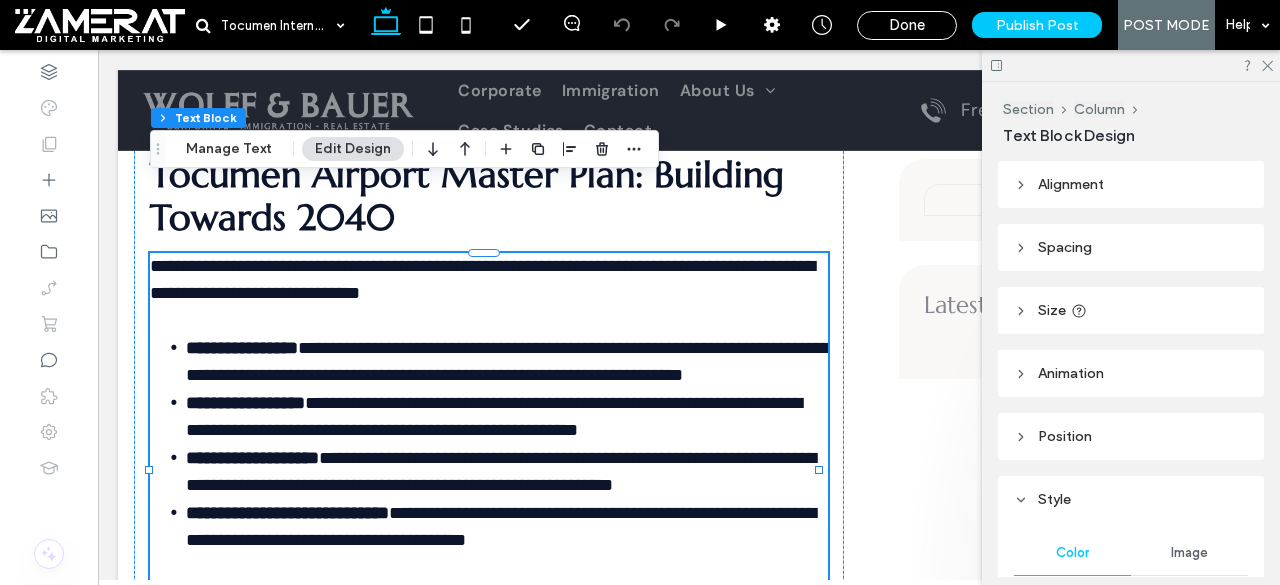 scroll, scrollTop: 4245, scrollLeft: 0, axis: vertical 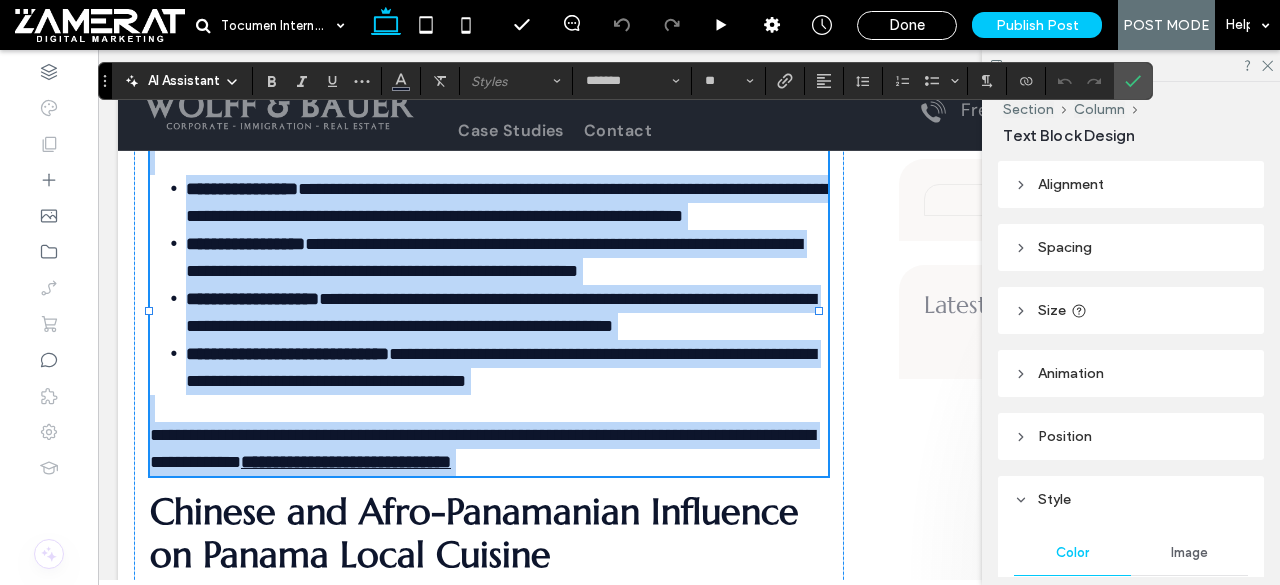 type on "*******" 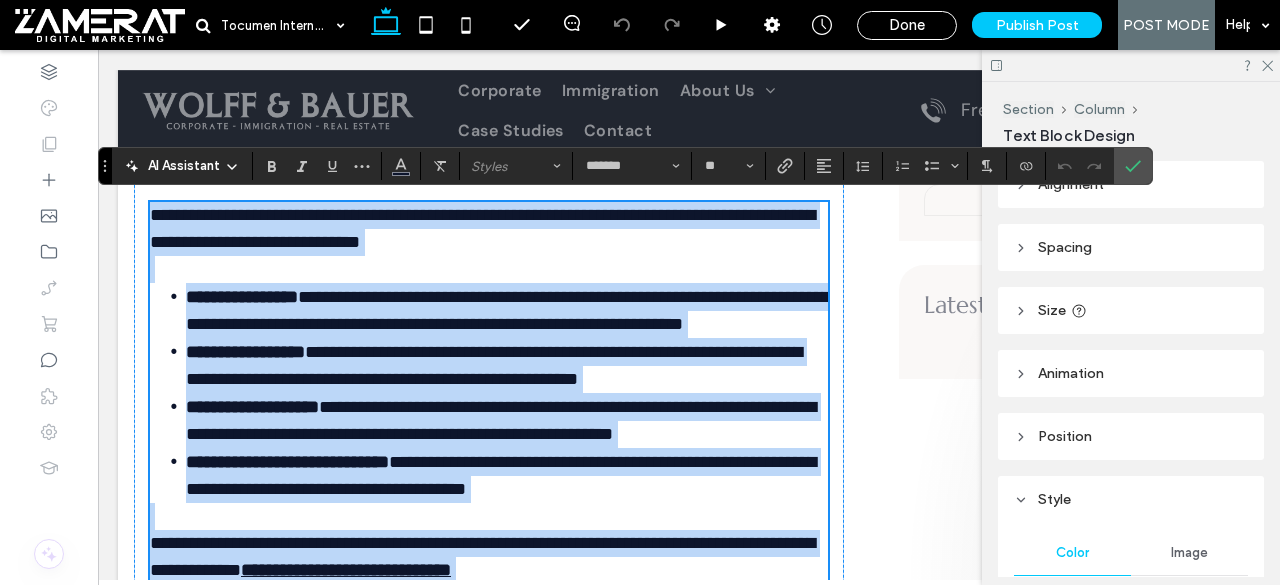 scroll, scrollTop: 4136, scrollLeft: 0, axis: vertical 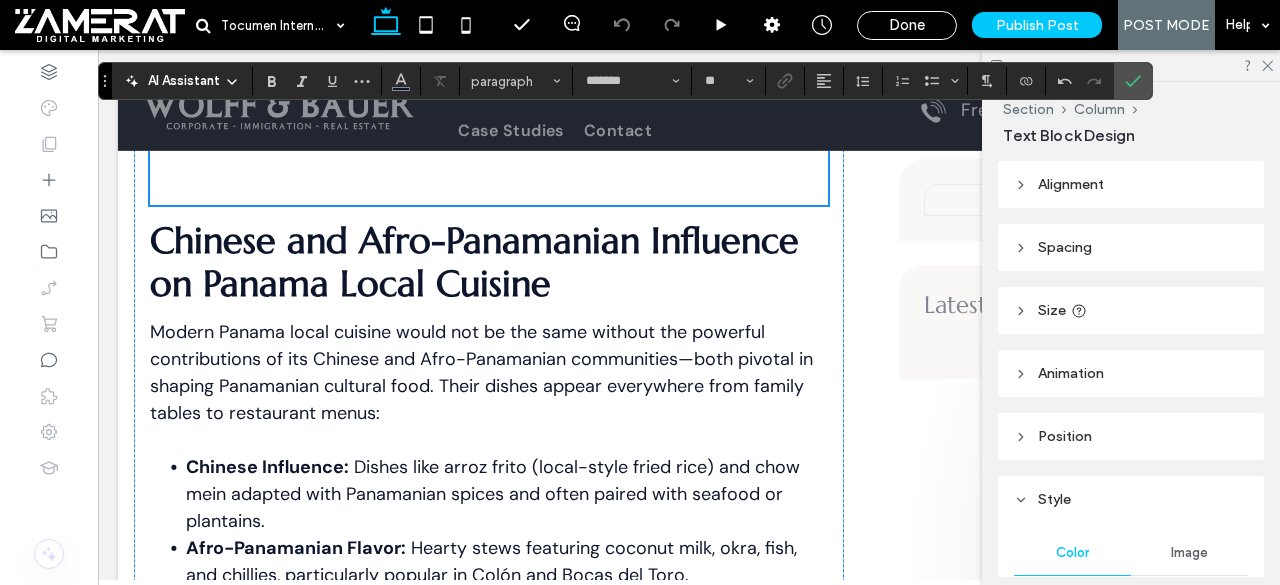 click at bounding box center [489, 178] 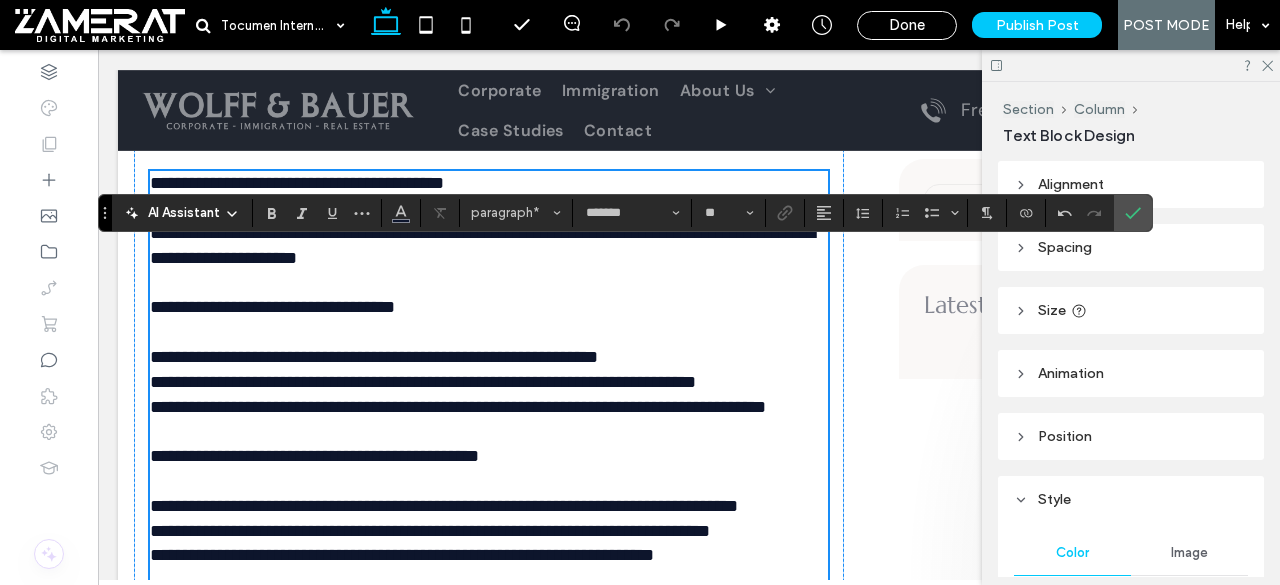scroll, scrollTop: 4046, scrollLeft: 0, axis: vertical 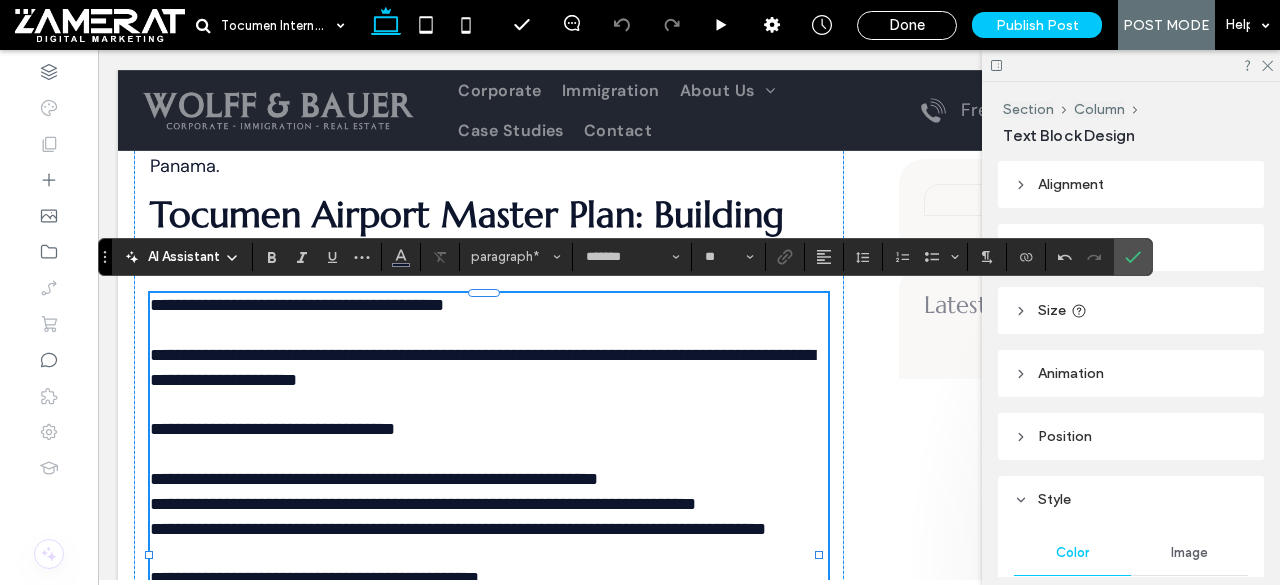 click on "**********" at bounding box center [297, 305] 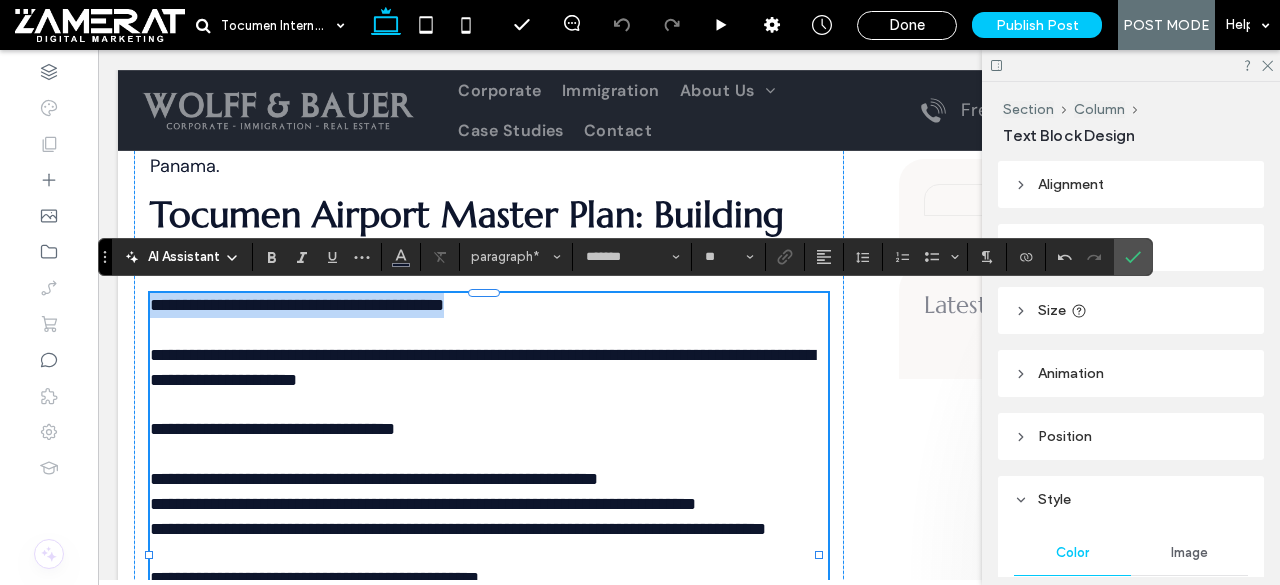 click on "**********" at bounding box center [297, 305] 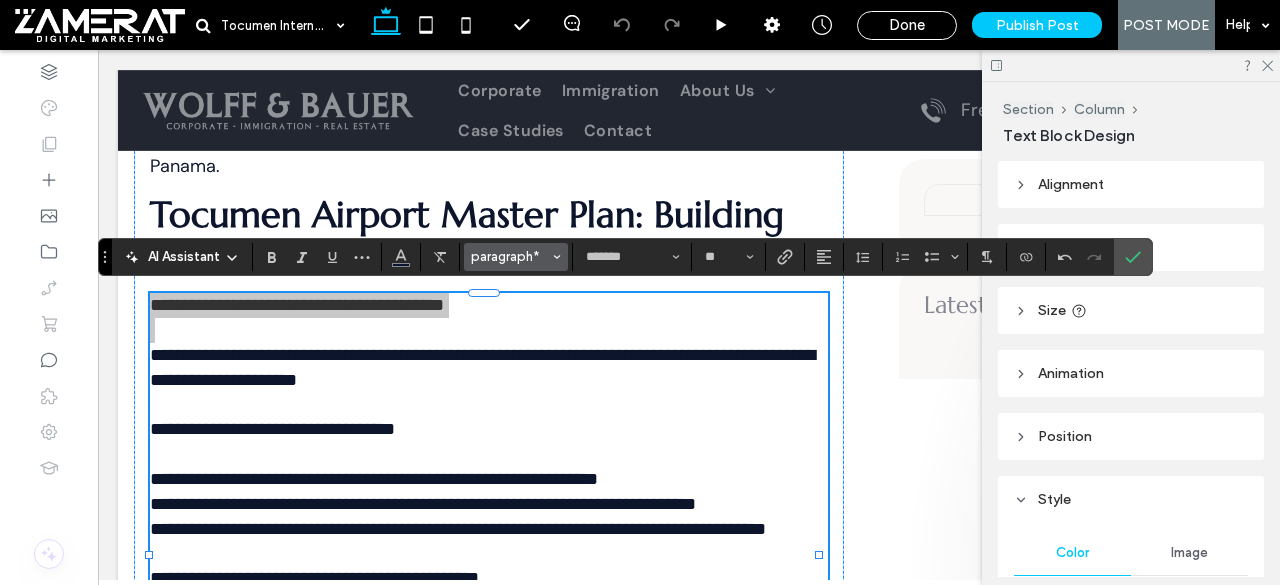 click on "paragraph*" at bounding box center (510, 256) 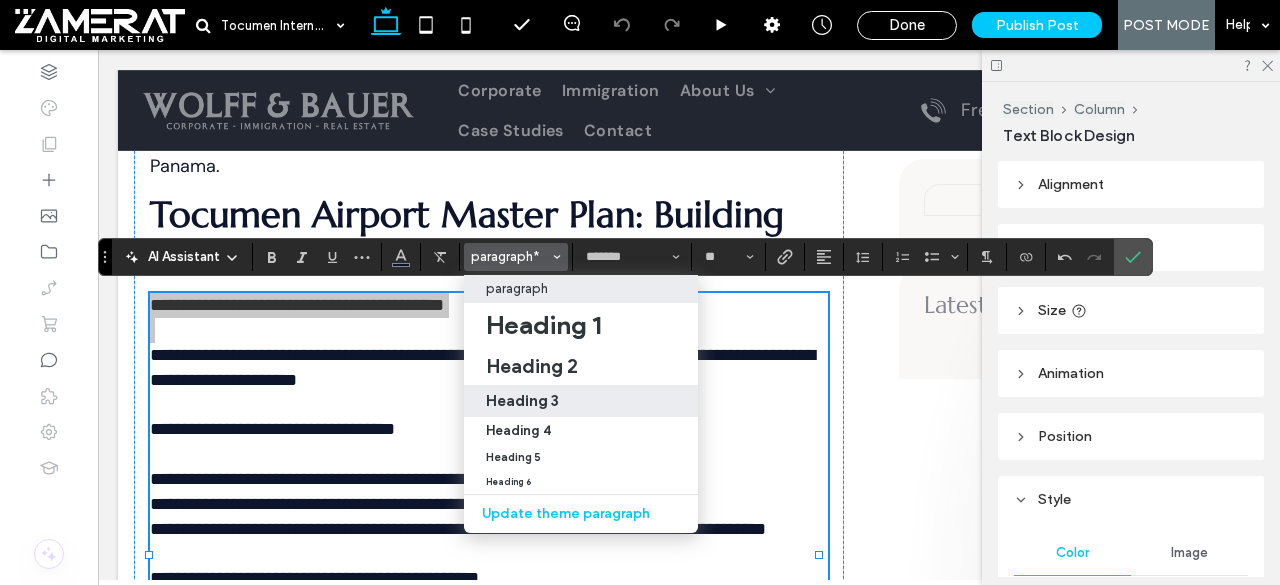 drag, startPoint x: 624, startPoint y: 393, endPoint x: 608, endPoint y: 254, distance: 139.91783 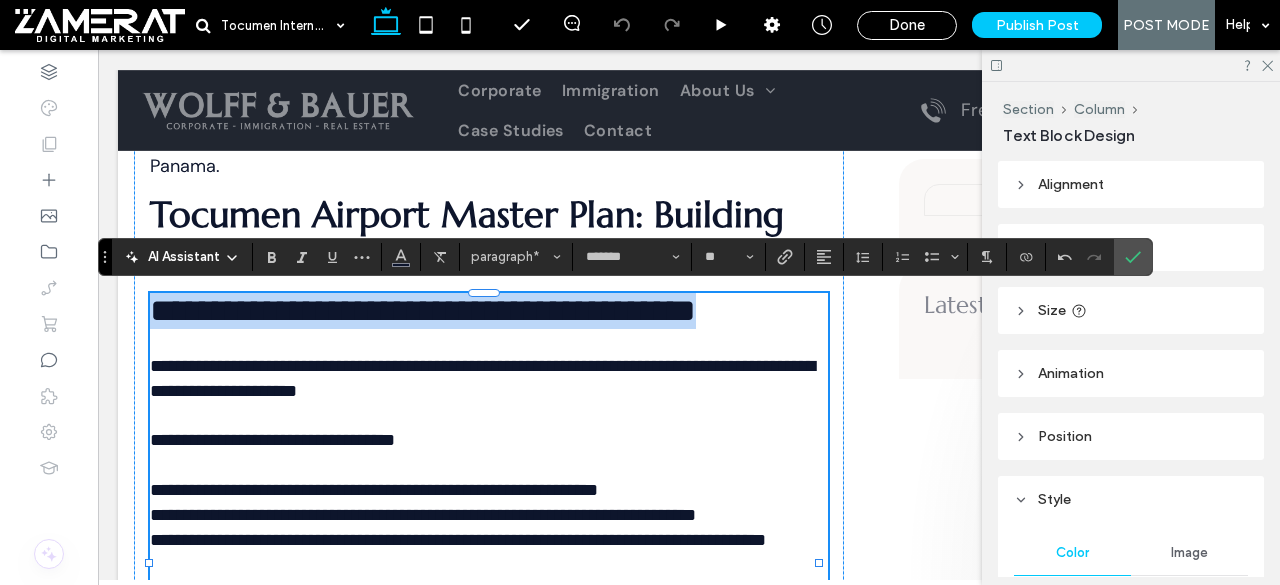 type 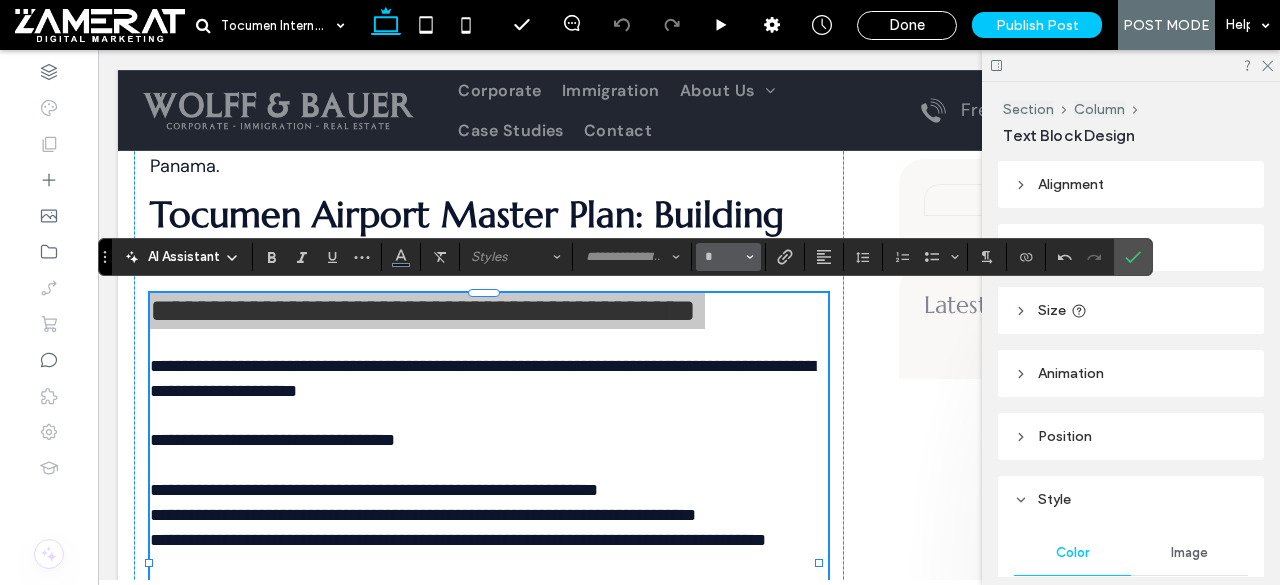 click on "*" at bounding box center (728, 257) 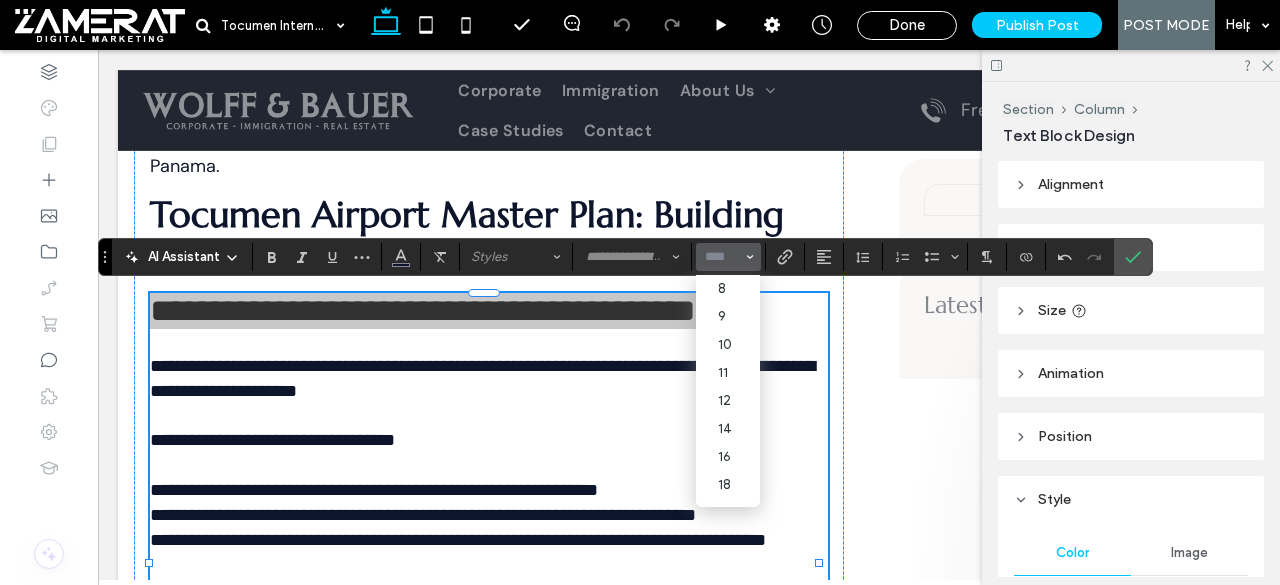 click at bounding box center (722, 257) 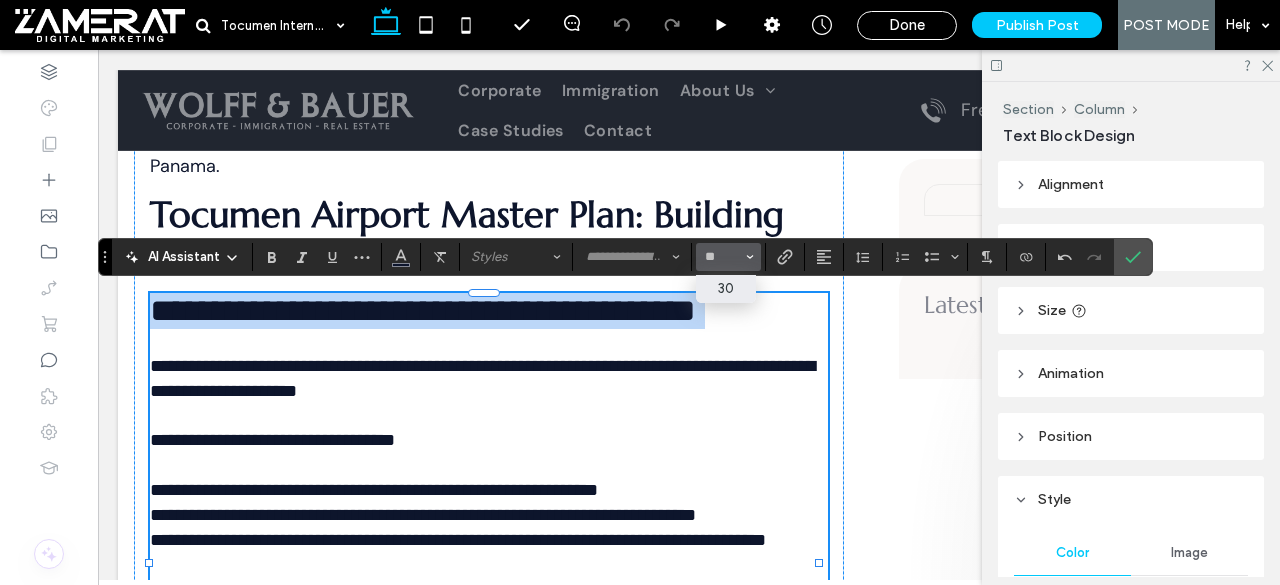 type on "*" 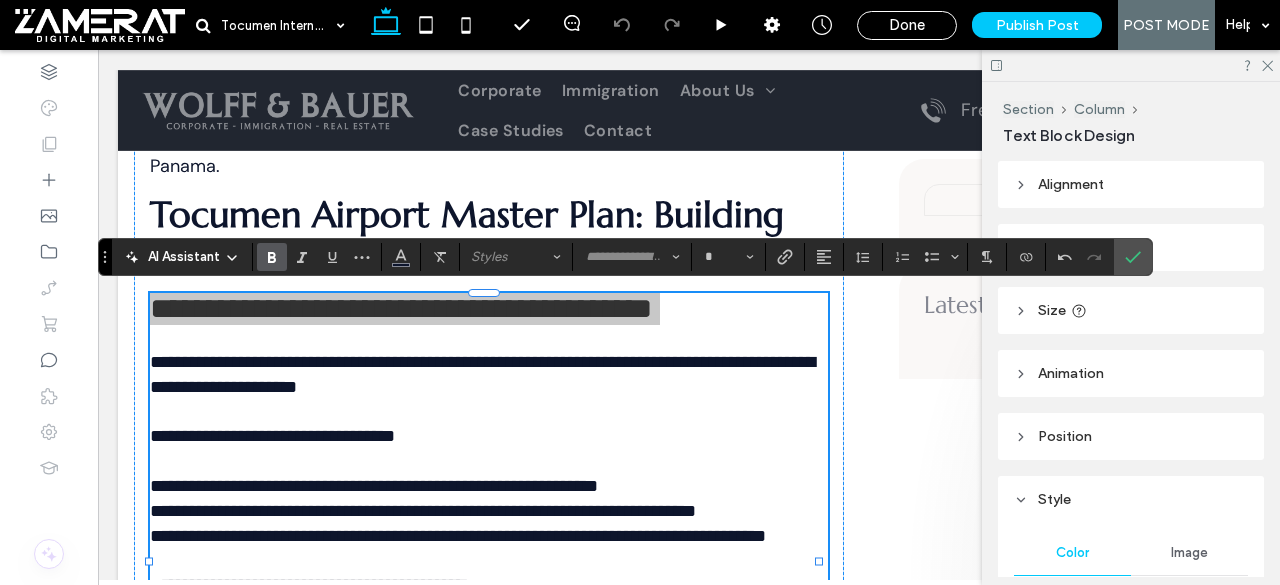 click 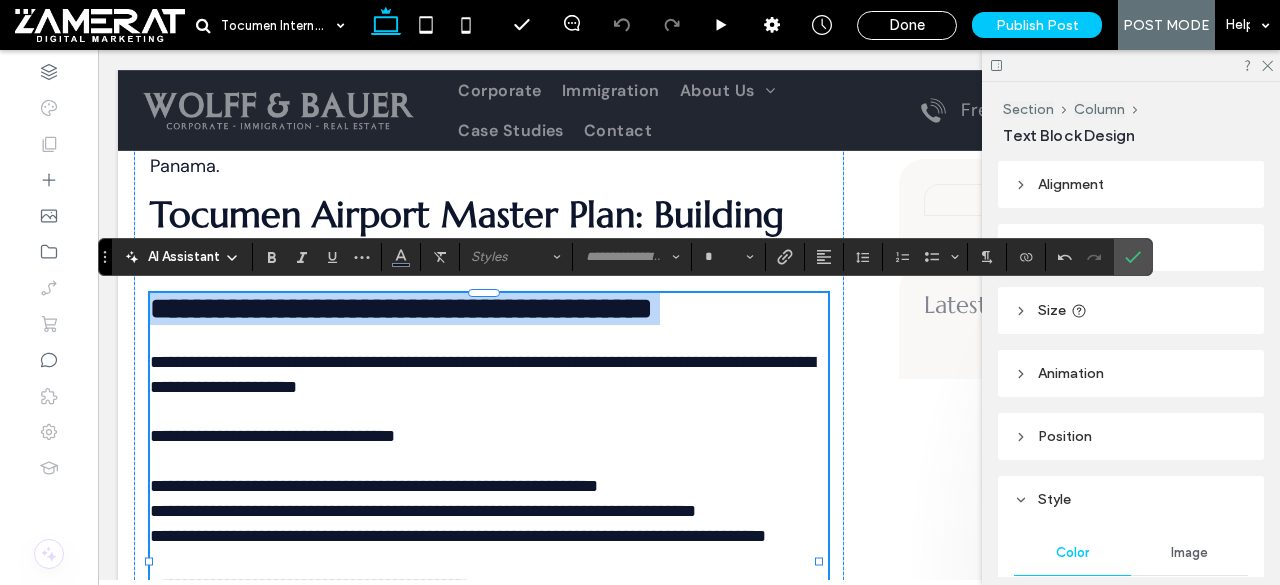 click on "**********" at bounding box center (401, 308) 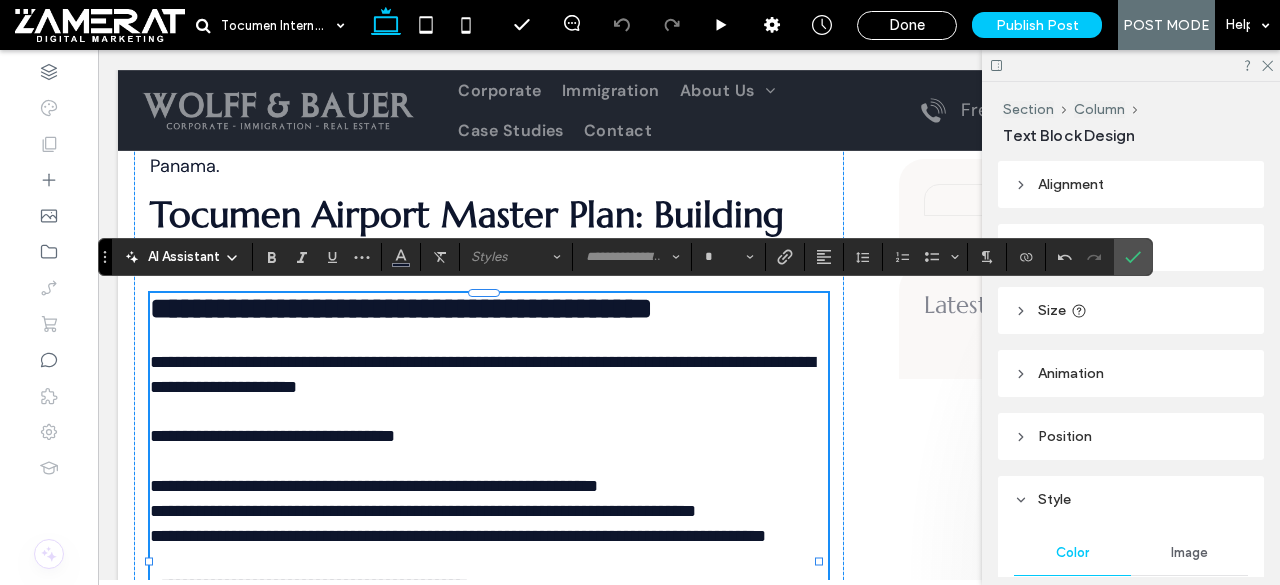 type on "*********" 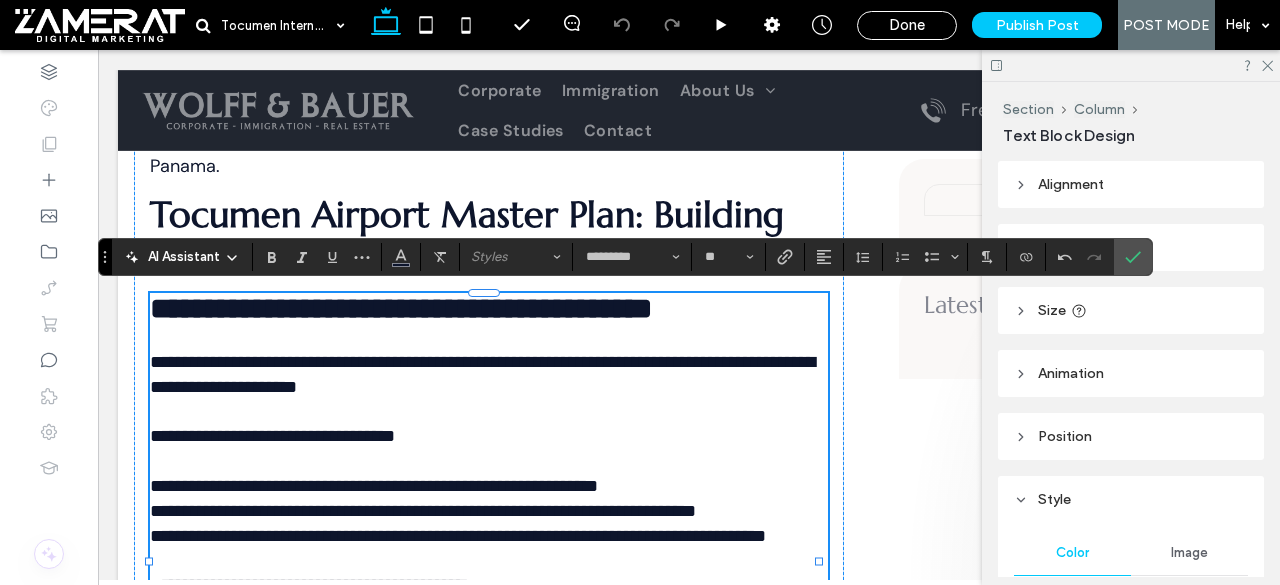 type 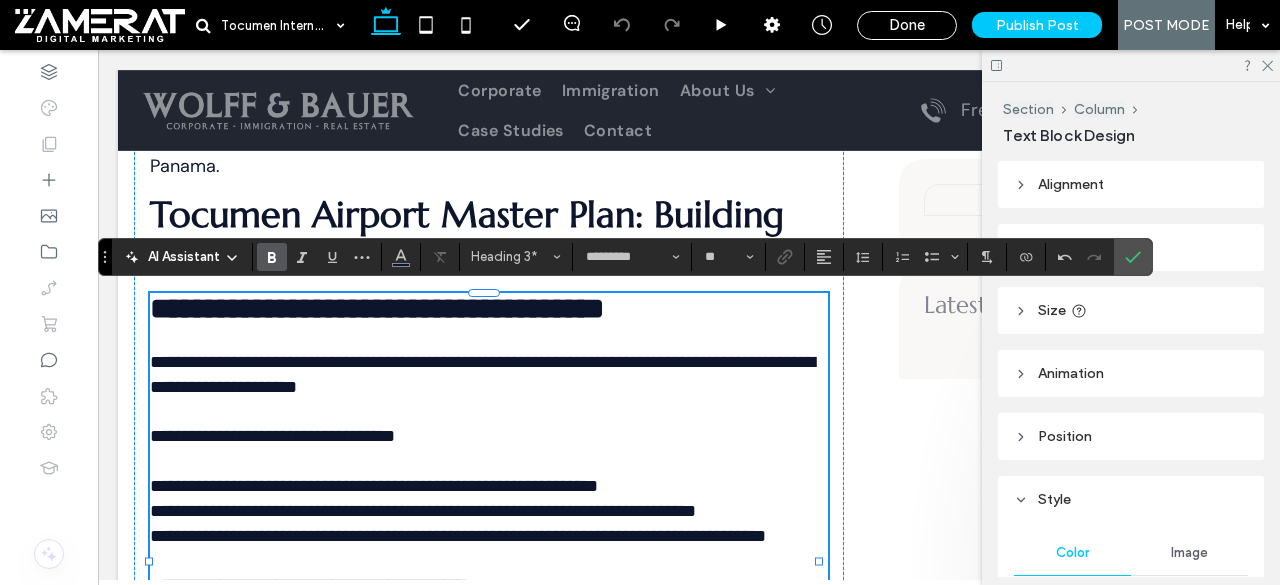 type on "*******" 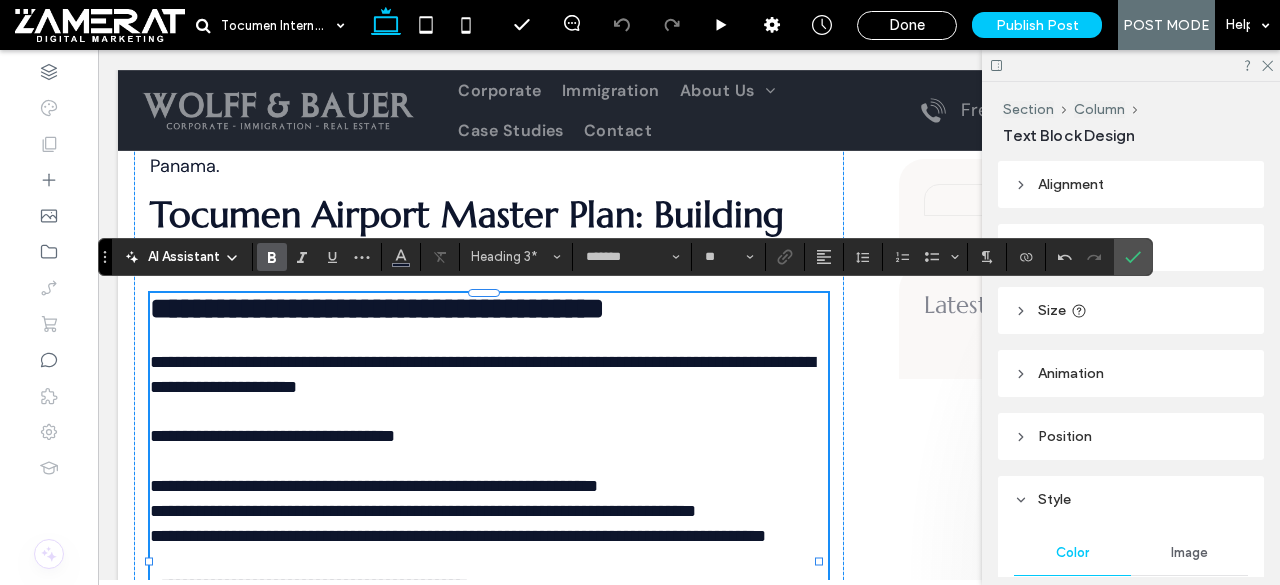 click on "**********" at bounding box center (482, 374) 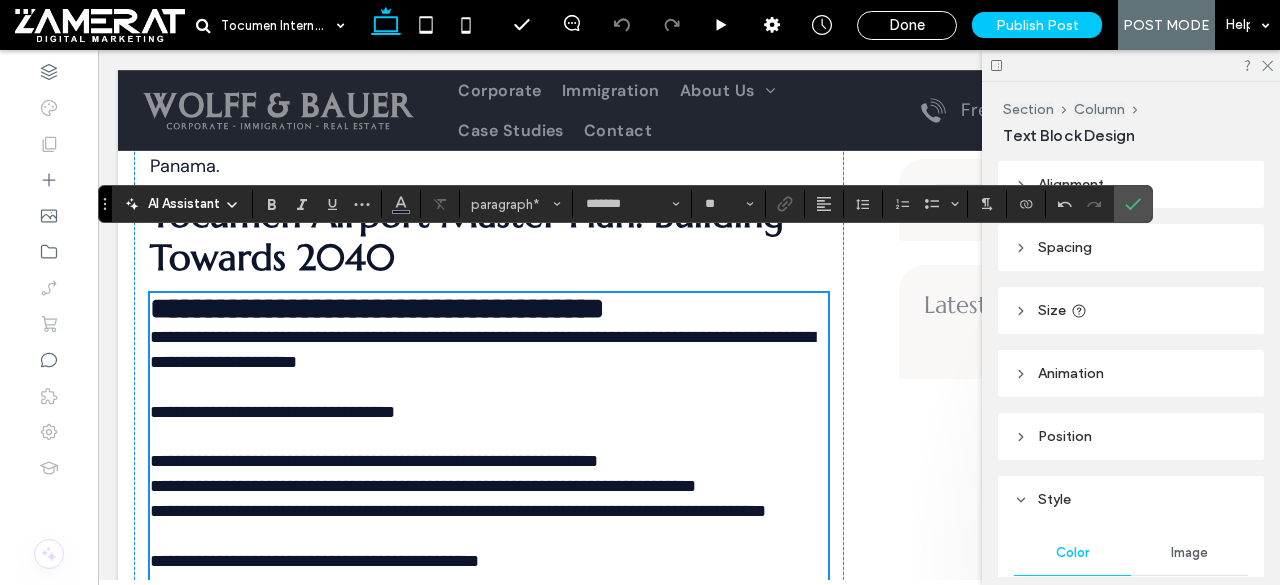 scroll, scrollTop: 4098, scrollLeft: 0, axis: vertical 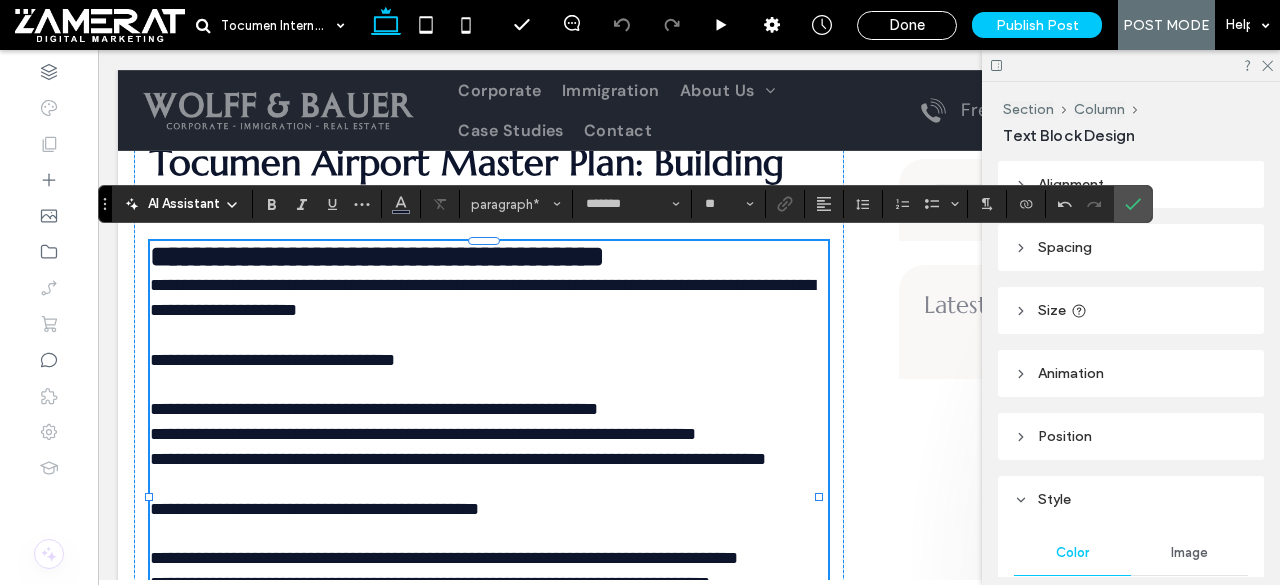 click on "**********" at bounding box center [272, 360] 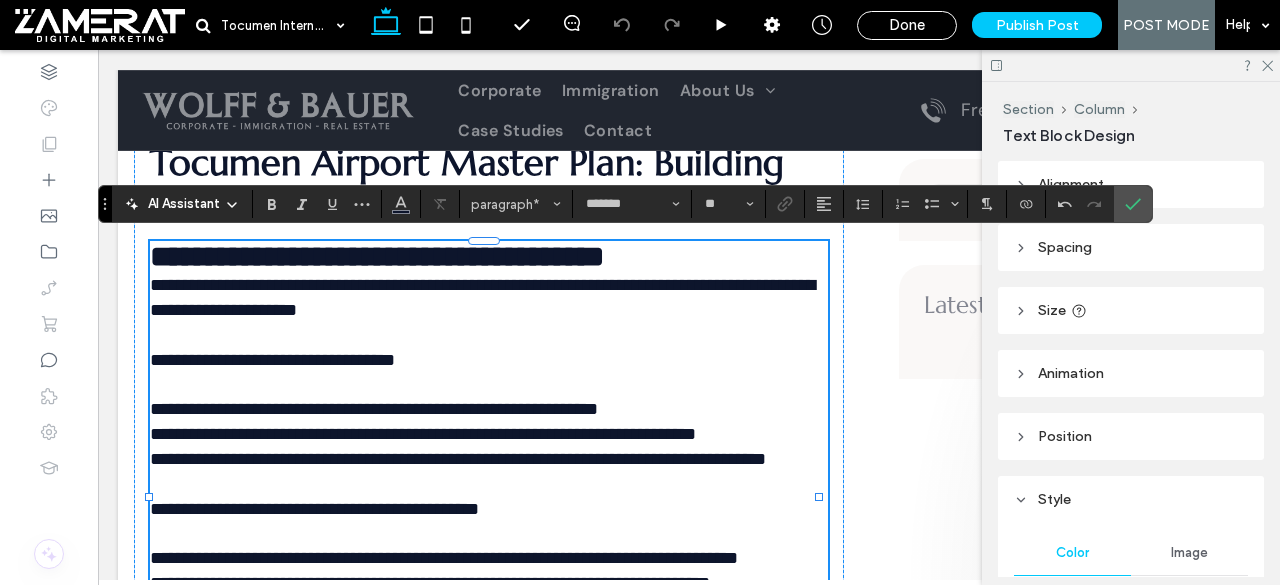click on "**********" at bounding box center (272, 360) 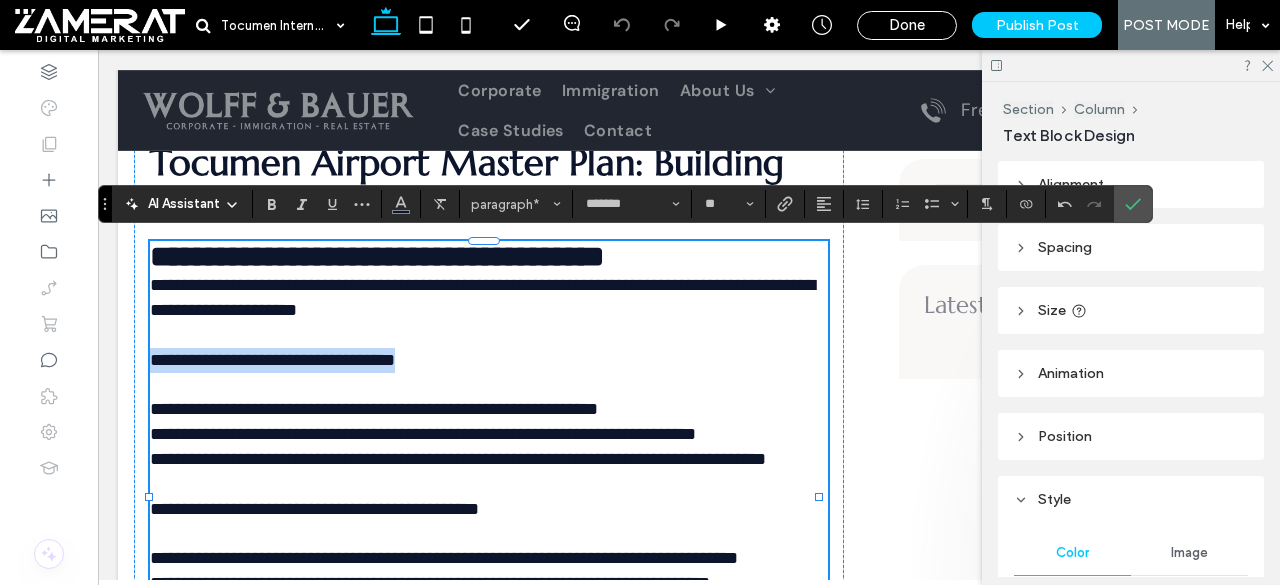 click on "**********" at bounding box center (272, 360) 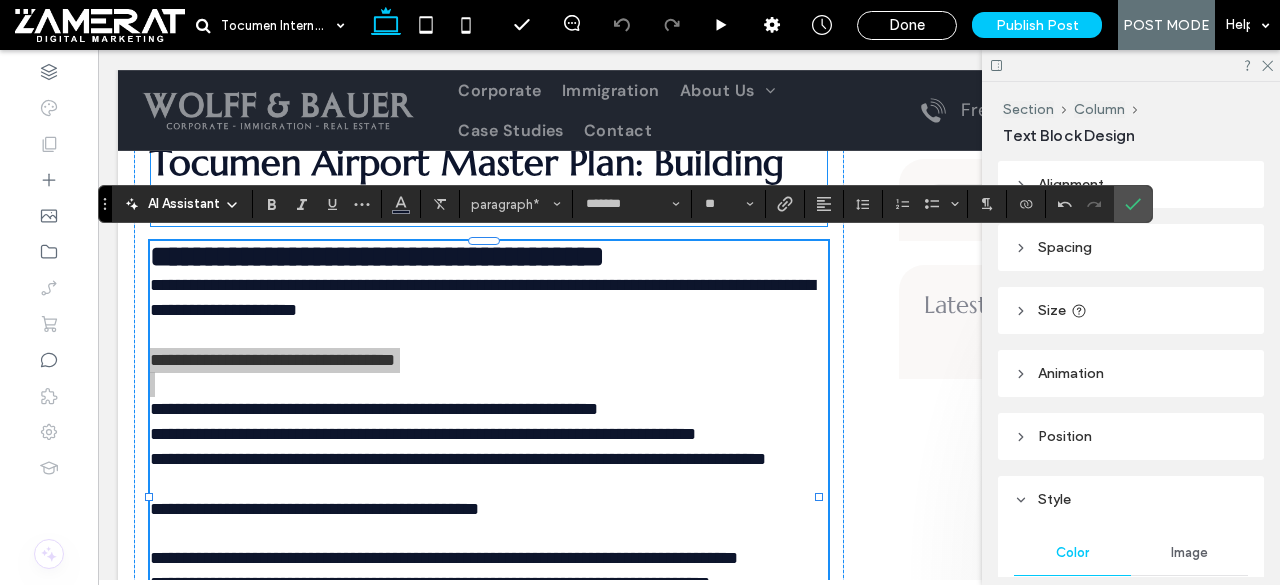 click on "AI Assistant paragraph* ******* **" at bounding box center [625, 204] 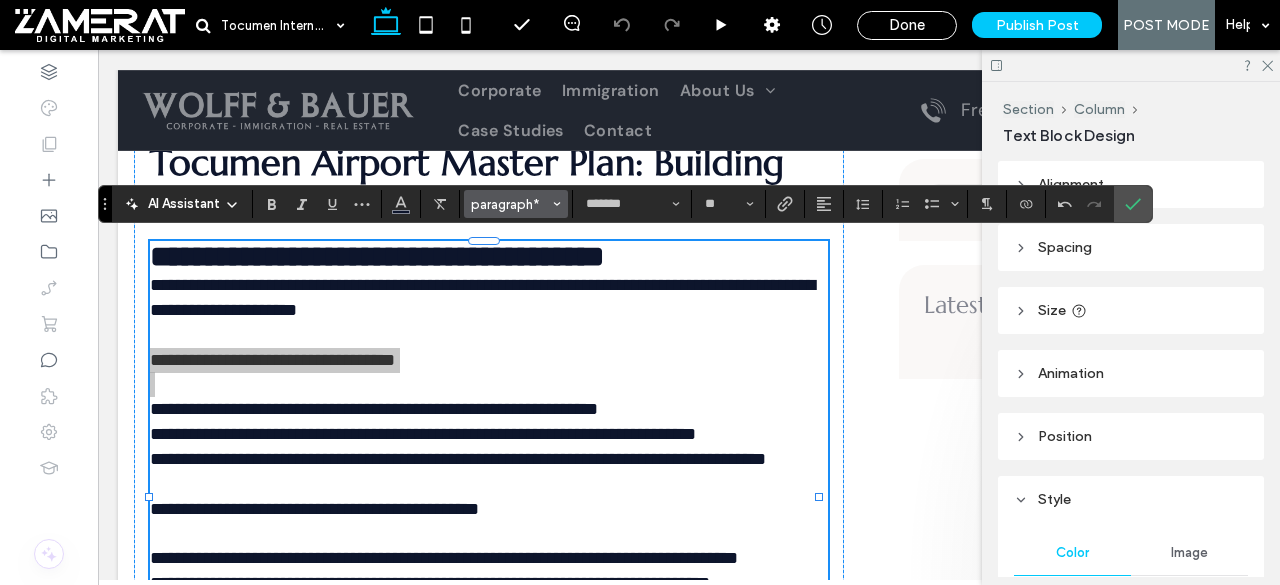 click on "paragraph*" at bounding box center [510, 204] 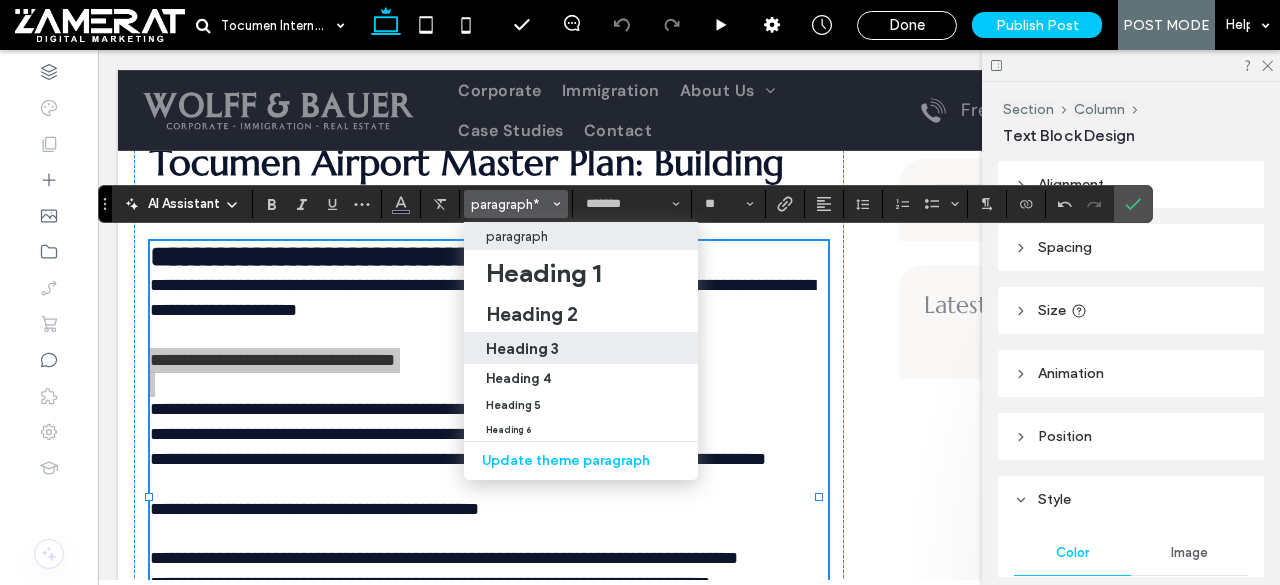 drag, startPoint x: 602, startPoint y: 342, endPoint x: 575, endPoint y: 181, distance: 163.24828 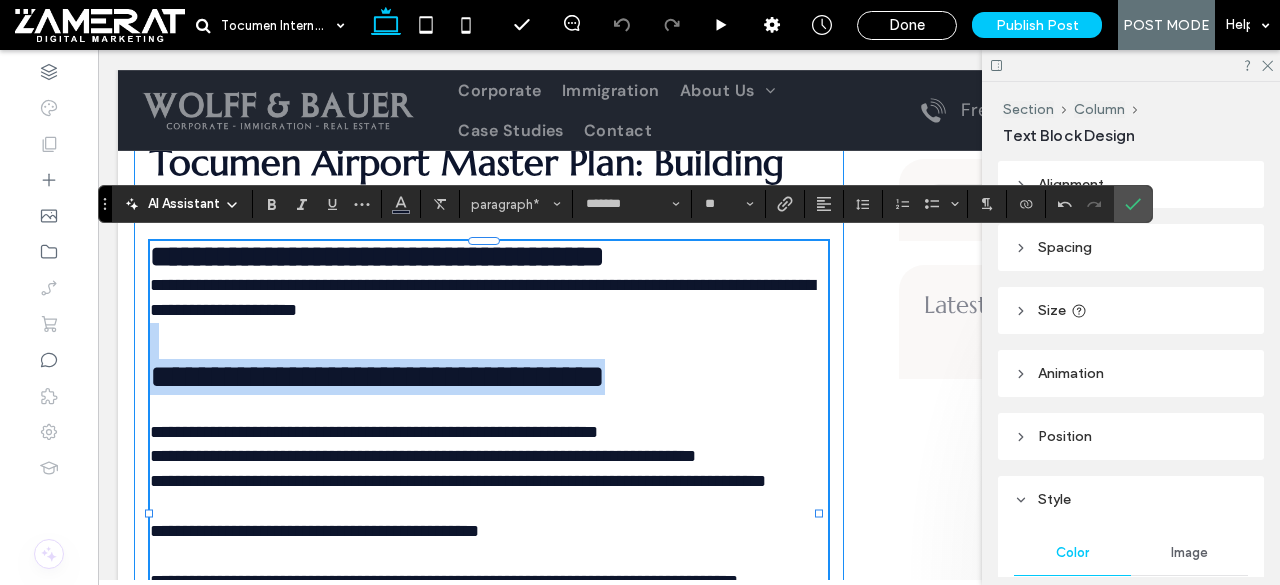 type 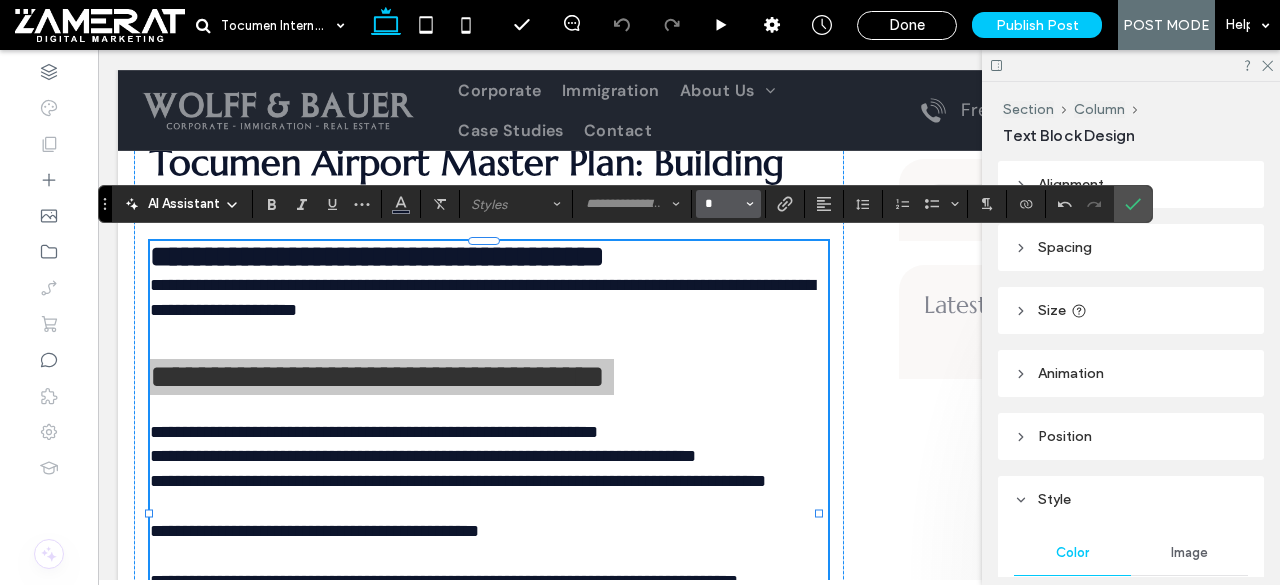 click on "*" at bounding box center (722, 204) 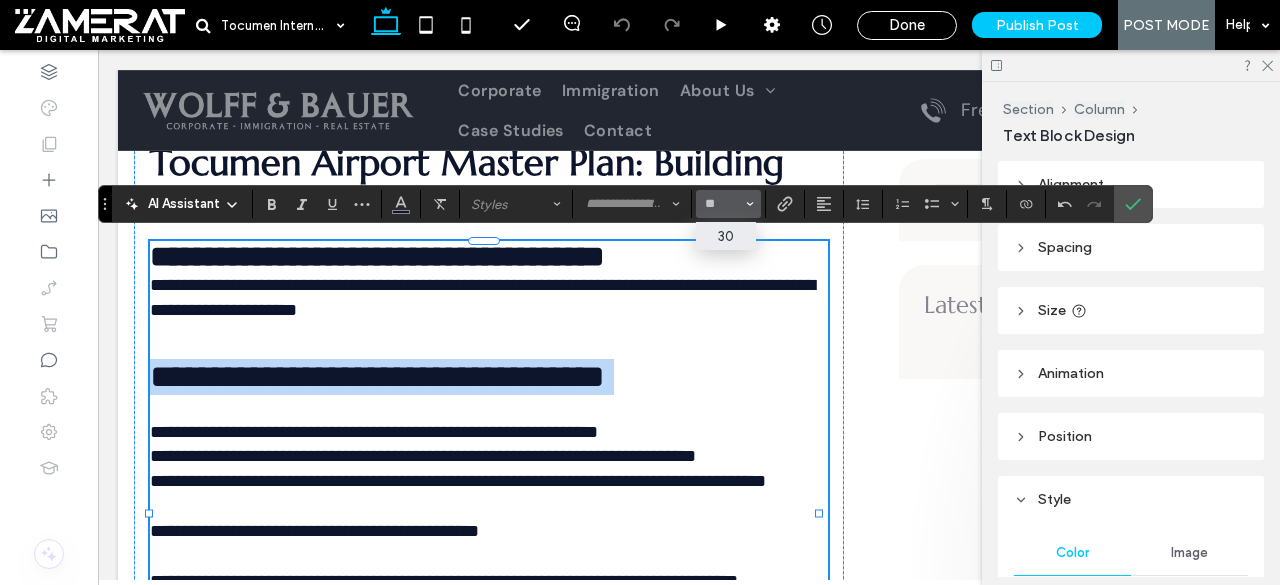 type on "*" 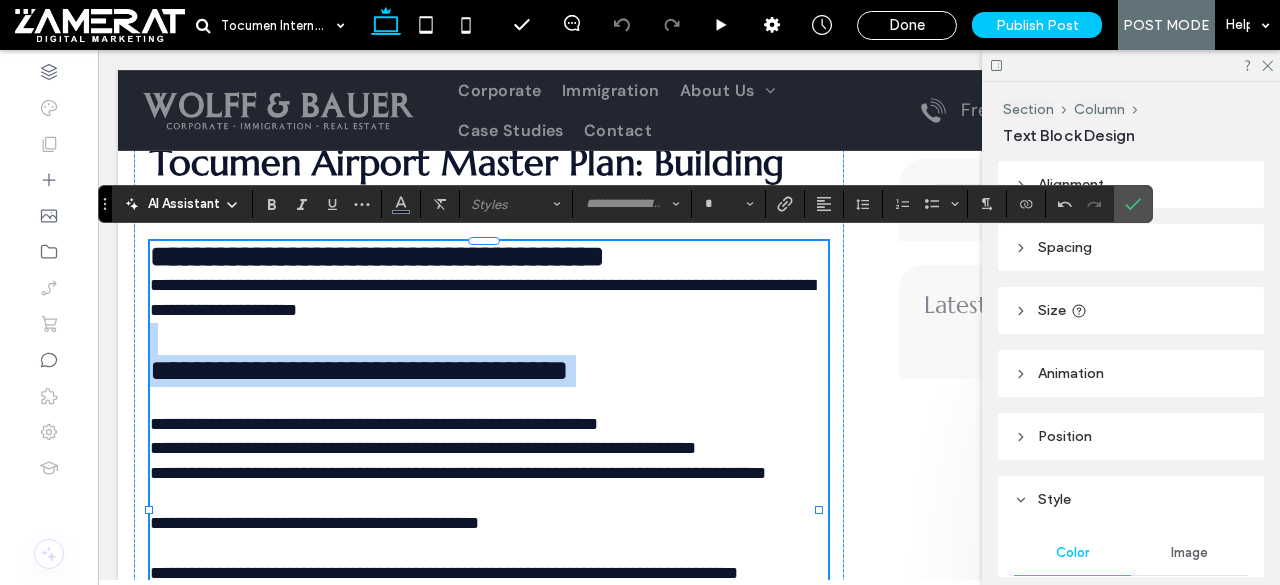 click on "**********" at bounding box center [359, 370] 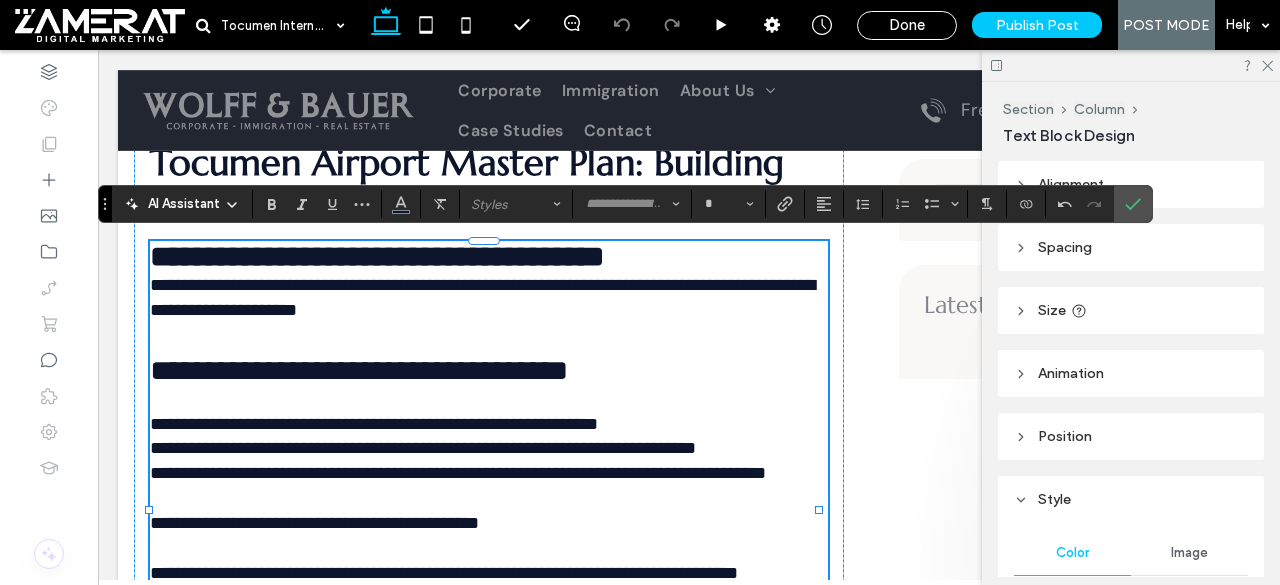 type on "*********" 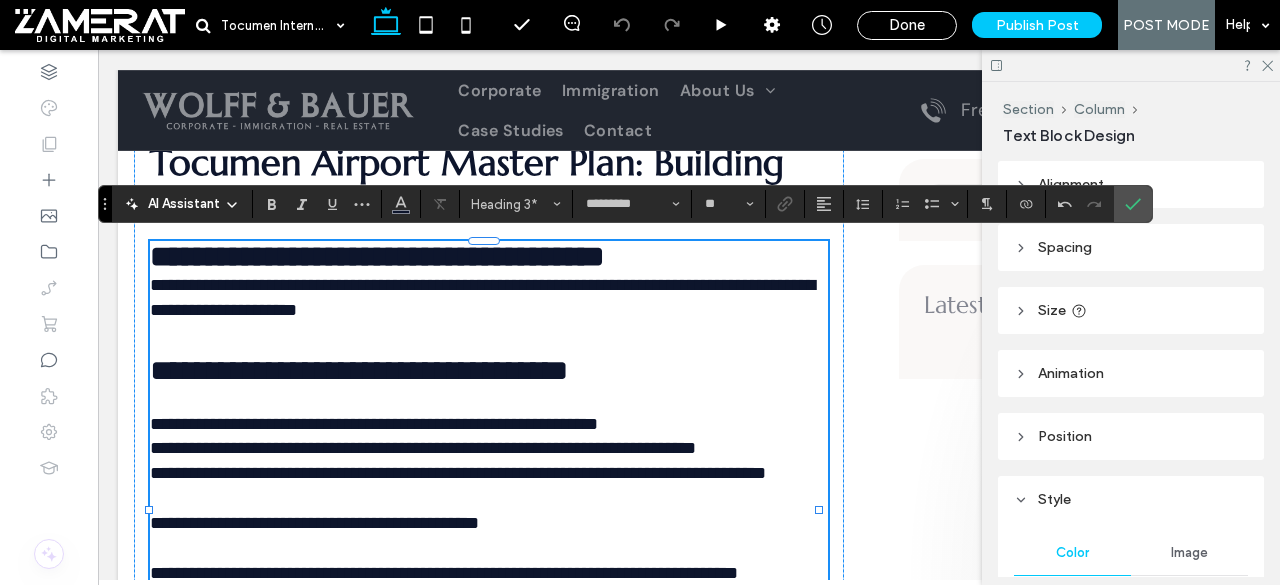 click on "**********" at bounding box center [359, 370] 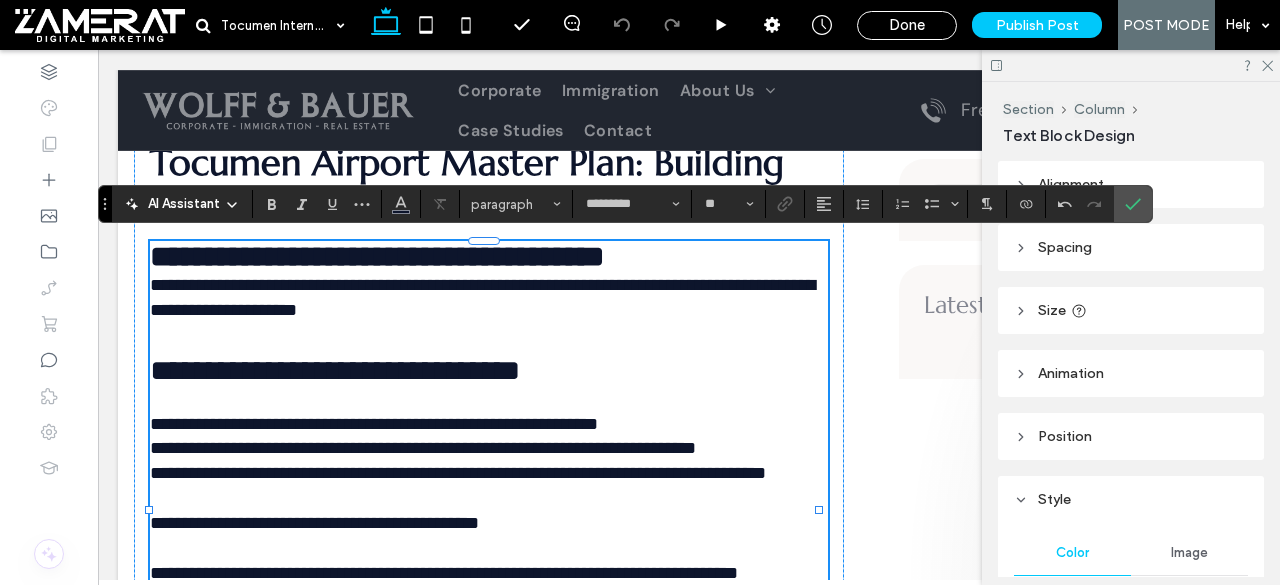 click on "**********" at bounding box center (335, 370) 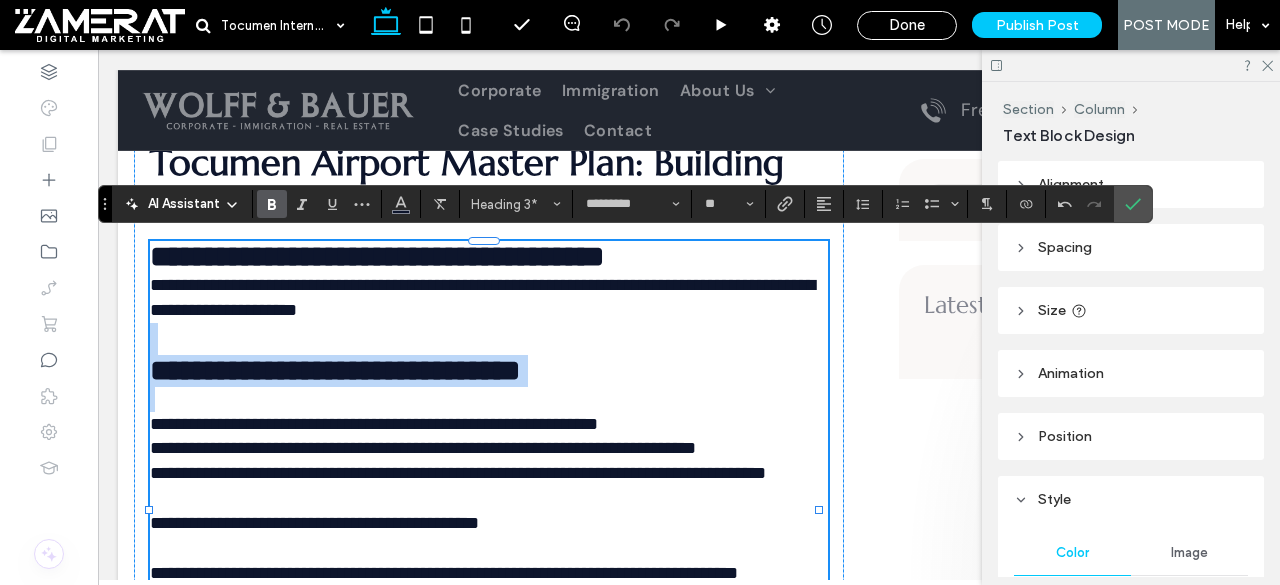 click on "**********" at bounding box center (489, 355) 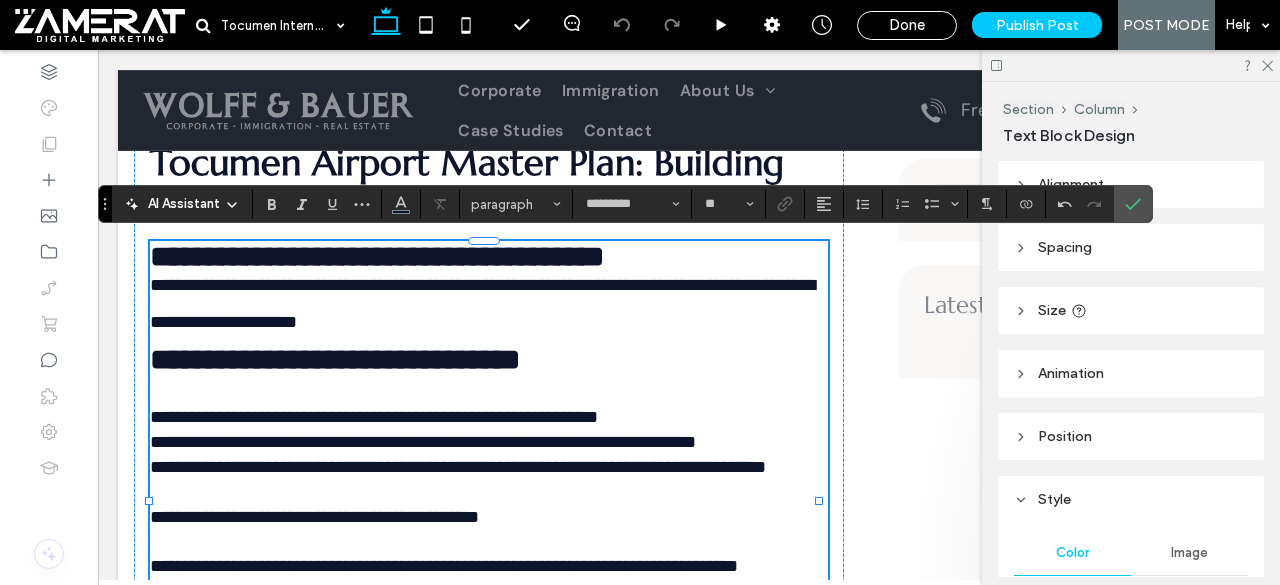 type on "*******" 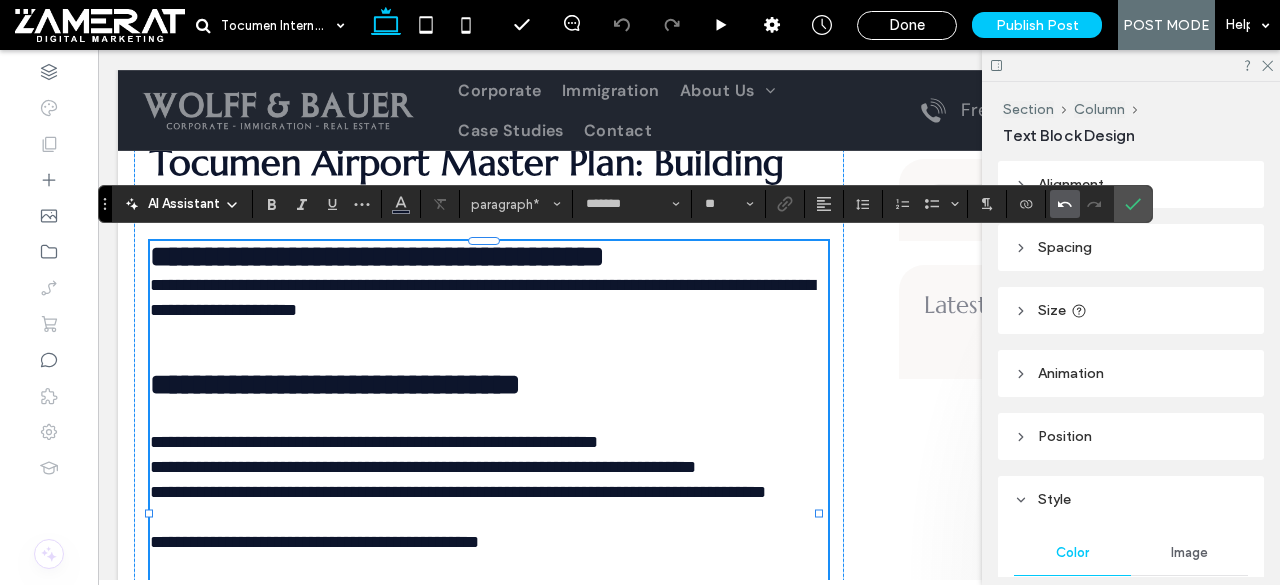 click 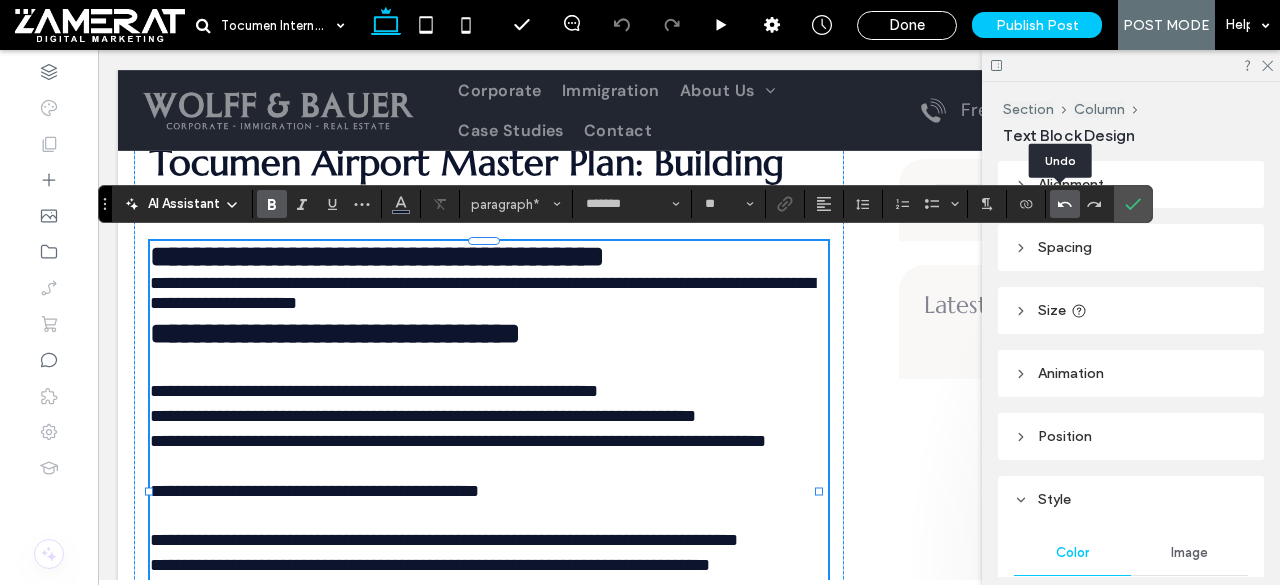 type on "**" 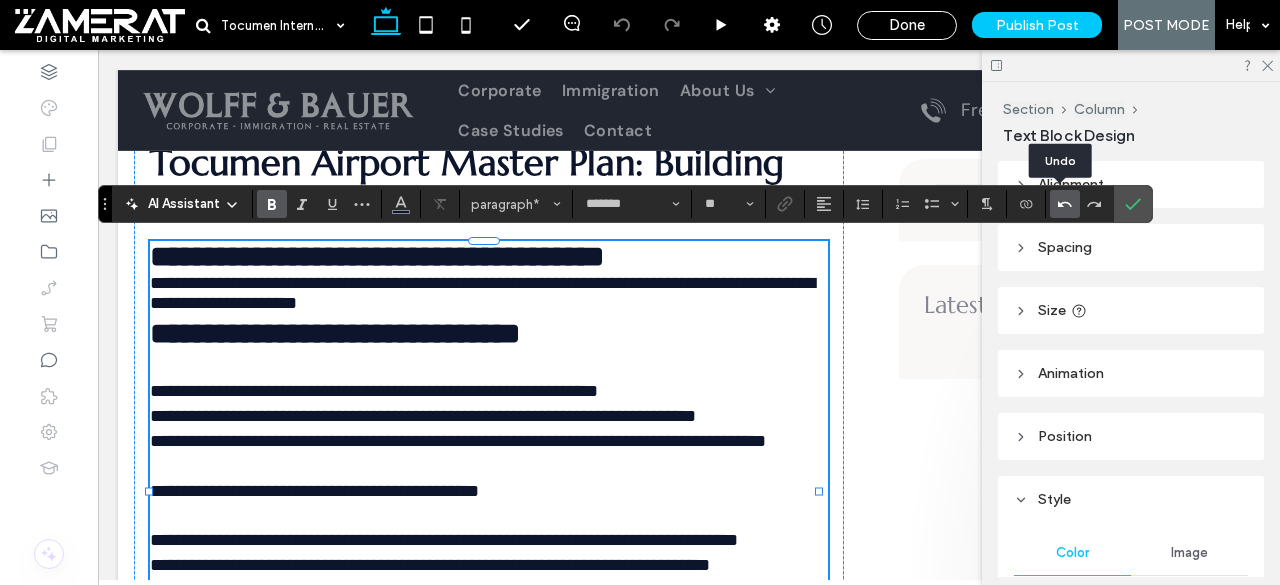 click 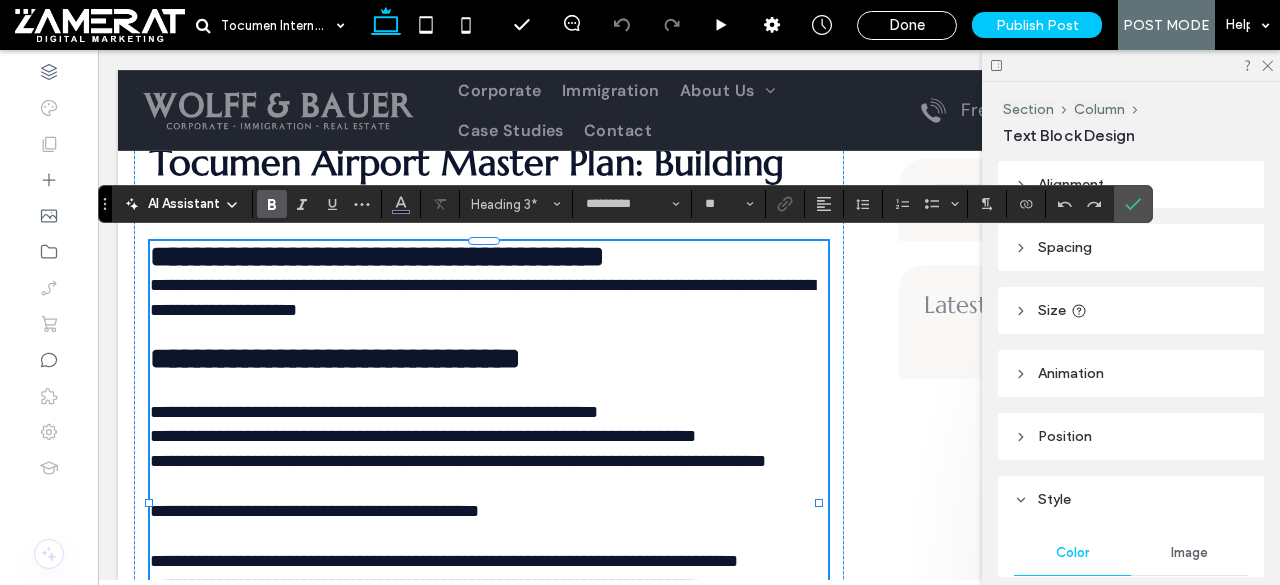 click on "﻿" at bounding box center [489, 333] 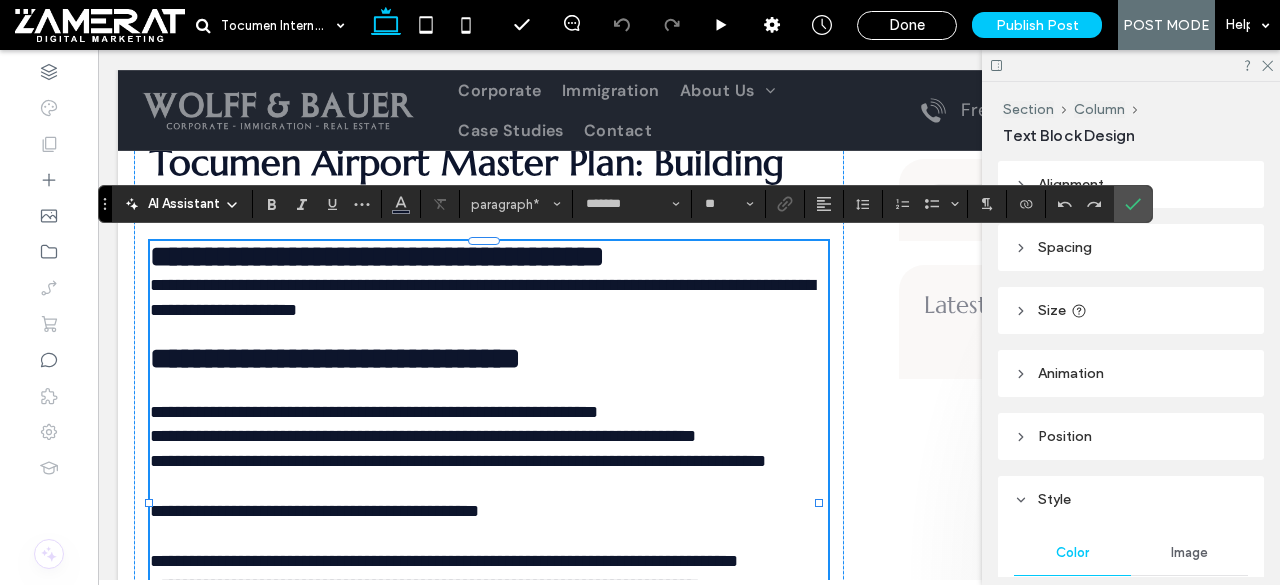 click on "﻿" at bounding box center [489, 333] 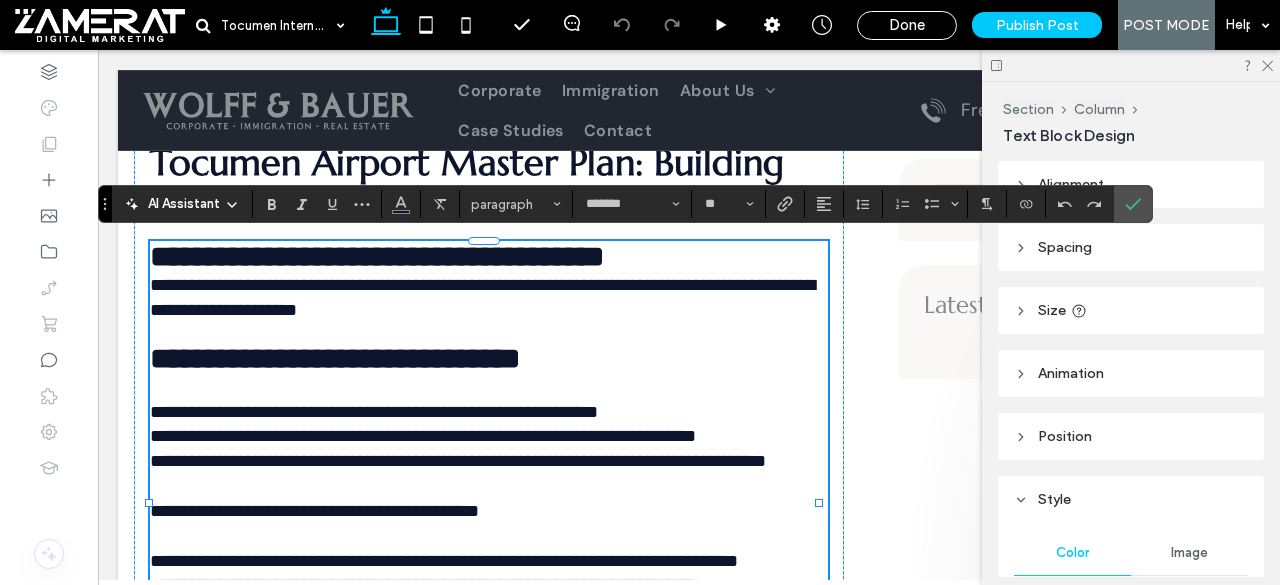 click on "**********" at bounding box center (335, 358) 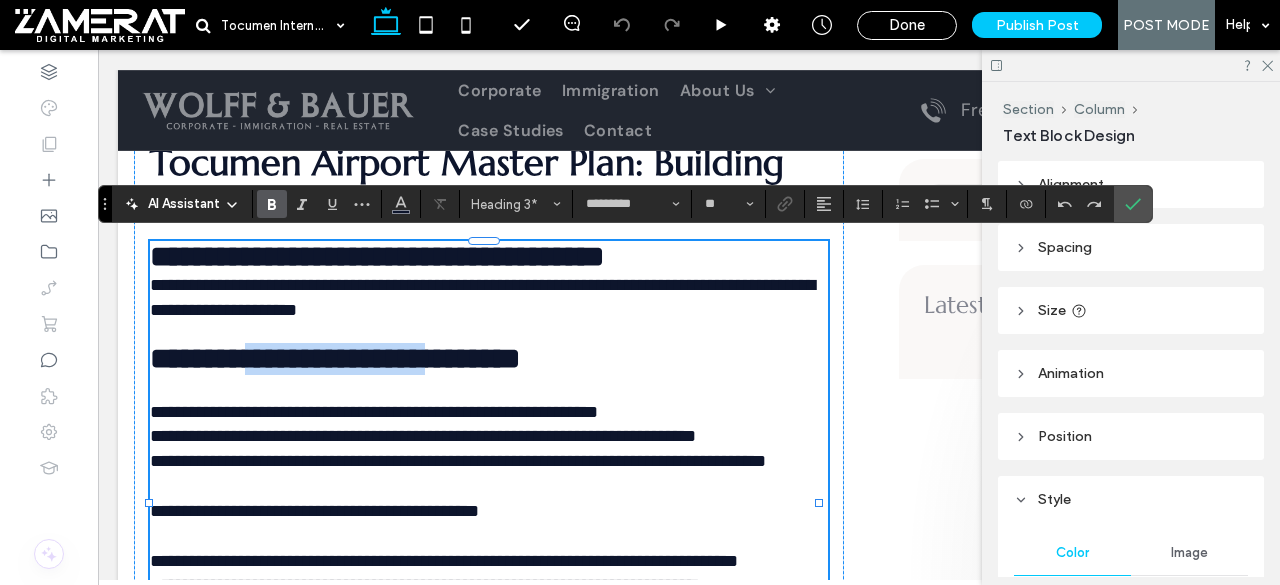 click on "**********" at bounding box center [335, 358] 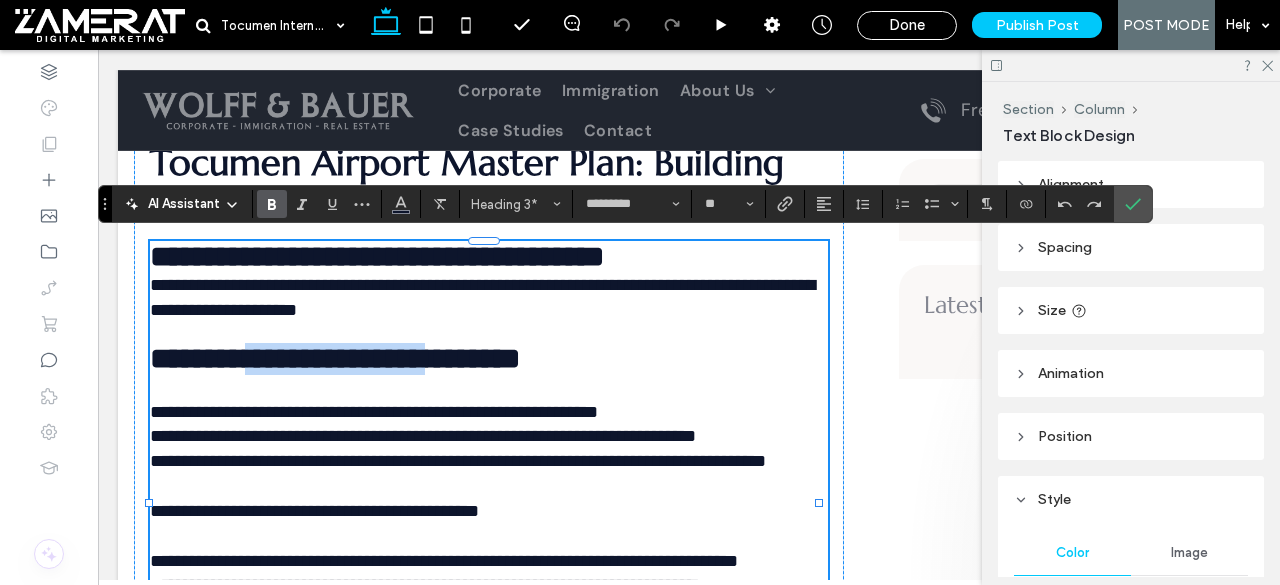 click on "**********" at bounding box center [335, 358] 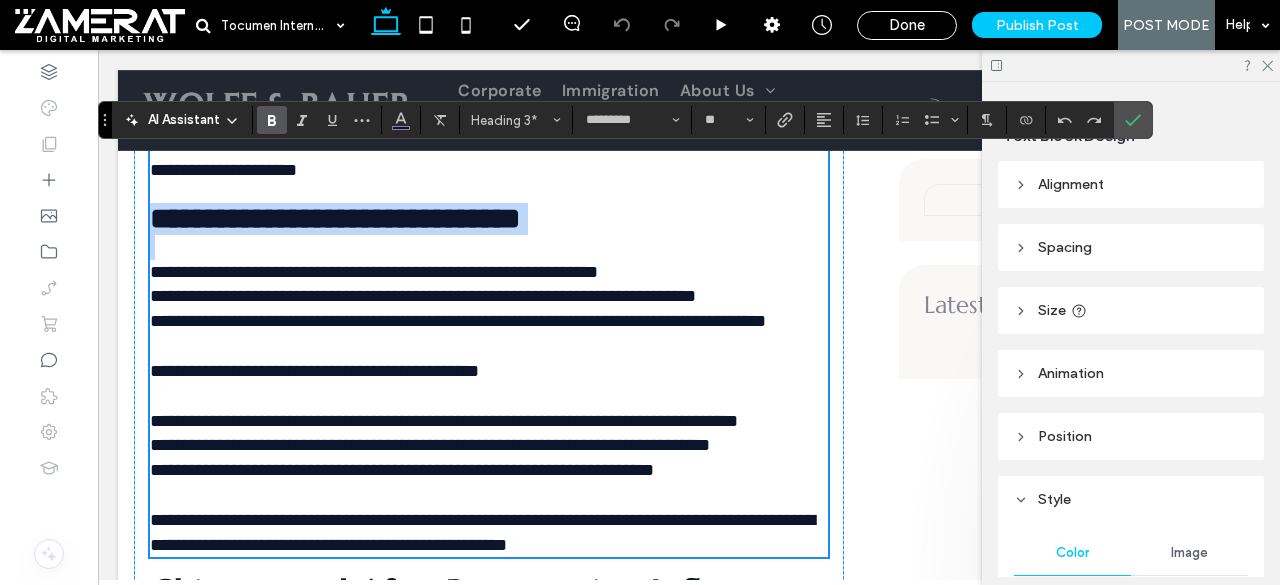 scroll, scrollTop: 4240, scrollLeft: 0, axis: vertical 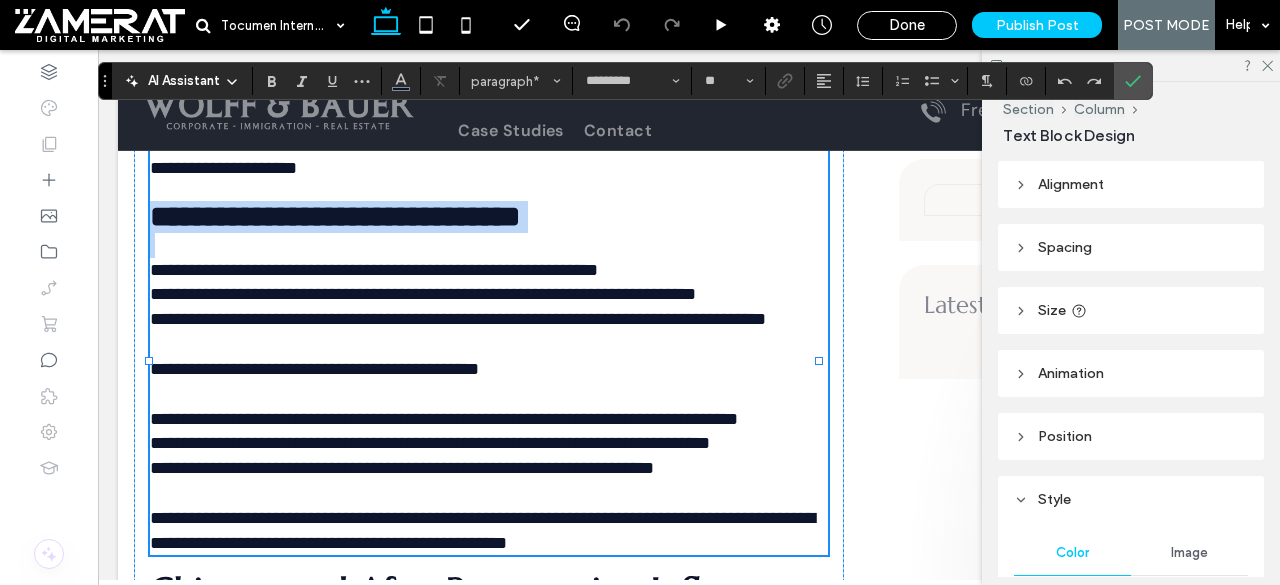 type on "*******" 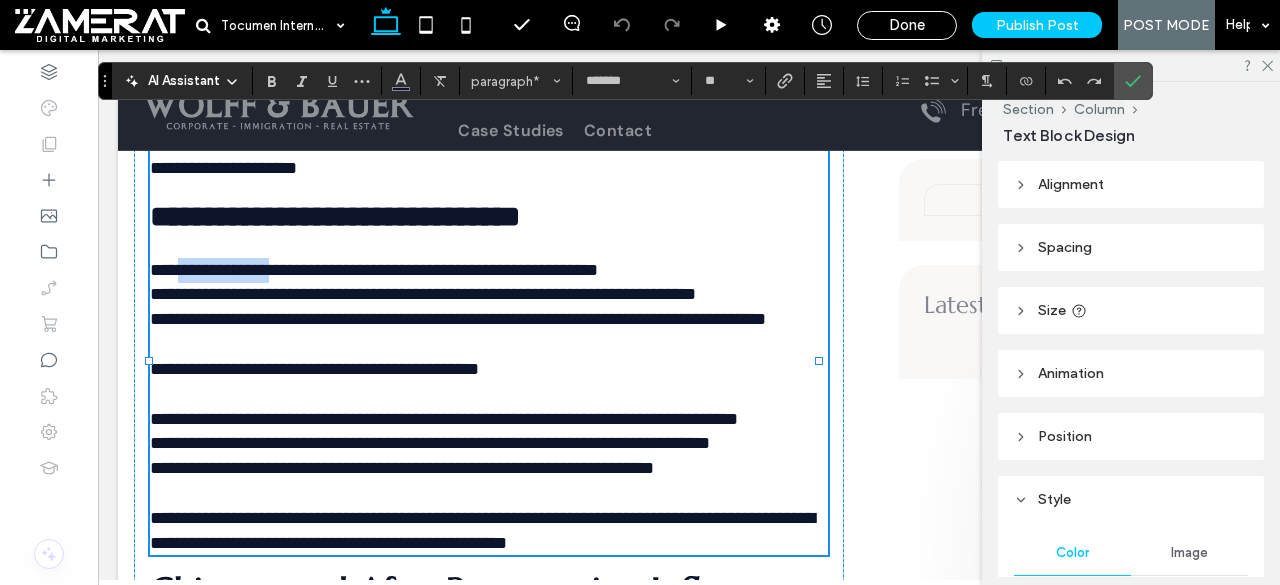 drag, startPoint x: 179, startPoint y: 280, endPoint x: 301, endPoint y: 281, distance: 122.0041 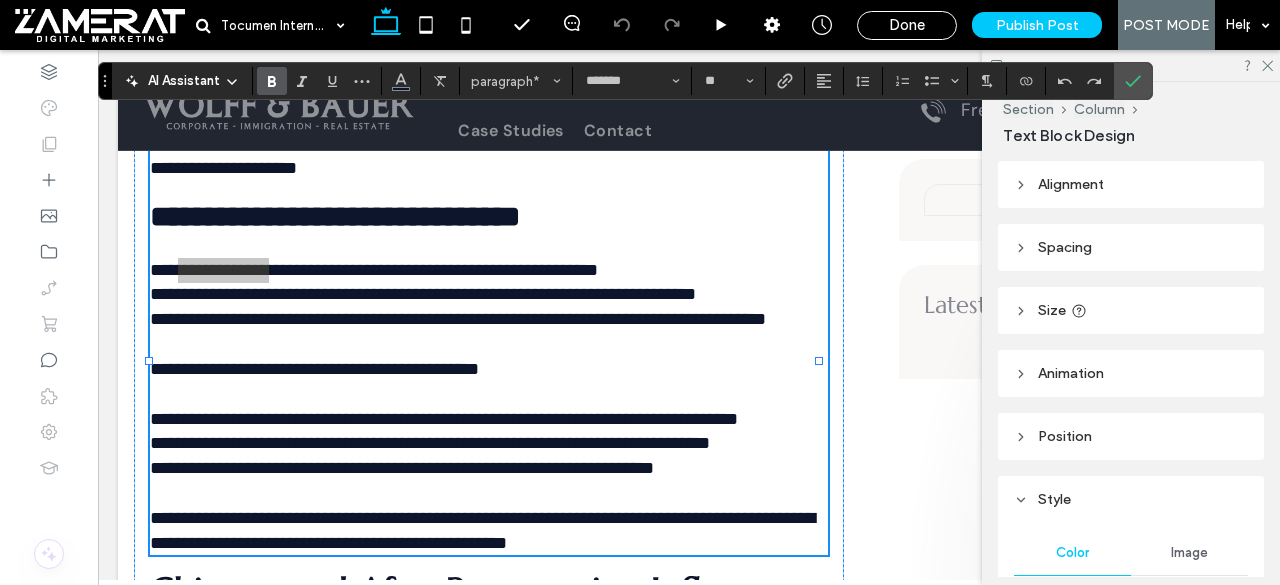 click 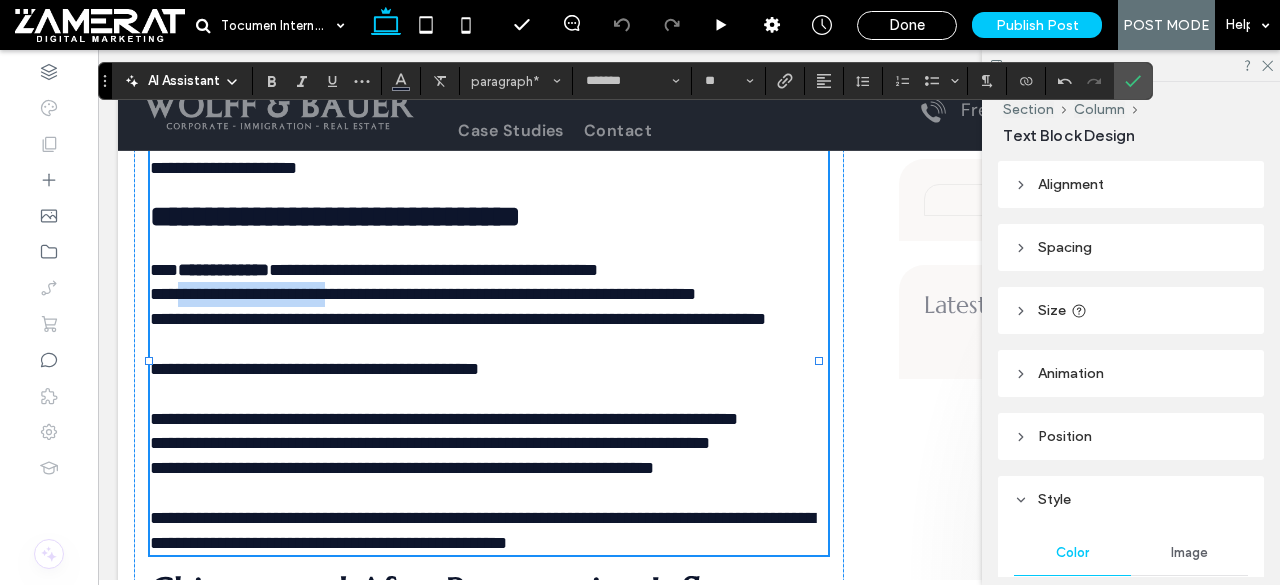 drag, startPoint x: 249, startPoint y: 310, endPoint x: 370, endPoint y: 308, distance: 121.016525 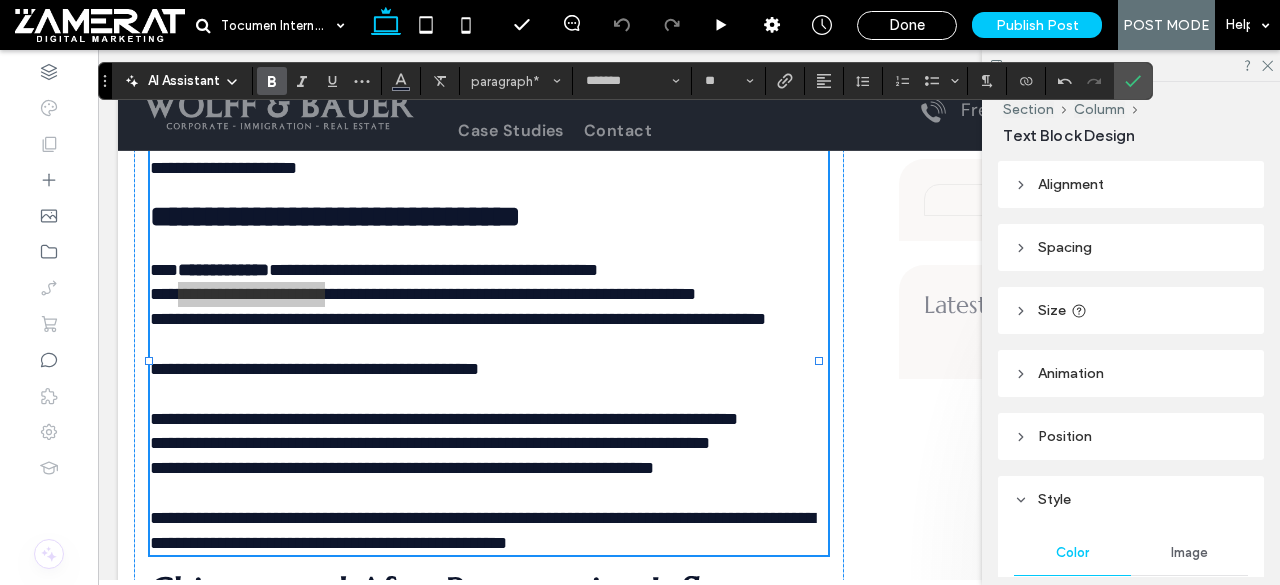click 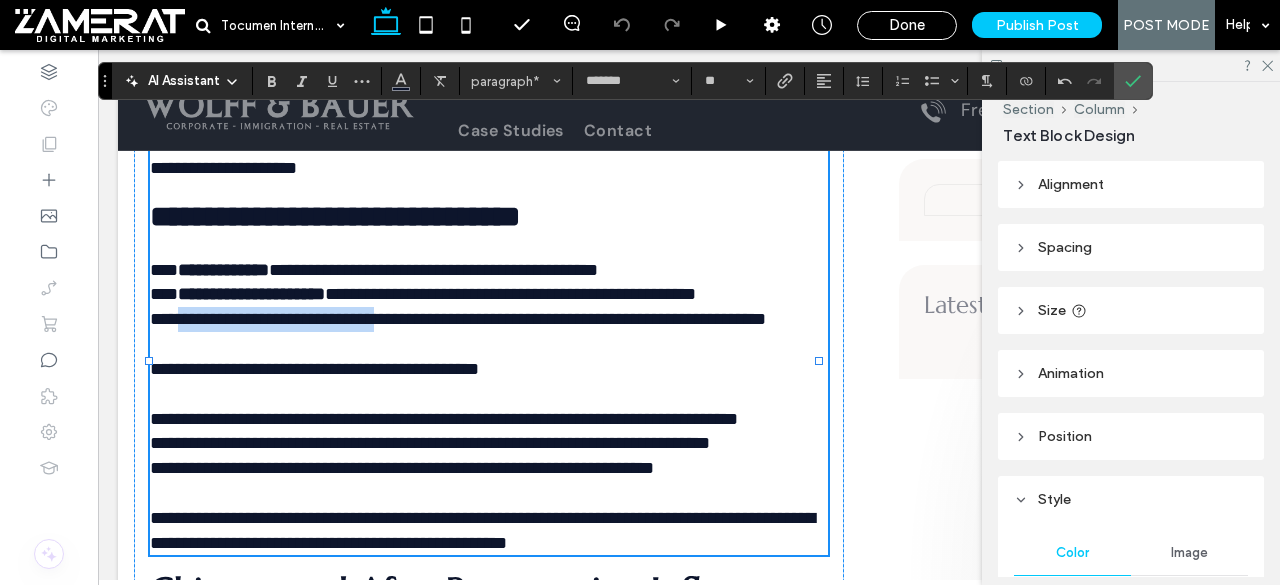 drag, startPoint x: 183, startPoint y: 328, endPoint x: 418, endPoint y: 328, distance: 235 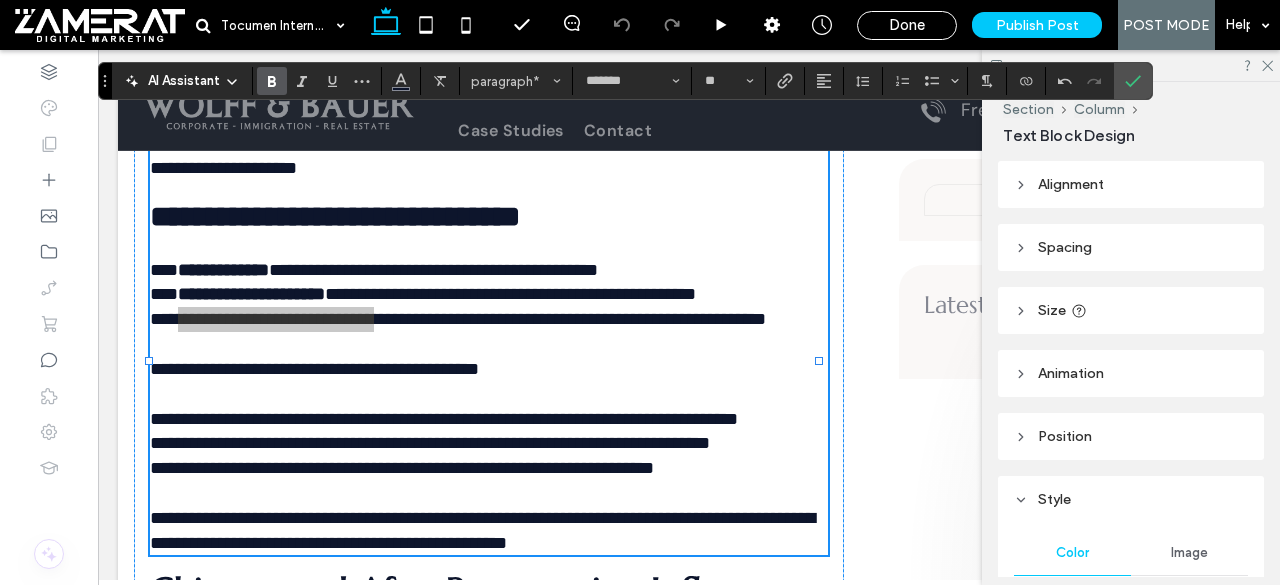 click 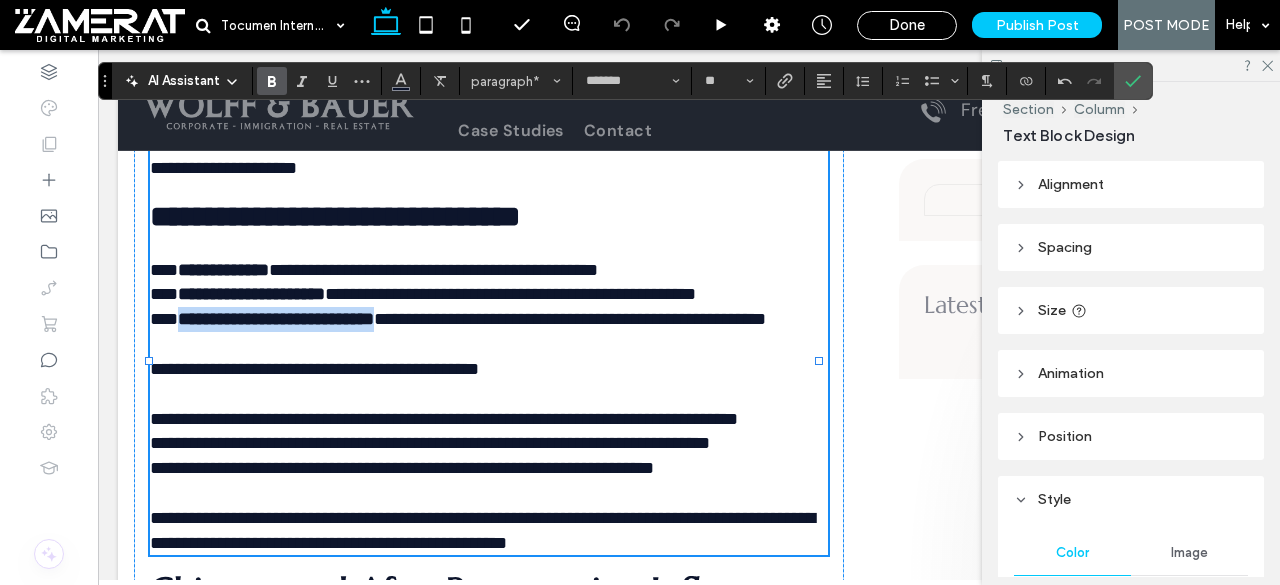 click on "****" at bounding box center (164, 270) 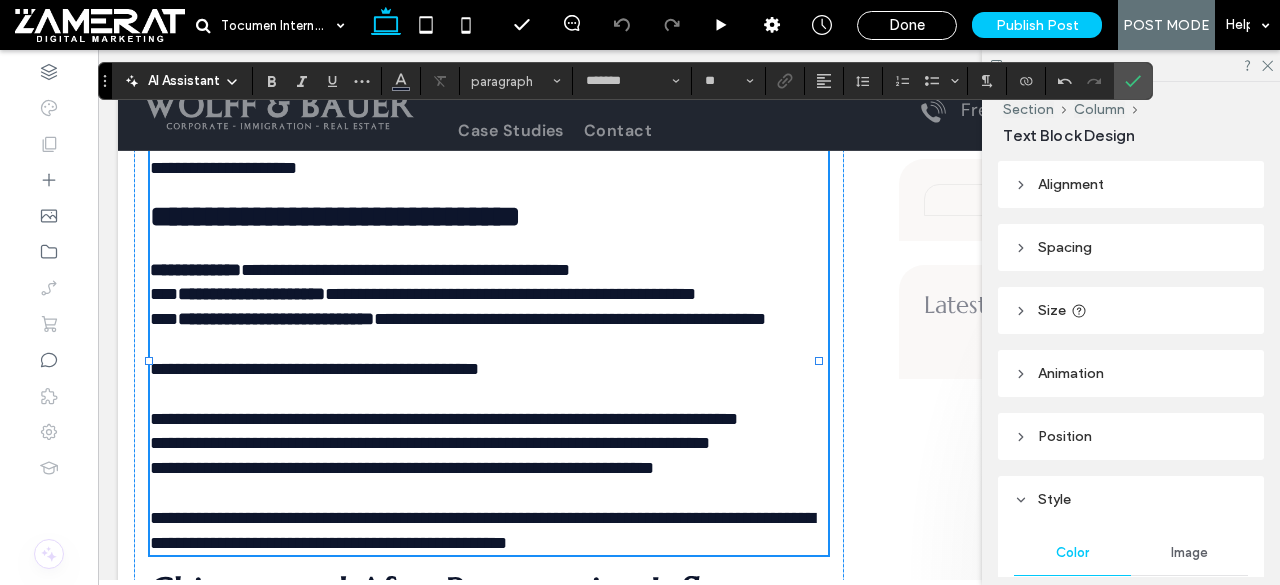 click on "**********" at bounding box center [405, 270] 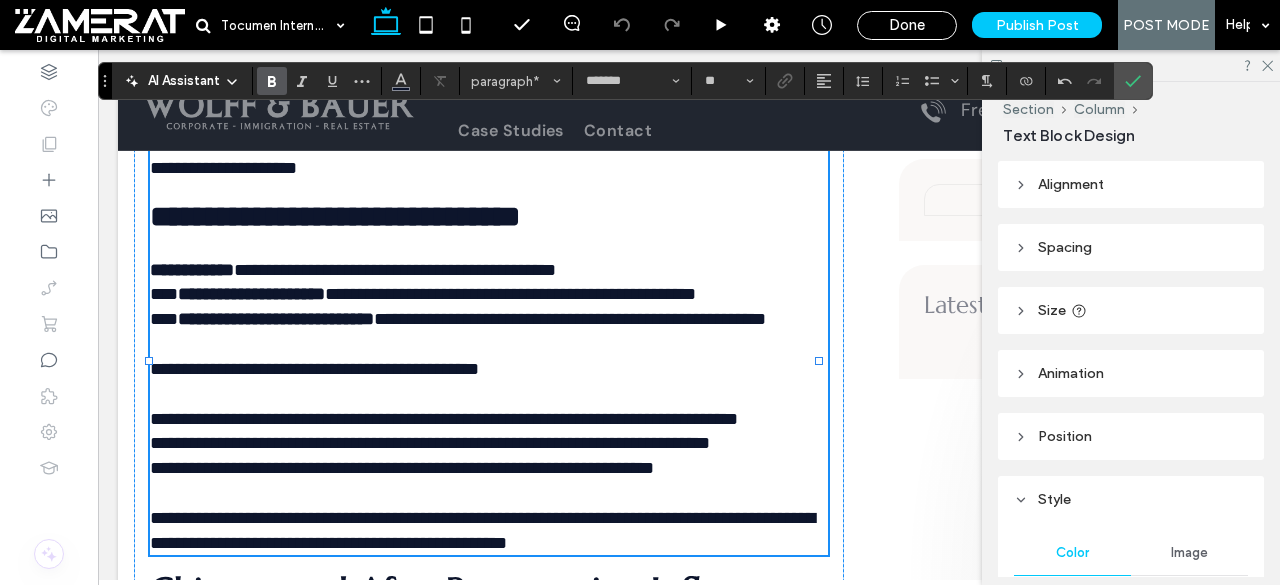 click on "****" at bounding box center [164, 294] 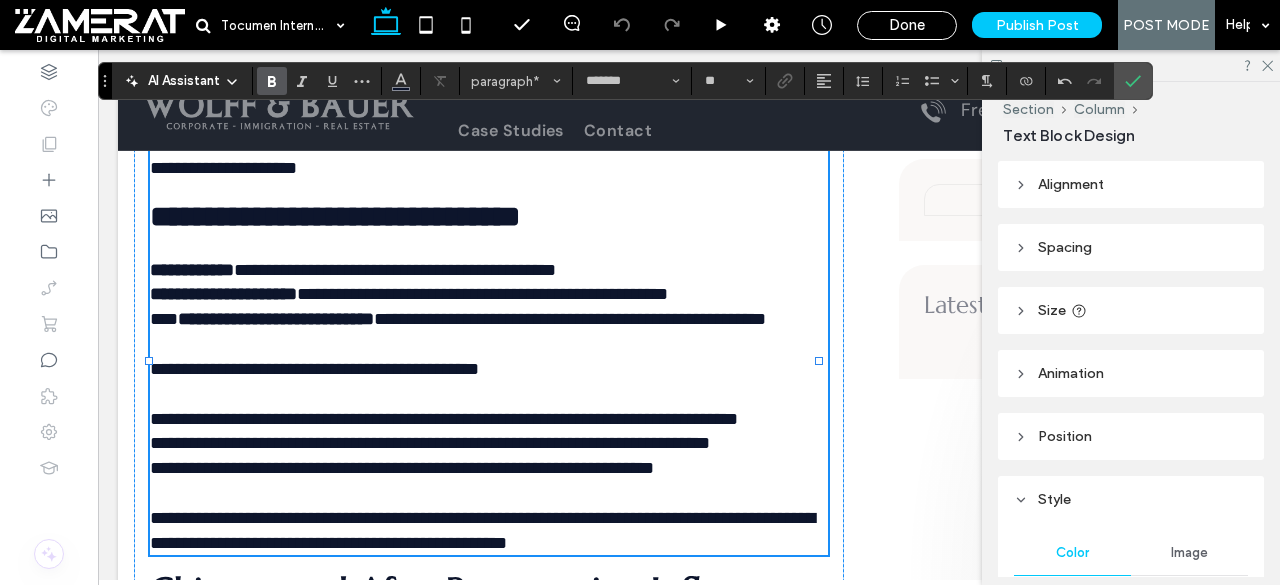 click on "**********" at bounding box center [482, 294] 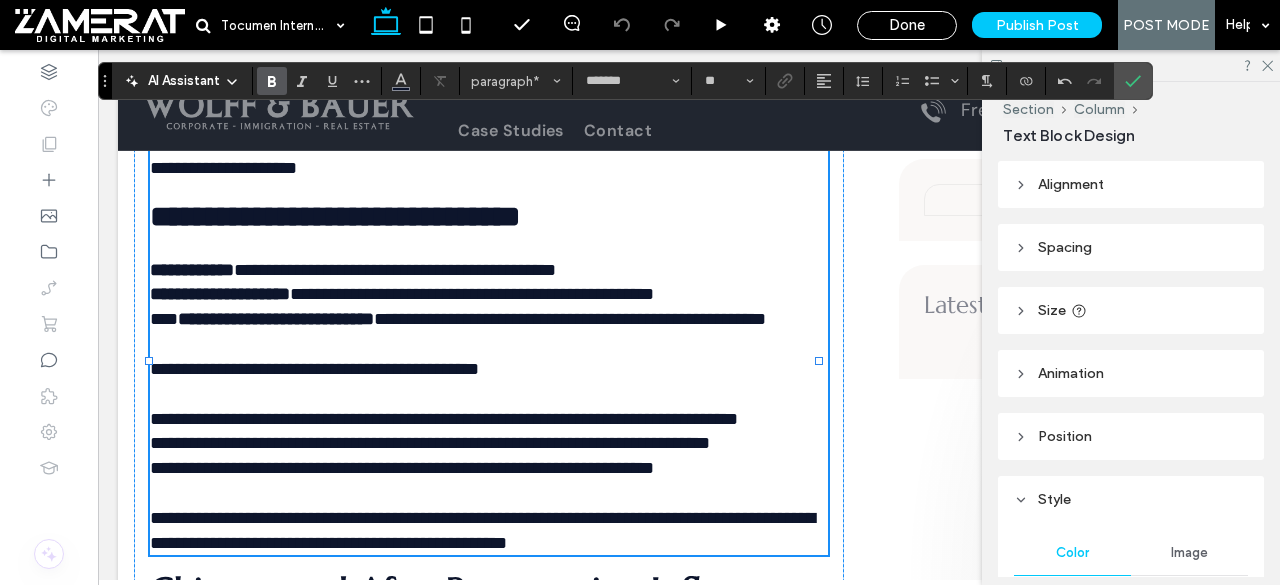 click on "**********" at bounding box center (276, 319) 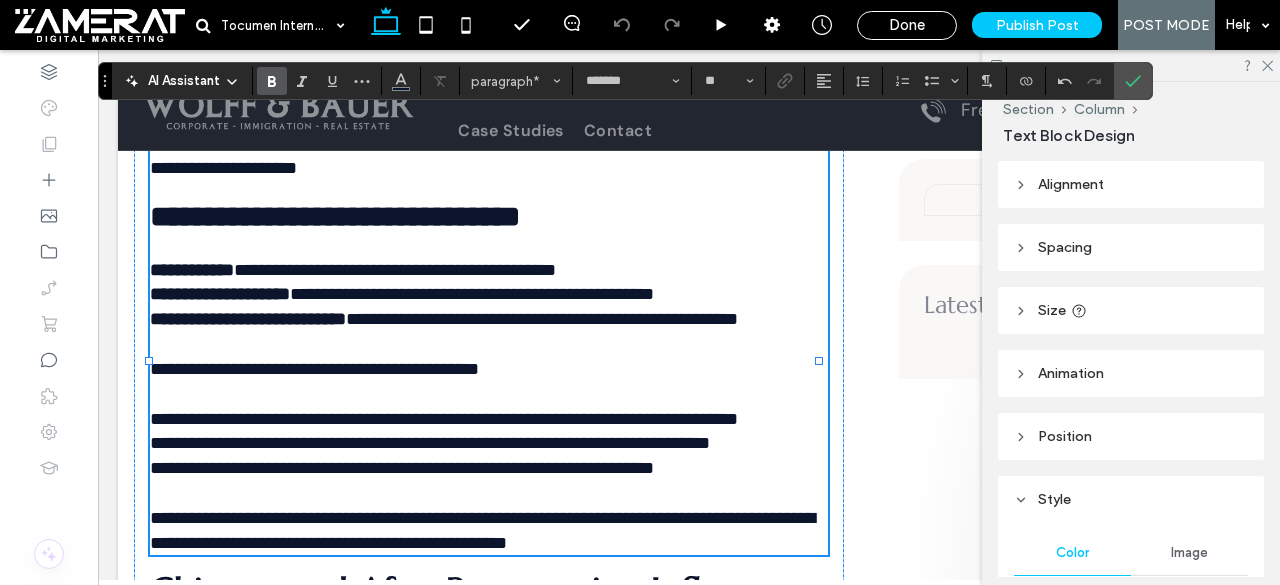 click on "**********" at bounding box center (542, 319) 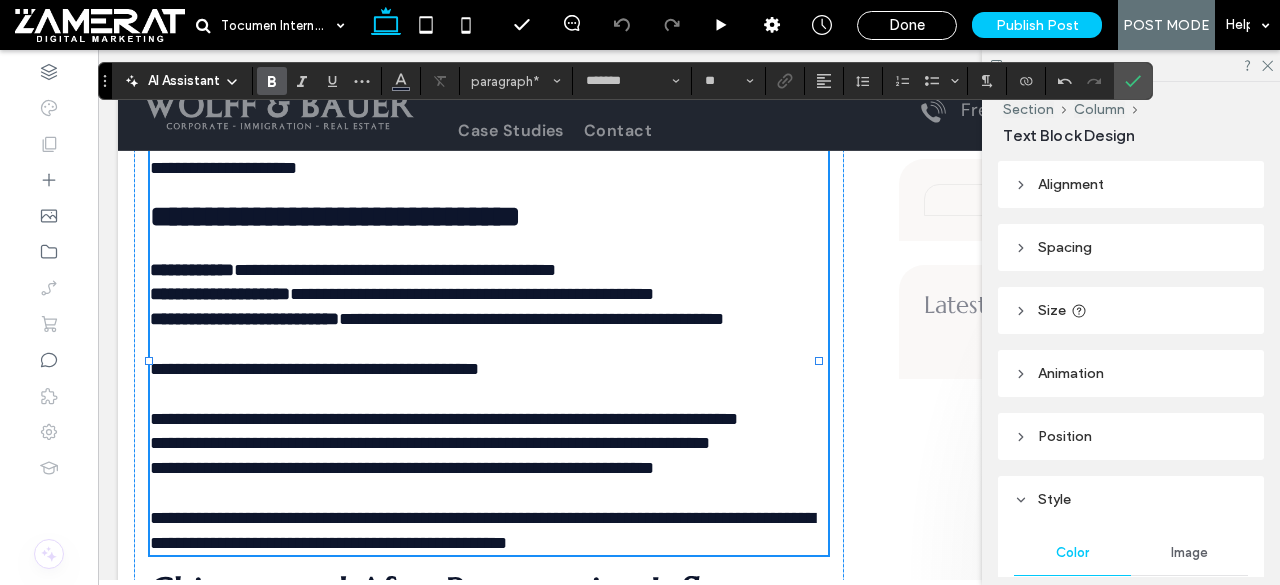 click on "**********" at bounding box center (489, 258) 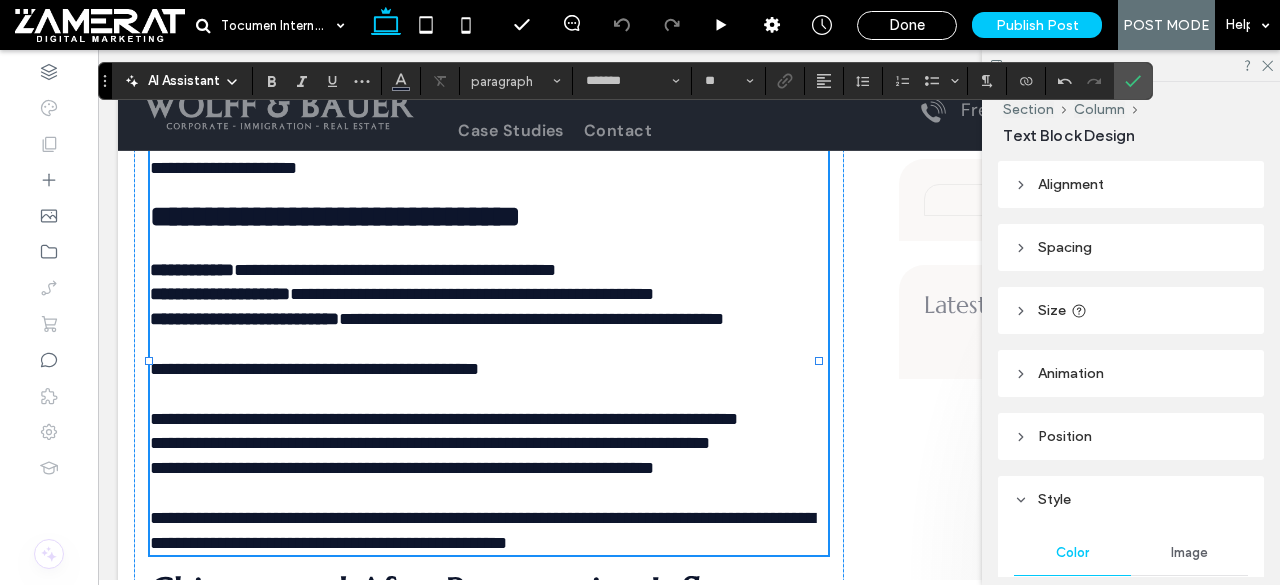 type on "*********" 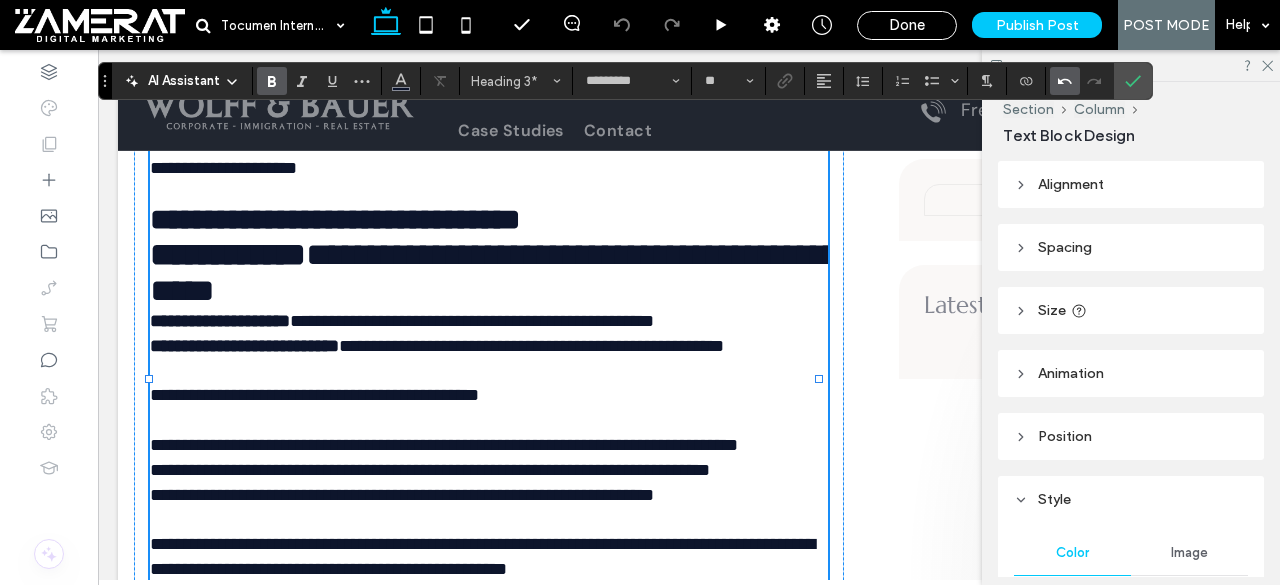 click 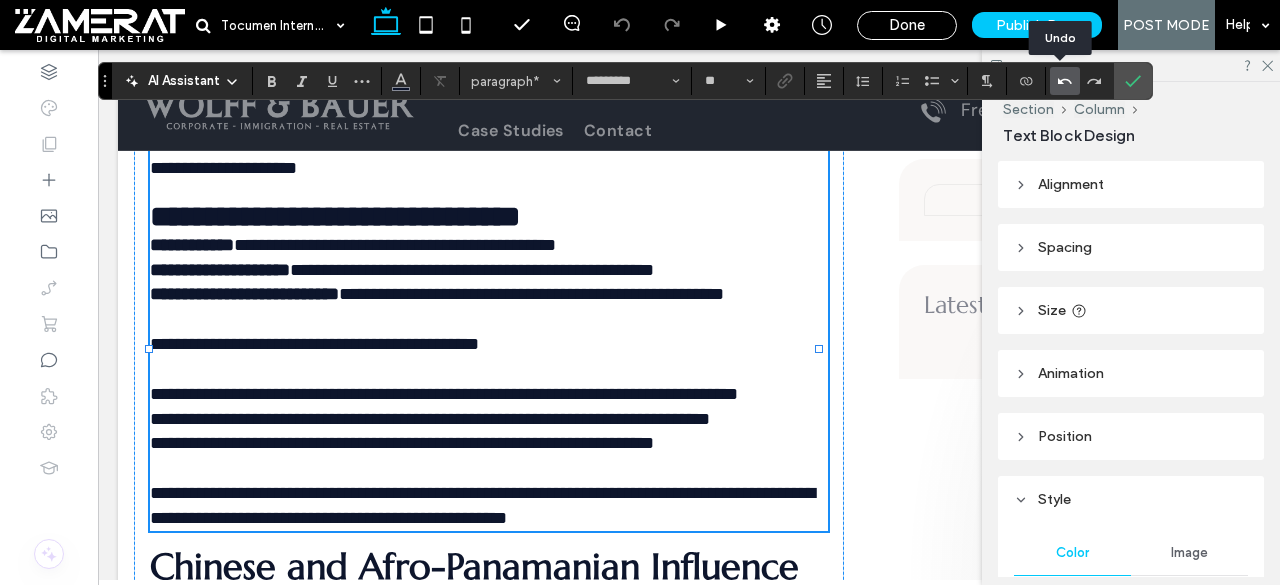 type on "*******" 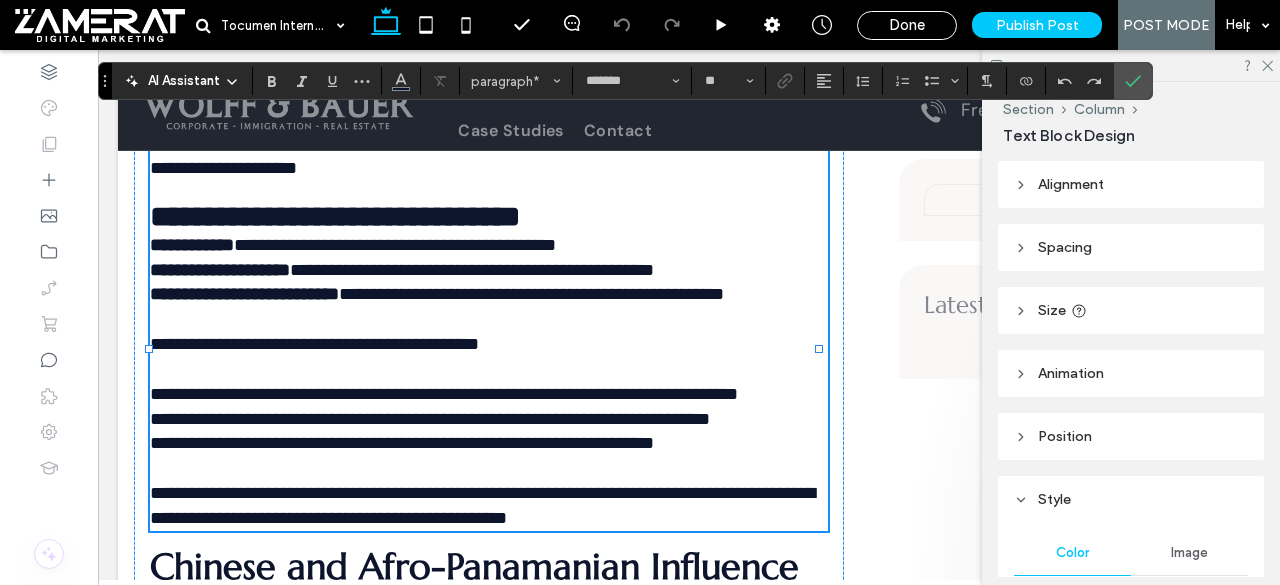 click on "**********" at bounding box center [335, 216] 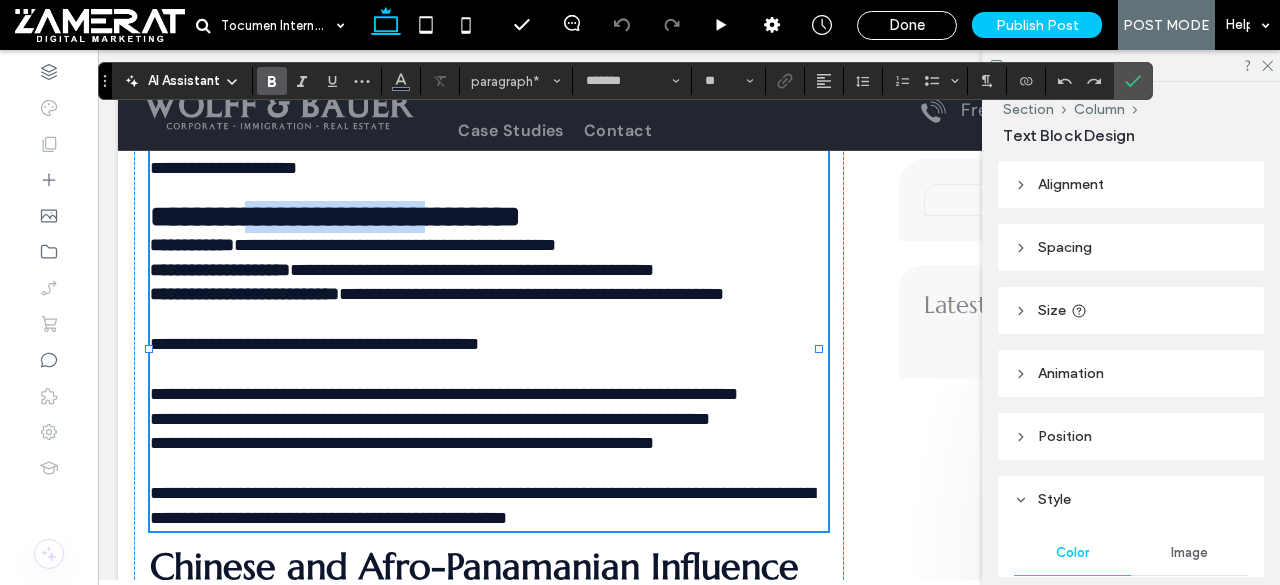 click on "**********" at bounding box center (335, 216) 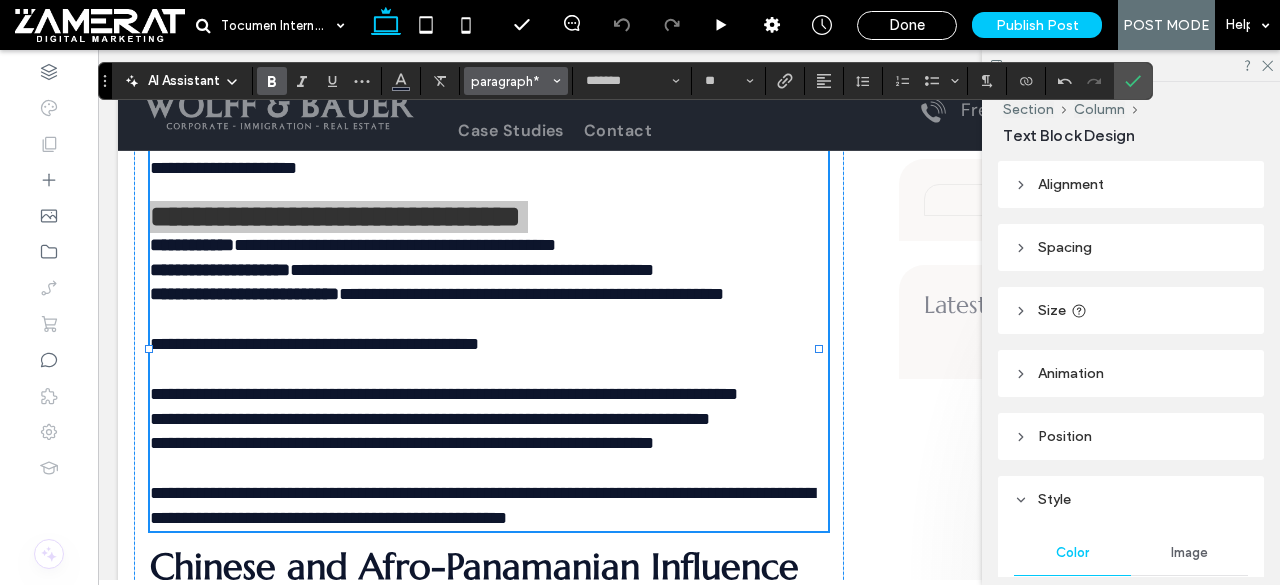 click on "paragraph*" at bounding box center (510, 81) 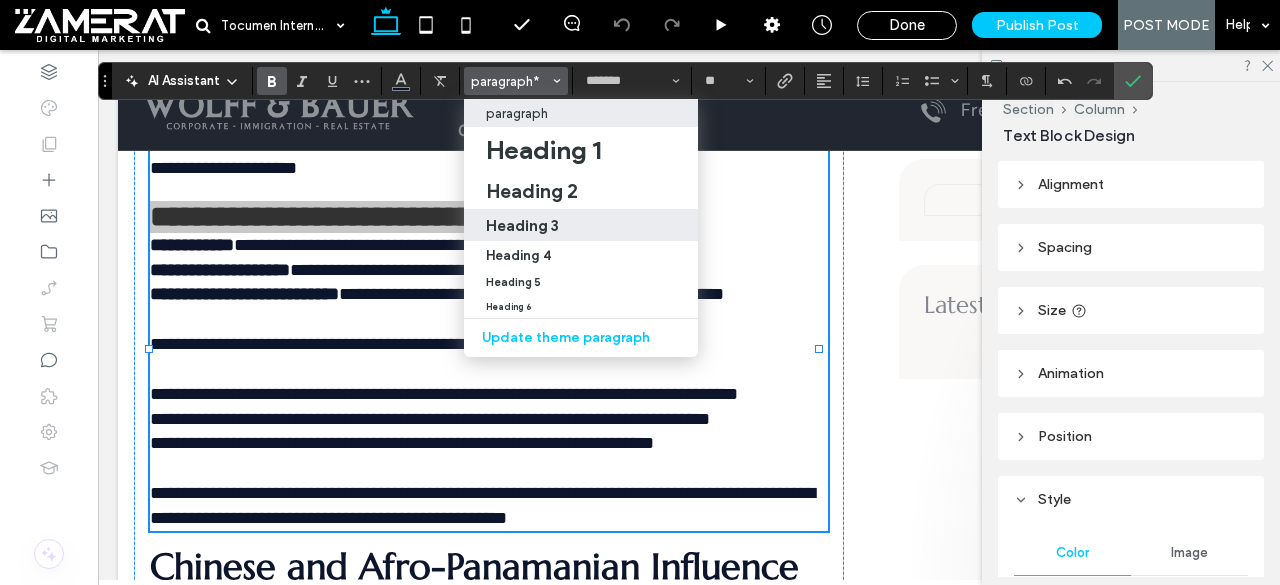 click on "Heading 3" at bounding box center (522, 225) 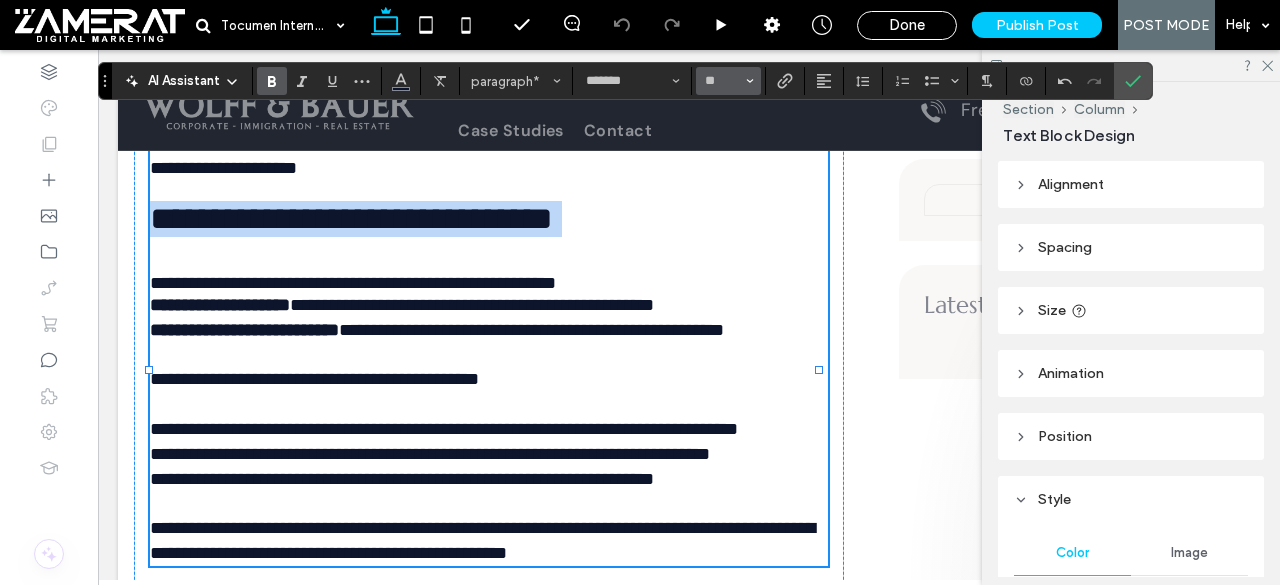 type on "*********" 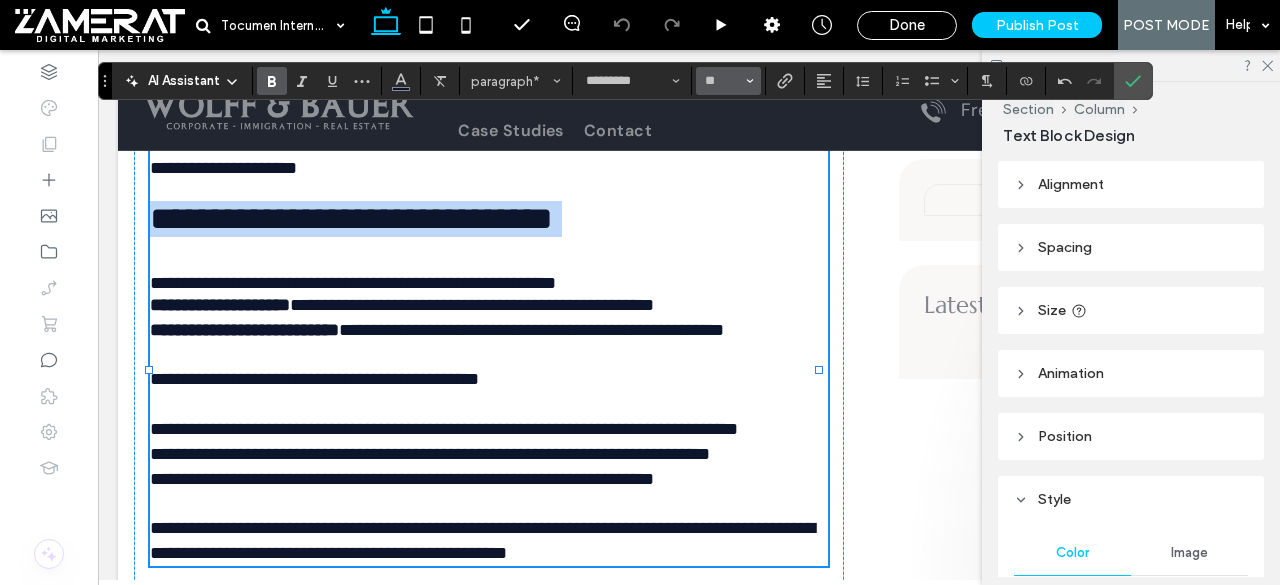 type on "**" 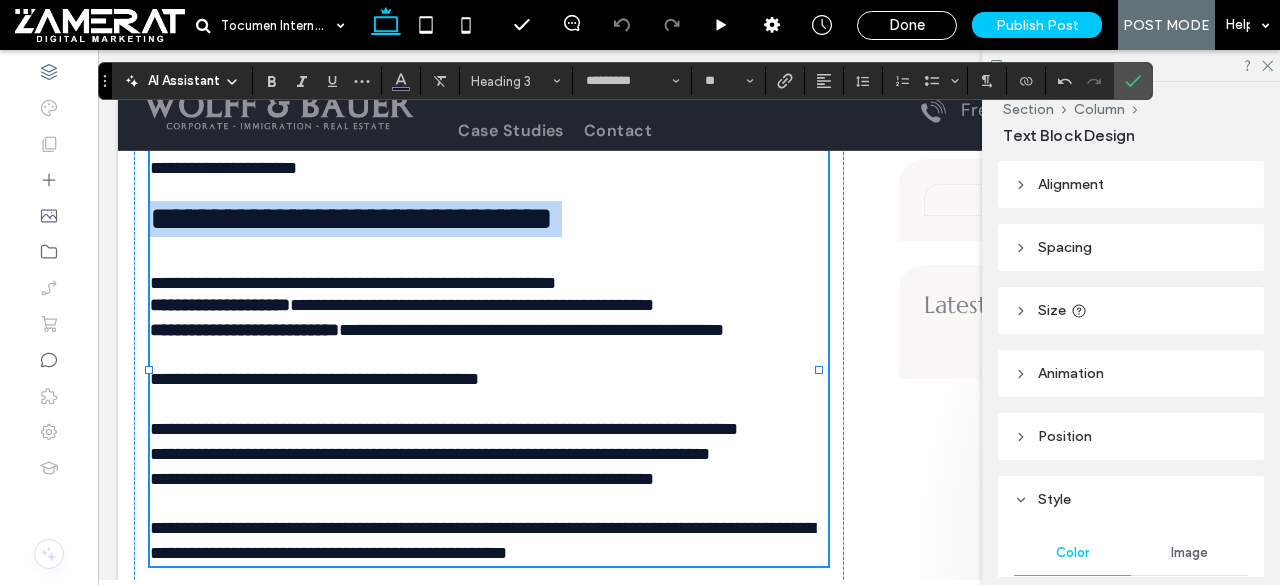 click on "**********" at bounding box center (351, 218) 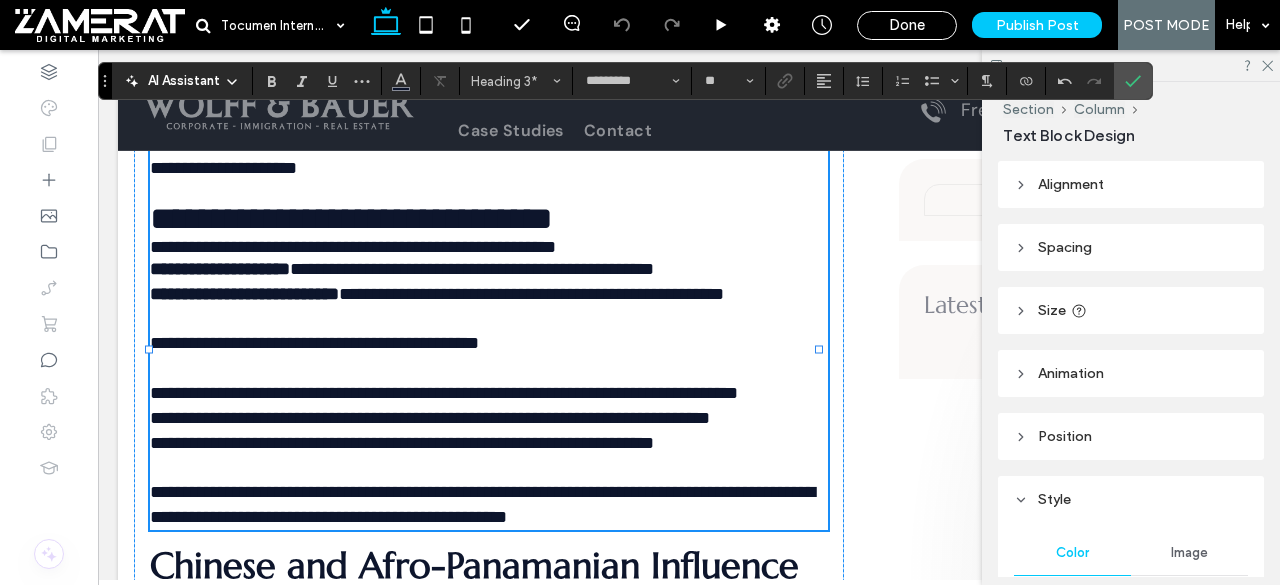 click on "**********" at bounding box center [351, 218] 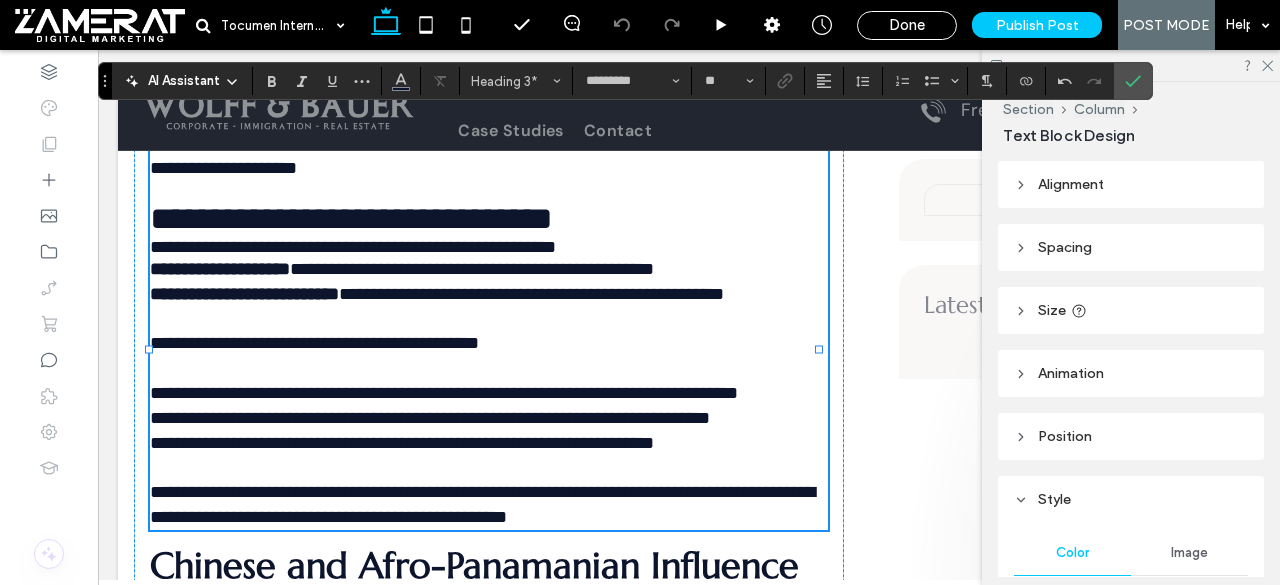 click on "**********" at bounding box center (351, 218) 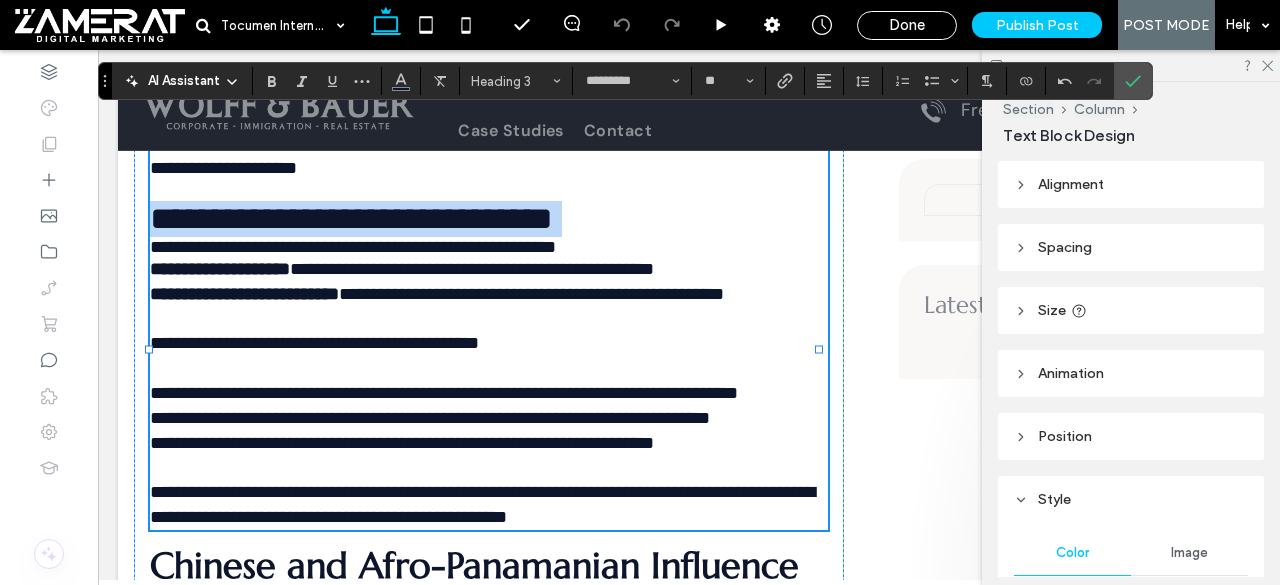 click on "**********" at bounding box center [351, 218] 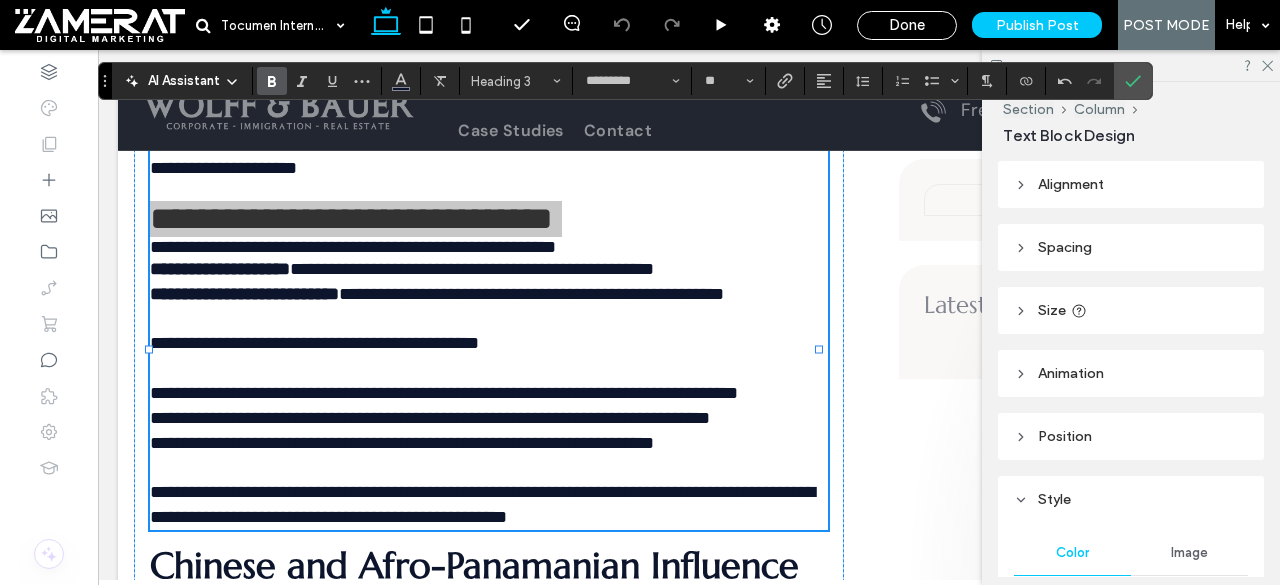 click at bounding box center (272, 81) 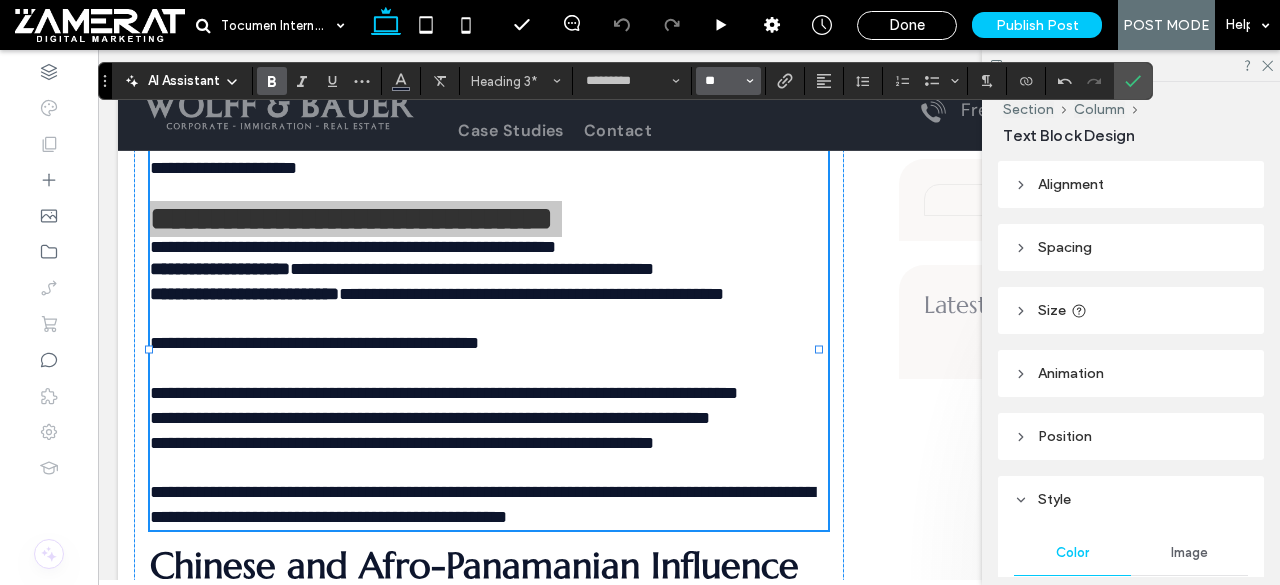 click on "**" at bounding box center (722, 81) 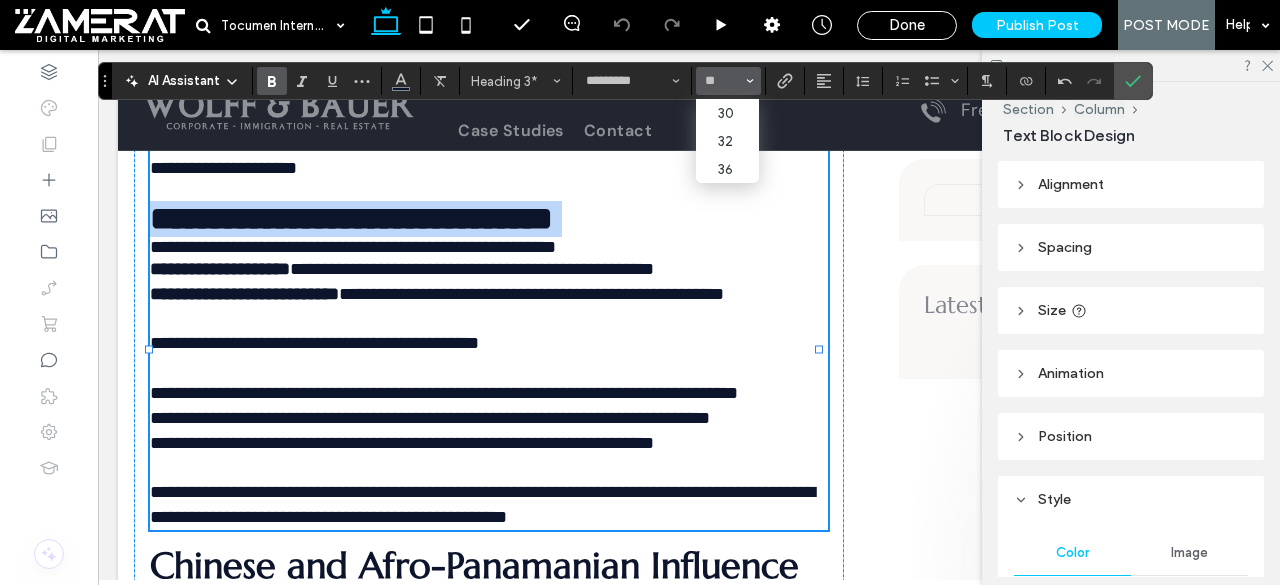 type on "**" 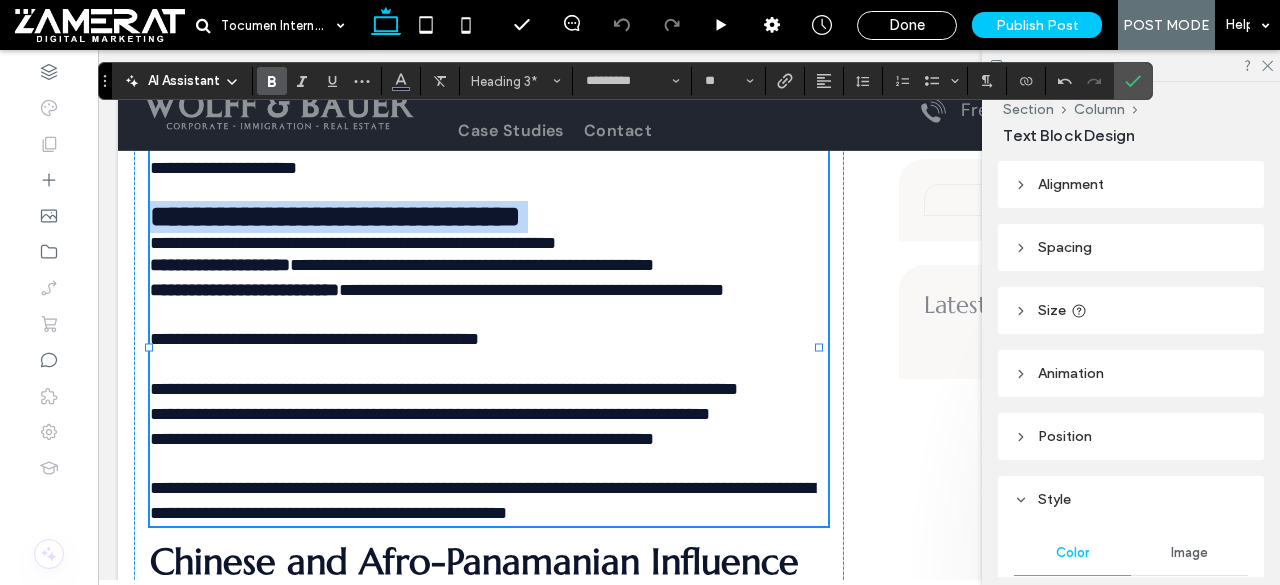 type on "*******" 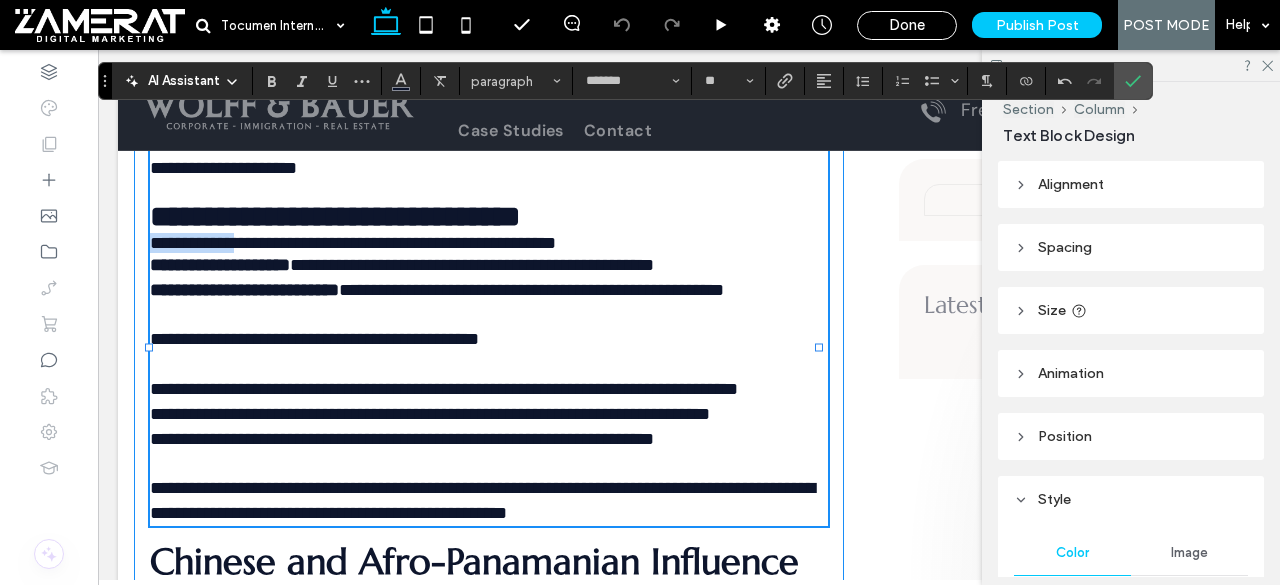 drag, startPoint x: 263, startPoint y: 255, endPoint x: 138, endPoint y: 256, distance: 125.004 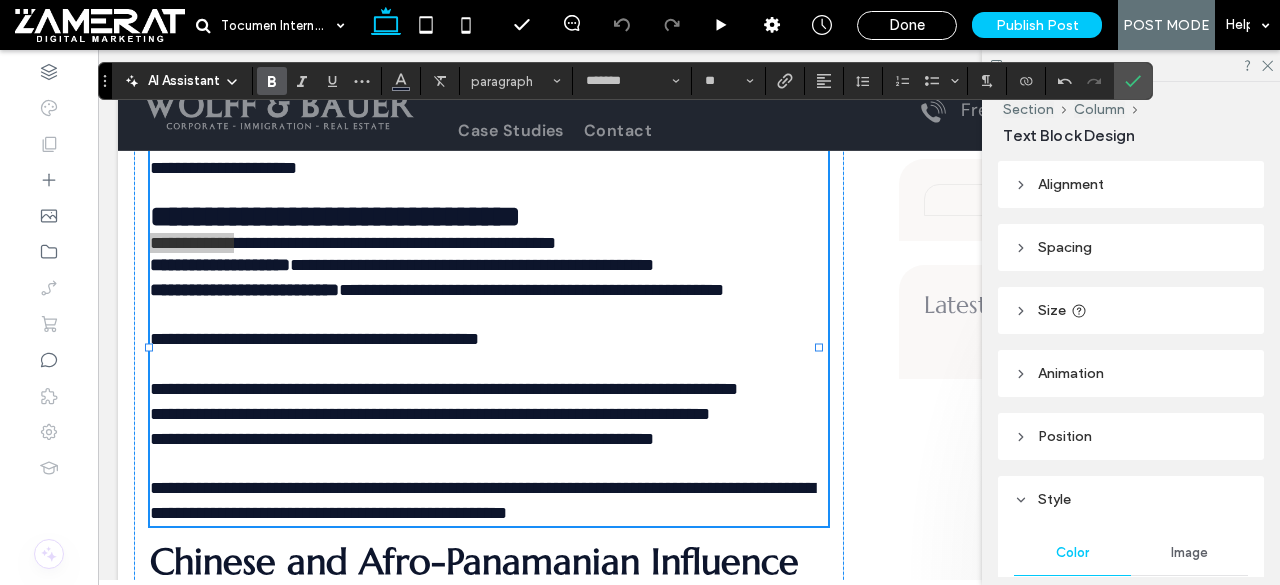 click 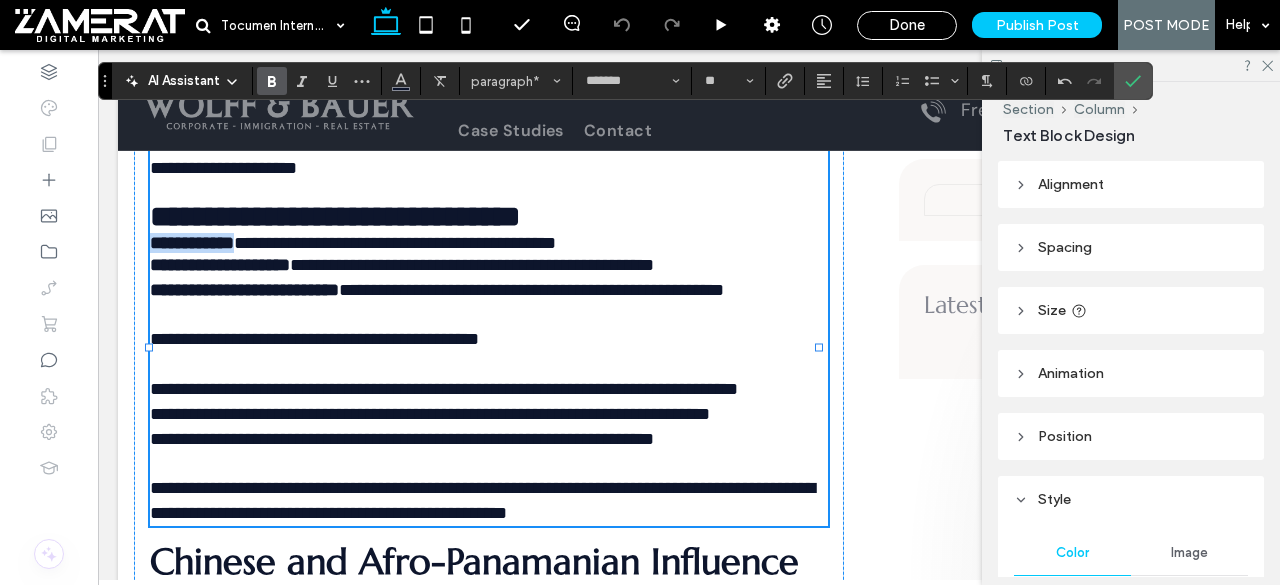 click on "**********" at bounding box center [192, 243] 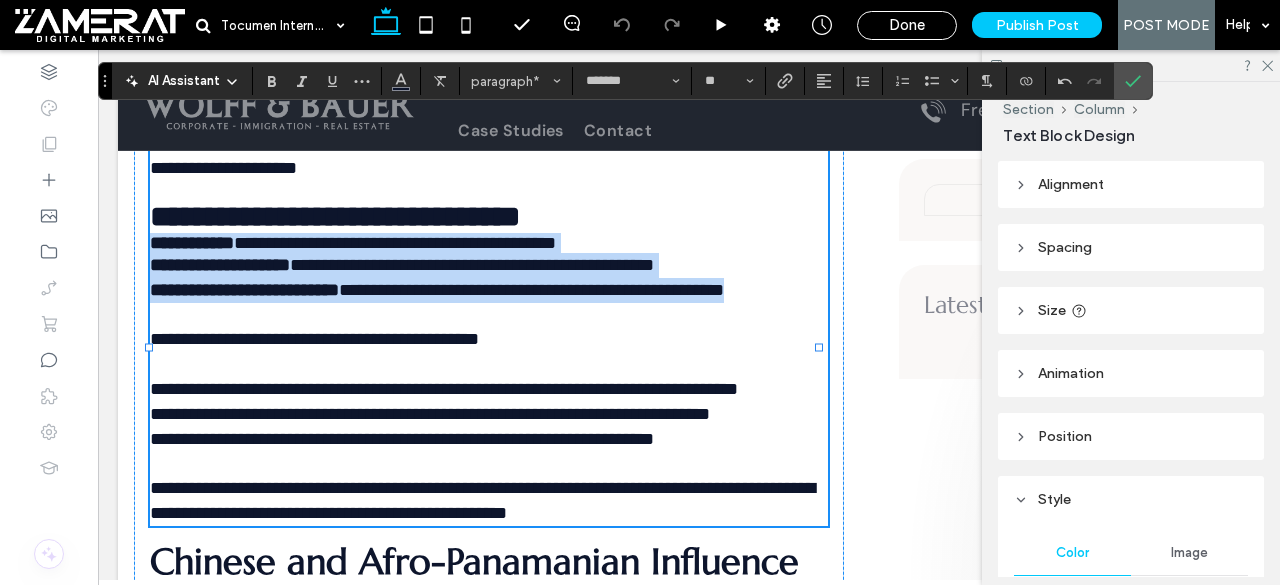 drag, startPoint x: 153, startPoint y: 257, endPoint x: 325, endPoint y: 333, distance: 188.04254 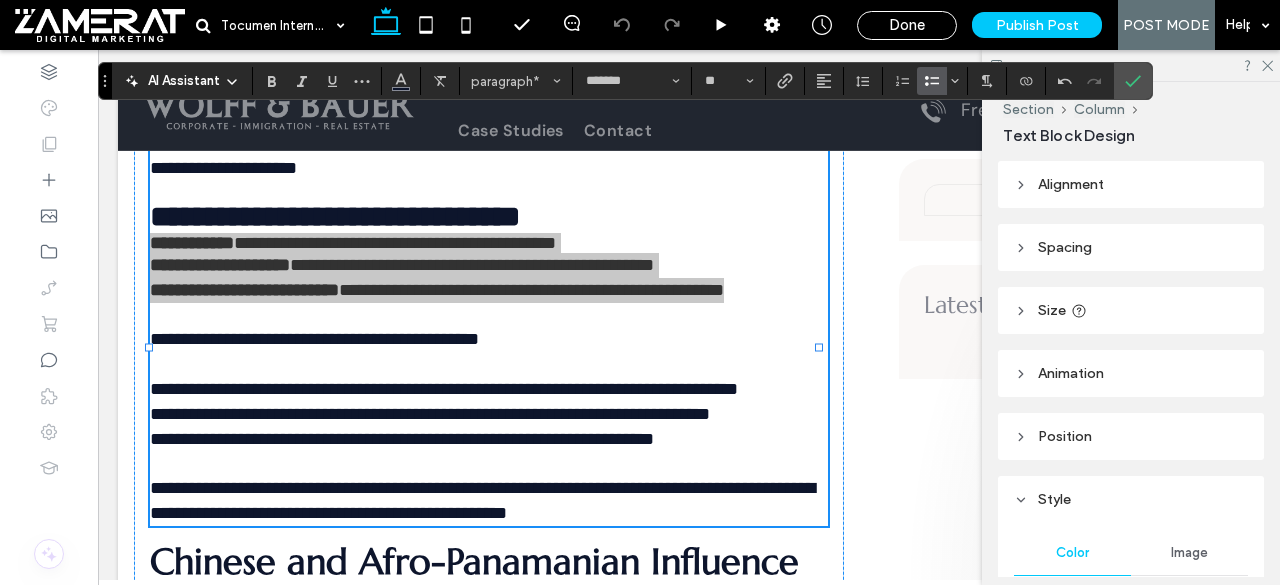 click 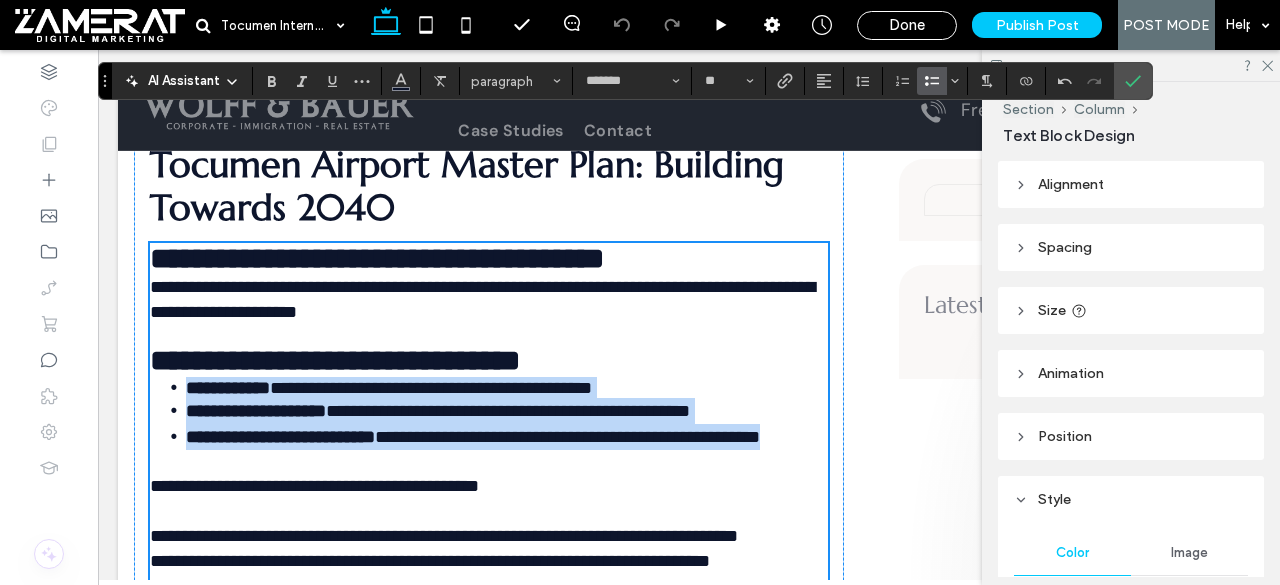 scroll, scrollTop: 4304, scrollLeft: 0, axis: vertical 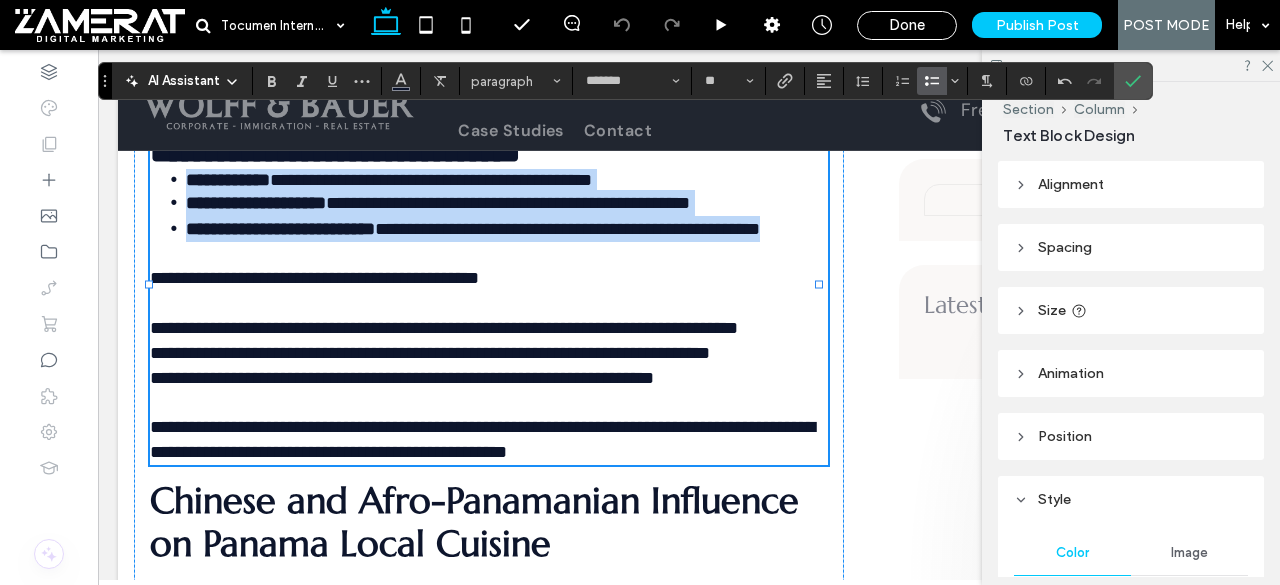 click on "**********" at bounding box center [314, 278] 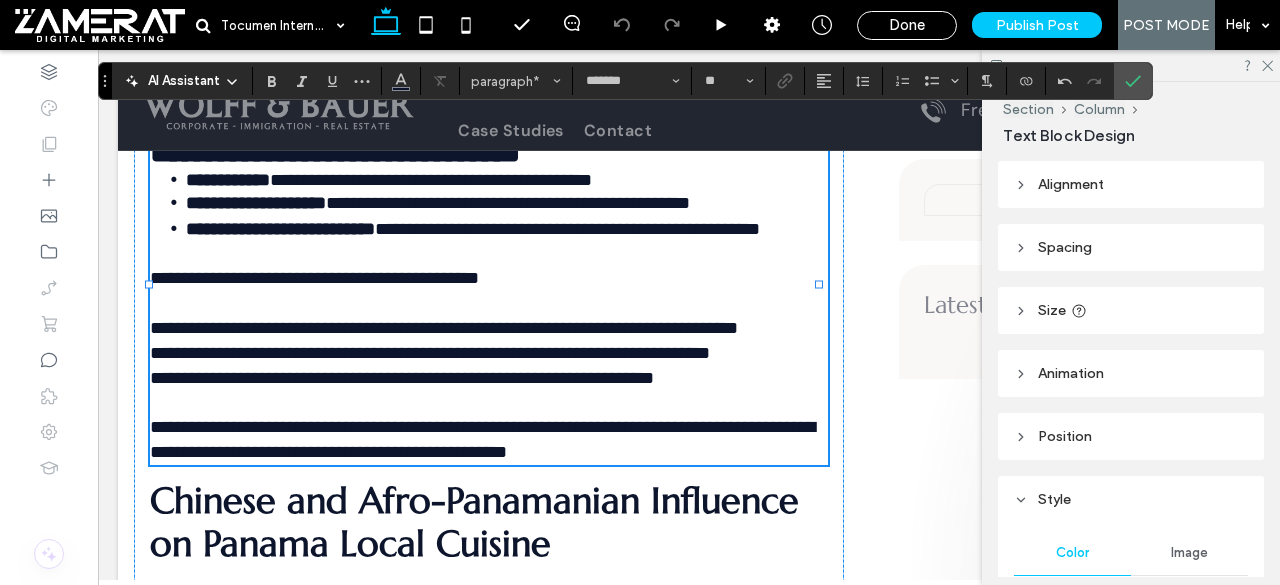 click on "**********" at bounding box center (314, 278) 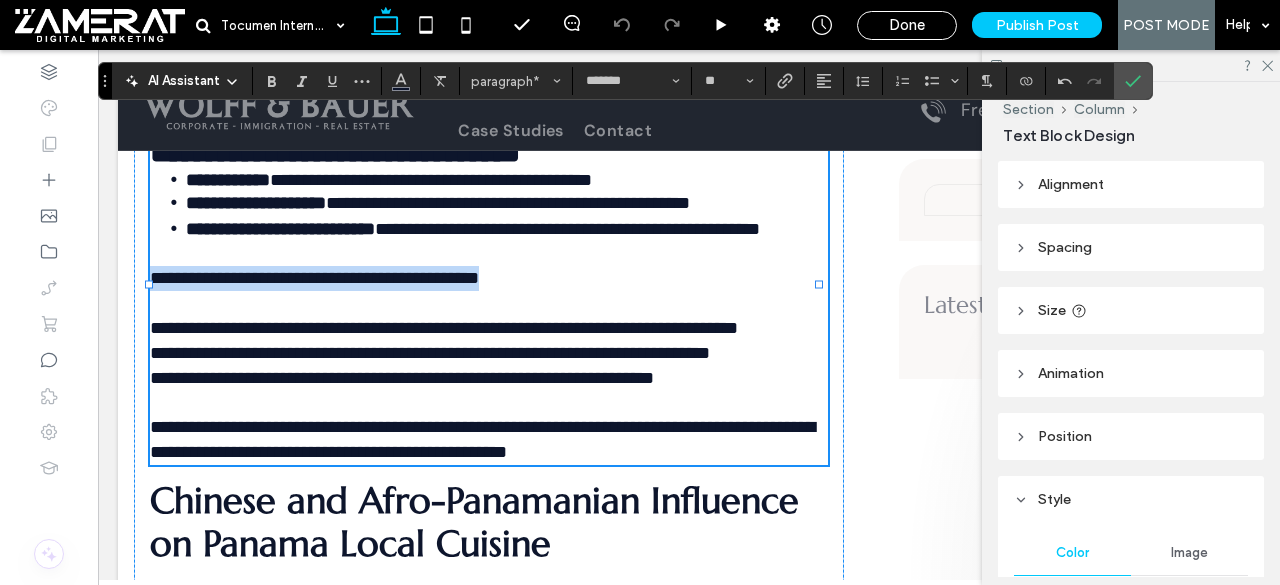click on "**********" at bounding box center [314, 278] 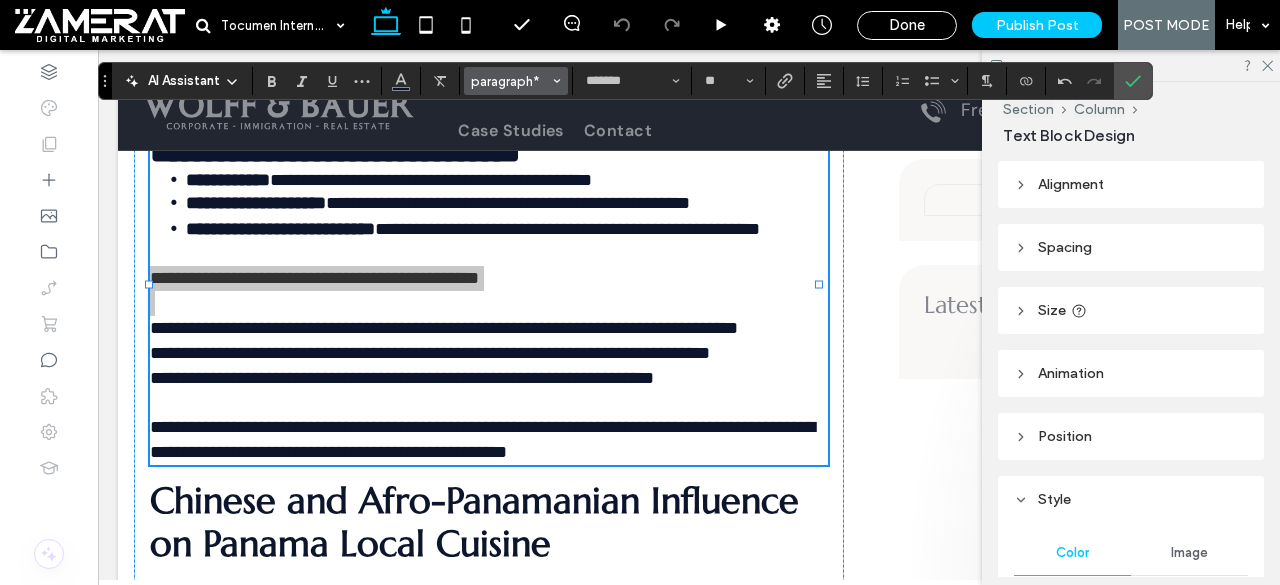 click on "paragraph*" at bounding box center (516, 81) 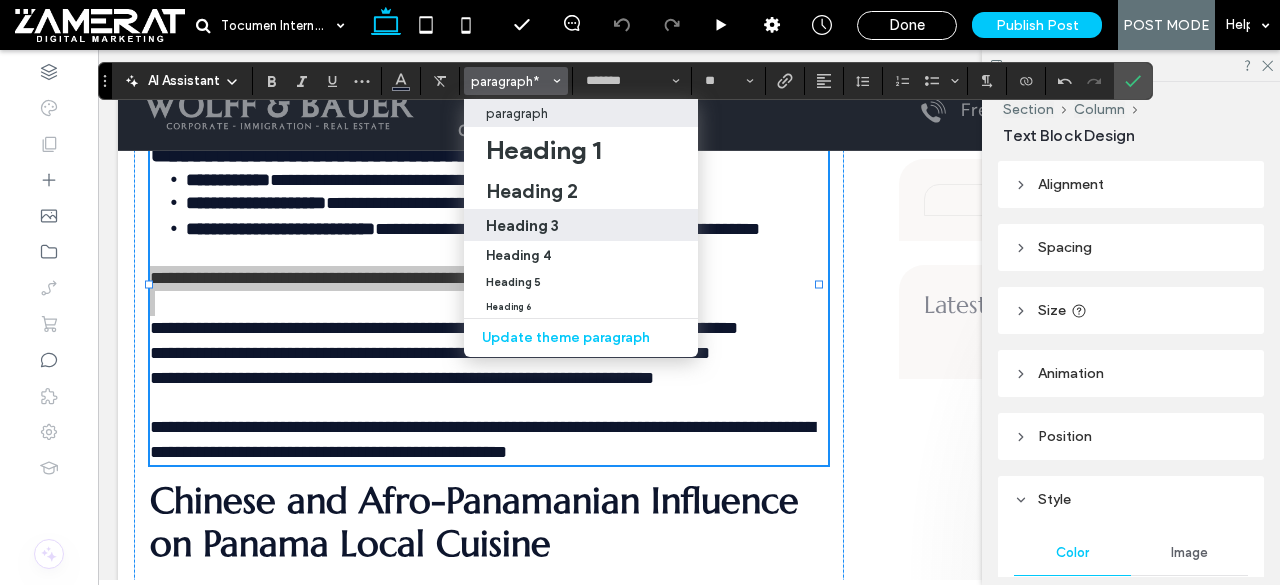 click on "Heading 3" at bounding box center [522, 225] 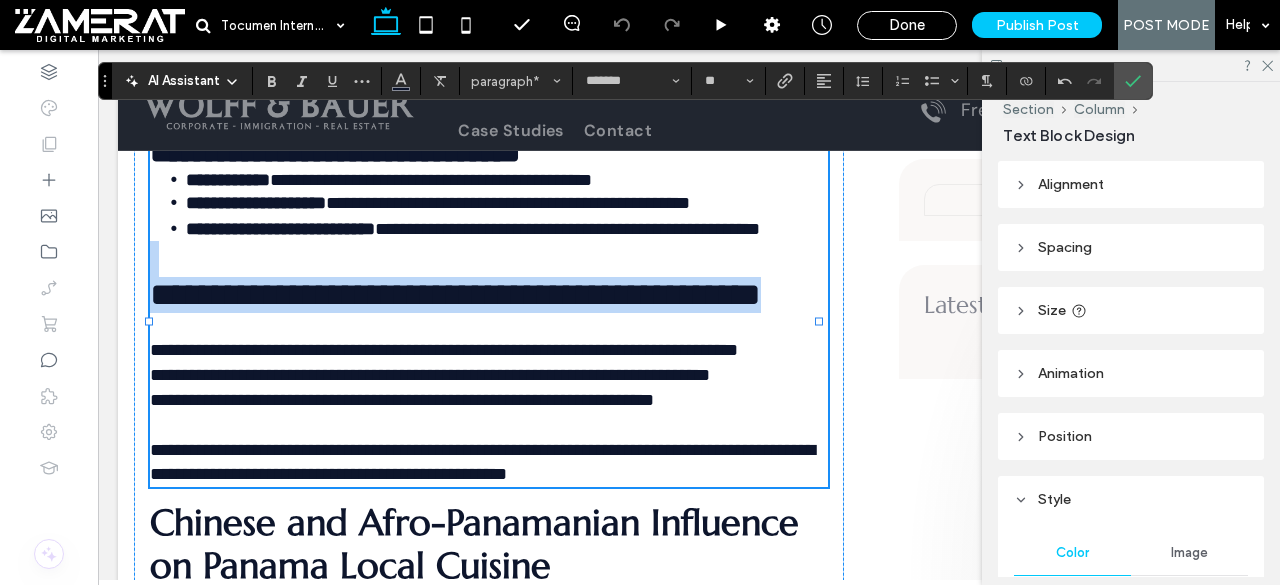 type 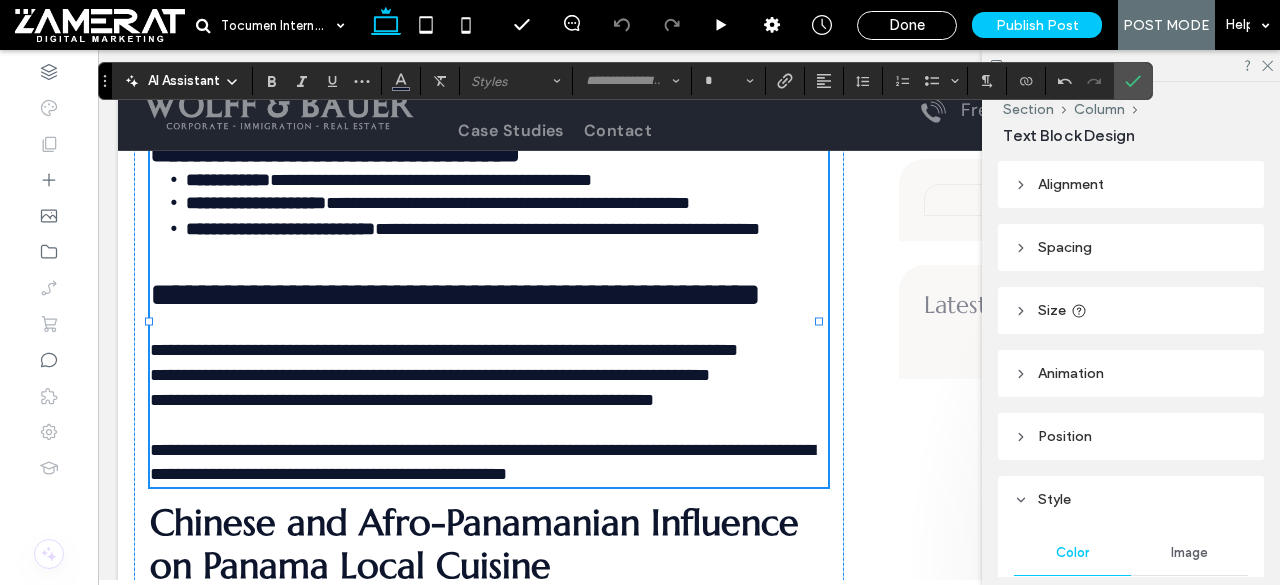 click on "**********" at bounding box center (444, 350) 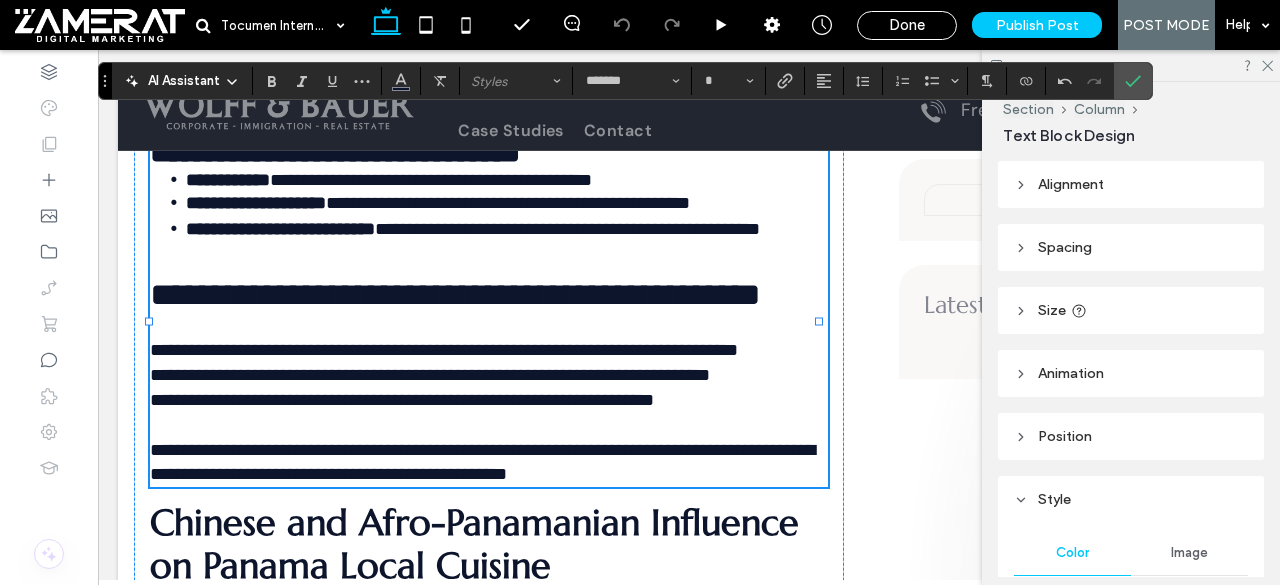 type on "**" 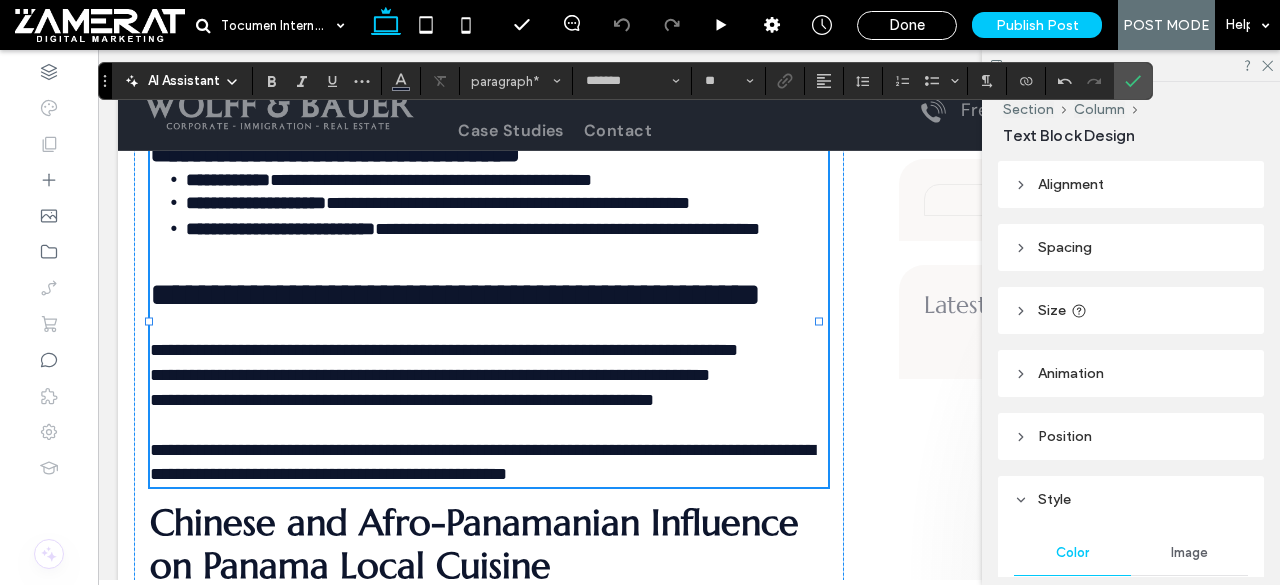 click on "**********" at bounding box center [489, 338] 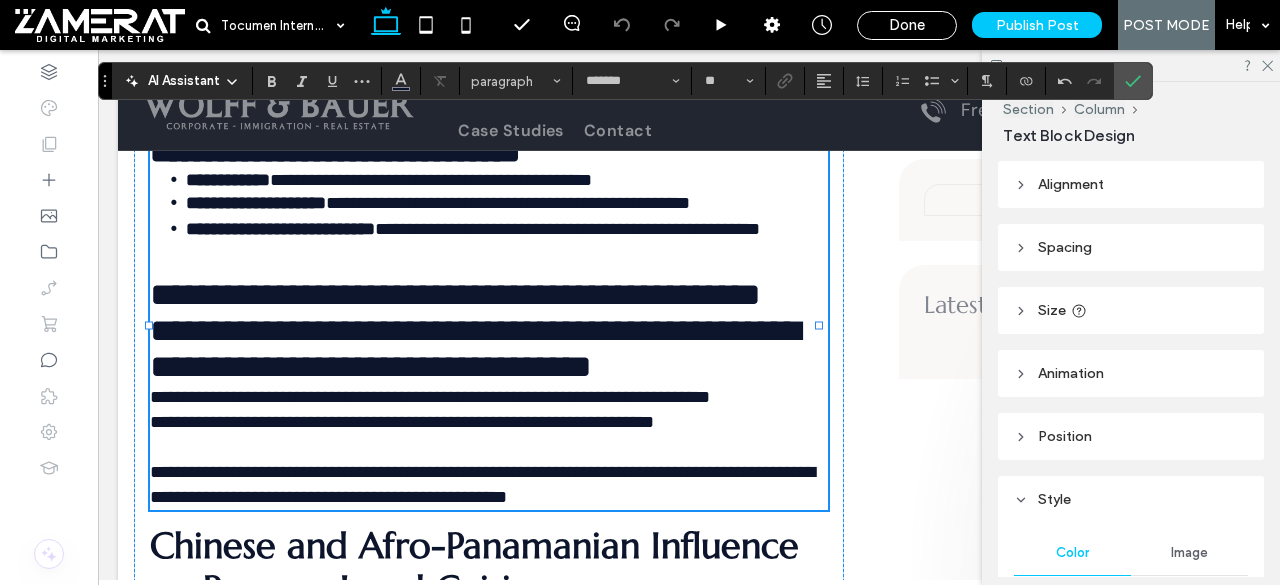 type on "*********" 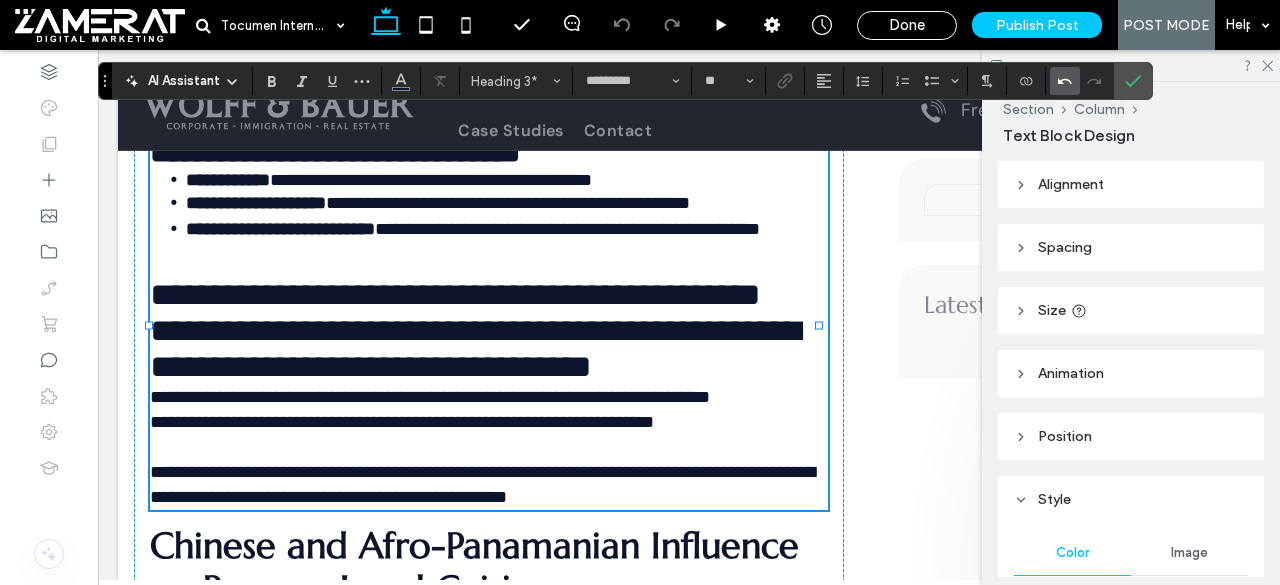 click 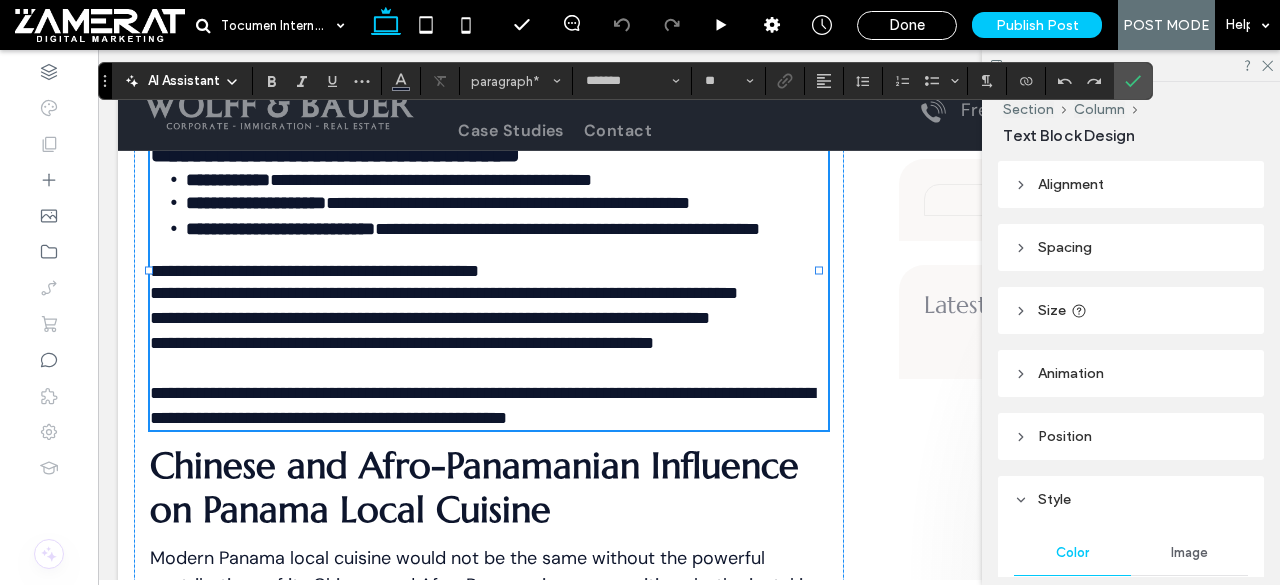 click on "**********" at bounding box center (444, 293) 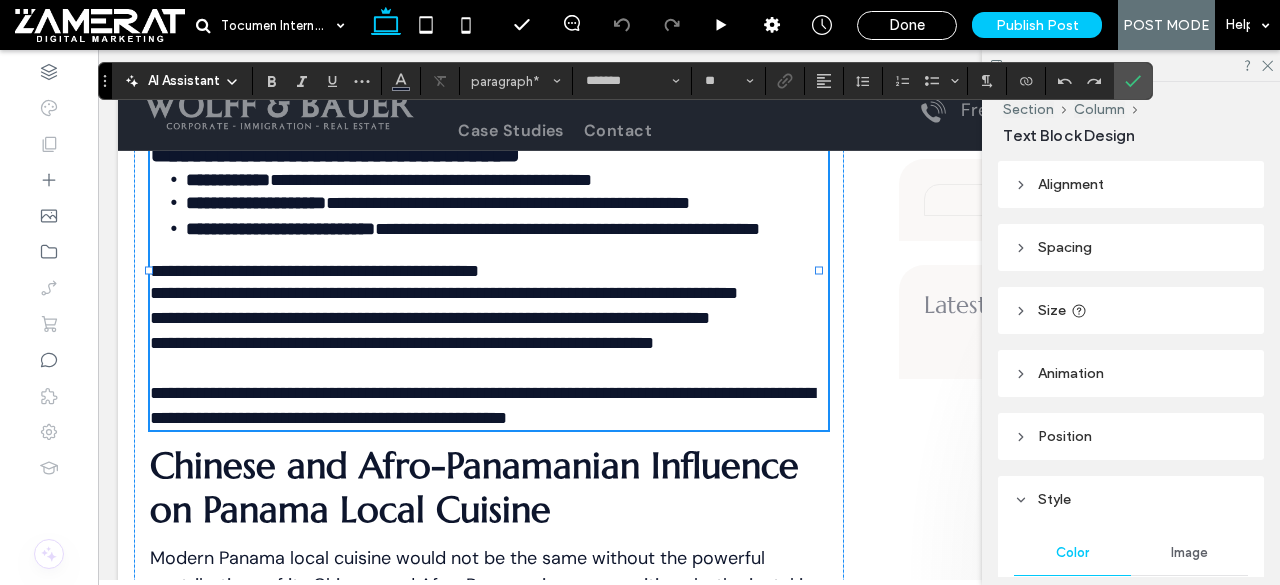 click on "**********" at bounding box center [314, 271] 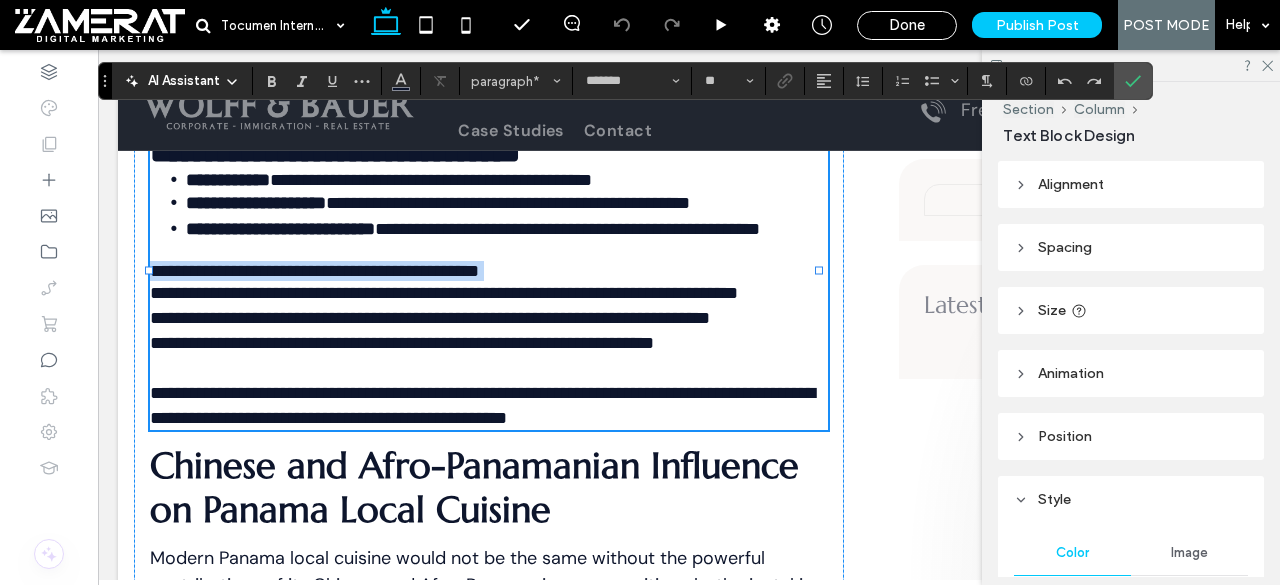 click on "**********" at bounding box center (314, 271) 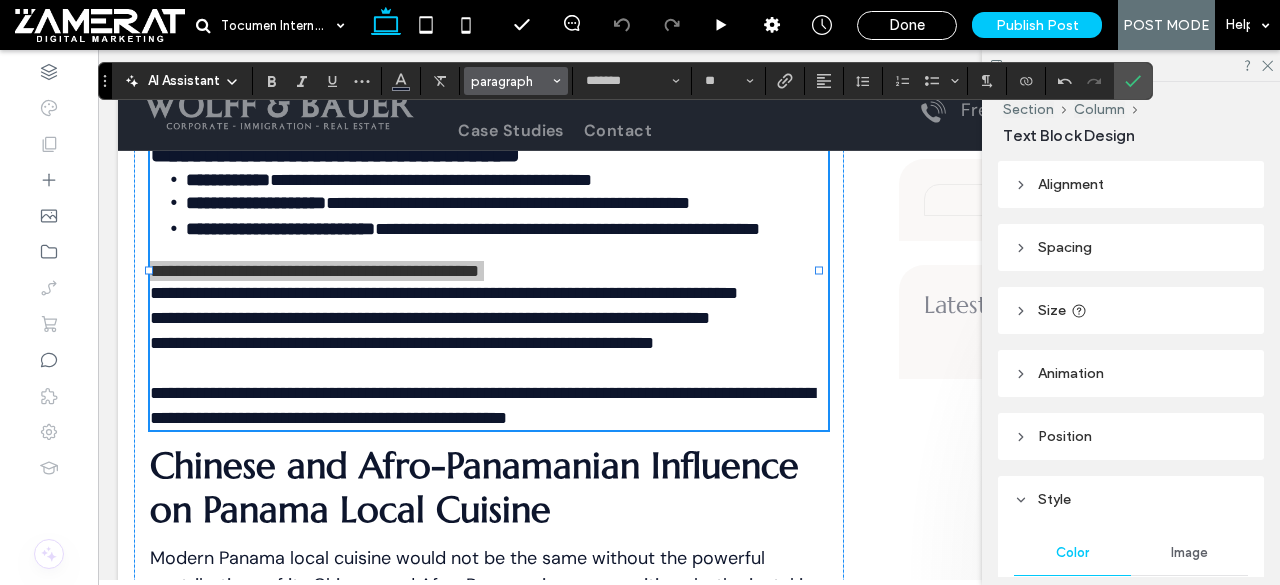 click on "paragraph" at bounding box center (510, 81) 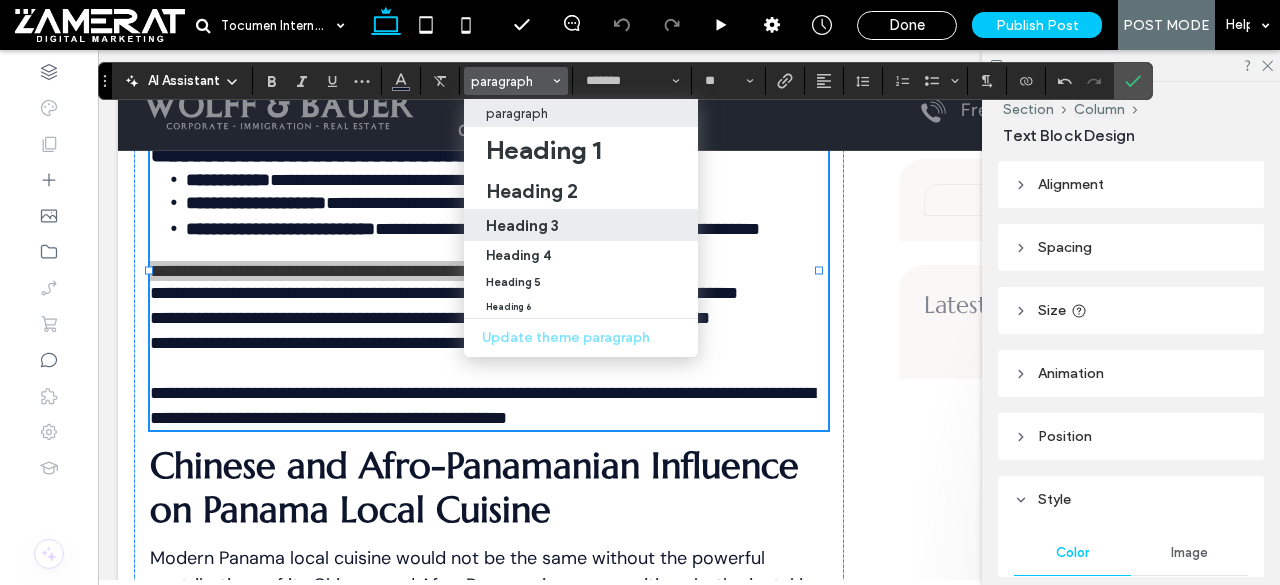 click on "Heading 3" at bounding box center [522, 225] 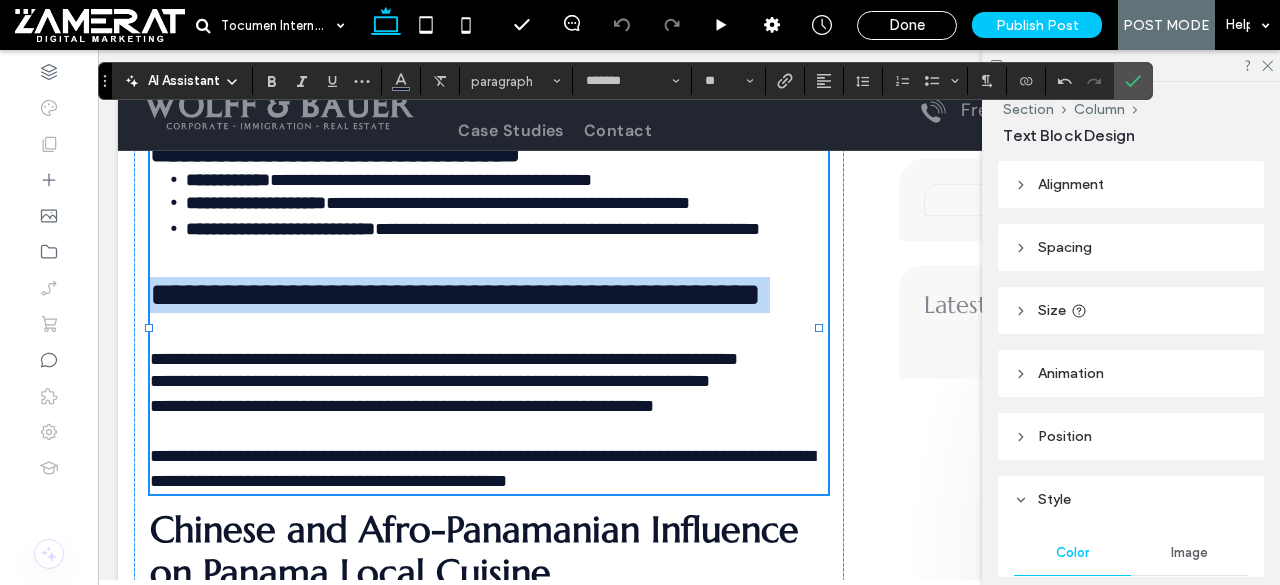 type on "*********" 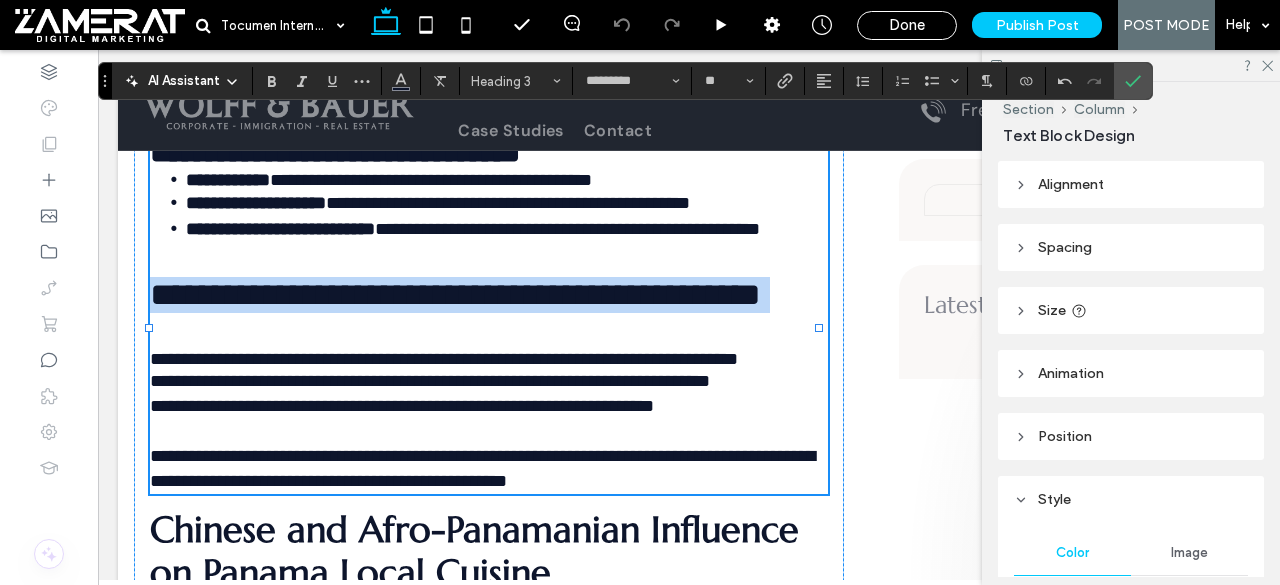 click on "**********" at bounding box center (489, 295) 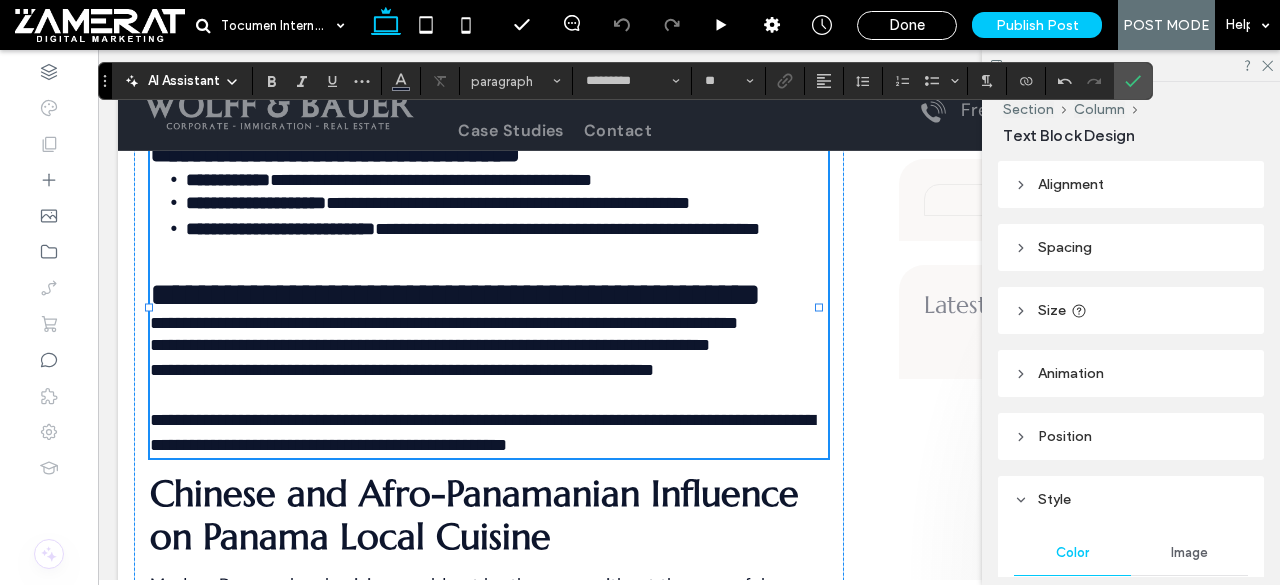 click on "**********" at bounding box center (455, 294) 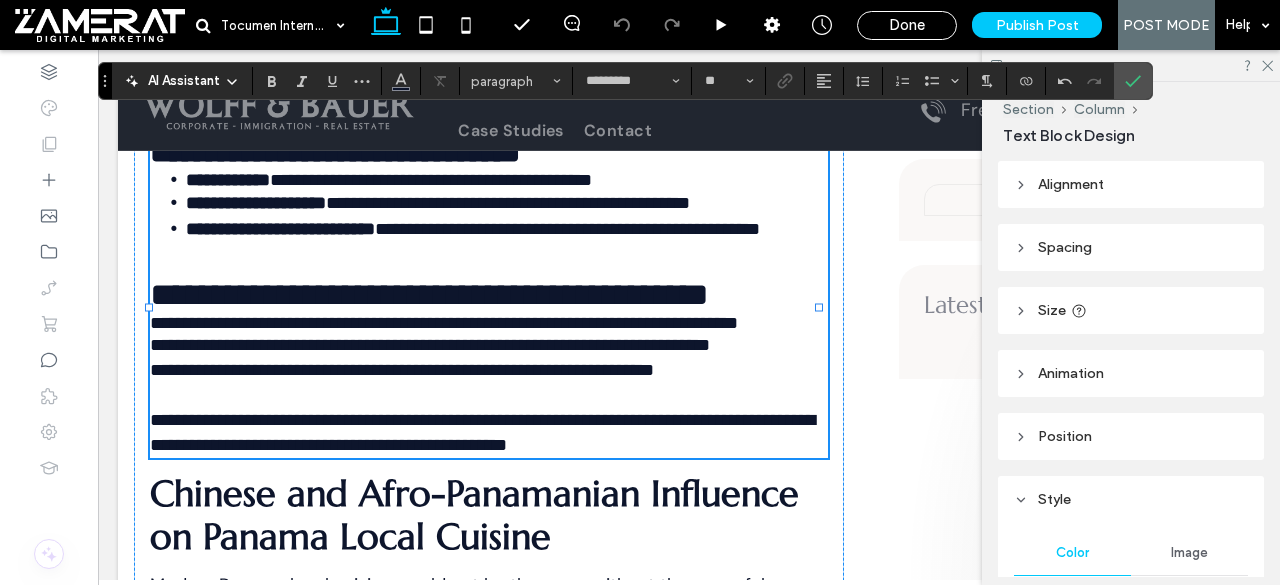 click on "**********" at bounding box center (489, 277) 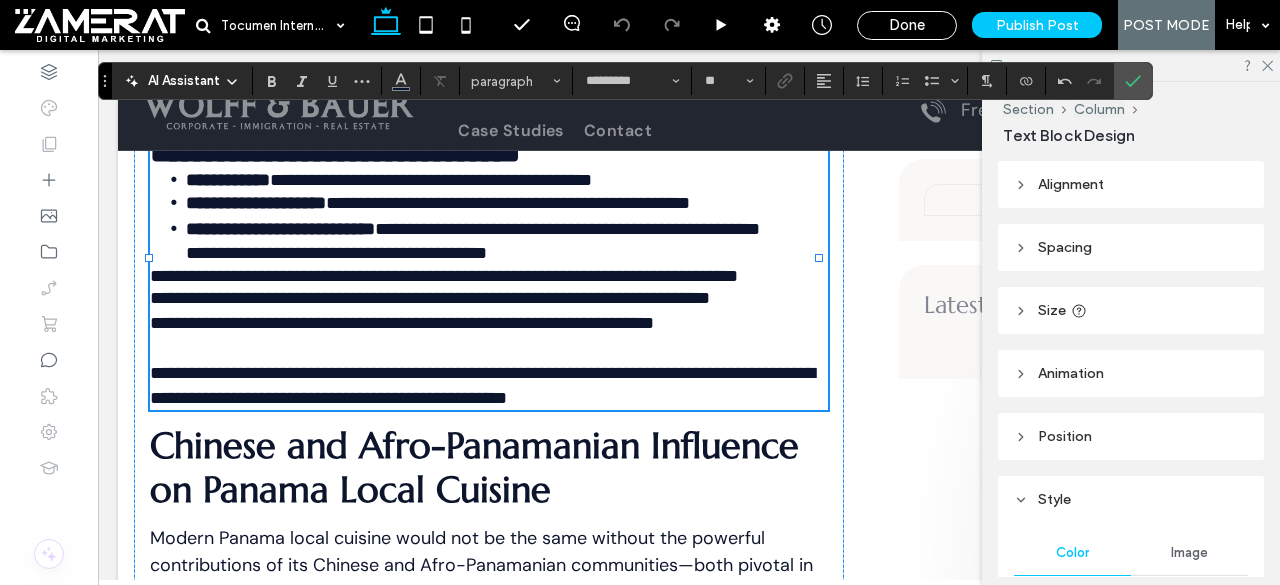 type on "*******" 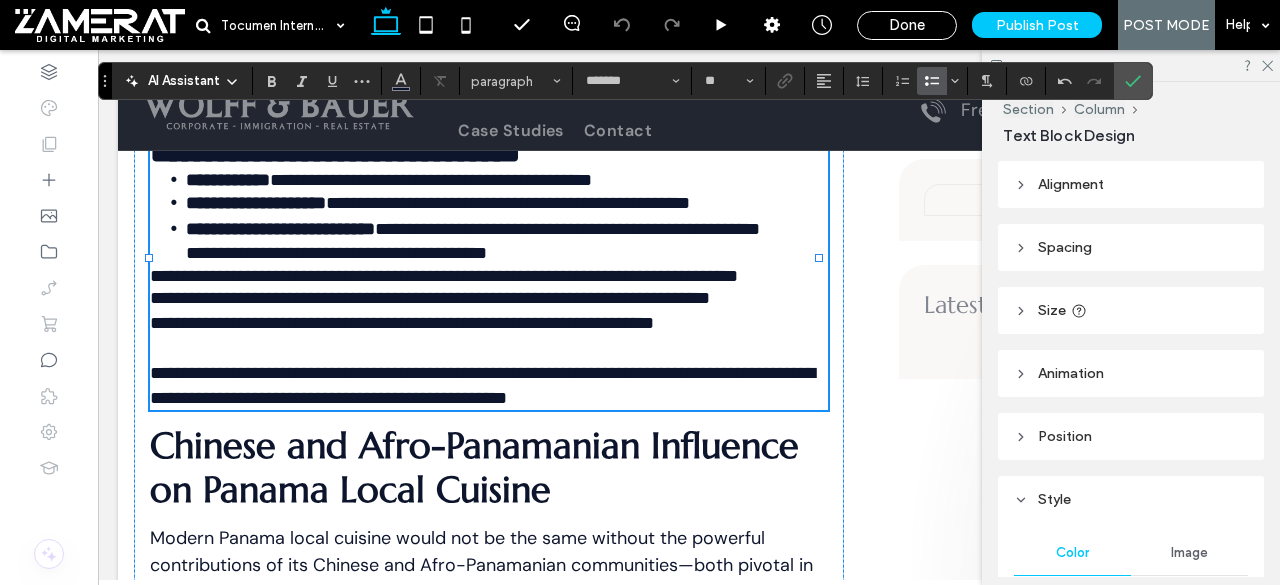 click at bounding box center [1065, 81] 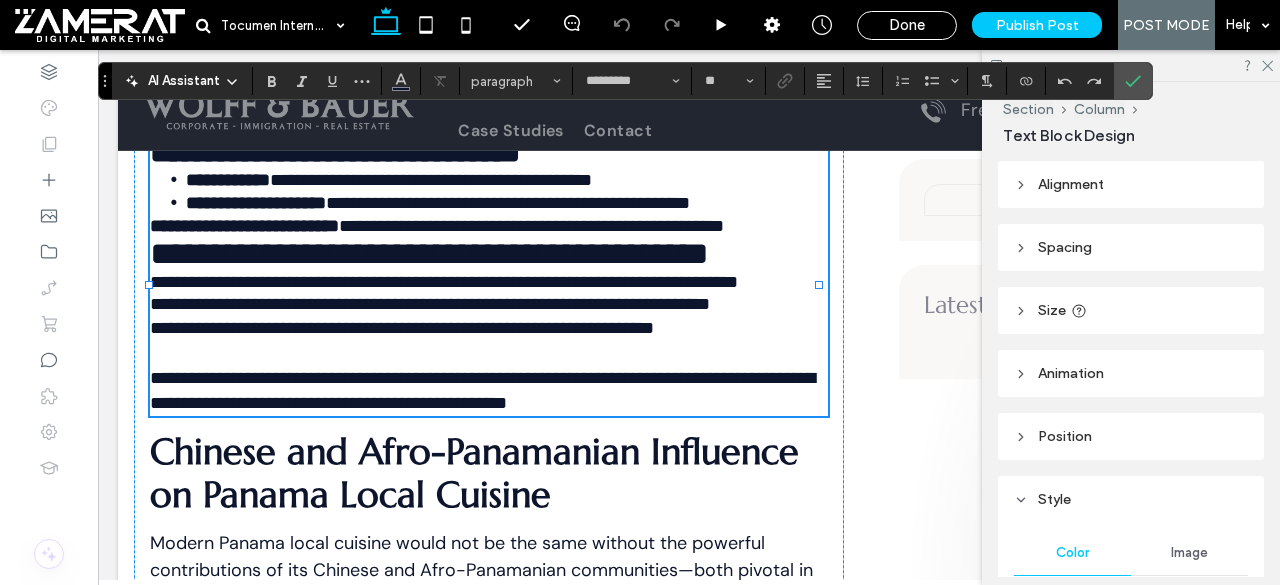 click on "**********" at bounding box center [244, 226] 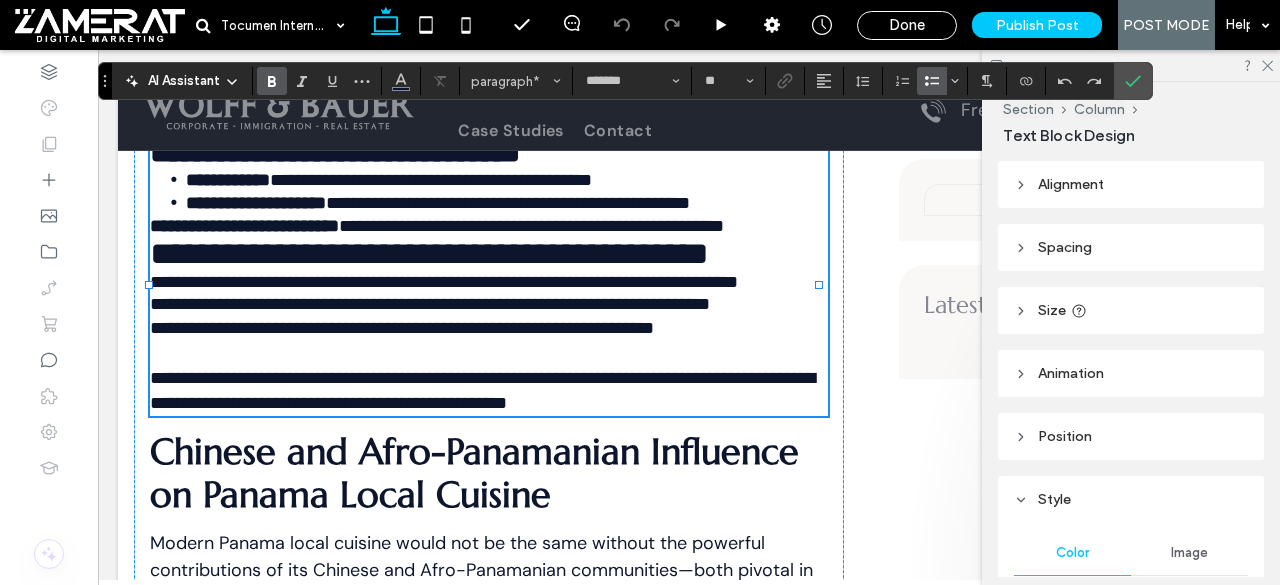 click at bounding box center [932, 81] 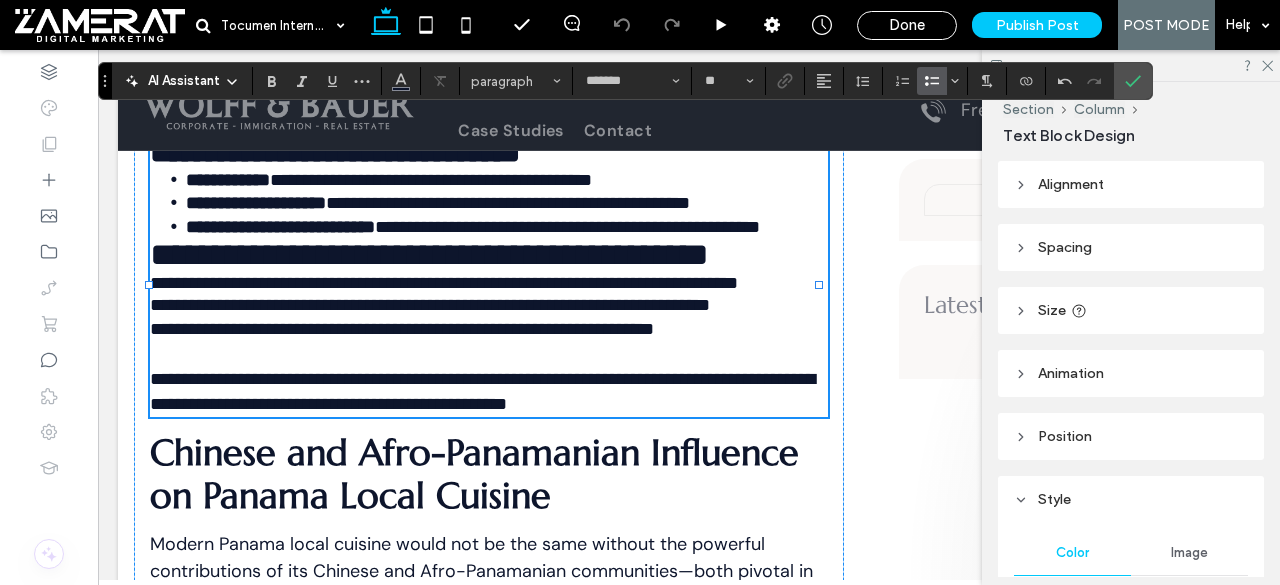 click on "**********" at bounding box center [507, 226] 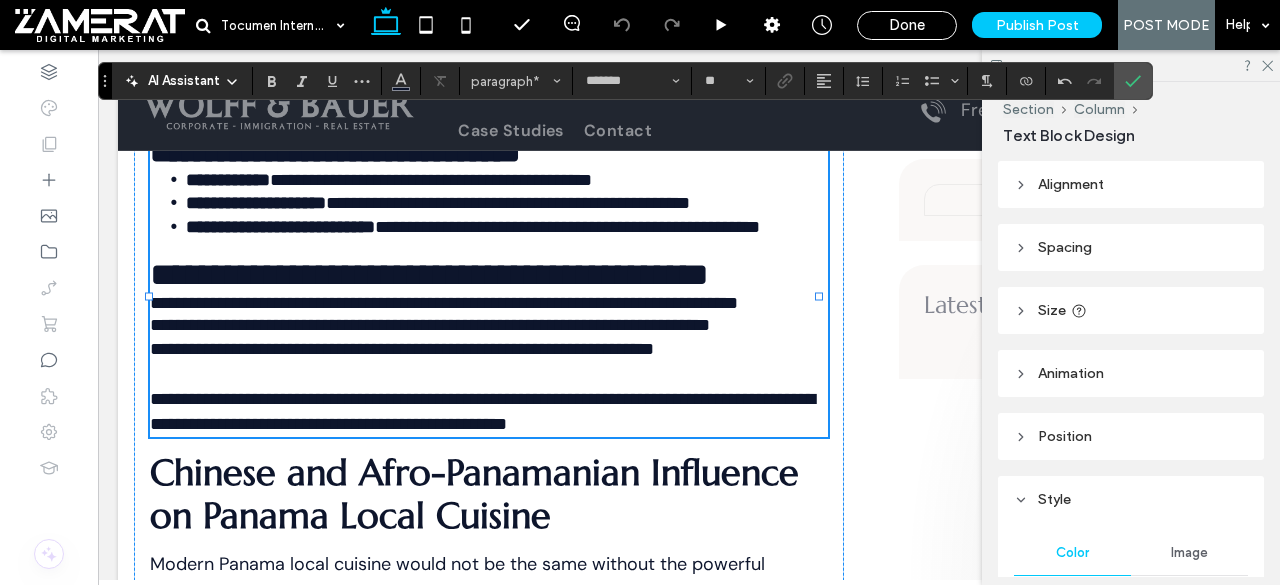 click on "**********" at bounding box center (429, 274) 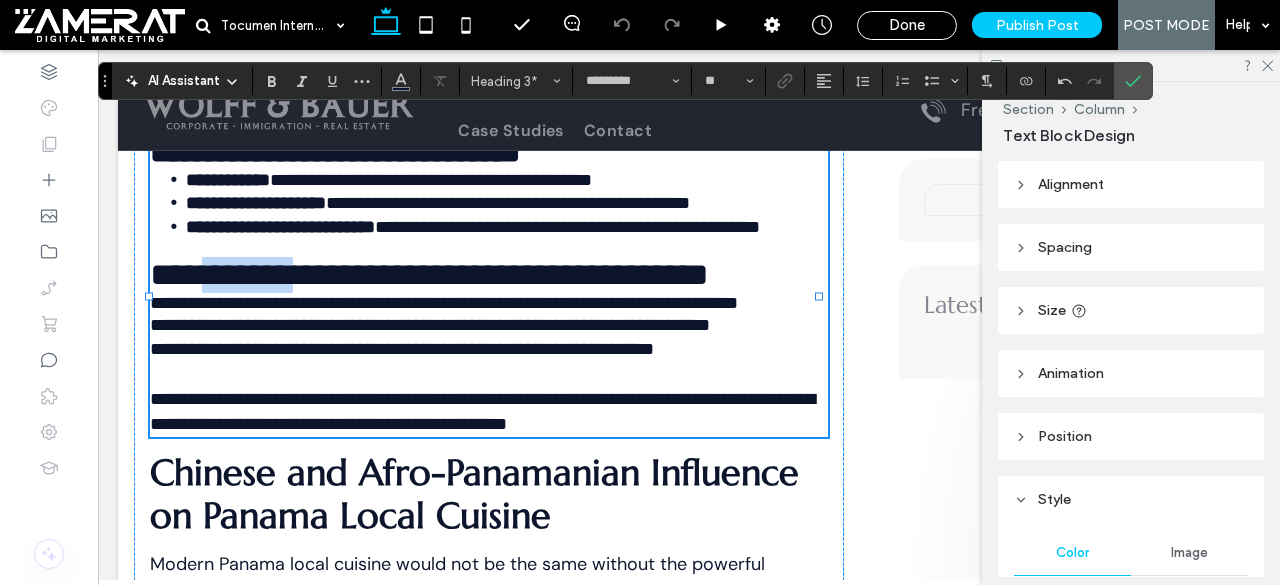 click on "**********" at bounding box center (429, 274) 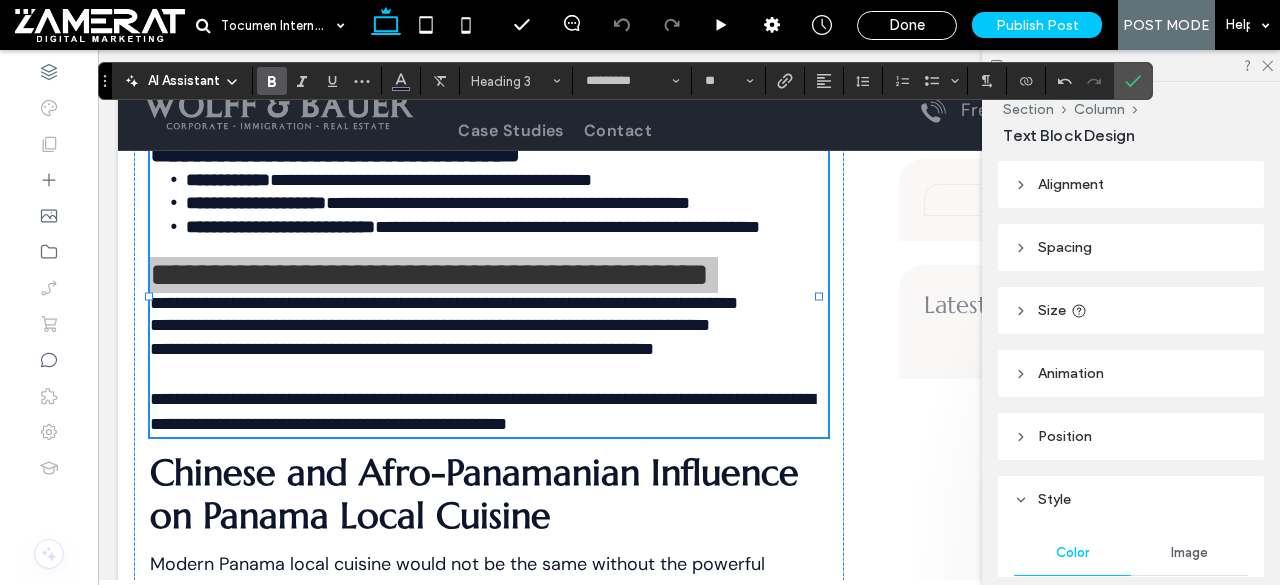 click 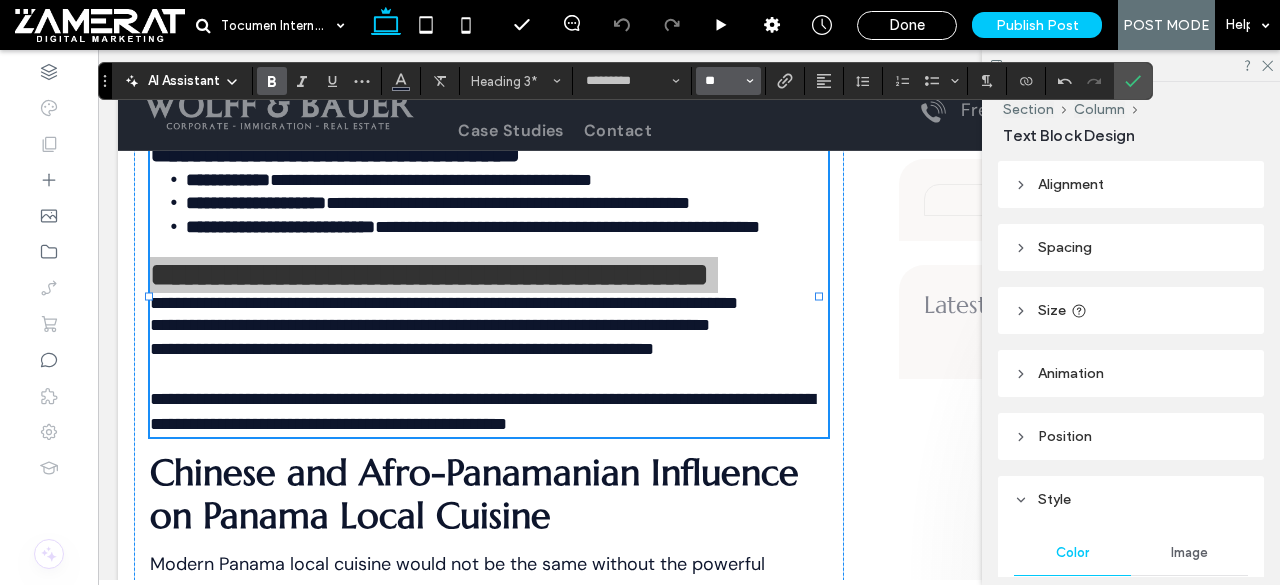 click on "**" at bounding box center (722, 81) 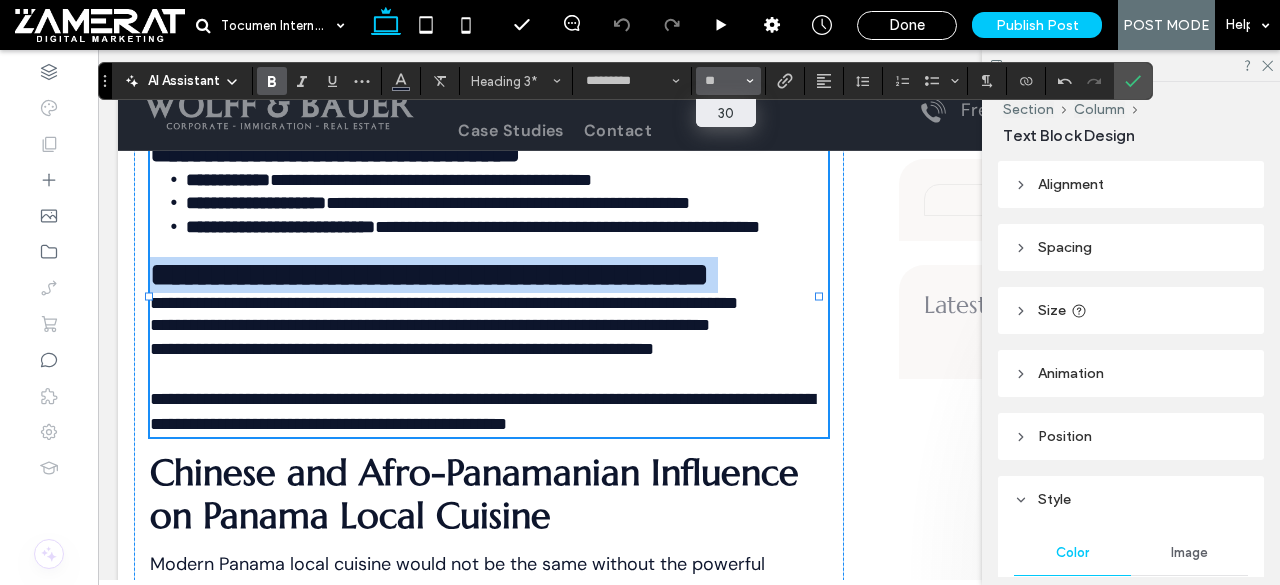 type on "**" 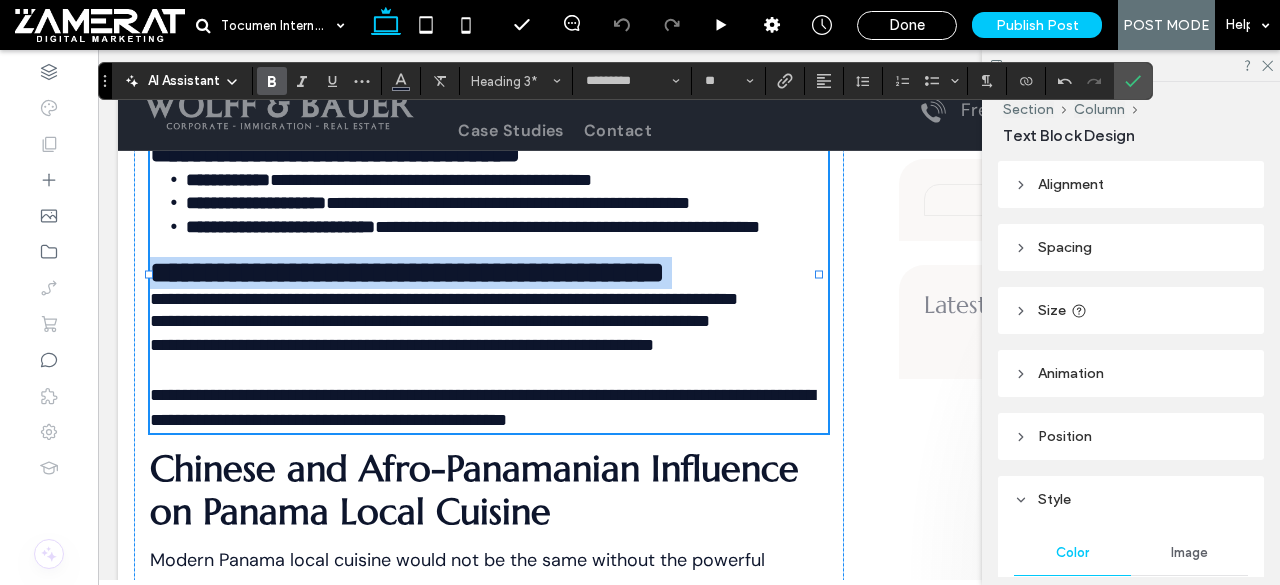 type on "*******" 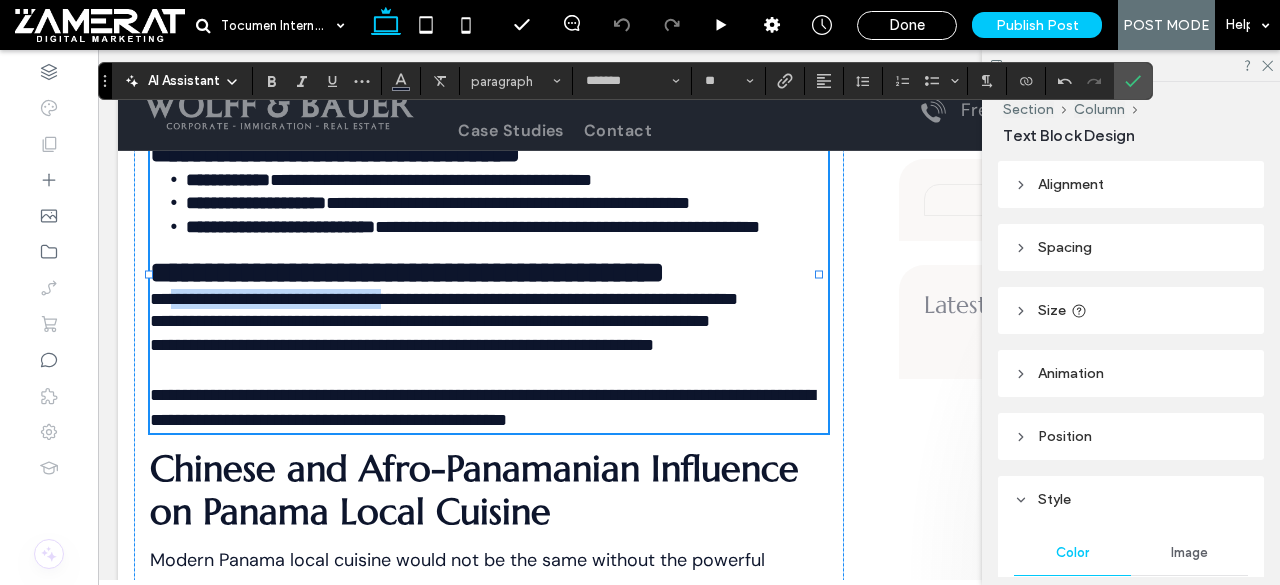 drag, startPoint x: 176, startPoint y: 343, endPoint x: 424, endPoint y: 347, distance: 248.03226 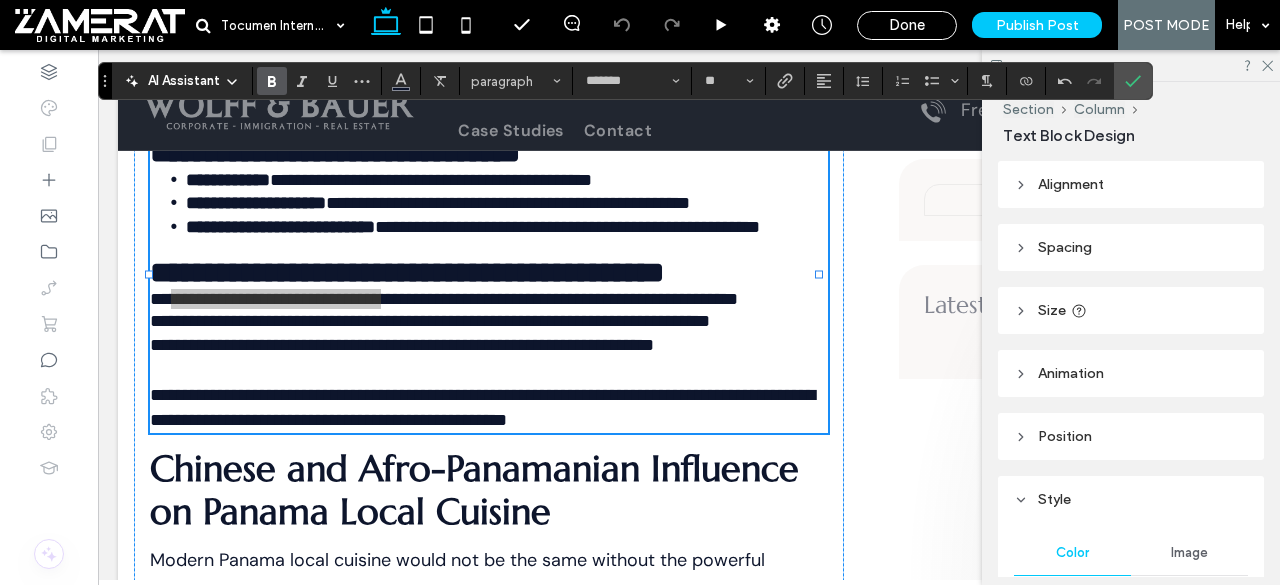 click 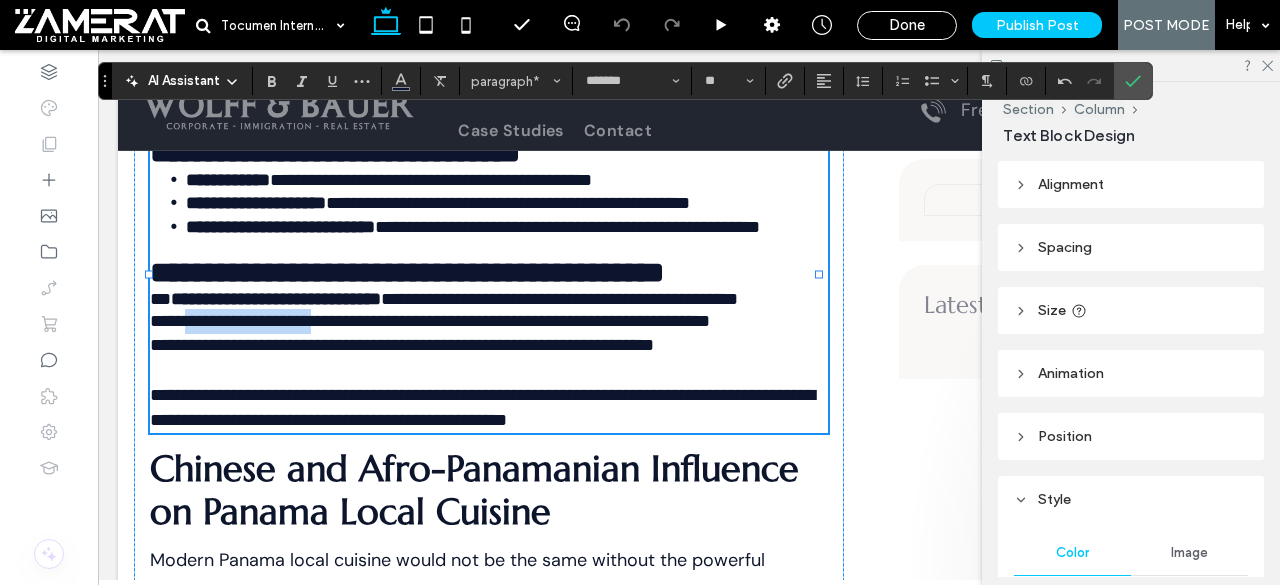 drag, startPoint x: 187, startPoint y: 389, endPoint x: 434, endPoint y: 397, distance: 247.12952 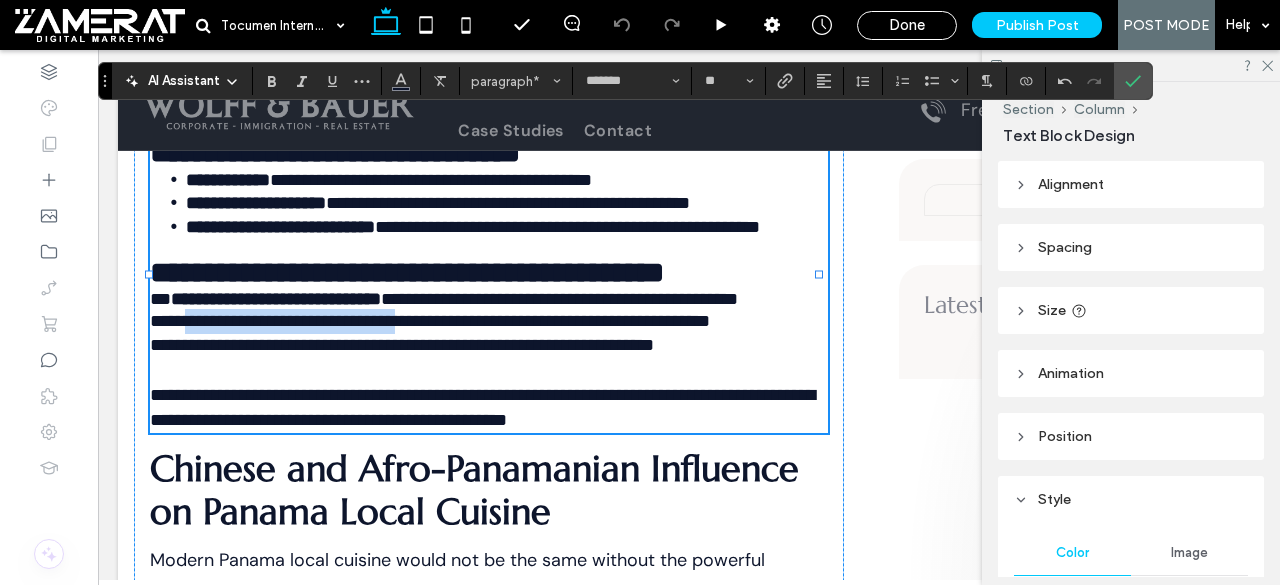 click on "**********" at bounding box center (430, 321) 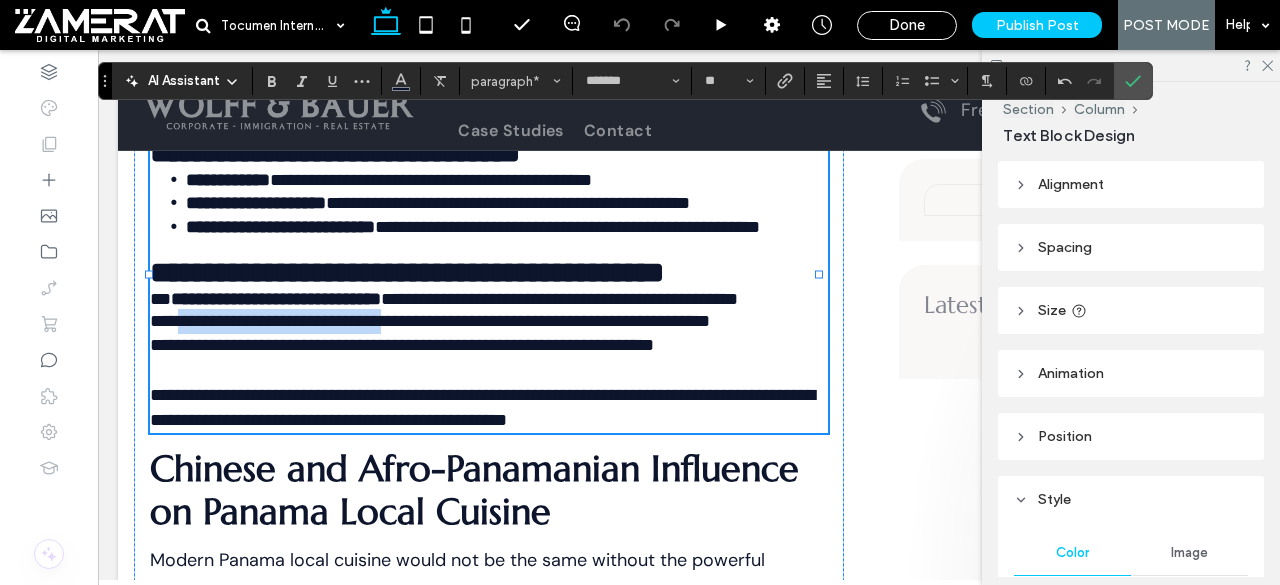 drag, startPoint x: 414, startPoint y: 395, endPoint x: 183, endPoint y: 389, distance: 231.07791 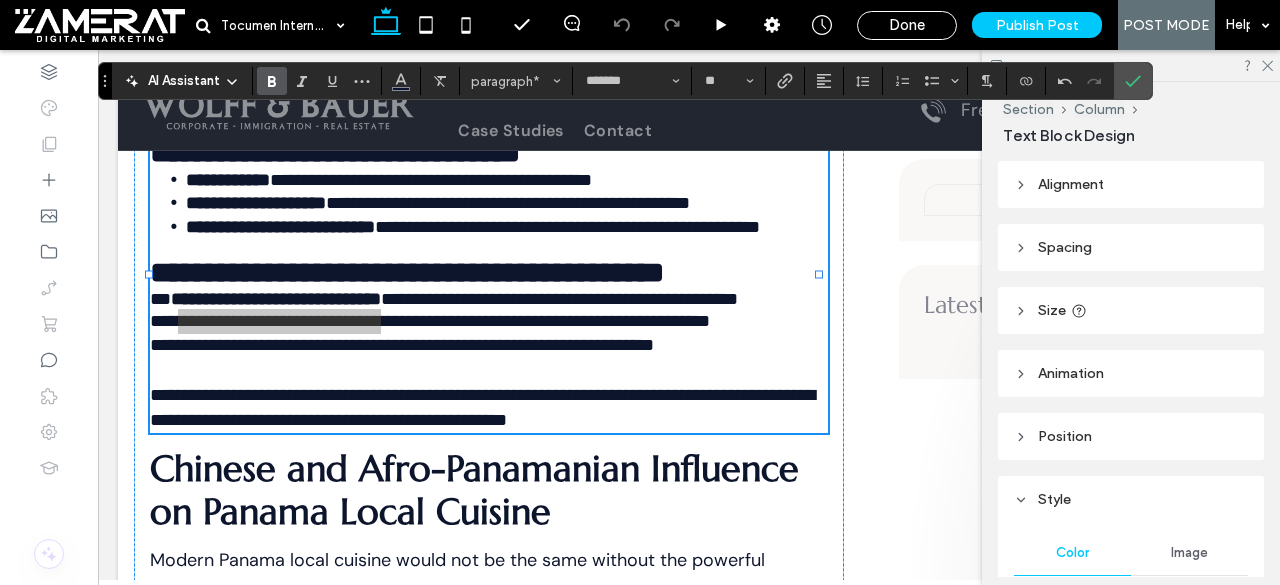 click 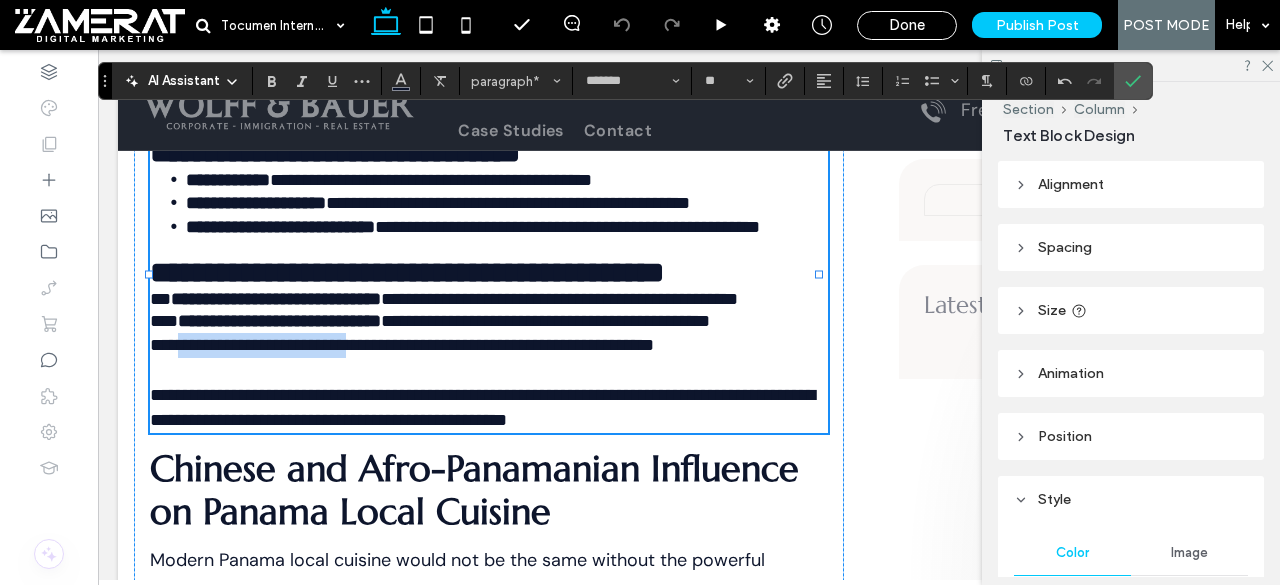 drag, startPoint x: 182, startPoint y: 420, endPoint x: 392, endPoint y: 421, distance: 210.00238 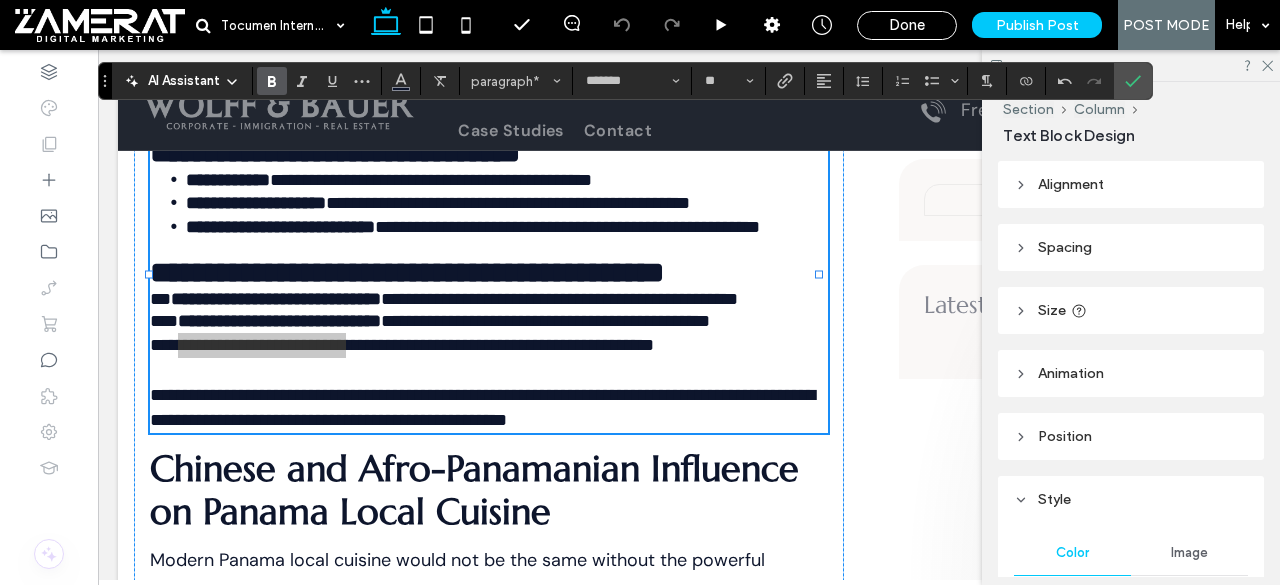click 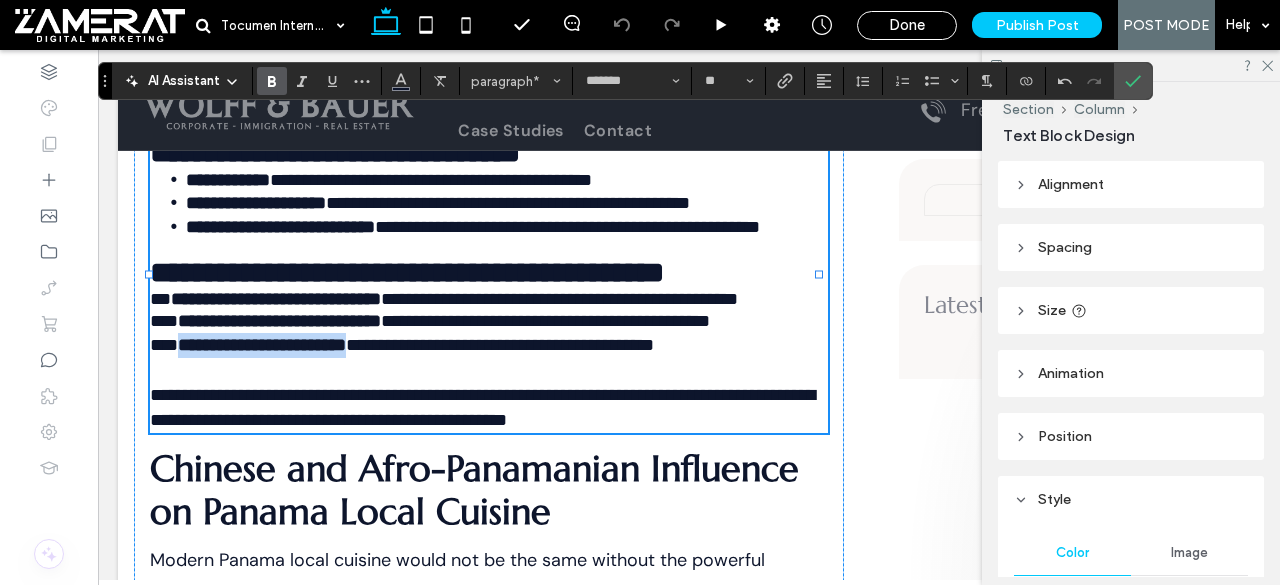 click on "**********" at bounding box center (276, 299) 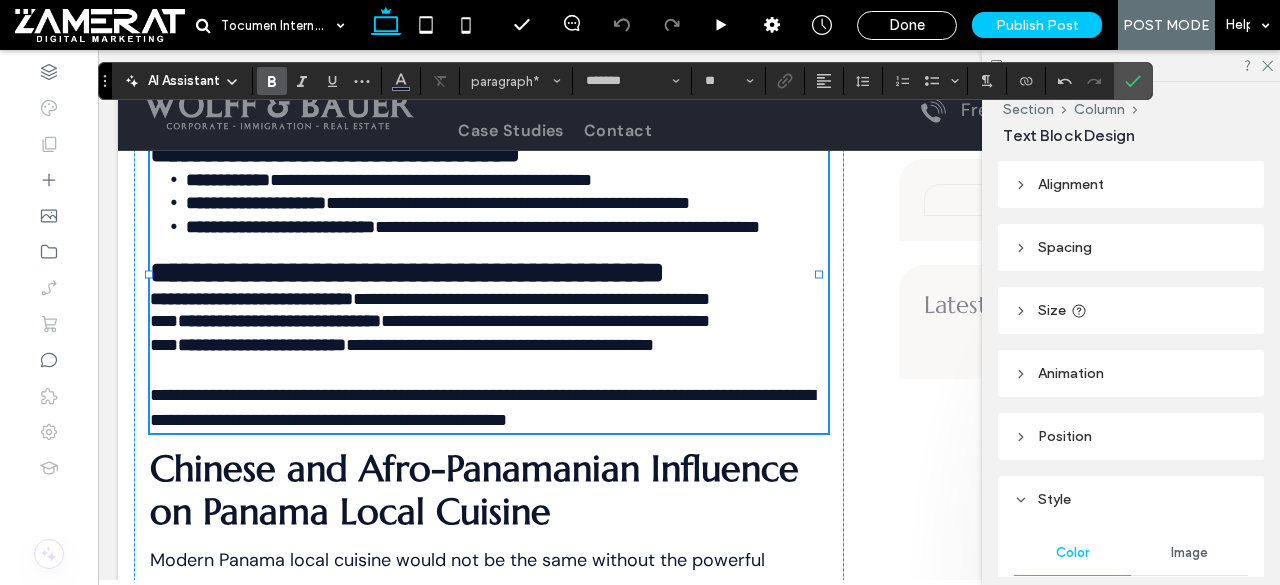 click on "**********" at bounding box center [531, 299] 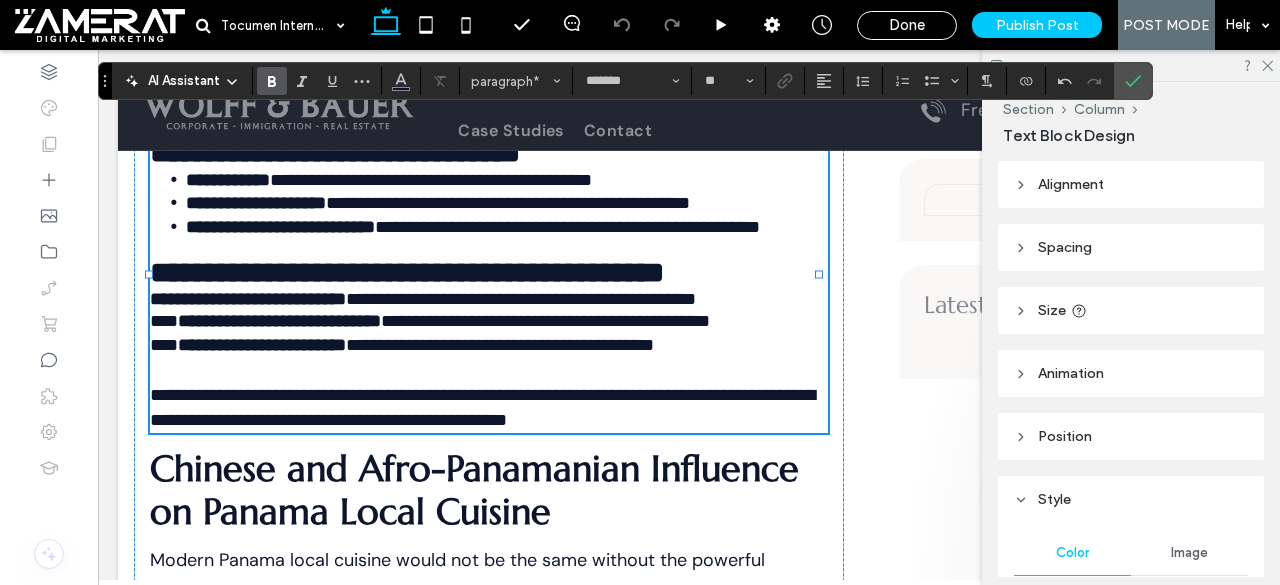 click on "****" at bounding box center [164, 321] 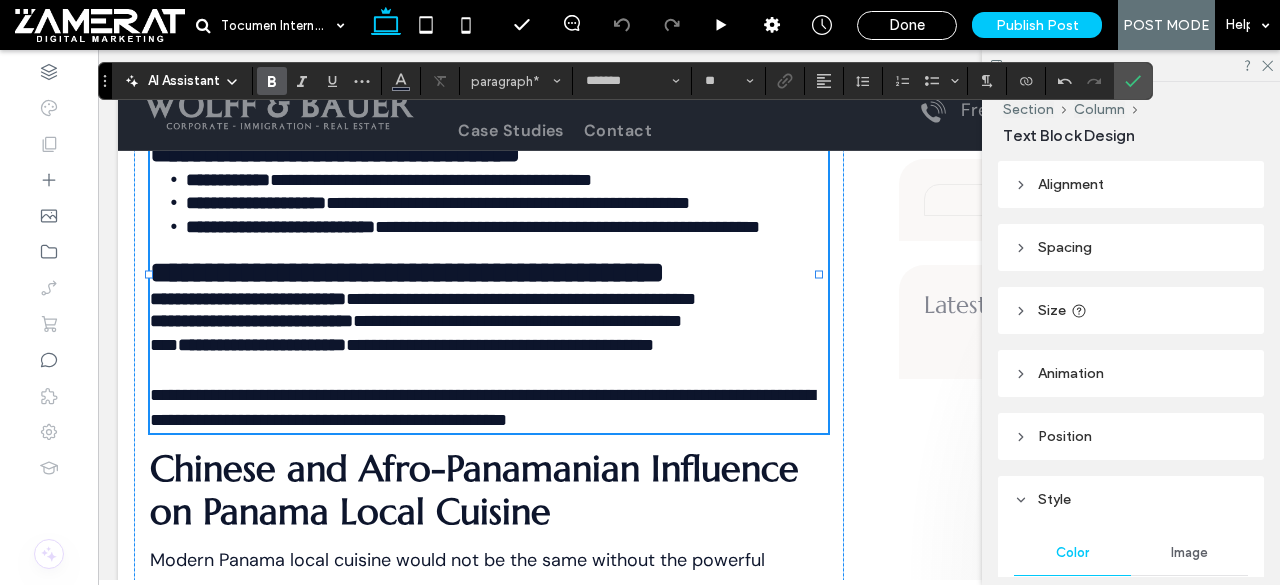 click on "**********" at bounding box center (517, 321) 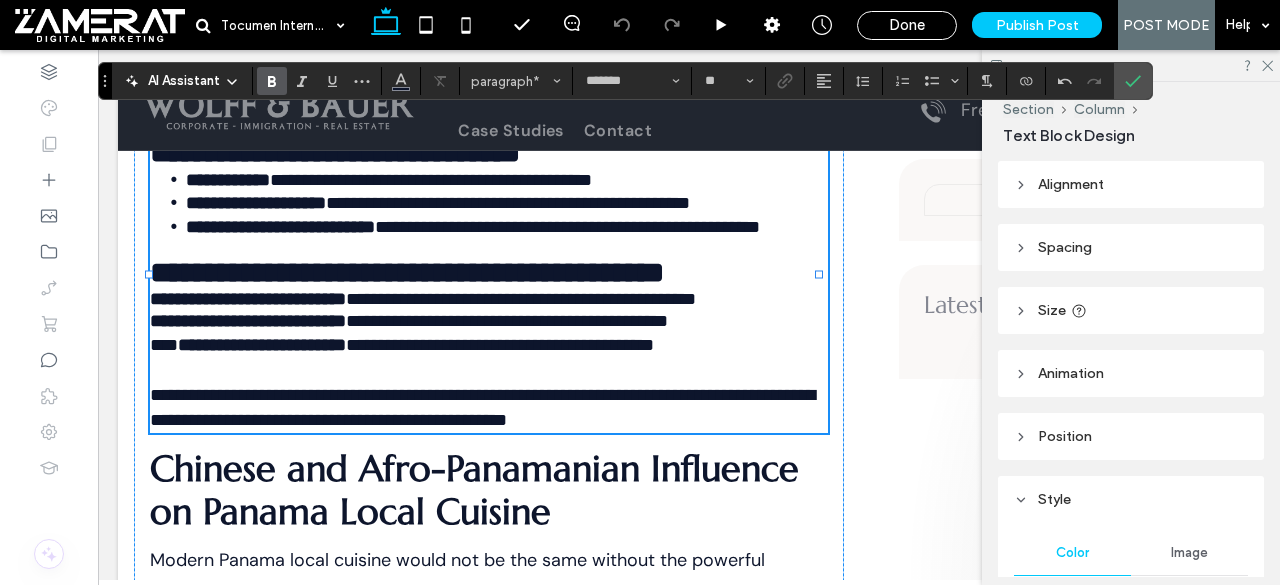 click on "****" at bounding box center (164, 345) 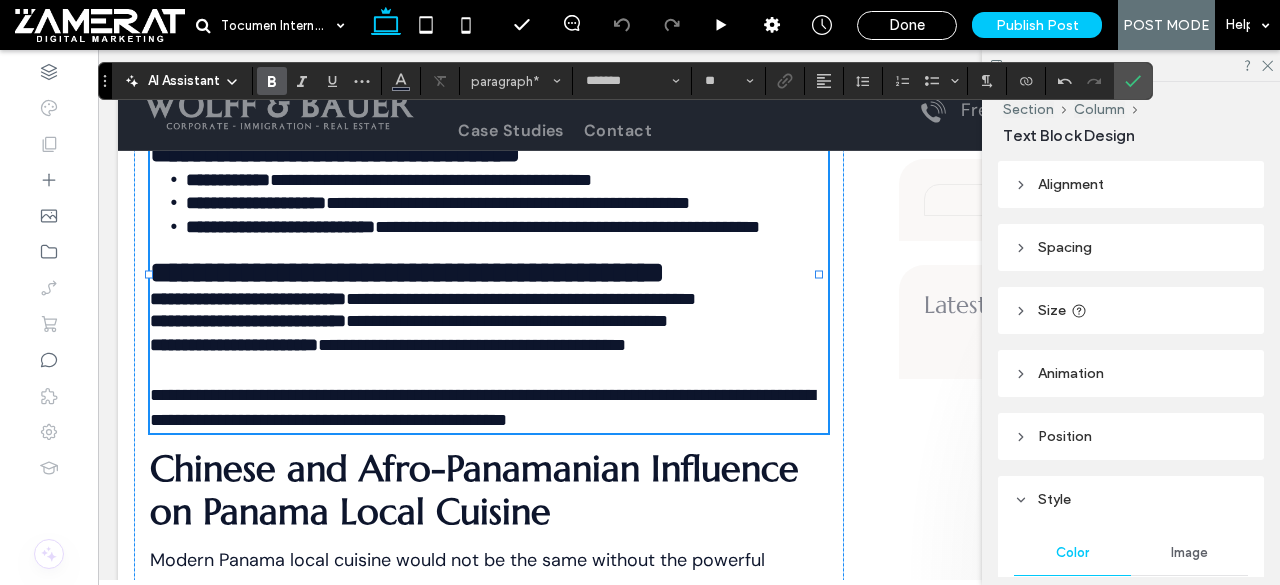 click on "**********" at bounding box center (472, 345) 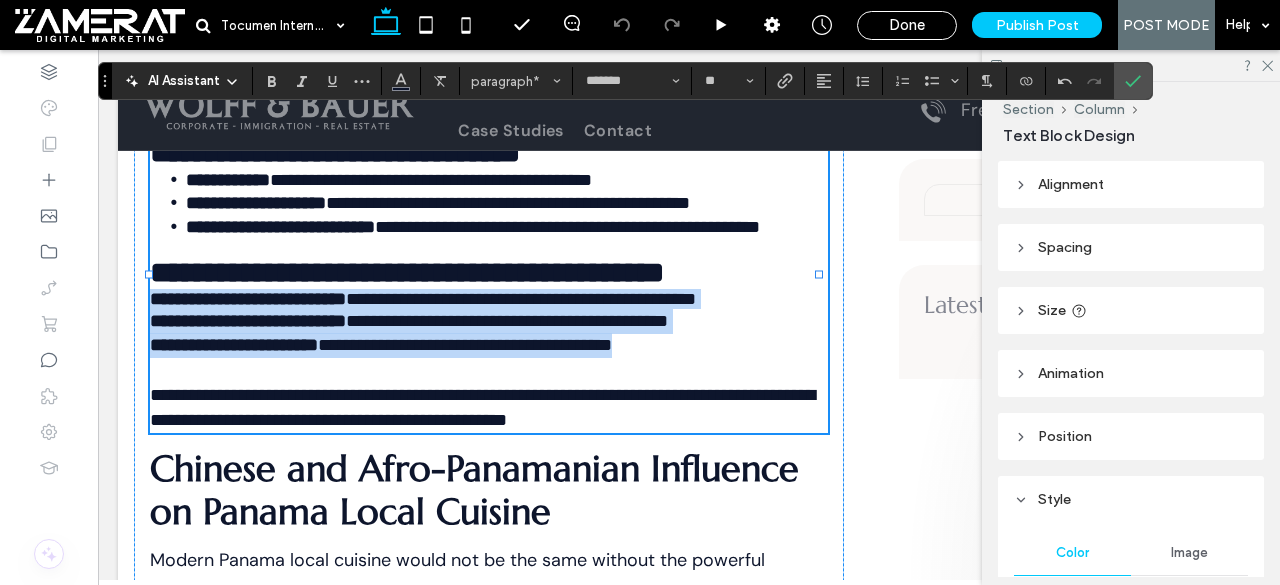 drag, startPoint x: 153, startPoint y: 346, endPoint x: 742, endPoint y: 418, distance: 593.38434 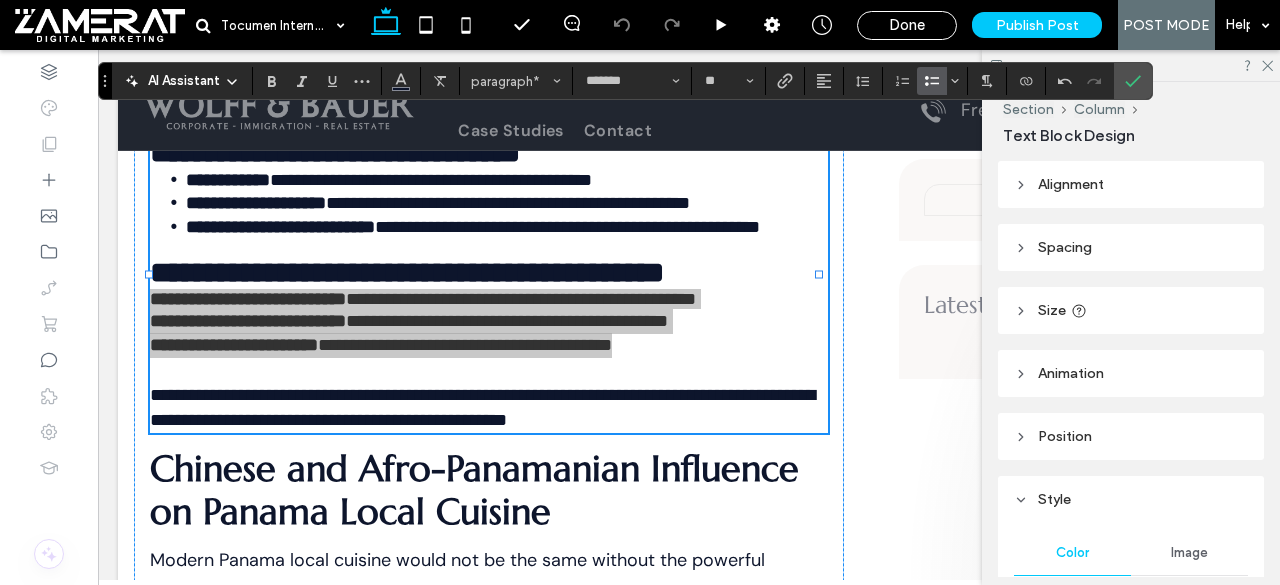 click 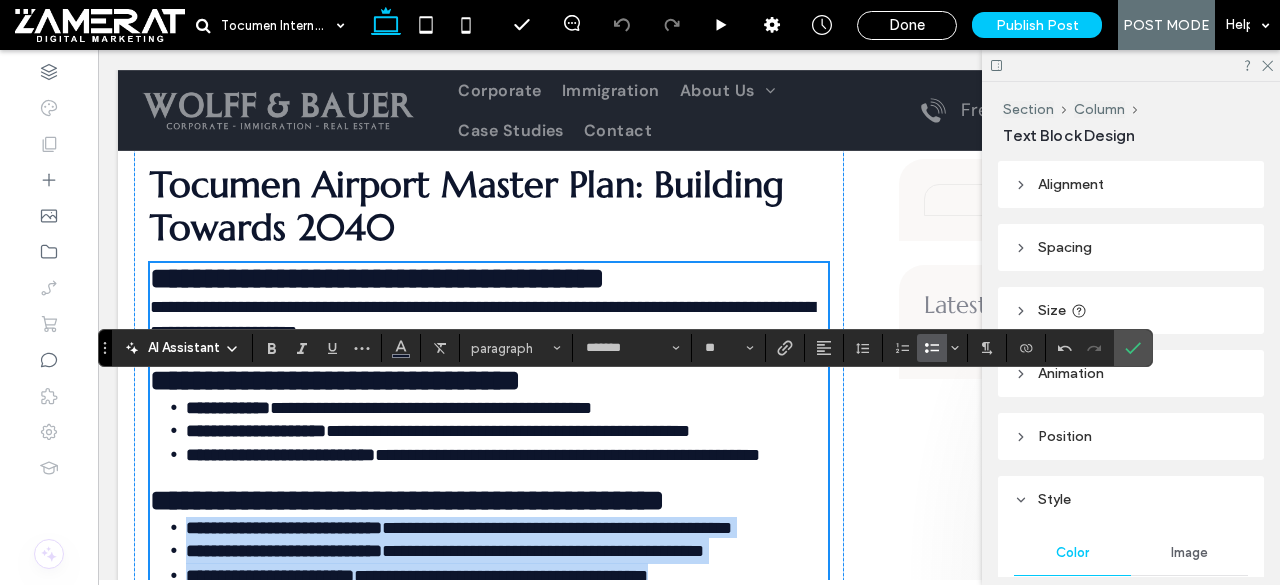 scroll, scrollTop: 3954, scrollLeft: 0, axis: vertical 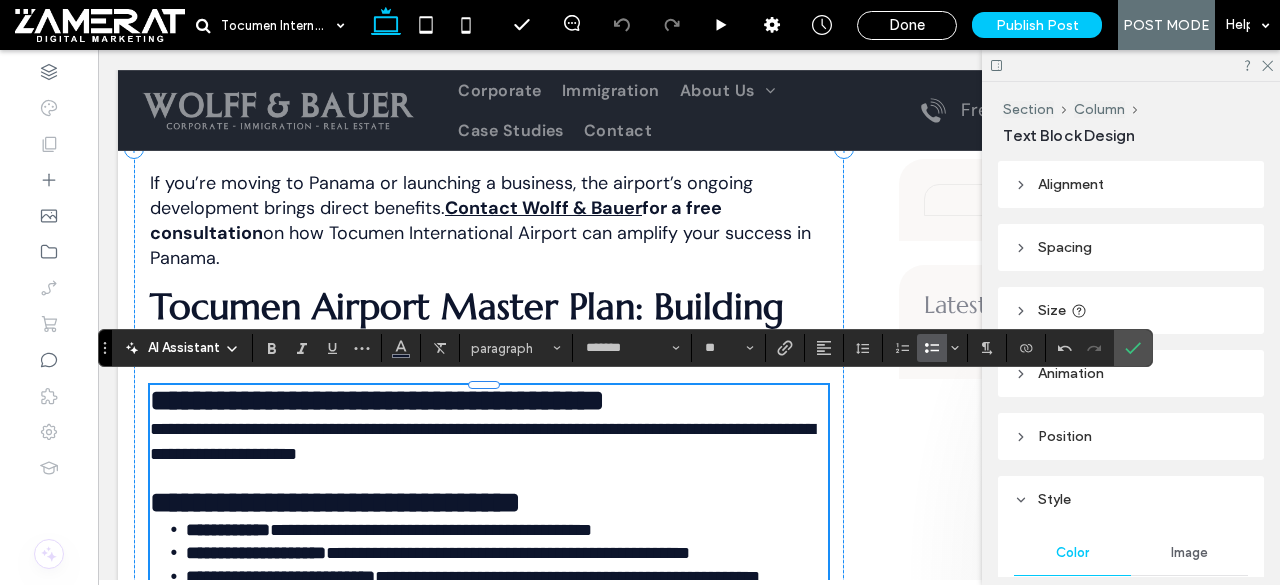 type on "*********" 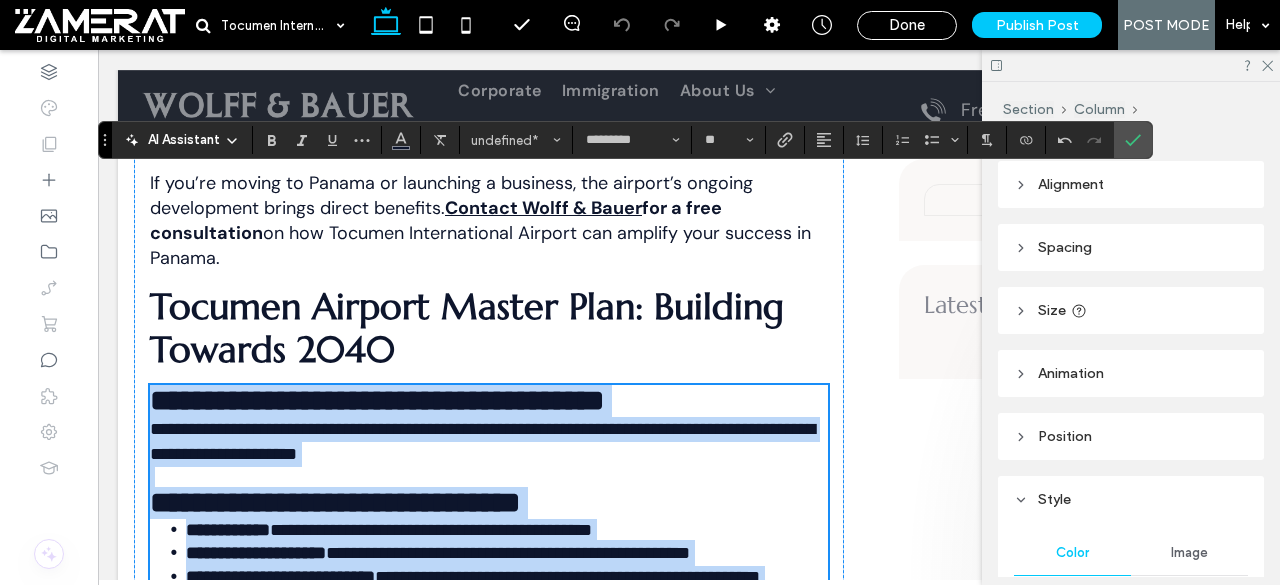 type 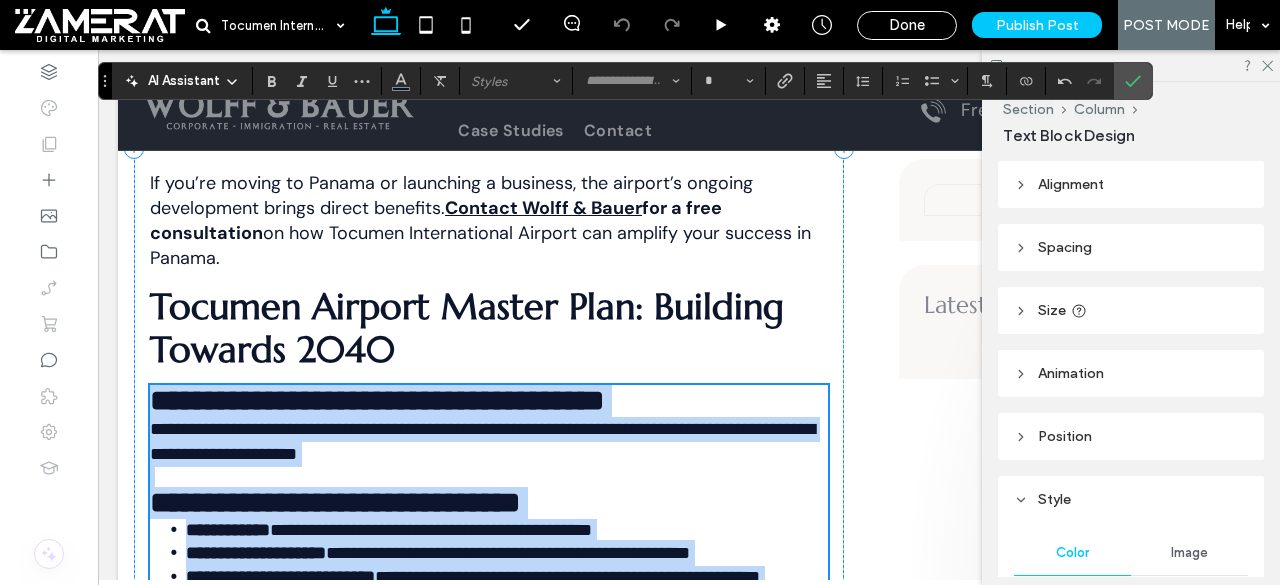 scroll, scrollTop: 5078, scrollLeft: 0, axis: vertical 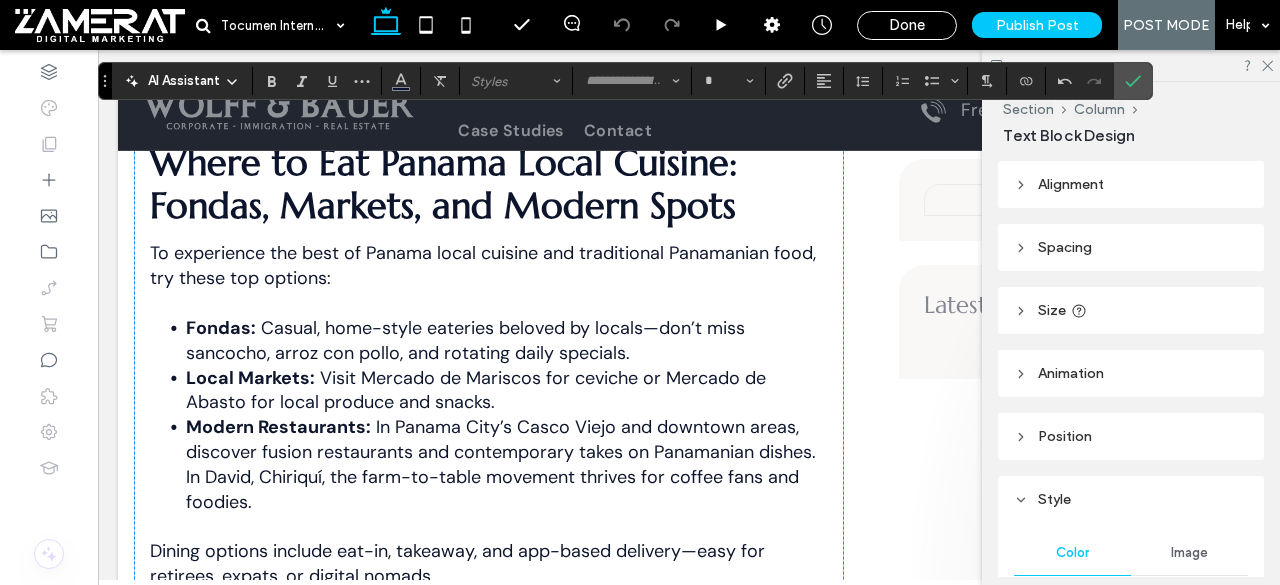 drag, startPoint x: 156, startPoint y: 399, endPoint x: 1004, endPoint y: 397, distance: 848.0024 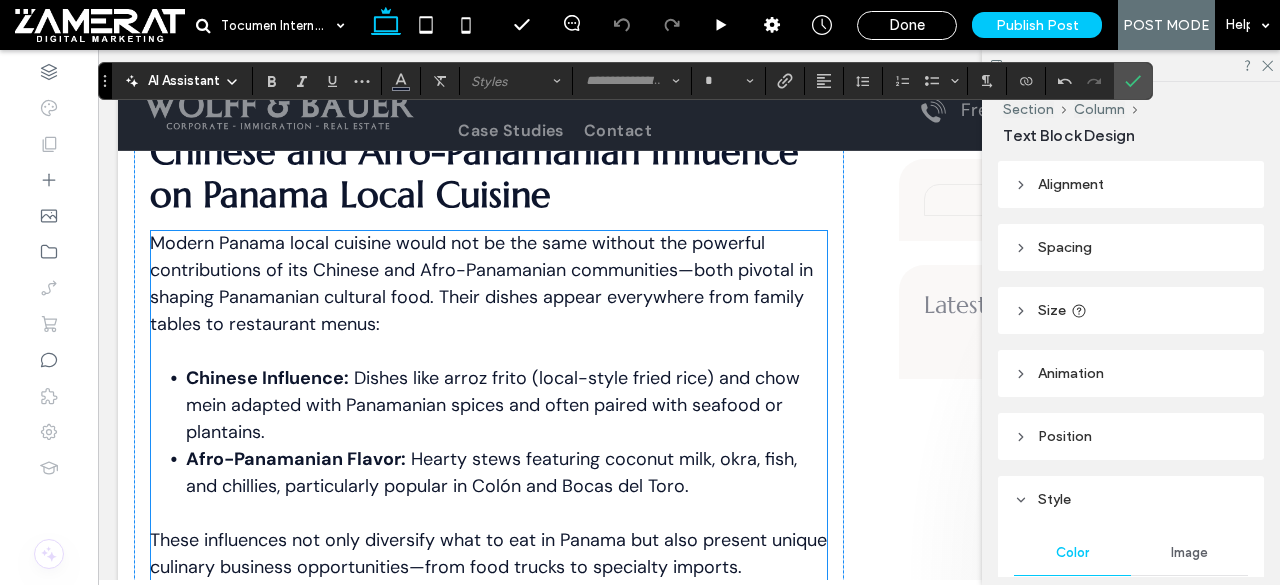 scroll, scrollTop: 4354, scrollLeft: 0, axis: vertical 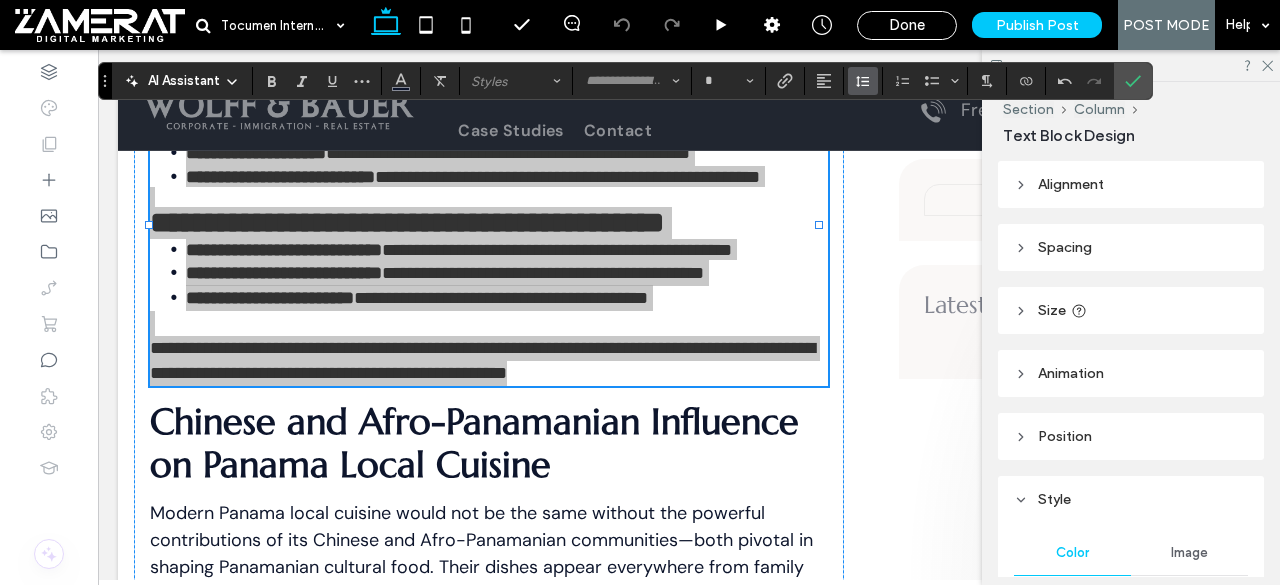 click 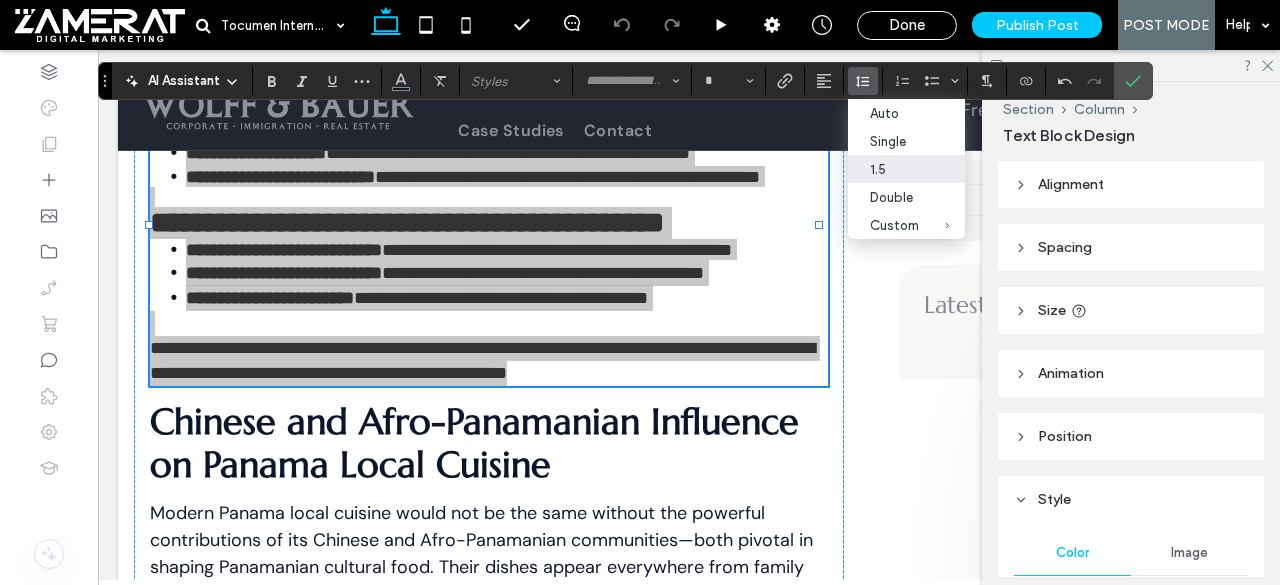 click on "1.5" at bounding box center [894, 169] 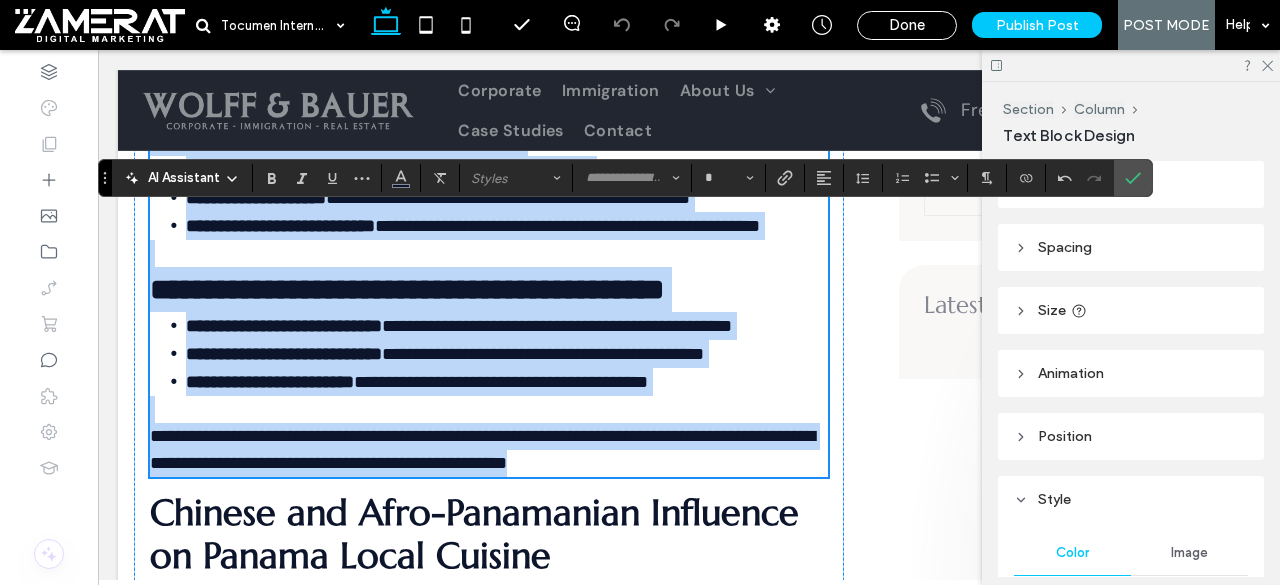scroll, scrollTop: 4000, scrollLeft: 0, axis: vertical 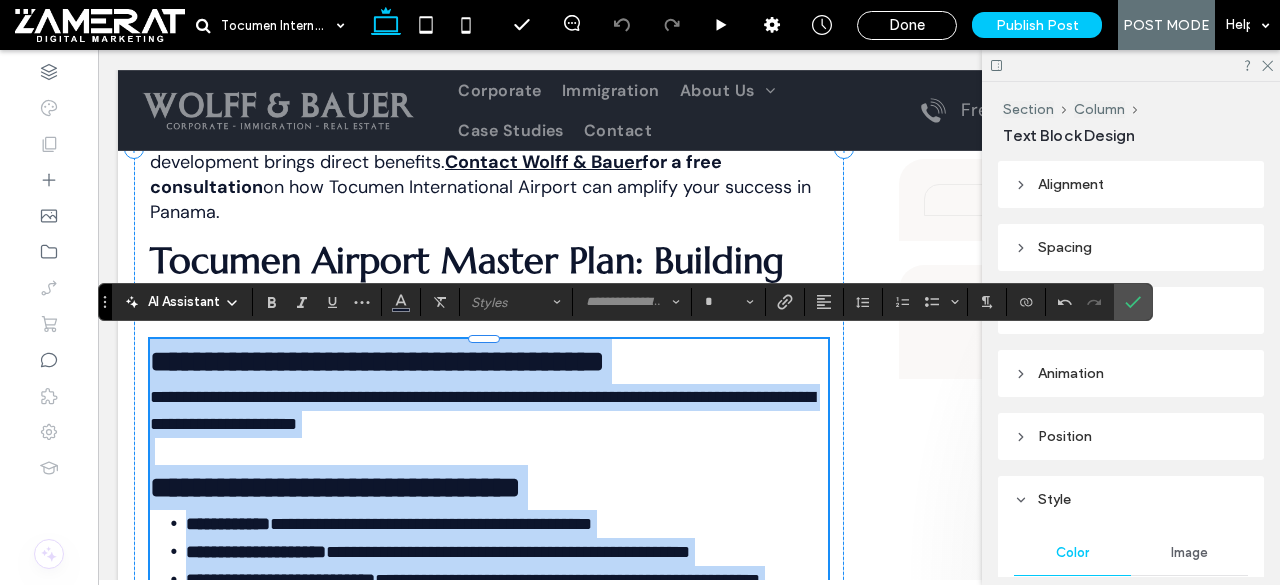 click on "**********" at bounding box center (377, 361) 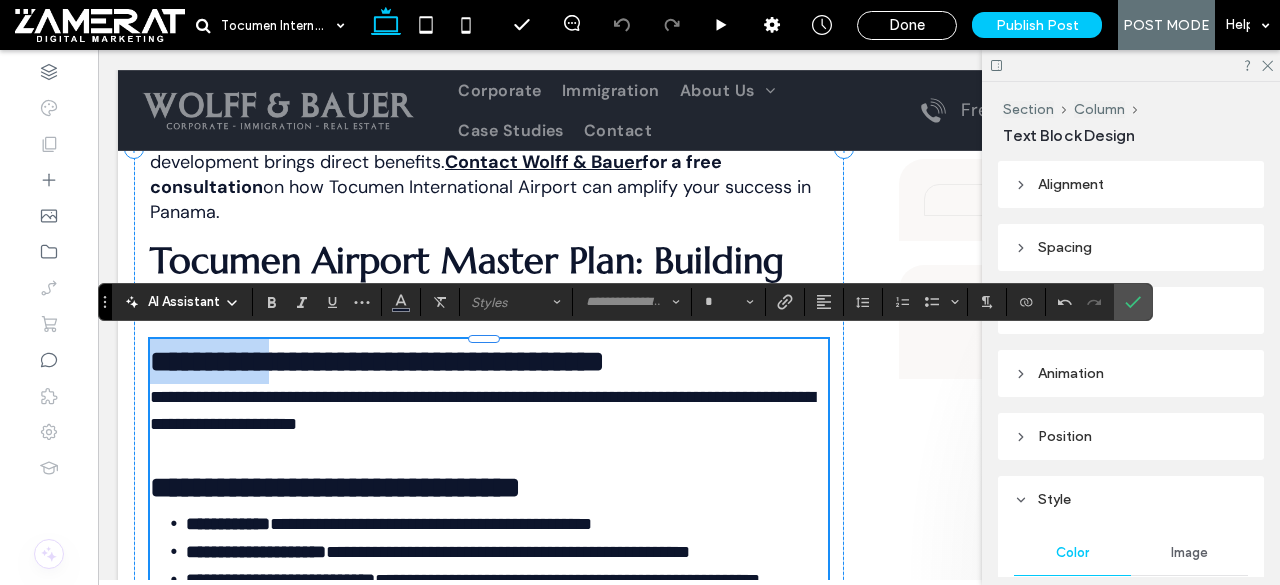 click on "**********" at bounding box center (377, 361) 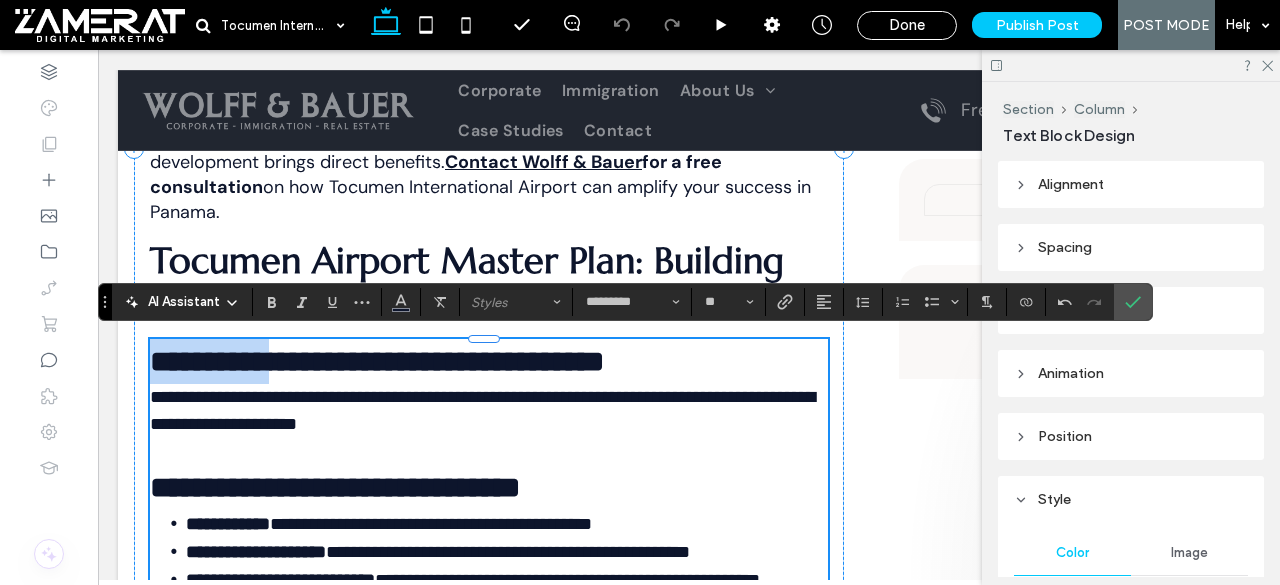 click on "**********" at bounding box center [377, 361] 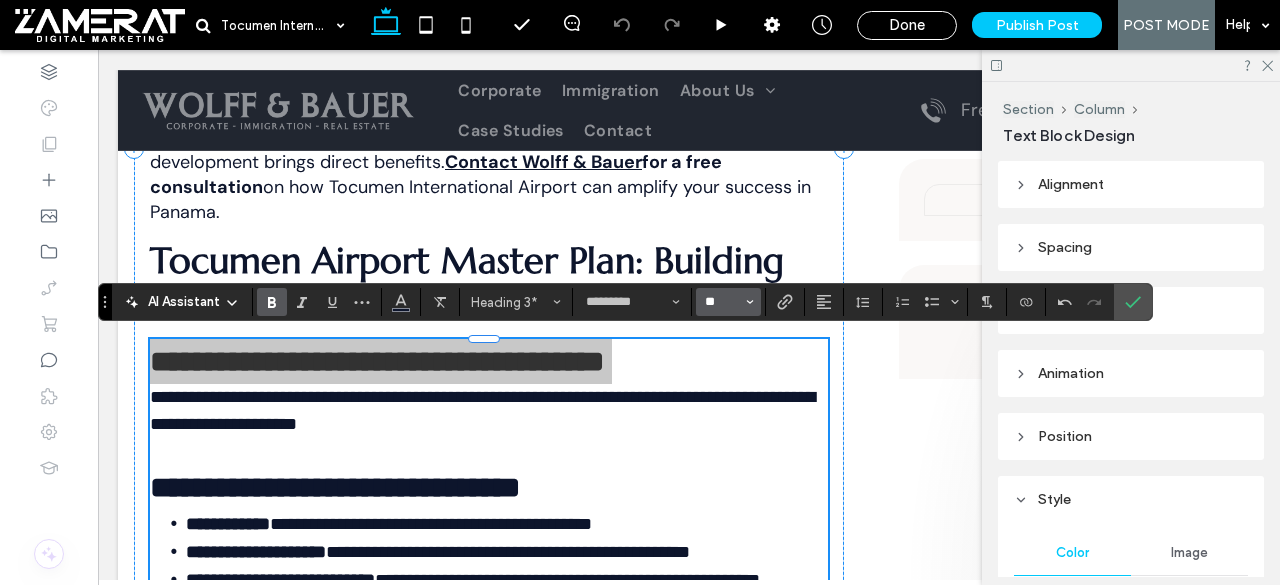 click on "**" at bounding box center [722, 302] 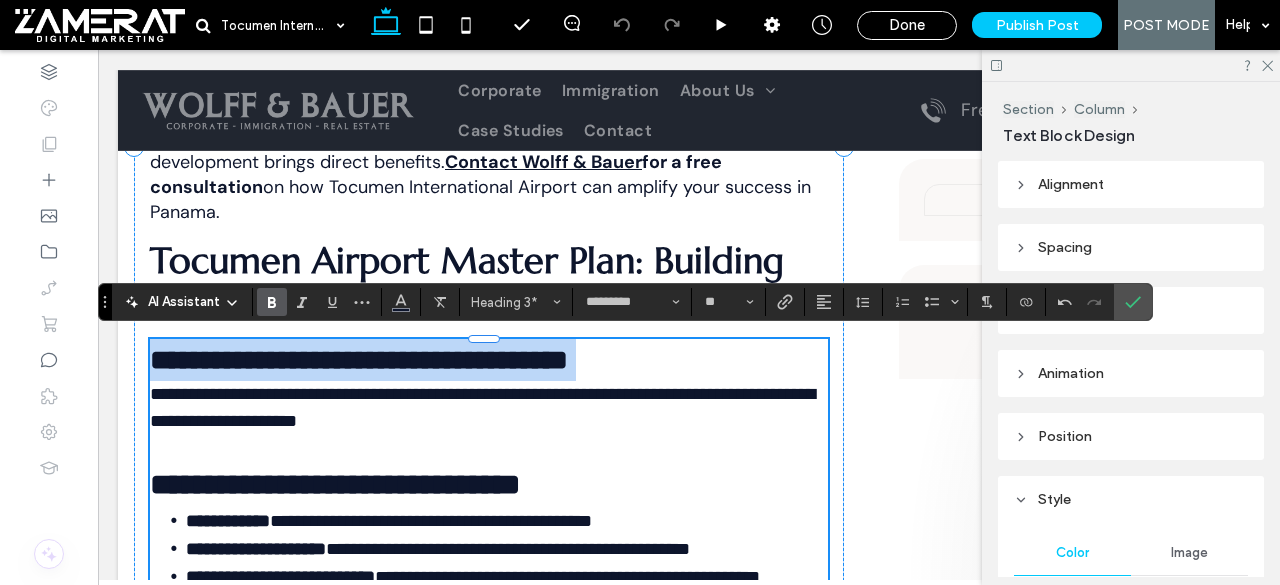 type on "**" 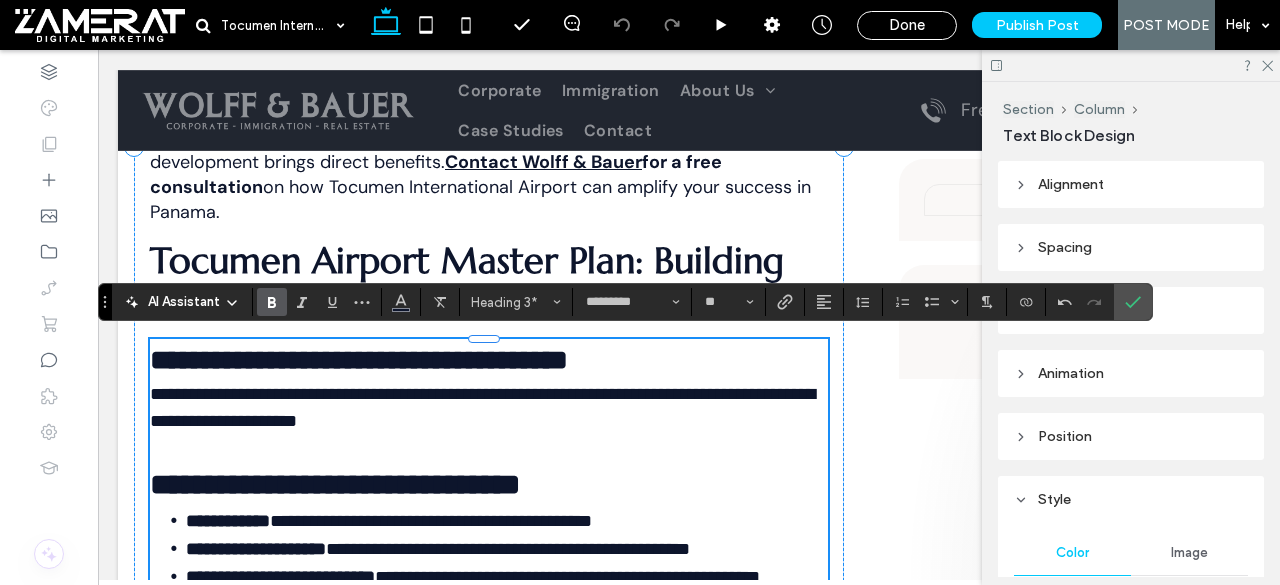 click on "**********" at bounding box center (335, 484) 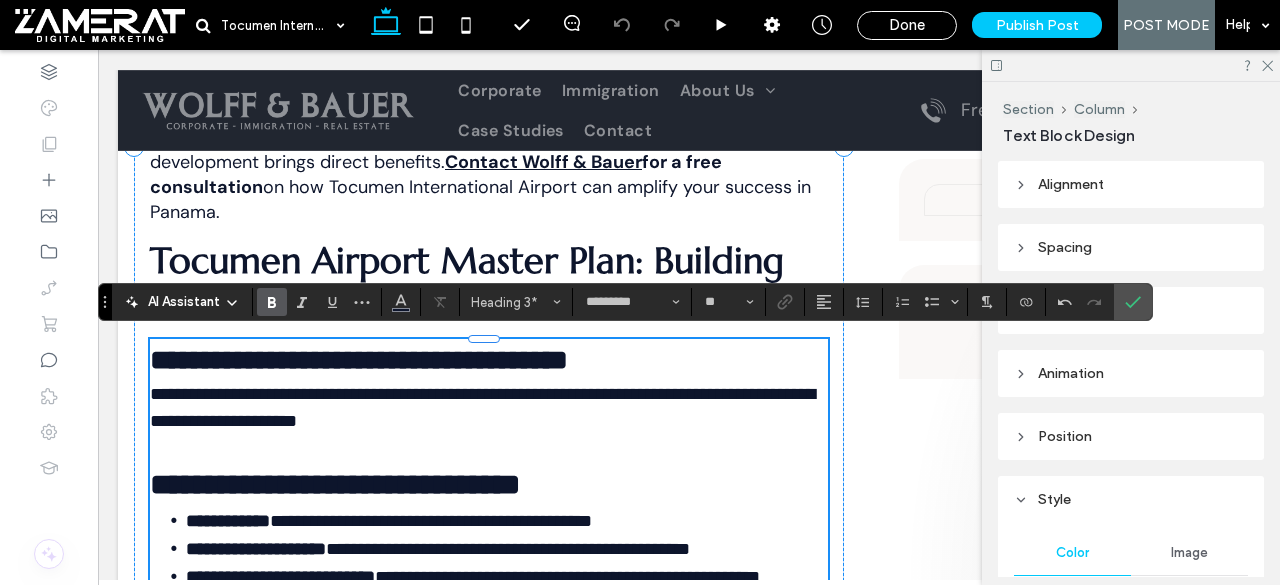 click on "**********" at bounding box center (335, 484) 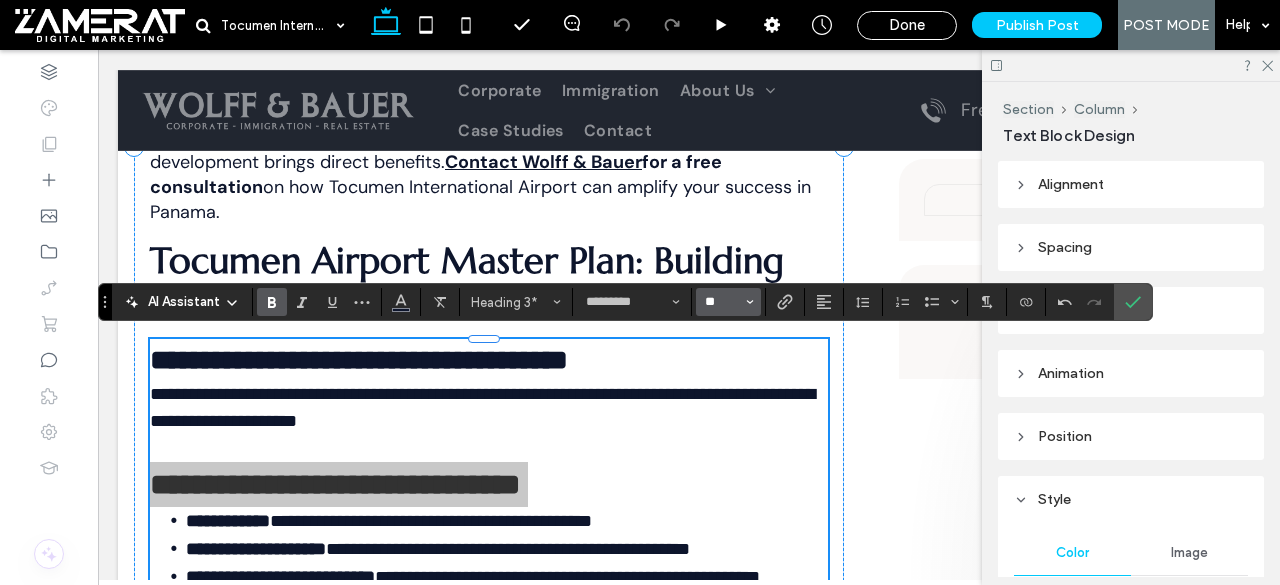 click on "**" at bounding box center [722, 302] 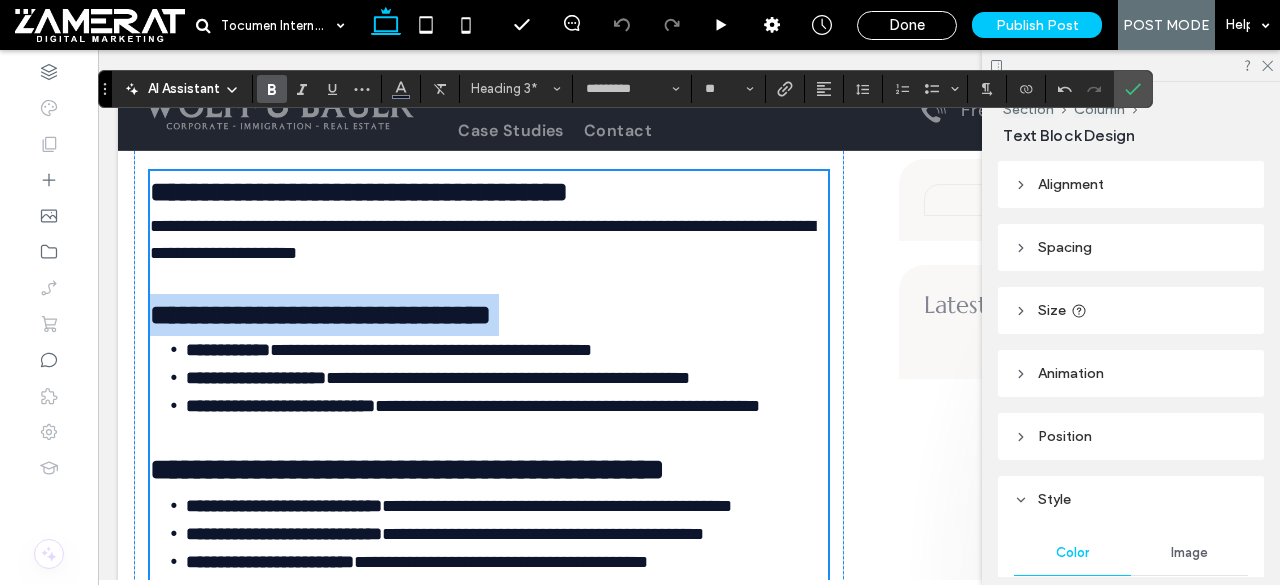 scroll, scrollTop: 4214, scrollLeft: 0, axis: vertical 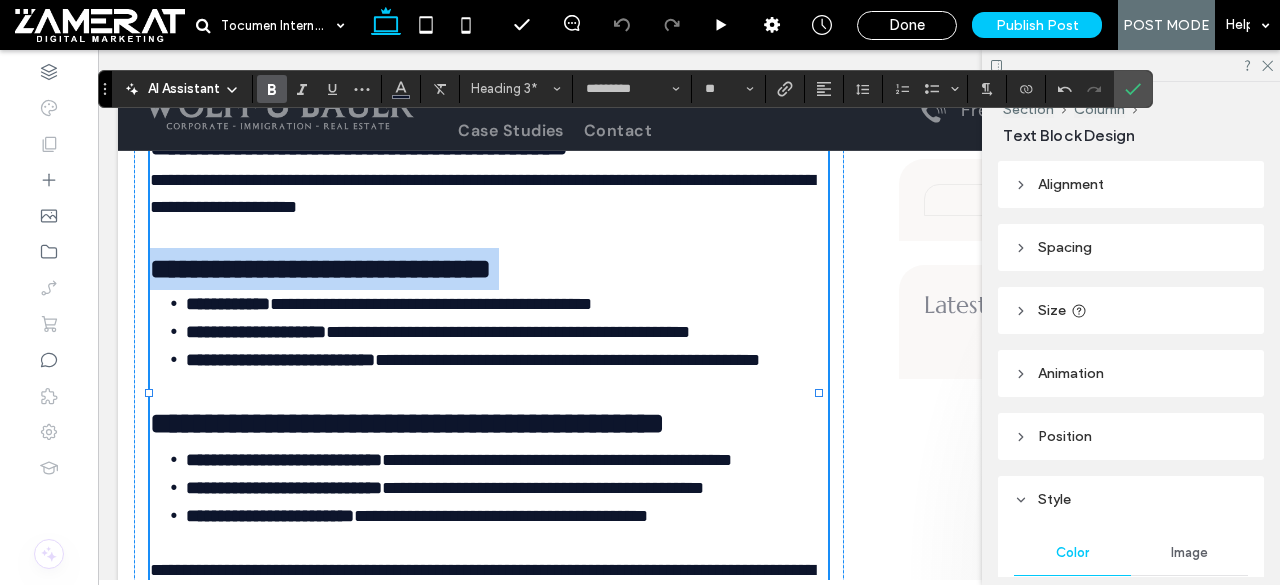 type on "**" 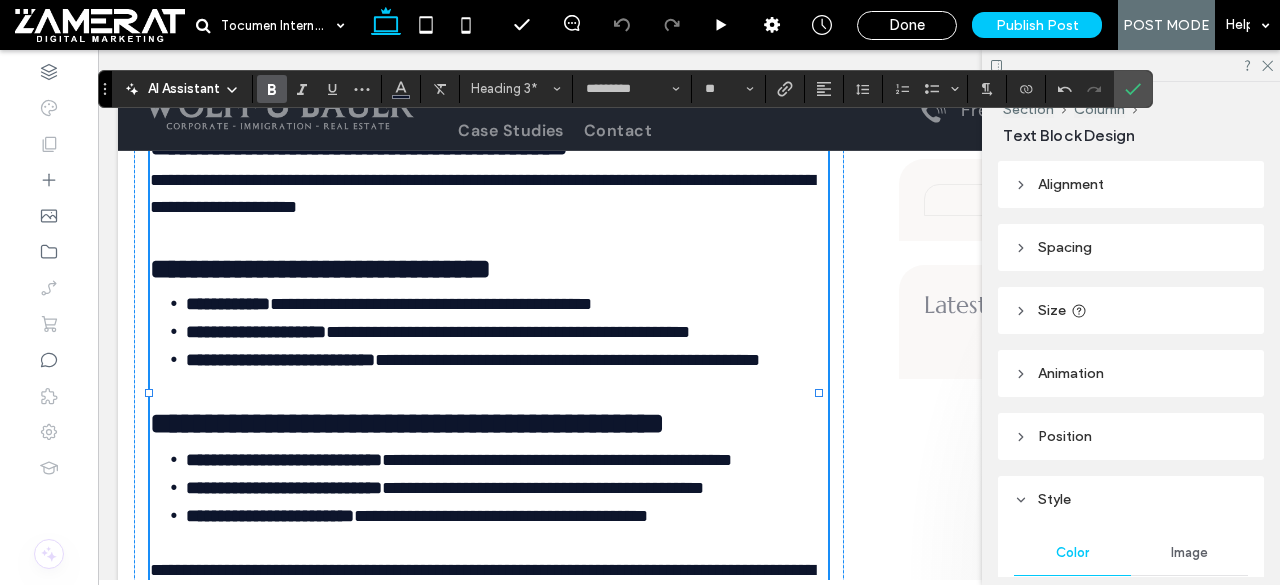 click on "**********" at bounding box center [489, 423] 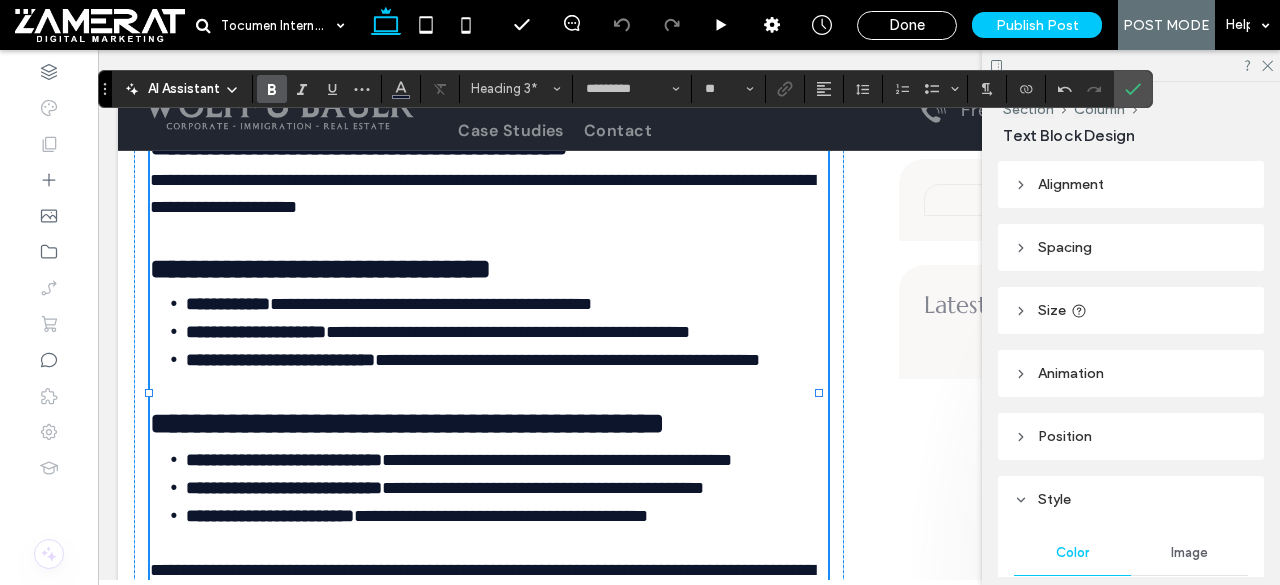 click on "**********" at bounding box center (489, 423) 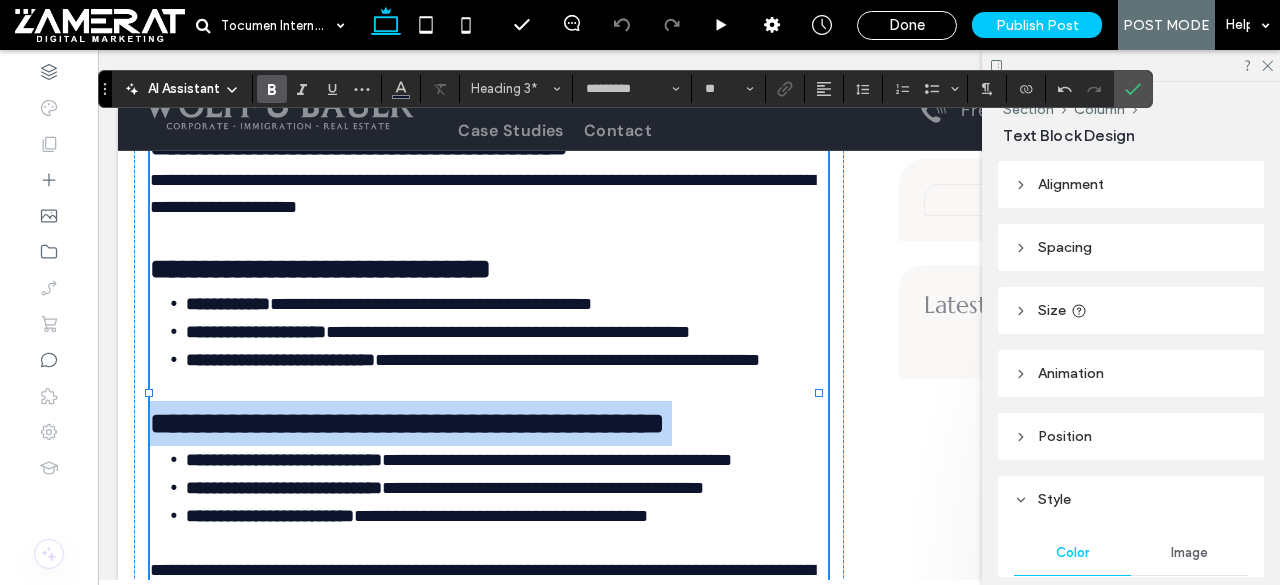 click on "**********" at bounding box center (489, 423) 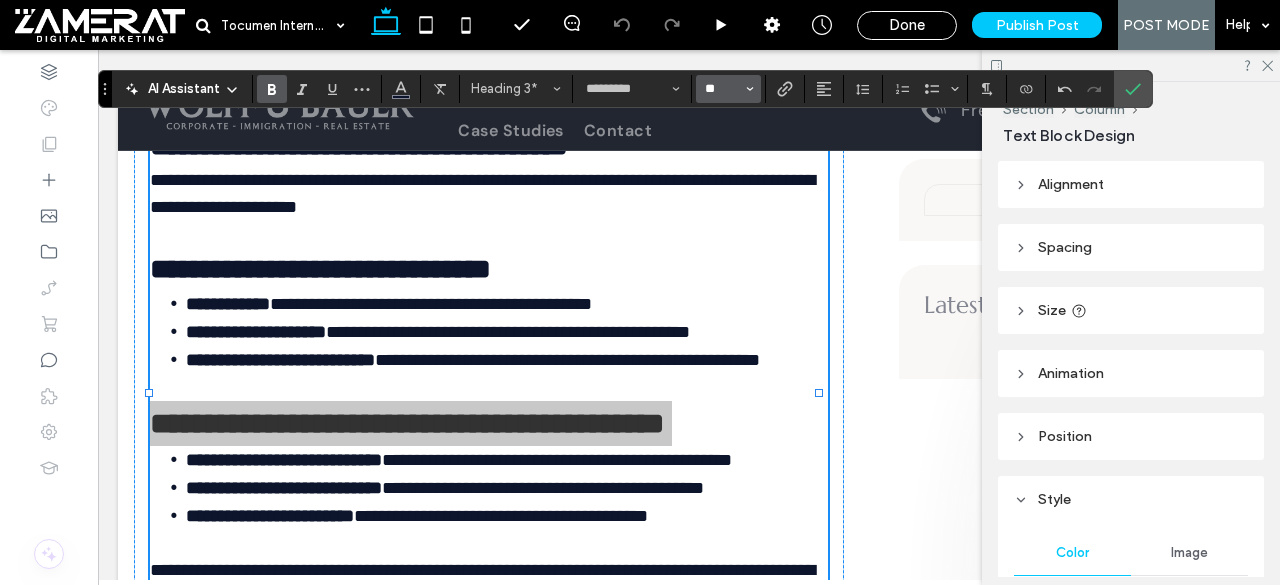 click on "**" at bounding box center [722, 89] 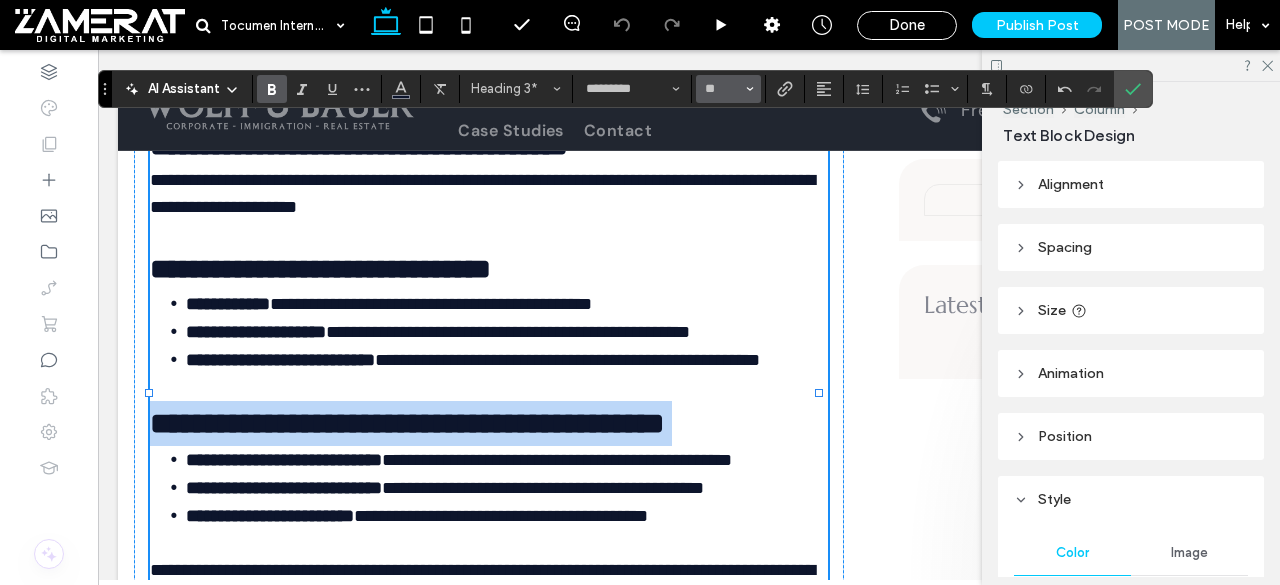 type on "**" 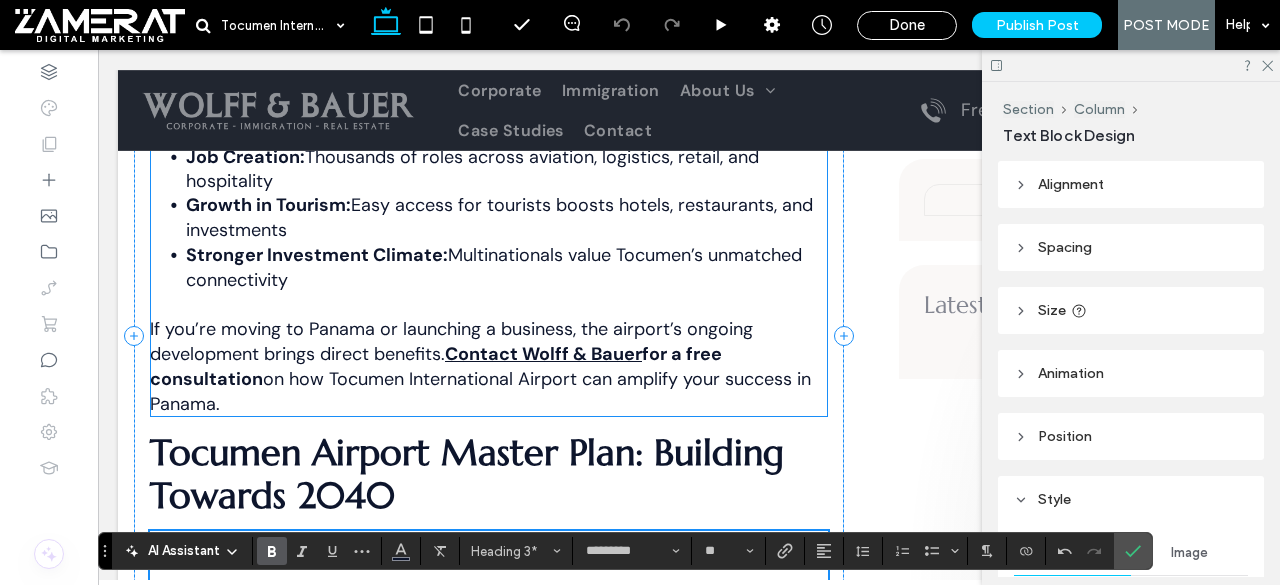 scroll, scrollTop: 3466, scrollLeft: 0, axis: vertical 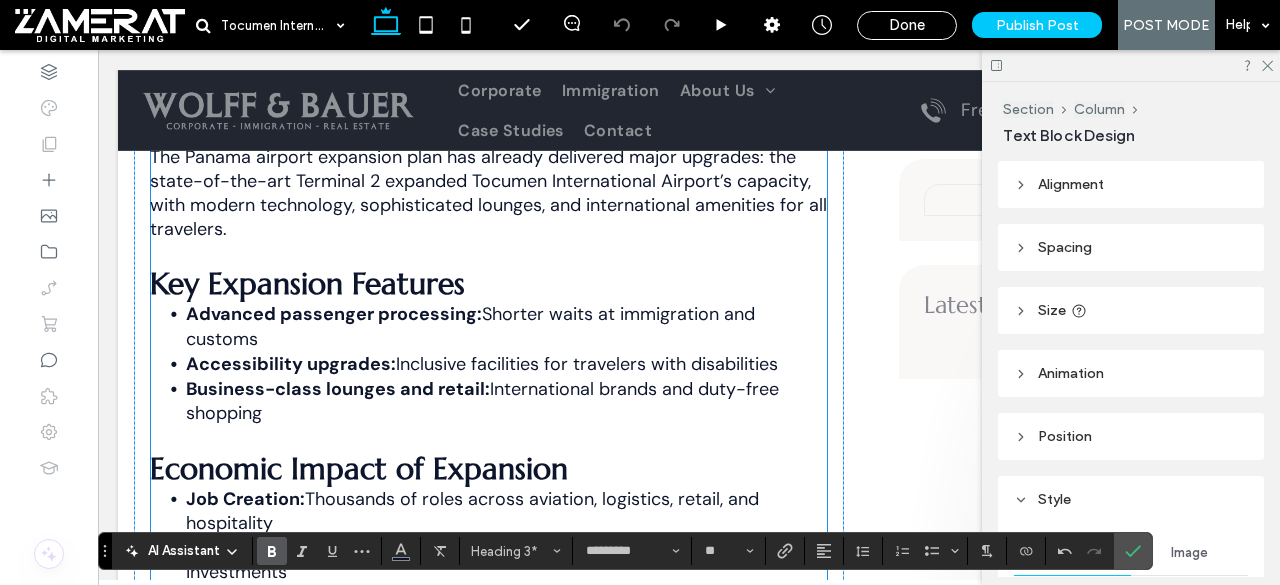 click on "Advanced passenger processing:  Shorter waits at immigration and customs" at bounding box center (507, 327) 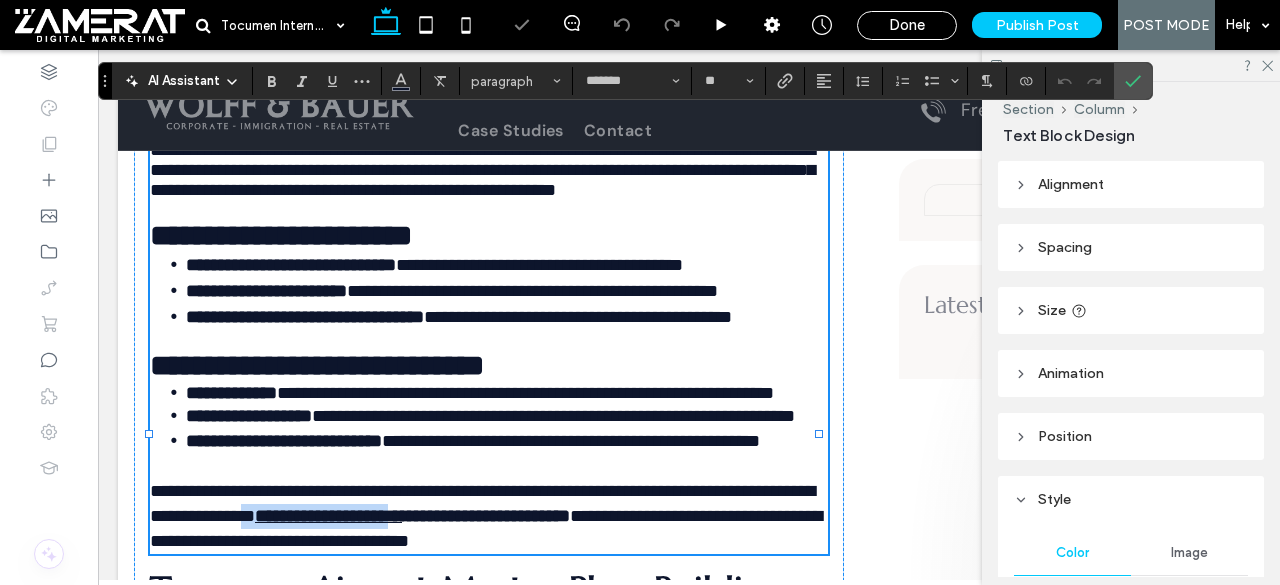 type on "*******" 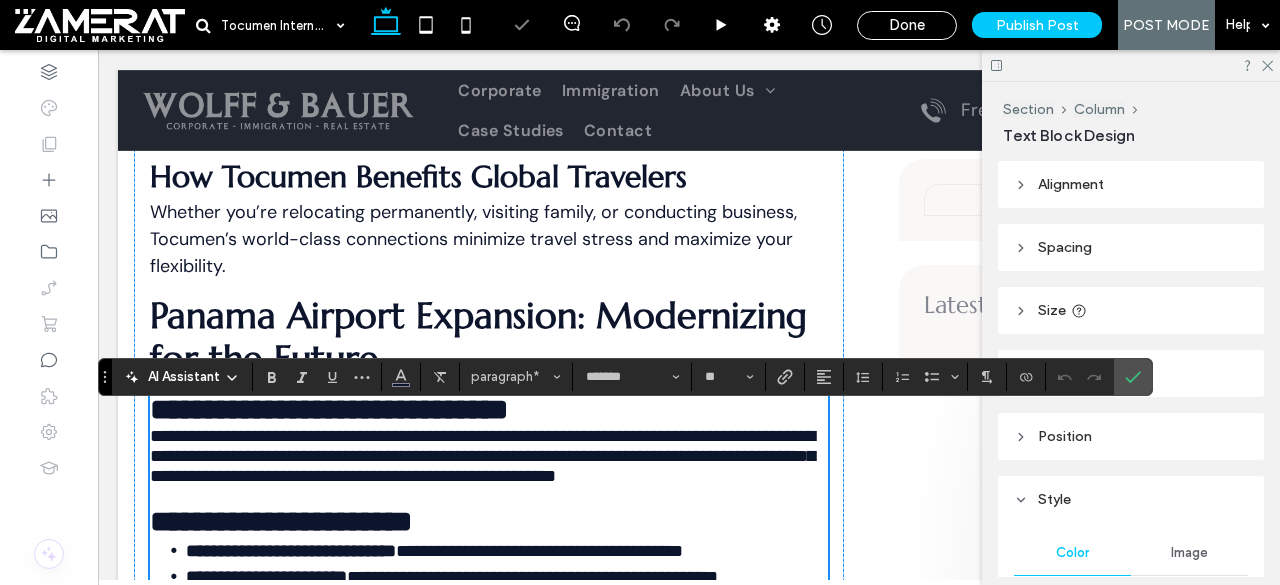 scroll, scrollTop: 3160, scrollLeft: 0, axis: vertical 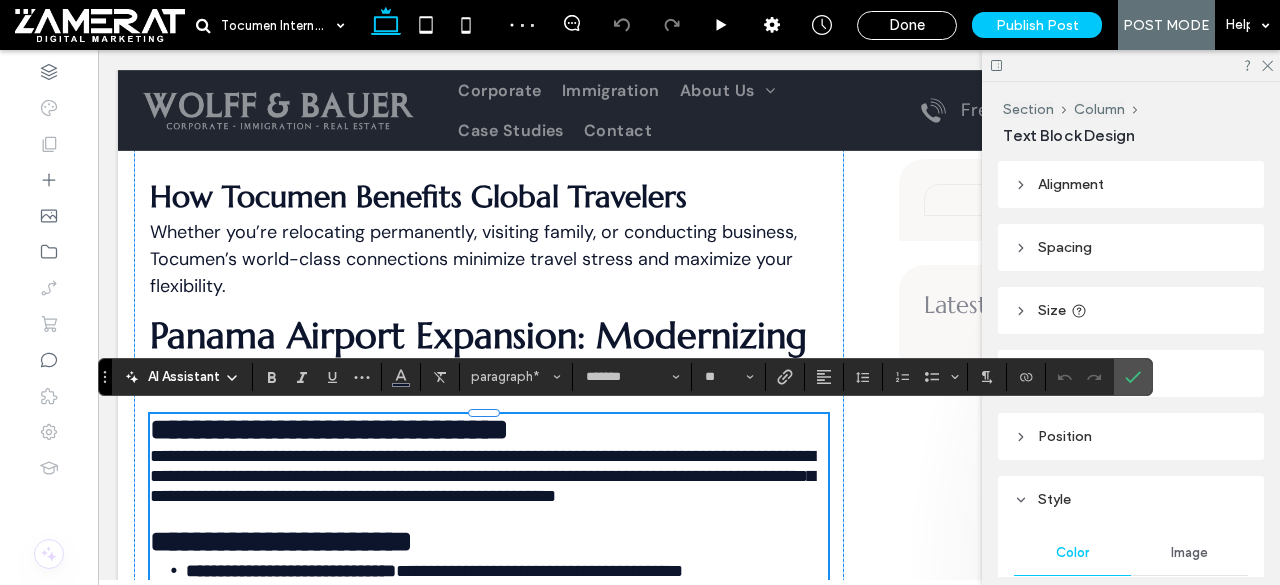 type on "*********" 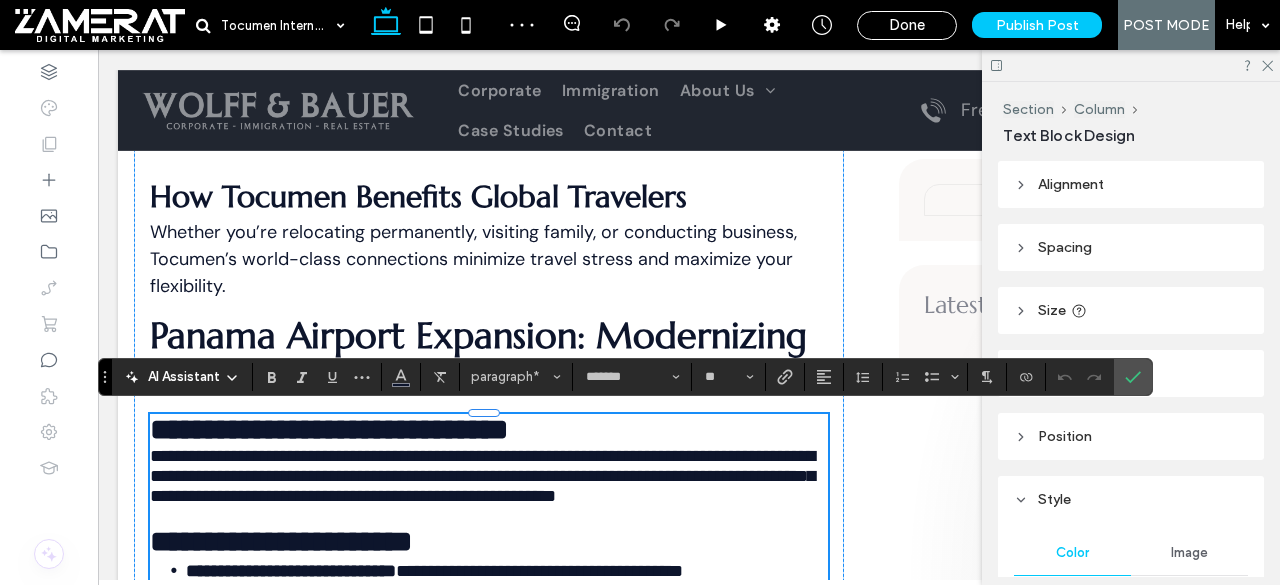 type on "**" 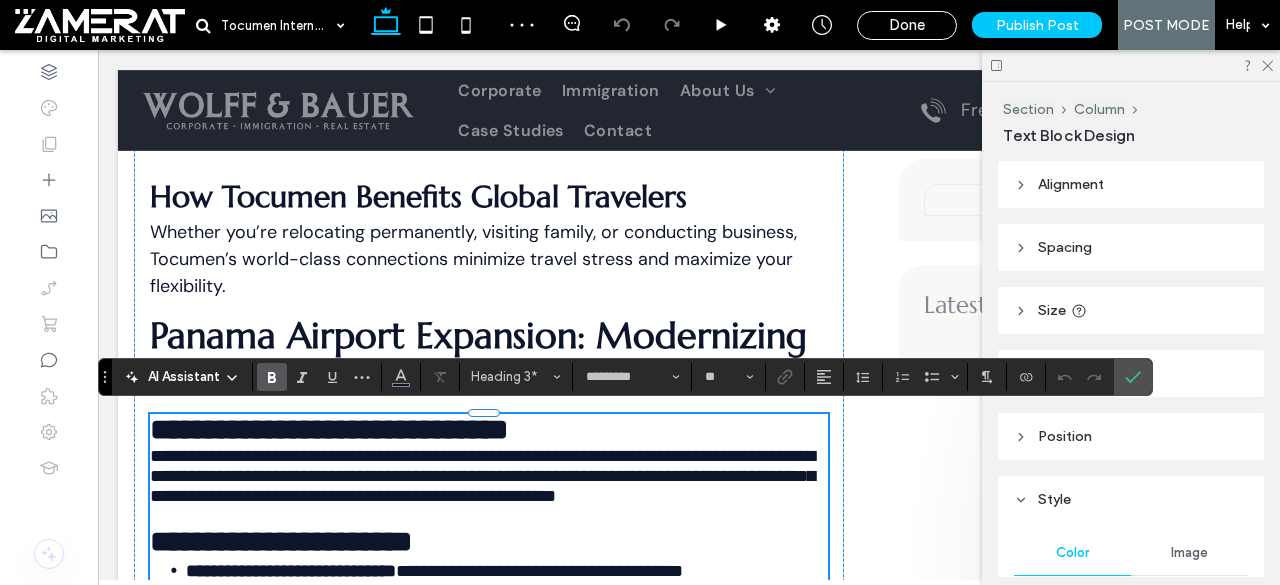 click on "**********" at bounding box center [329, 429] 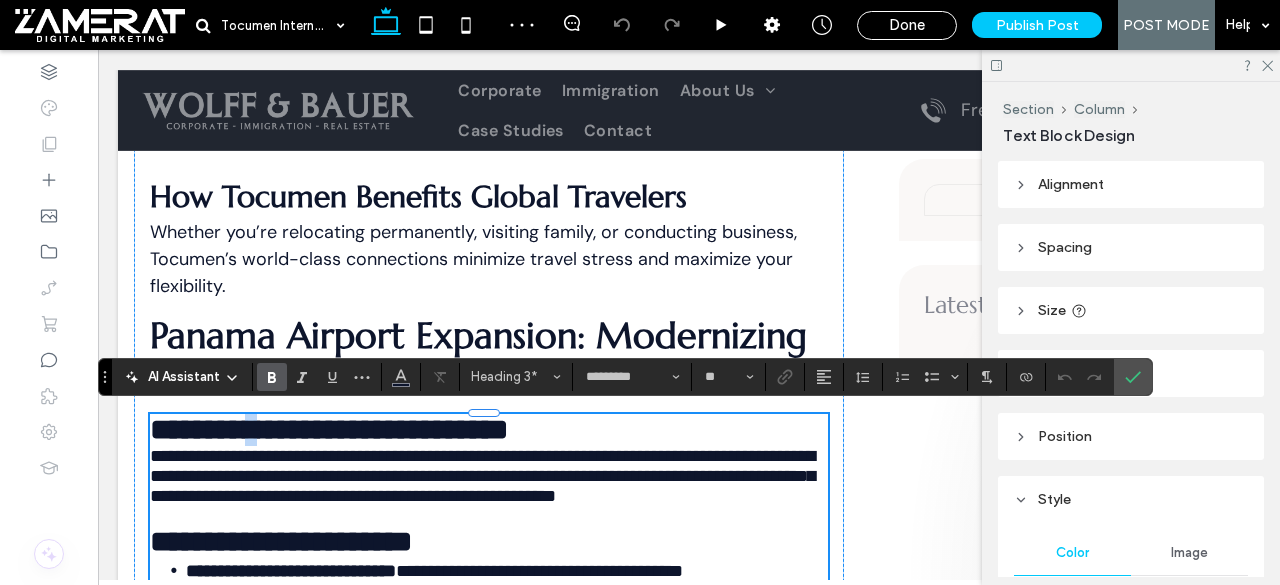 click on "**********" at bounding box center [329, 429] 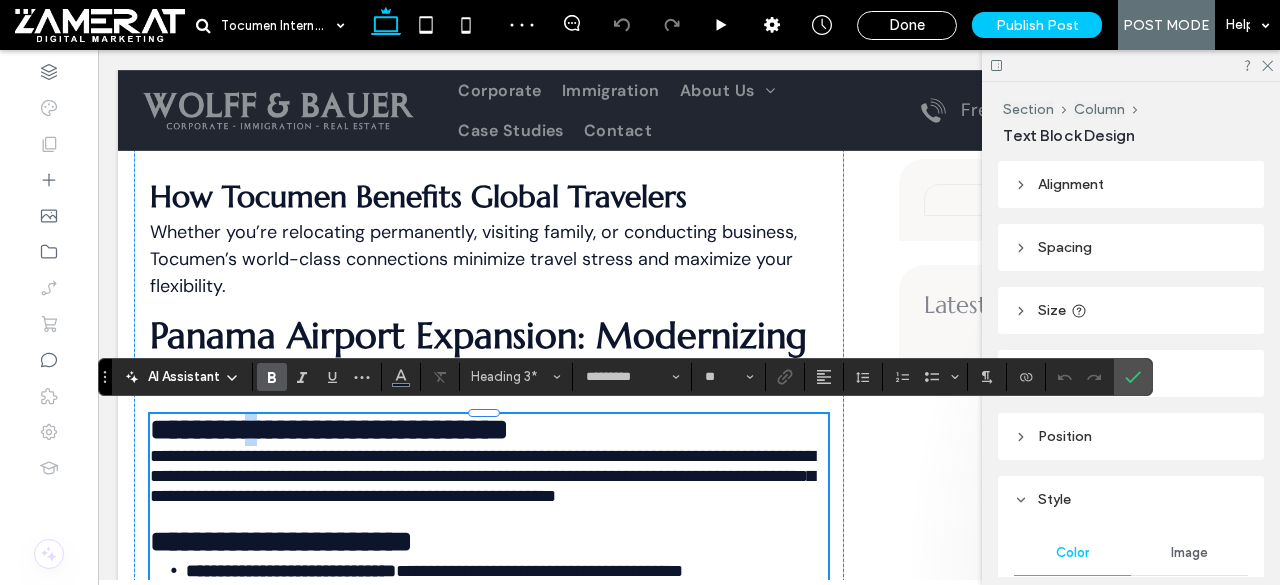 click on "**********" at bounding box center (329, 429) 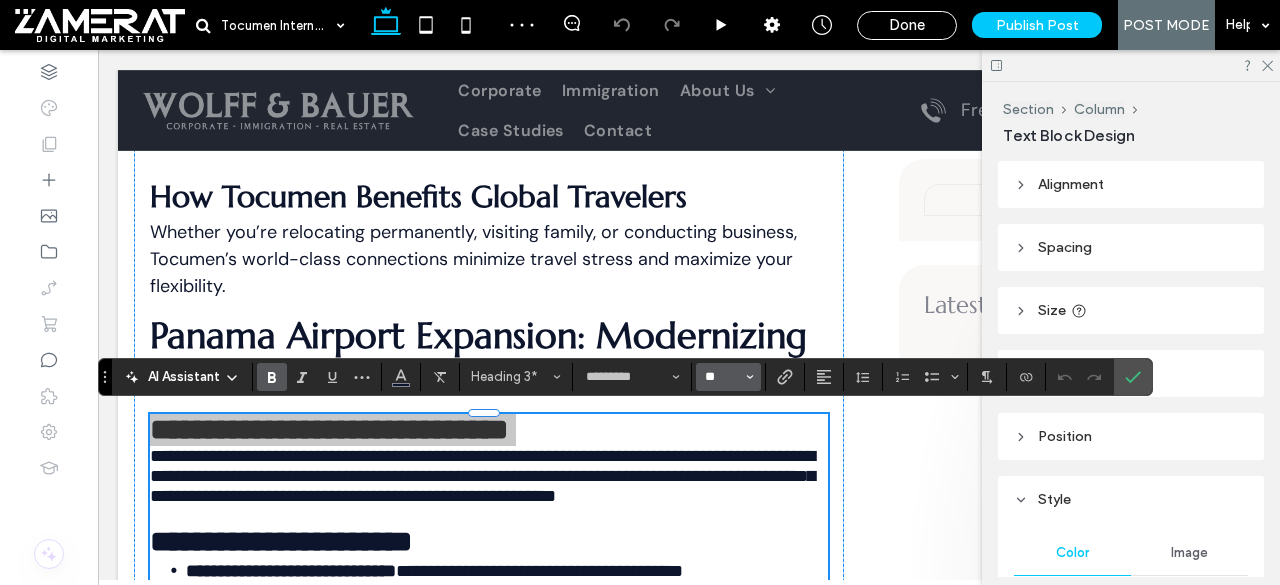 click on "**" at bounding box center (722, 377) 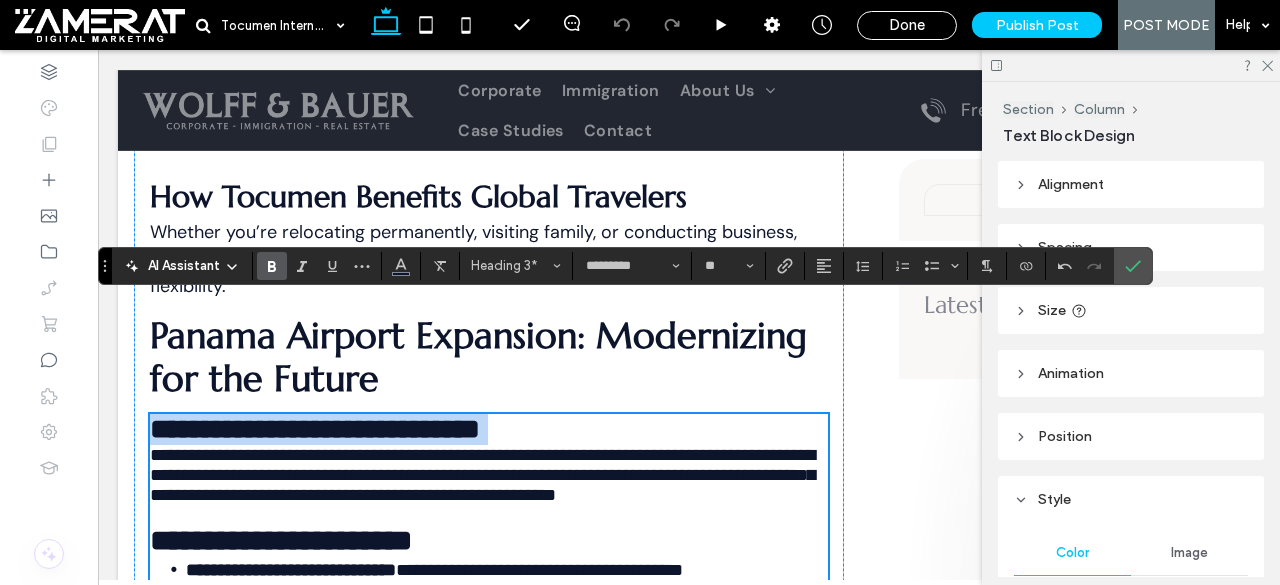 scroll, scrollTop: 3364, scrollLeft: 0, axis: vertical 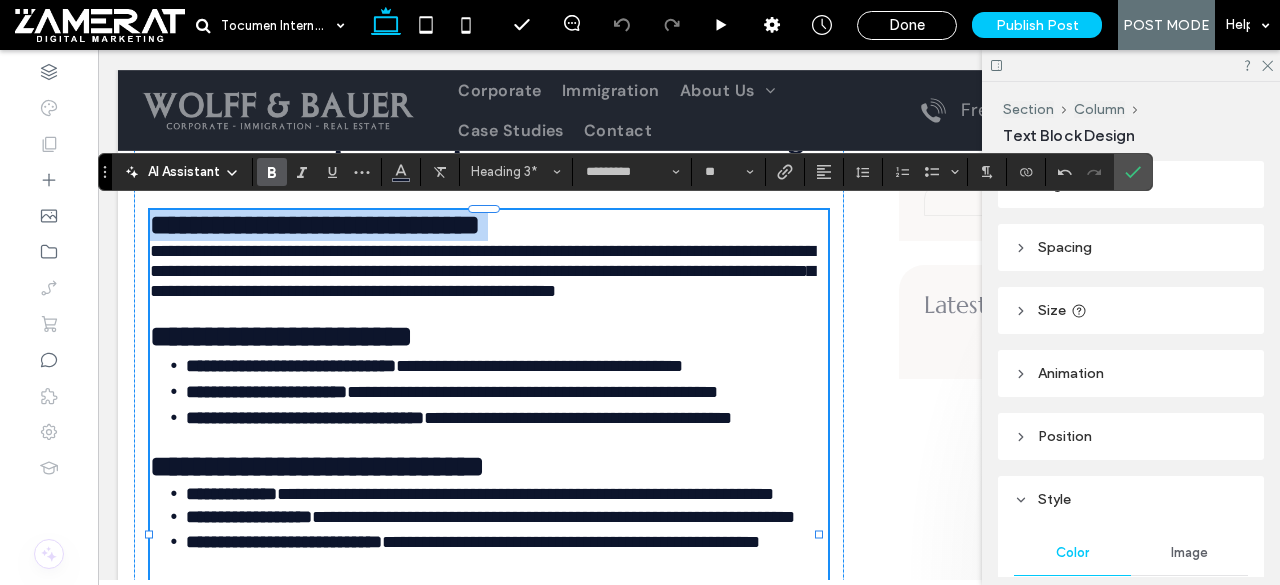 click on "**********" at bounding box center (281, 336) 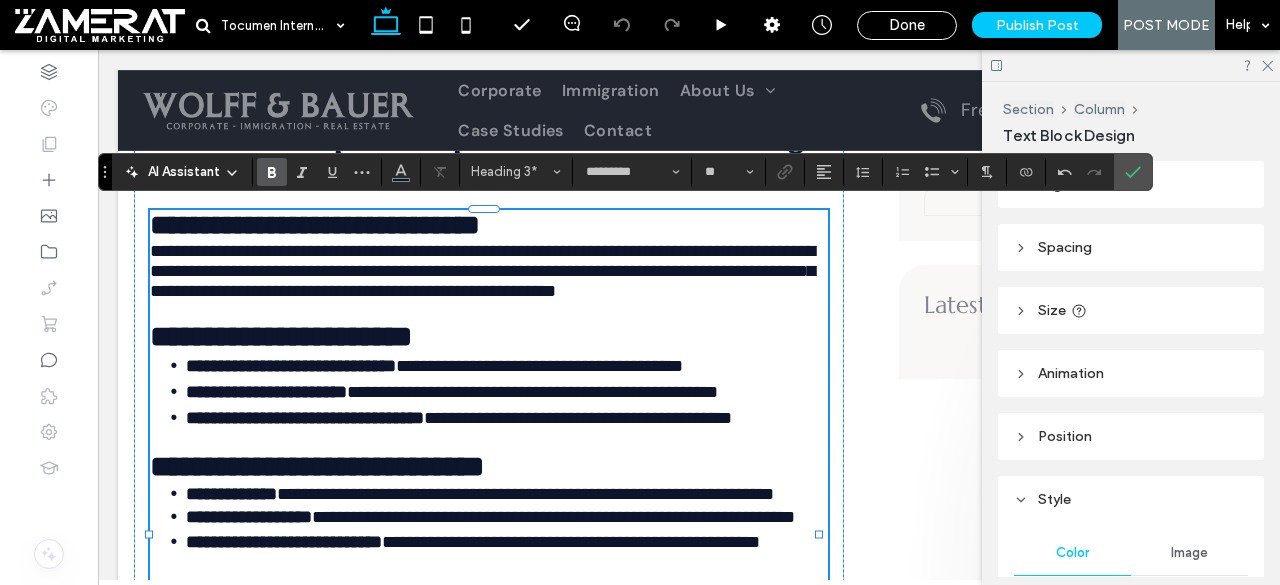 click on "**********" at bounding box center [281, 336] 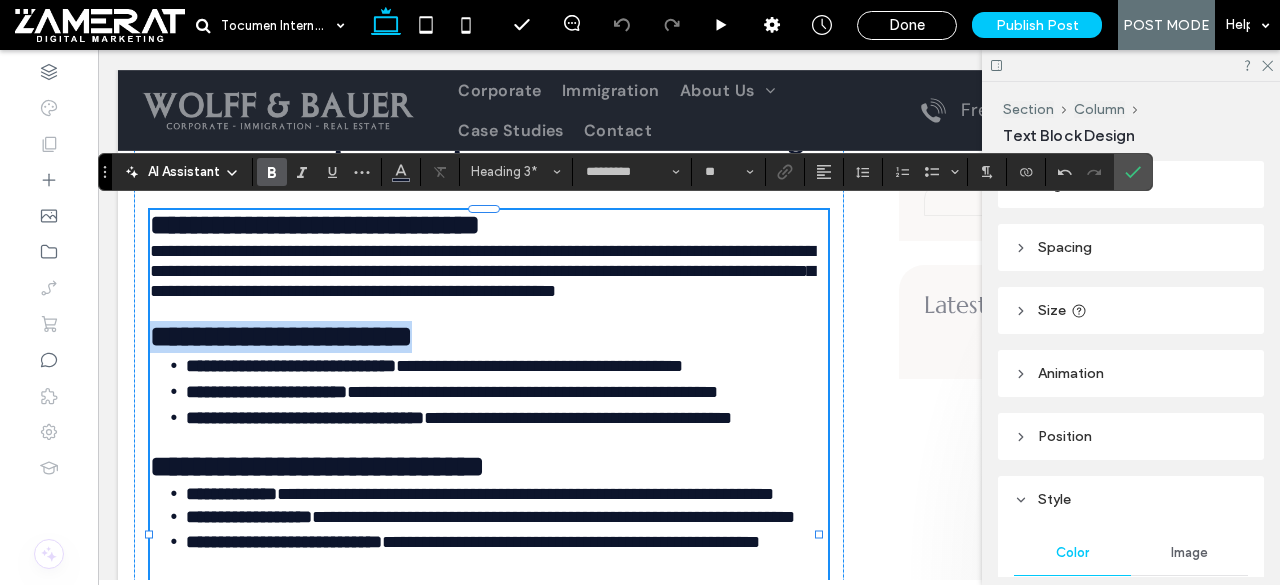 click on "**********" at bounding box center (281, 336) 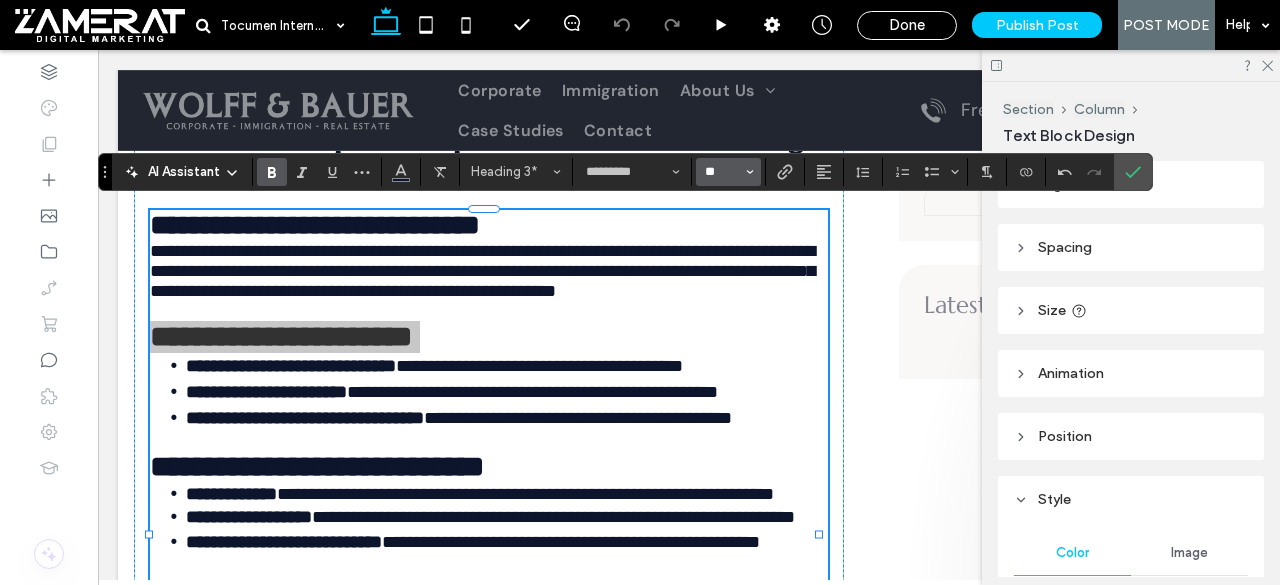click on "**" at bounding box center (722, 172) 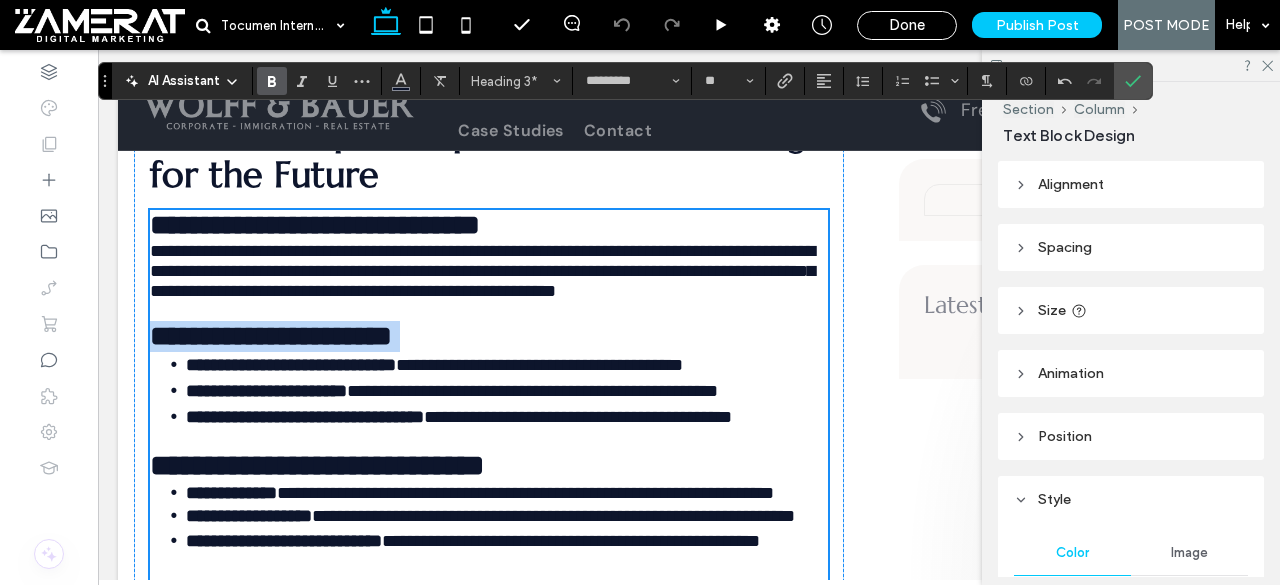 scroll, scrollTop: 3534, scrollLeft: 0, axis: vertical 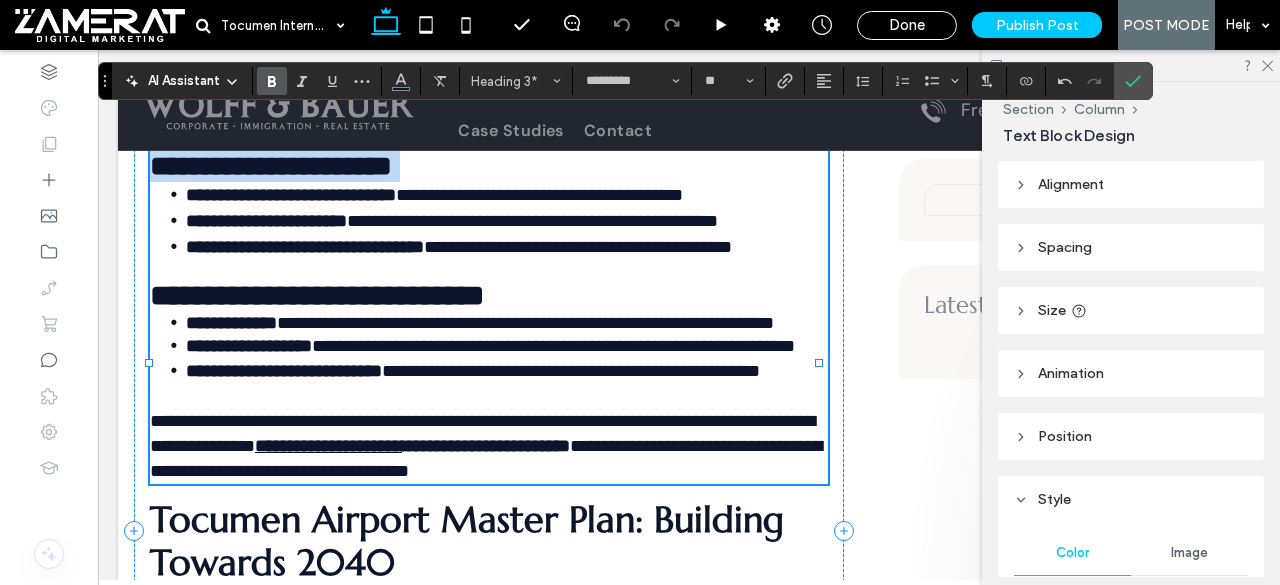 type on "**" 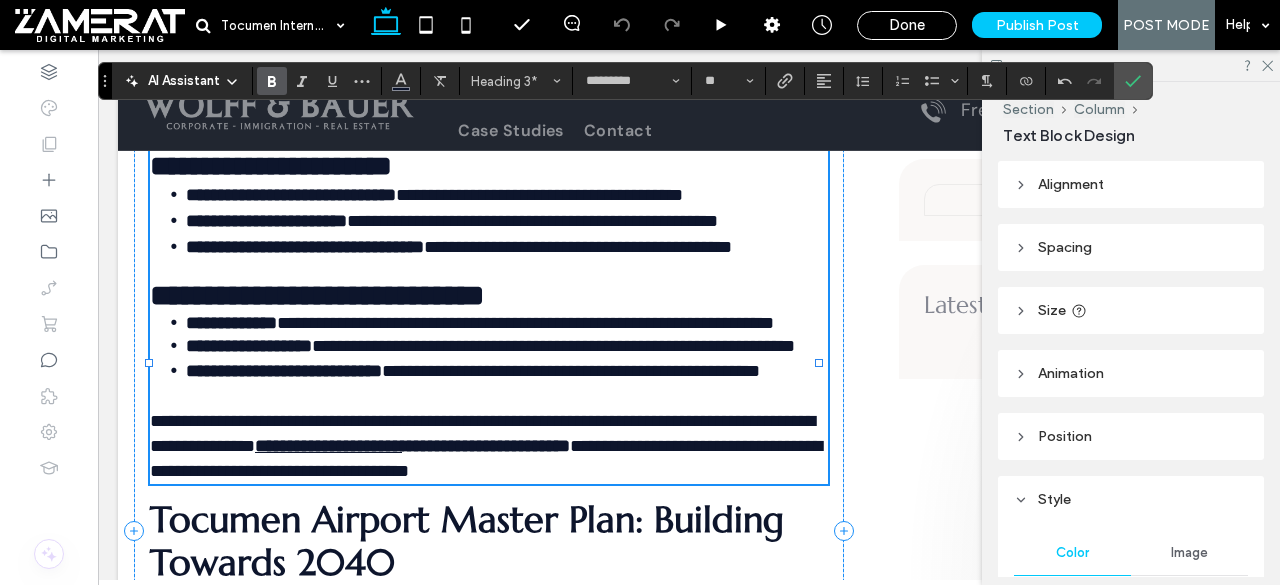click on "**********" at bounding box center [317, 295] 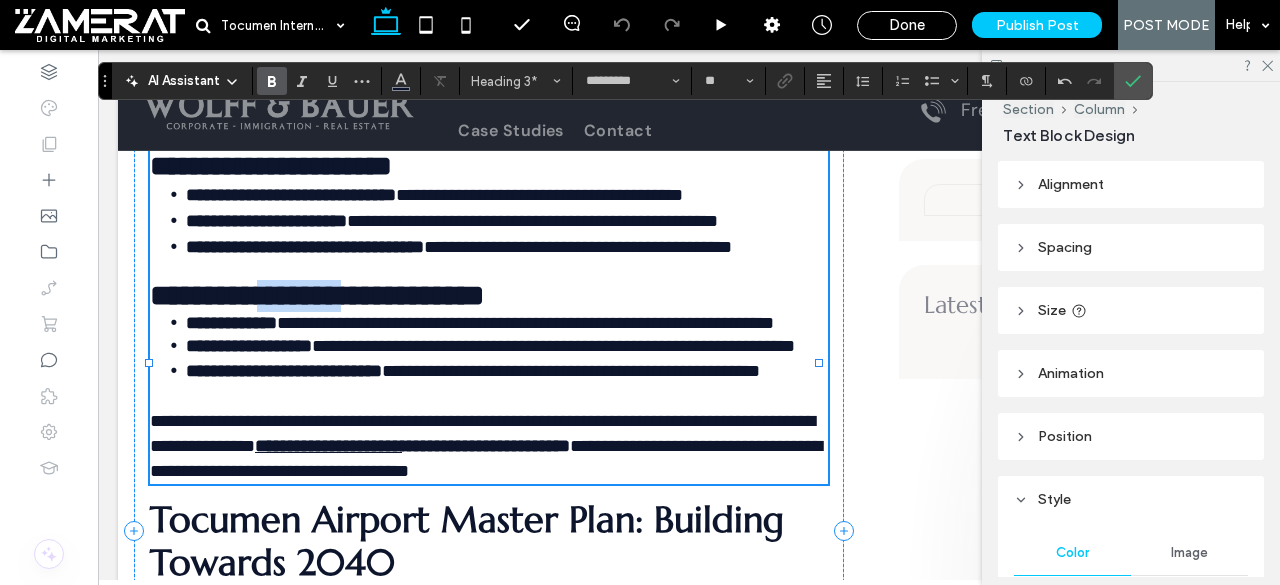 click on "**********" at bounding box center [317, 295] 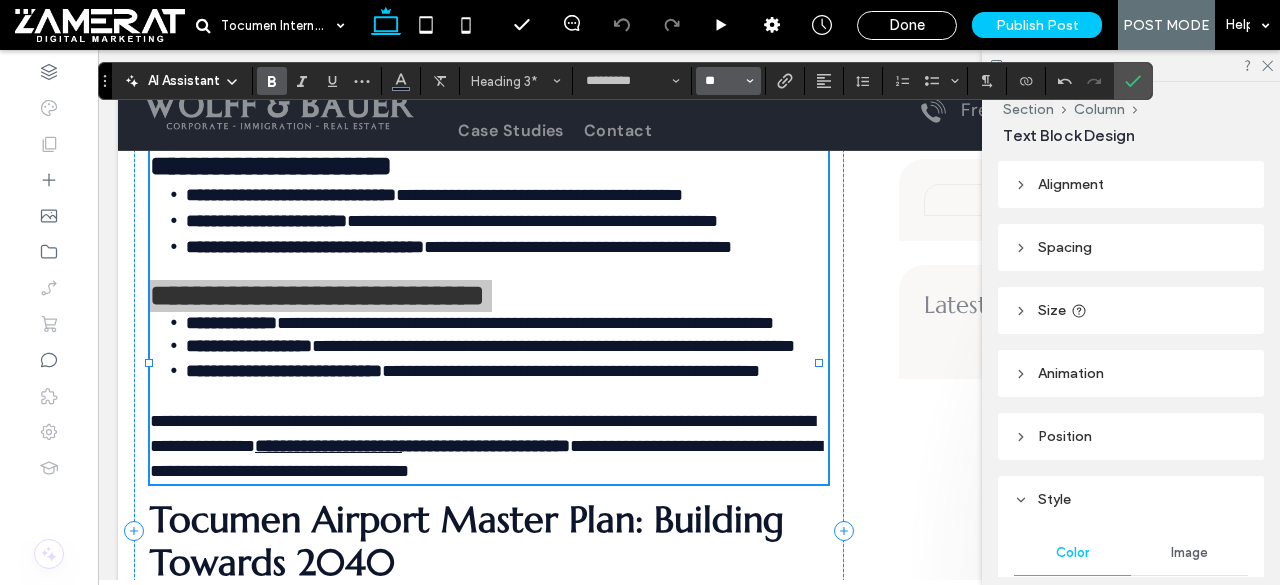 click on "**" at bounding box center [722, 81] 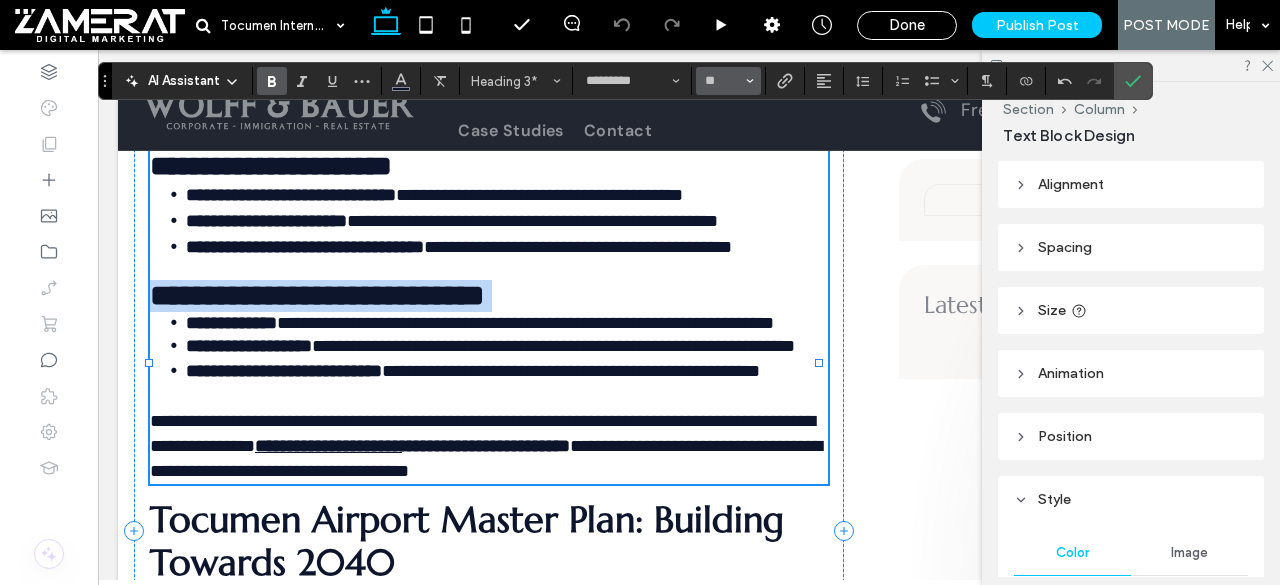 type on "**" 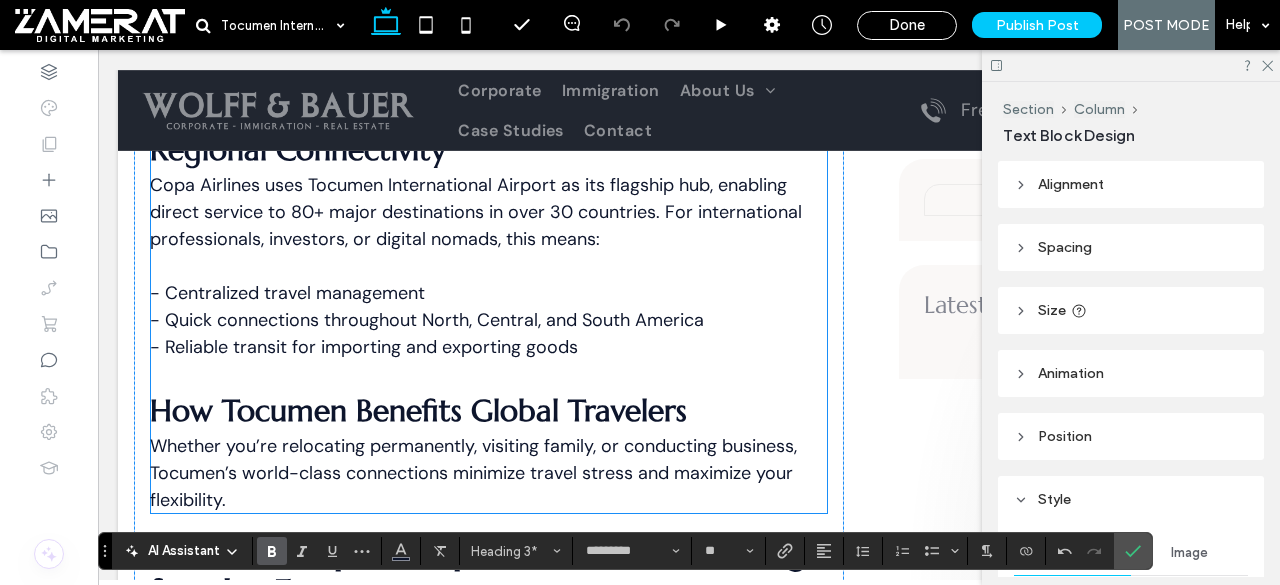 scroll, scrollTop: 2944, scrollLeft: 0, axis: vertical 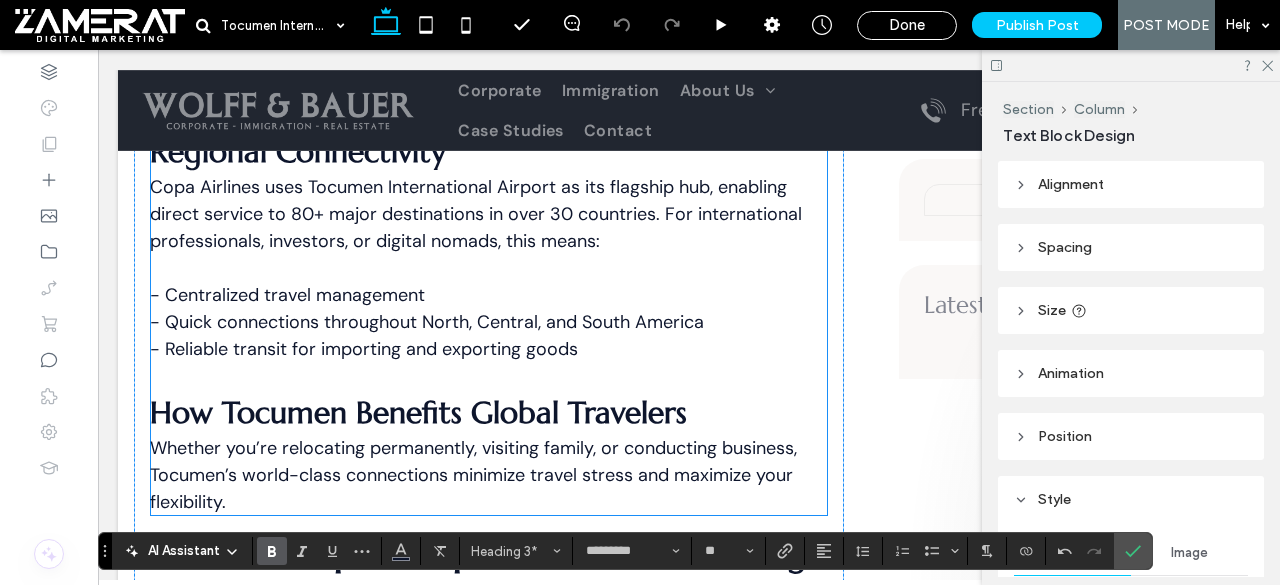 click on "- Centralized travel management" at bounding box center (287, 295) 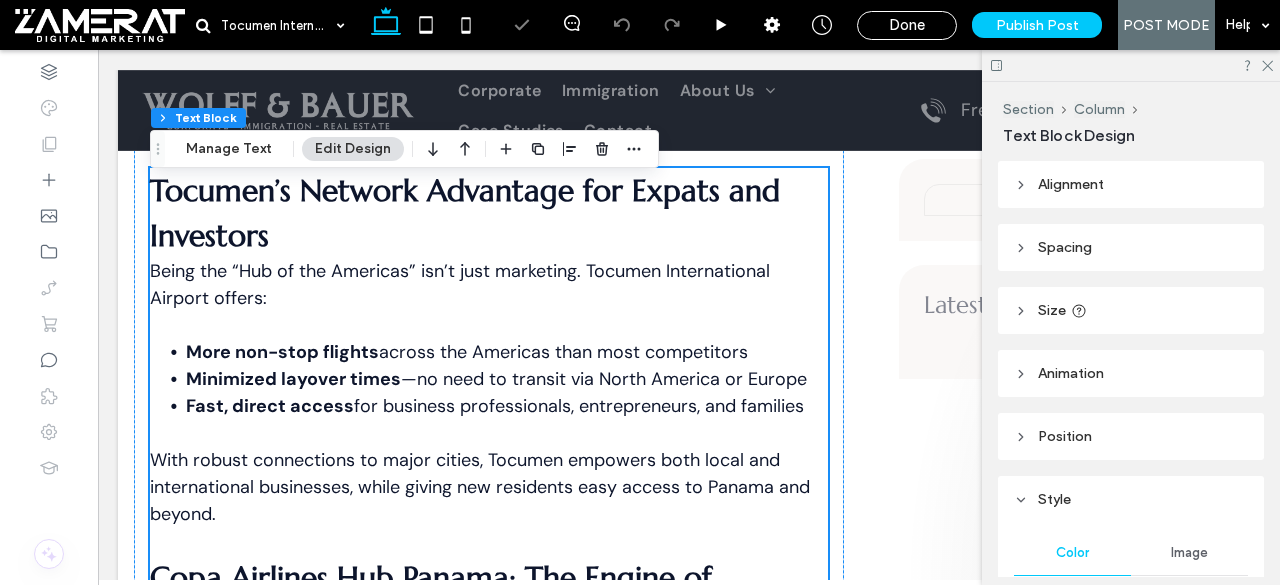 scroll, scrollTop: 2387, scrollLeft: 0, axis: vertical 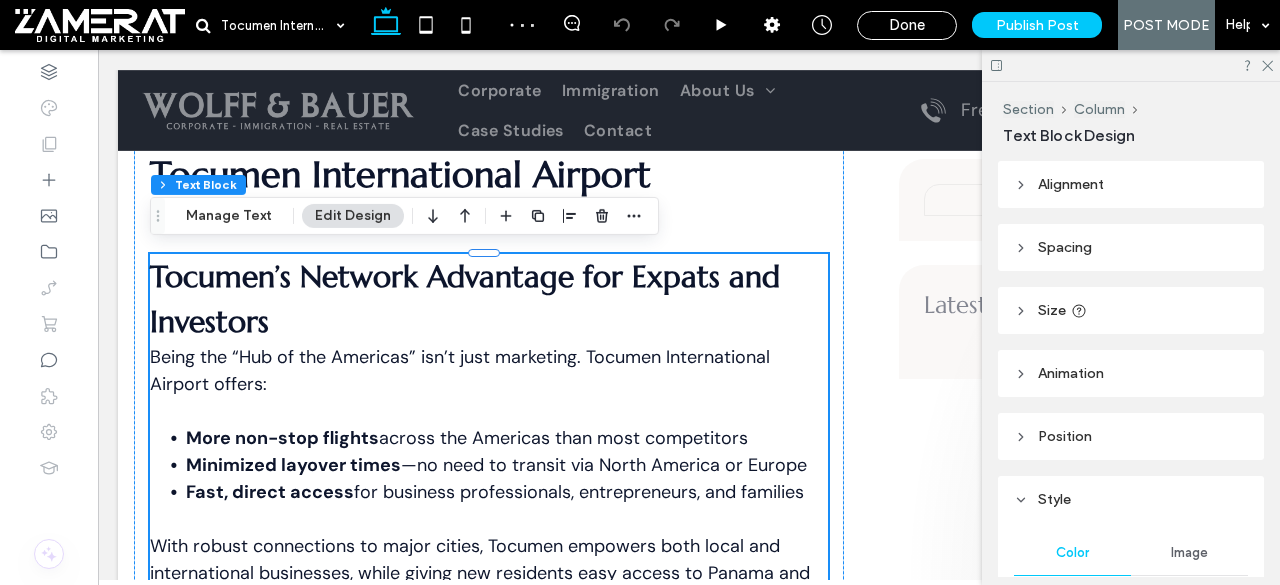 click on "Tocumen’s Network Advantage for Expats and Investors" at bounding box center [465, 299] 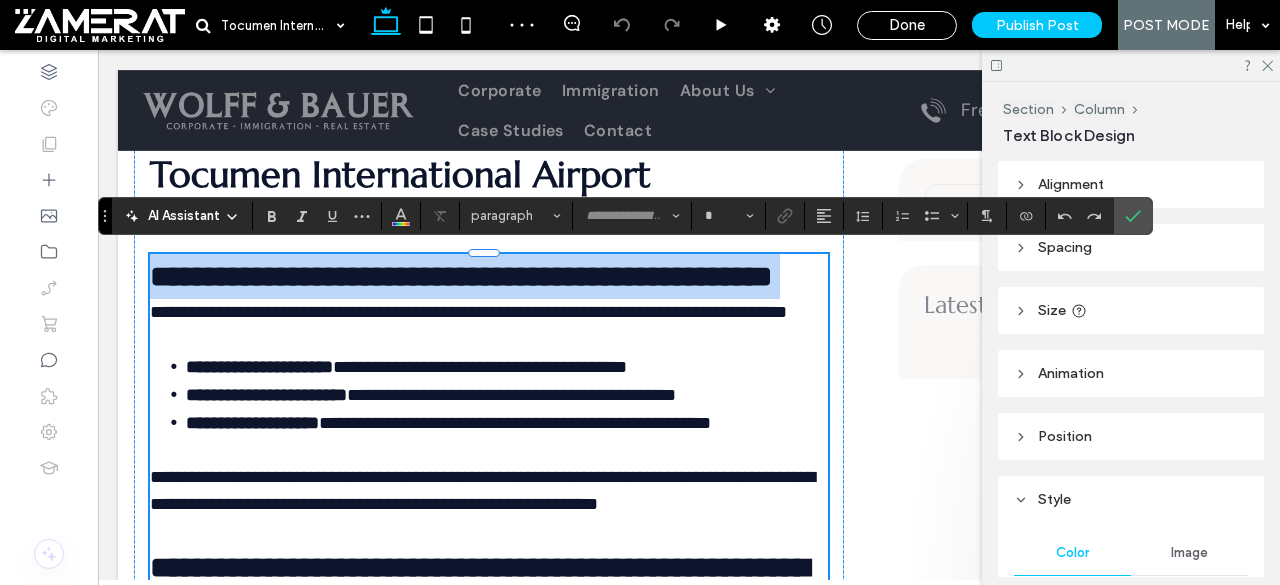 type on "*********" 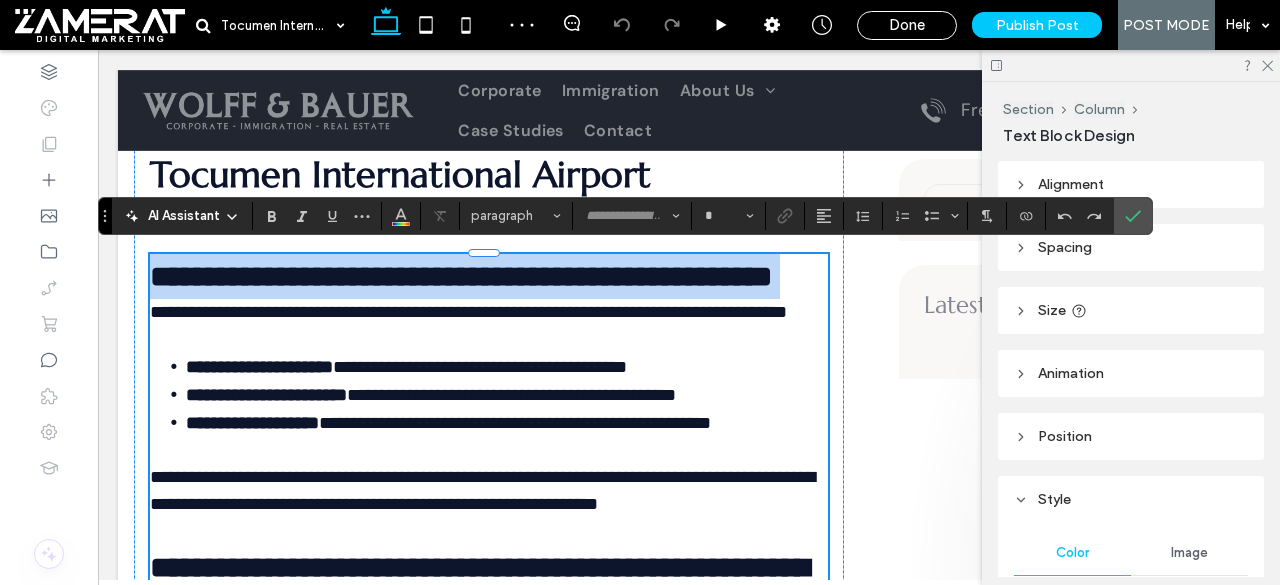 type on "**" 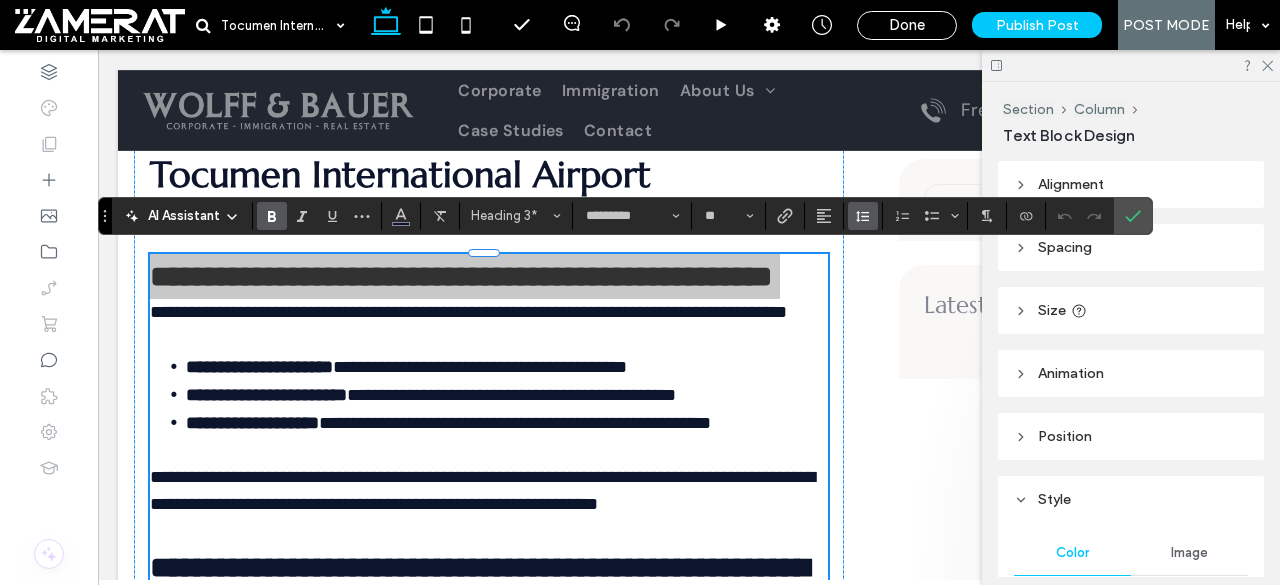 click 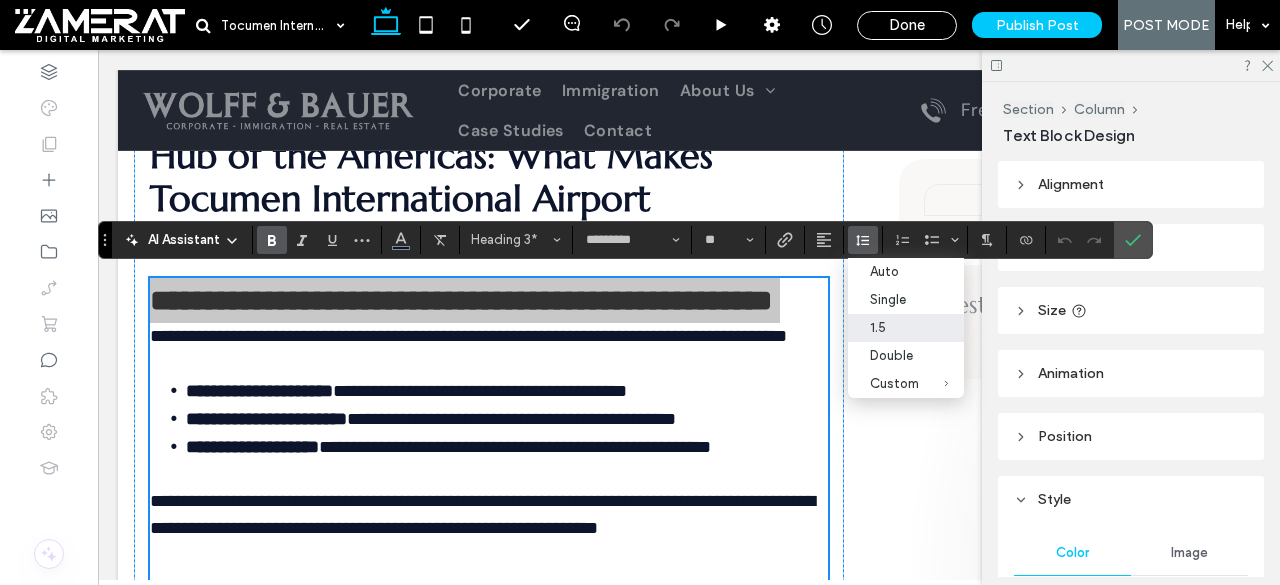 scroll, scrollTop: 2343, scrollLeft: 0, axis: vertical 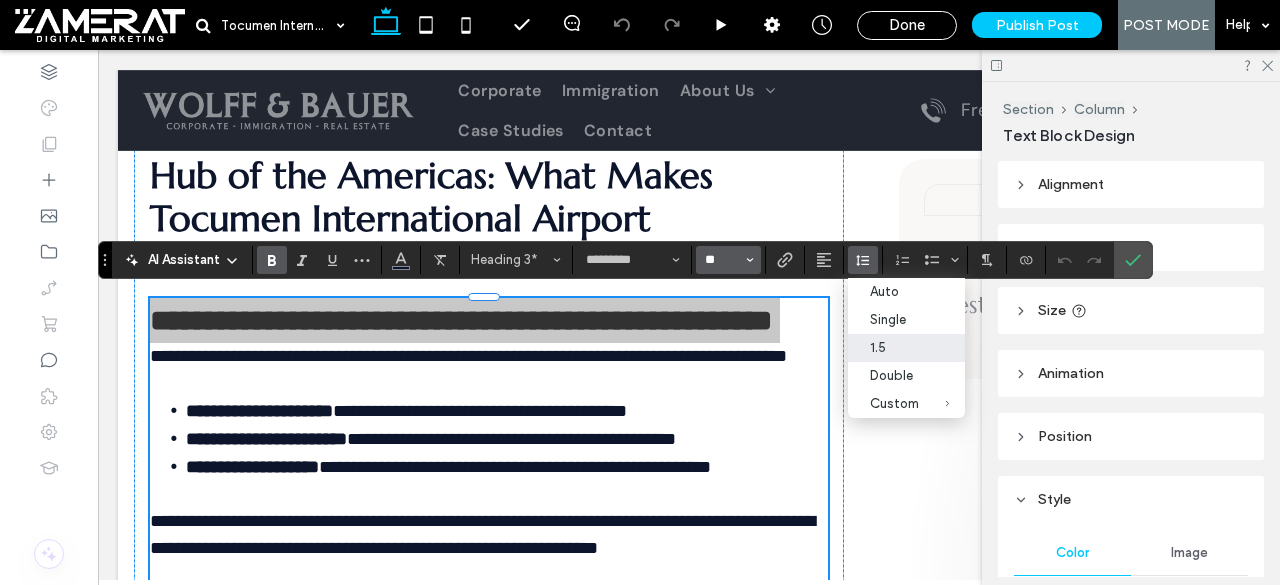 click on "**" at bounding box center [722, 260] 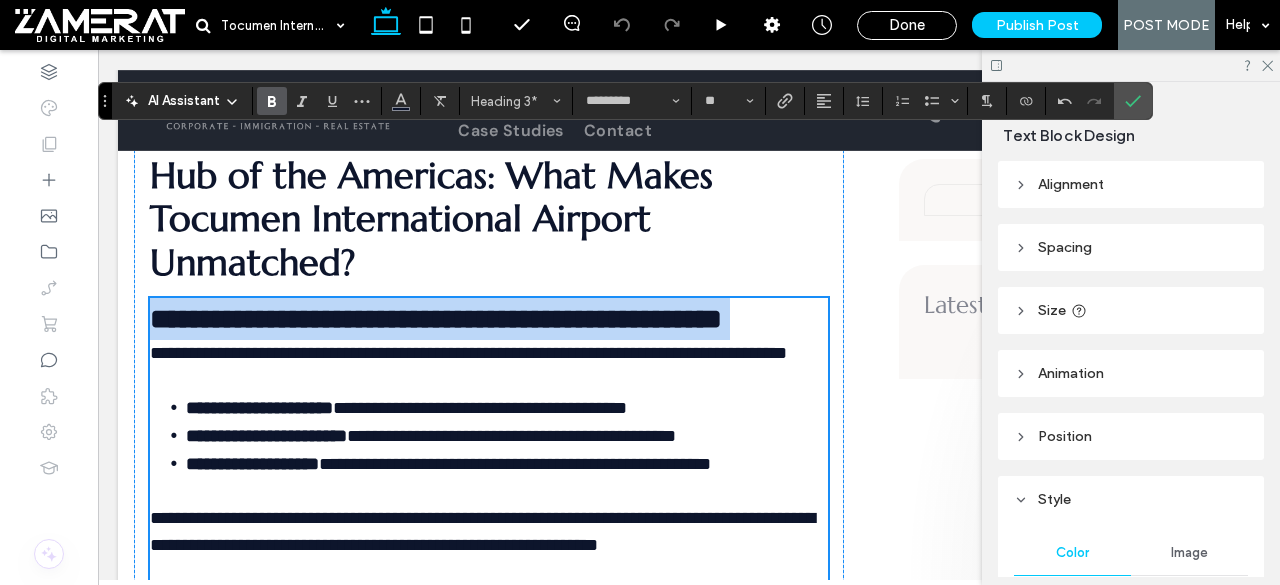 scroll, scrollTop: 2502, scrollLeft: 0, axis: vertical 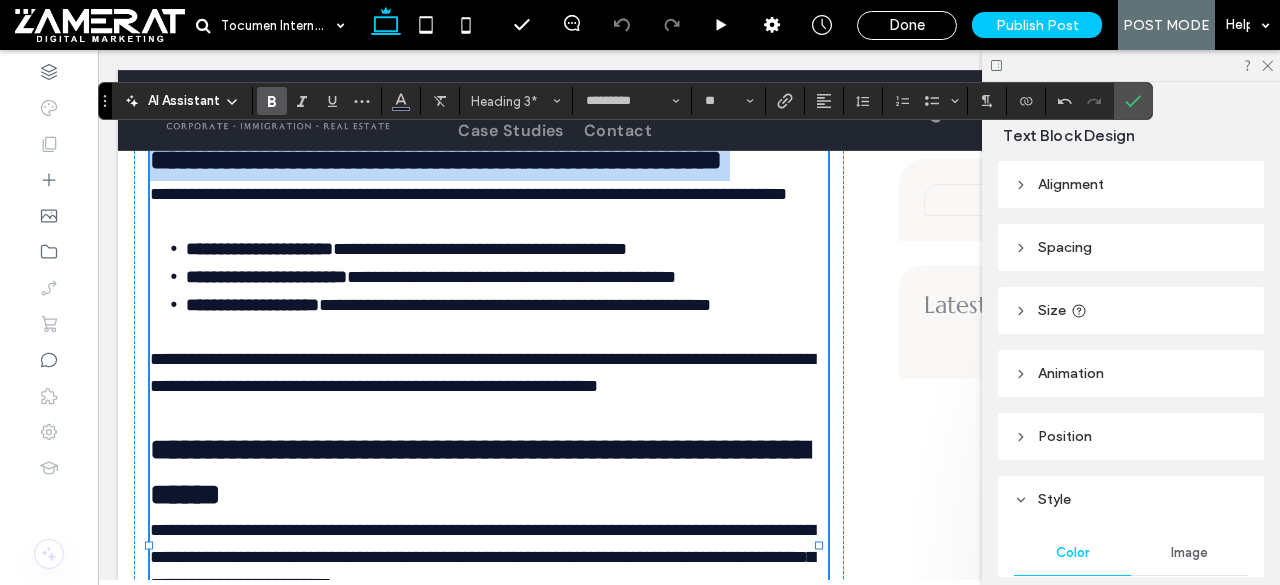click on "**********" at bounding box center (479, 472) 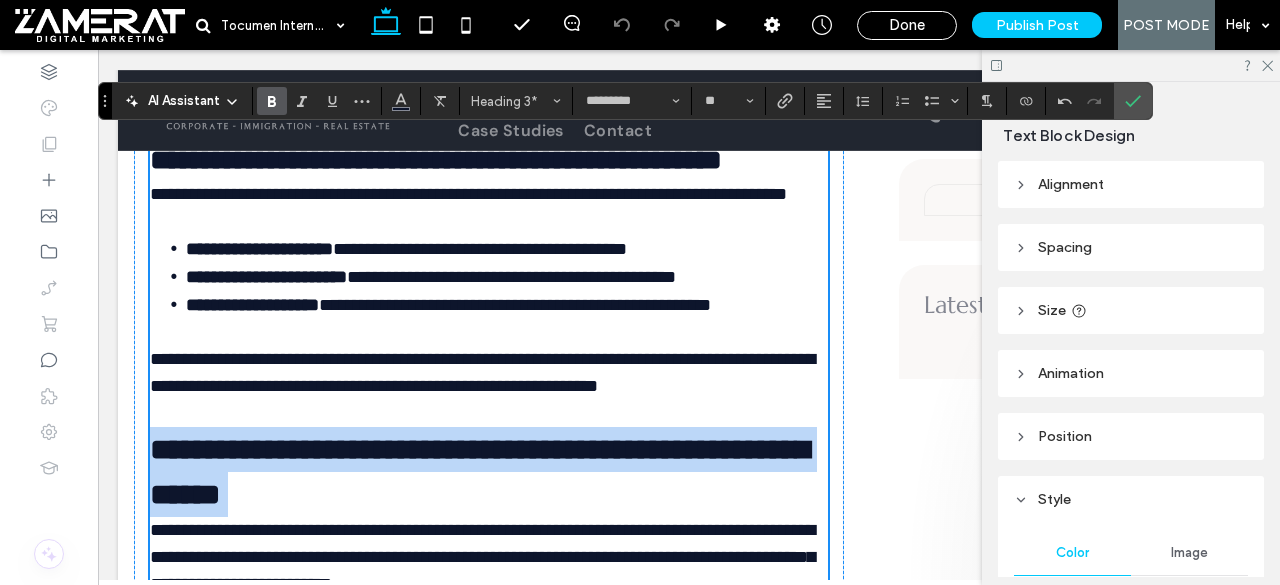 scroll, scrollTop: 2731, scrollLeft: 0, axis: vertical 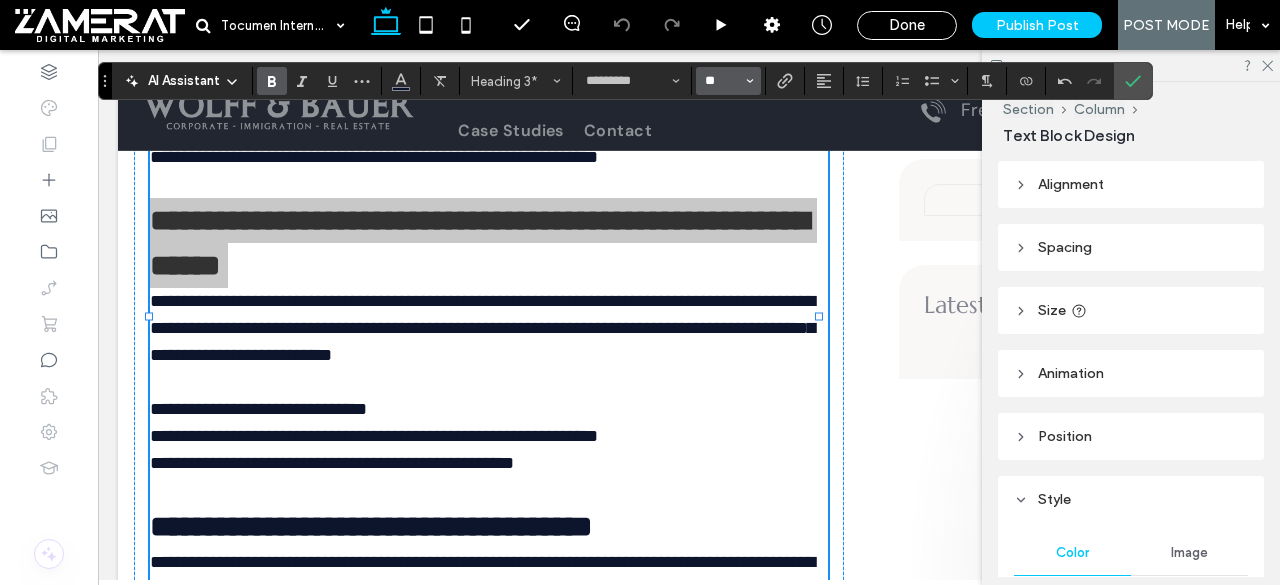 click on "**" at bounding box center (722, 81) 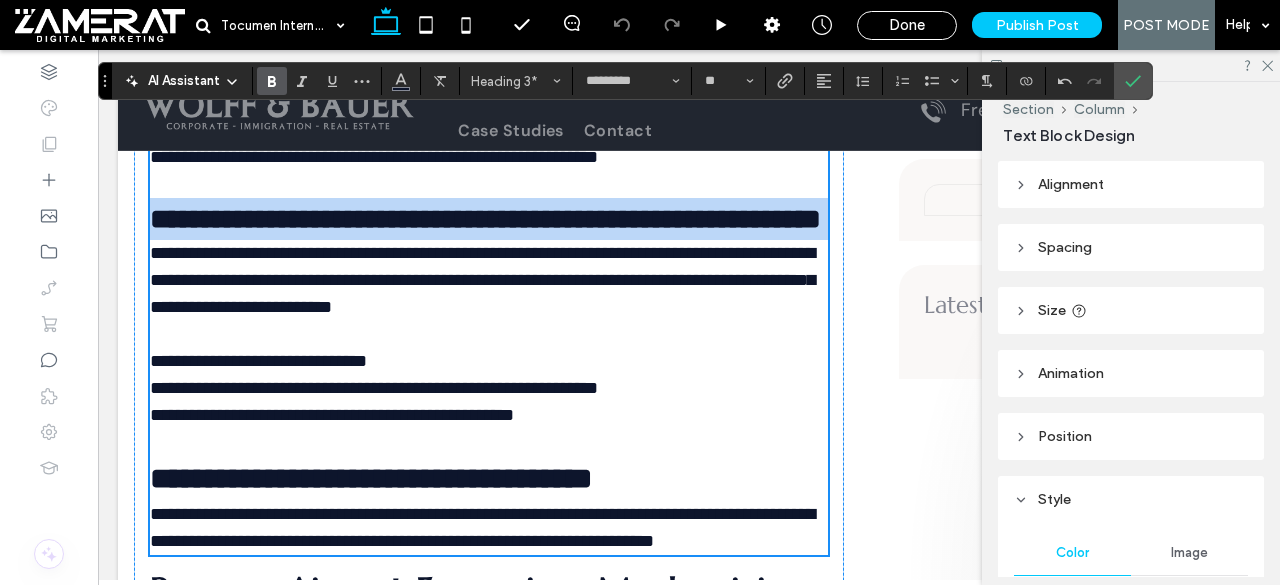 scroll, scrollTop: 2987, scrollLeft: 0, axis: vertical 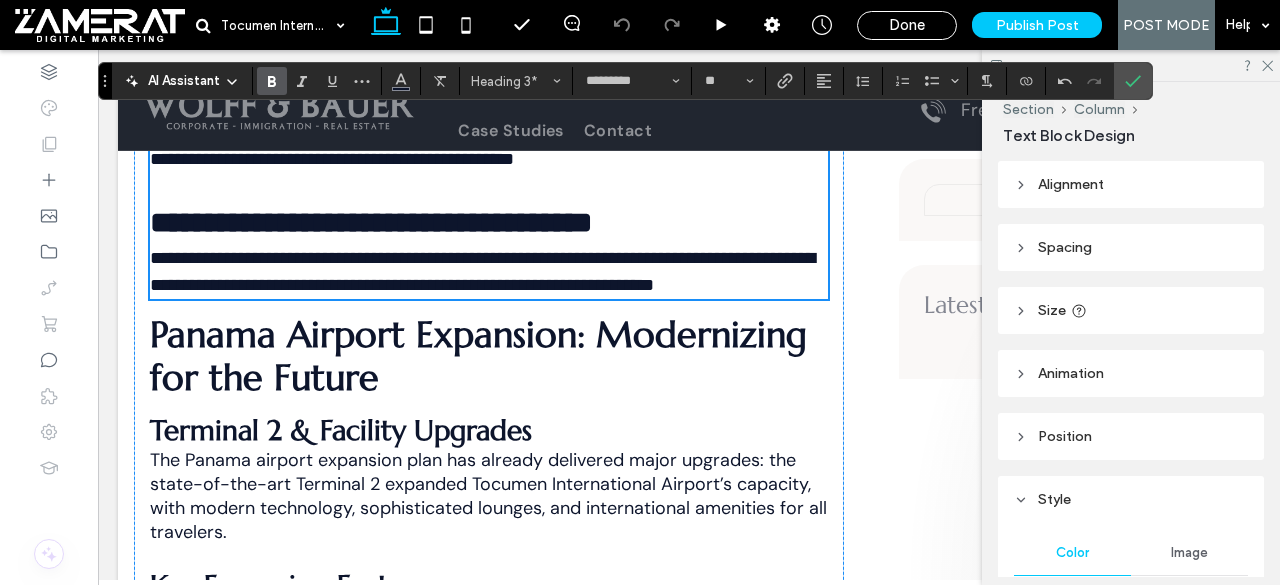 click on "**********" at bounding box center [371, 222] 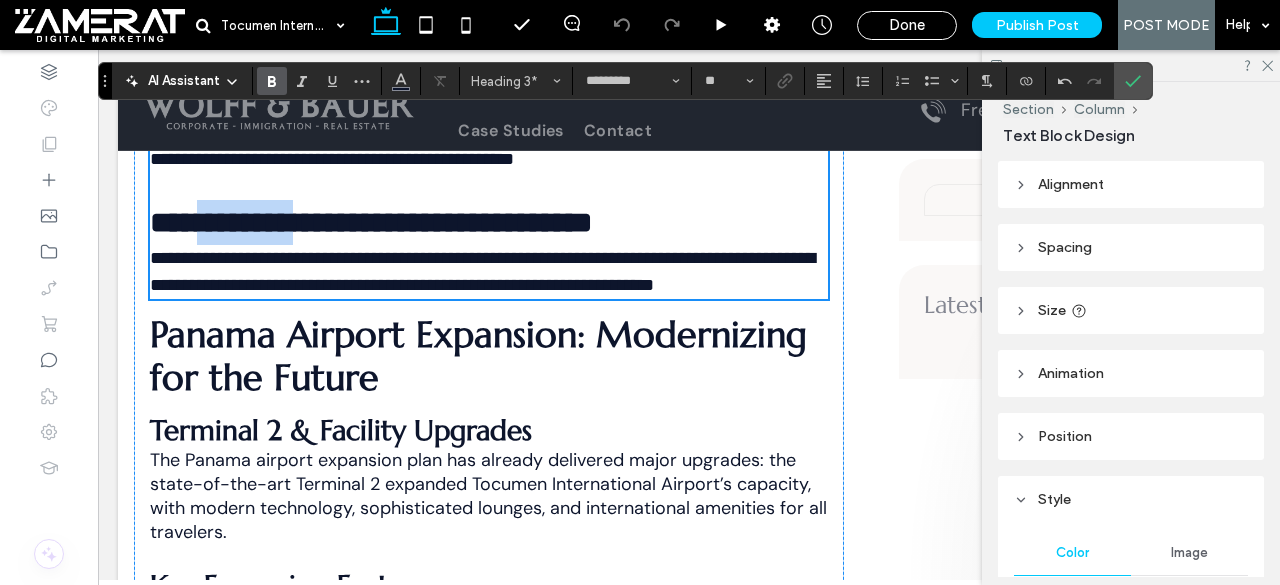 click on "**********" at bounding box center (371, 222) 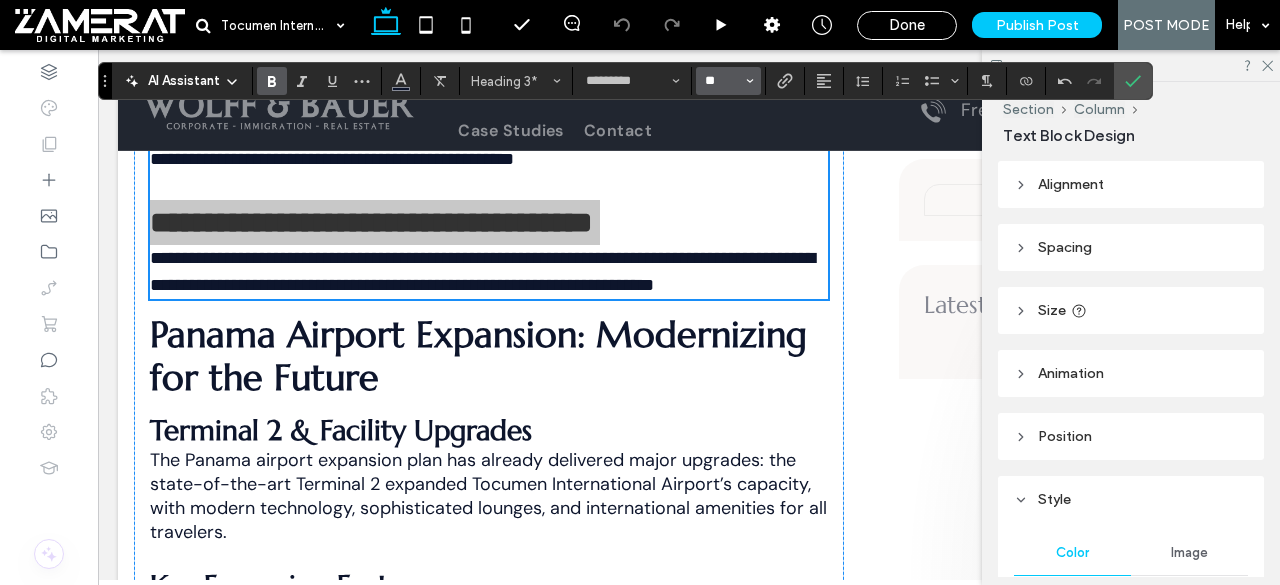 click on "**" at bounding box center (722, 81) 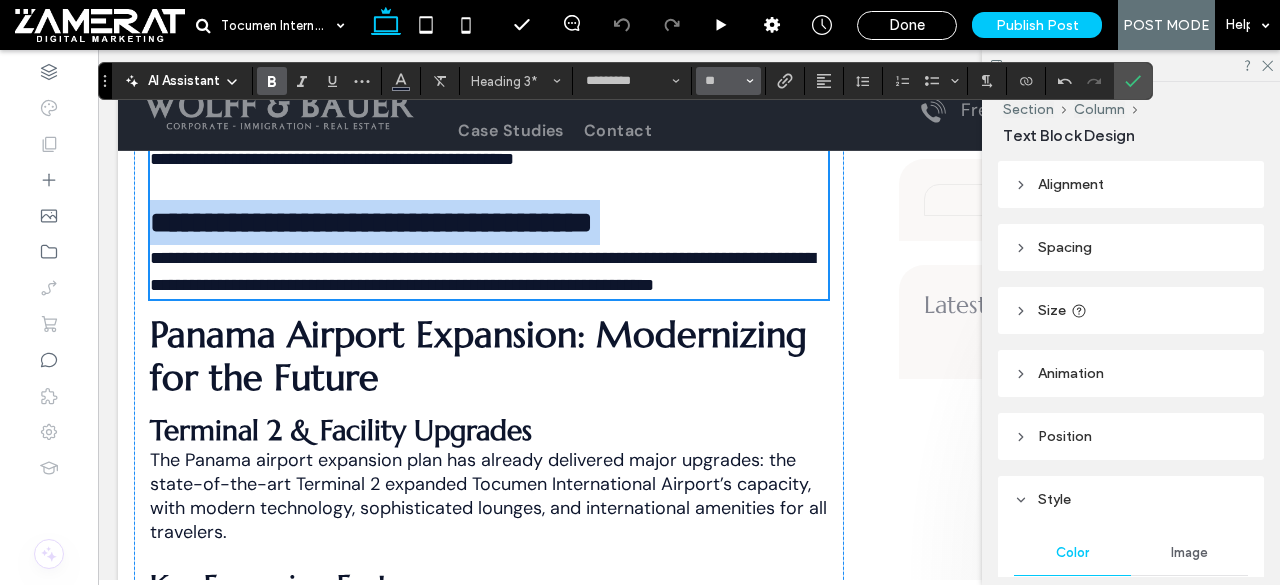 type on "**" 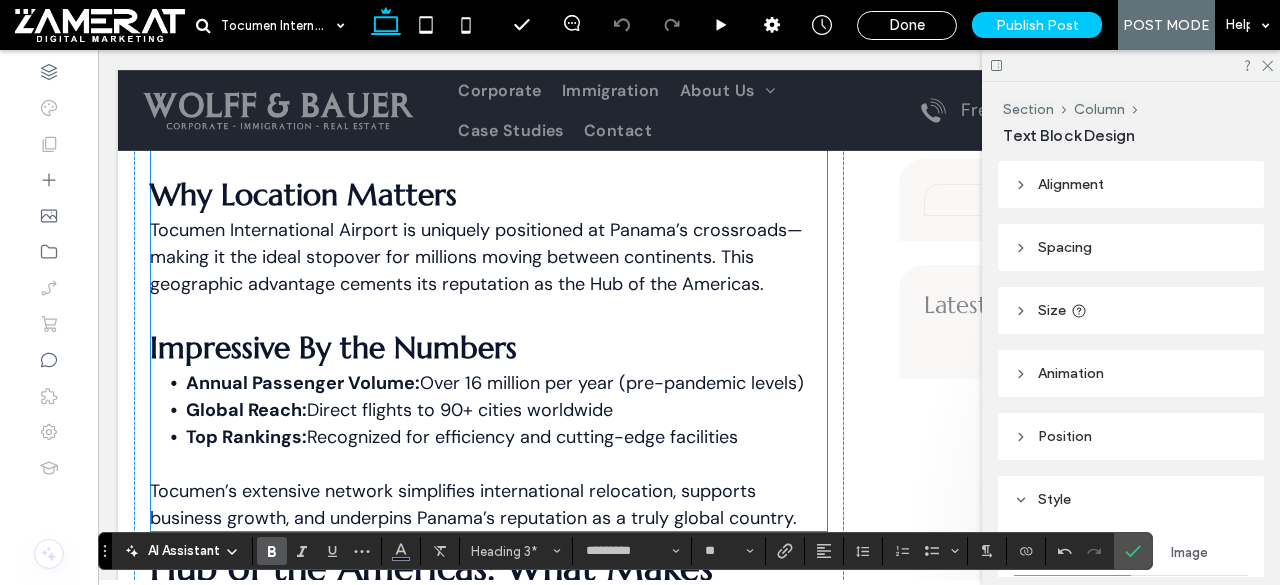 scroll, scrollTop: 1950, scrollLeft: 0, axis: vertical 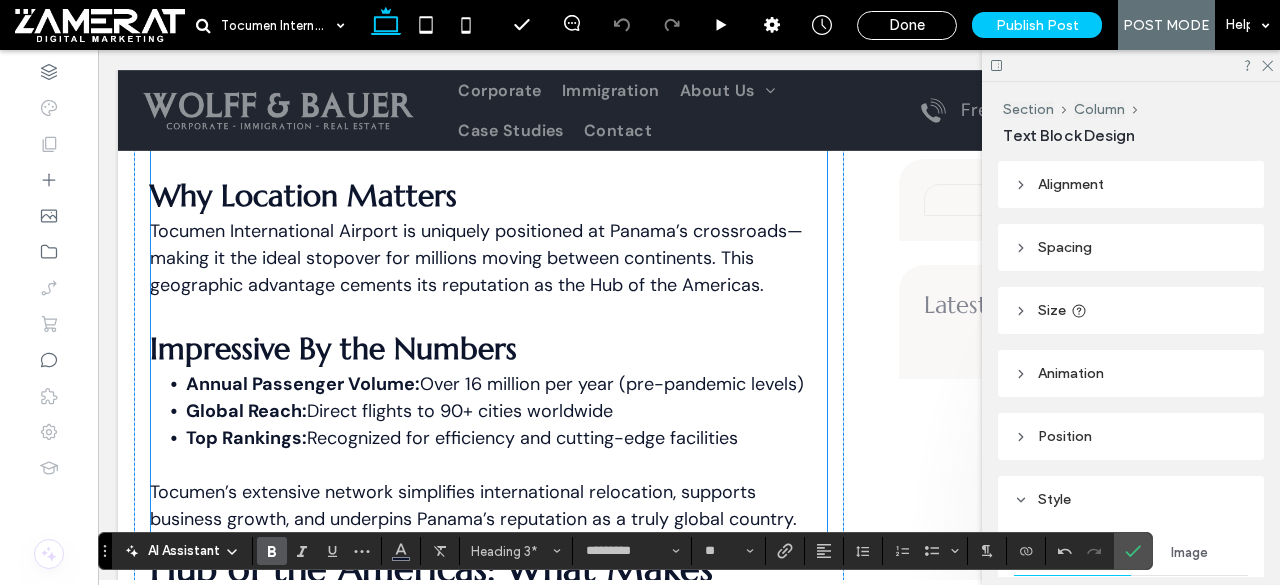 click on "Impressive By the Numbers" at bounding box center [489, 348] 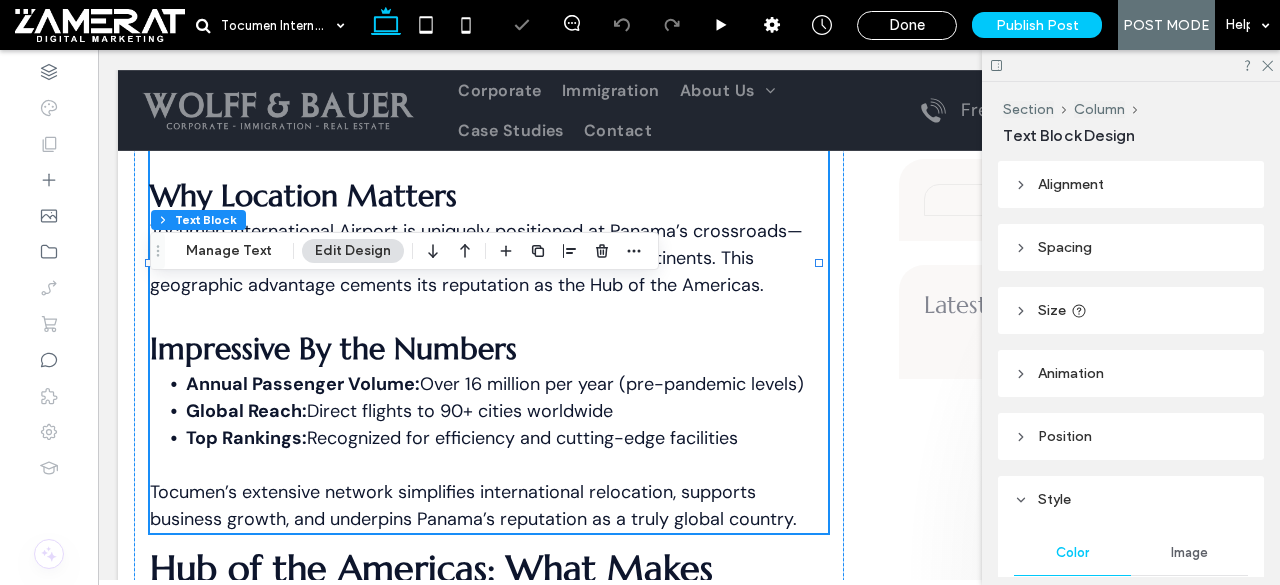 scroll, scrollTop: 1654, scrollLeft: 0, axis: vertical 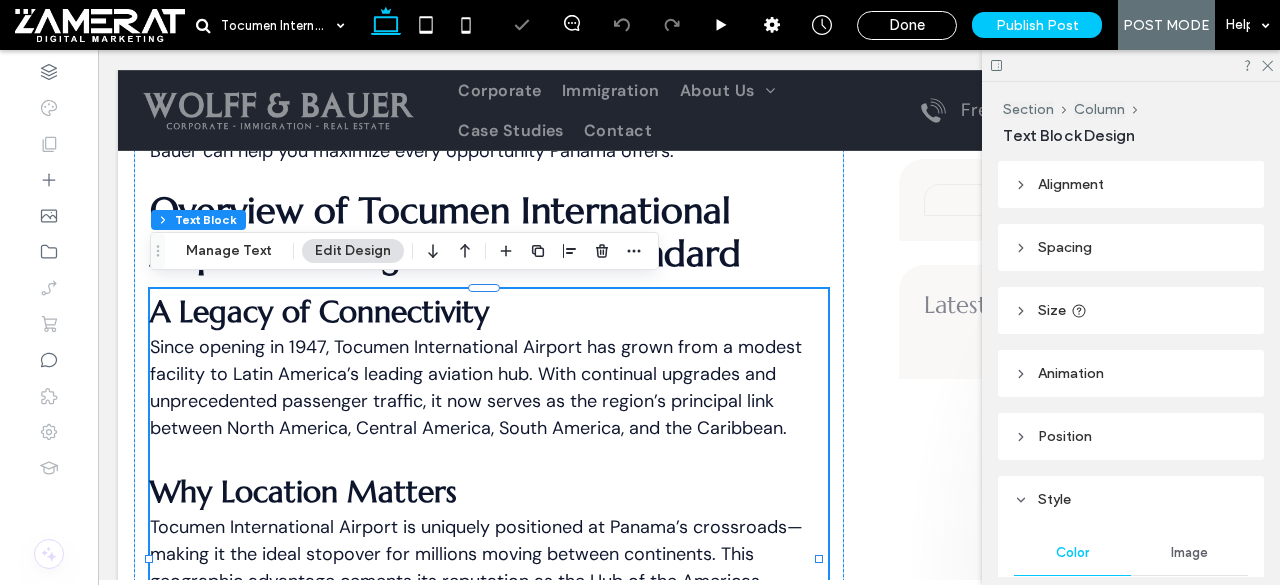 click on "A Legacy of Connectivity" at bounding box center (319, 311) 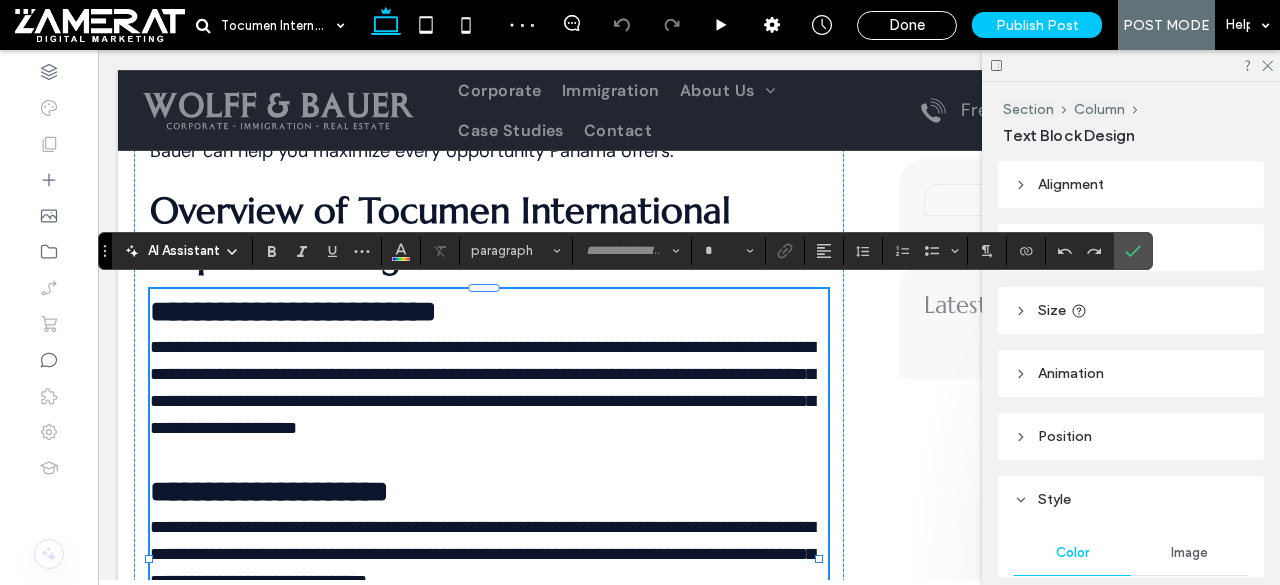 type on "*********" 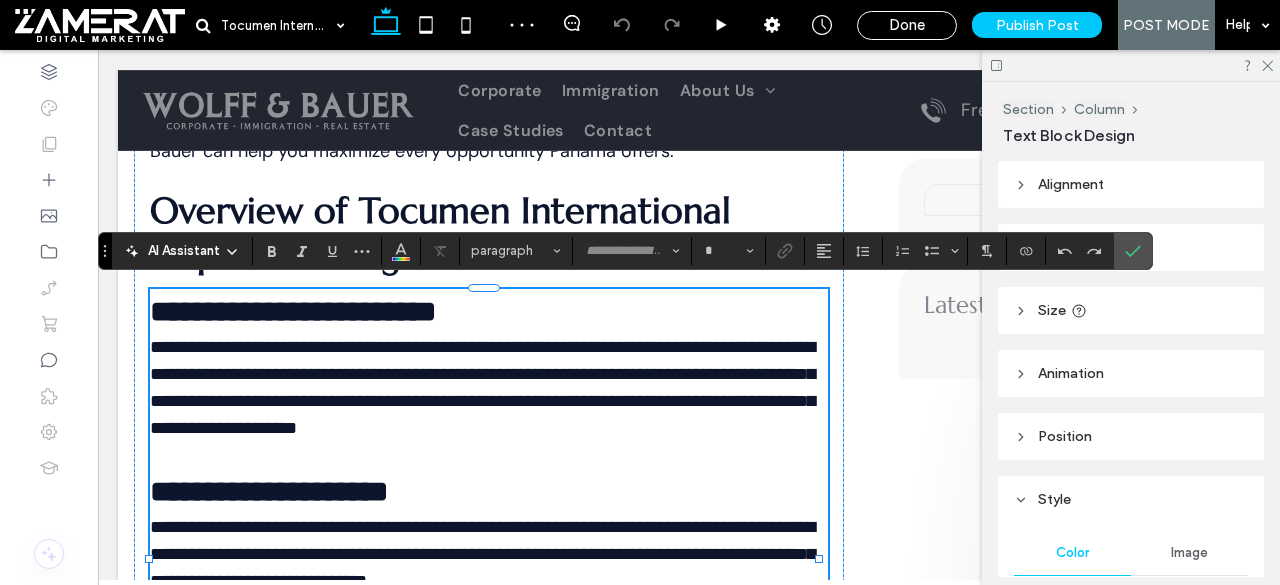 type on "**" 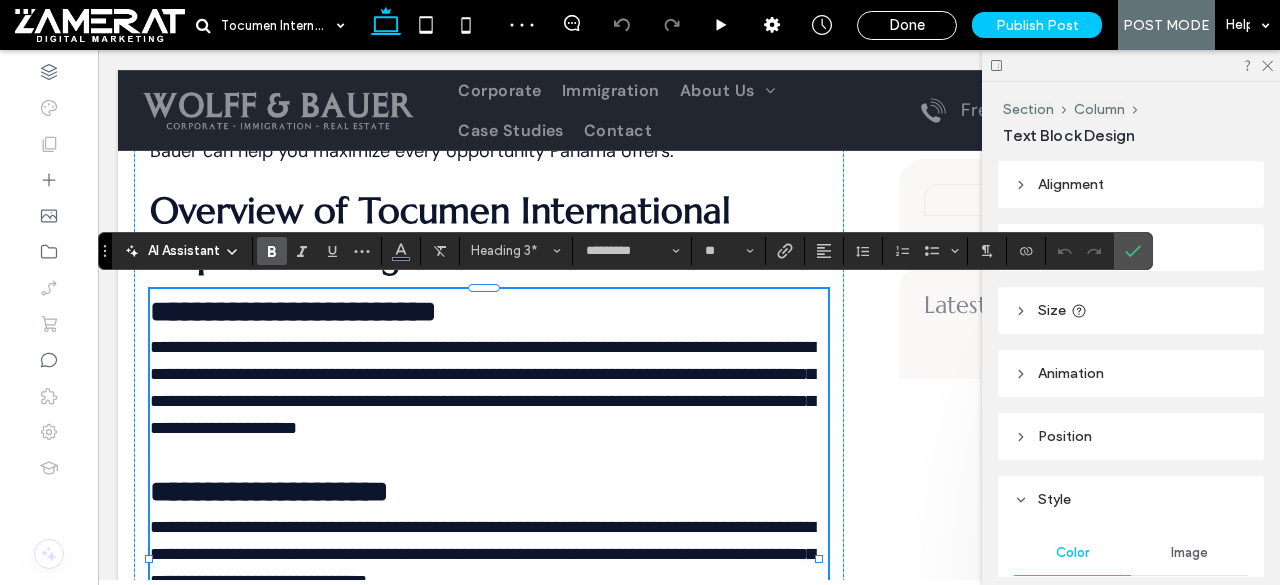 click on "**********" at bounding box center (293, 311) 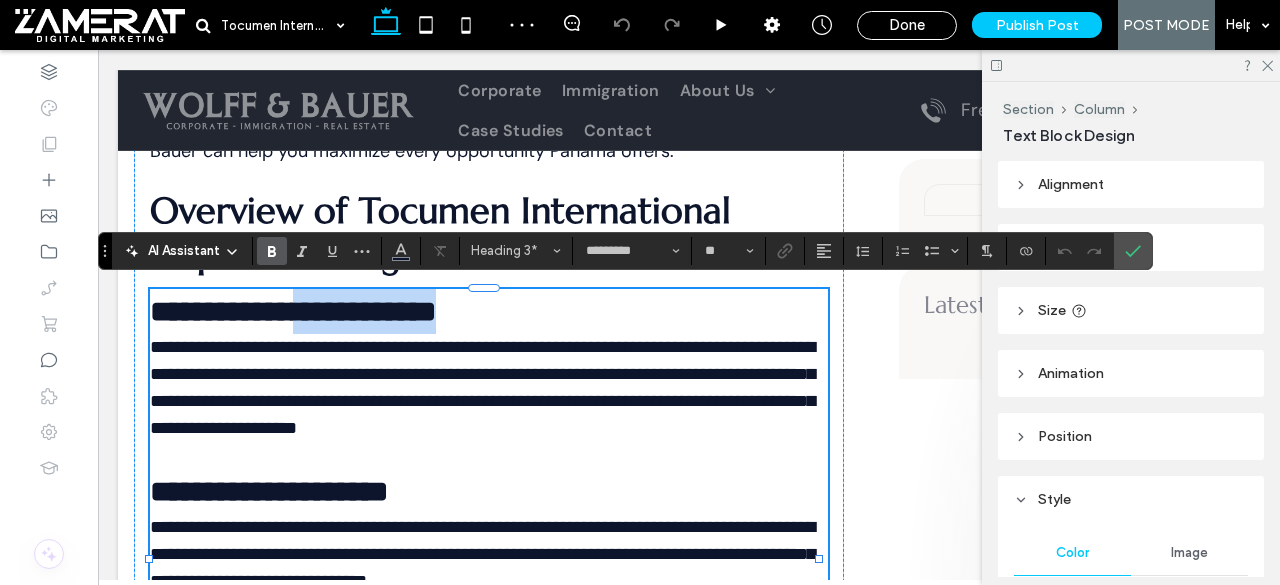 click on "**********" at bounding box center [293, 311] 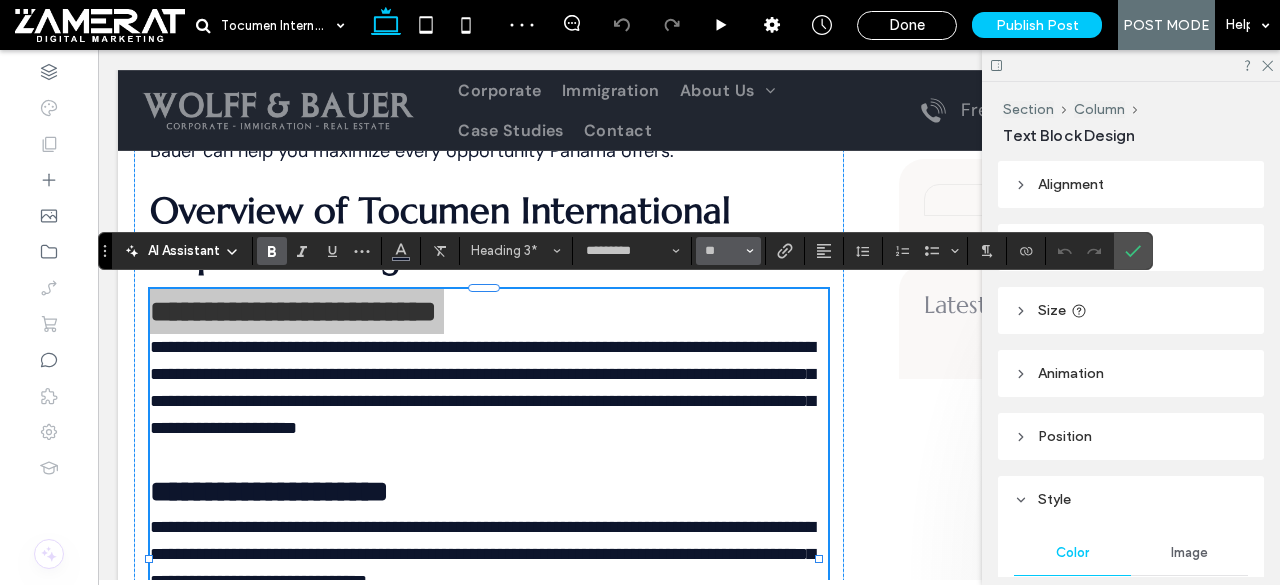 click on "**" at bounding box center (728, 251) 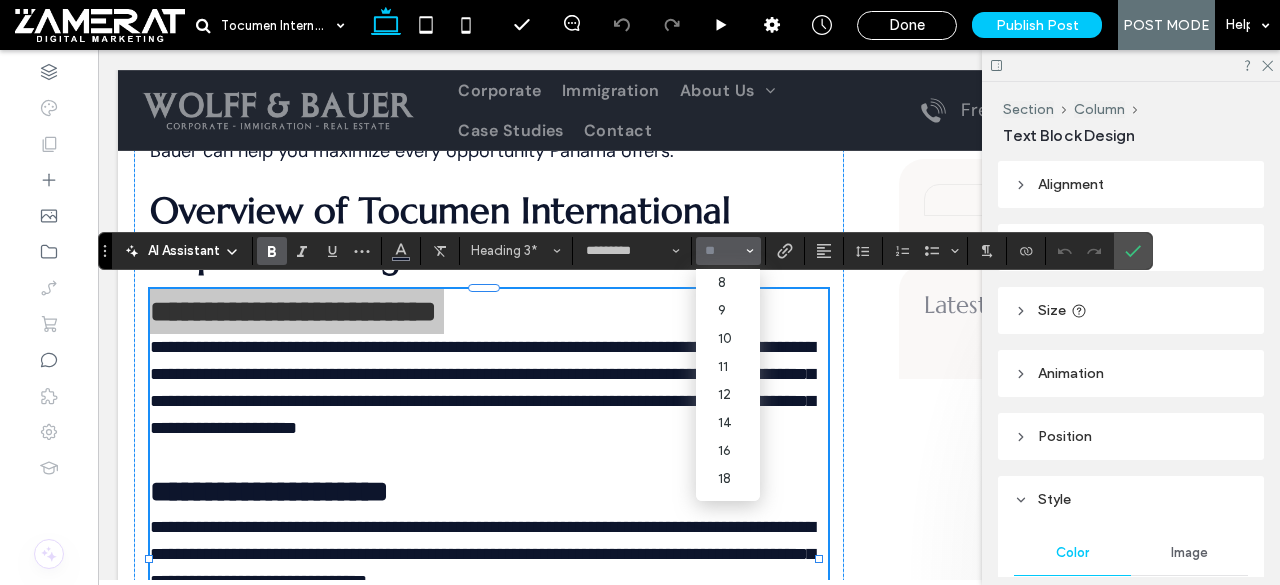 click at bounding box center [722, 251] 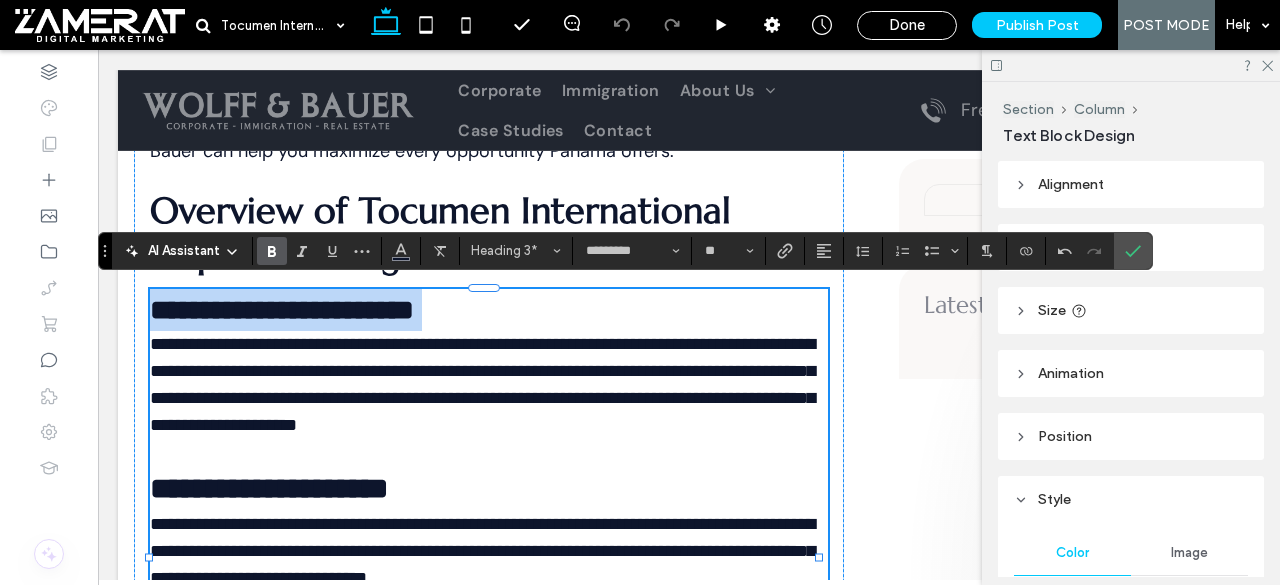 click on "**********" at bounding box center (269, 488) 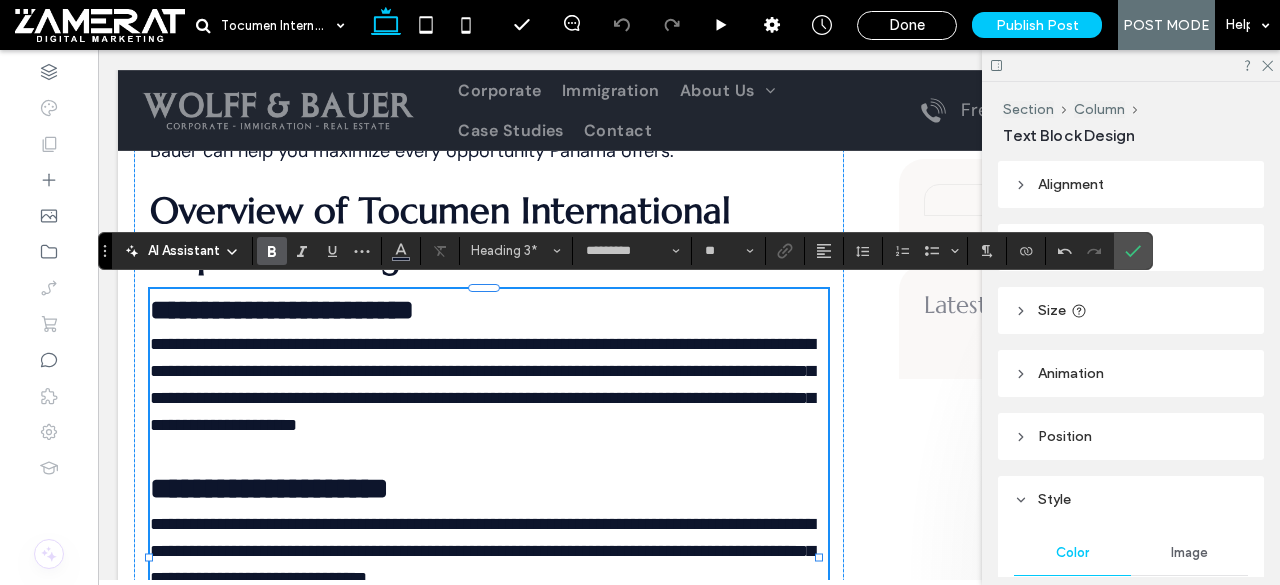 click on "**********" at bounding box center (269, 488) 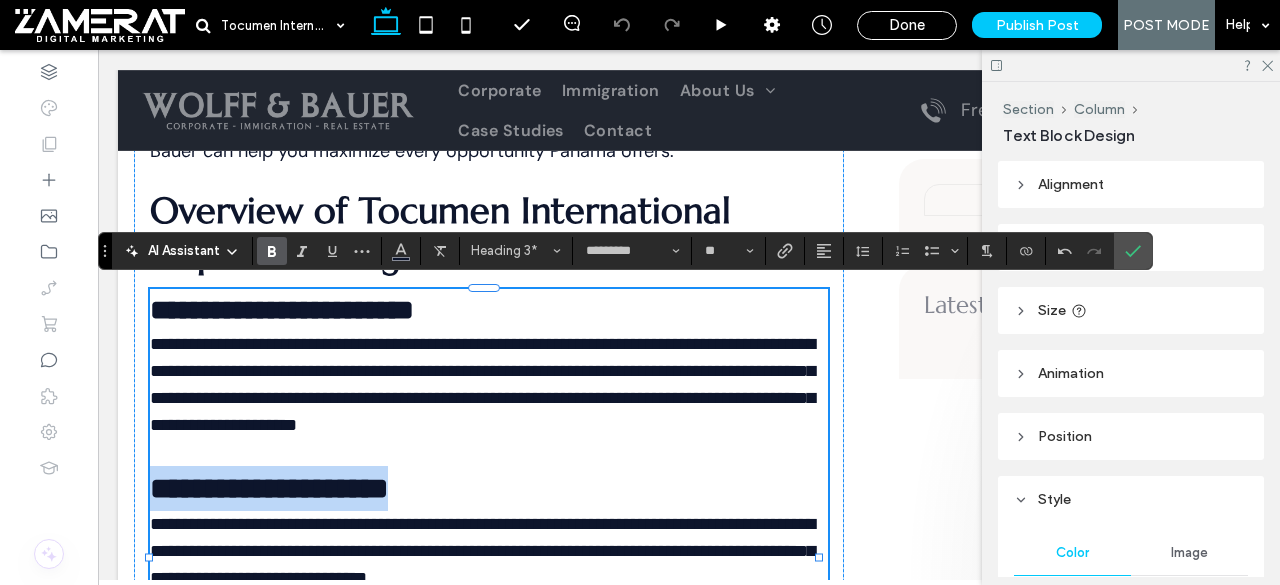 click on "**********" at bounding box center (269, 488) 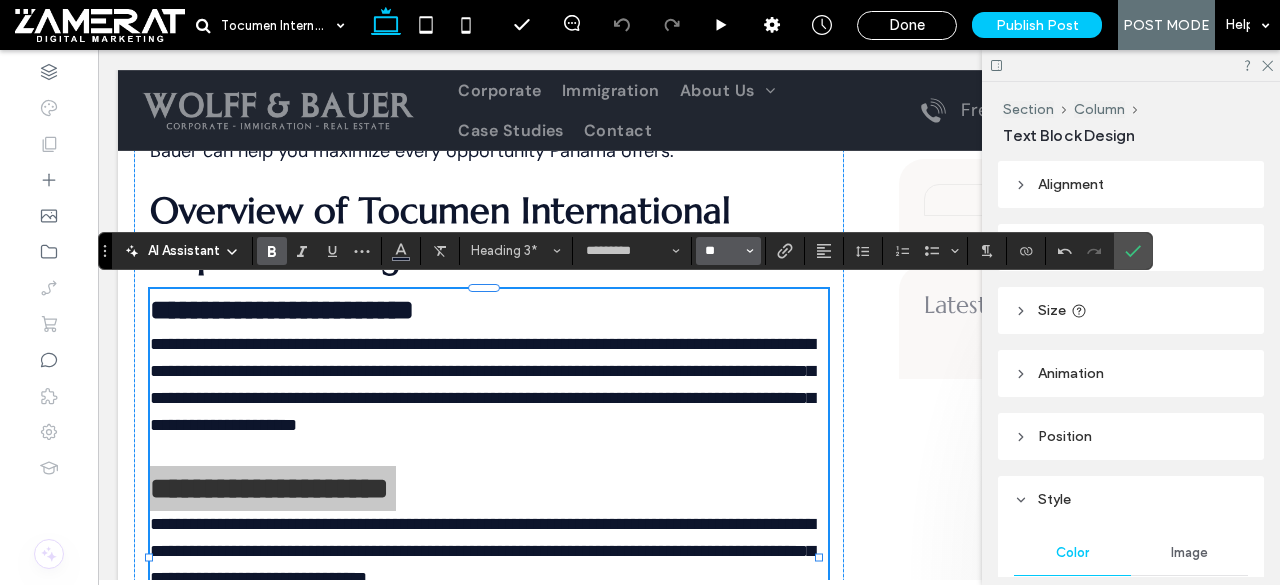 click on "**" at bounding box center (722, 251) 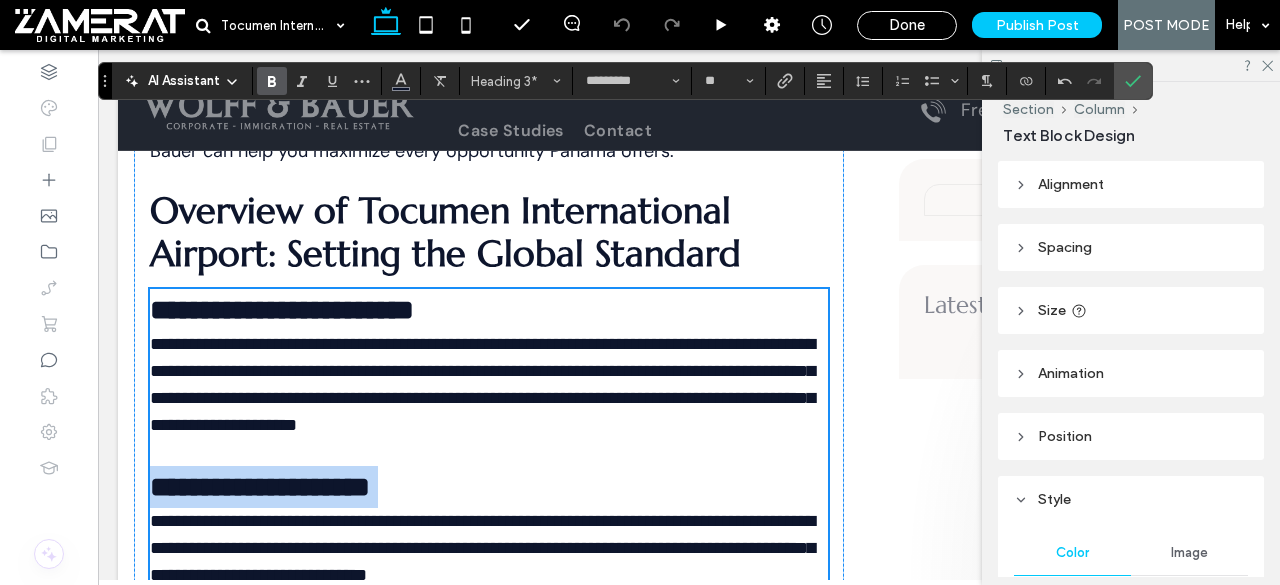 scroll, scrollTop: 1962, scrollLeft: 0, axis: vertical 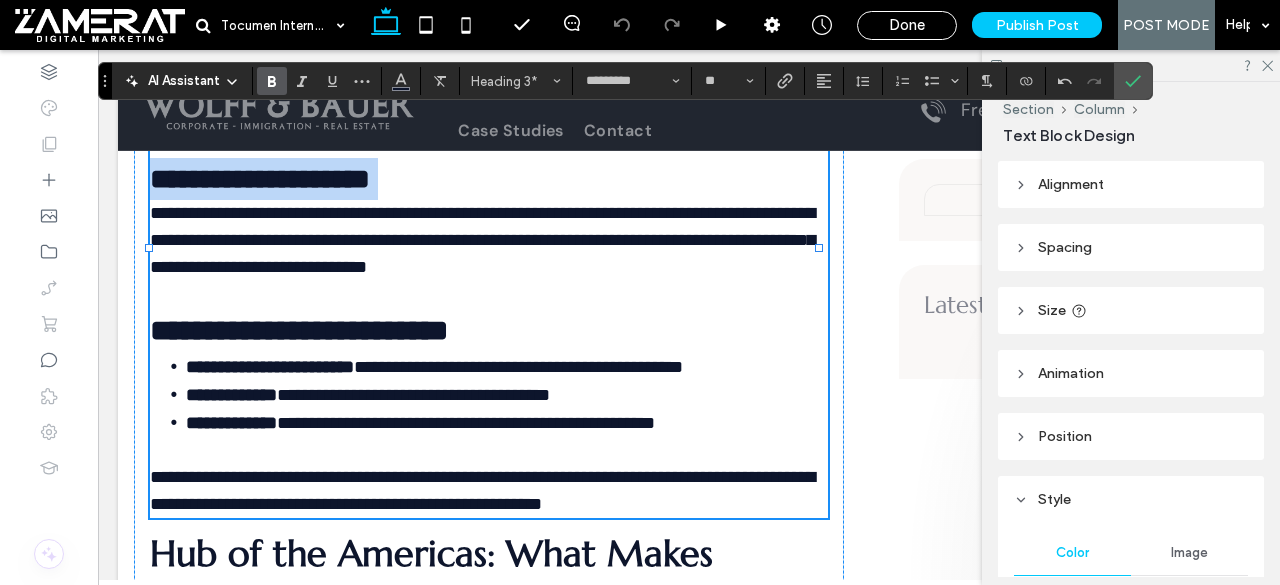 click on "**********" at bounding box center (299, 330) 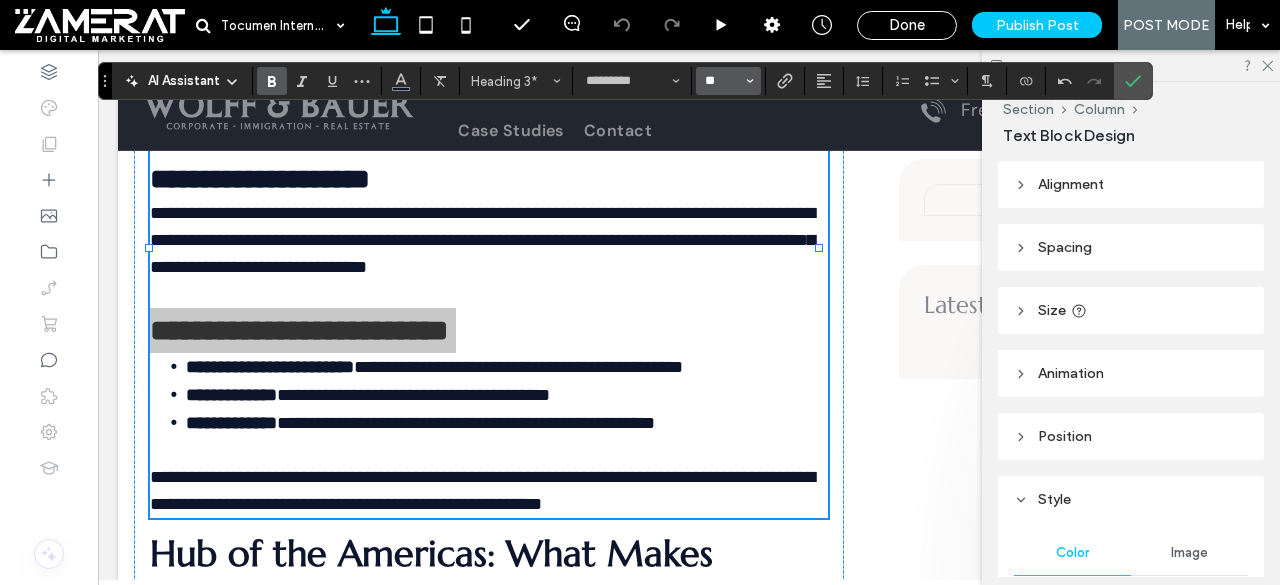 click on "**" at bounding box center (722, 81) 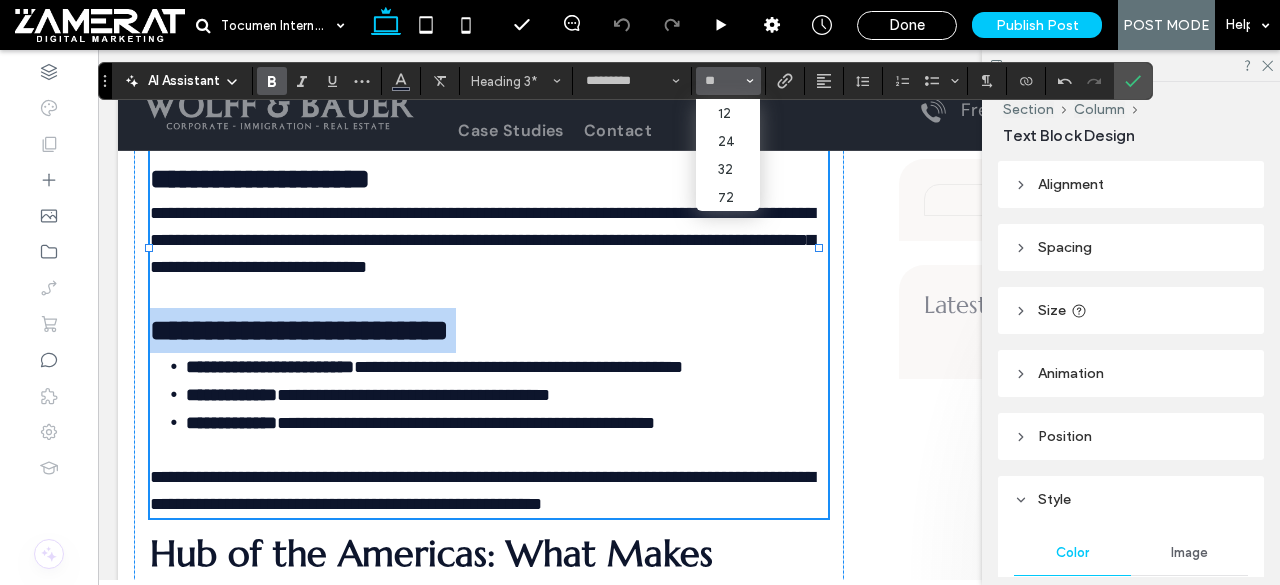 type on "**" 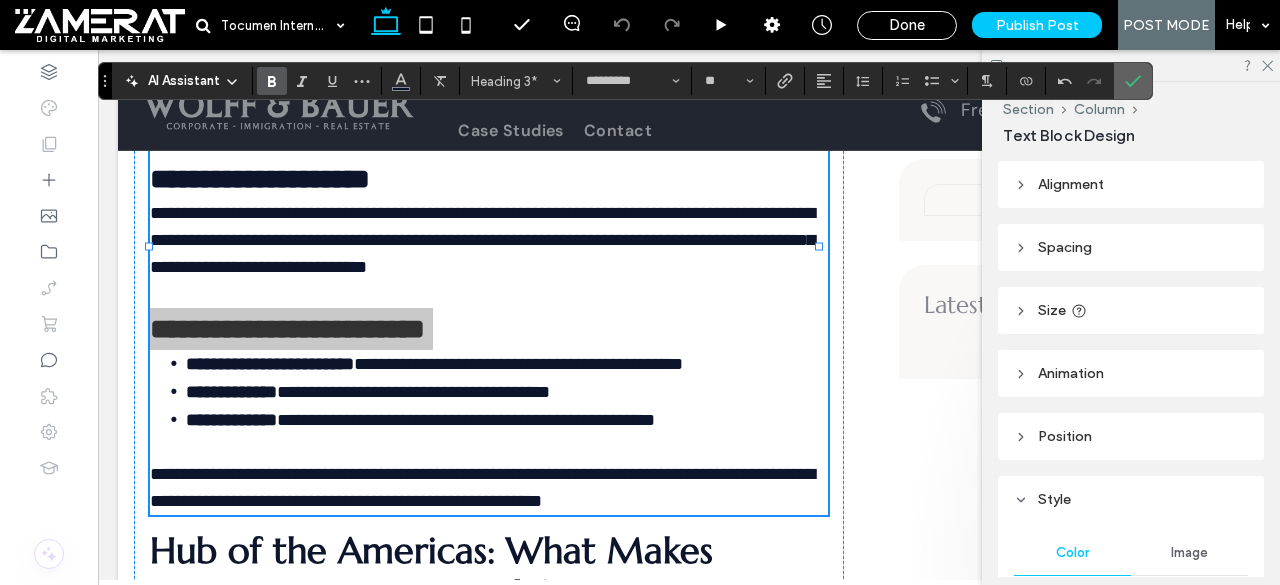 click at bounding box center (1133, 81) 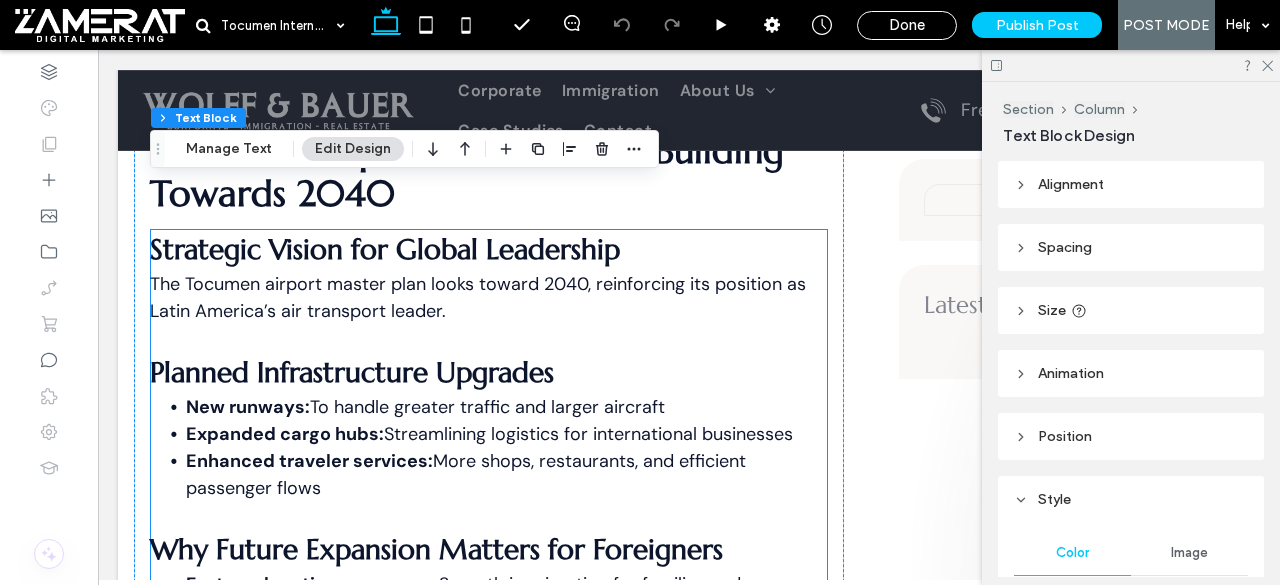scroll, scrollTop: 4442, scrollLeft: 0, axis: vertical 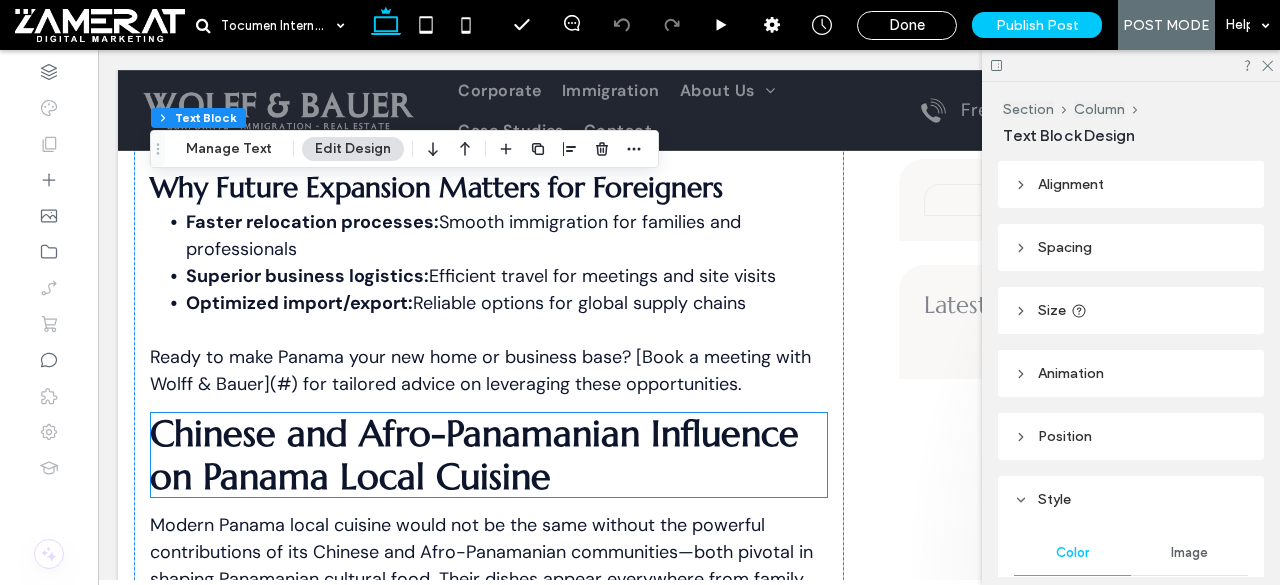 click on "Chinese and Afro-Panamanian Influence on Panama Local Cuisine" at bounding box center [474, 455] 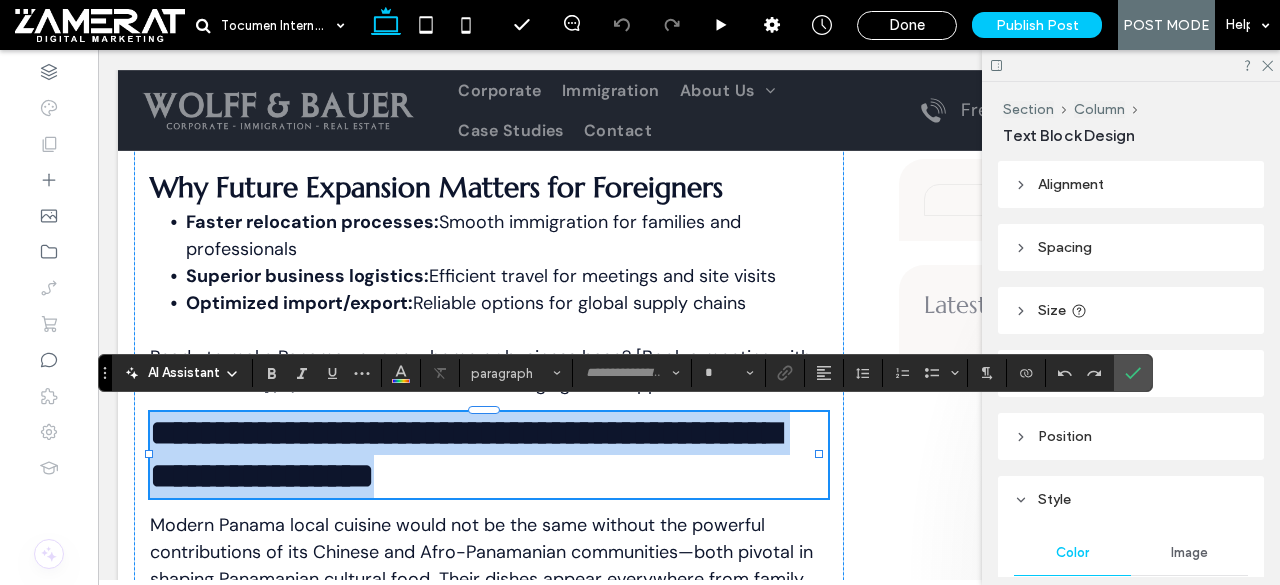 type on "*********" 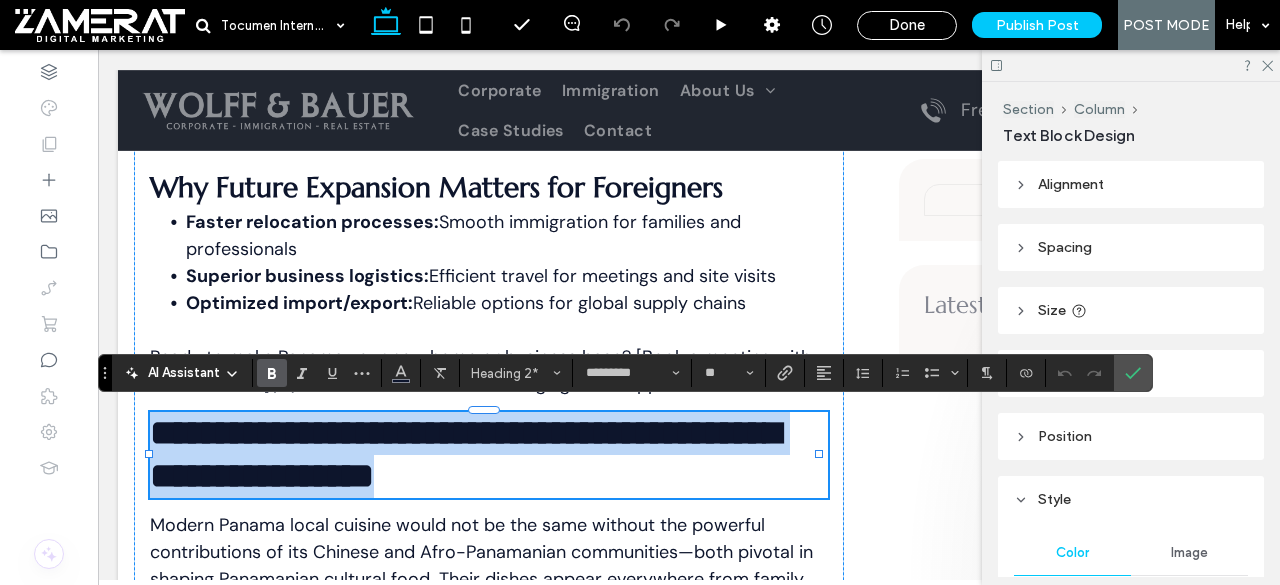 click on "**********" at bounding box center (489, 455) 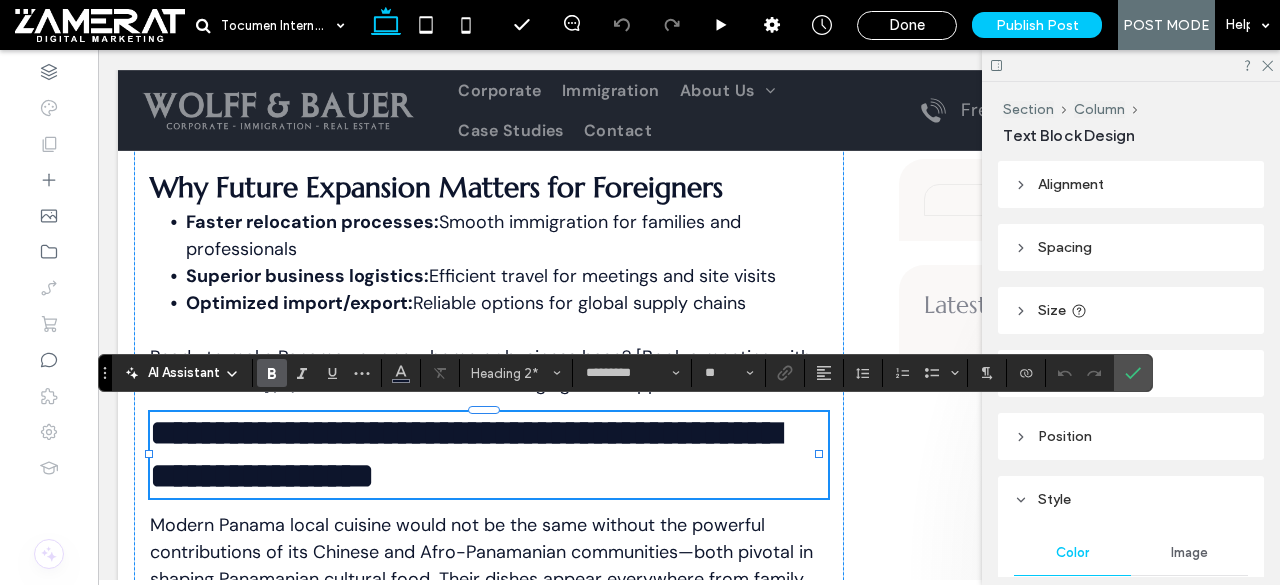 scroll, scrollTop: 0, scrollLeft: 0, axis: both 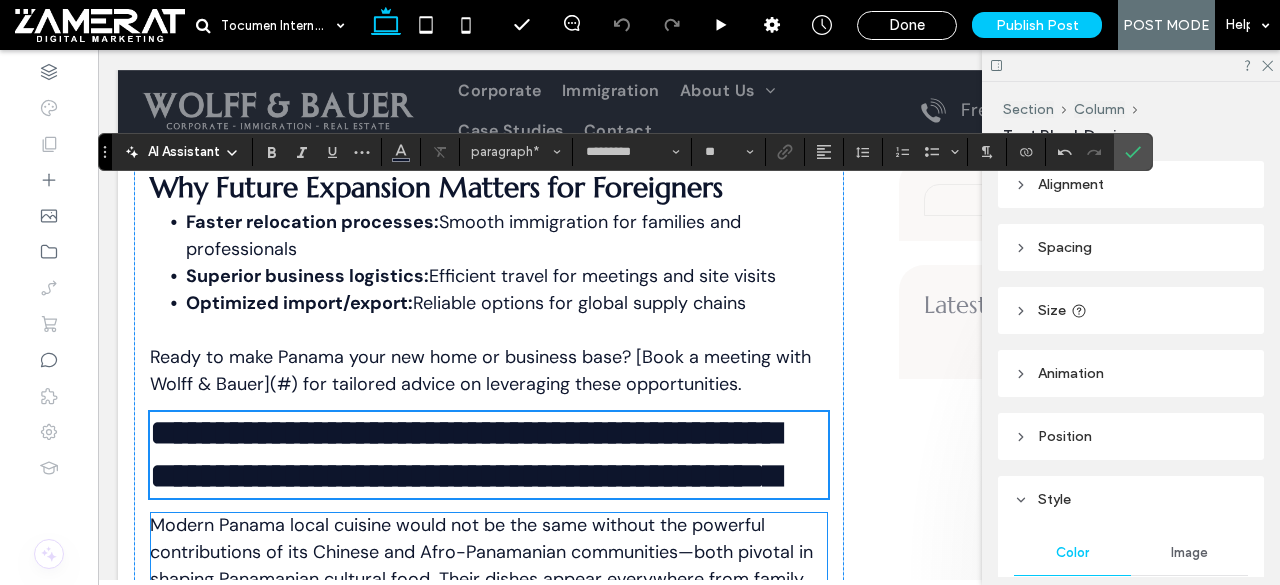type on "*******" 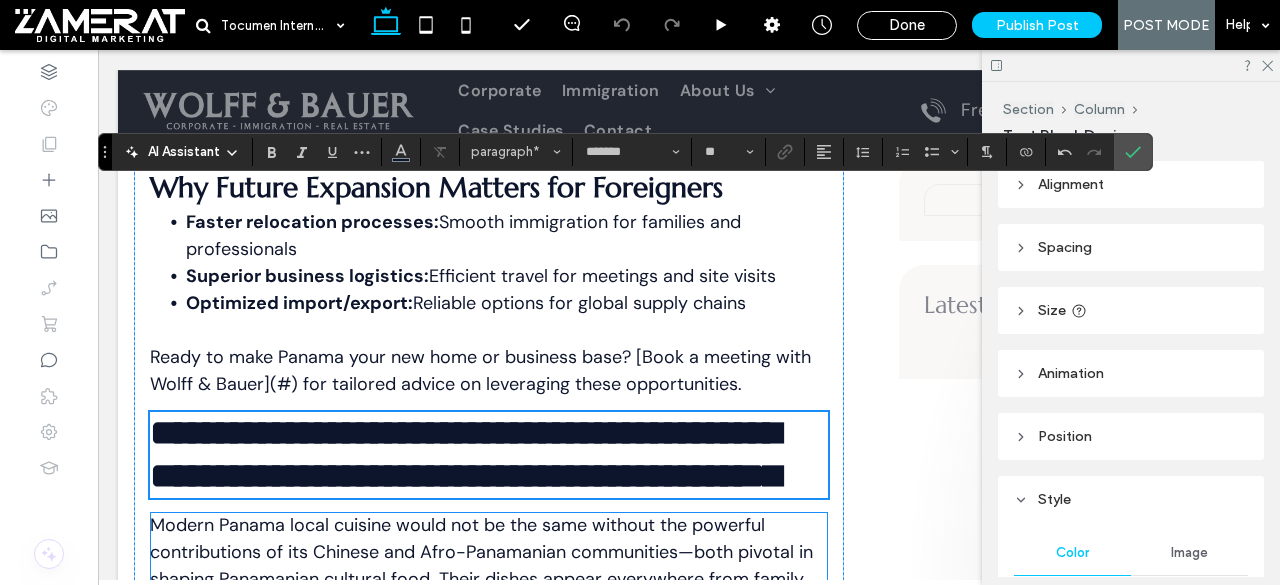 scroll, scrollTop: 0, scrollLeft: 0, axis: both 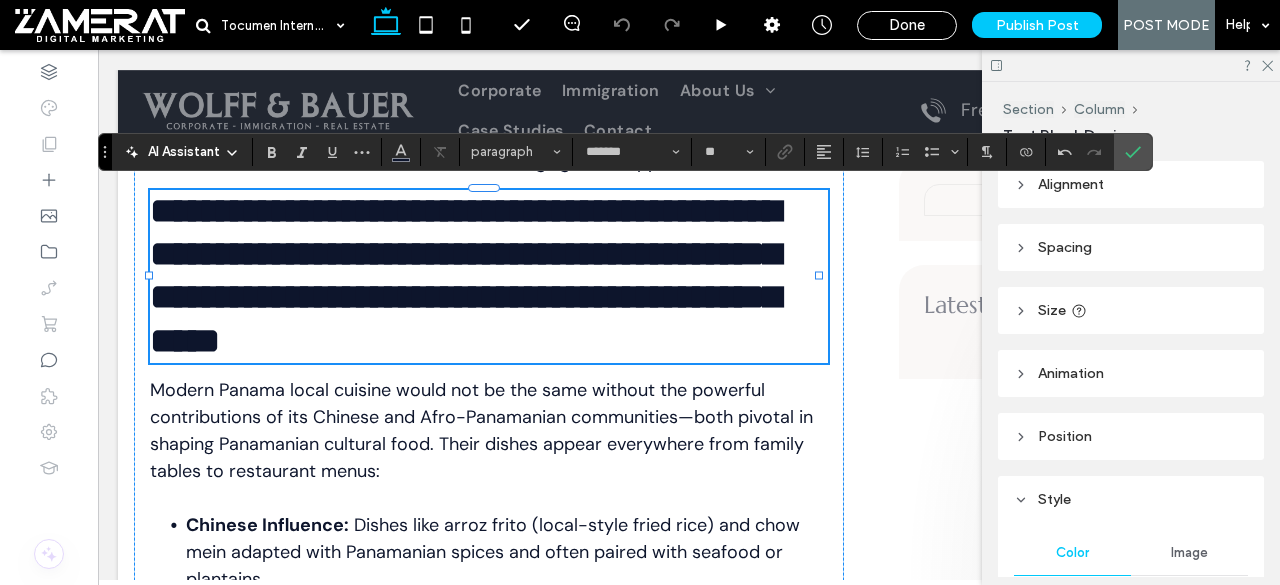 type on "*********" 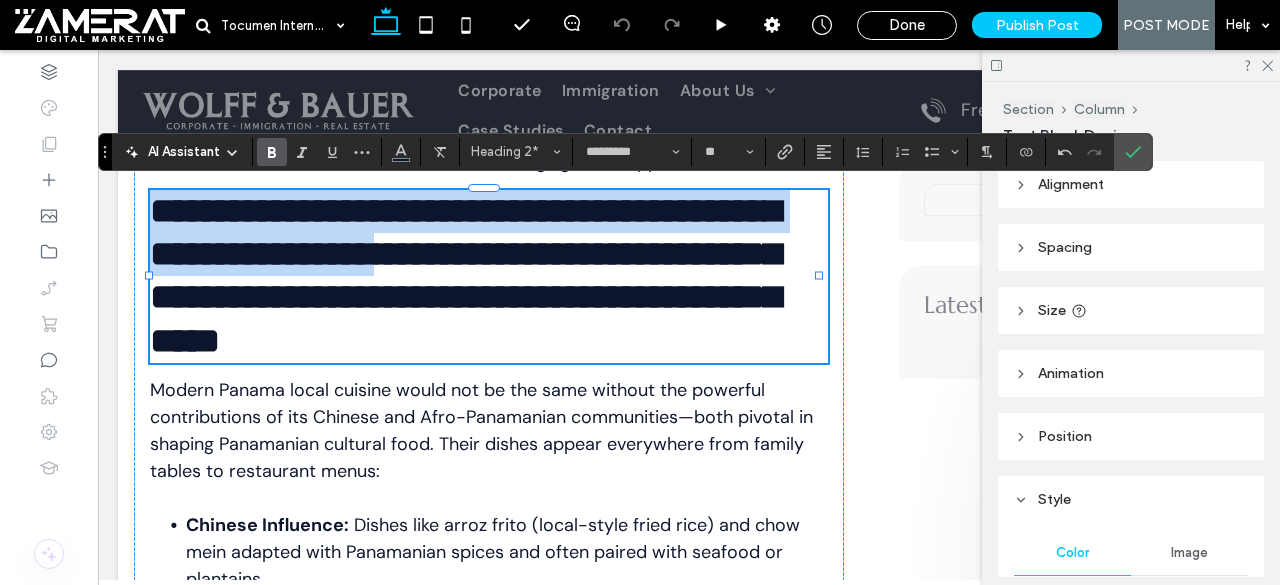 scroll, scrollTop: 0, scrollLeft: 0, axis: both 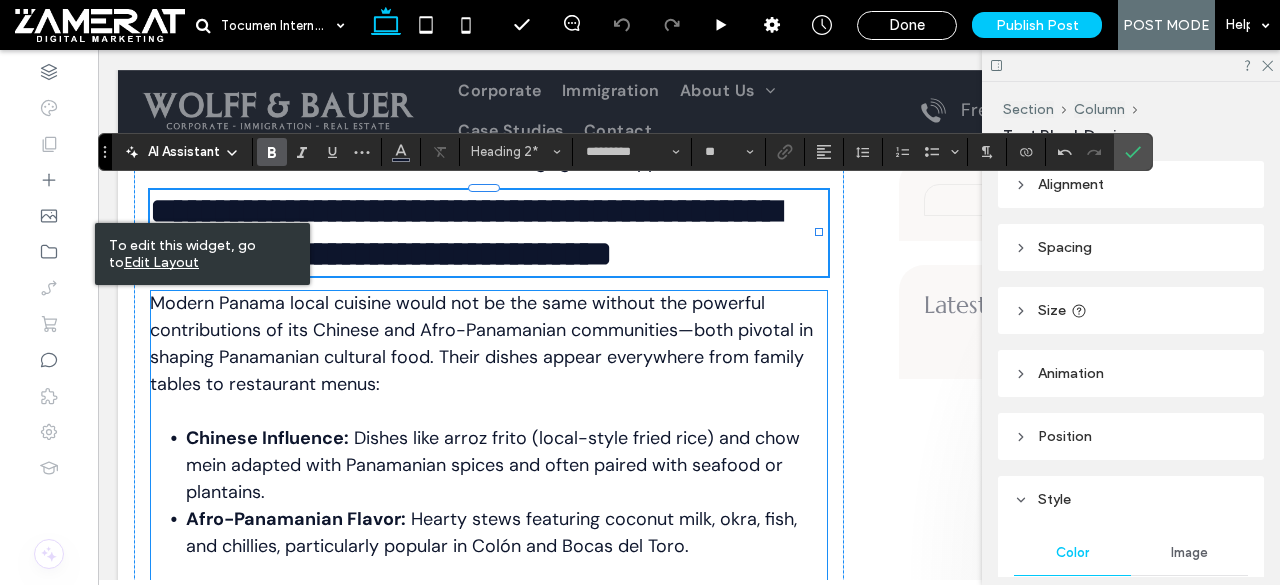 click on "Modern Panama local cuisine would not be the same without the powerful contributions of its Chinese and Afro-Panamanian communities—both pivotal in shaping Panamanian cultural food. Their dishes appear everywhere from family tables to restaurant menus:" at bounding box center [489, 344] 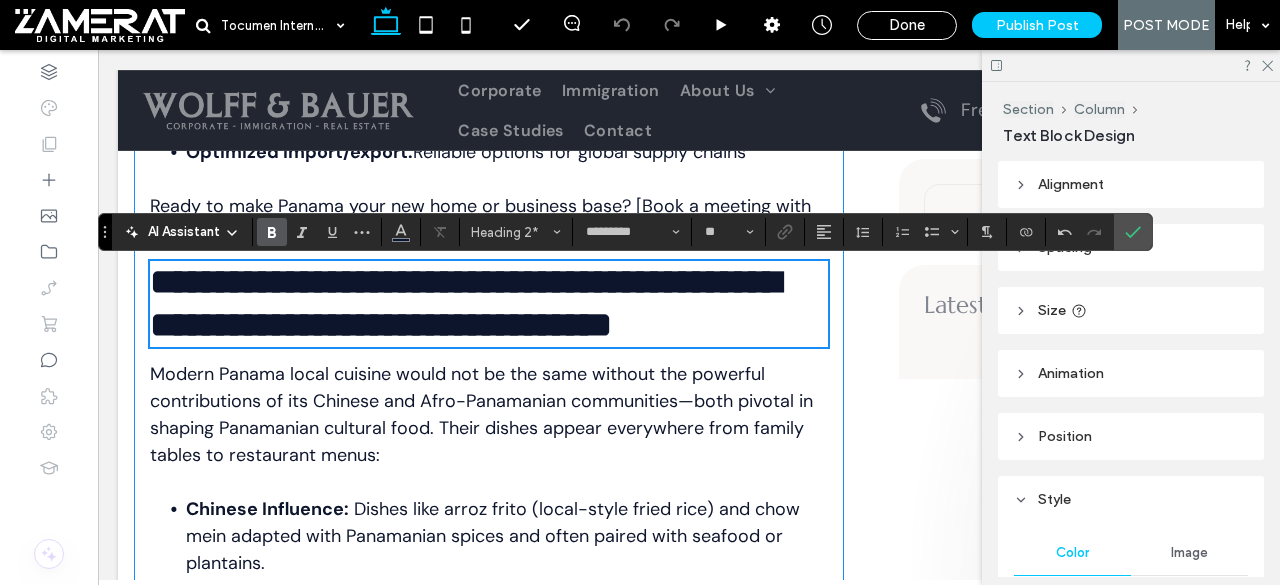 scroll, scrollTop: 4583, scrollLeft: 0, axis: vertical 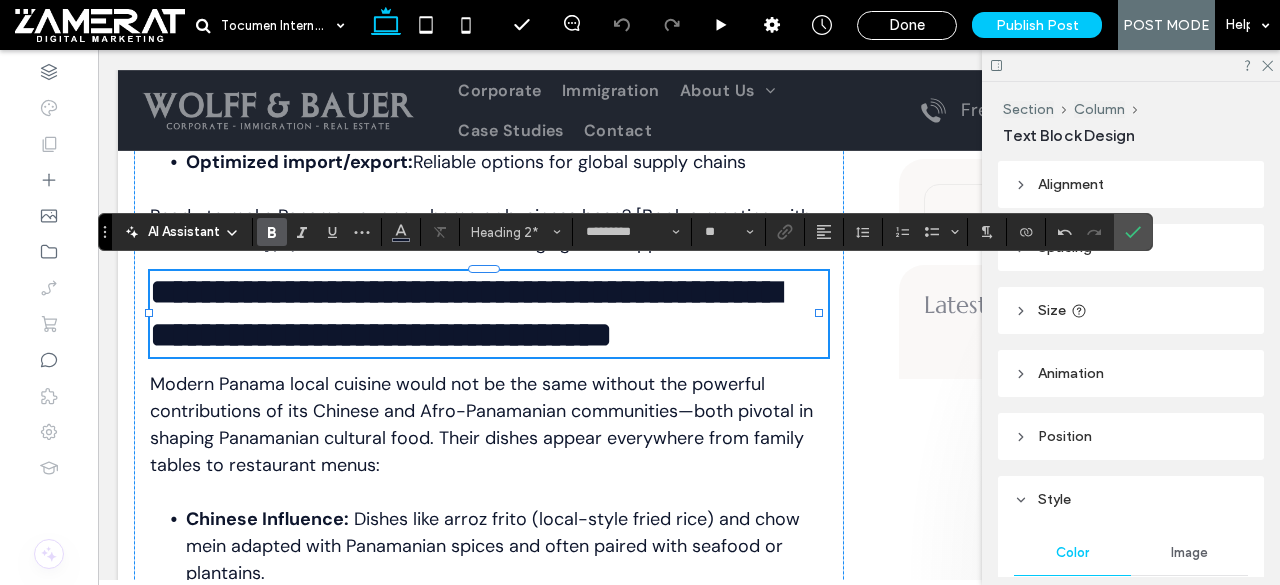 click on "**********" at bounding box center (484, 314) 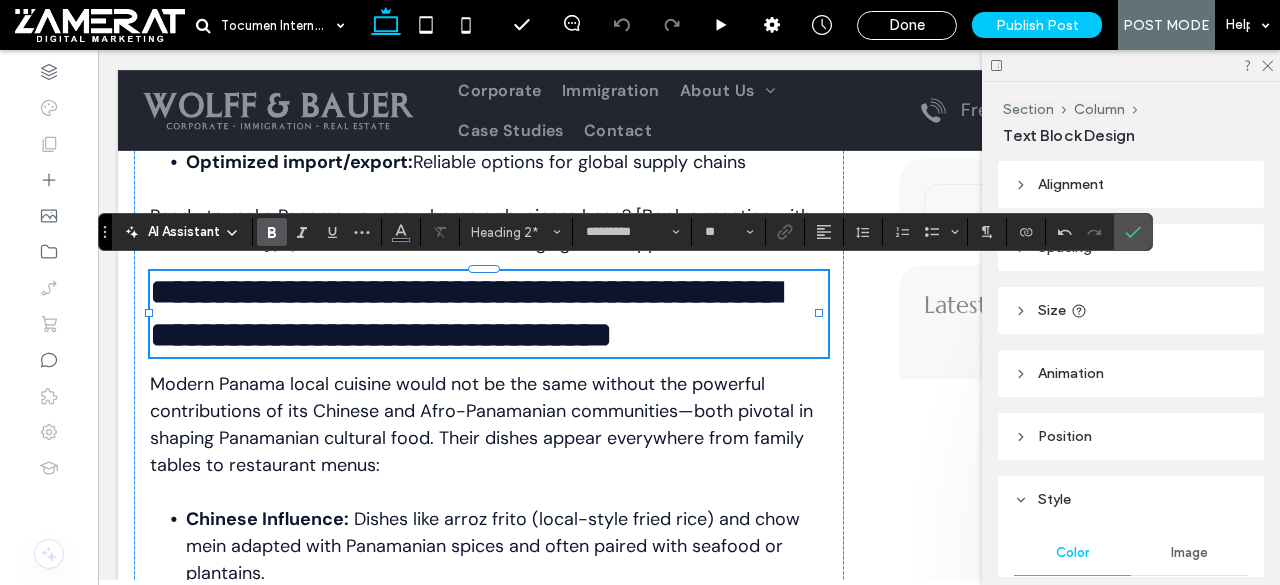 scroll, scrollTop: 0, scrollLeft: 0, axis: both 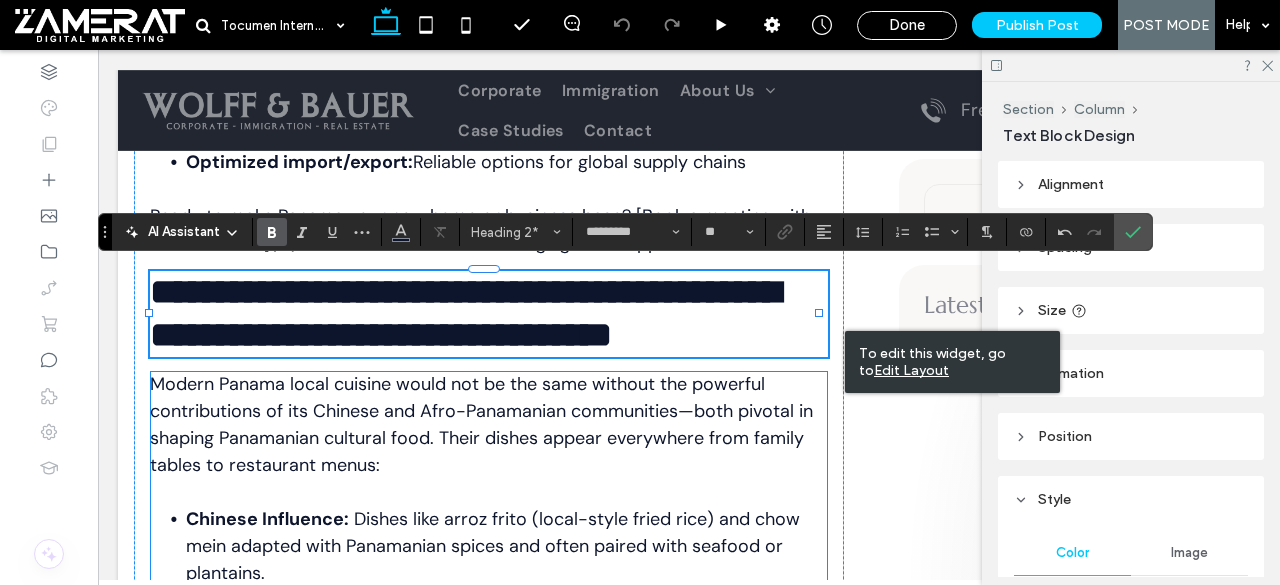 click on "Modern Panama local cuisine would not be the same without the powerful contributions of its Chinese and Afro-Panamanian communities—both pivotal in shaping Panamanian cultural food. Their dishes appear everywhere from family tables to restaurant menus:" at bounding box center (489, 425) 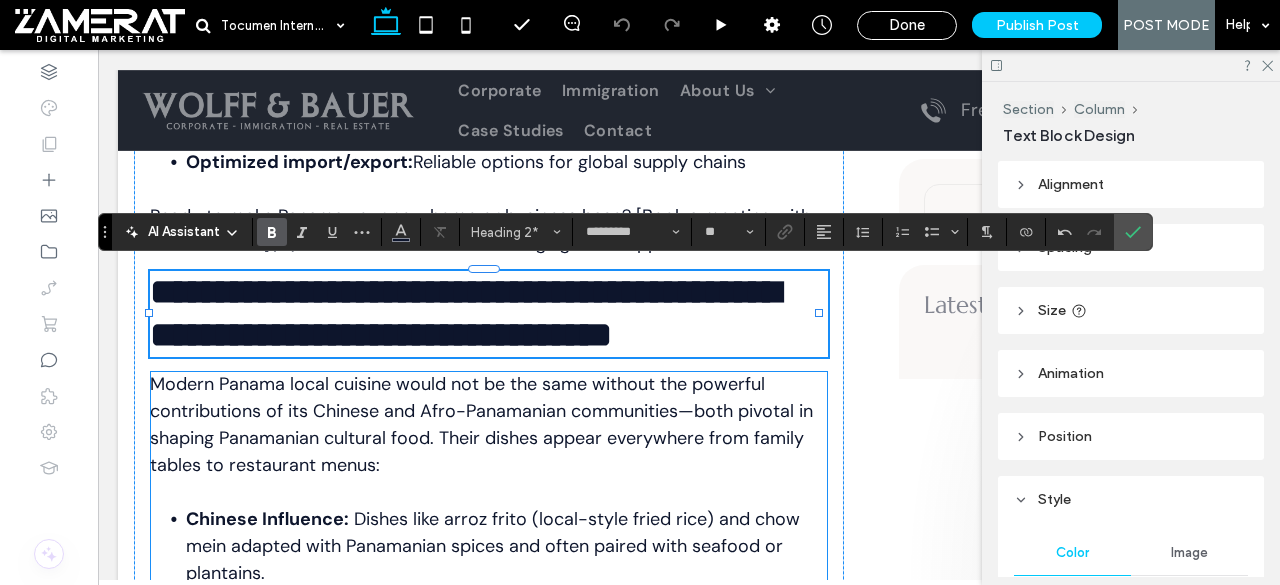 click on "Modern Panama local cuisine would not be the same without the powerful contributions of its Chinese and Afro-Panamanian communities—both pivotal in shaping Panamanian cultural food. Their dishes appear everywhere from family tables to restaurant menus:" at bounding box center [489, 425] 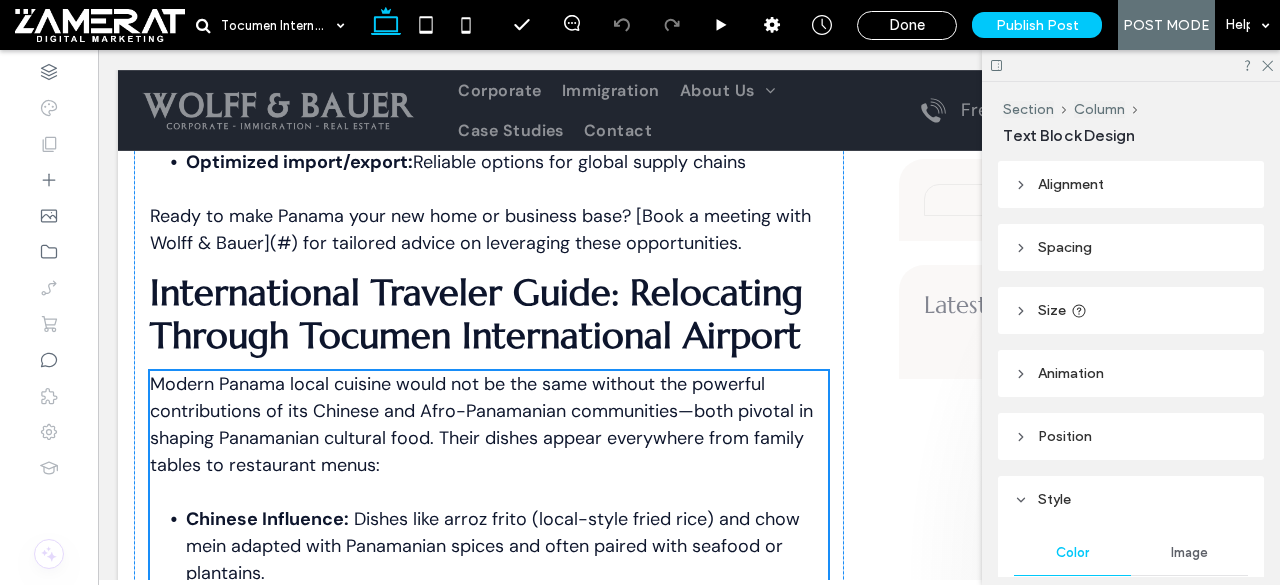 scroll, scrollTop: 4818, scrollLeft: 0, axis: vertical 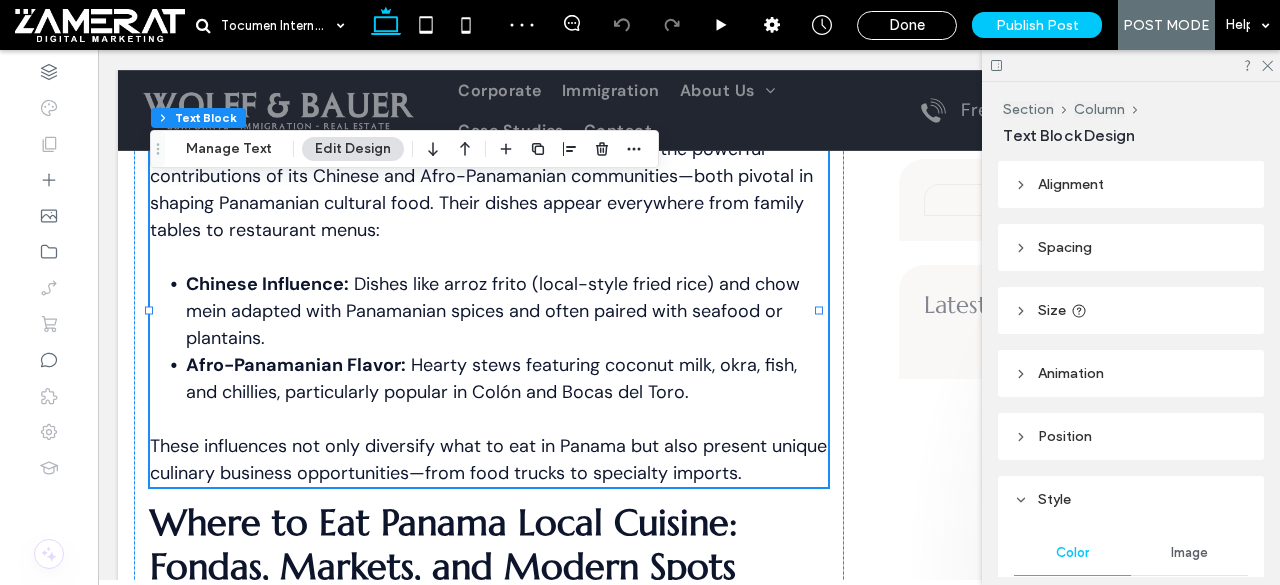 click on "Chinese Influence:   Dishes like arroz frito (local-style fried rice) and chow mein adapted with Panamanian spices and often paired with seafood or plantains." at bounding box center [507, 311] 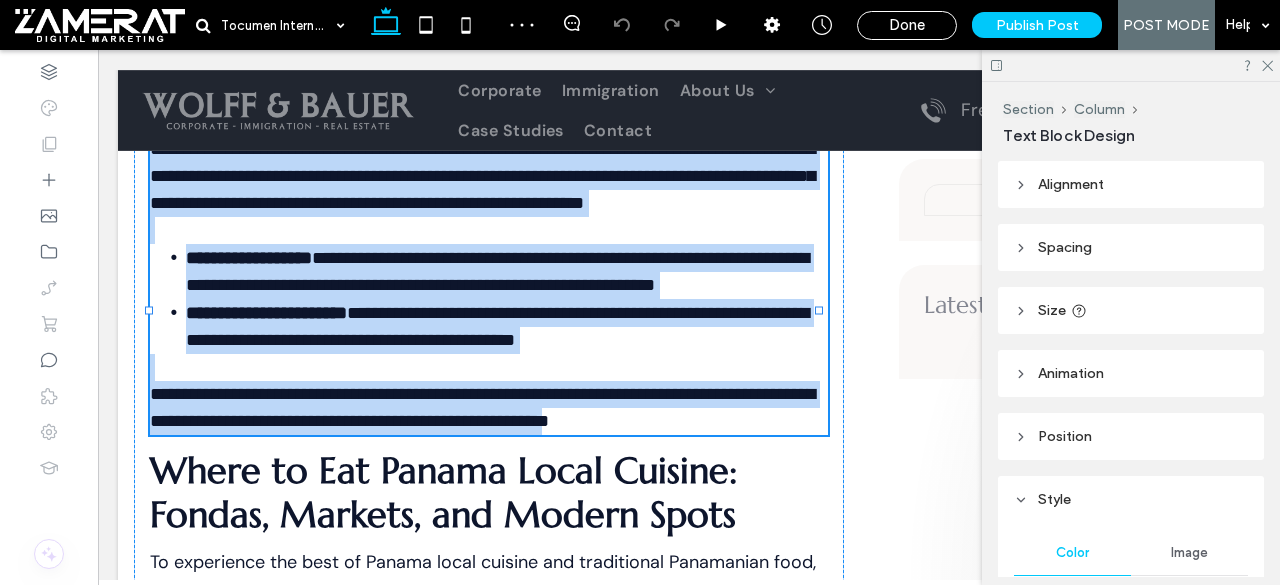 type on "*******" 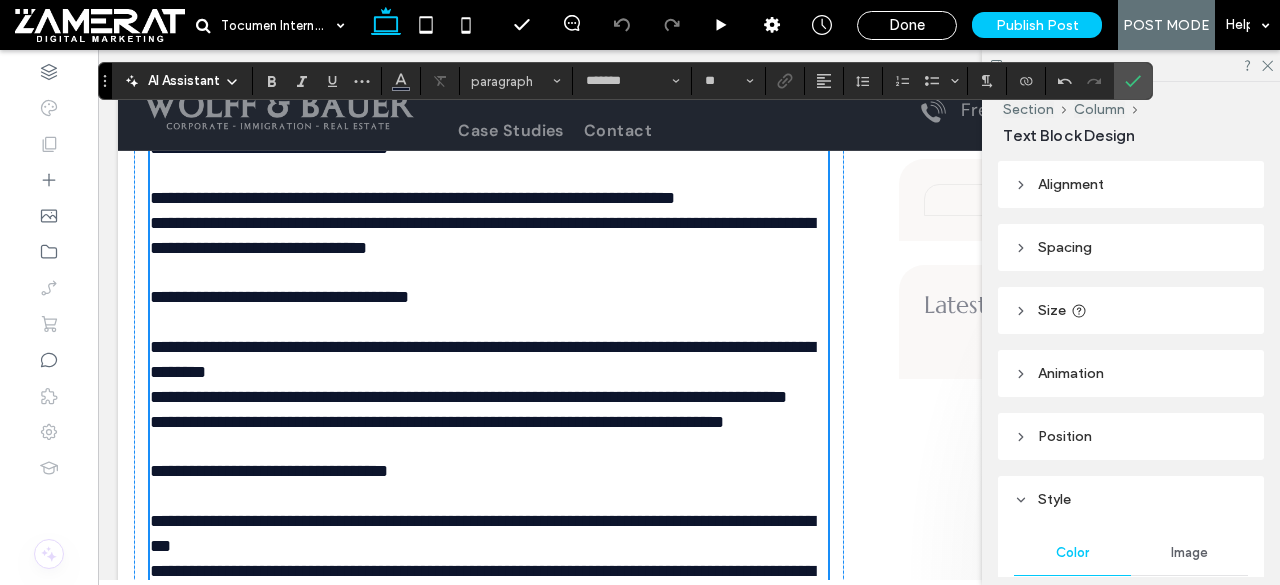scroll, scrollTop: 5237, scrollLeft: 0, axis: vertical 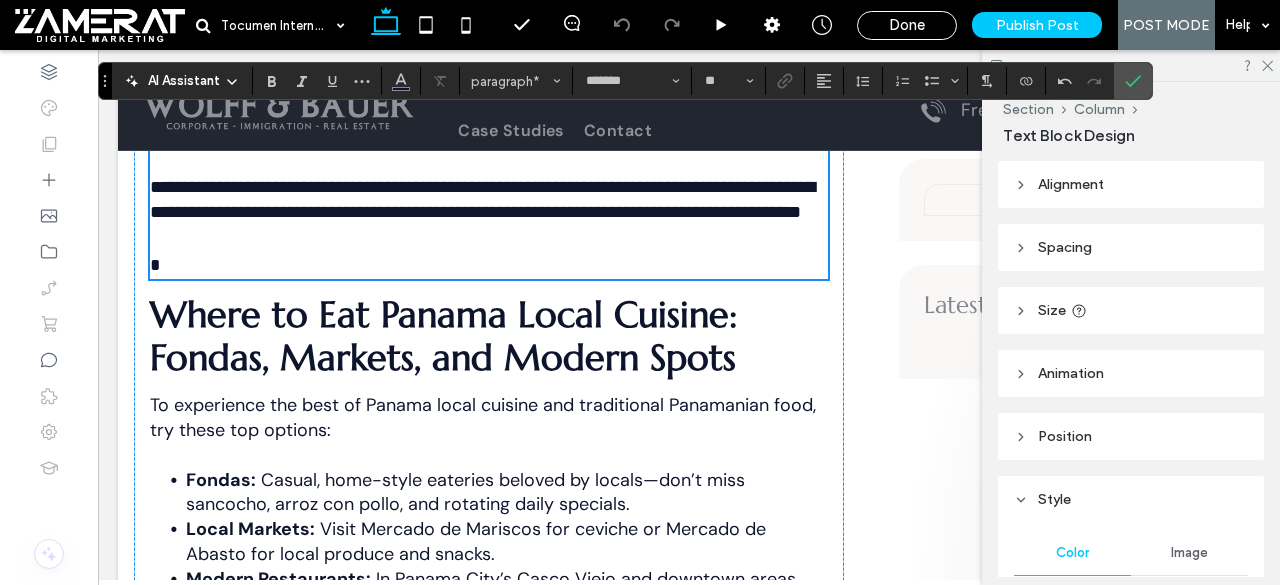 click on "*" at bounding box center (489, 252) 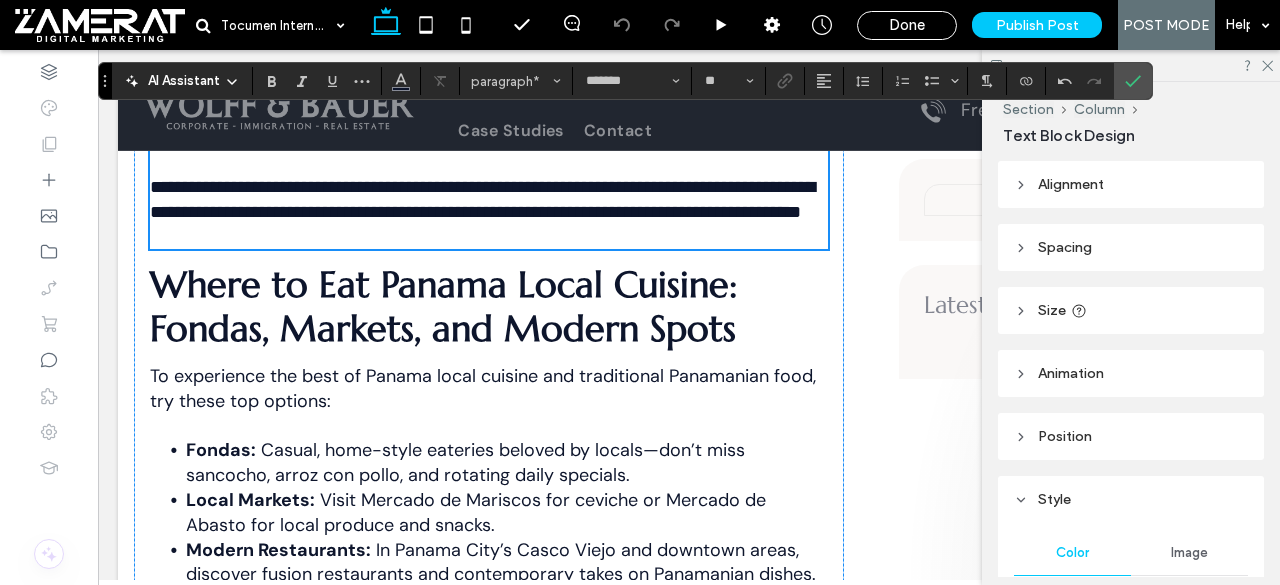 click on "**********" at bounding box center [489, 199] 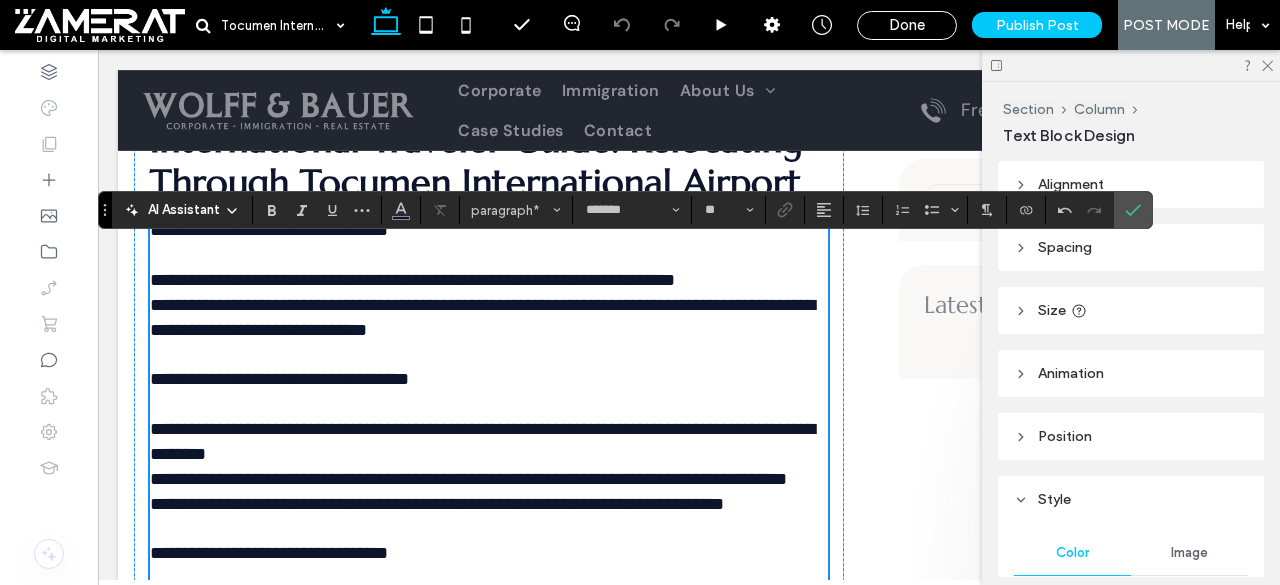scroll, scrollTop: 4706, scrollLeft: 0, axis: vertical 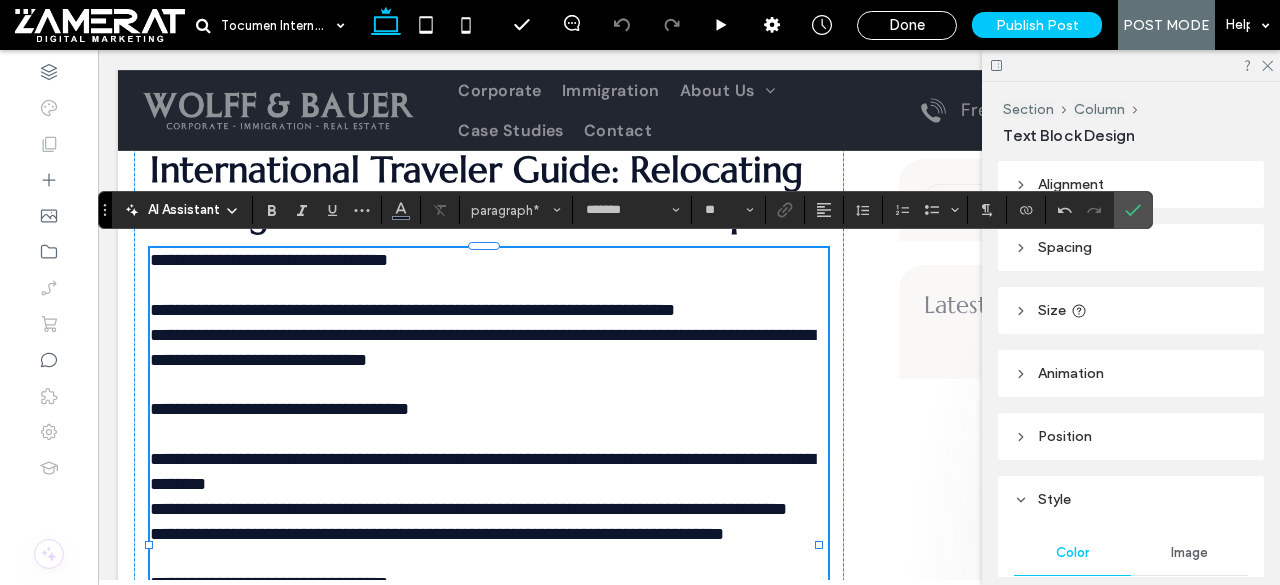 click on "**********" at bounding box center [269, 260] 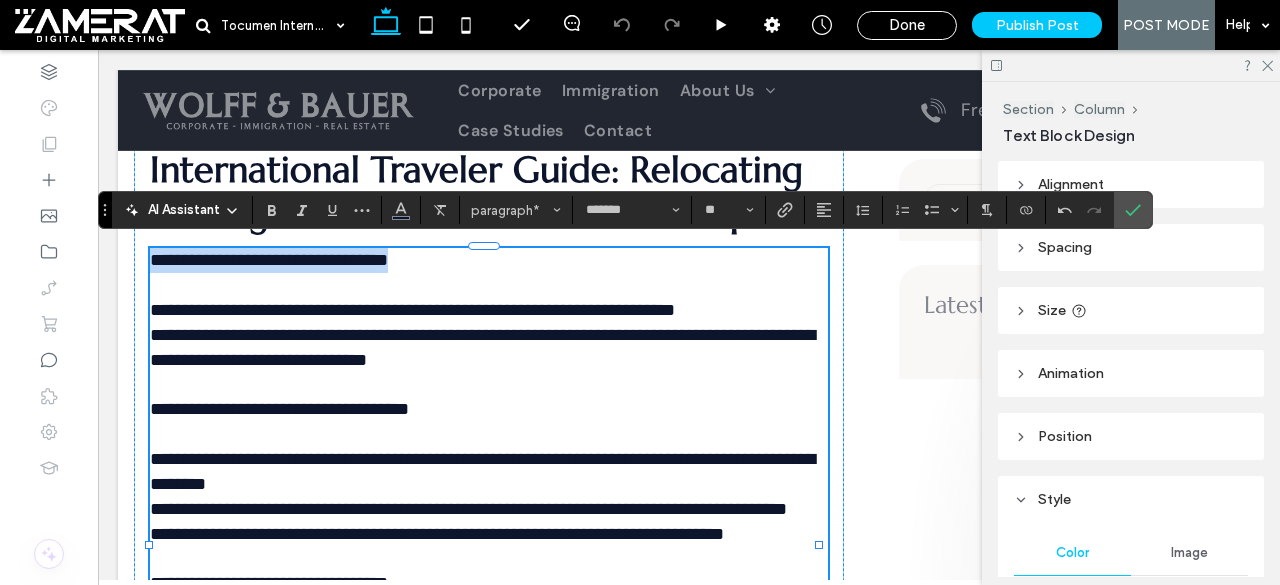 click on "**********" at bounding box center (269, 260) 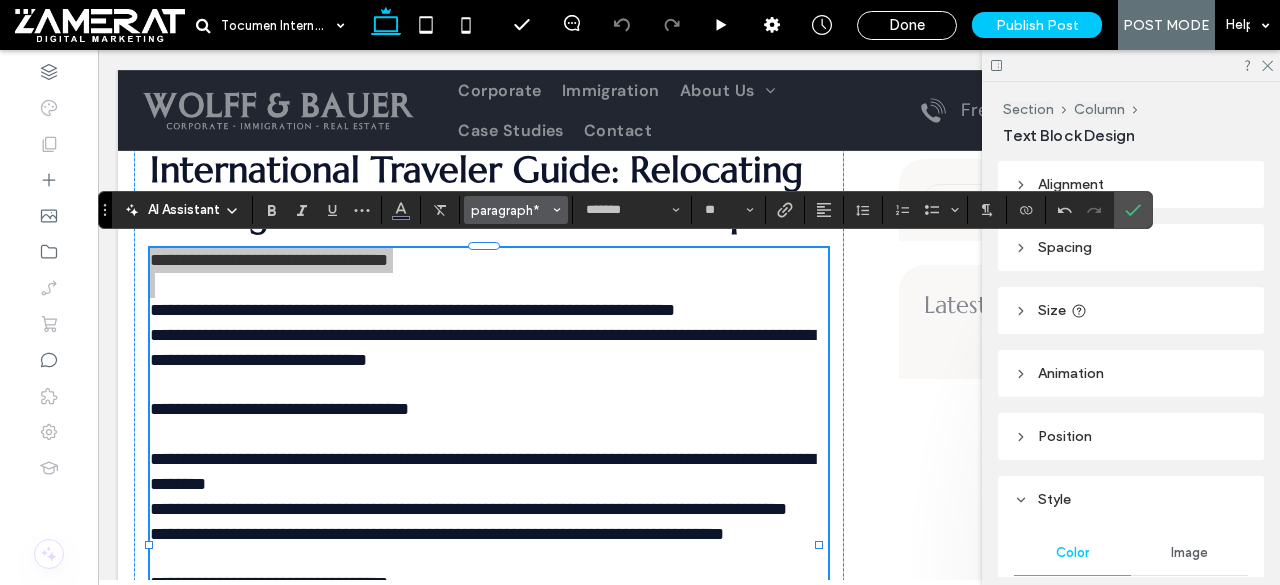click on "paragraph*" at bounding box center [510, 210] 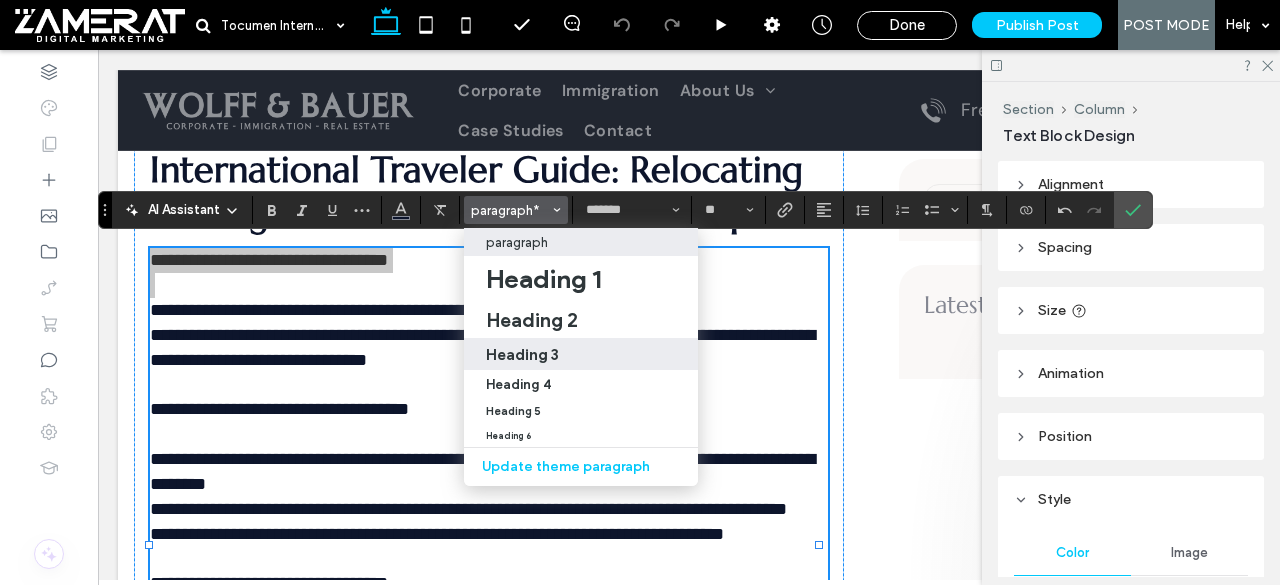 click on "Heading 3" at bounding box center [522, 354] 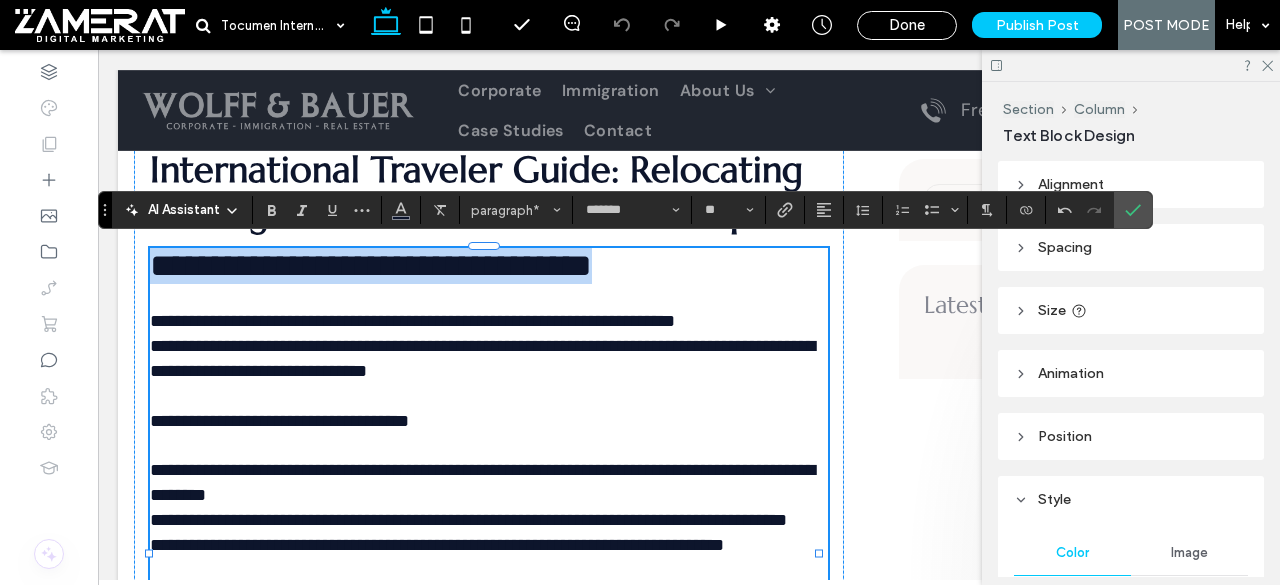 type 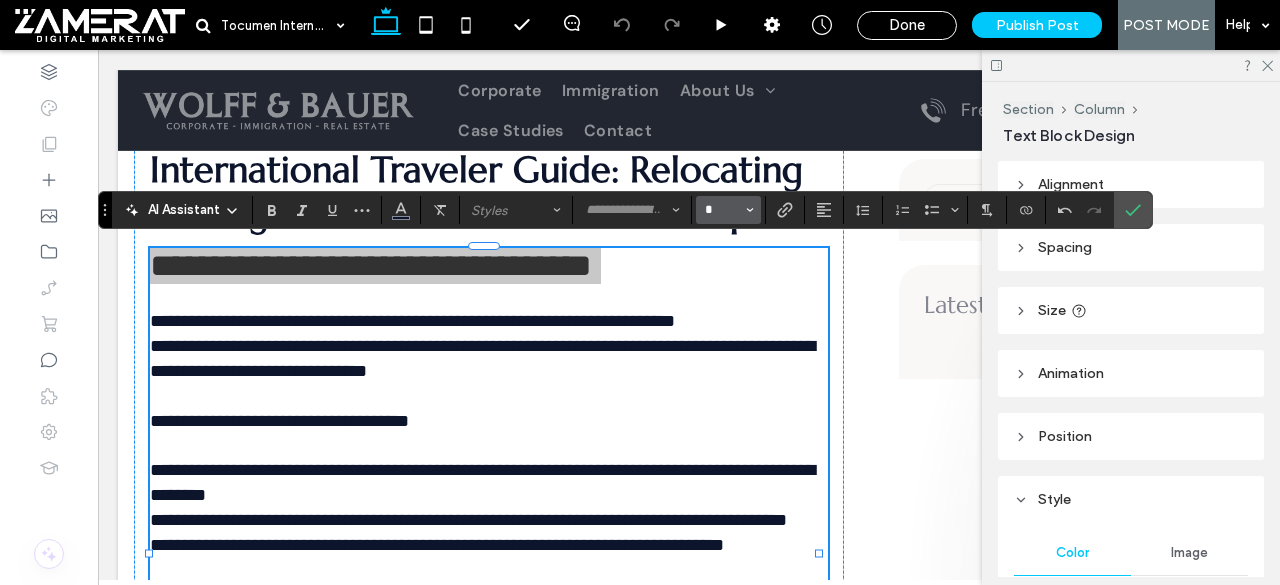 click on "*" at bounding box center (722, 210) 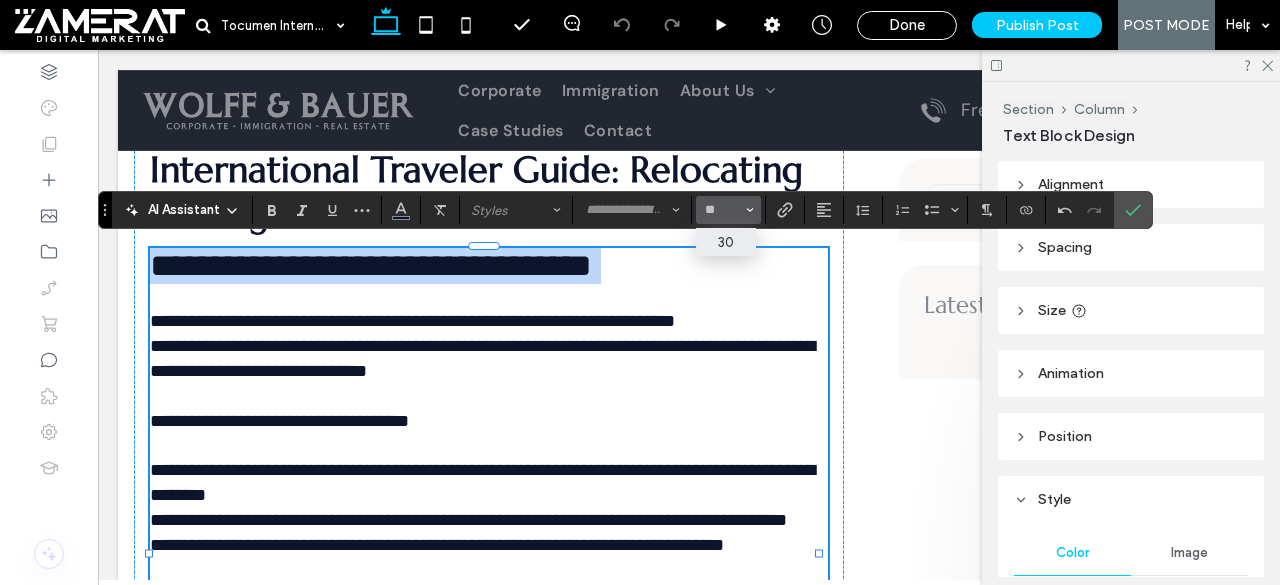 type on "*" 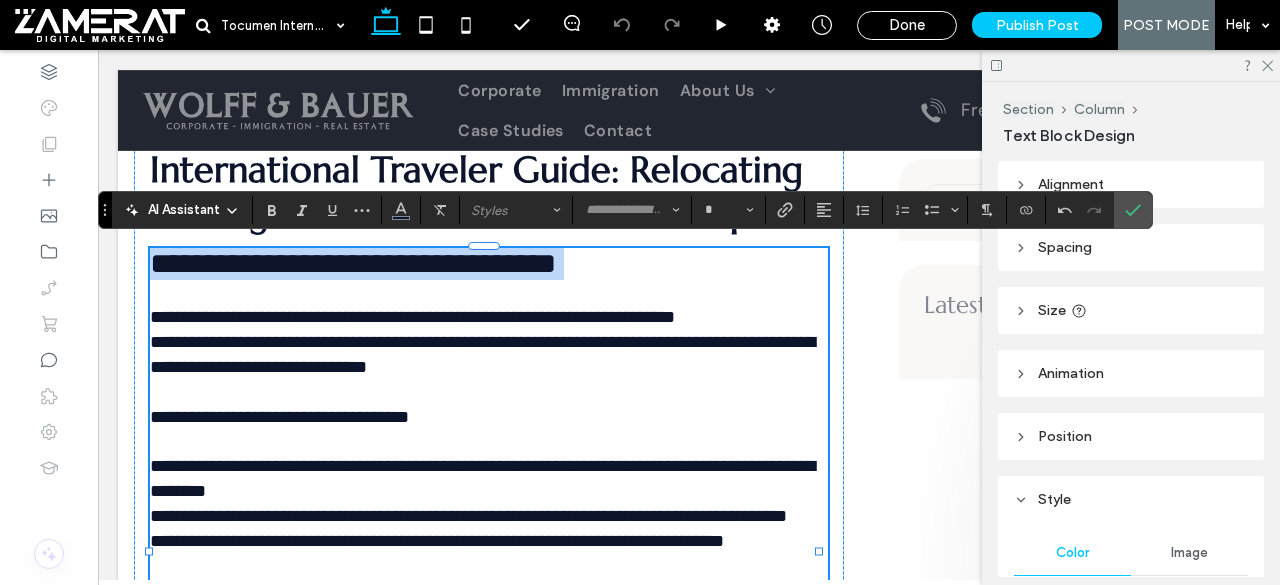 click on "**********" at bounding box center (353, 263) 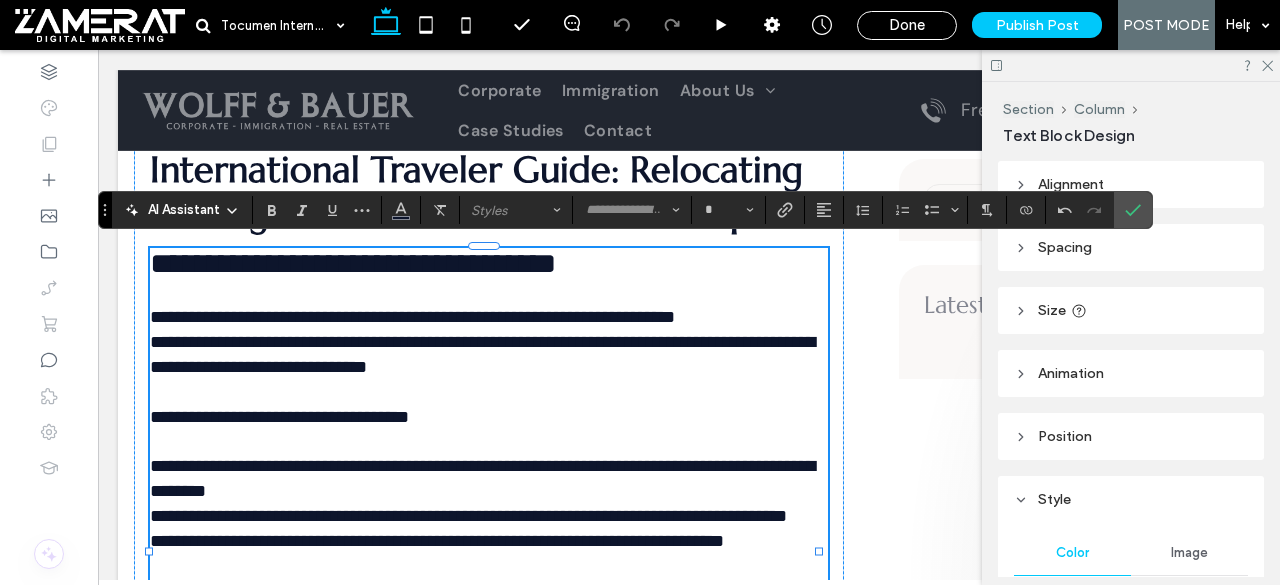 type on "*********" 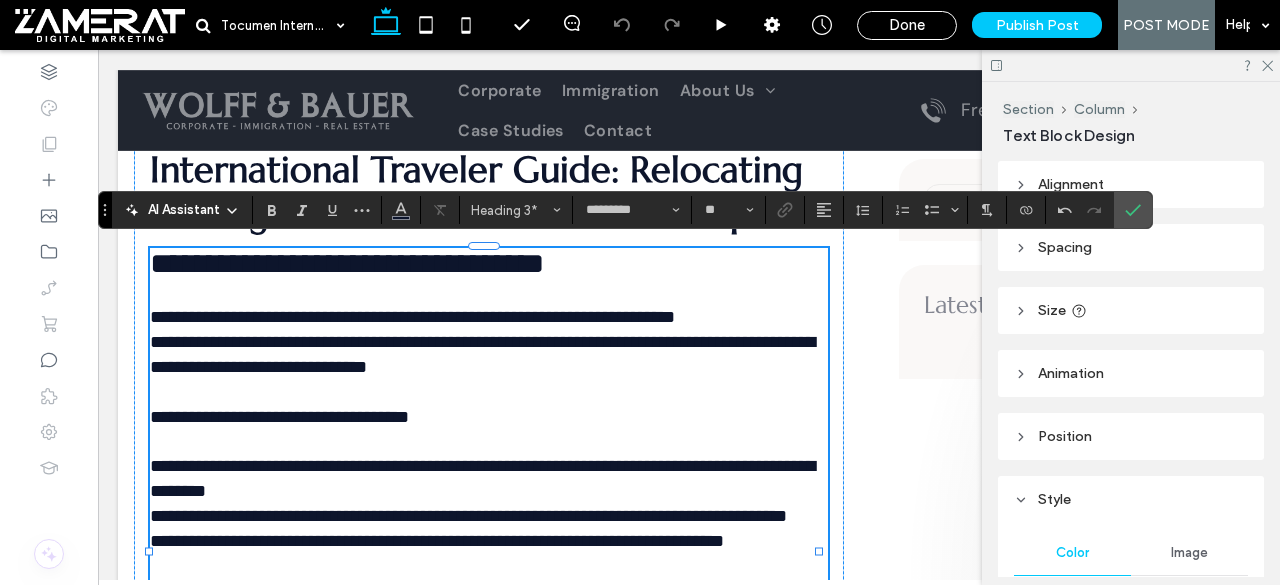 type 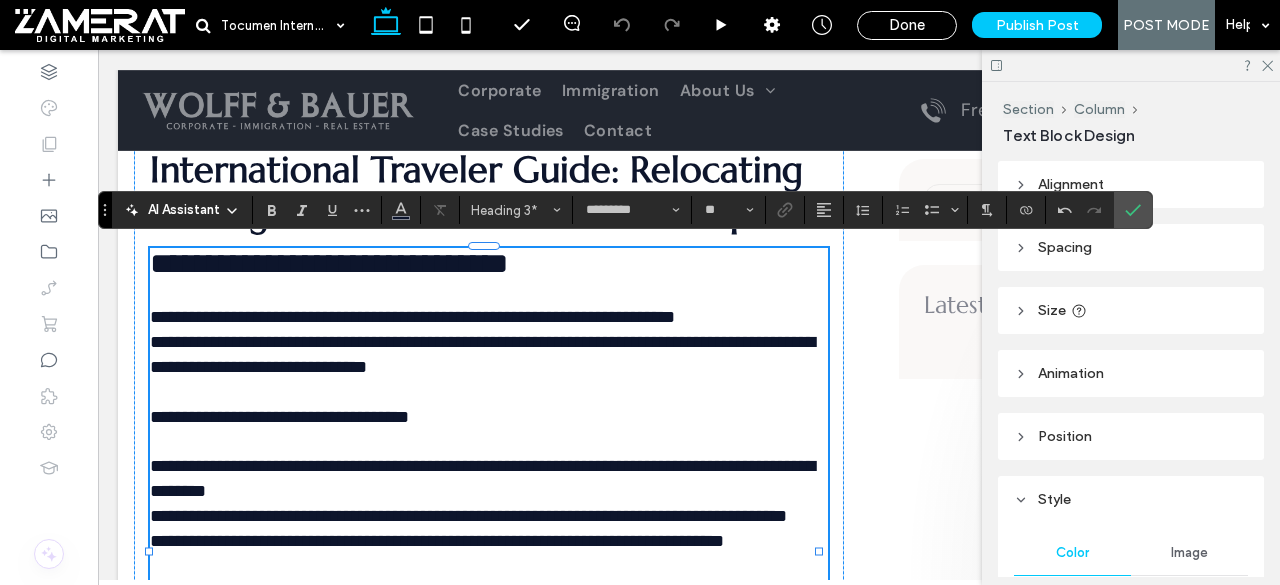 click on "**********" at bounding box center (329, 263) 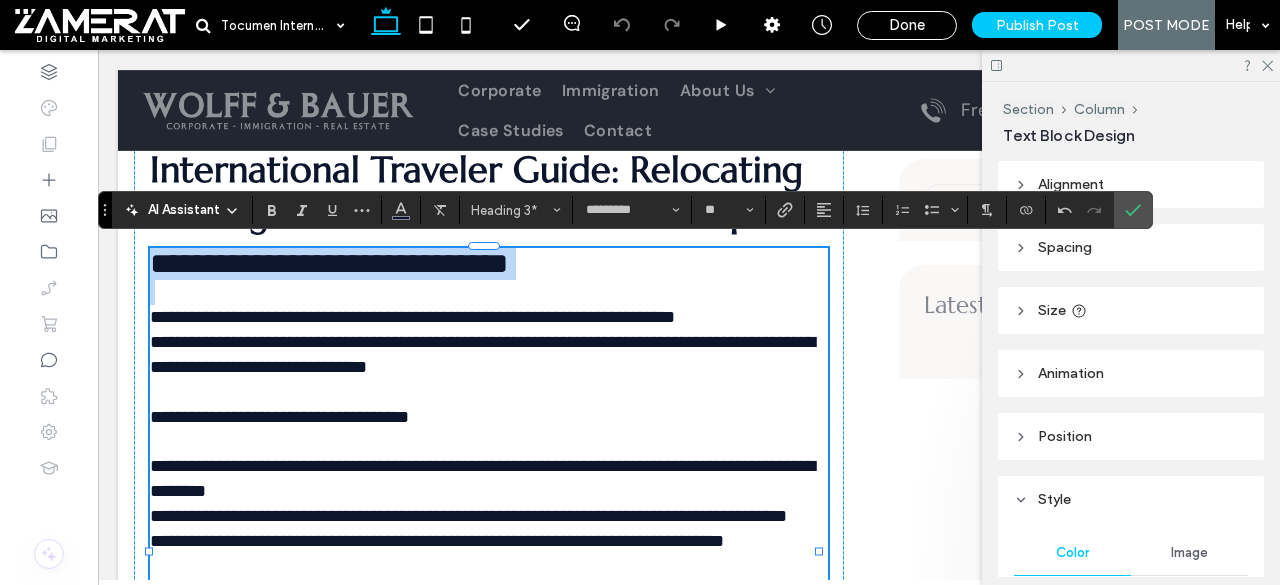 click on "**********" at bounding box center (329, 263) 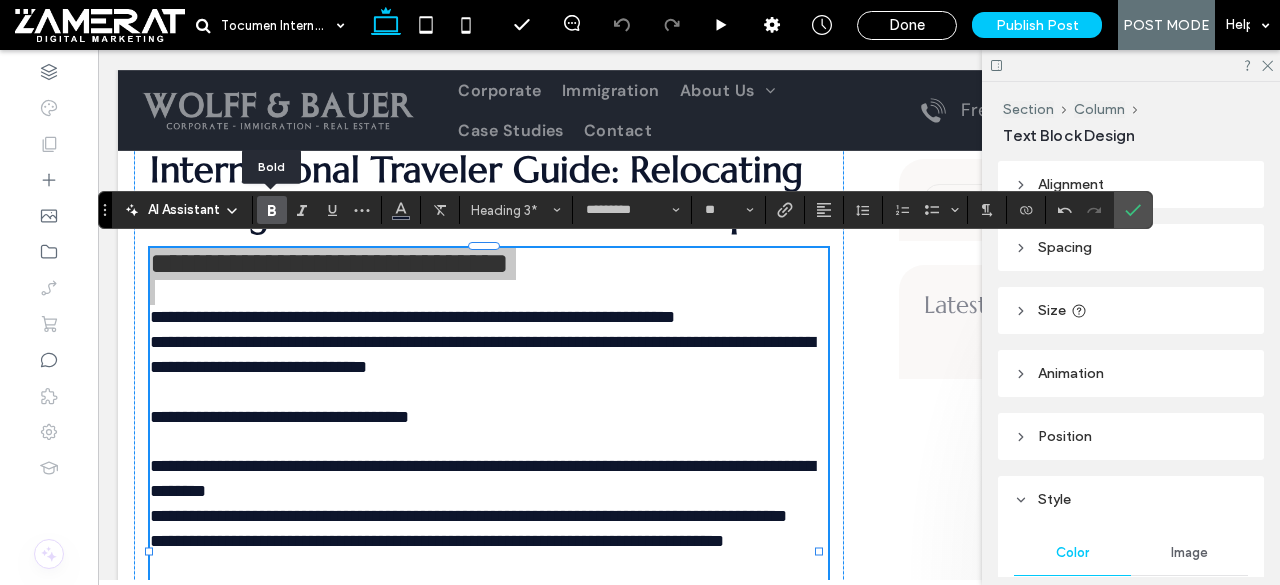 click 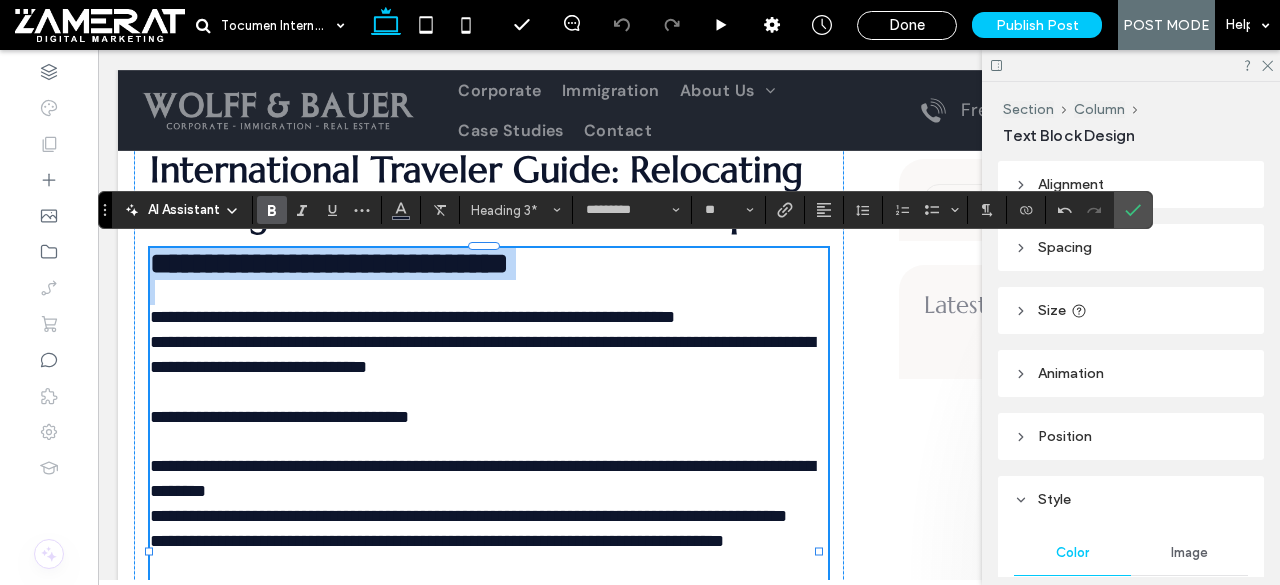 type on "*******" 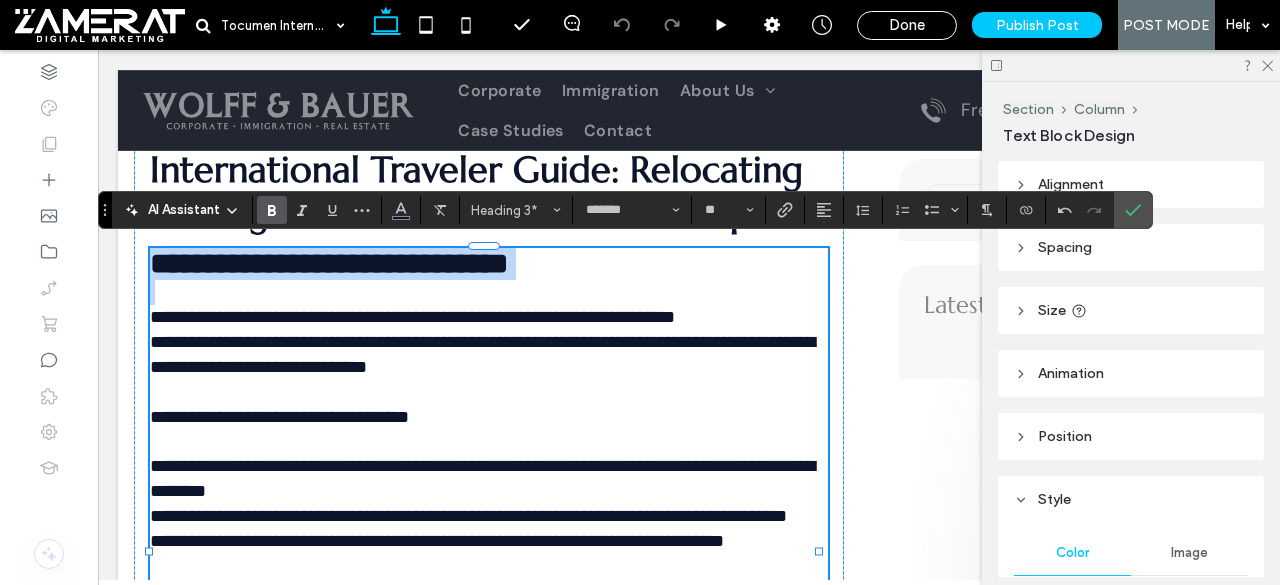 click on "**********" at bounding box center (412, 317) 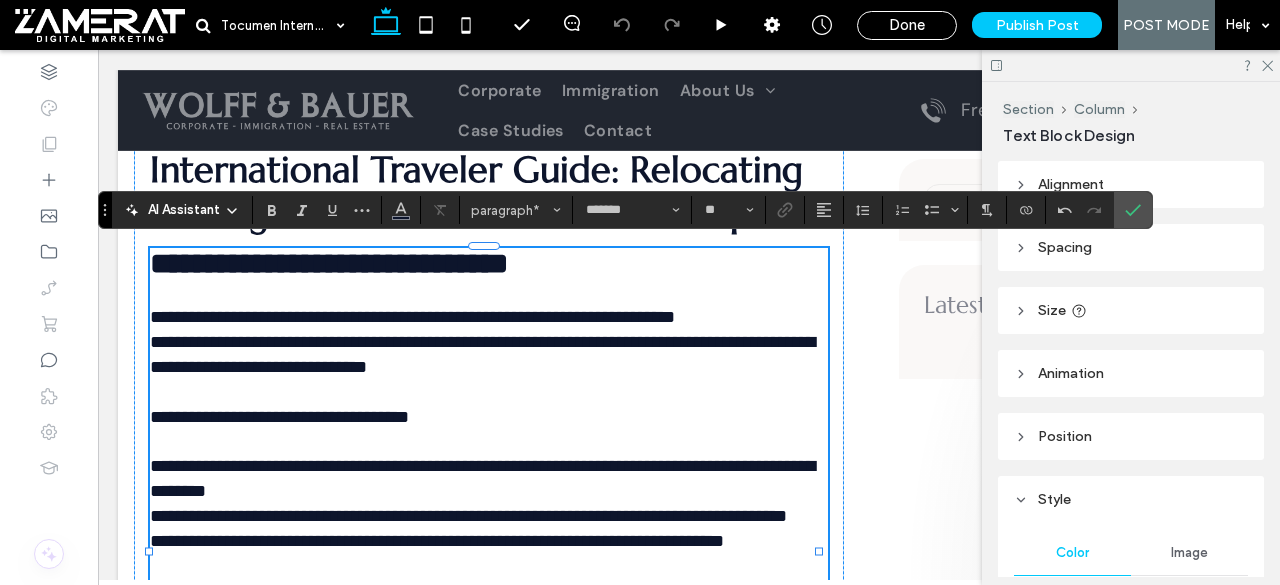click on "**********" at bounding box center (489, 305) 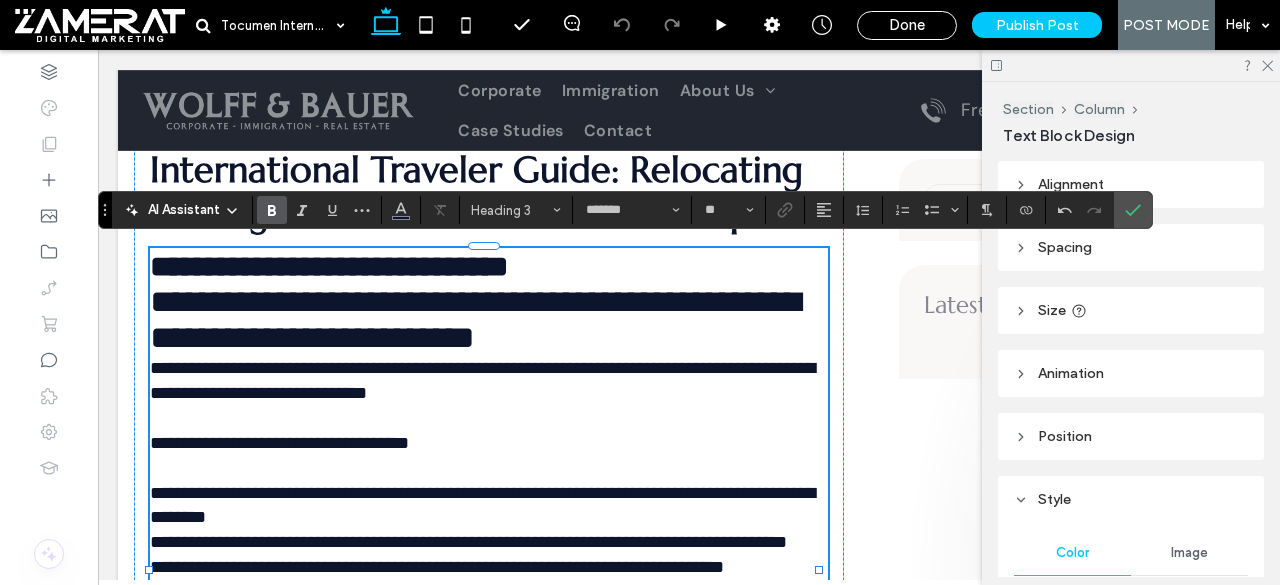 type on "*********" 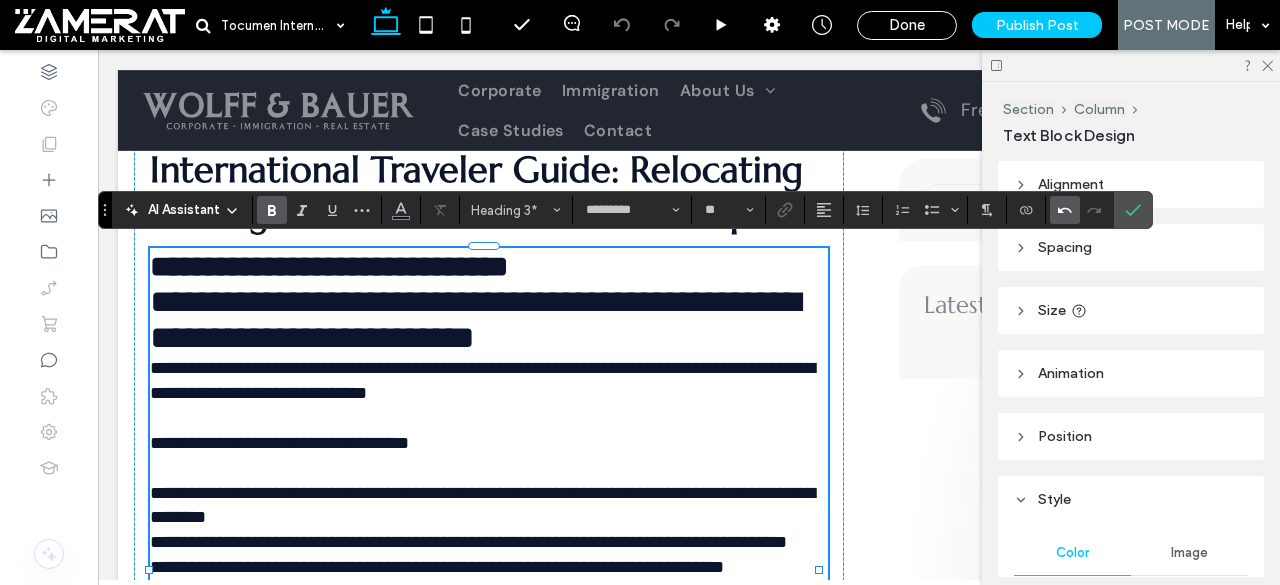 click 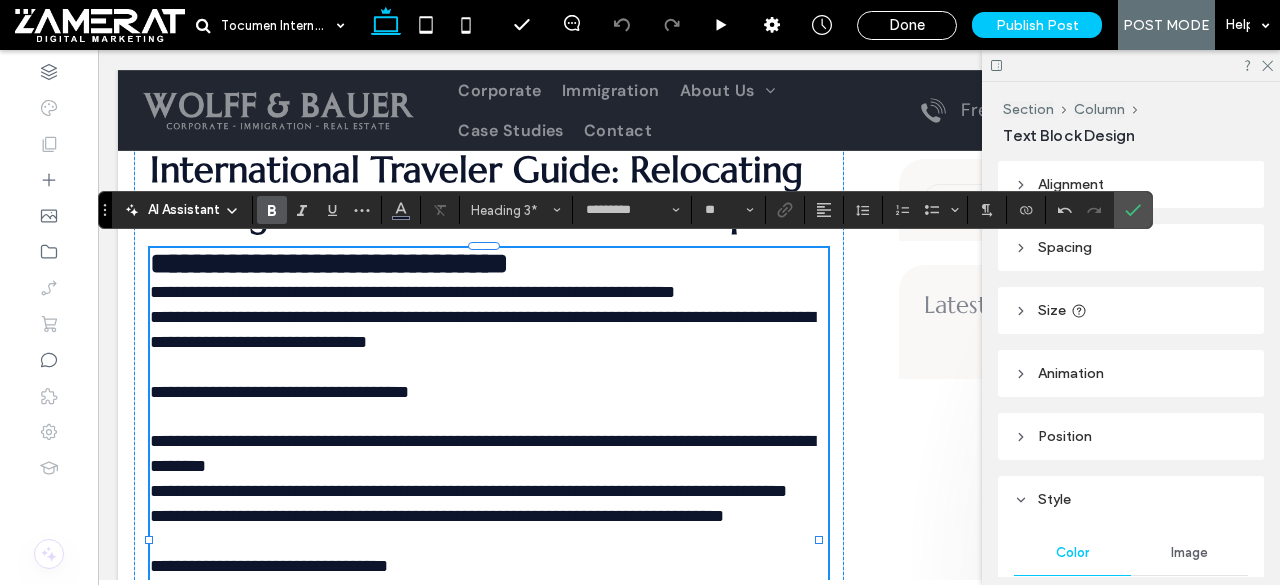 type on "*******" 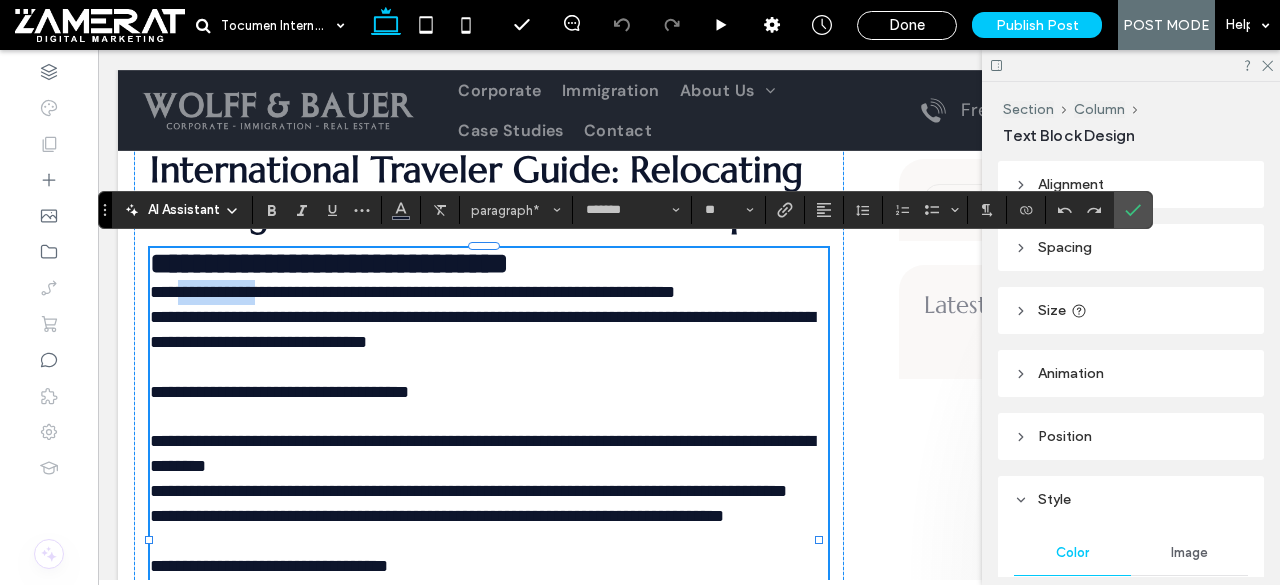 drag, startPoint x: 268, startPoint y: 299, endPoint x: 178, endPoint y: 289, distance: 90.55385 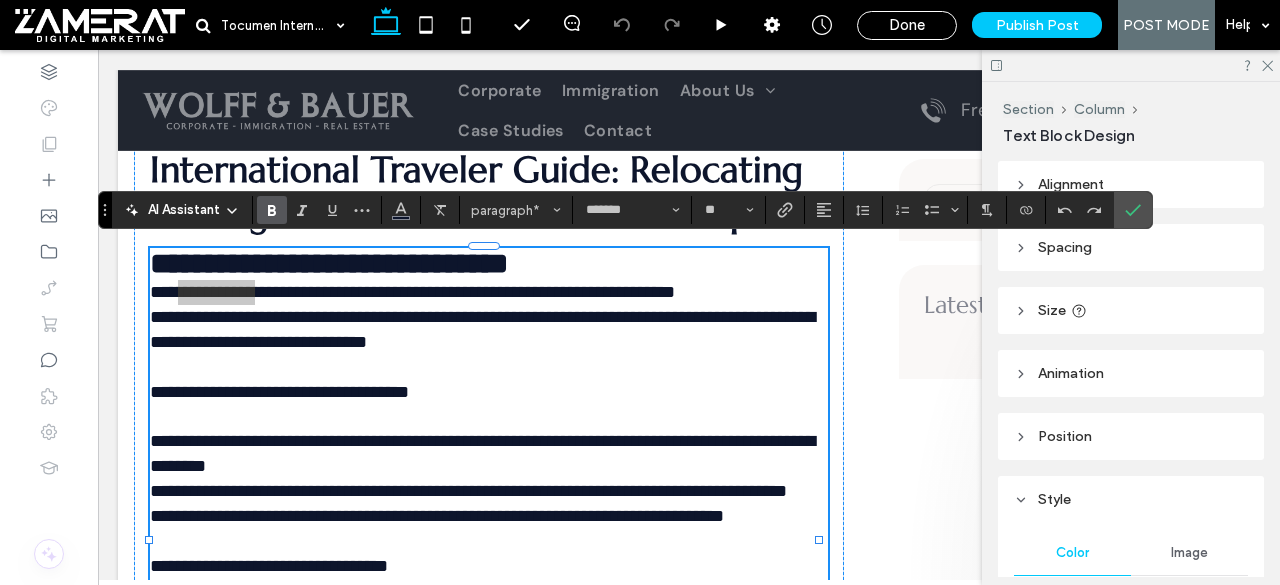 click 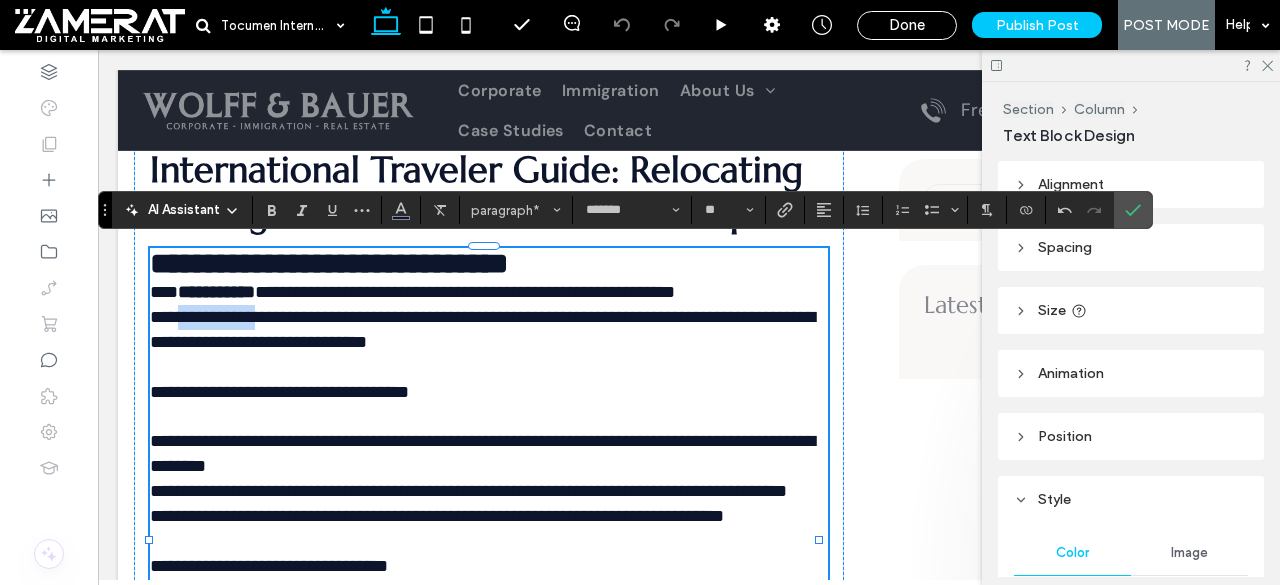drag, startPoint x: 283, startPoint y: 323, endPoint x: 179, endPoint y: 316, distance: 104.23531 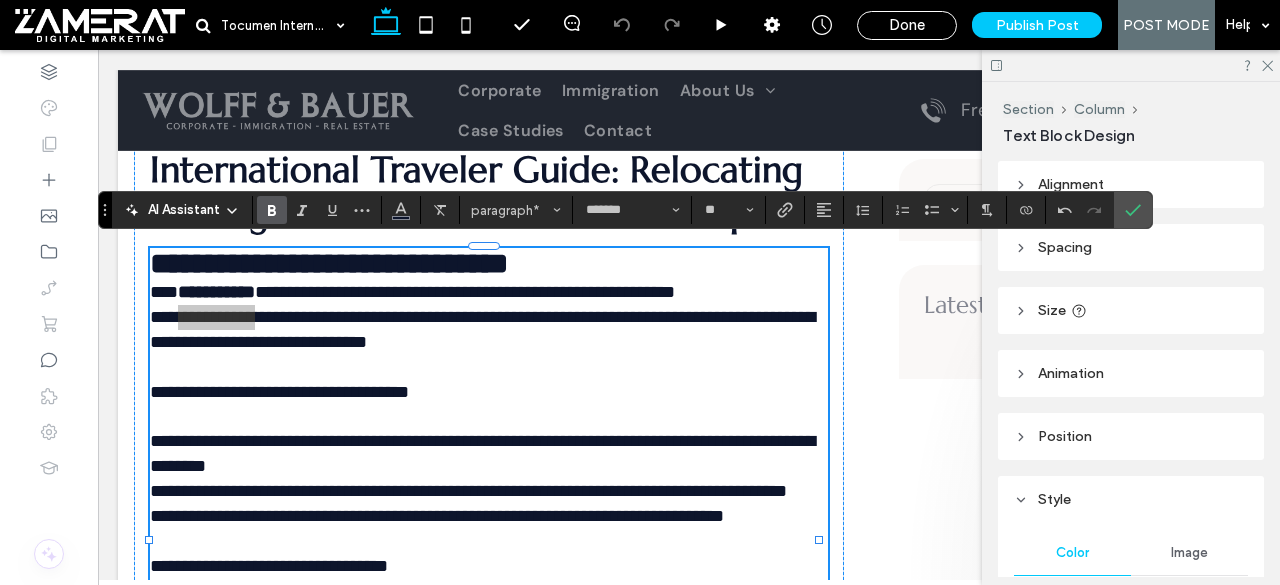 click 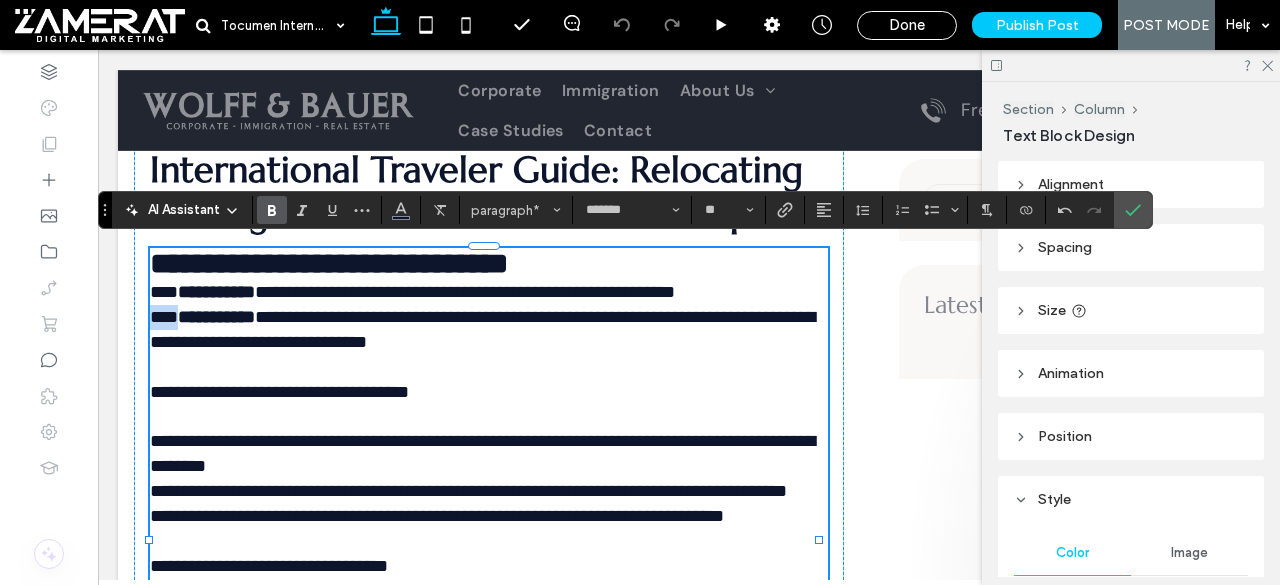 click on "****" at bounding box center [164, 292] 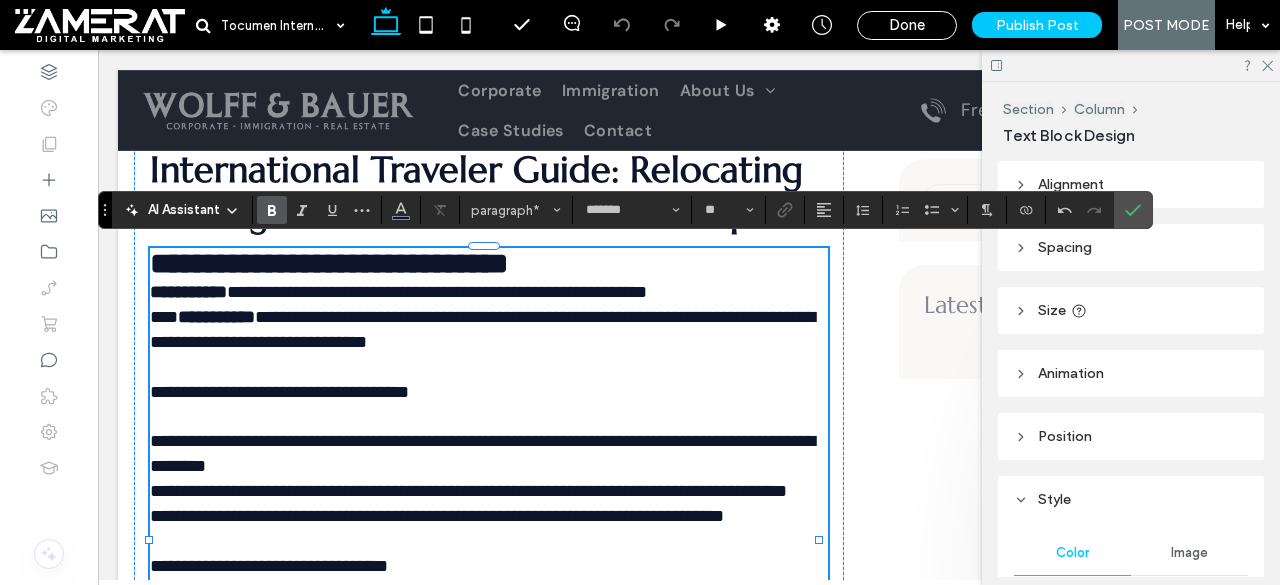 click on "**********" at bounding box center (437, 292) 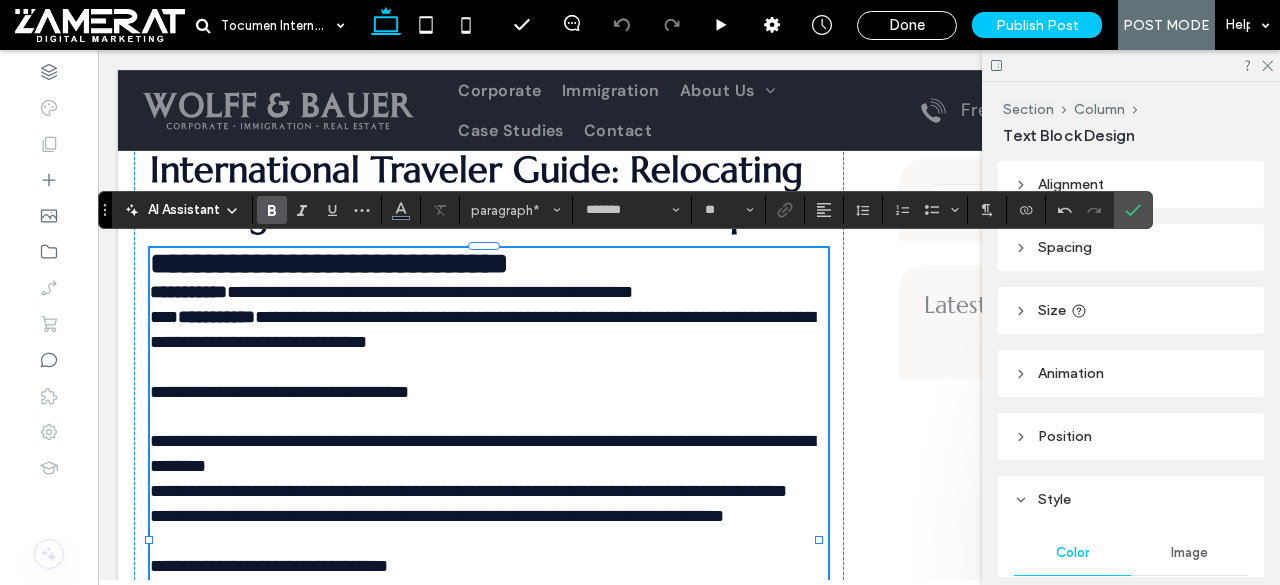 click on "**********" at bounding box center (216, 317) 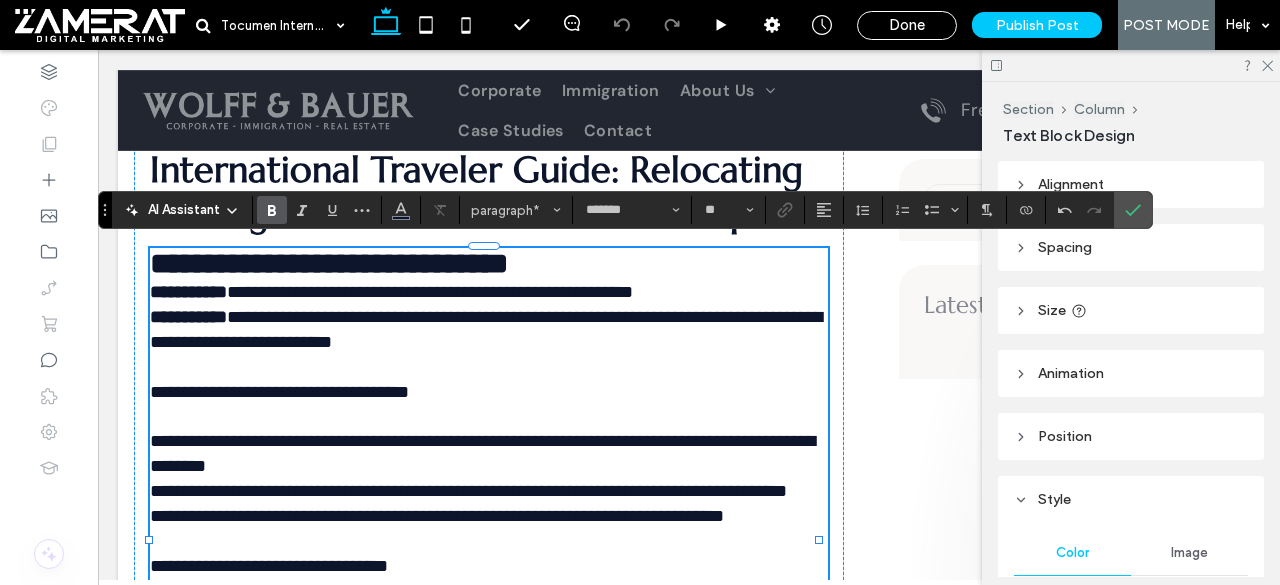 click on "**********" at bounding box center (486, 329) 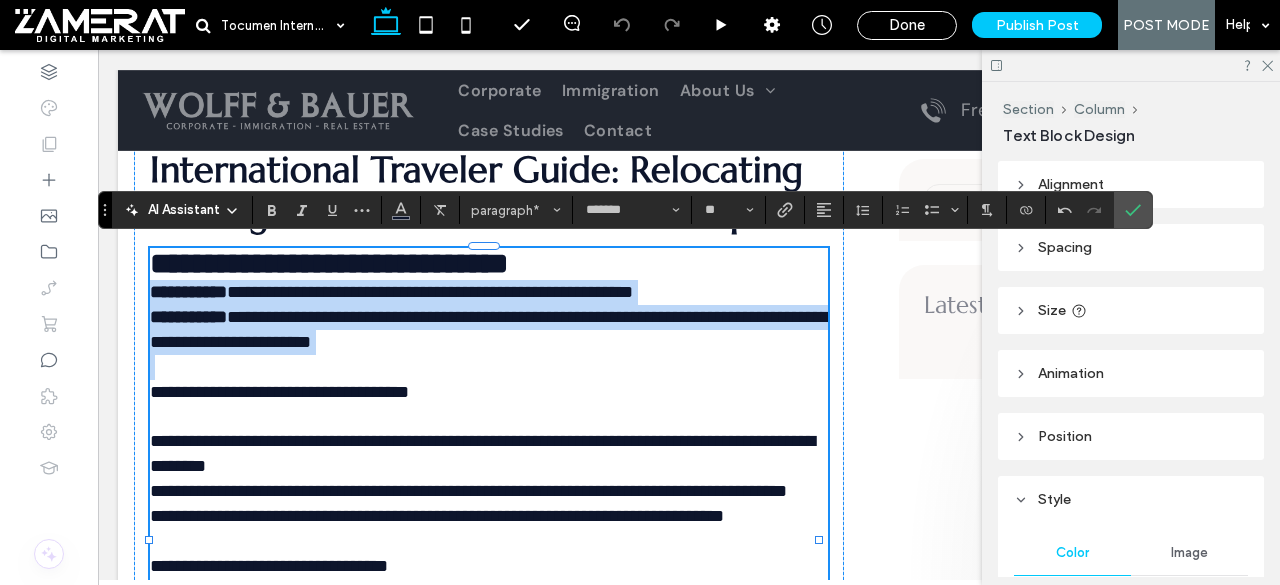 drag, startPoint x: 153, startPoint y: 298, endPoint x: 593, endPoint y: 363, distance: 444.77524 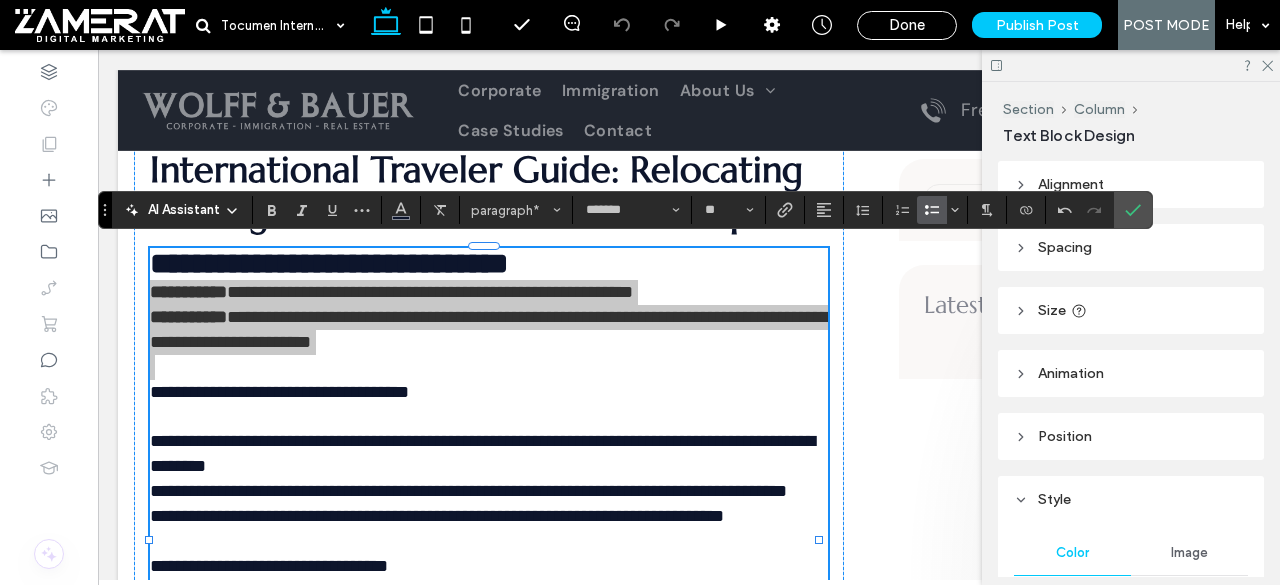 click at bounding box center [932, 210] 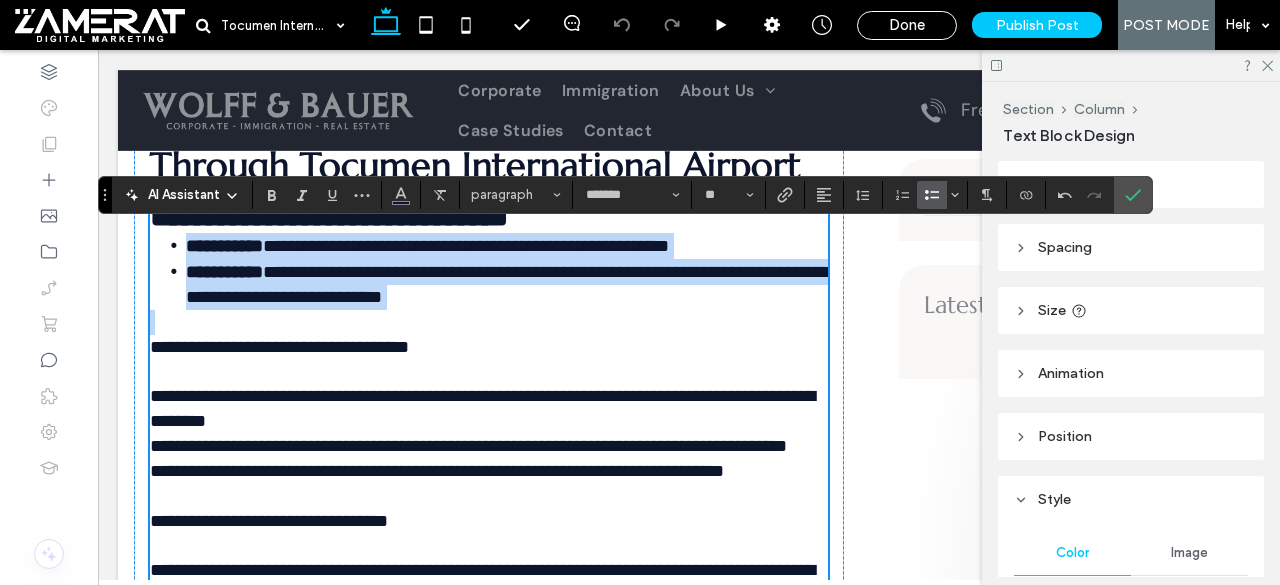 scroll, scrollTop: 4754, scrollLeft: 0, axis: vertical 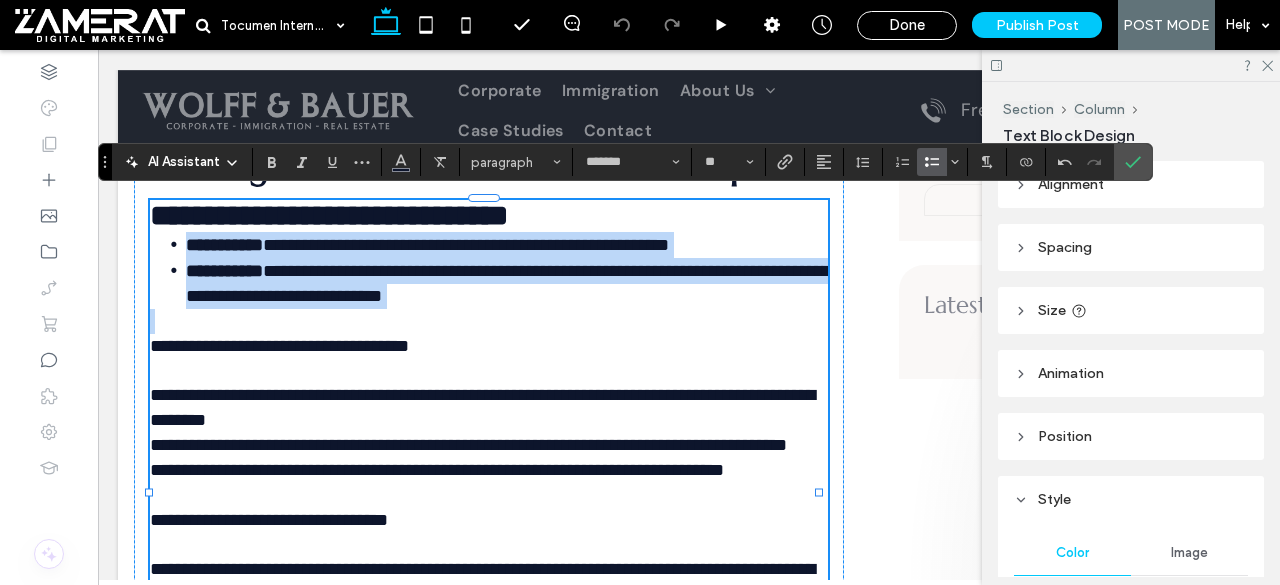 click on "**********" at bounding box center [279, 346] 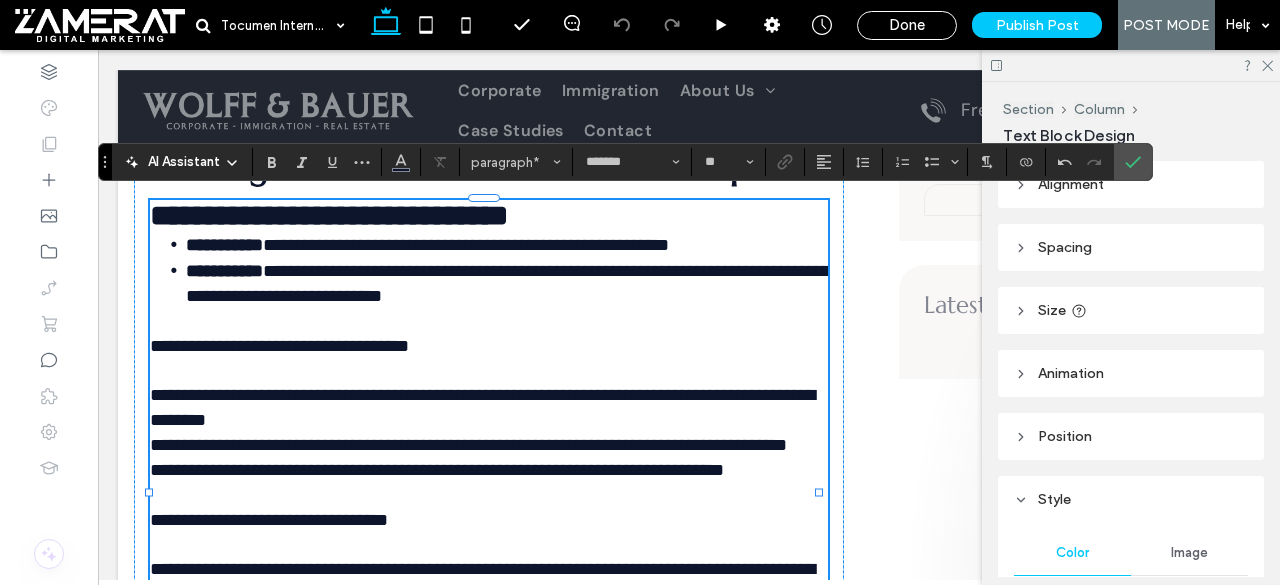 click on "**********" at bounding box center (279, 346) 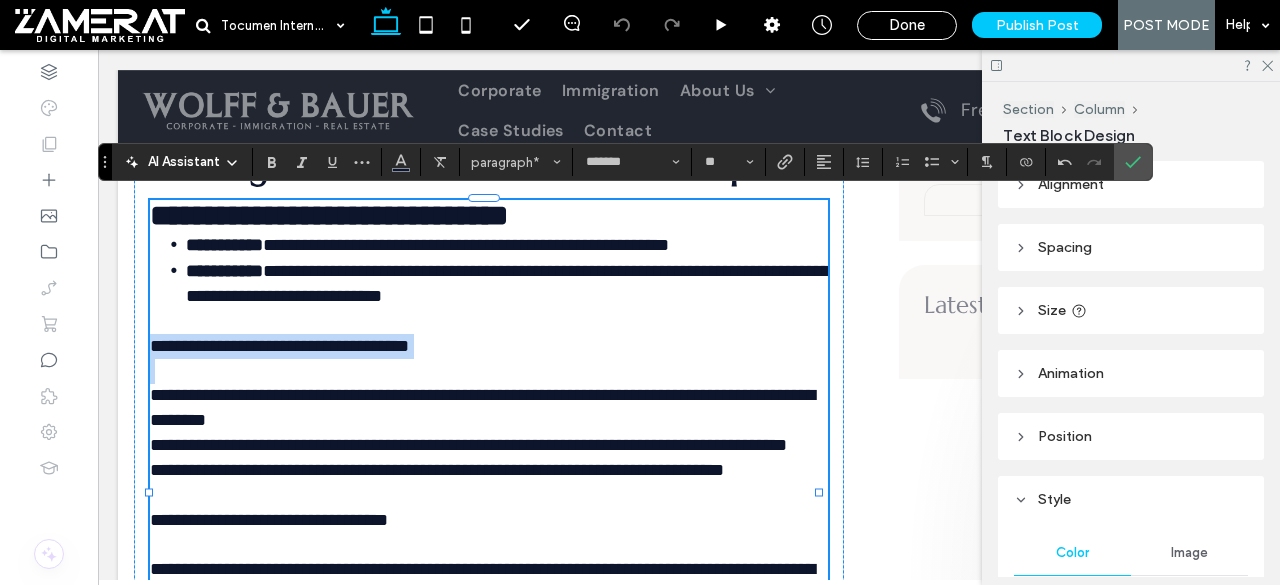 click on "**********" at bounding box center [489, 396] 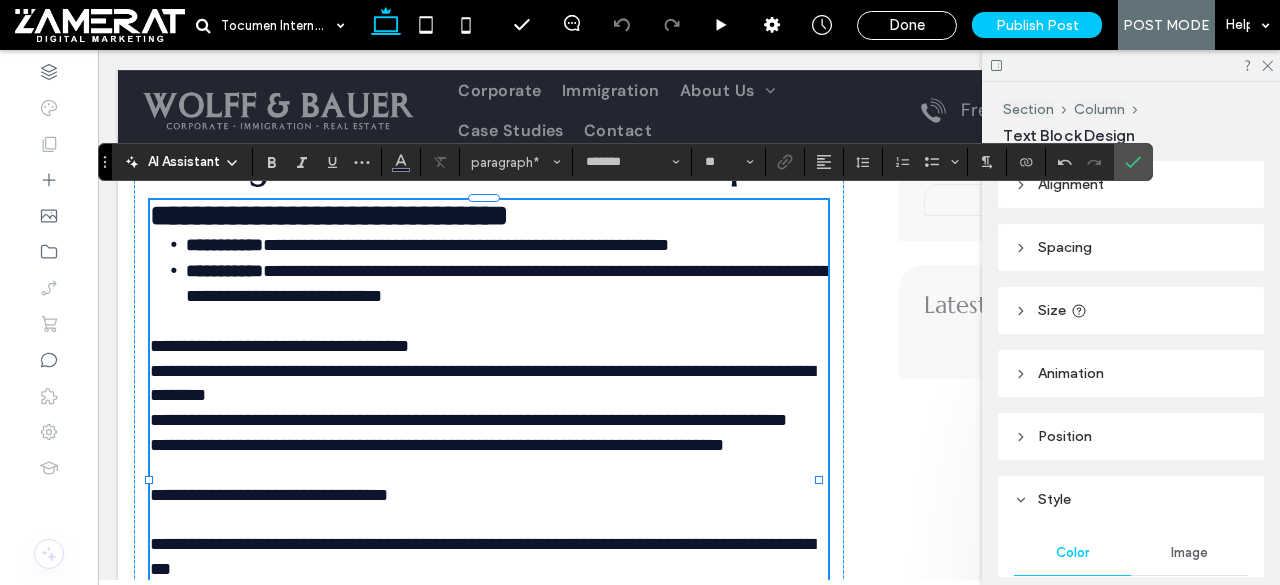 click on "**********" at bounding box center [489, 358] 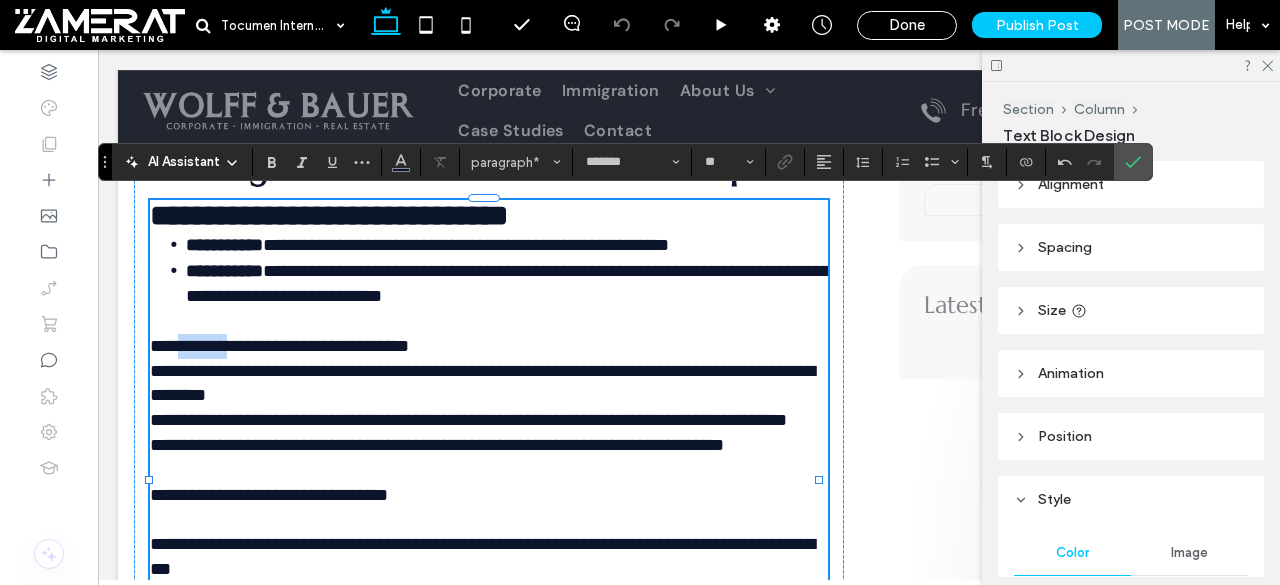 click on "**********" at bounding box center (489, 358) 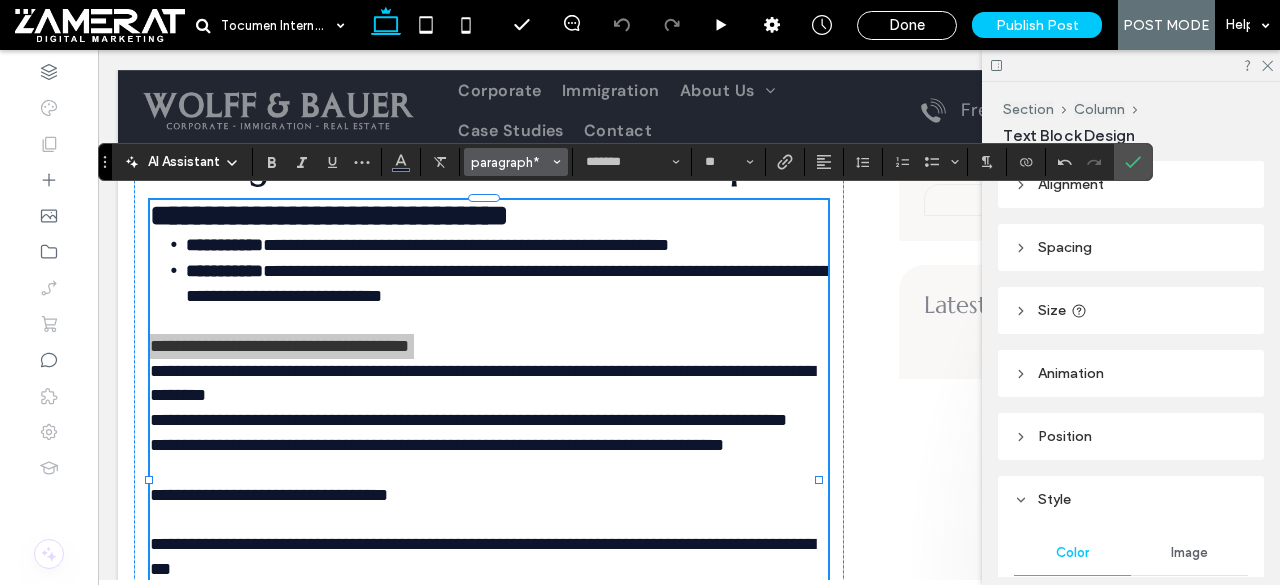 click on "paragraph*" at bounding box center [510, 162] 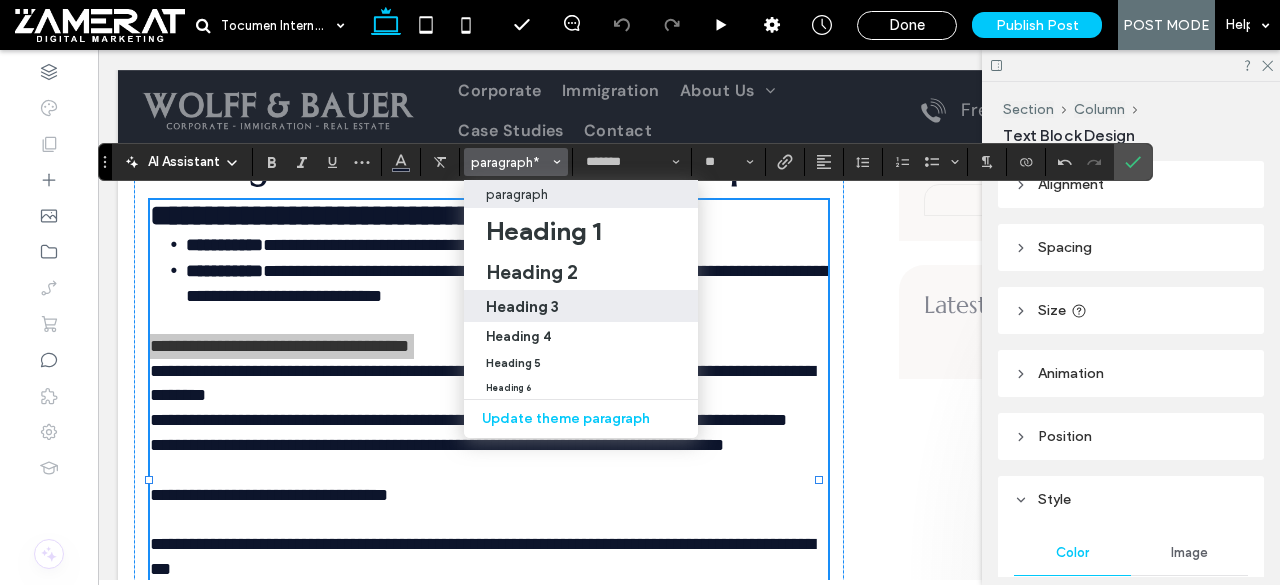 click on "Heading 3" at bounding box center [581, 306] 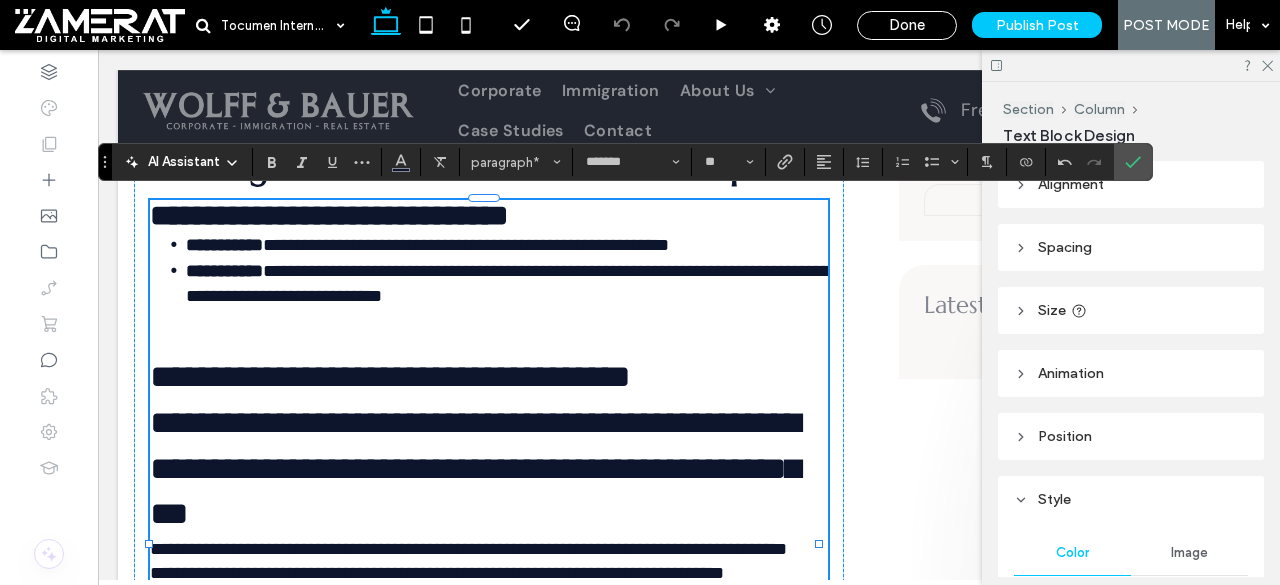 type on "*********" 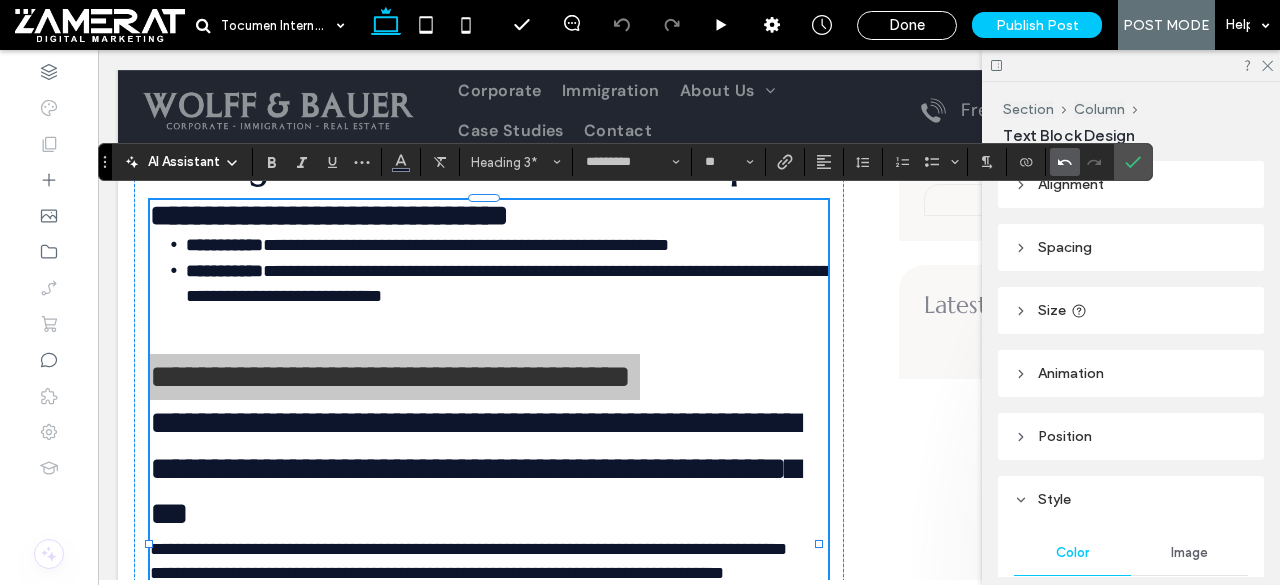click 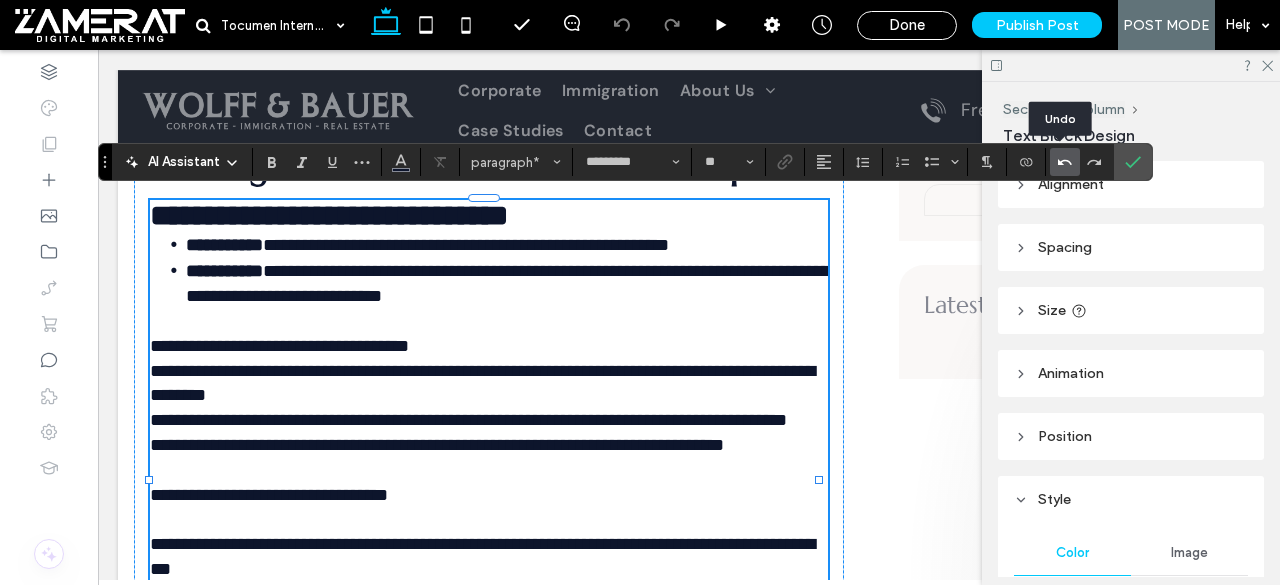 type on "*******" 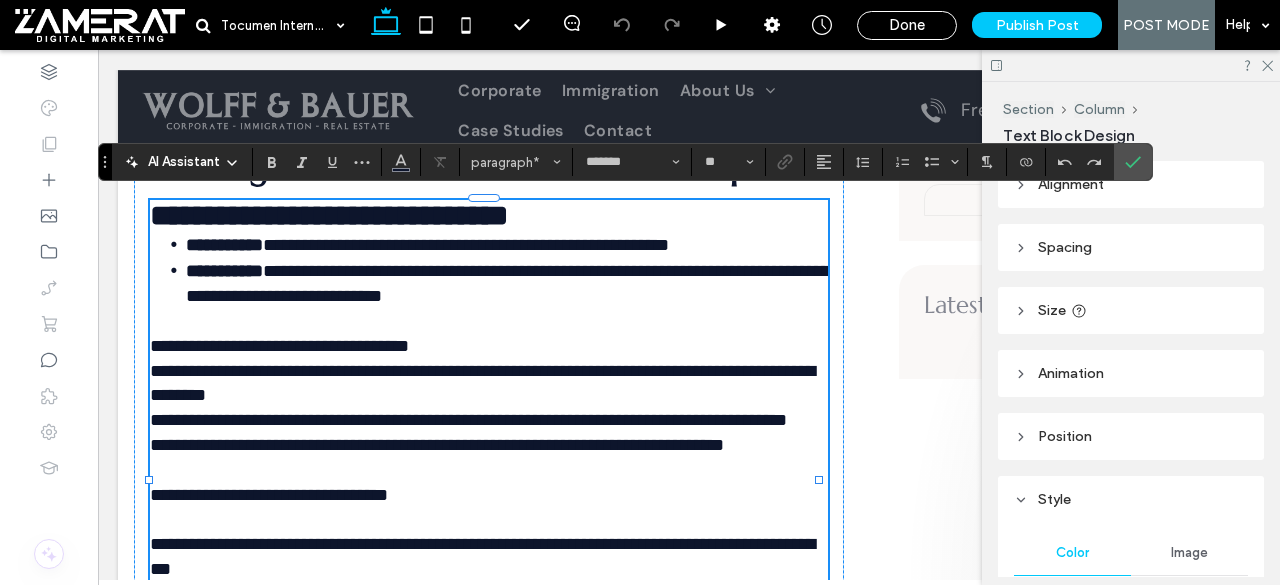 click on "**********" at bounding box center (482, 371) 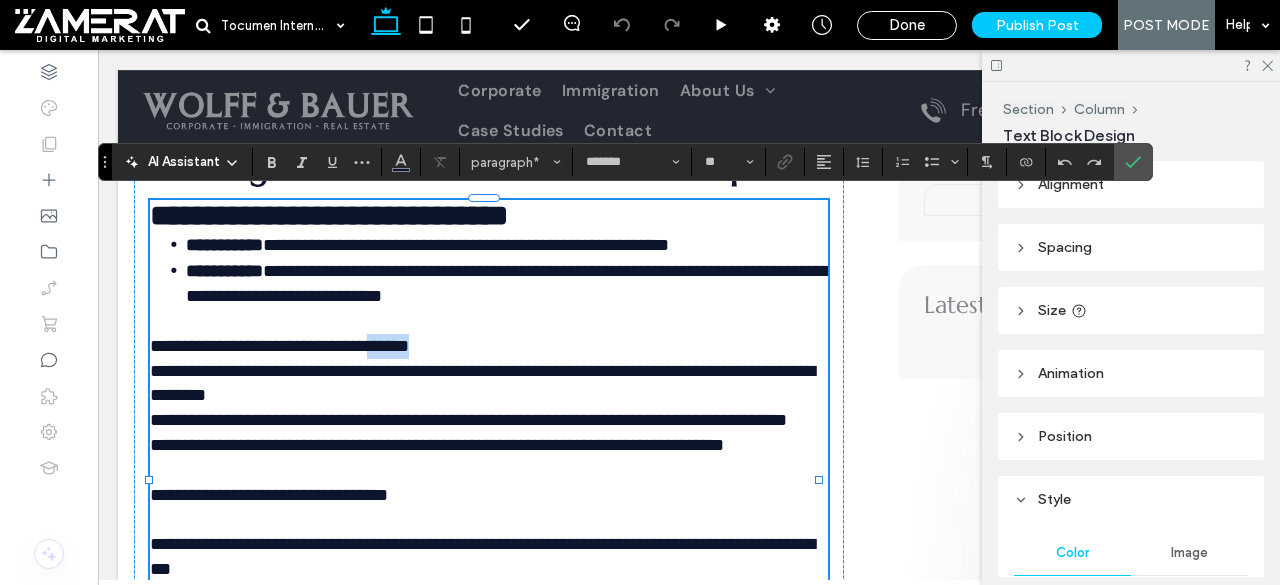 click on "**********" at bounding box center [482, 371] 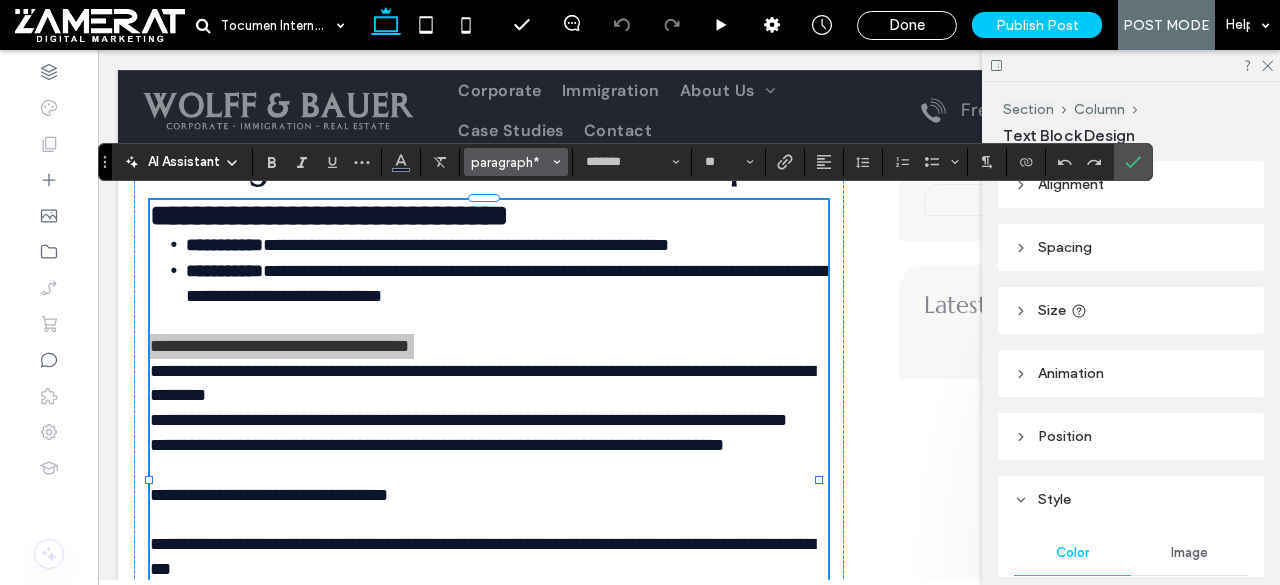 click on "paragraph*" at bounding box center (510, 162) 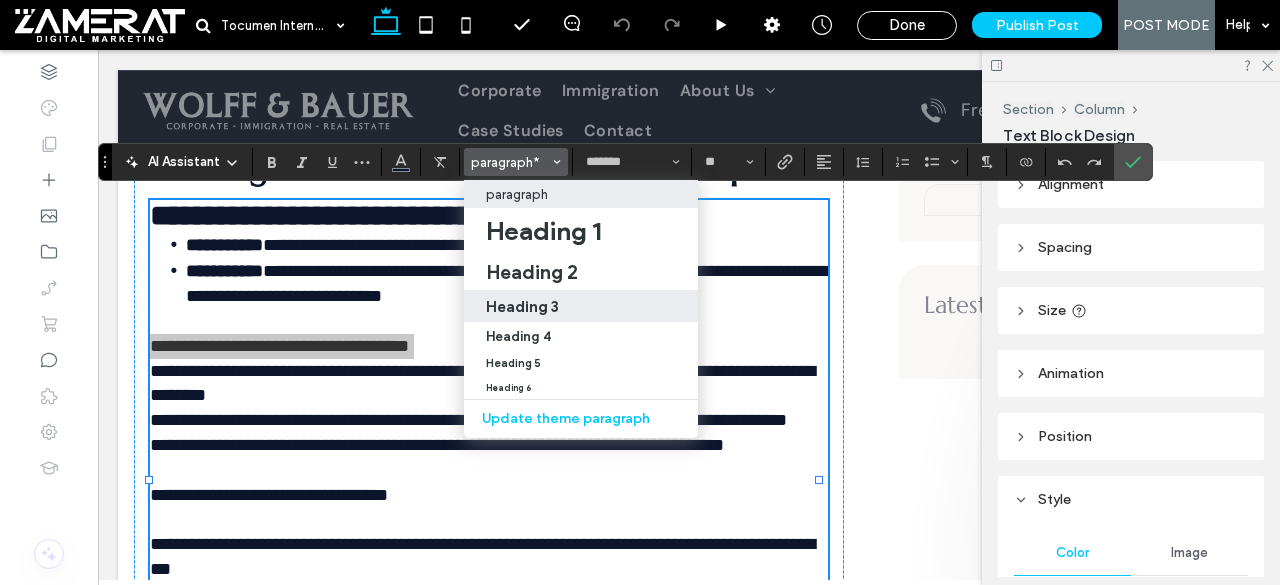 click on "Heading 3" at bounding box center (581, 306) 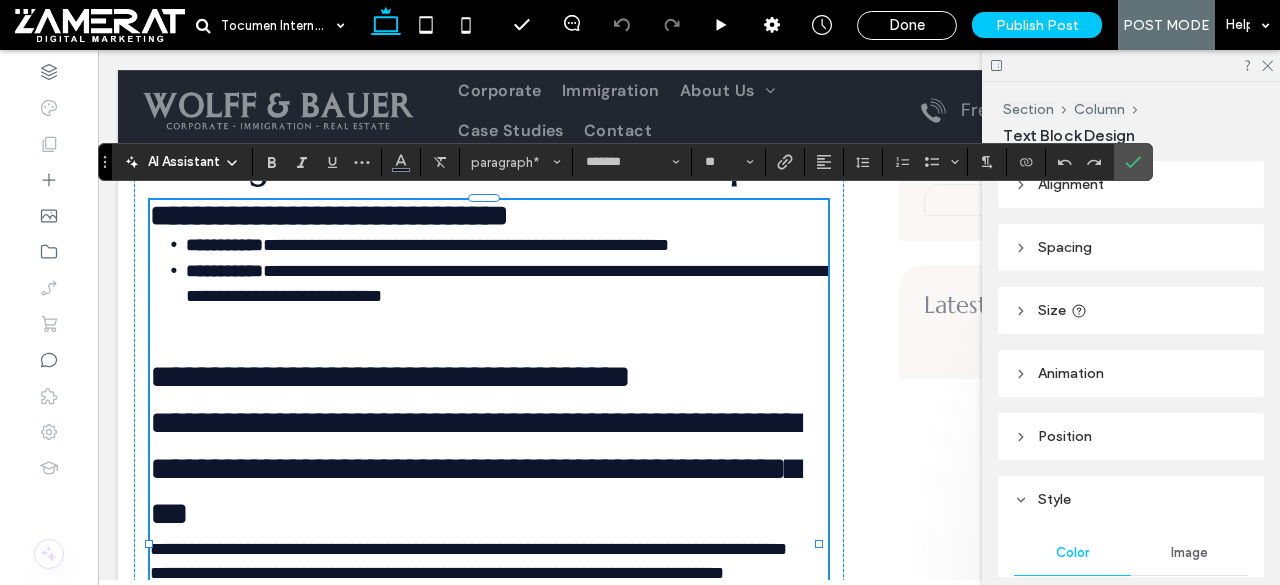 type on "*********" 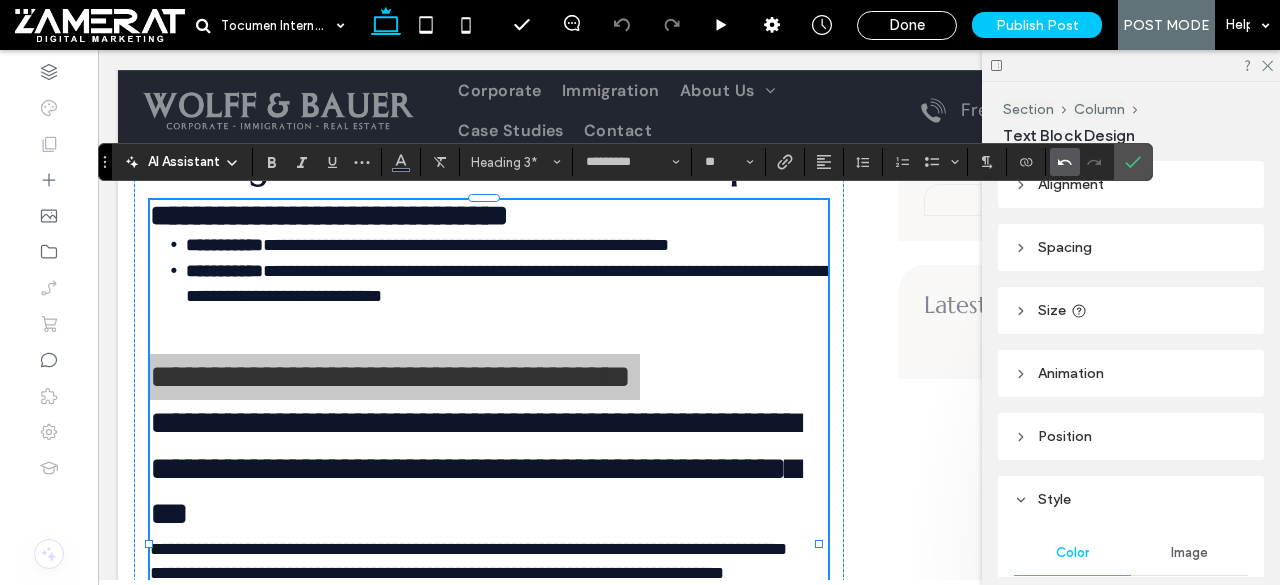click 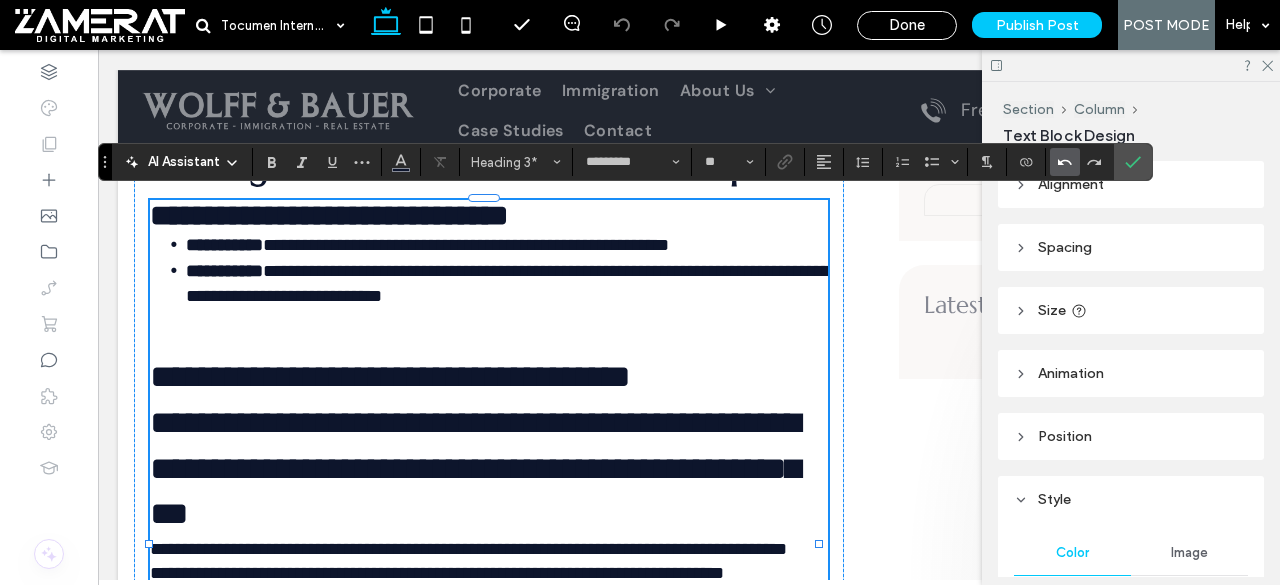 click 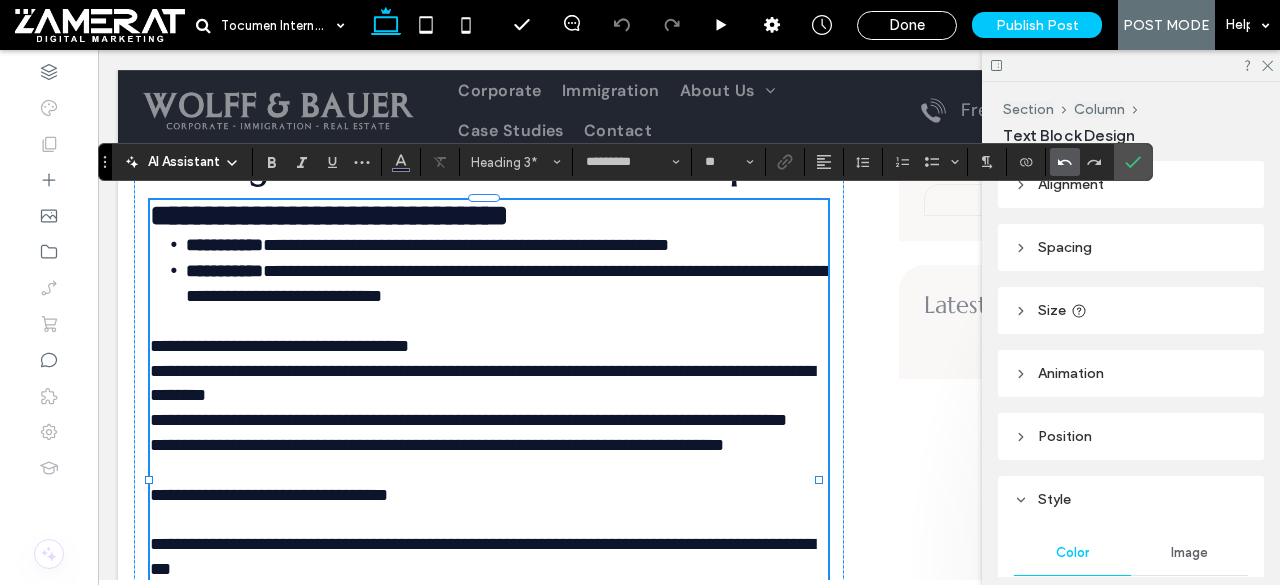 type on "*******" 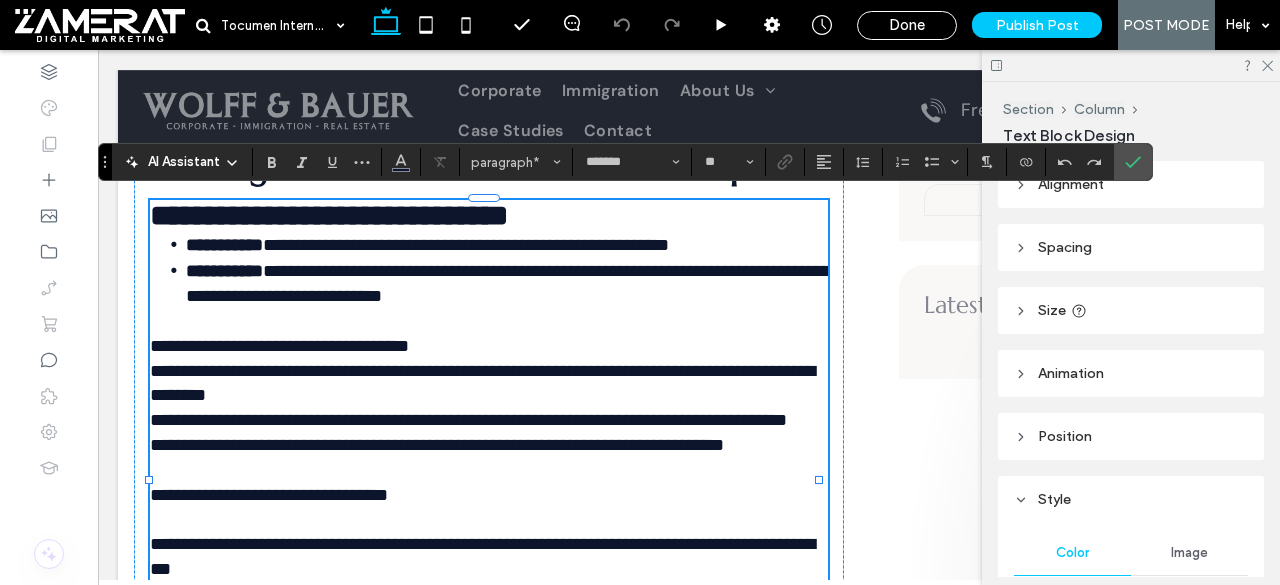 click on "**********" at bounding box center [482, 371] 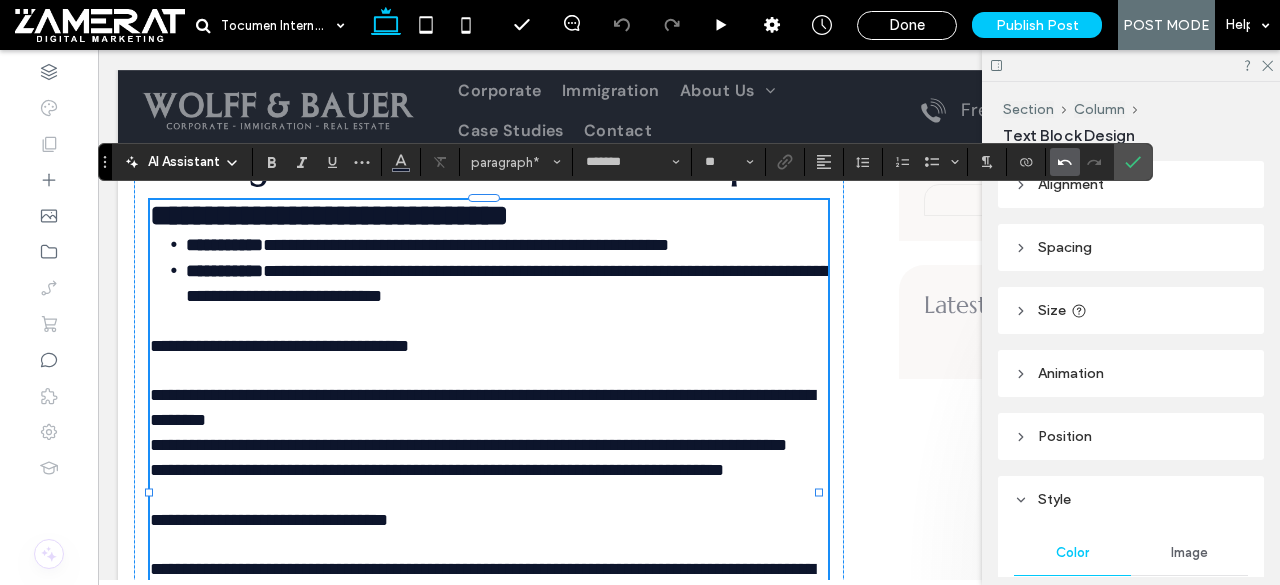 click 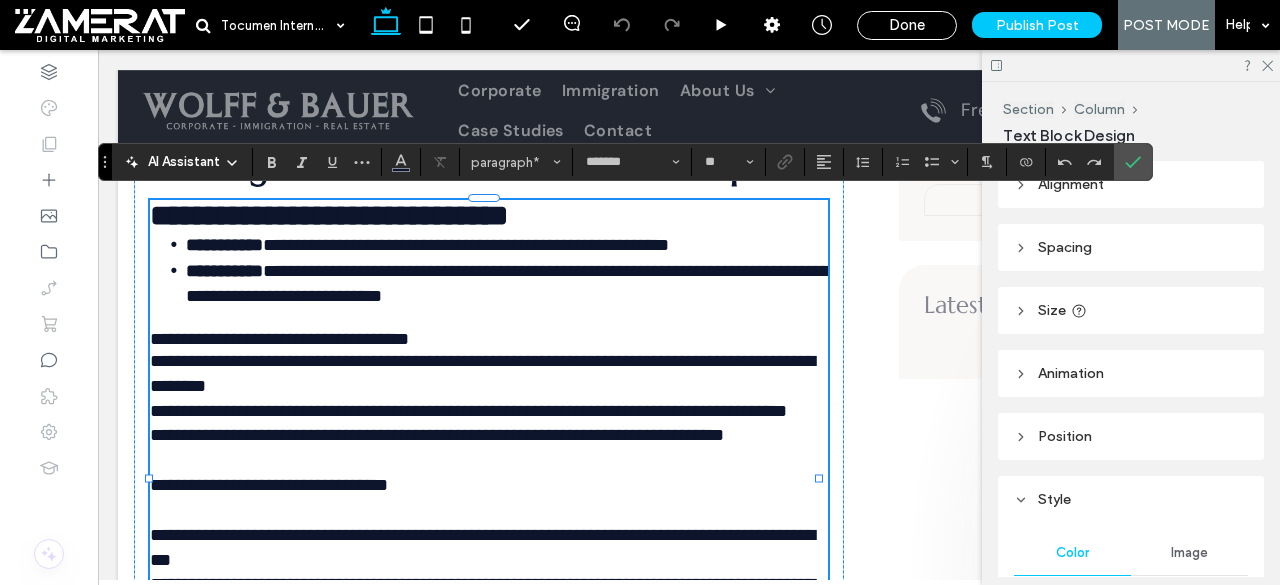 click on "**********" at bounding box center [279, 339] 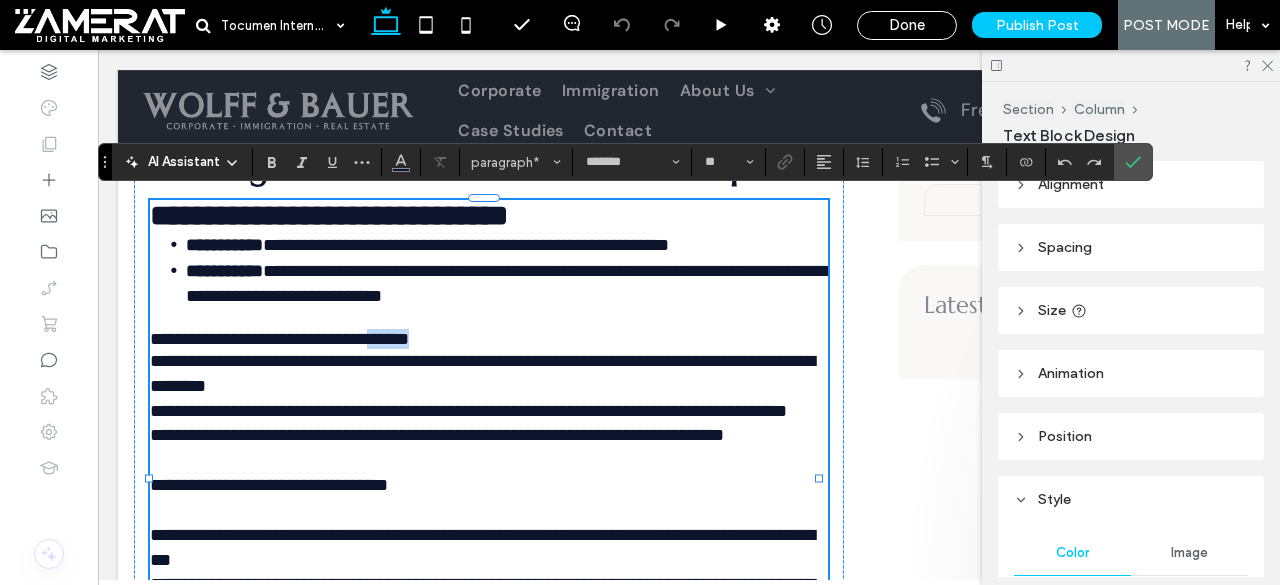 click on "**********" at bounding box center [279, 339] 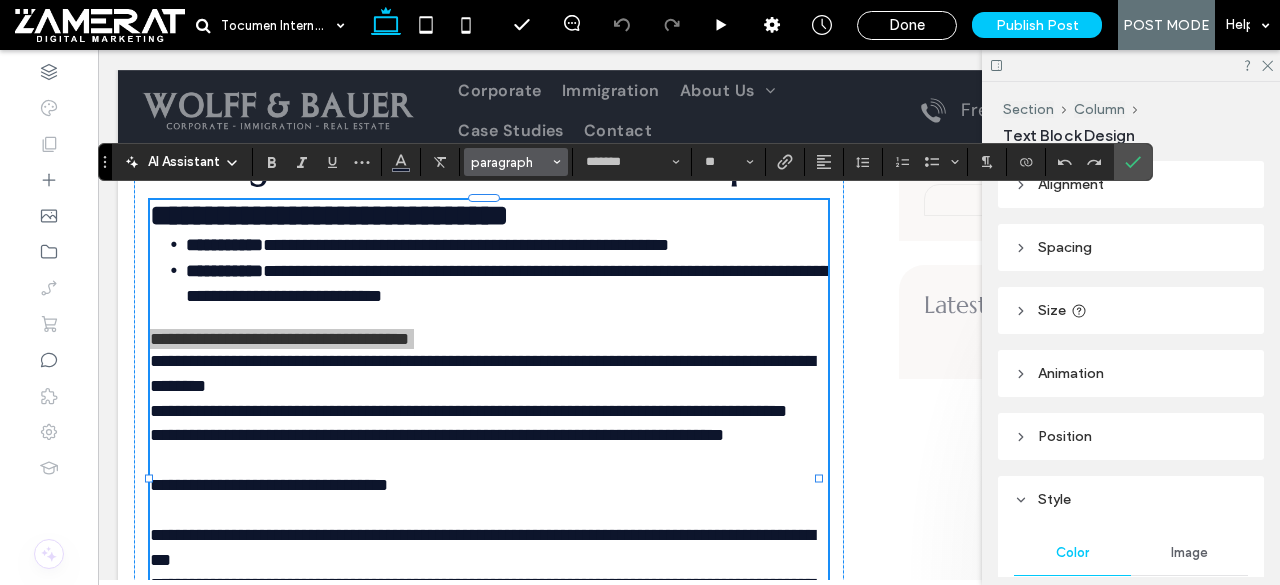click on "paragraph" at bounding box center (516, 162) 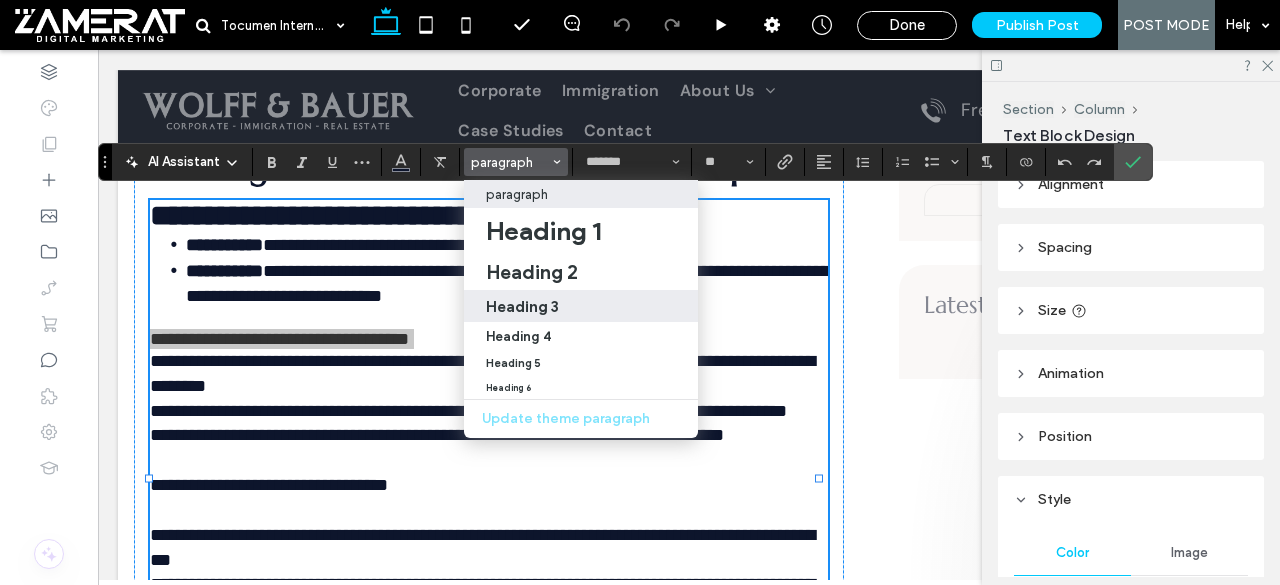 click on "Heading 3" at bounding box center (581, 306) 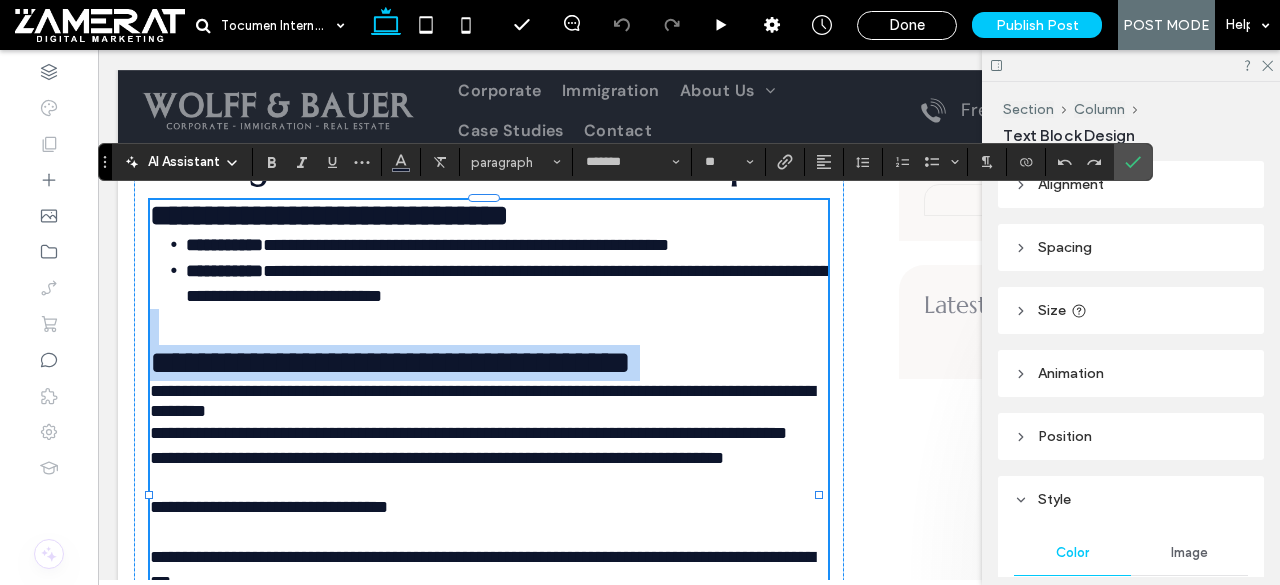 type on "*********" 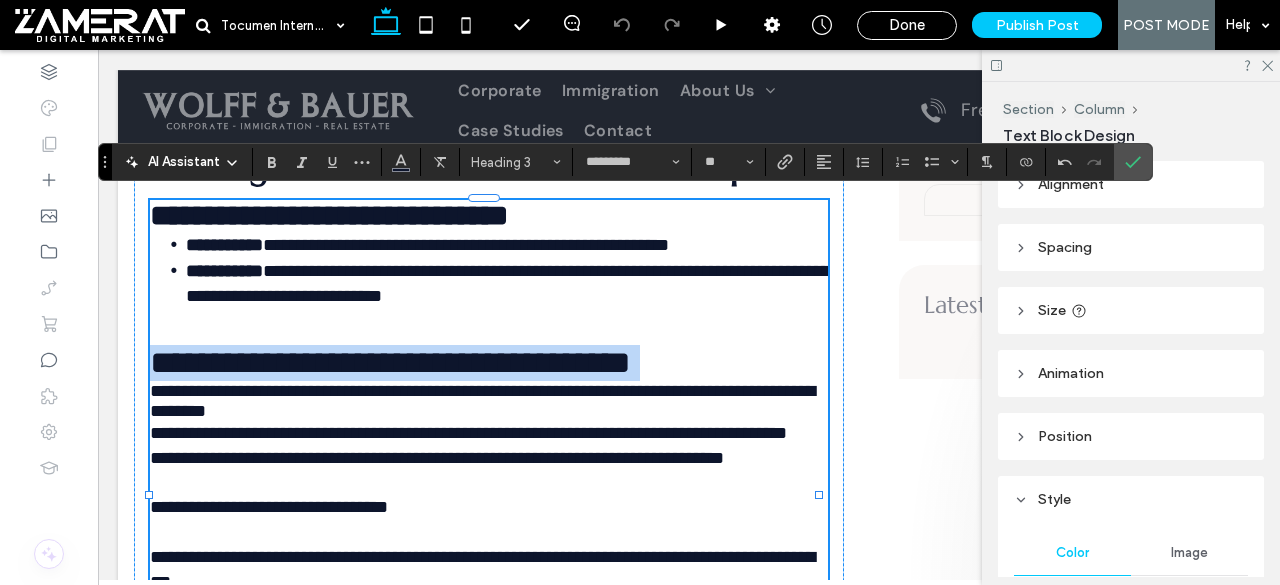 click on "**********" at bounding box center (390, 362) 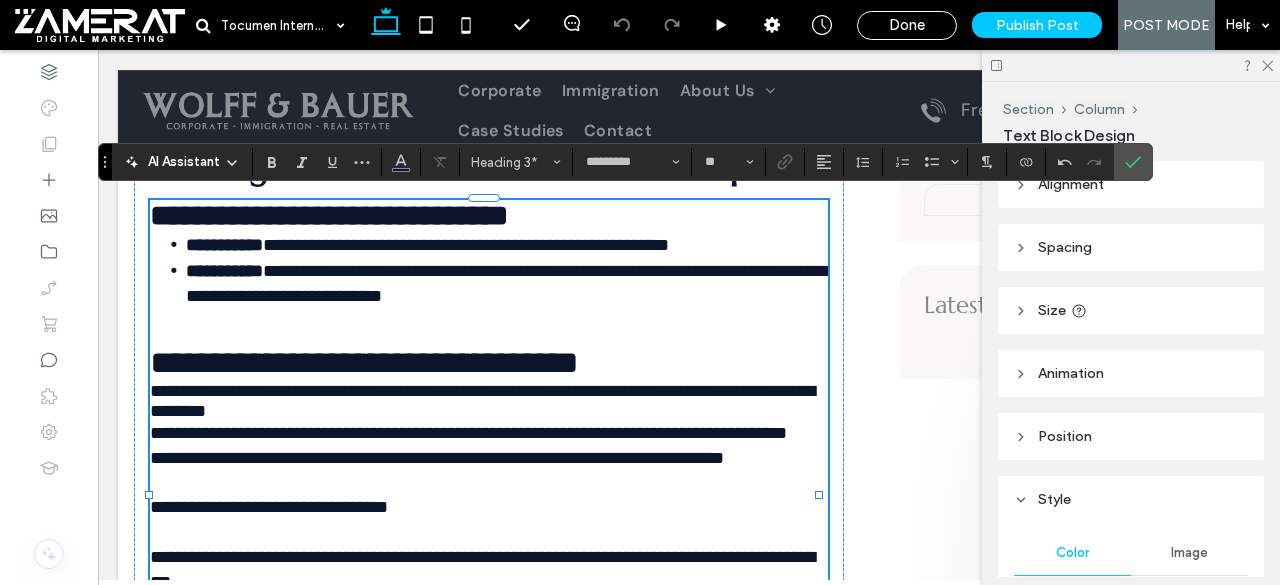 click on "**********" at bounding box center (329, 215) 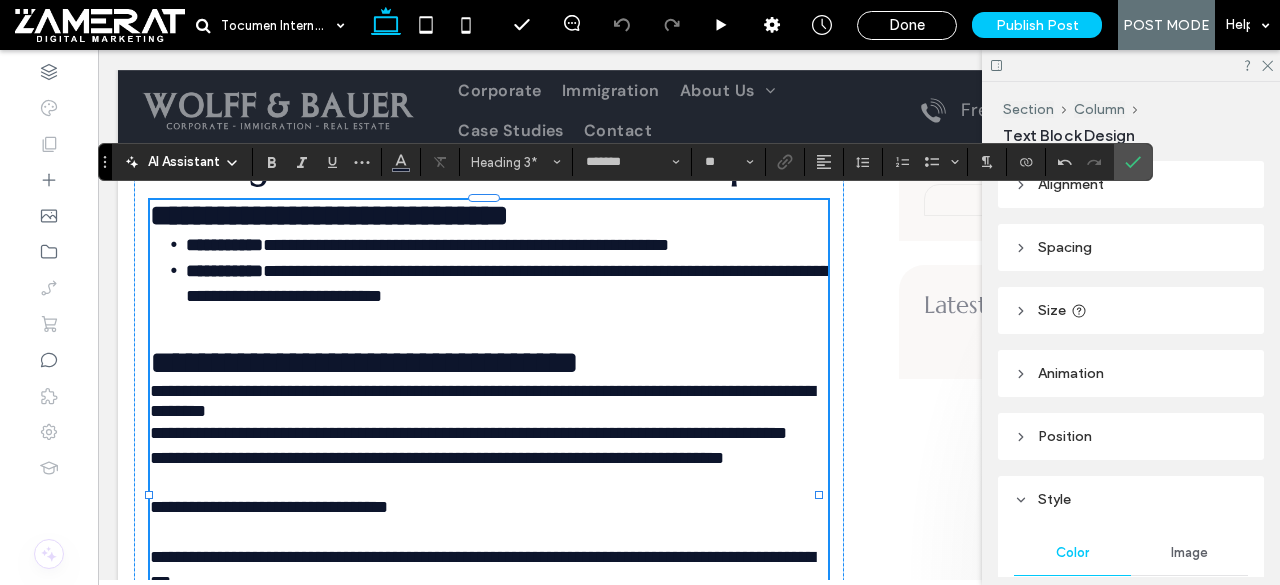 click on "**********" at bounding box center [329, 215] 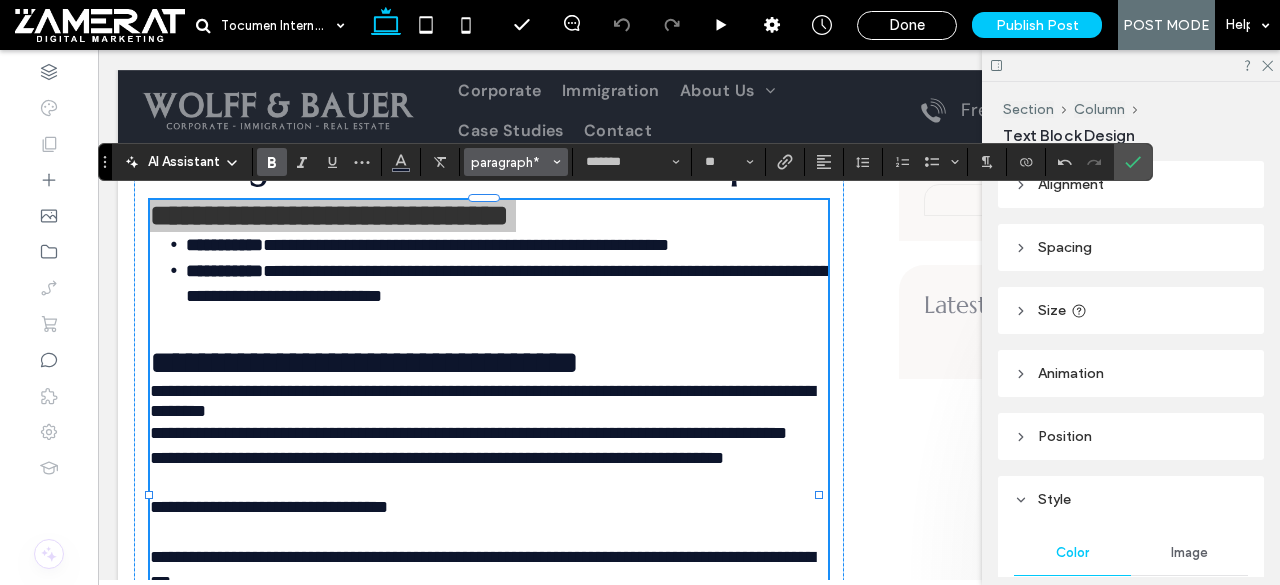 click on "paragraph*" at bounding box center [510, 162] 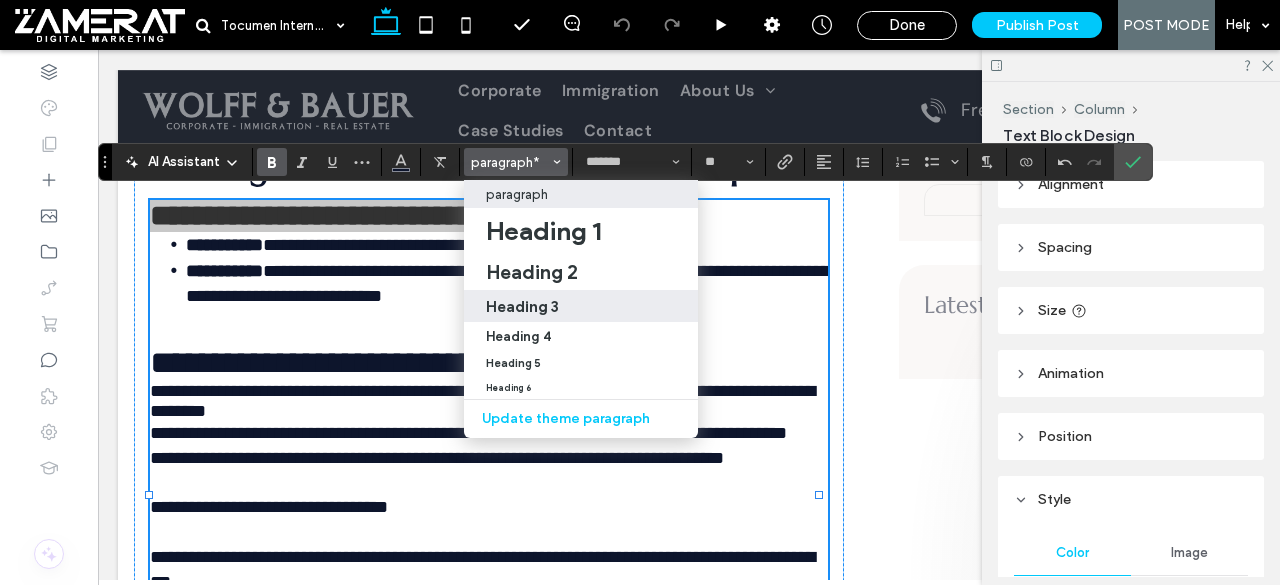 click on "Heading 3" at bounding box center (581, 306) 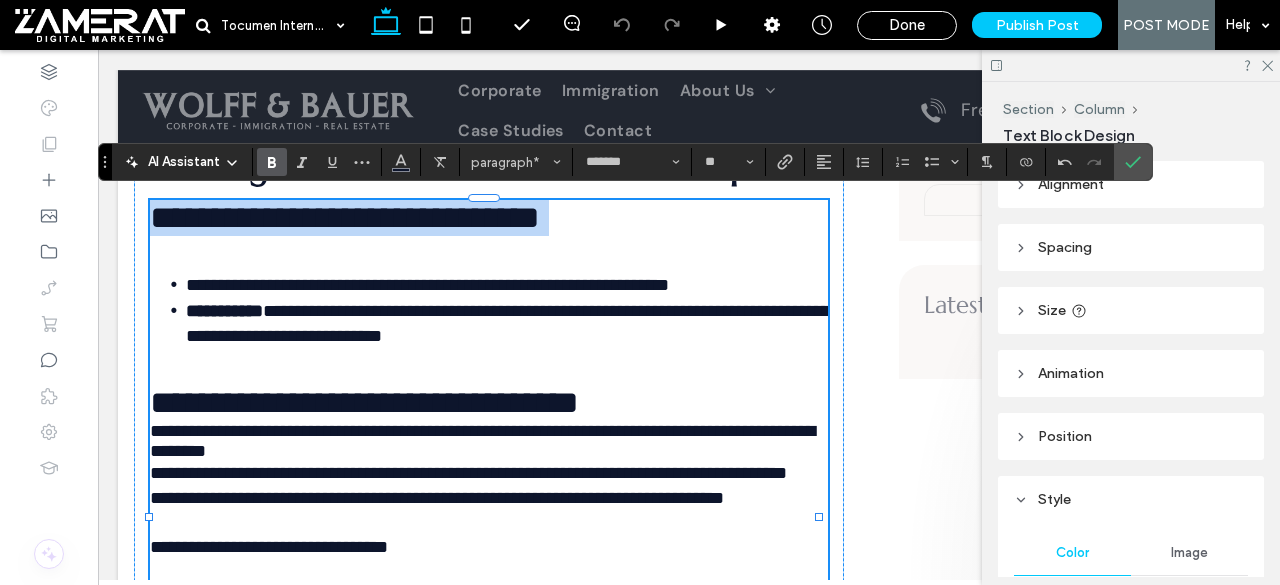 type on "*********" 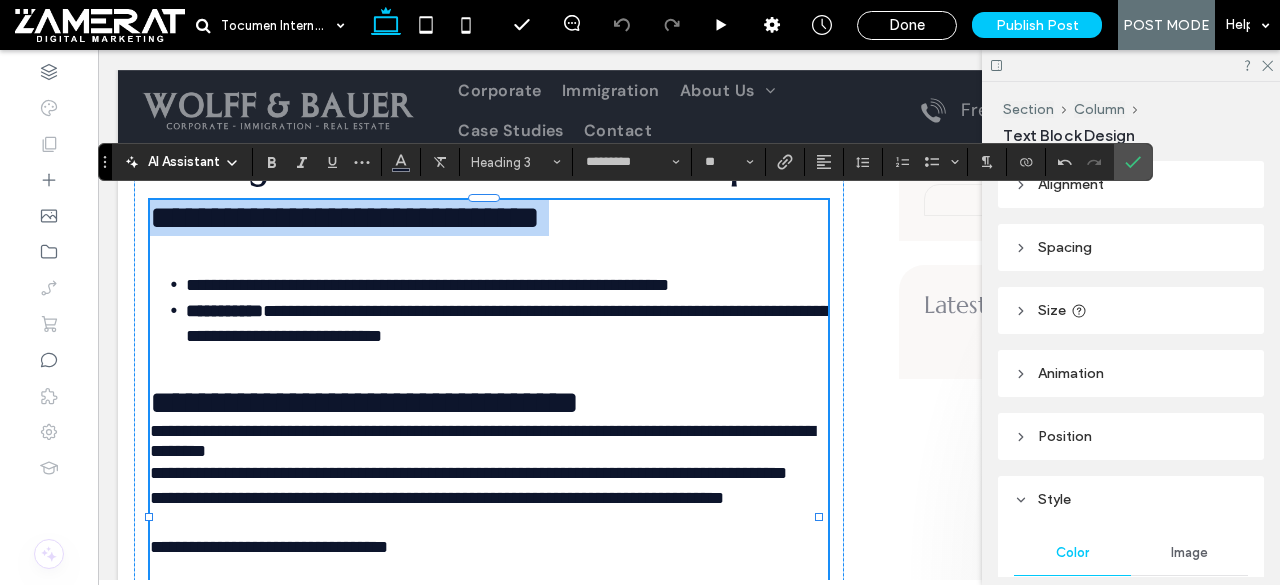click on "**********" at bounding box center (489, 236) 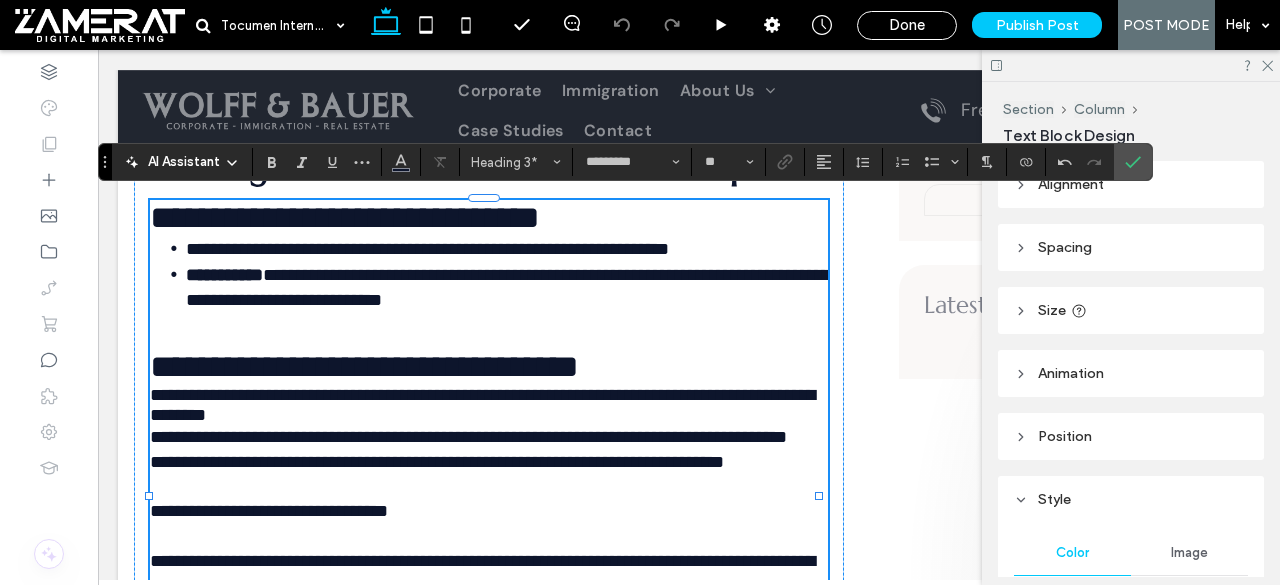 click on "**********" at bounding box center (345, 217) 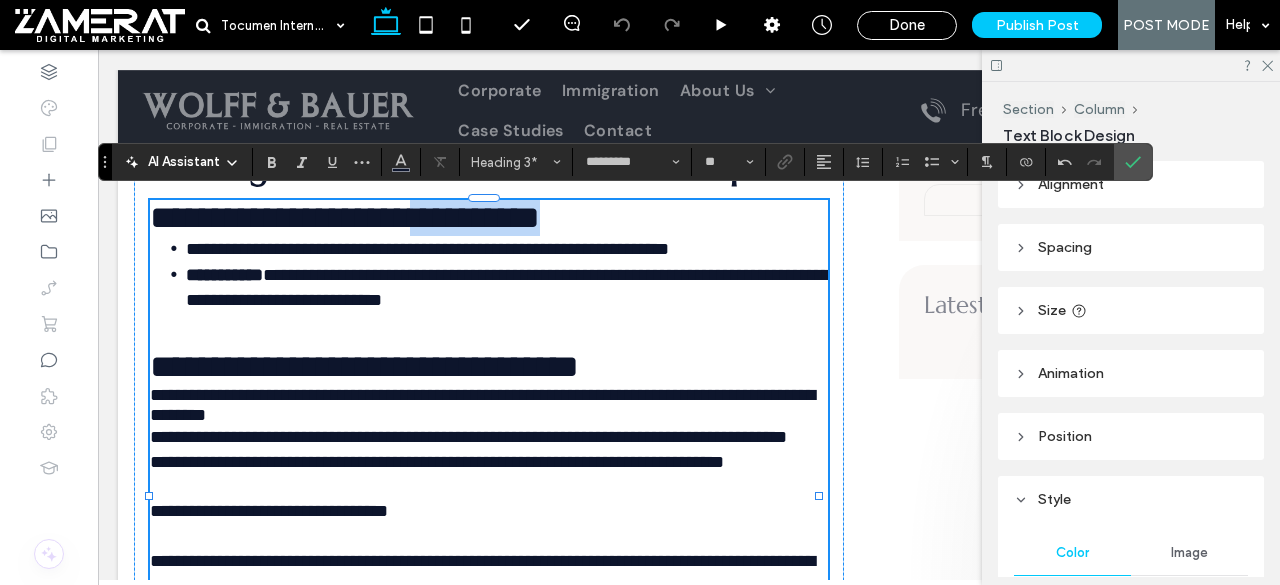 click on "**********" at bounding box center [345, 217] 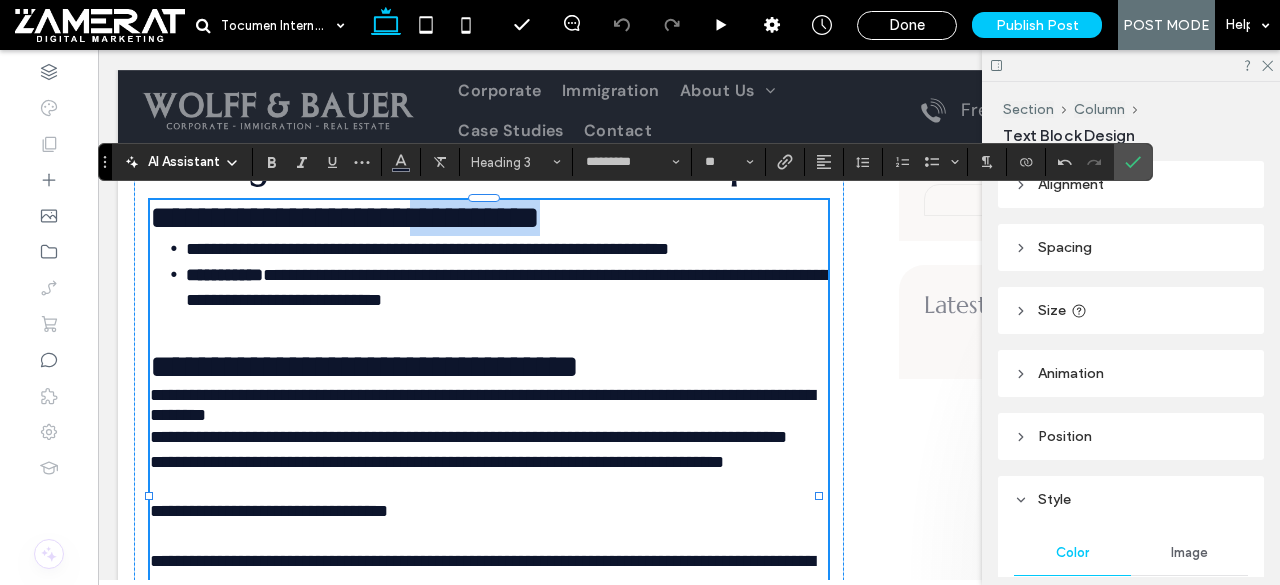 click on "**********" at bounding box center (345, 217) 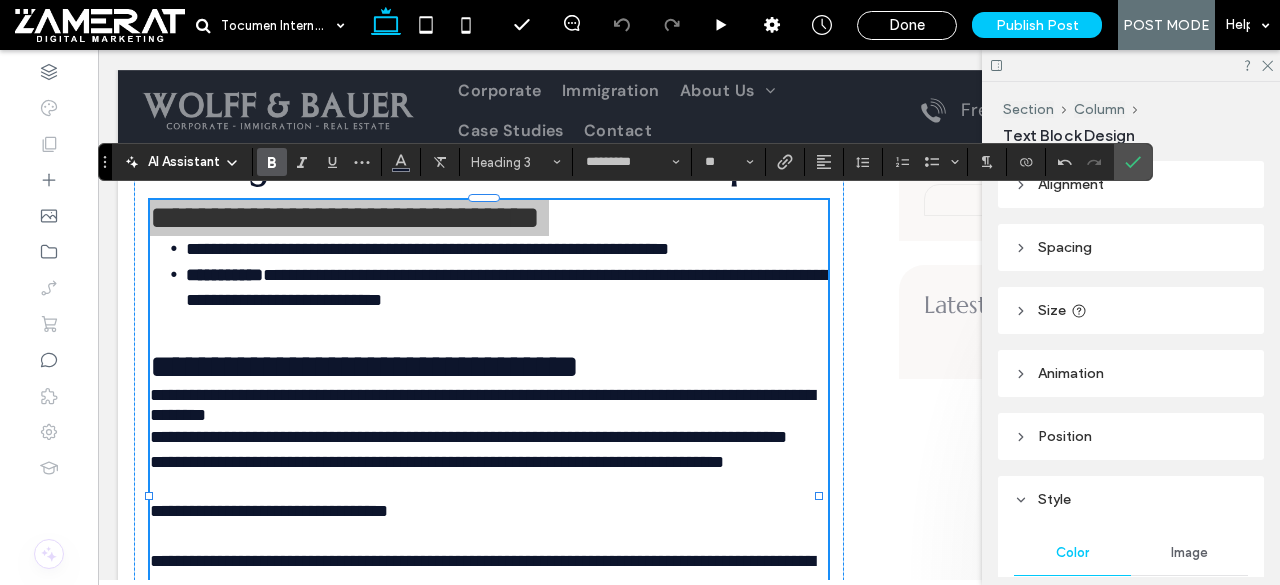 click 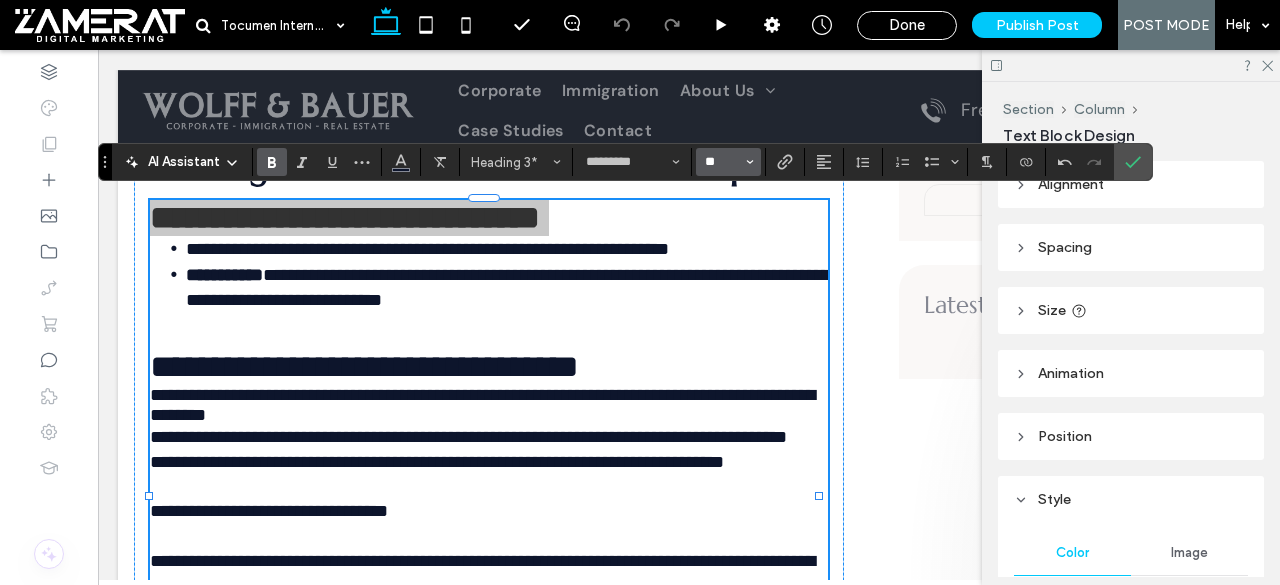 click on "**" at bounding box center [722, 162] 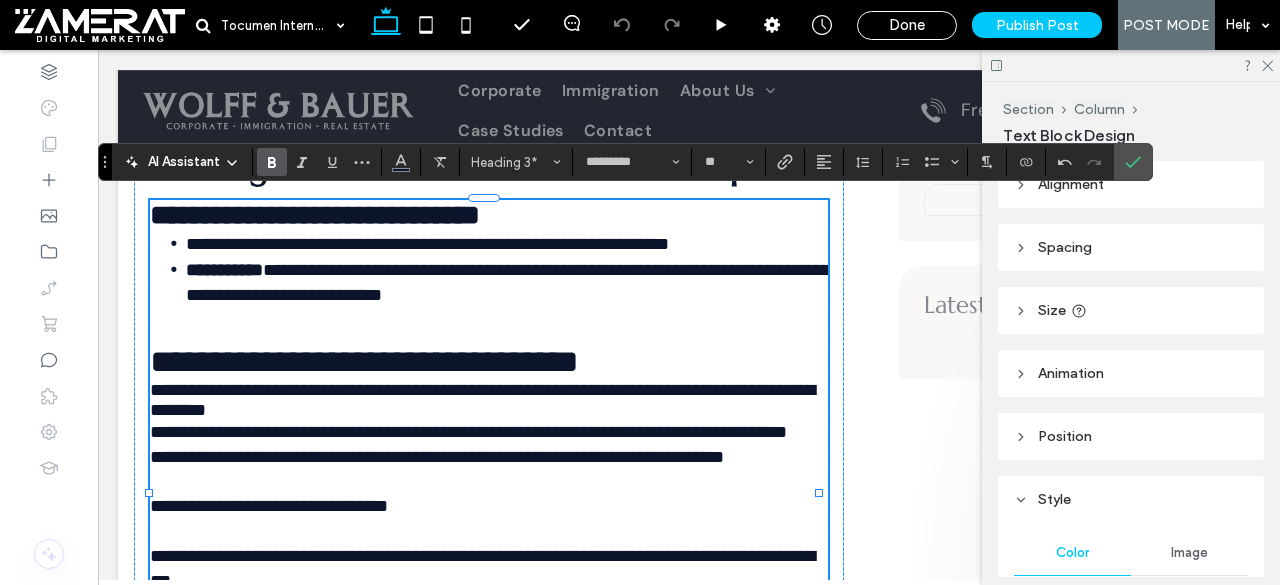 type on "**" 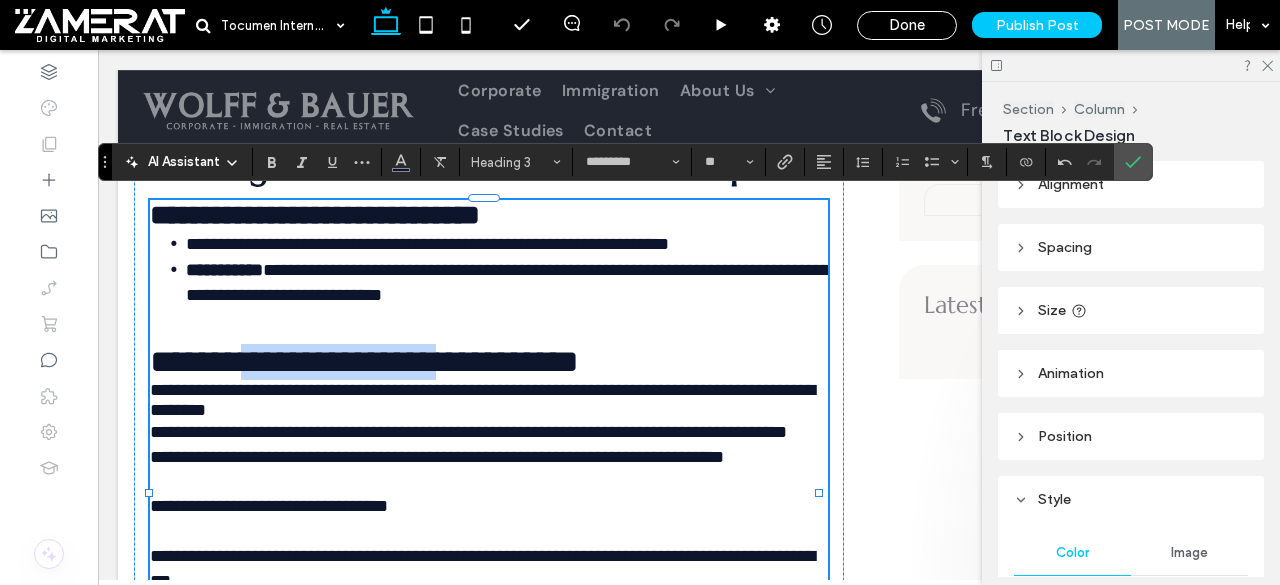click on "**********" at bounding box center (364, 361) 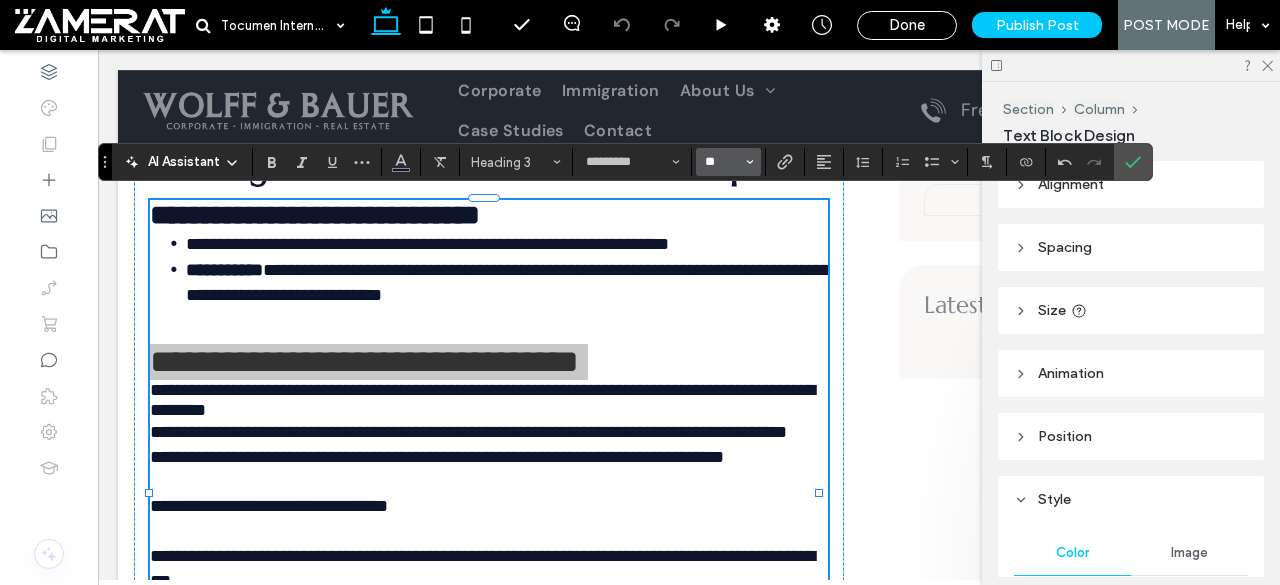 click on "**" at bounding box center [722, 162] 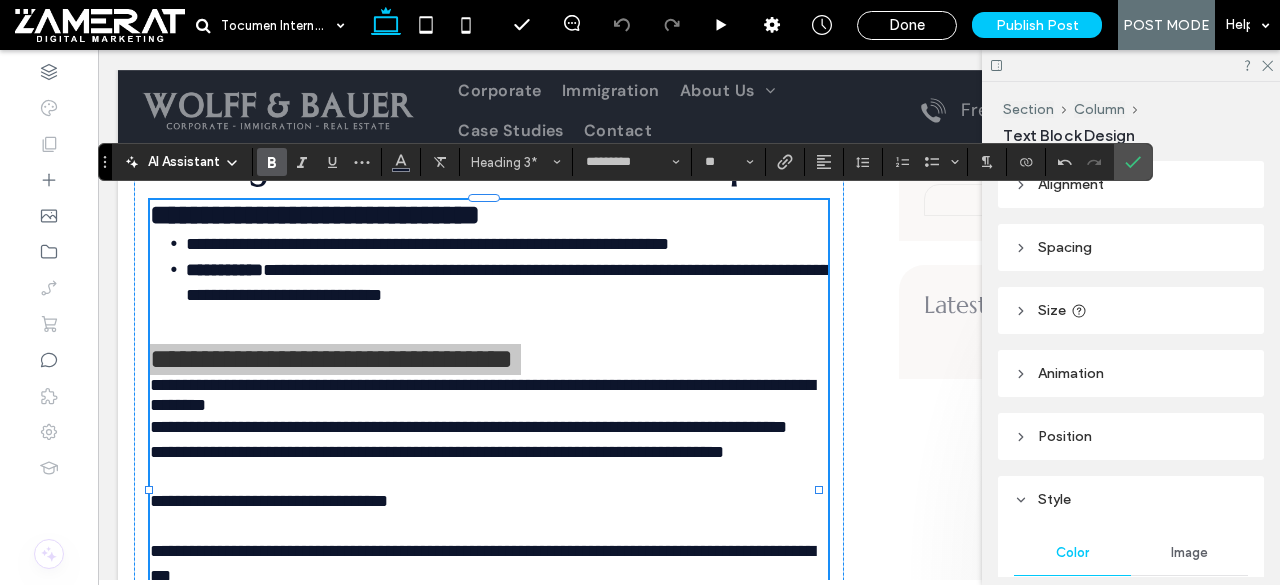 click at bounding box center [268, 162] 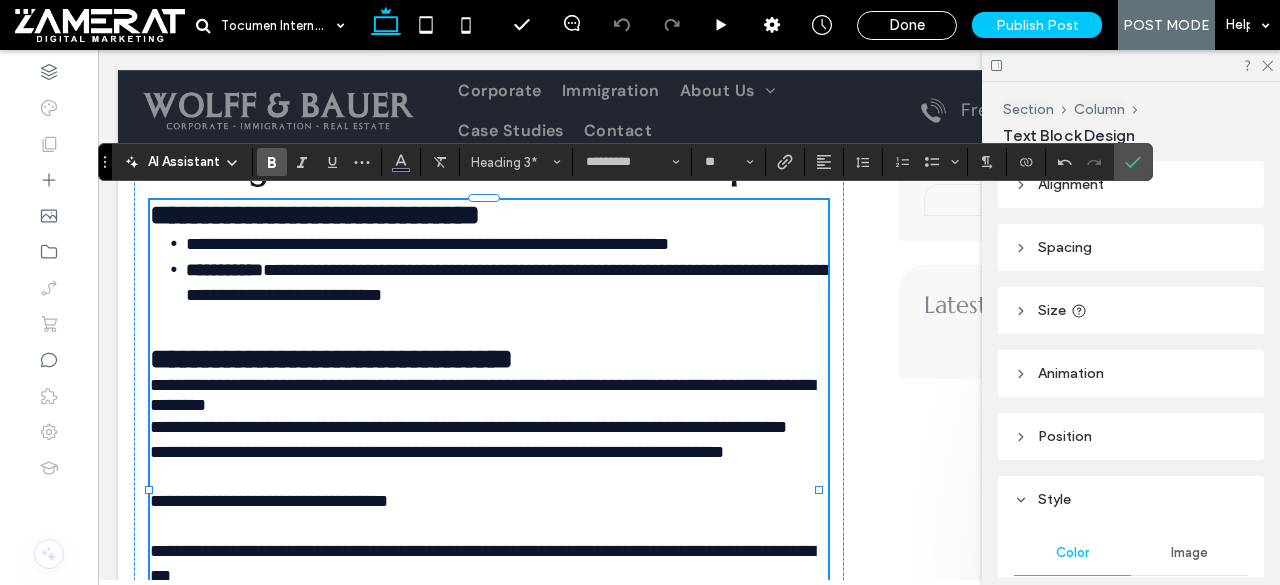 click on "﻿" at bounding box center [489, 326] 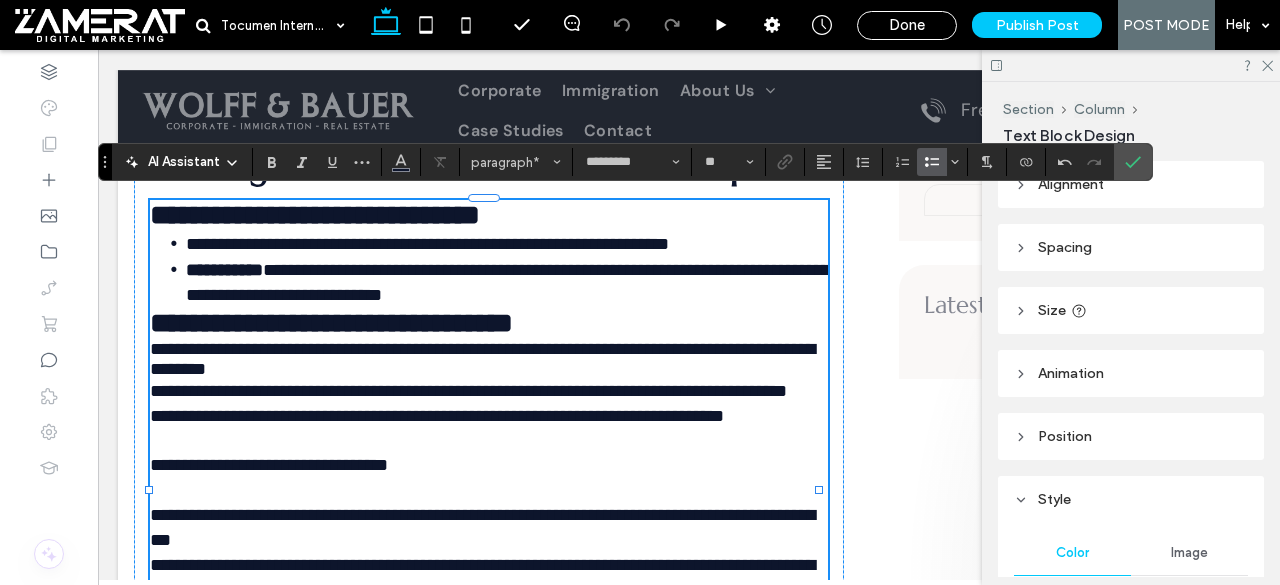 type on "*******" 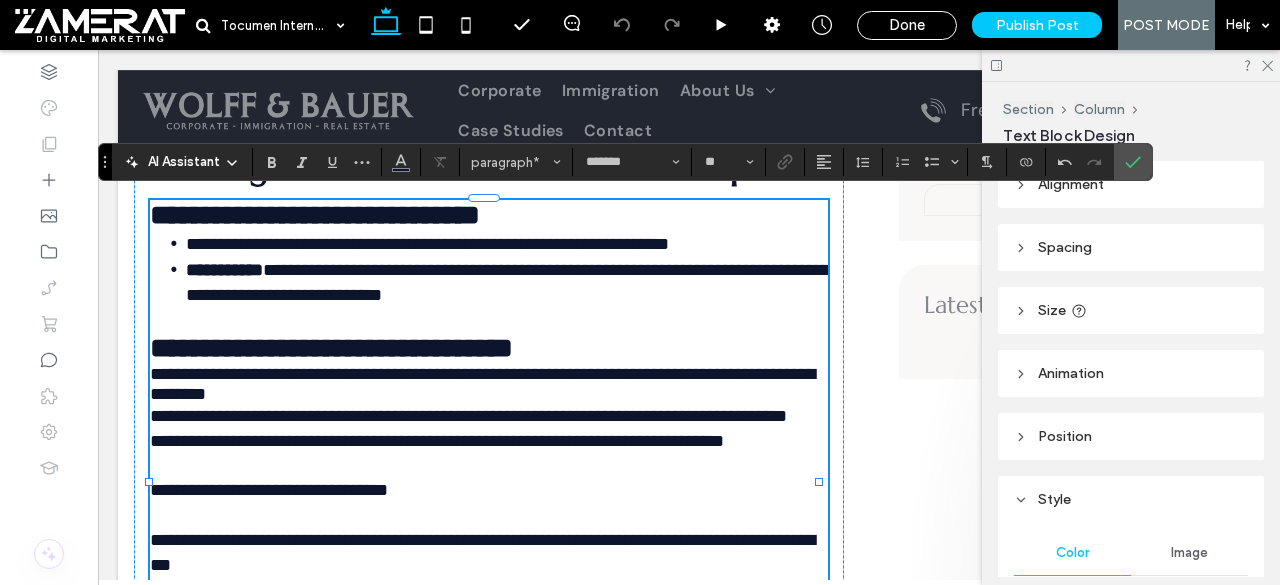 click on "**********" at bounding box center (331, 348) 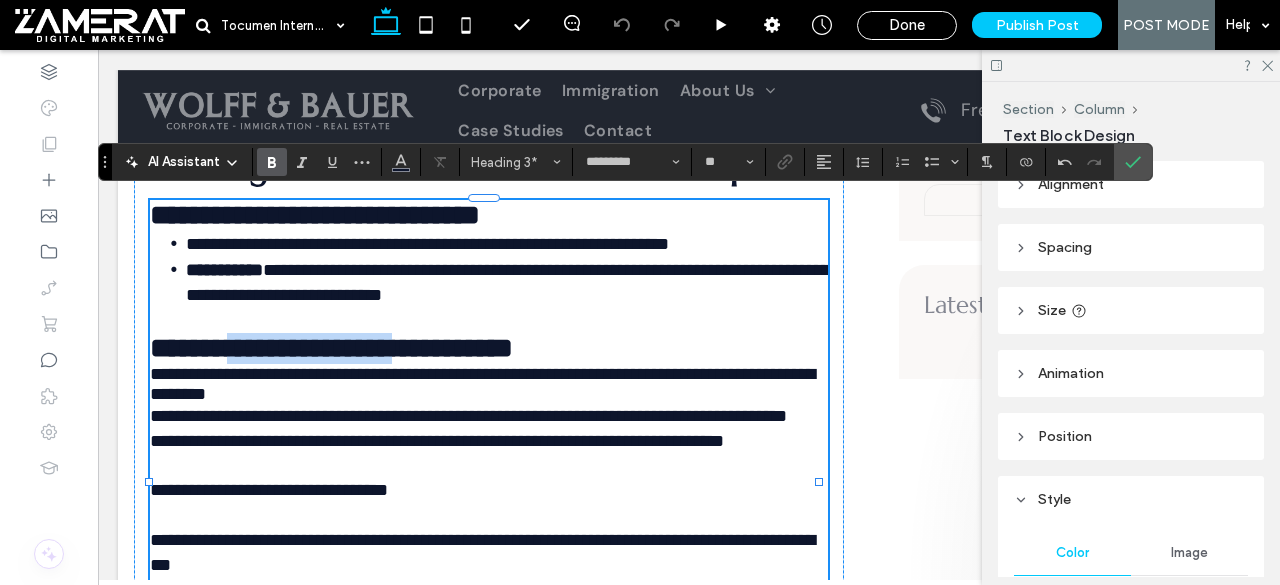 click on "**********" at bounding box center [331, 348] 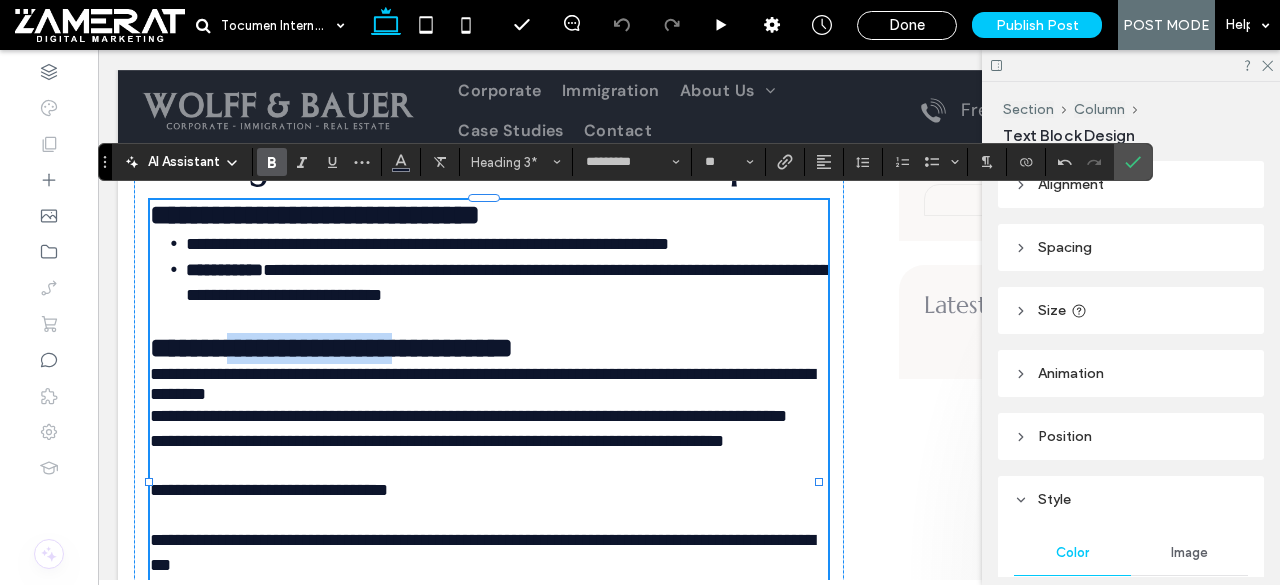 click on "**********" at bounding box center [331, 348] 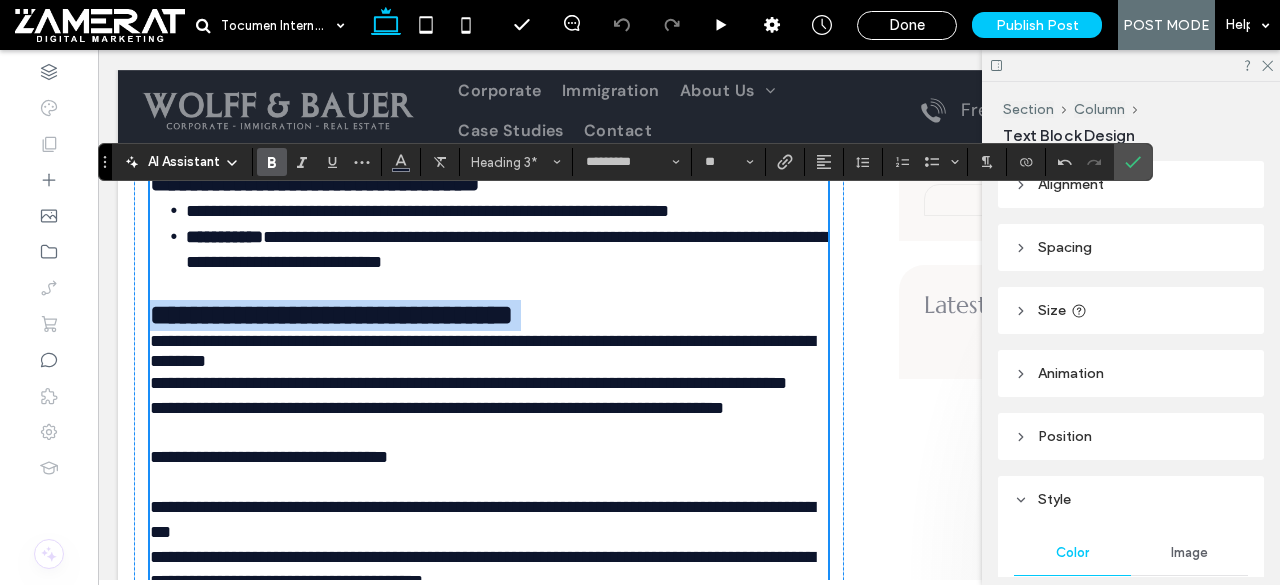 scroll, scrollTop: 4818, scrollLeft: 0, axis: vertical 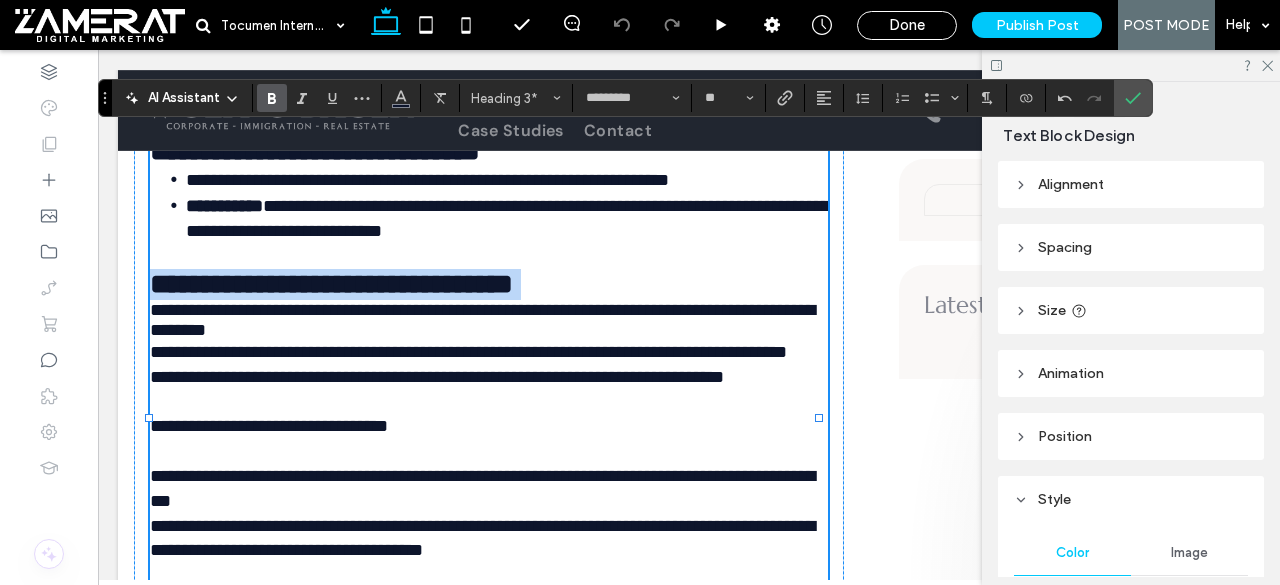 type on "*******" 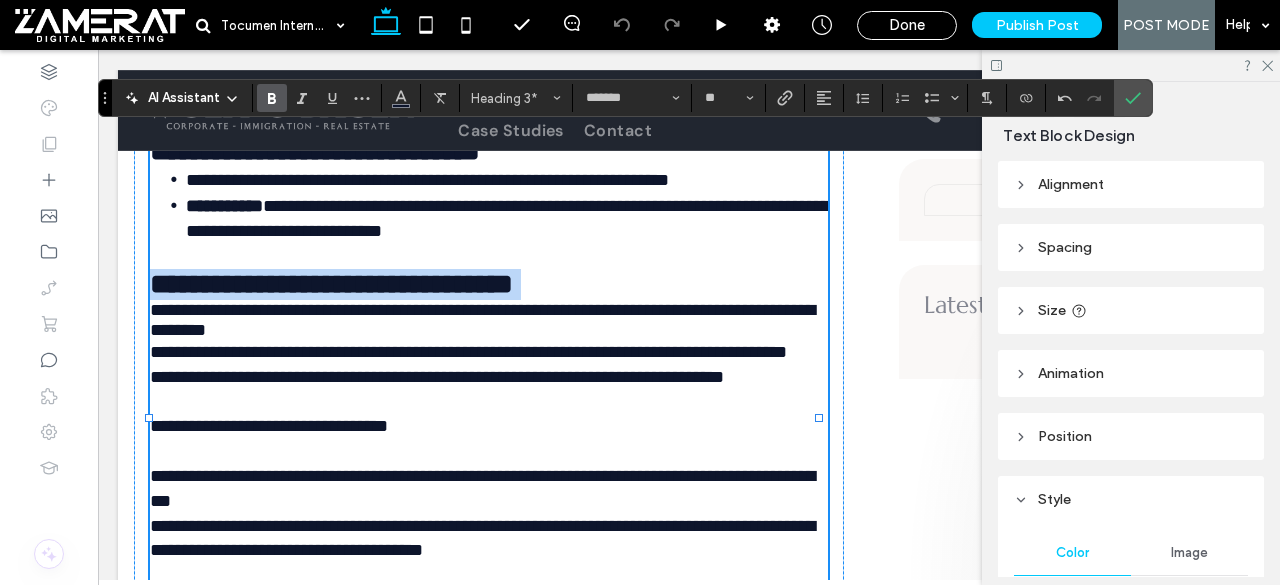 type on "**" 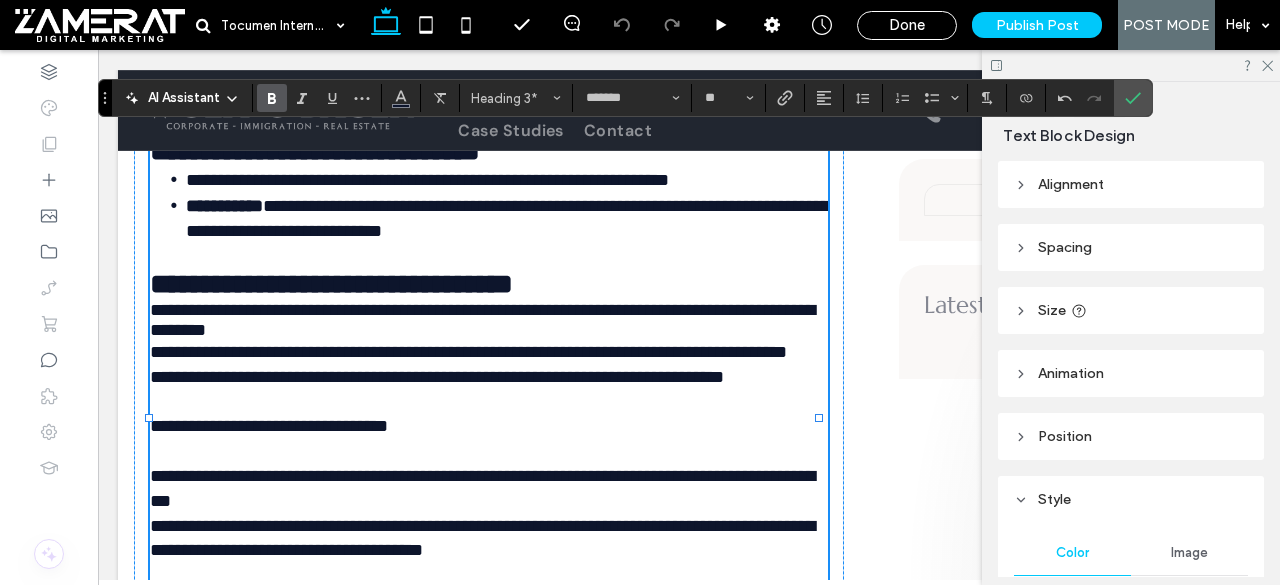 click on "**********" at bounding box center [482, 320] 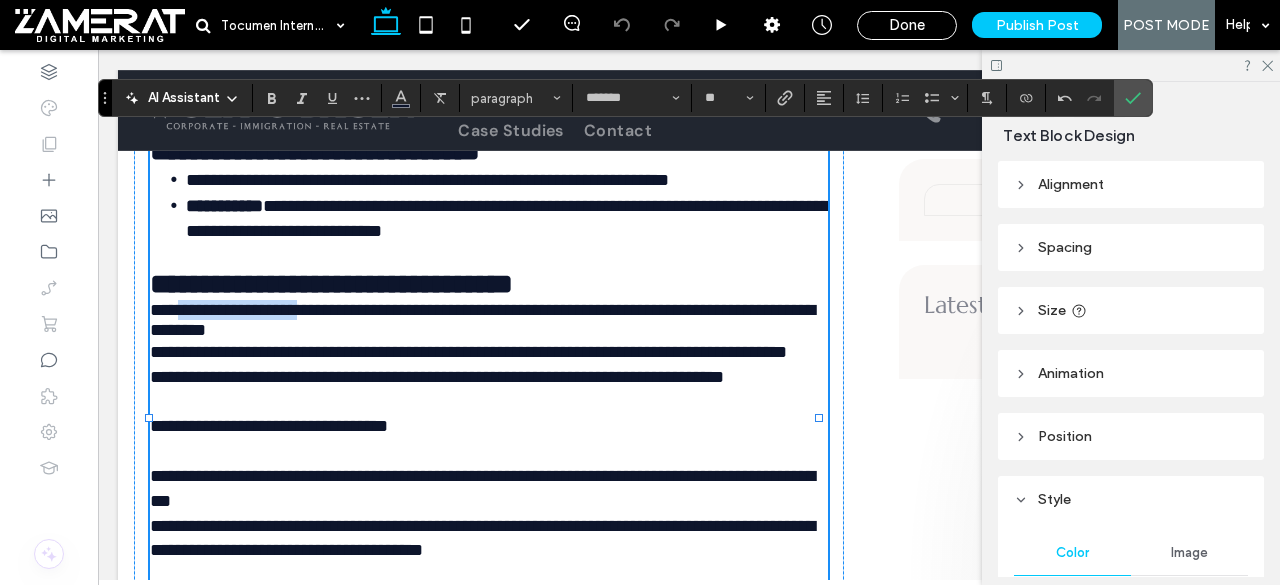 drag, startPoint x: 178, startPoint y: 317, endPoint x: 321, endPoint y: 319, distance: 143.01399 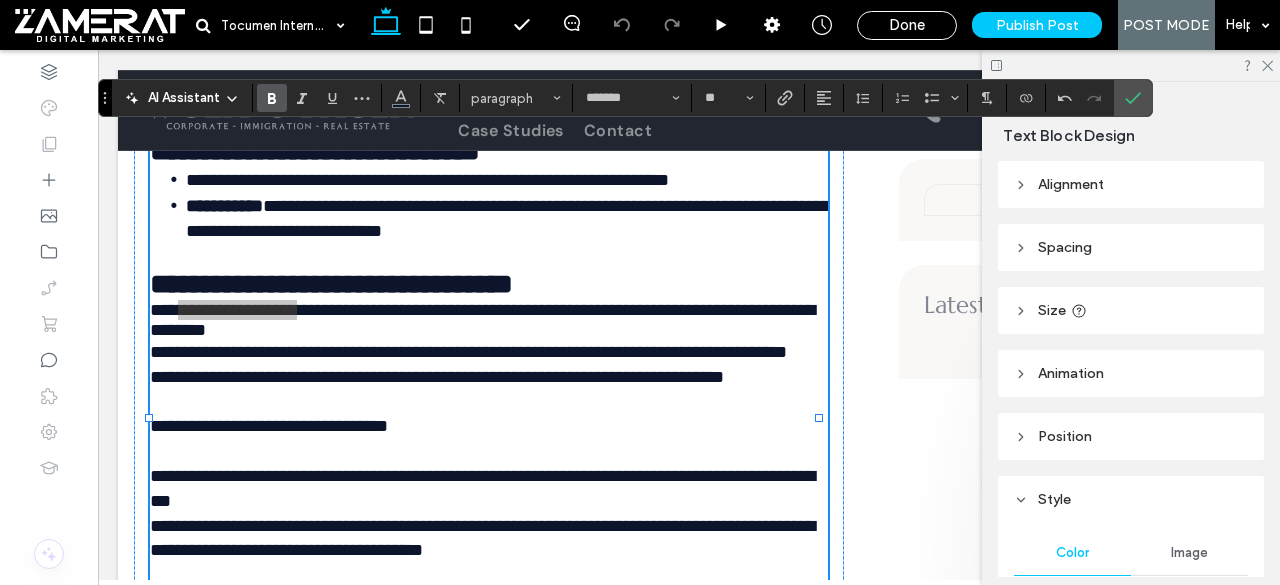 click 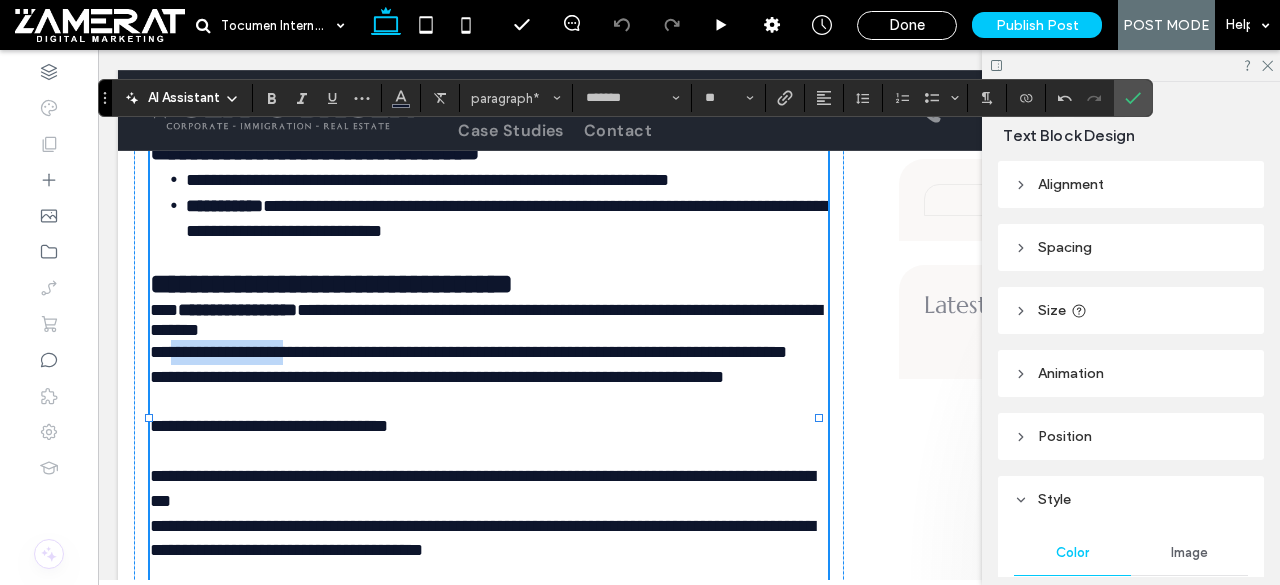drag, startPoint x: 175, startPoint y: 365, endPoint x: 300, endPoint y: 365, distance: 125 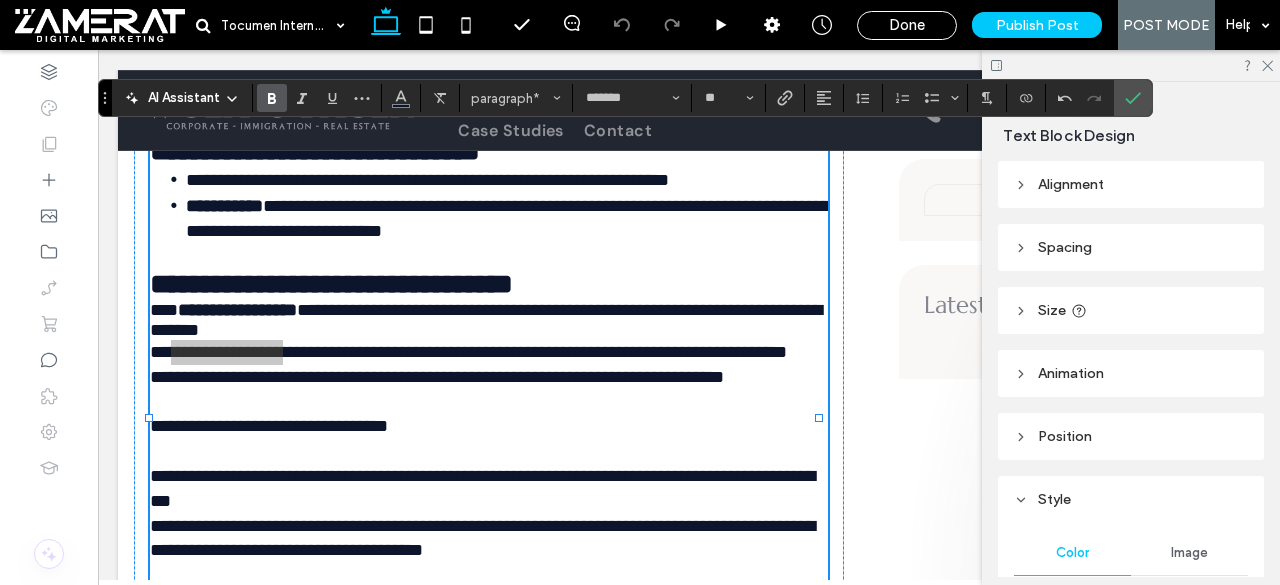 click 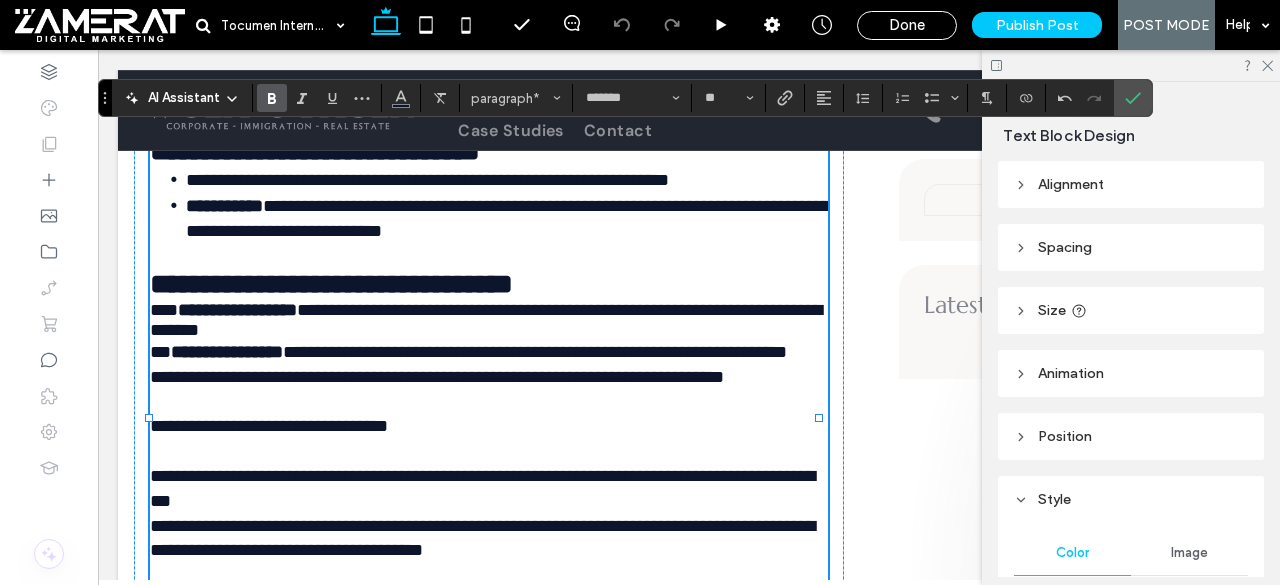 click on "****" at bounding box center [164, 310] 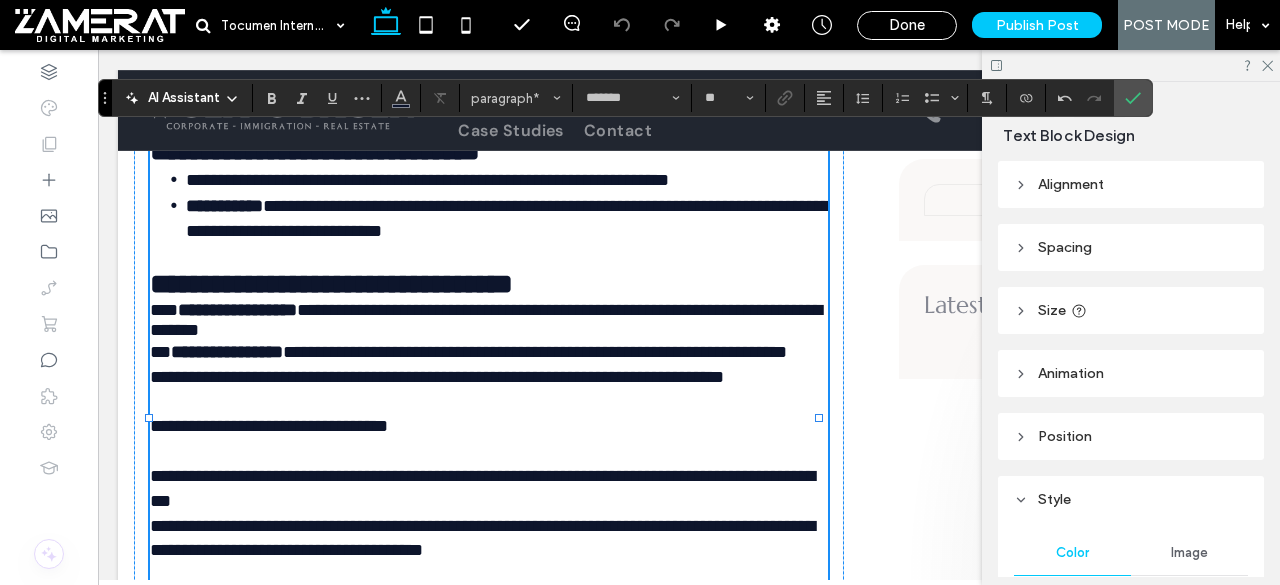 click on "**********" at bounding box center [237, 310] 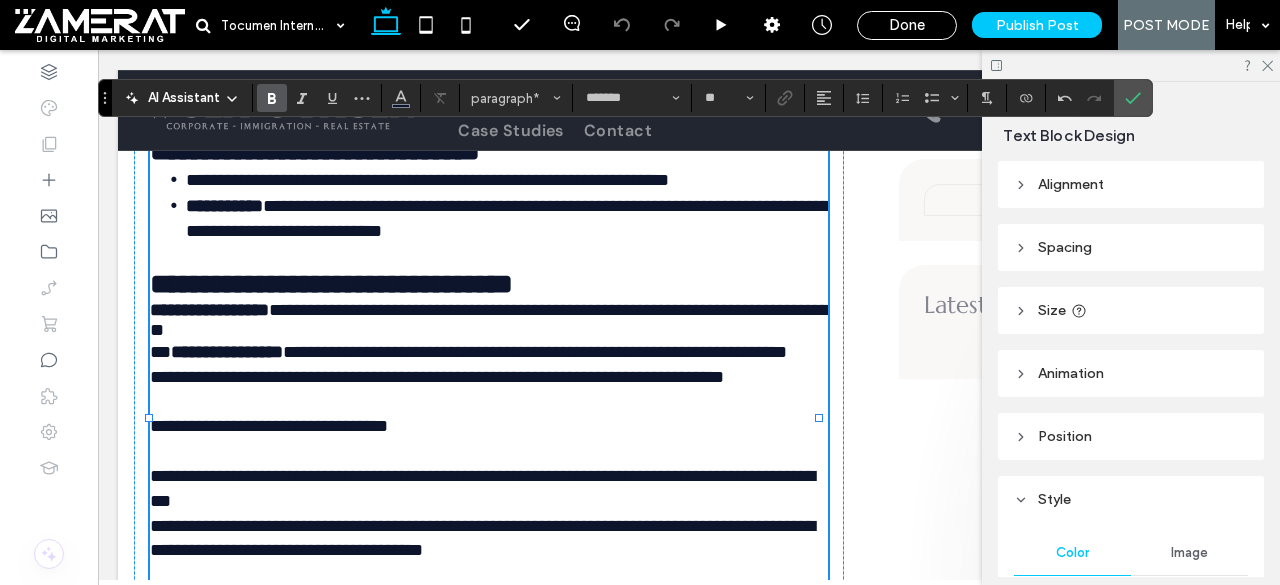 click on "**********" at bounding box center (489, 320) 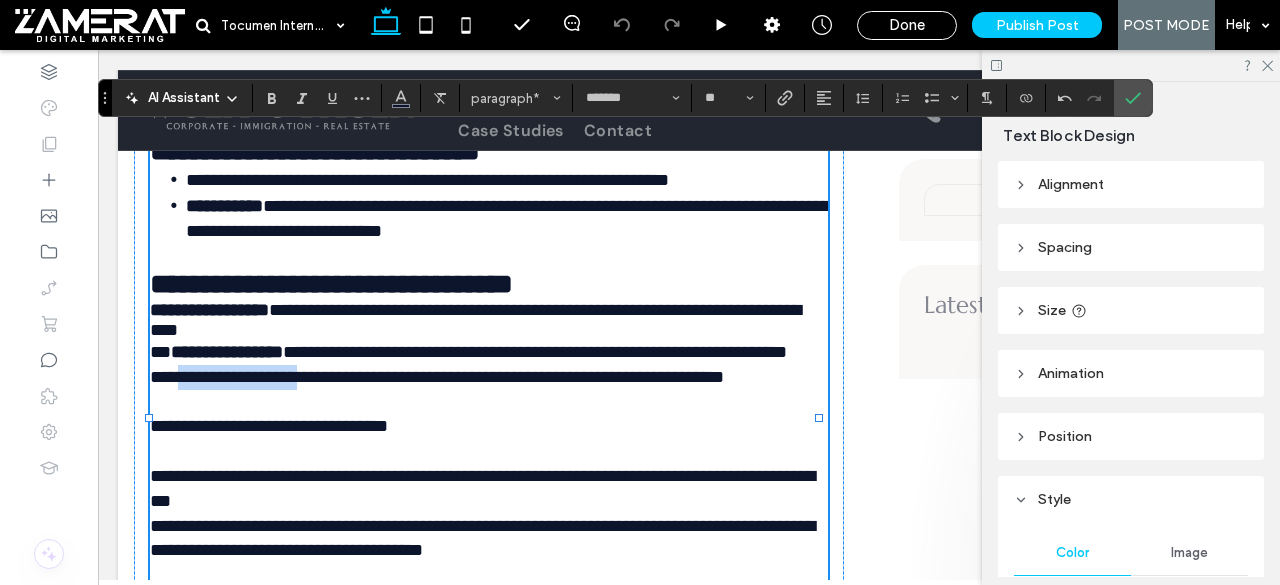 drag, startPoint x: 182, startPoint y: 415, endPoint x: 315, endPoint y: 413, distance: 133.01503 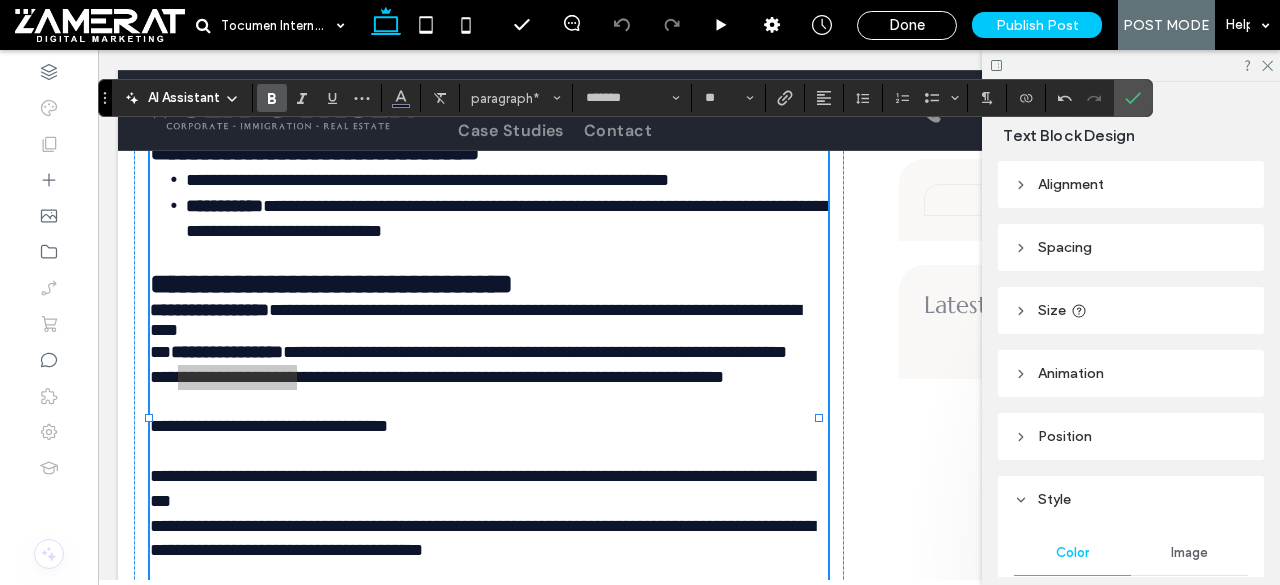 click at bounding box center [272, 98] 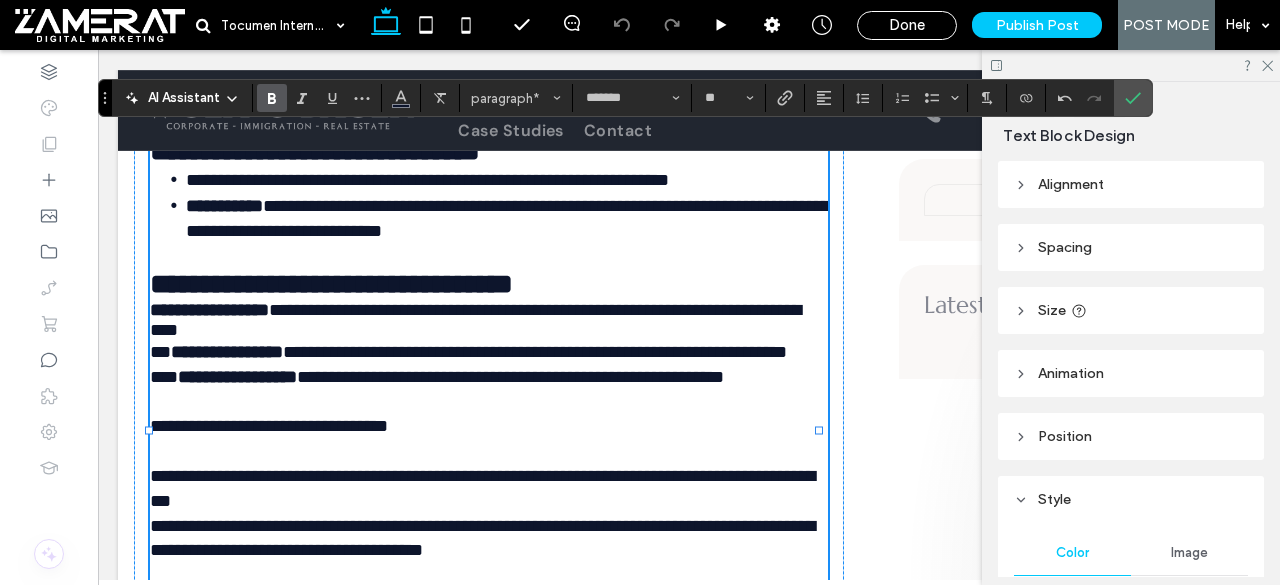 click on "**********" at bounding box center [227, 352] 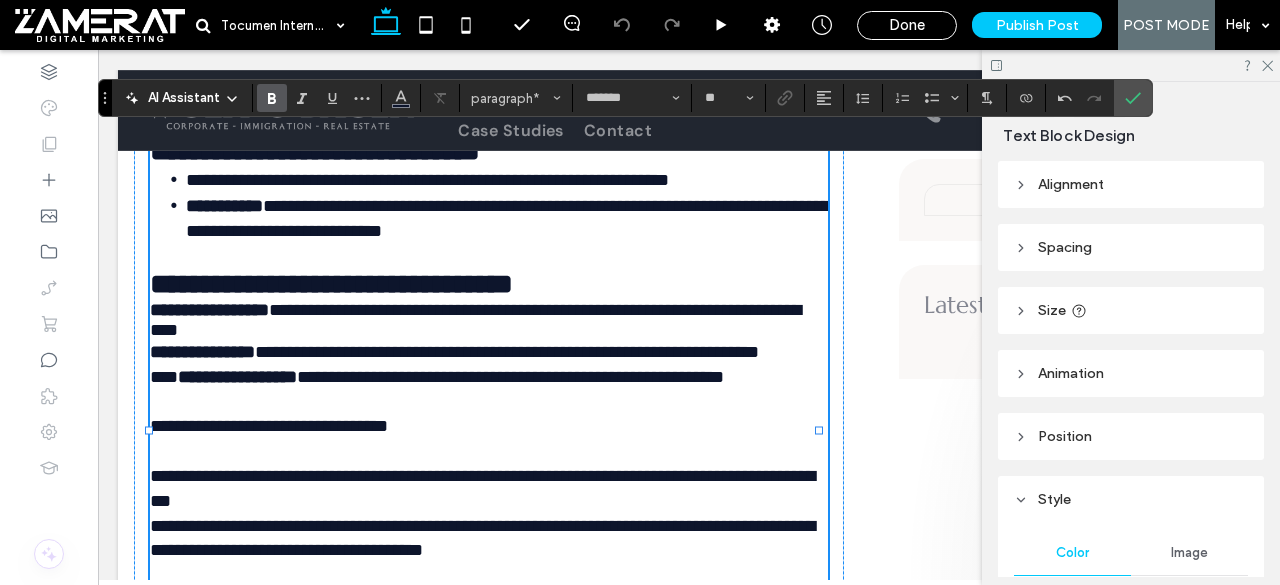 click on "**********" at bounding box center (507, 352) 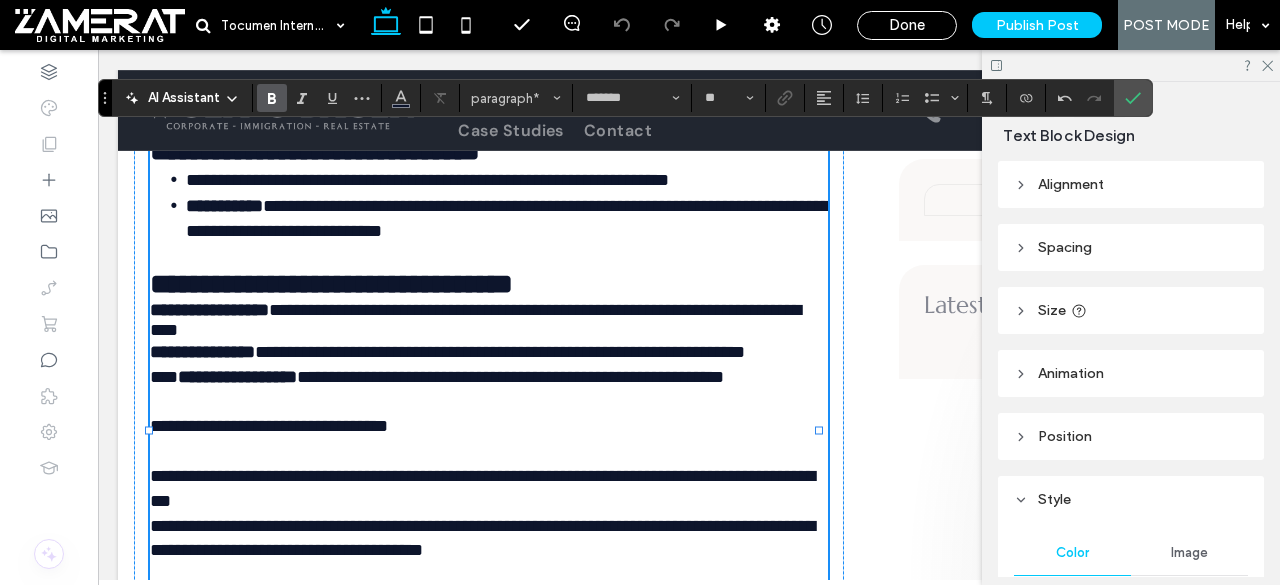 click on "****" at bounding box center [164, 377] 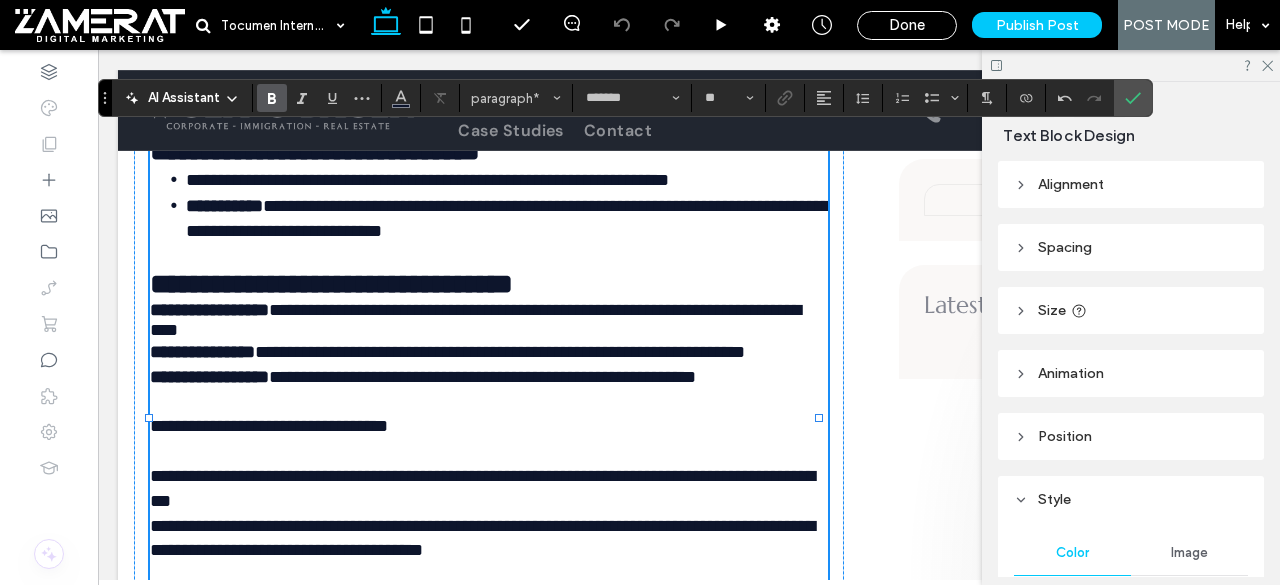 click on "**********" at bounding box center [482, 377] 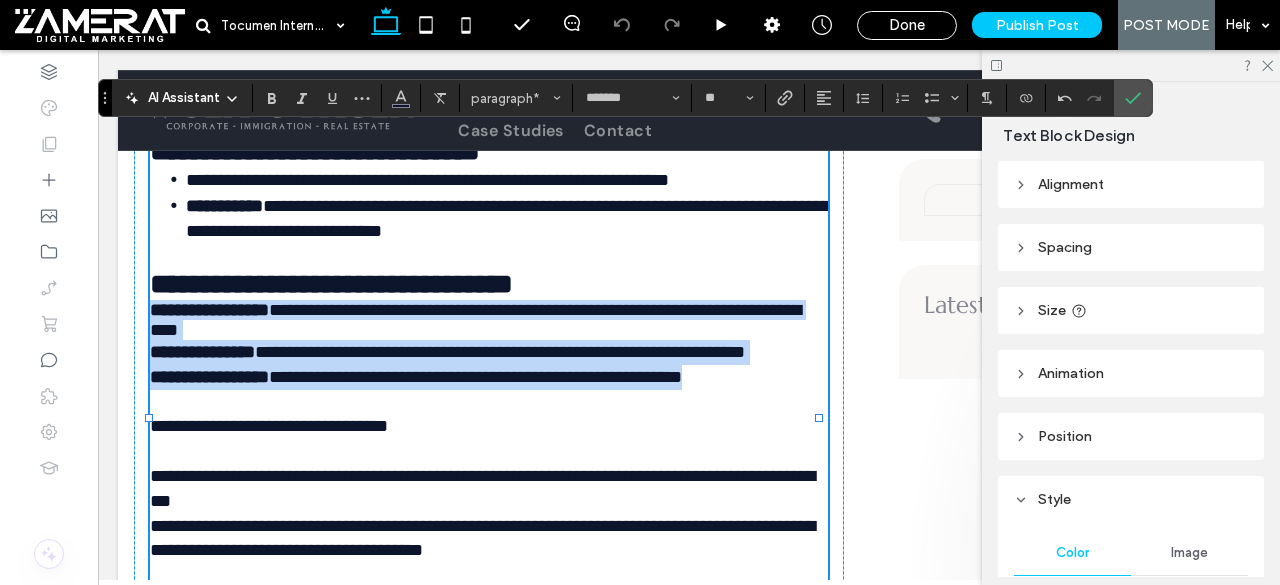 drag, startPoint x: 364, startPoint y: 337, endPoint x: 798, endPoint y: 404, distance: 439.1412 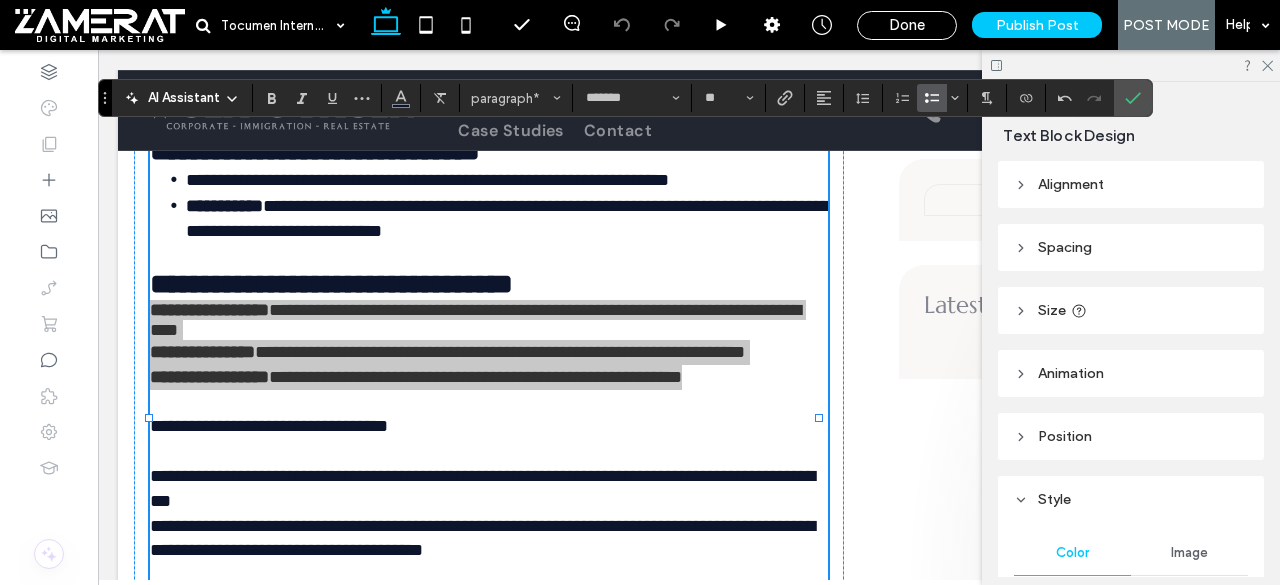 click at bounding box center (928, 98) 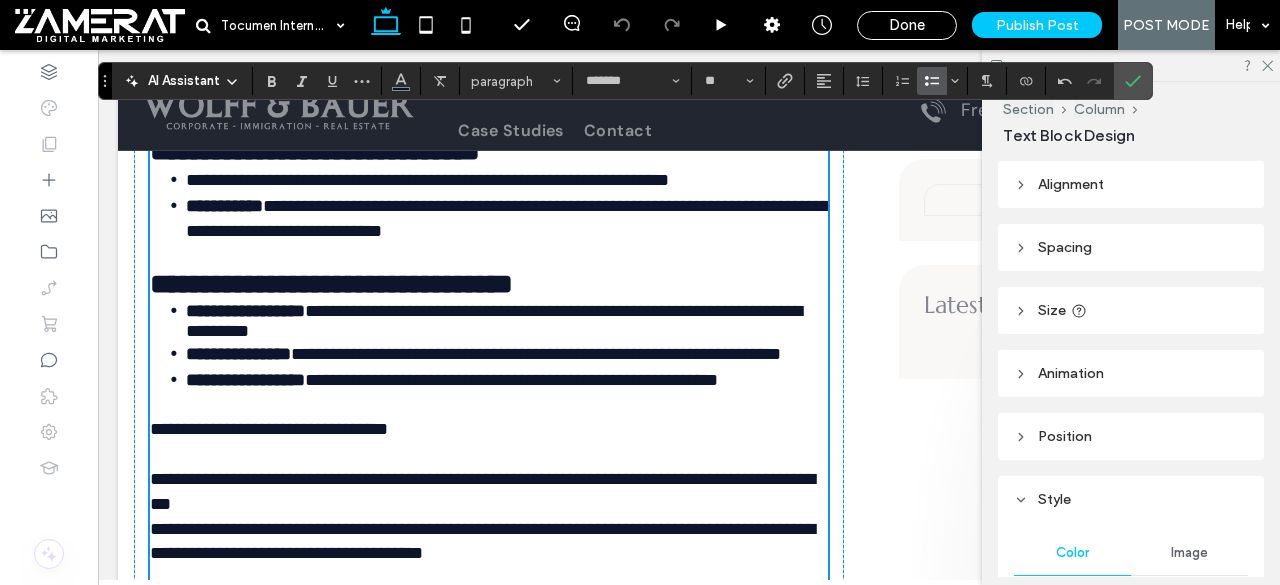 scroll, scrollTop: 4923, scrollLeft: 0, axis: vertical 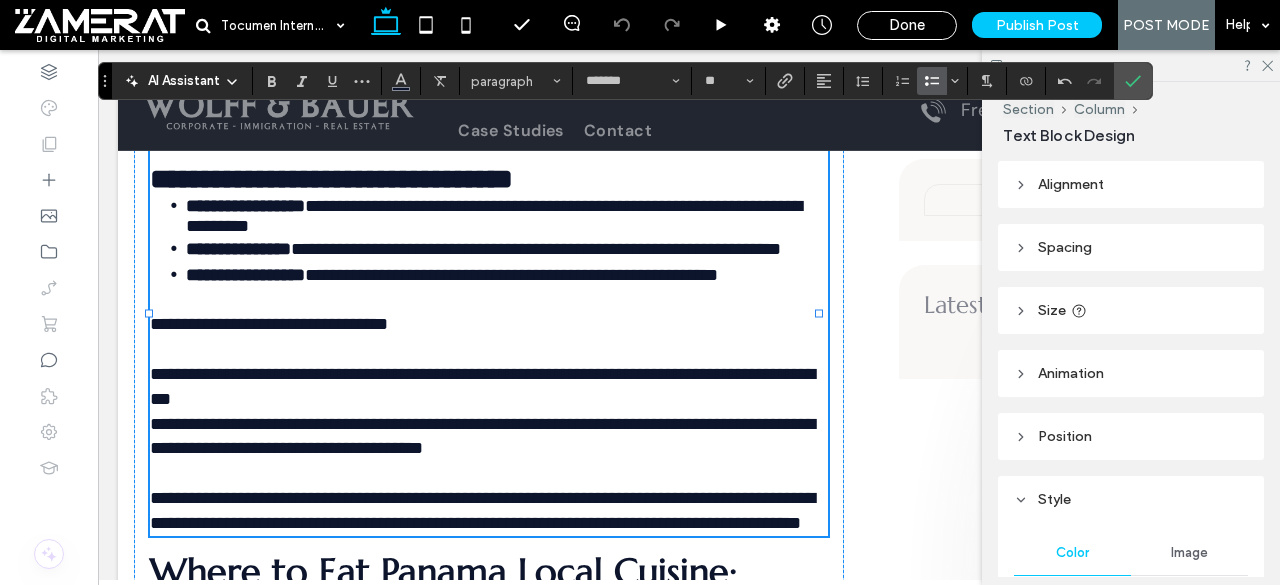 click on "**********" at bounding box center (489, 374) 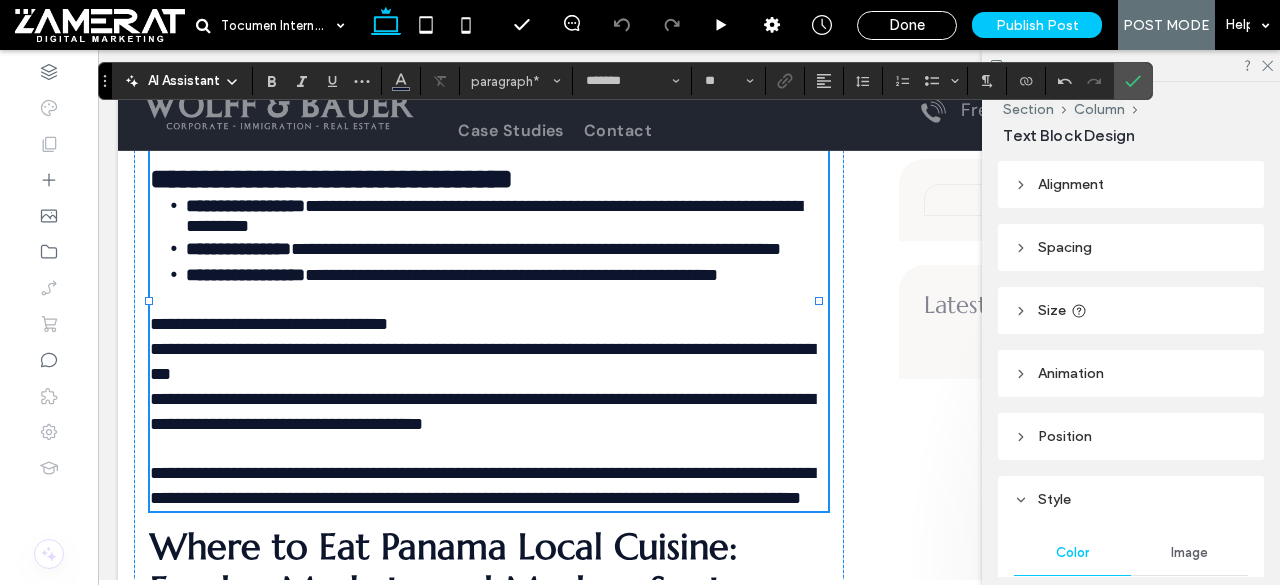 click on "**********" at bounding box center (482, 349) 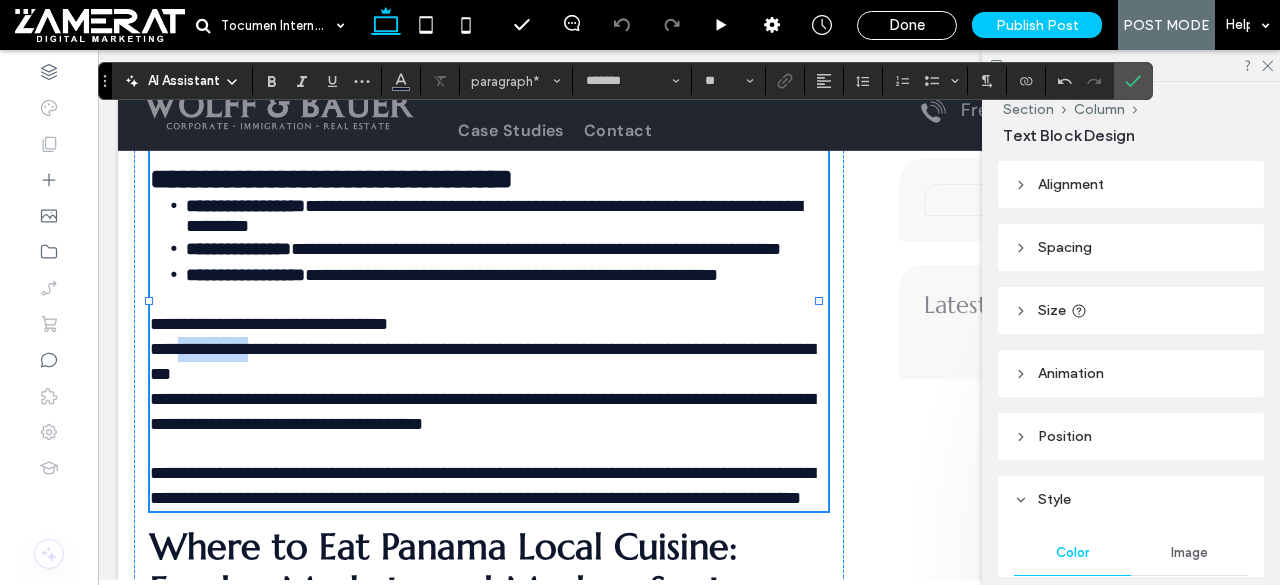 click on "**********" at bounding box center [482, 349] 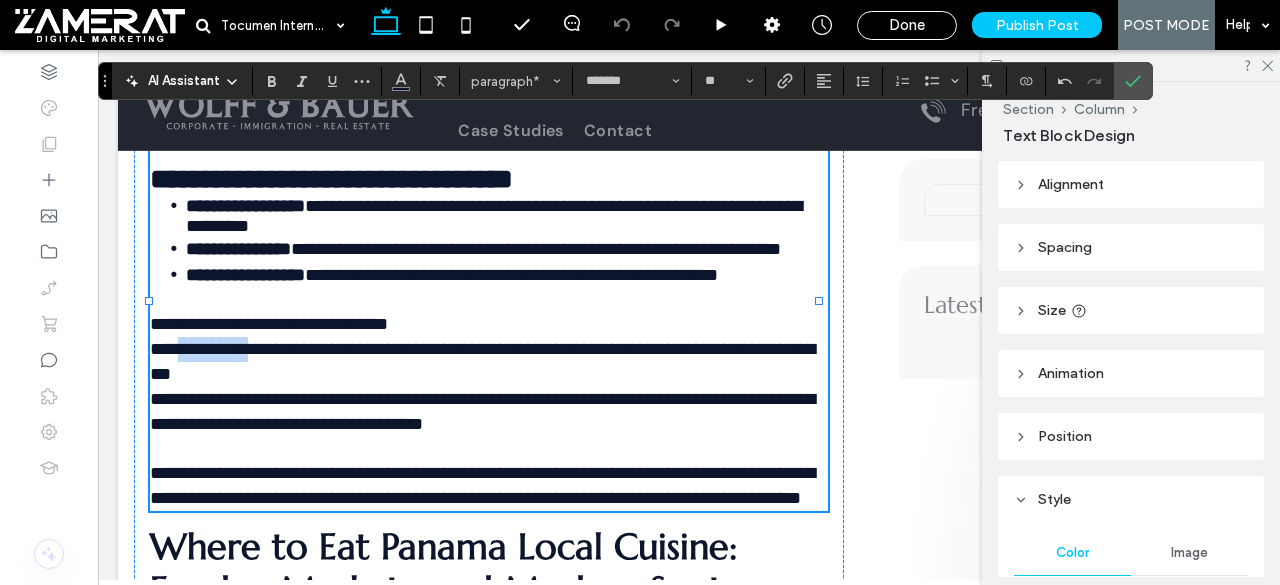 click on "**********" at bounding box center [482, 349] 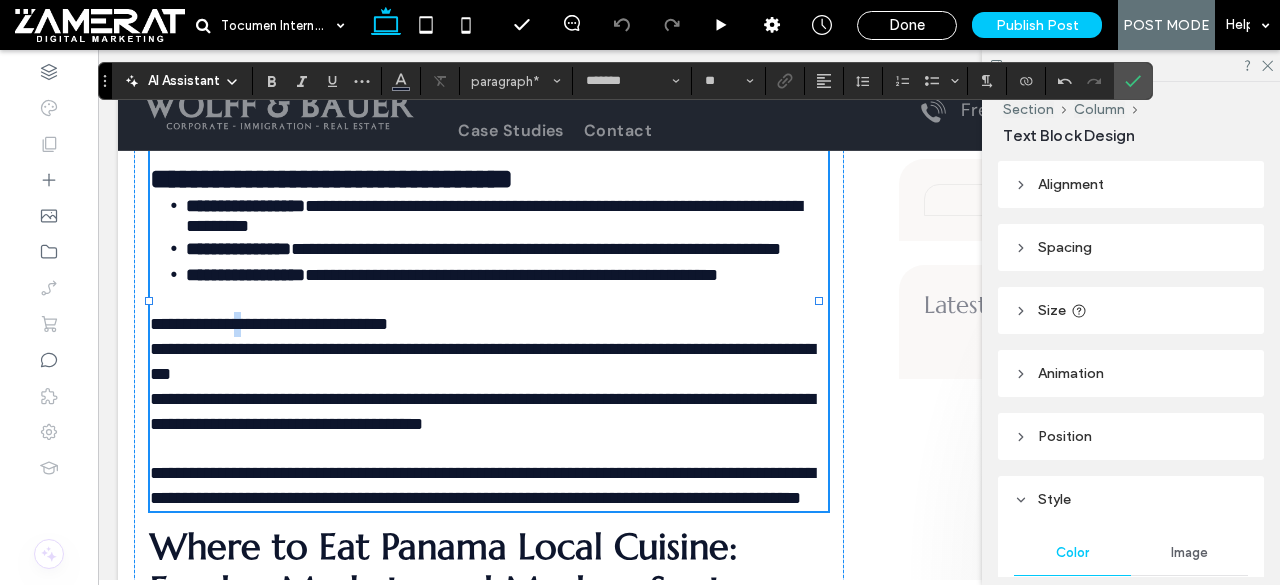 click on "**********" at bounding box center [482, 349] 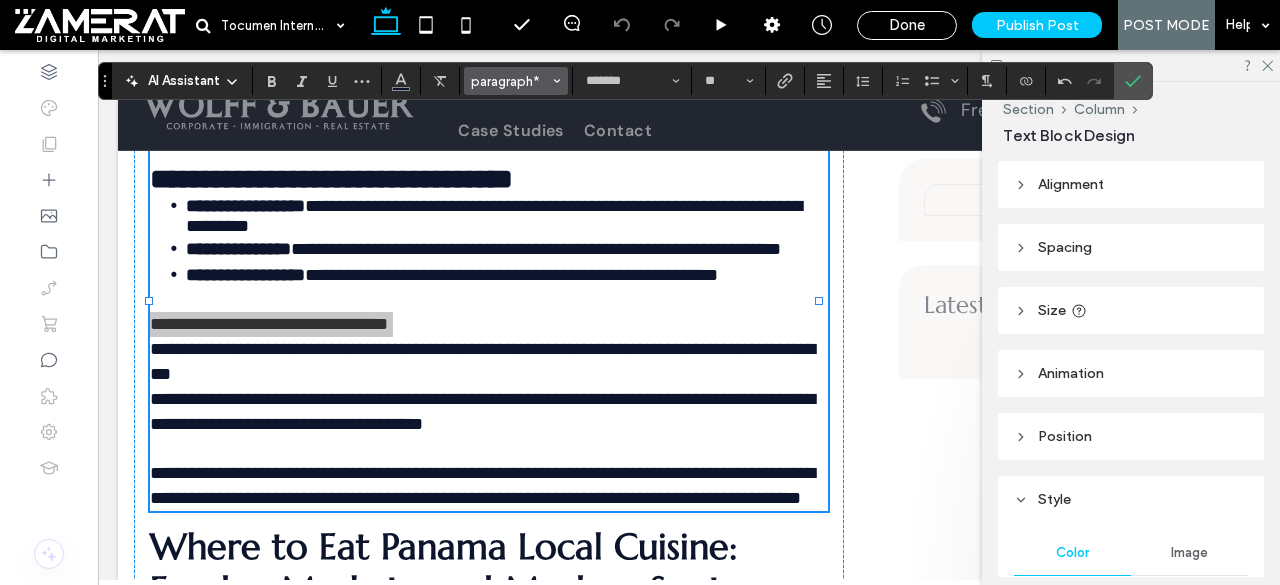 click on "paragraph*" at bounding box center [510, 81] 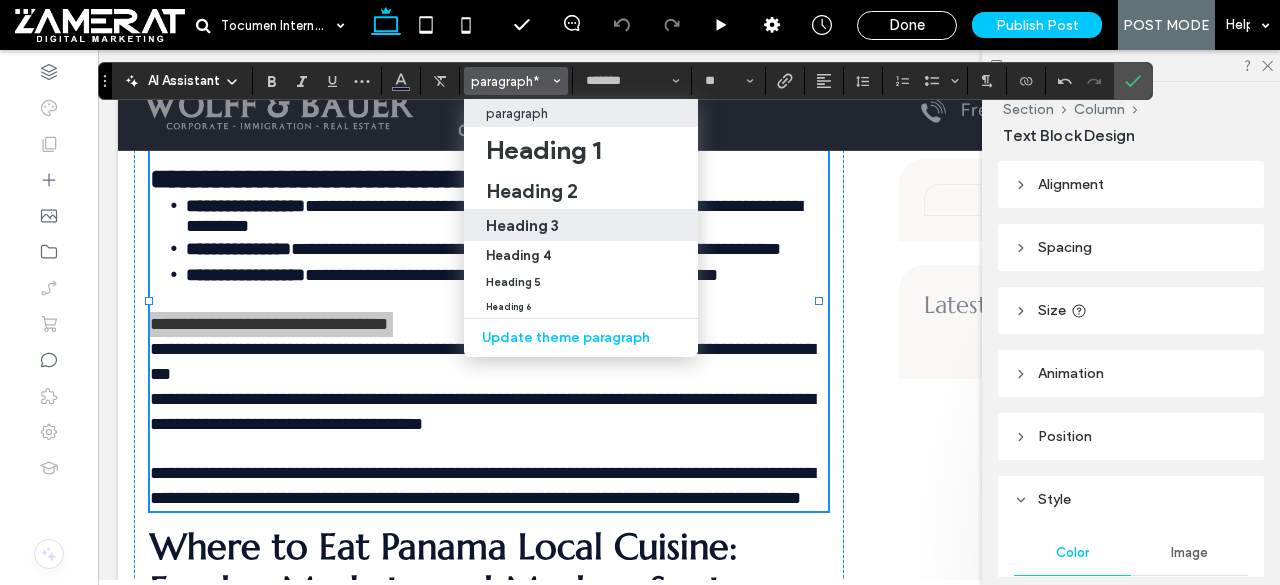 click on "Heading 3" at bounding box center (581, 225) 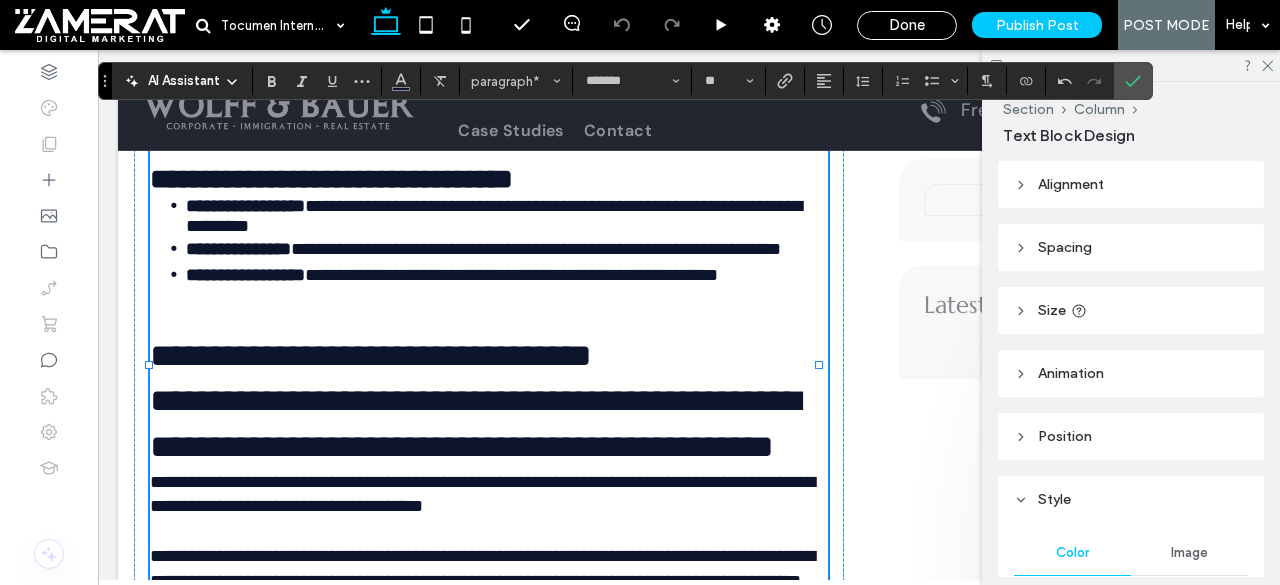 type on "*********" 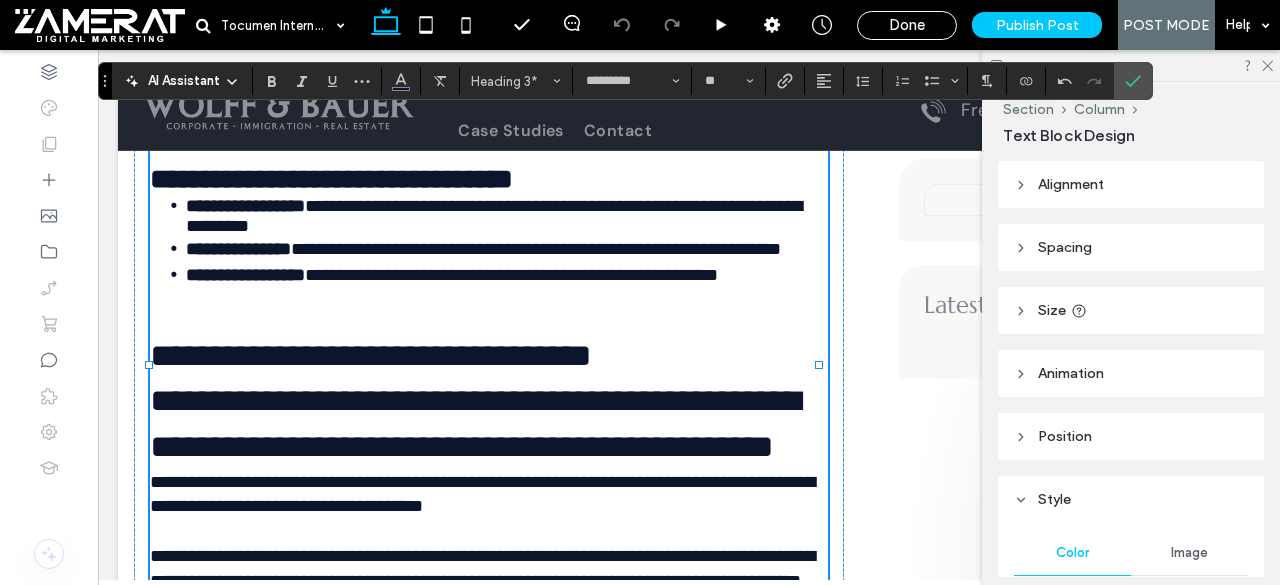 click on "**********" at bounding box center (511, 275) 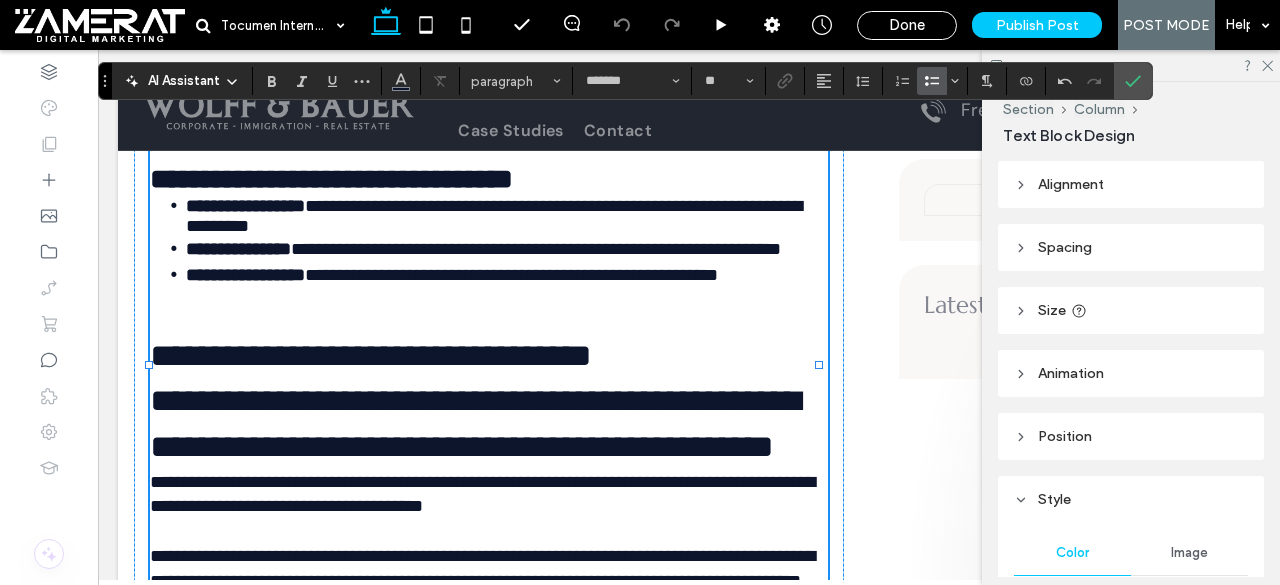 click on "**********" at bounding box center [489, 378] 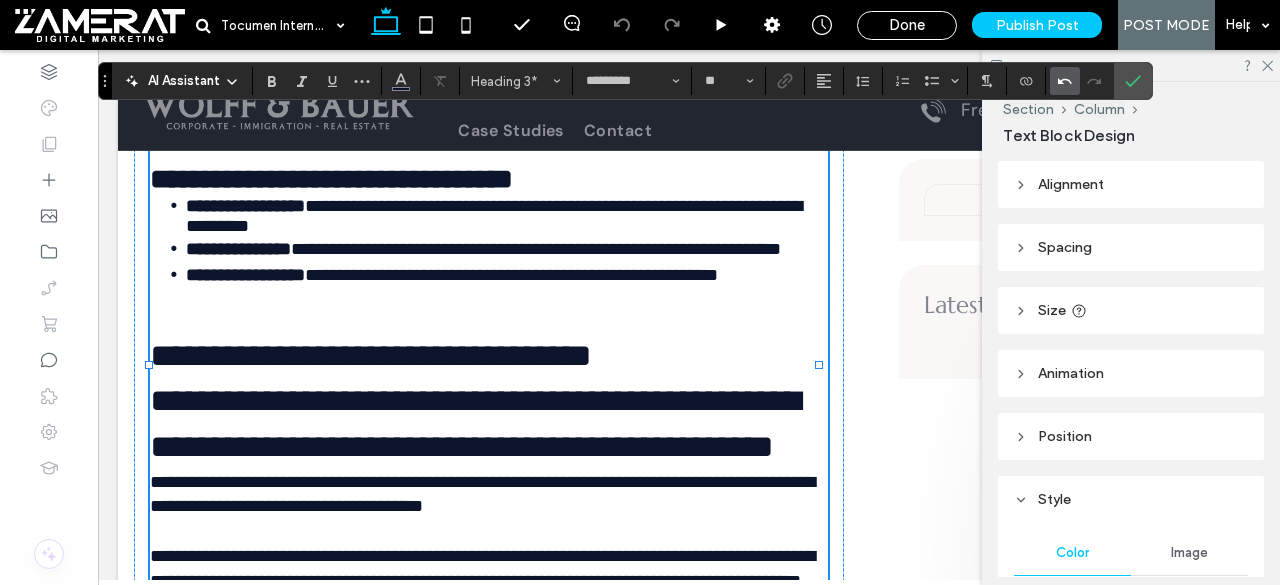 click at bounding box center (1065, 81) 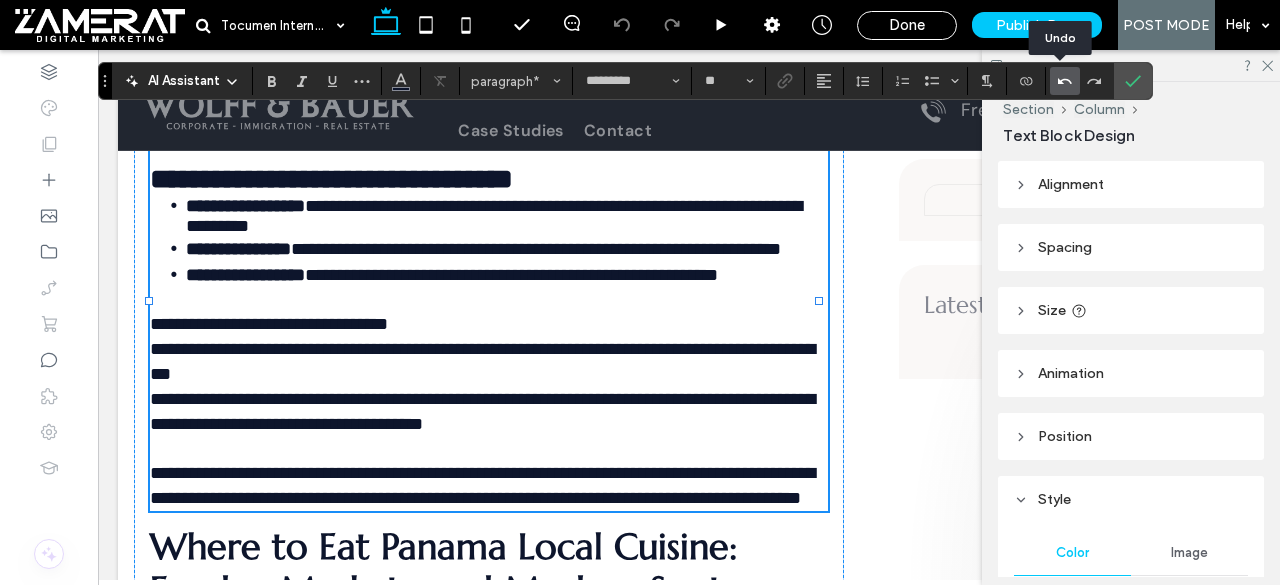type on "*******" 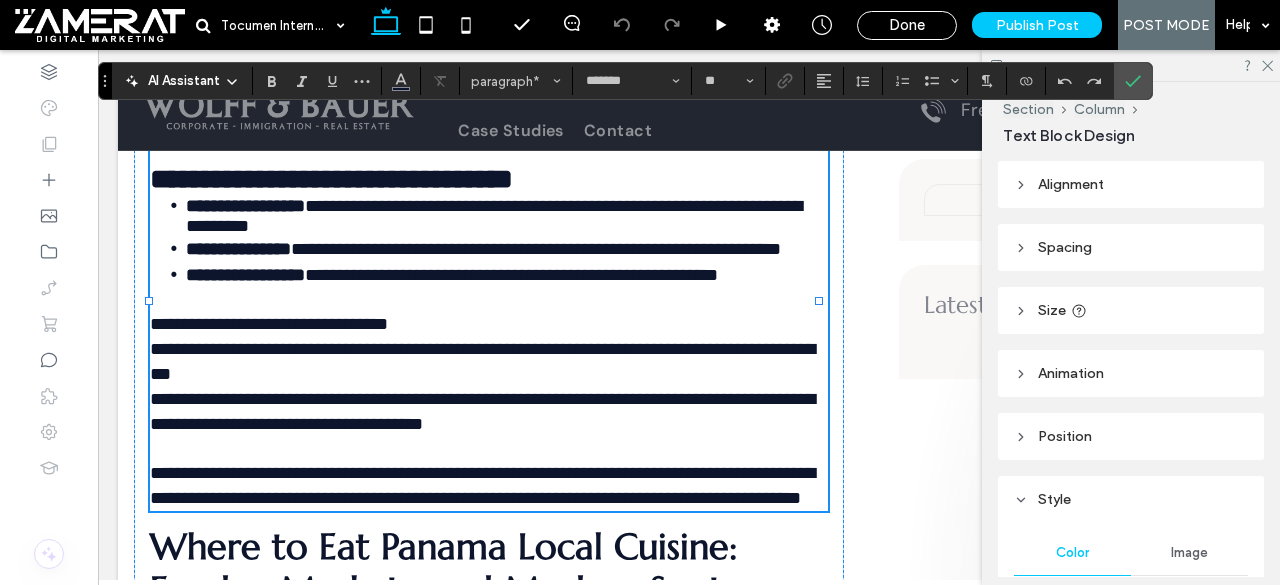 click on "**********" at bounding box center (482, 349) 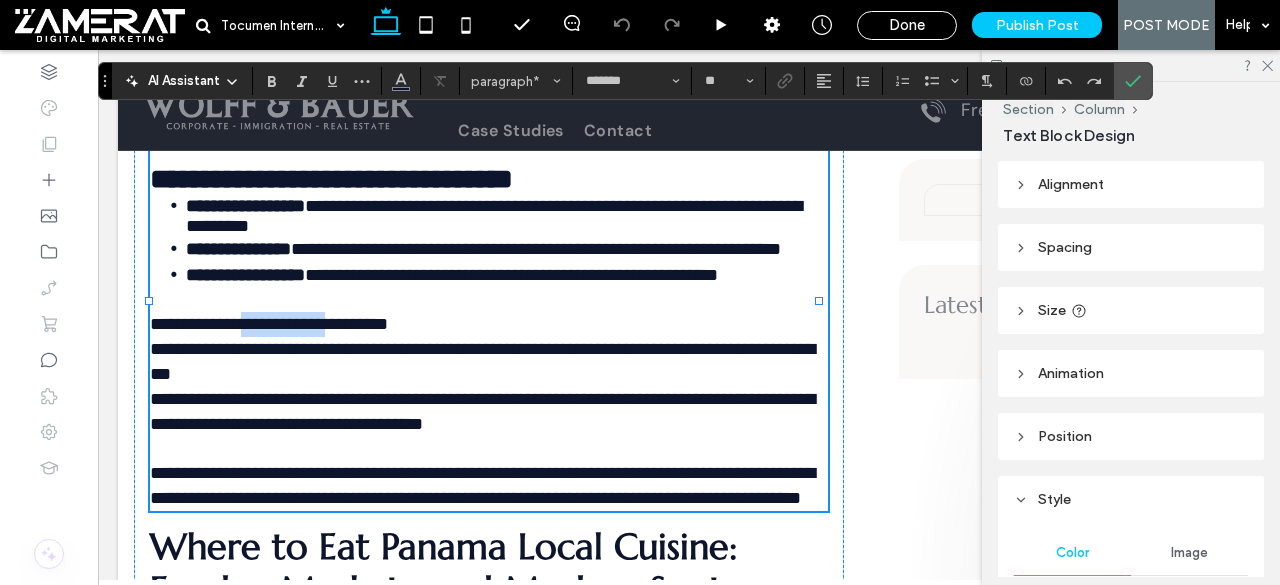 click on "**********" at bounding box center [482, 349] 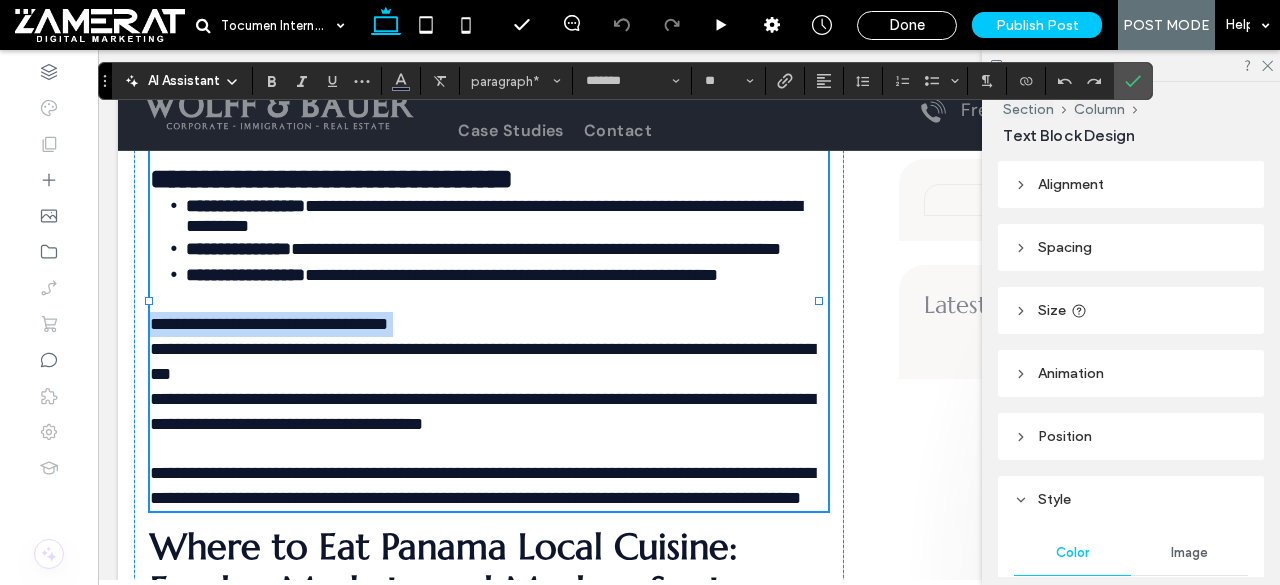 click on "**********" at bounding box center [482, 349] 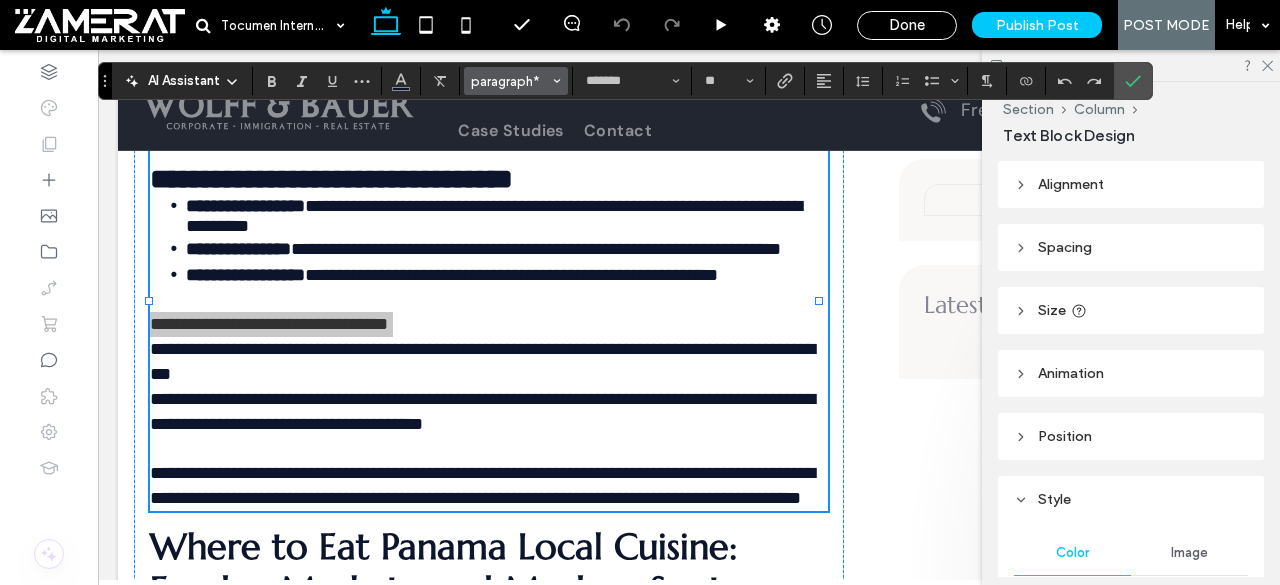 click on "paragraph*" at bounding box center (510, 81) 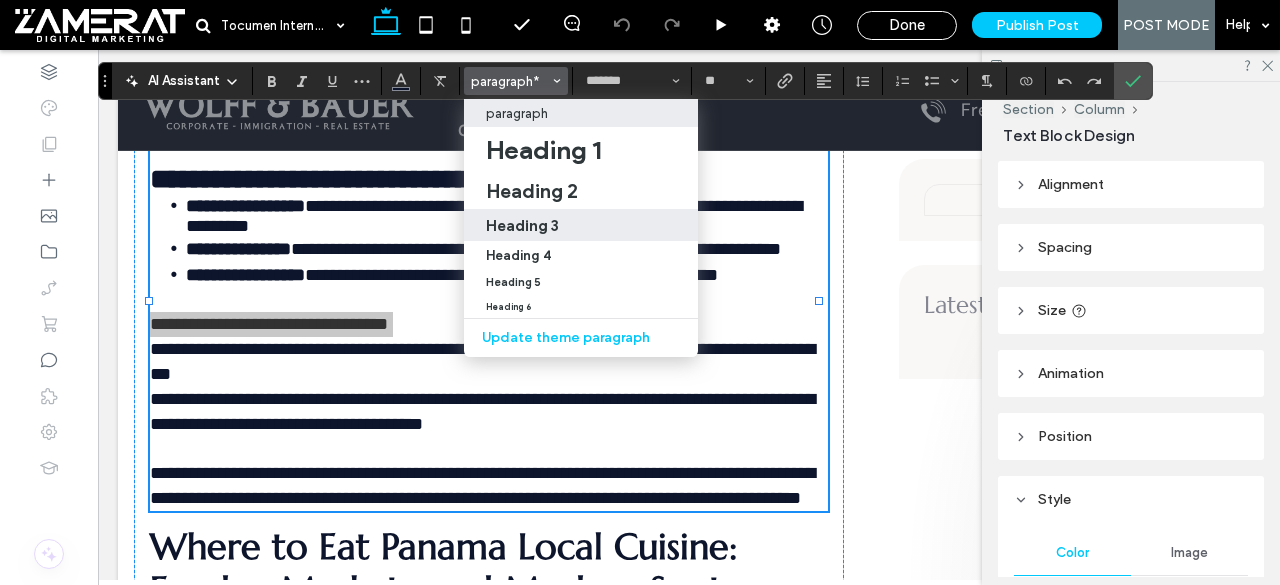 click on "Heading 3" at bounding box center (581, 225) 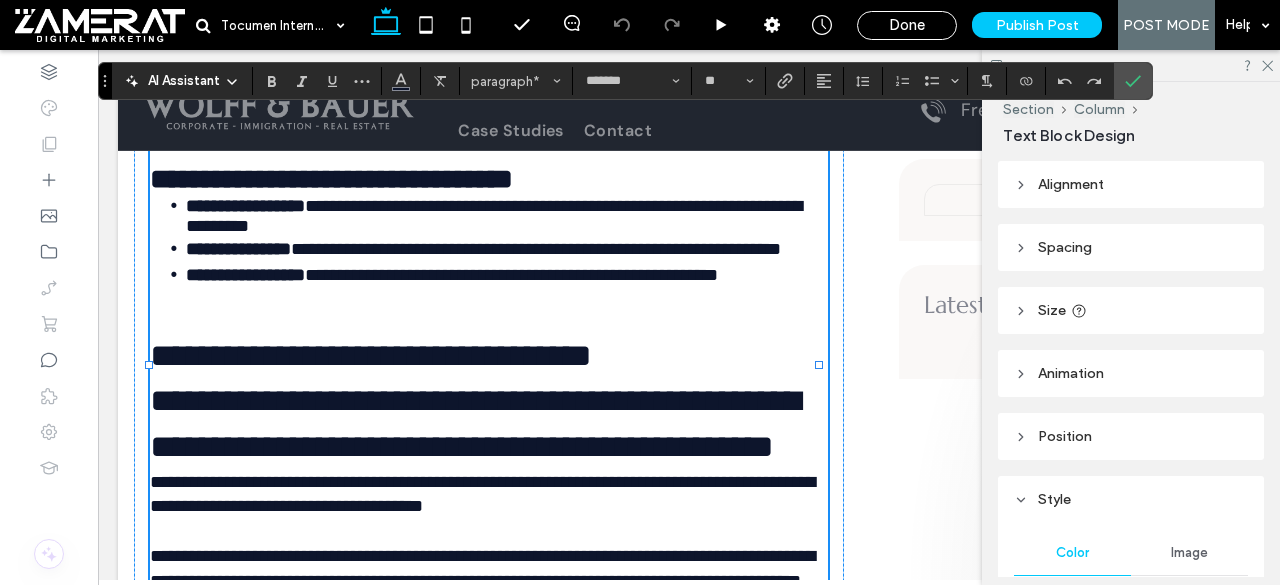 type on "*********" 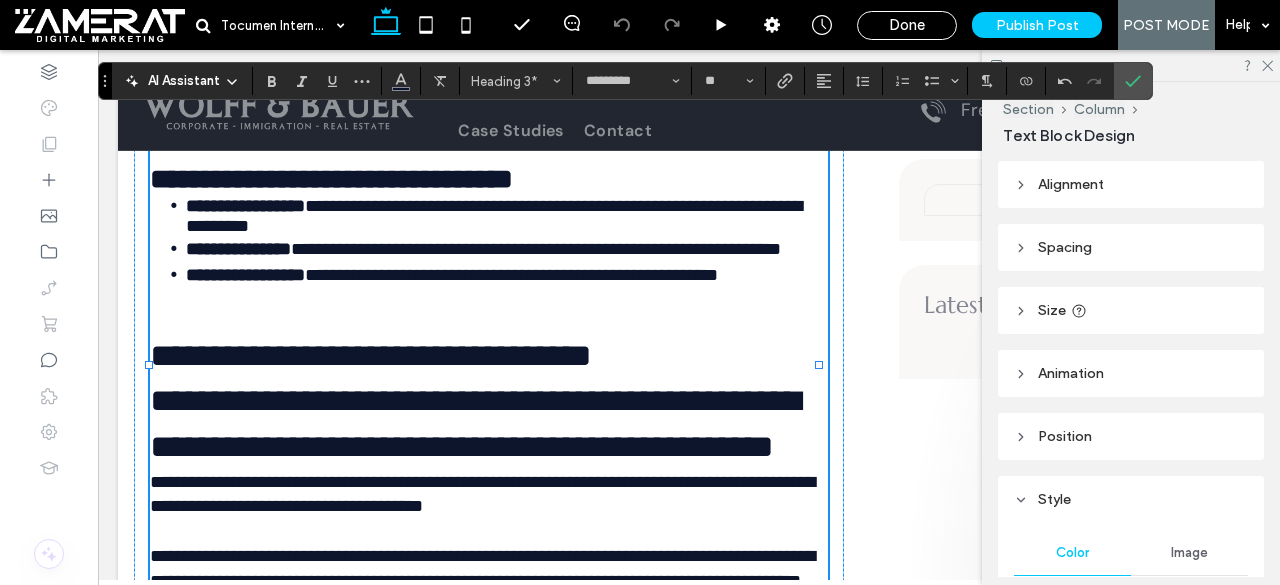 click on "**********" at bounding box center [475, 423] 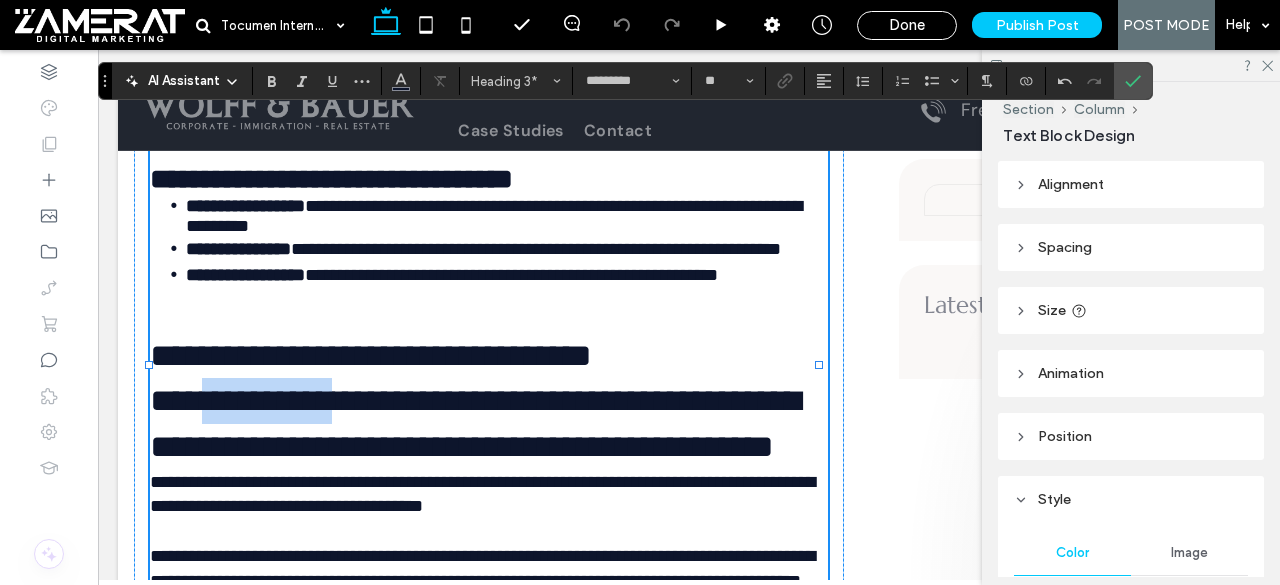 click on "**********" at bounding box center [475, 423] 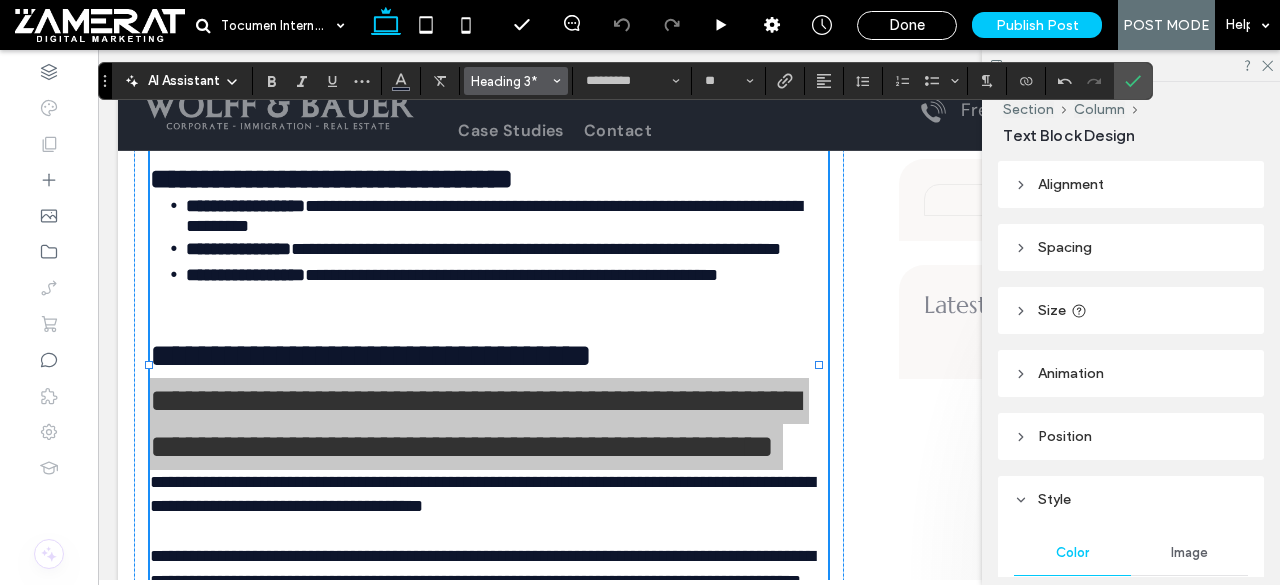 click on "Heading 3*" at bounding box center [516, 81] 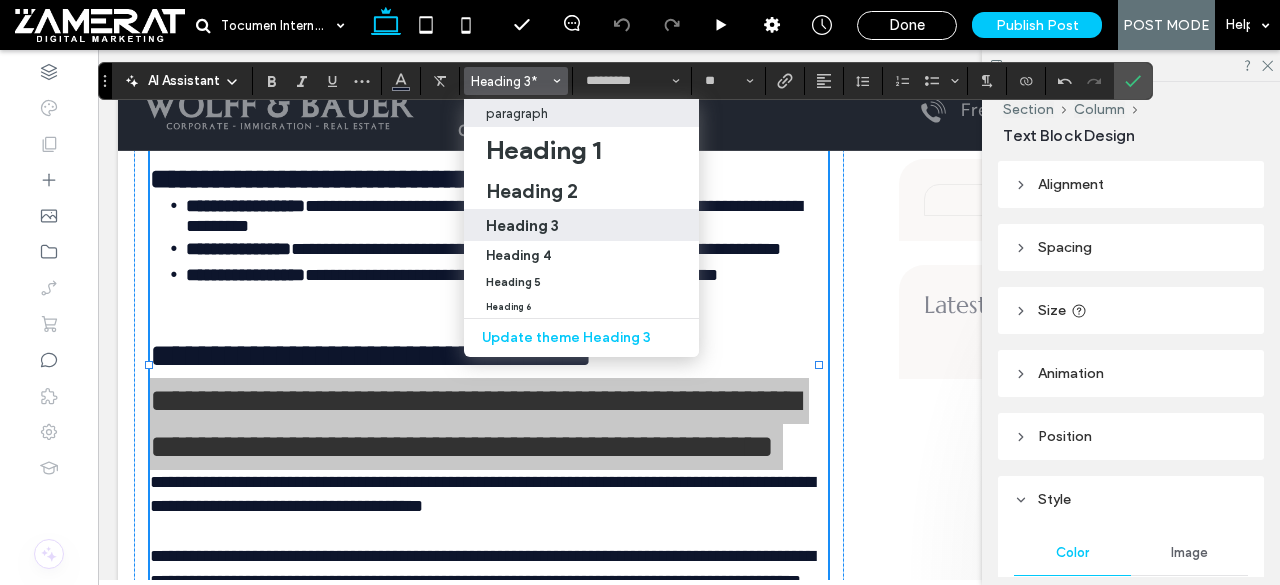 click on "paragraph" at bounding box center (581, 113) 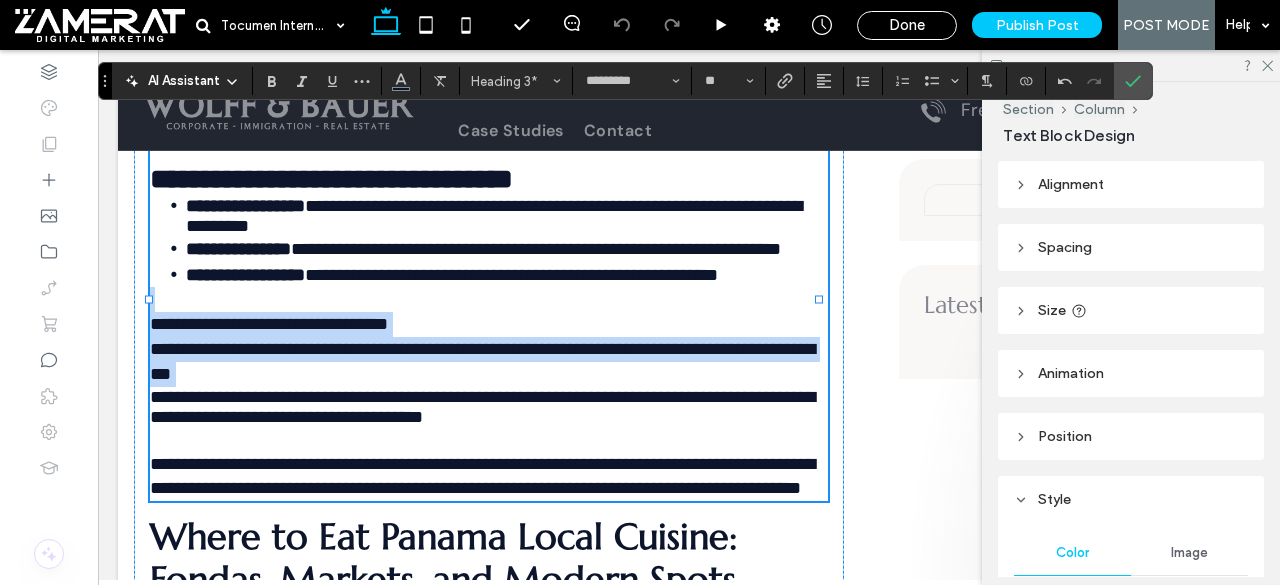 type on "*******" 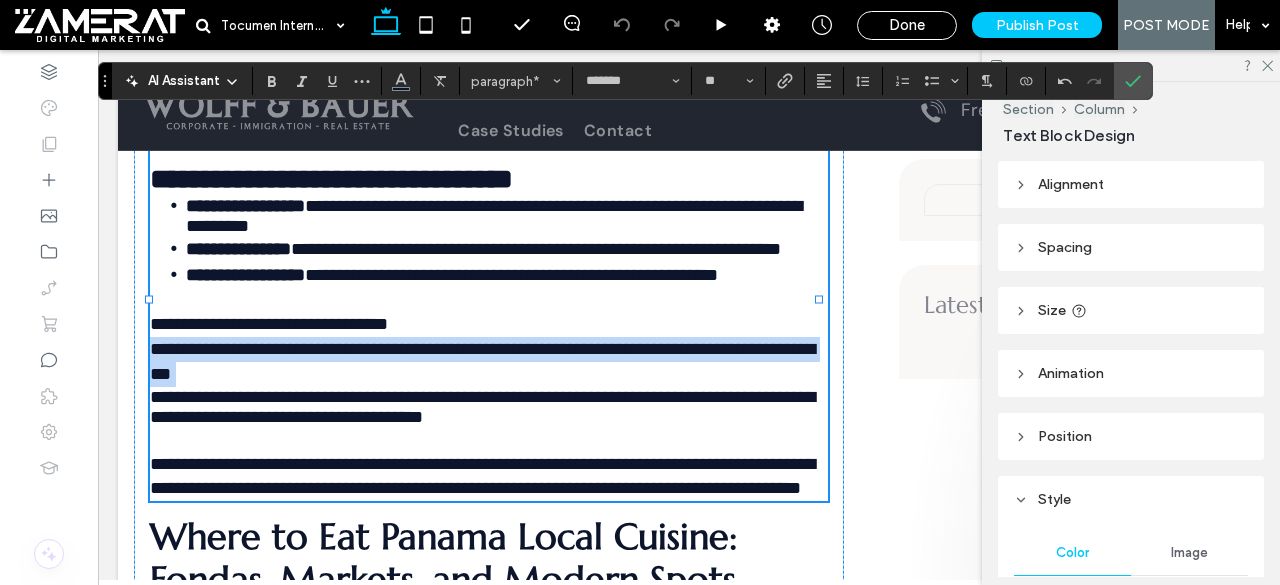 click on "**********" at bounding box center (489, 336) 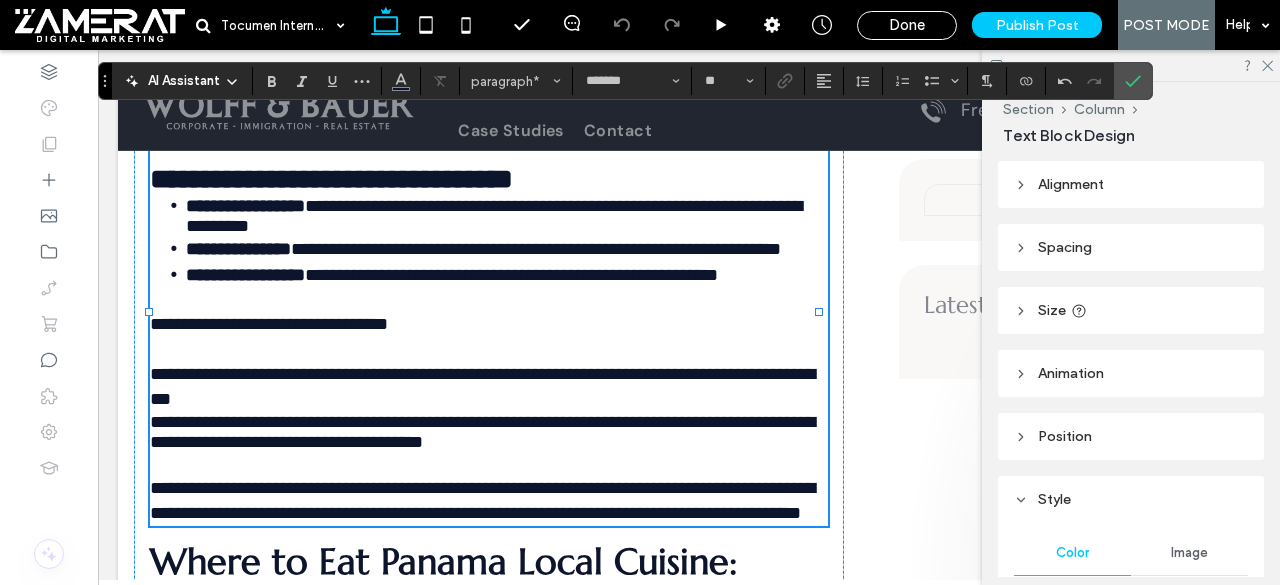click on "**********" at bounding box center [489, 374] 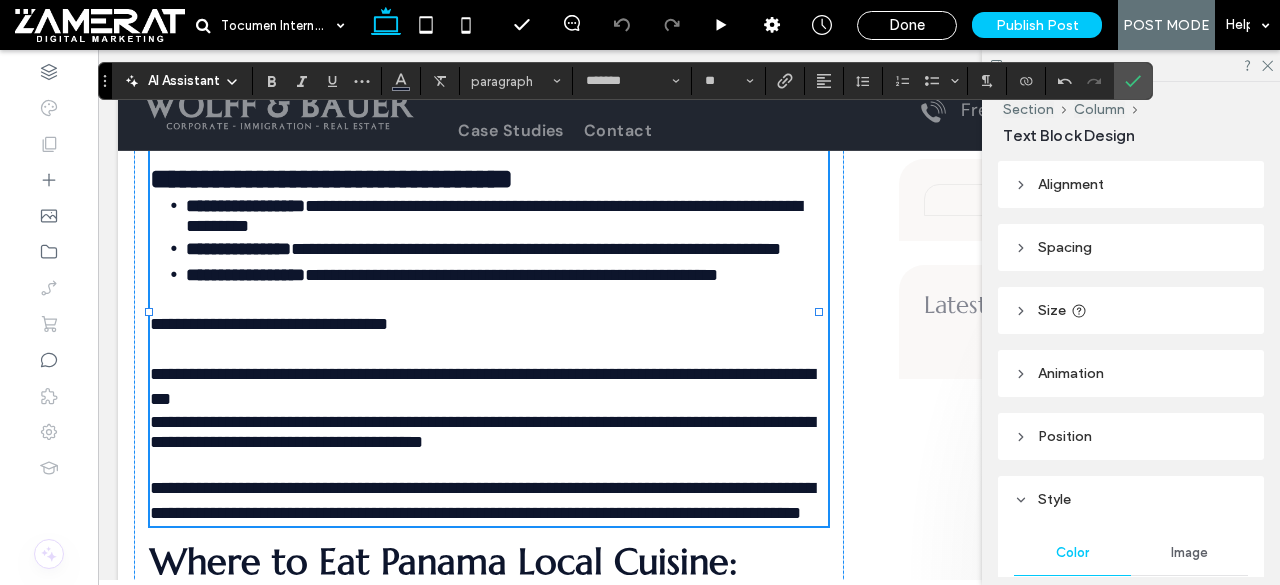 click on "**********" at bounding box center [269, 324] 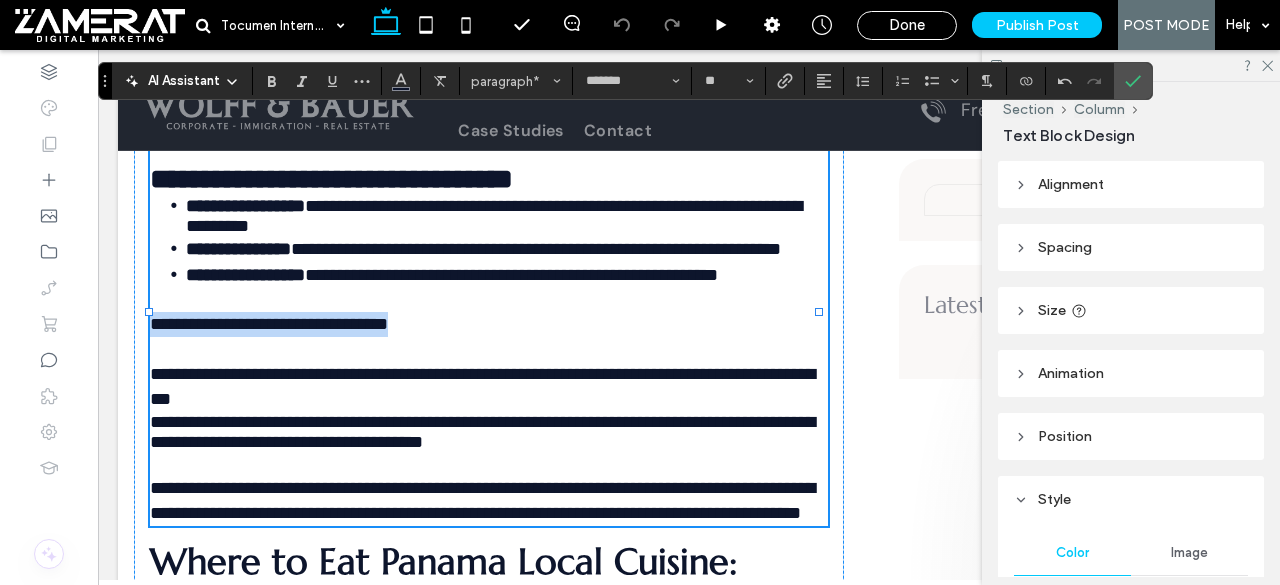 click on "**********" at bounding box center [269, 324] 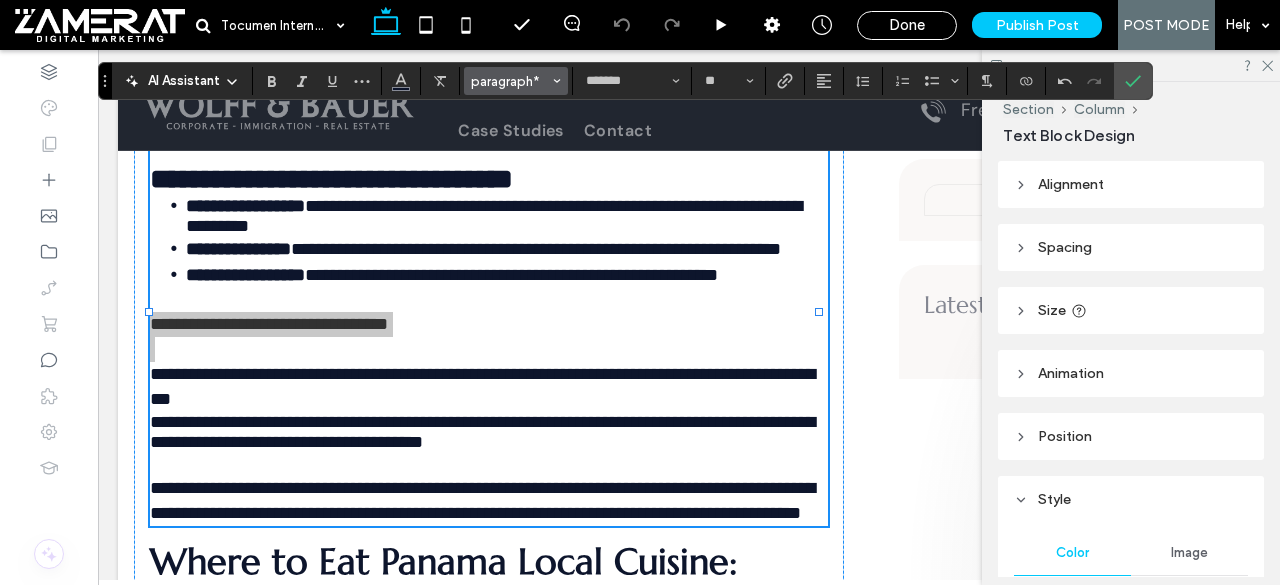 click on "paragraph*" at bounding box center [510, 81] 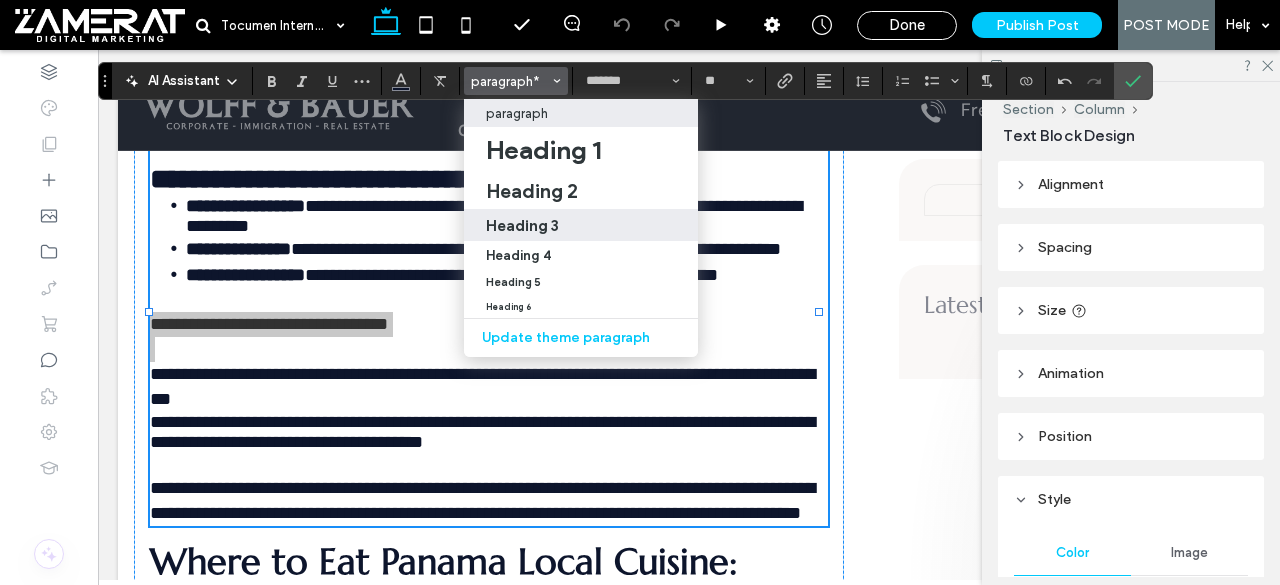 click on "Heading 3" at bounding box center (581, 225) 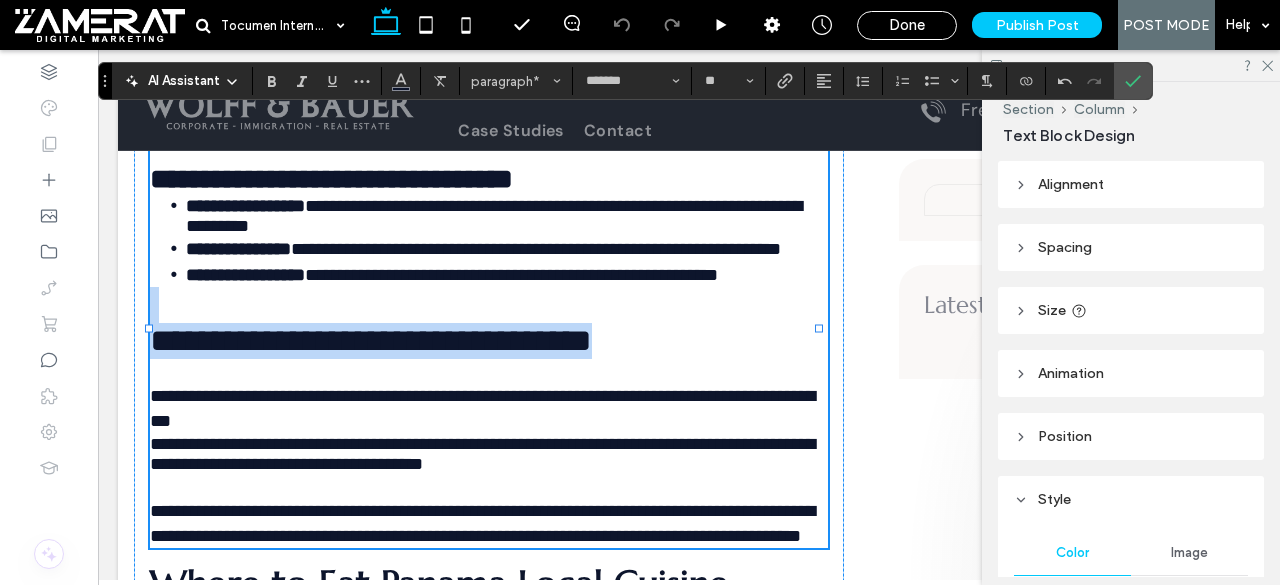 type 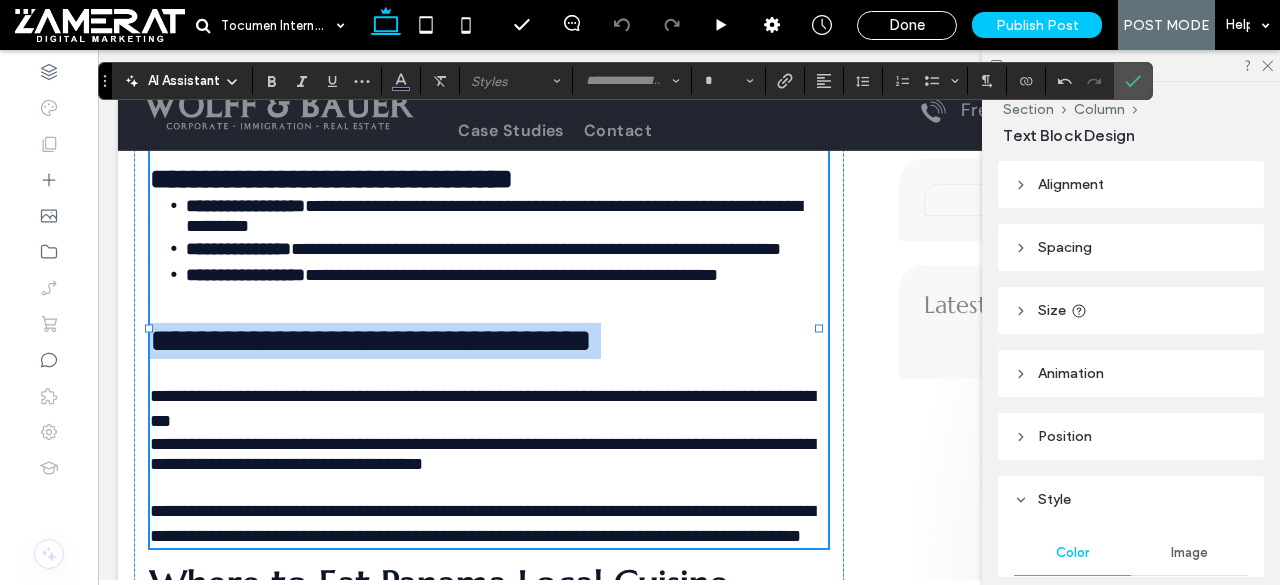 click on "**********" at bounding box center [489, 396] 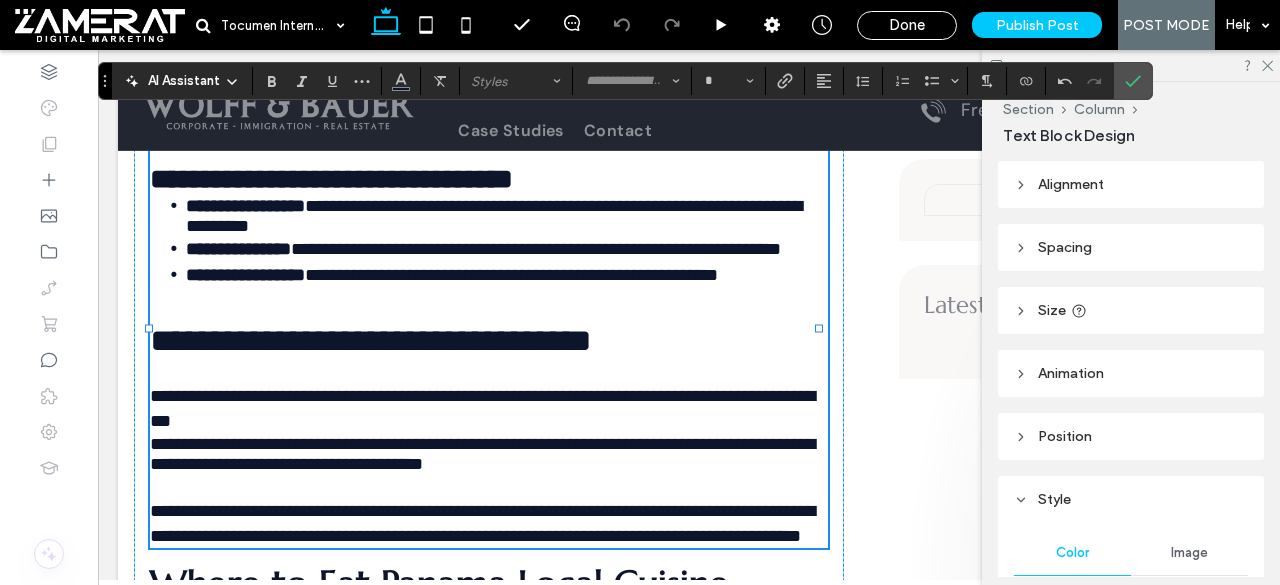 type on "*******" 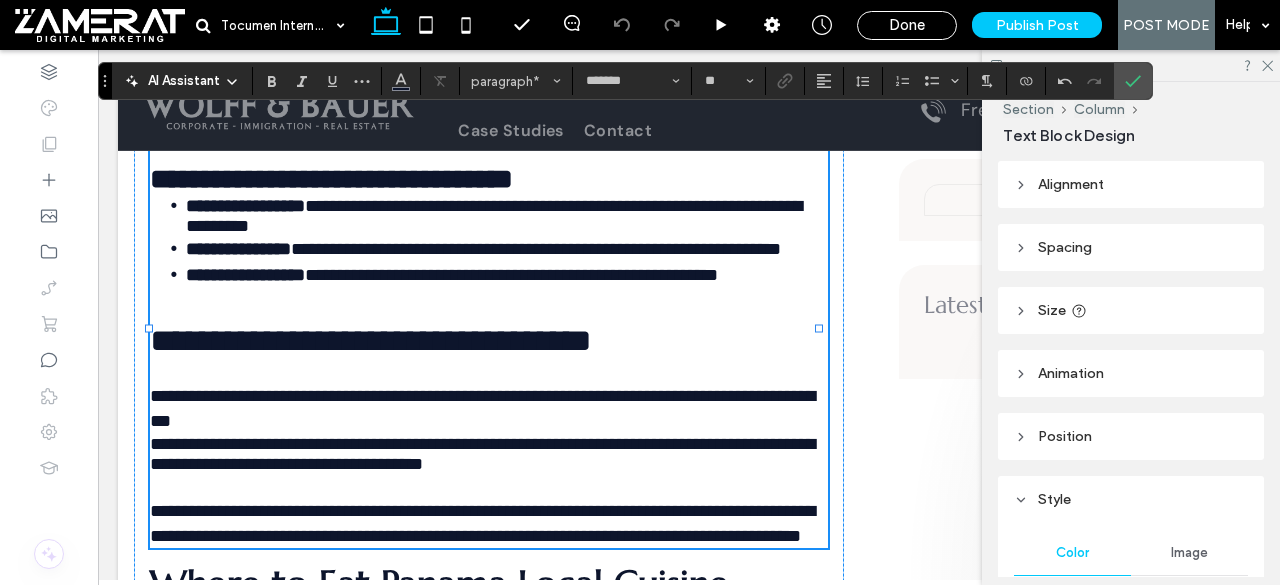 type on "*********" 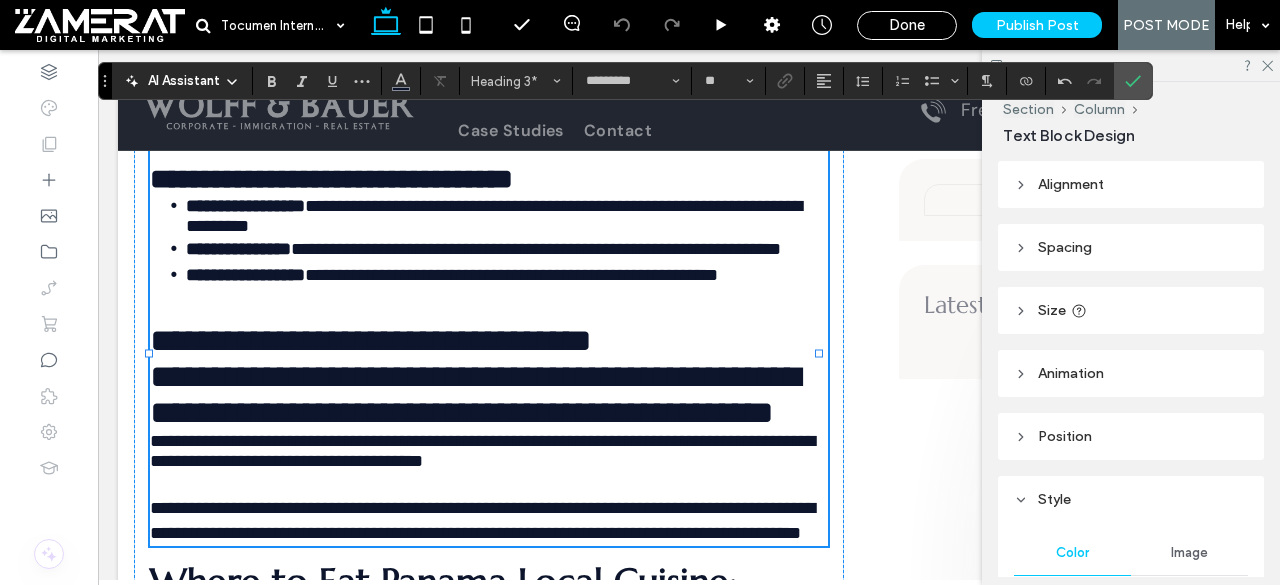 click on "**********" at bounding box center (475, 376) 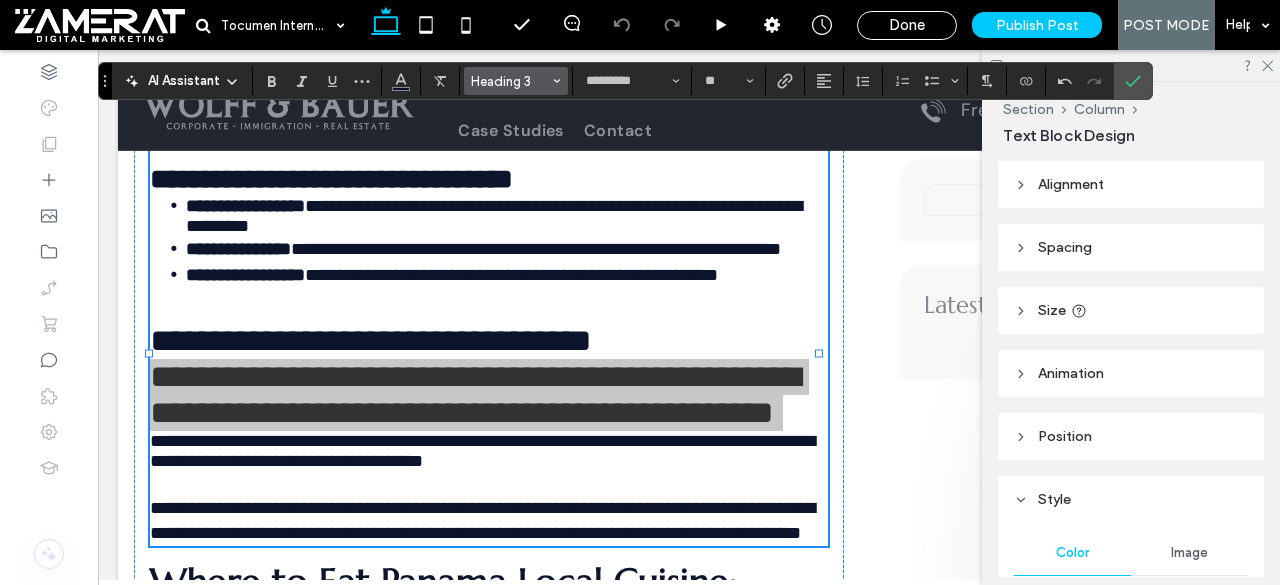 click on "Heading 3" at bounding box center [510, 81] 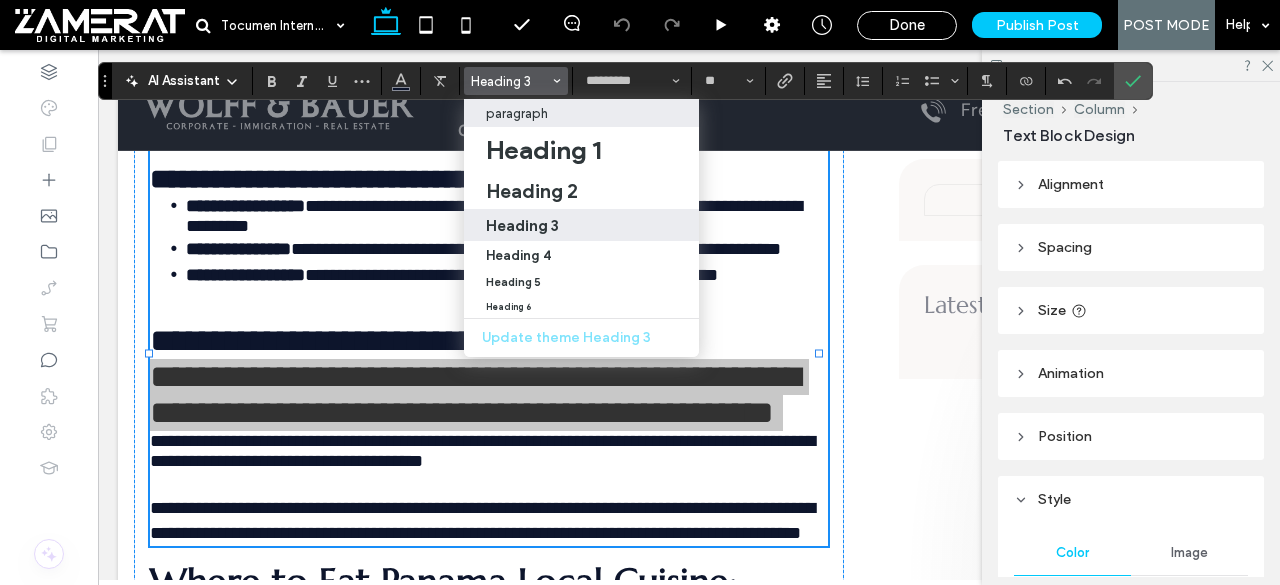 click on "paragraph" at bounding box center [581, 113] 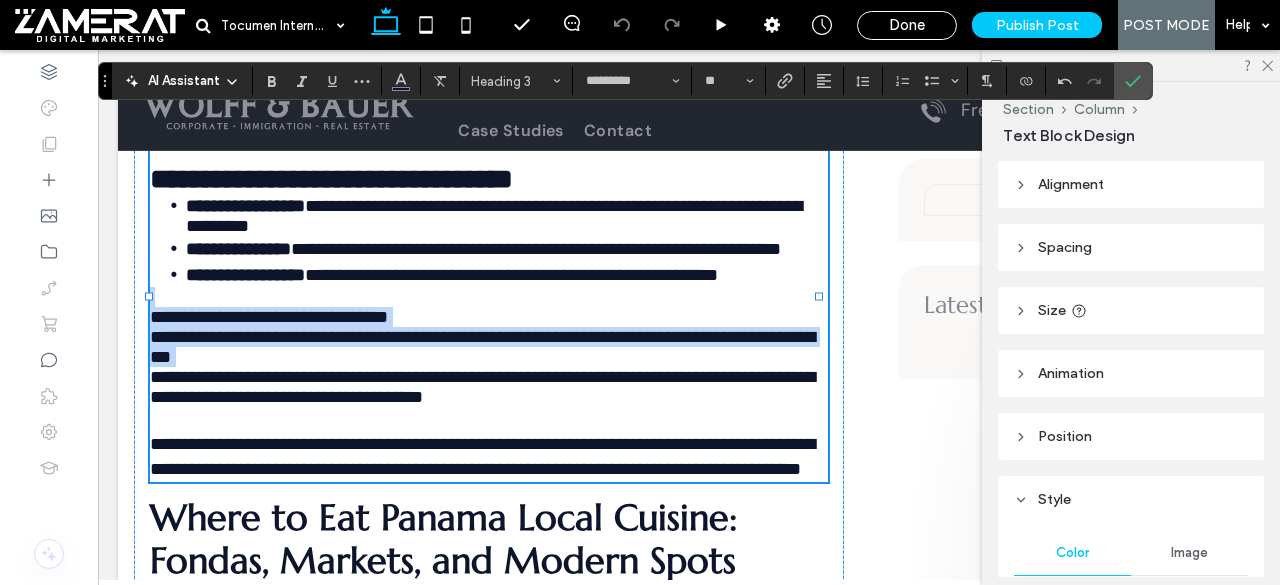 type on "*******" 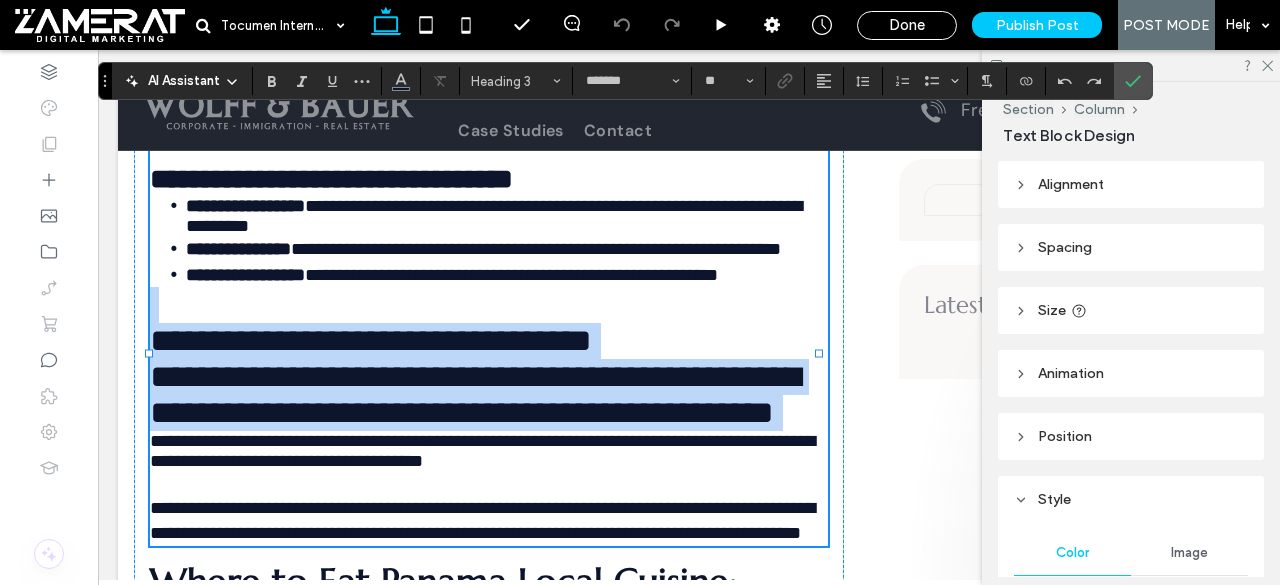 type on "*********" 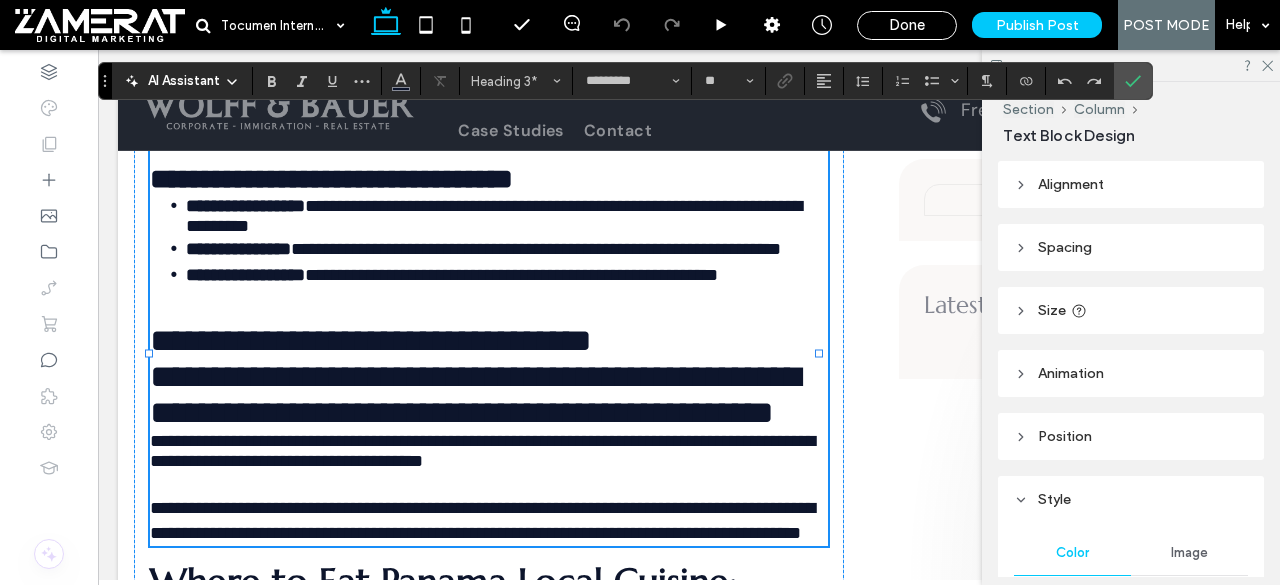 click on "**********" at bounding box center (475, 376) 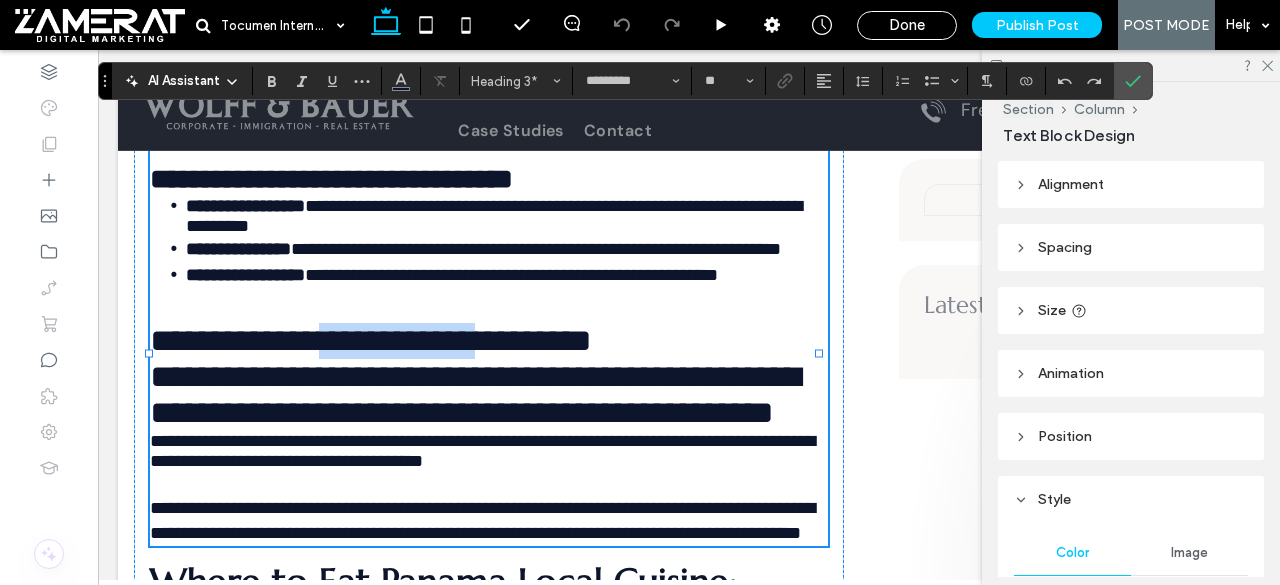 click on "**********" at bounding box center [475, 376] 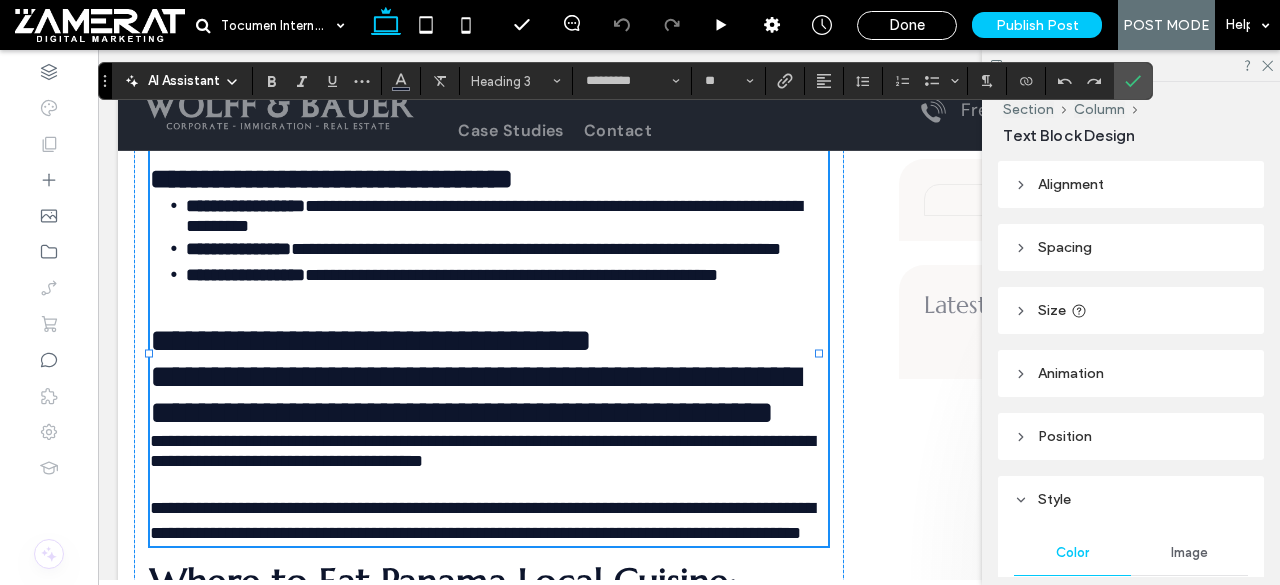 click on "**********" at bounding box center [475, 376] 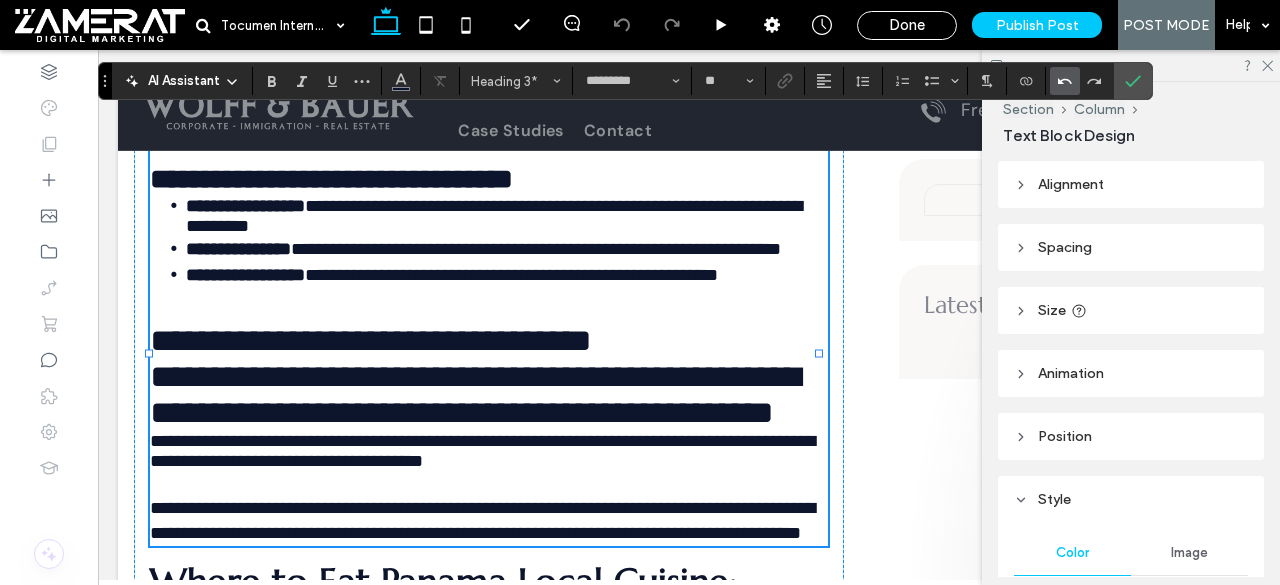 click 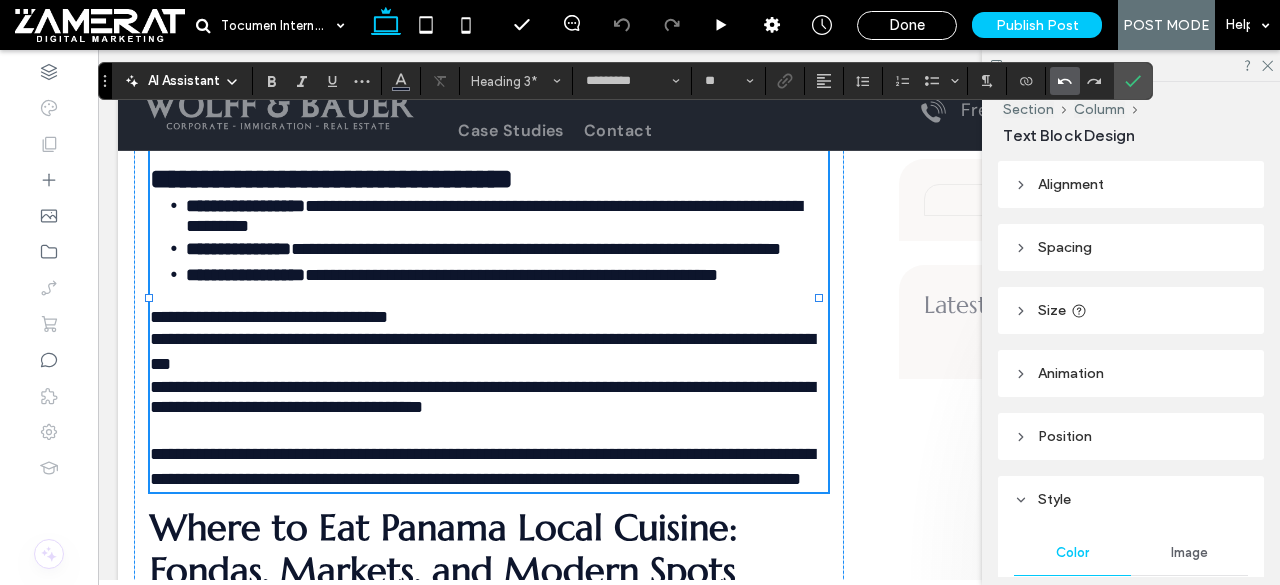type on "*******" 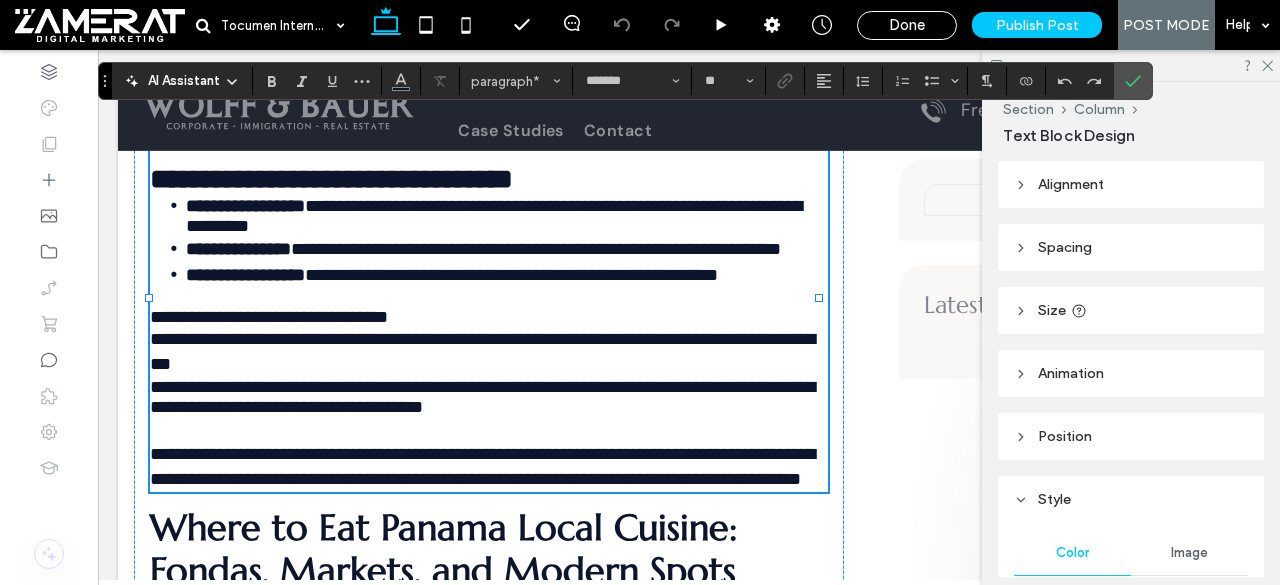 click on "**********" at bounding box center [269, 317] 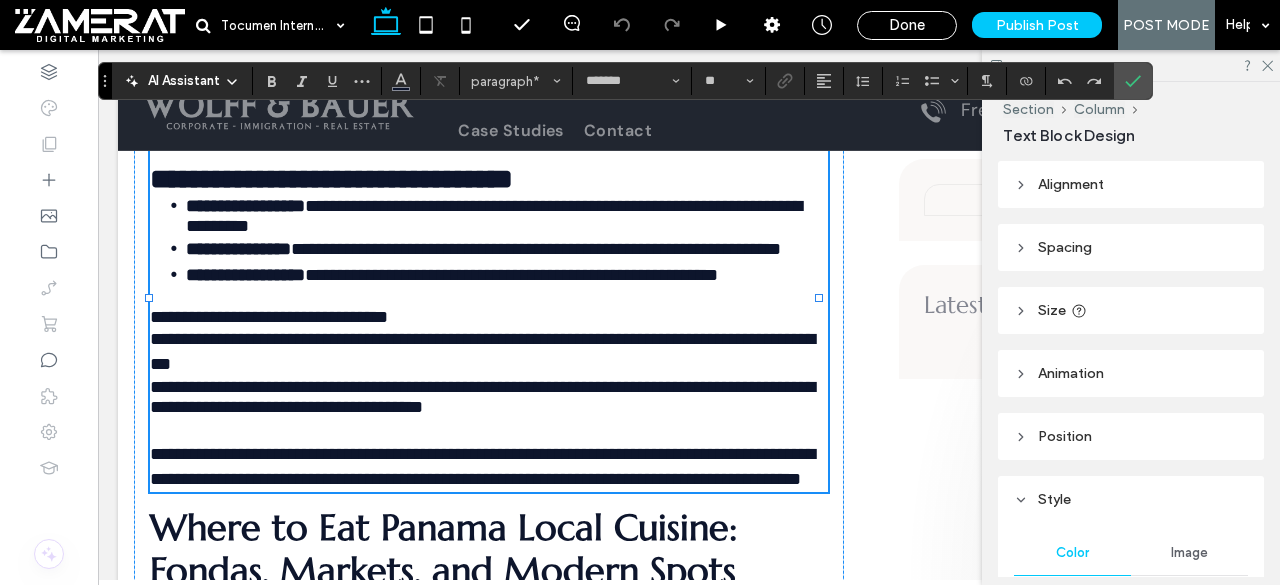 click on "**********" at bounding box center [269, 317] 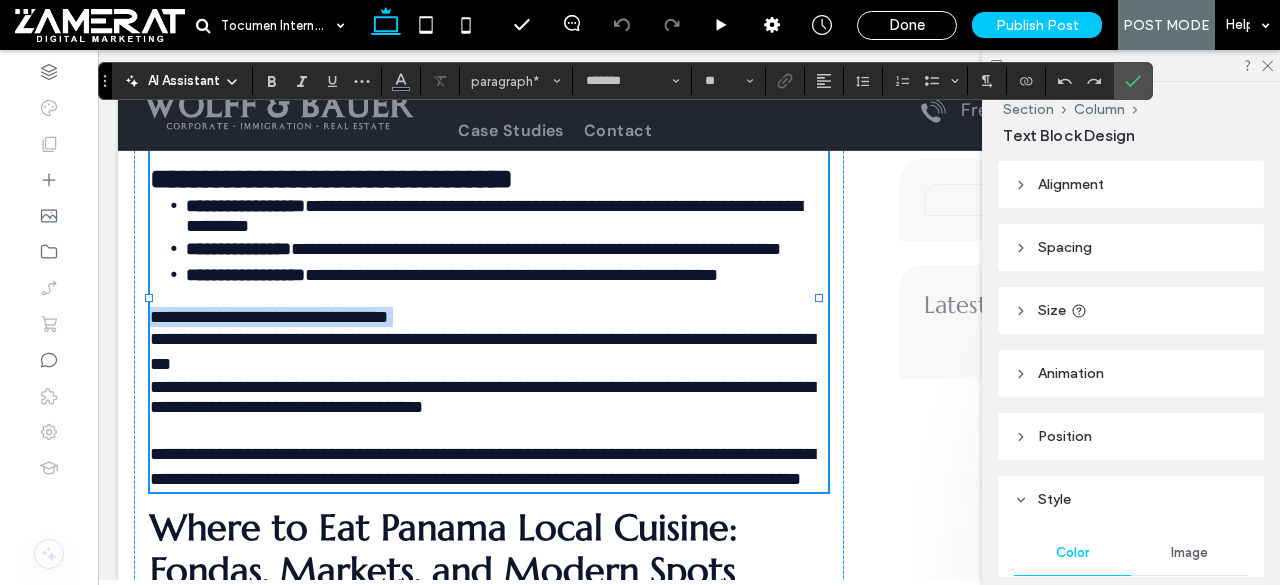 click on "**********" at bounding box center [269, 317] 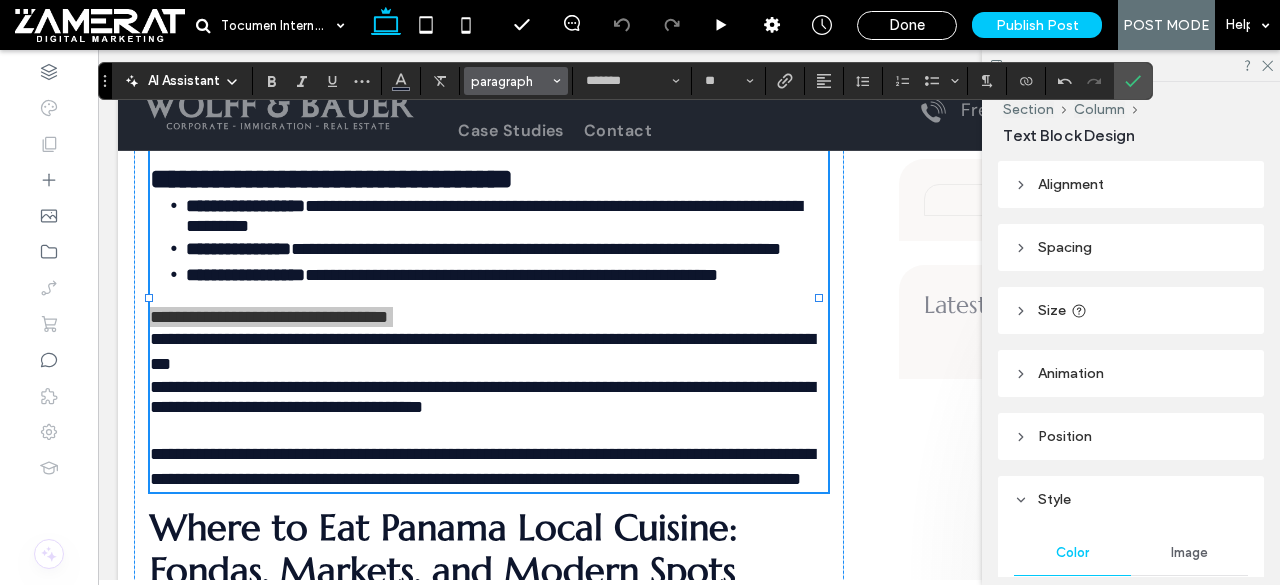 click on "paragraph" at bounding box center [510, 81] 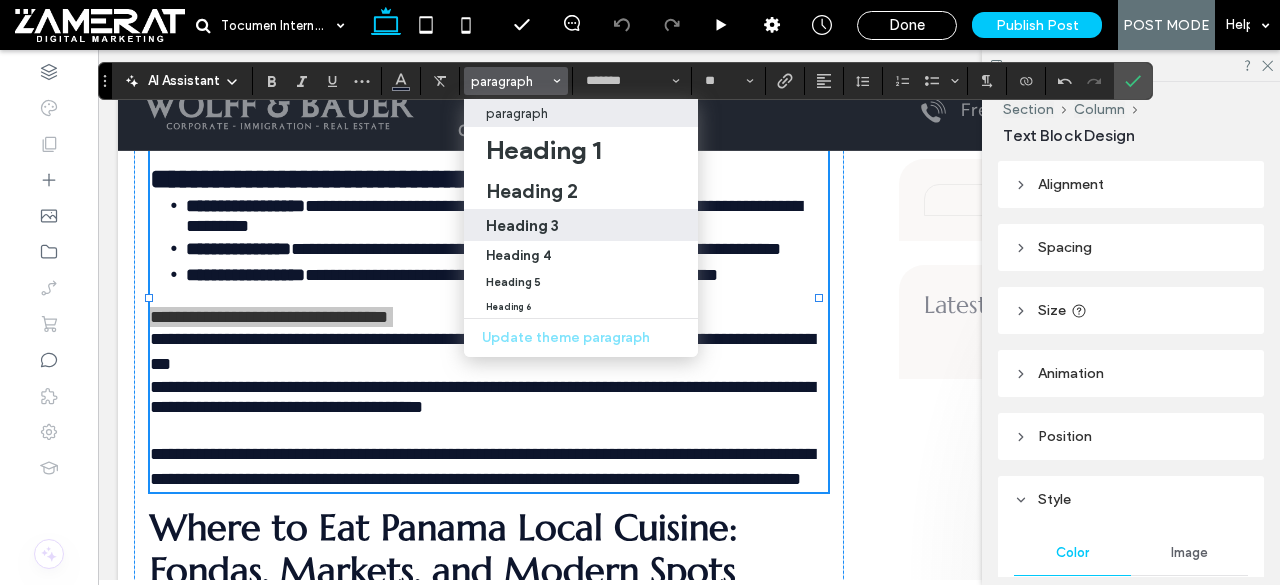 click on "Heading 3" at bounding box center [581, 225] 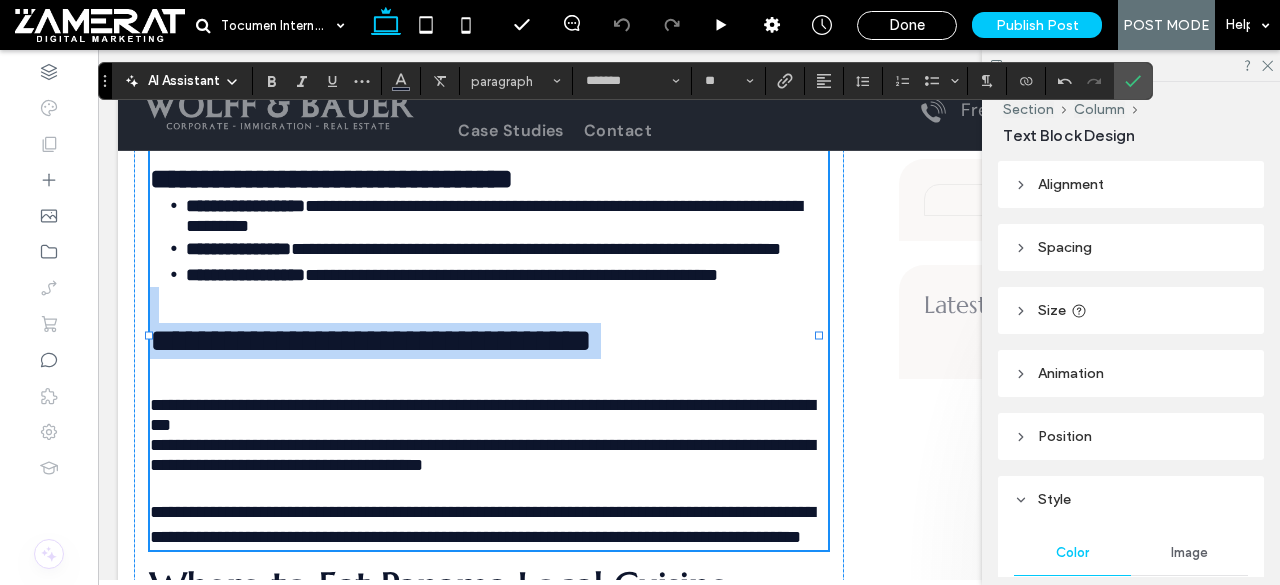 type on "*********" 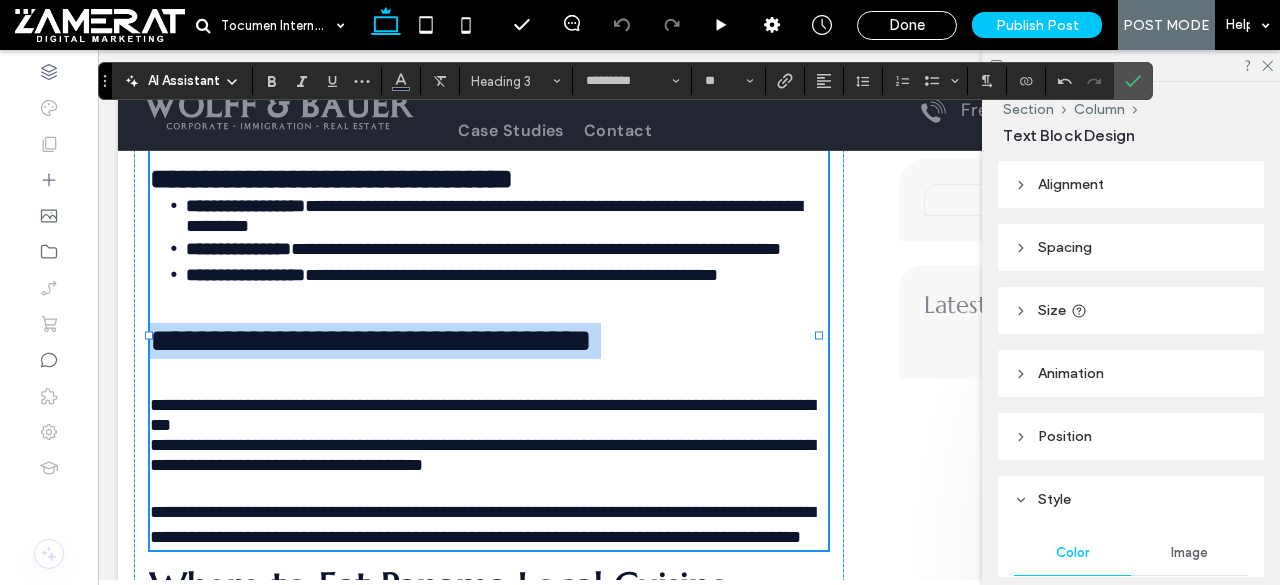 click on "**********" at bounding box center [489, 341] 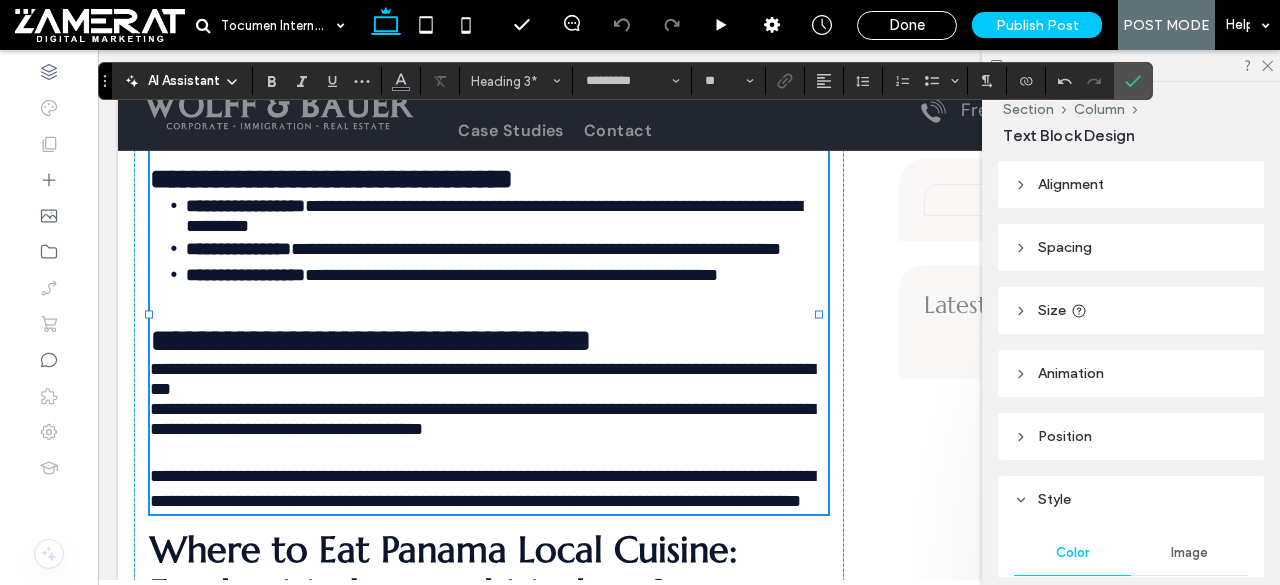 click on "**********" at bounding box center [489, 323] 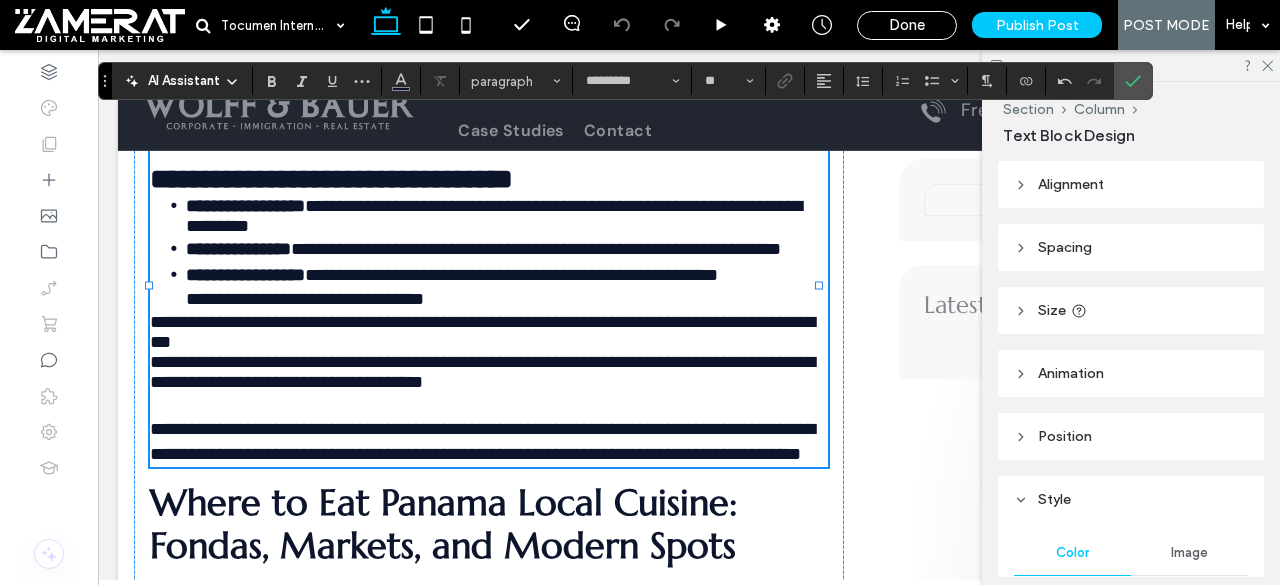 type on "*******" 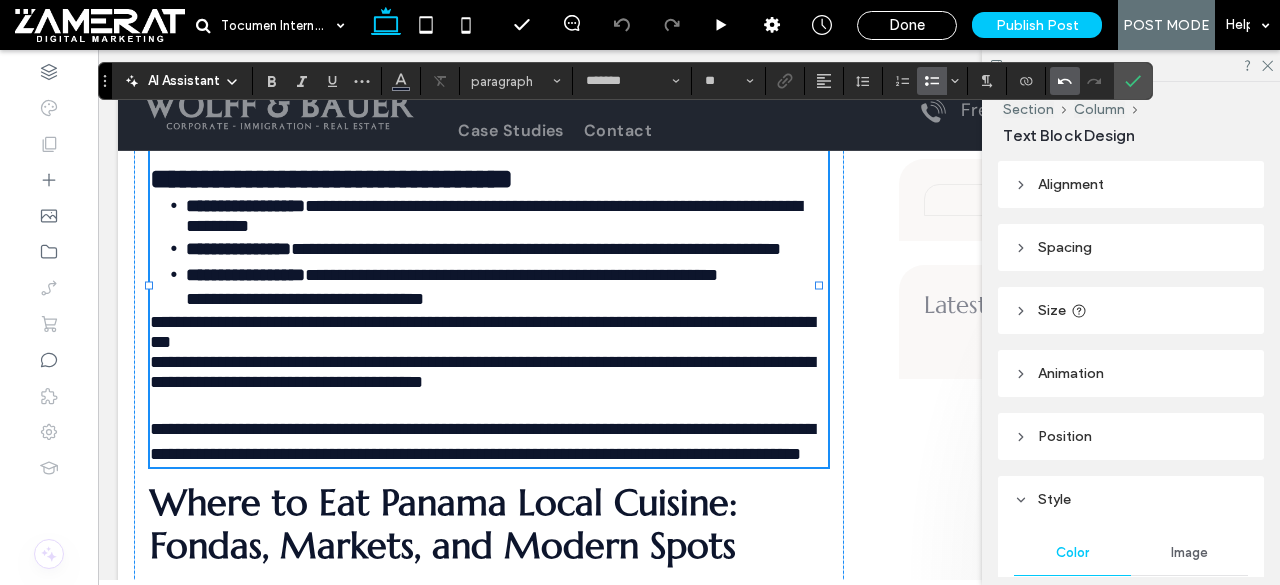 click at bounding box center [1065, 81] 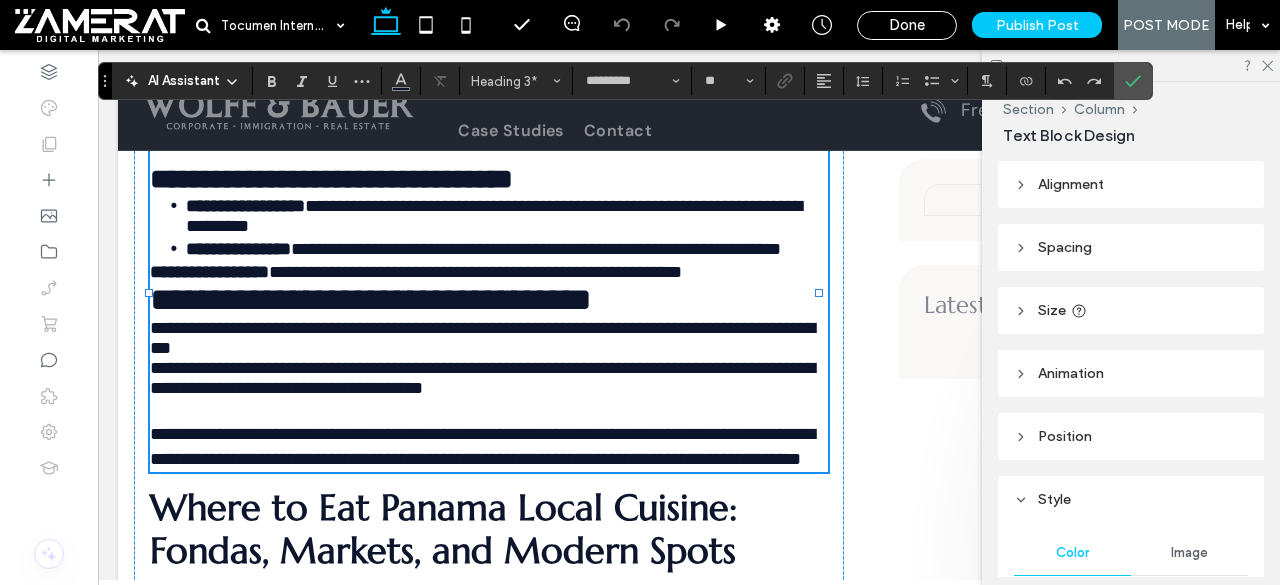 type on "*******" 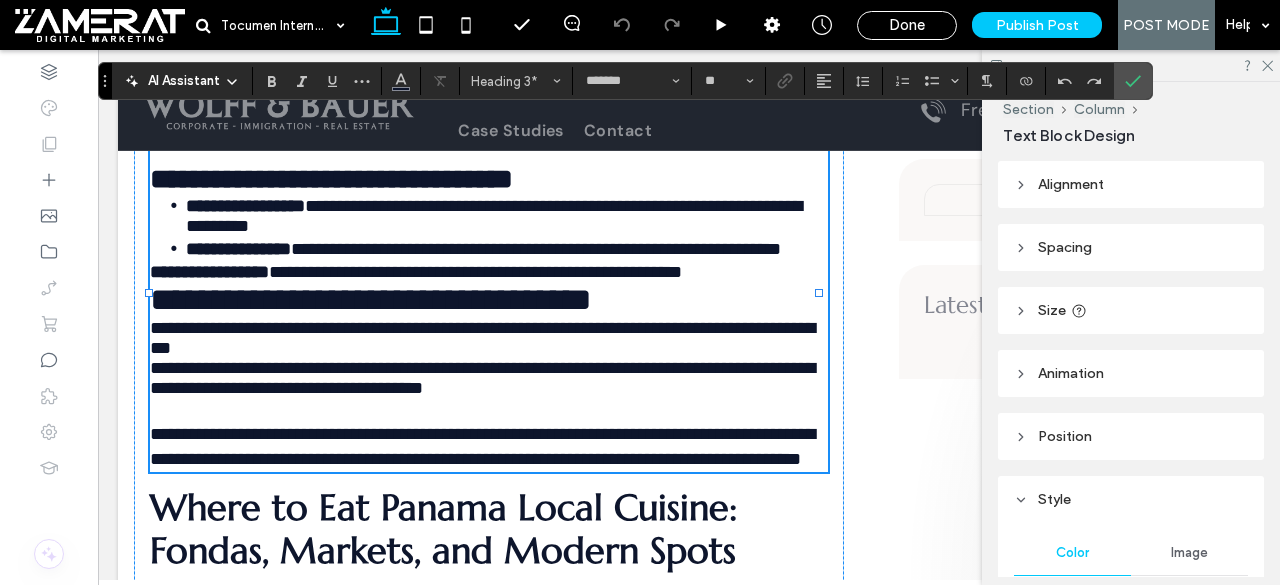 click on "**********" at bounding box center [209, 272] 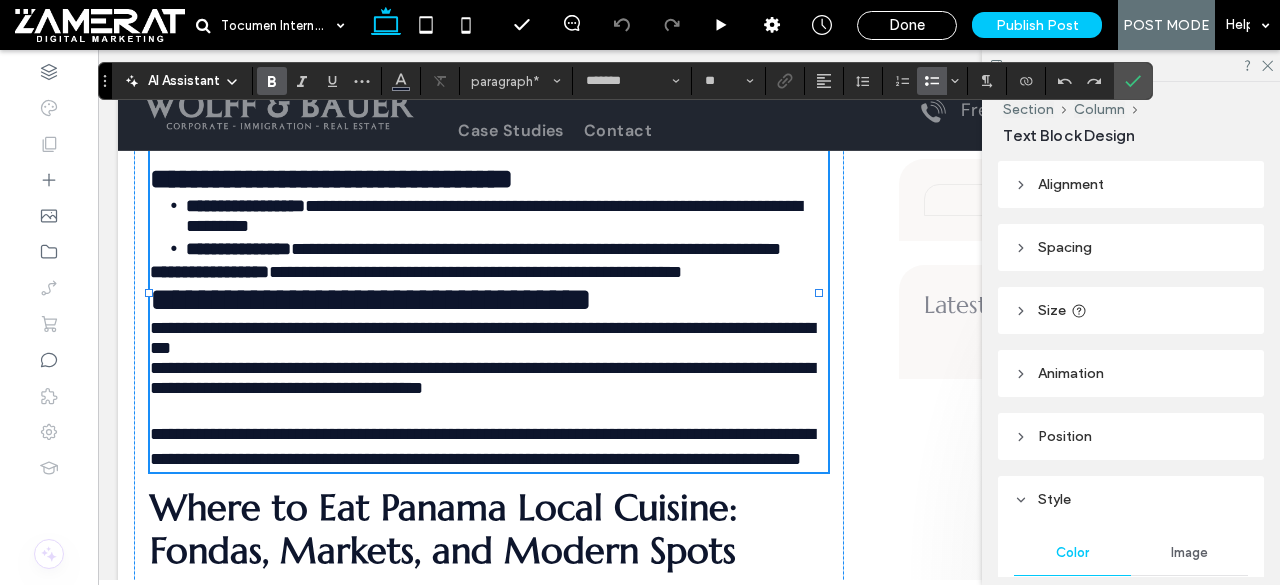 click 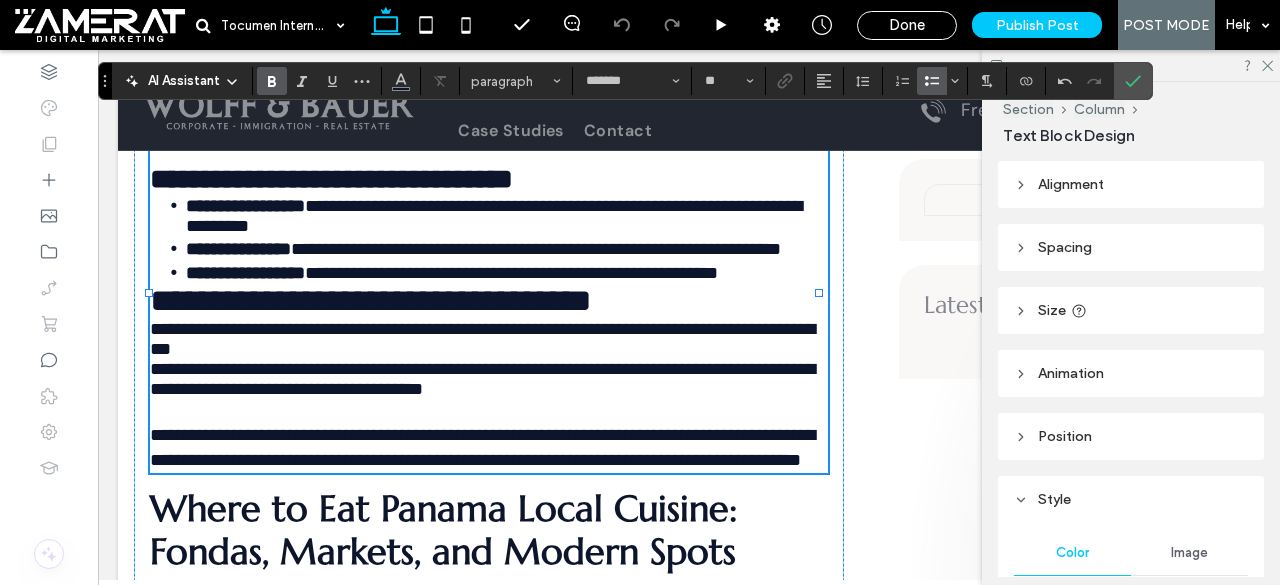 click on "**********" at bounding box center (511, 273) 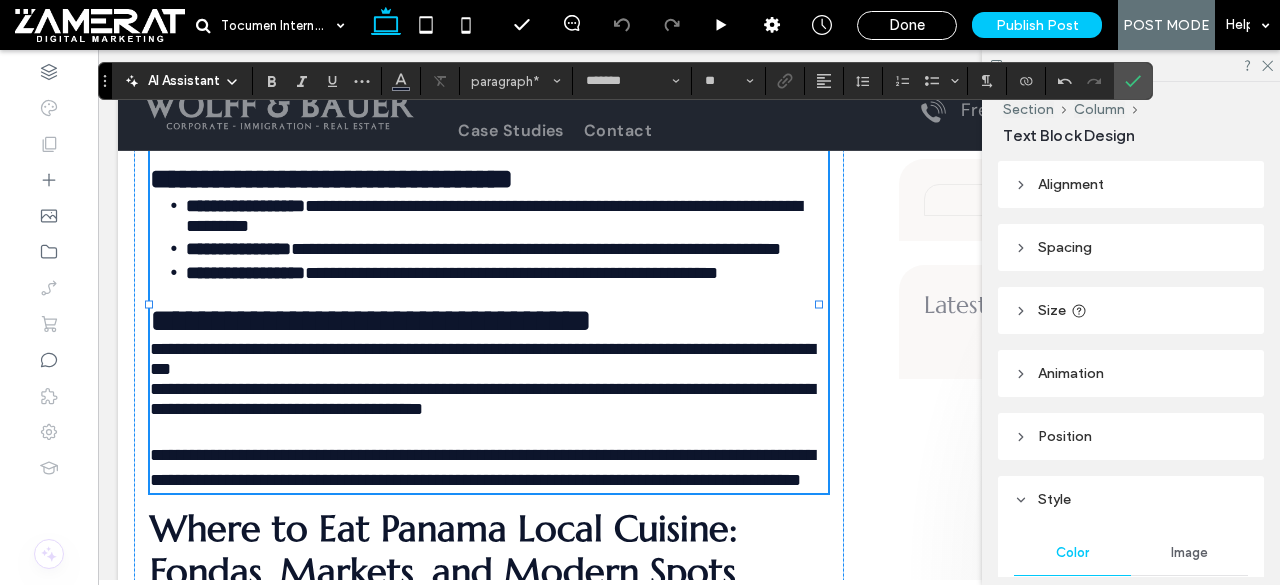 click on "**********" at bounding box center [371, 320] 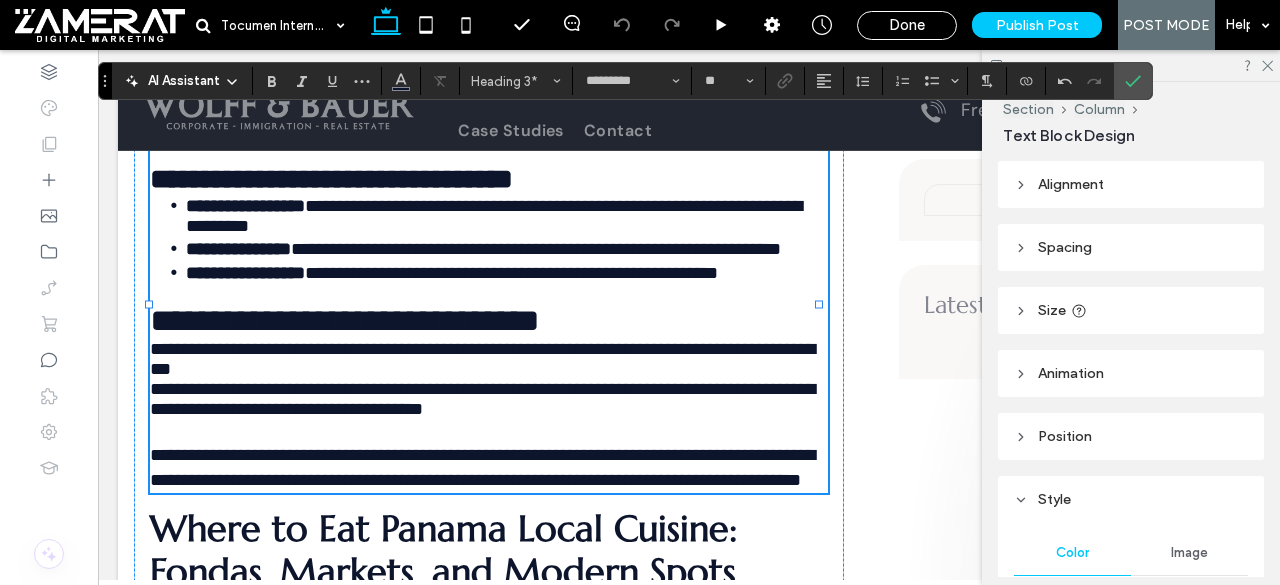 click on "**********" at bounding box center (345, 320) 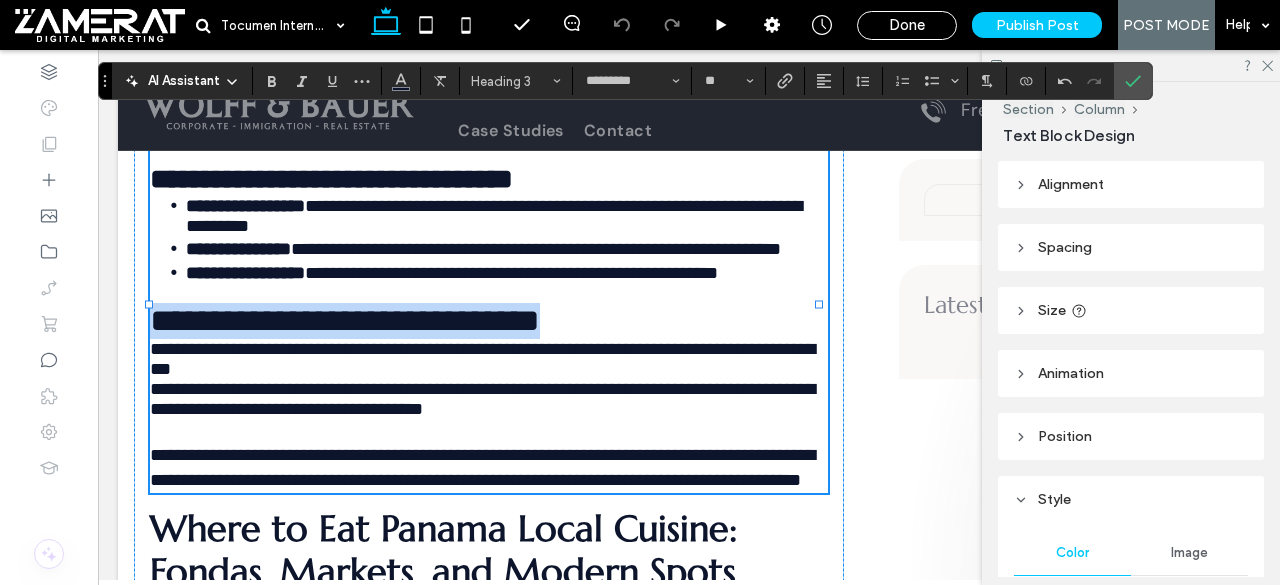 click on "**********" at bounding box center (345, 320) 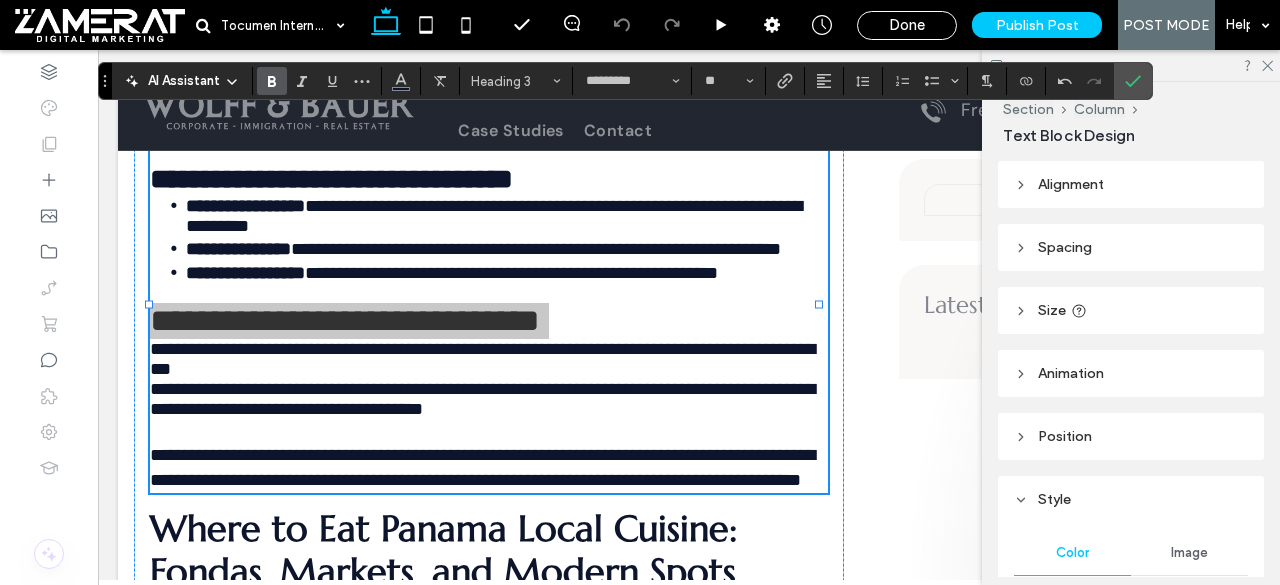 click 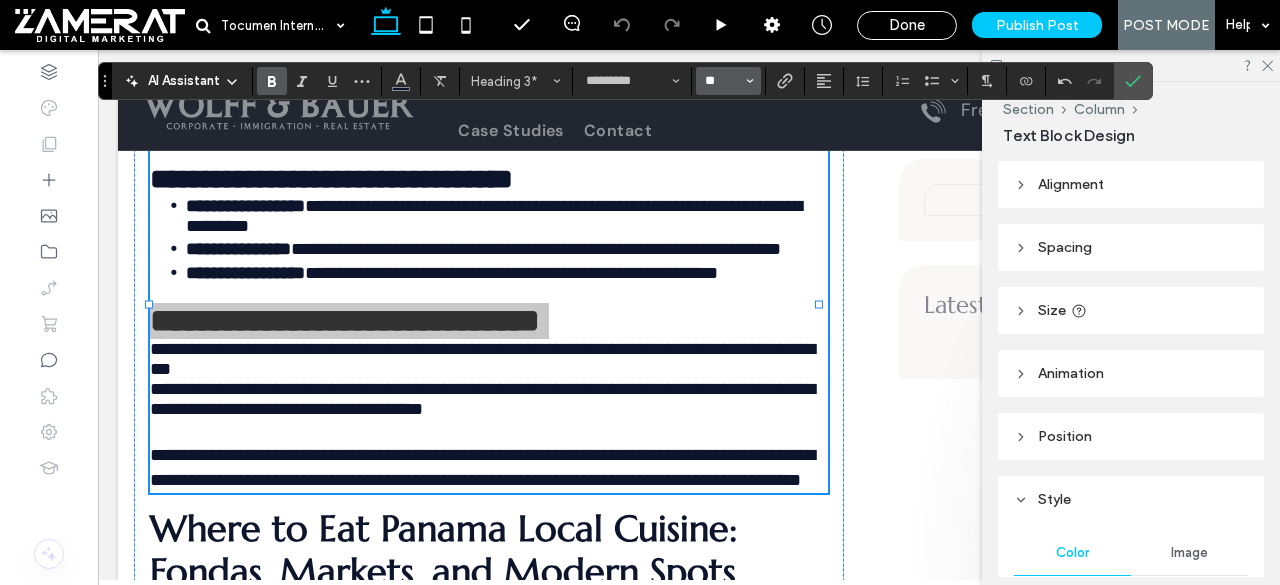 click on "**" at bounding box center [722, 81] 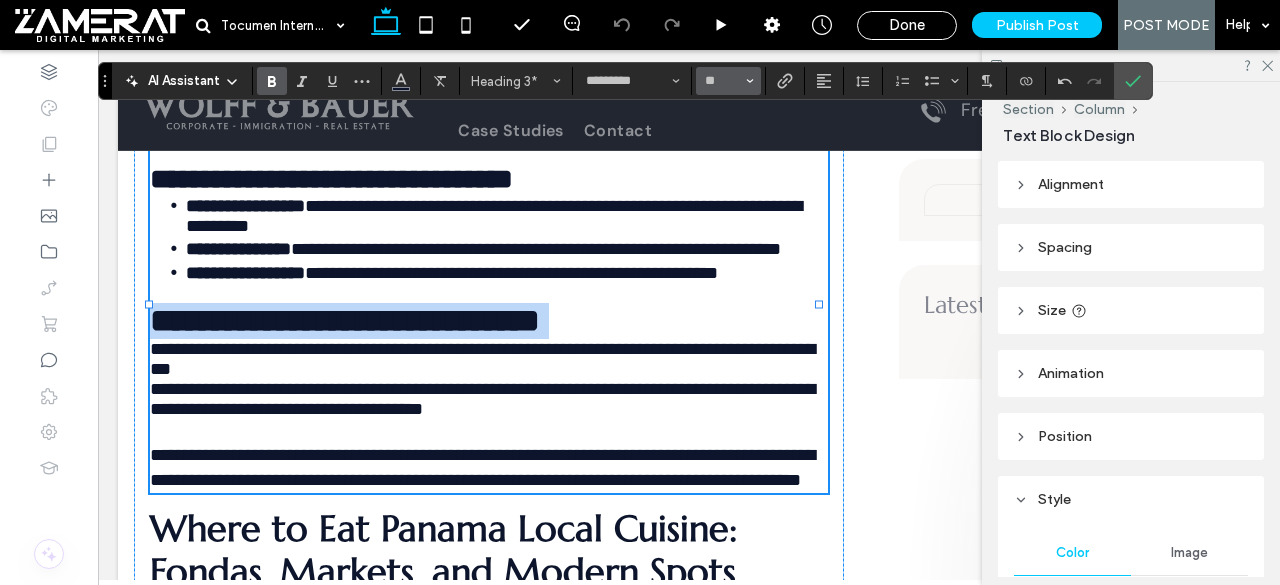 type on "**" 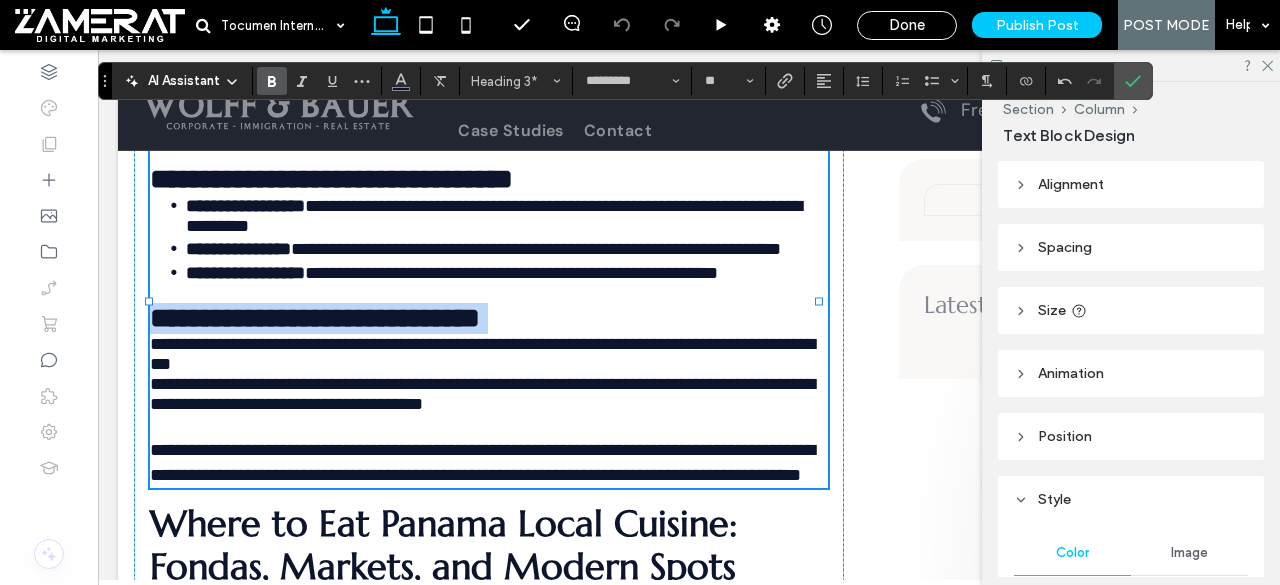 type on "*******" 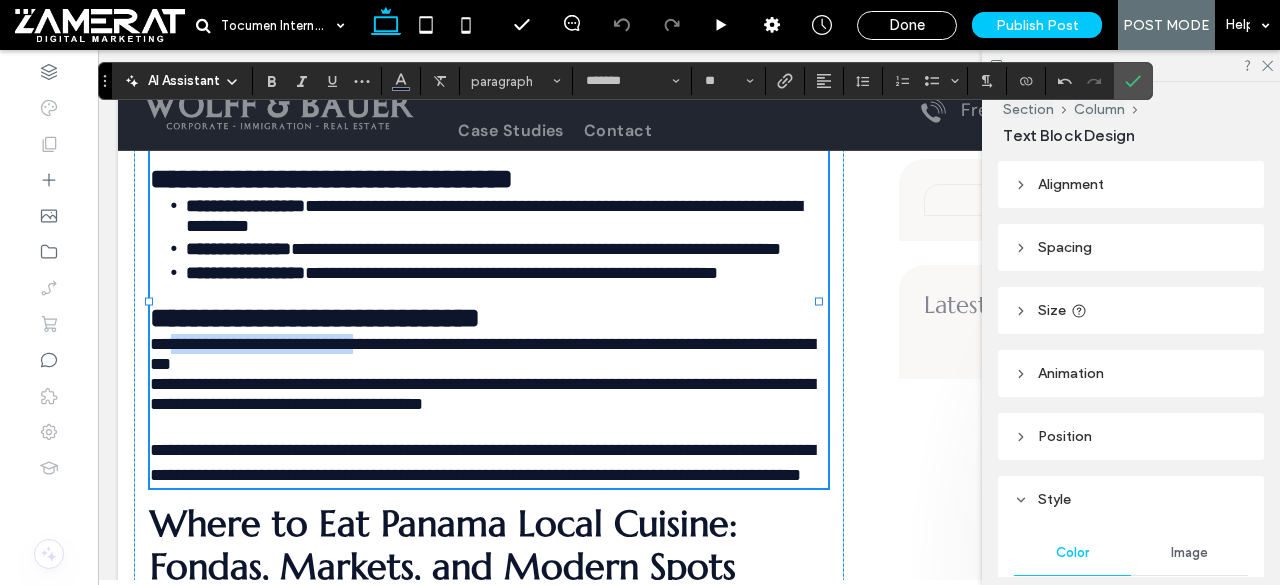 drag, startPoint x: 175, startPoint y: 390, endPoint x: 378, endPoint y: 392, distance: 203.00986 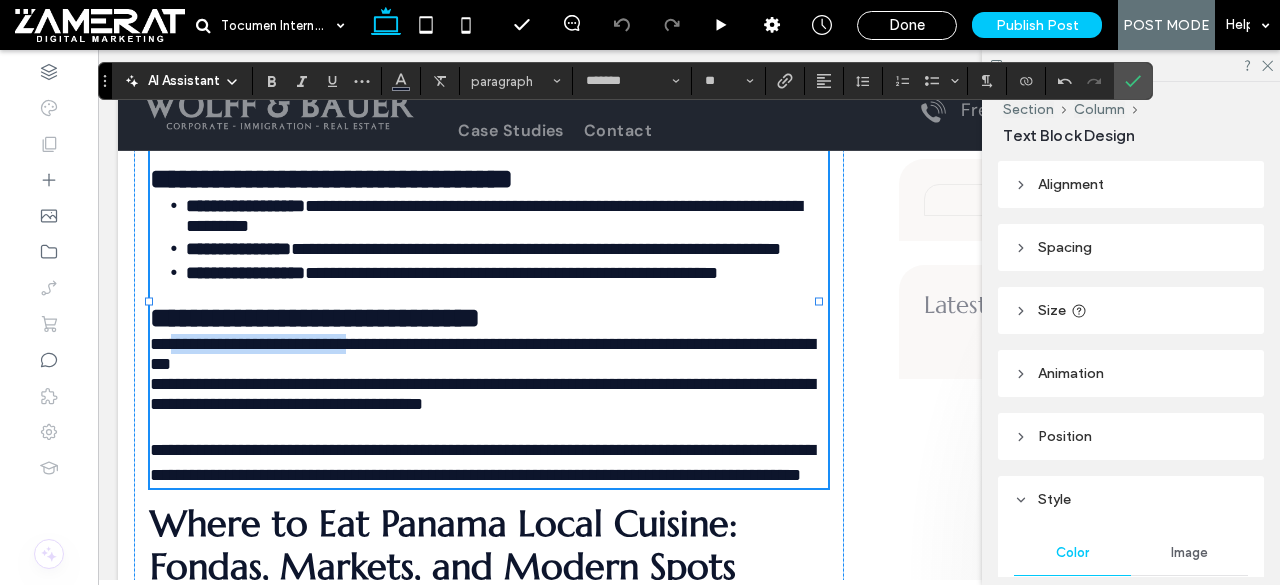 drag, startPoint x: 373, startPoint y: 394, endPoint x: 174, endPoint y: 381, distance: 199.42416 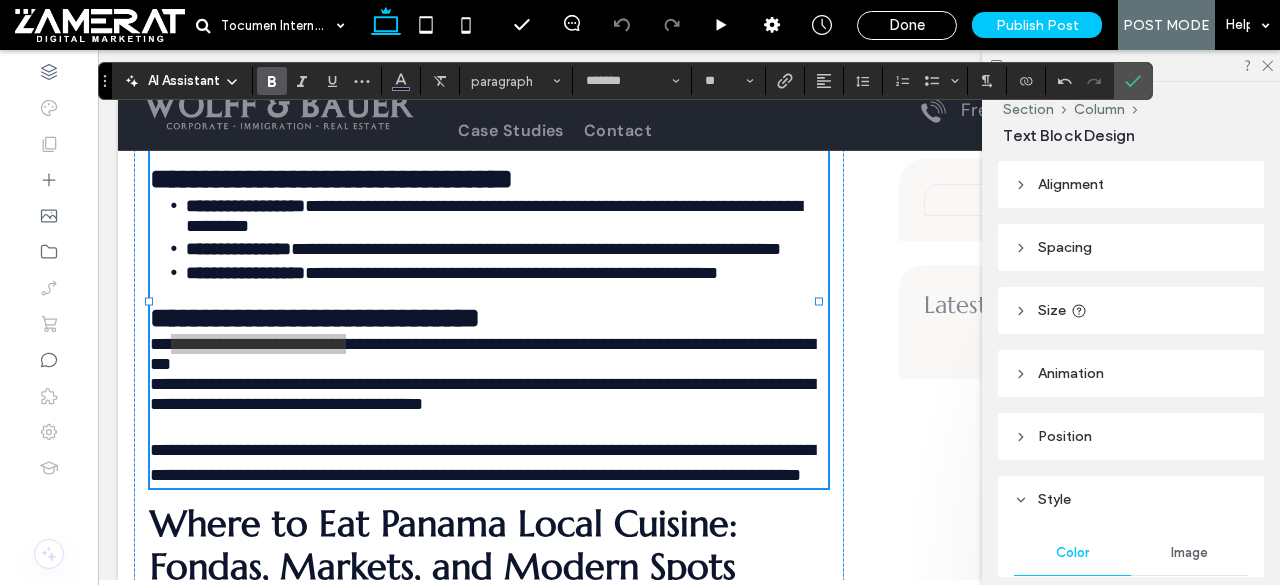 click at bounding box center [272, 81] 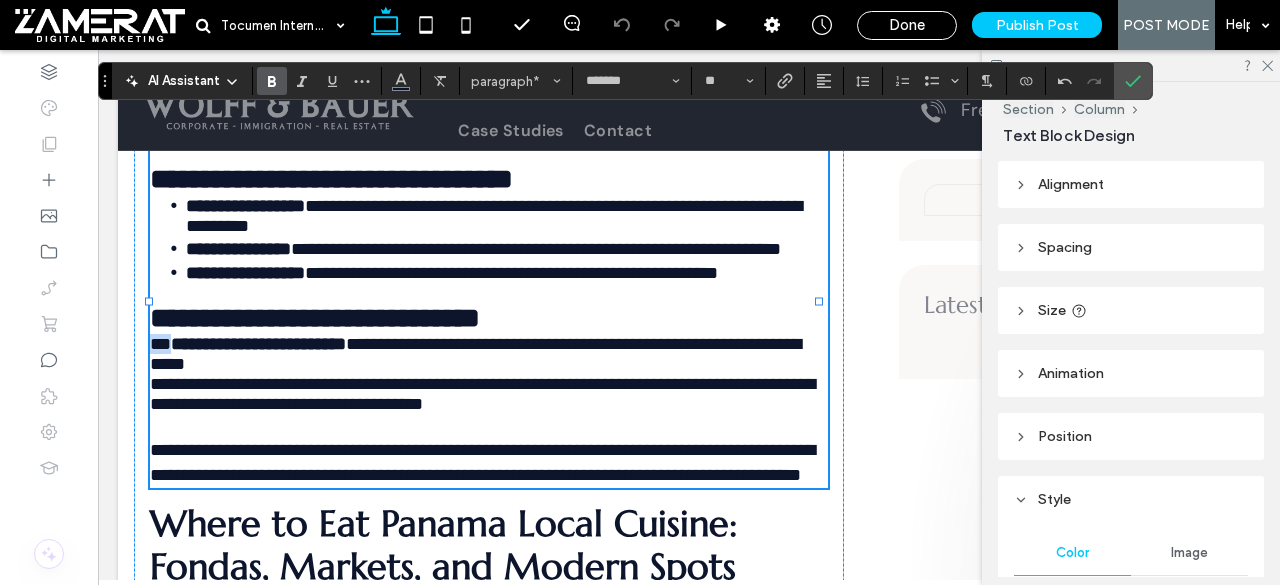 click on "**********" at bounding box center [258, 344] 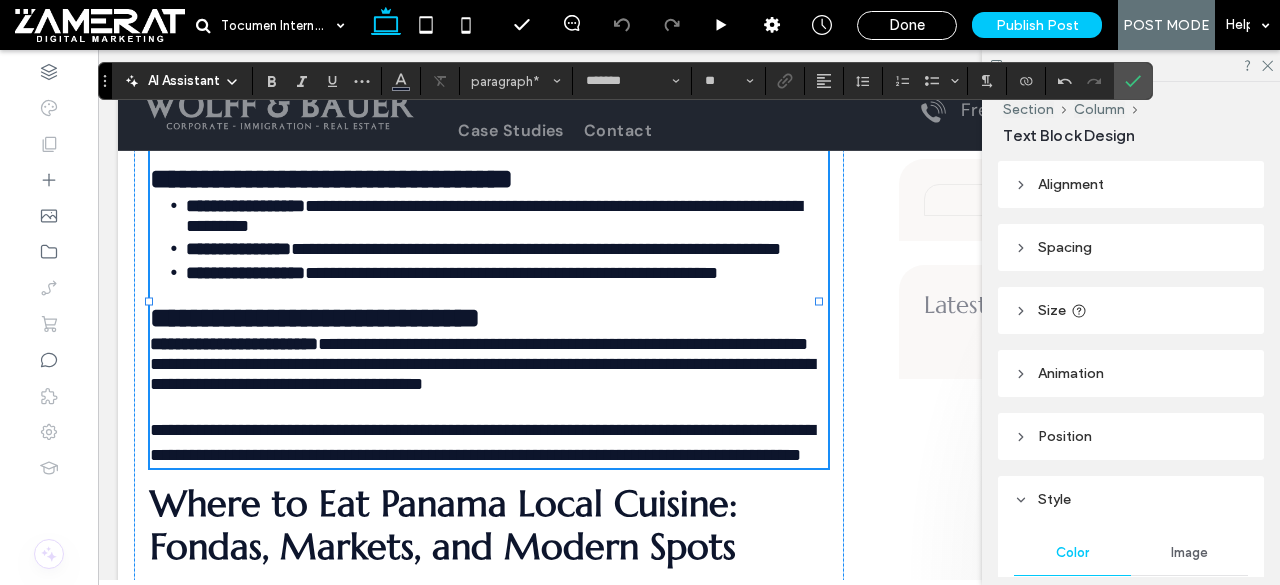 click on "**********" at bounding box center (563, 344) 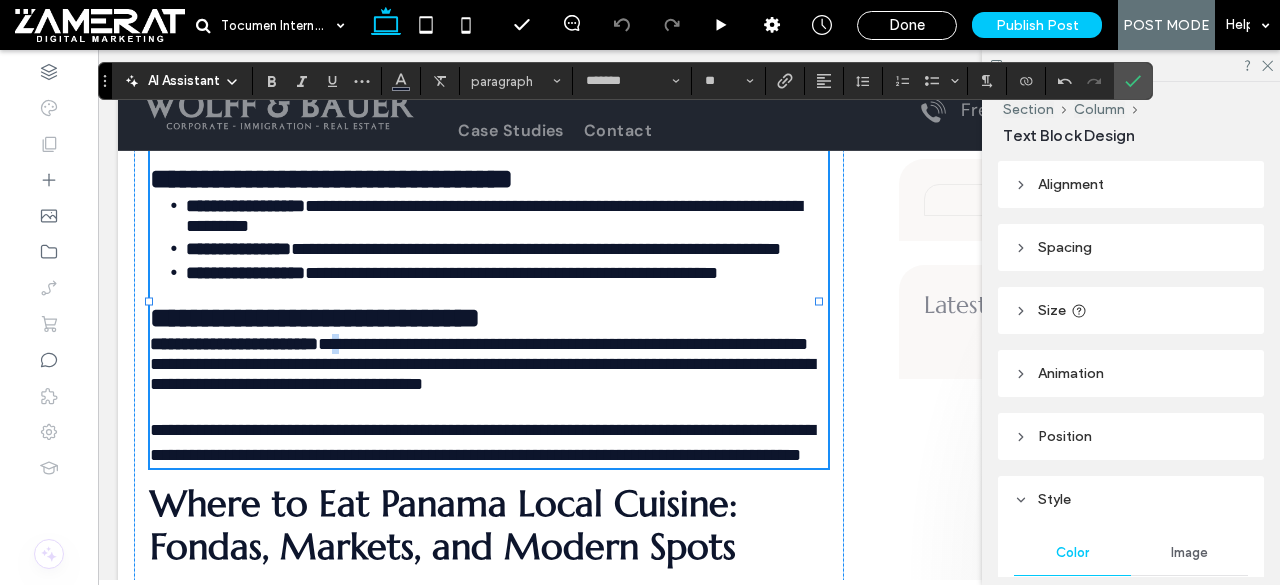 click on "**********" at bounding box center [563, 344] 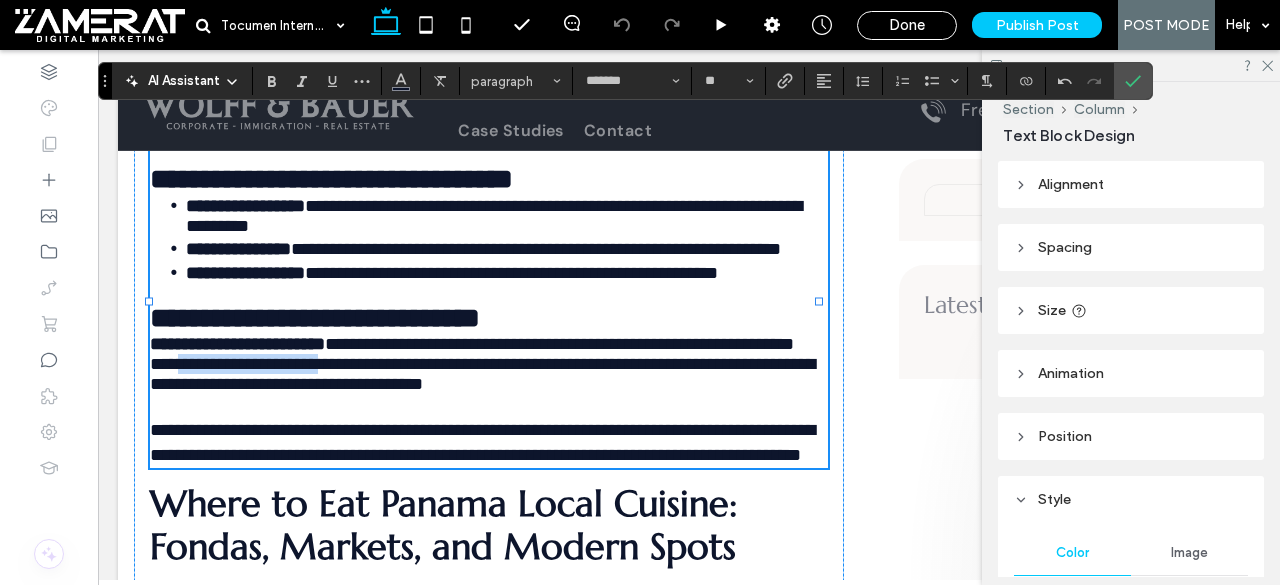 drag, startPoint x: 350, startPoint y: 437, endPoint x: 182, endPoint y: 437, distance: 168 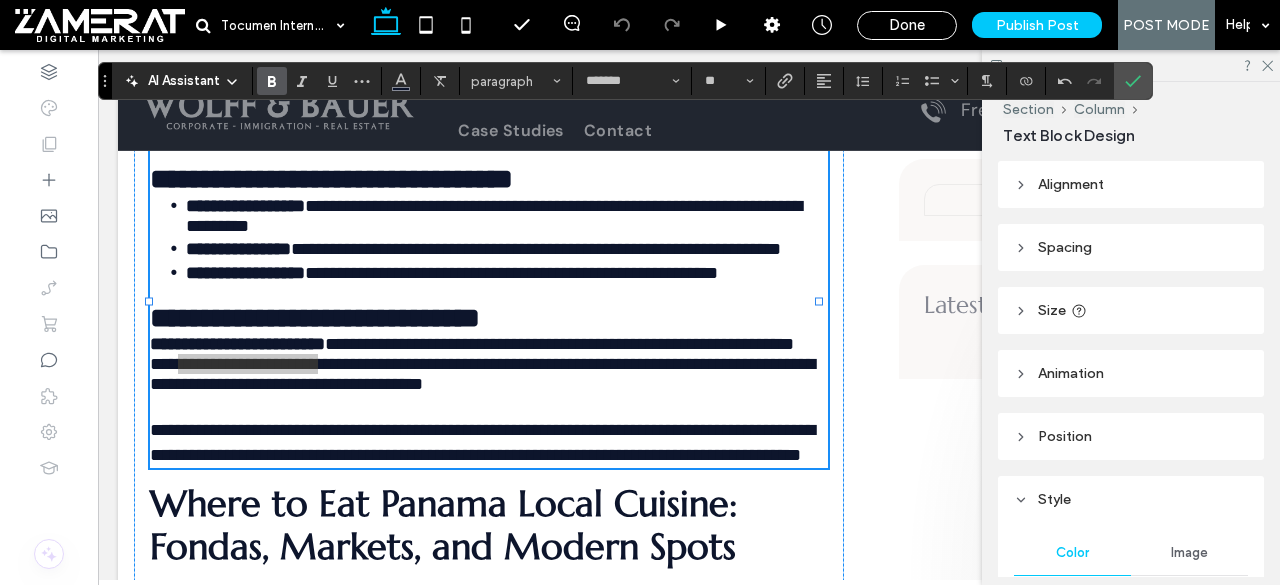 click 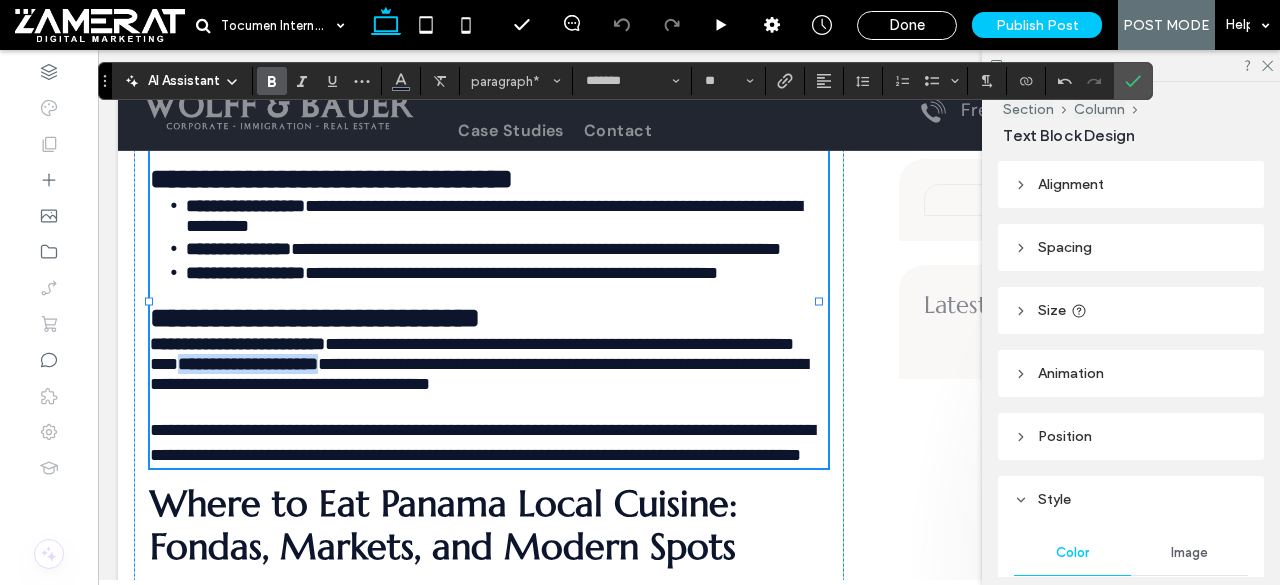 click on "**********" at bounding box center (248, 364) 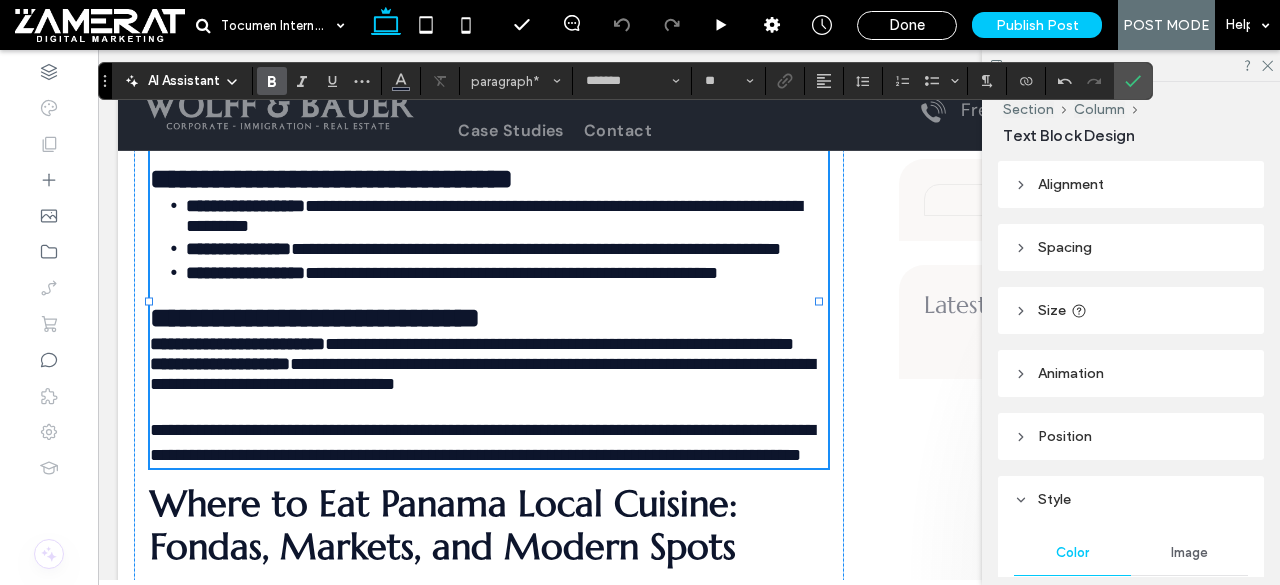 click on "**********" at bounding box center (482, 374) 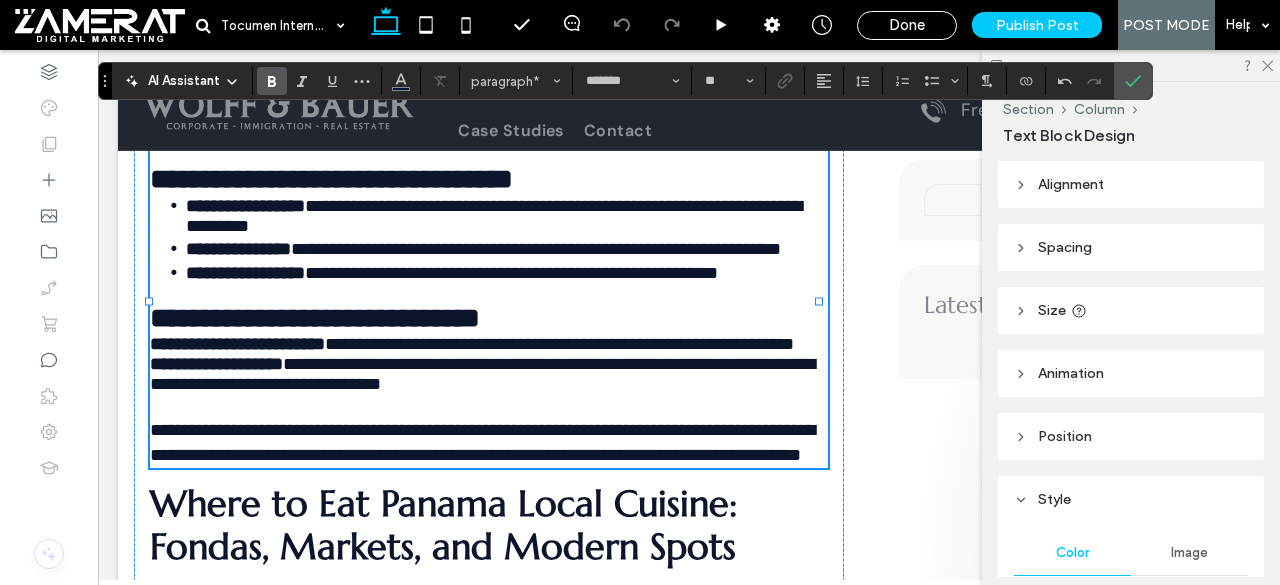 drag, startPoint x: 152, startPoint y: 385, endPoint x: 665, endPoint y: 478, distance: 521.3617 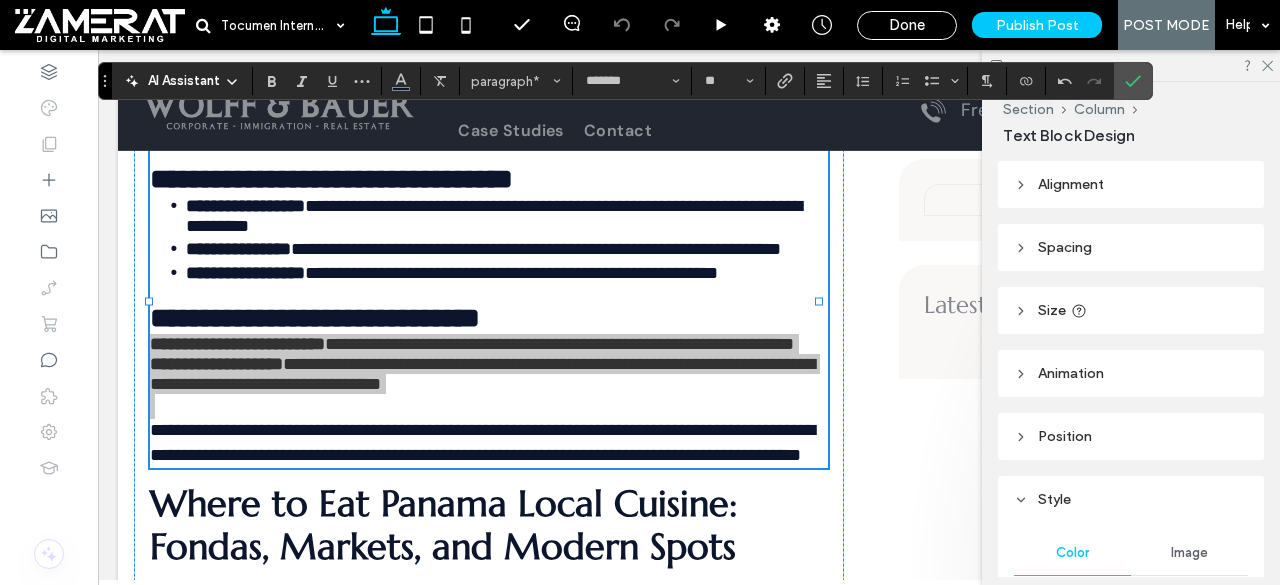 click on "AI Assistant paragraph* ******* **" at bounding box center [625, 81] 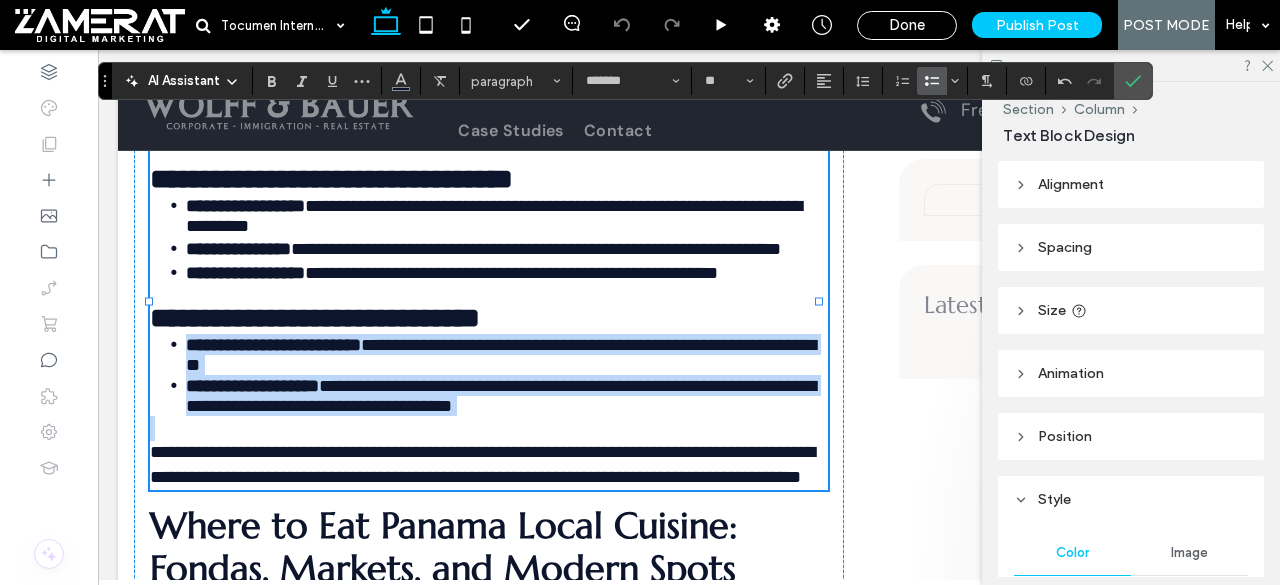 click on "**********" at bounding box center (507, 395) 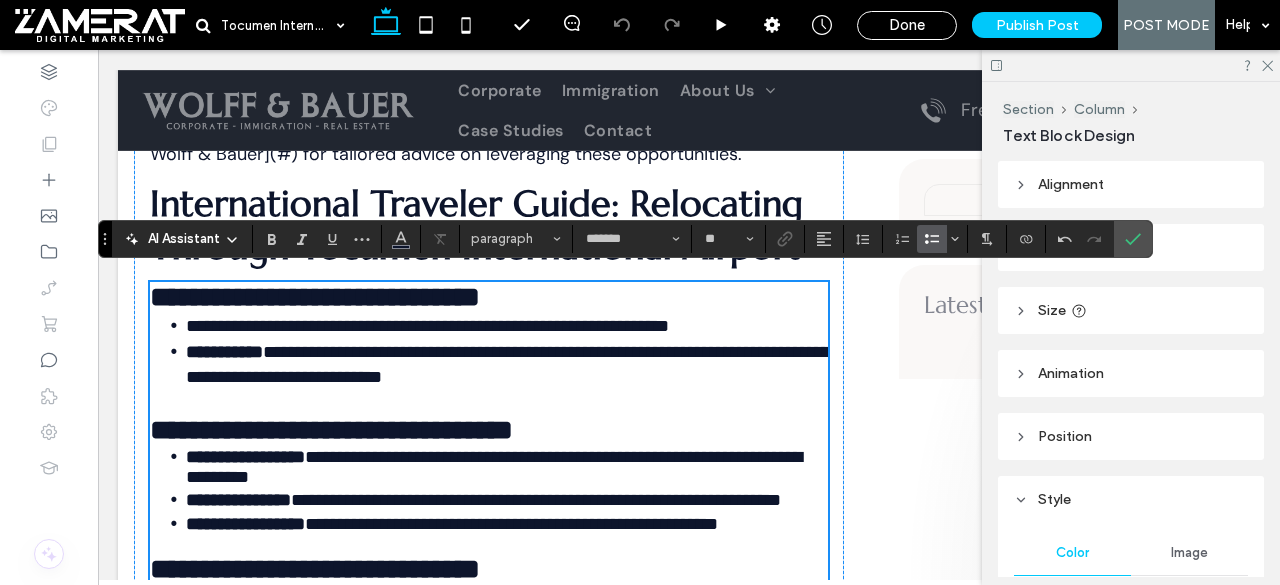 scroll, scrollTop: 4671, scrollLeft: 0, axis: vertical 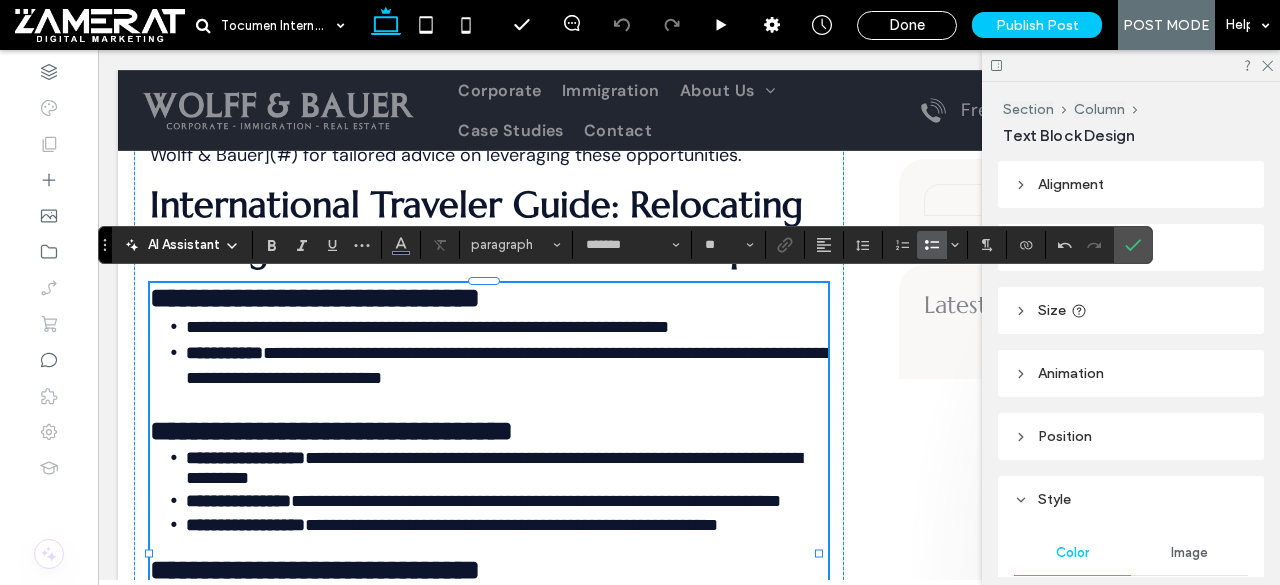 type on "*********" 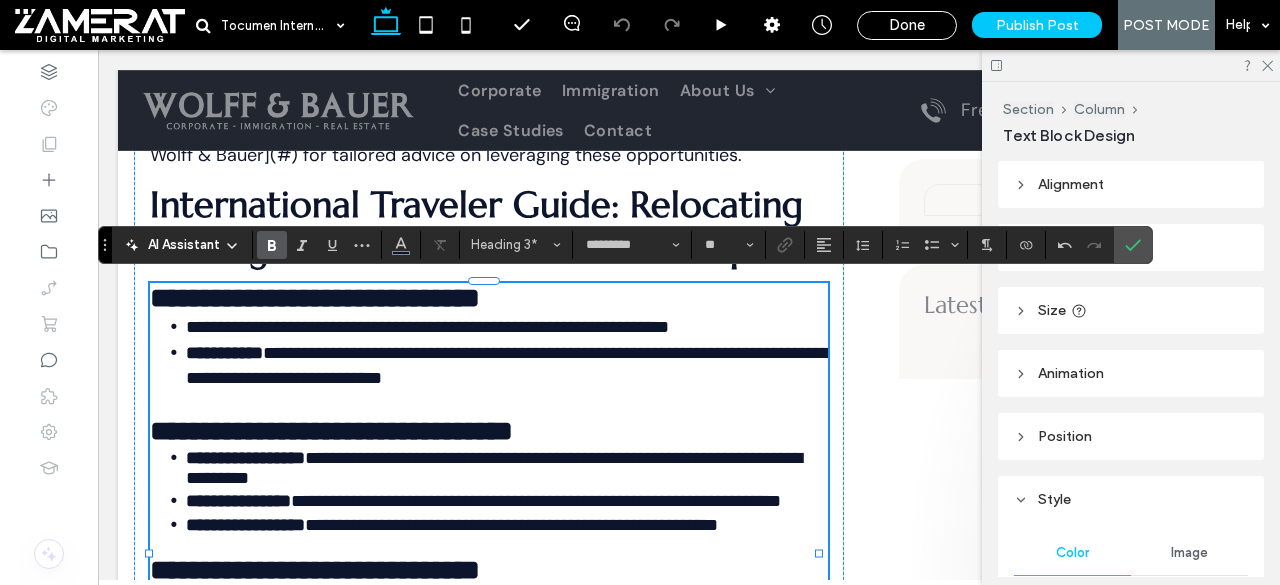 type 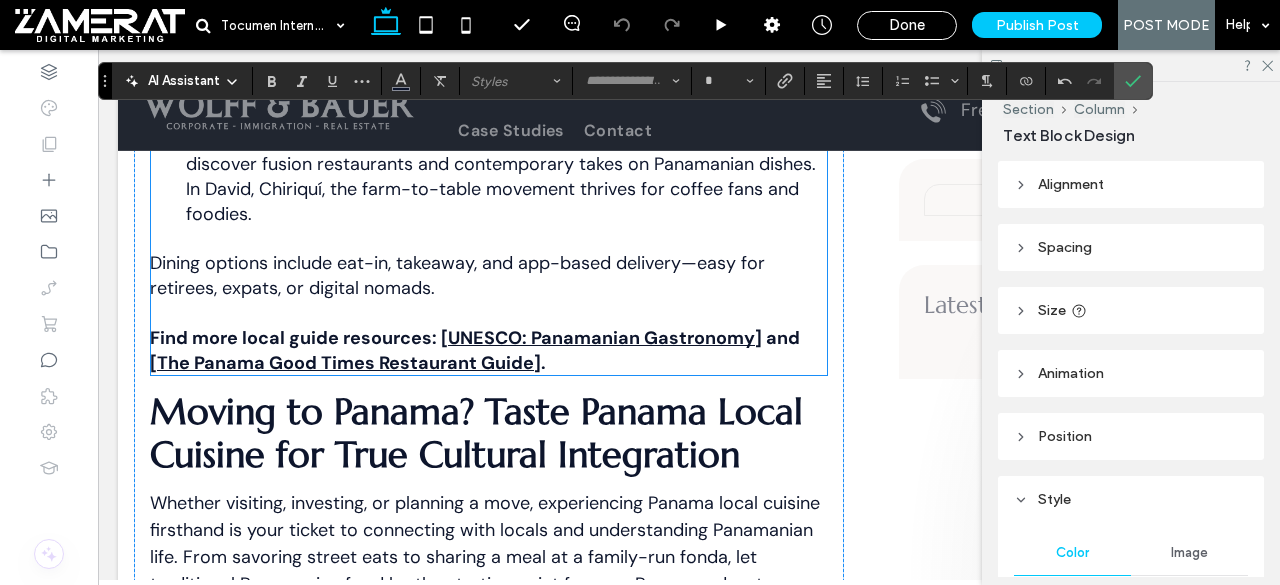 drag, startPoint x: 154, startPoint y: 294, endPoint x: 812, endPoint y: 348, distance: 660.2121 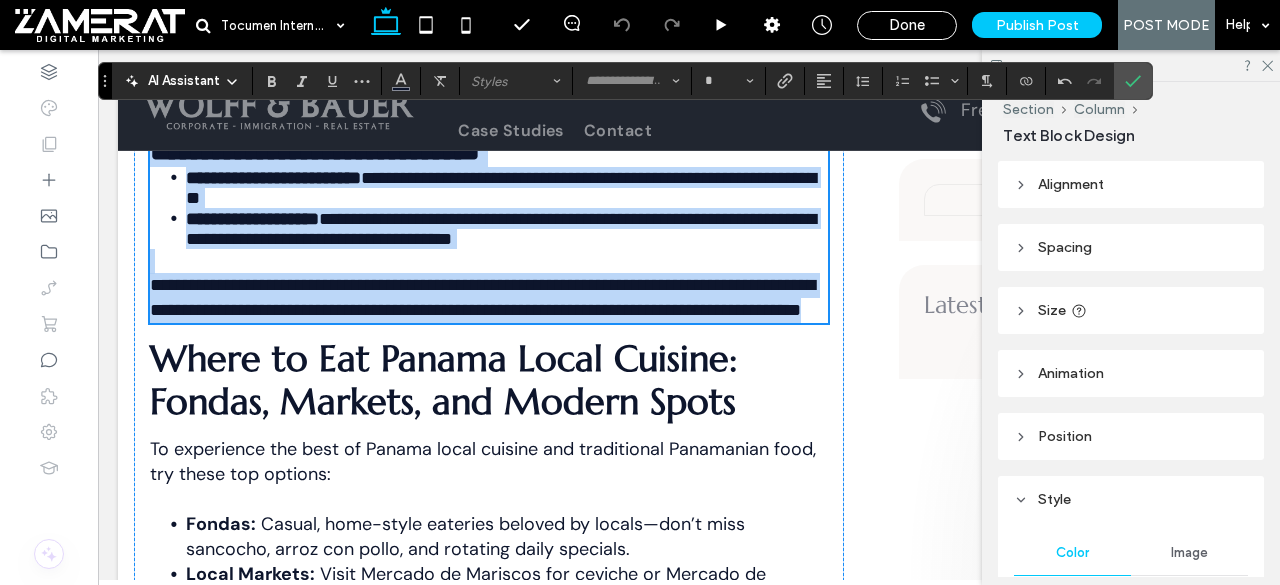 scroll, scrollTop: 5066, scrollLeft: 0, axis: vertical 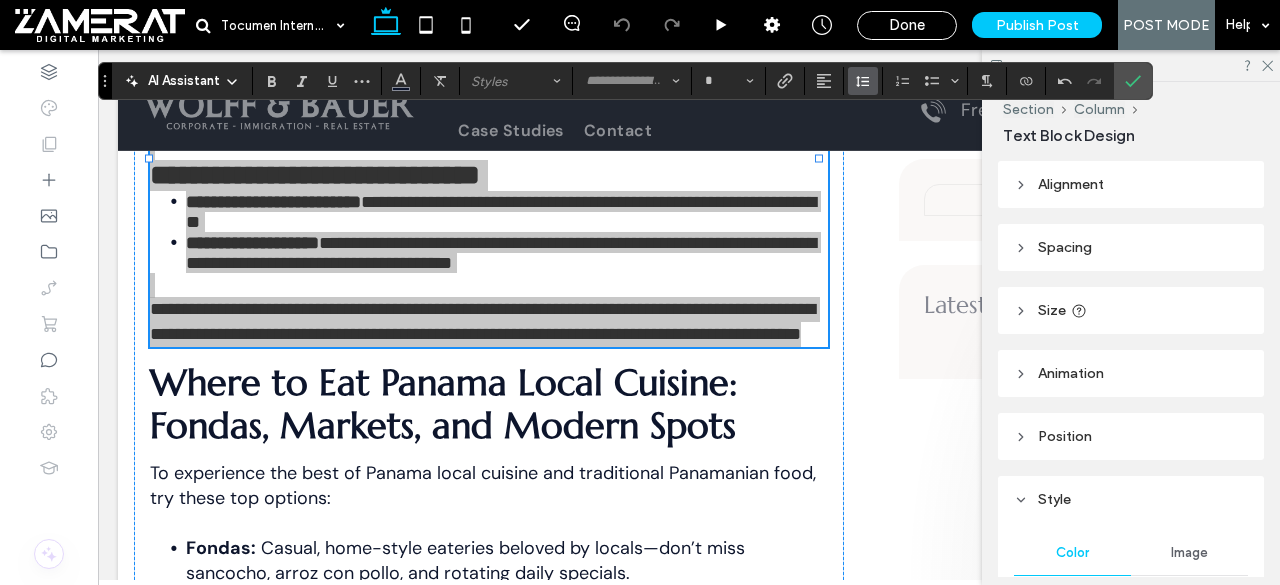 click 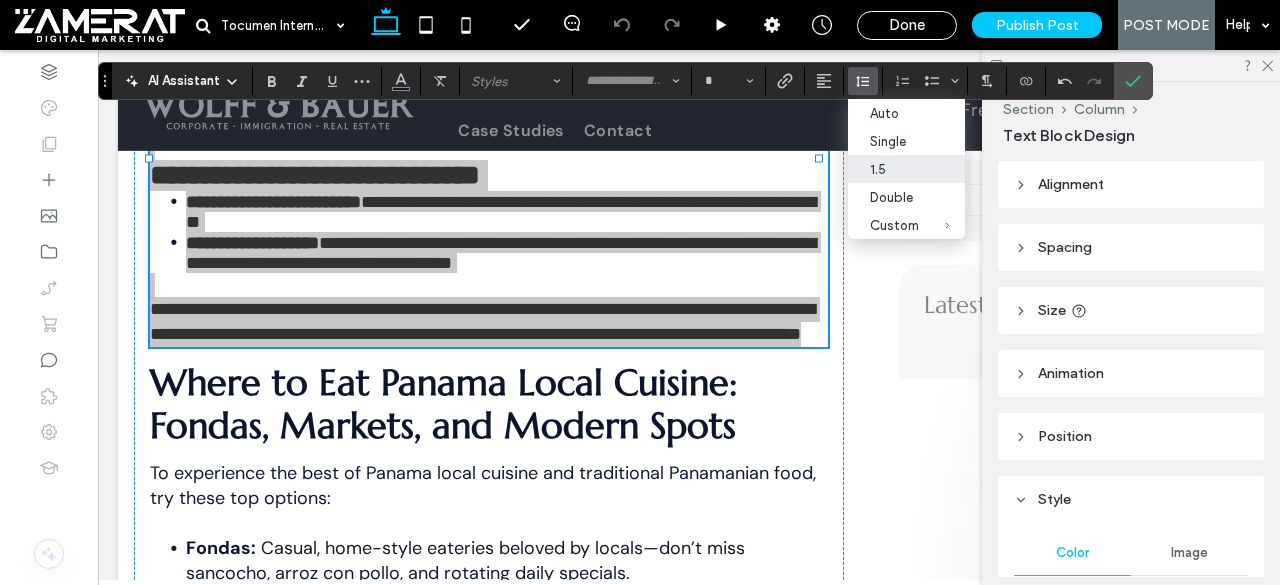 click on "1.5" at bounding box center [906, 169] 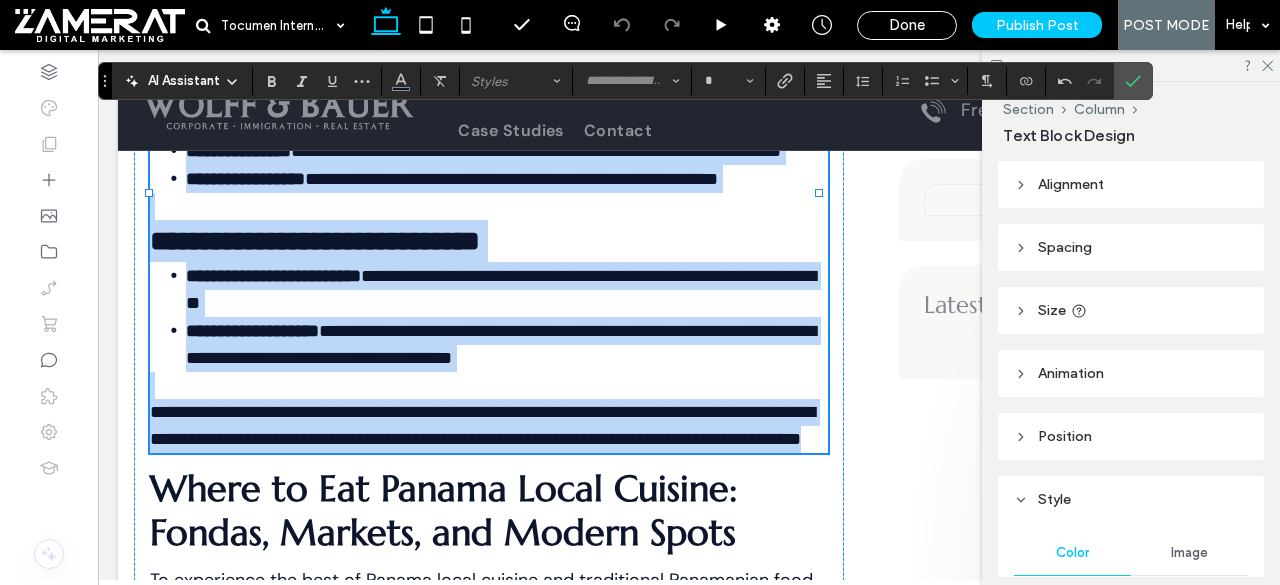 click on "**********" at bounding box center (501, 344) 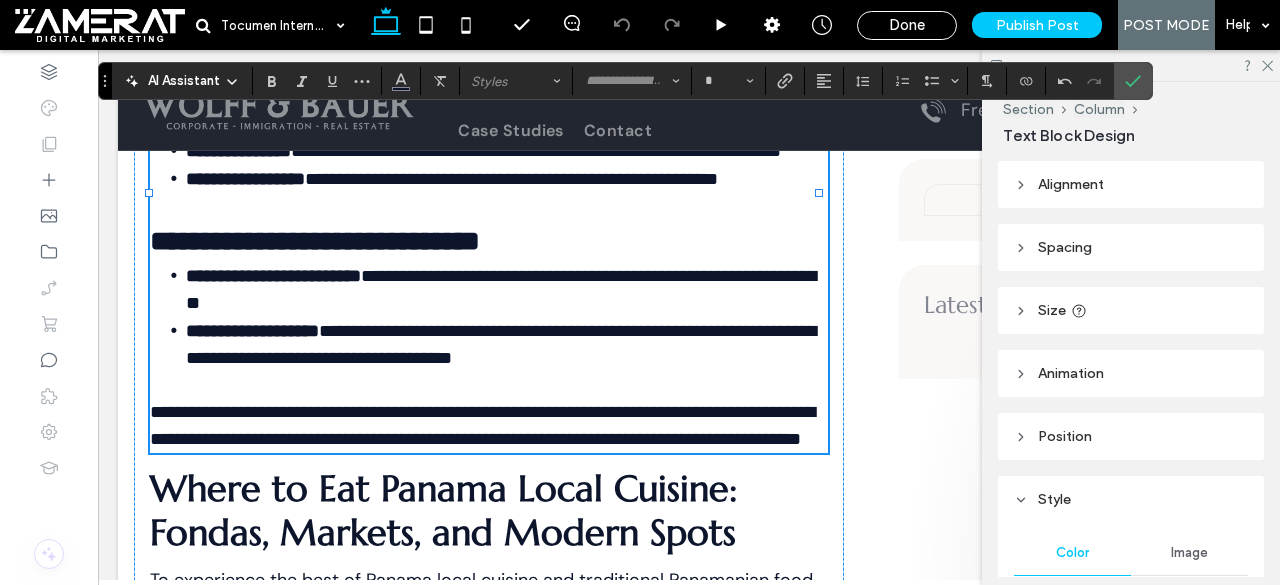 type on "*******" 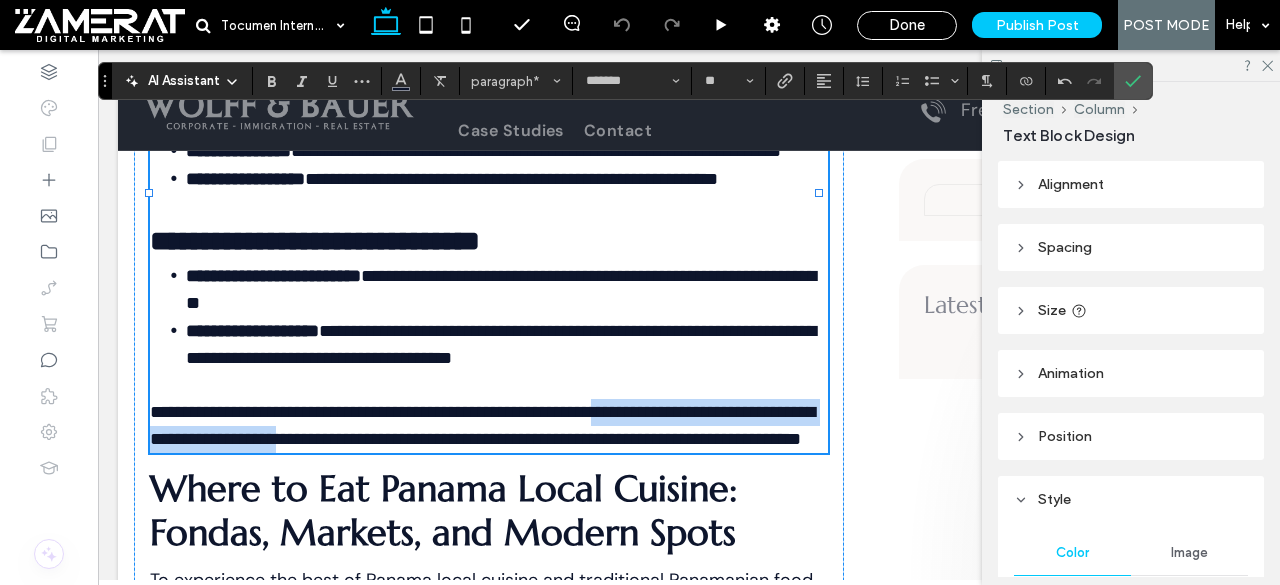 drag, startPoint x: 696, startPoint y: 432, endPoint x: 447, endPoint y: 456, distance: 250.15395 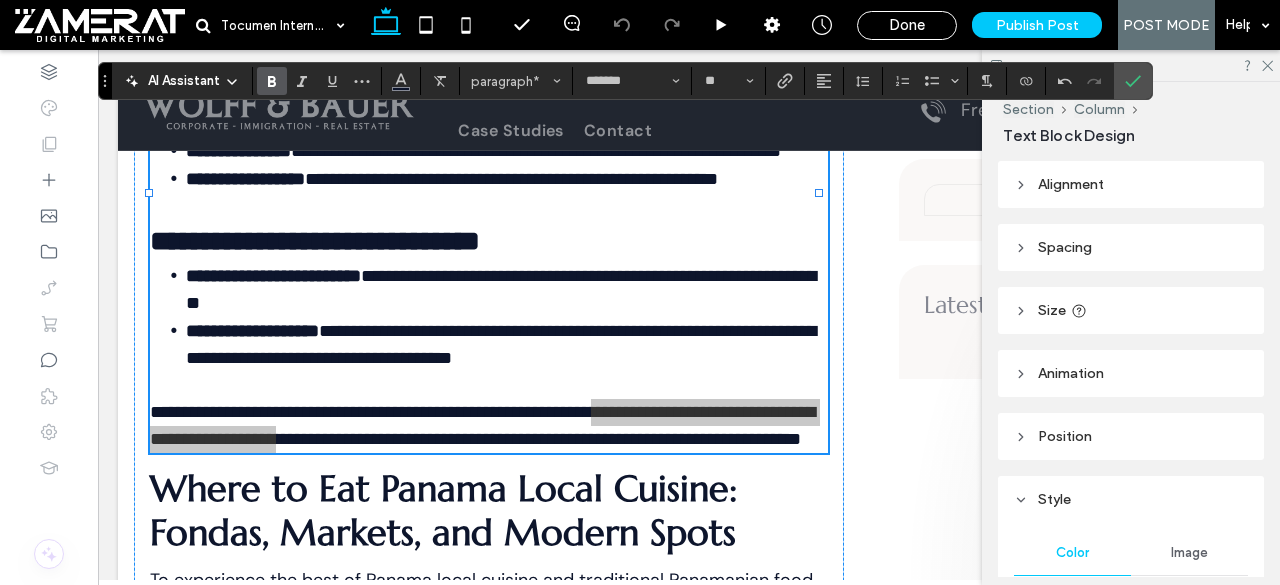 drag, startPoint x: 276, startPoint y: 75, endPoint x: 288, endPoint y: 114, distance: 40.804413 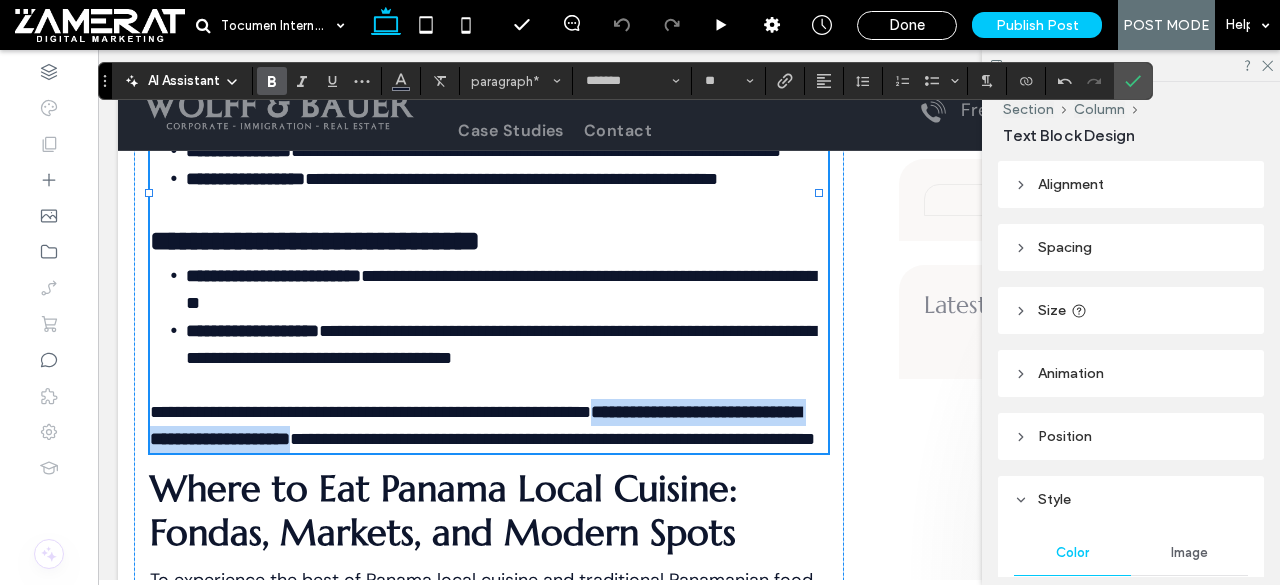 click on "**********" at bounding box center (475, 425) 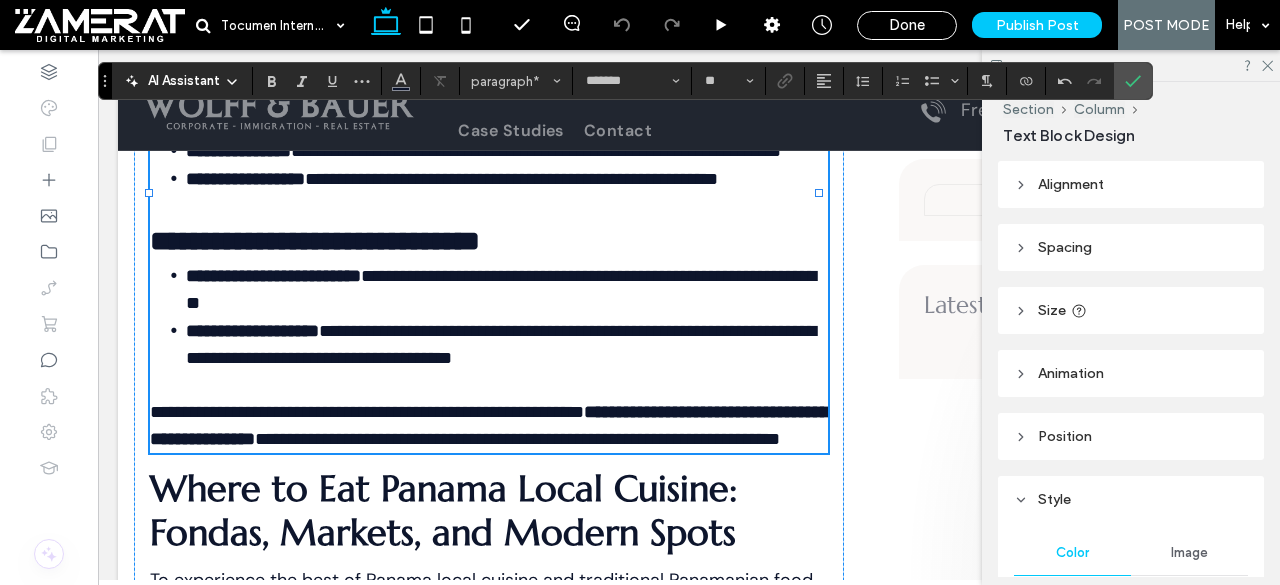 click on "**********" at bounding box center (517, 439) 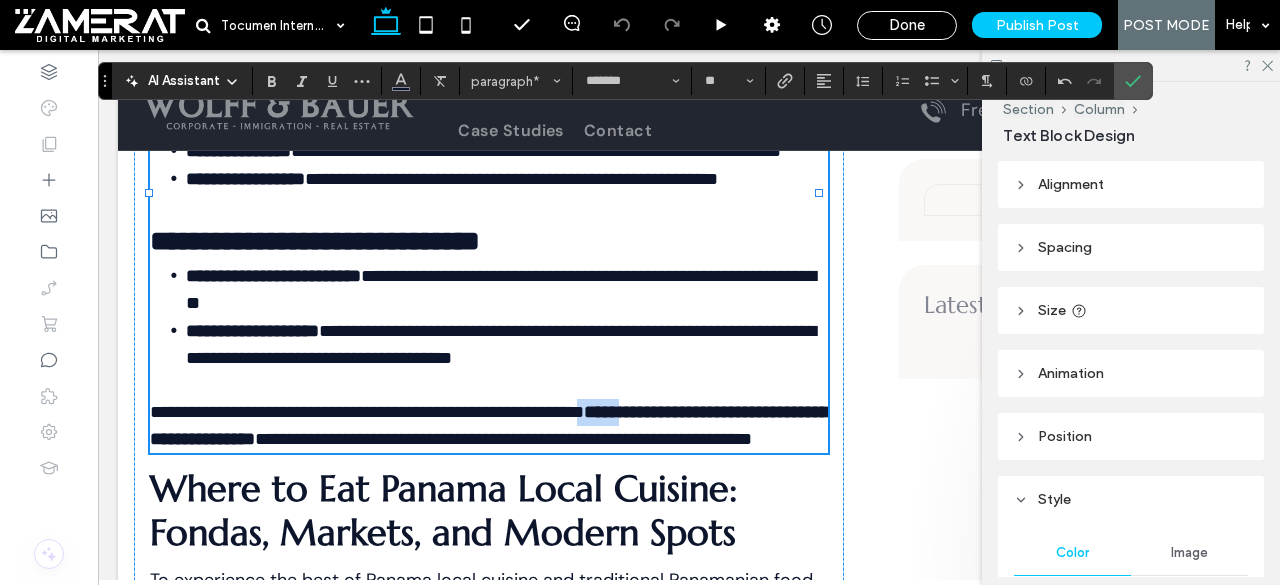 drag, startPoint x: 688, startPoint y: 429, endPoint x: 754, endPoint y: 442, distance: 67.26812 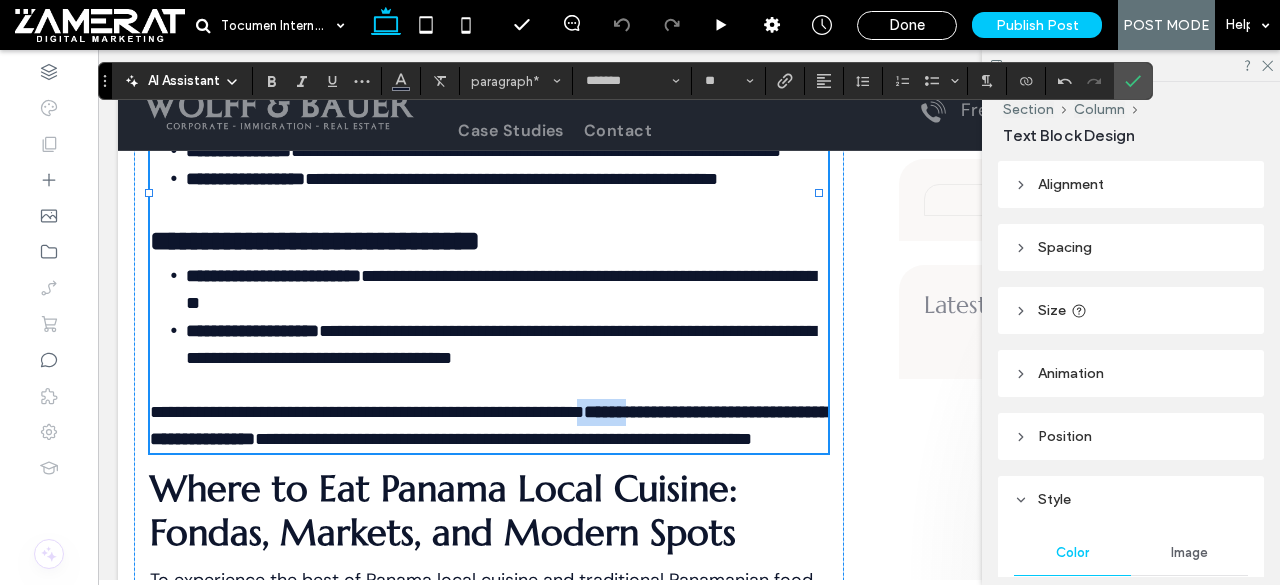 click on "**********" at bounding box center (367, 412) 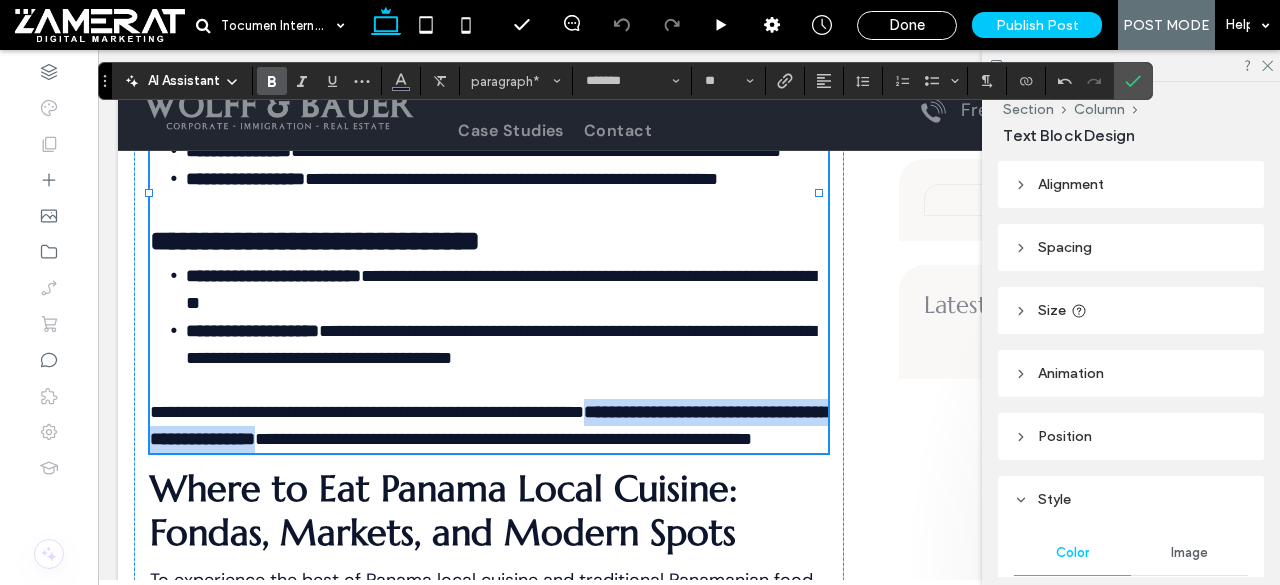 drag, startPoint x: 689, startPoint y: 425, endPoint x: 502, endPoint y: 454, distance: 189.2353 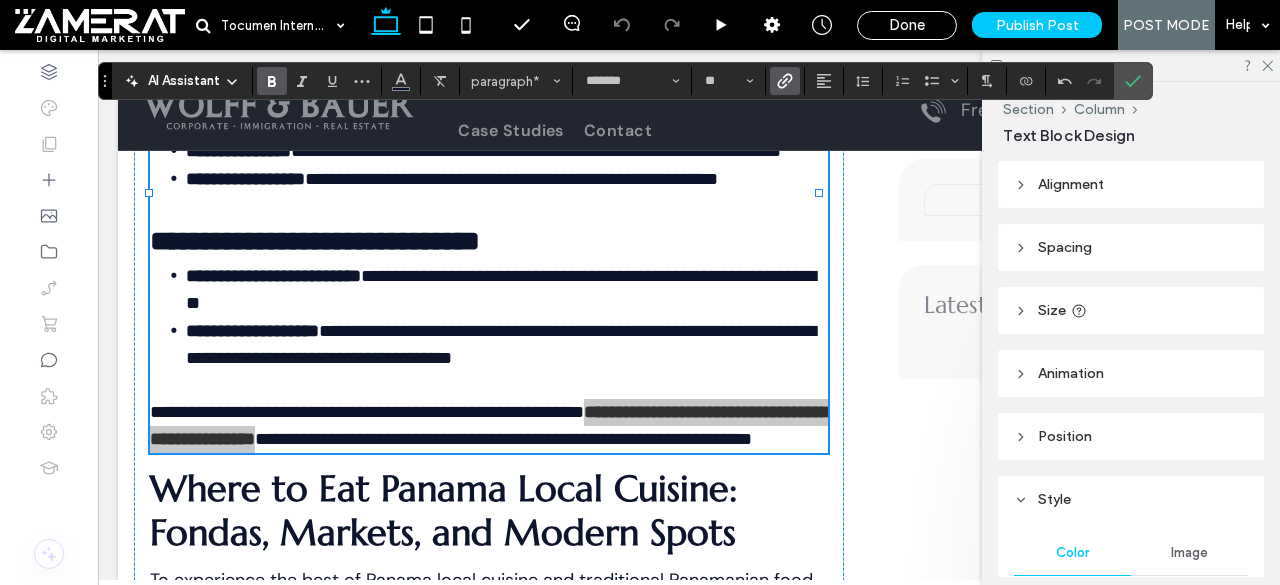 click 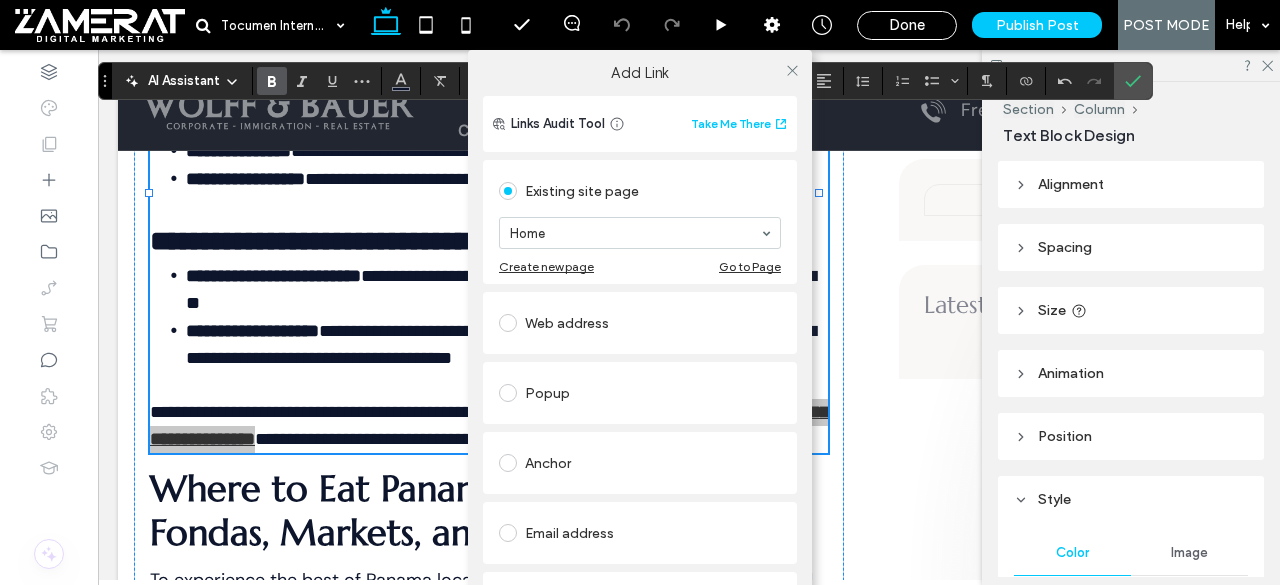 click on "Home" at bounding box center (640, 233) 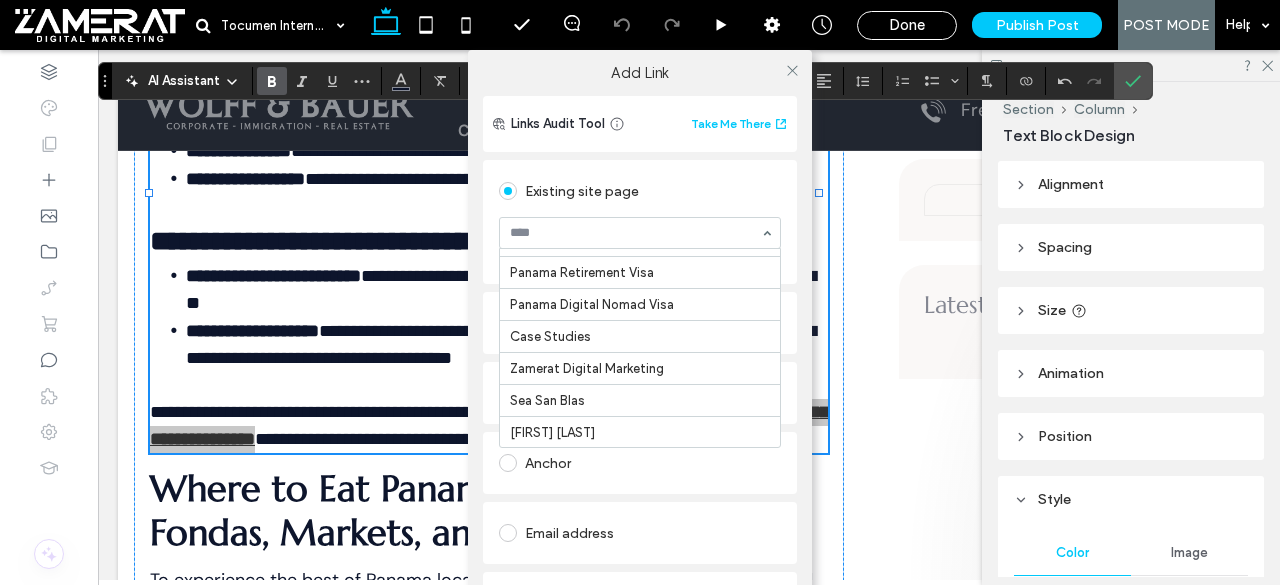 scroll, scrollTop: 748, scrollLeft: 0, axis: vertical 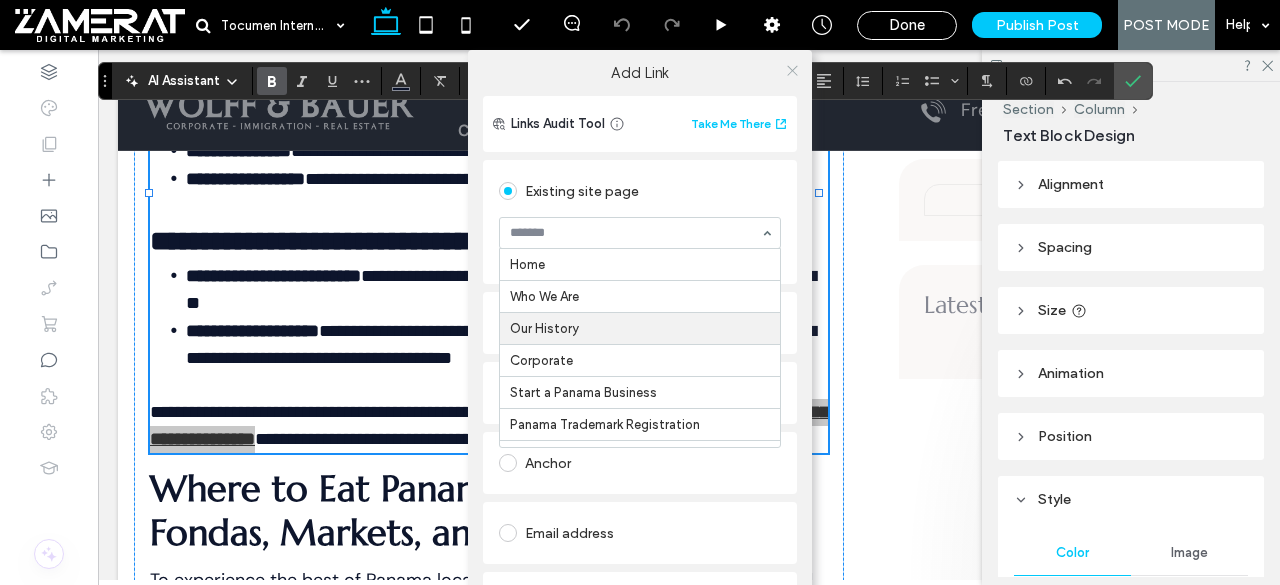 click 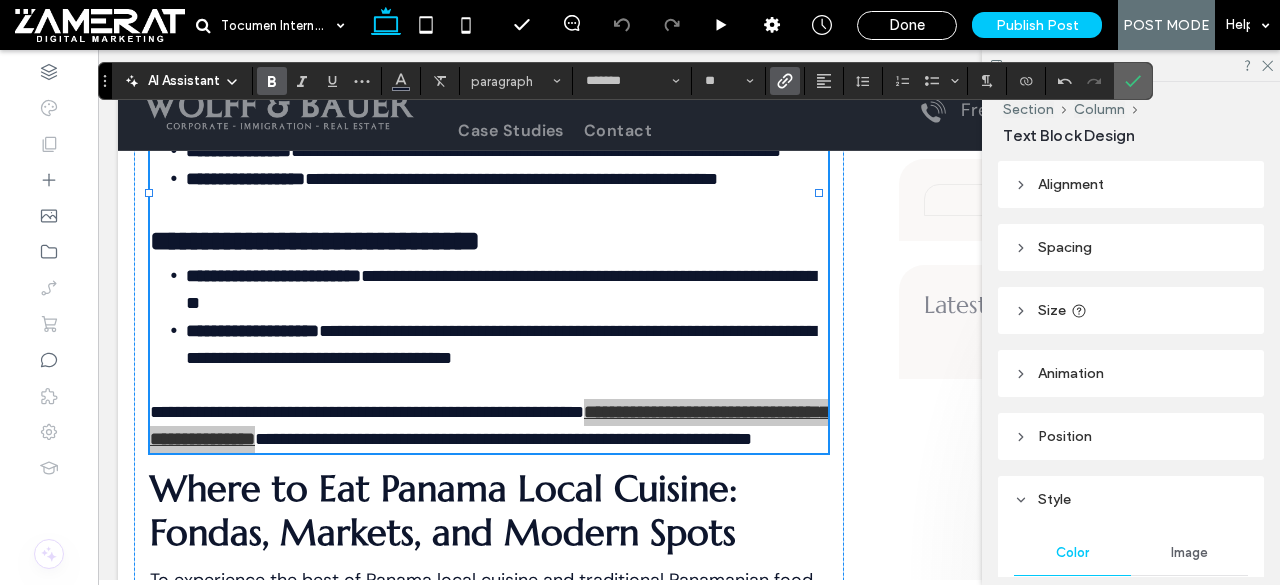 click at bounding box center (1133, 81) 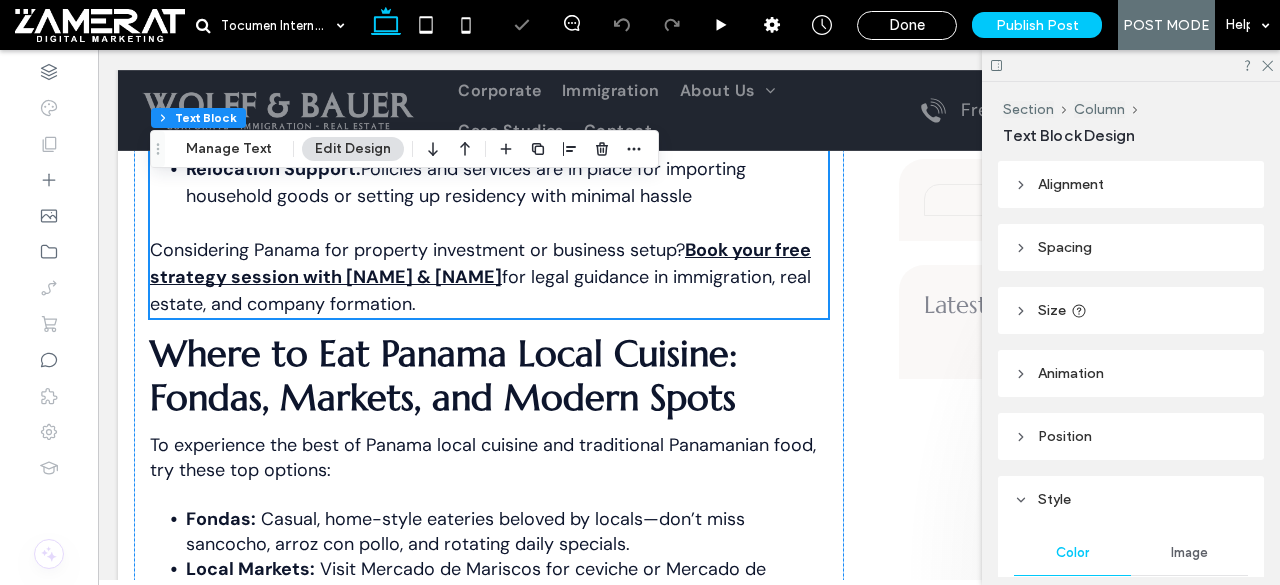 scroll, scrollTop: 5316, scrollLeft: 0, axis: vertical 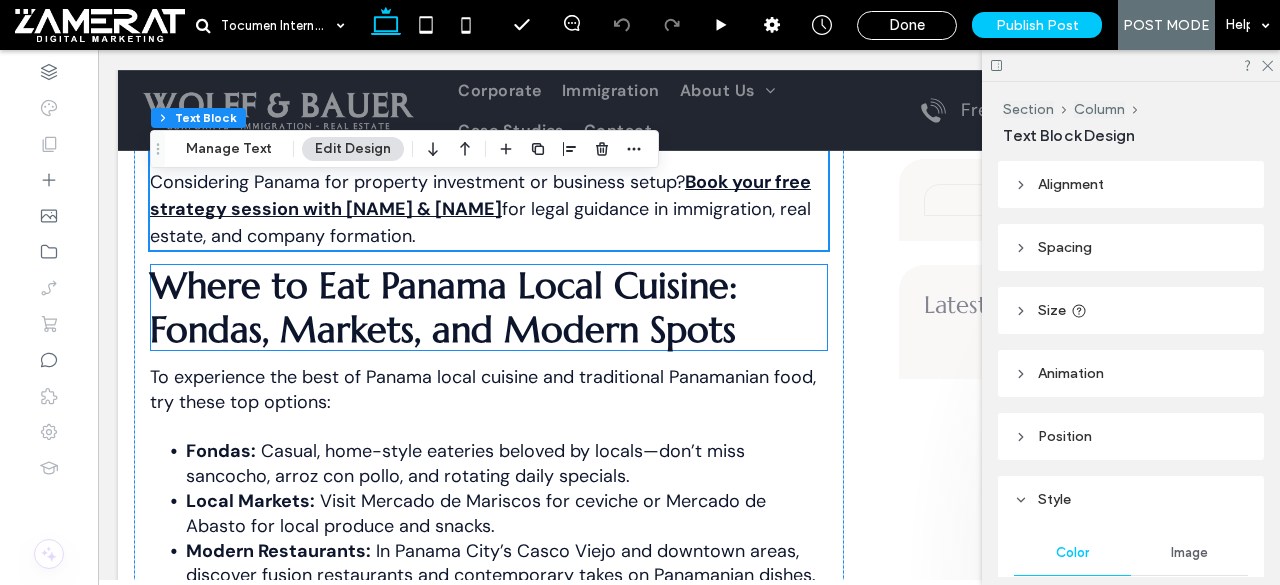 click on "Where to Eat Panama Local Cuisine: Fondas, Markets, and Modern Spots" at bounding box center (443, 307) 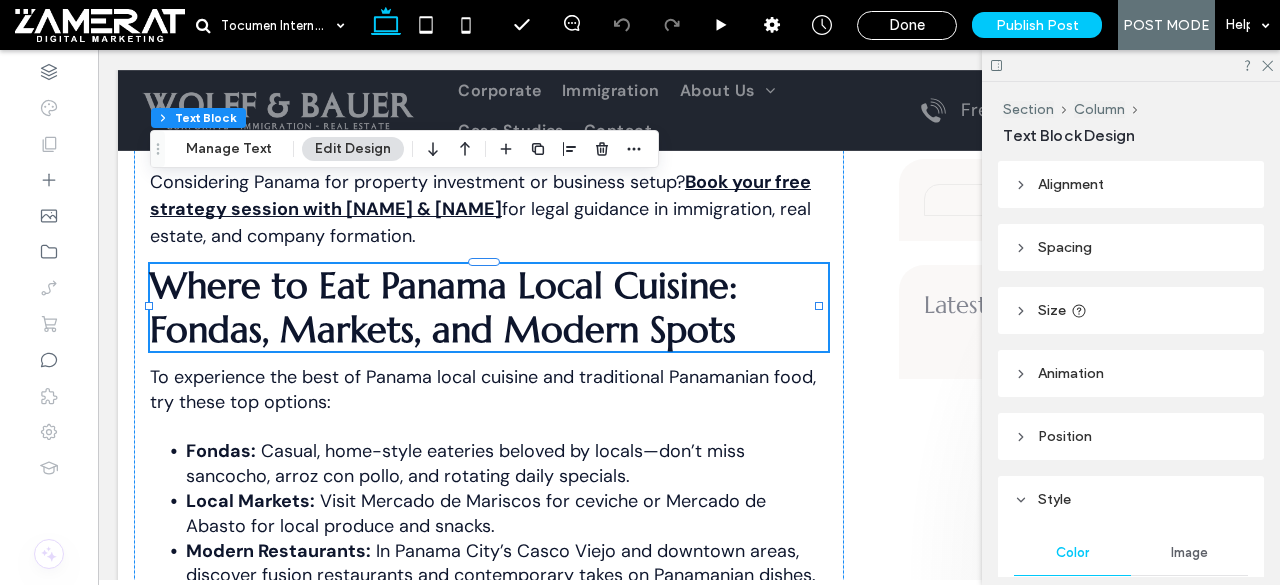 click on "Where to Eat Panama Local Cuisine: Fondas, Markets, and Modern Spots" at bounding box center (489, 307) 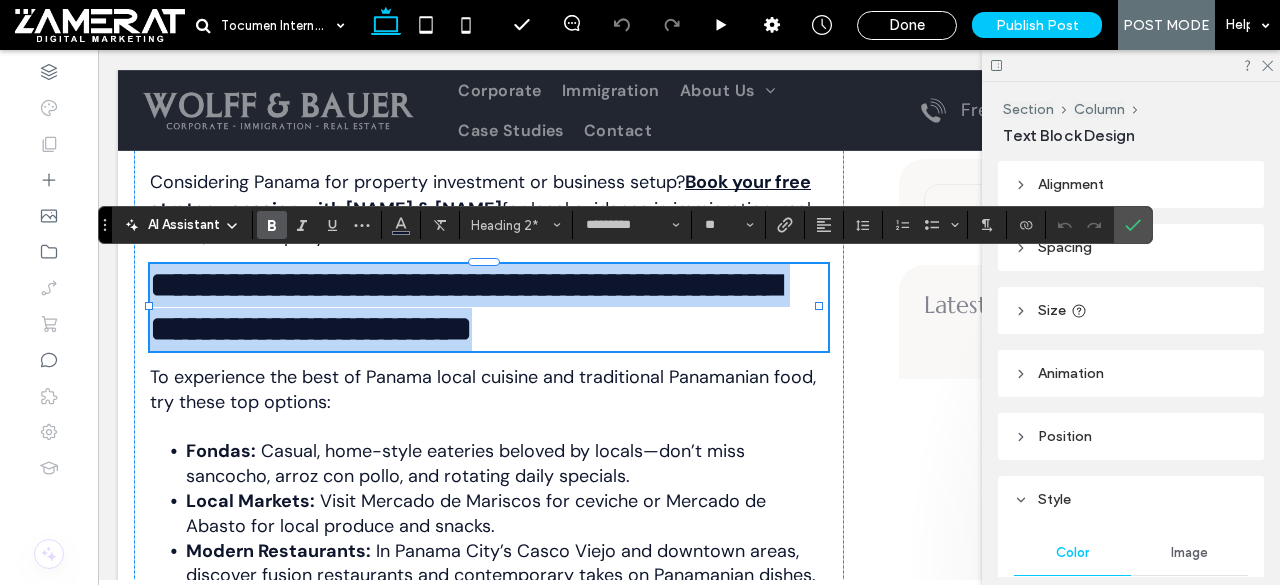 click on "**********" at bounding box center [489, 307] 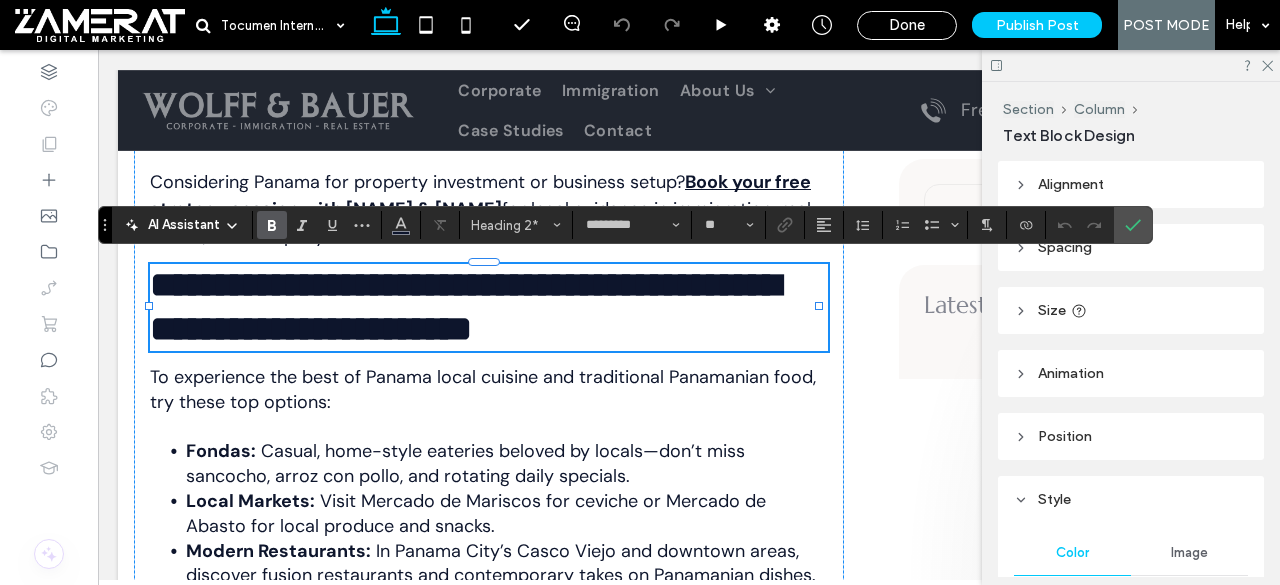 scroll, scrollTop: 0, scrollLeft: 0, axis: both 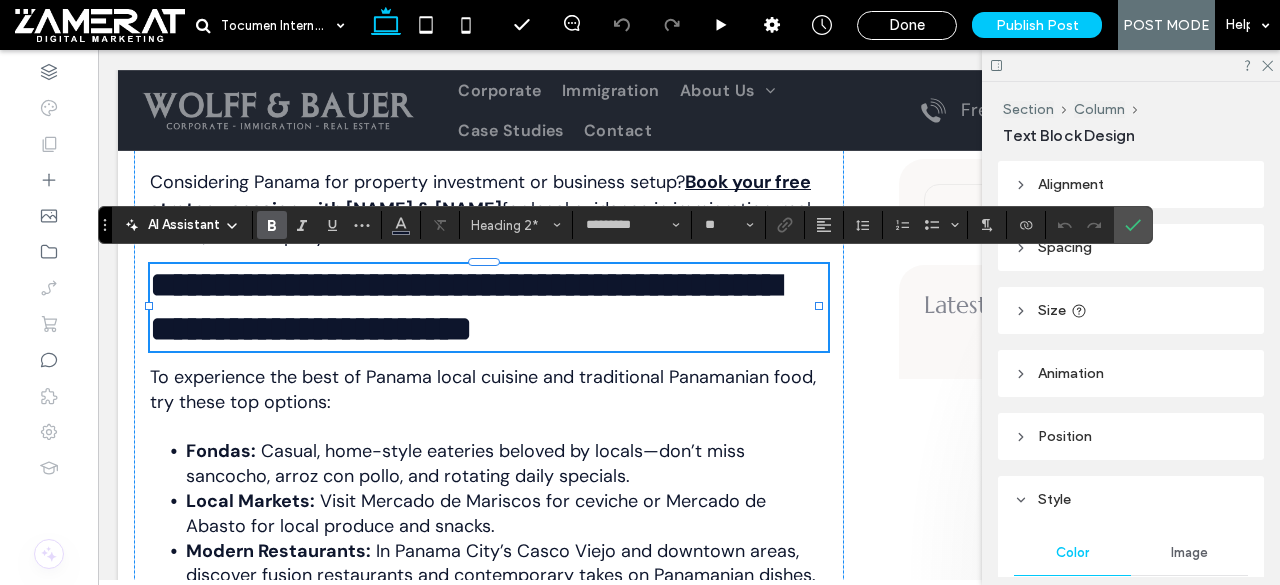 click on "**********" at bounding box center (484, 307) 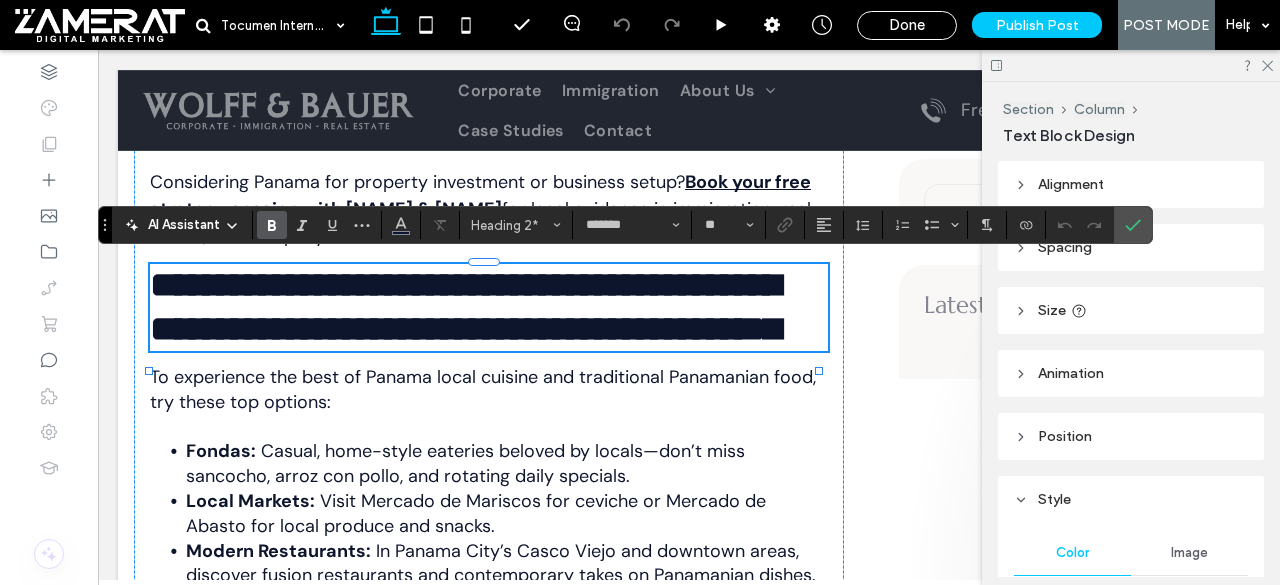 scroll, scrollTop: 0, scrollLeft: 0, axis: both 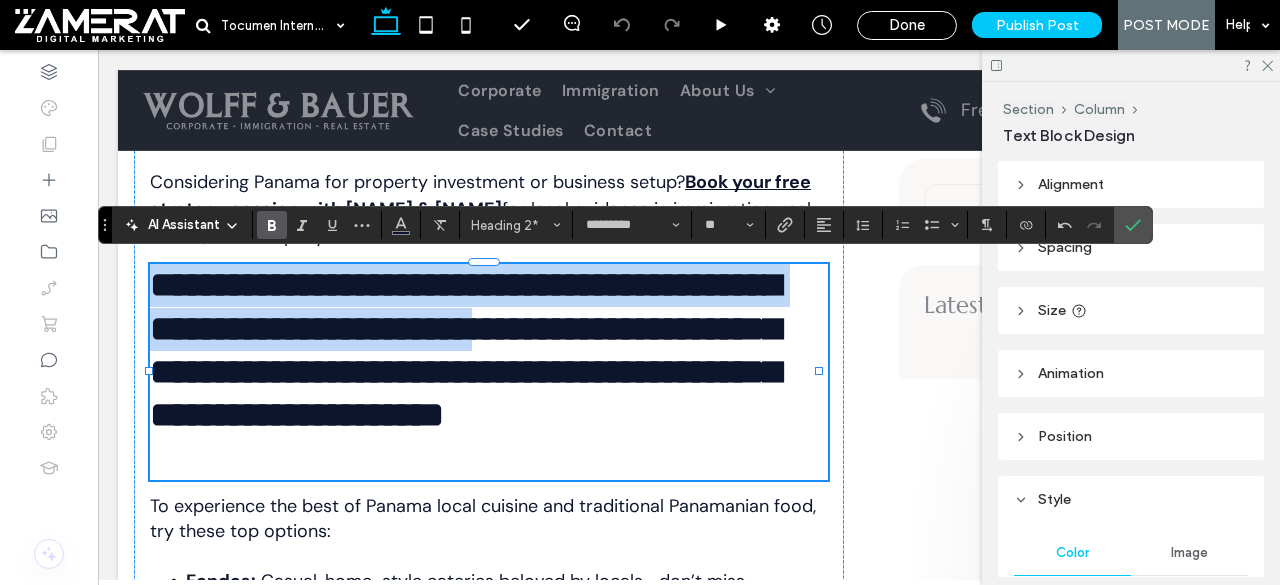 drag, startPoint x: 736, startPoint y: 325, endPoint x: 80, endPoint y: 294, distance: 656.73206 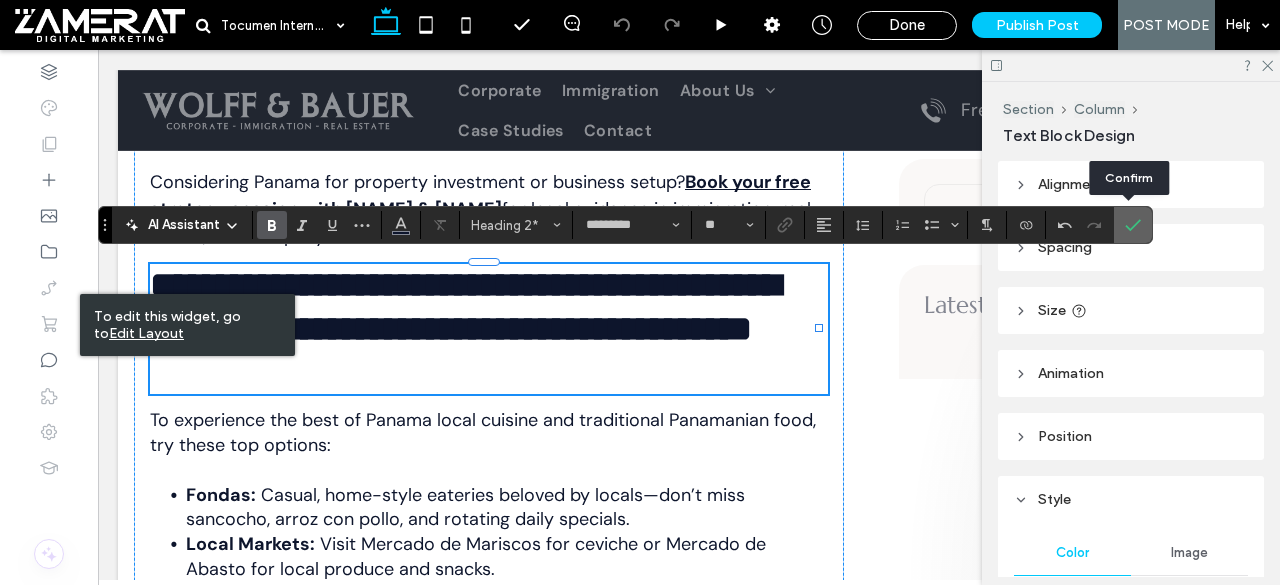 click at bounding box center (1133, 225) 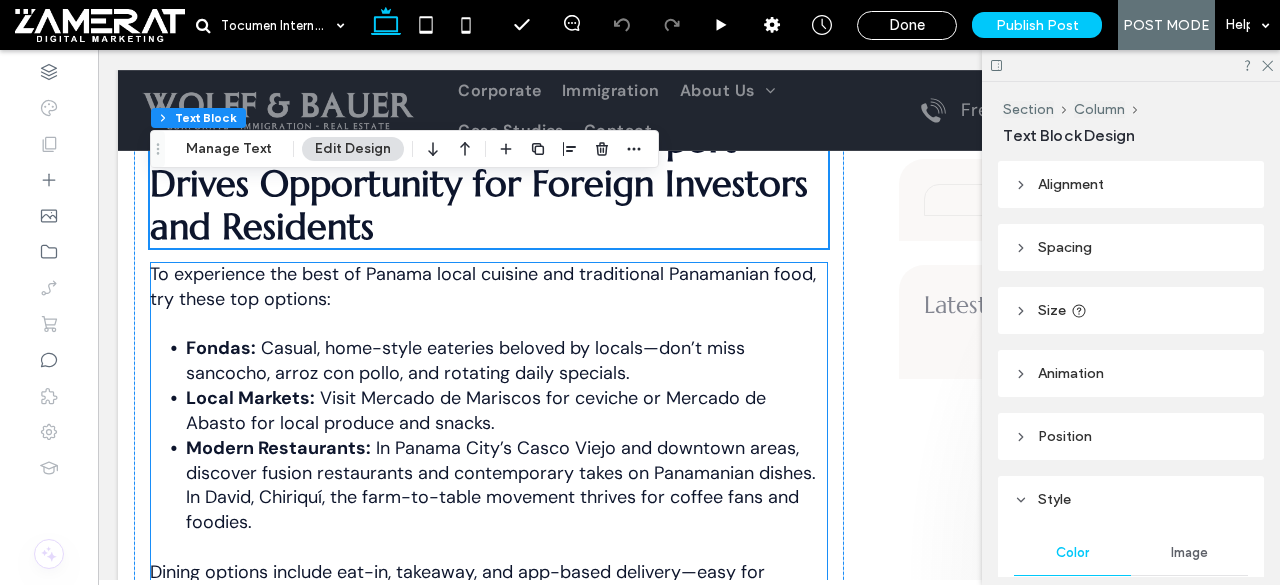 scroll, scrollTop: 5462, scrollLeft: 0, axis: vertical 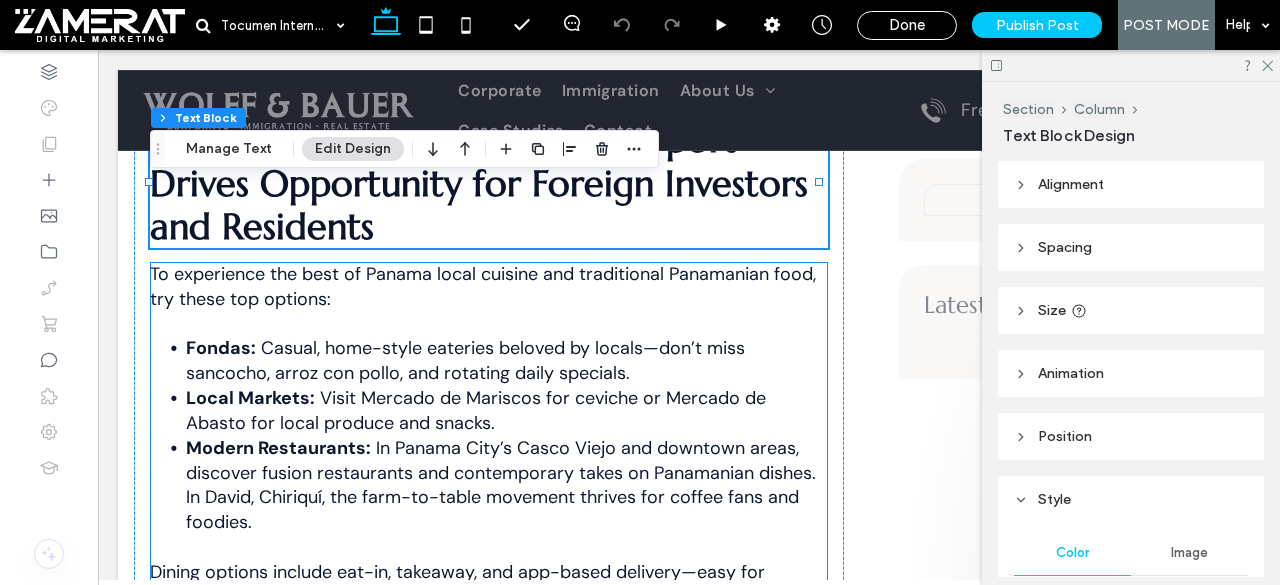 click at bounding box center (489, 324) 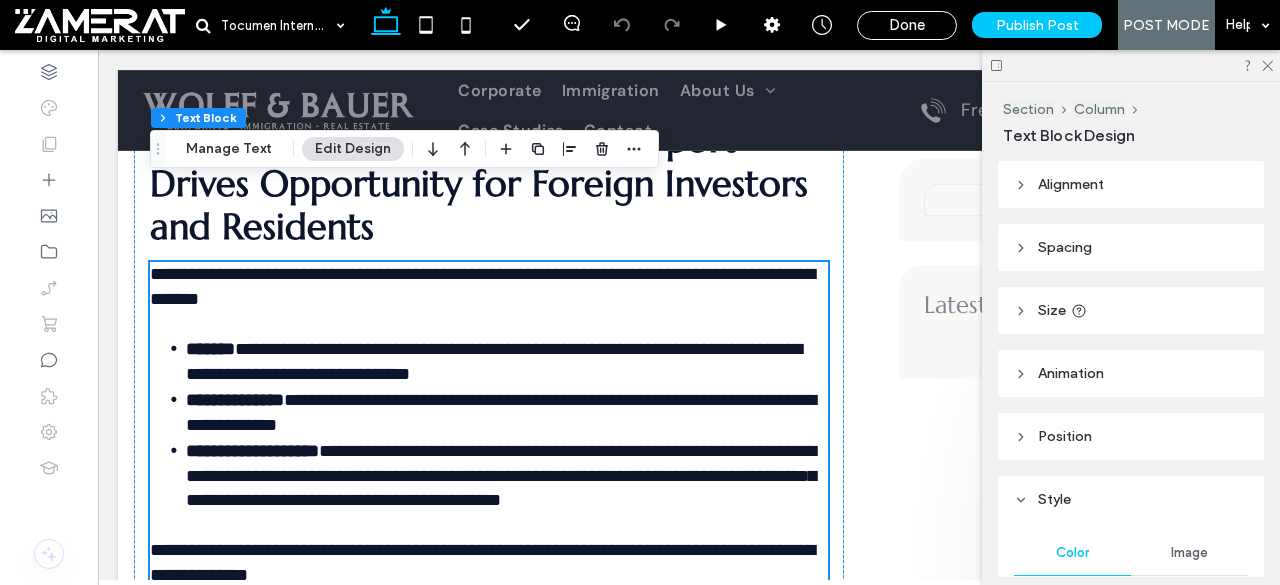 scroll, scrollTop: 5624, scrollLeft: 0, axis: vertical 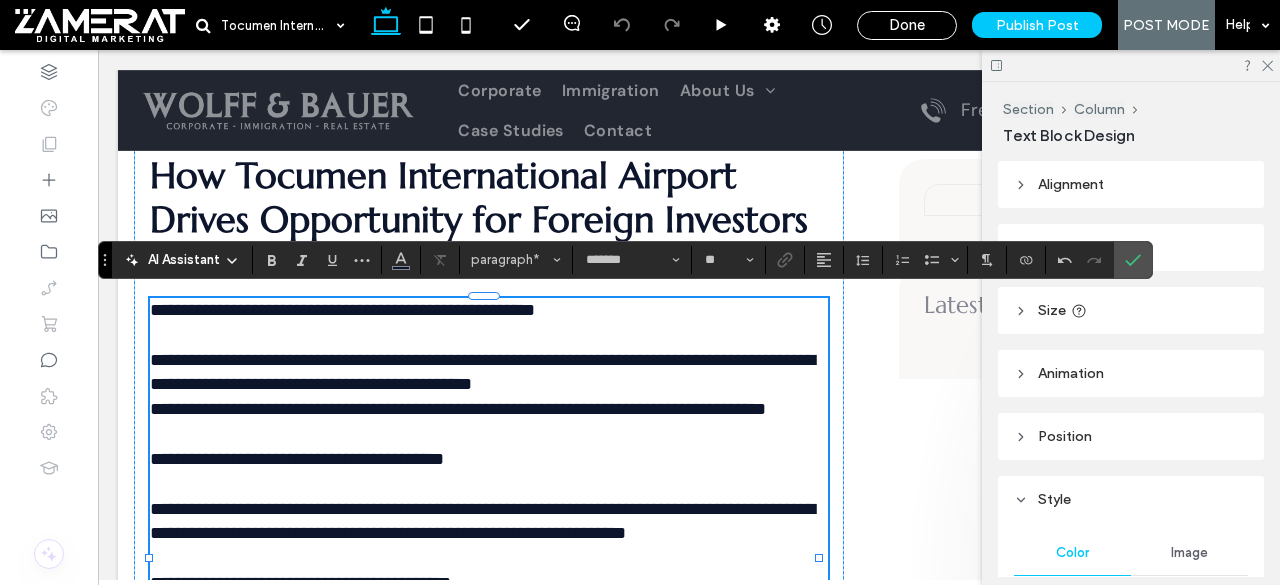 click on "**********" at bounding box center (489, 360) 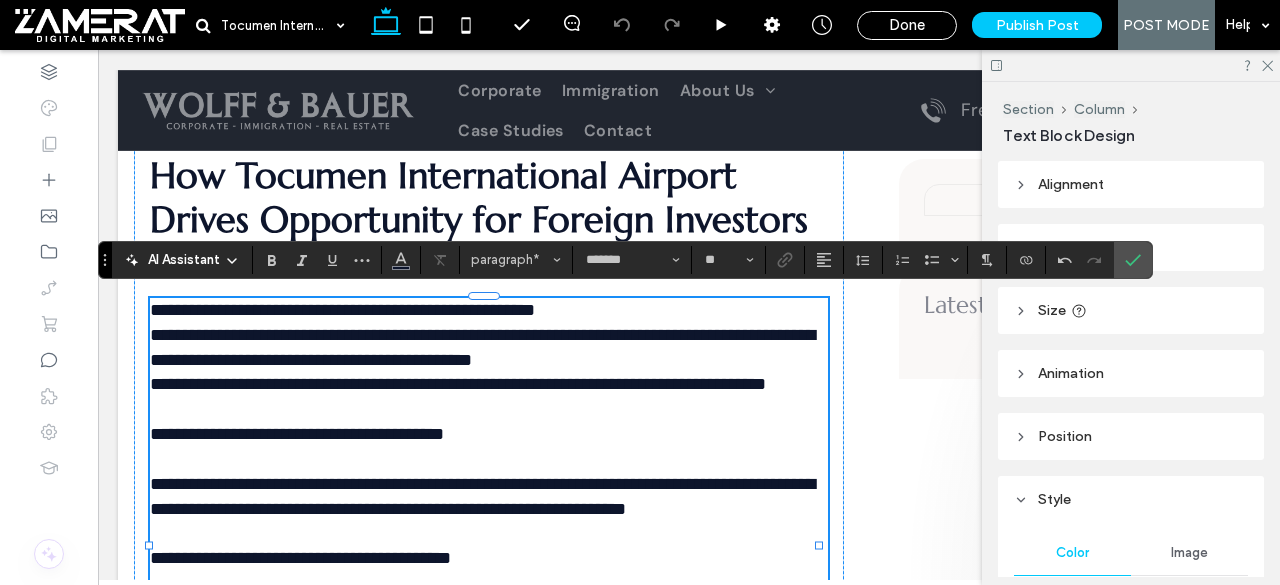 click on "**********" at bounding box center [482, 335] 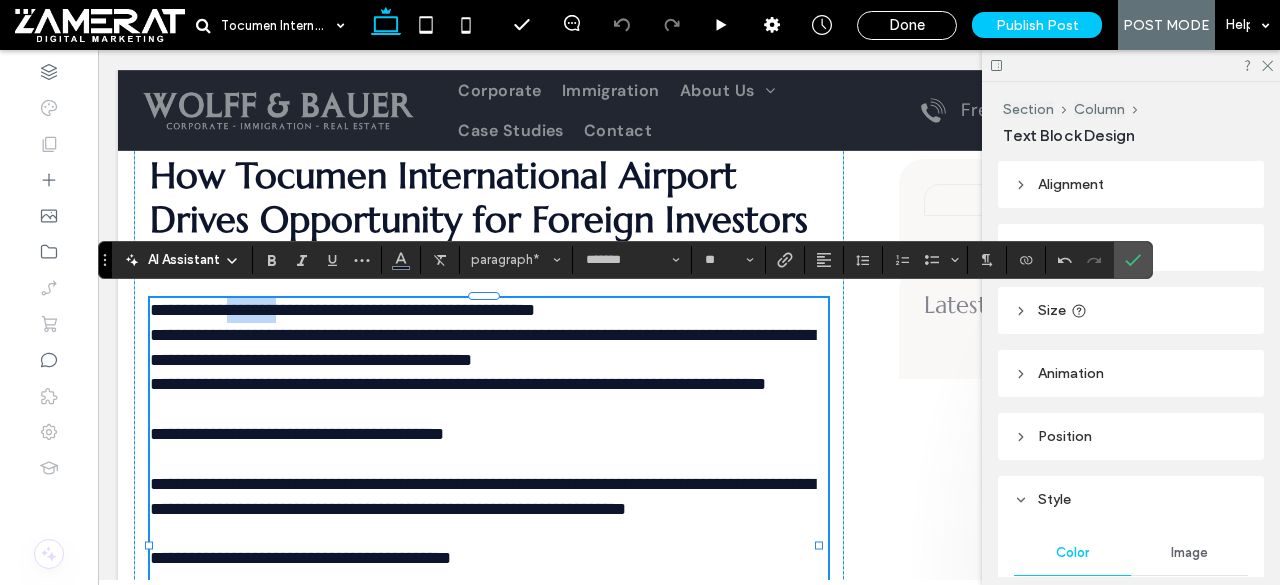 click on "**********" at bounding box center [482, 335] 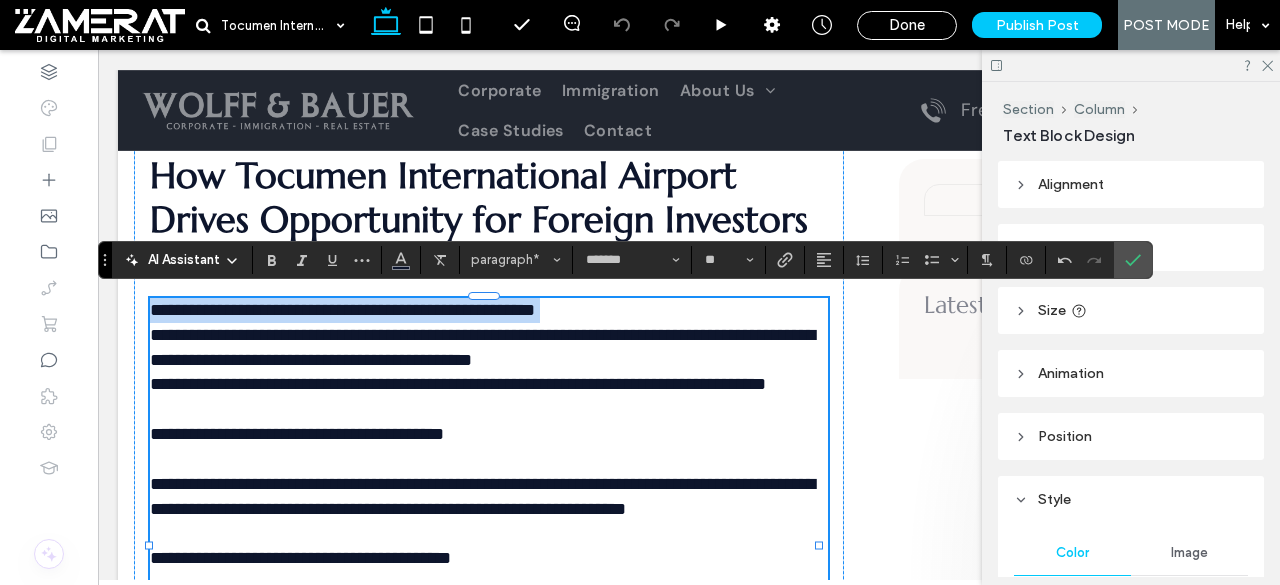 click on "**********" at bounding box center [482, 335] 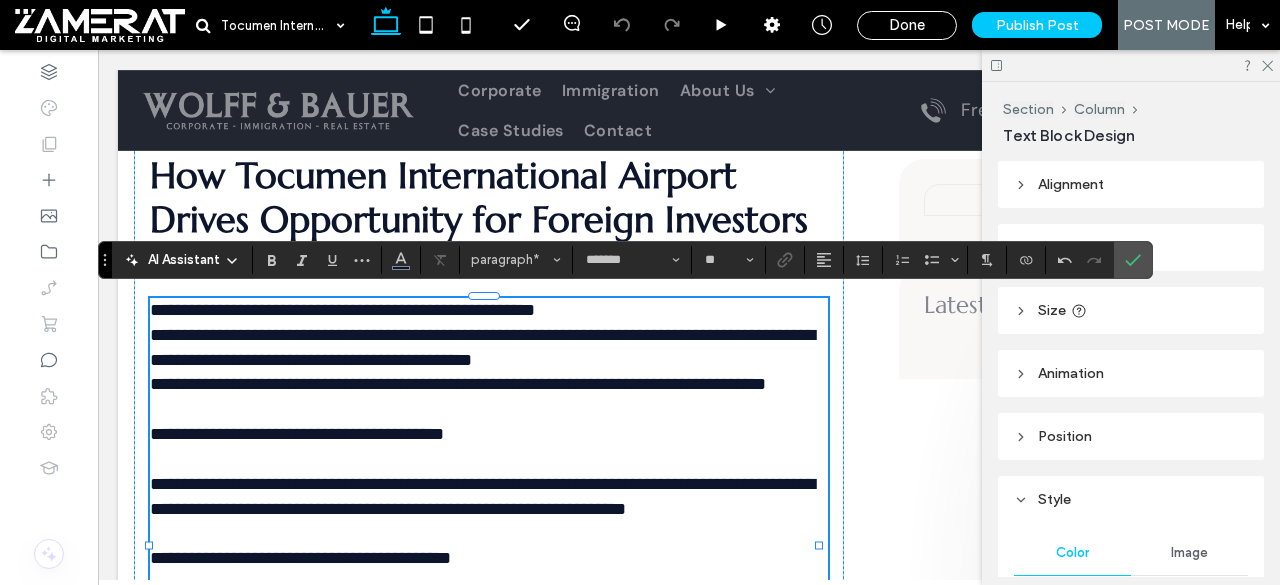 click on "**********" at bounding box center [482, 335] 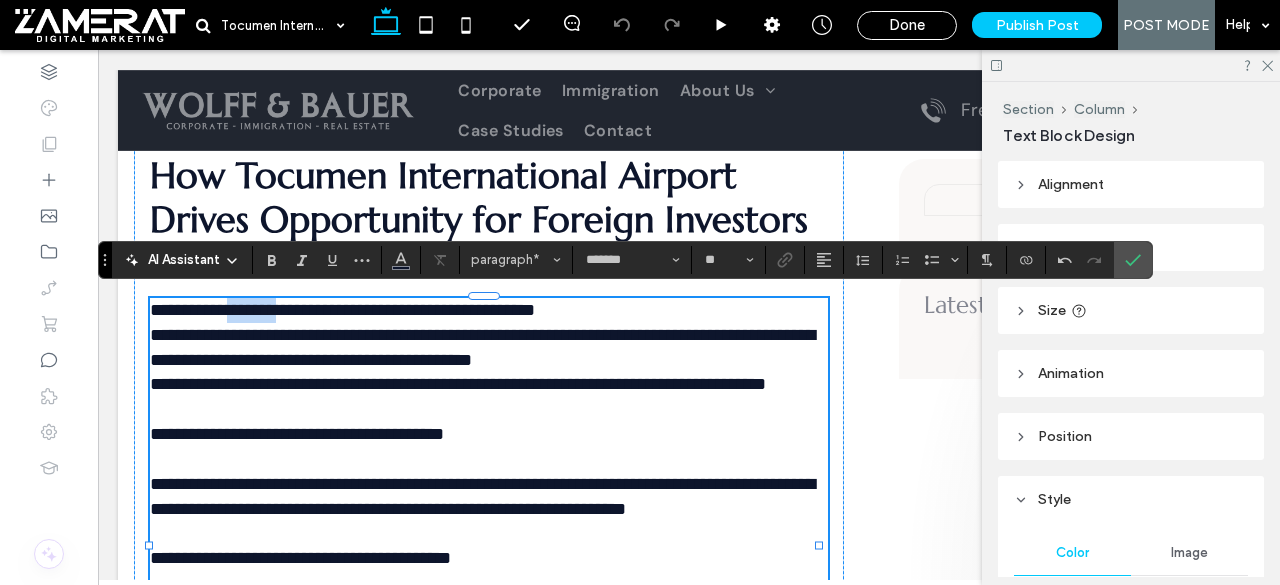 click on "**********" at bounding box center [482, 335] 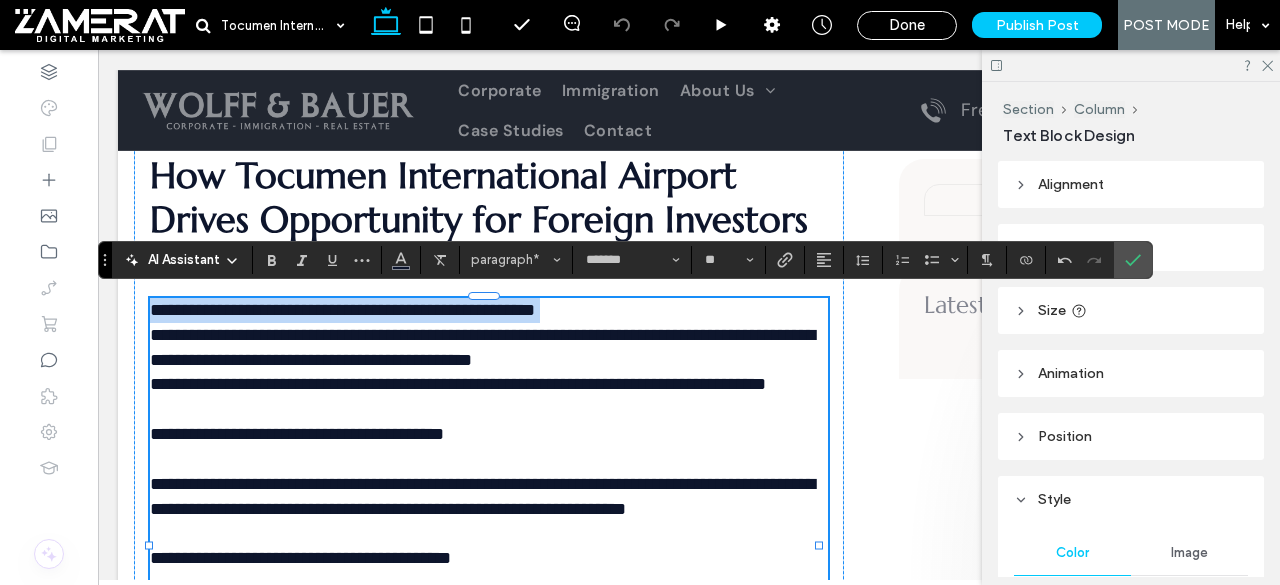 click on "**********" at bounding box center [482, 335] 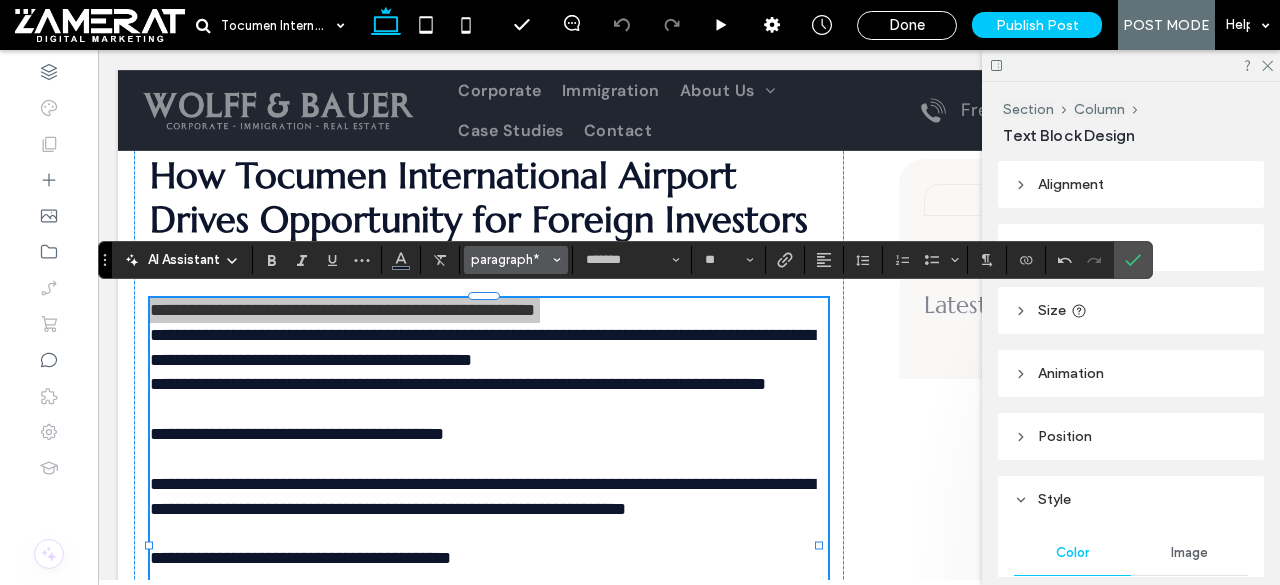 click on "paragraph*" at bounding box center [516, 260] 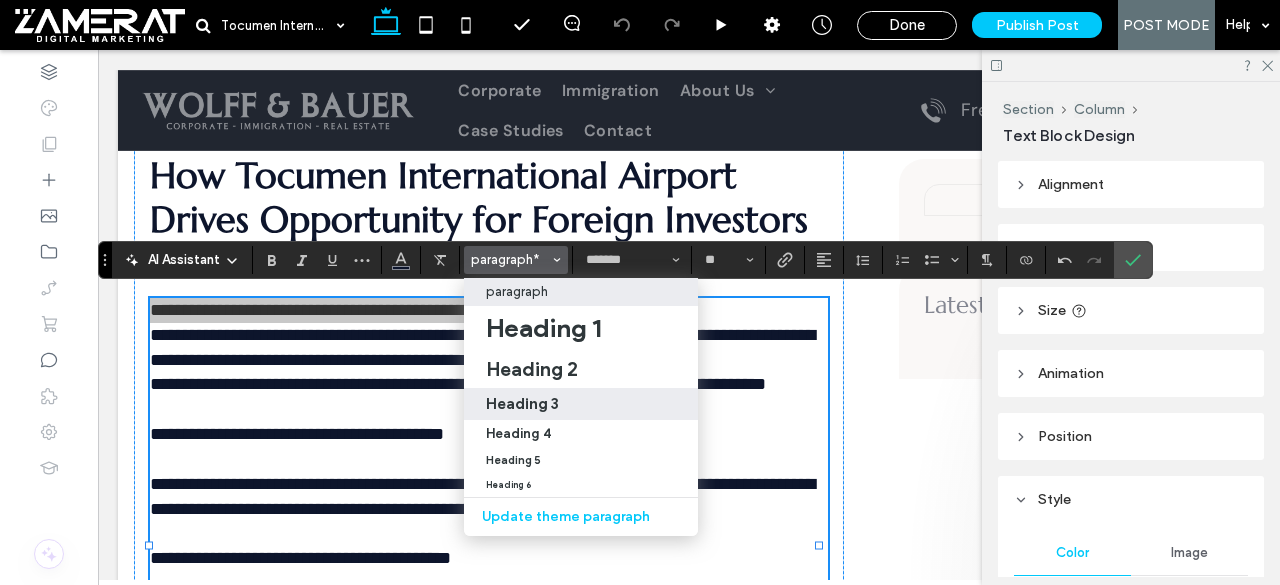 click on "Heading 3" at bounding box center (581, 403) 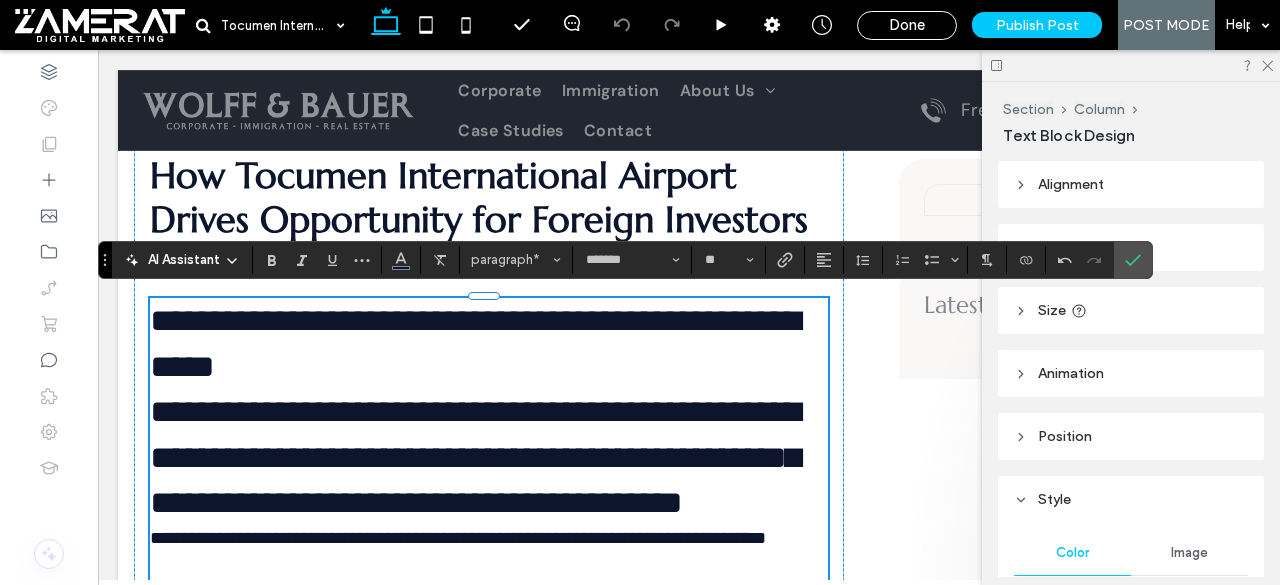 type on "*********" 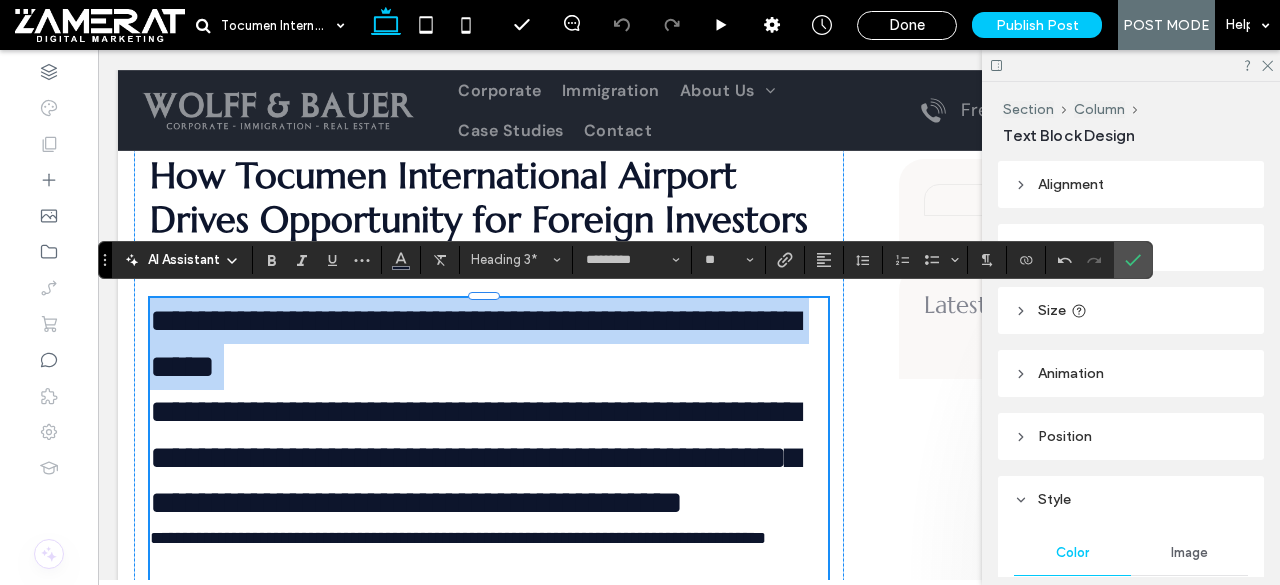 click on "**********" at bounding box center [475, 457] 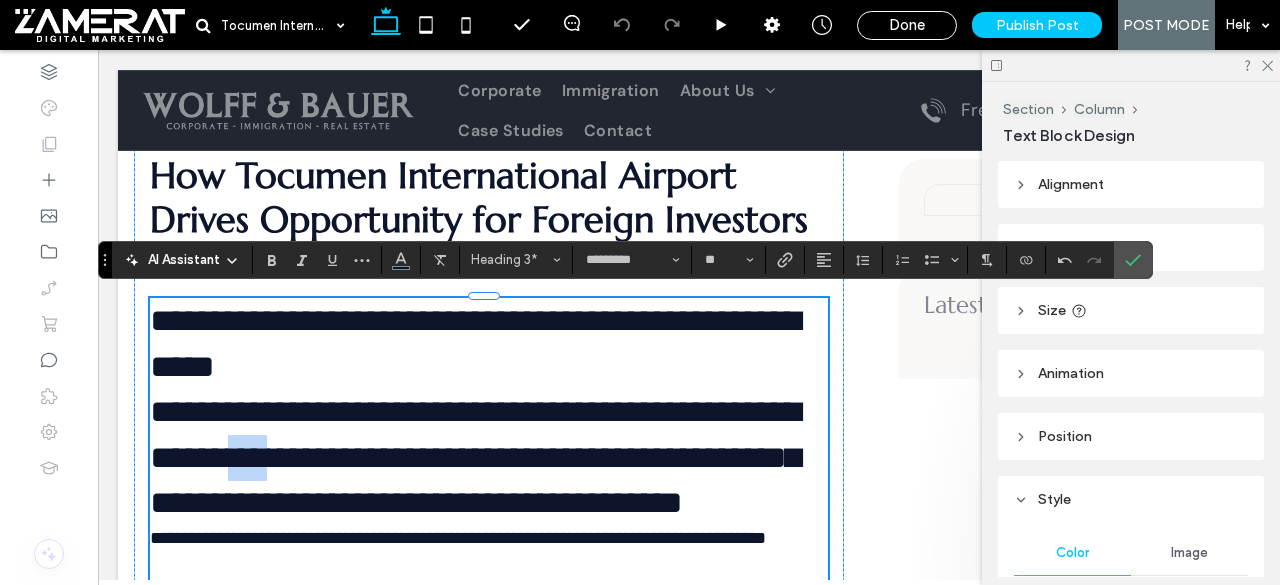 click on "**********" at bounding box center (475, 457) 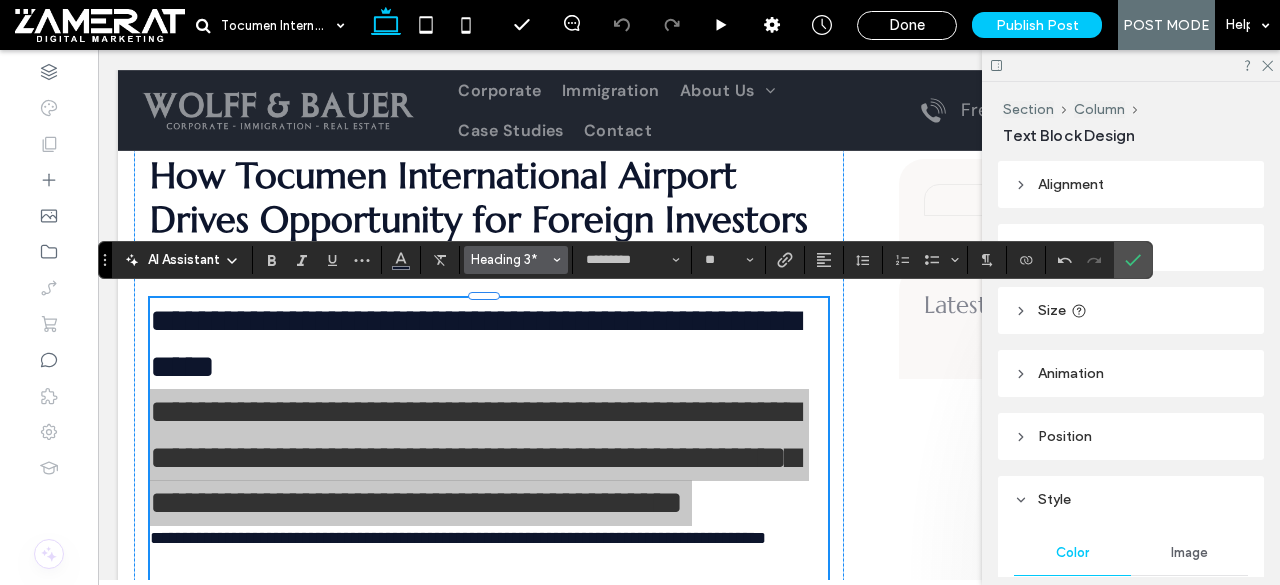 click on "Heading 3*" at bounding box center [510, 259] 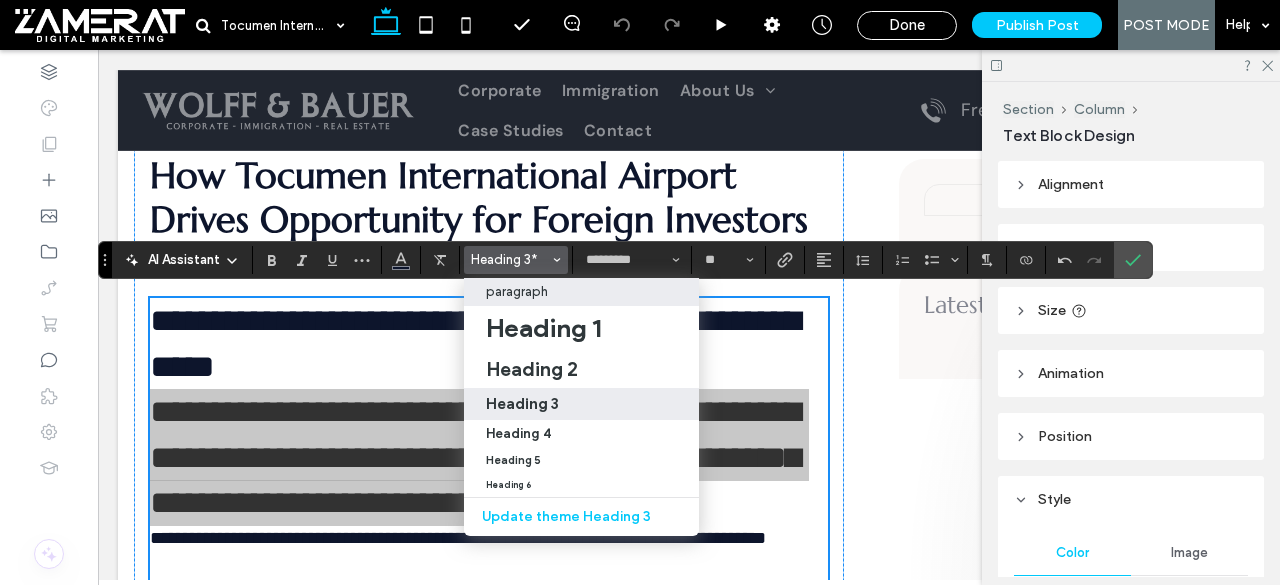 click on "paragraph" at bounding box center [581, 292] 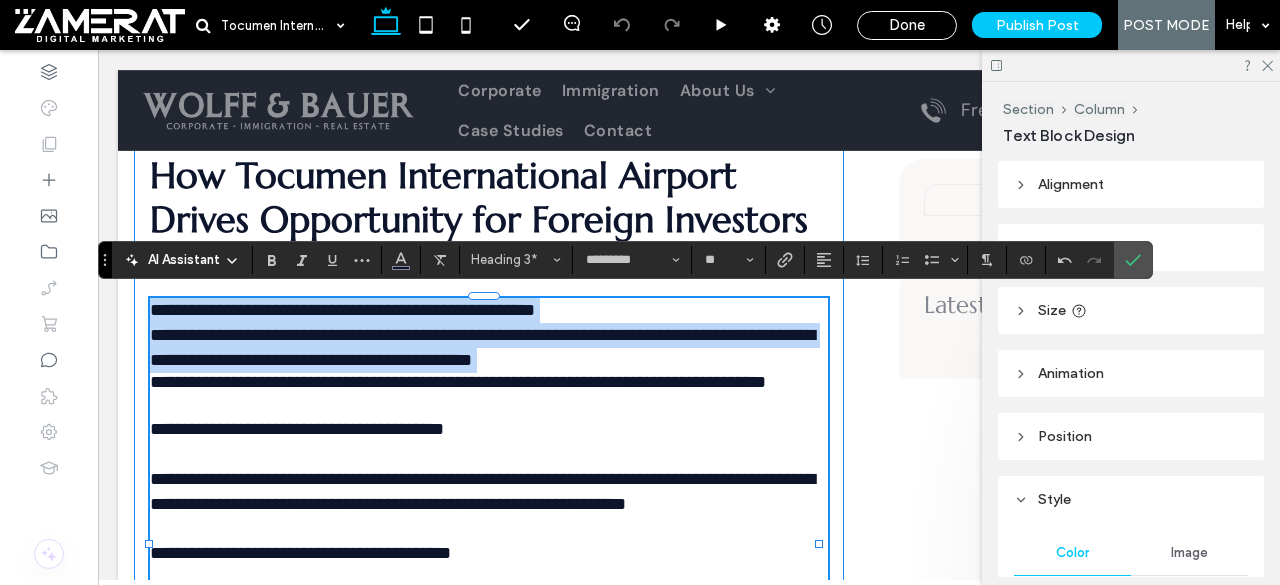 type on "*******" 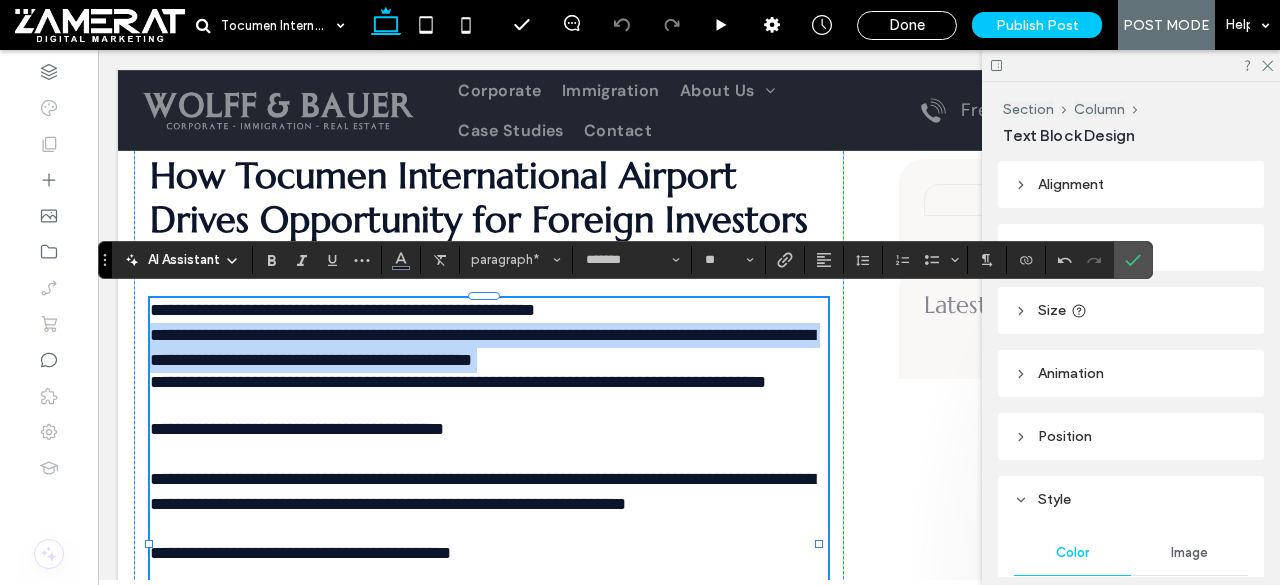 click on "**********" at bounding box center [482, 335] 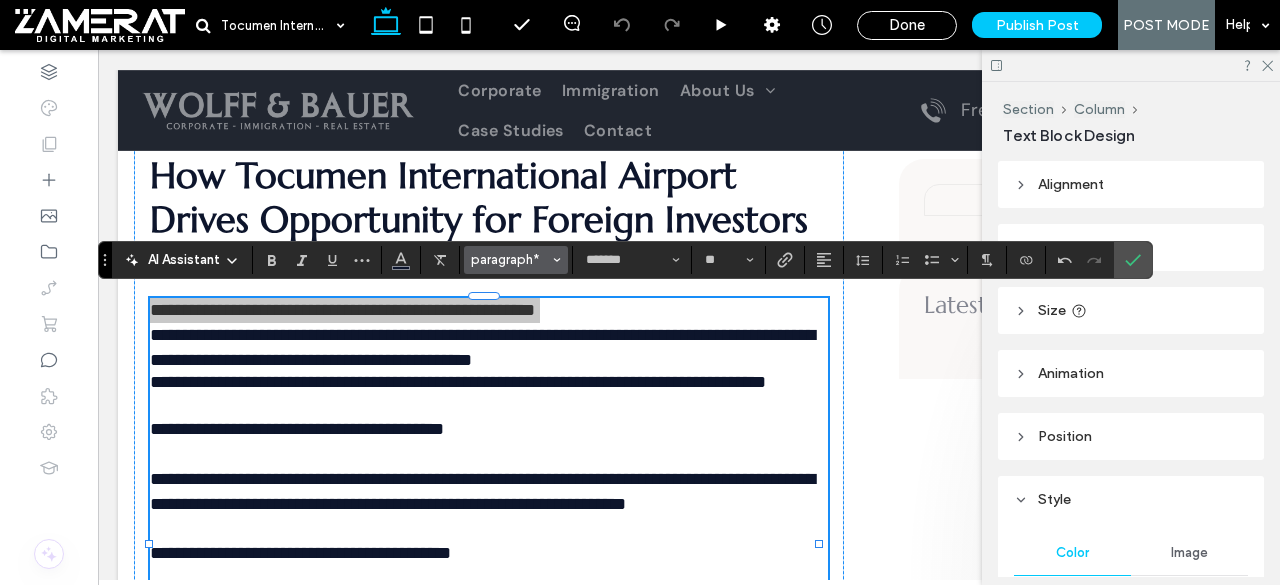 click on "paragraph*" at bounding box center [510, 259] 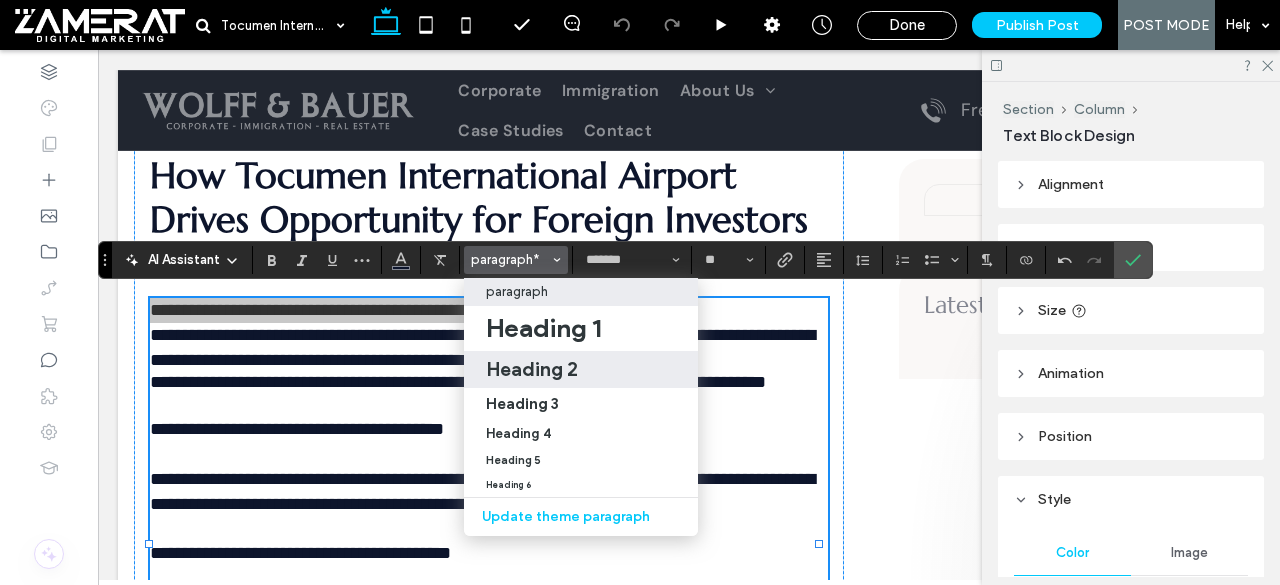 click on "Heading 2" at bounding box center (581, 369) 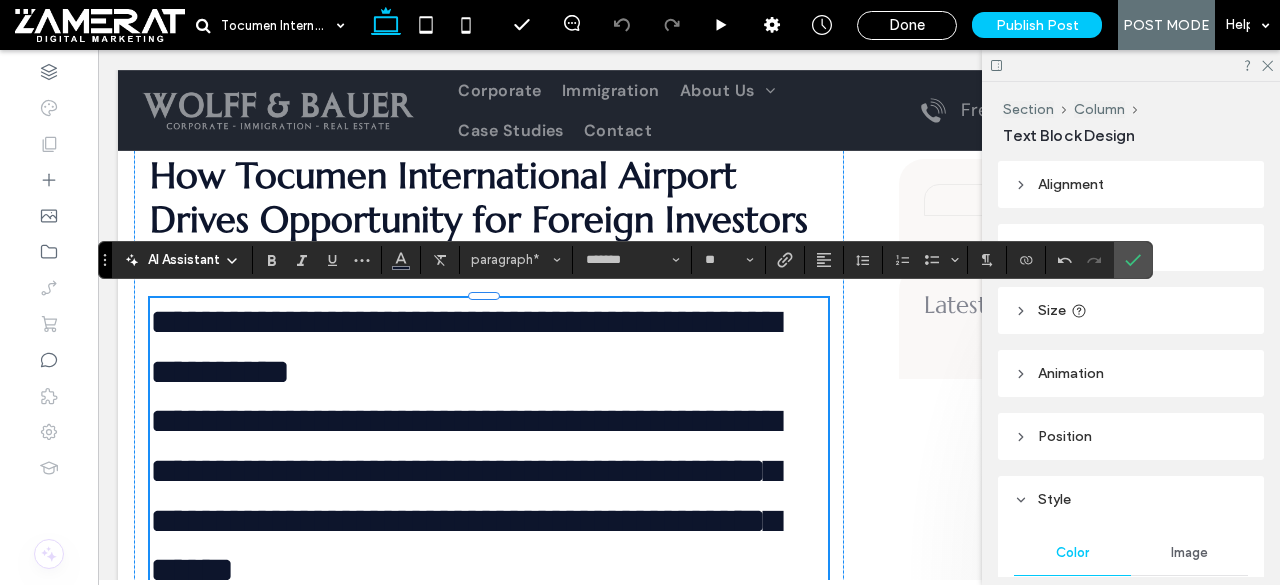 type on "*********" 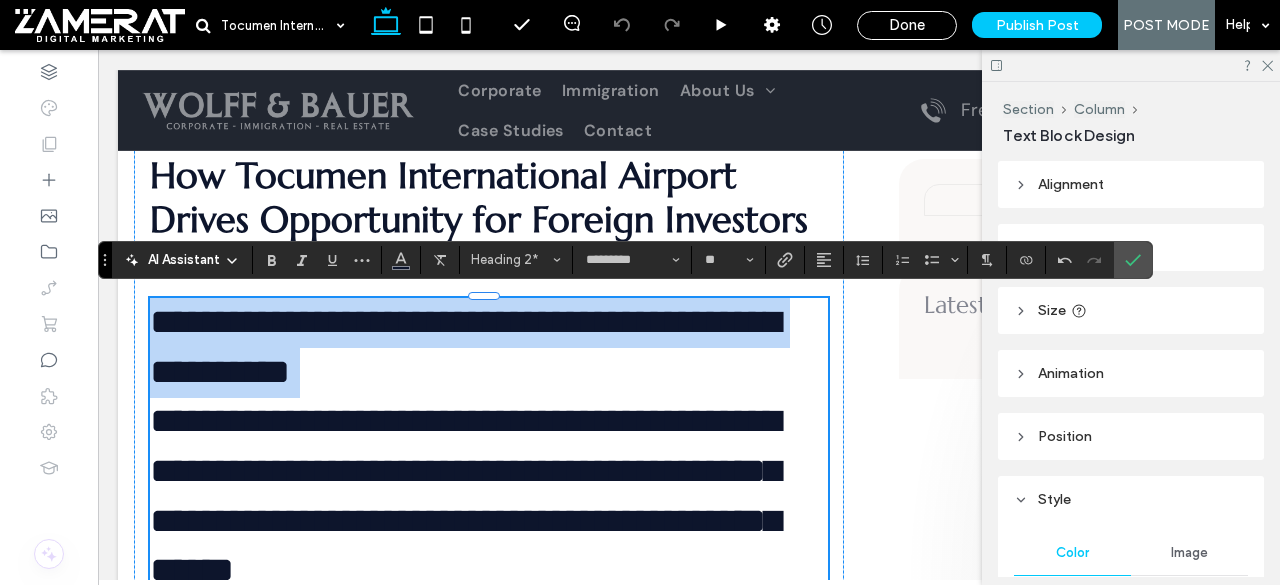 click on "**********" at bounding box center (489, 447) 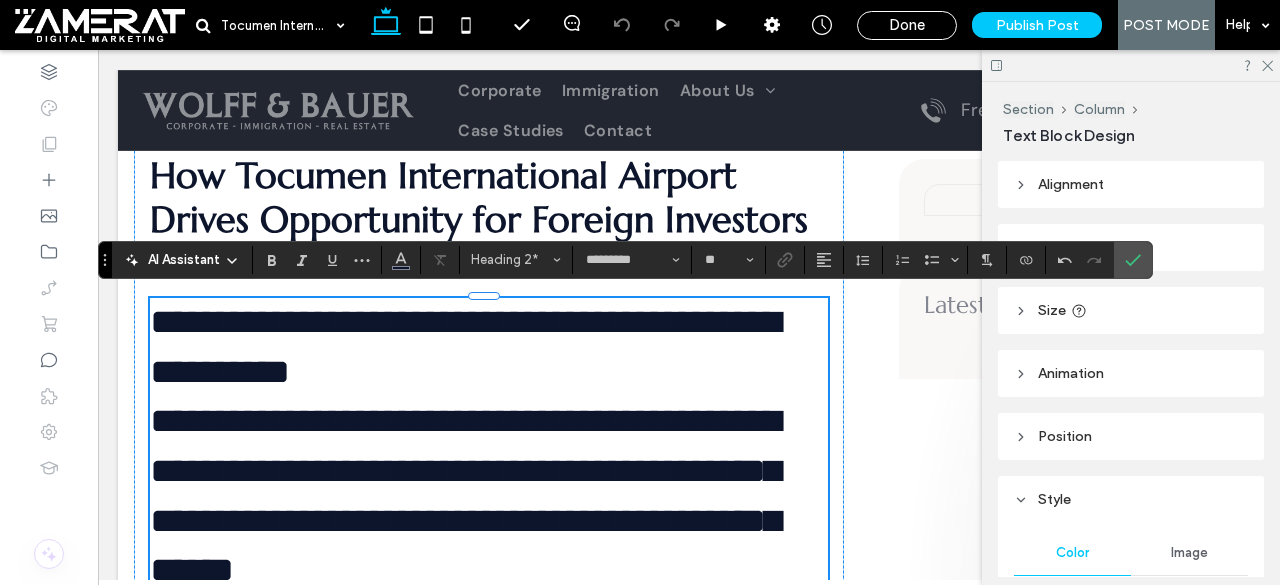 click on "**********" at bounding box center [465, 446] 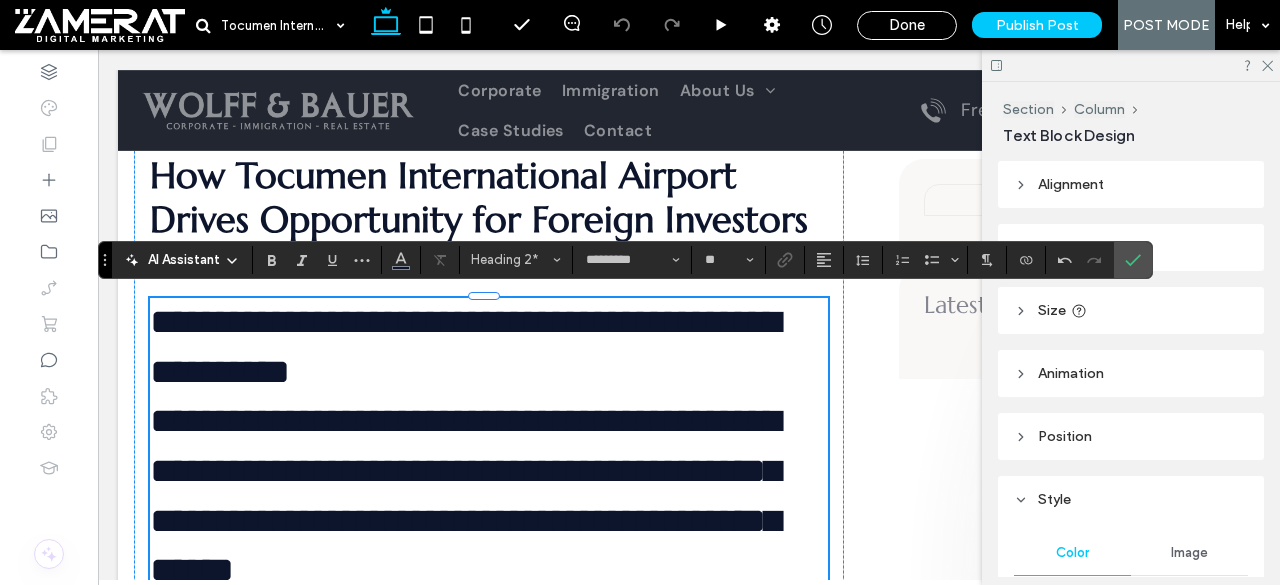 click on "**********" at bounding box center [489, 447] 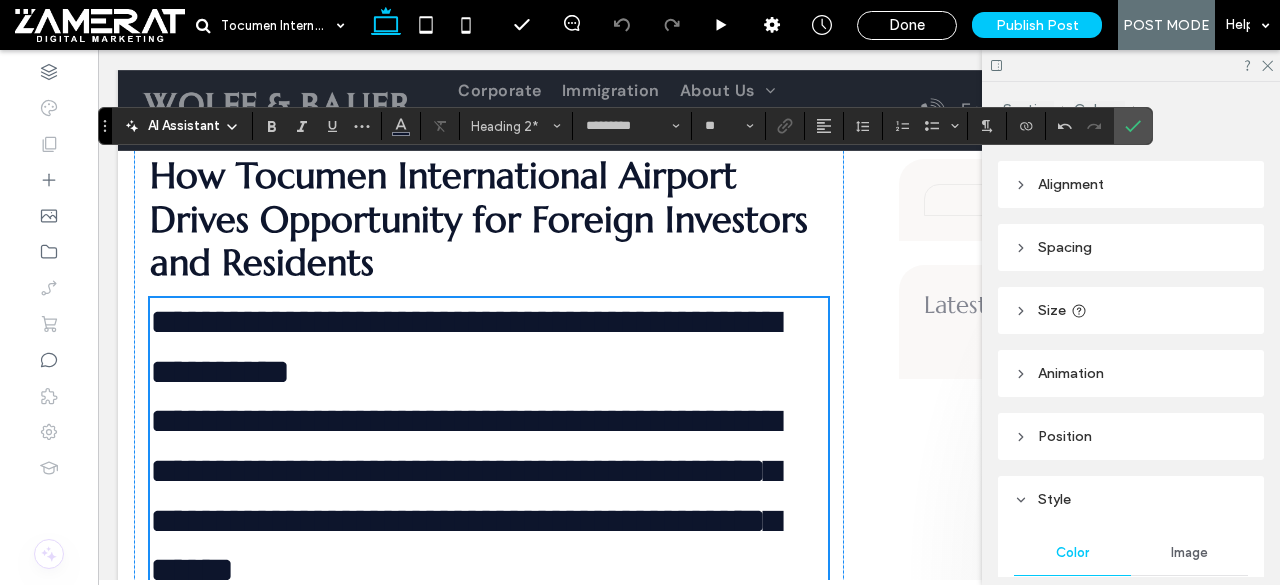 scroll, scrollTop: 5562, scrollLeft: 0, axis: vertical 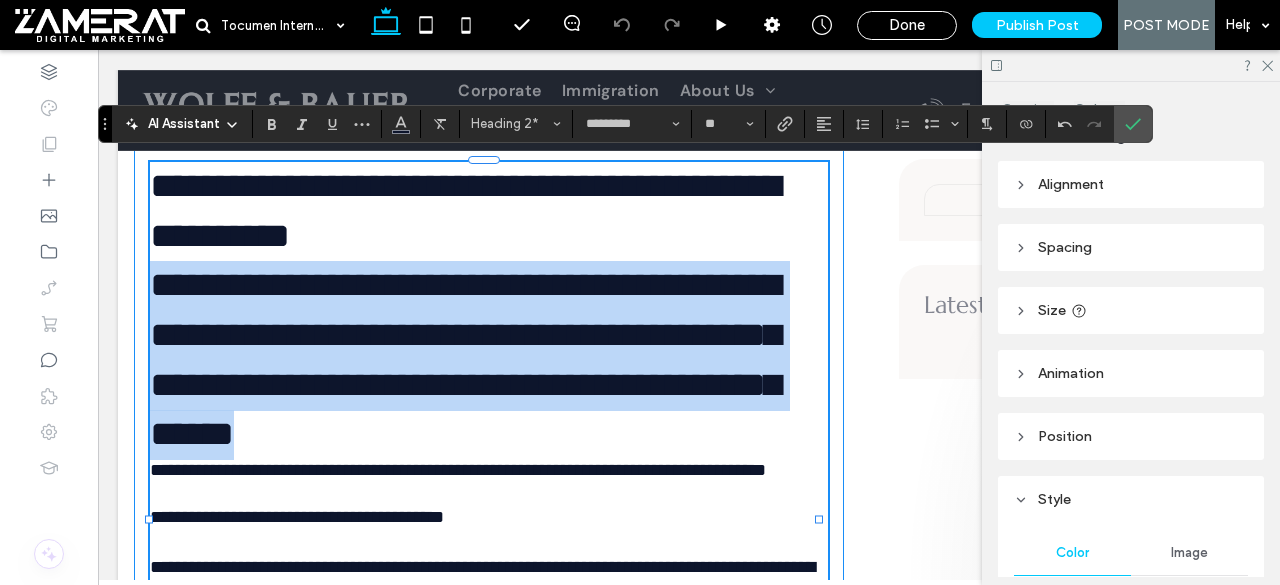 drag, startPoint x: 538, startPoint y: 451, endPoint x: 140, endPoint y: 282, distance: 432.3945 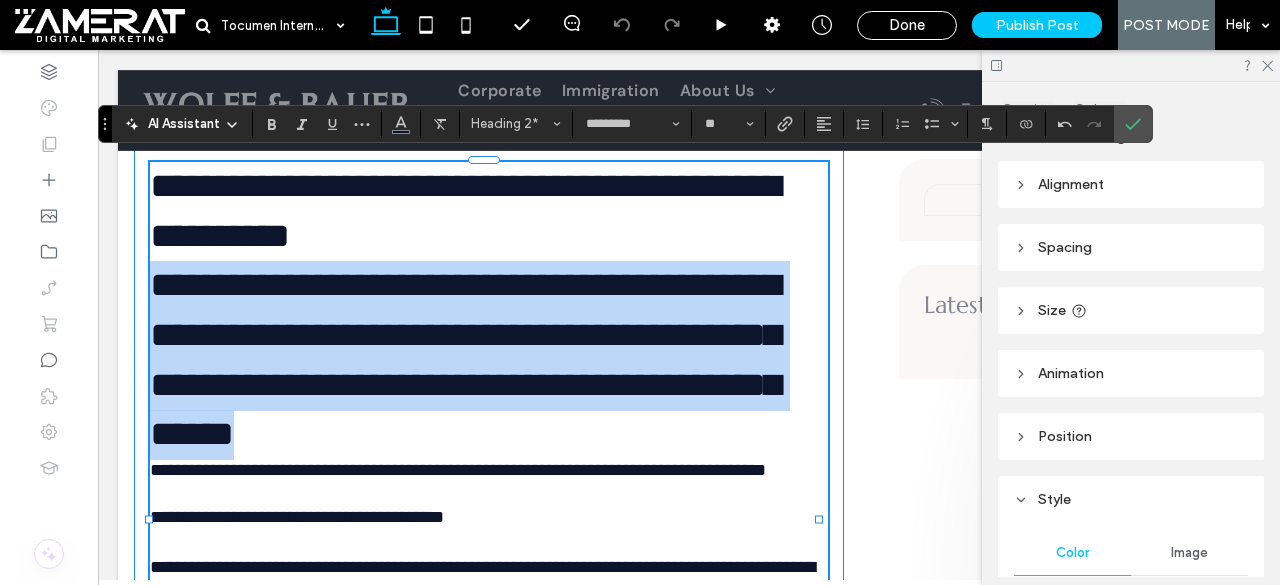 click on "Introduction: Why Tocumen International Airport is Panama’s Strategic Advantage
Tocumen International Airport is the premier gateway to Panama and a linchpin in the Western Hemisphere’s air travel network. As the busiest and most advanced airport in Central America, Tocumen International Airport earned its title—the “Hub of the Americas”—by linking Panama to over 90 destinations worldwide. This central role powers seamless global travel, fosters economic growth, and enhances opportunities for anyone considering international relocation, investing in Panama, retirement, or launching a business here.
Overview of Tocumen International Airport: Setting the Global Standard
A Legacy of Connectivity Why Location Matters Tocumen International Airport is uniquely positioned at Panama’s crossroads—making it the ideal stopover for millions moving between continents. This geographic advantage cements its reputation as the Hub of the Americas. Impressive By the Numbers" at bounding box center (489, -1149) 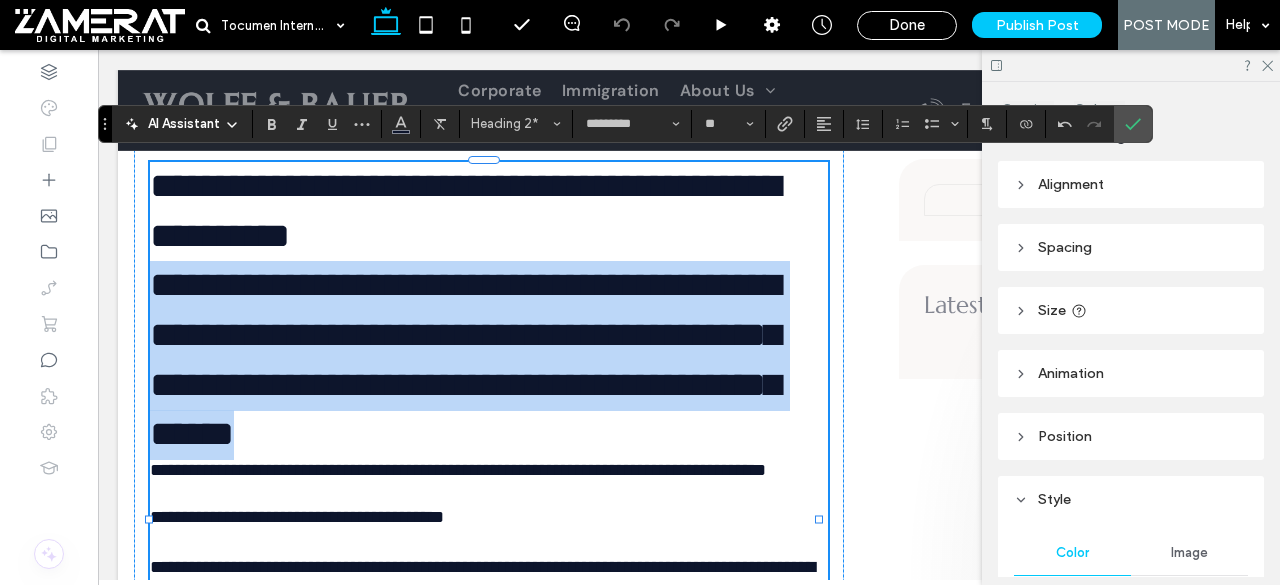 click on "**********" at bounding box center (489, 311) 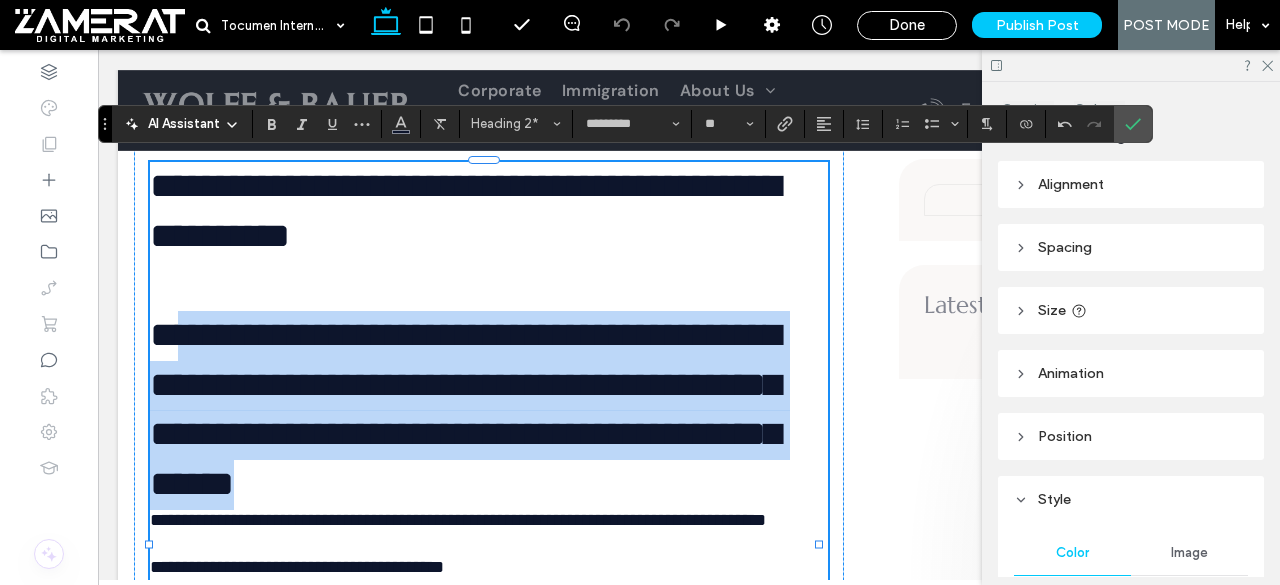 drag, startPoint x: 541, startPoint y: 489, endPoint x: 184, endPoint y: 329, distance: 391.21478 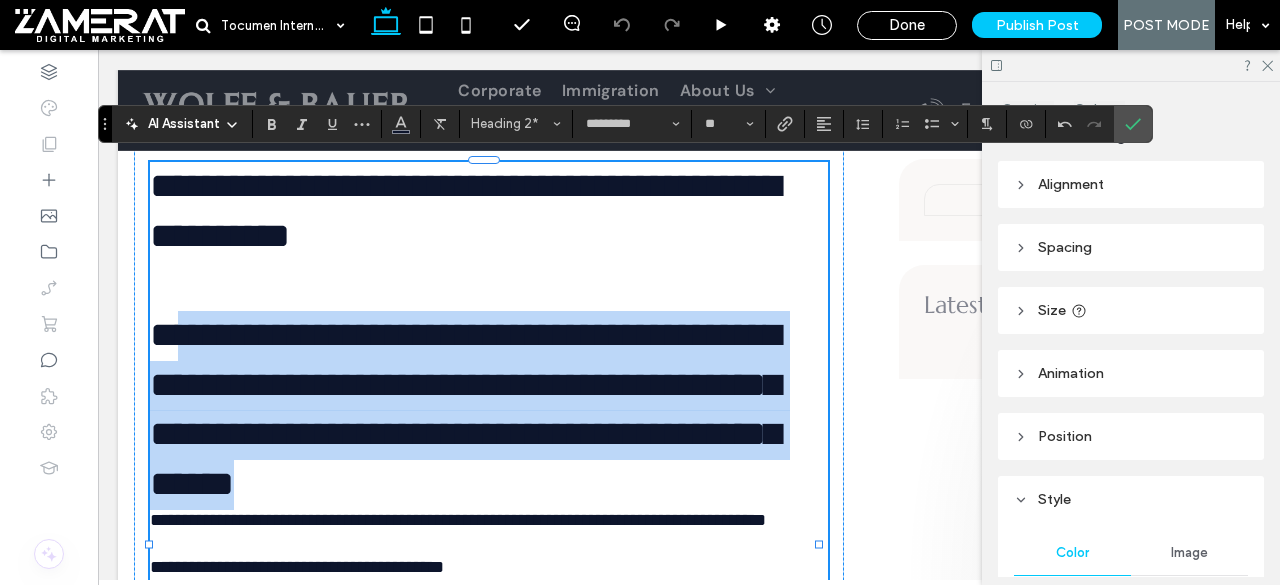 click on "**********" at bounding box center [489, 385] 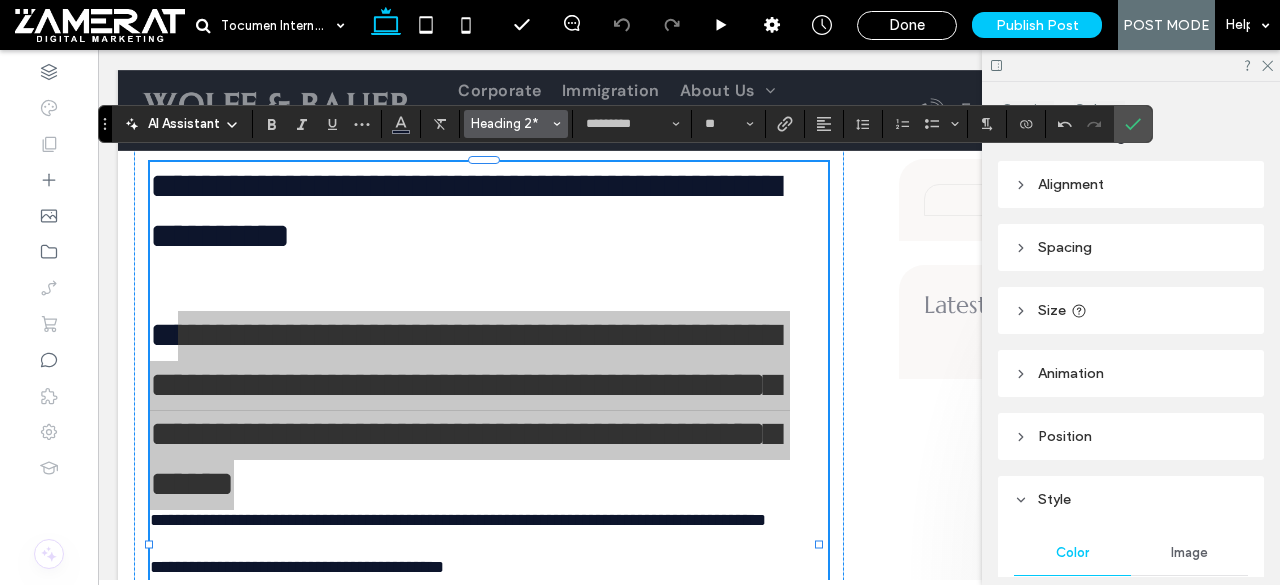 click on "Heading 2*" at bounding box center (510, 123) 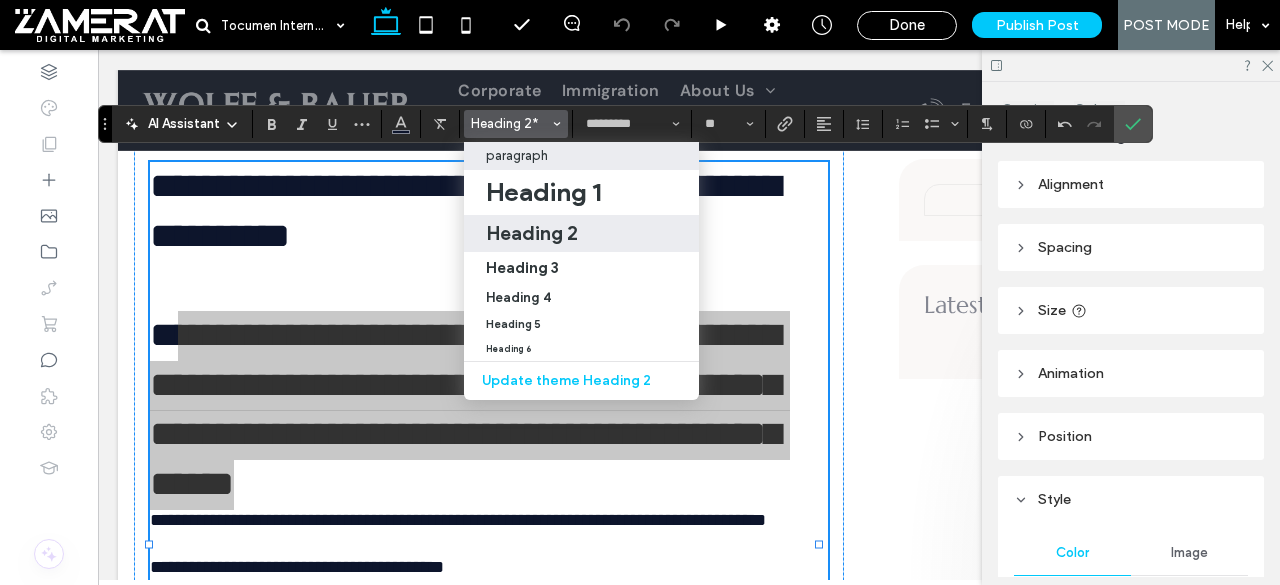 click on "paragraph" at bounding box center [581, 155] 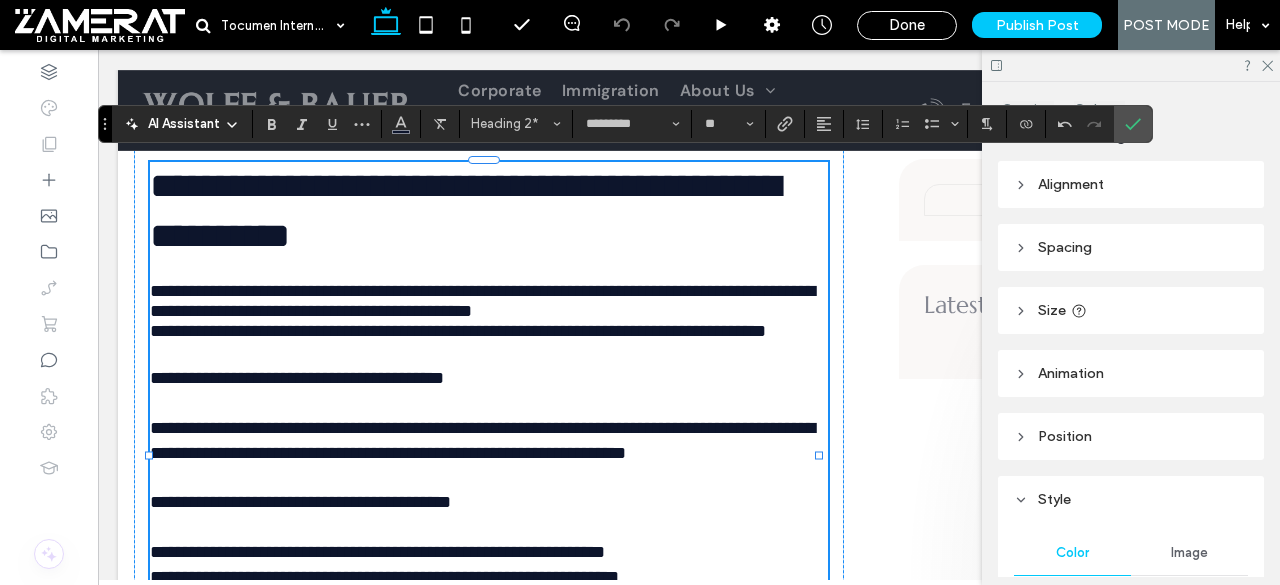 type on "*******" 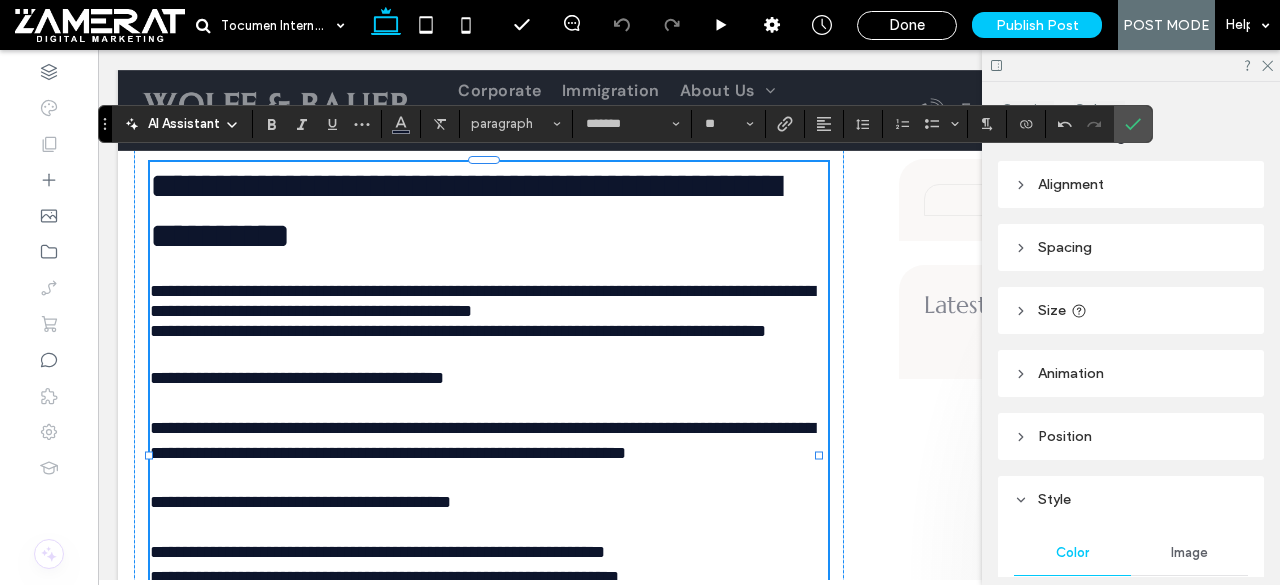 click on "**********" at bounding box center (489, 291) 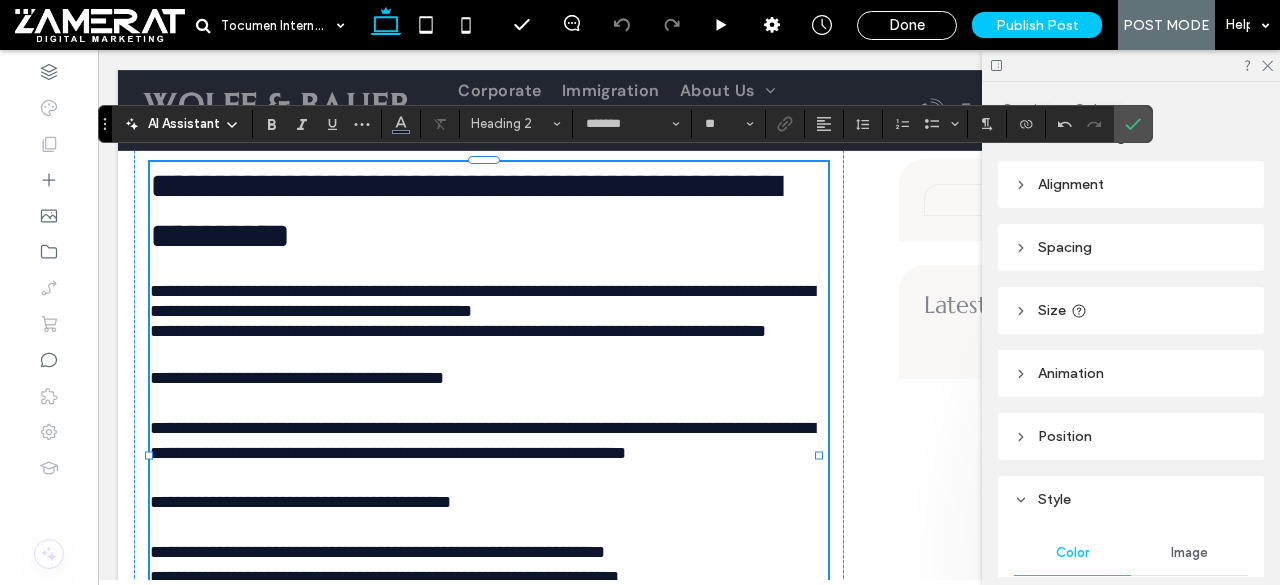 type on "*********" 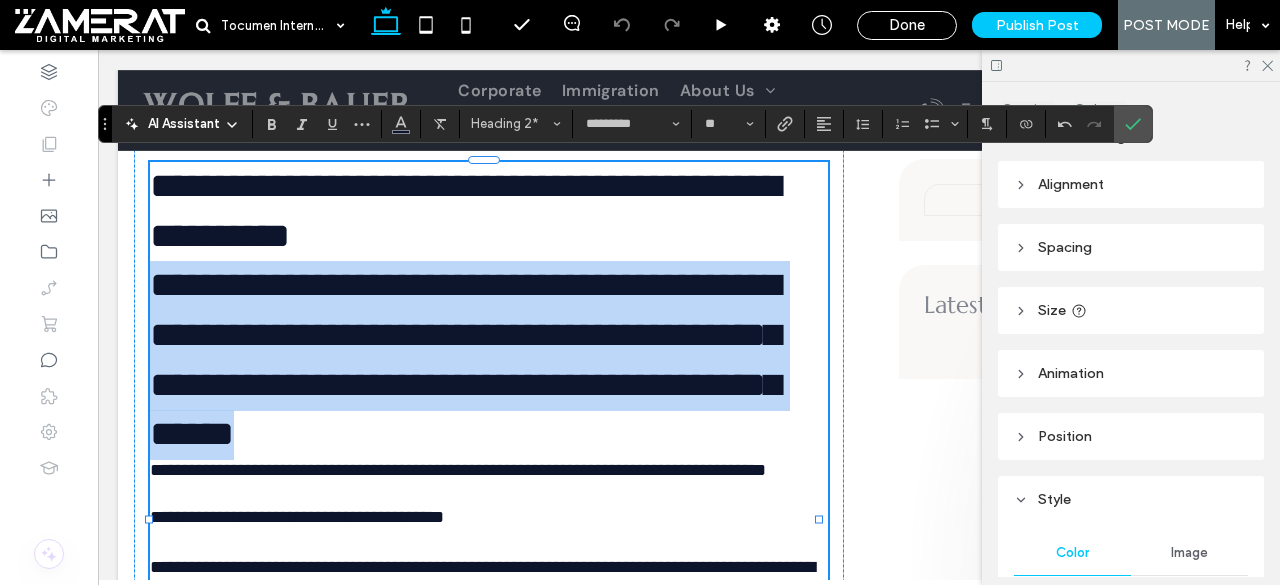 drag, startPoint x: 152, startPoint y: 283, endPoint x: 732, endPoint y: 433, distance: 599.08264 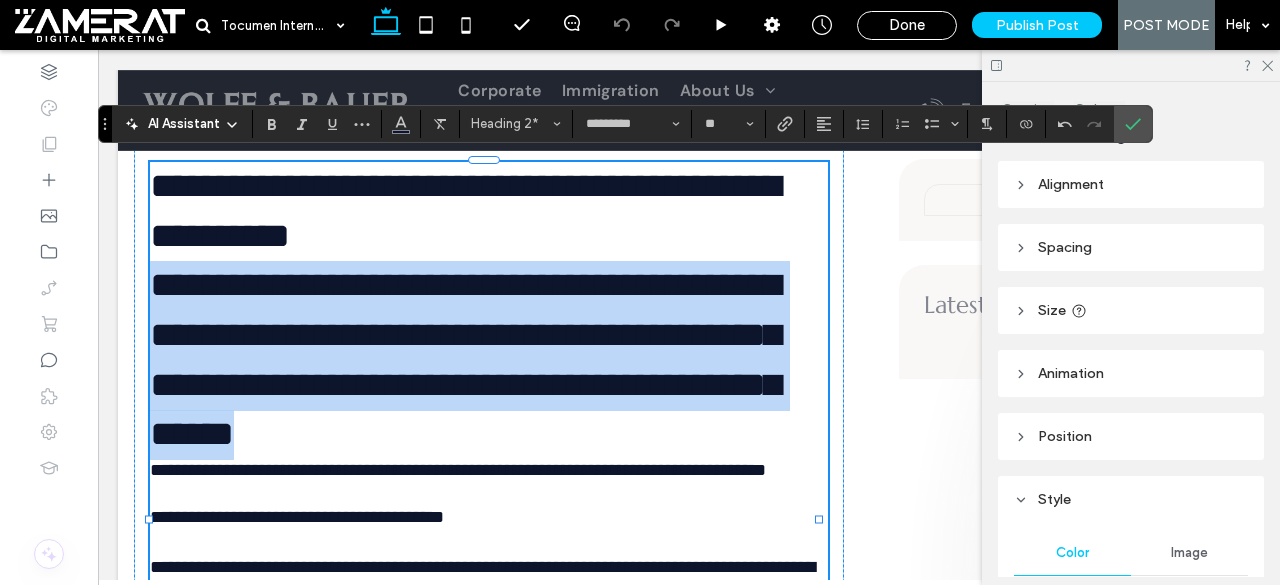 click on "**********" at bounding box center (489, 311) 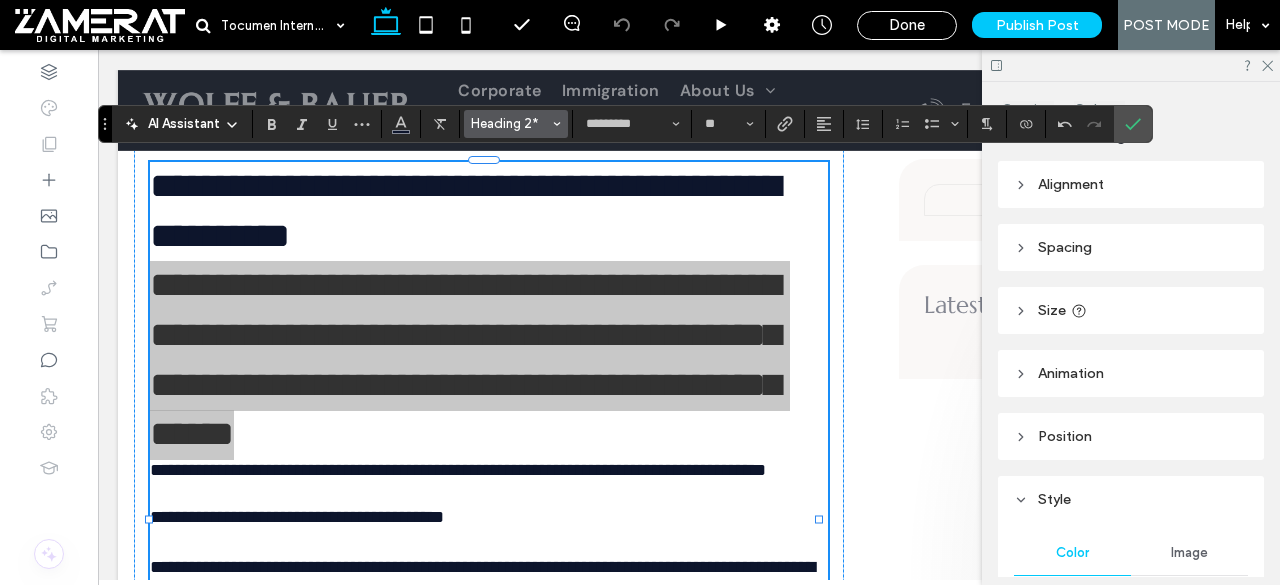 click on "Heading 2*" at bounding box center (510, 123) 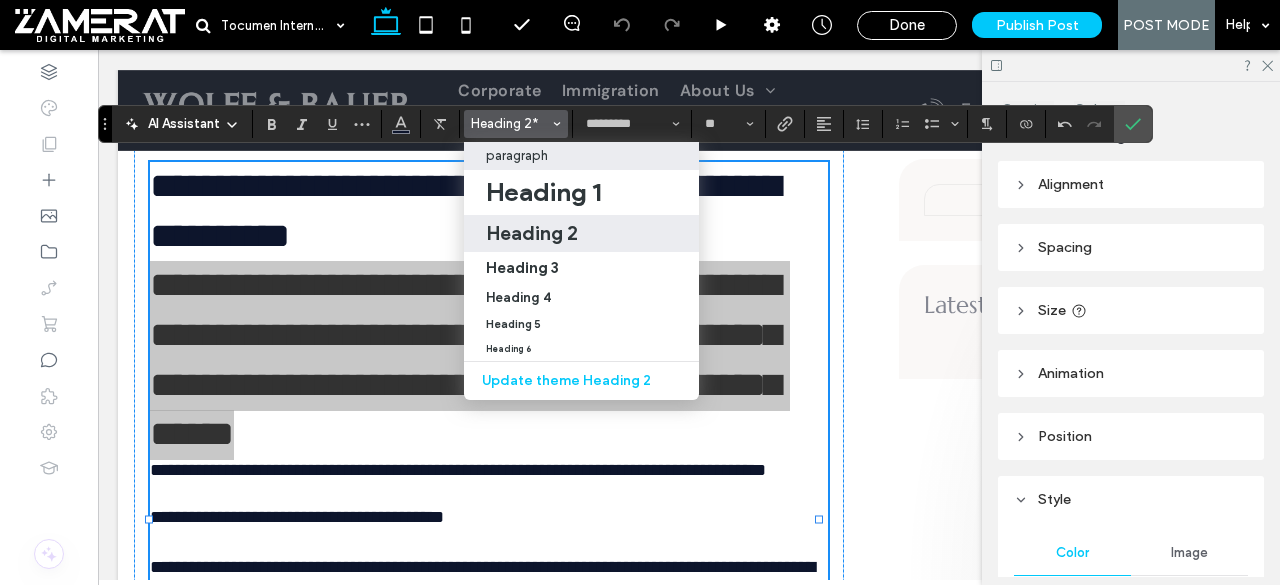 click on "paragraph" at bounding box center [581, 155] 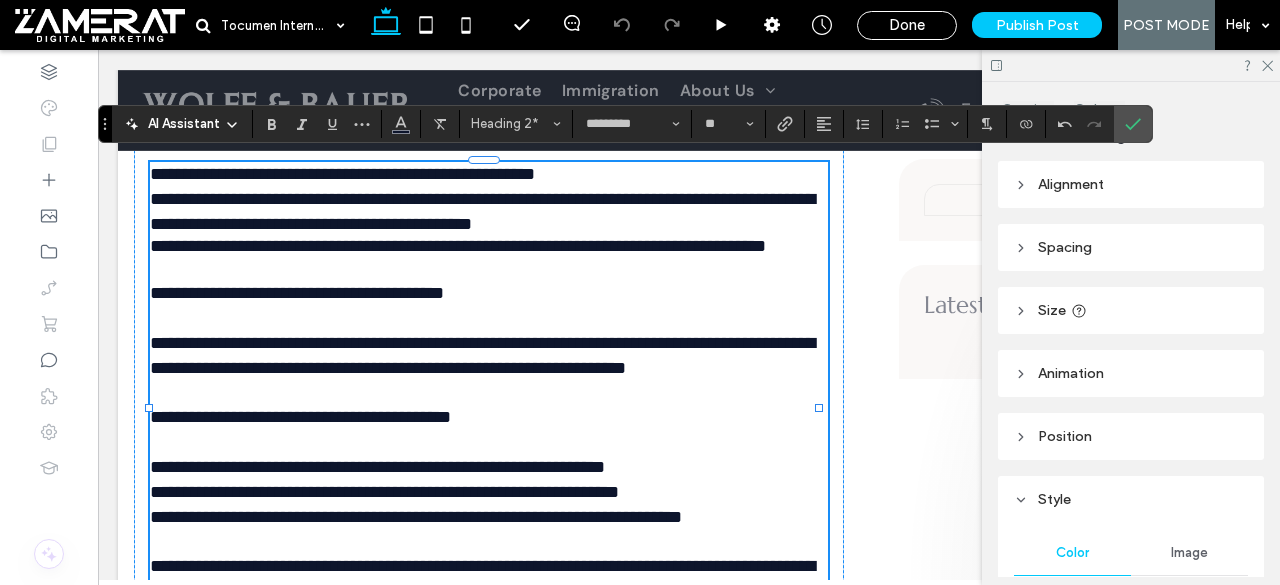 type on "*******" 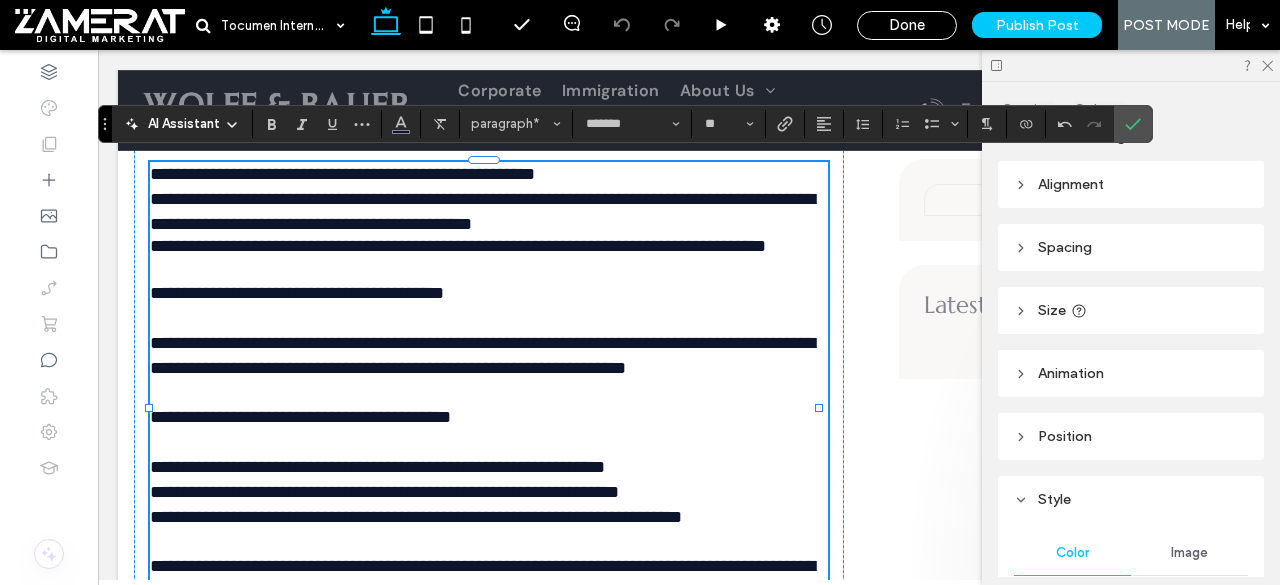 click on "**********" at bounding box center (482, 199) 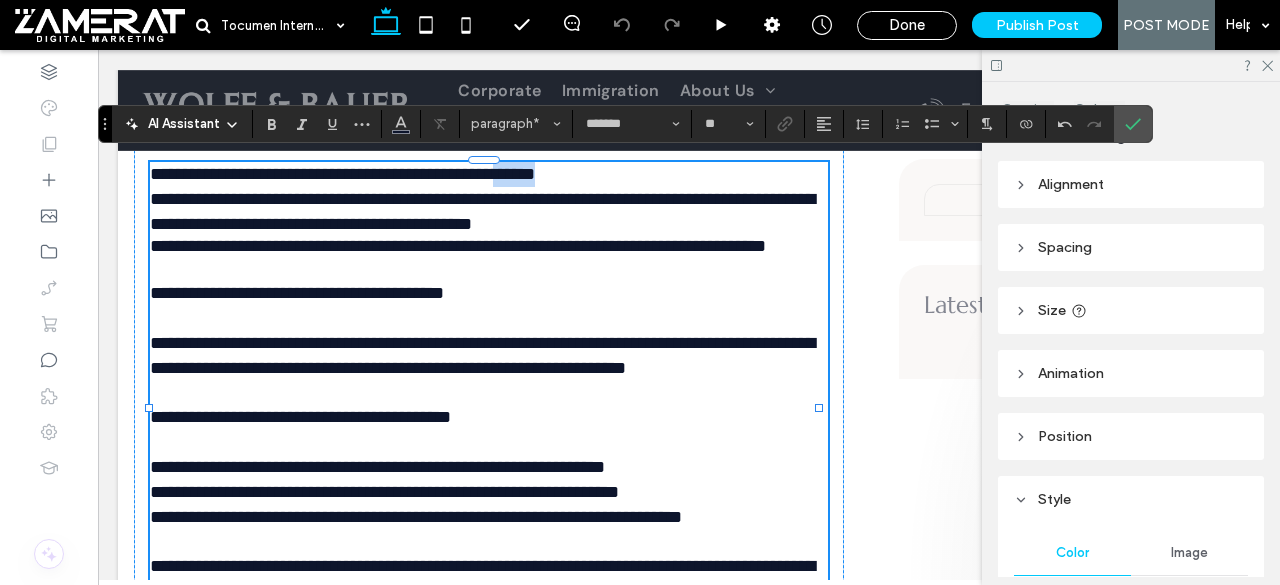 click on "**********" at bounding box center (482, 199) 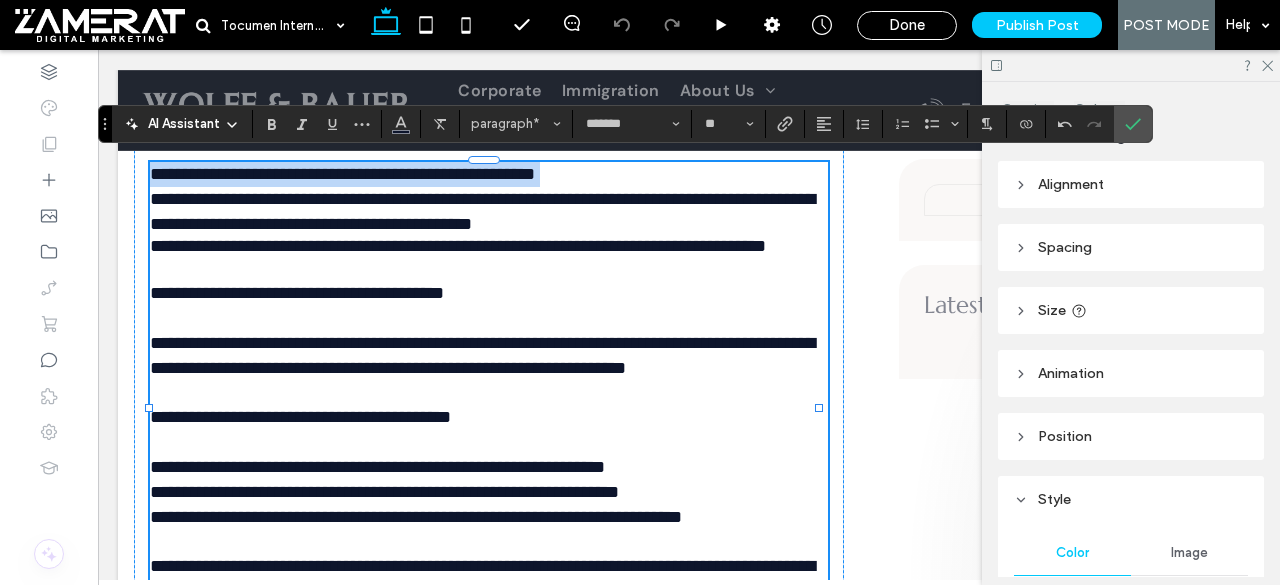 click on "**********" at bounding box center [482, 199] 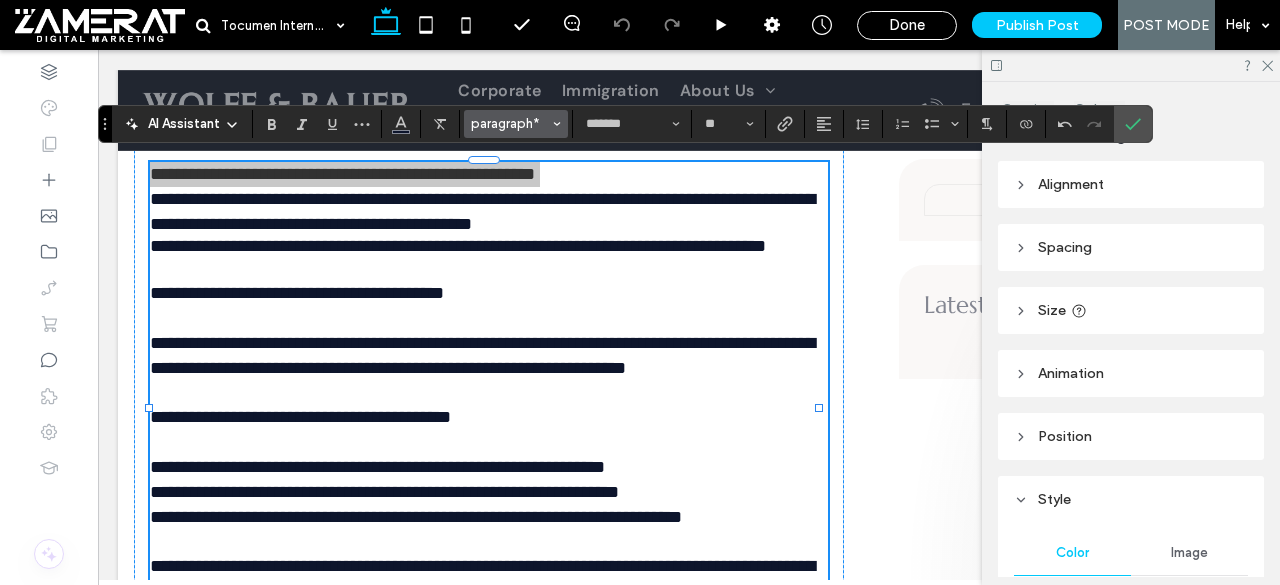 click on "paragraph*" at bounding box center (516, 124) 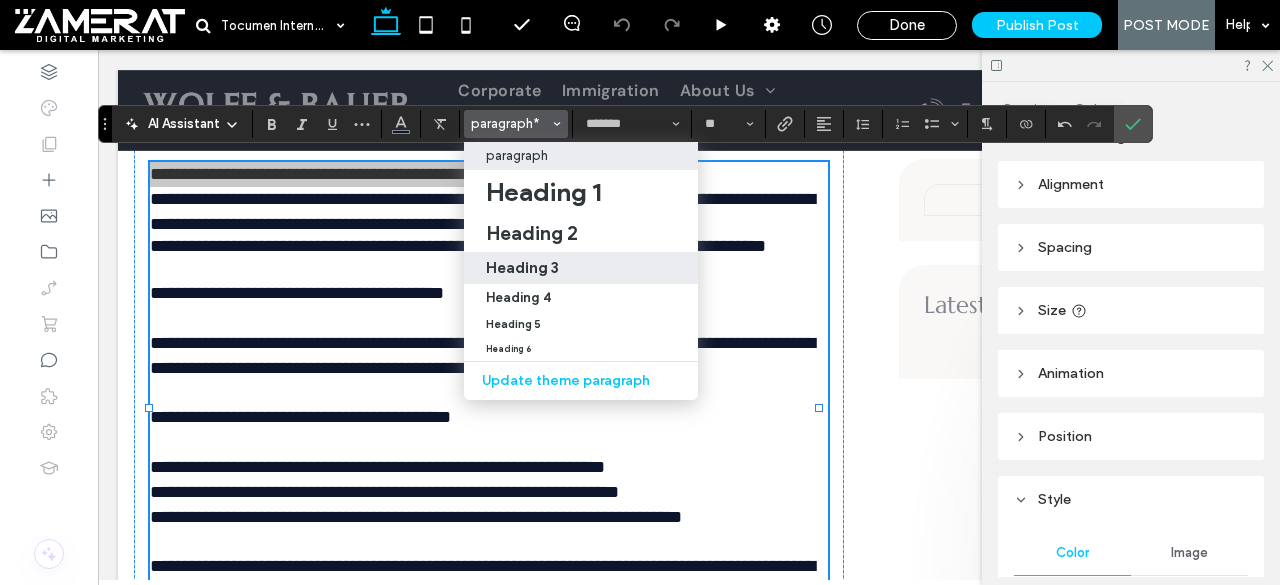 click on "Heading 3" at bounding box center (581, 268) 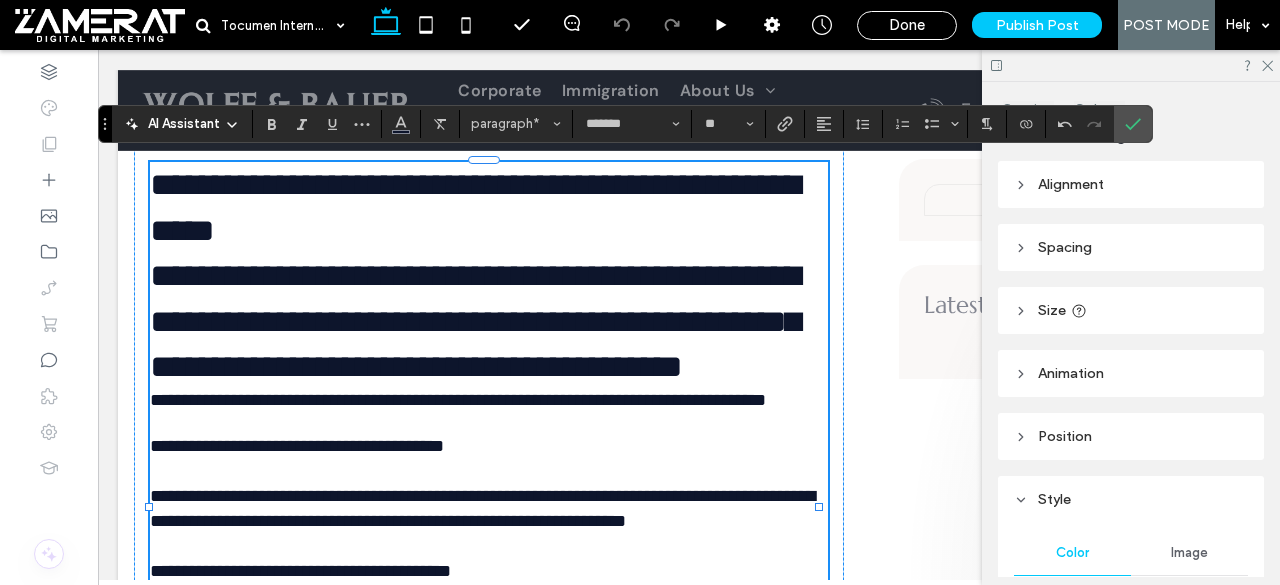 type on "*********" 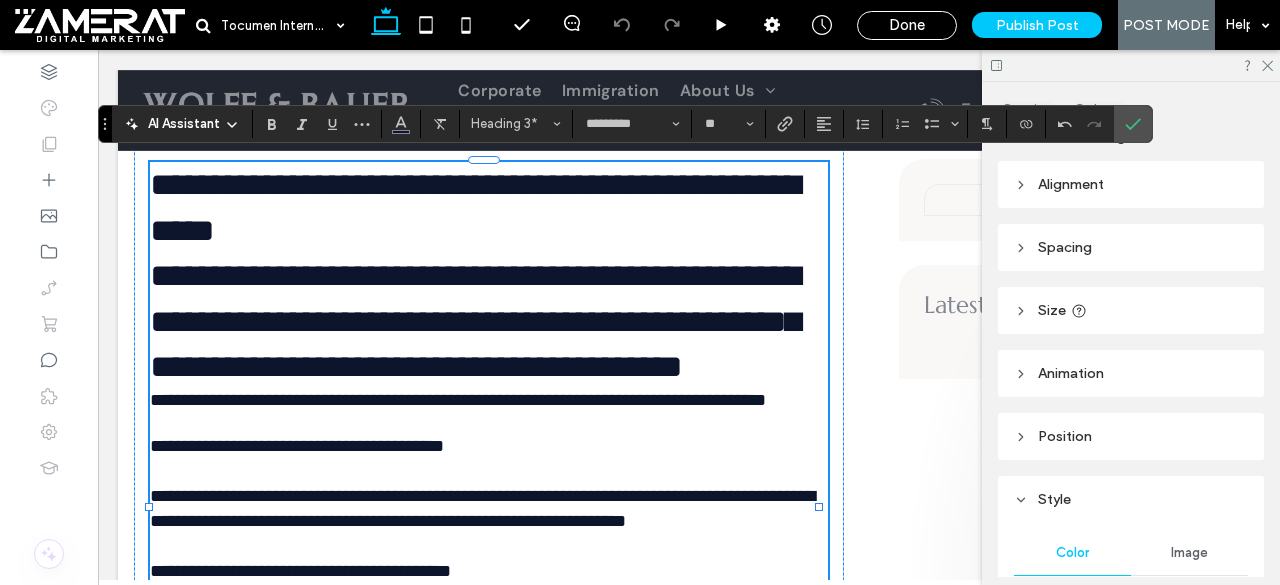 click on "**********" at bounding box center (489, 276) 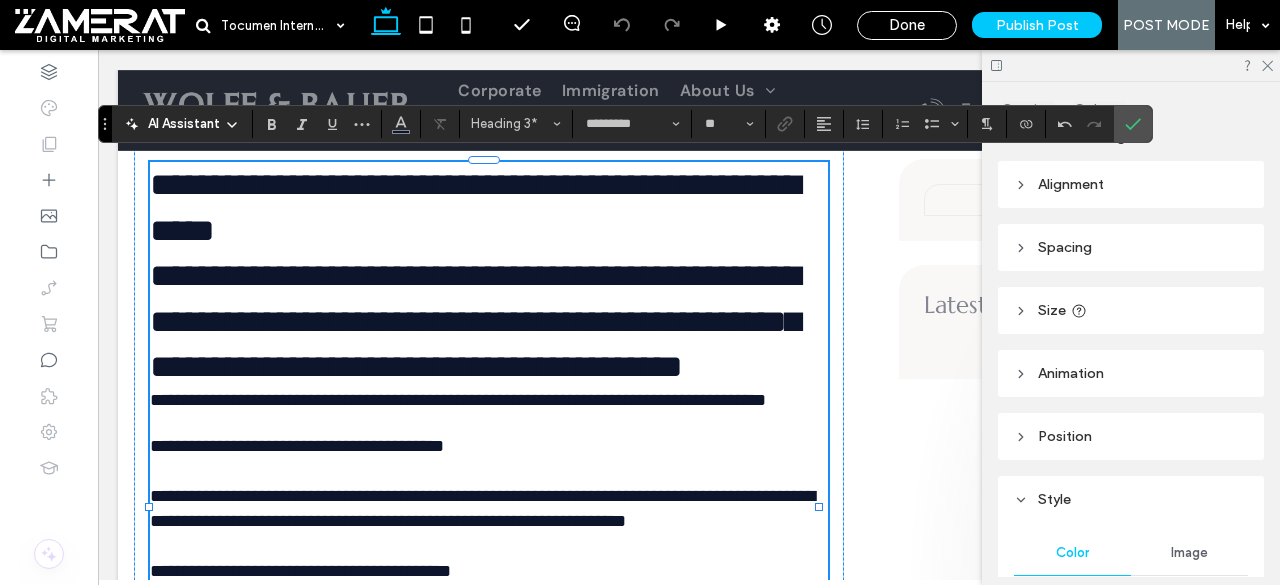 click on "**********" at bounding box center (475, 275) 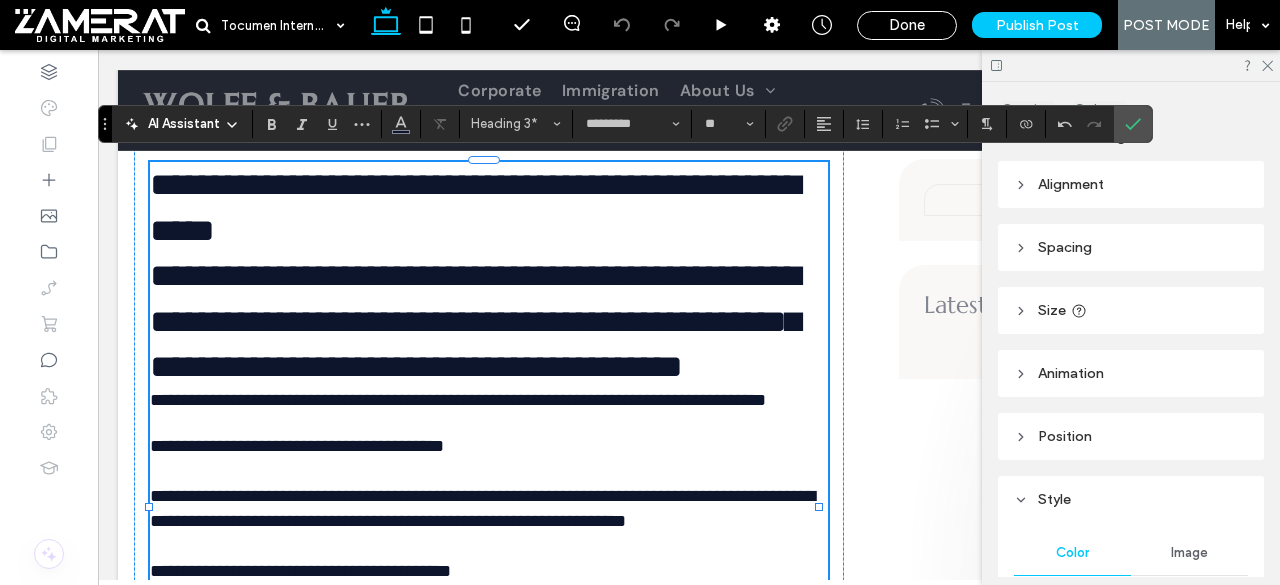 click on "**********" at bounding box center [489, 276] 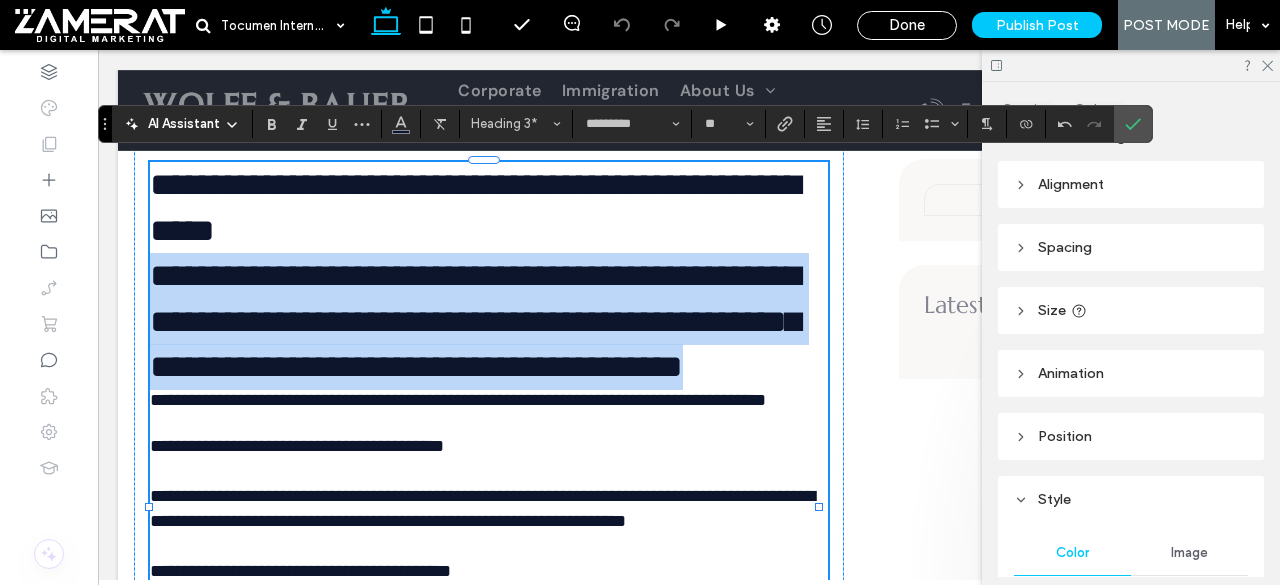drag, startPoint x: 153, startPoint y: 270, endPoint x: 653, endPoint y: 405, distance: 517.9044 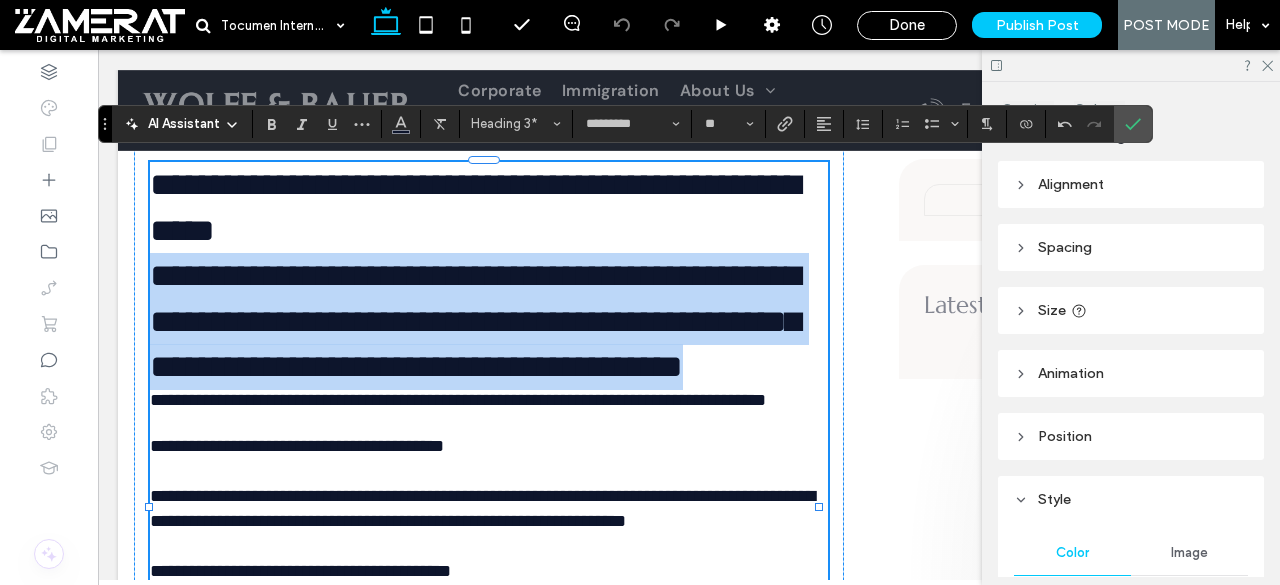 click on "**********" at bounding box center (489, 276) 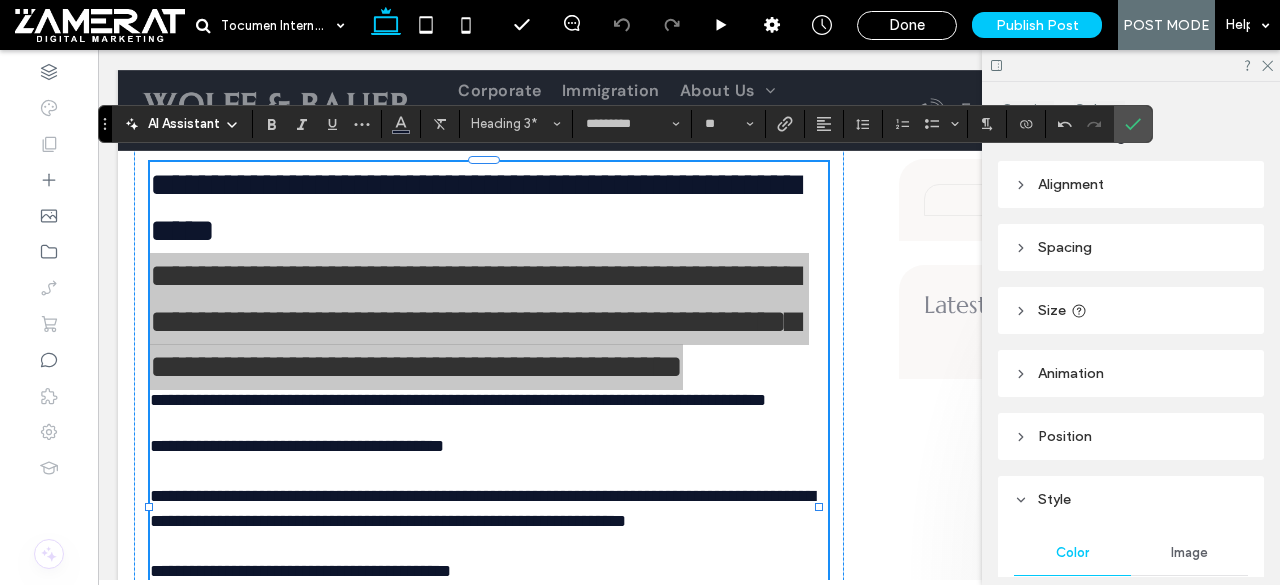 click on "AI Assistant Heading 3* ********* **" at bounding box center [625, 124] 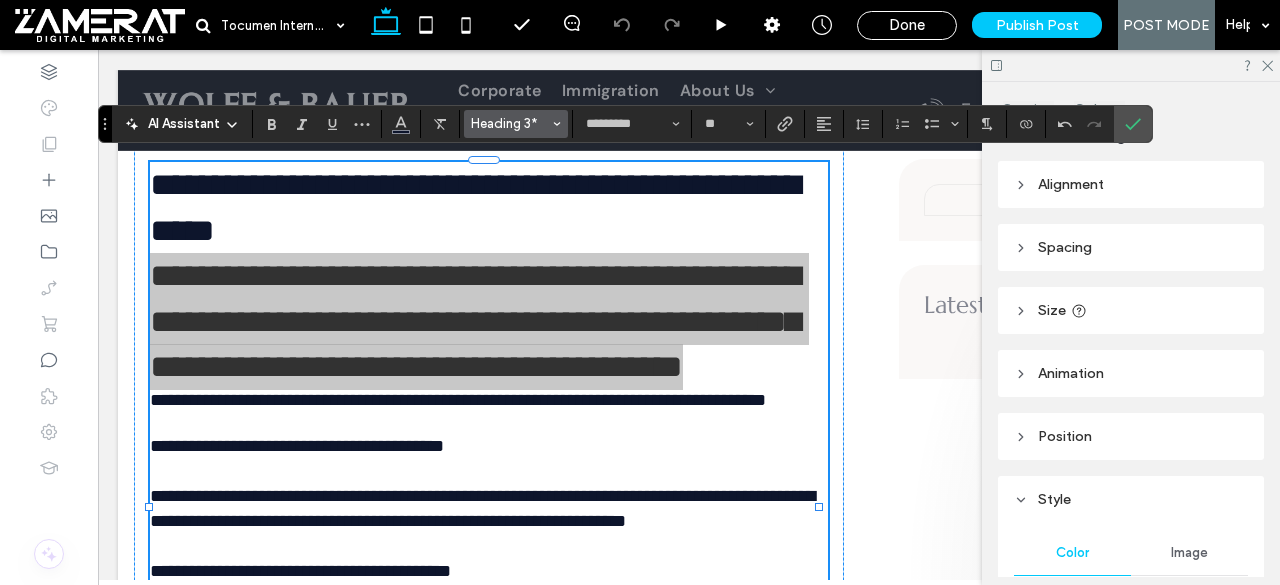 click on "Heading 3*" at bounding box center [510, 123] 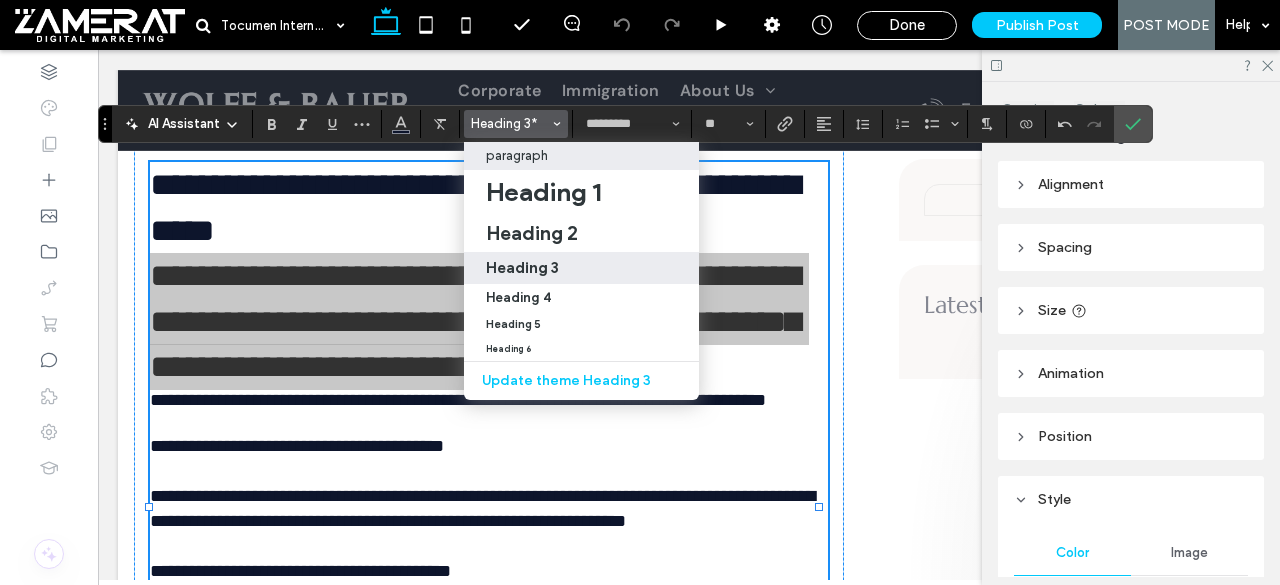 click on "paragraph" at bounding box center (581, 155) 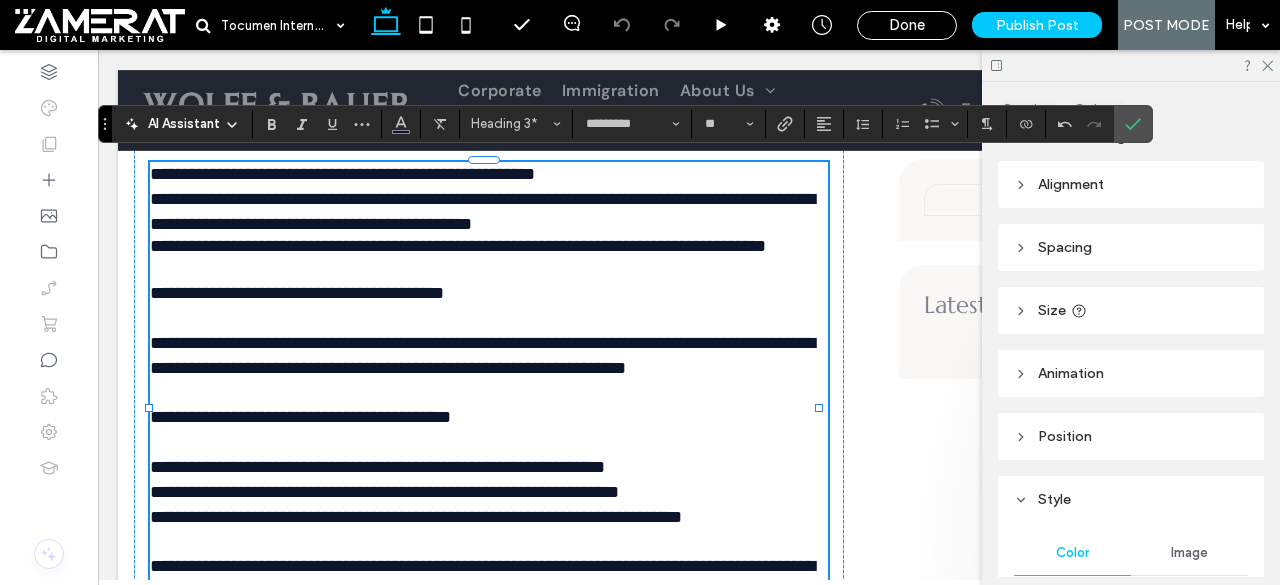 type on "*******" 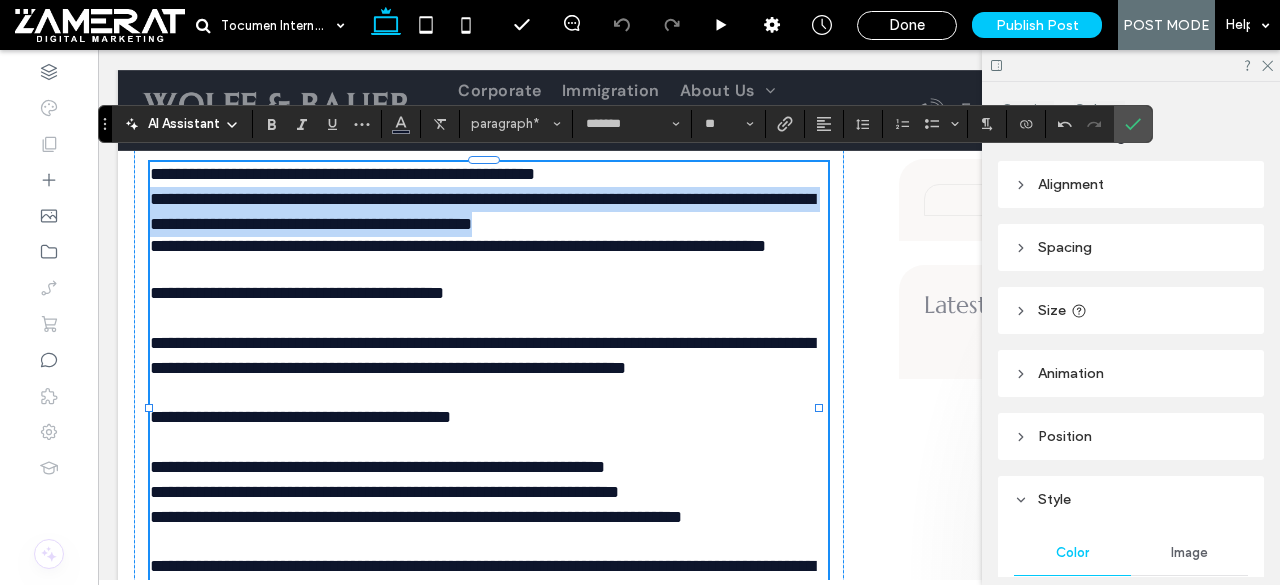 click on "**********" at bounding box center (482, 199) 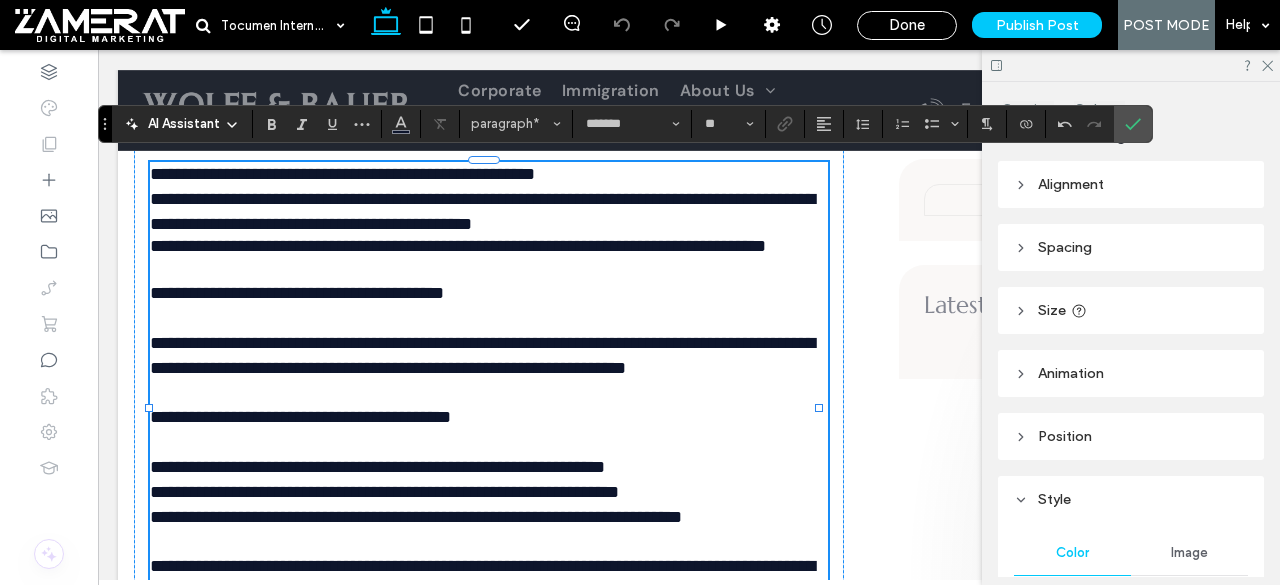 click on "**********" at bounding box center [482, 199] 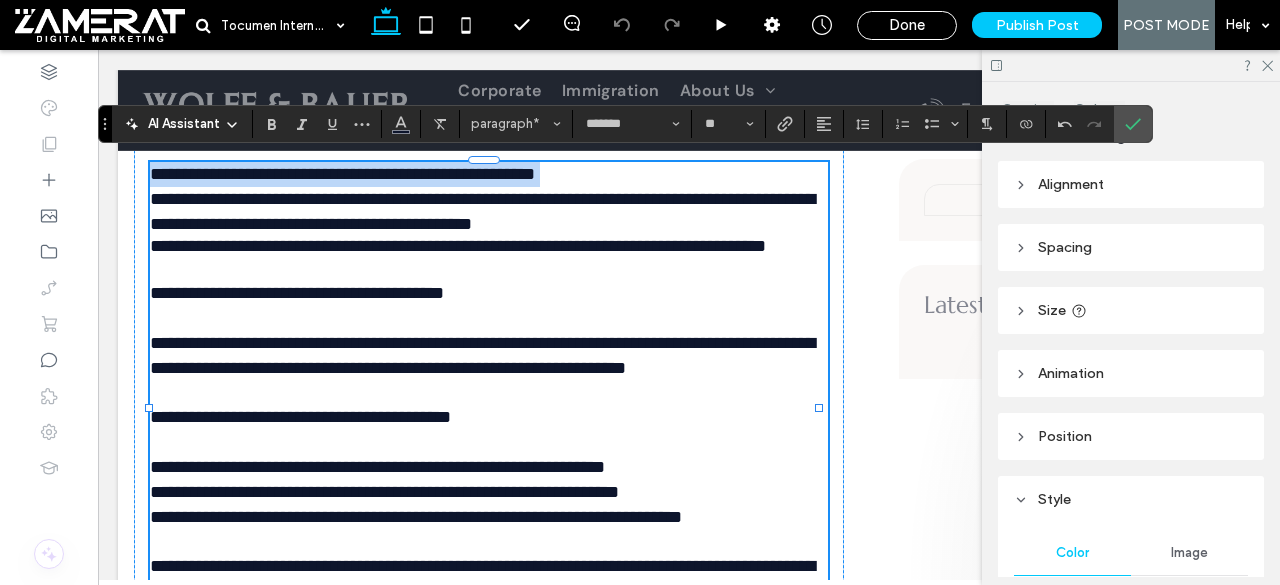 click on "**********" at bounding box center [482, 199] 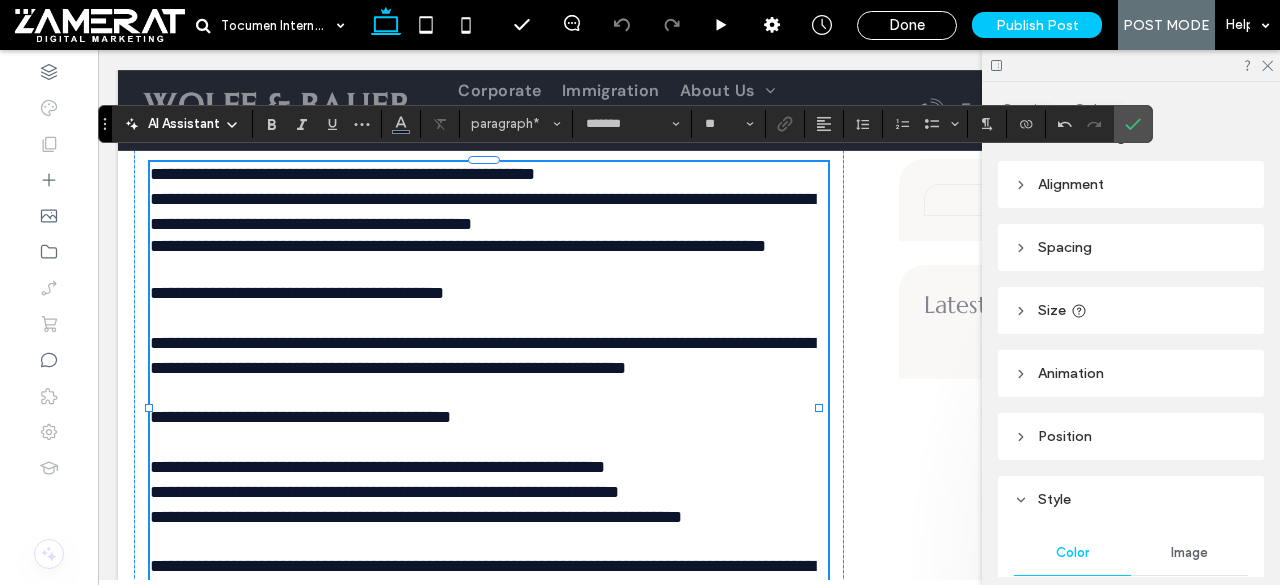 click on "**********" at bounding box center [482, 199] 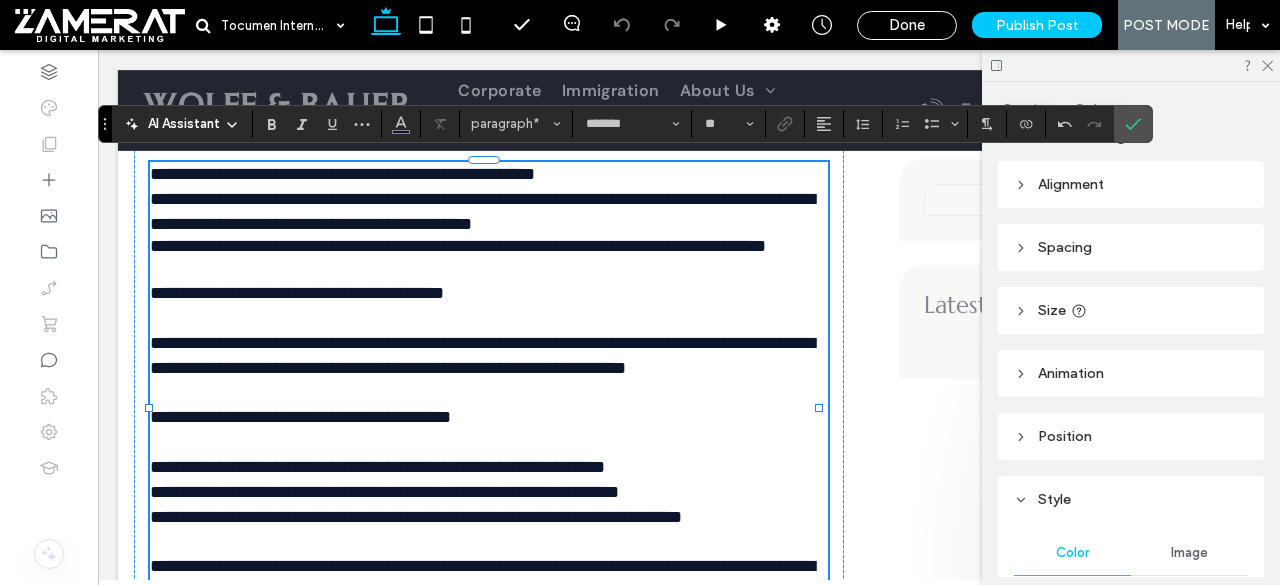 click on "**********" at bounding box center (489, 199) 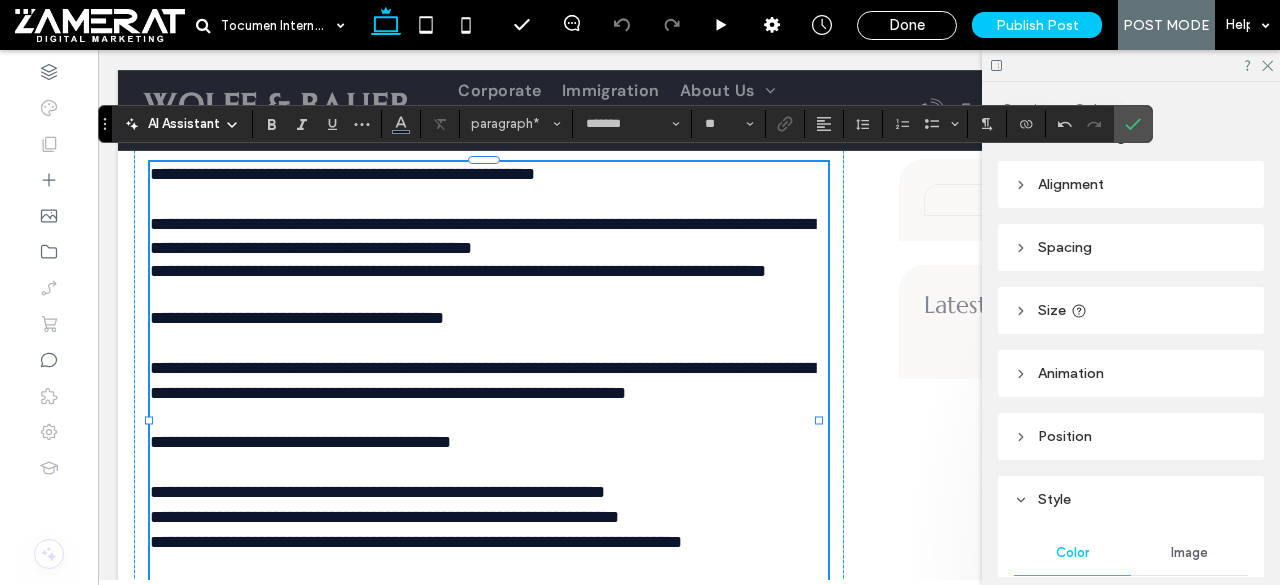 click on "**********" at bounding box center (342, 174) 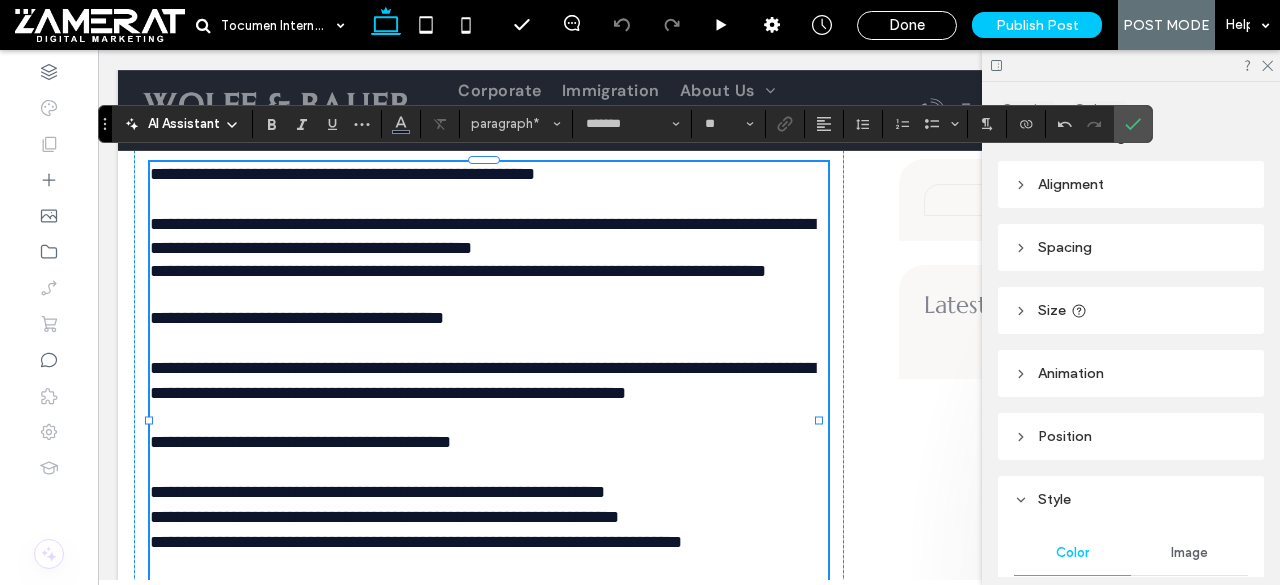 click on "**********" at bounding box center (342, 174) 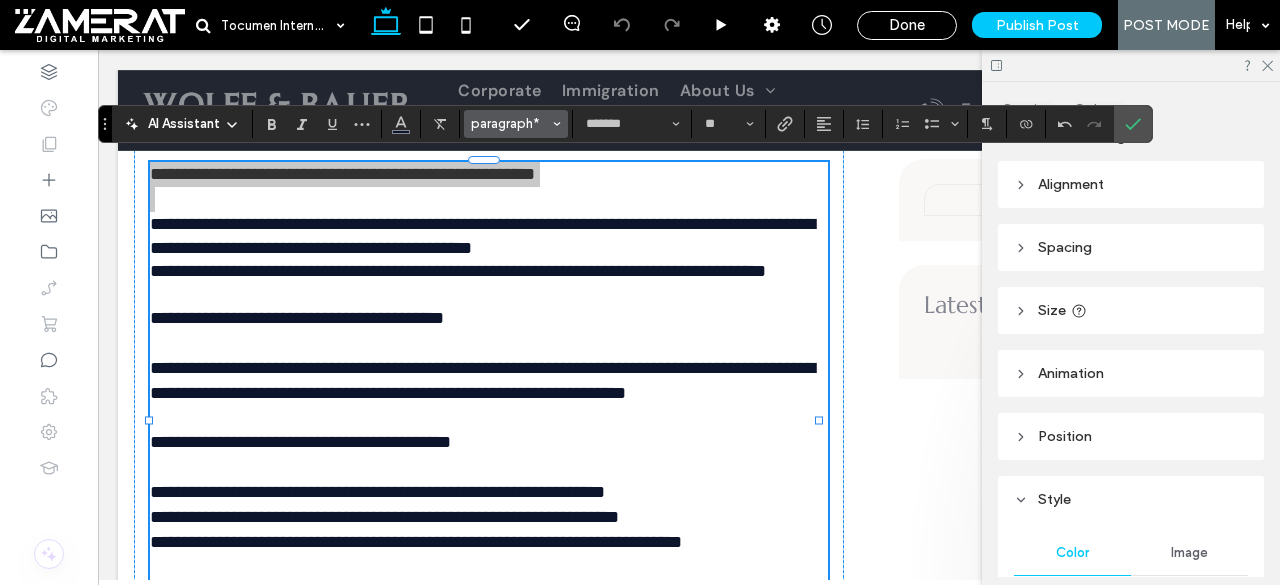 click on "paragraph*" at bounding box center [510, 123] 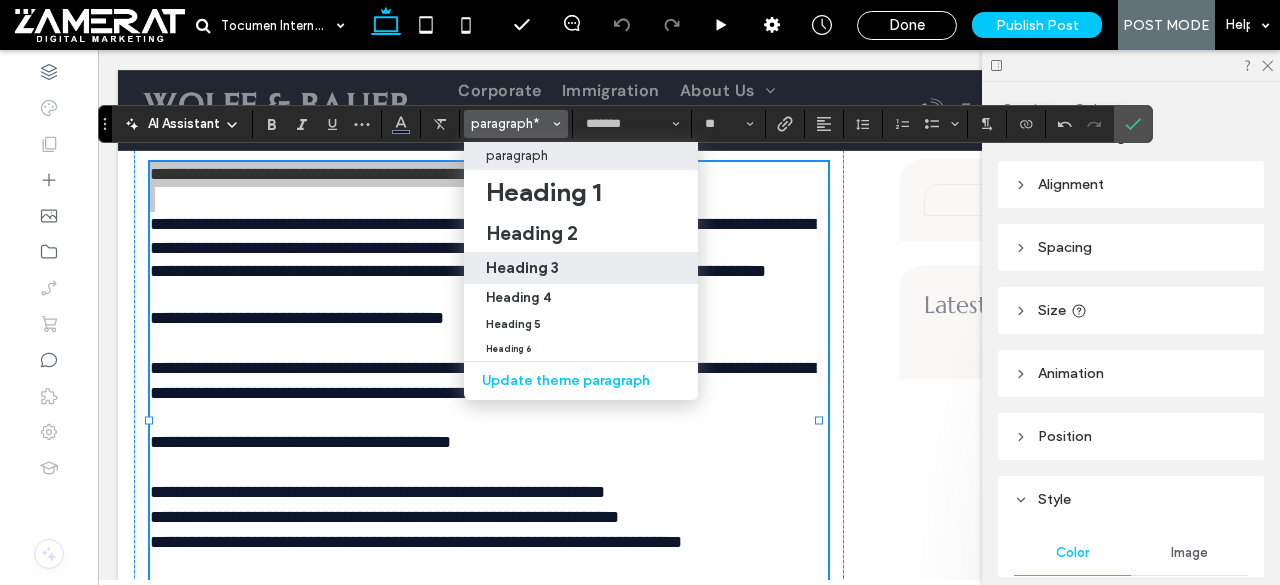 click on "Heading 3" at bounding box center [581, 267] 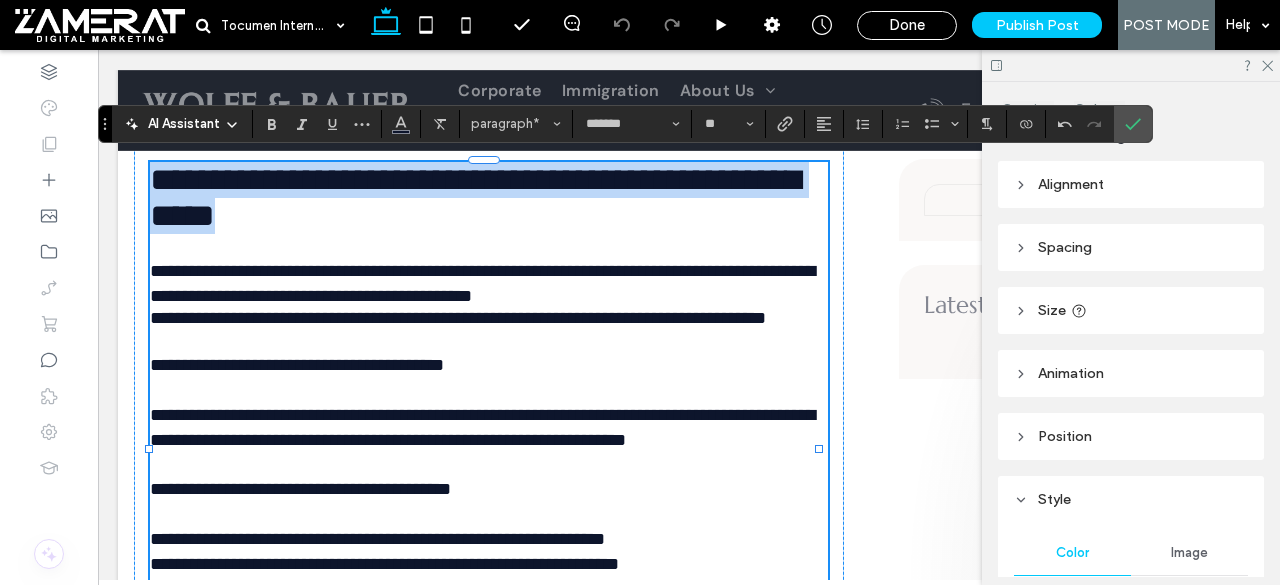 type 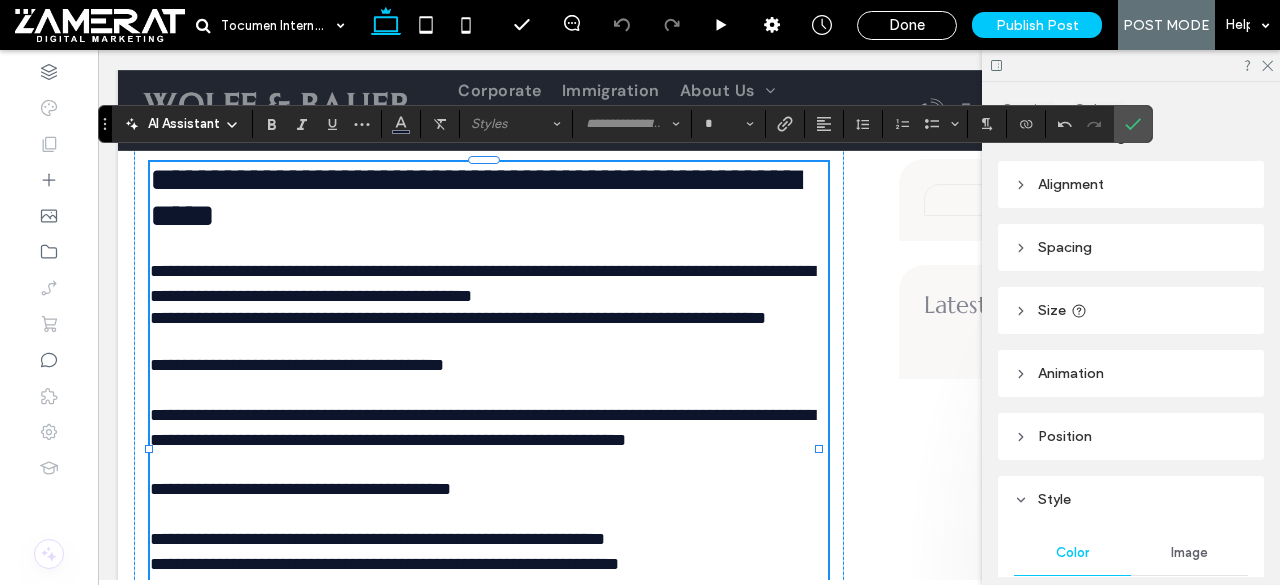click on "**********" at bounding box center [482, 283] 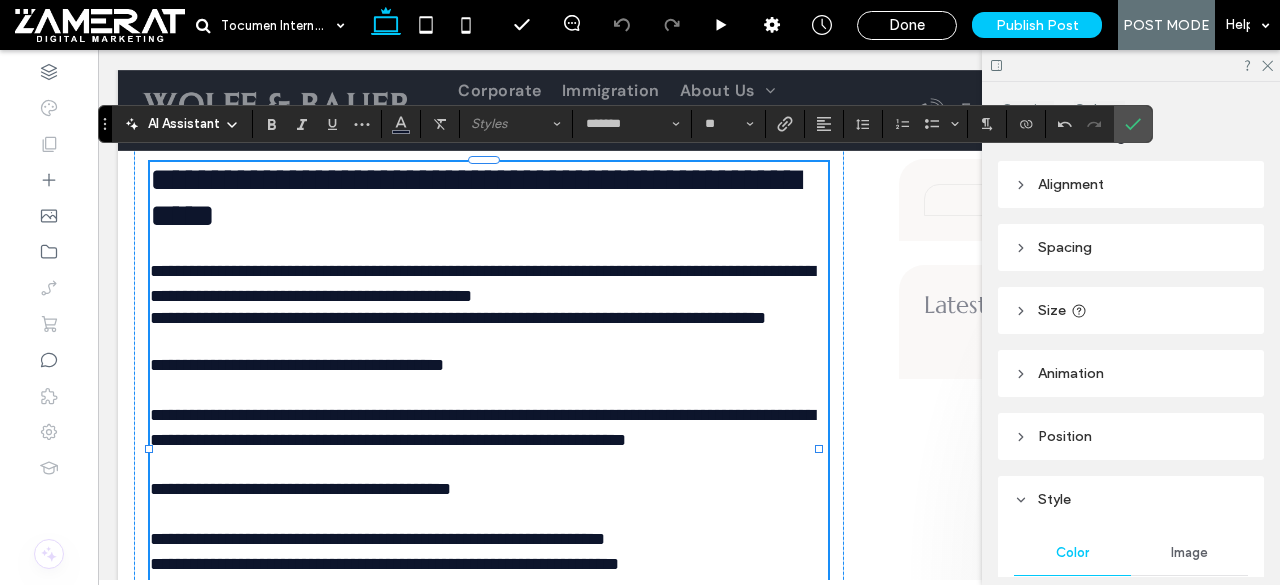 click on "**********" at bounding box center (482, 283) 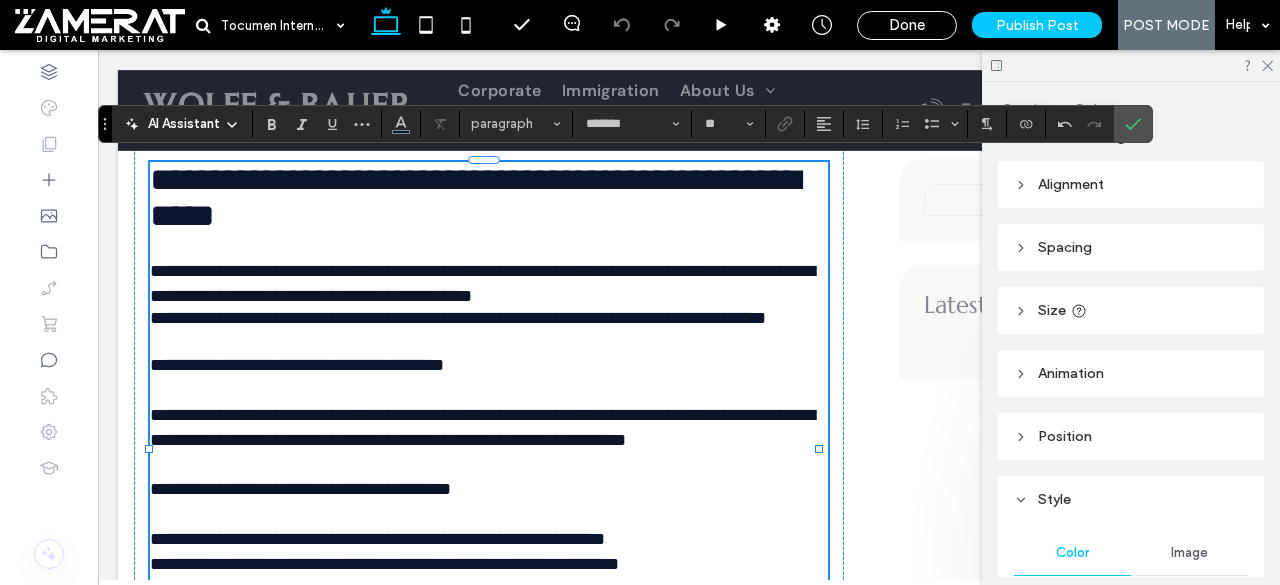 click on "**********" at bounding box center (489, 271) 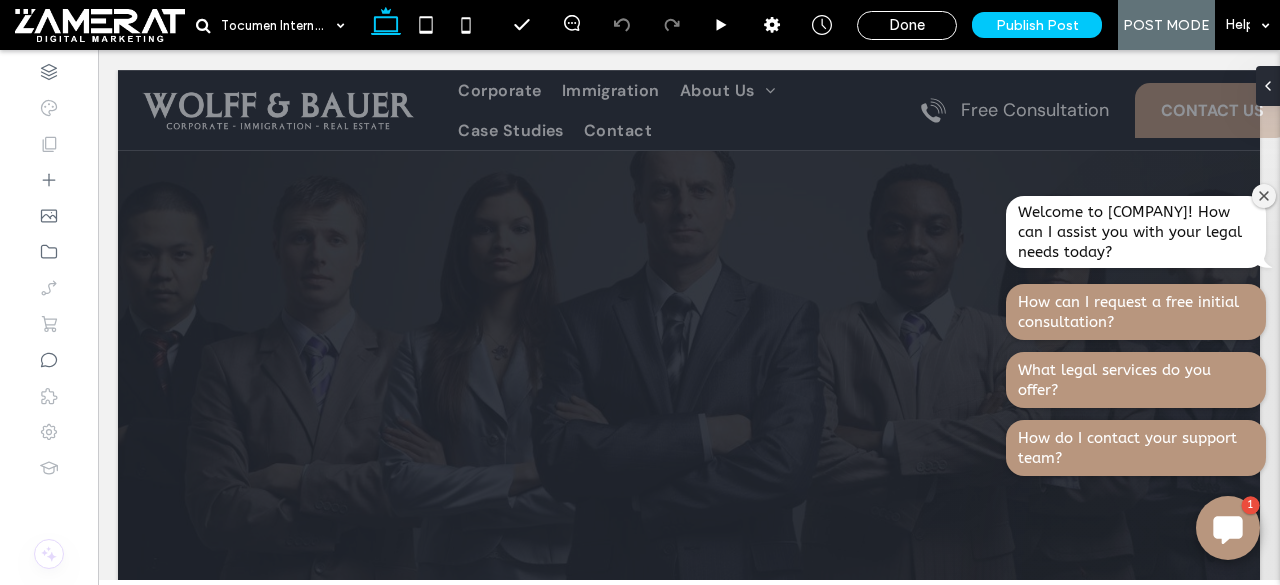 scroll, scrollTop: 4039, scrollLeft: 0, axis: vertical 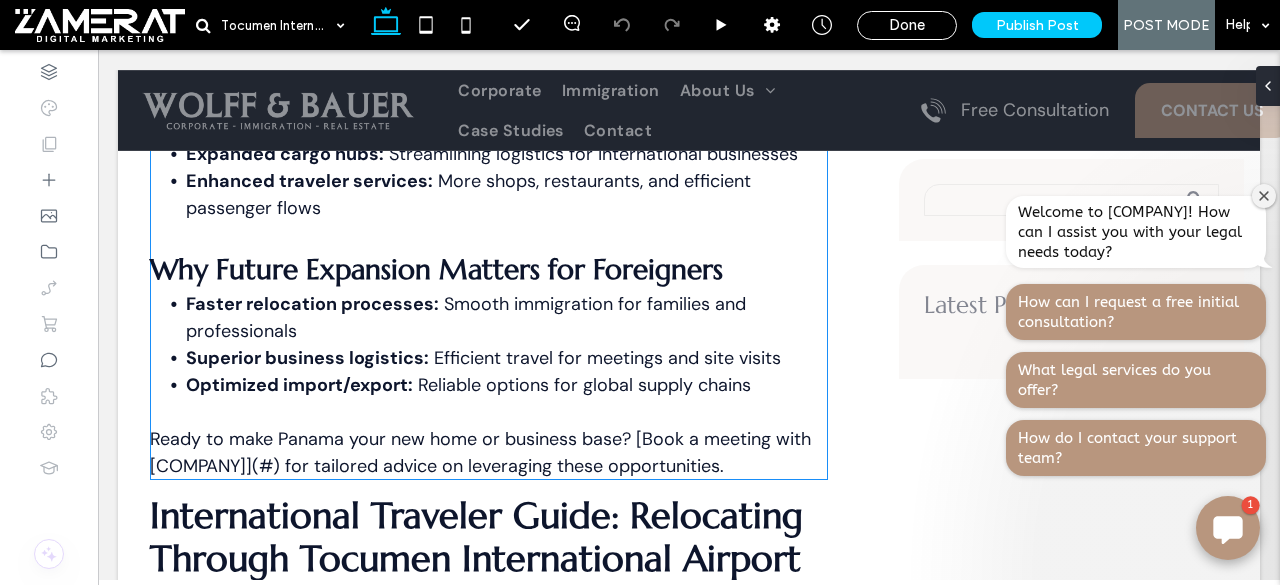 click on "Faster relocation processes:   Smooth immigration for families and professionals" at bounding box center [507, 318] 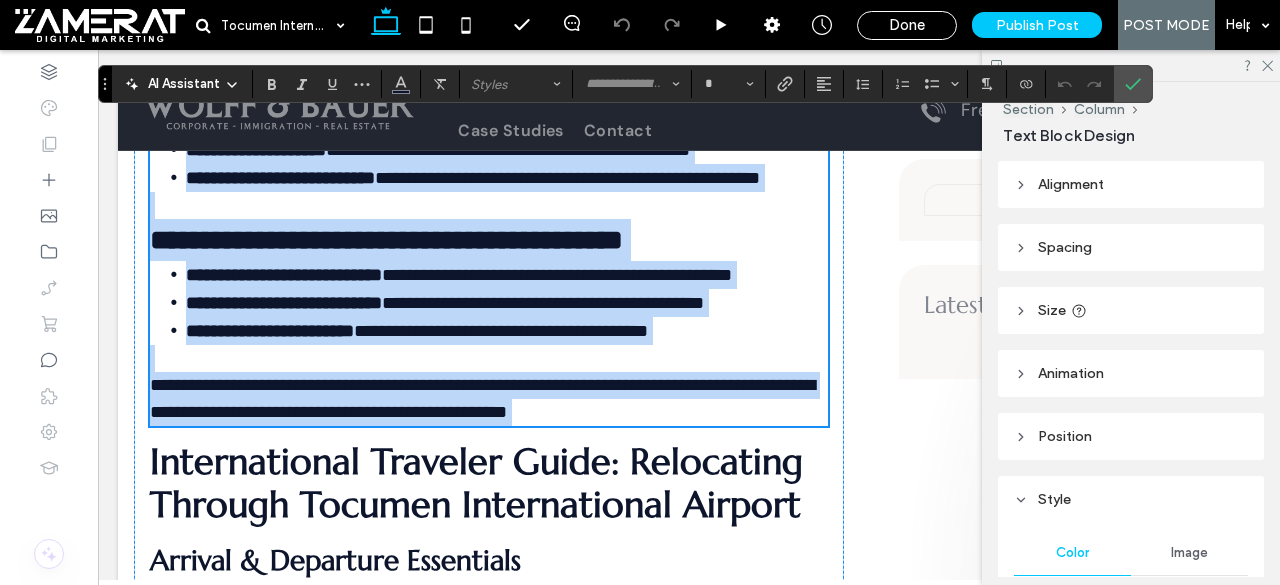 scroll, scrollTop: 4442, scrollLeft: 0, axis: vertical 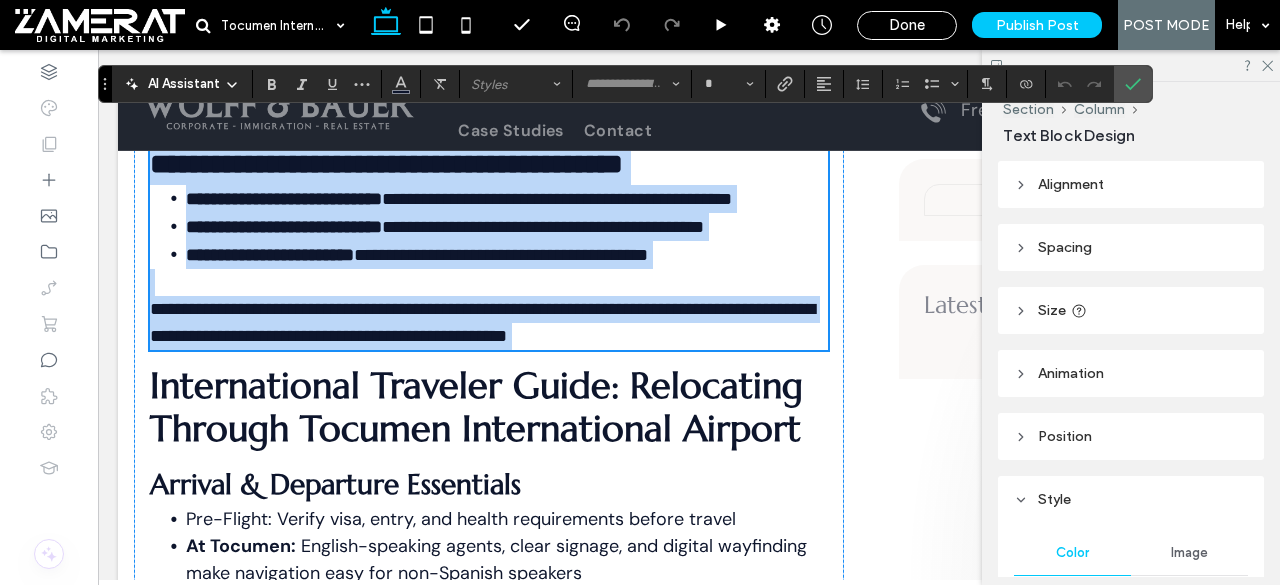 click on "**********" at bounding box center [482, 322] 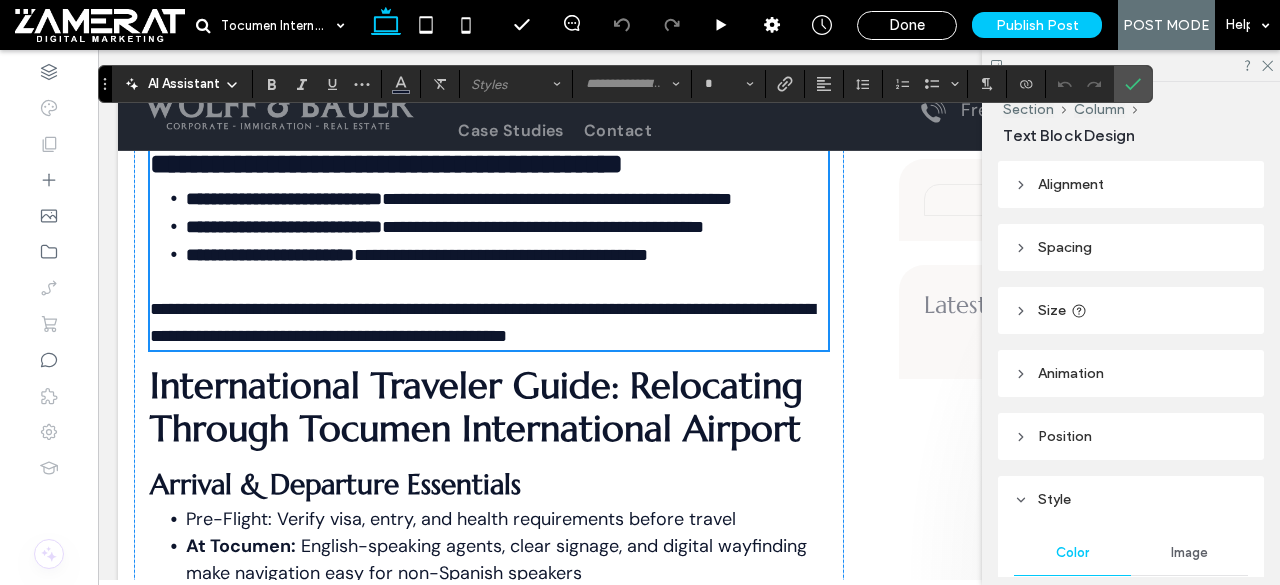 type on "*******" 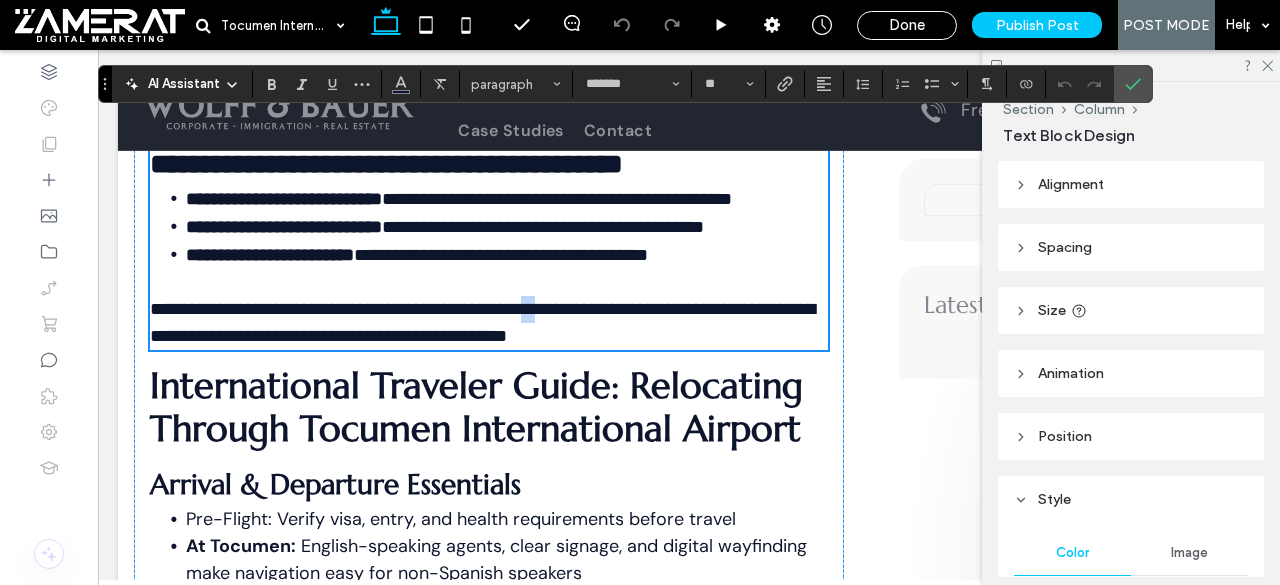 drag, startPoint x: 638, startPoint y: 347, endPoint x: 646, endPoint y: 356, distance: 12.0415945 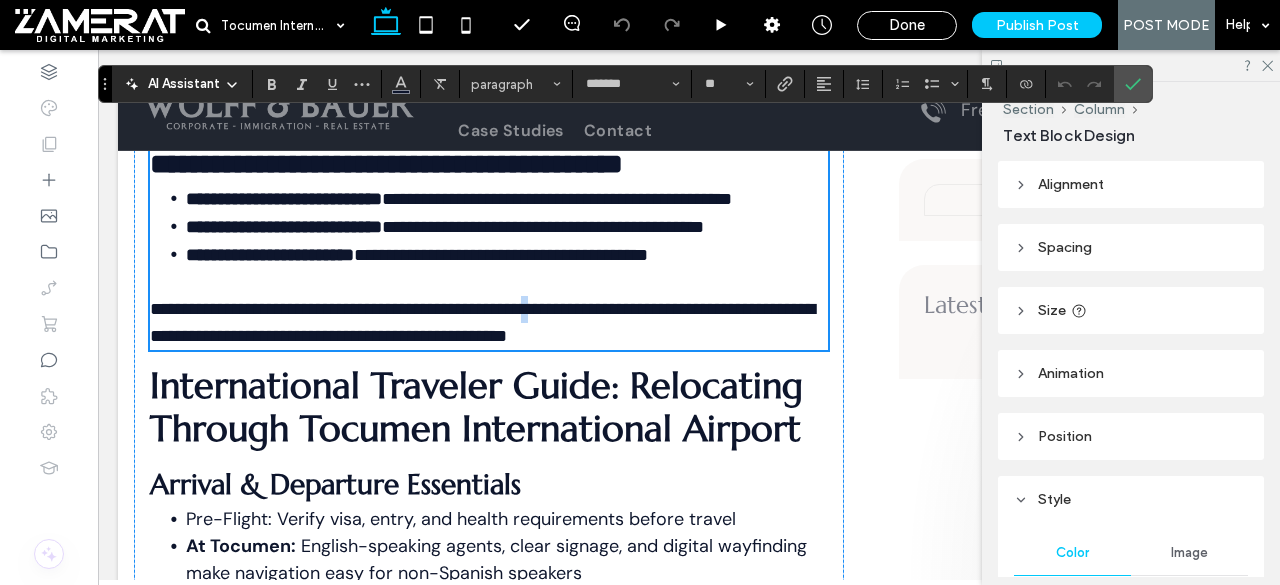 click on "**********" at bounding box center [482, 322] 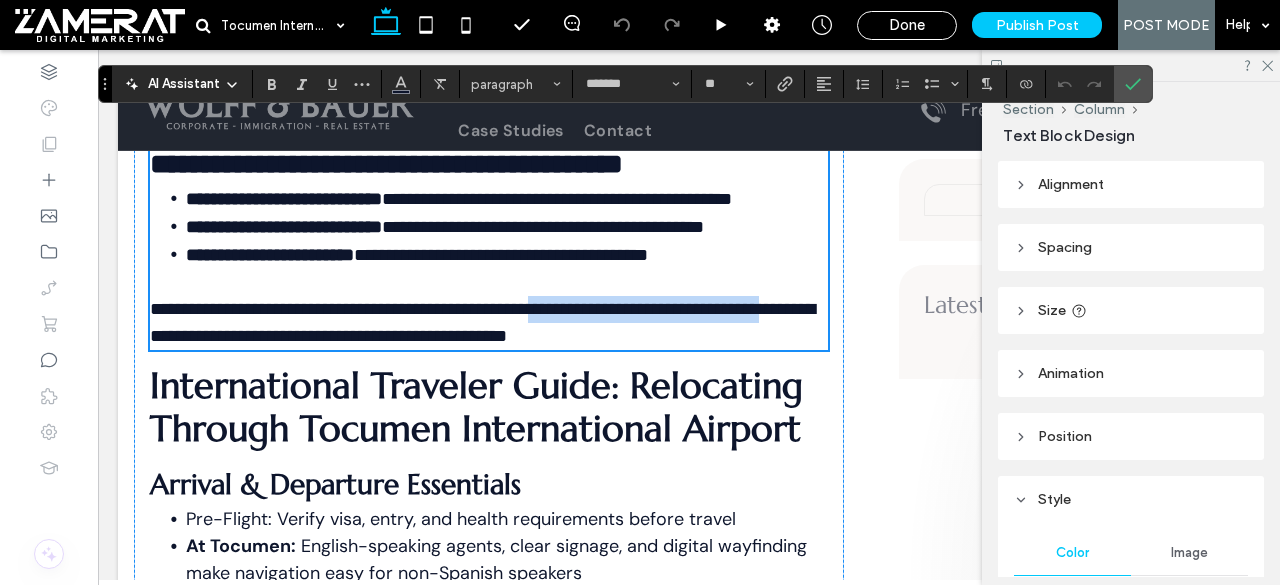 drag, startPoint x: 641, startPoint y: 348, endPoint x: 266, endPoint y: 377, distance: 376.11966 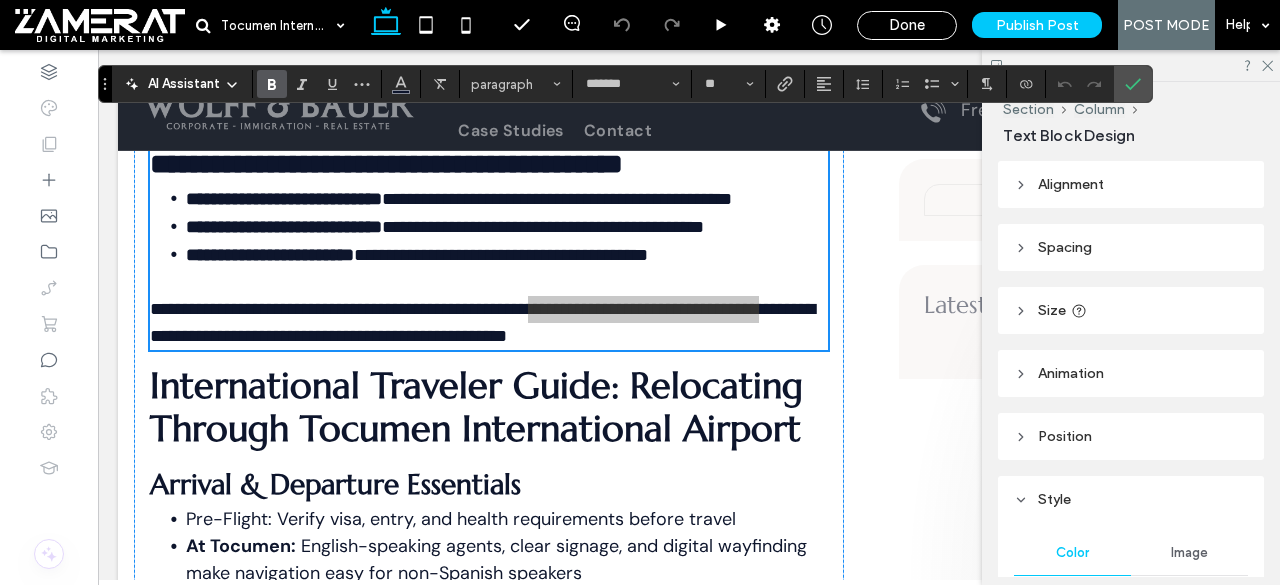 click 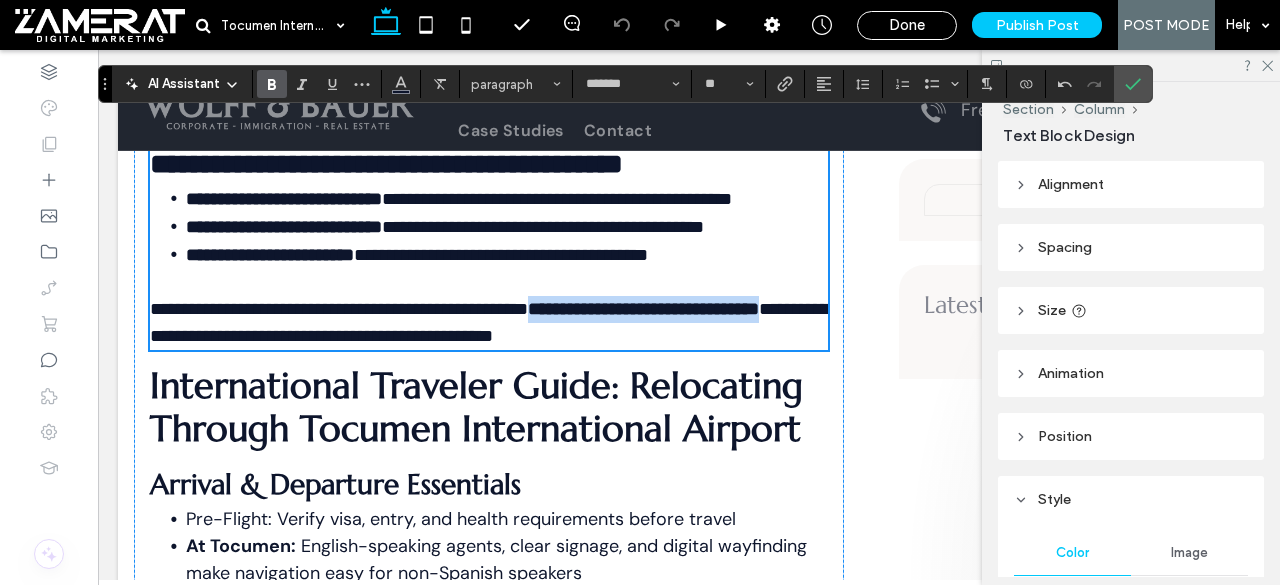 click on "**********" at bounding box center (643, 309) 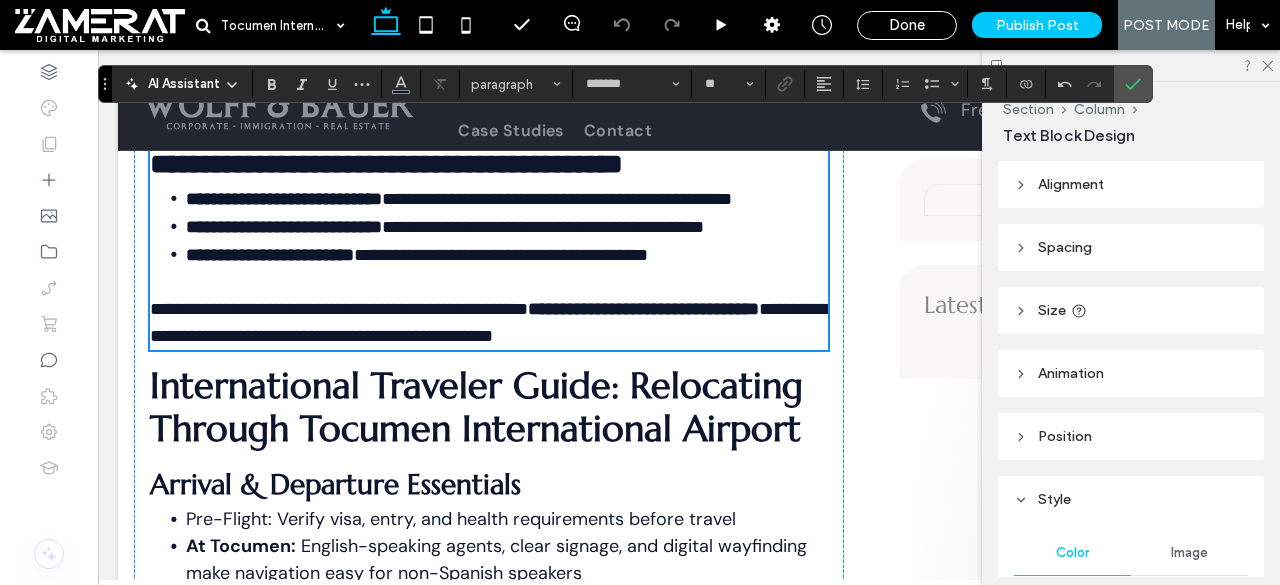 type 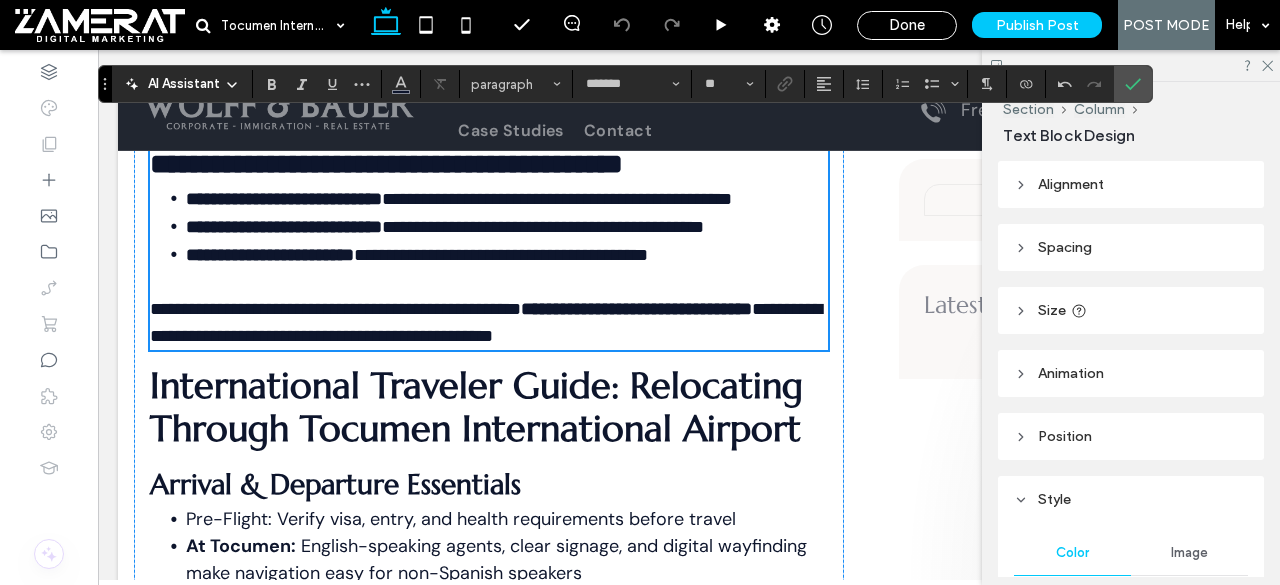 click on "**********" at bounding box center [486, 322] 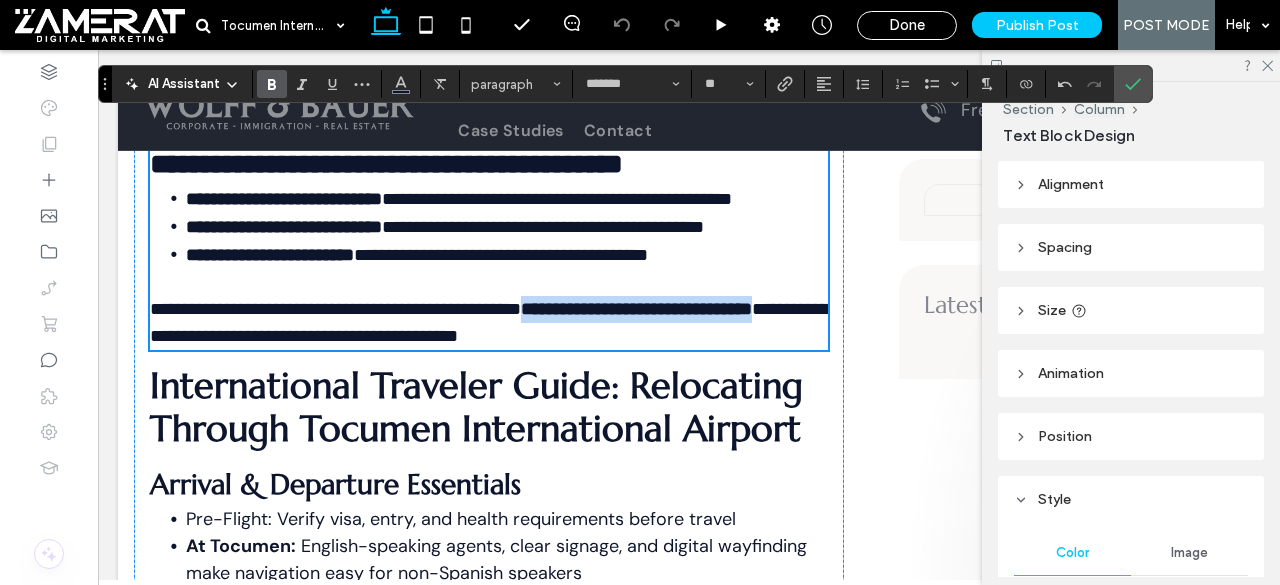 drag, startPoint x: 637, startPoint y: 343, endPoint x: 272, endPoint y: 377, distance: 366.58014 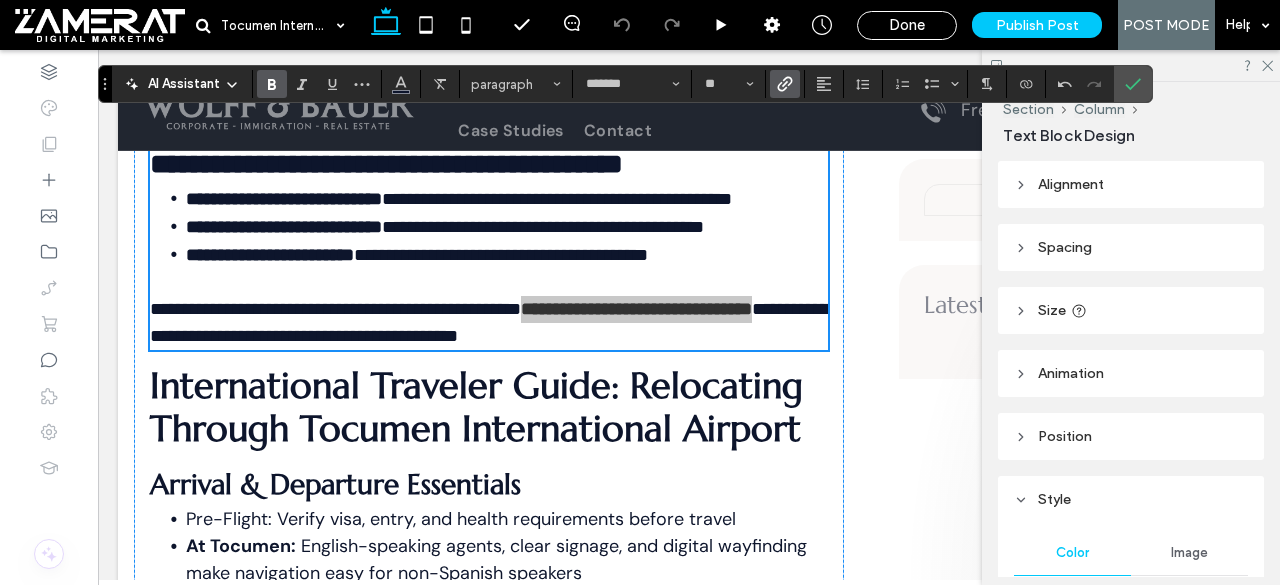 click 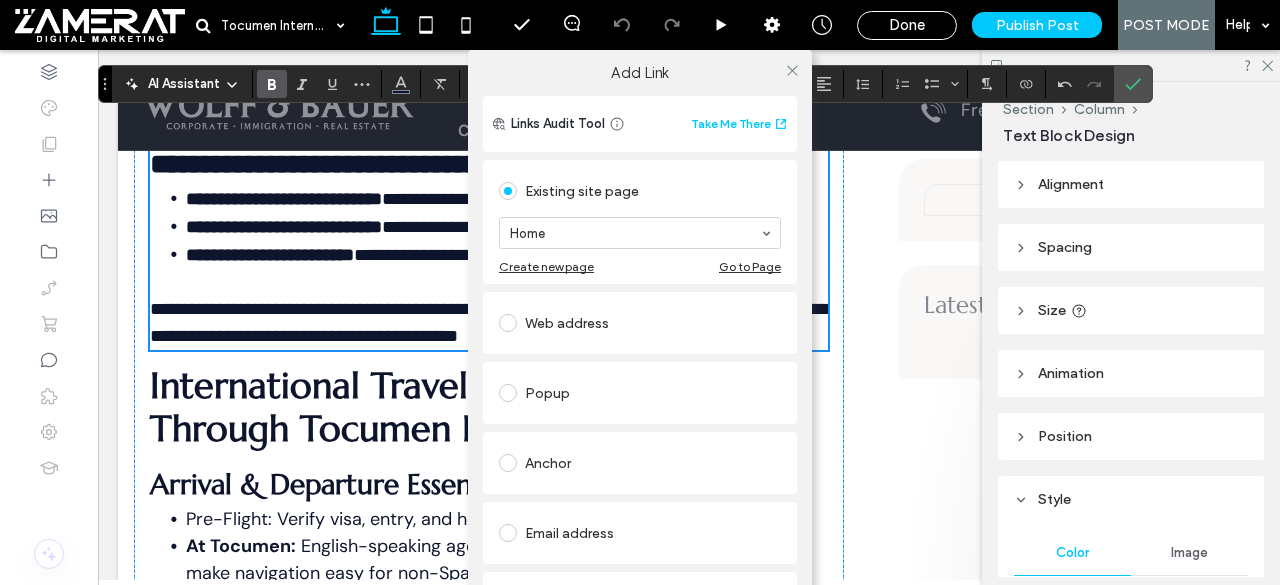 click on "Home" at bounding box center (640, 233) 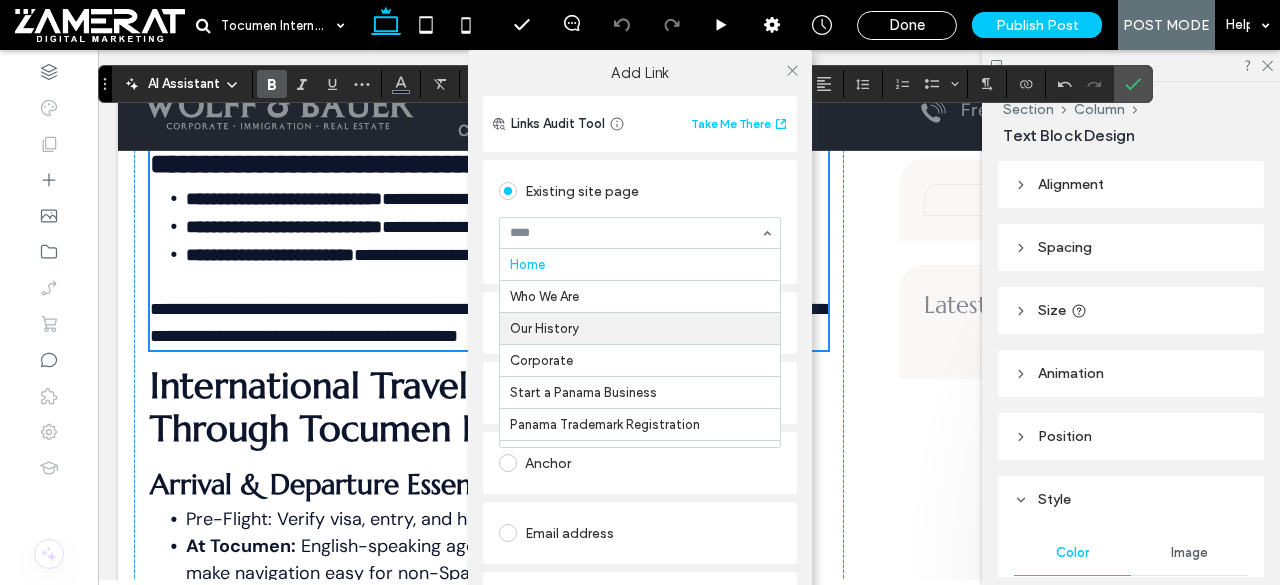 scroll, scrollTop: 748, scrollLeft: 0, axis: vertical 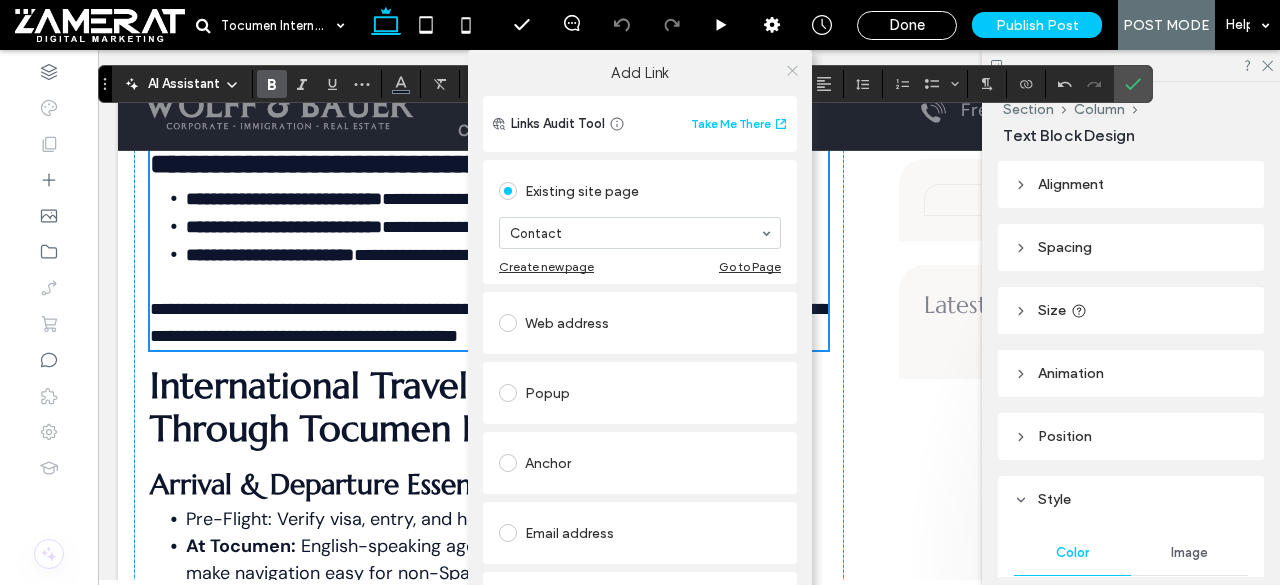 click 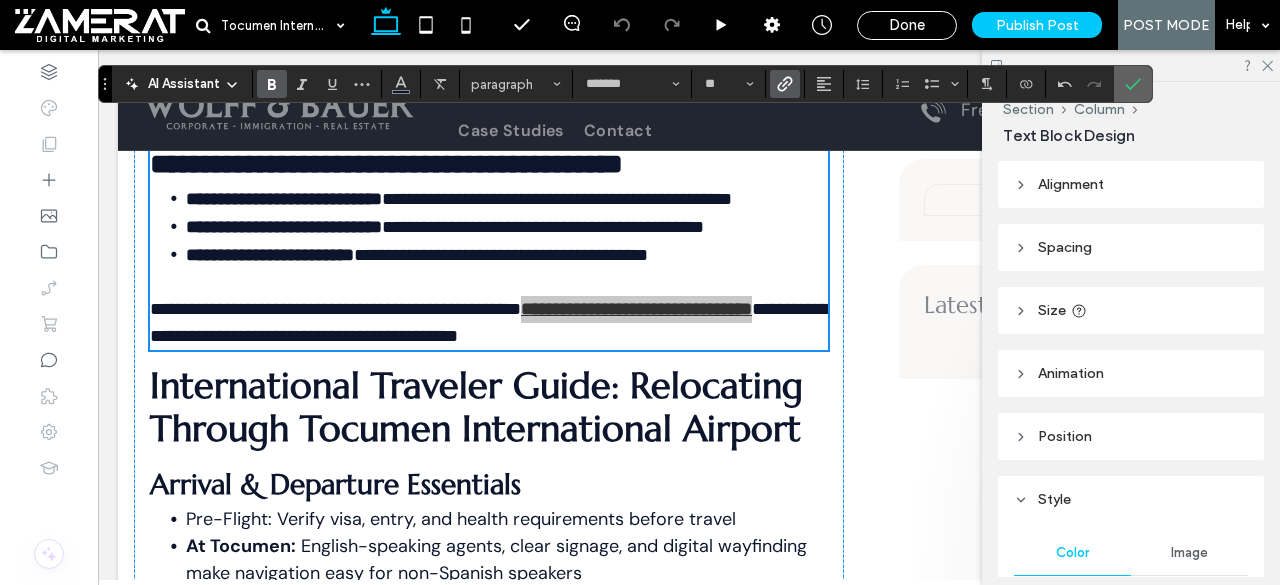 click 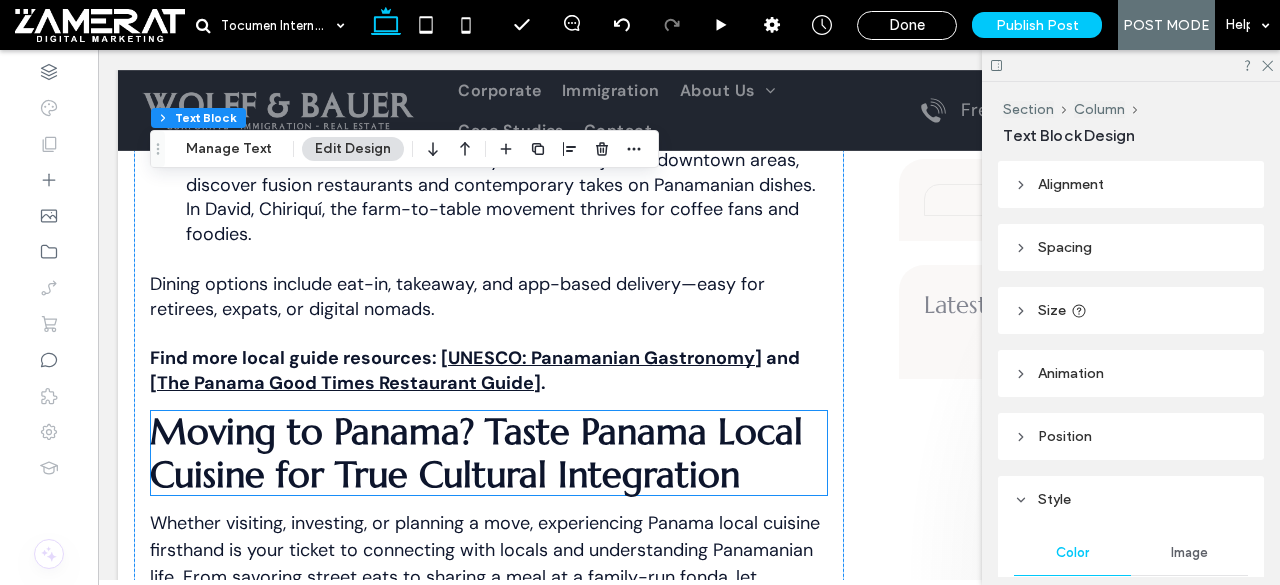 scroll, scrollTop: 5748, scrollLeft: 0, axis: vertical 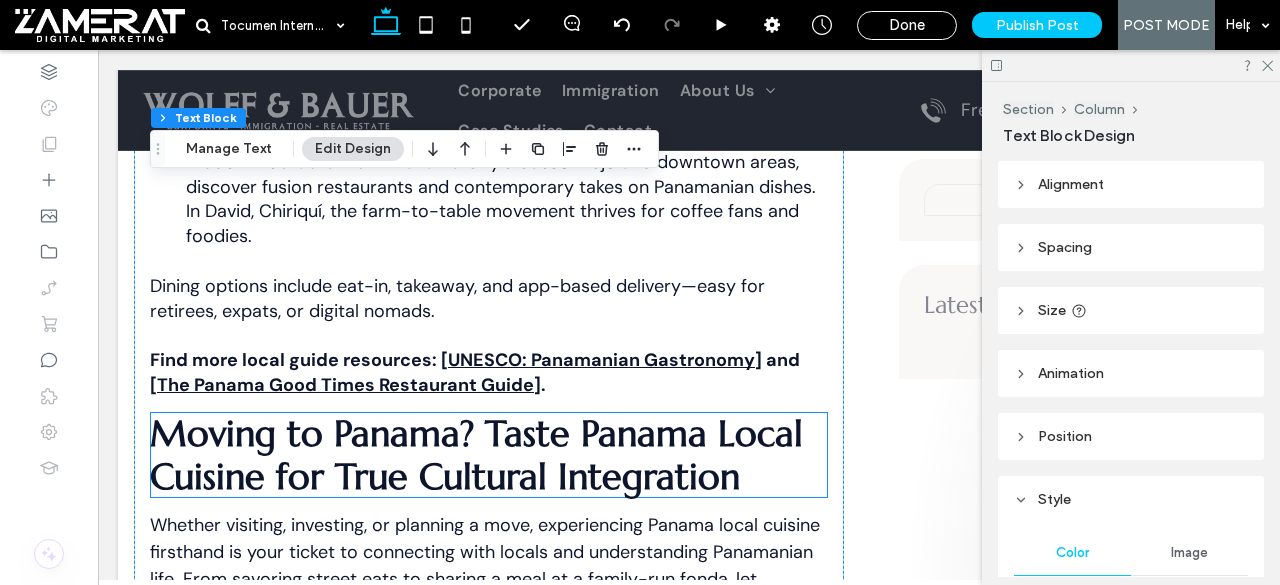 click on "Moving to Panama? Taste Panama Local Cuisine for True Cultural Integration" at bounding box center (476, 455) 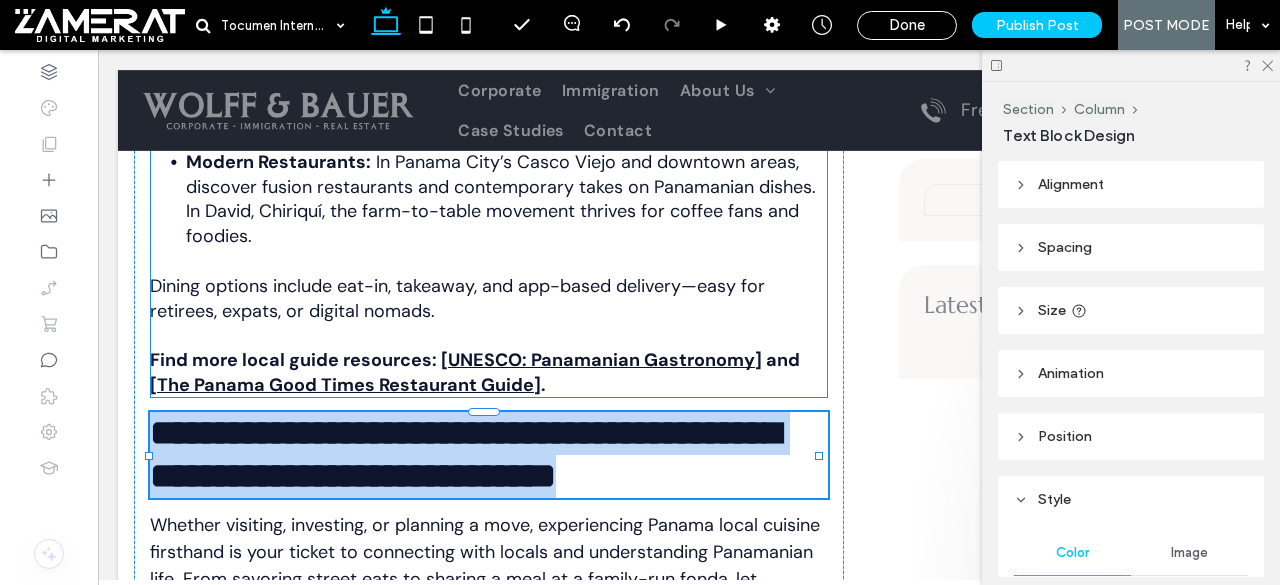 click on "Dining options include eat-in, takeaway, and app-based delivery—easy for retirees, expats, or digital nomads." at bounding box center (457, 298) 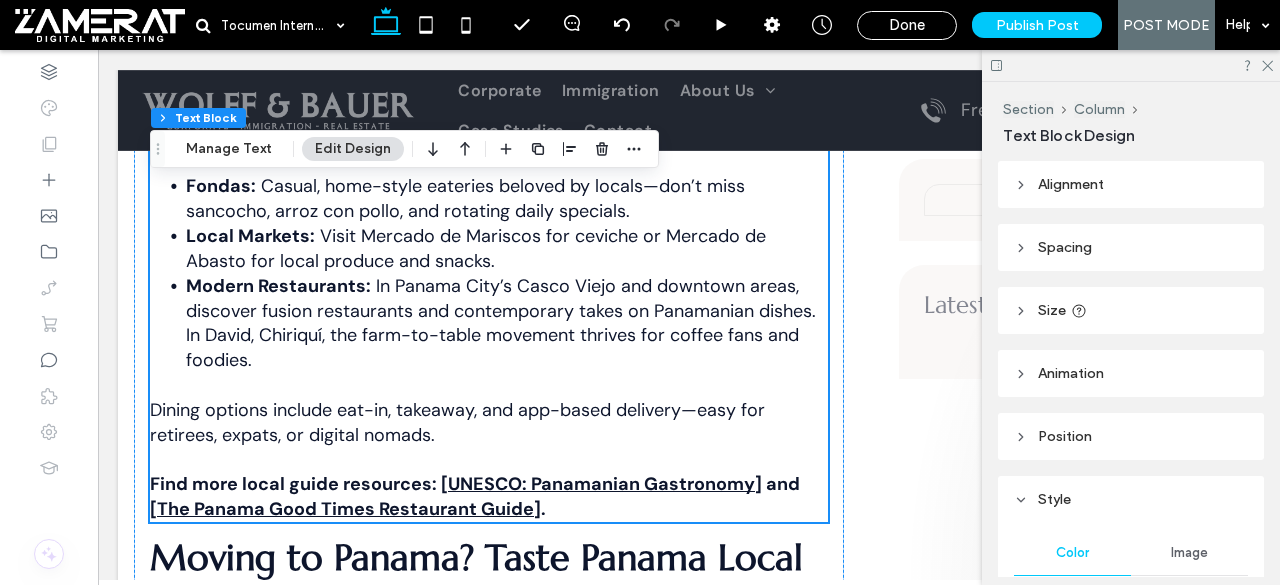 scroll, scrollTop: 5511, scrollLeft: 0, axis: vertical 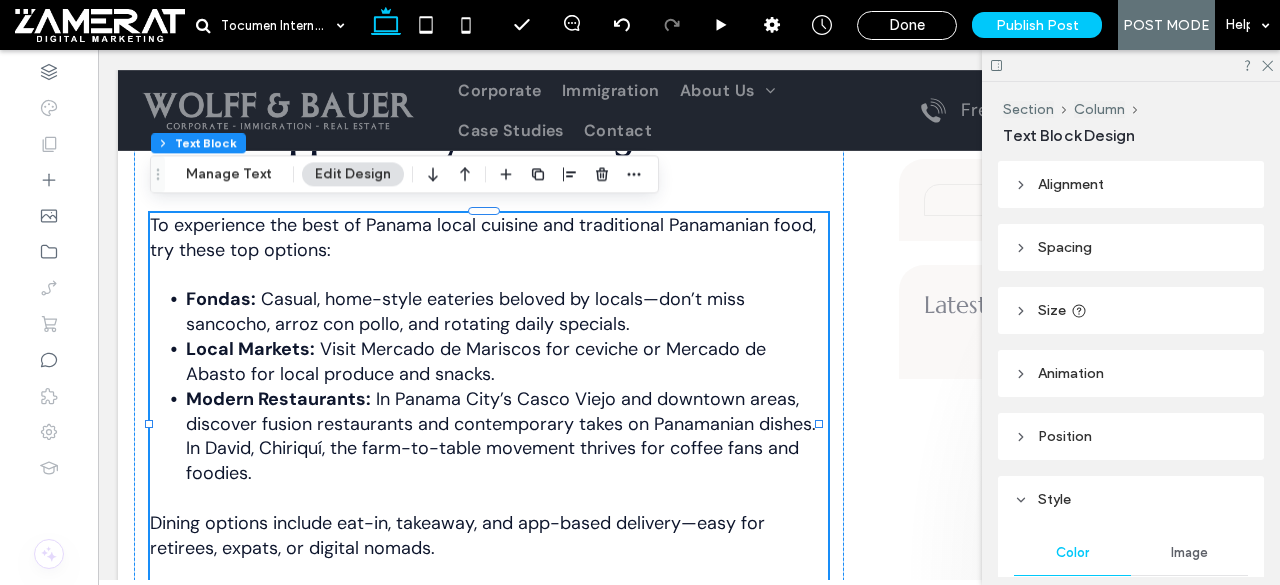 click on "To experience the best of Panama local cuisine and traditional Panamanian food, try these top options:" at bounding box center (483, 237) 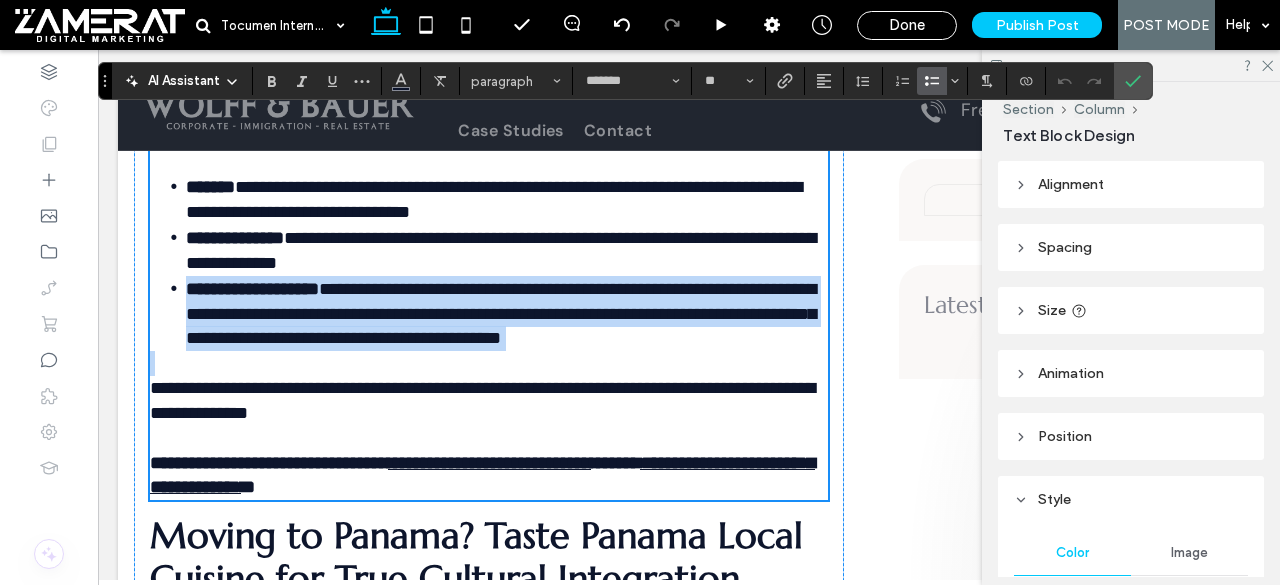 type on "*******" 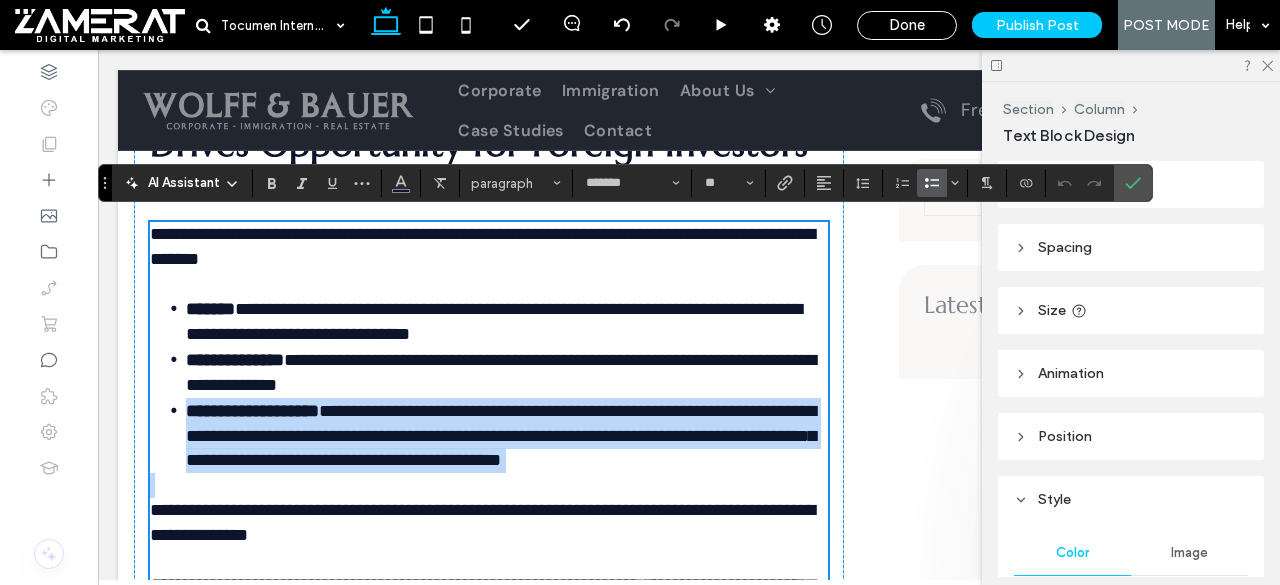 scroll, scrollTop: 5502, scrollLeft: 0, axis: vertical 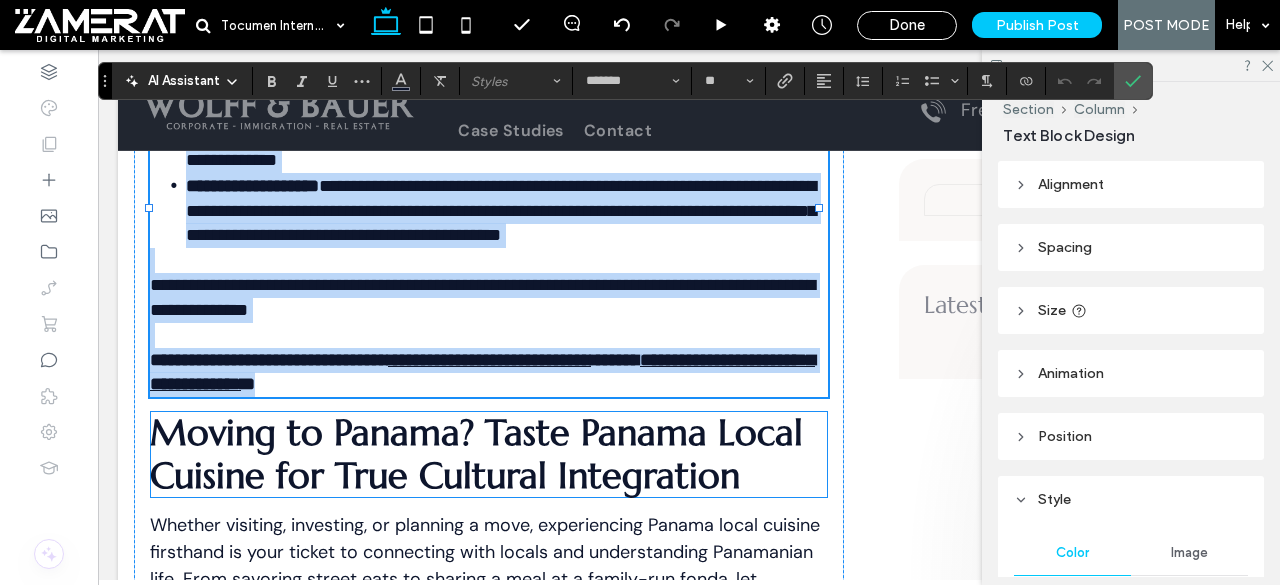 drag, startPoint x: 154, startPoint y: 231, endPoint x: 669, endPoint y: 481, distance: 572.4727 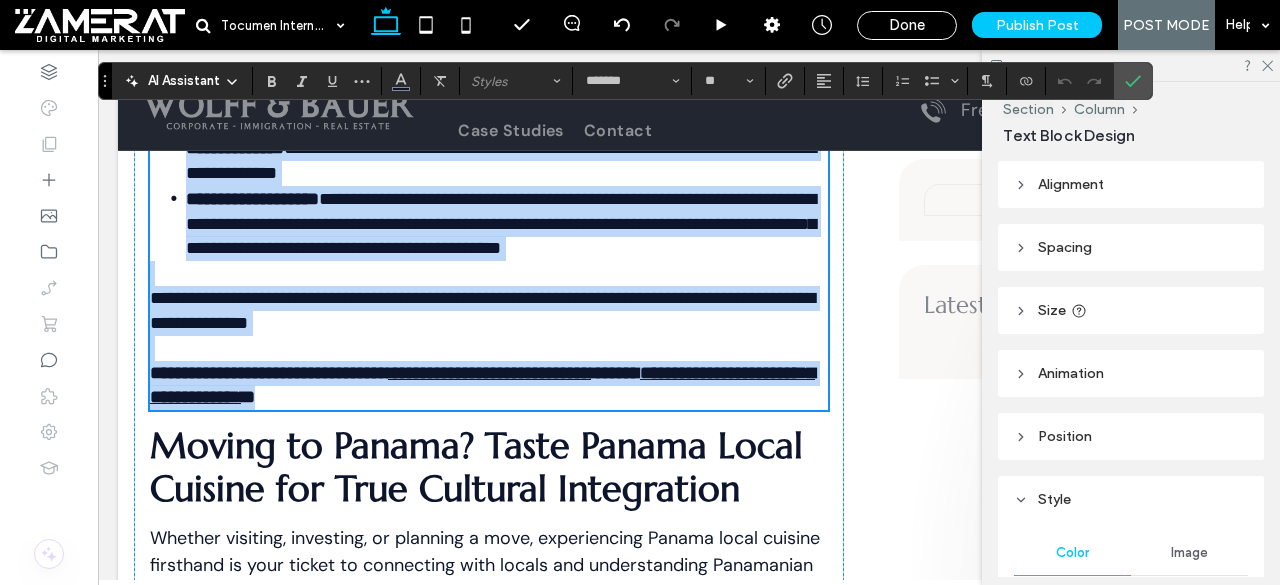 scroll, scrollTop: 5599, scrollLeft: 0, axis: vertical 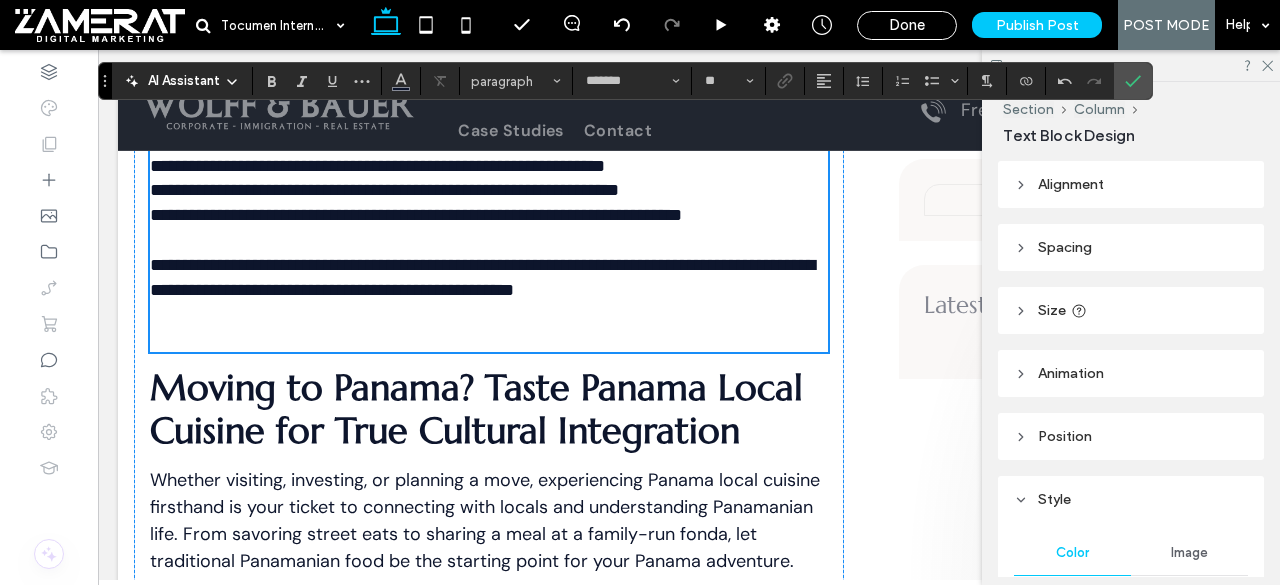 click at bounding box center (489, 328) 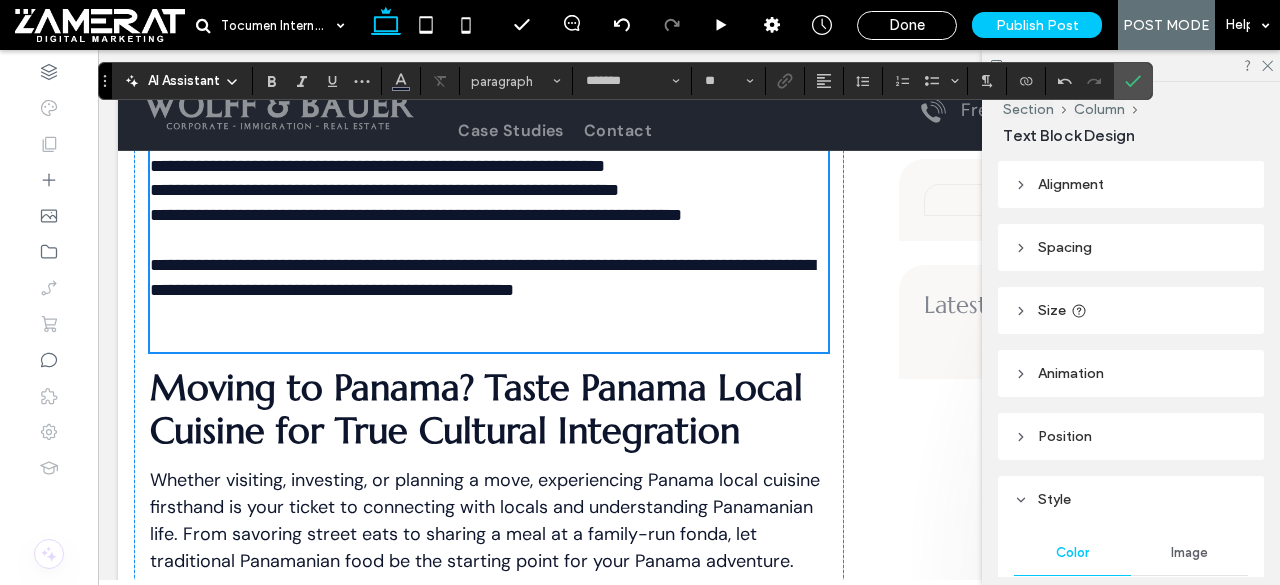 click at bounding box center [489, 328] 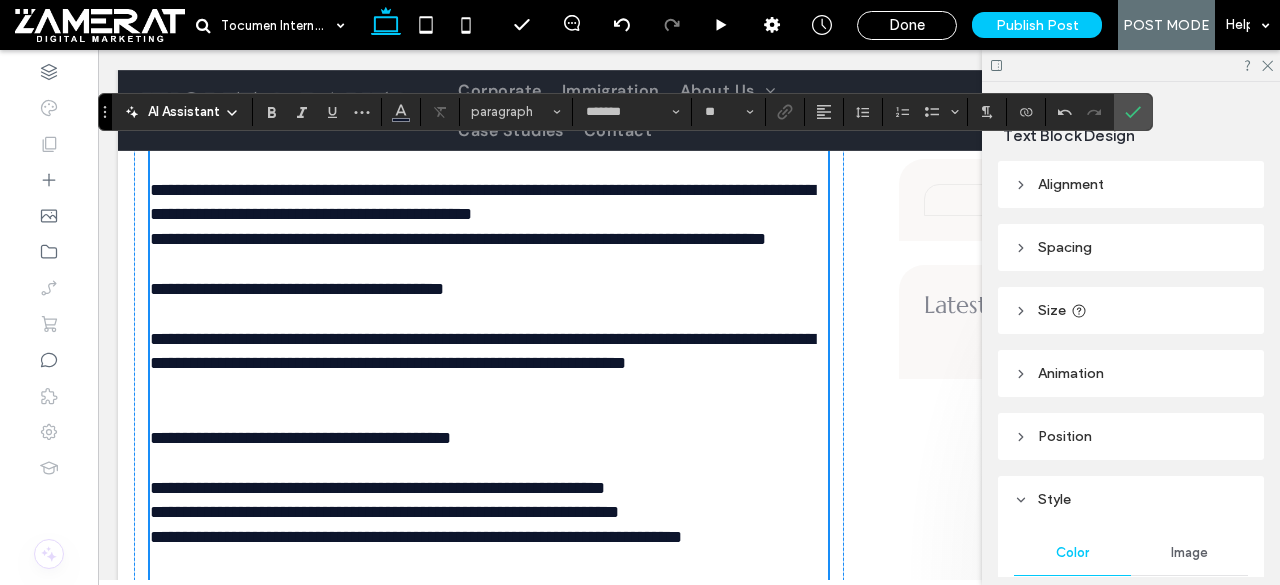 scroll, scrollTop: 5488, scrollLeft: 0, axis: vertical 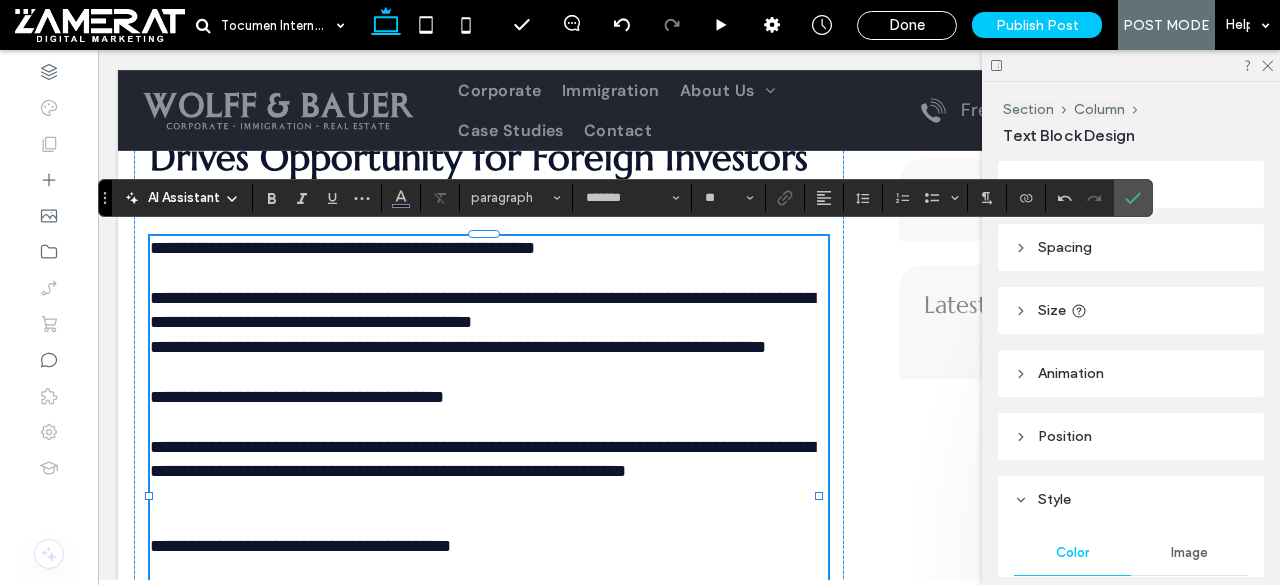 click on "**********" at bounding box center (342, 248) 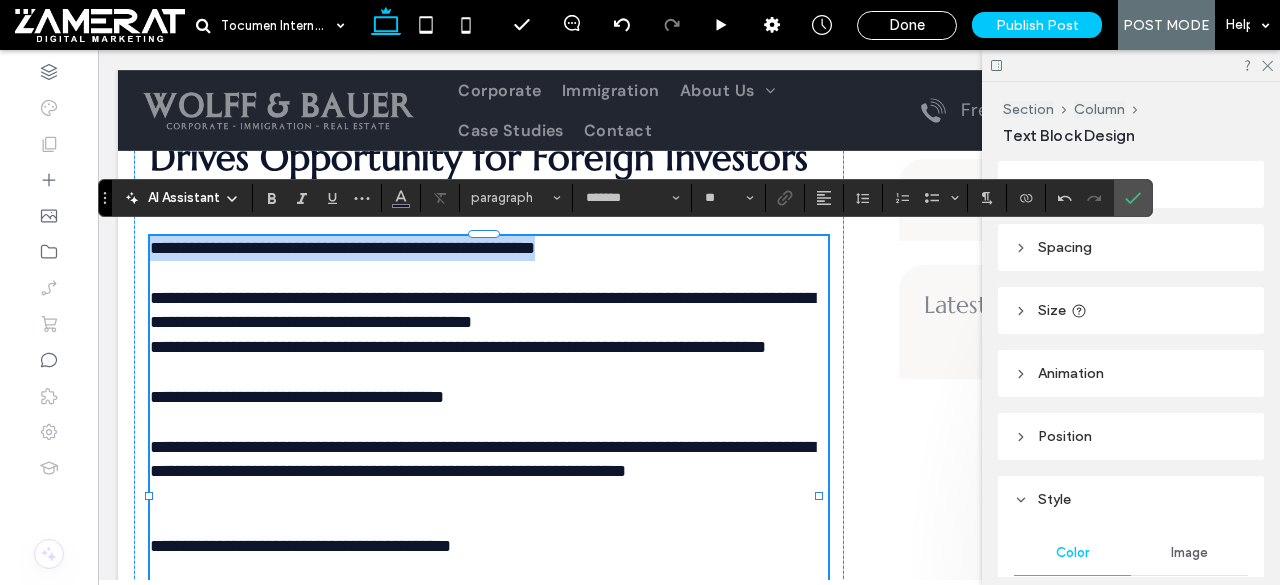 click on "**********" at bounding box center [342, 248] 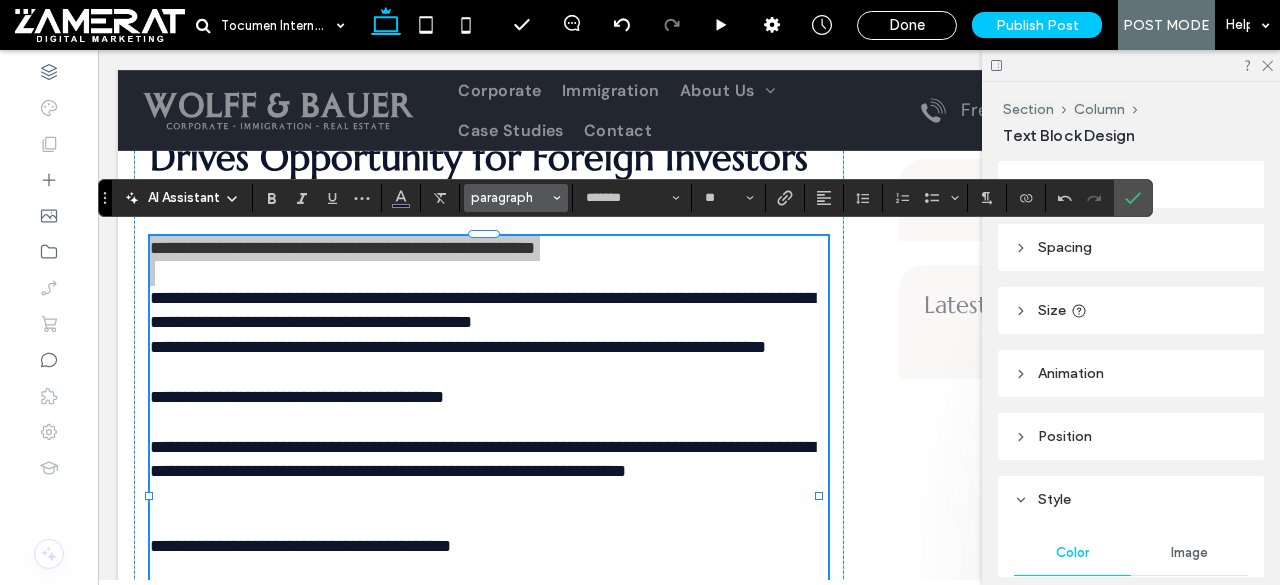 click on "paragraph" at bounding box center [510, 197] 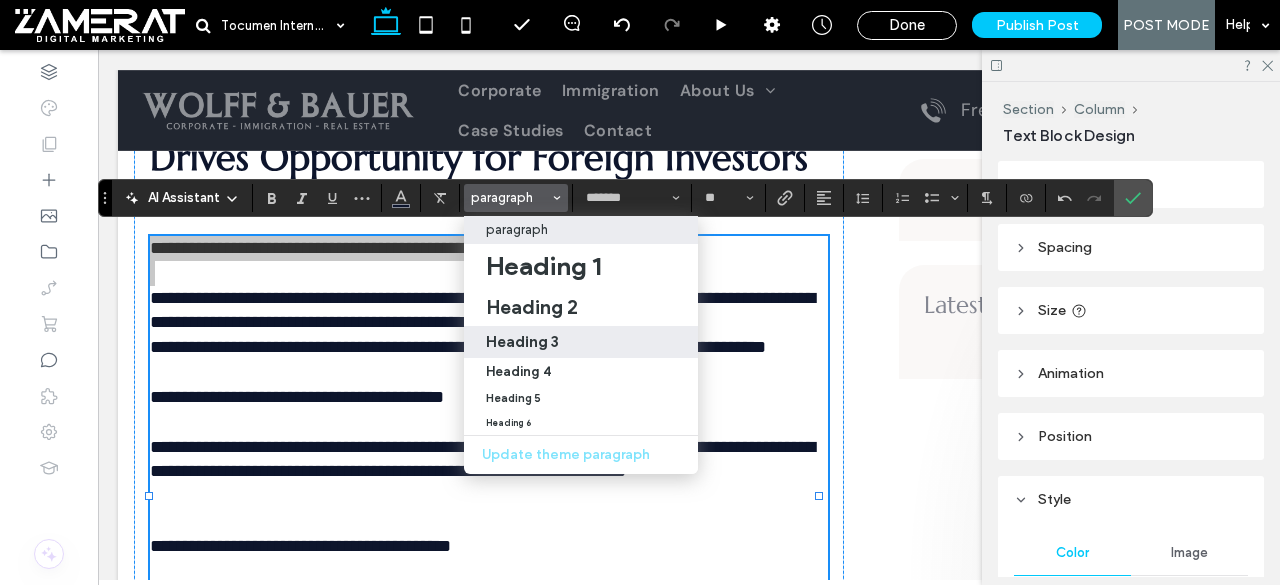 click on "Heading 3" at bounding box center (581, 341) 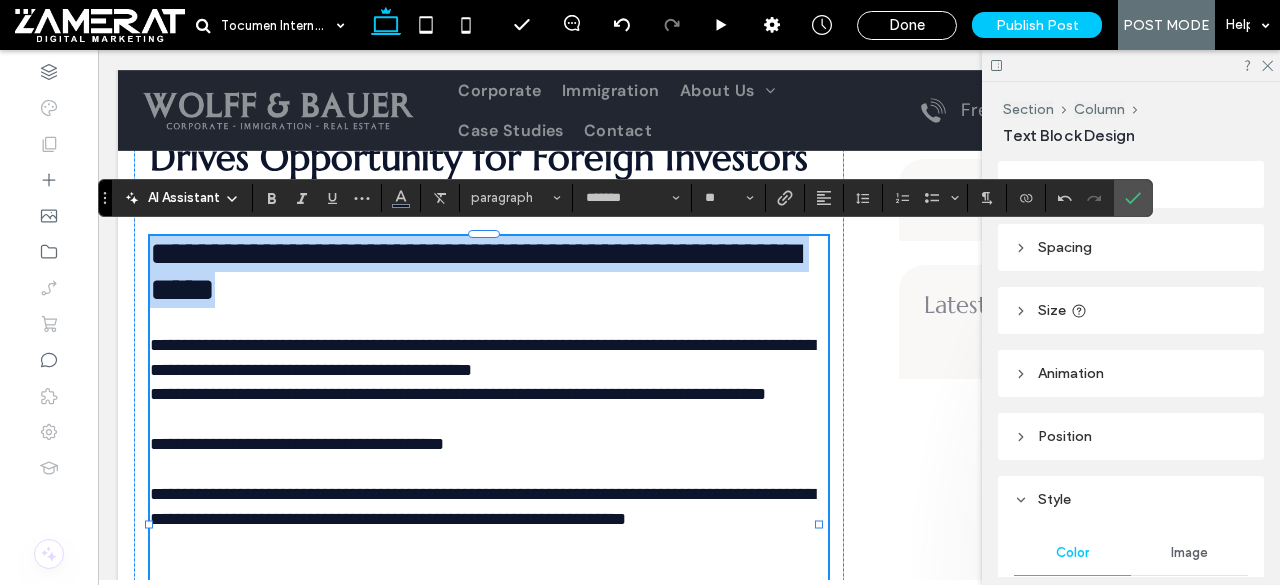 type 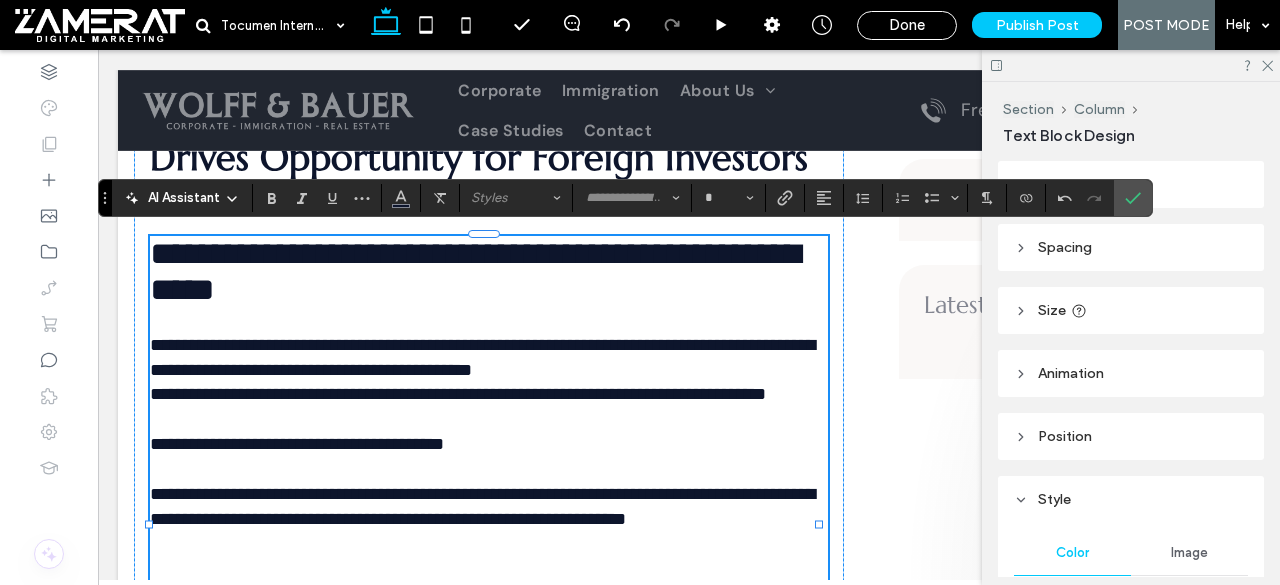 type on "*******" 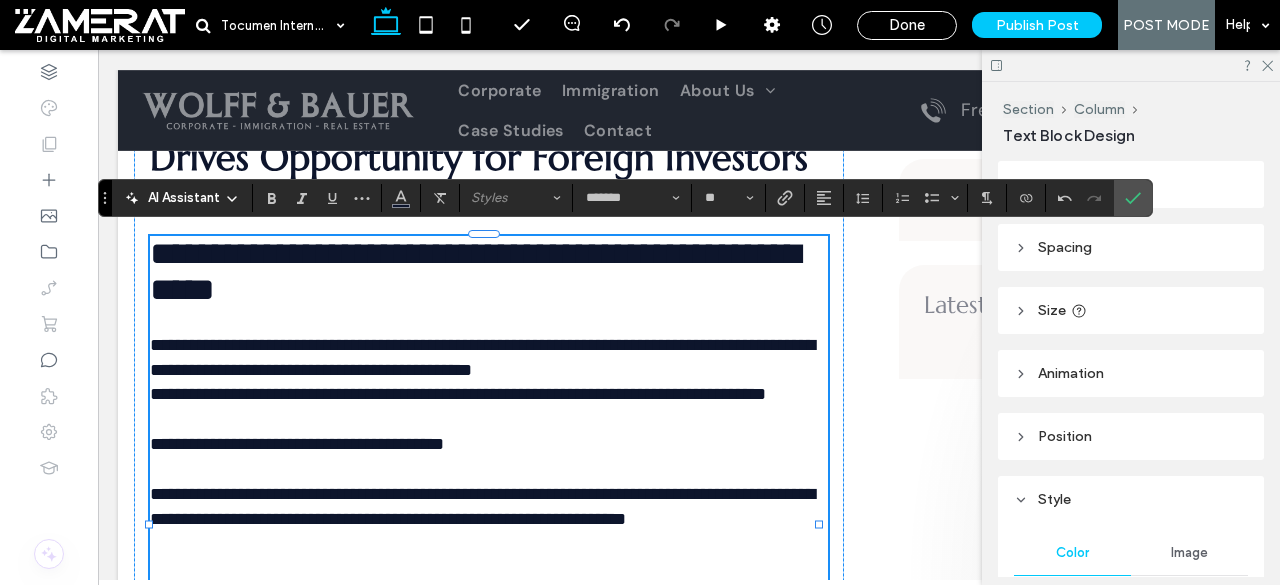 click on "**********" at bounding box center (482, 357) 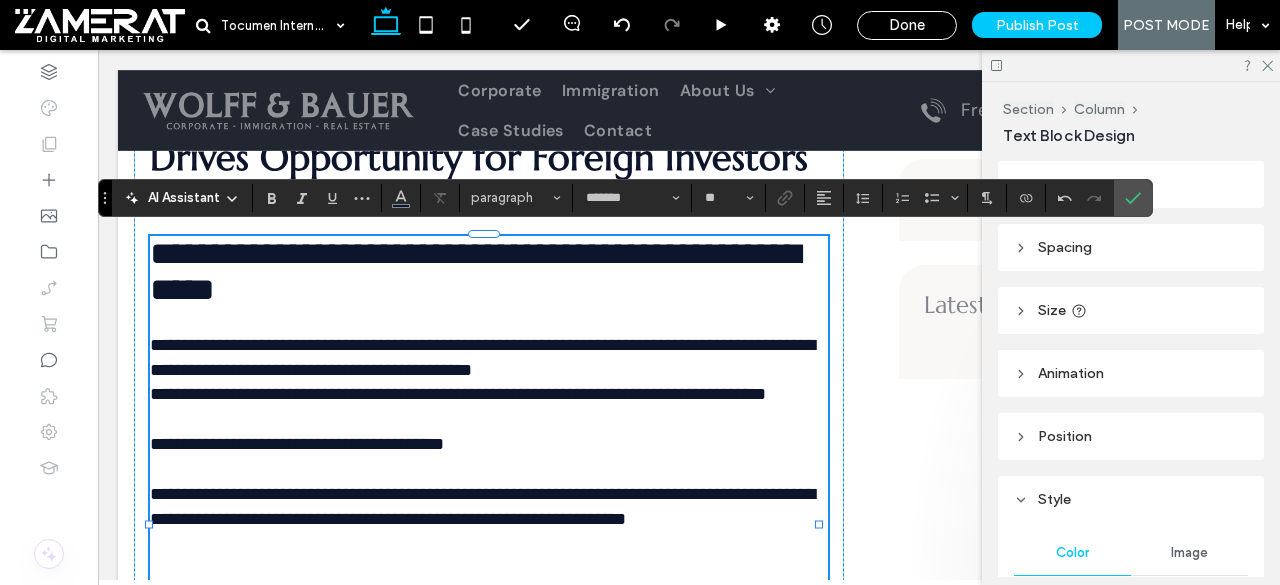 click on "**********" at bounding box center (484, 345) 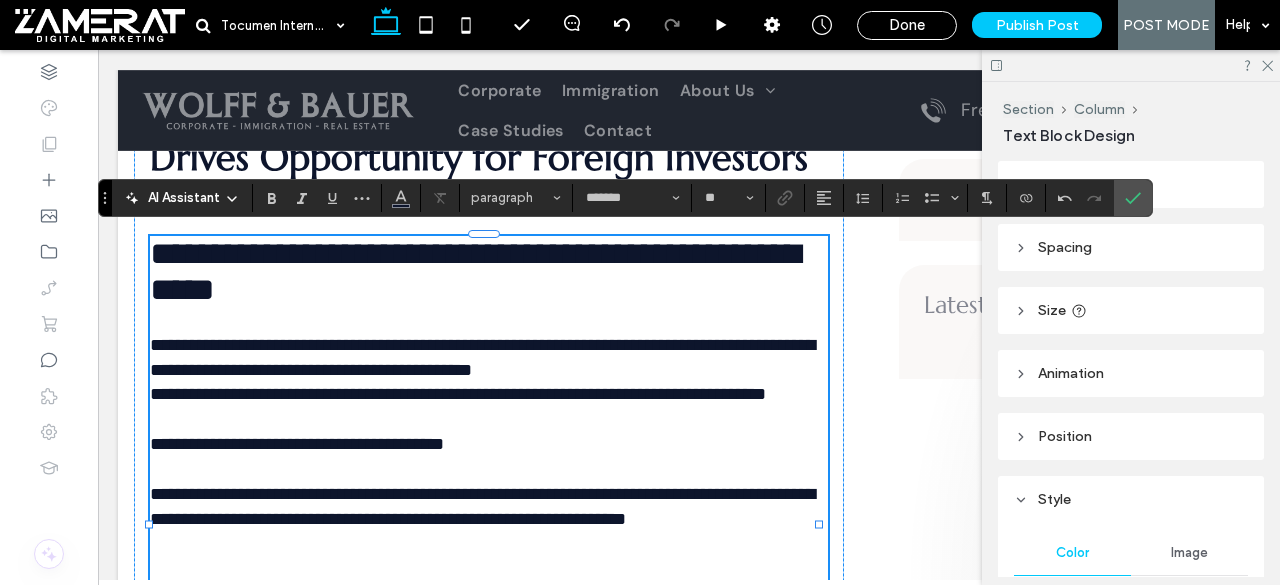 click on "**********" at bounding box center (482, 357) 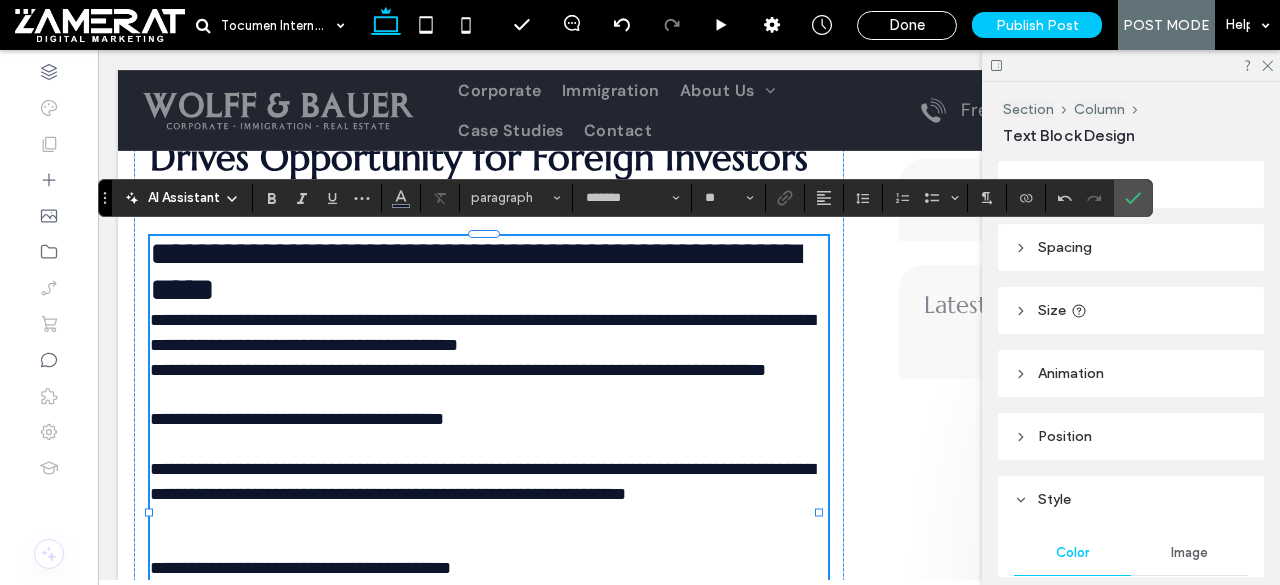 click on "**********" at bounding box center [458, 370] 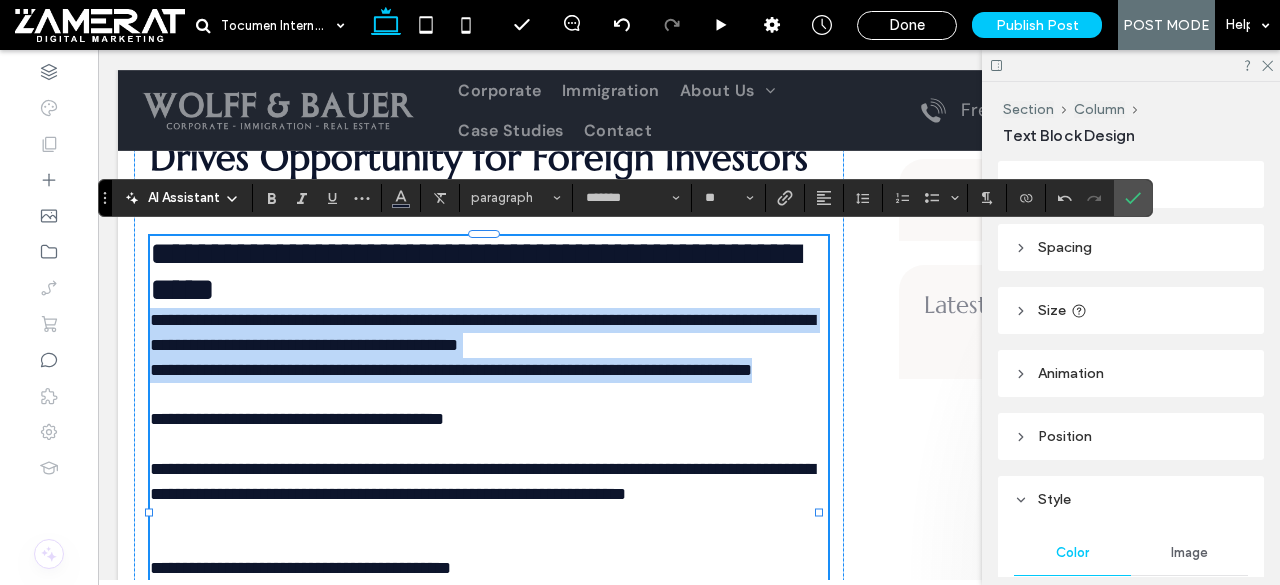 drag, startPoint x: 154, startPoint y: 327, endPoint x: 304, endPoint y: 411, distance: 171.91858 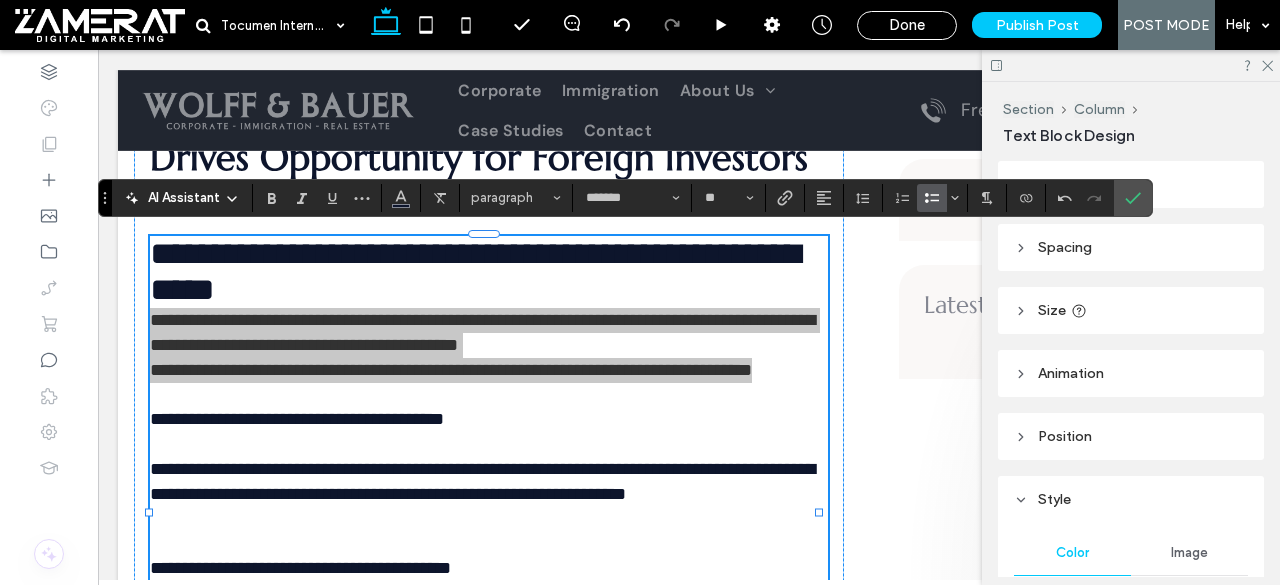 click 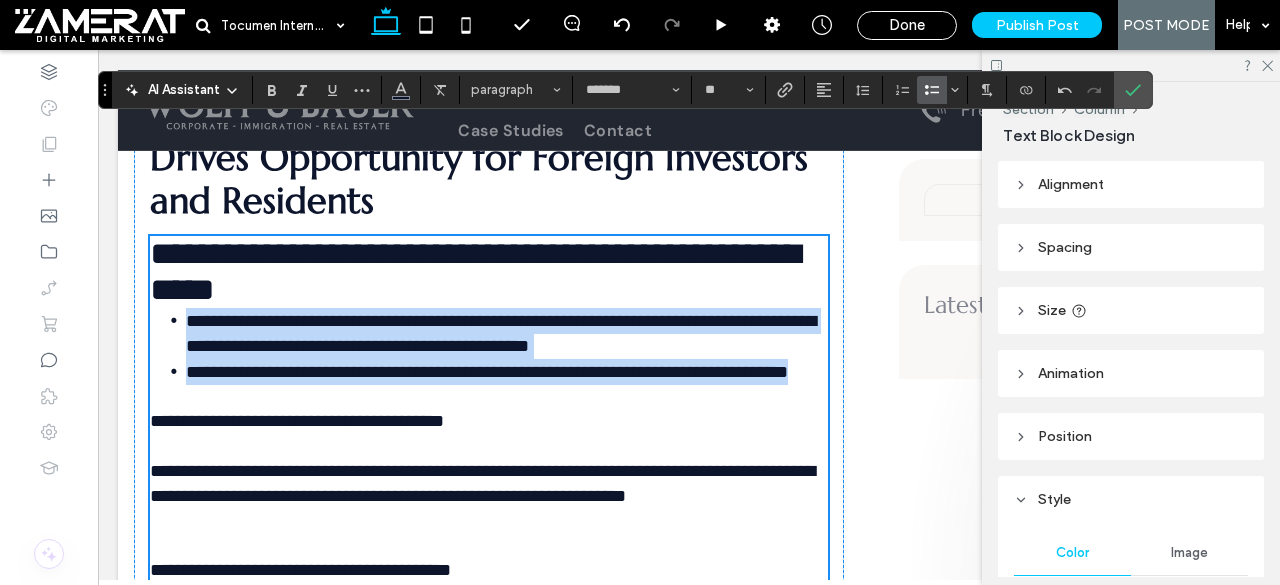 scroll, scrollTop: 5596, scrollLeft: 0, axis: vertical 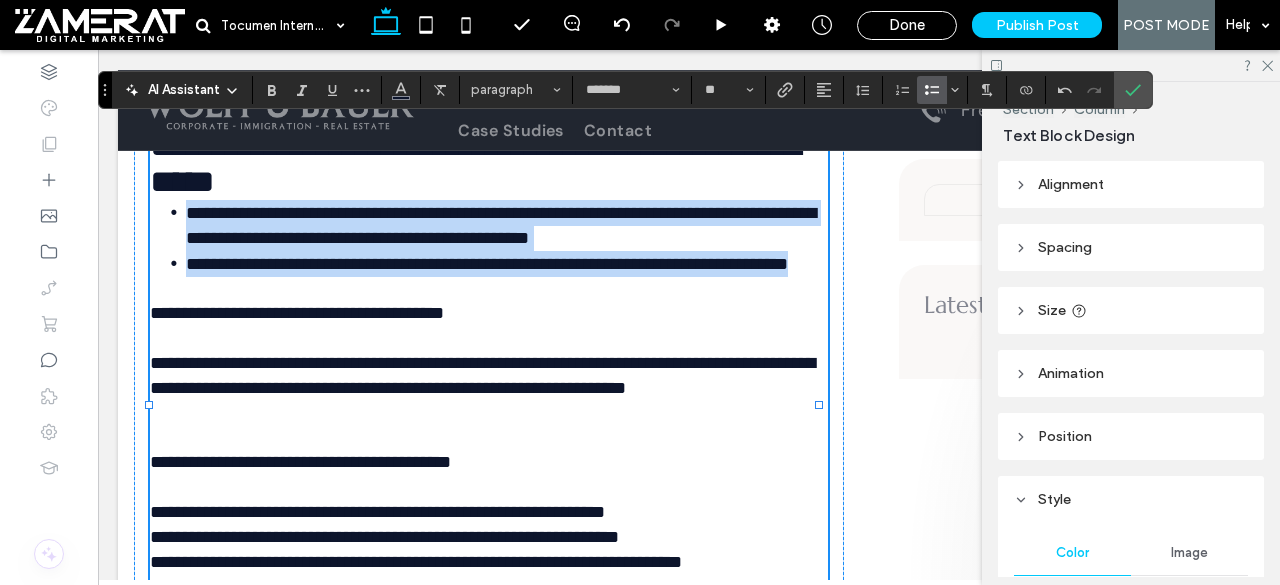 click on "**********" at bounding box center (297, 313) 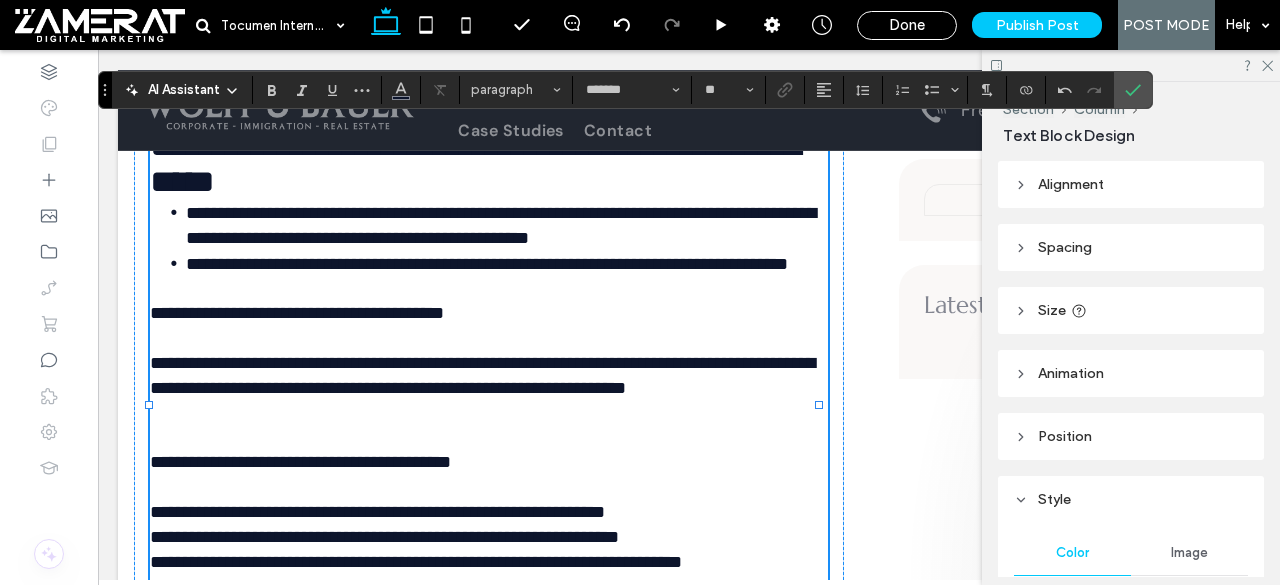 click on "**********" at bounding box center (297, 313) 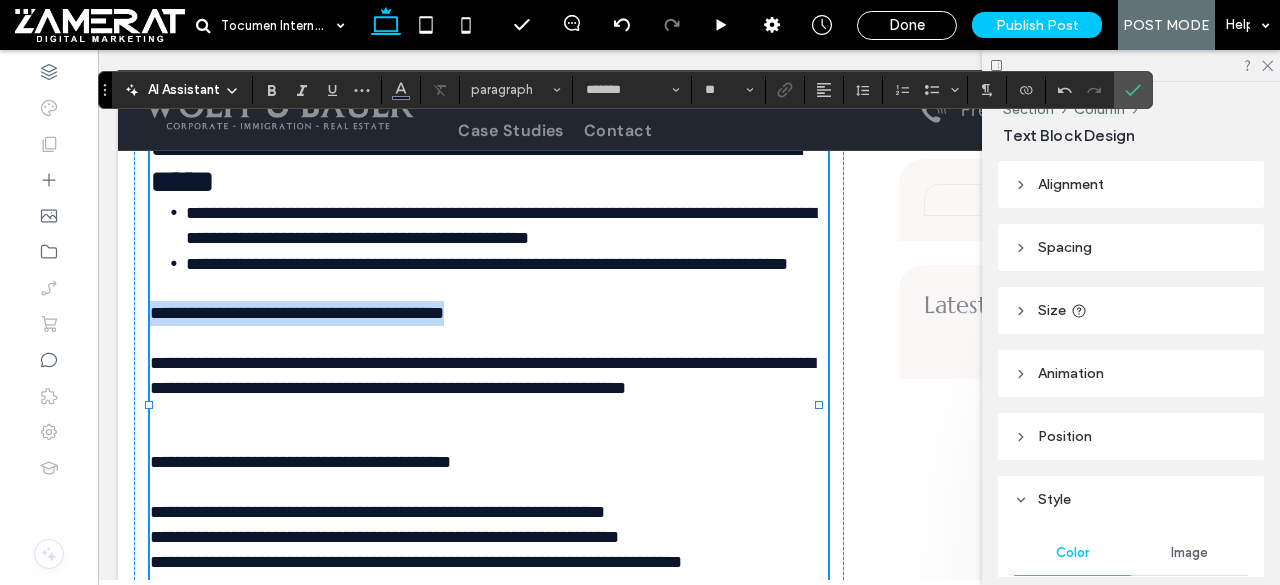 click on "**********" at bounding box center (297, 313) 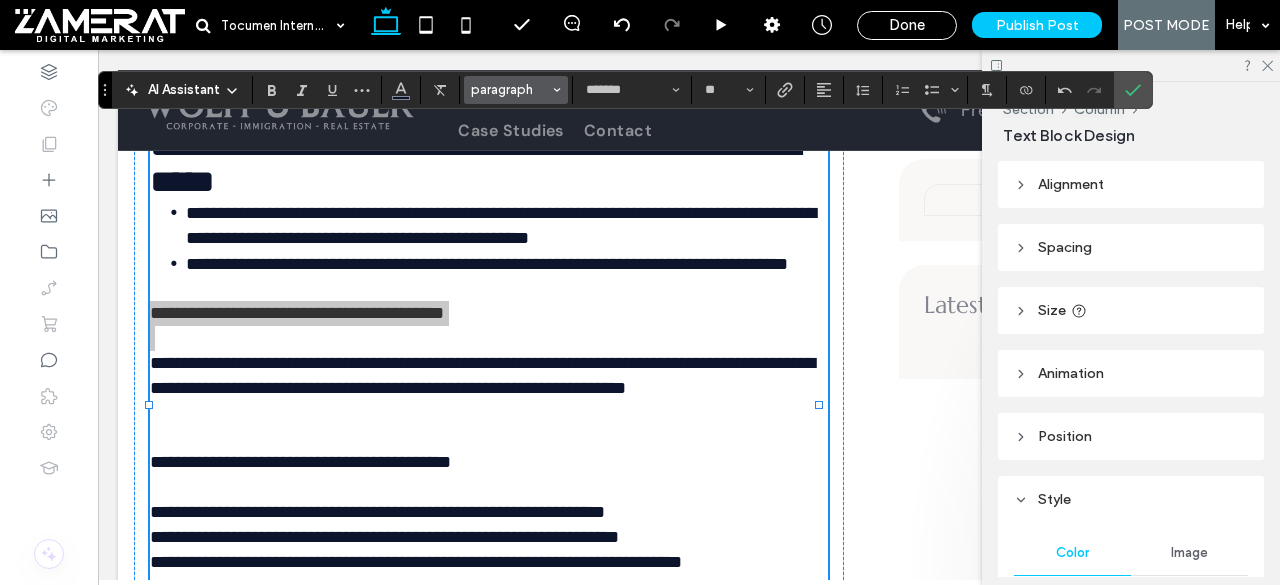 click on "paragraph" at bounding box center (516, 90) 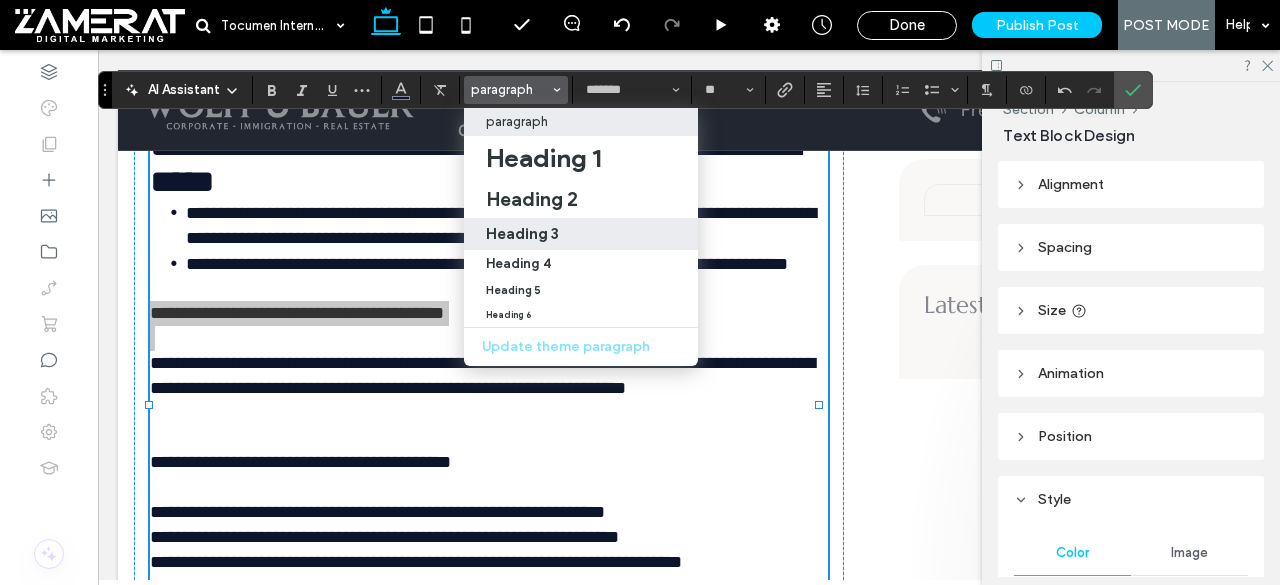 click on "Heading 3" at bounding box center [581, 234] 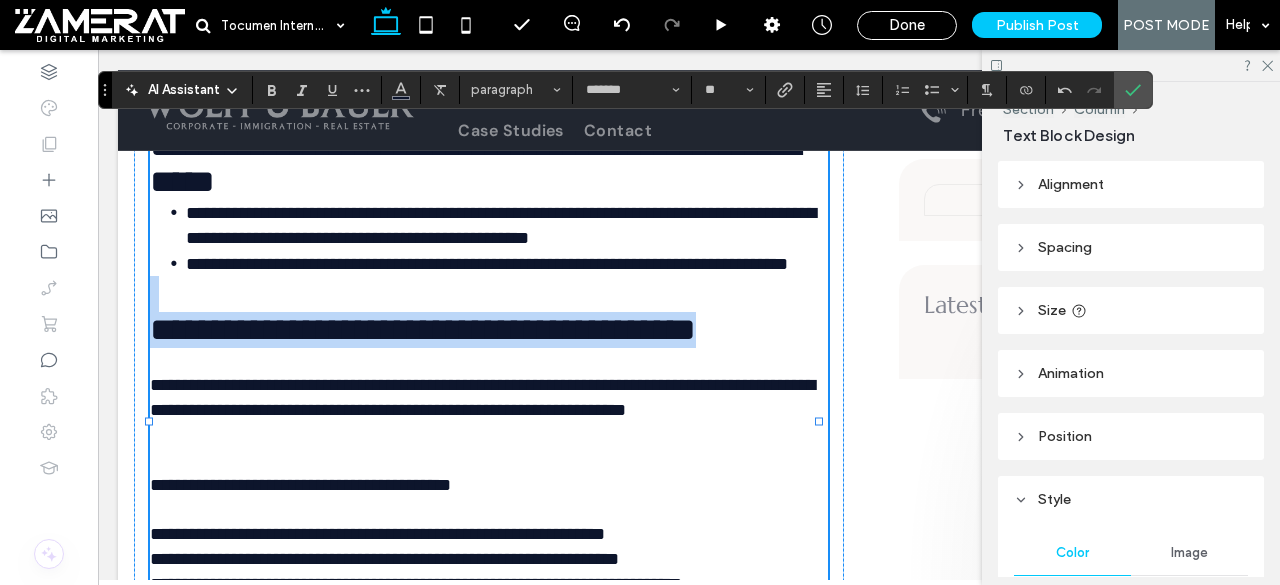 type 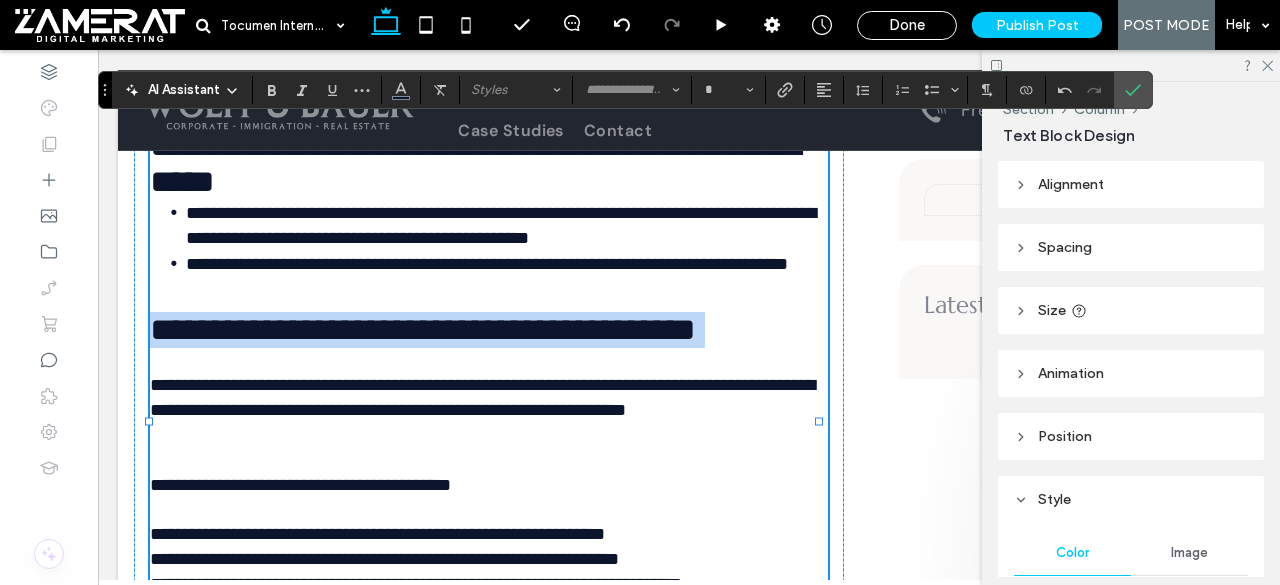 click on "**********" at bounding box center [484, 397] 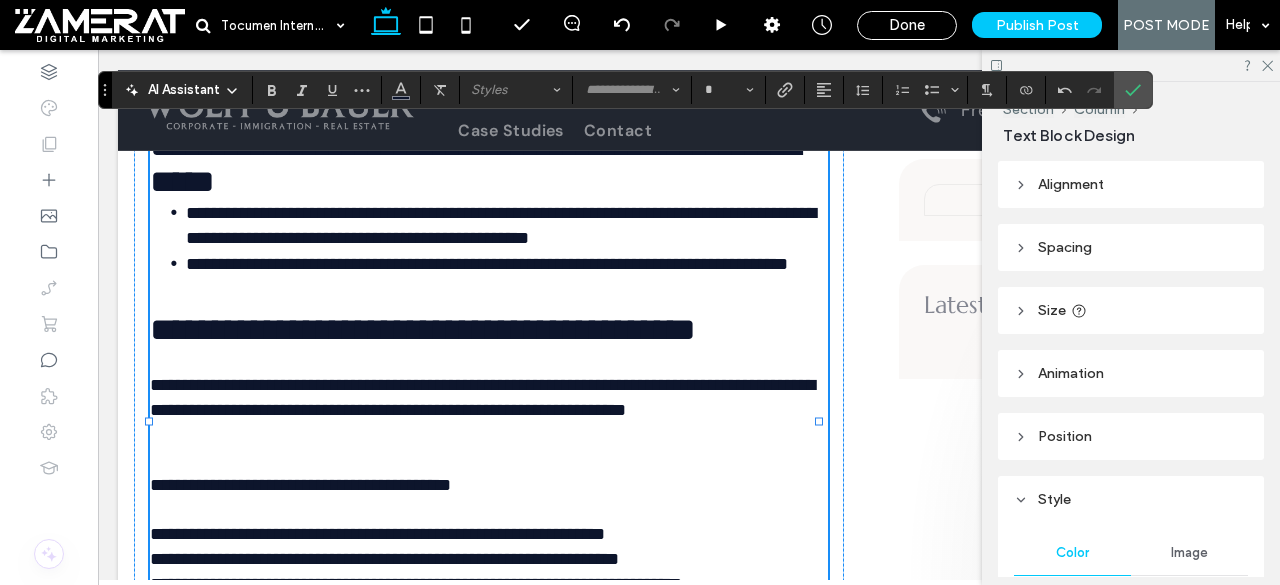 type on "*******" 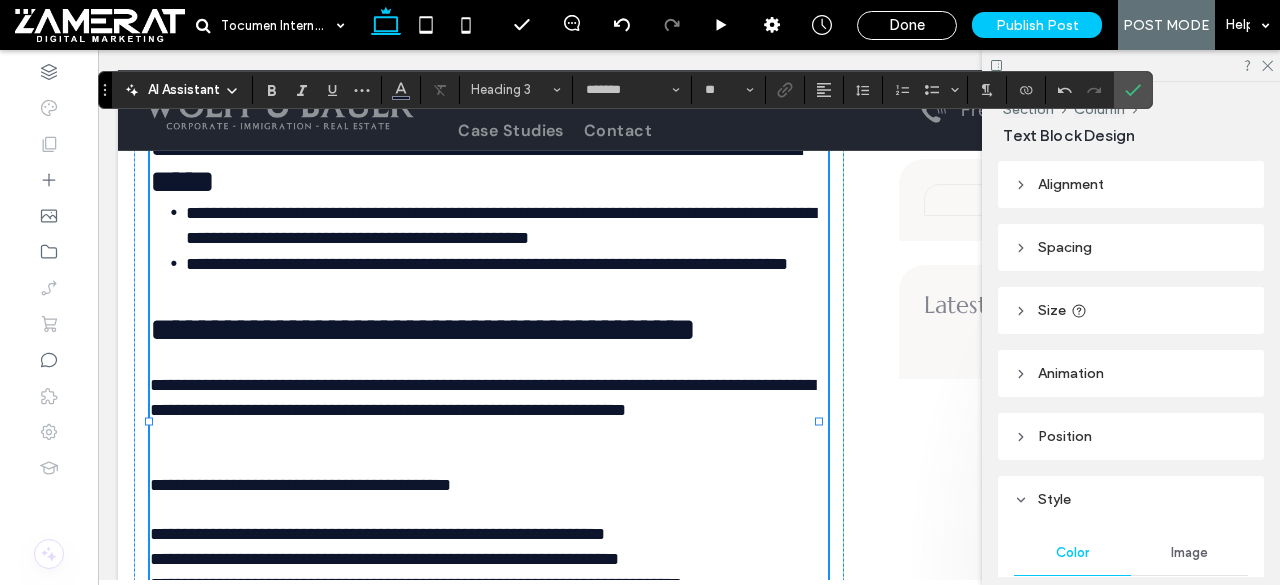 type on "*********" 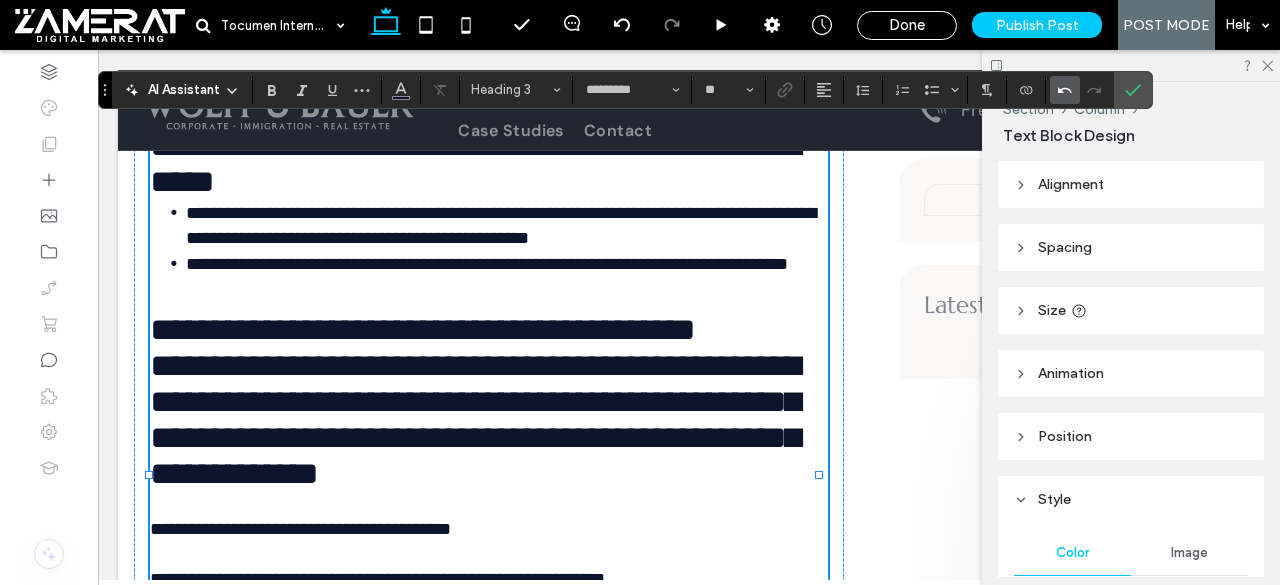click 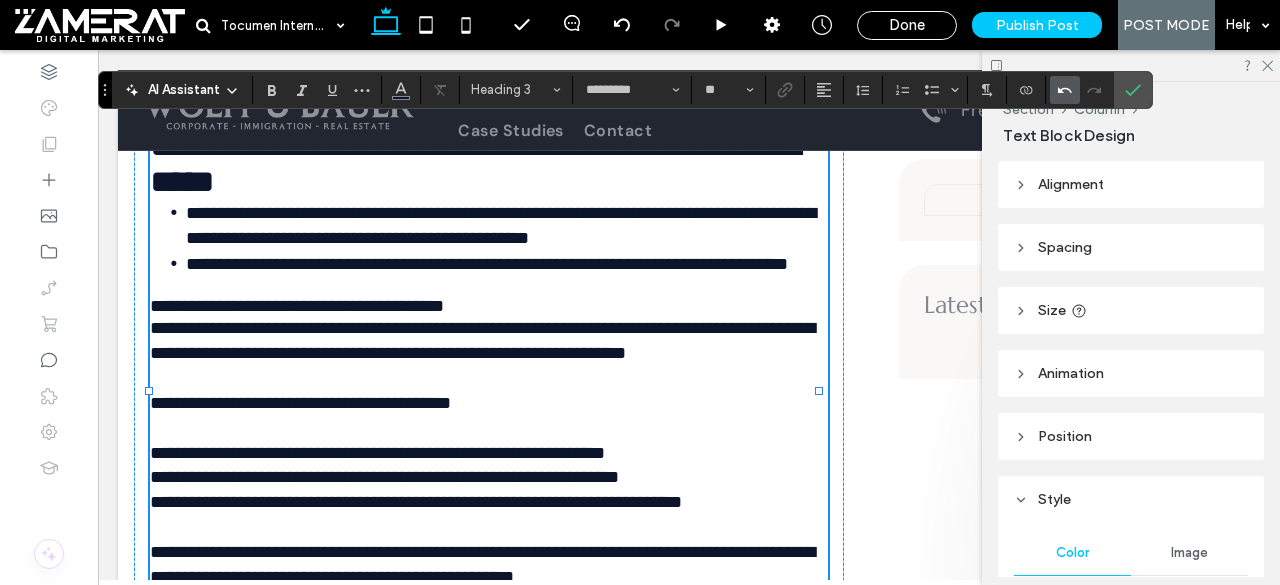 type on "*******" 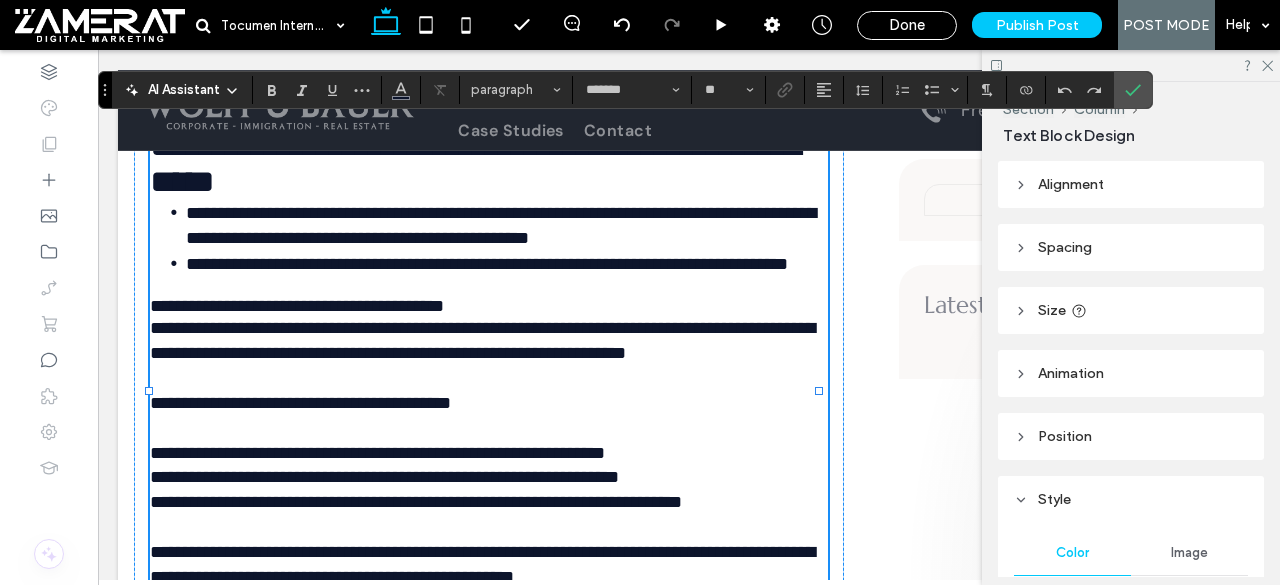 click on "**********" at bounding box center [297, 306] 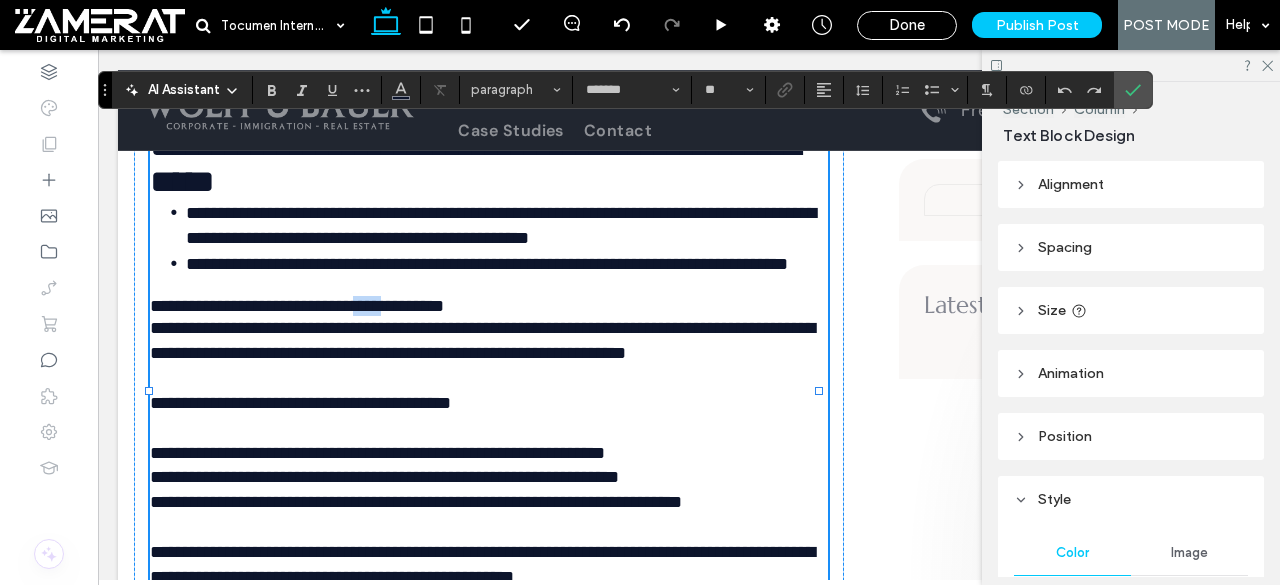 click on "**********" at bounding box center (297, 306) 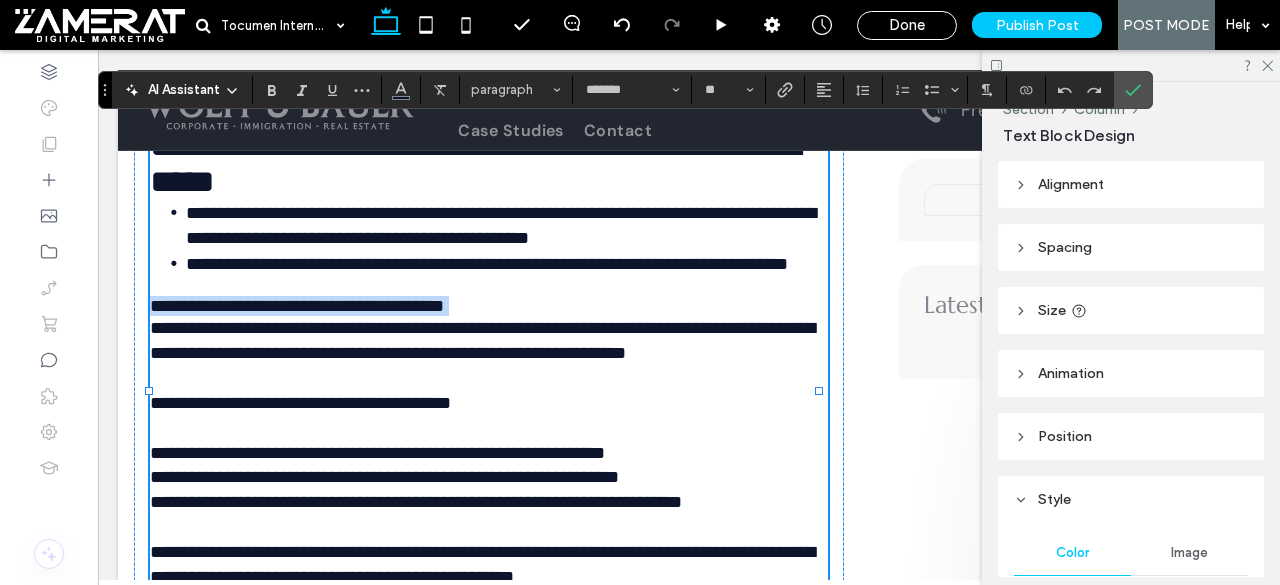 click on "**********" at bounding box center [297, 306] 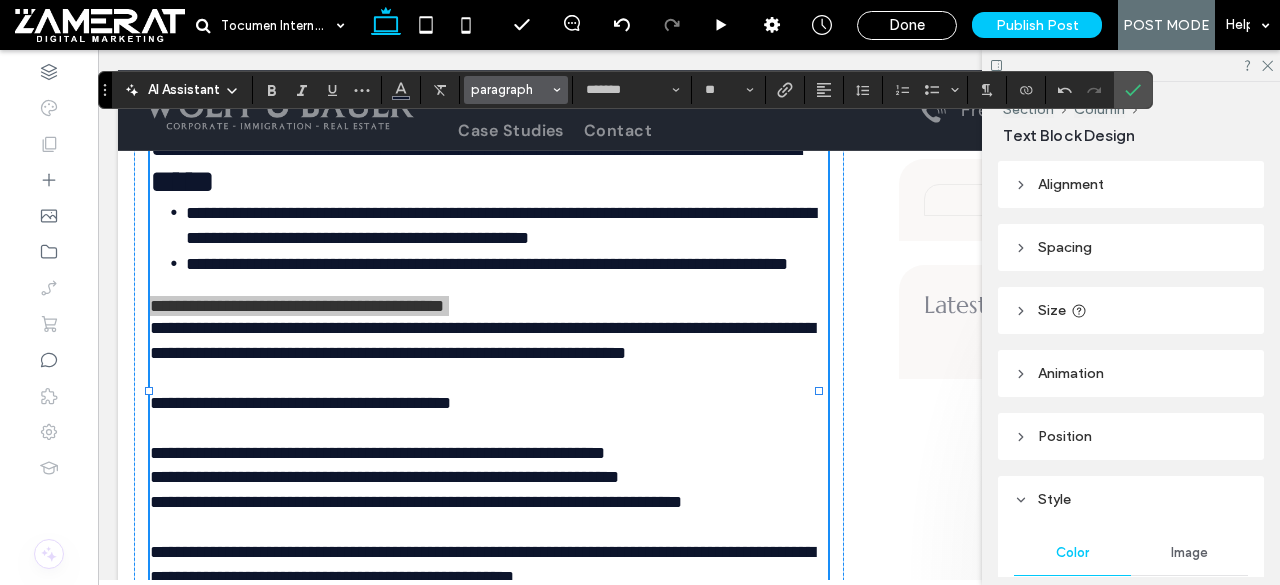 click on "paragraph" at bounding box center (510, 89) 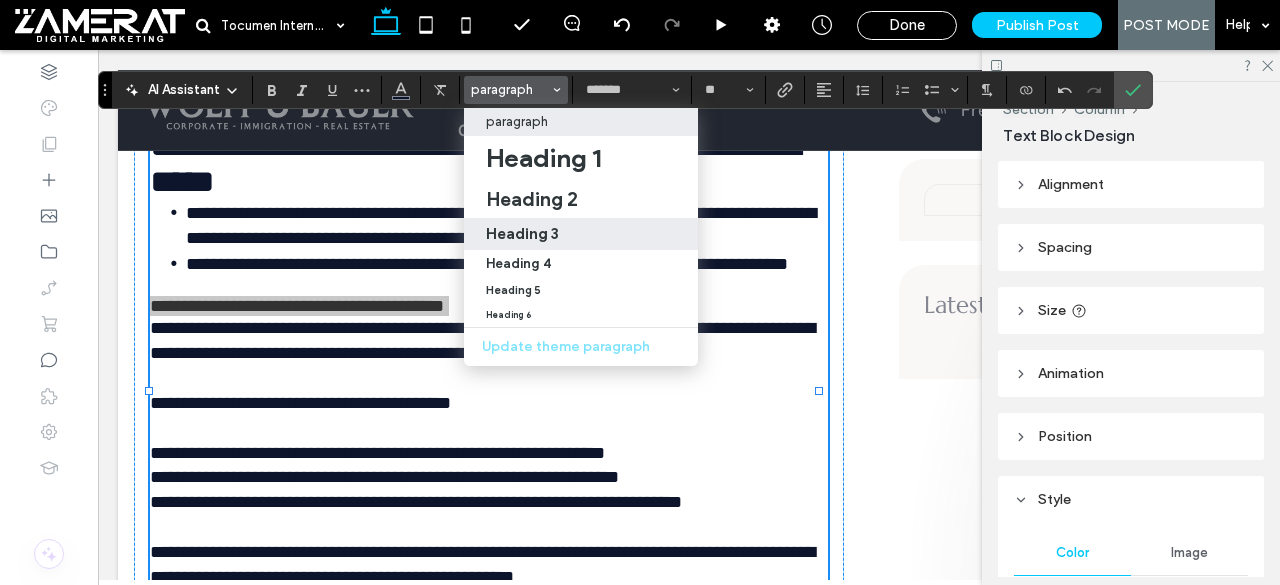 click on "Heading 3" at bounding box center (581, 233) 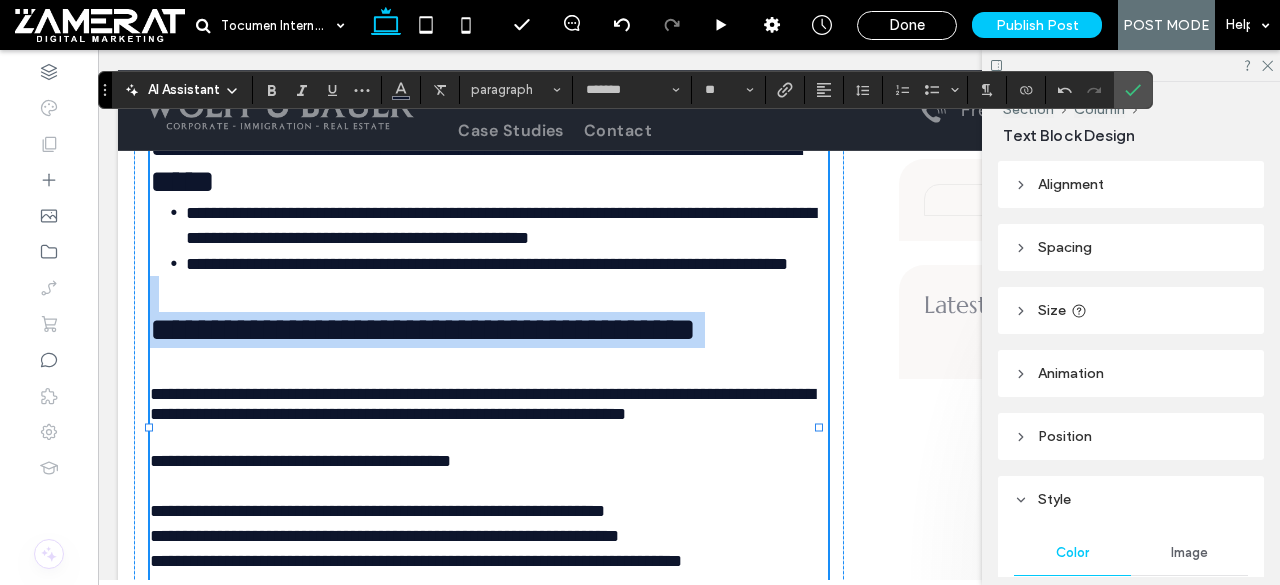 type on "*********" 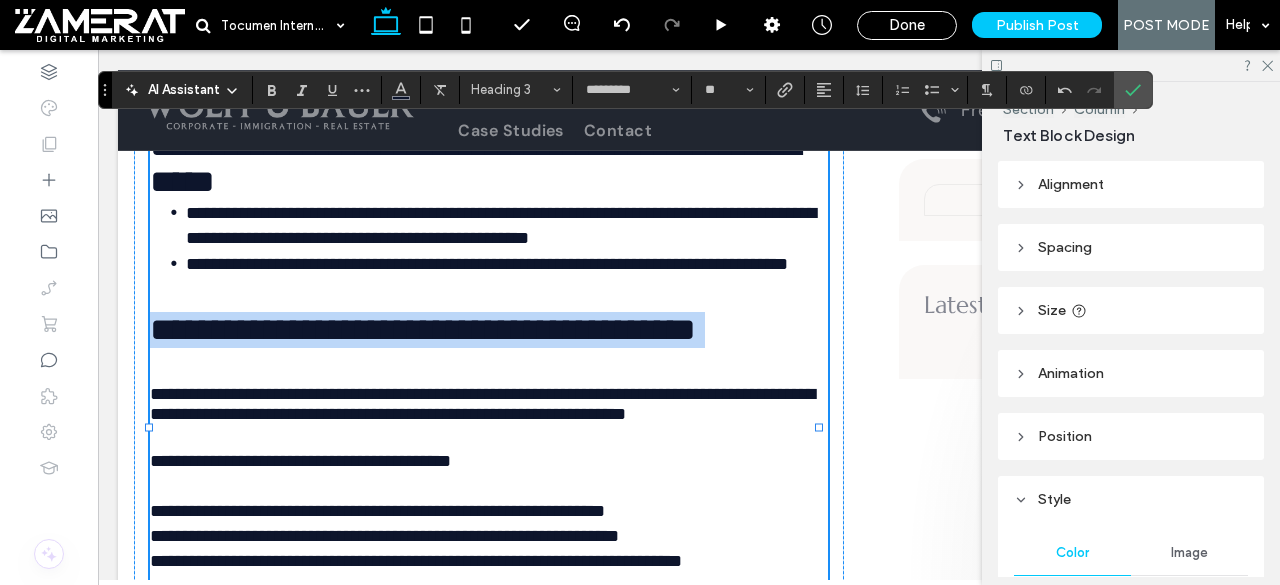 click on "**********" at bounding box center (482, 404) 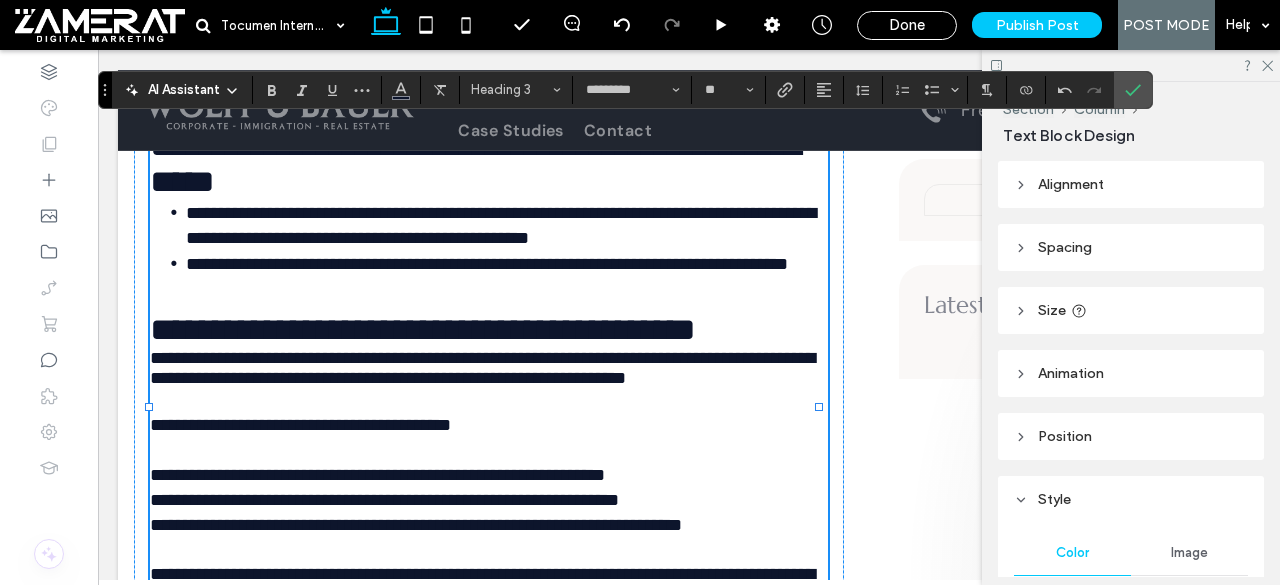 type on "*******" 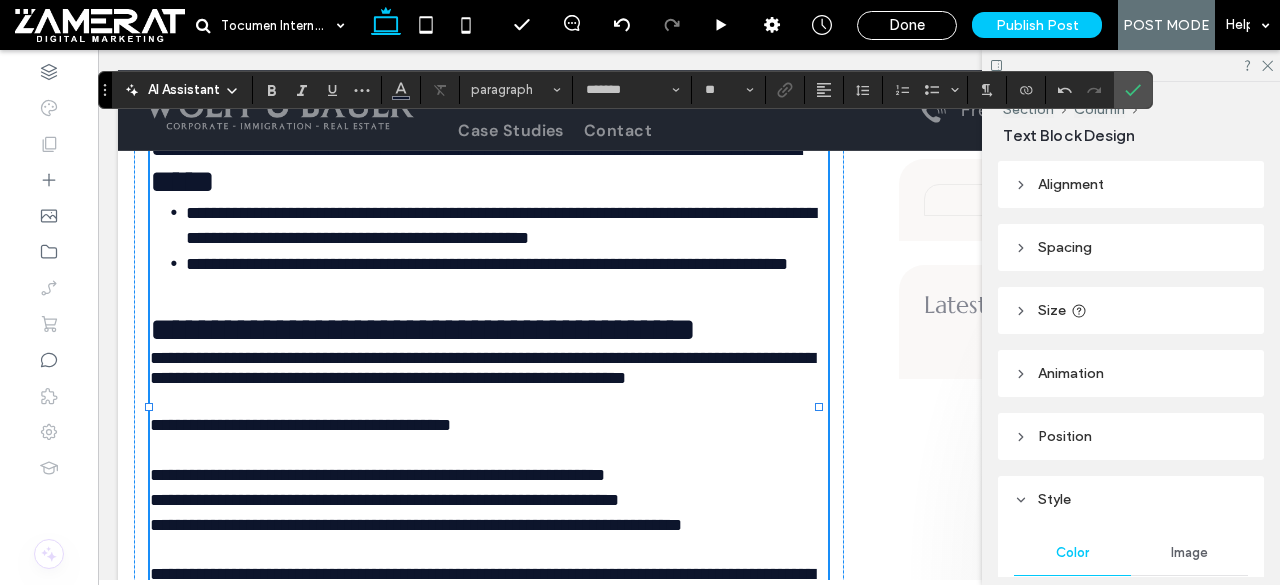 click on "**********" at bounding box center (423, 329) 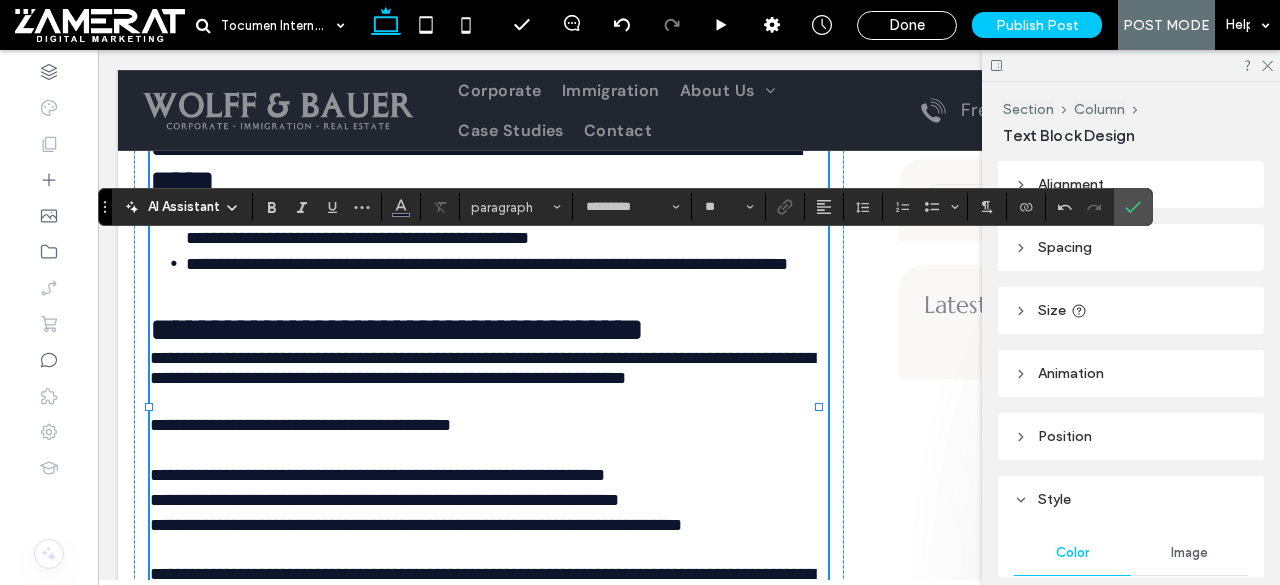 scroll, scrollTop: 5478, scrollLeft: 0, axis: vertical 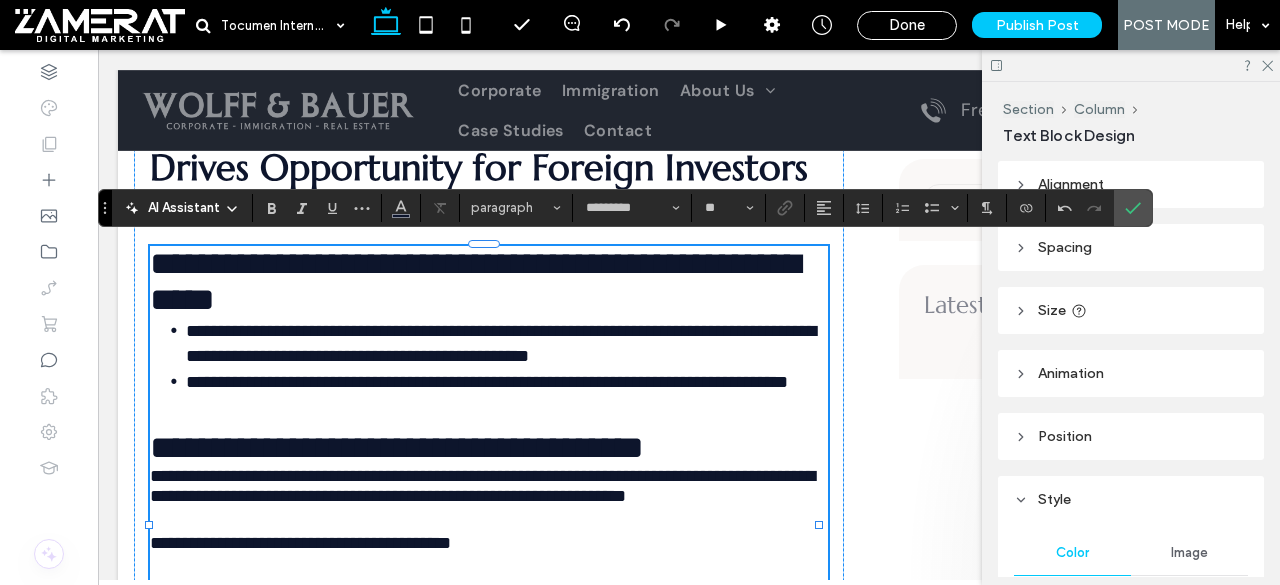 click on "**********" at bounding box center [475, 281] 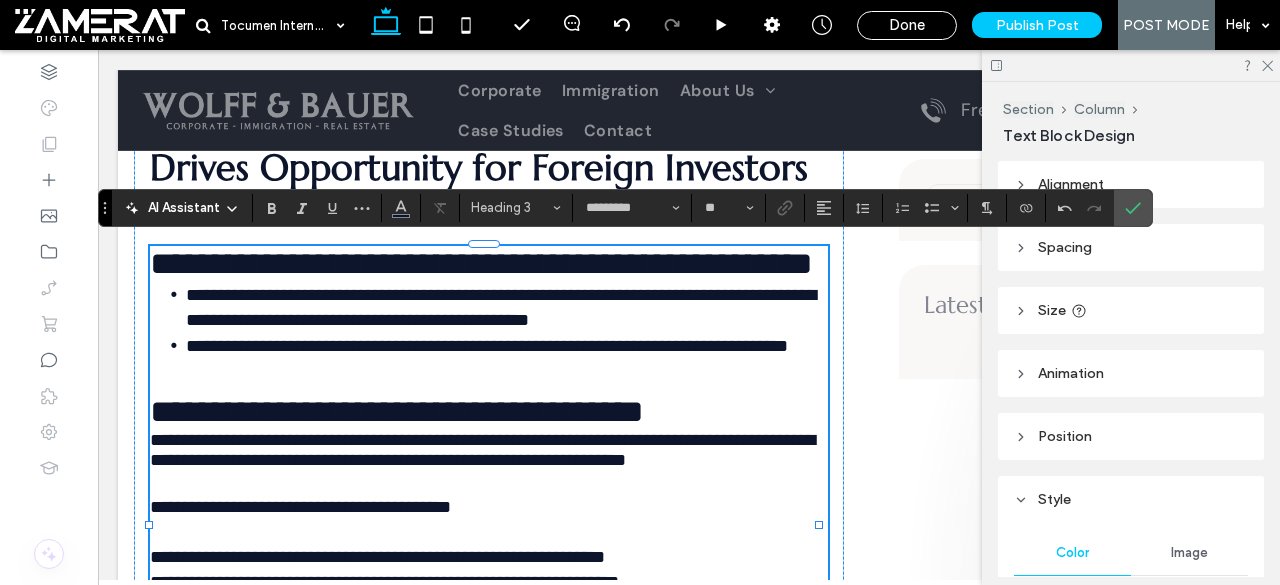 click on "**********" at bounding box center [481, 263] 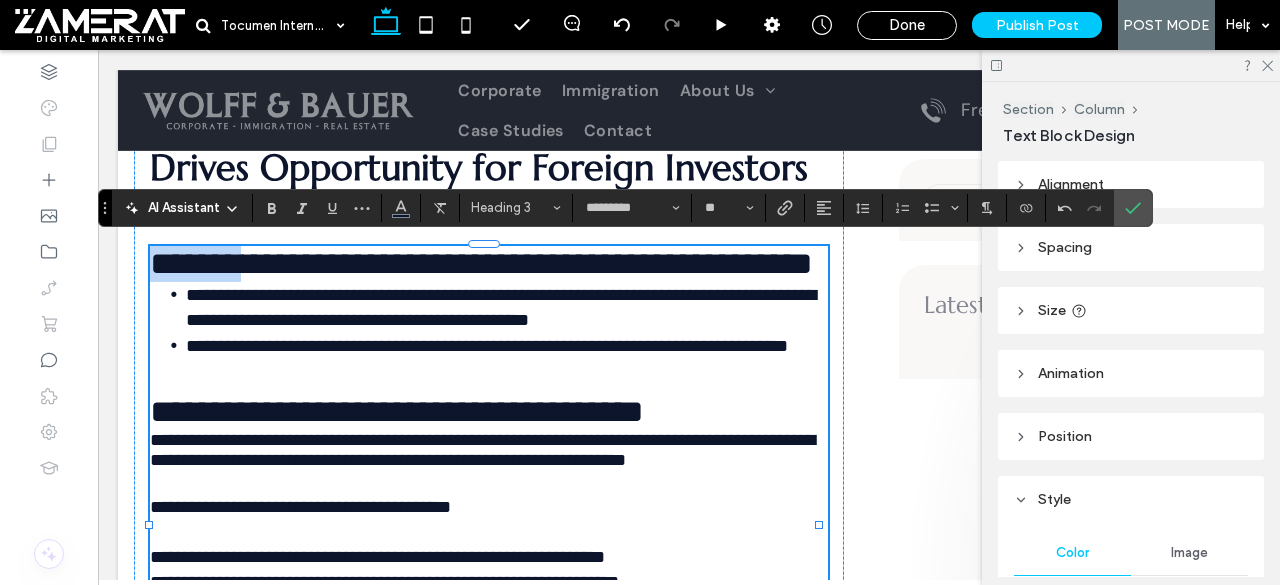 click on "**********" at bounding box center [481, 263] 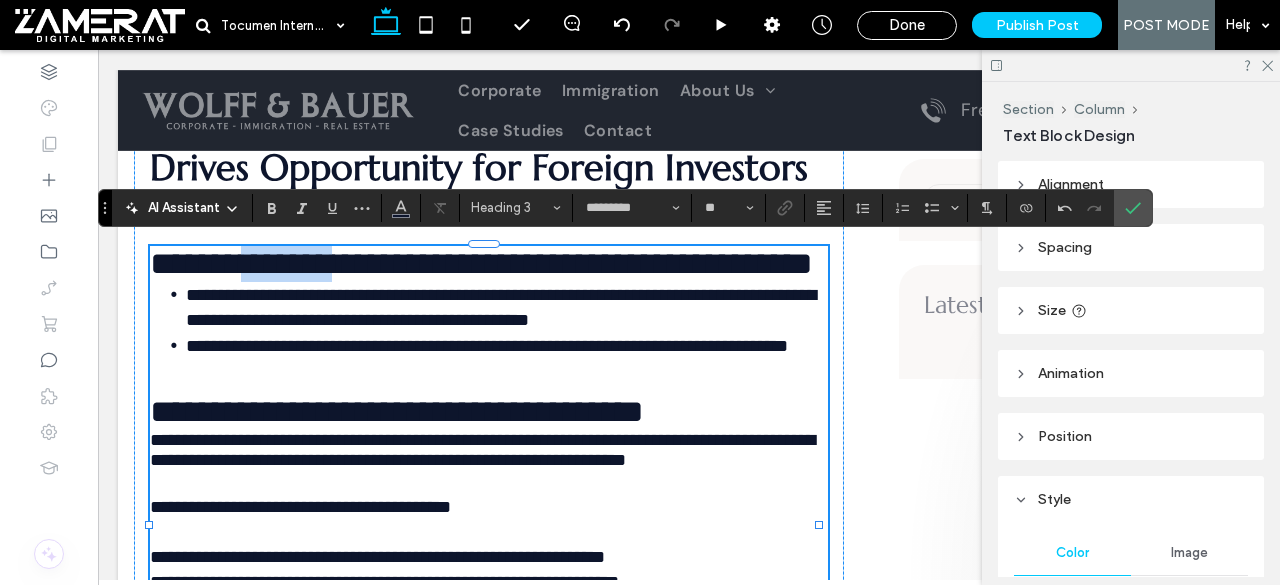click on "**********" at bounding box center [481, 263] 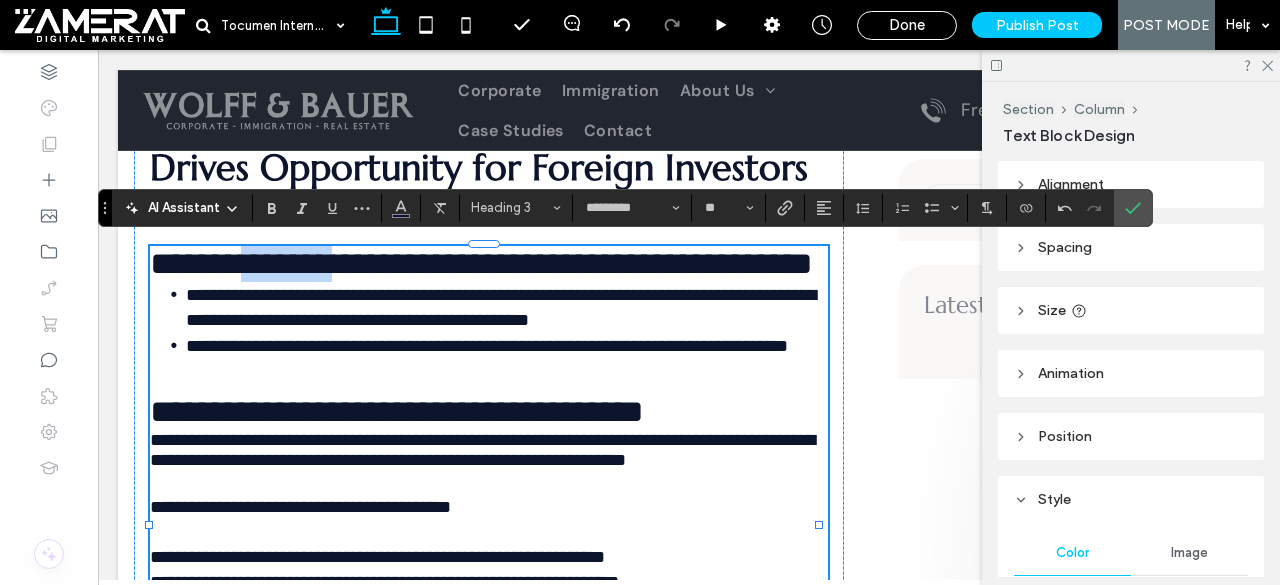 click on "**********" at bounding box center [481, 263] 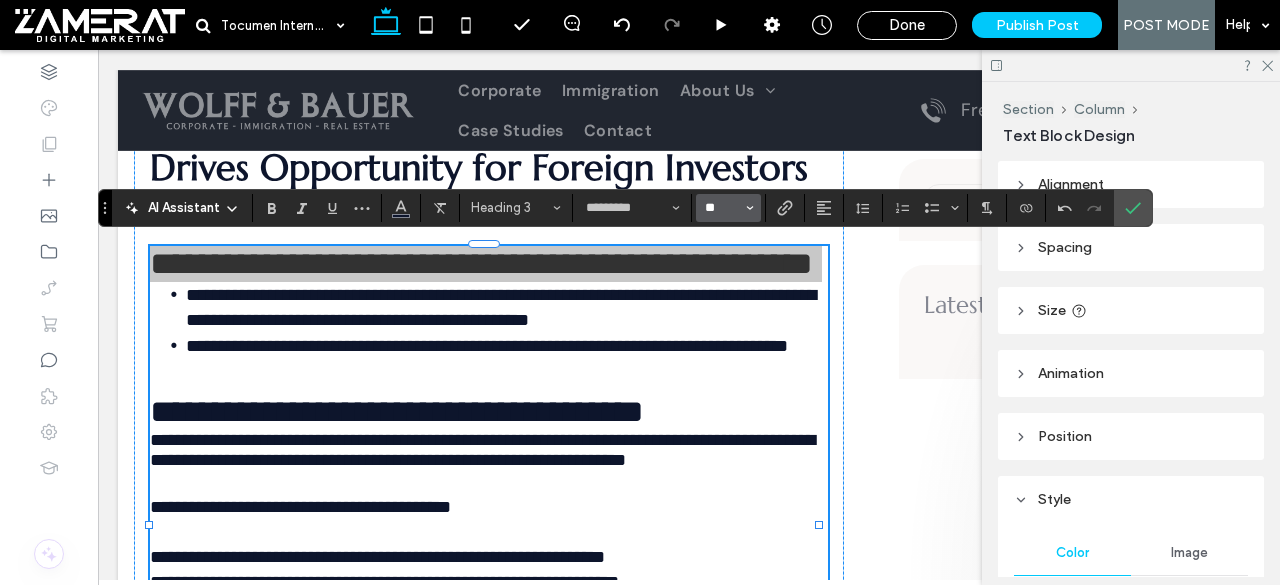 click on "**" at bounding box center (722, 208) 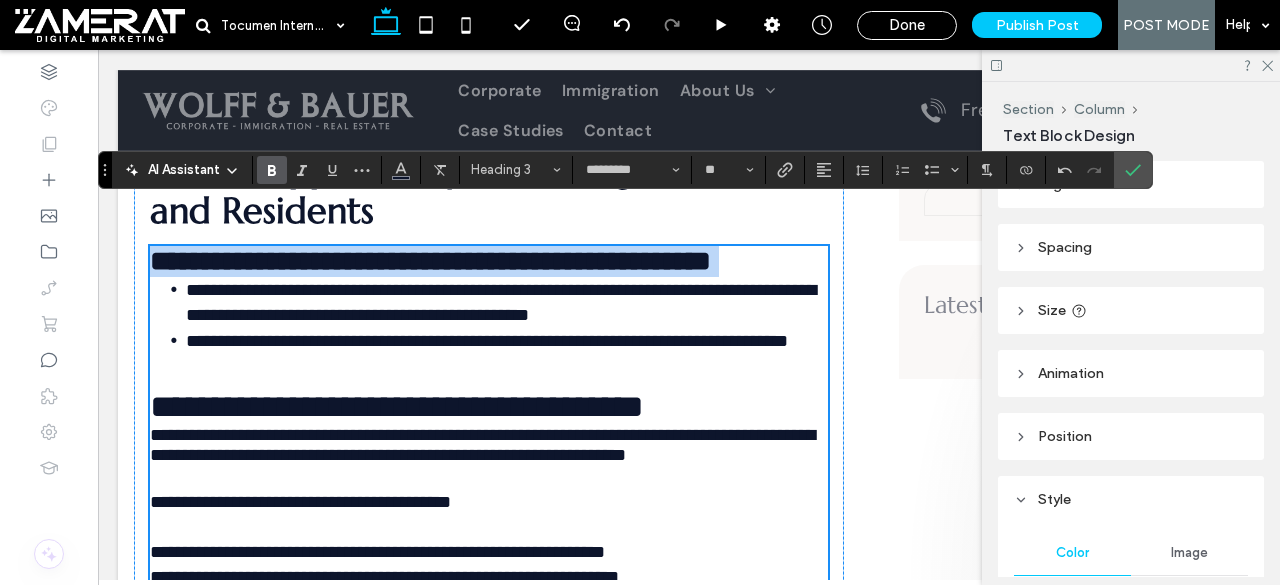 scroll, scrollTop: 5536, scrollLeft: 0, axis: vertical 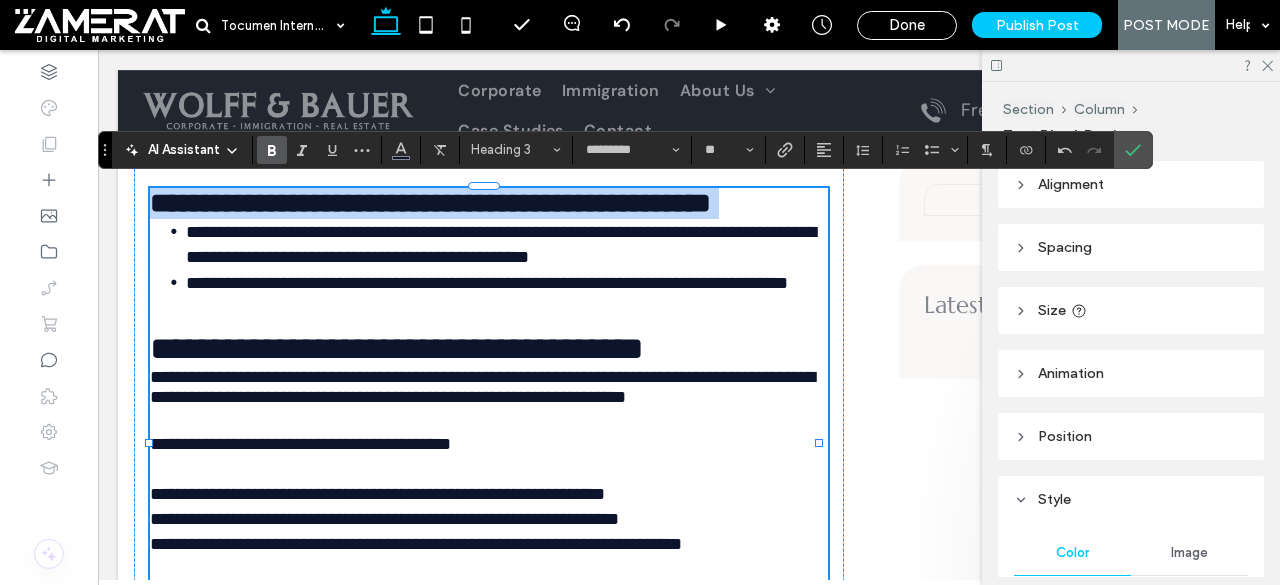 click on "**********" at bounding box center [489, 331] 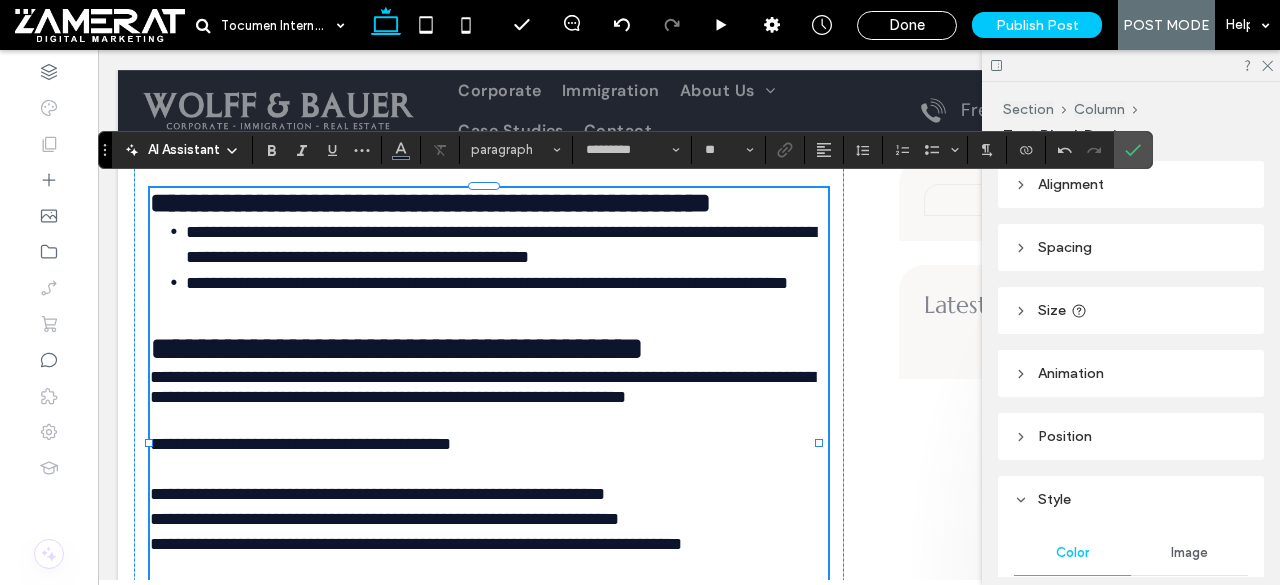 type on "*******" 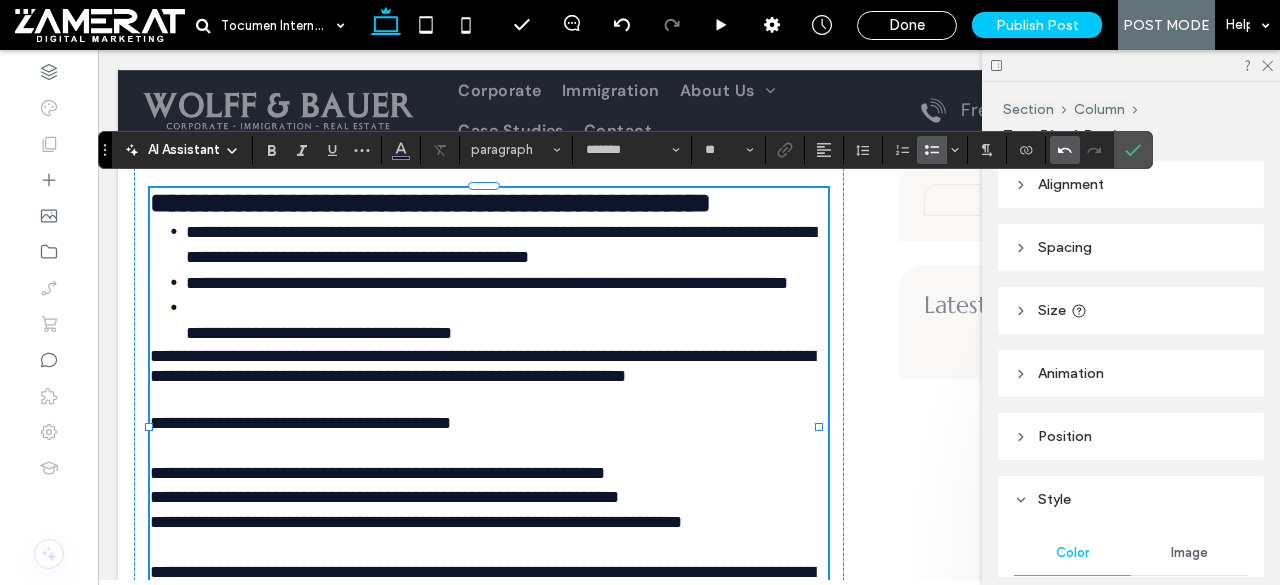 click 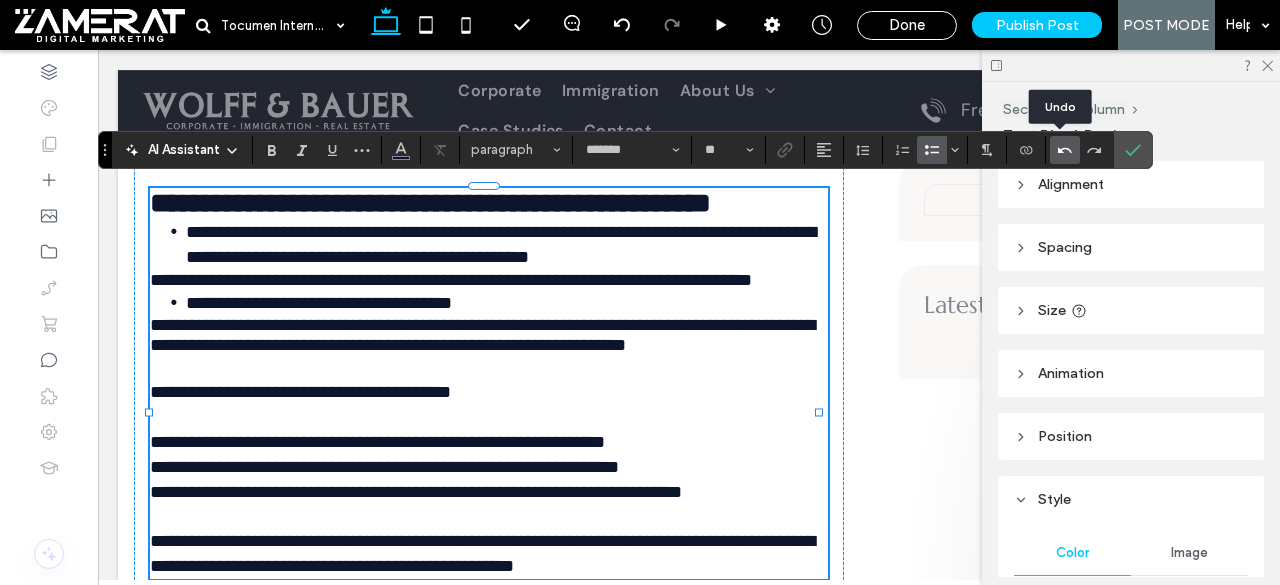 click 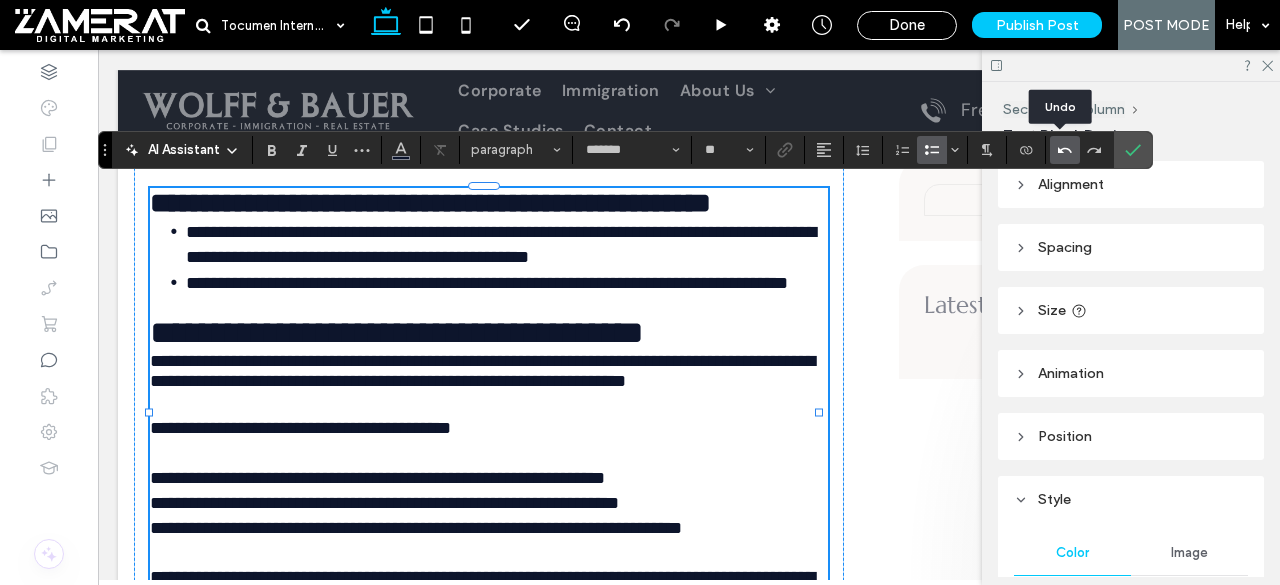 type on "*********" 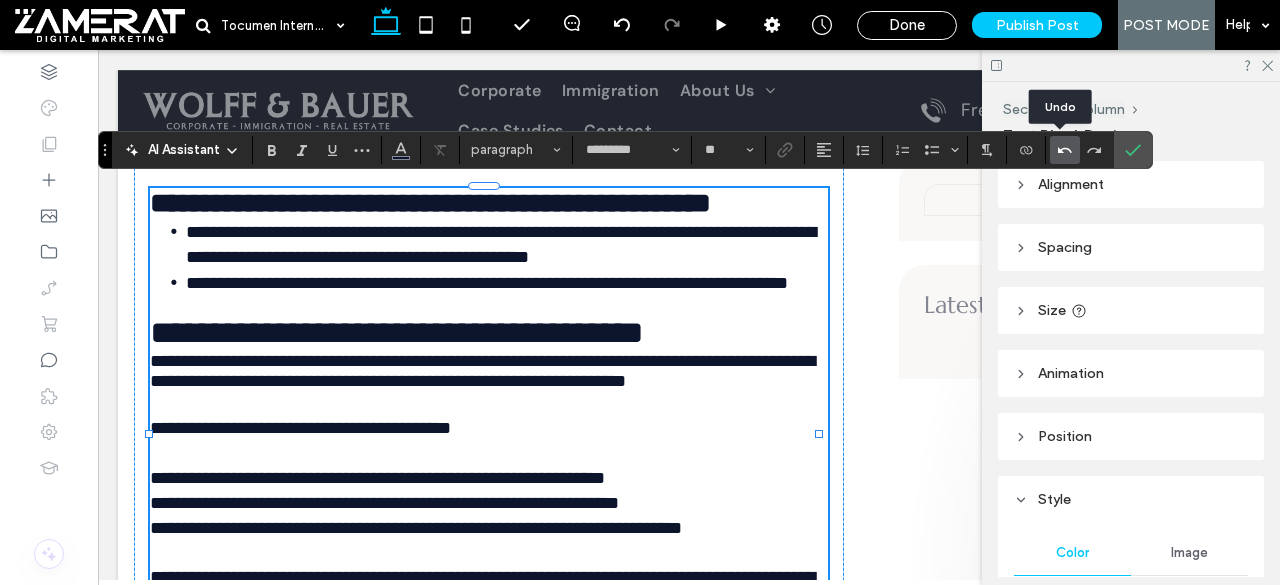 click 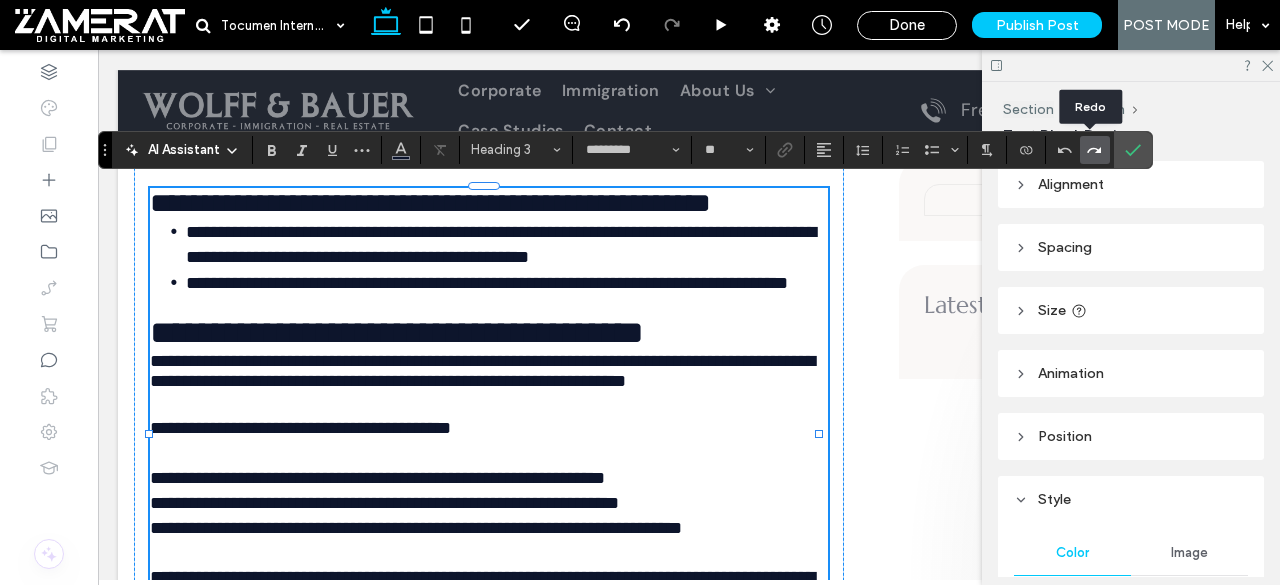 click 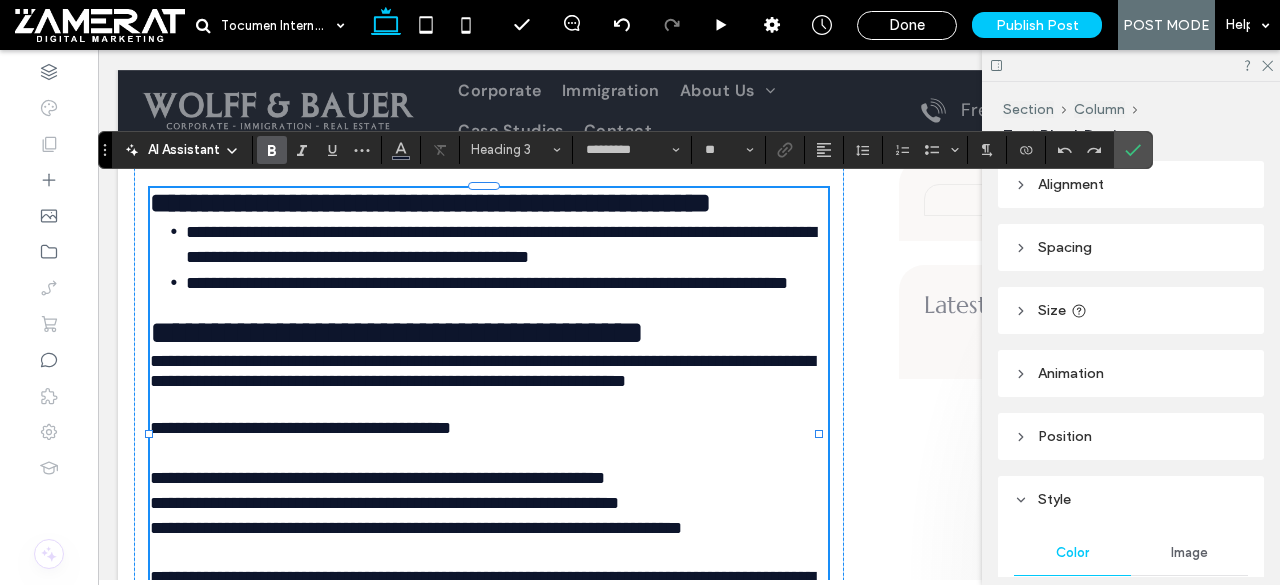 click on "**********" at bounding box center [397, 332] 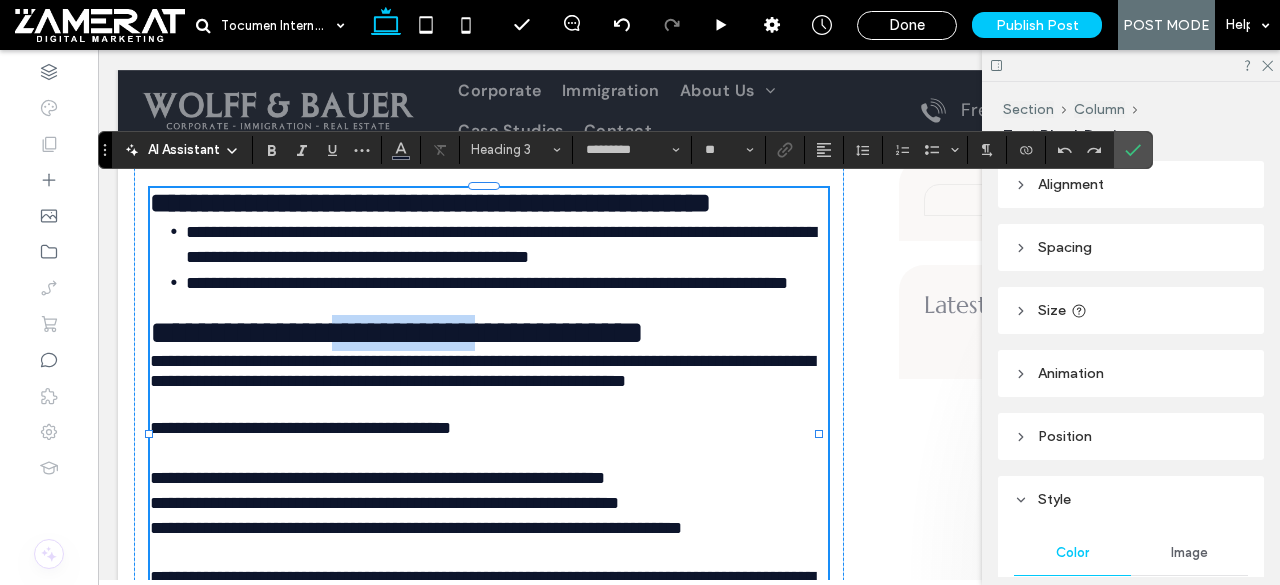 click on "**********" at bounding box center [397, 332] 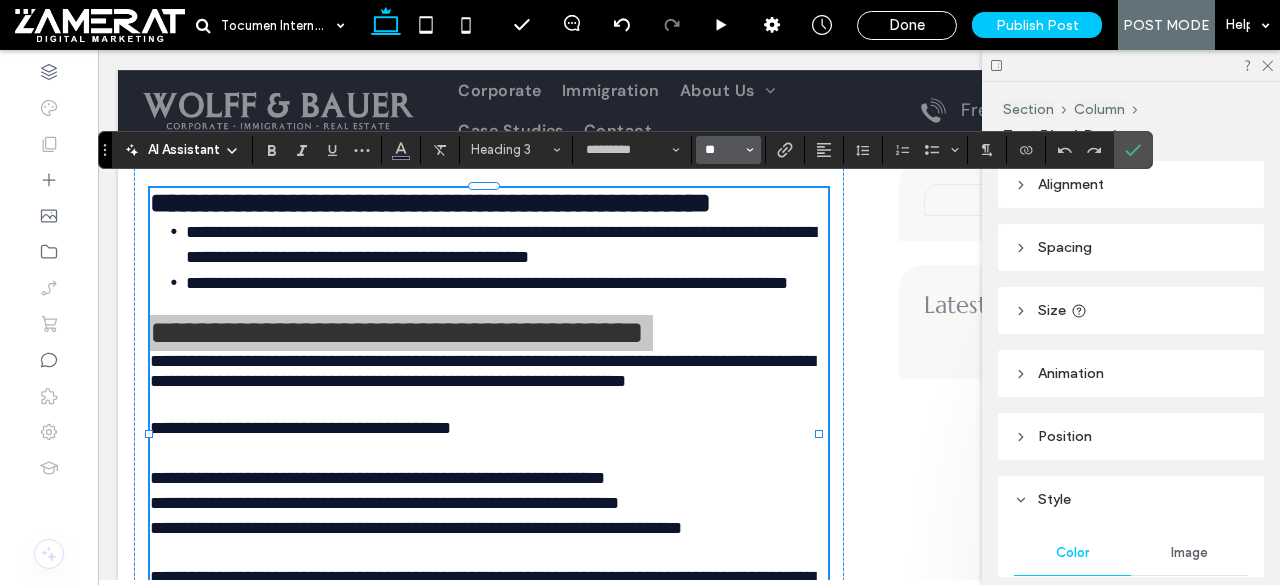 click on "**" at bounding box center (722, 150) 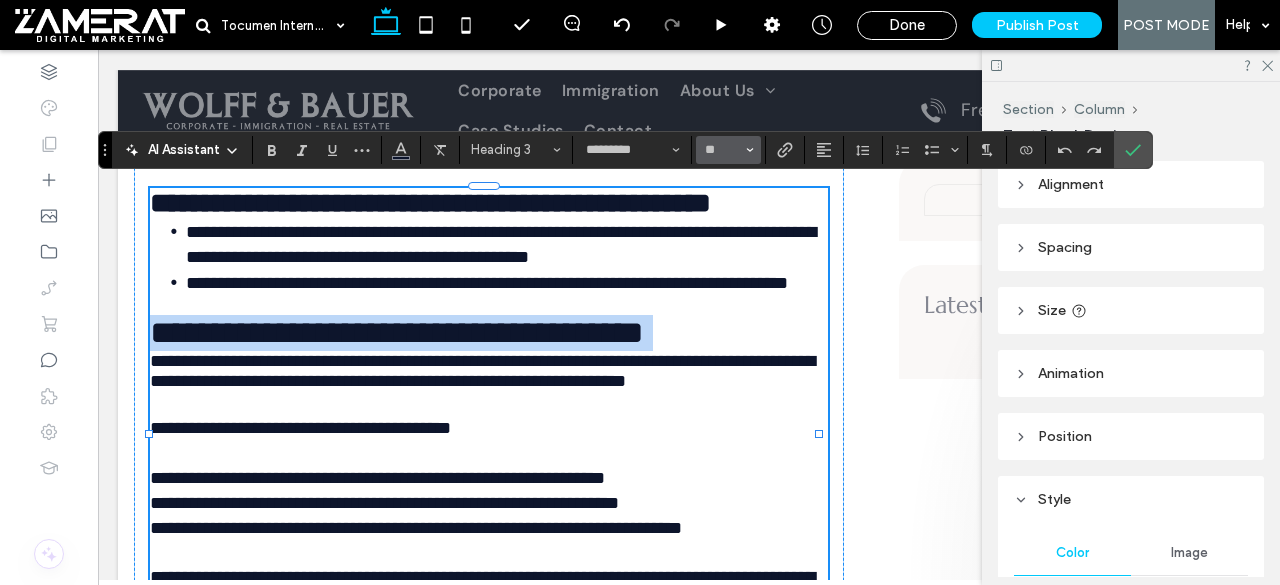type on "**" 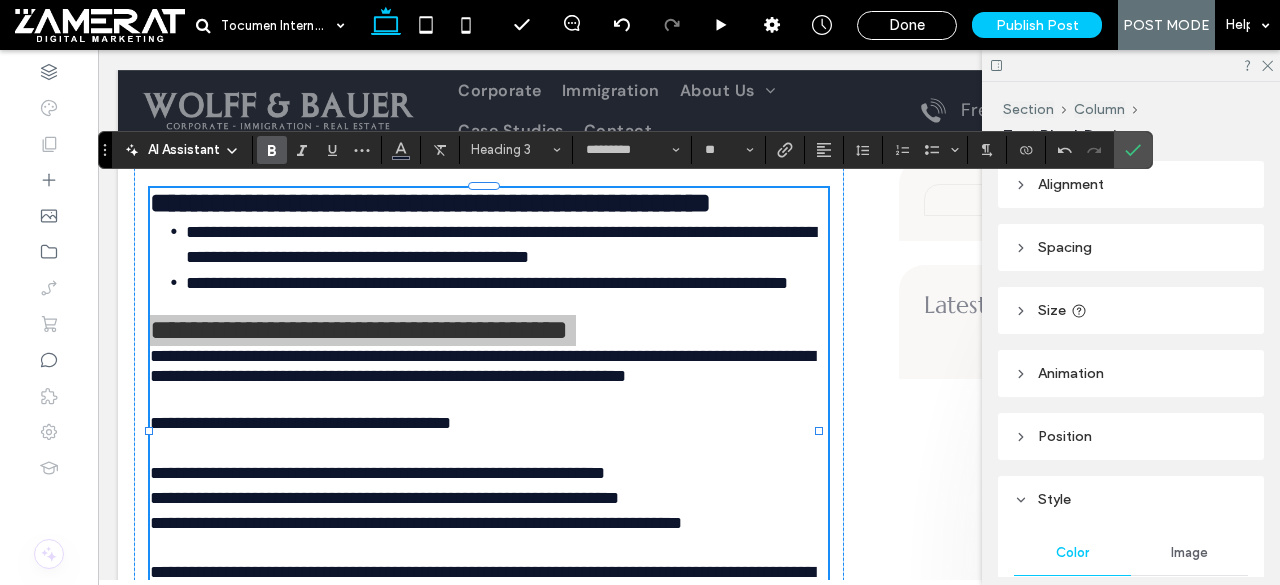 click 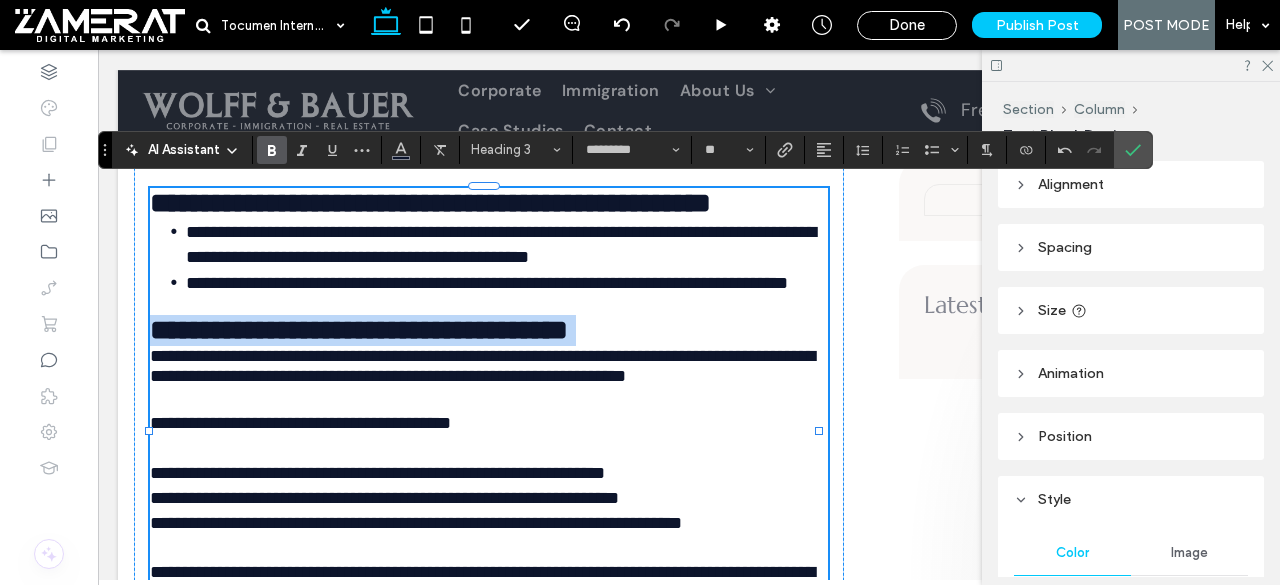 type on "*******" 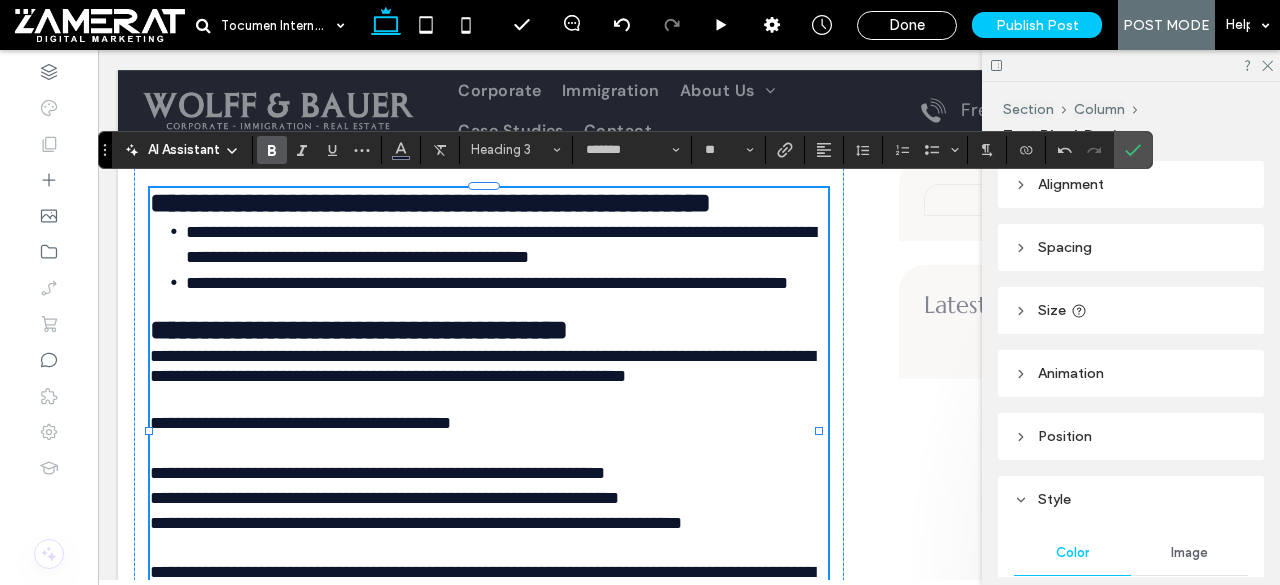 click on "**********" at bounding box center (507, 283) 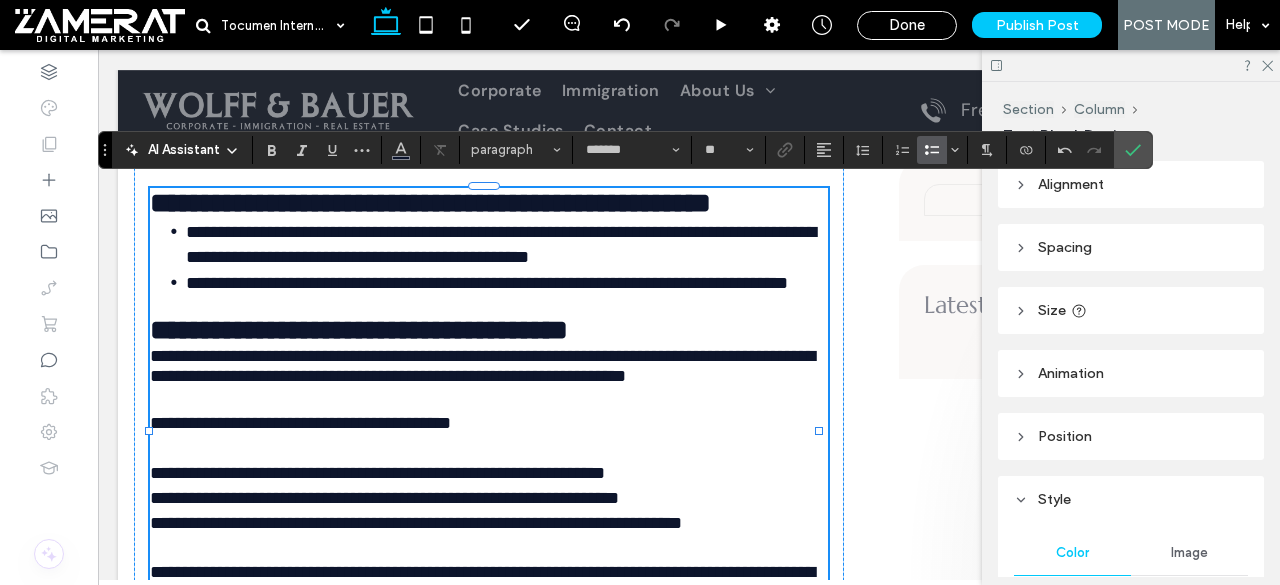 click at bounding box center [489, 305] 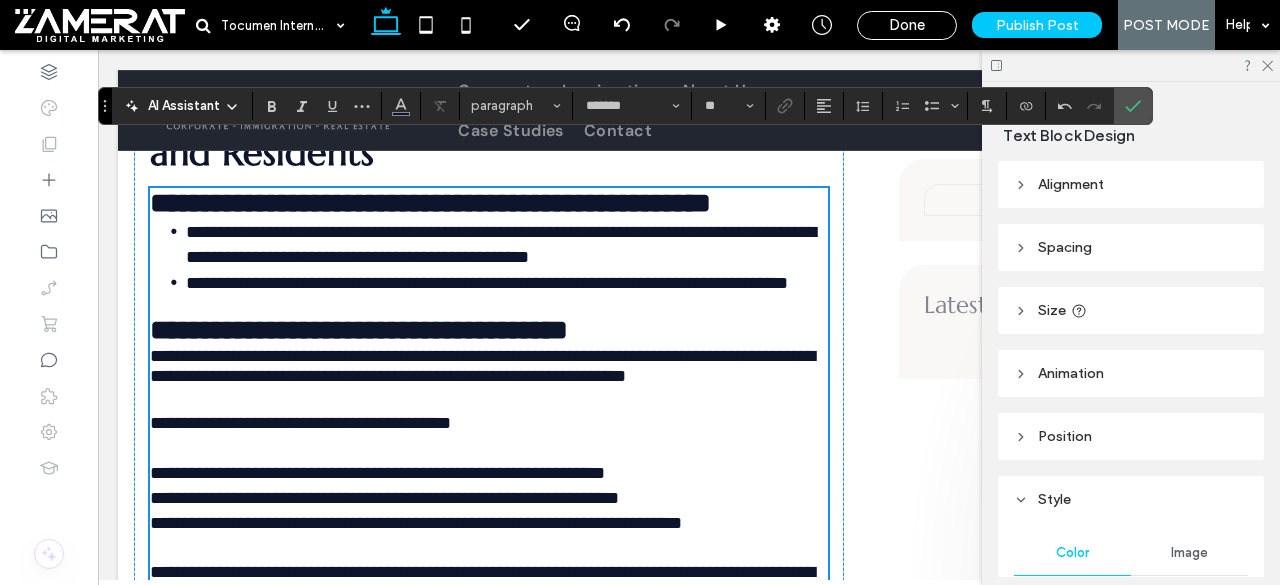 scroll, scrollTop: 5638, scrollLeft: 0, axis: vertical 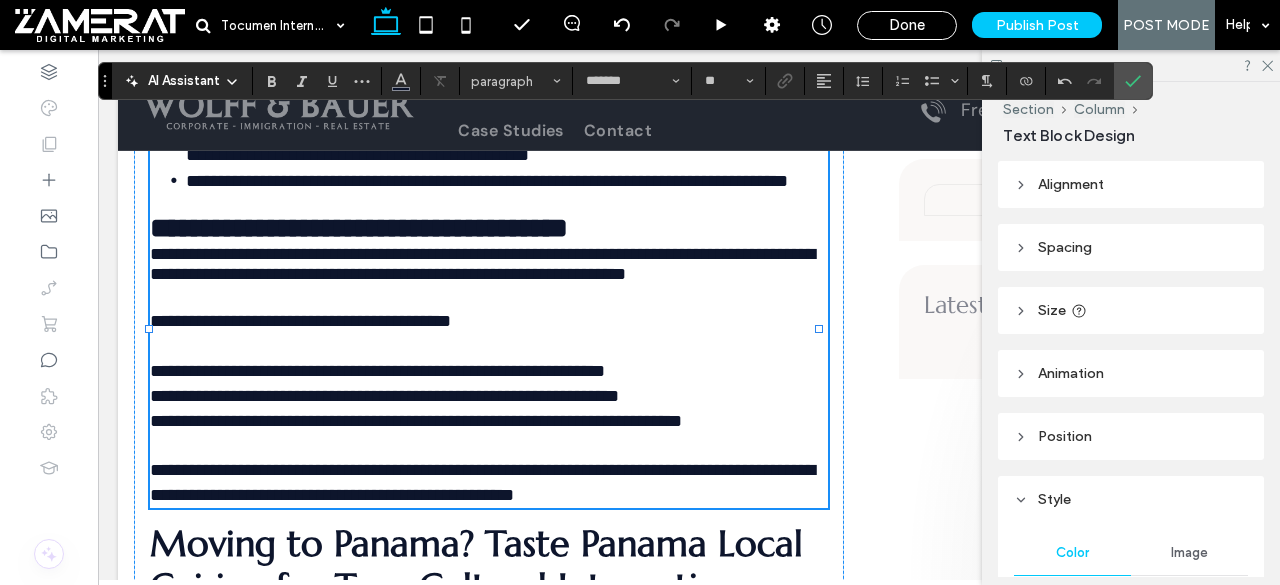 click on "**********" at bounding box center (300, 321) 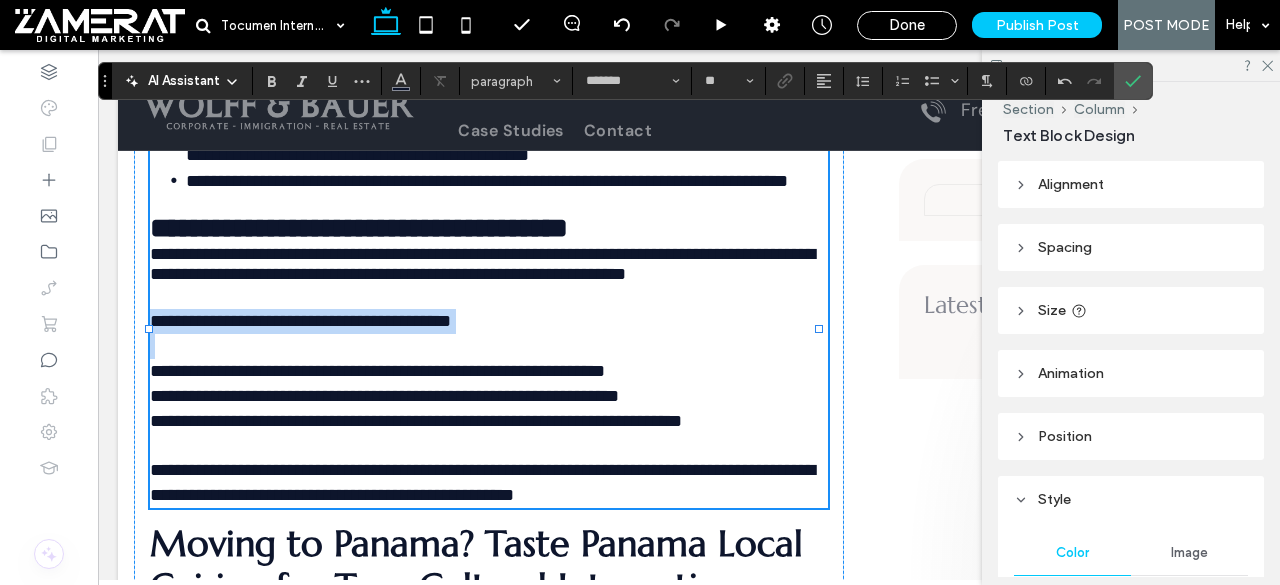 click on "**********" at bounding box center (300, 321) 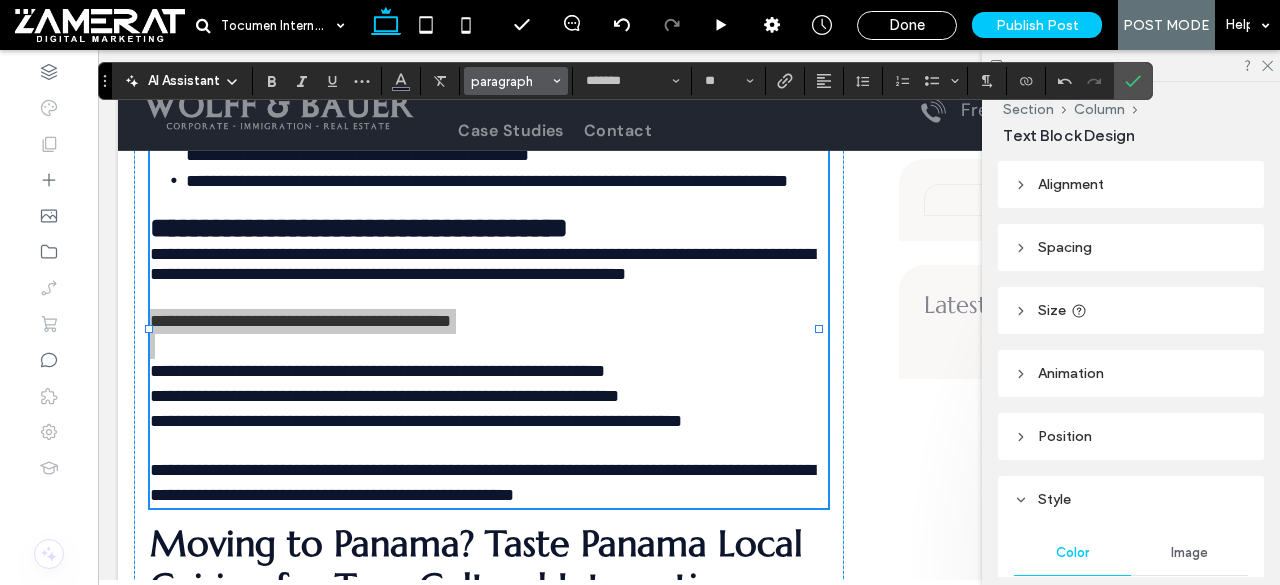 click on "paragraph" at bounding box center [510, 81] 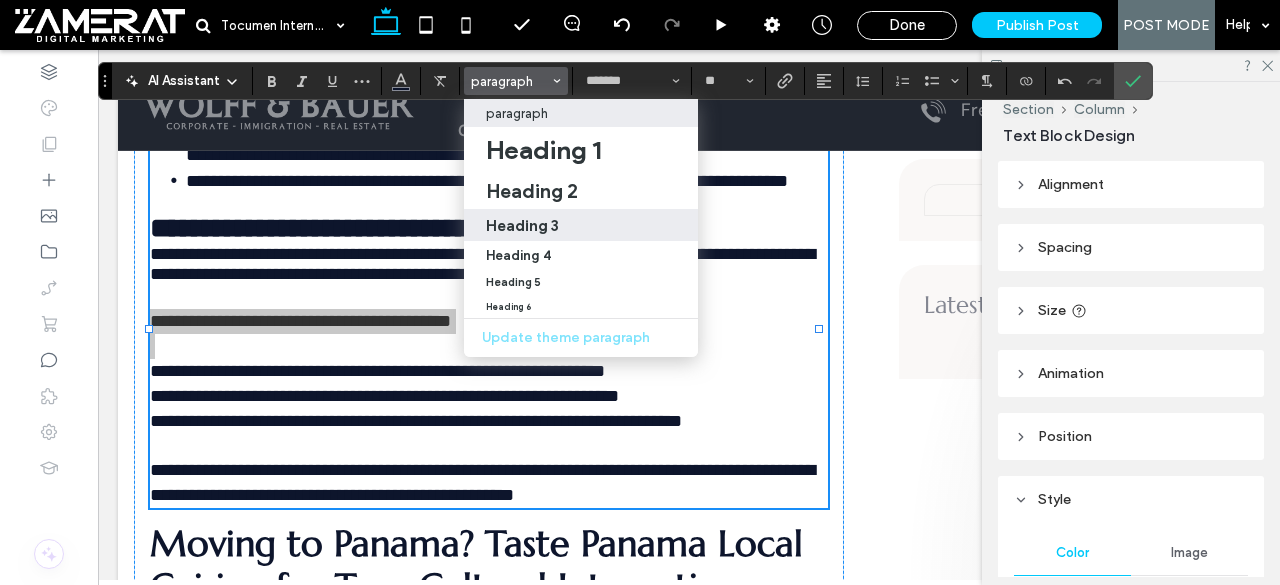 click on "Heading 3" at bounding box center (581, 225) 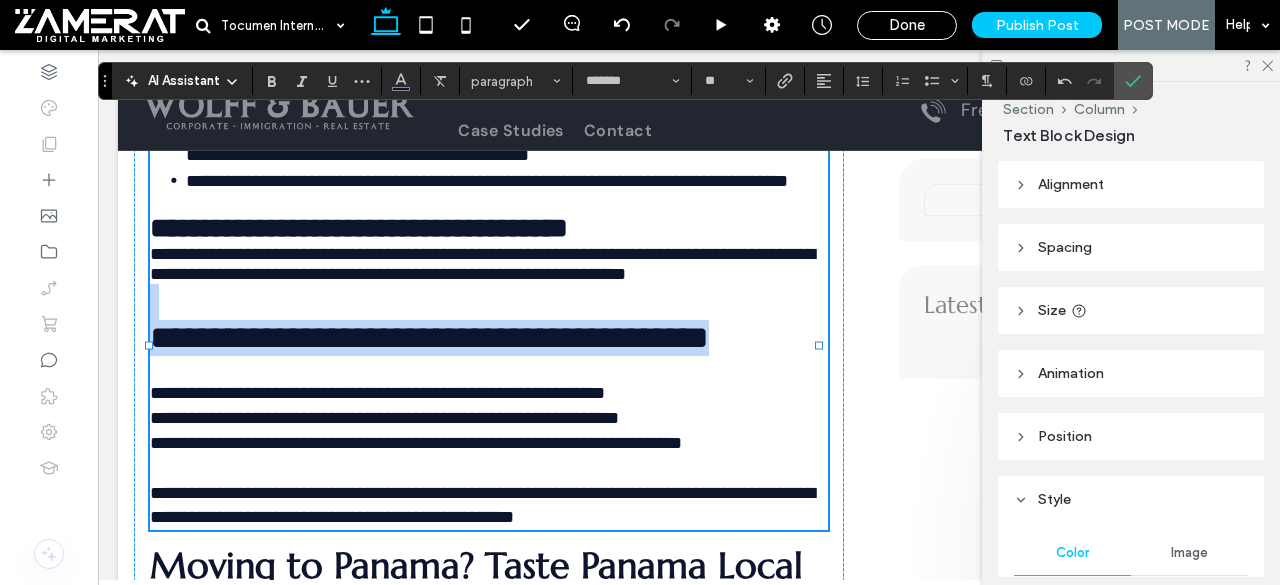 type 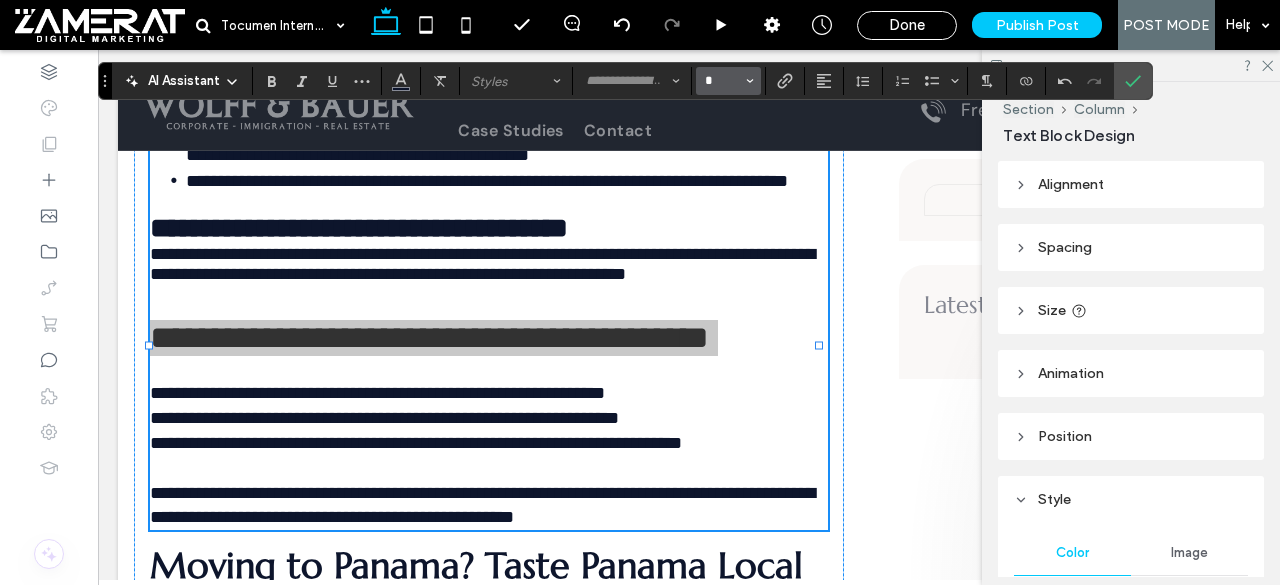 click on "*" at bounding box center (722, 81) 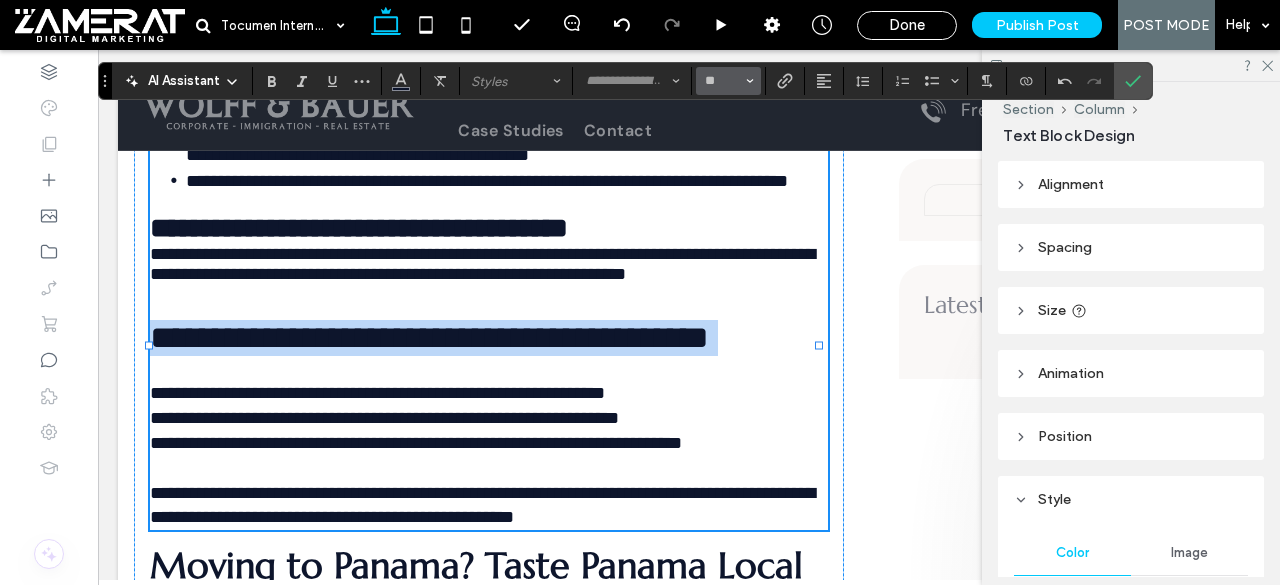 type on "*" 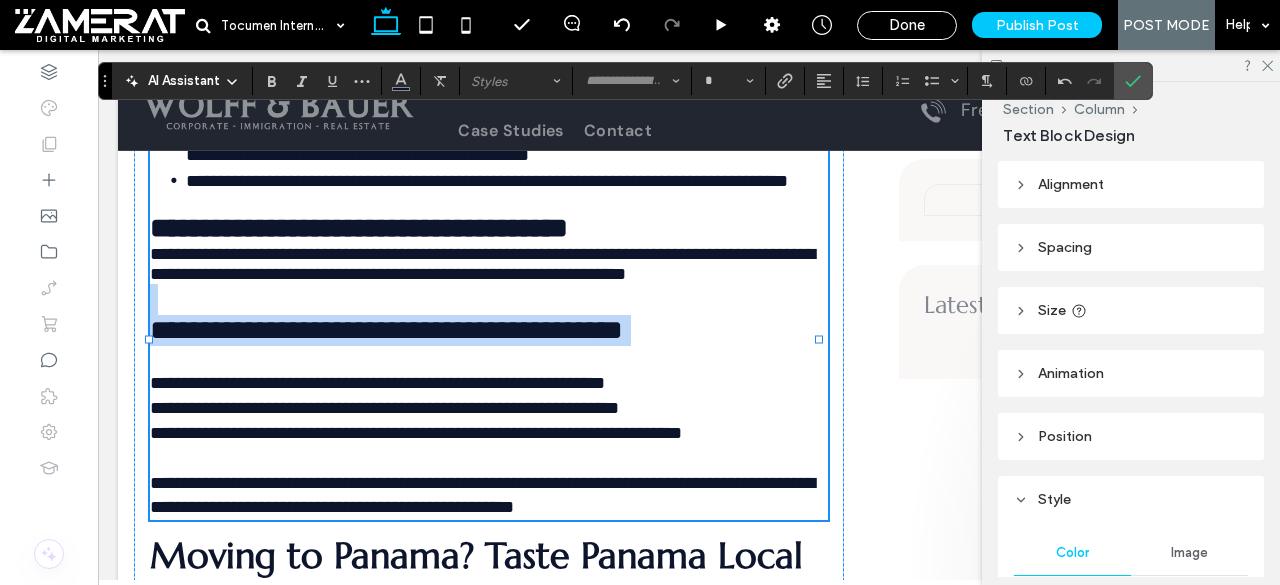 click on "**********" at bounding box center (489, 315) 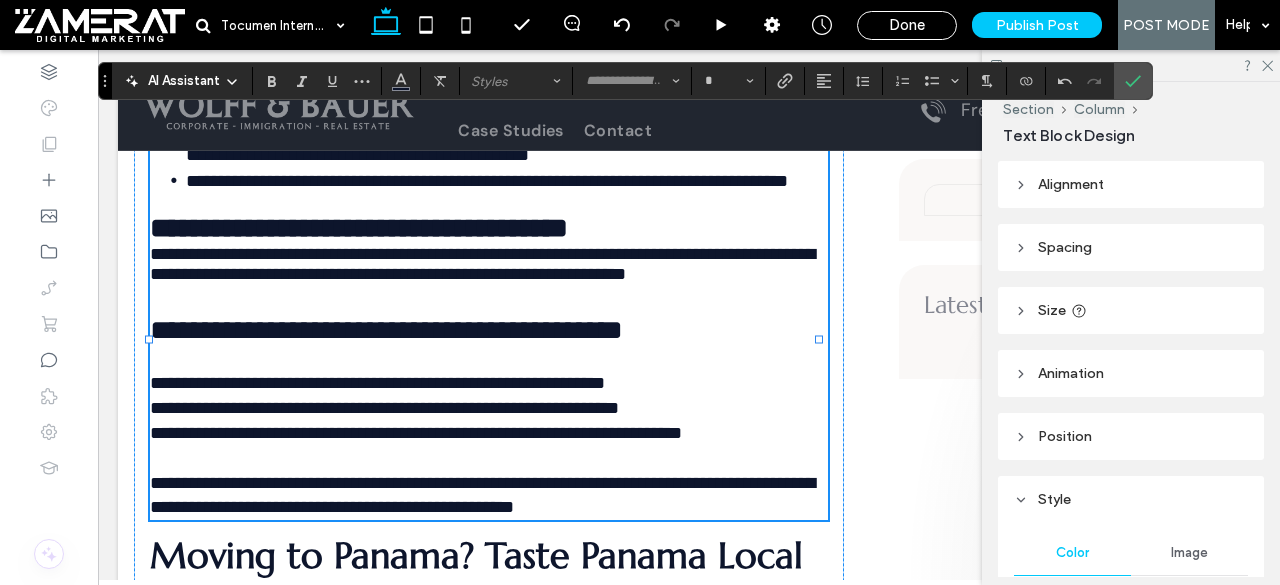 type on "*********" 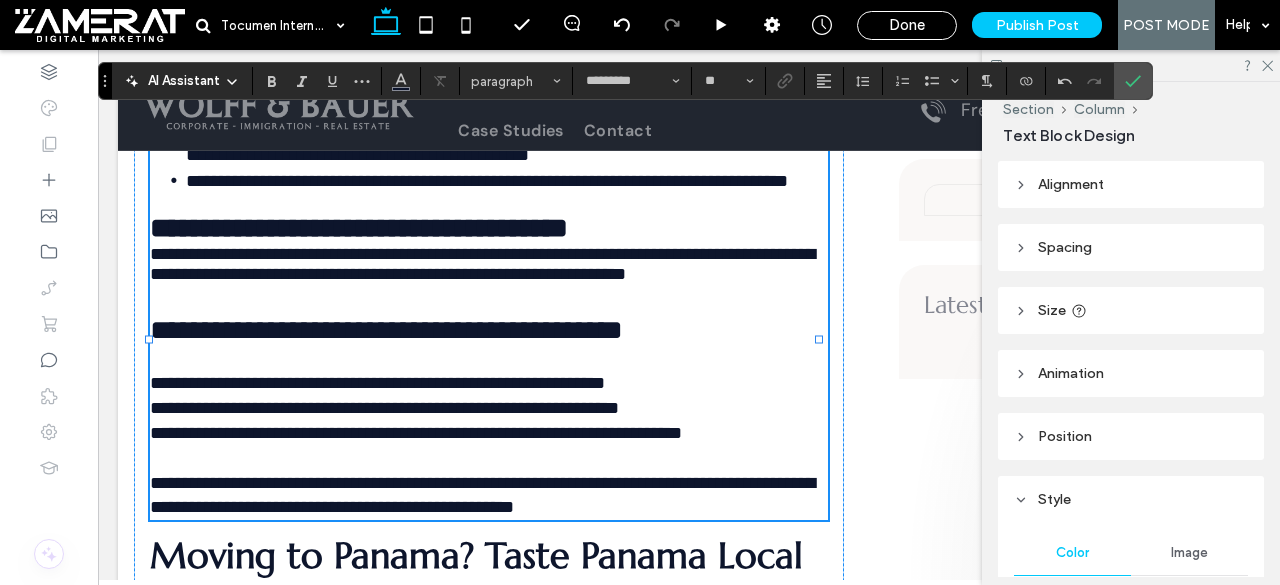 type on "*******" 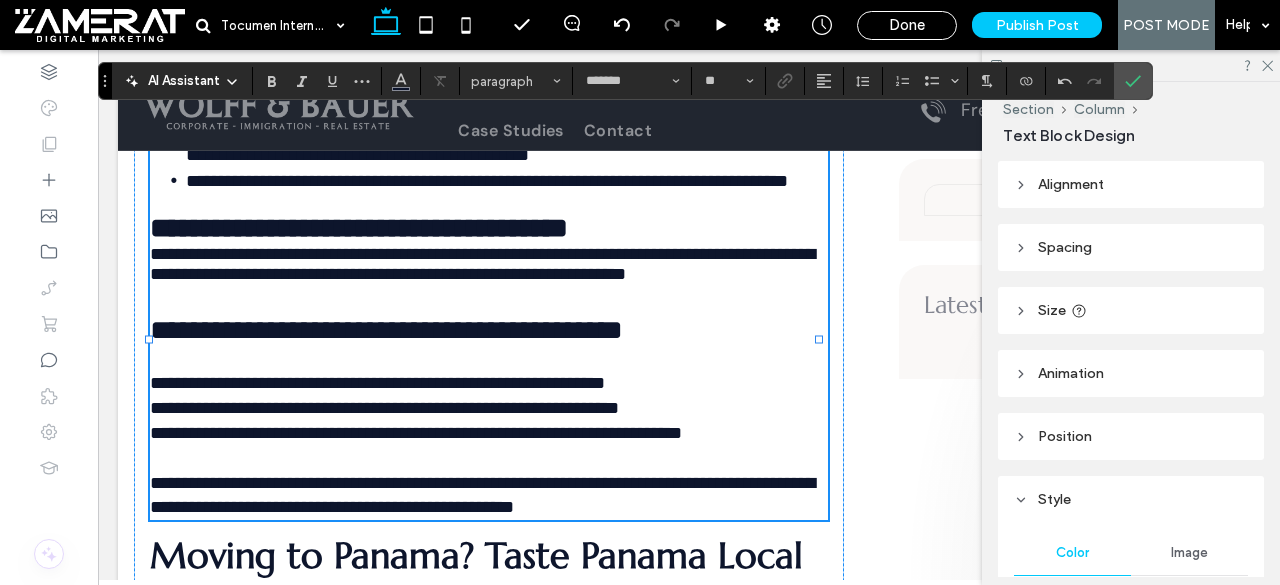 click on "**********" at bounding box center [484, 371] 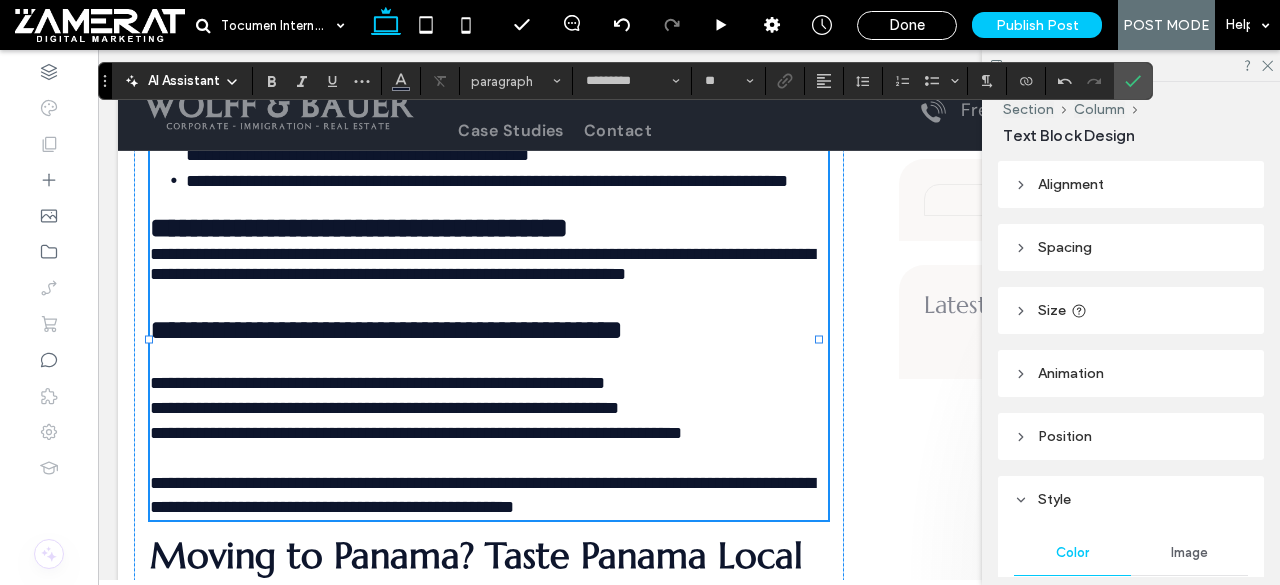 click on "**********" at bounding box center (386, 330) 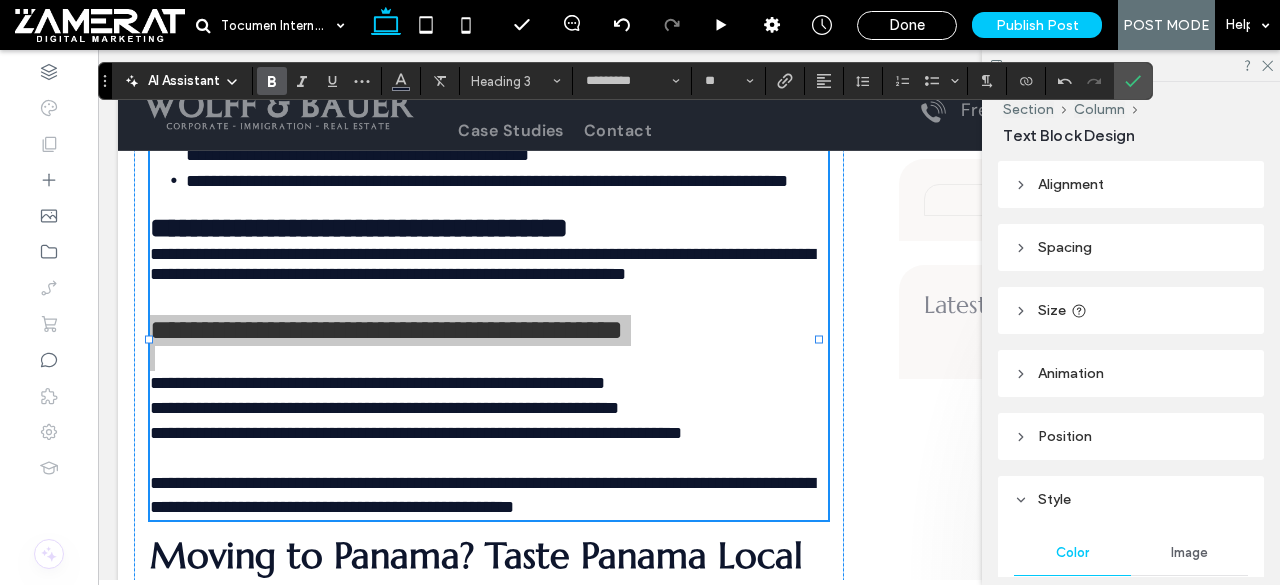 click 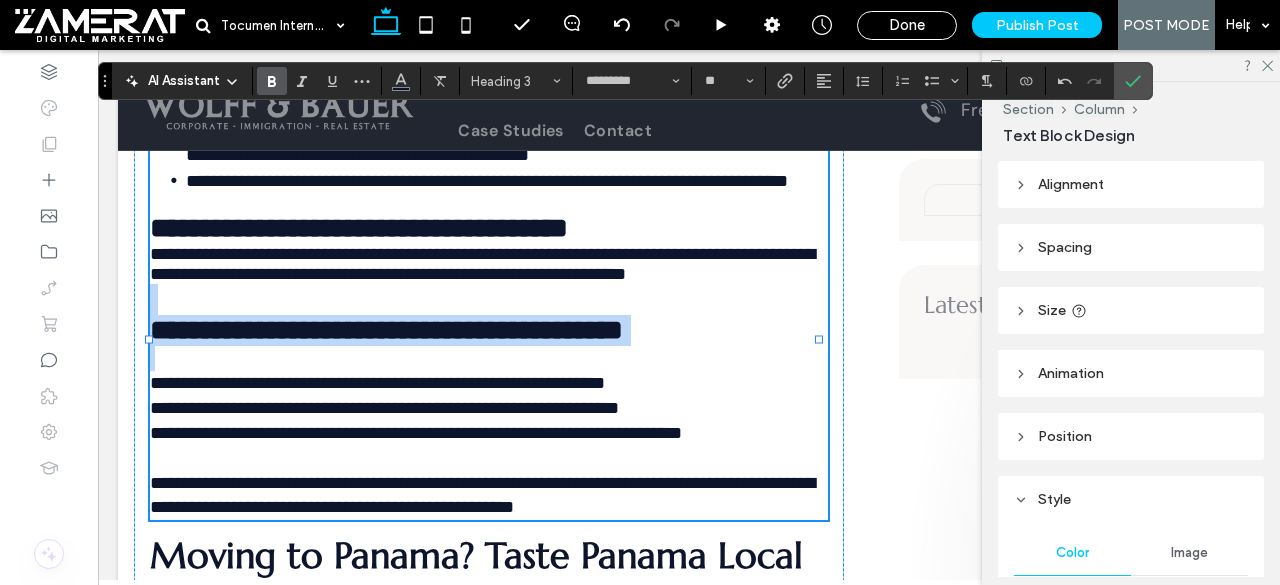 click on "**********" at bounding box center [386, 330] 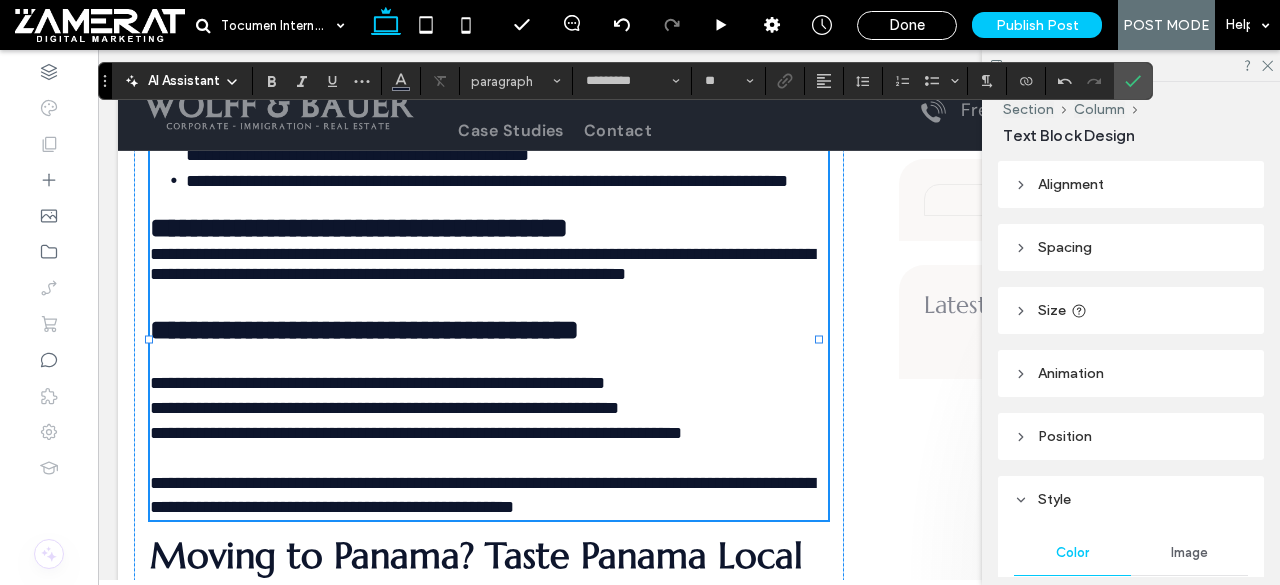 click on "**********" at bounding box center (484, 371) 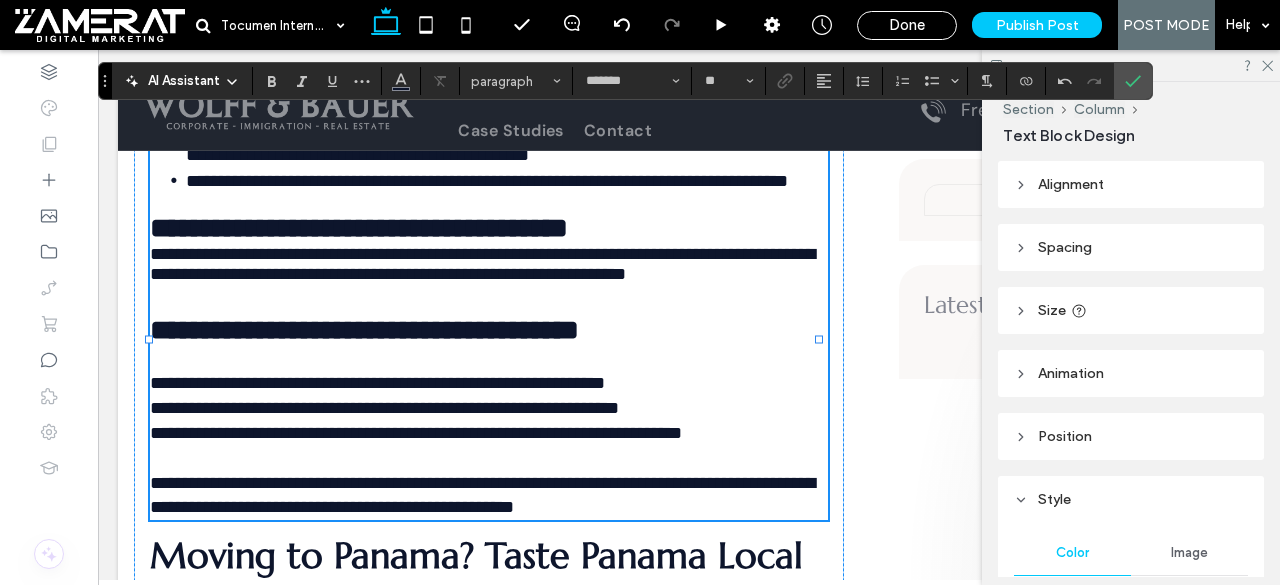 type on "**" 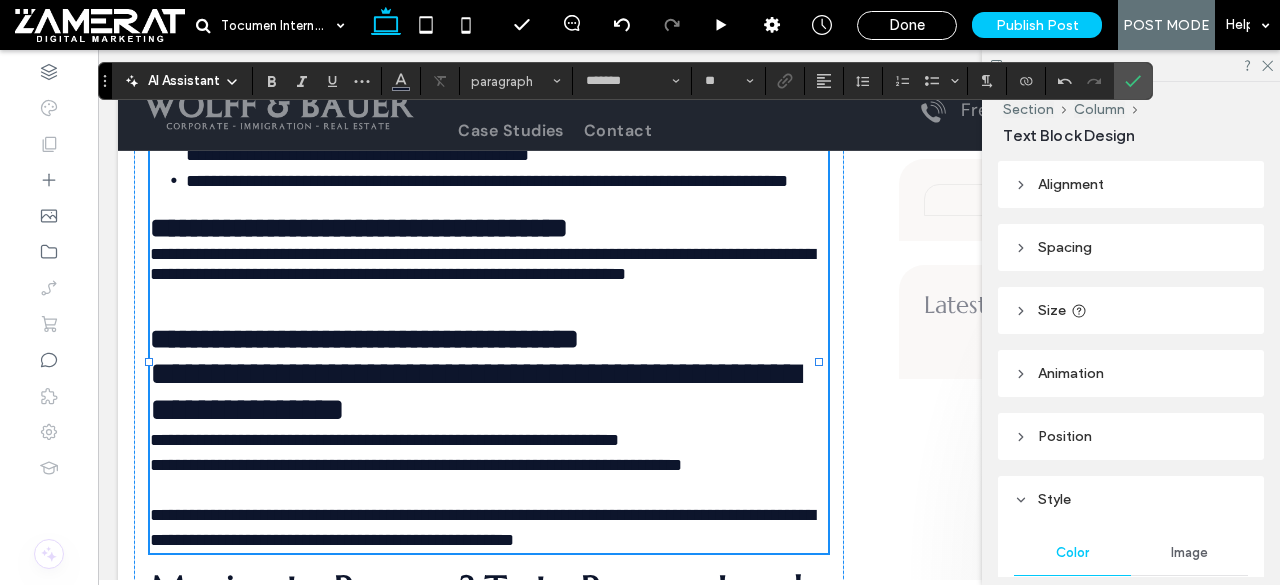 type on "*********" 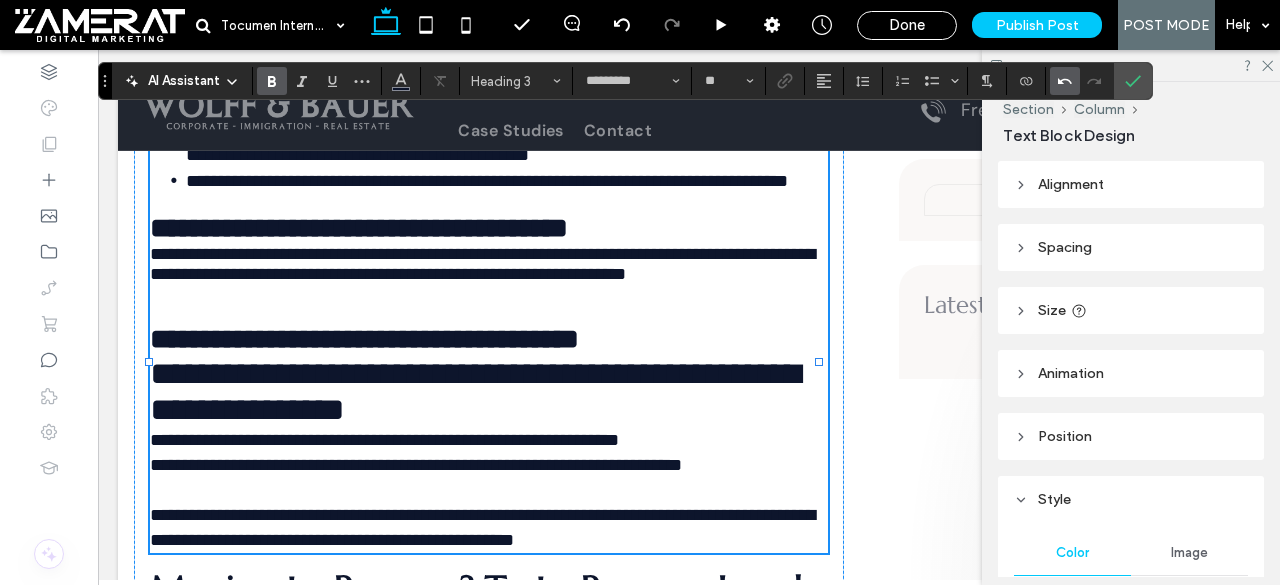 click 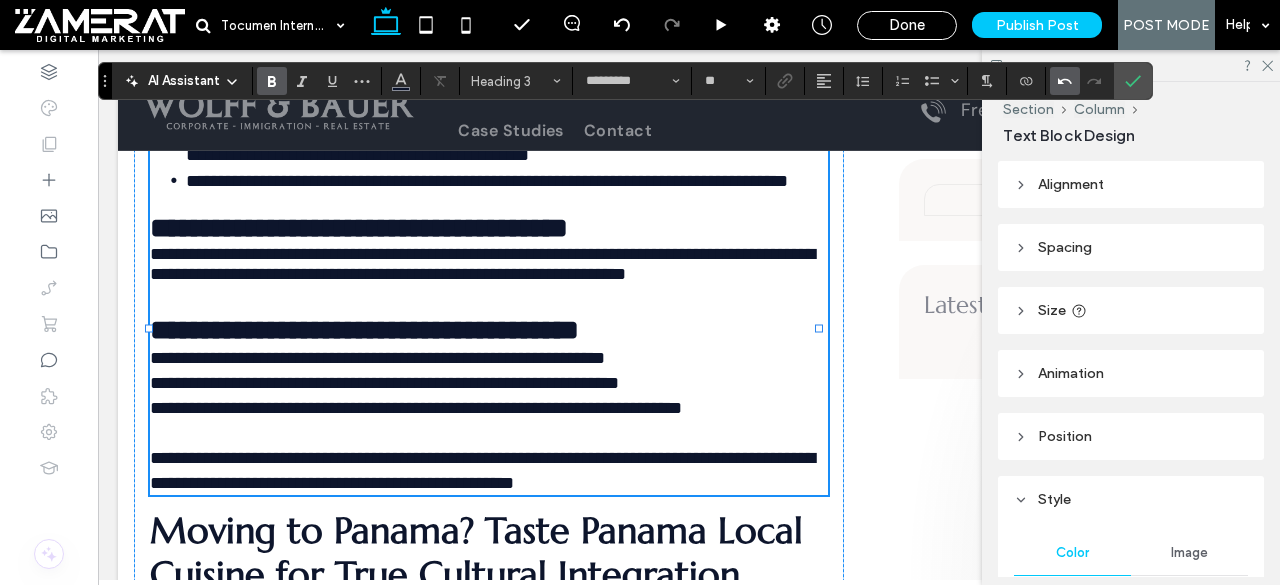 type on "*******" 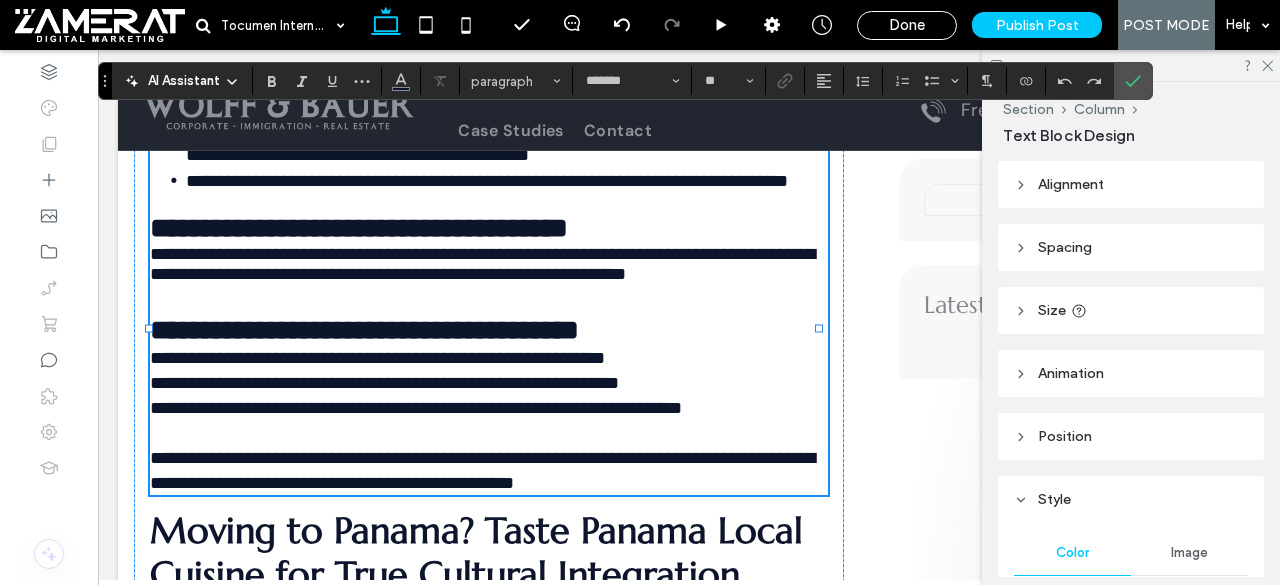 click on "**********" at bounding box center (377, 358) 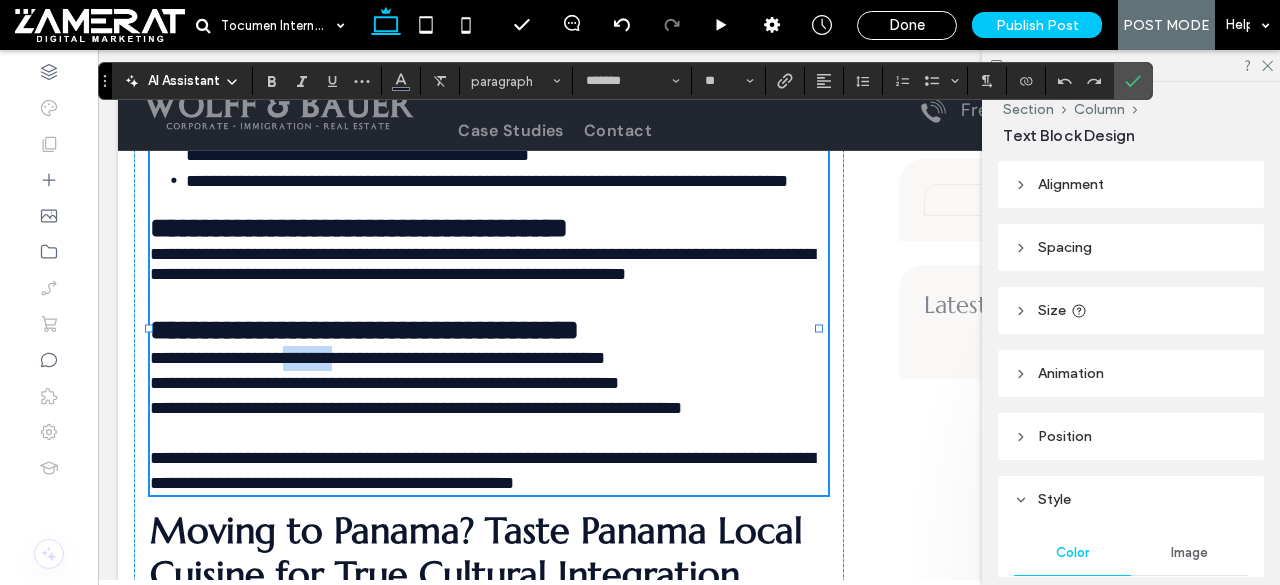 click on "**********" at bounding box center (377, 358) 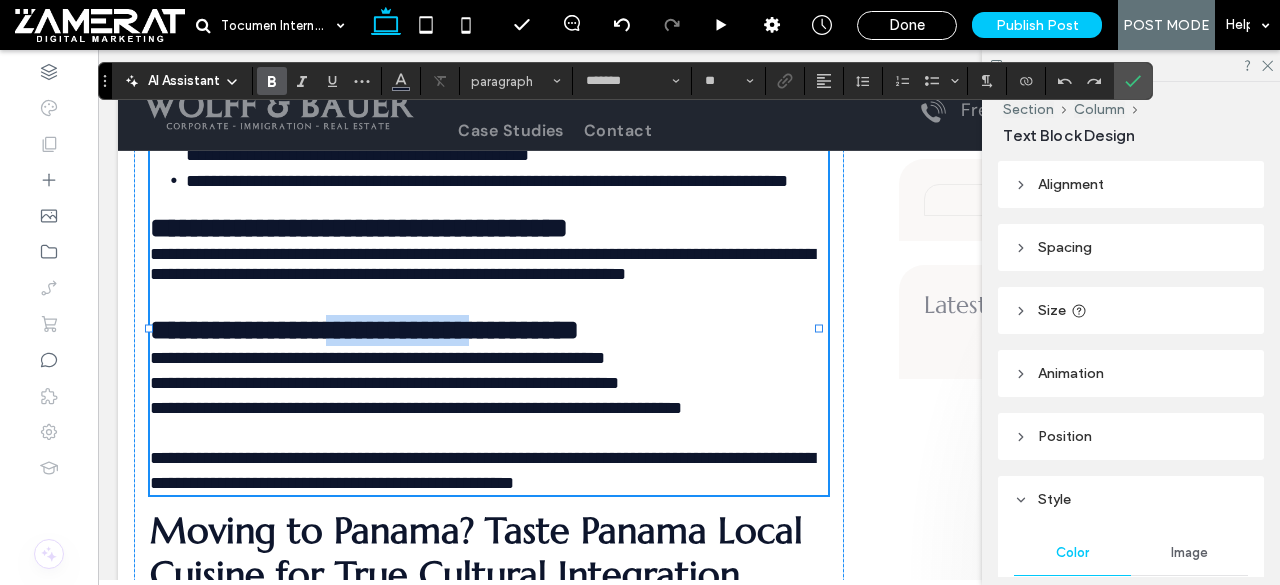 click on "**********" at bounding box center [364, 330] 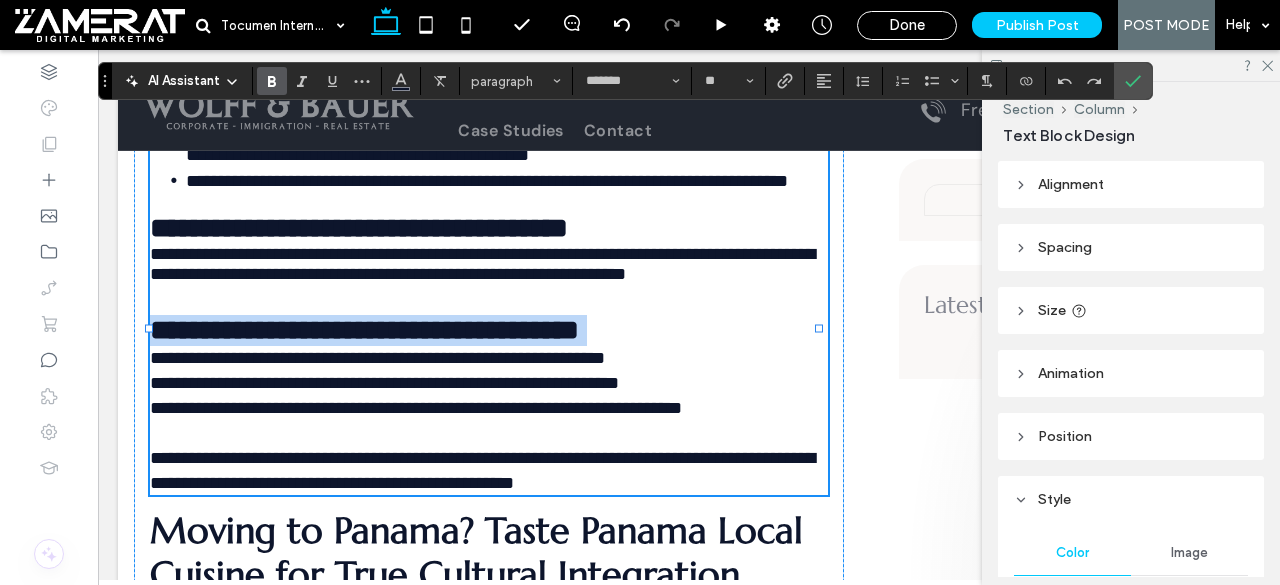 click on "**********" at bounding box center [364, 330] 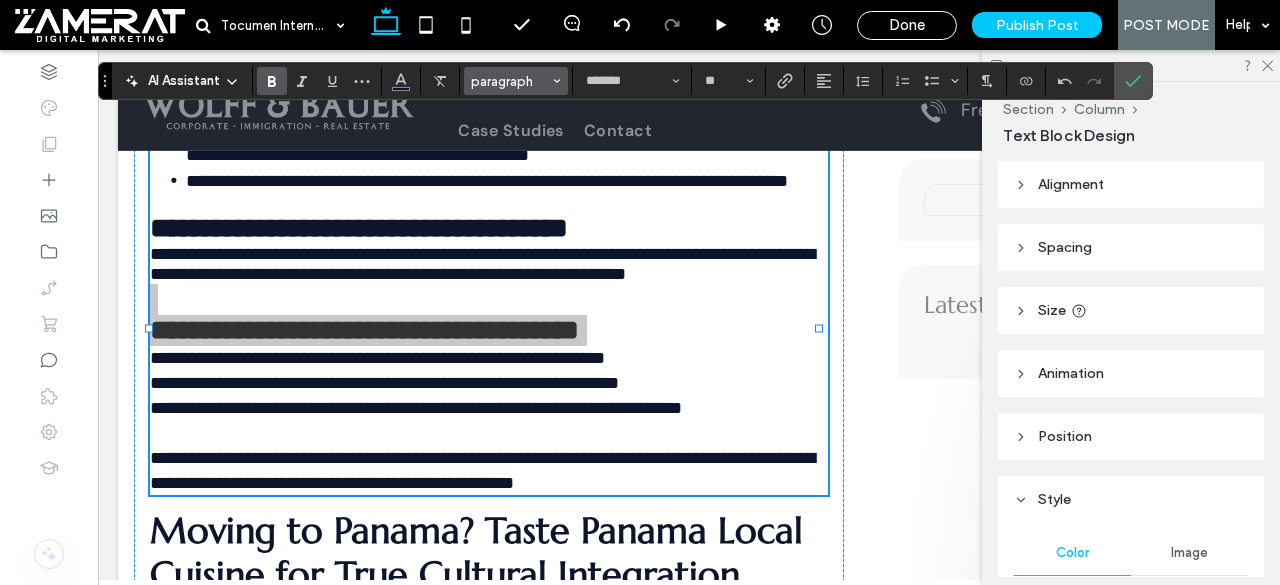 click on "paragraph" at bounding box center [510, 81] 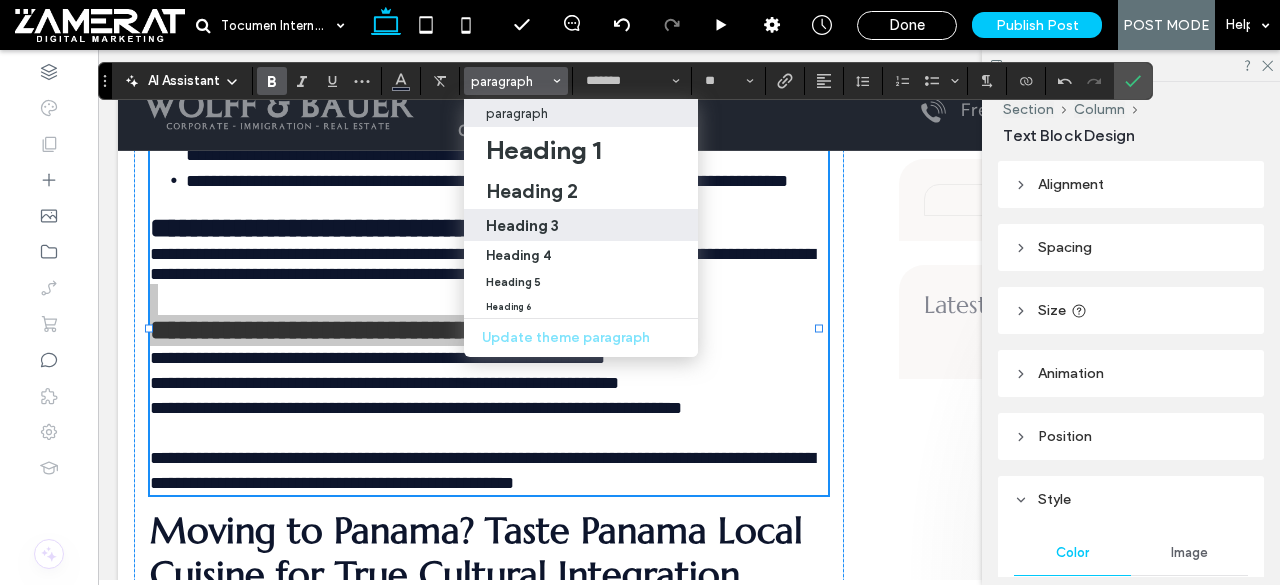 click on "Heading 3" at bounding box center (581, 225) 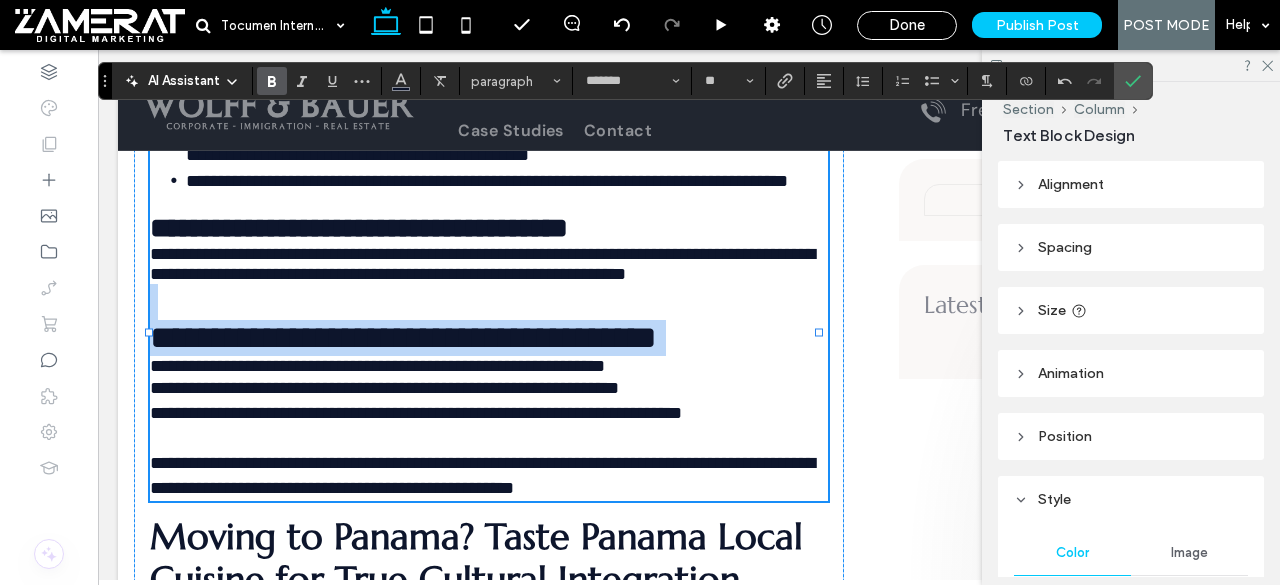type on "*********" 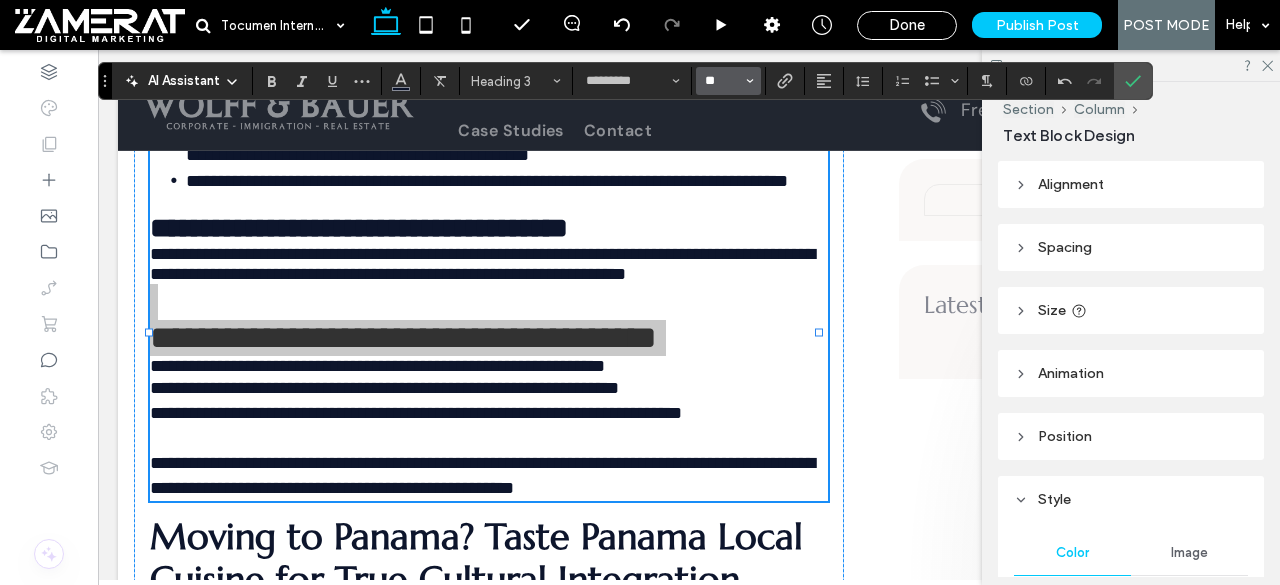 click on "**" at bounding box center [722, 81] 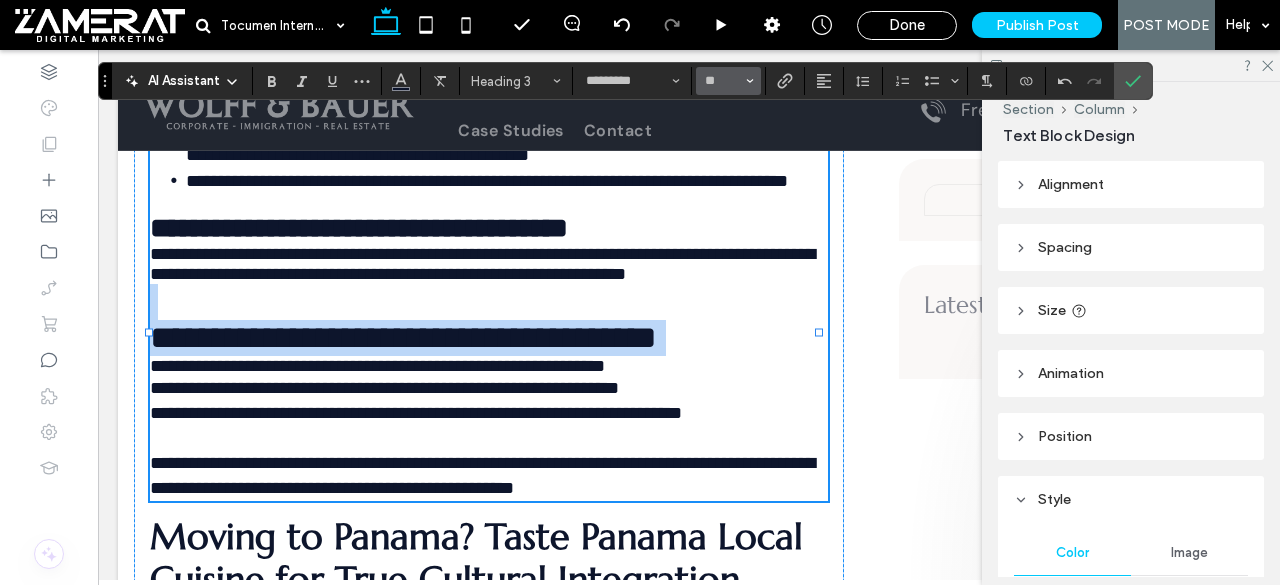 type on "**" 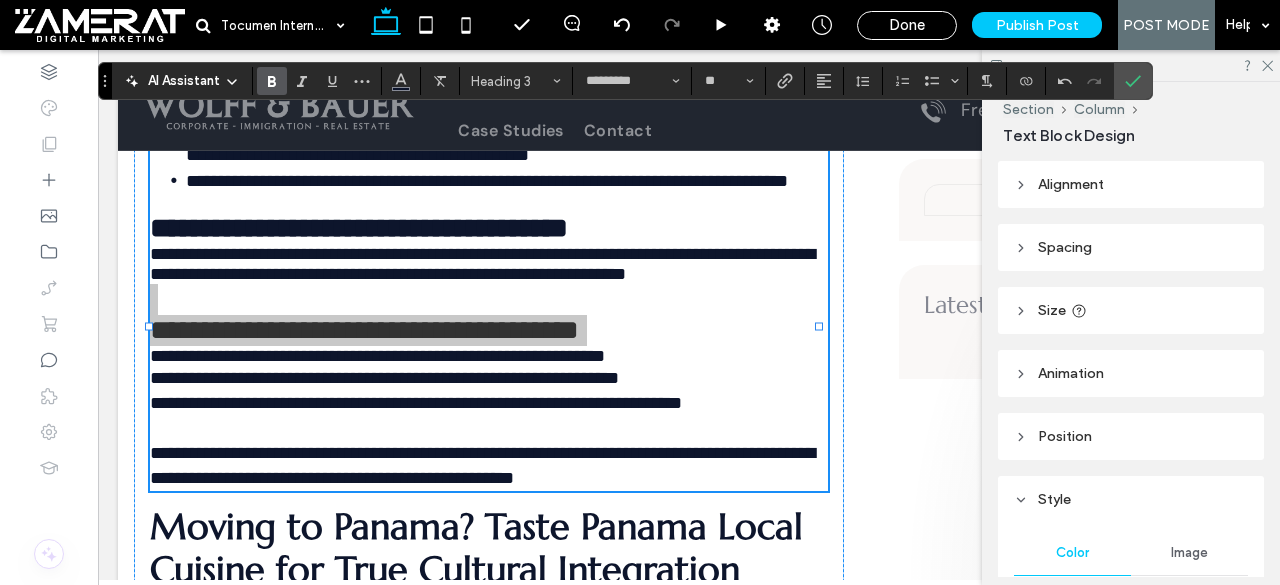 click 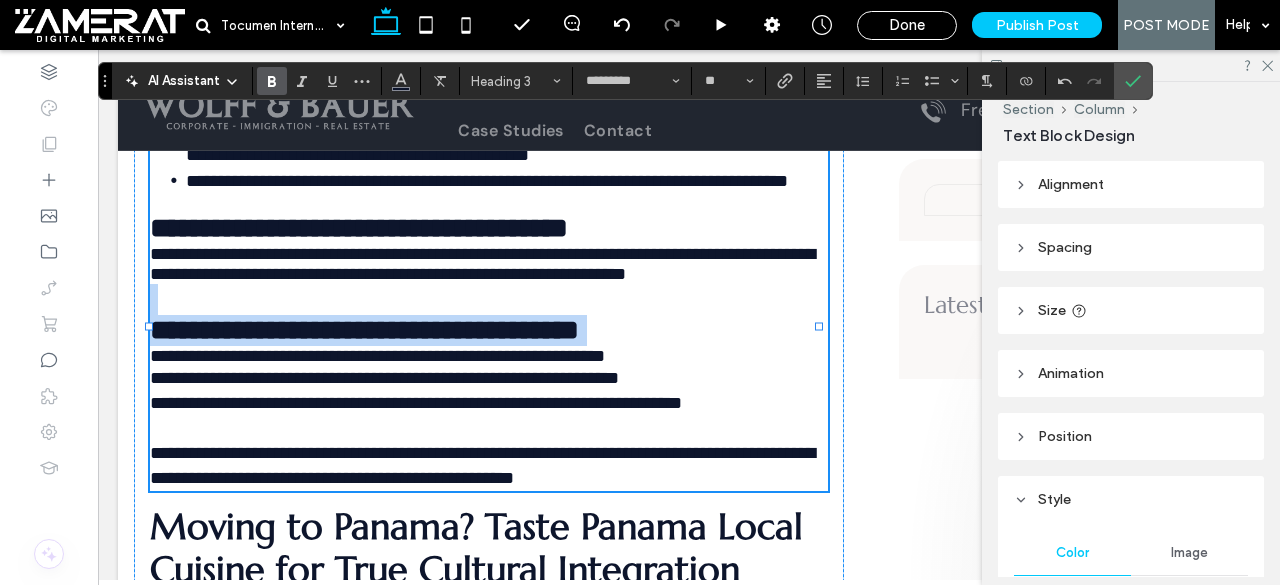 click on "**********" at bounding box center [489, 315] 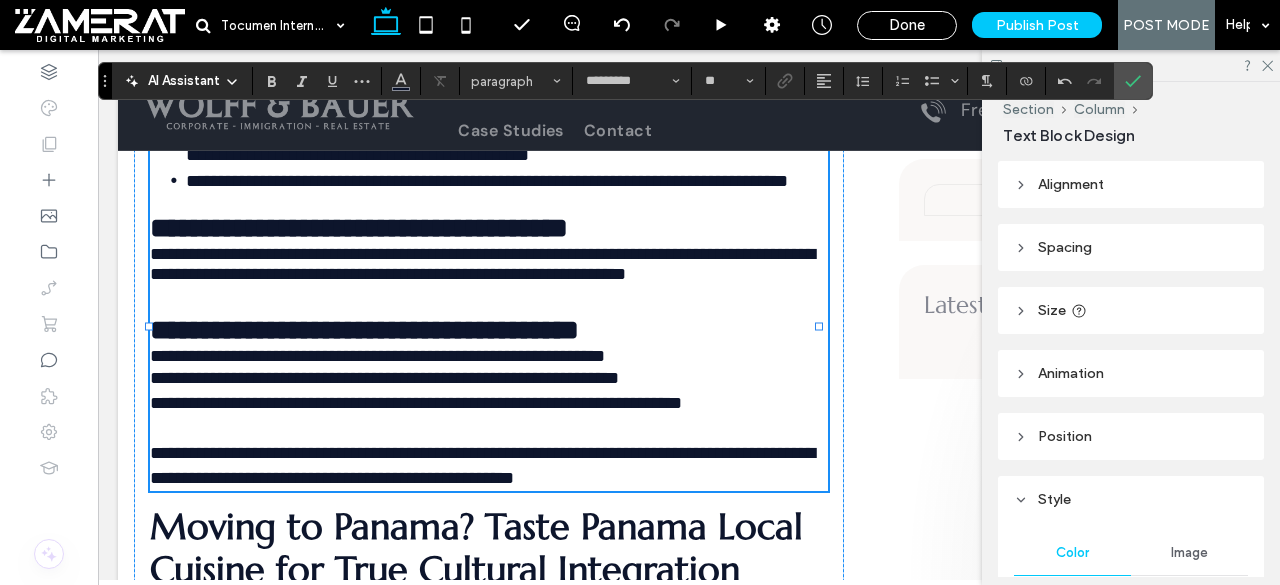 type on "*******" 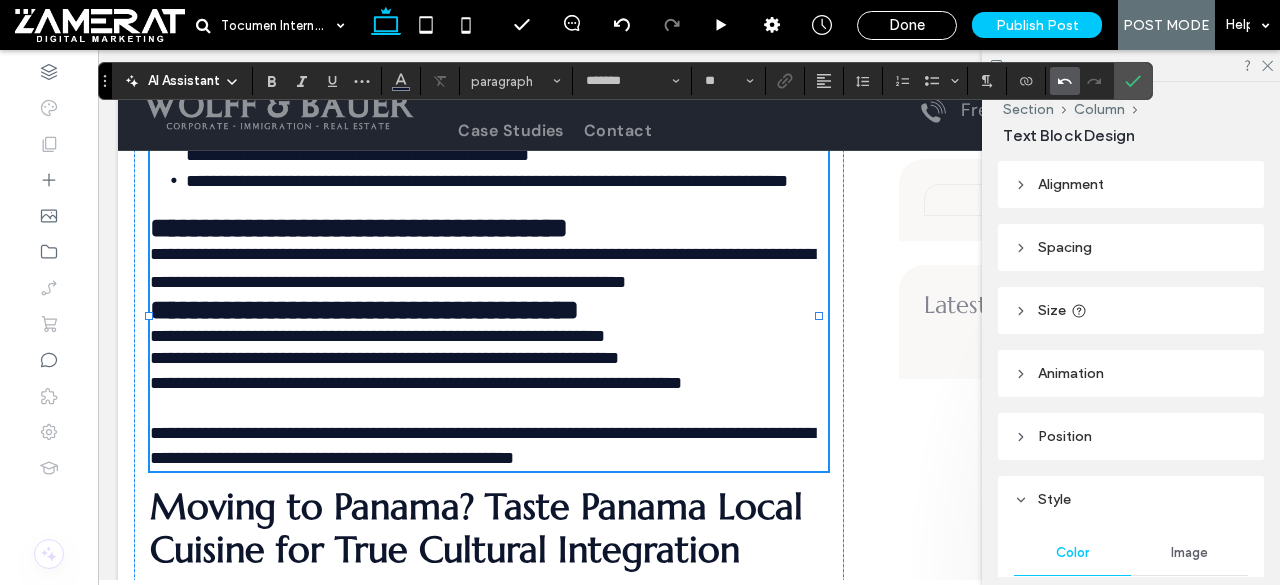 click 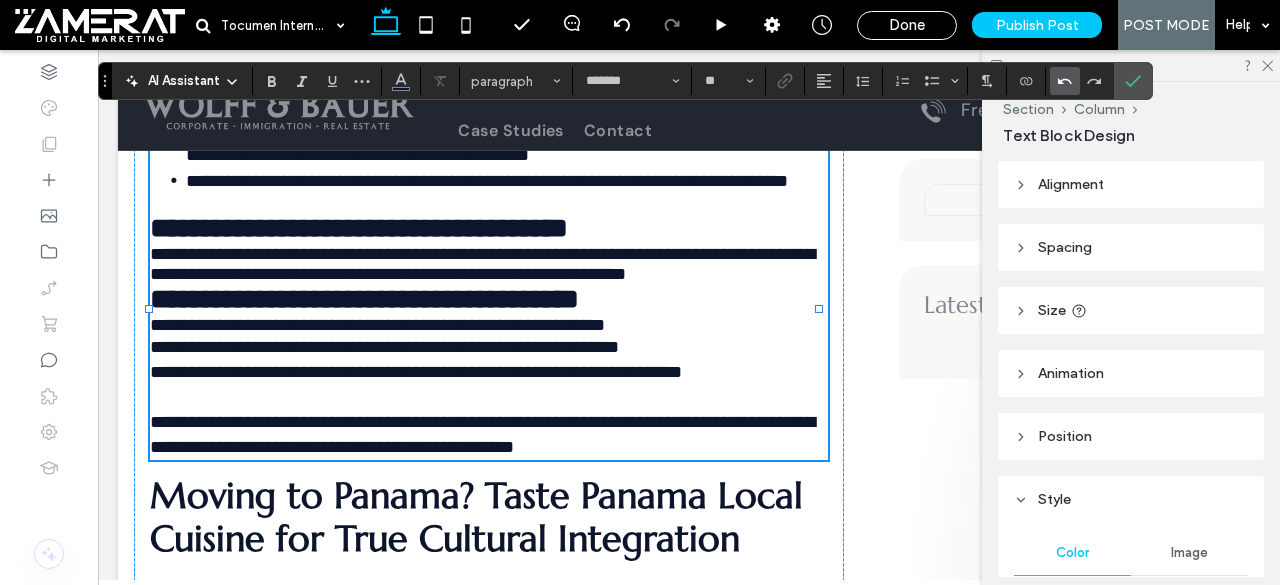 type on "*********" 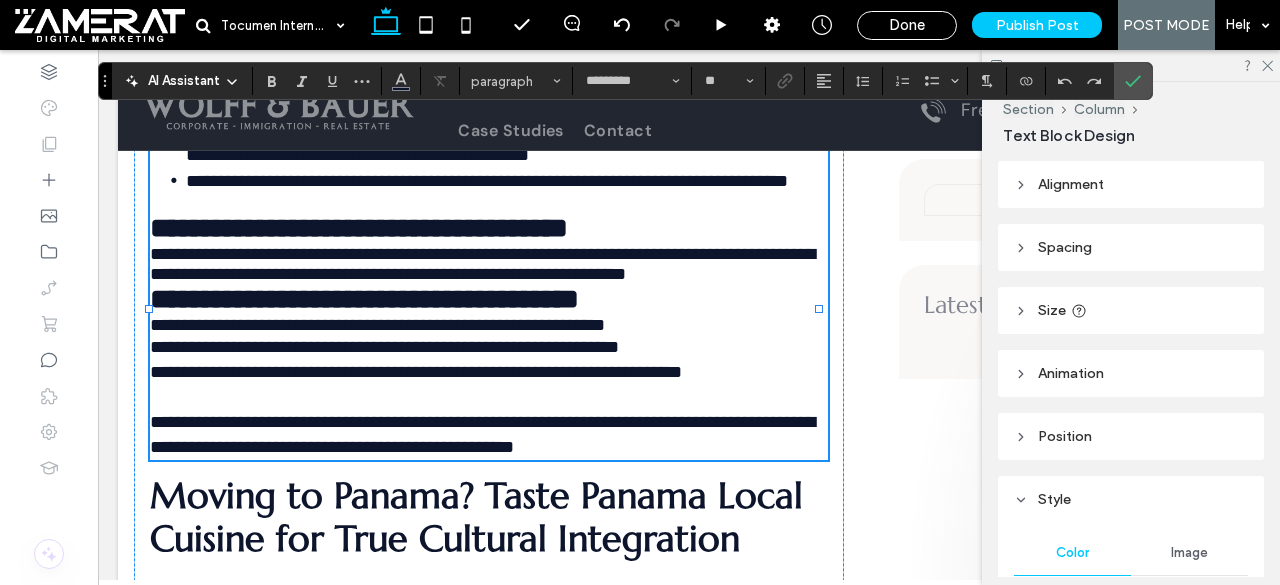 click on "**********" at bounding box center [489, 264] 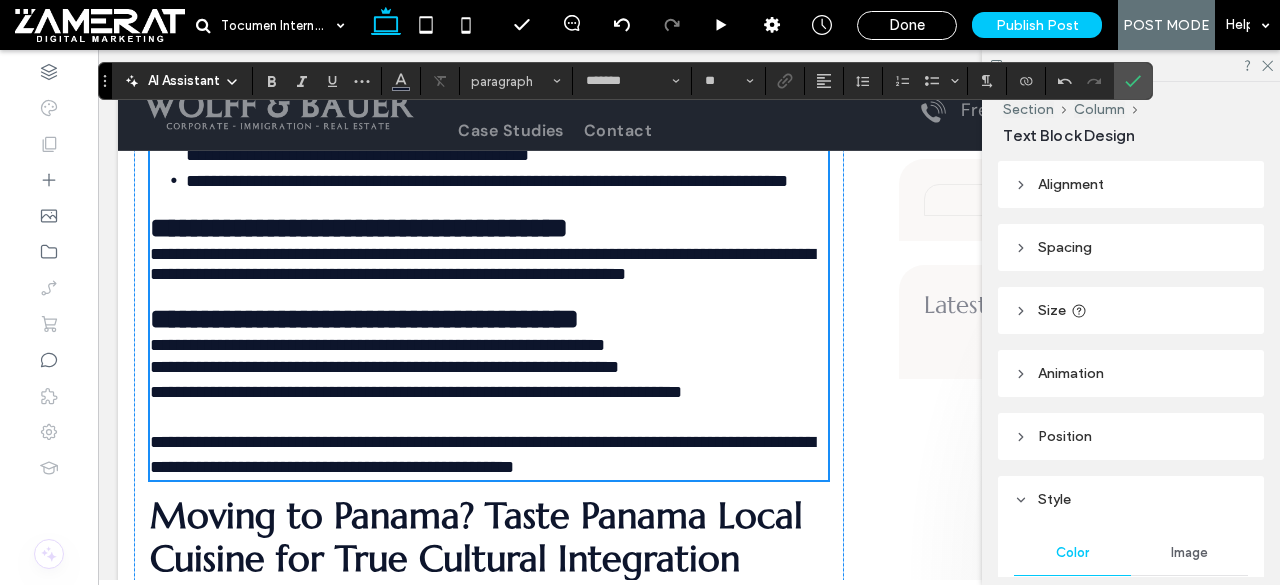 scroll, scrollTop: 5752, scrollLeft: 0, axis: vertical 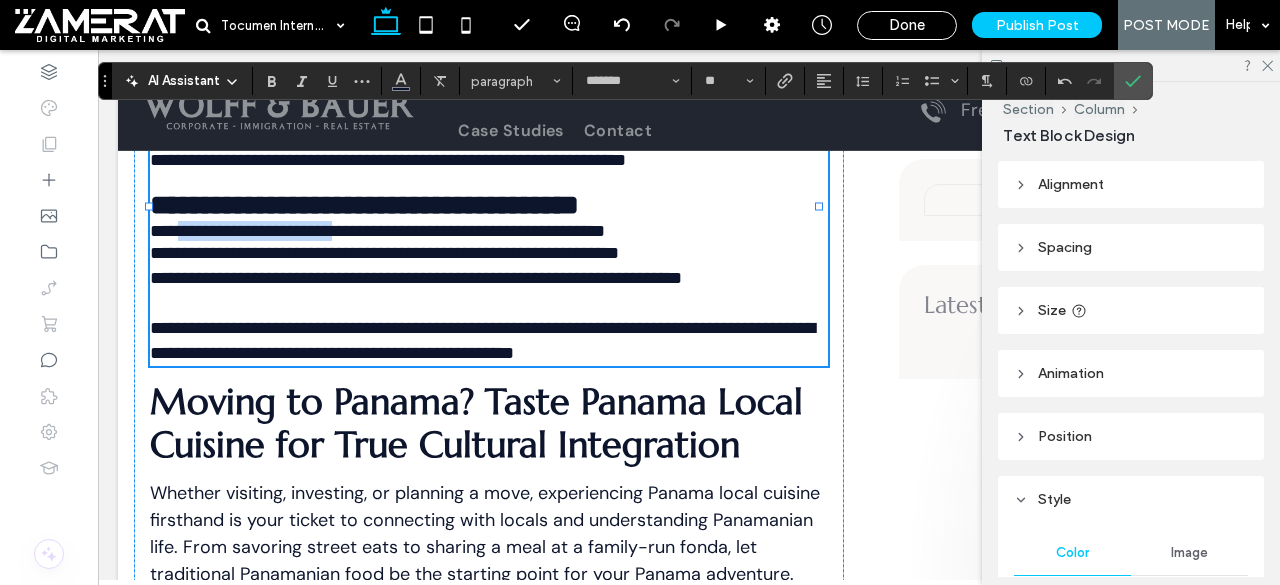 drag, startPoint x: 354, startPoint y: 304, endPoint x: 180, endPoint y: 305, distance: 174.00287 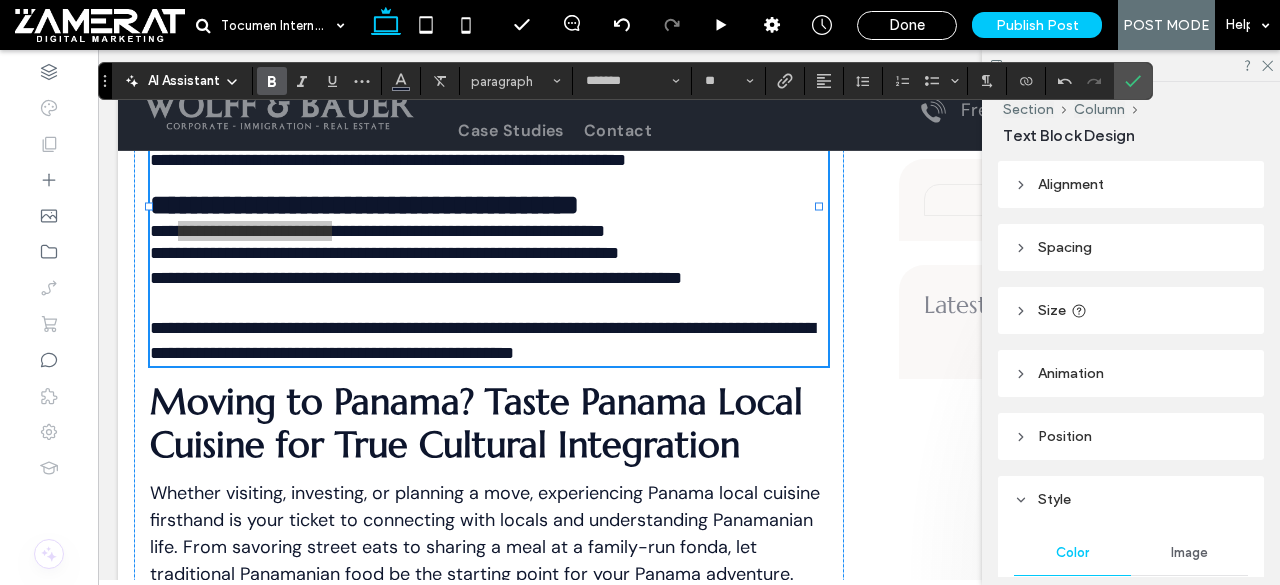 click at bounding box center [272, 81] 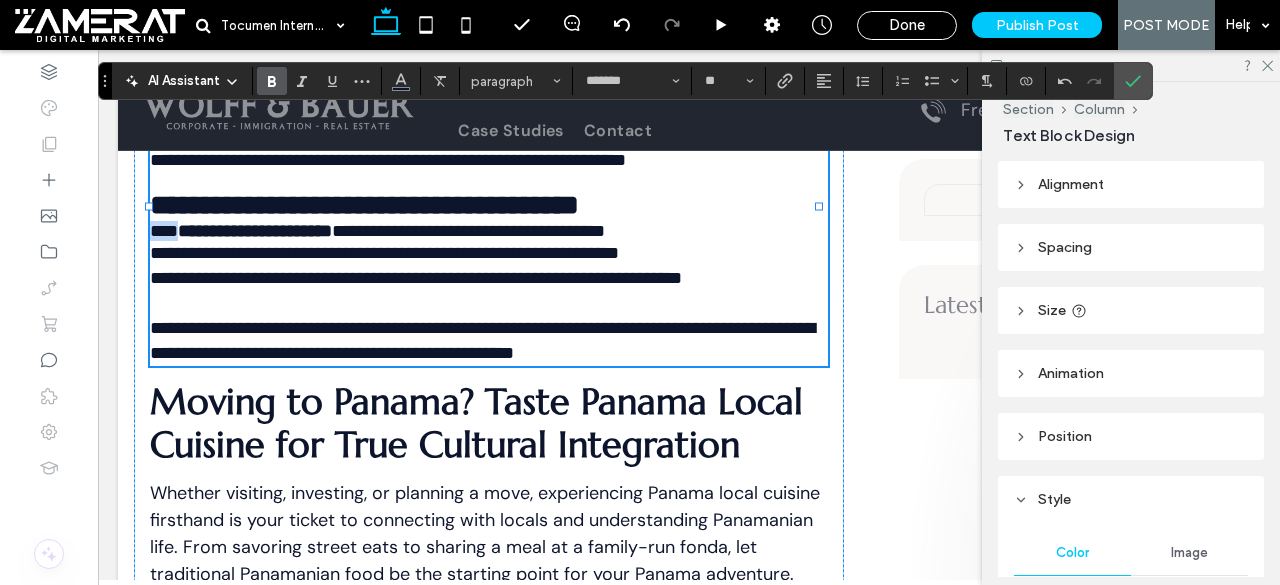 click on "****" at bounding box center [164, 231] 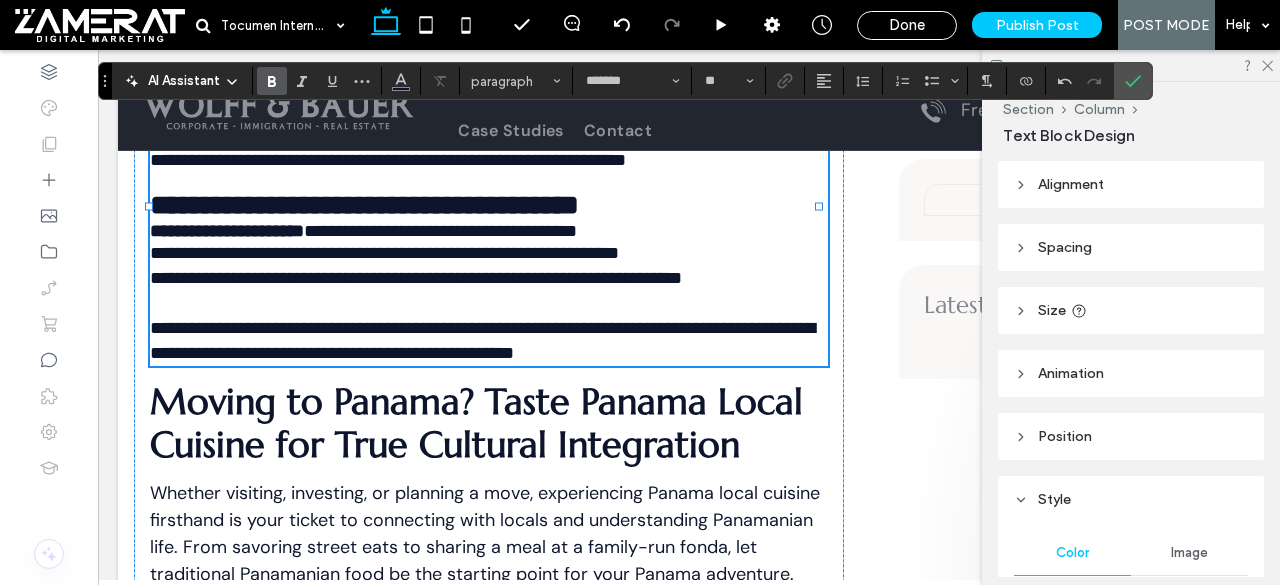 click on "**********" at bounding box center (440, 231) 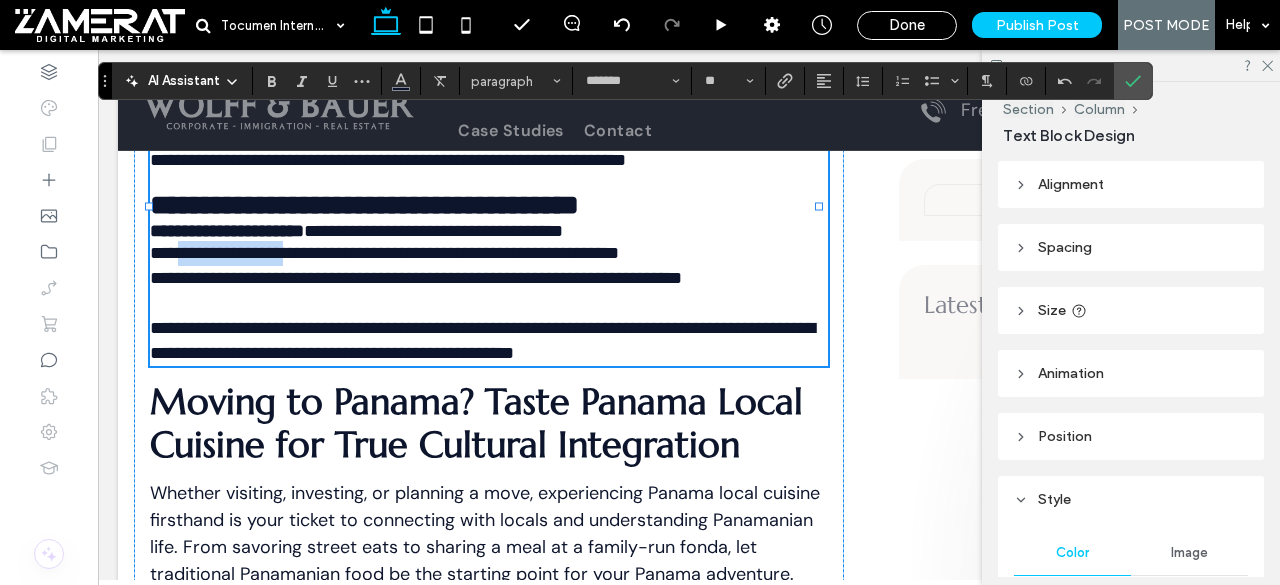drag, startPoint x: 307, startPoint y: 327, endPoint x: 181, endPoint y: 329, distance: 126.01587 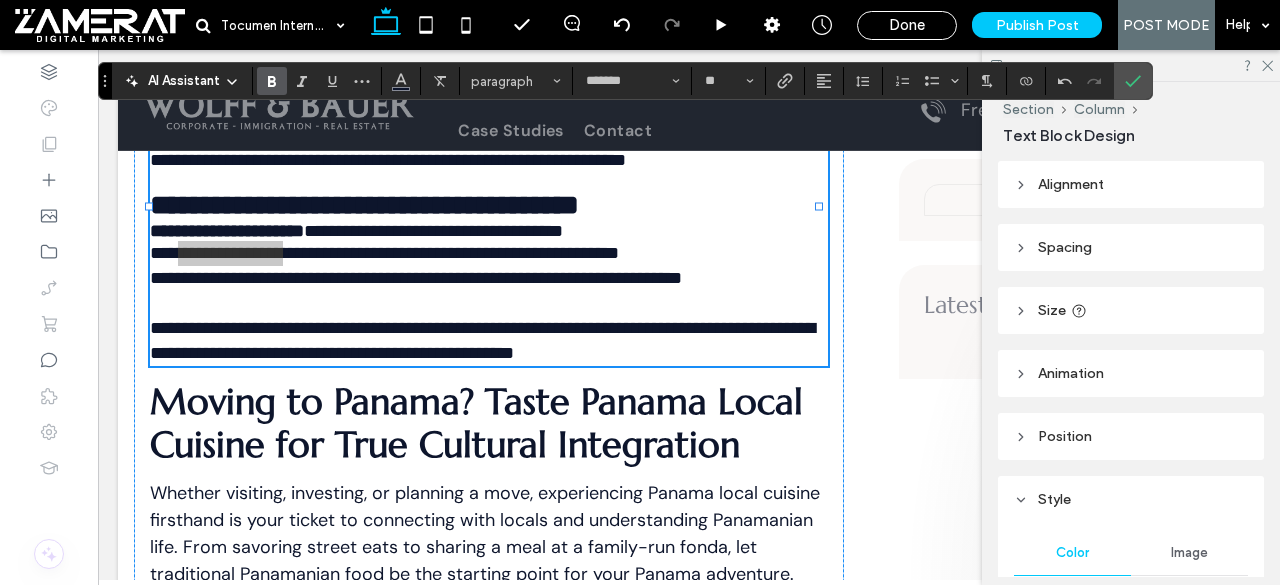 click 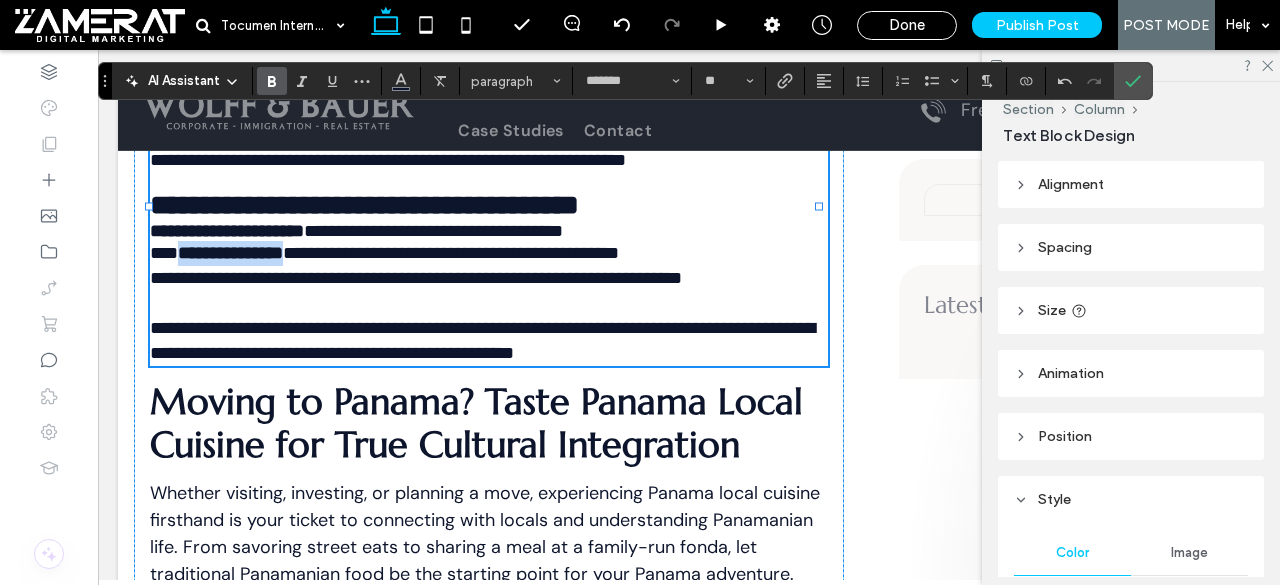 click on "****" at bounding box center (164, 253) 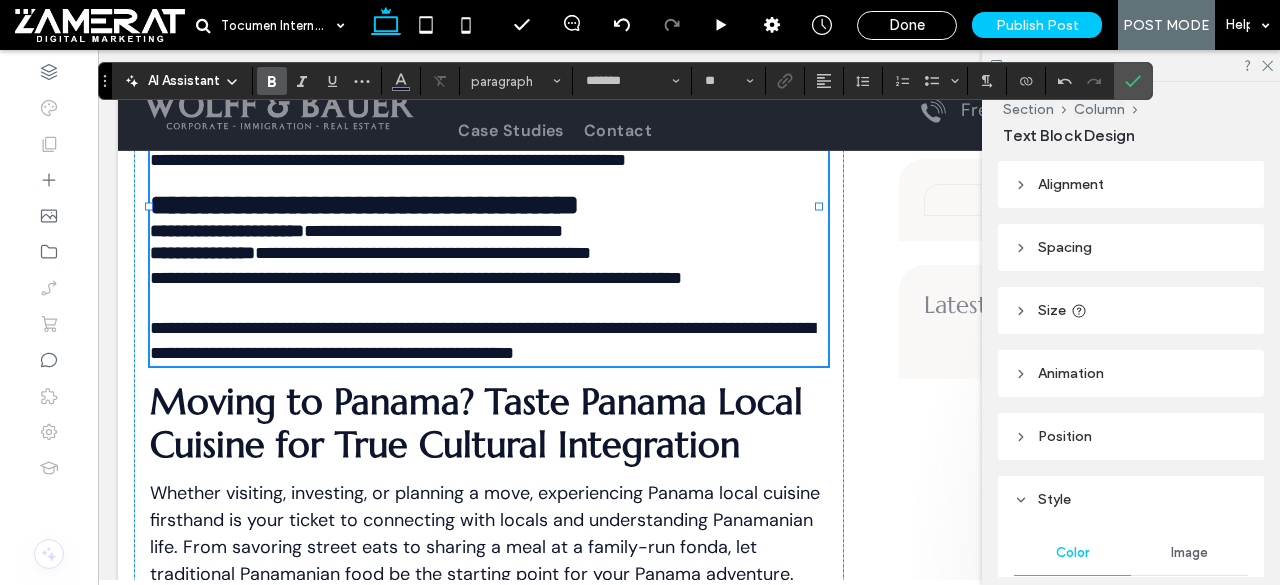 click on "**********" at bounding box center [423, 253] 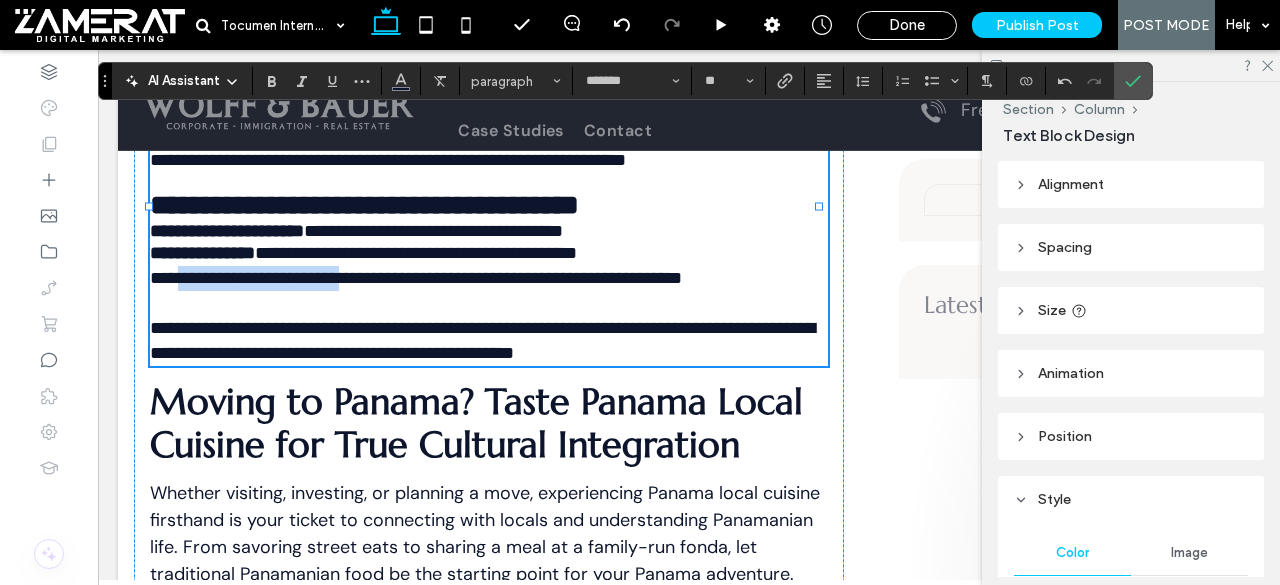 drag, startPoint x: 371, startPoint y: 351, endPoint x: 180, endPoint y: 355, distance: 191.04189 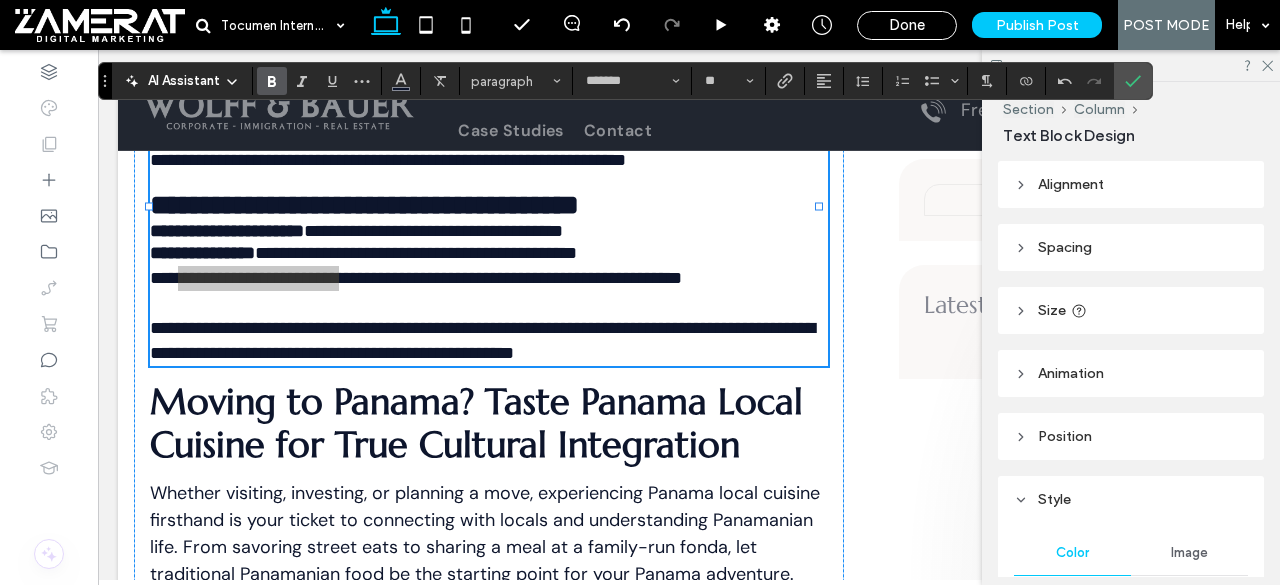 click 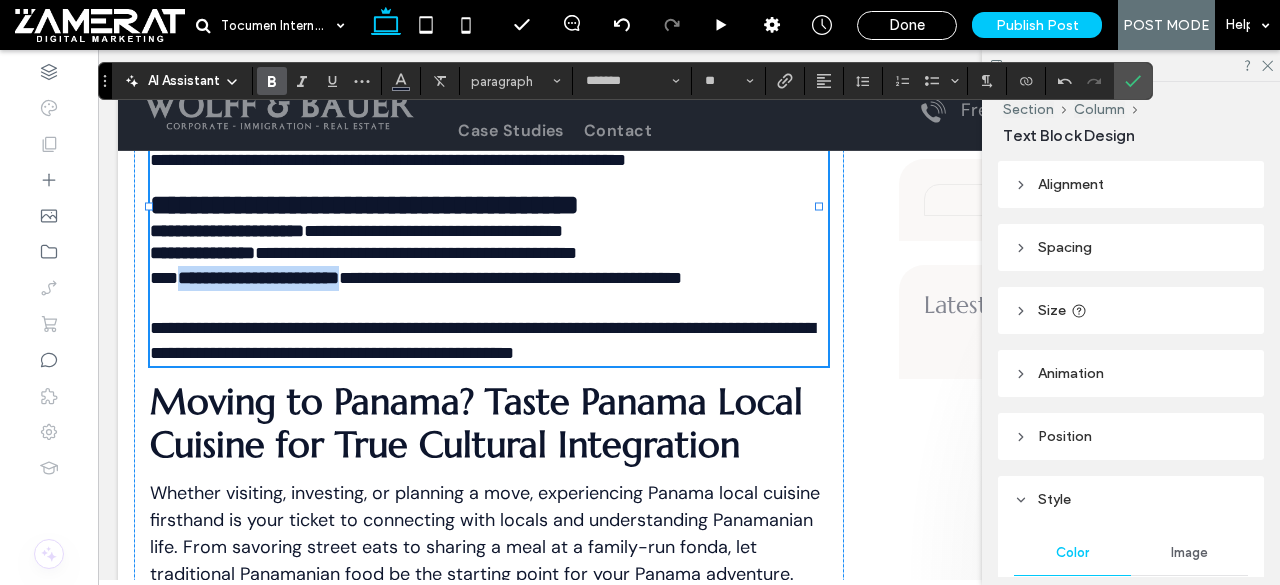 click on "****" at bounding box center [164, 278] 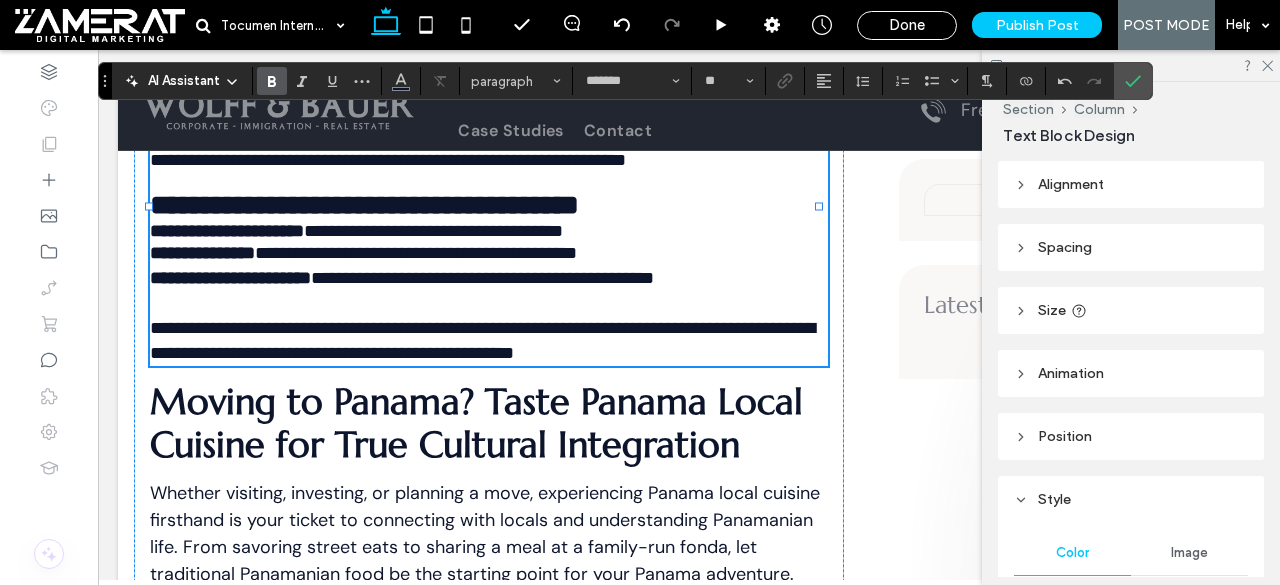 click on "**********" at bounding box center (482, 278) 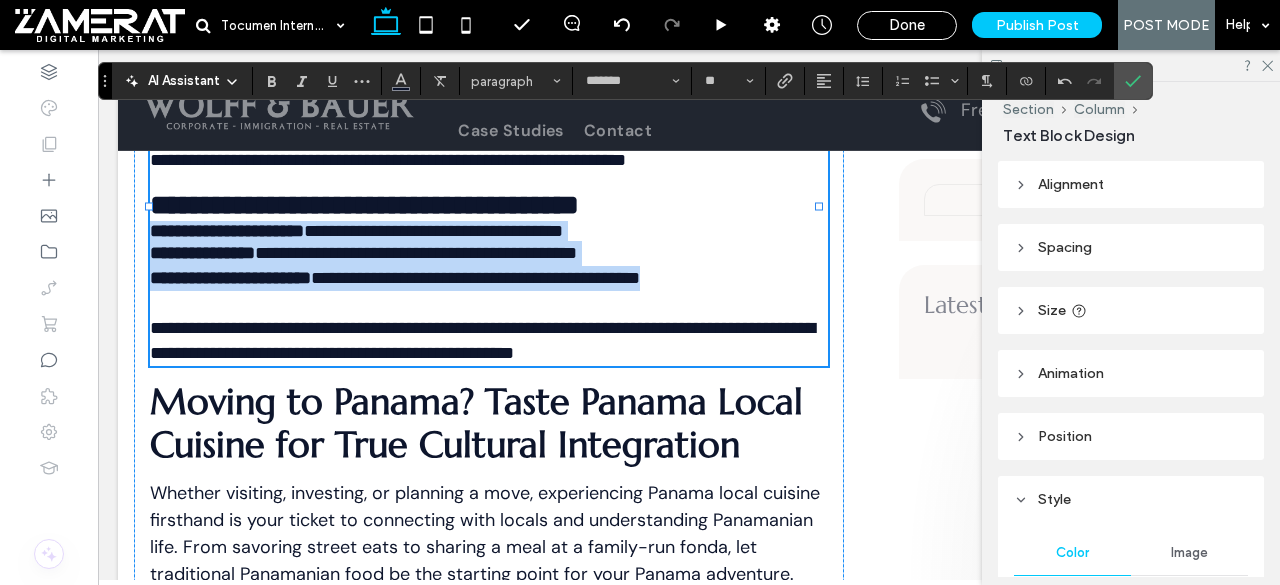 drag, startPoint x: 154, startPoint y: 300, endPoint x: 779, endPoint y: 352, distance: 627.1595 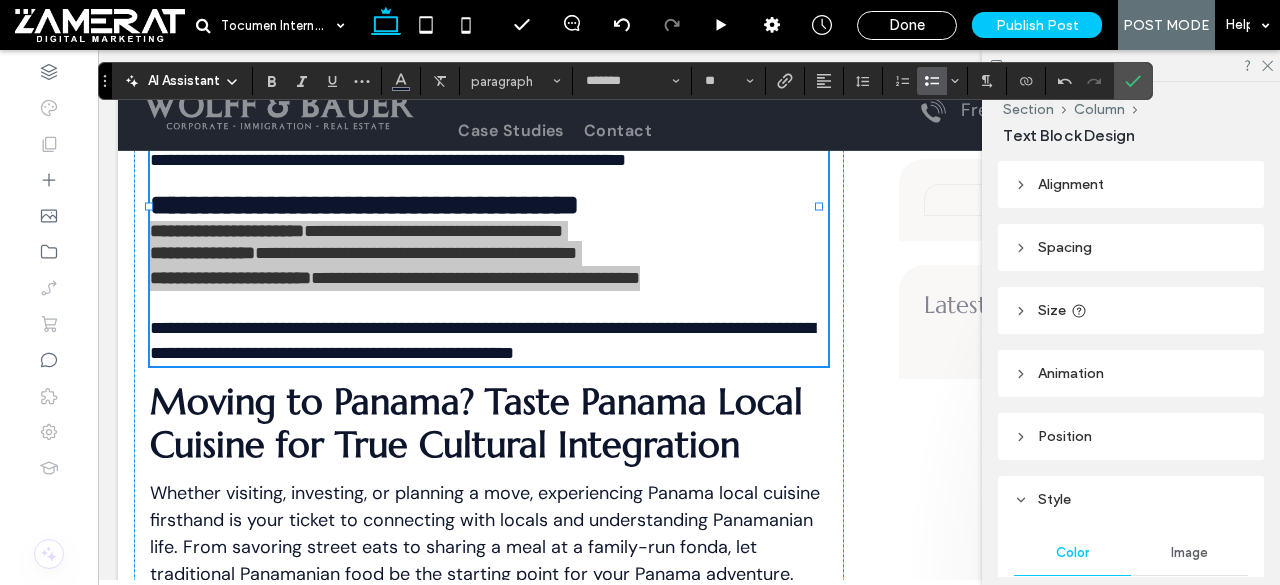 click at bounding box center [928, 81] 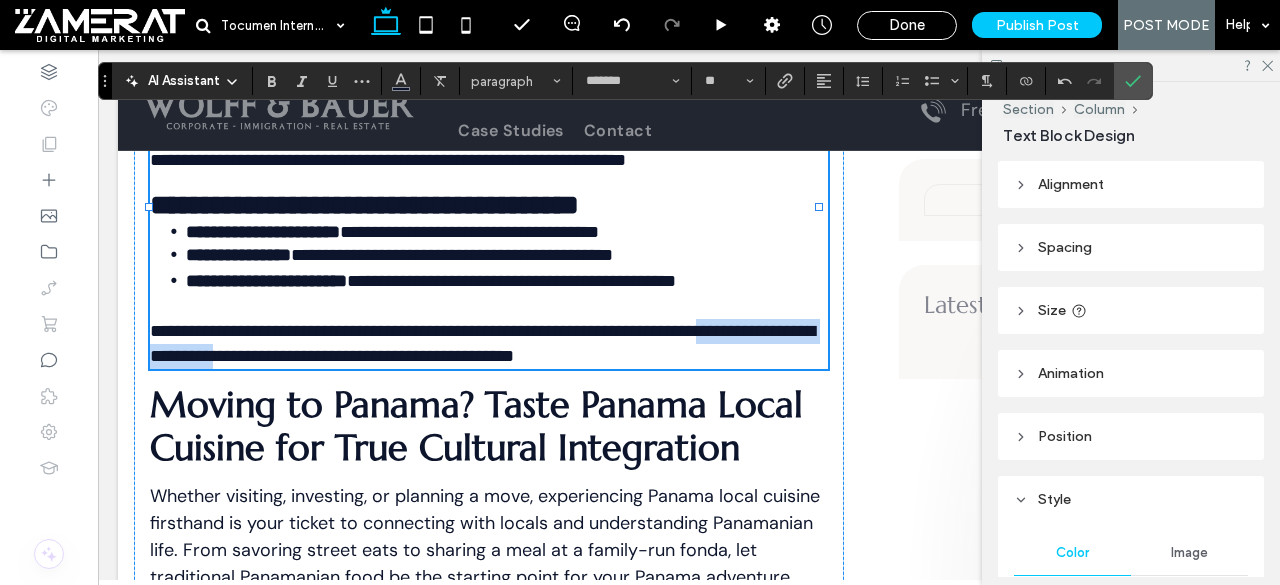 drag, startPoint x: 156, startPoint y: 419, endPoint x: 386, endPoint y: 424, distance: 230.05434 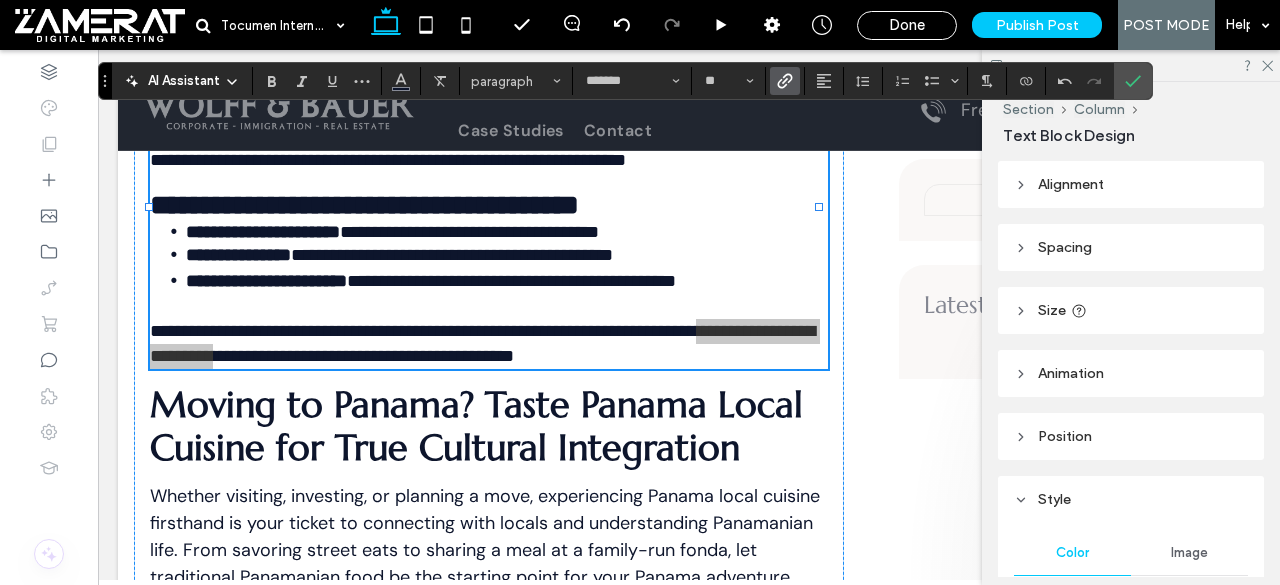 click 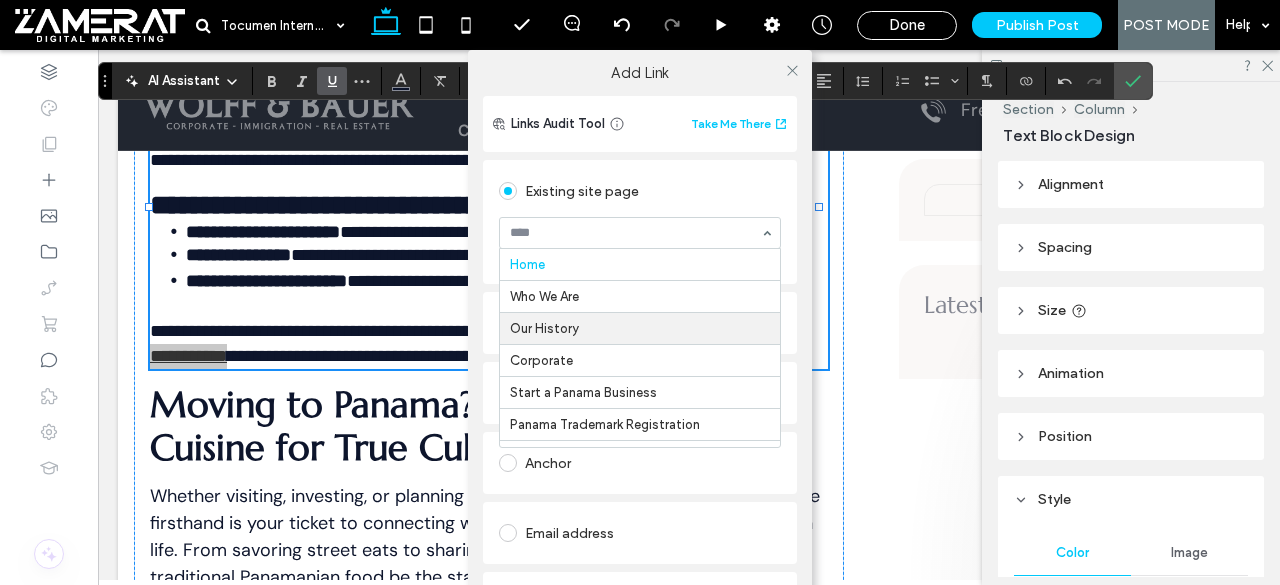 scroll, scrollTop: 748, scrollLeft: 0, axis: vertical 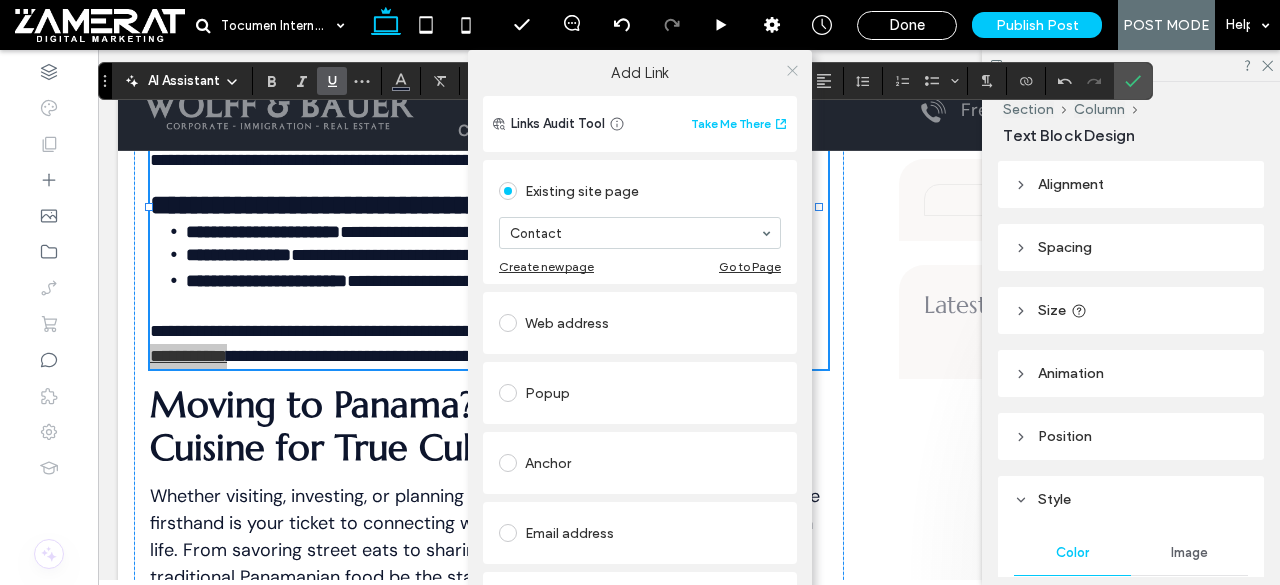 click at bounding box center (792, 70) 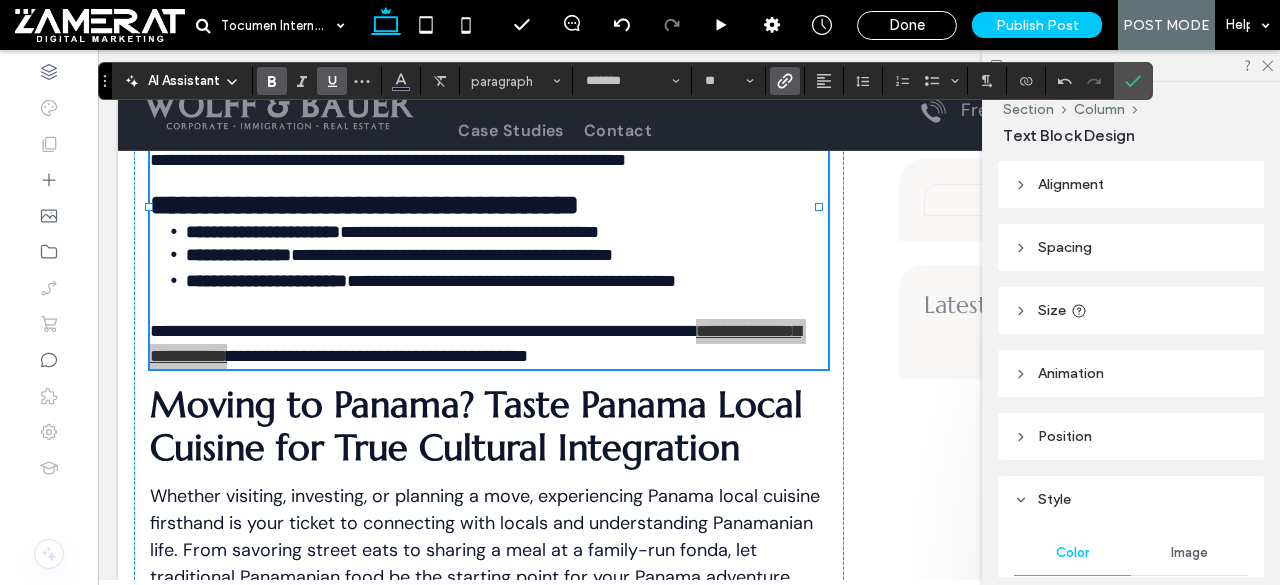 click 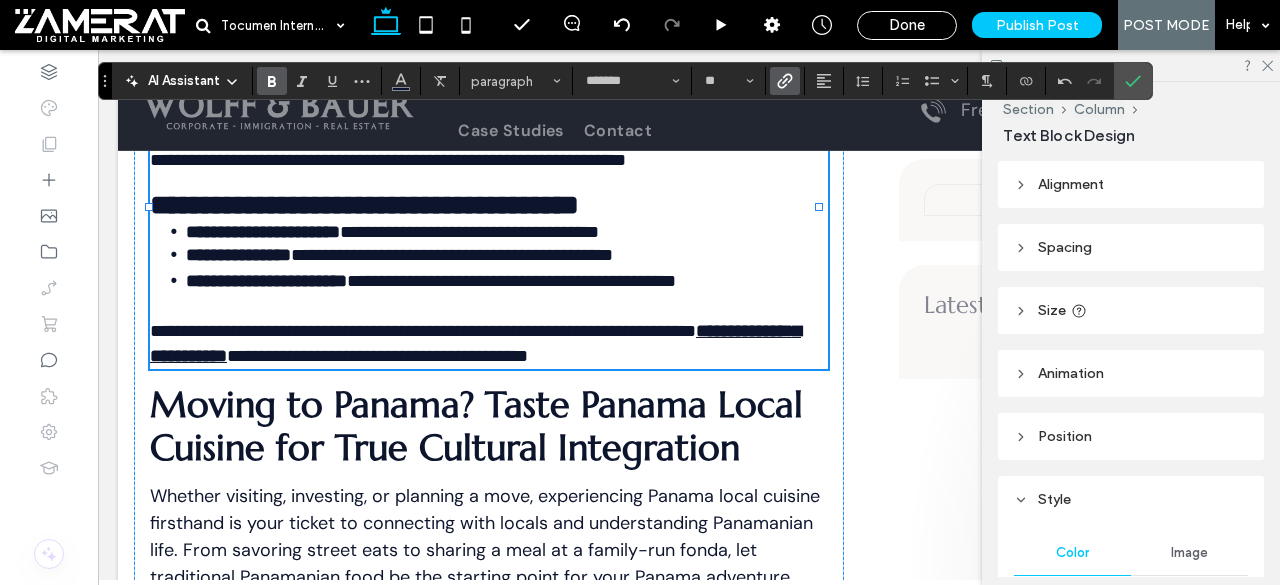 click on "**********" at bounding box center [377, 356] 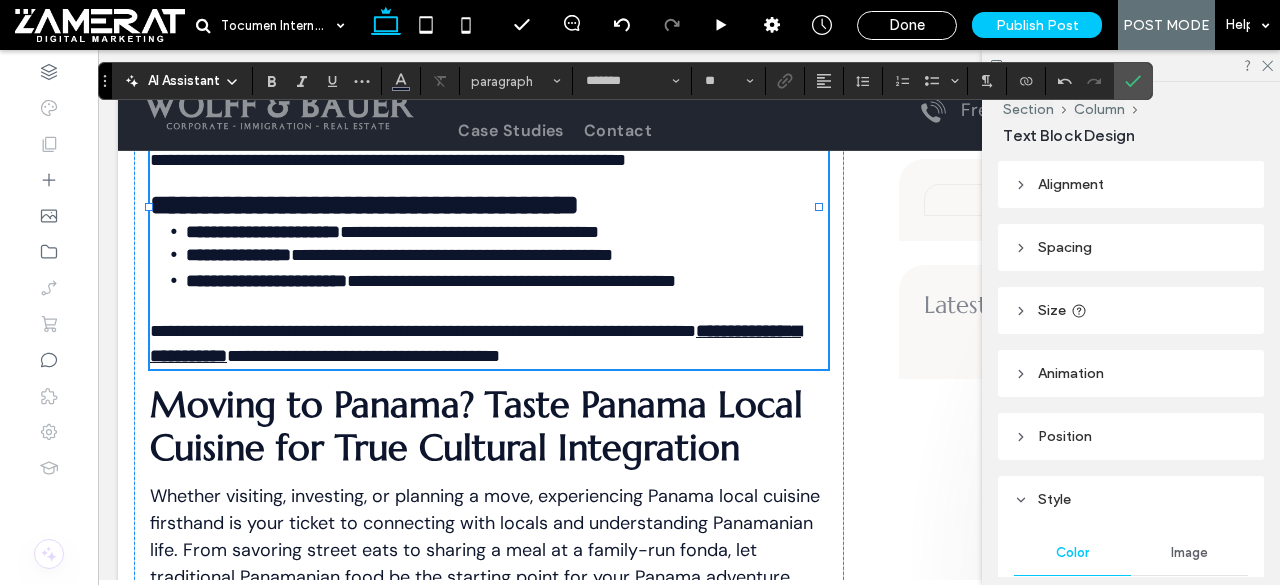 click on "**********" at bounding box center [475, 343] 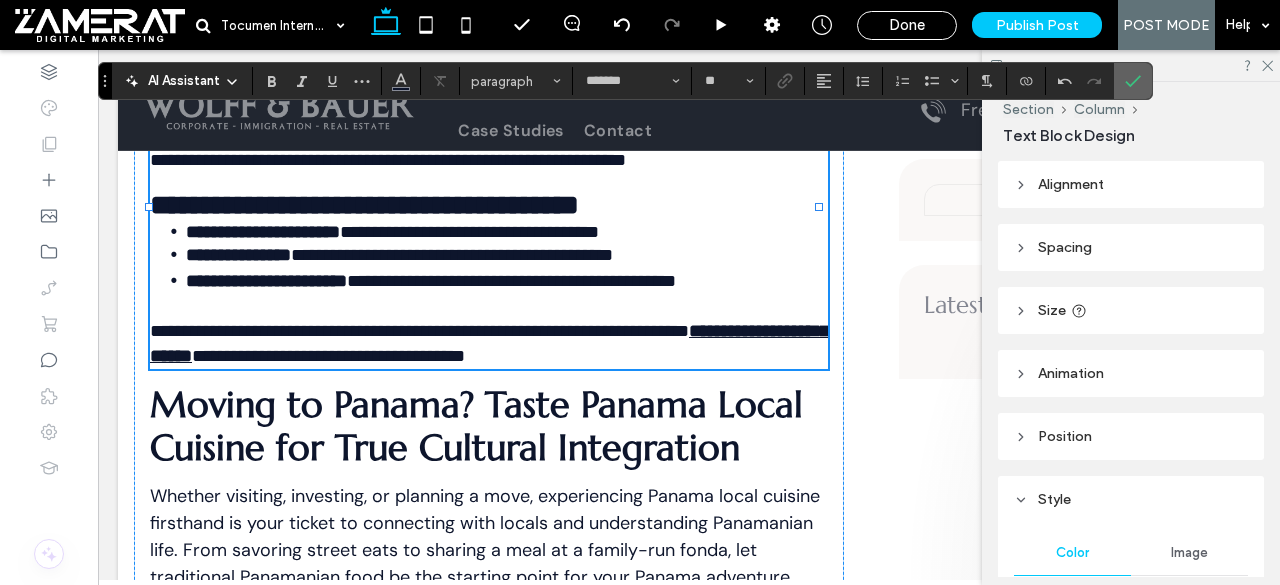 click 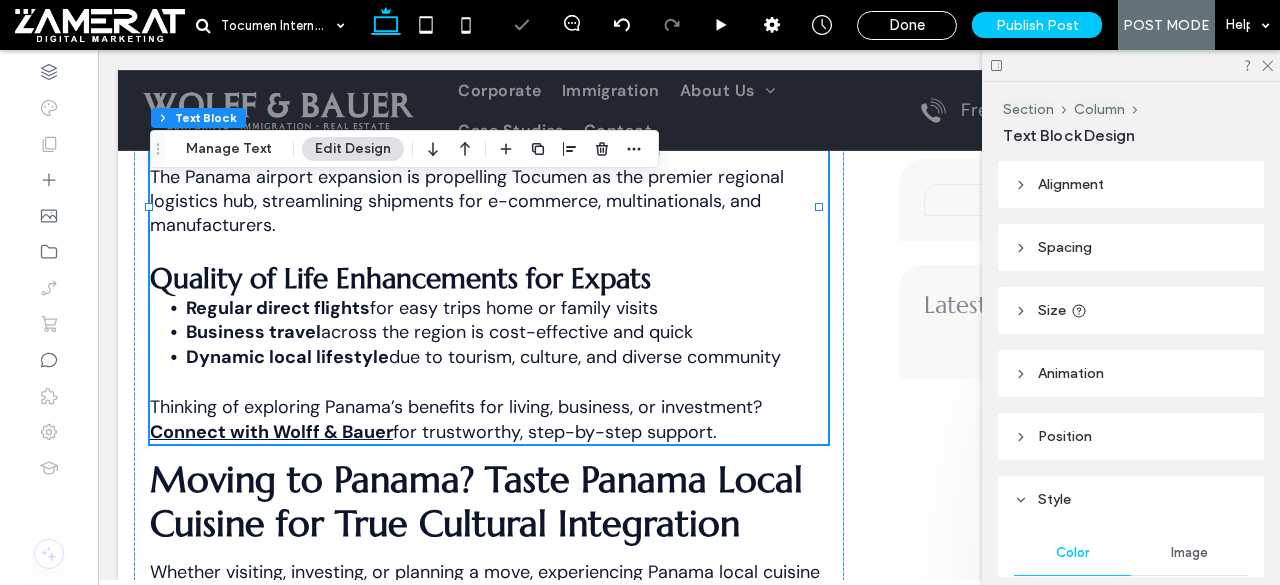click on "Quality of Life Enhancements for Expats" at bounding box center [400, 278] 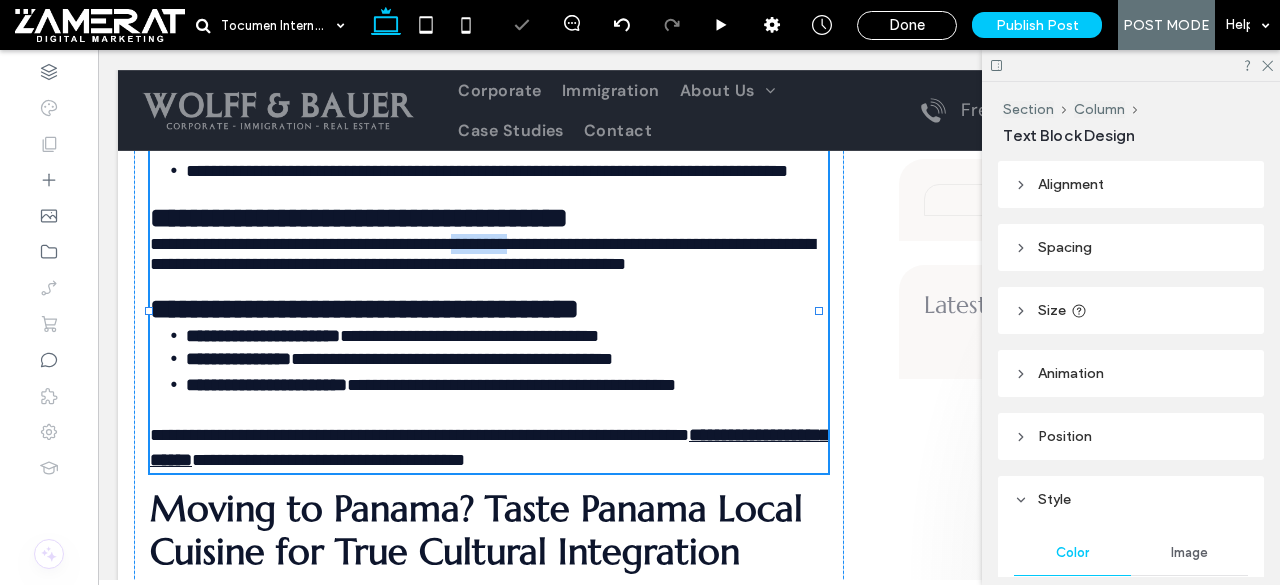 type on "*******" 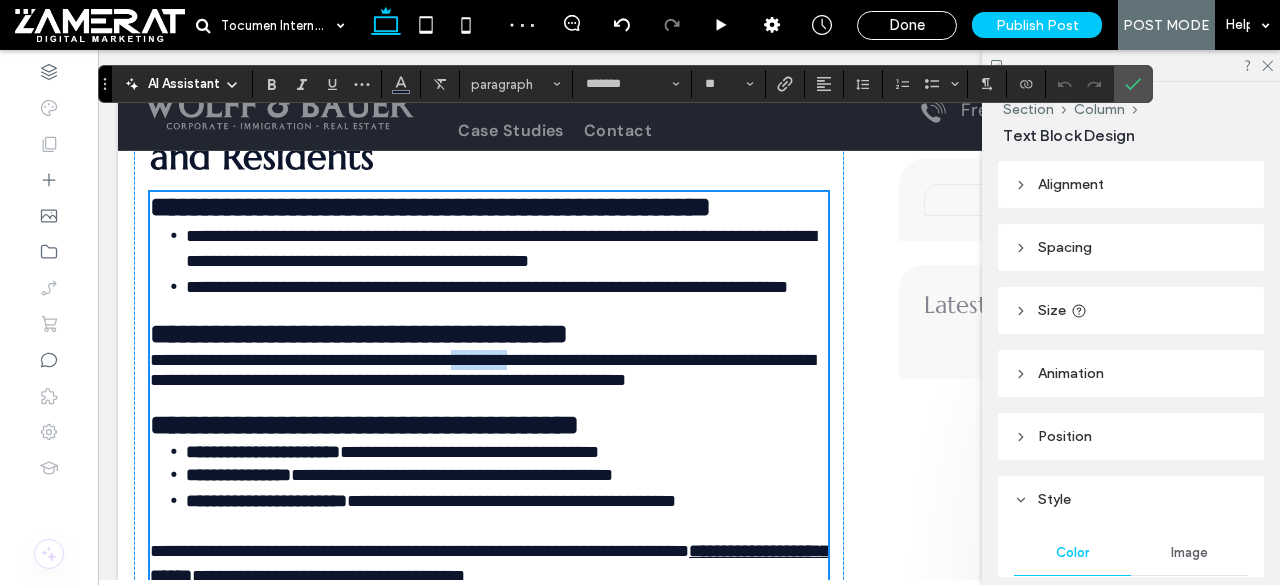 scroll, scrollTop: 5530, scrollLeft: 0, axis: vertical 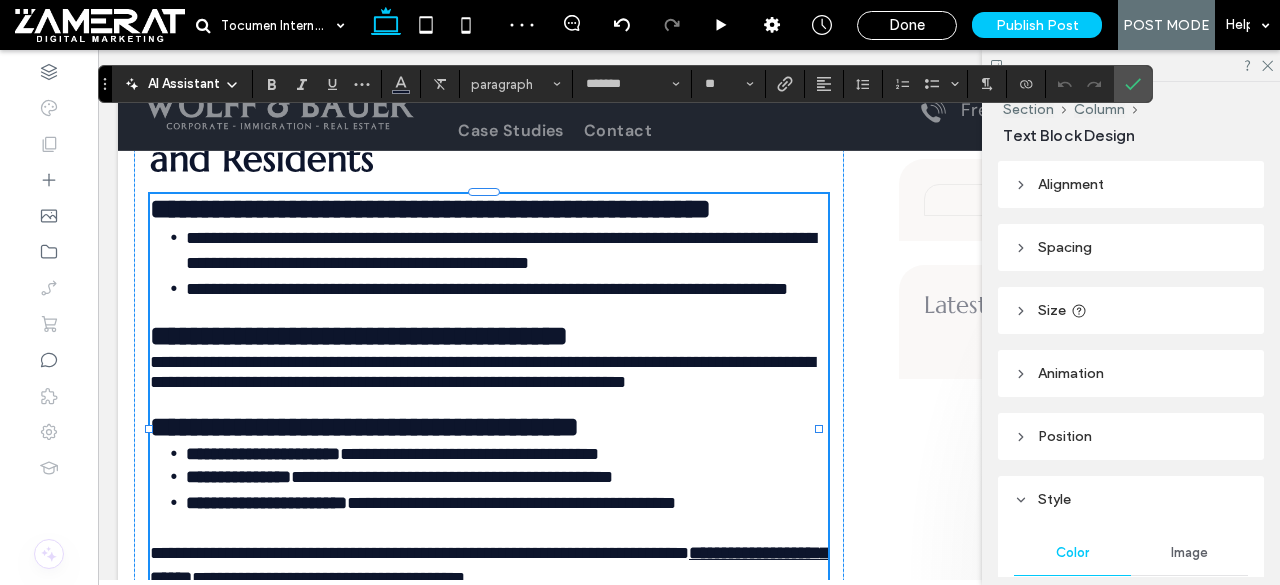 type on "*********" 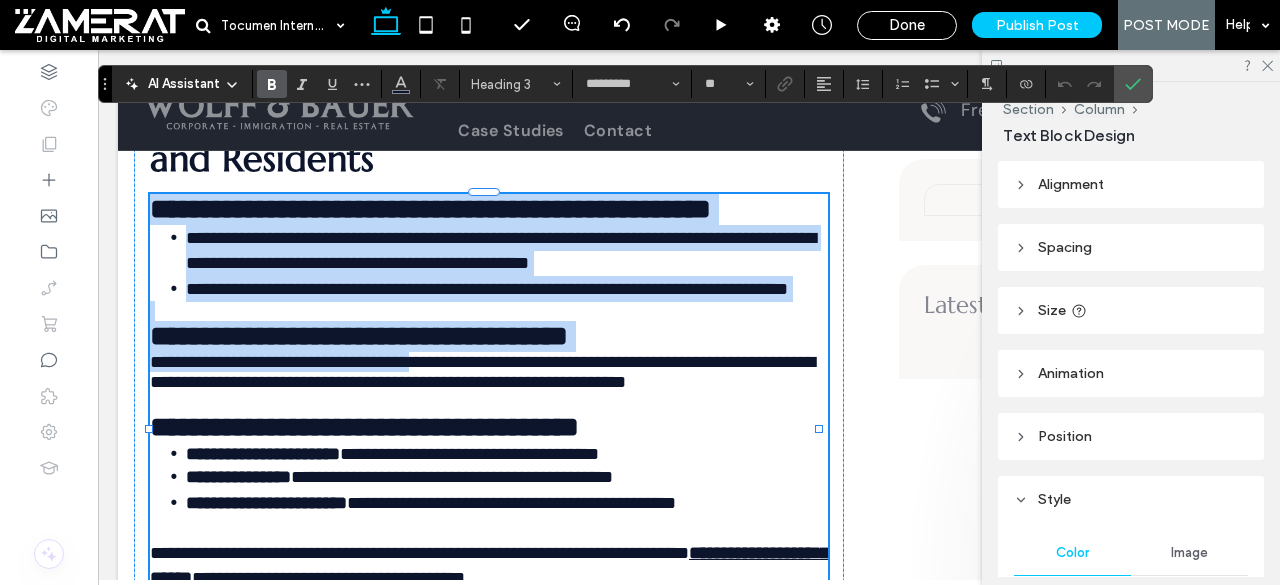 type 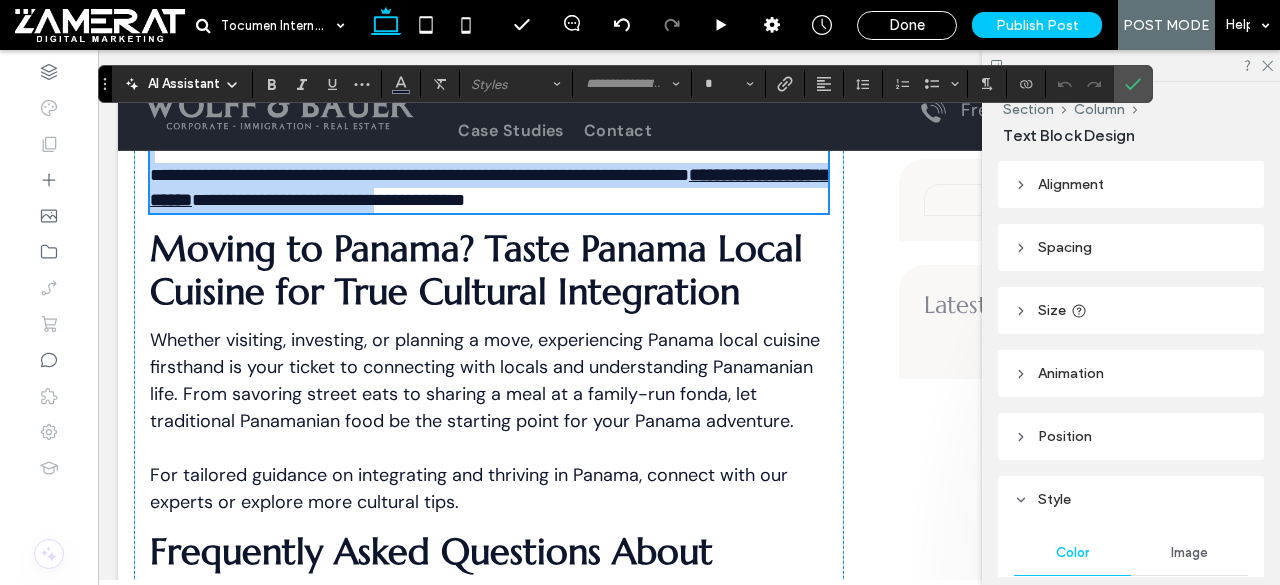 scroll, scrollTop: 5958, scrollLeft: 0, axis: vertical 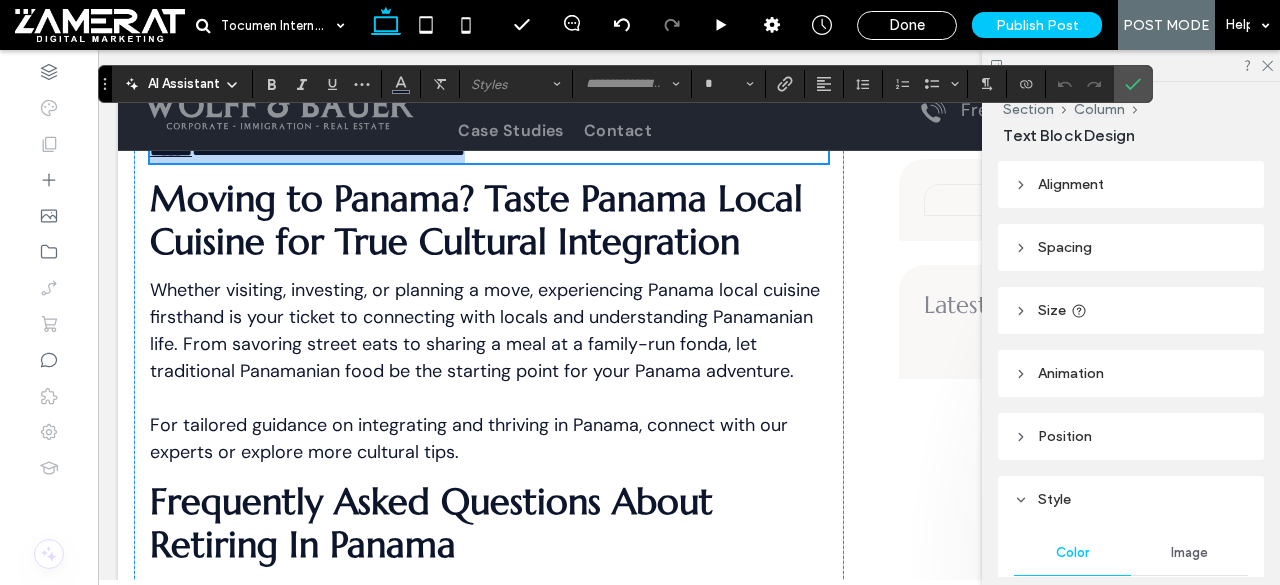 drag, startPoint x: 155, startPoint y: 206, endPoint x: 941, endPoint y: 347, distance: 798.5468 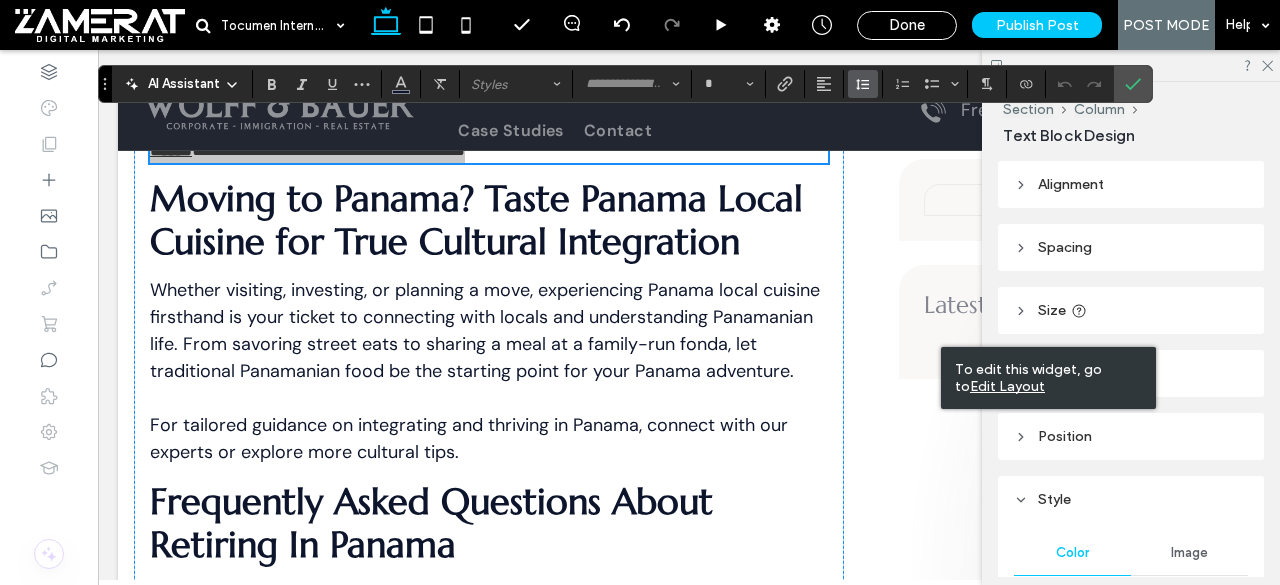 click at bounding box center (863, 84) 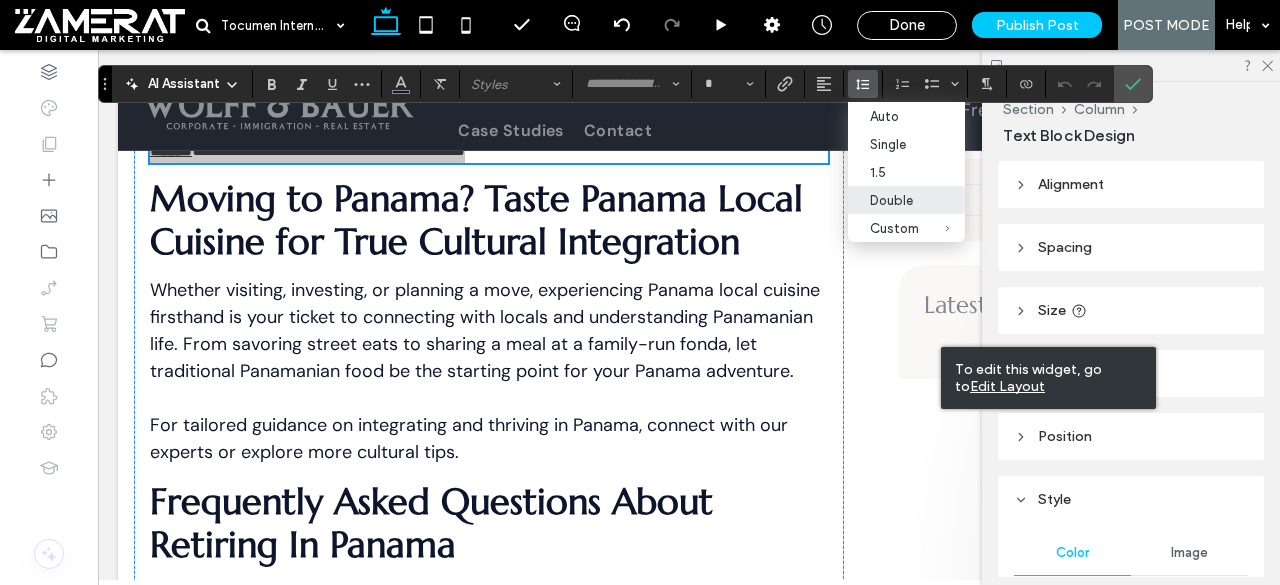 click on "Double" at bounding box center (906, 200) 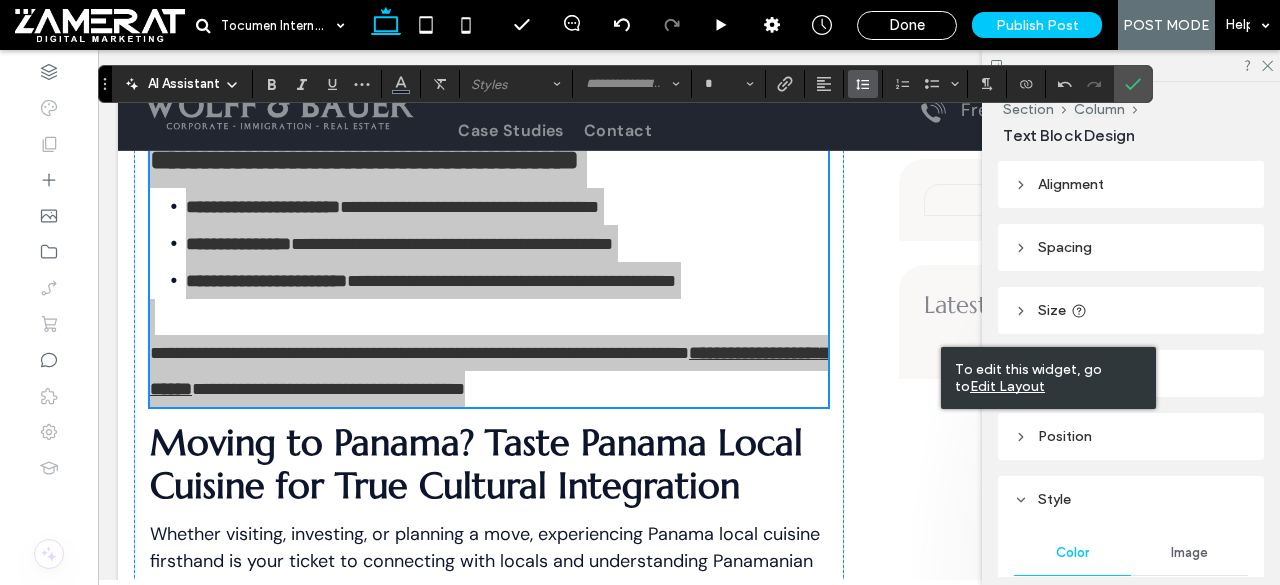 click 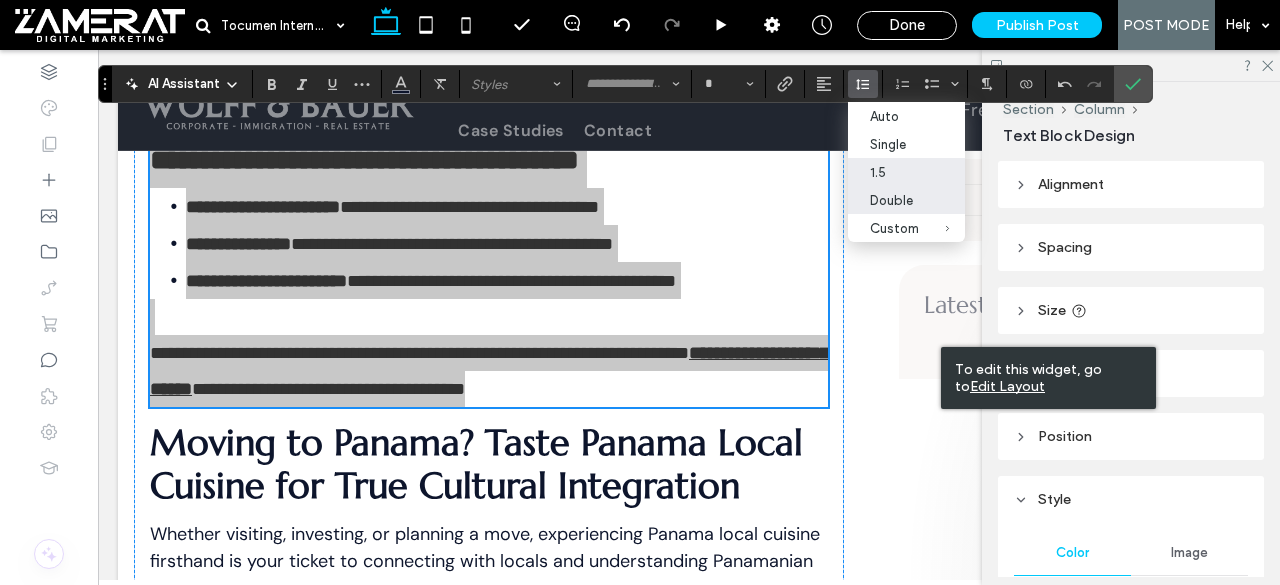 click on "1.5" at bounding box center (894, 172) 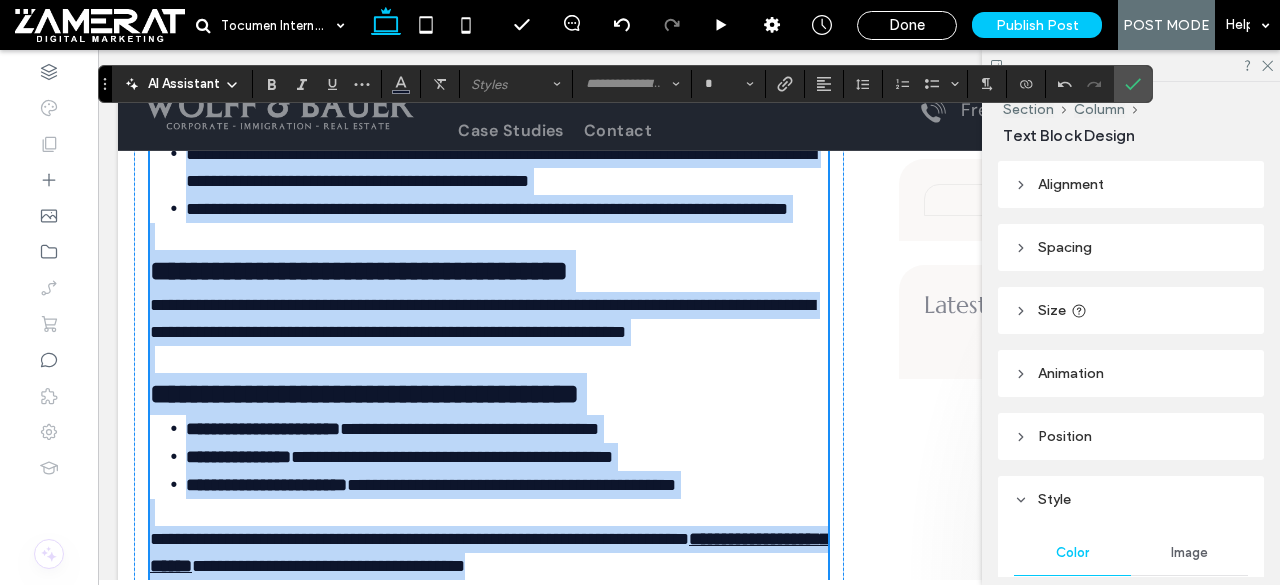 scroll, scrollTop: 5563, scrollLeft: 0, axis: vertical 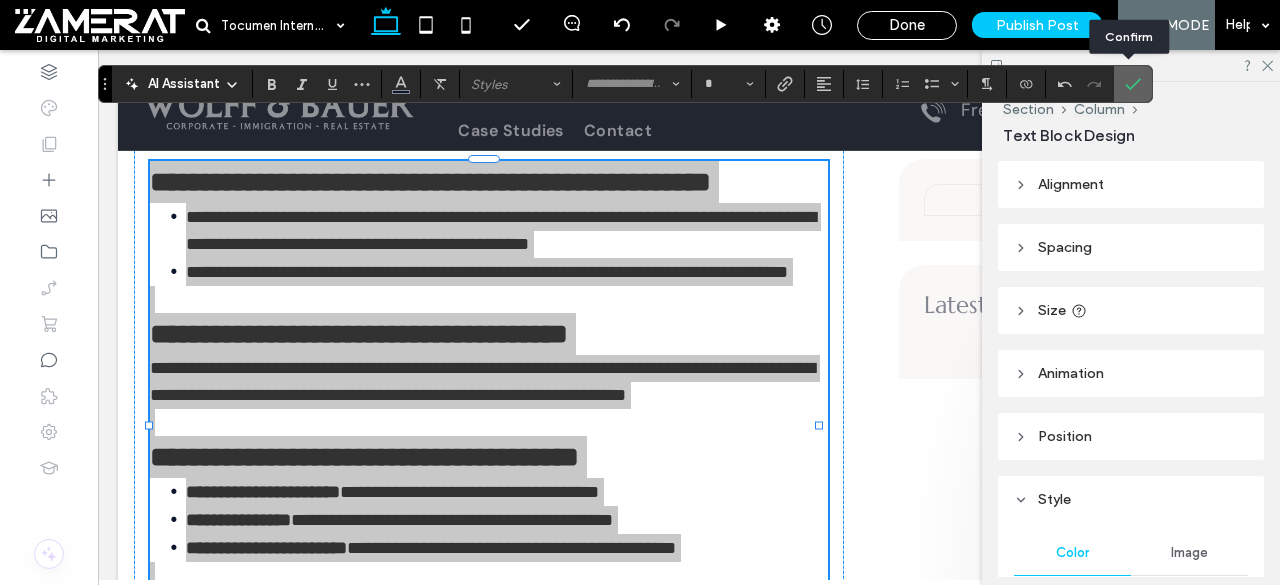 click 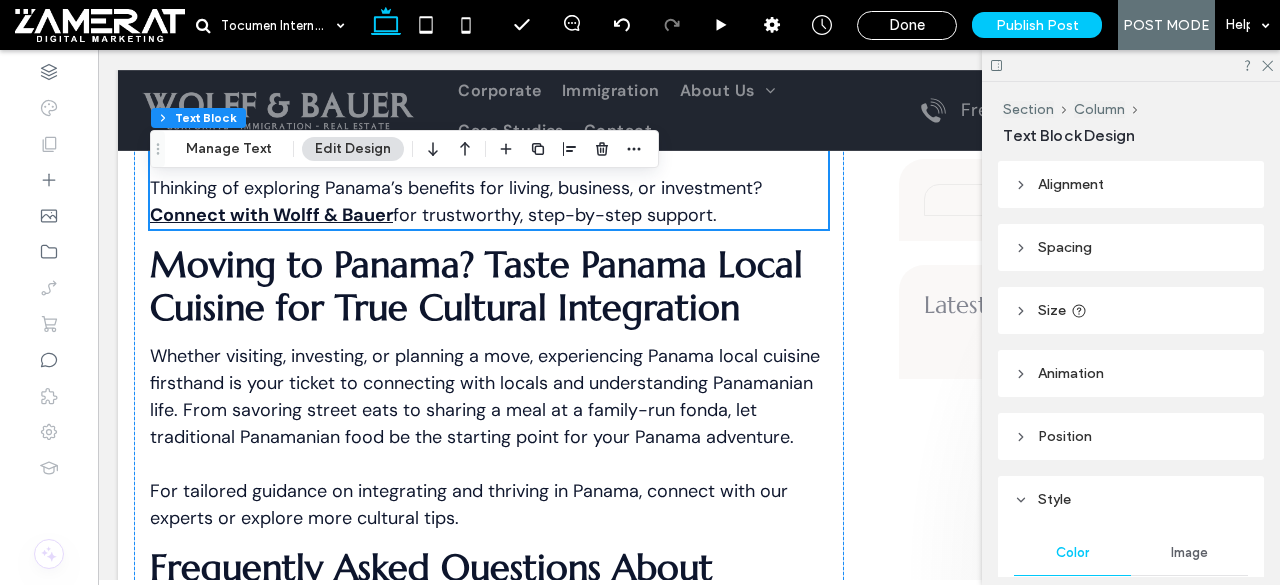 scroll, scrollTop: 6059, scrollLeft: 0, axis: vertical 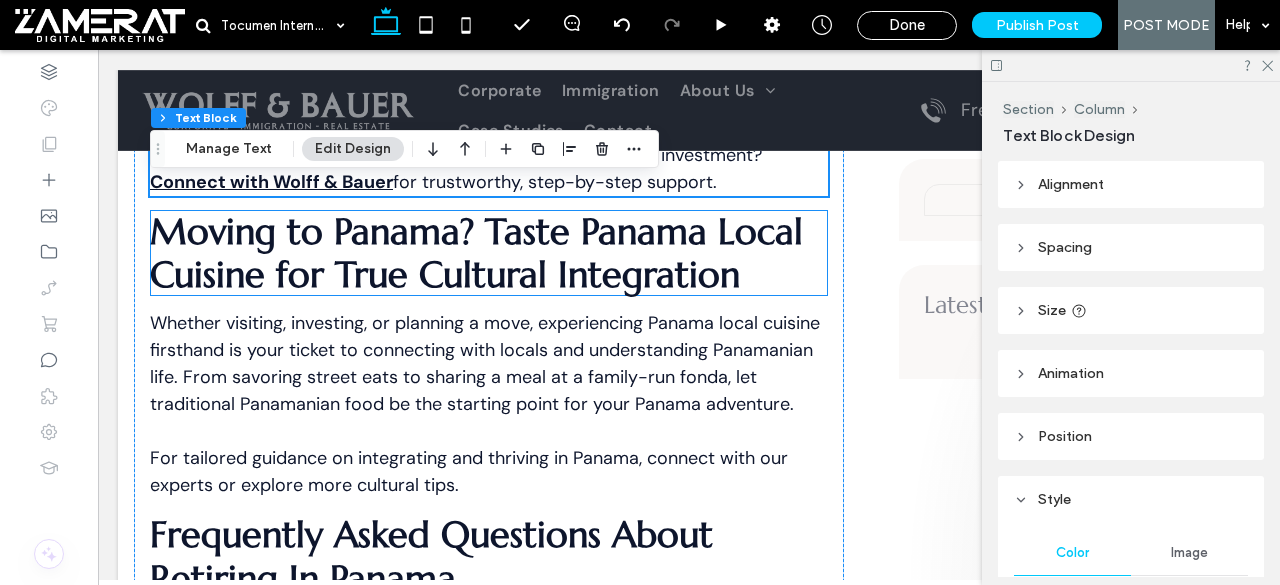 click on "Moving to Panama? Taste Panama Local Cuisine for True Cultural Integration" at bounding box center [476, 253] 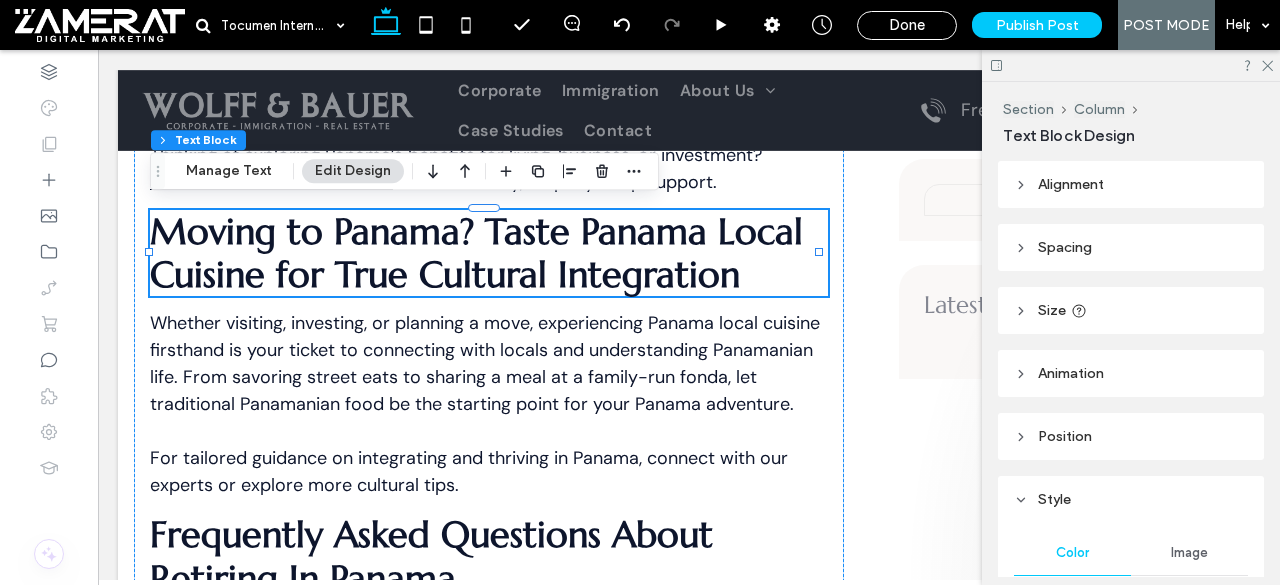 click on "Moving to Panama? Taste Panama Local Cuisine for True Cultural Integration" at bounding box center [489, 253] 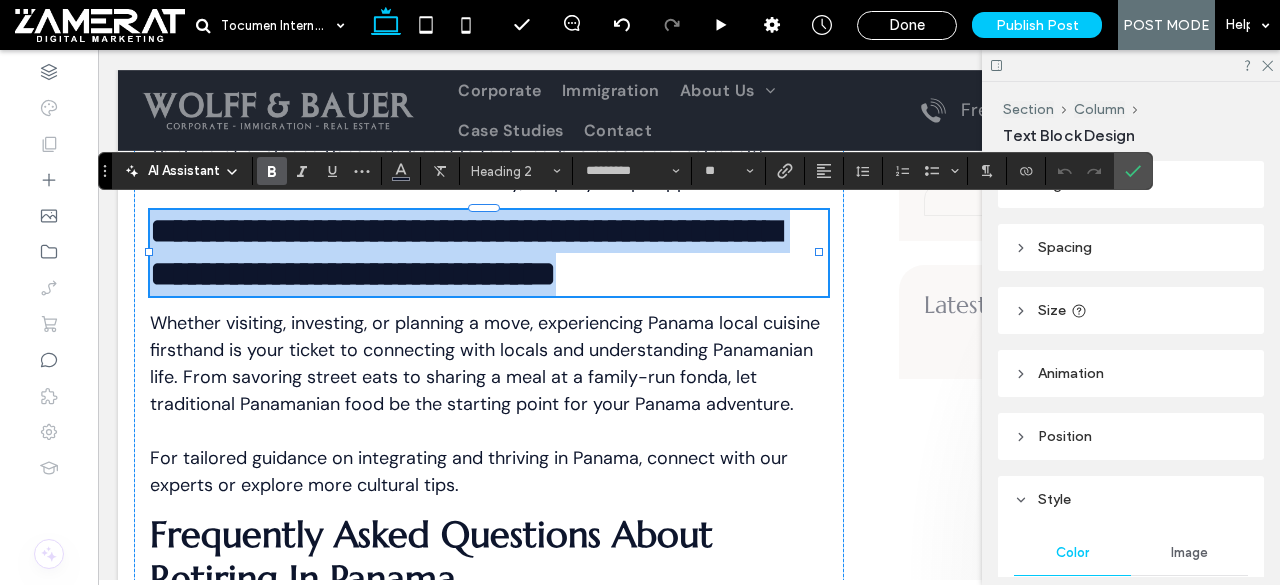 type on "*********" 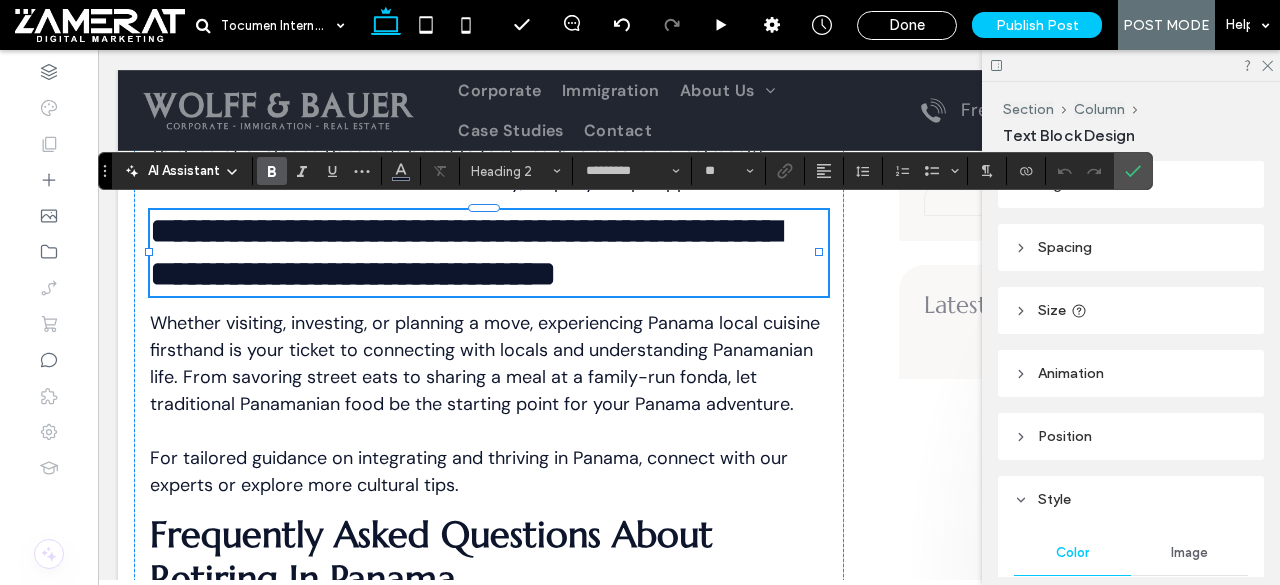 scroll, scrollTop: 0, scrollLeft: 0, axis: both 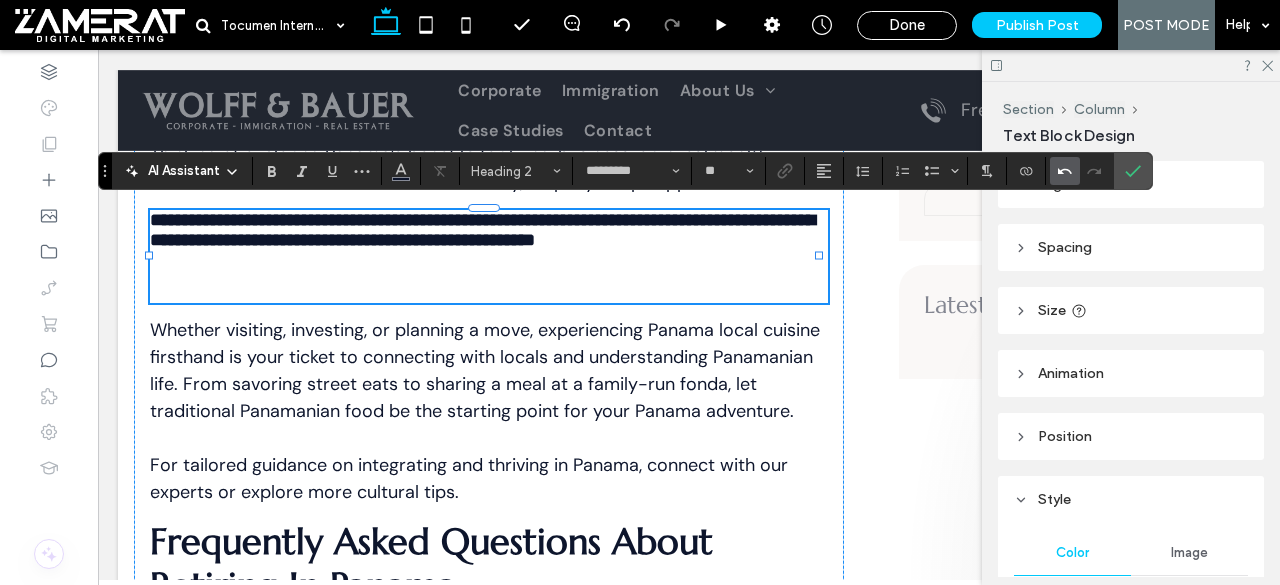 click 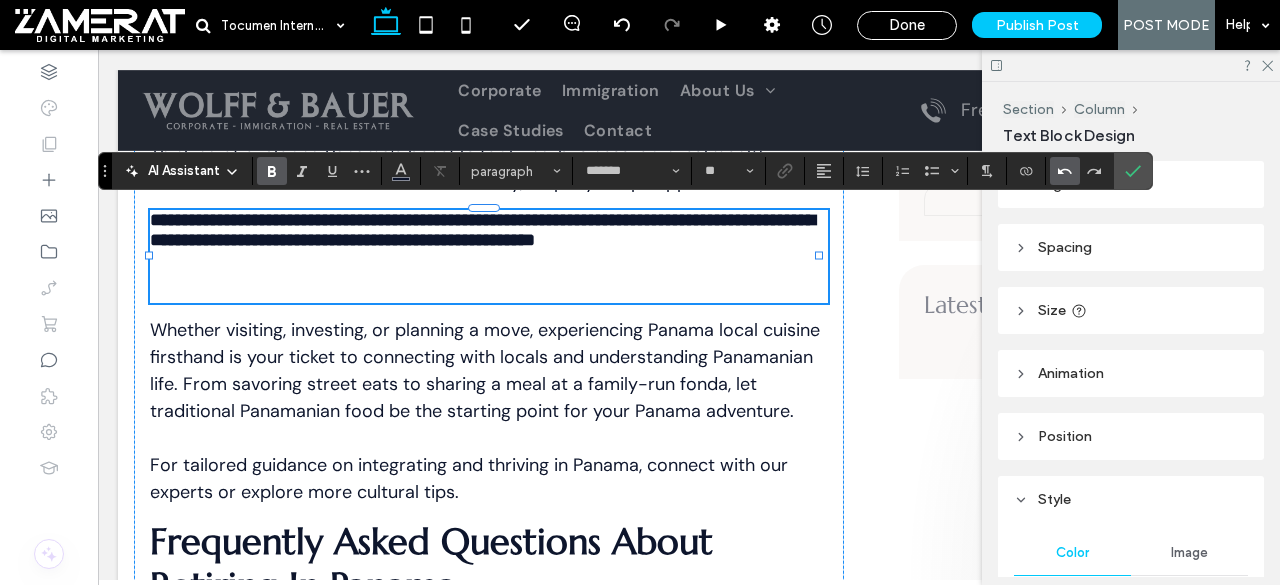 click at bounding box center (1065, 171) 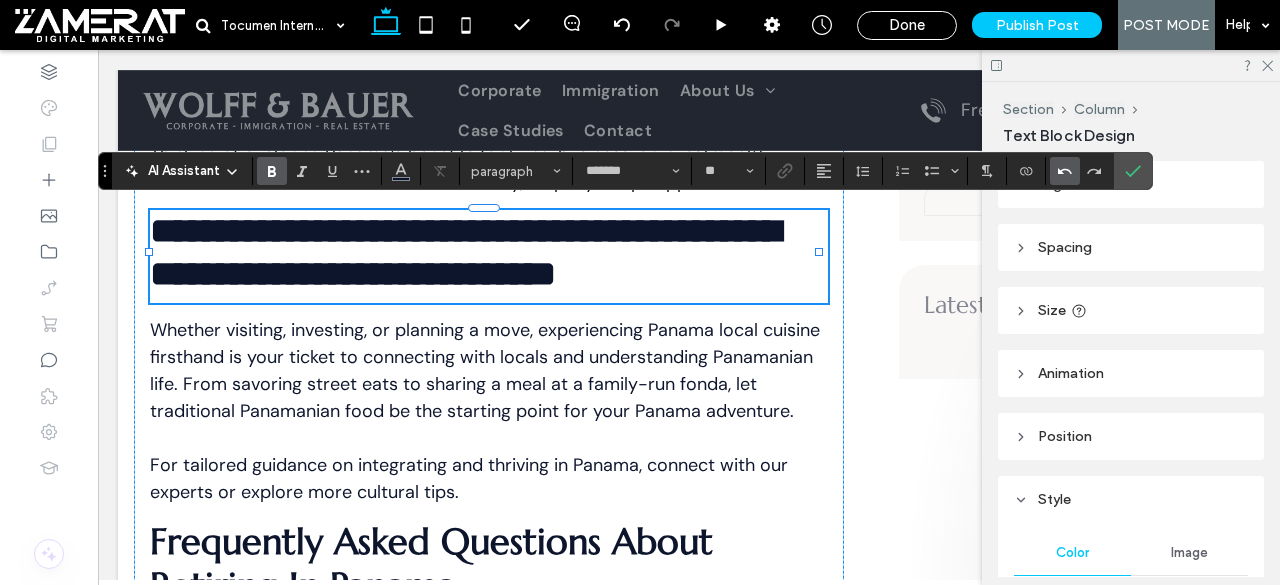 type on "*********" 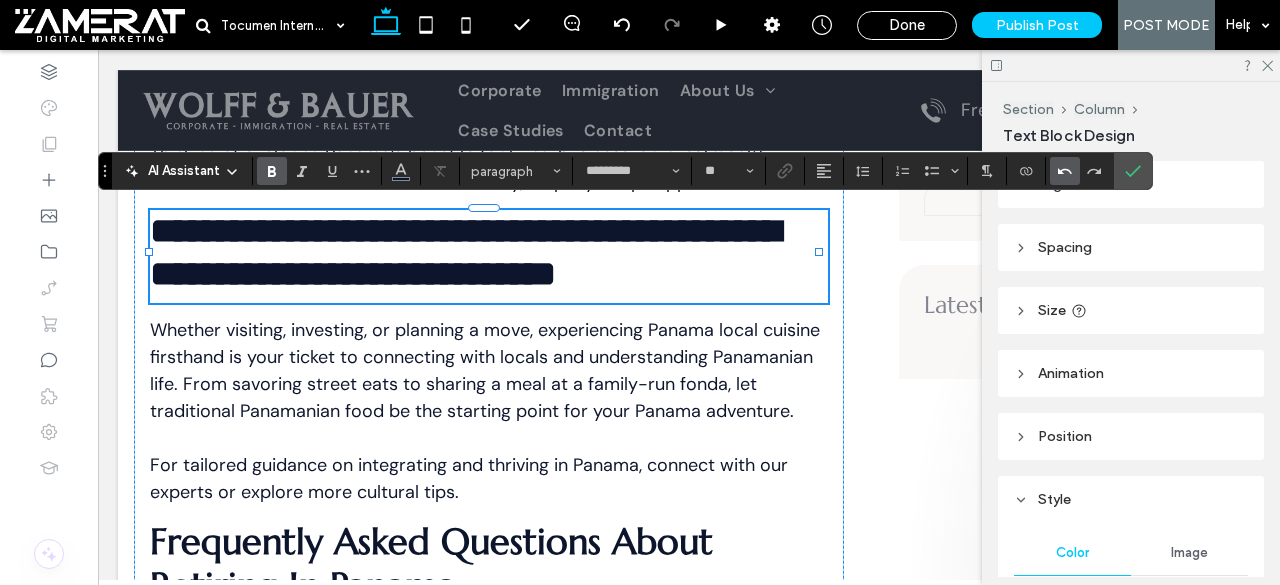 scroll, scrollTop: 0, scrollLeft: 0, axis: both 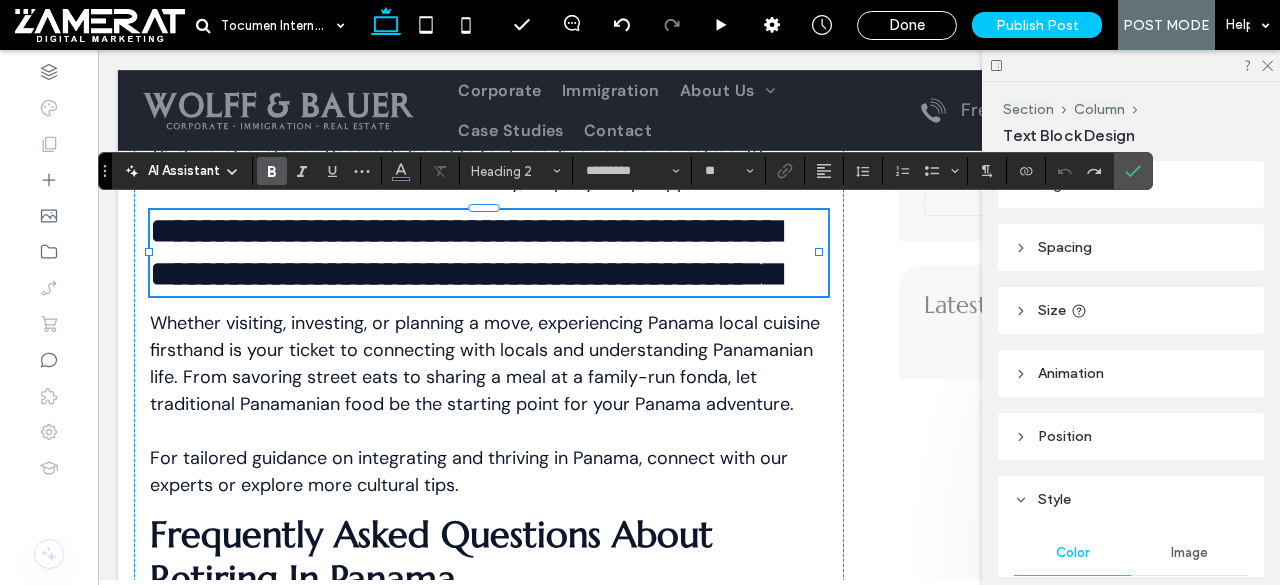 type on "*******" 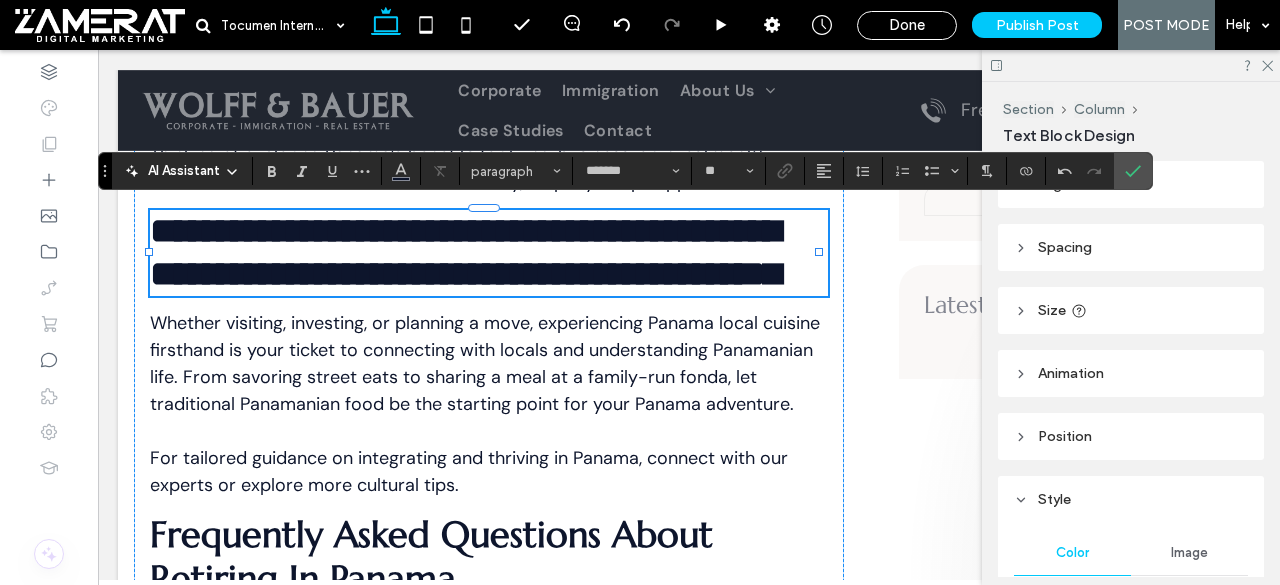 scroll, scrollTop: 0, scrollLeft: 0, axis: both 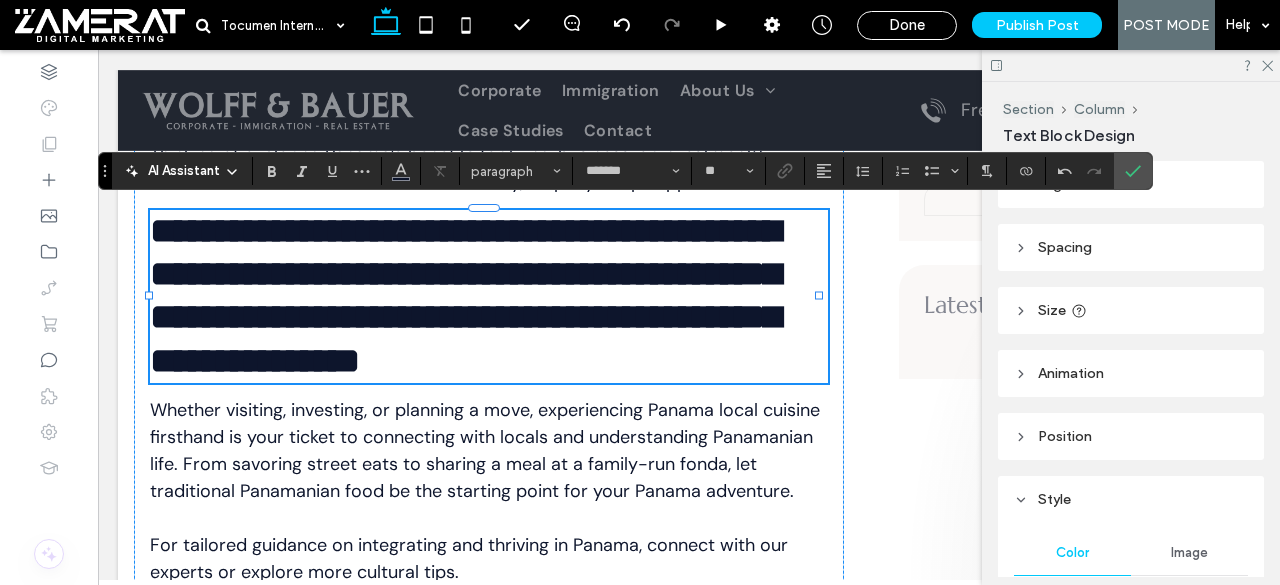 type on "*********" 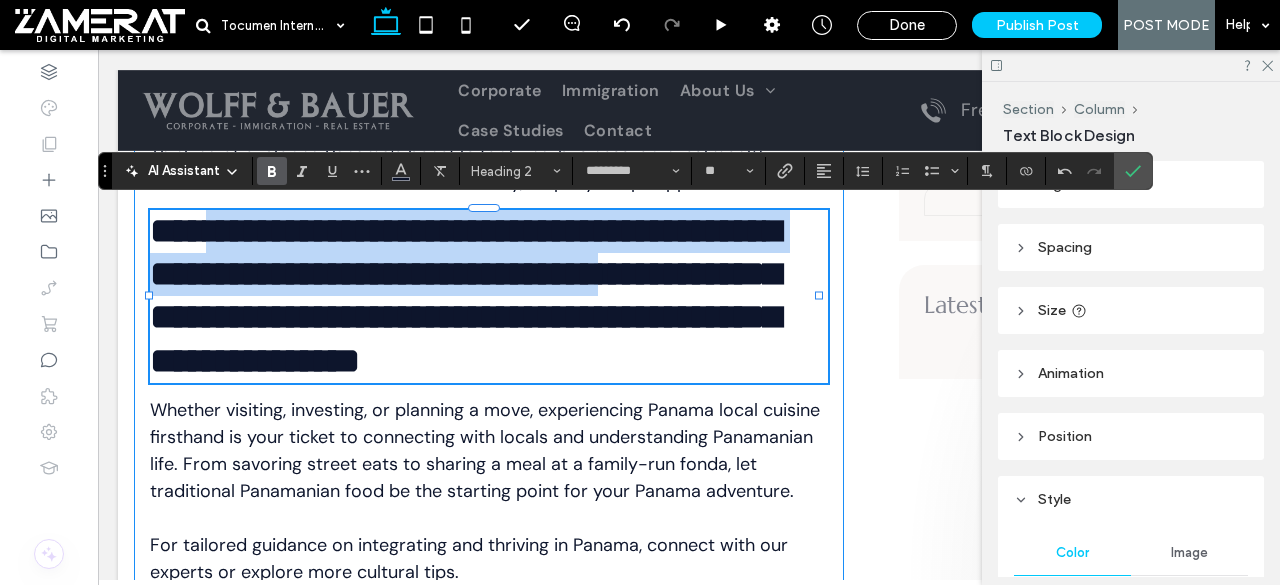scroll, scrollTop: 0, scrollLeft: 0, axis: both 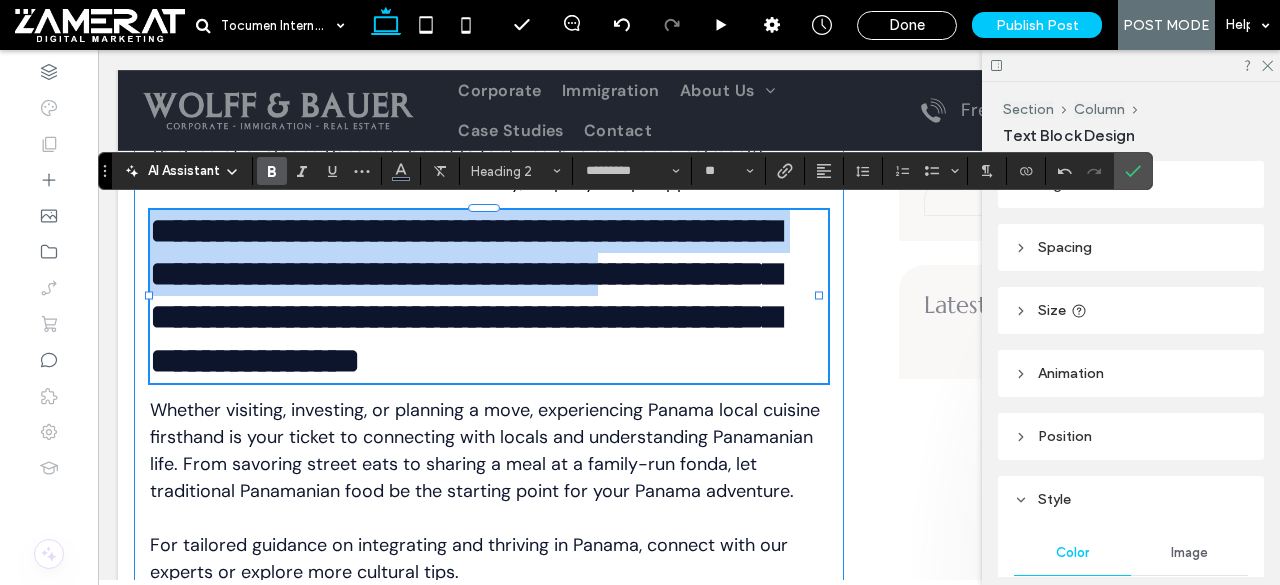 drag, startPoint x: 788, startPoint y: 269, endPoint x: 161, endPoint y: 193, distance: 631.5893 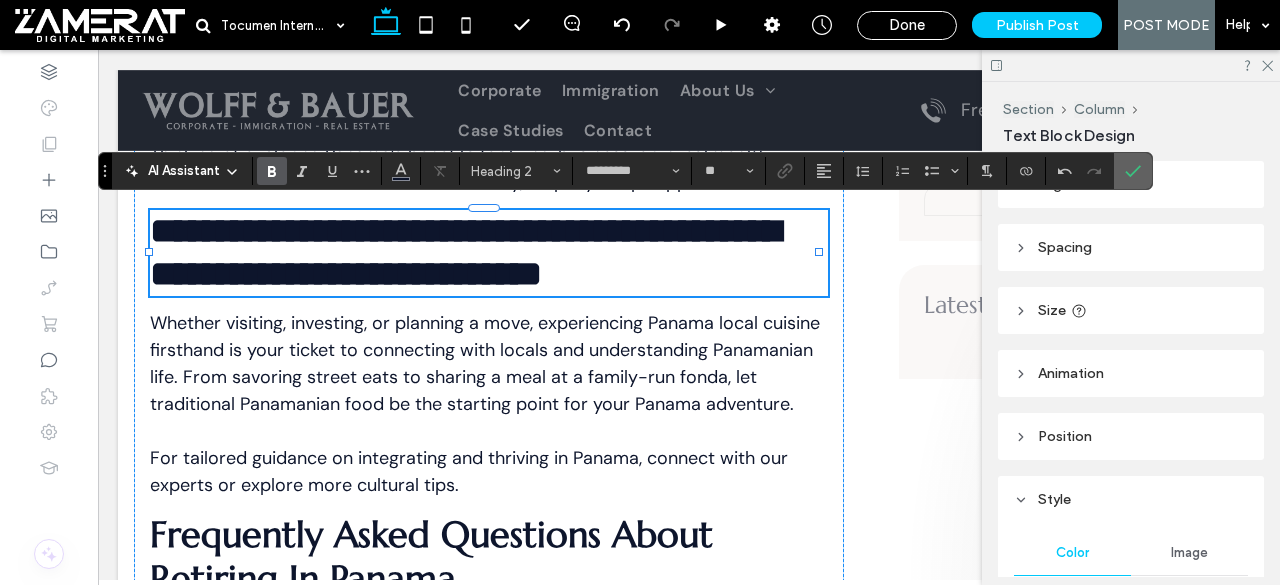 click at bounding box center (1129, 171) 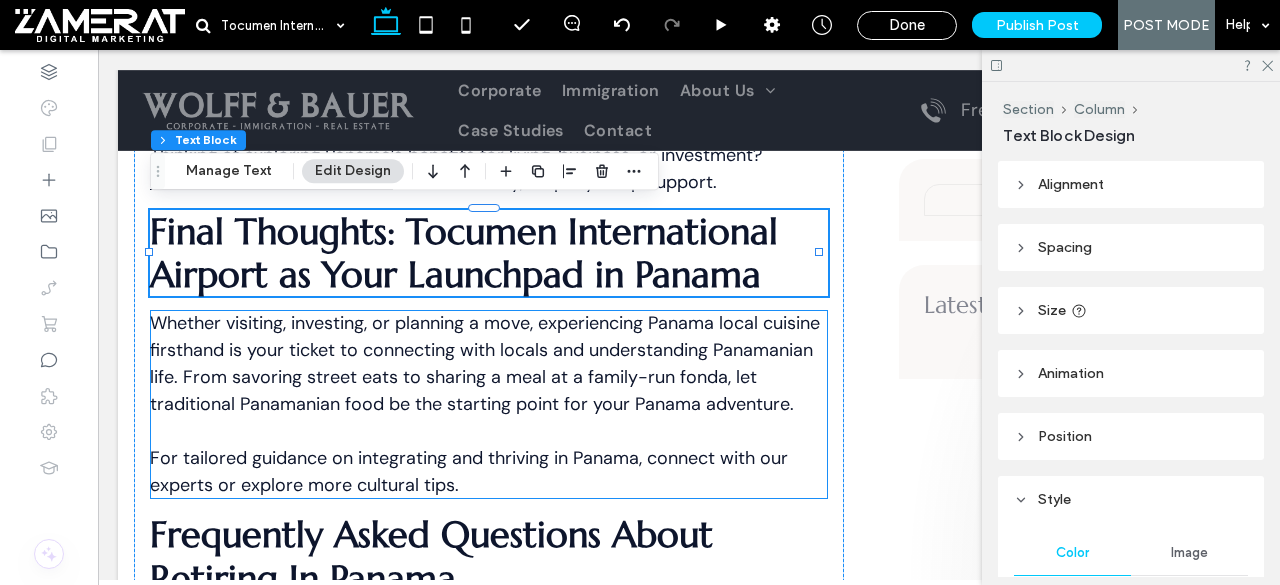 click on "Whether visiting, investing, or planning a move, experiencing Panama local cuisine firsthand is your ticket to connecting with locals and understanding Panamanian life. From savoring street eats to sharing a meal at a family-run fonda, let traditional Panamanian food be the starting point for your Panama adventure." at bounding box center (485, 363) 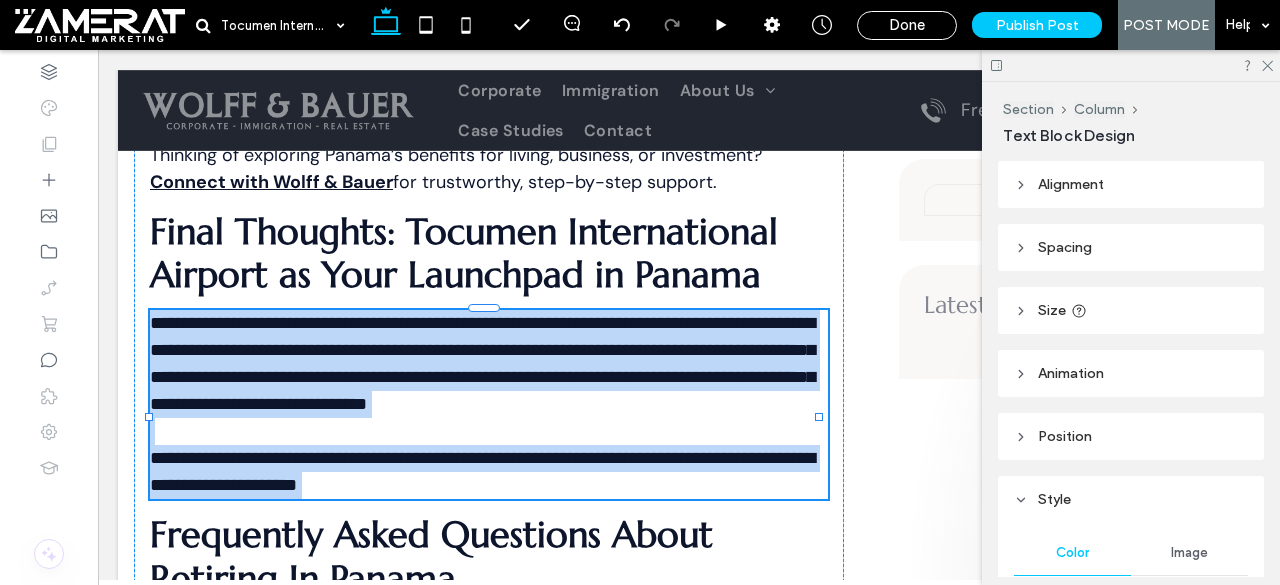 type on "*******" 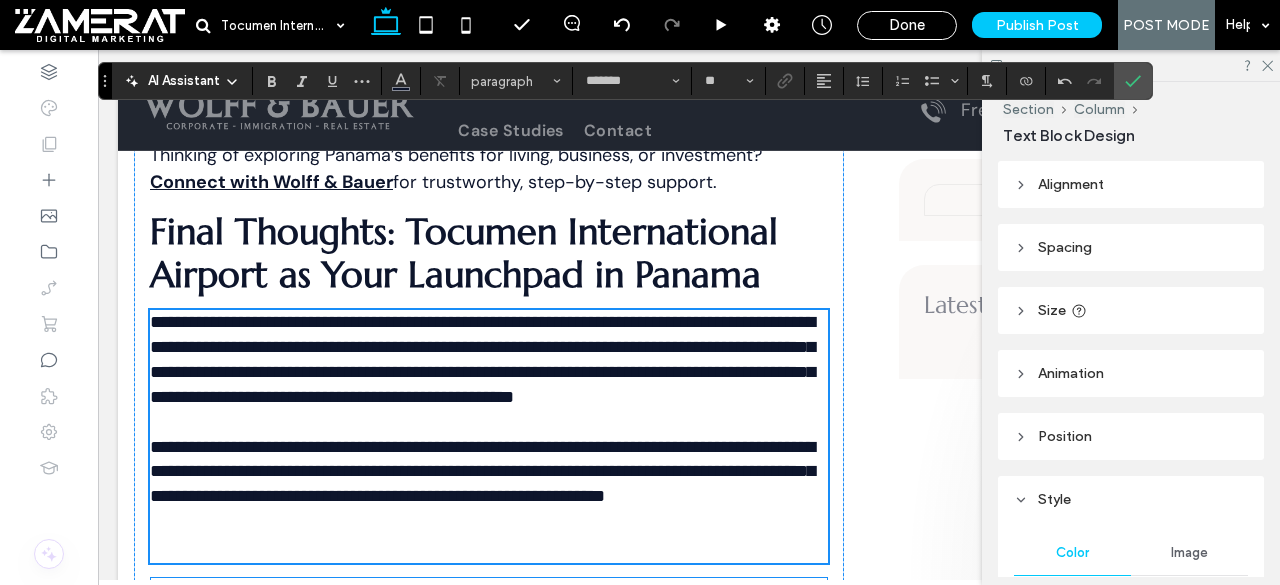 scroll, scrollTop: 6290, scrollLeft: 0, axis: vertical 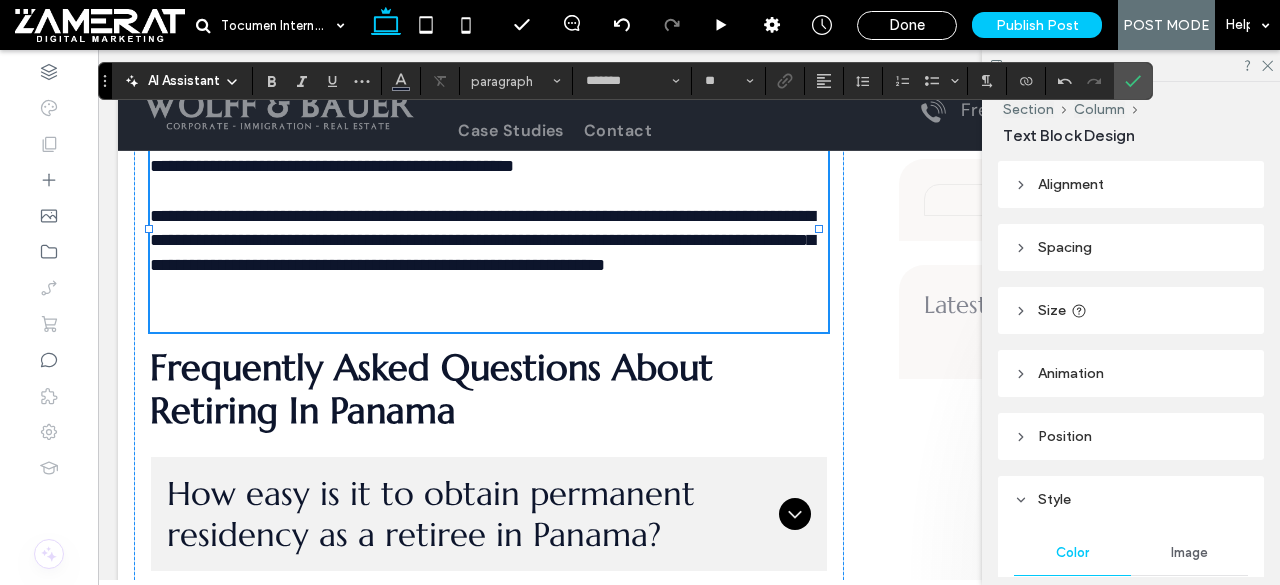 click at bounding box center (489, 305) 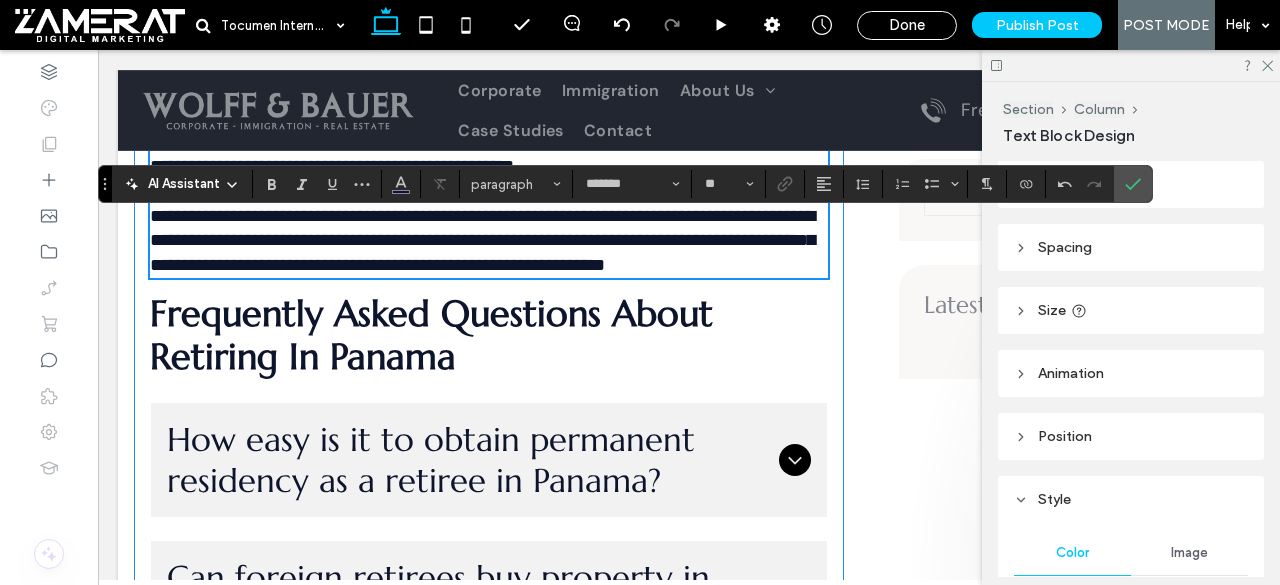 scroll, scrollTop: 6146, scrollLeft: 0, axis: vertical 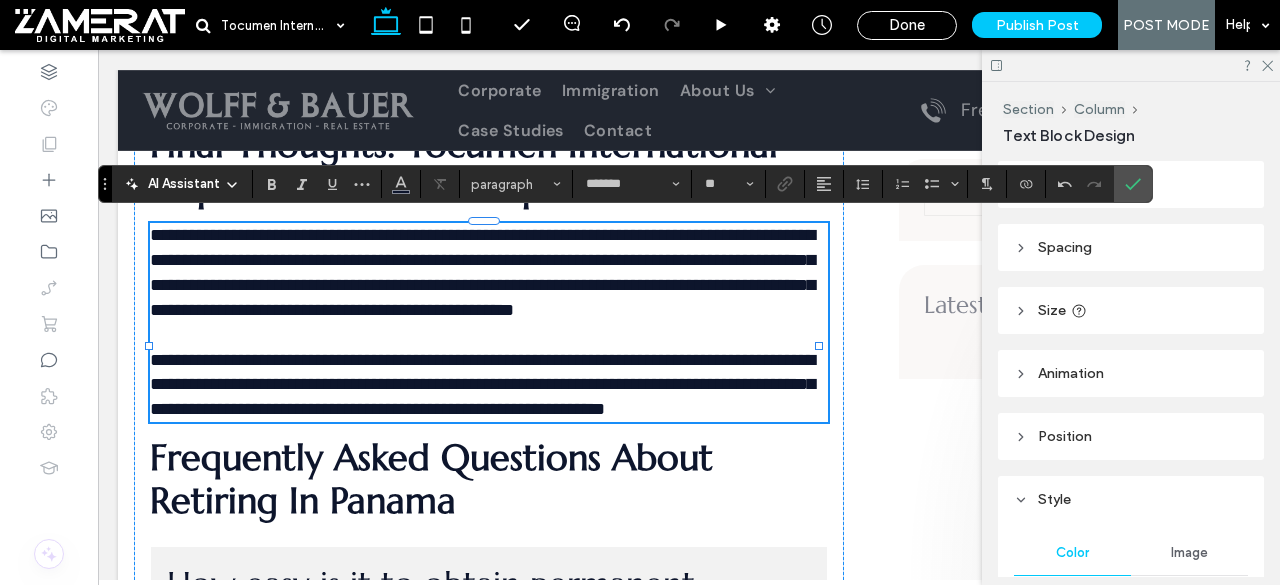 click on "**********" at bounding box center [482, 272] 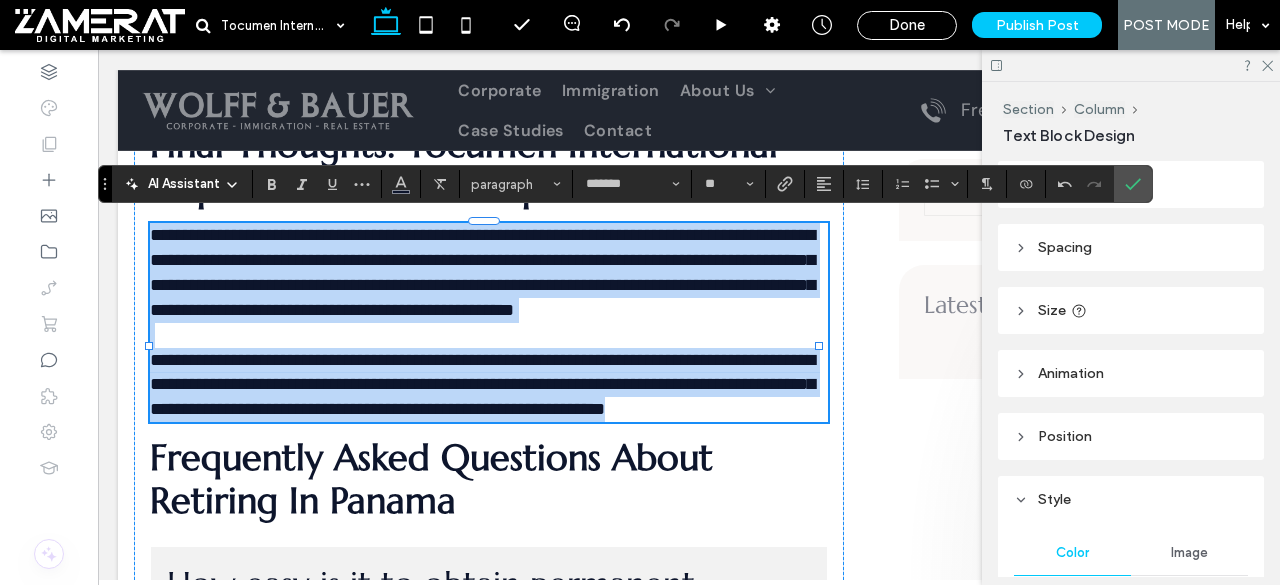 drag, startPoint x: 152, startPoint y: 227, endPoint x: 588, endPoint y: 445, distance: 487.46283 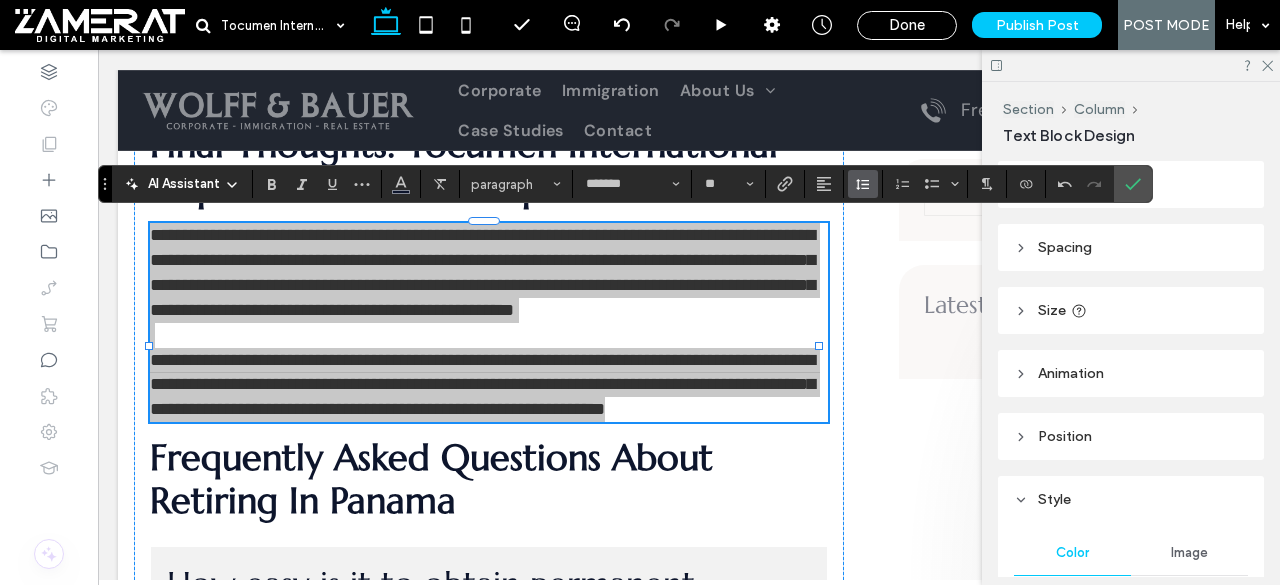 click at bounding box center (863, 184) 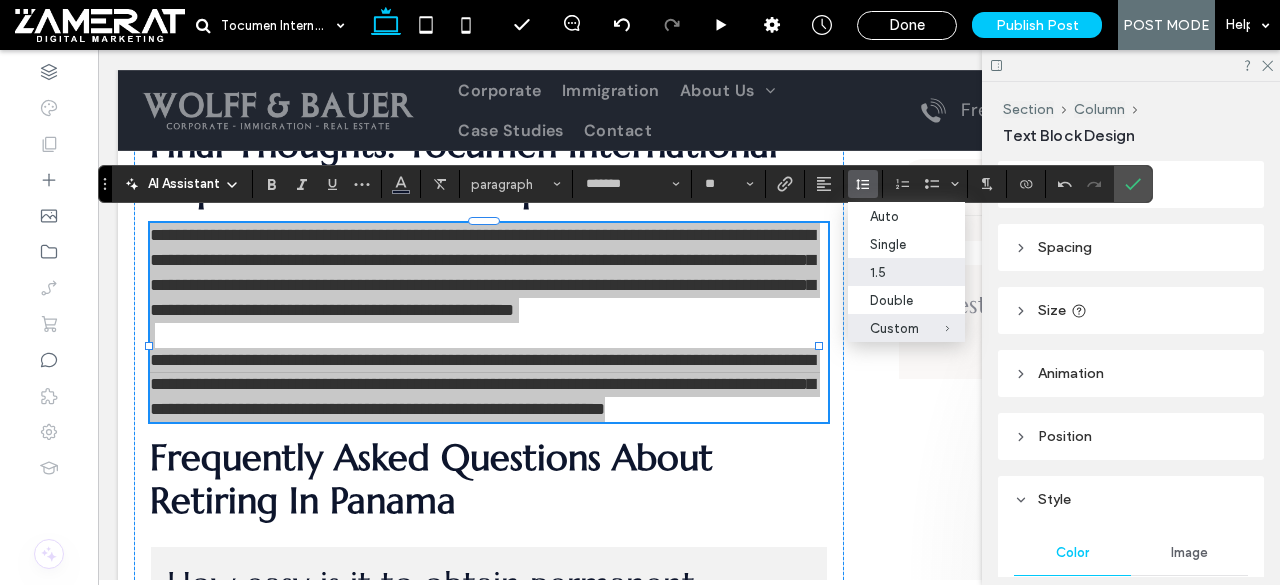 click on "1.5" at bounding box center (906, 272) 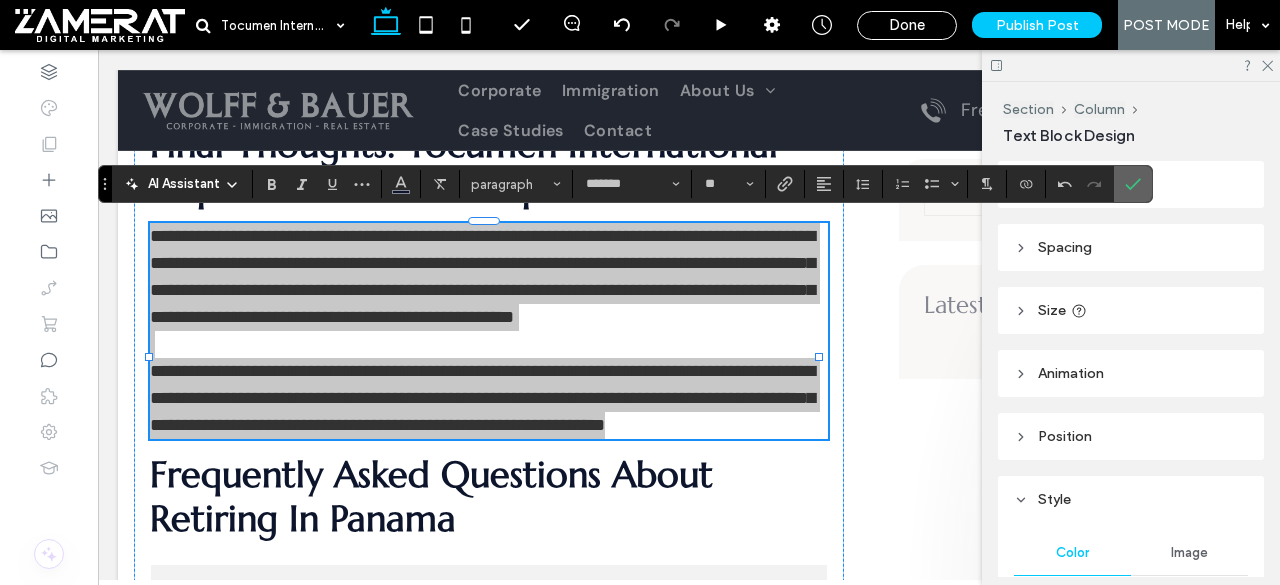 click at bounding box center (1133, 184) 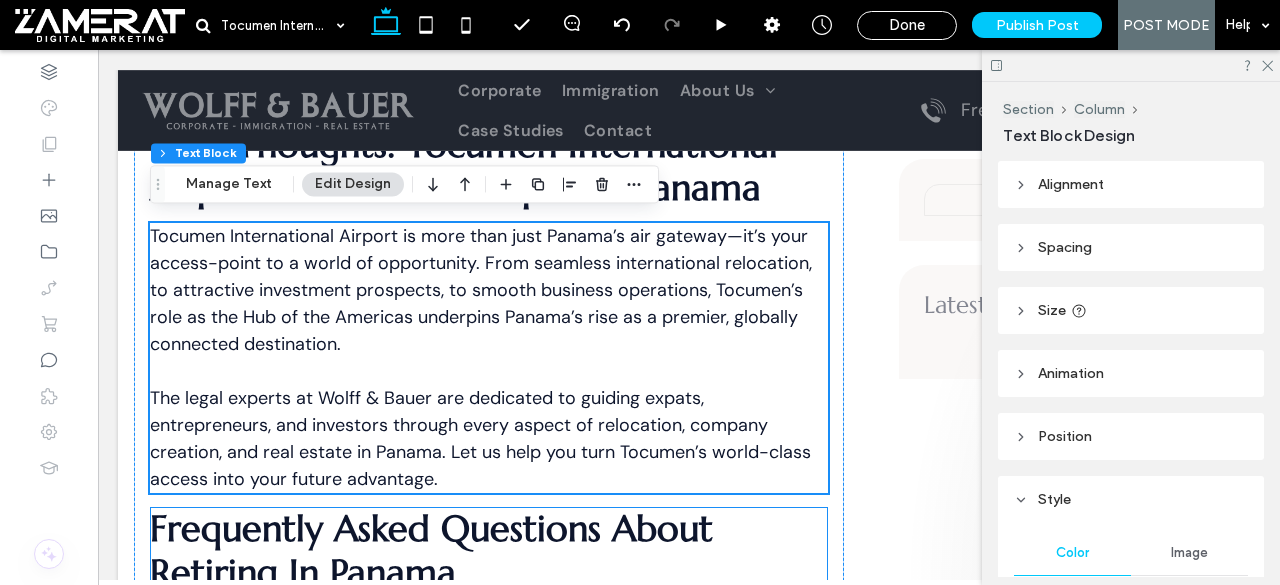 scroll, scrollTop: 6416, scrollLeft: 0, axis: vertical 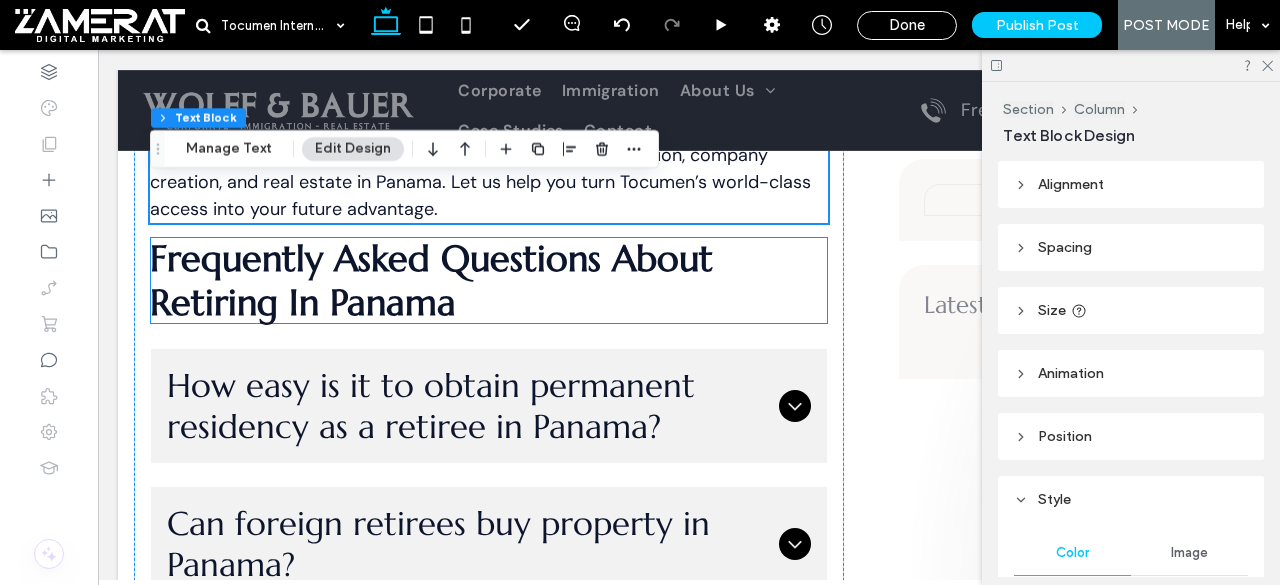 click on "Frequently Asked Questions About Retiring In Panama" at bounding box center [489, 280] 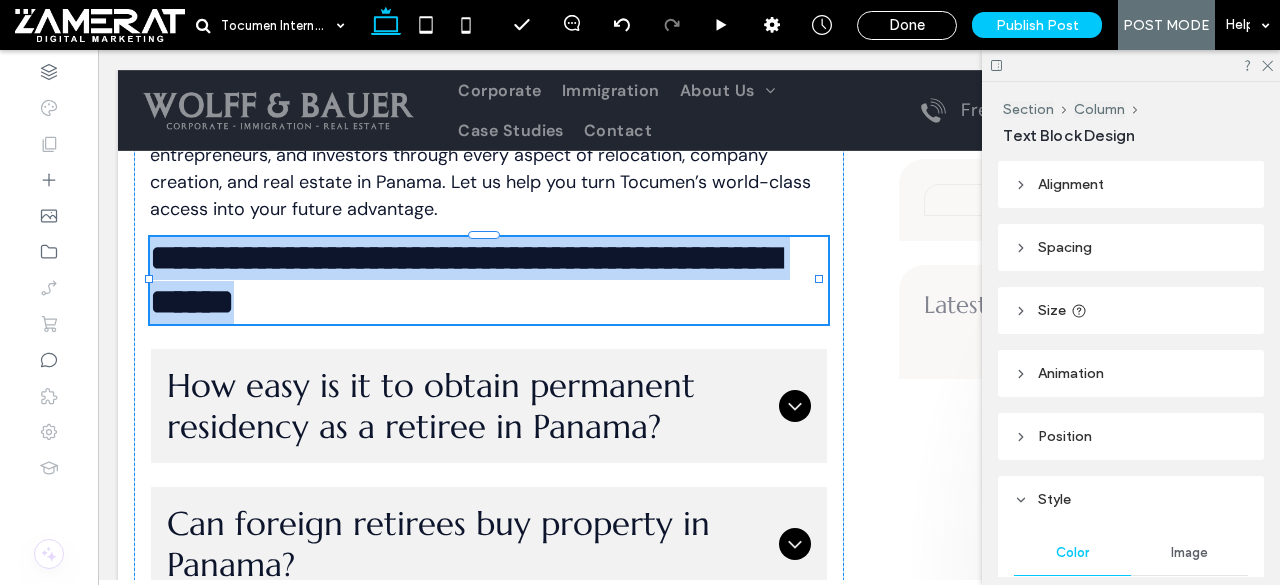 type on "*********" 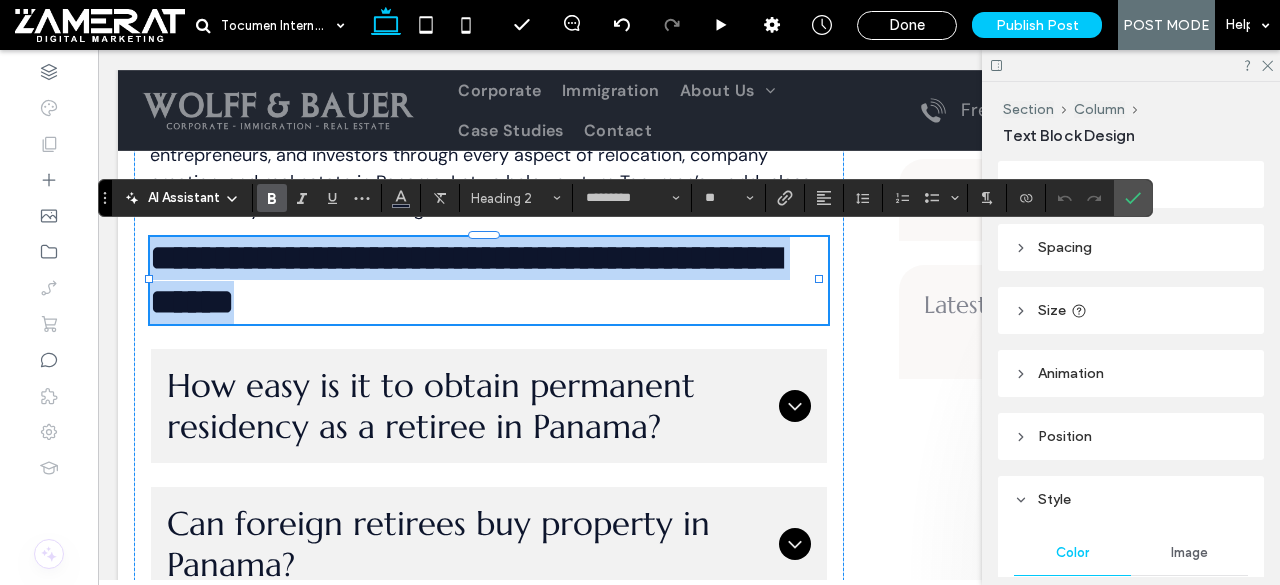click on "**********" at bounding box center [489, 280] 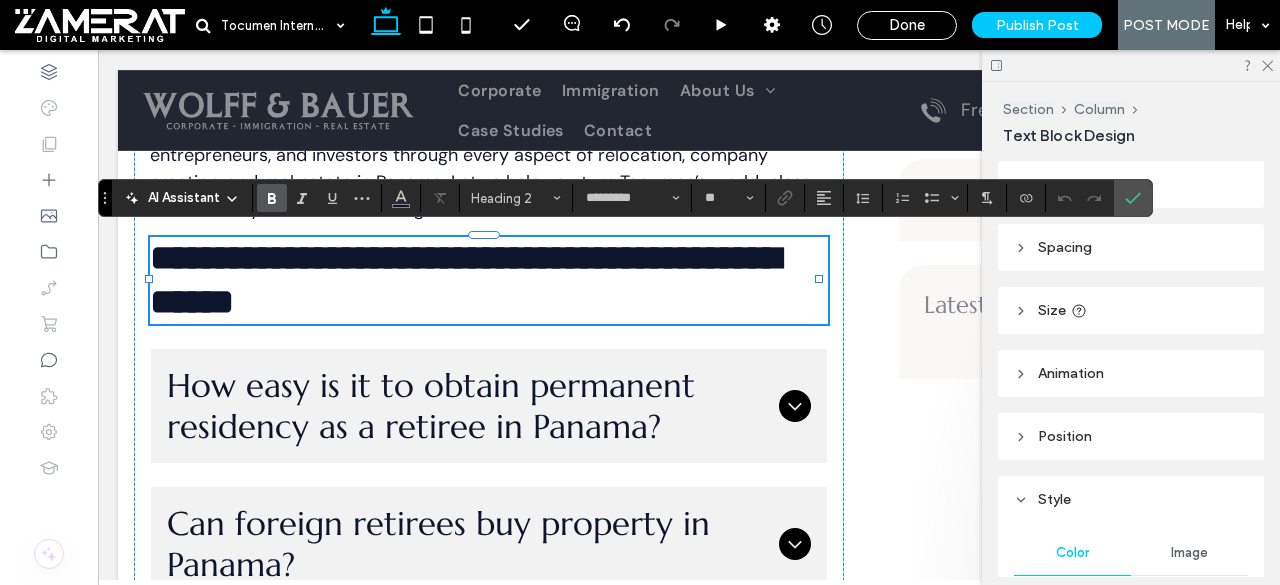 scroll, scrollTop: 0, scrollLeft: 0, axis: both 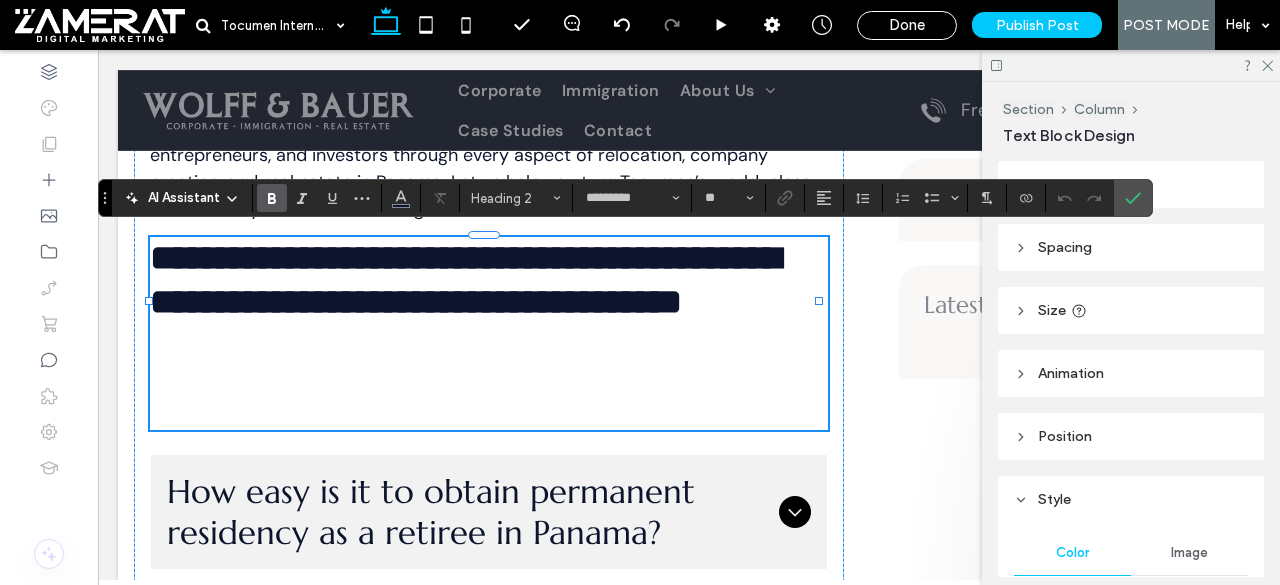 type on "*******" 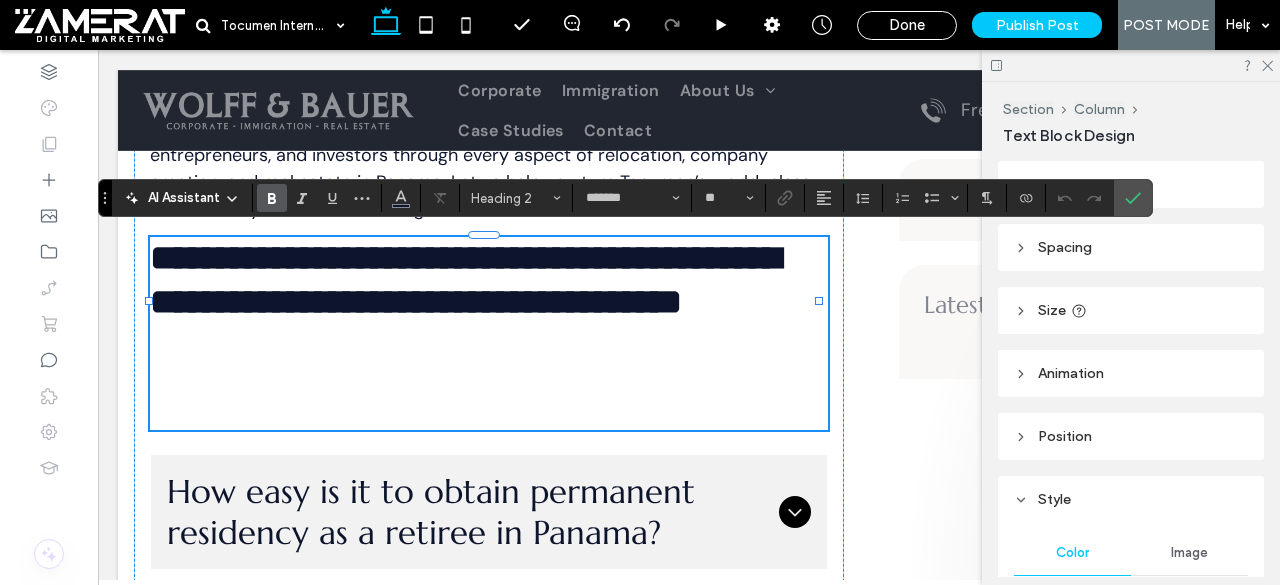 scroll, scrollTop: 0, scrollLeft: 0, axis: both 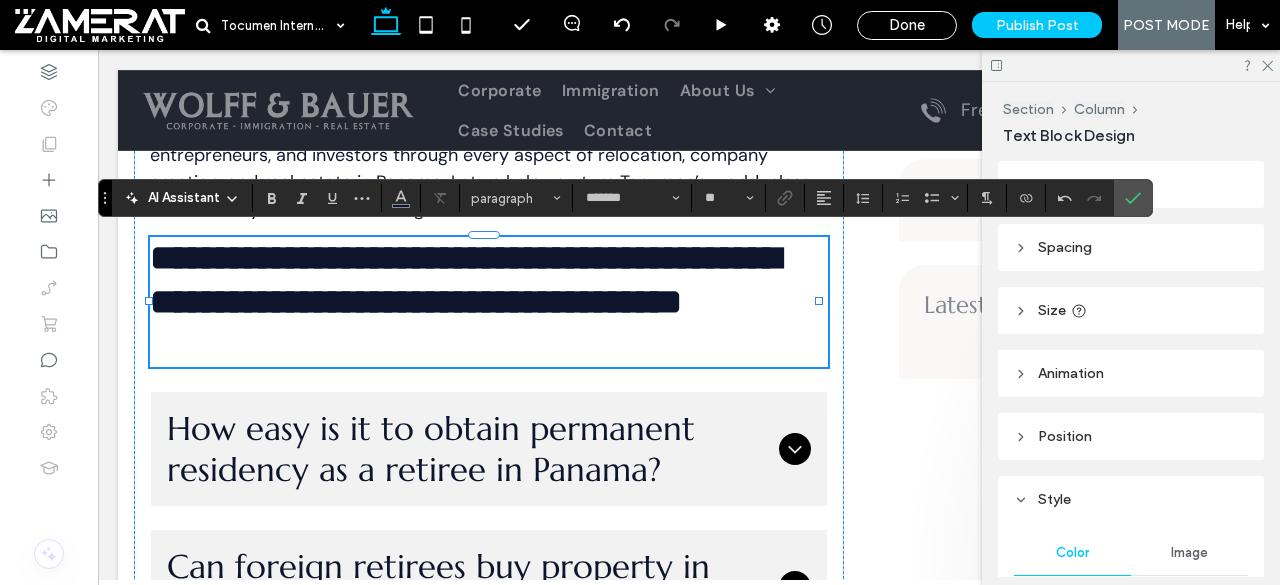 type on "*********" 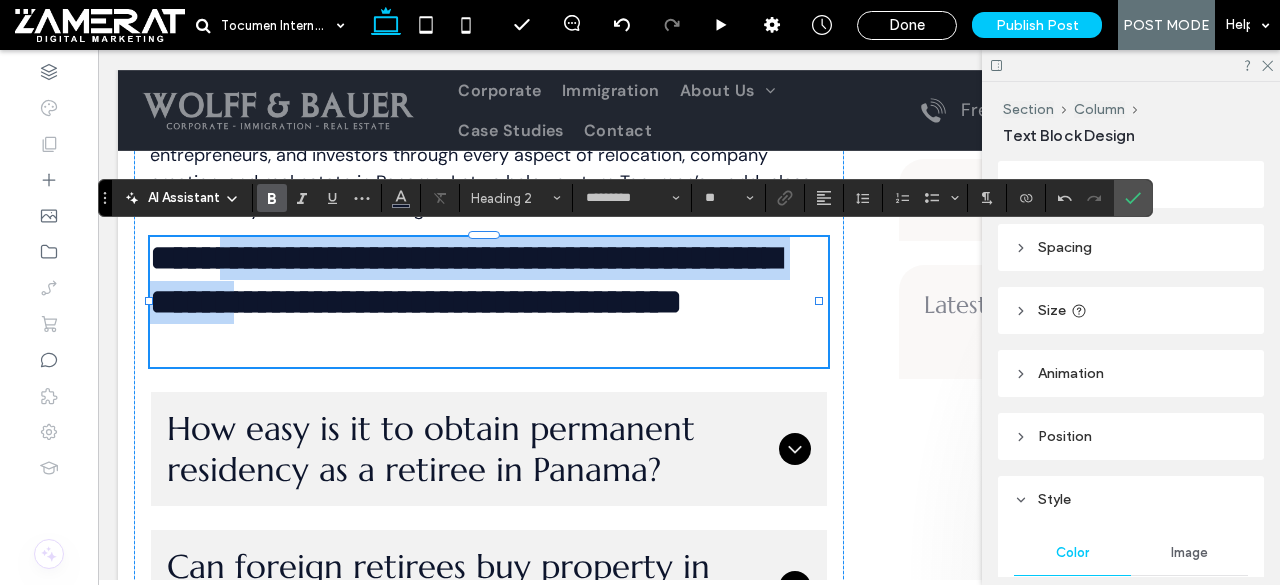 scroll, scrollTop: 0, scrollLeft: 0, axis: both 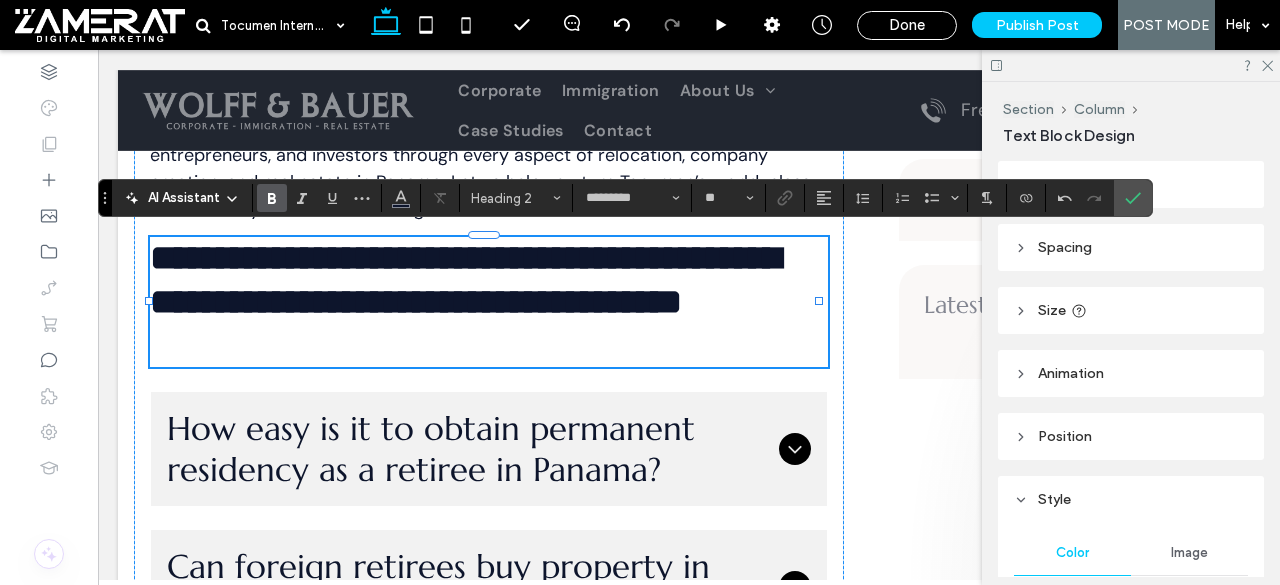 type 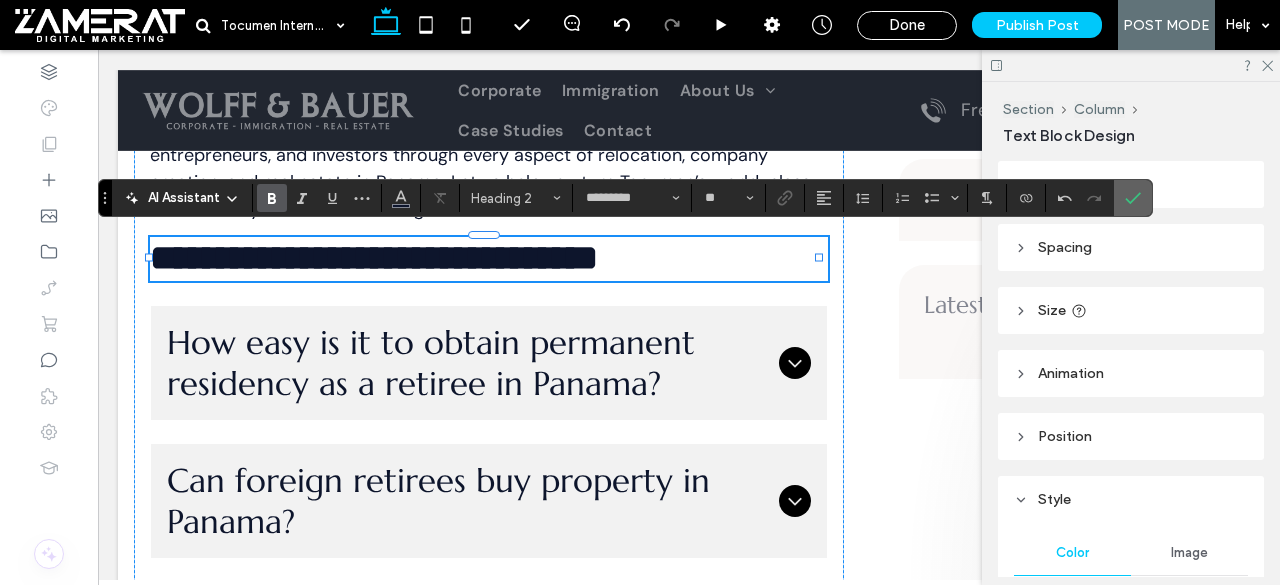drag, startPoint x: 1133, startPoint y: 201, endPoint x: 831, endPoint y: 70, distance: 329.1884 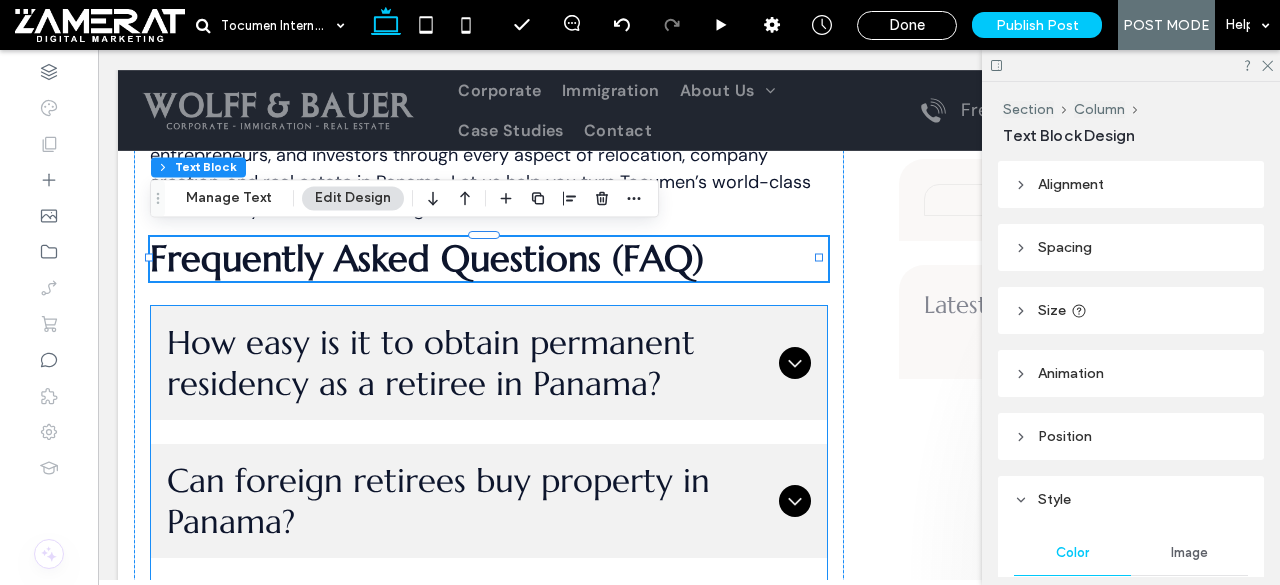 click on "How easy is it to obtain permanent residency as a retiree in Panama?" at bounding box center (469, 363) 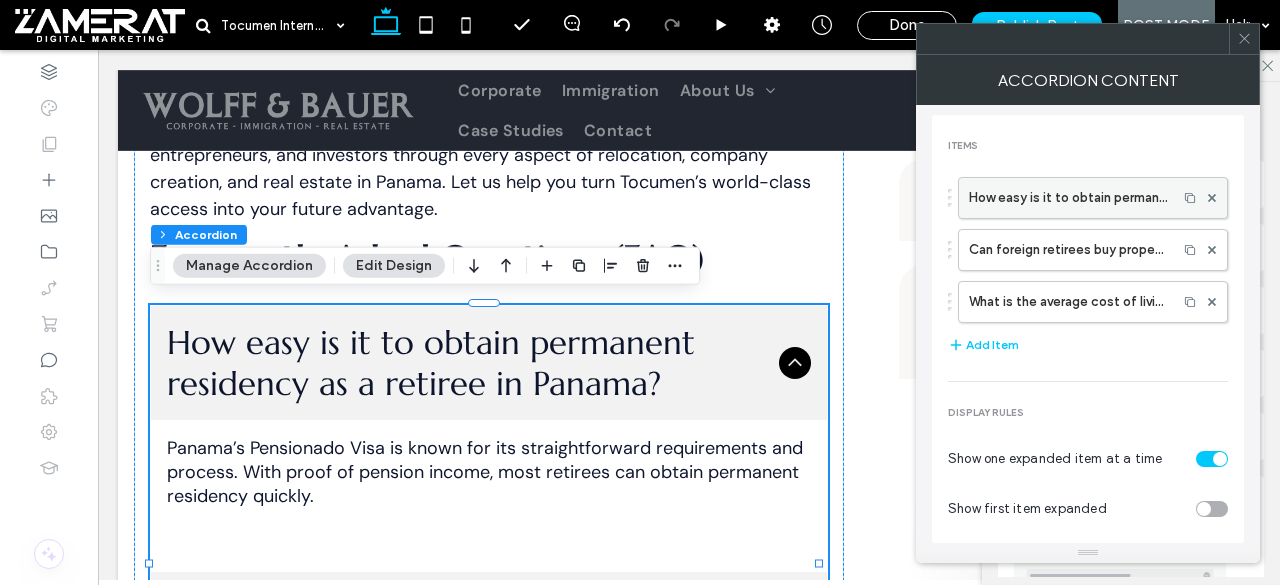 click on "How easy is it to obtain permanent residency as a retiree in Panama?" at bounding box center [1068, 198] 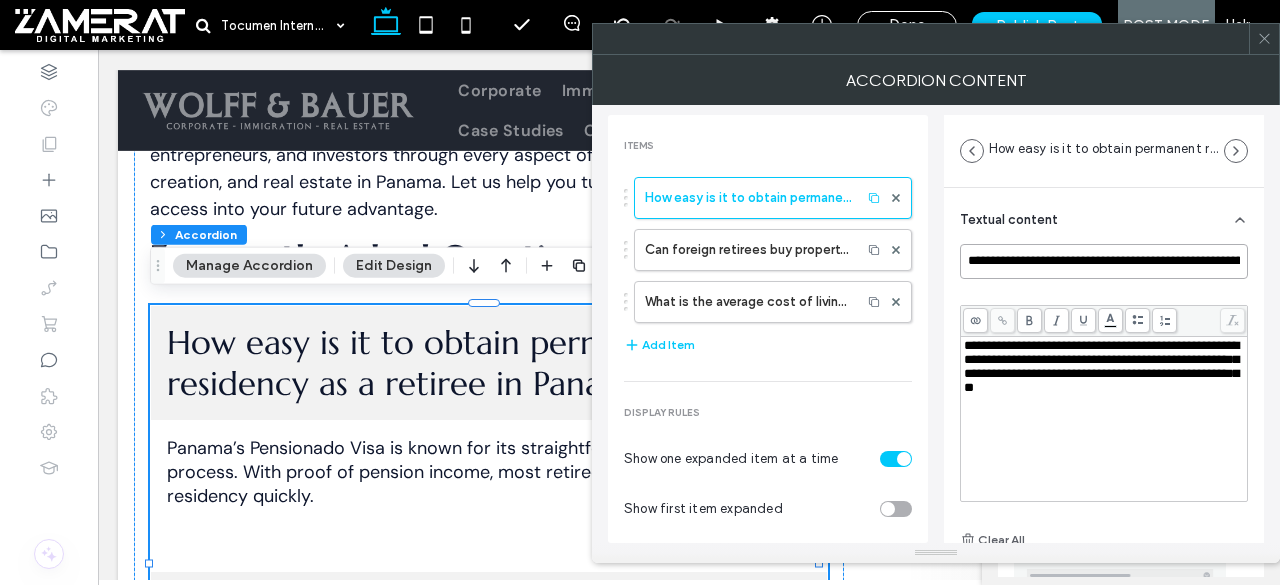 click on "**********" at bounding box center [1104, 261] 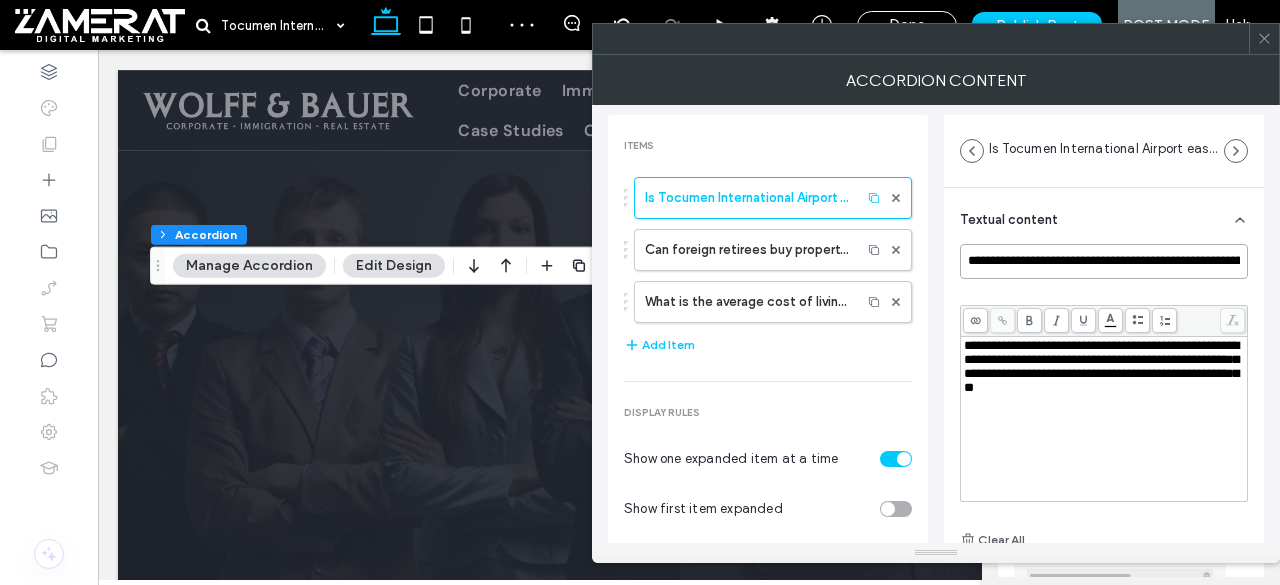 scroll, scrollTop: 6416, scrollLeft: 0, axis: vertical 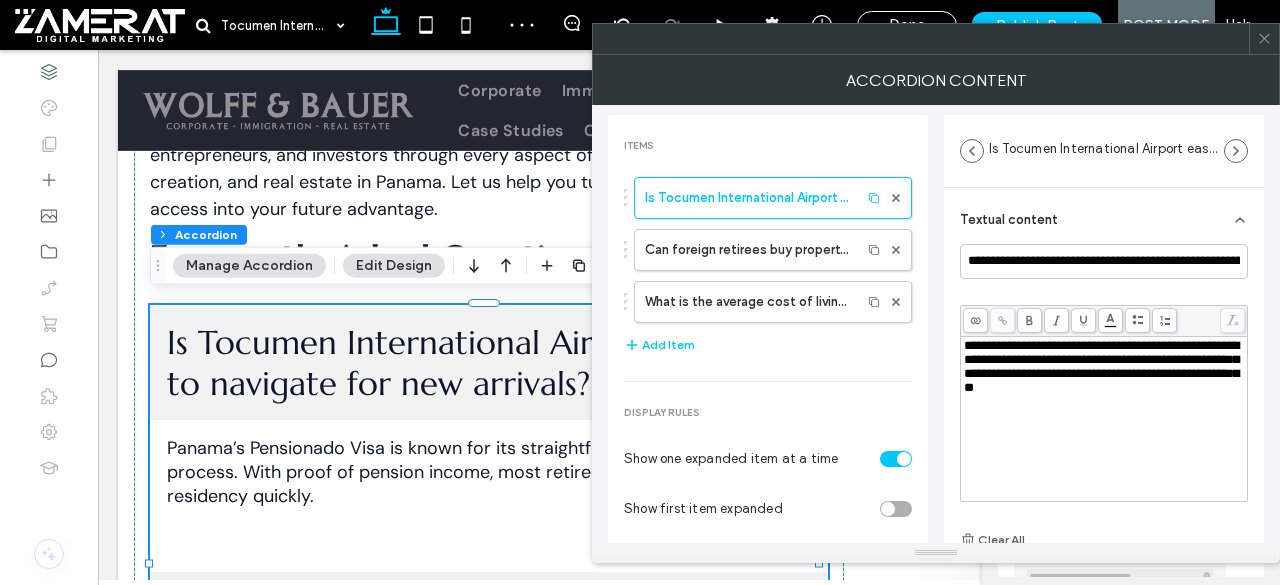 click on "**********" at bounding box center (1104, 367) 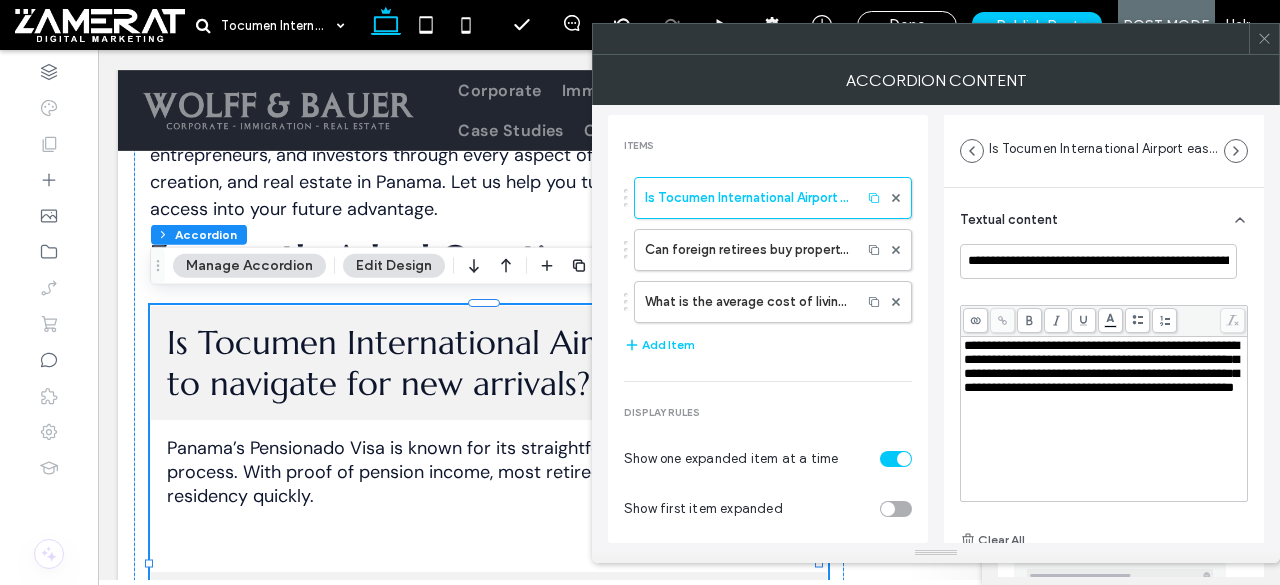 click on "**********" at bounding box center (1101, 366) 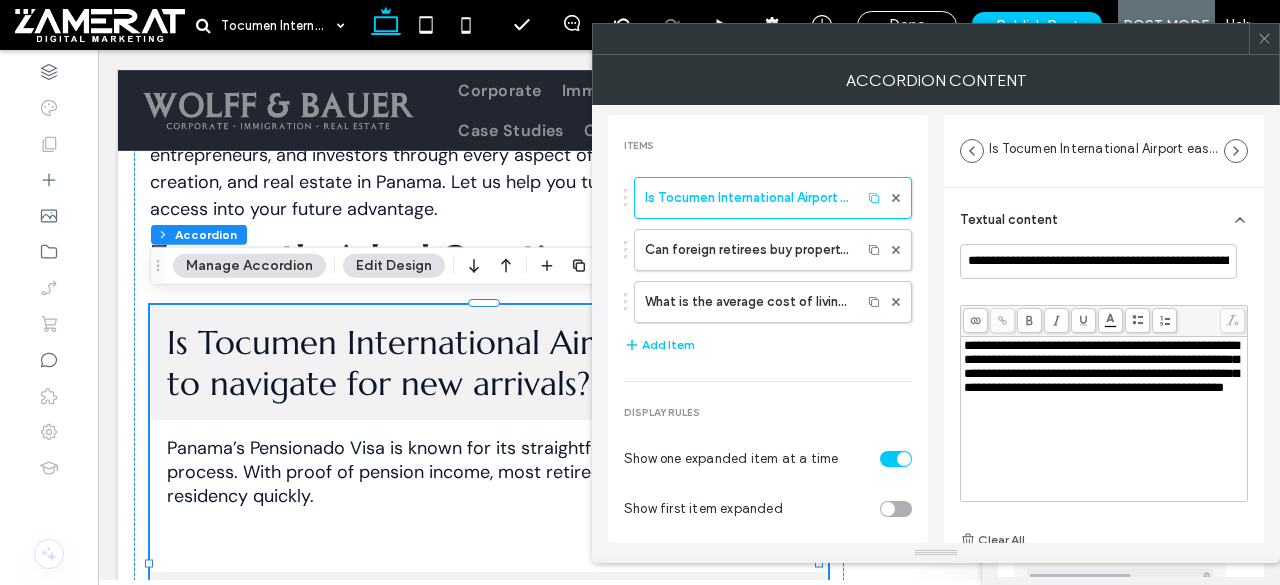 click on "**********" at bounding box center (1101, 366) 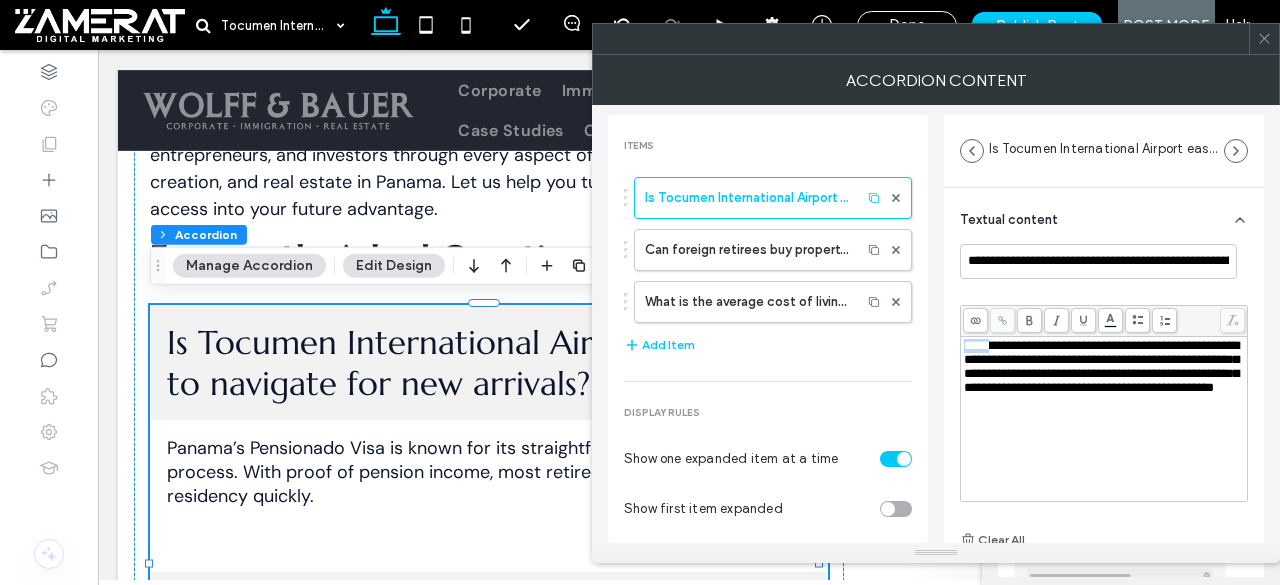 drag, startPoint x: 990, startPoint y: 346, endPoint x: 954, endPoint y: 346, distance: 36 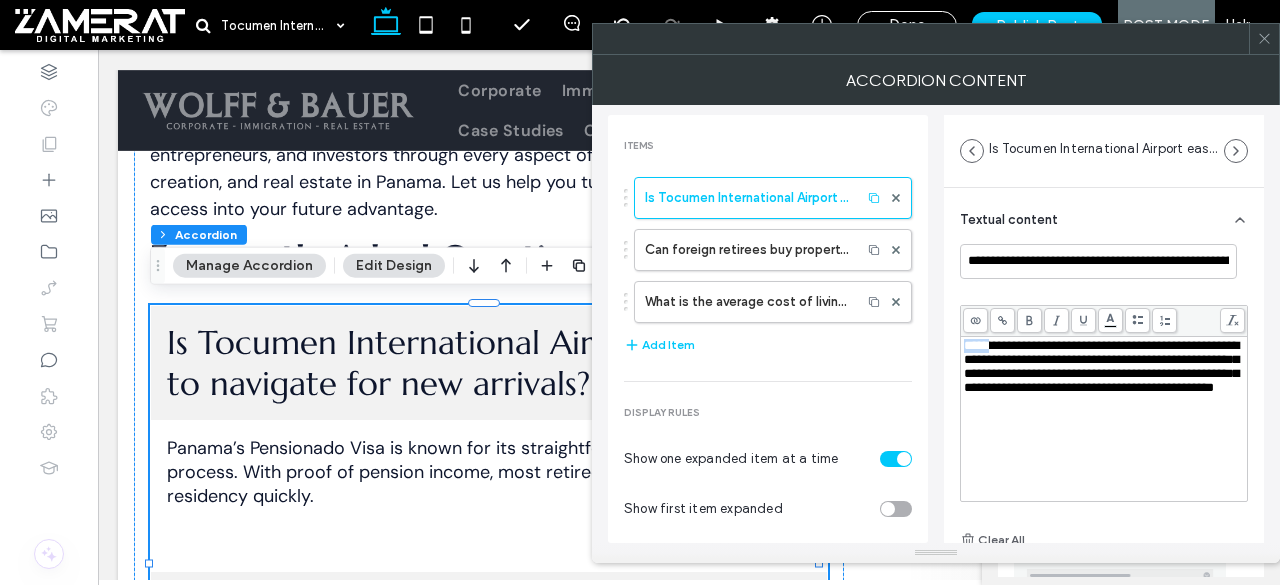 click at bounding box center [1029, 320] 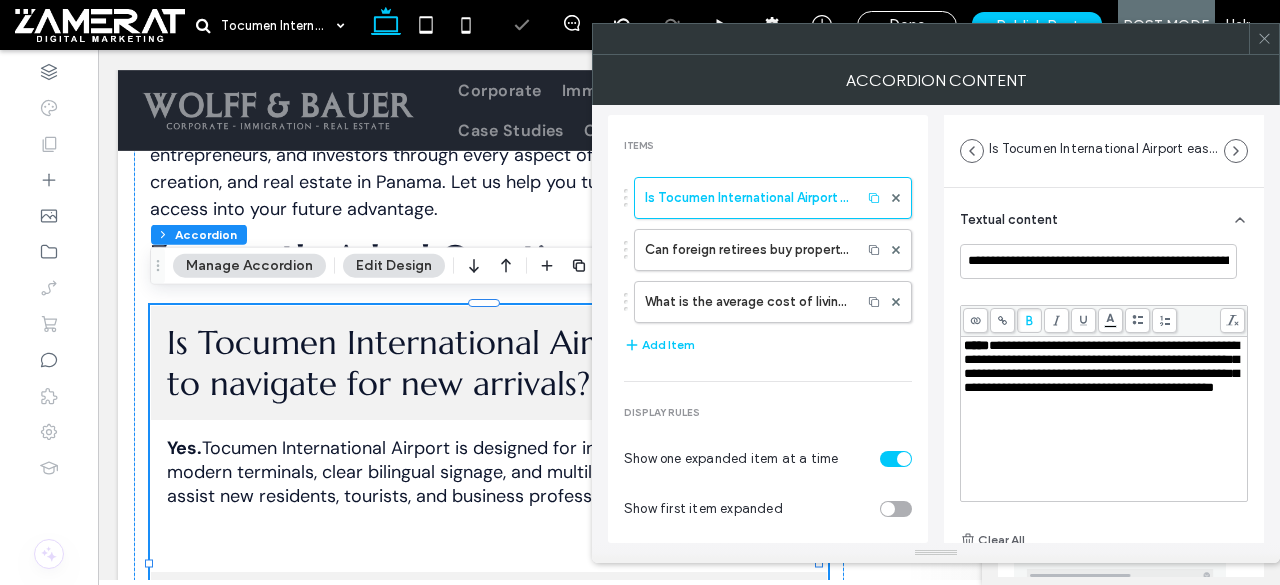 click on "**********" at bounding box center [1104, 419] 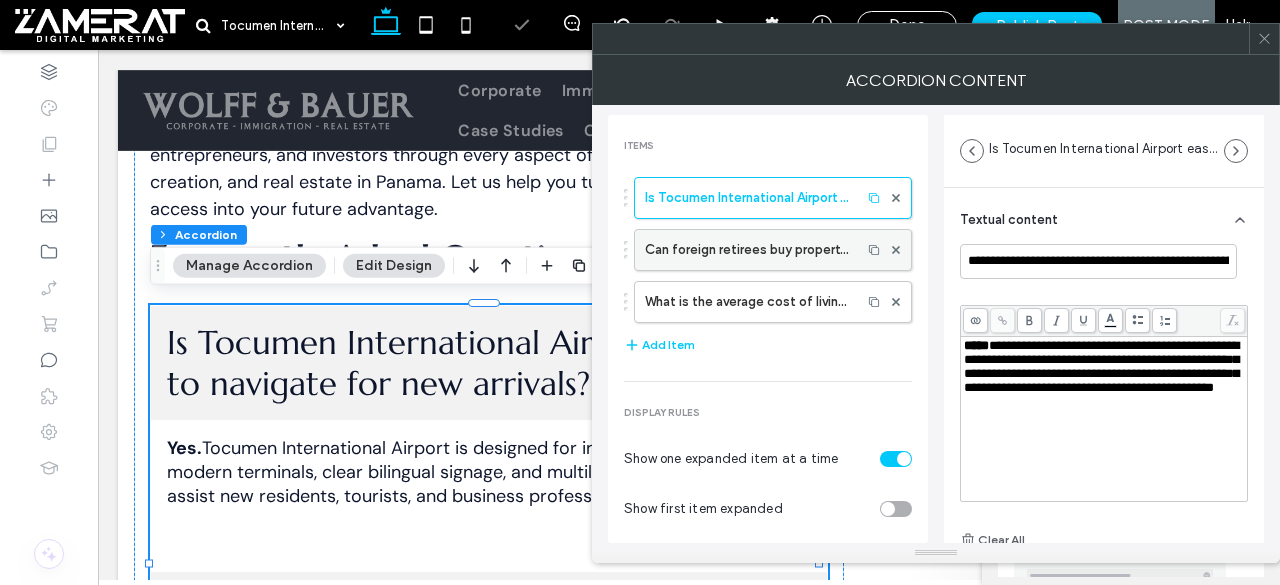 click on "Can foreign retirees buy property in Panama?" at bounding box center [748, 250] 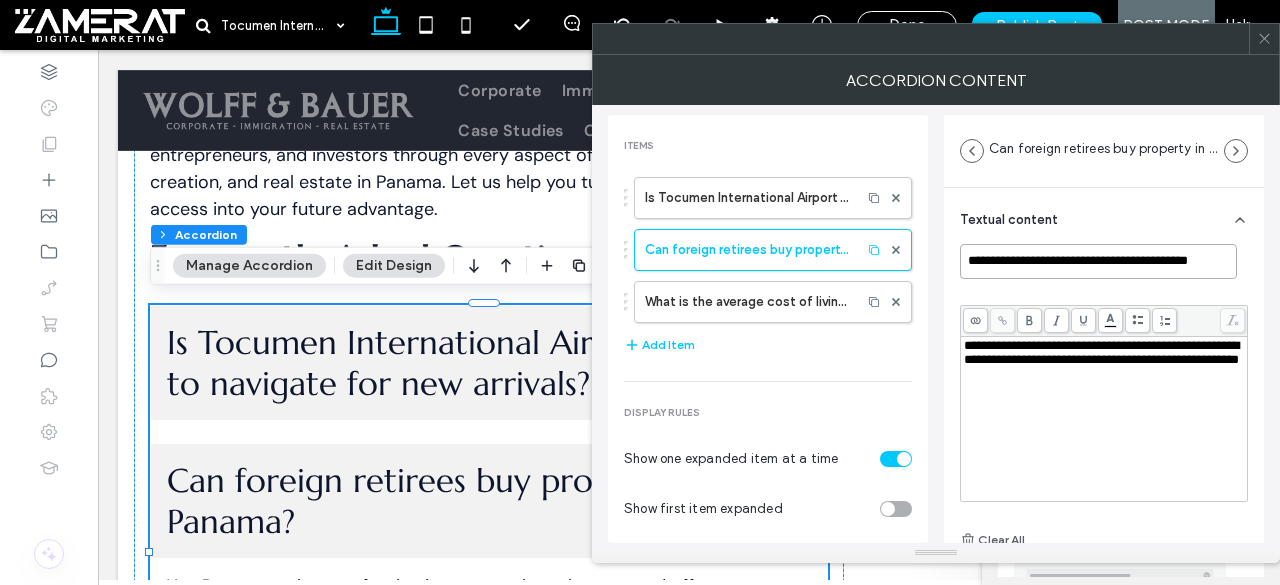 click on "**********" at bounding box center (1098, 261) 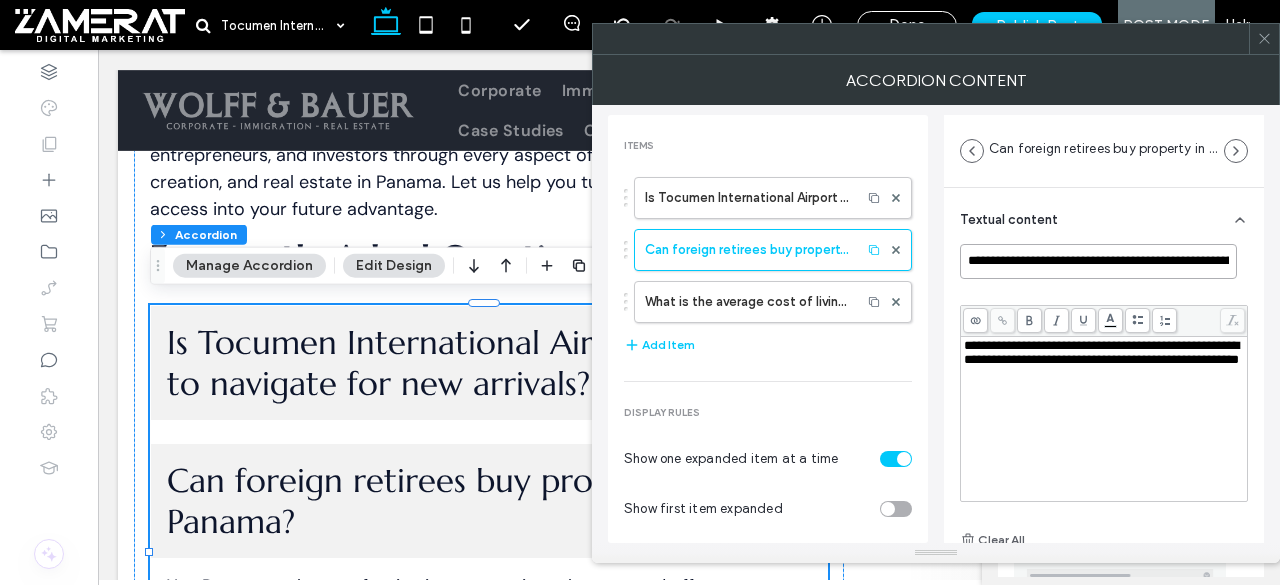 scroll, scrollTop: 0, scrollLeft: 81, axis: horizontal 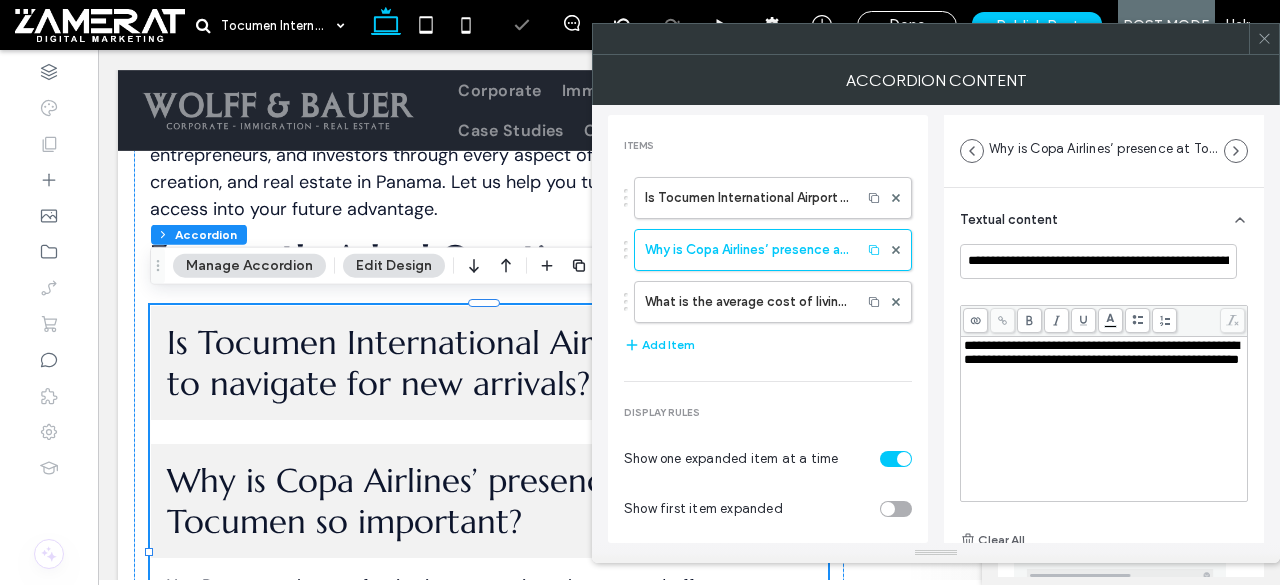 click on "**********" at bounding box center (1101, 352) 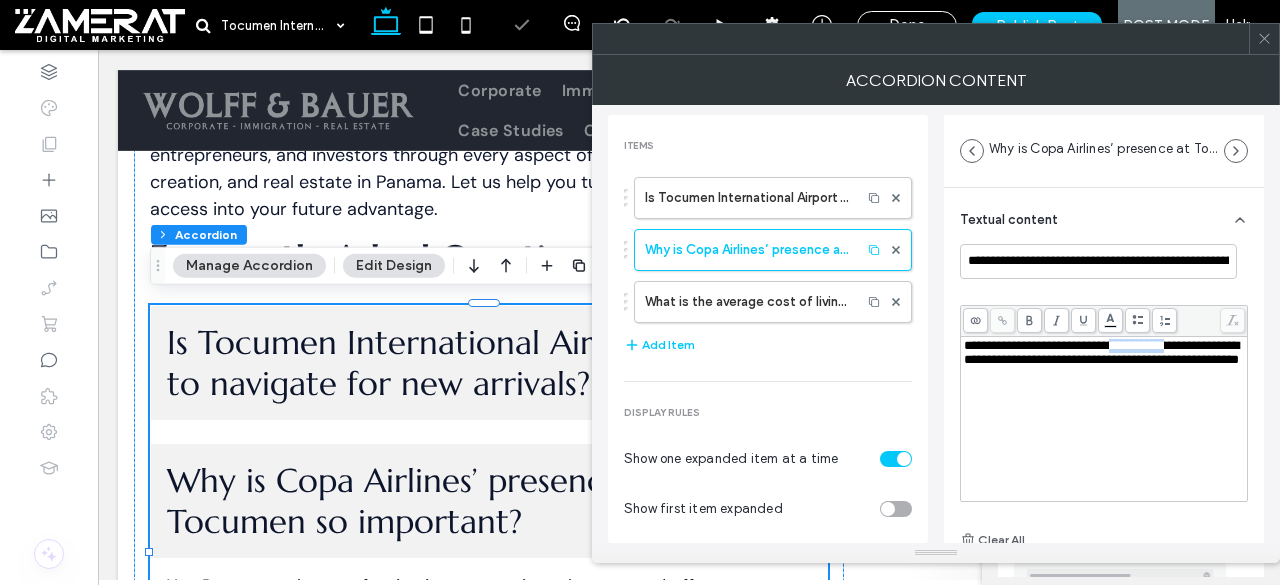 click on "**********" at bounding box center (1101, 352) 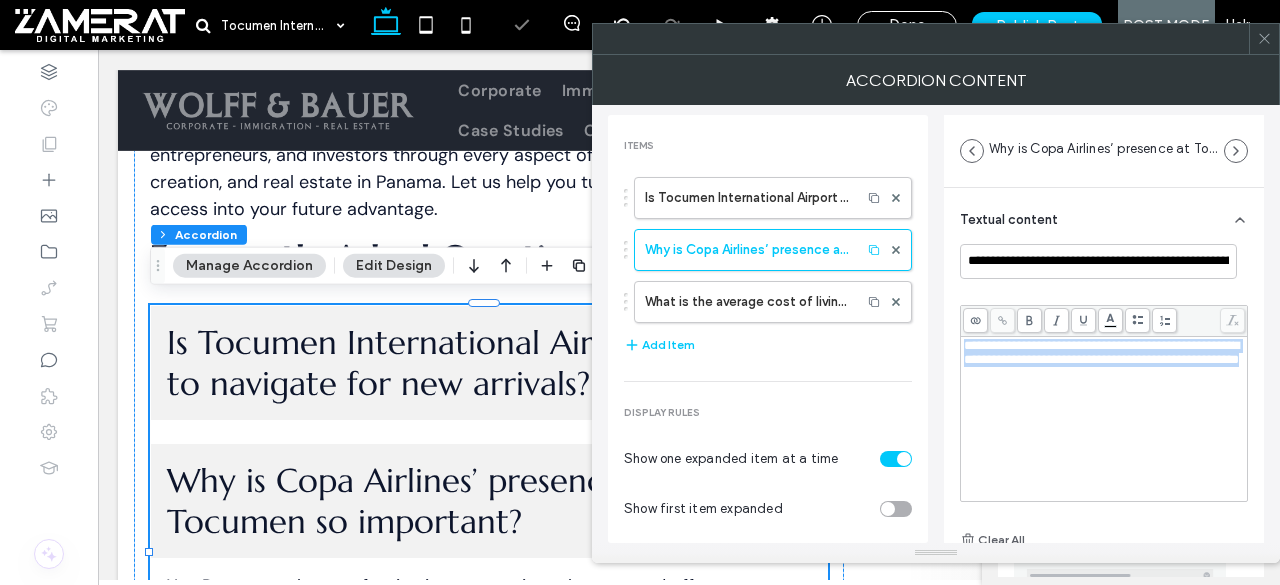 click on "**********" at bounding box center (1101, 352) 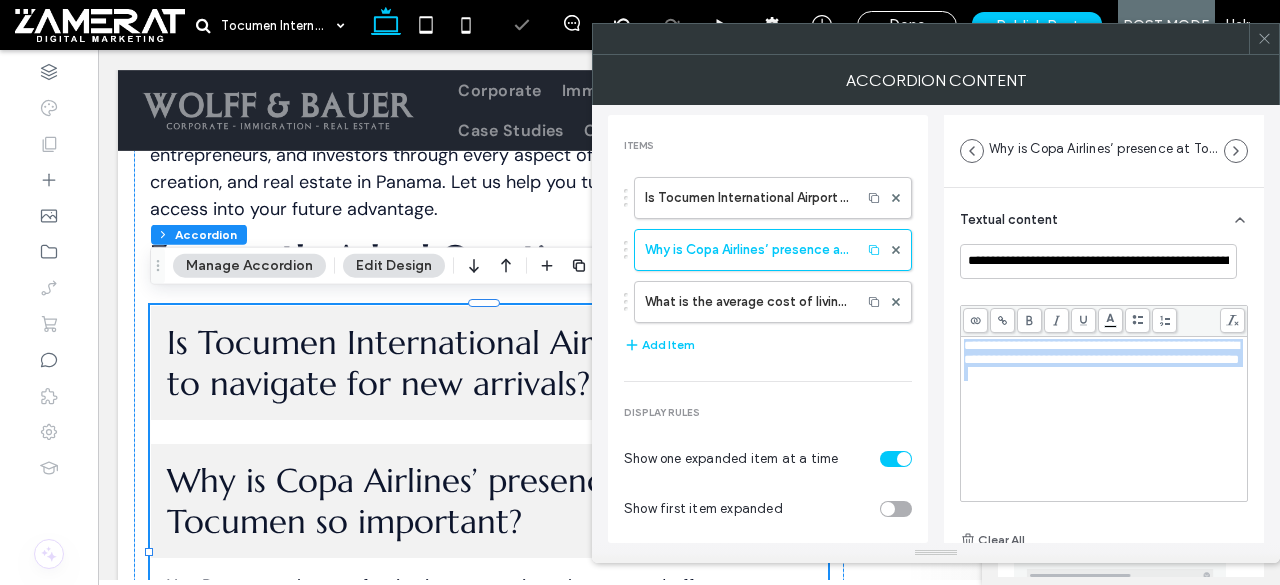 click on "**********" at bounding box center (1101, 352) 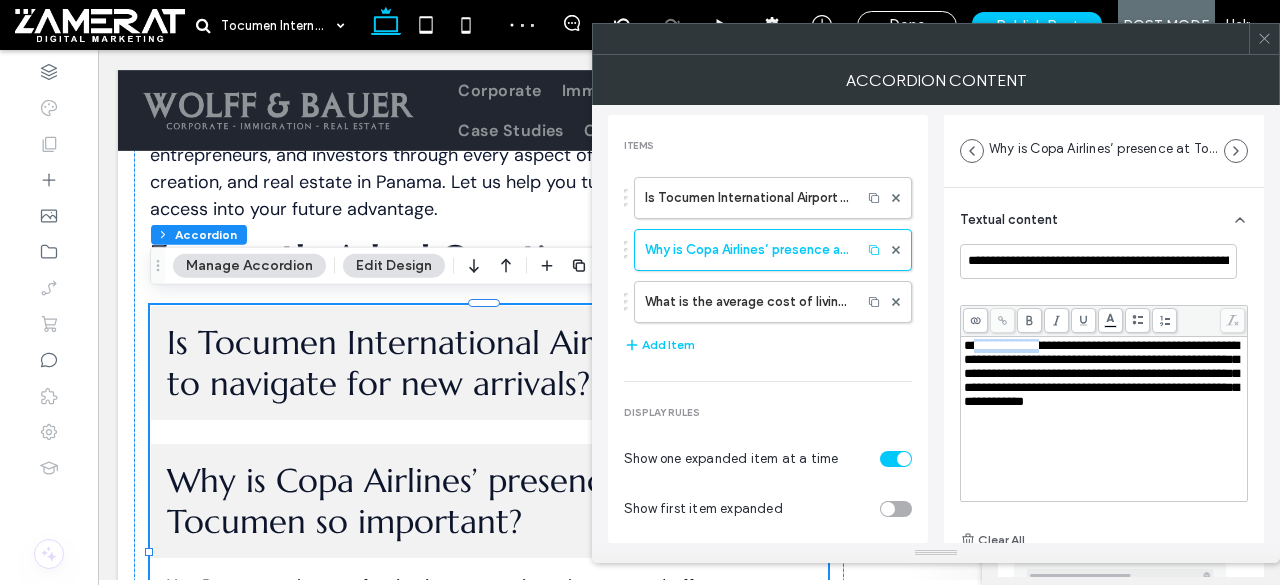 drag, startPoint x: 1057, startPoint y: 341, endPoint x: 977, endPoint y: 337, distance: 80.09994 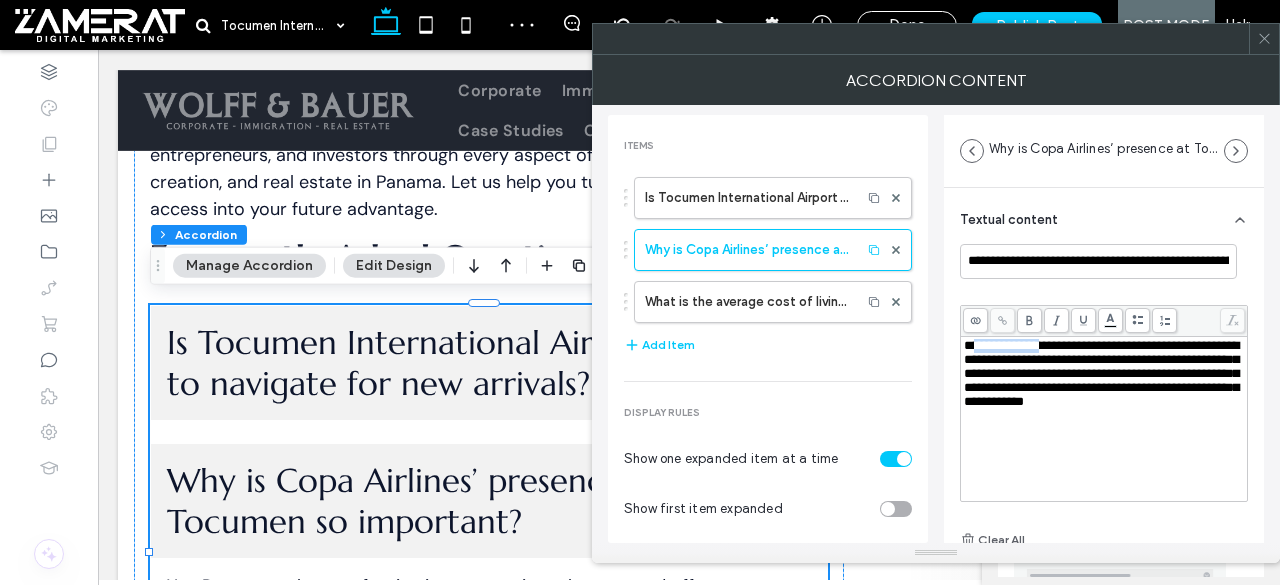 click on "**********" at bounding box center [1101, 373] 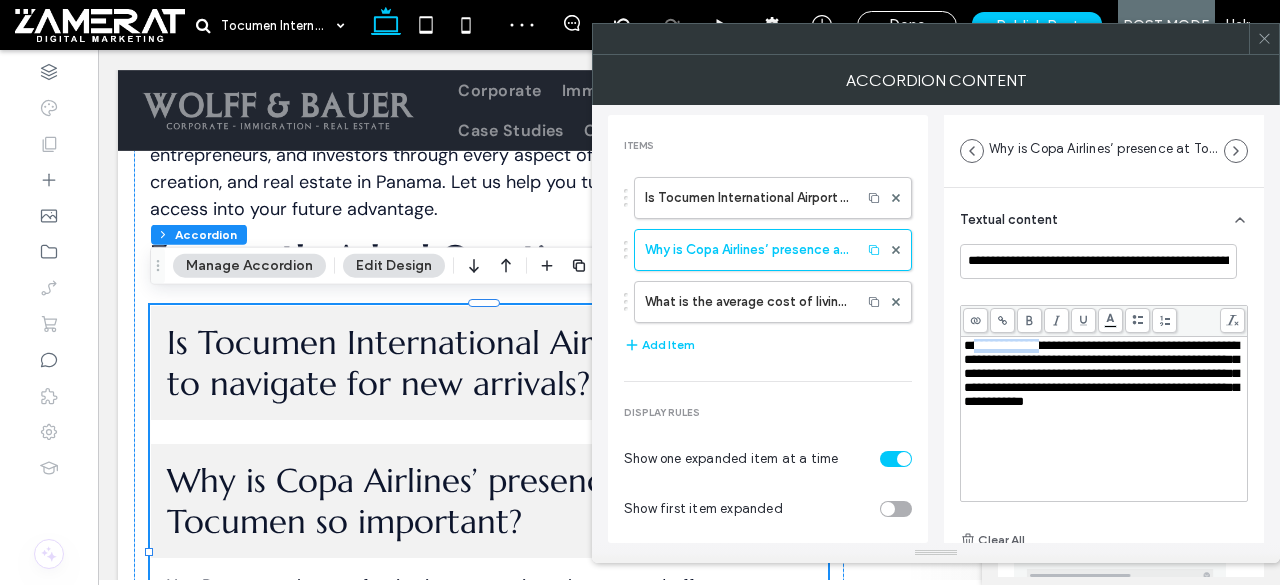 click at bounding box center [1029, 320] 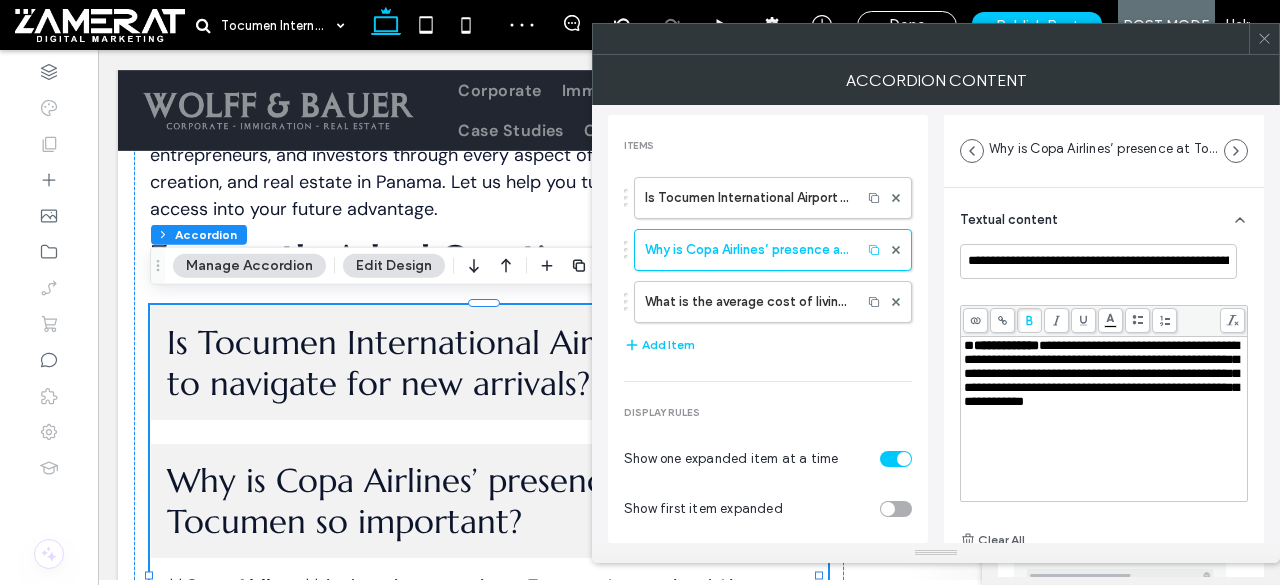 click on "**********" at bounding box center (1006, 345) 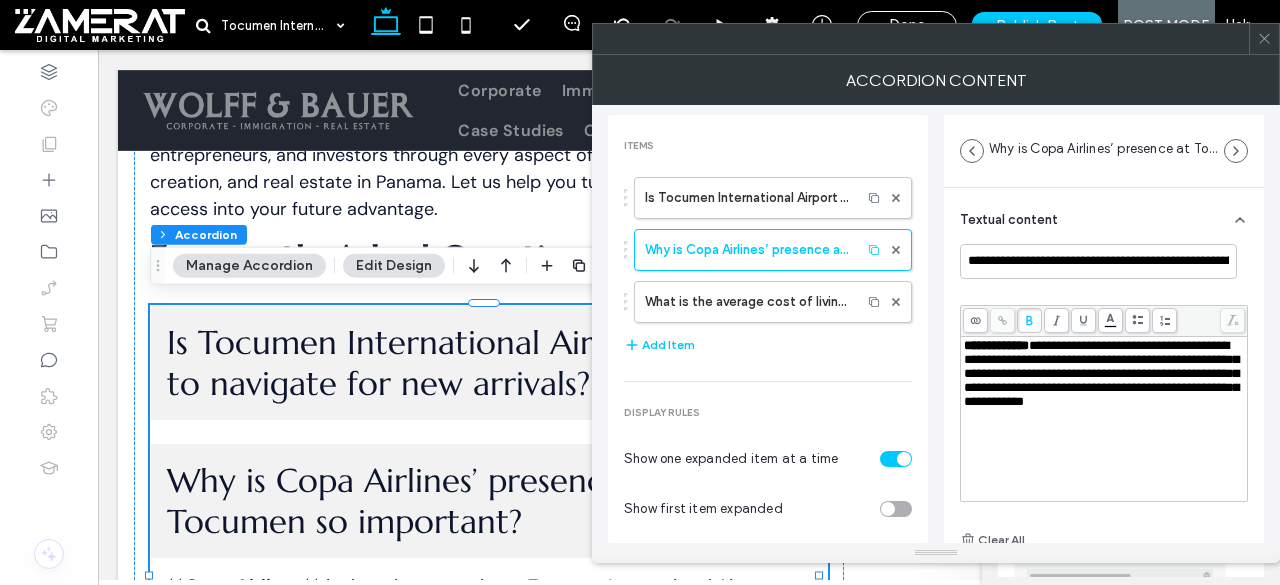 click on "**********" at bounding box center (1101, 373) 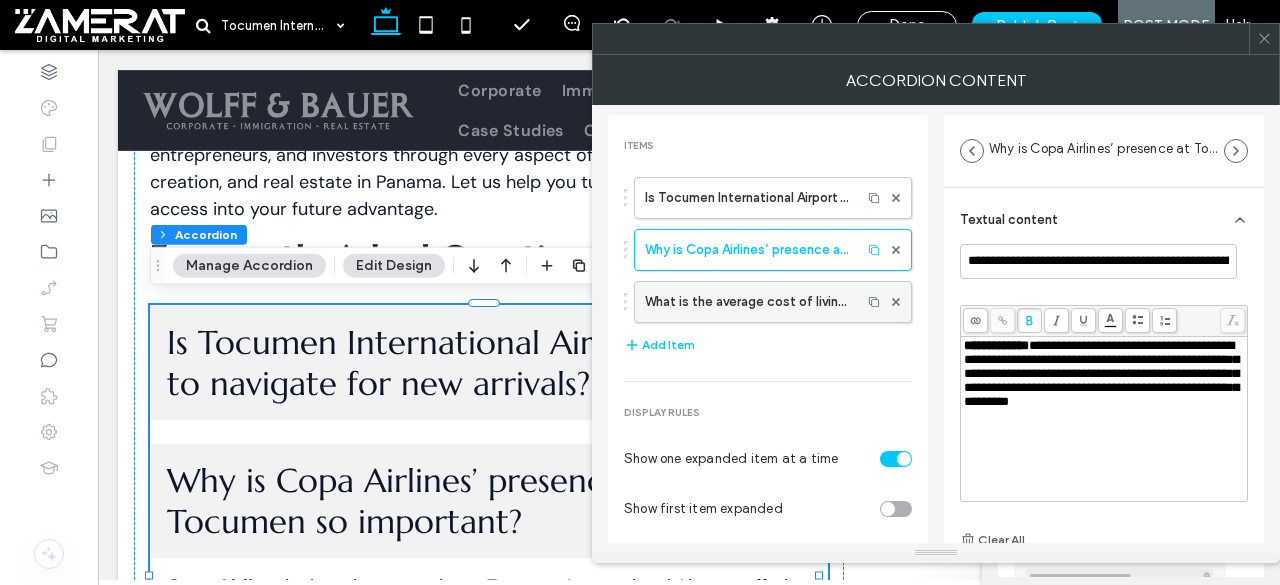 click on "What is the average cost of living in Panama for retirees?" at bounding box center [748, 302] 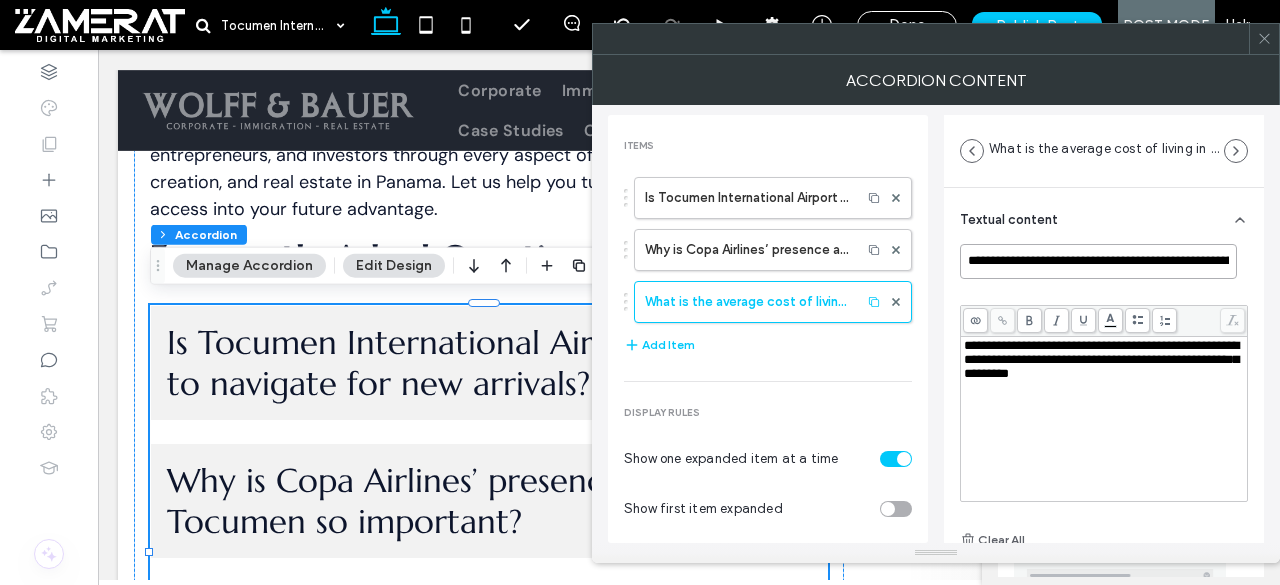 click on "**********" at bounding box center (1098, 261) 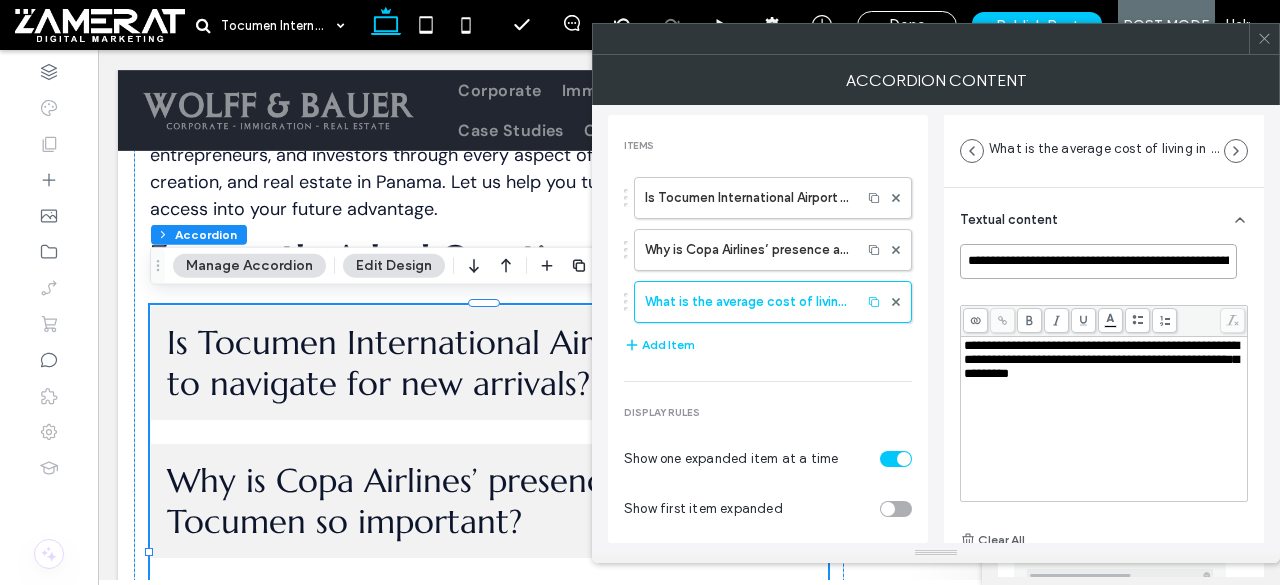 click on "**********" at bounding box center (1098, 261) 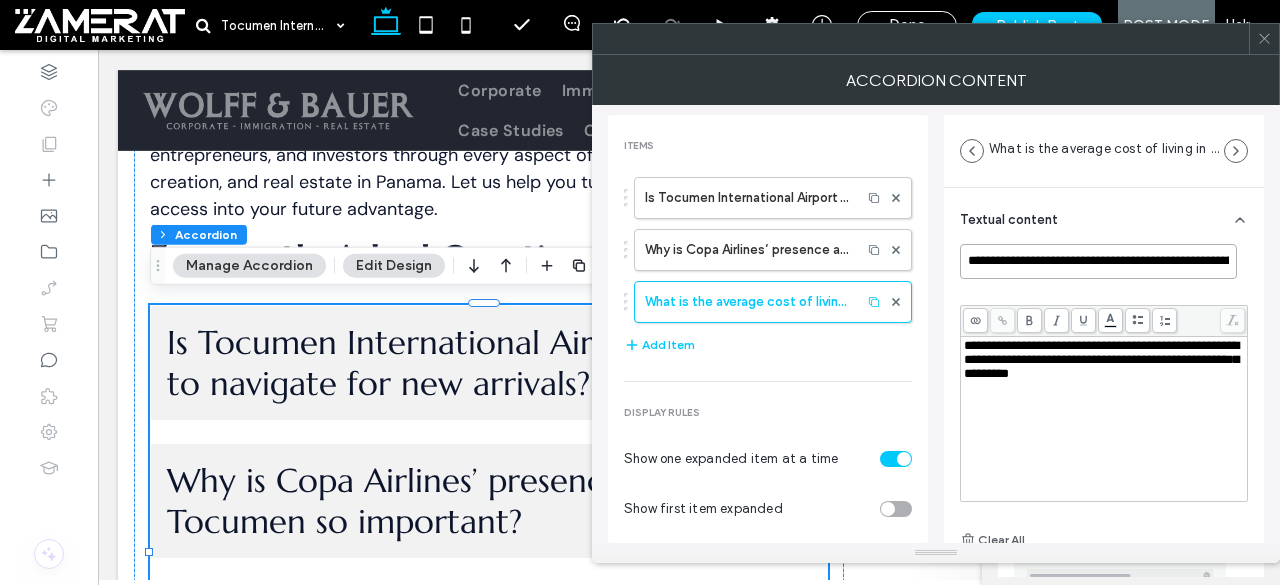 scroll, scrollTop: 0, scrollLeft: 161, axis: horizontal 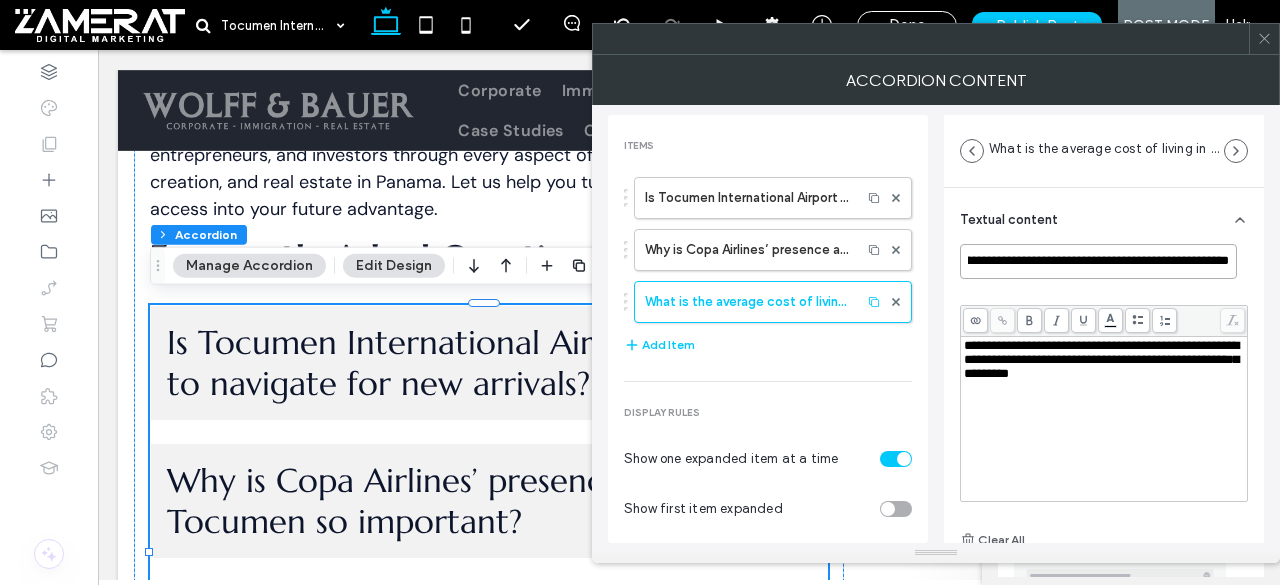 type on "**********" 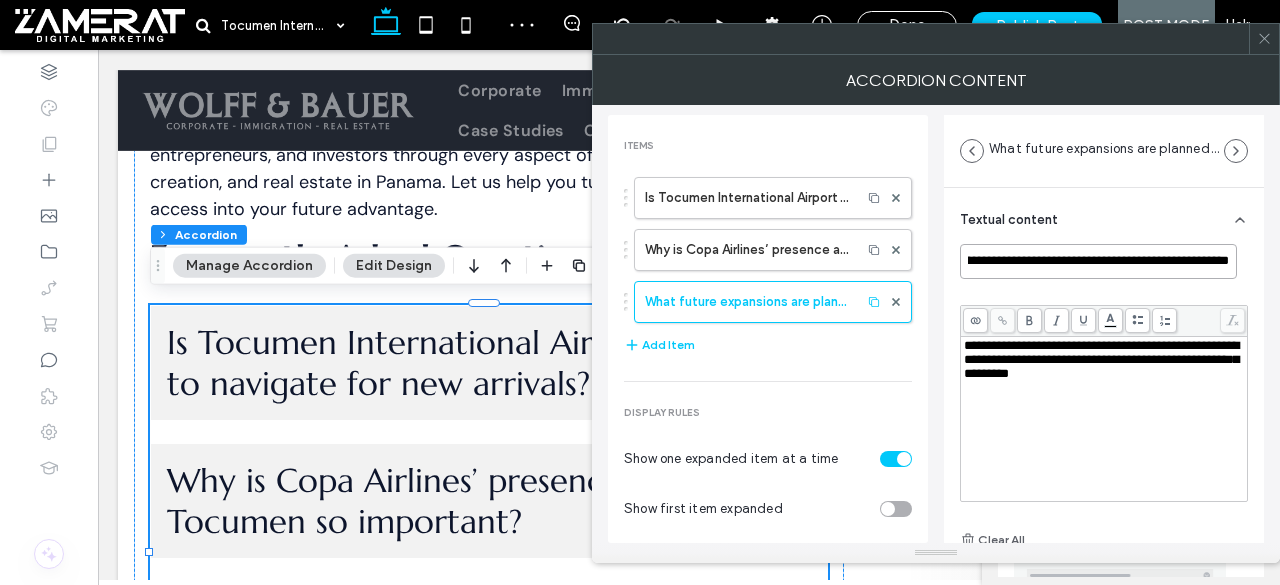 scroll, scrollTop: 0, scrollLeft: 0, axis: both 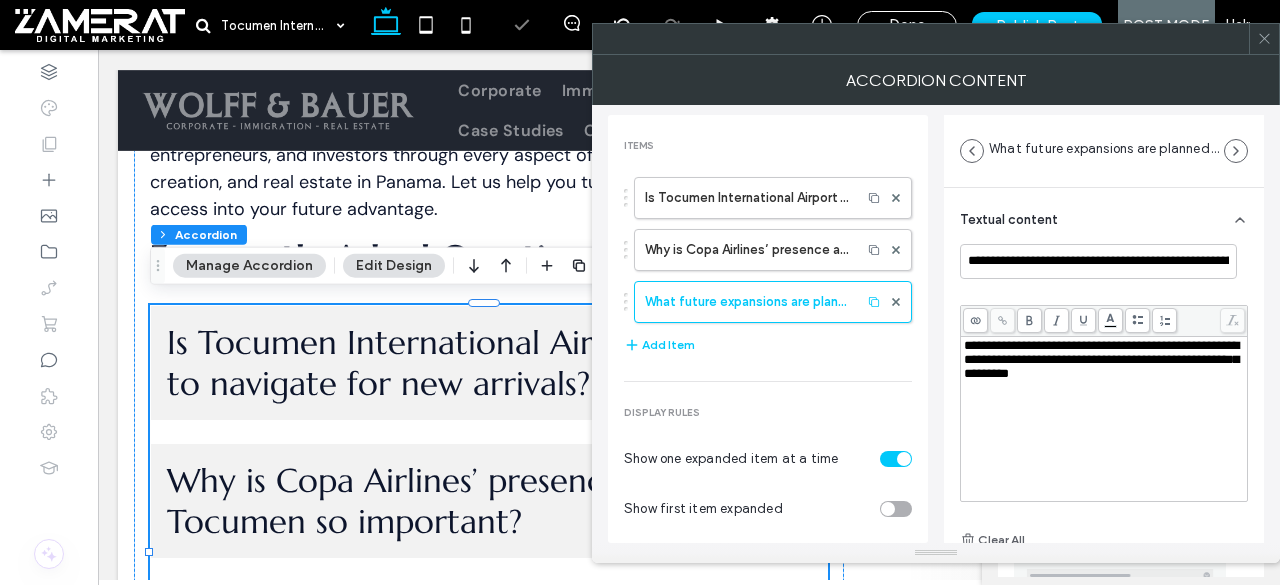 click at bounding box center [1104, 388] 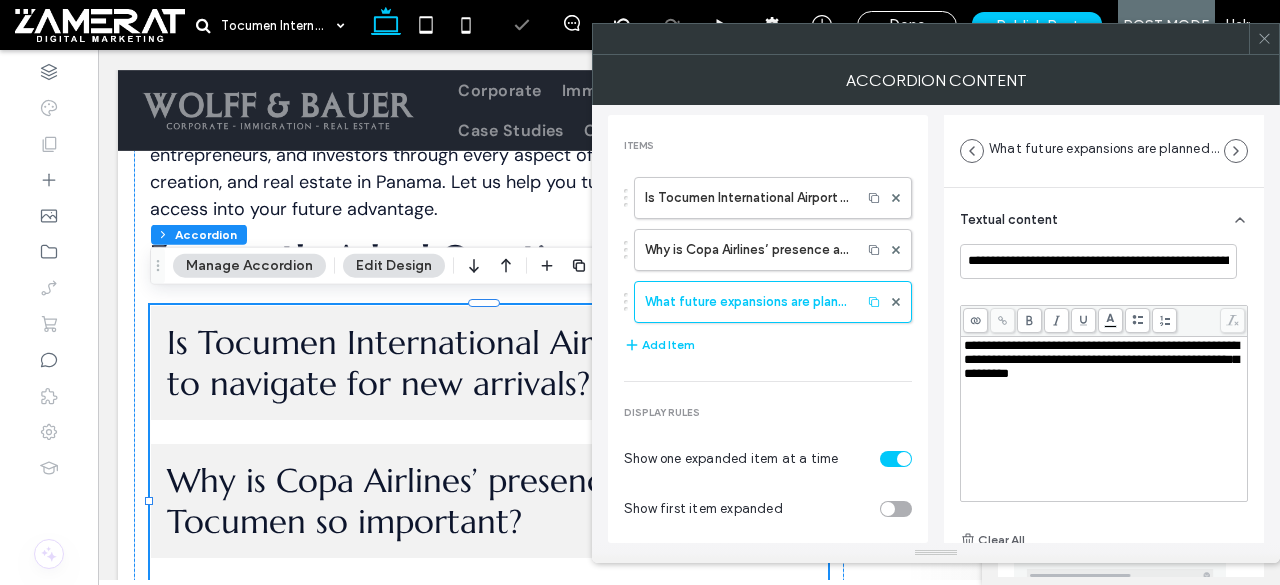 click at bounding box center (1104, 388) 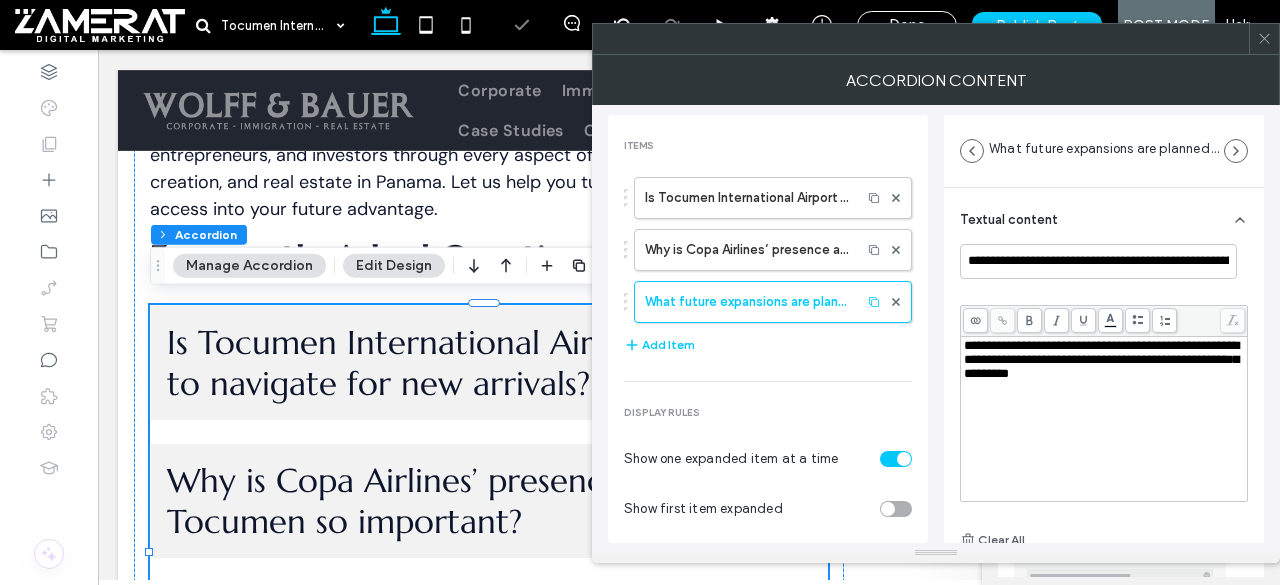 drag, startPoint x: 1005, startPoint y: 385, endPoint x: 1054, endPoint y: 359, distance: 55.470715 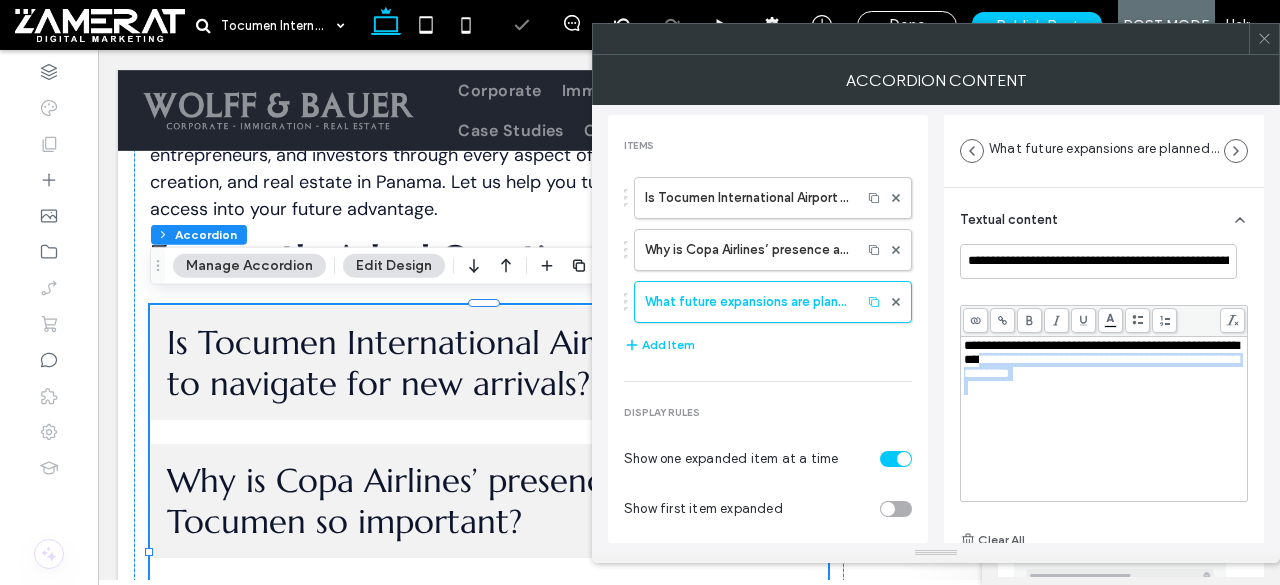 click on "**********" at bounding box center (1101, 359) 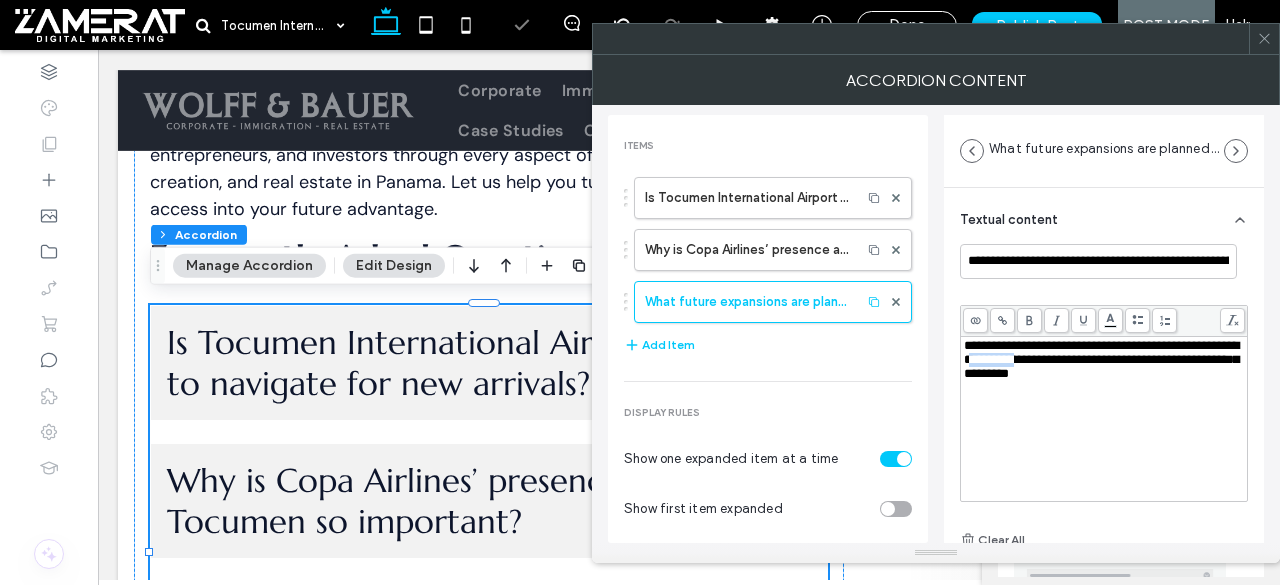 click on "**********" at bounding box center (1101, 359) 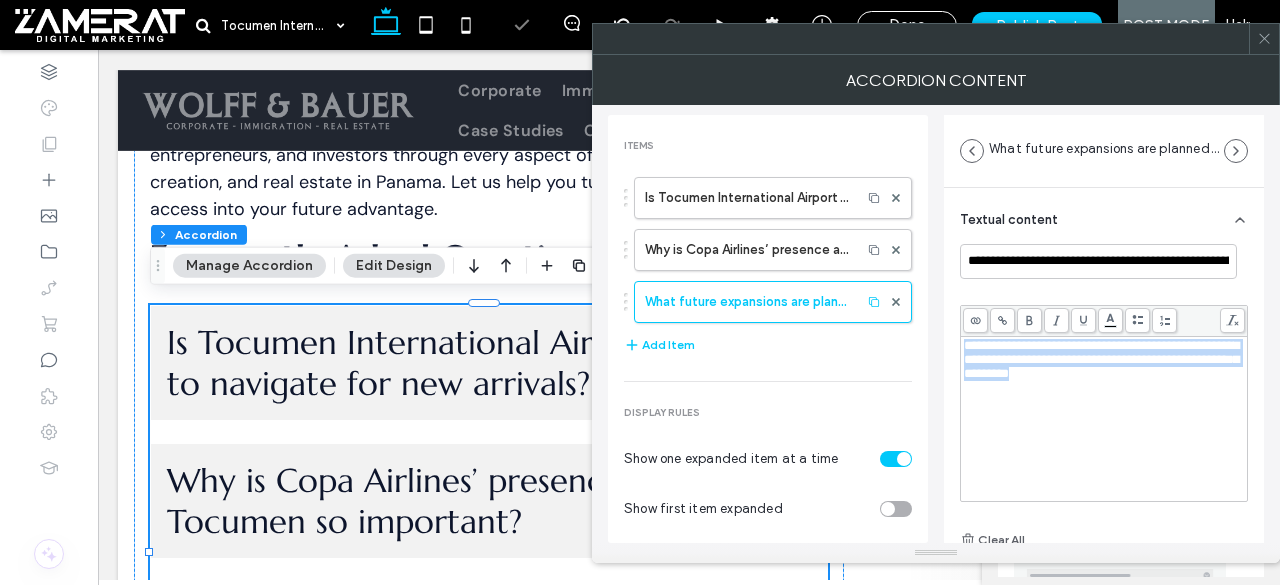 click on "**********" at bounding box center (1101, 359) 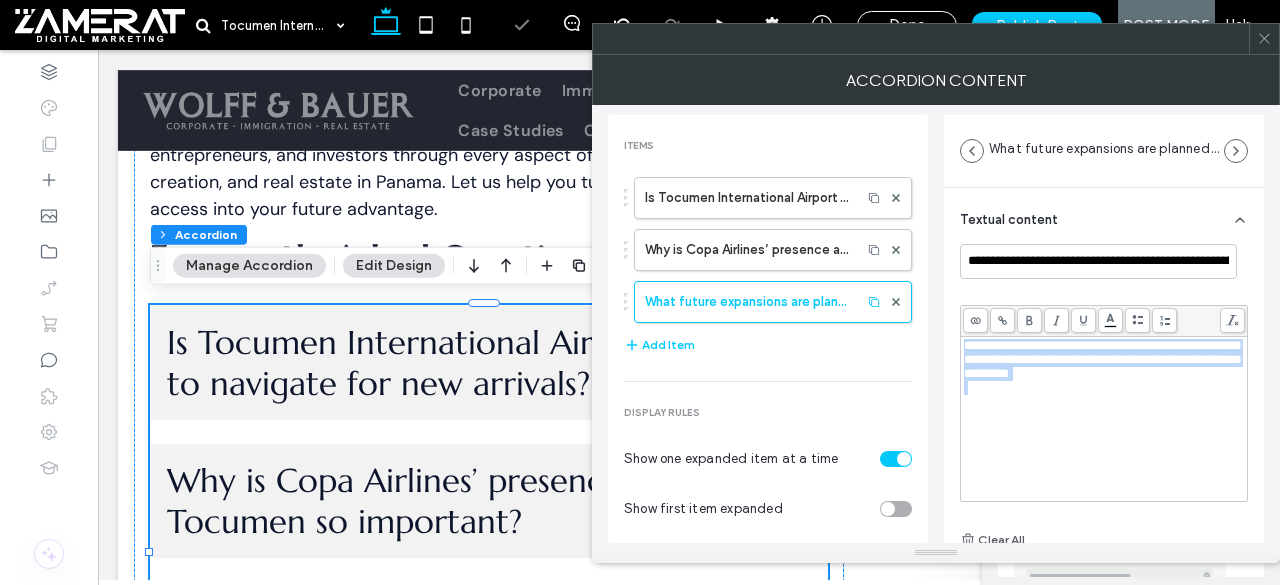 click on "**********" at bounding box center (1101, 359) 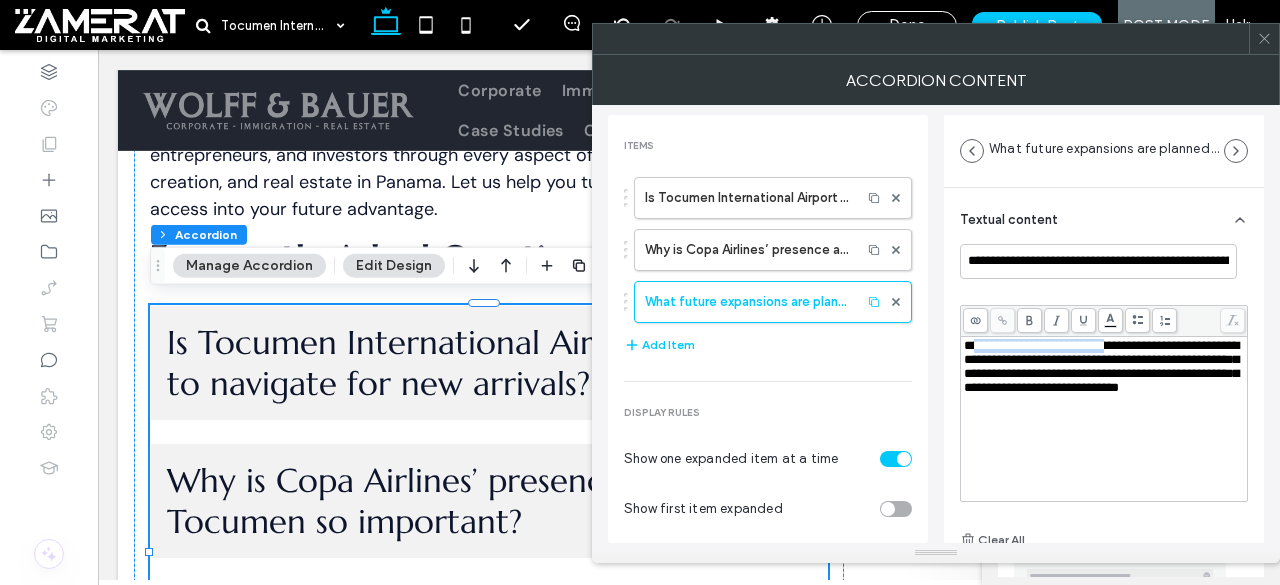 drag, startPoint x: 1152, startPoint y: 347, endPoint x: 977, endPoint y: 348, distance: 175.00285 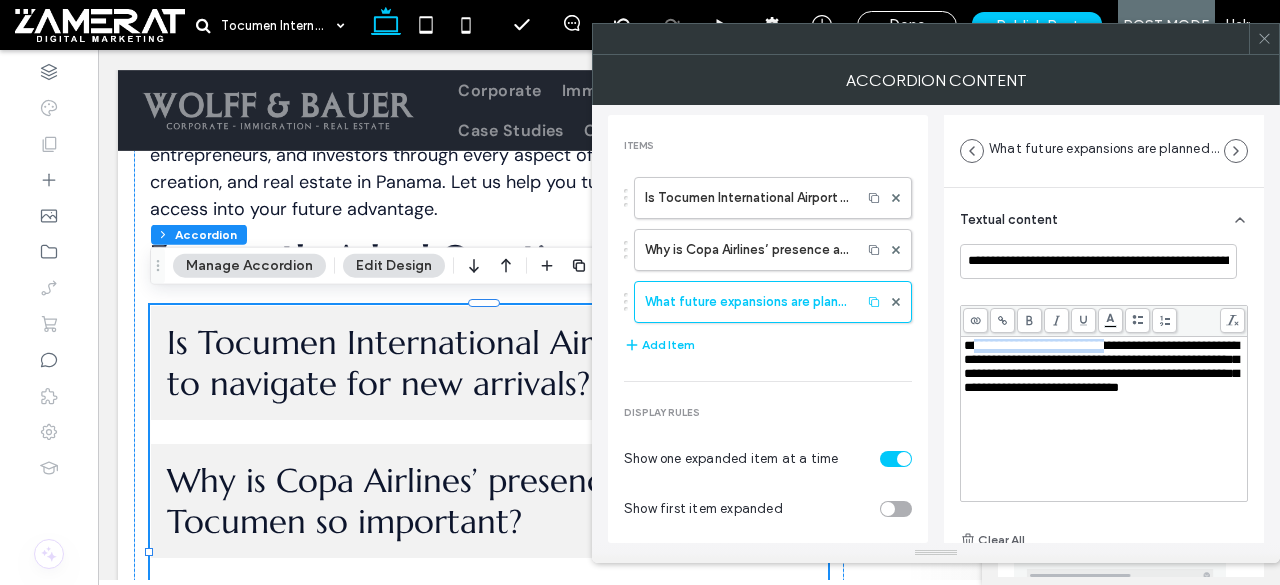 click at bounding box center (1029, 320) 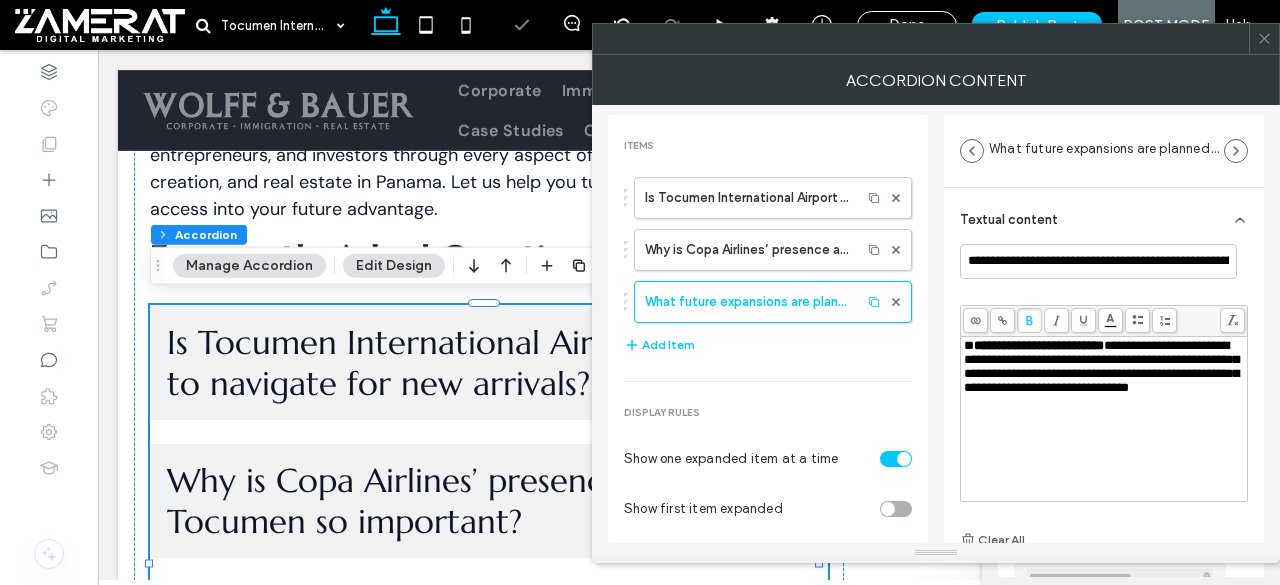 click on "**" at bounding box center [969, 345] 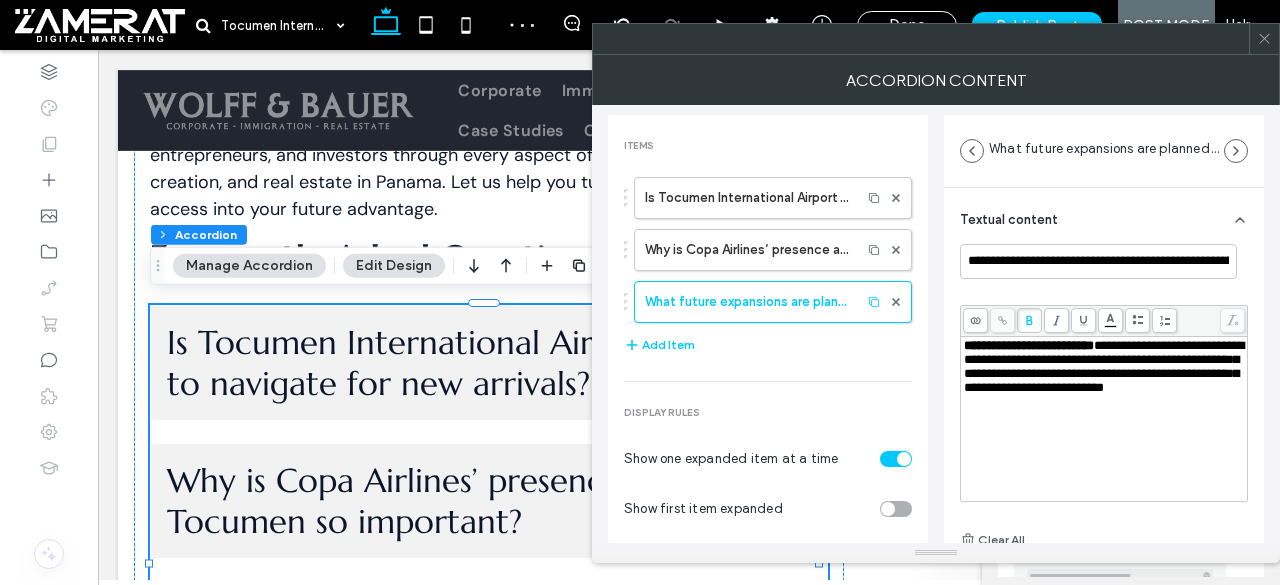 click on "**********" at bounding box center (1104, 366) 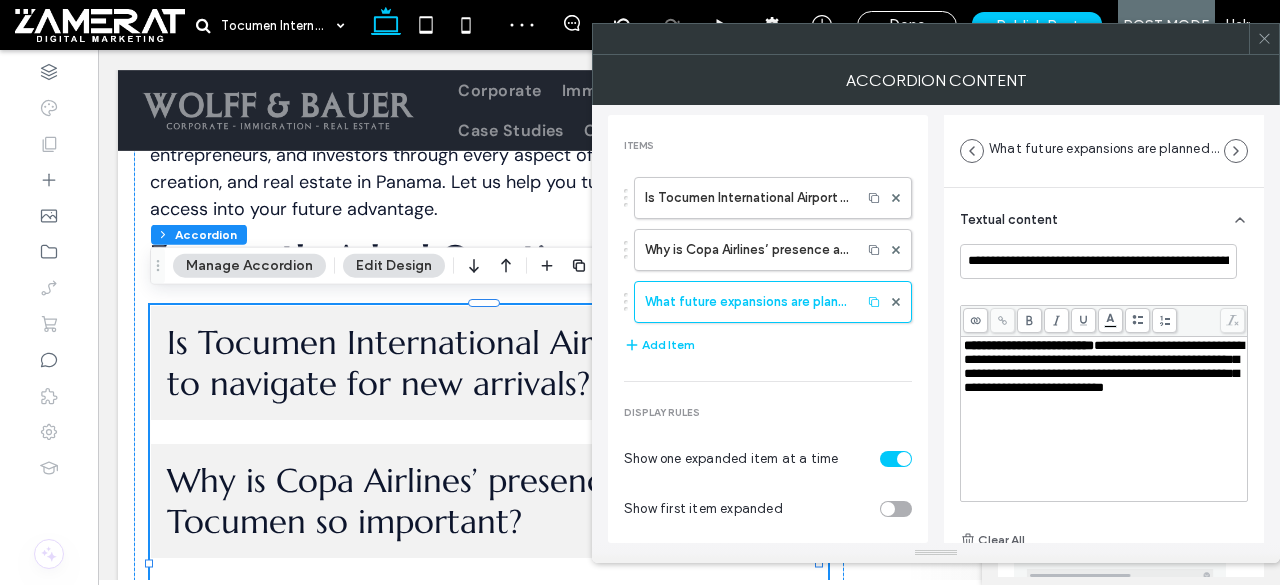 click on "**********" at bounding box center [1104, 366] 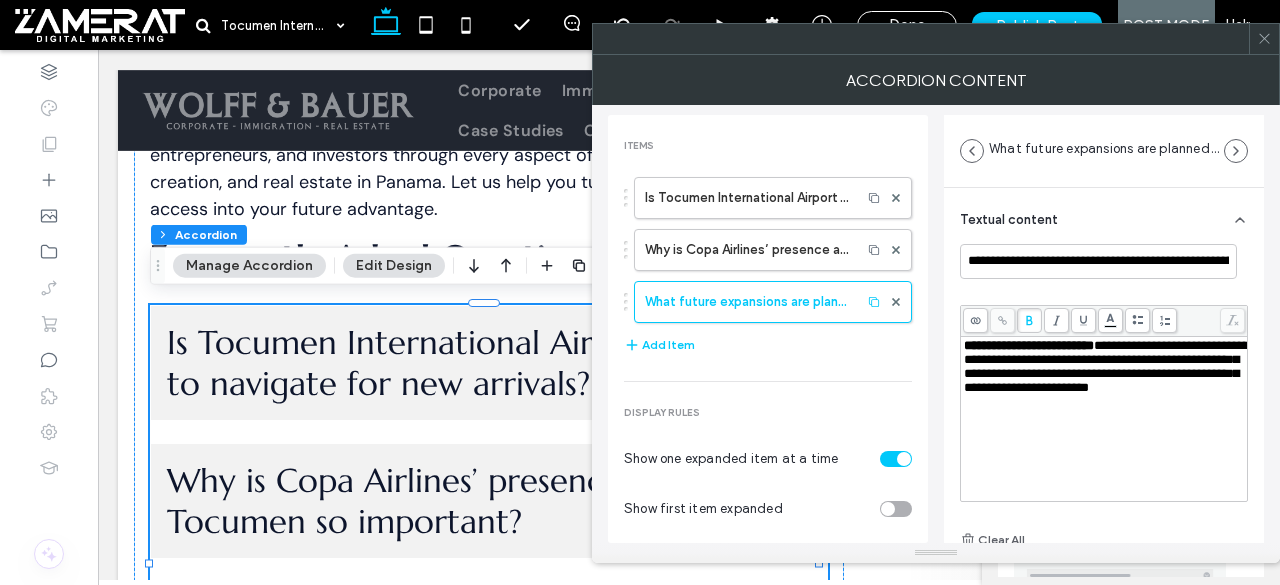 click 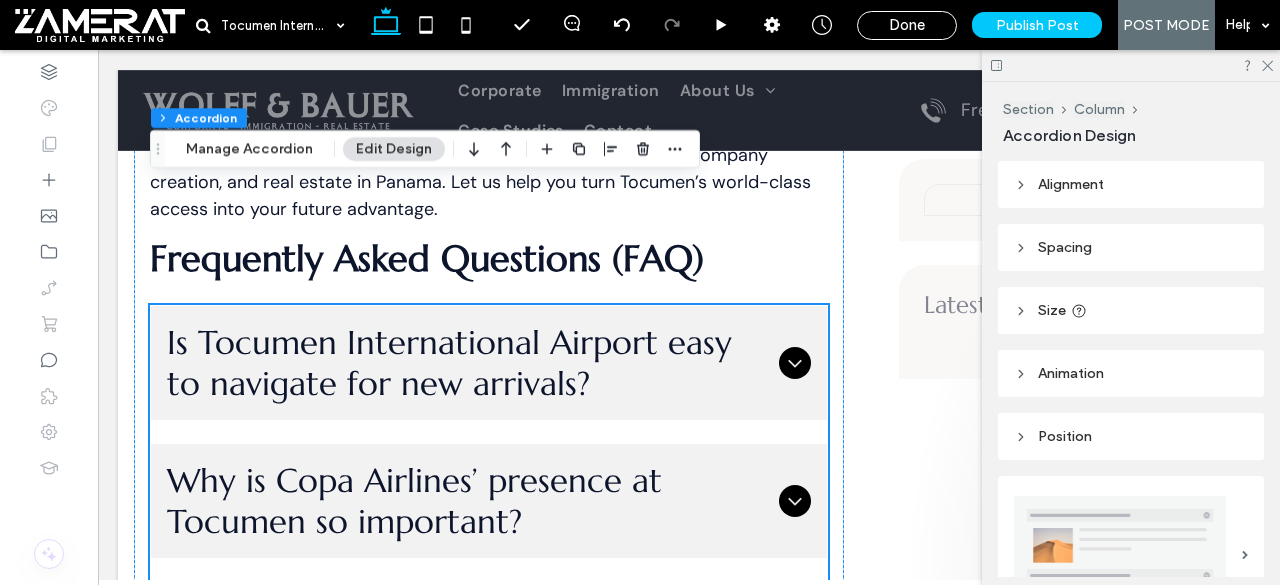 scroll, scrollTop: 6935, scrollLeft: 0, axis: vertical 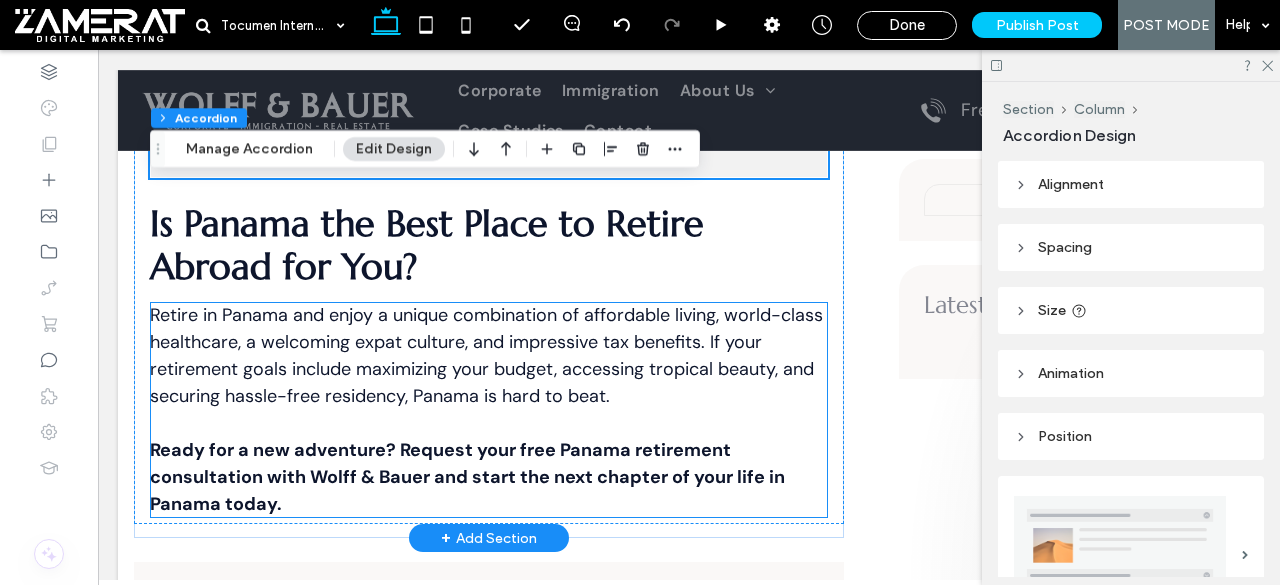 click on "Retire in Panama and enjoy a unique combination of affordable living, world-class healthcare, a welcoming expat culture, and impressive tax benefits. If your retirement goals include maximizing your budget, accessing tropical beauty, and securing hassle-free residency, Panama is hard to beat." at bounding box center (486, 355) 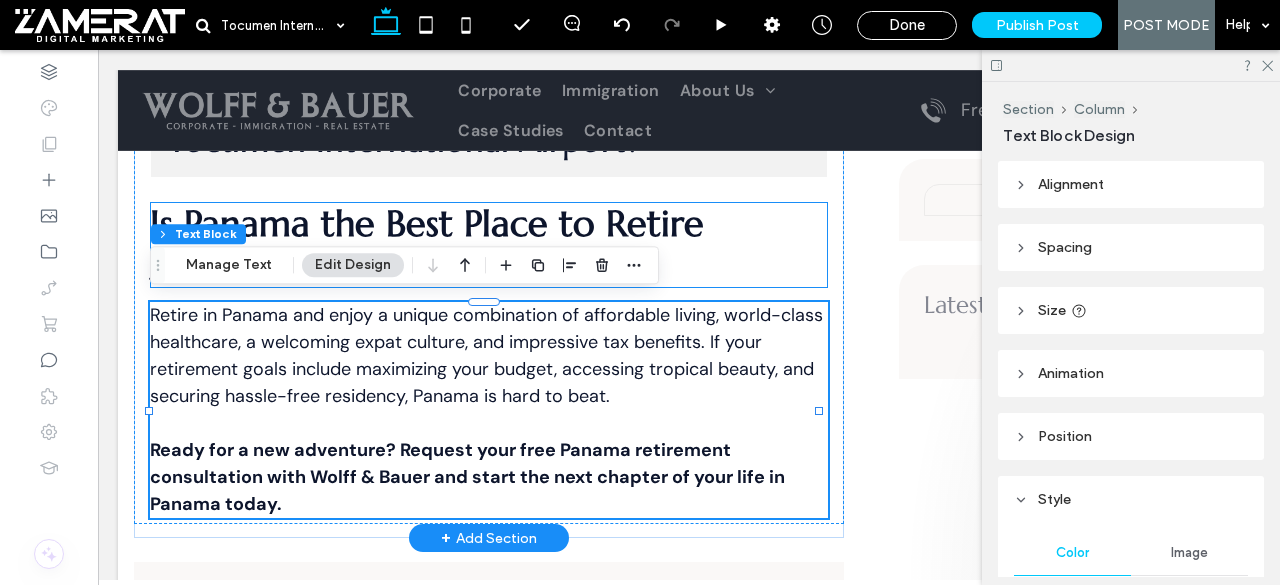 click on "Is Panama the Best Place to Retire Abroad for You?" at bounding box center [427, 245] 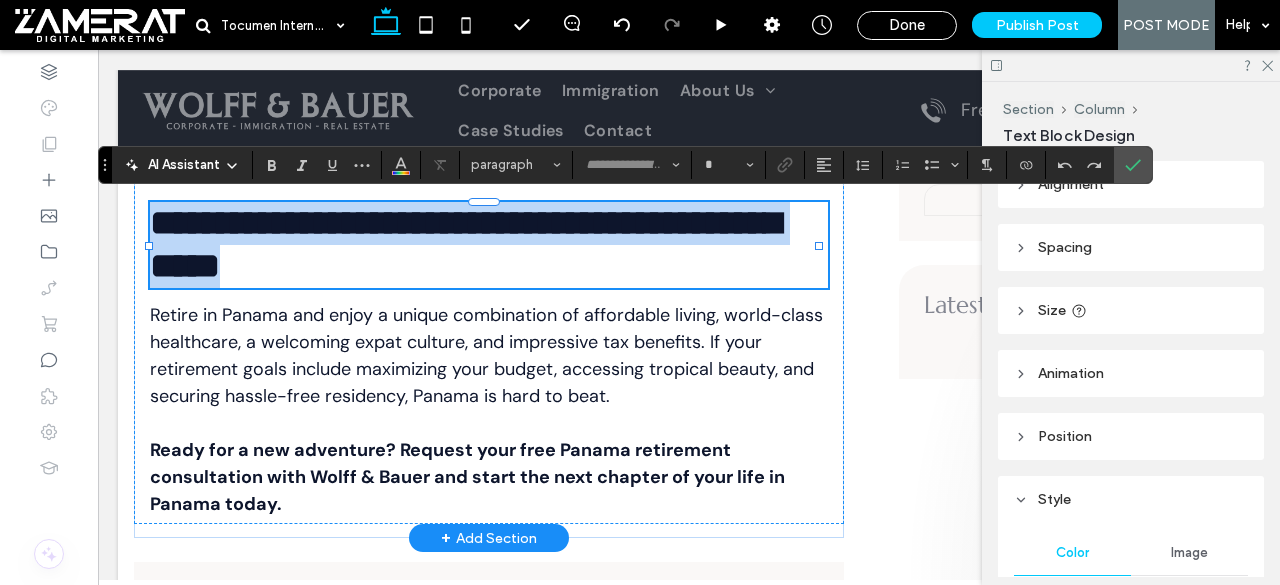 type on "*********" 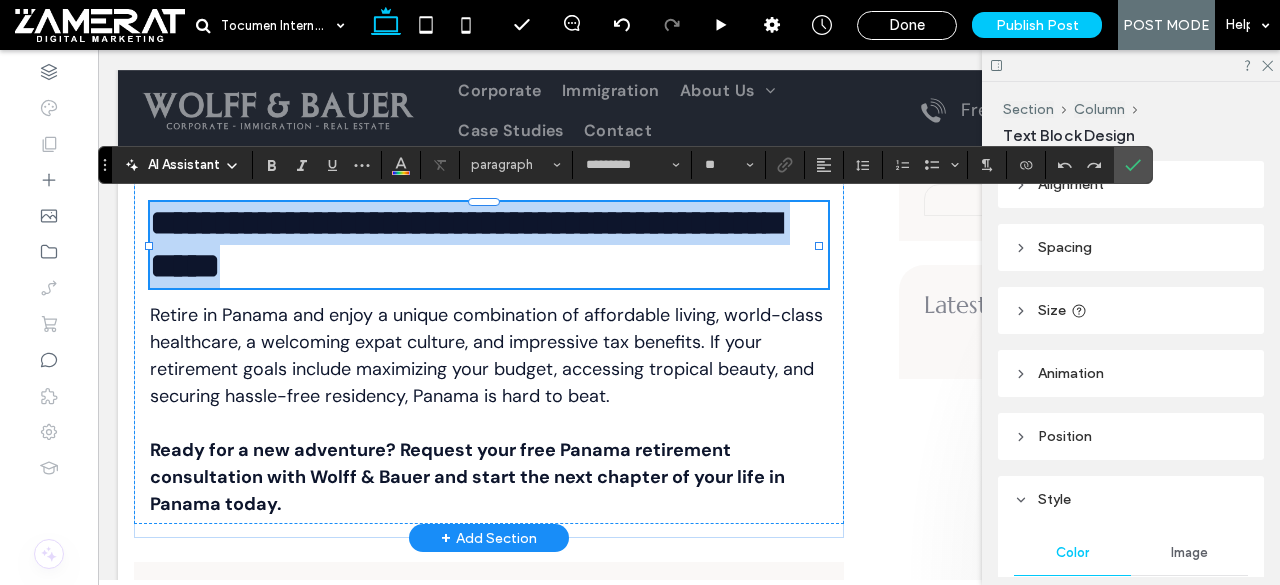 click on "**********" at bounding box center (489, 245) 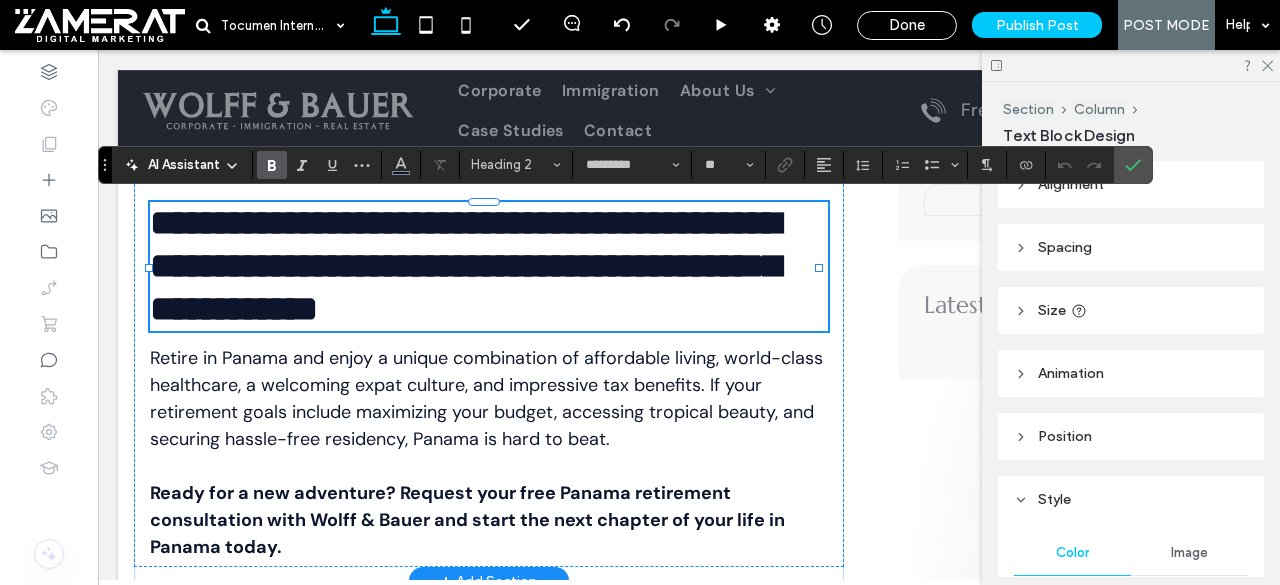 scroll, scrollTop: 0, scrollLeft: 0, axis: both 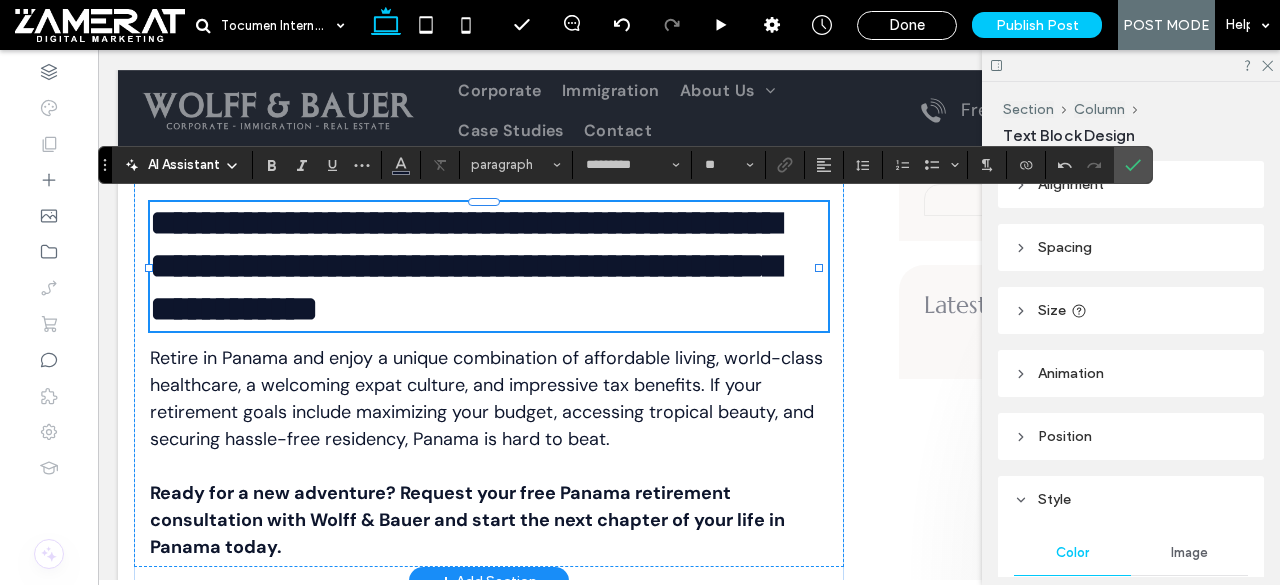 type on "*******" 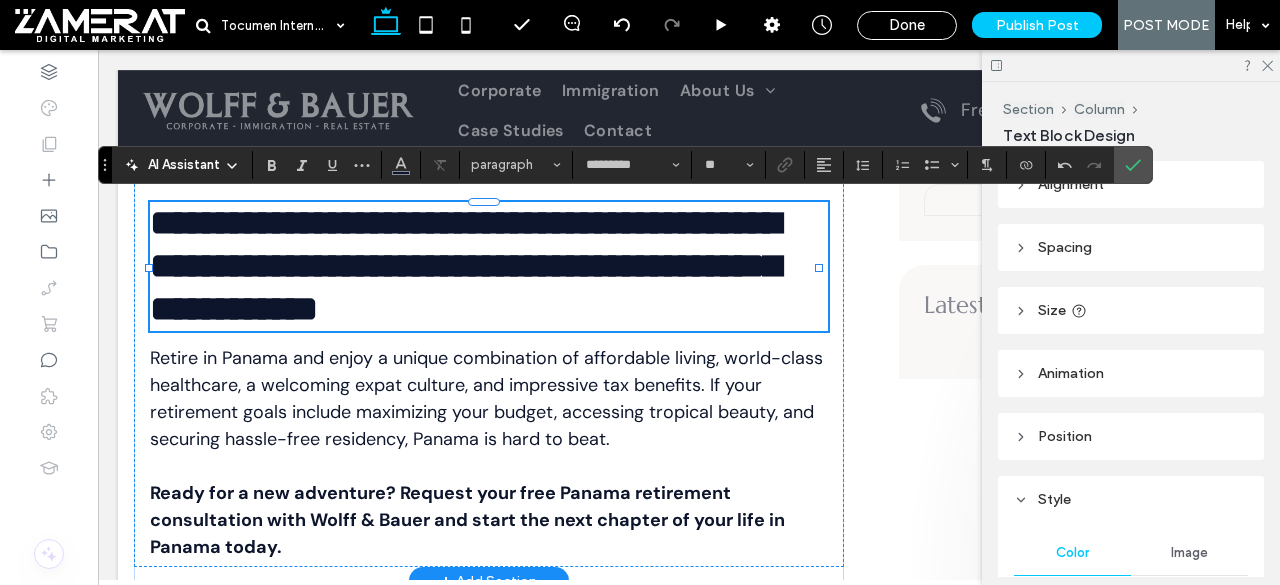 type on "**" 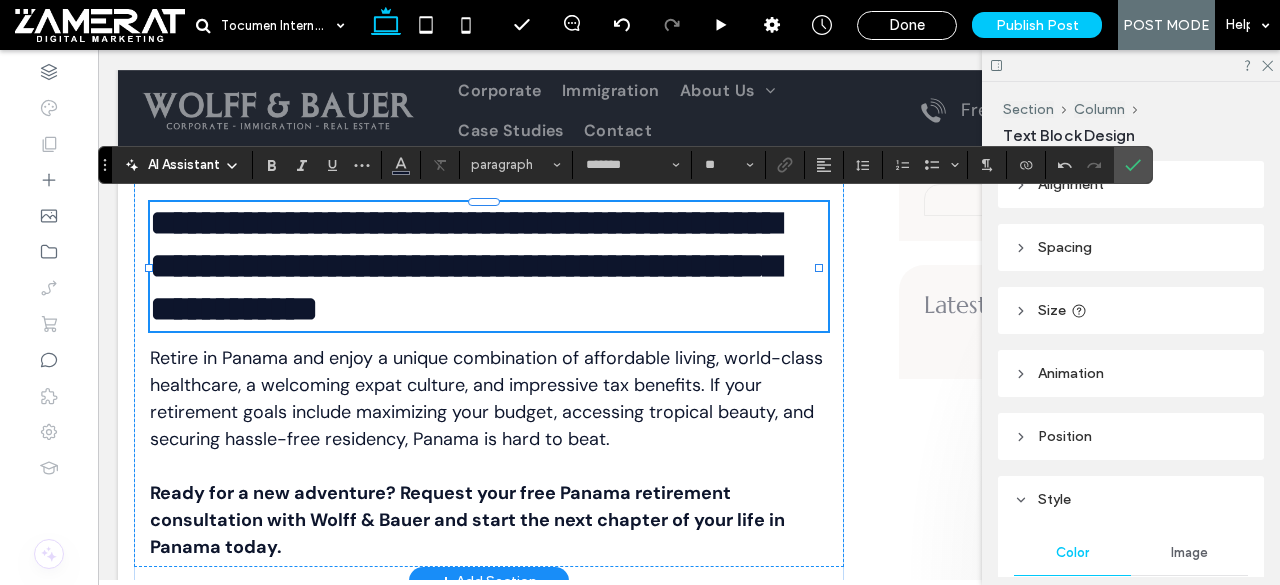 type on "*********" 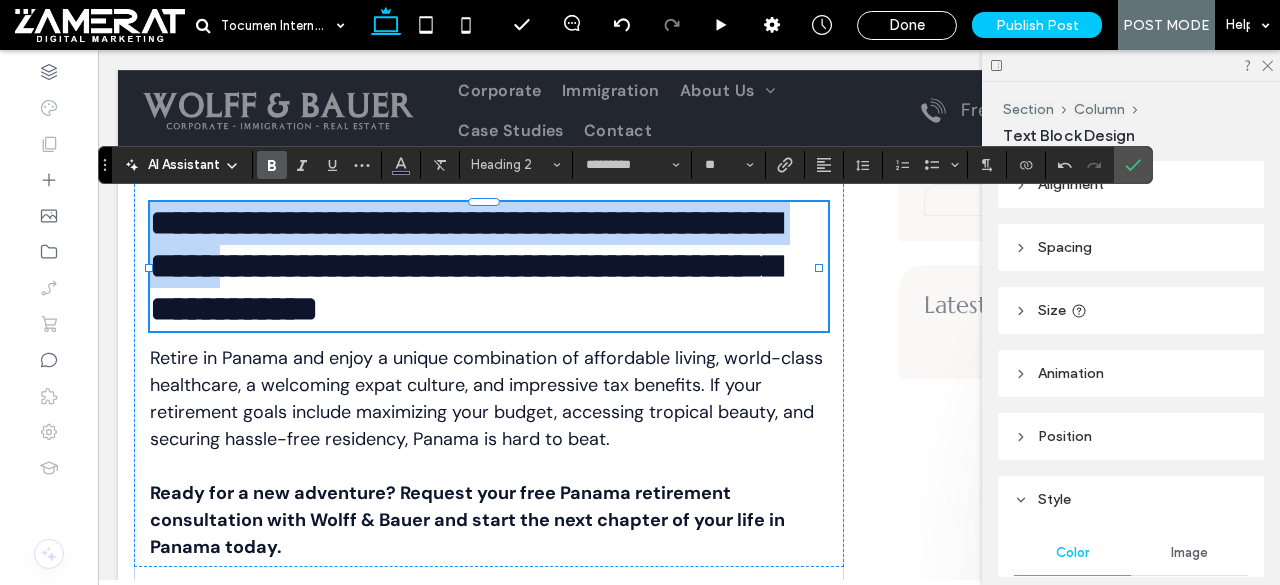 drag, startPoint x: 417, startPoint y: 251, endPoint x: 118, endPoint y: 195, distance: 304.19894 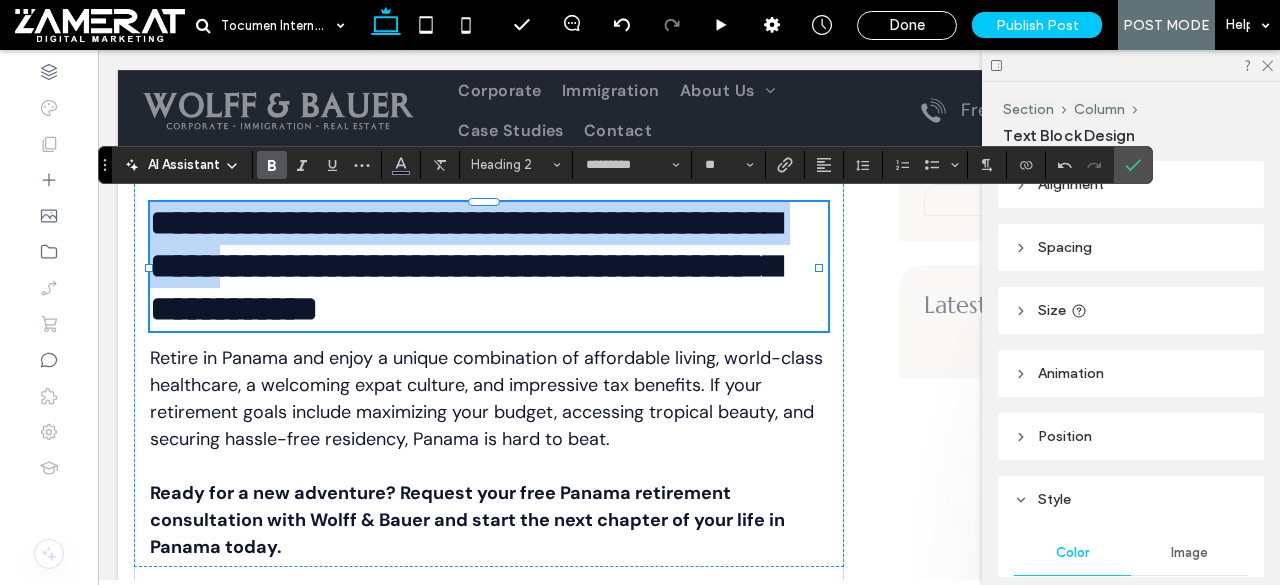 click on "Tocumen International Airport: The Hub of the Americas & Gateway for Relocation, Investment, and Business in Panama Section August 3, [YEAR] [LAST] Introduction: Why Tocumen International Airport is Panama’s Strategic Advantage If you’re searching for a country well-connected to the world, Panama’s strategic location—anchored by Tocumen International Airport—makes it a top choice. In this guide, discover why Tocumen’s world-class infrastructure matters for expats, business investors, and travelers alike, and how working with advisors like [LAST] & [LAST] can help you maximize every opportunity Panama offers. Overview of Tocumen International Airport: Setting the Global Standard" at bounding box center [689, -3037] 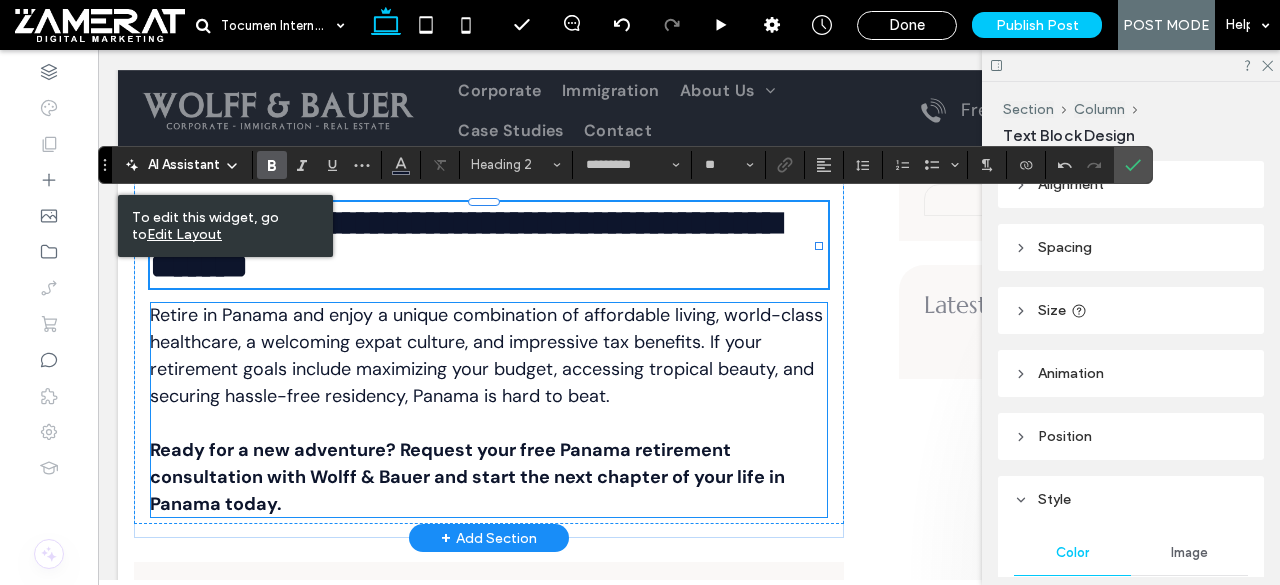 click on "Retire in Panama and enjoy a unique combination of affordable living, world-class healthcare, a welcoming expat culture, and impressive tax benefits. If your retirement goals include maximizing your budget, accessing tropical beauty, and securing hassle-free residency, Panama is hard to beat." at bounding box center (486, 355) 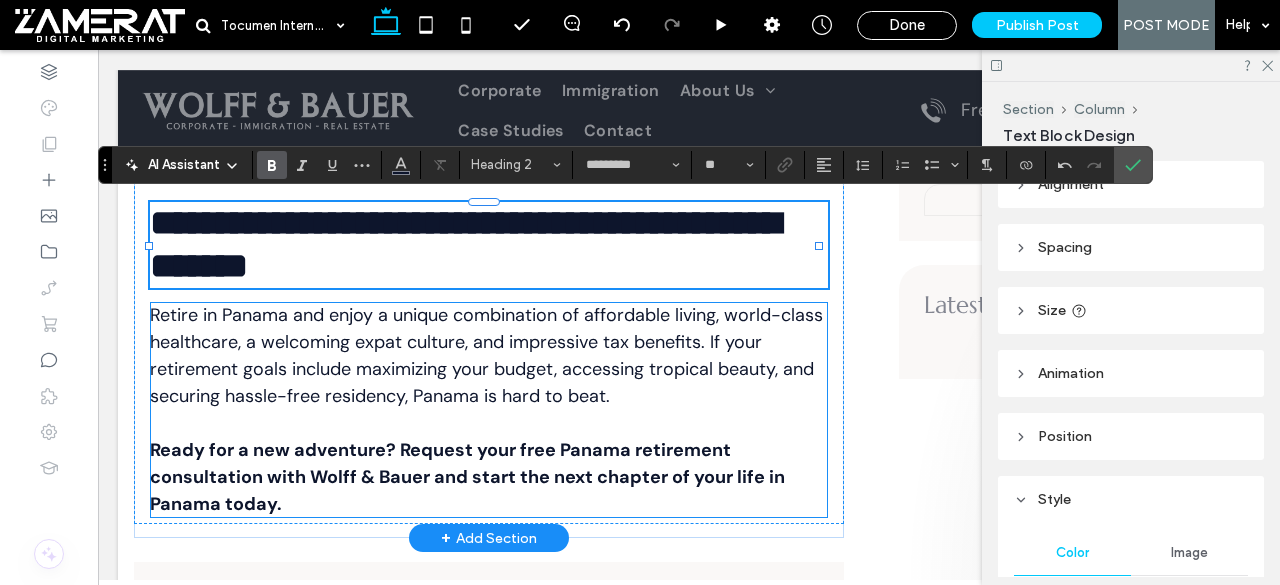 click on "Retire in Panama and enjoy a unique combination of affordable living, world-class healthcare, a welcoming expat culture, and impressive tax benefits. If your retirement goals include maximizing your budget, accessing tropical beauty, and securing hassle-free residency, Panama is hard to beat." at bounding box center [486, 355] 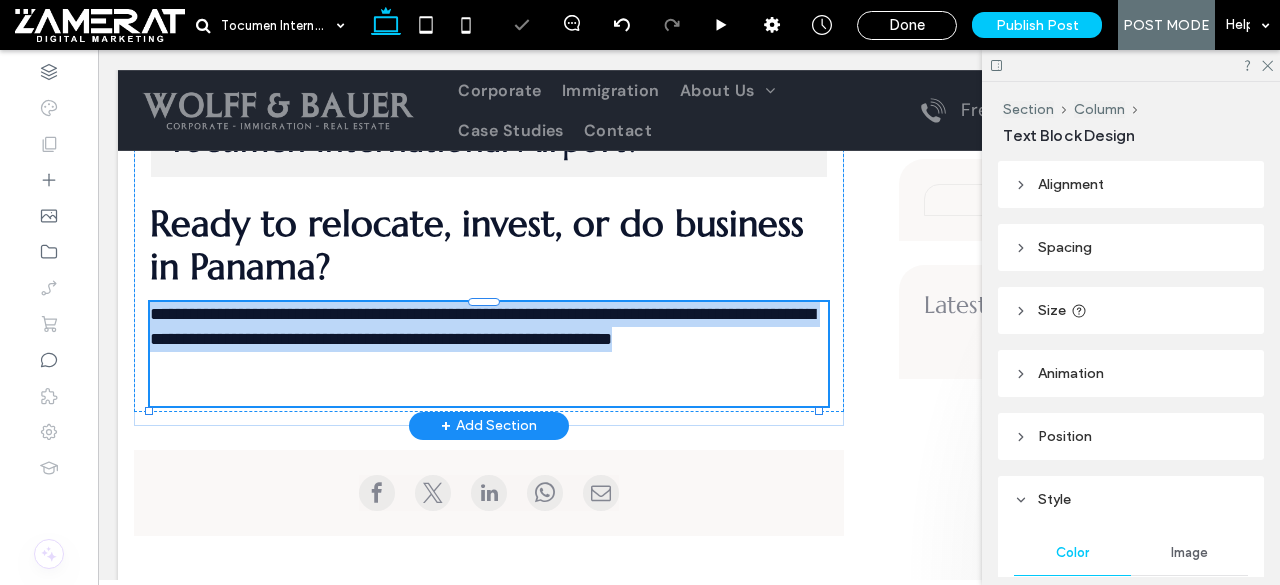 type on "*******" 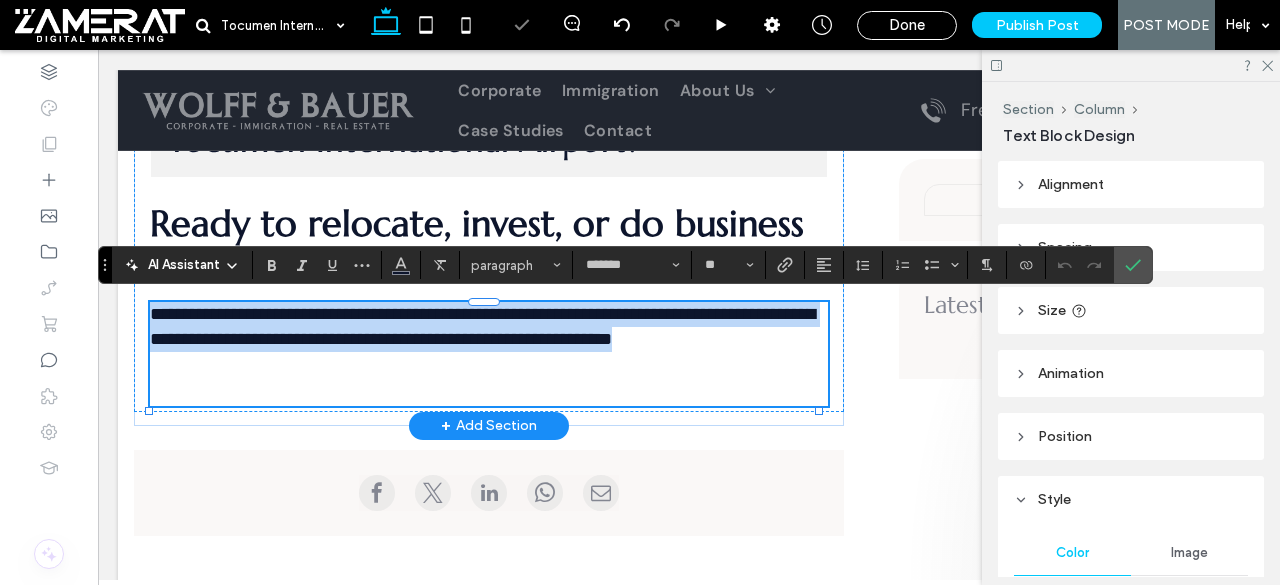 scroll, scrollTop: 0, scrollLeft: 0, axis: both 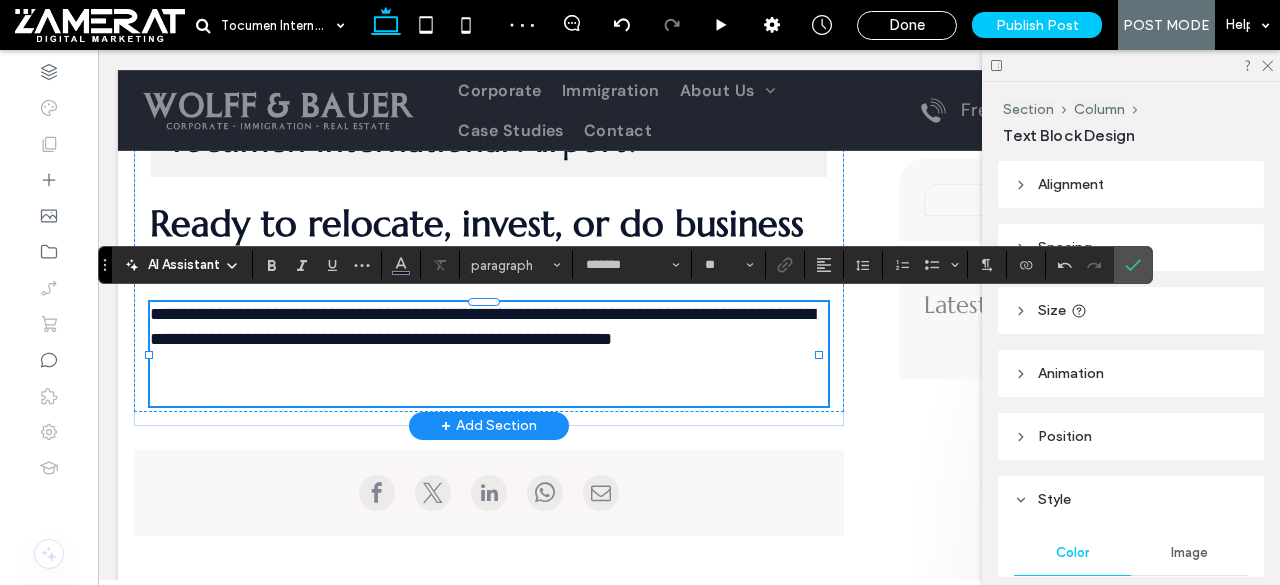 click at bounding box center (489, 379) 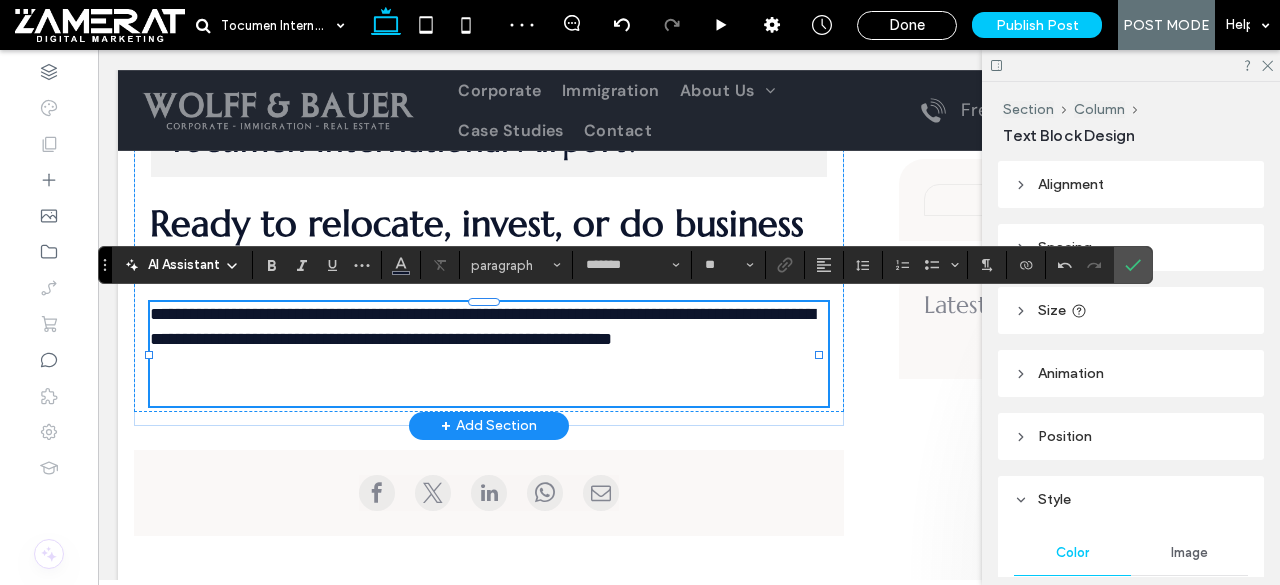 click at bounding box center (489, 379) 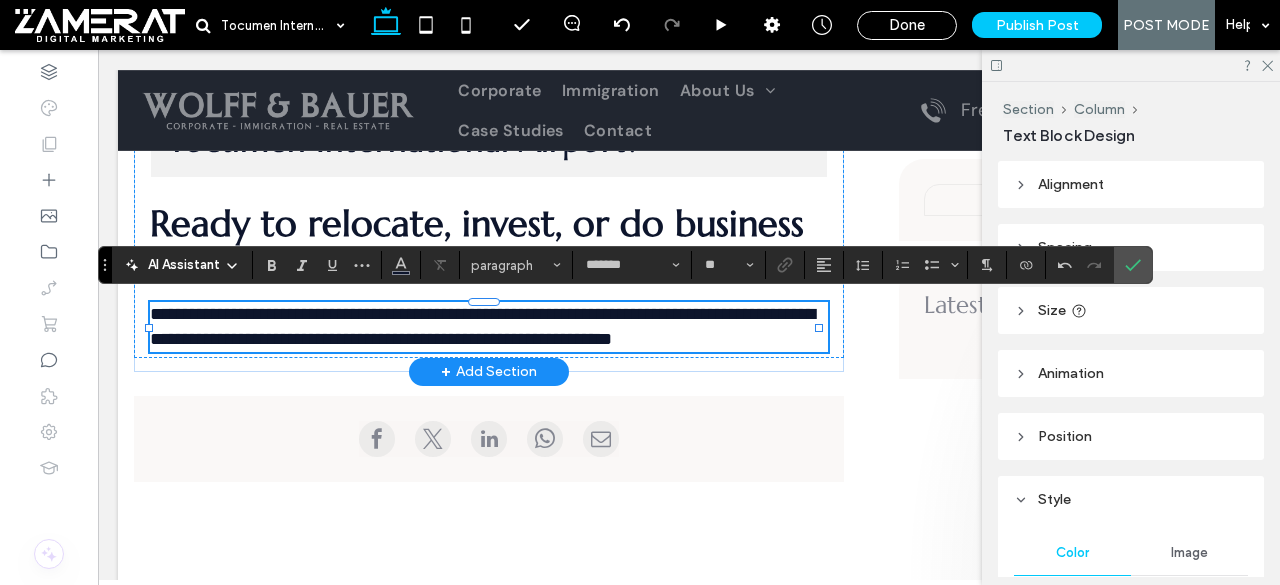 click on "**********" at bounding box center (482, 326) 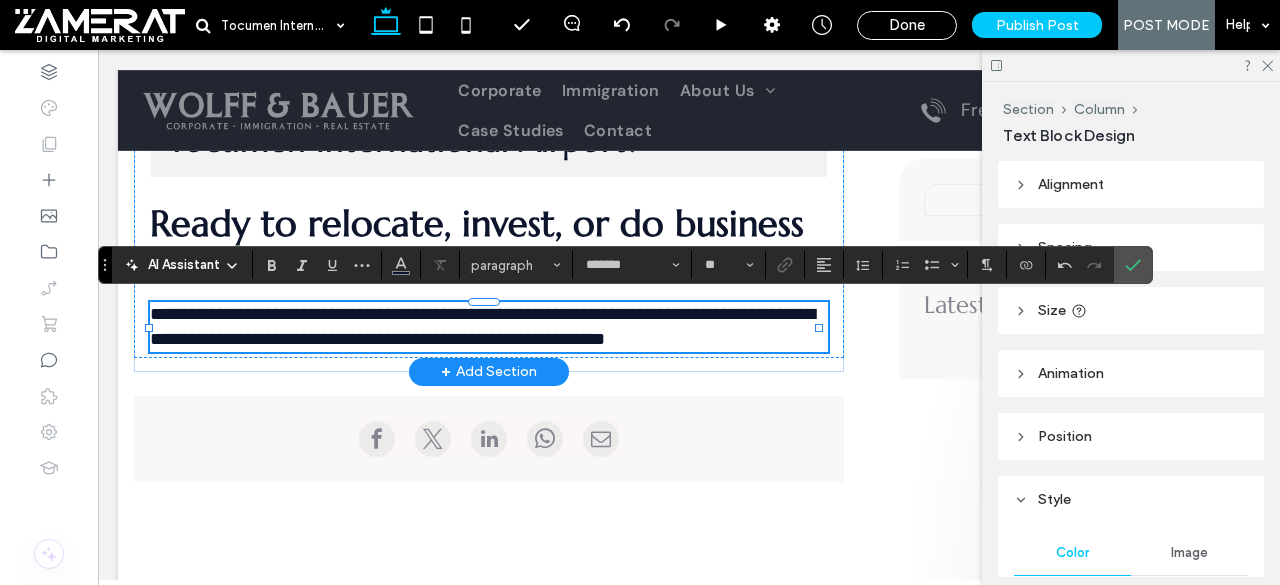 click on "**********" at bounding box center [482, 326] 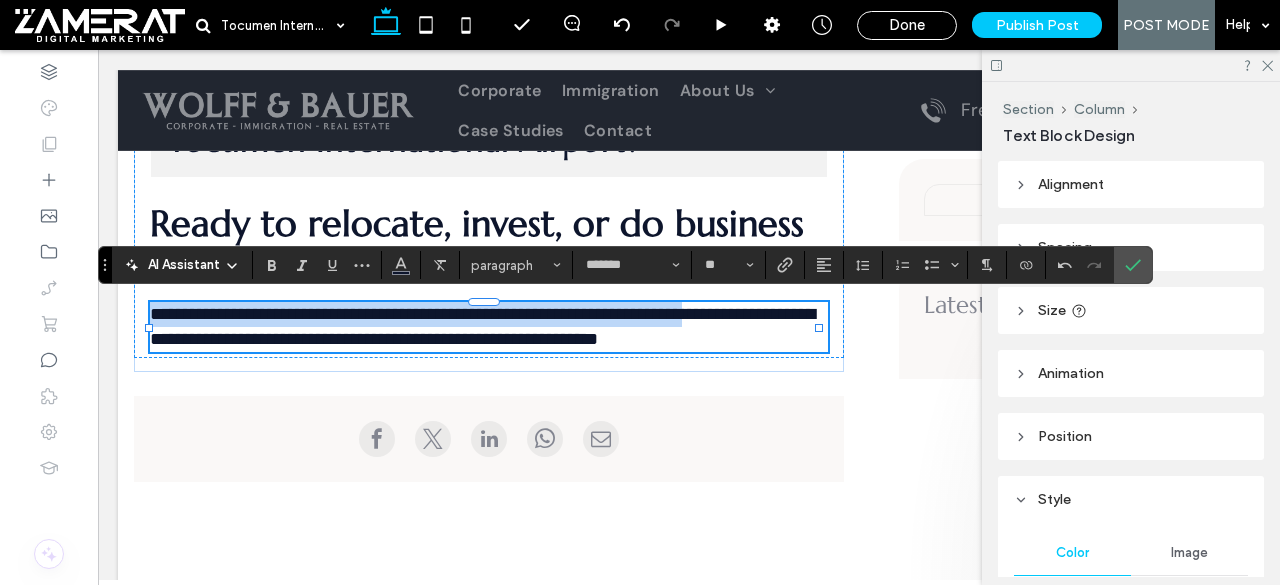 drag, startPoint x: 777, startPoint y: 307, endPoint x: 130, endPoint y: 300, distance: 647.03784 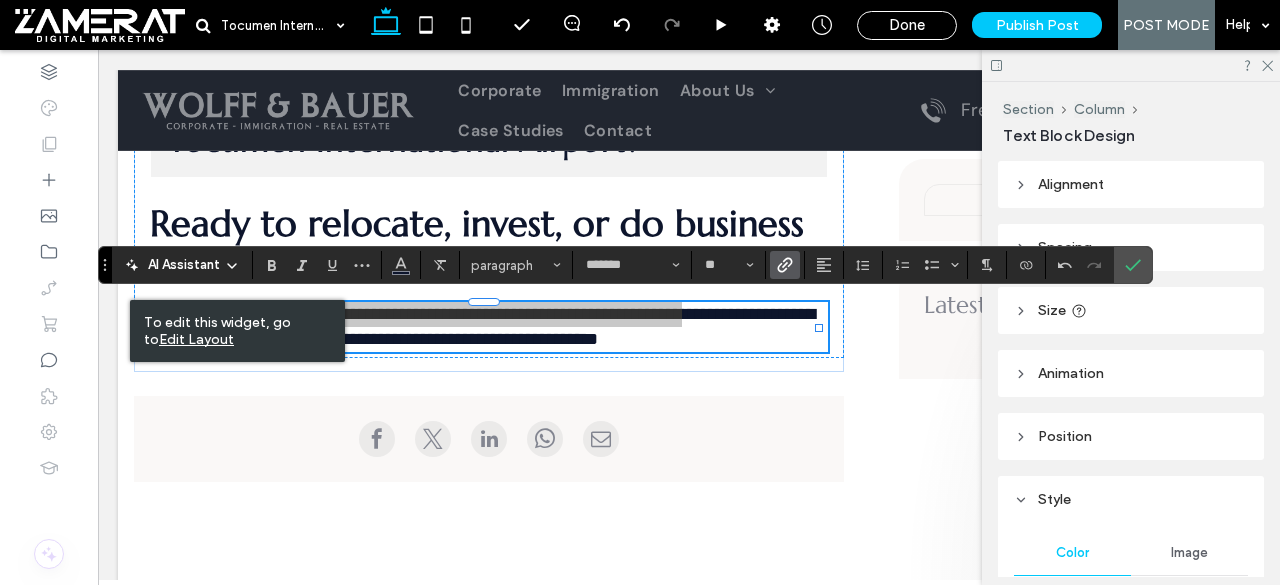 click 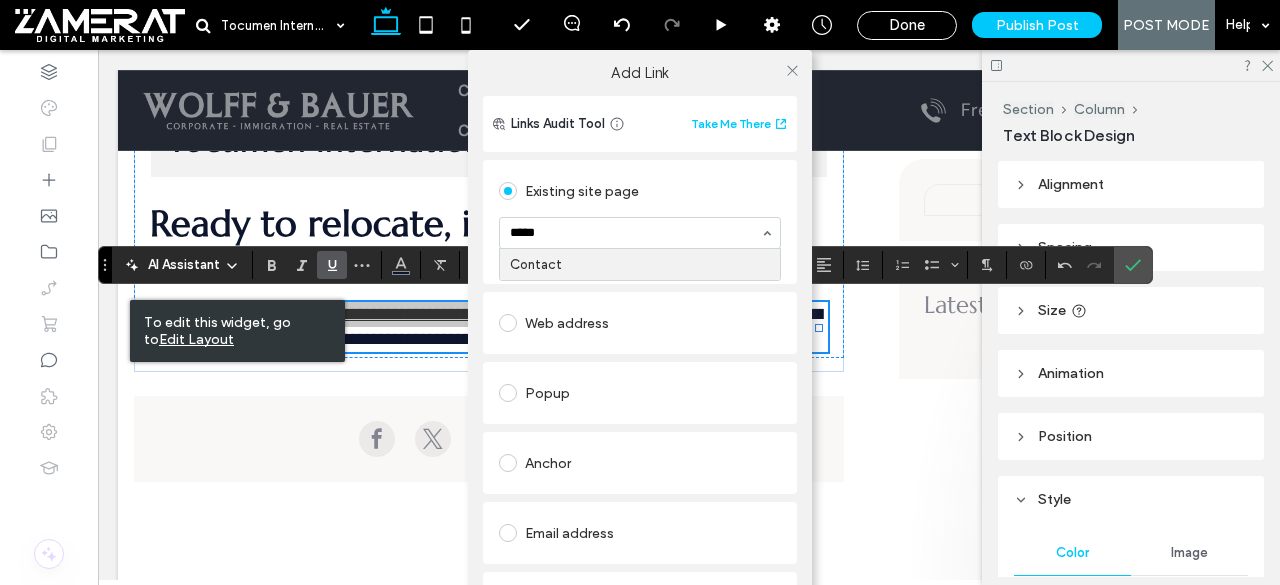 type on "******" 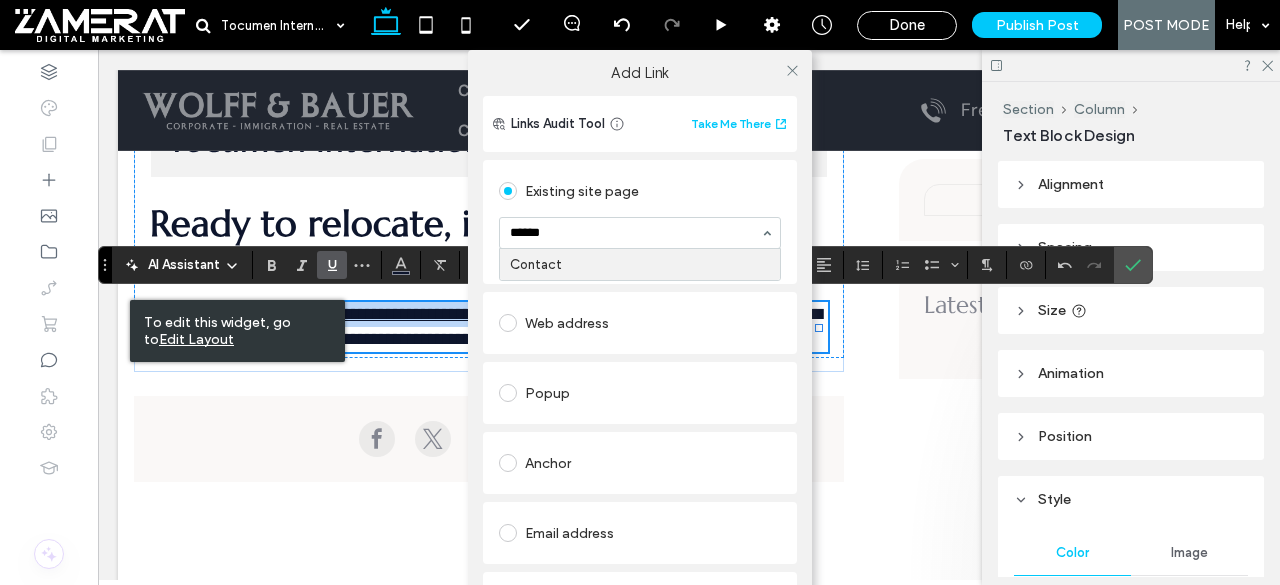 type 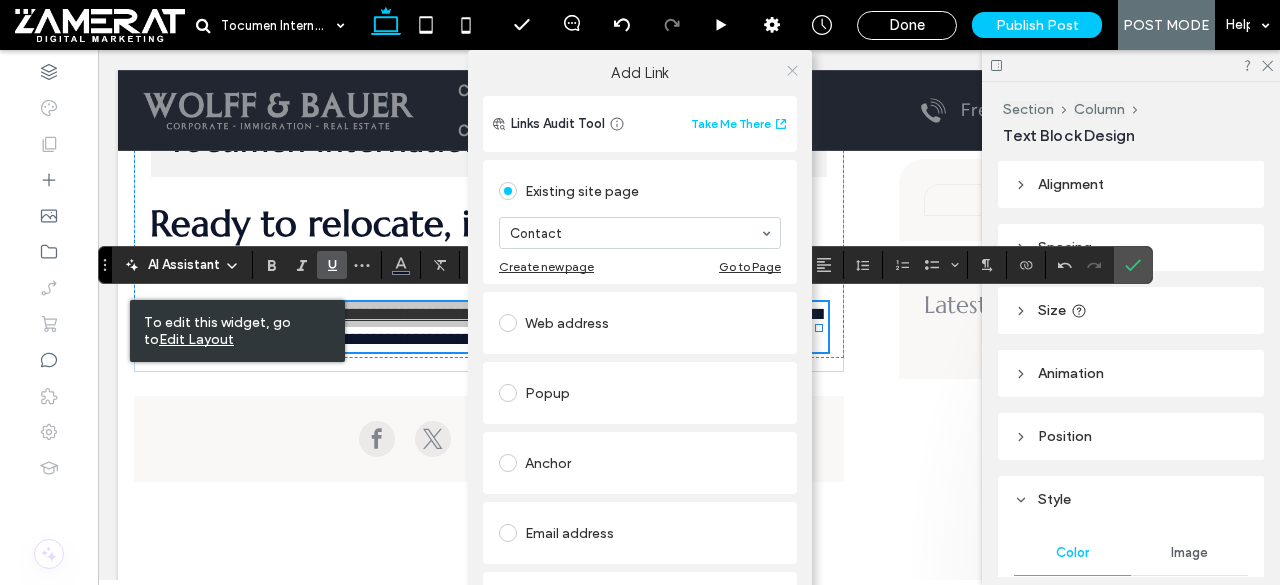 click 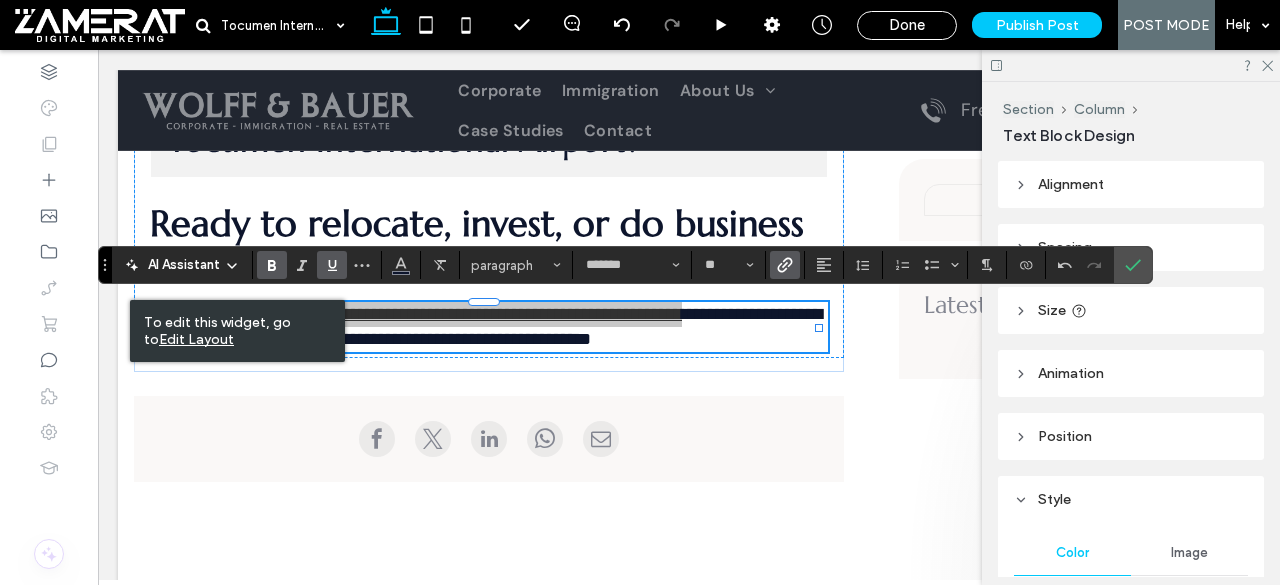 click 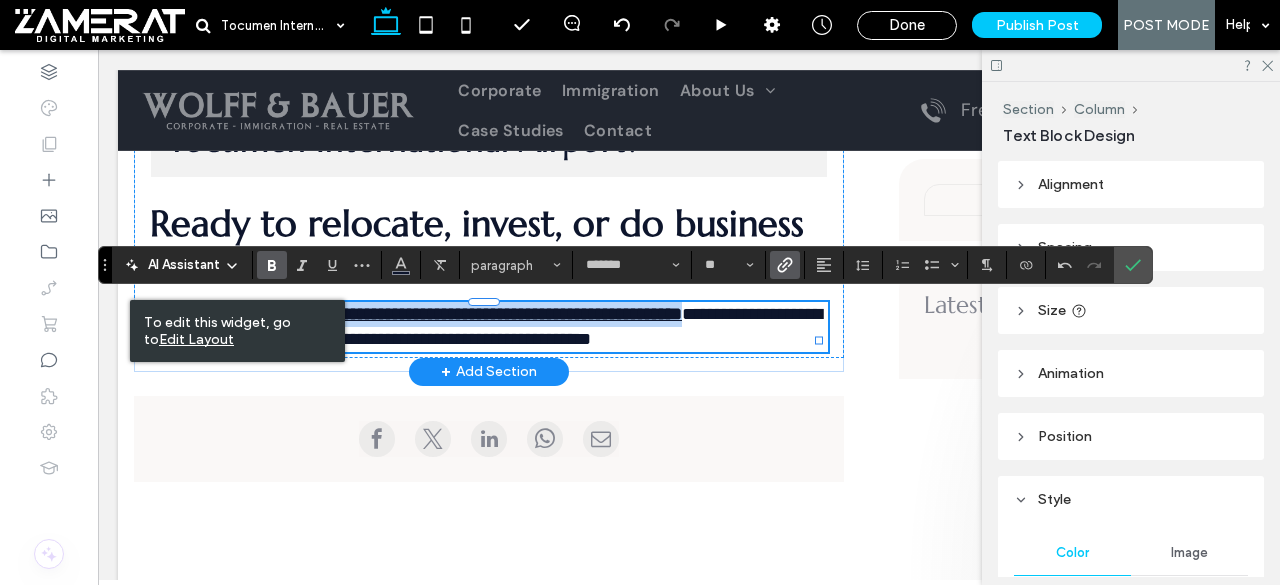 click on "**********" at bounding box center [486, 326] 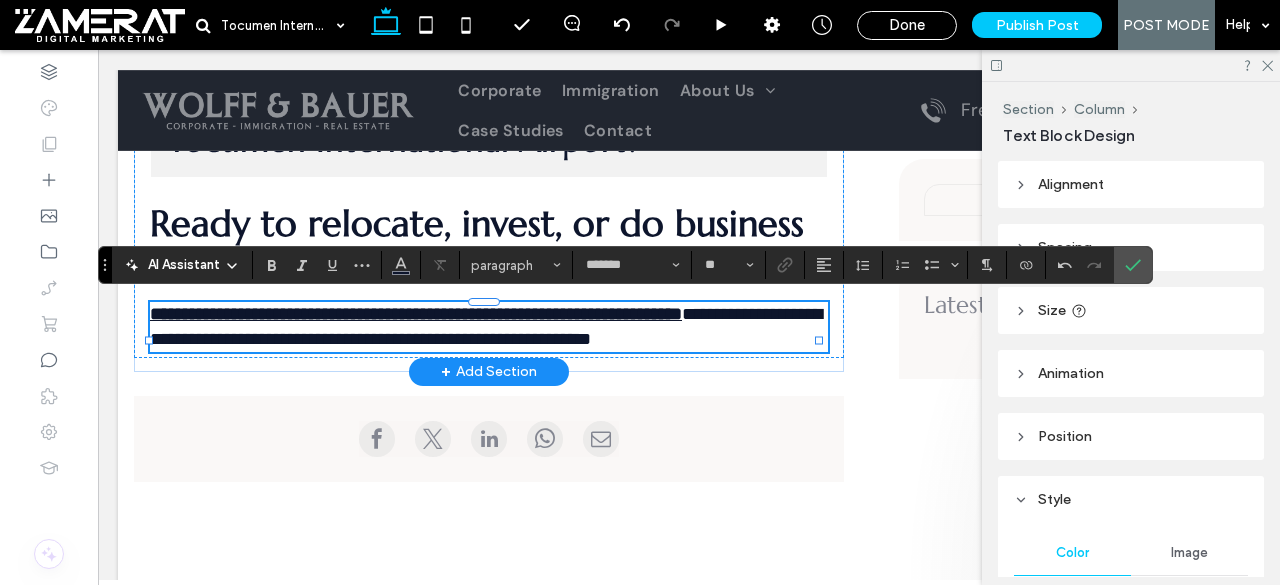 click on "**********" at bounding box center (486, 326) 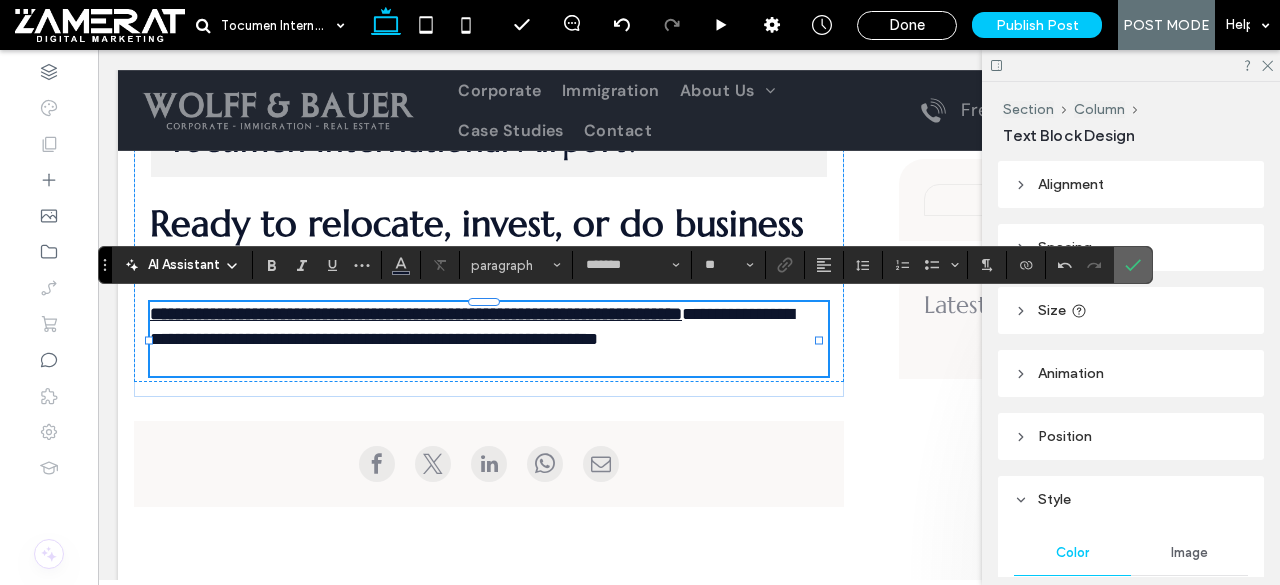click at bounding box center [1133, 265] 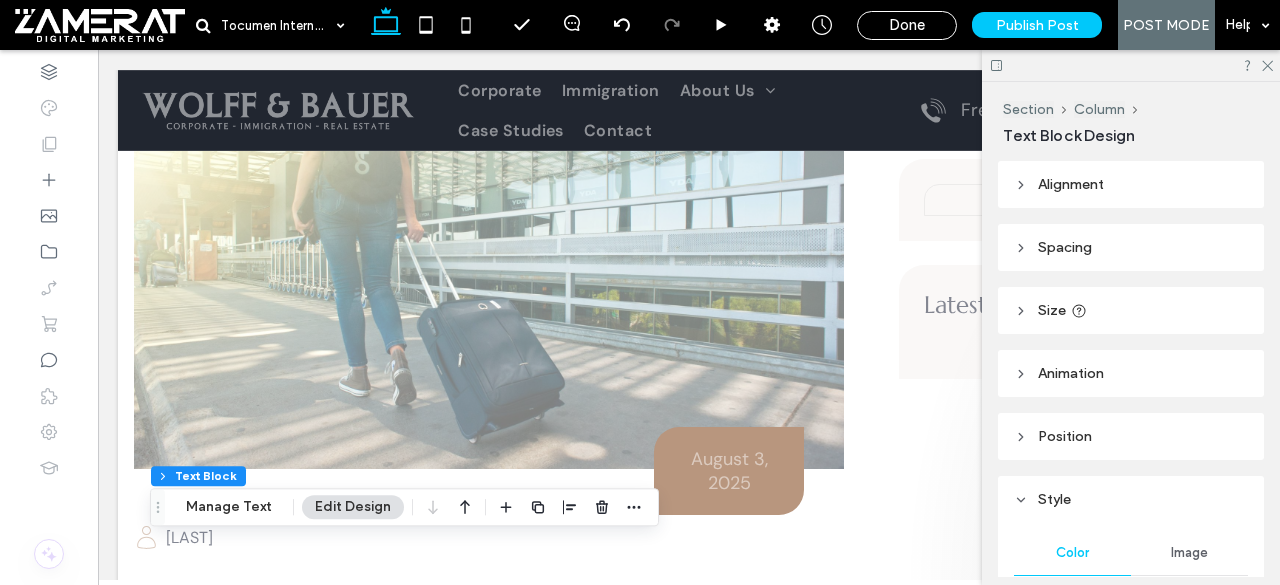 scroll, scrollTop: 697, scrollLeft: 0, axis: vertical 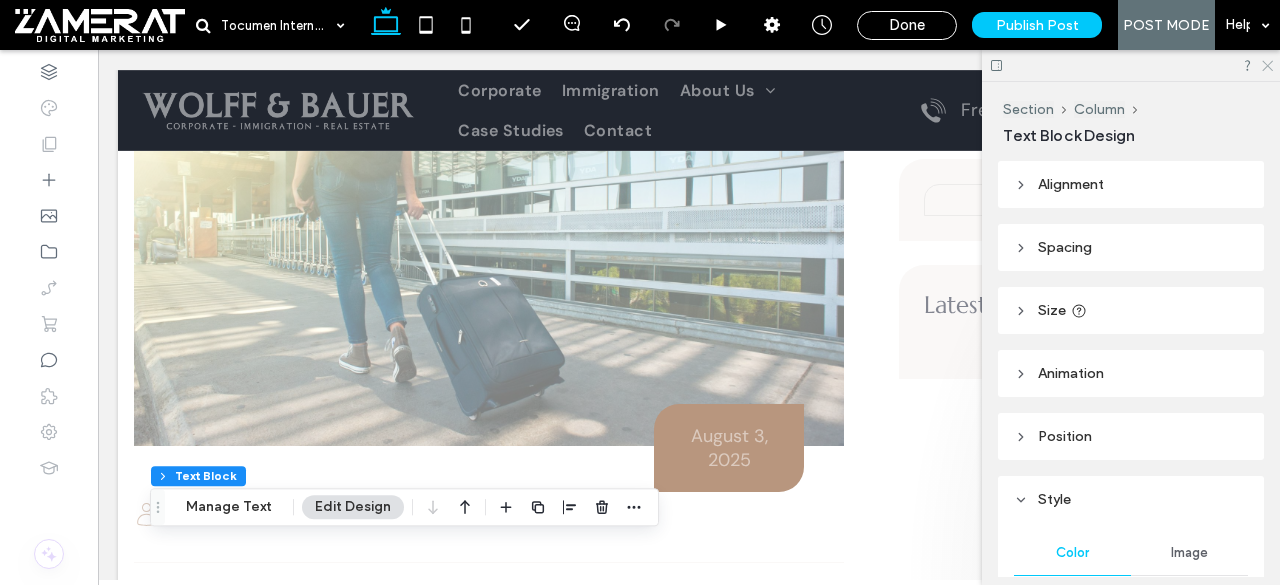 click 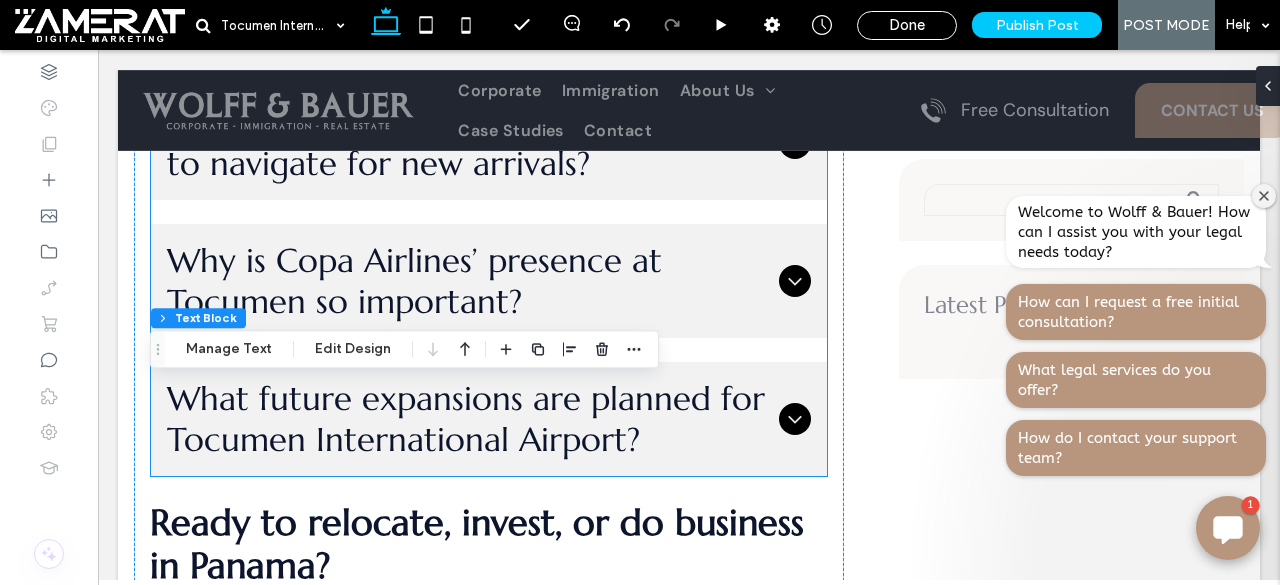 scroll, scrollTop: 6852, scrollLeft: 0, axis: vertical 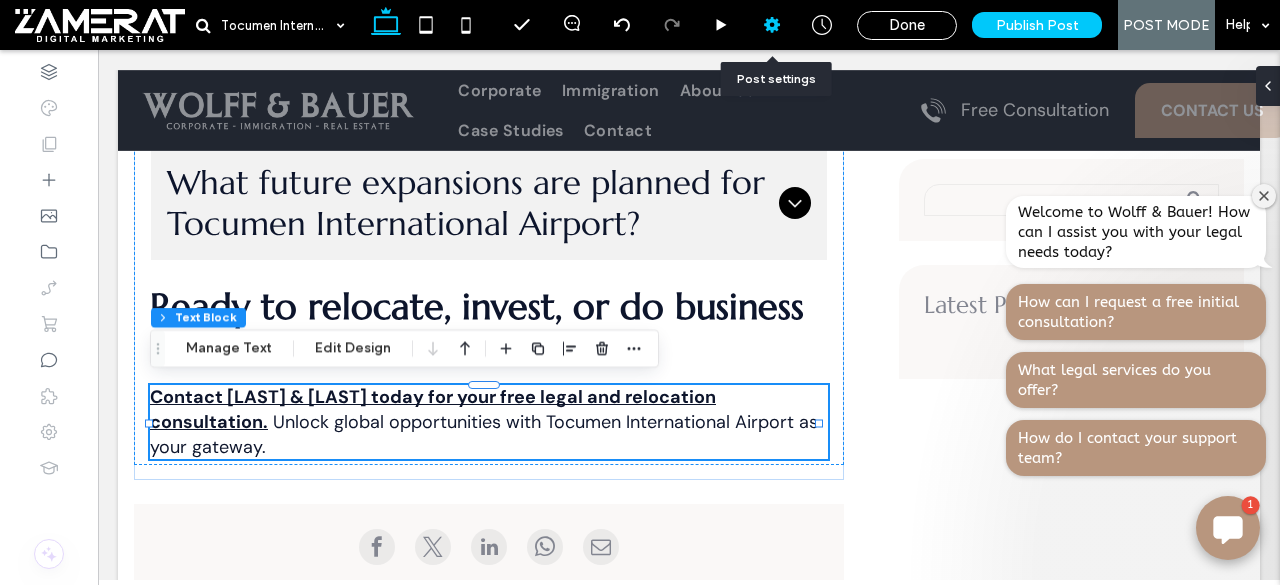 click at bounding box center (772, 25) 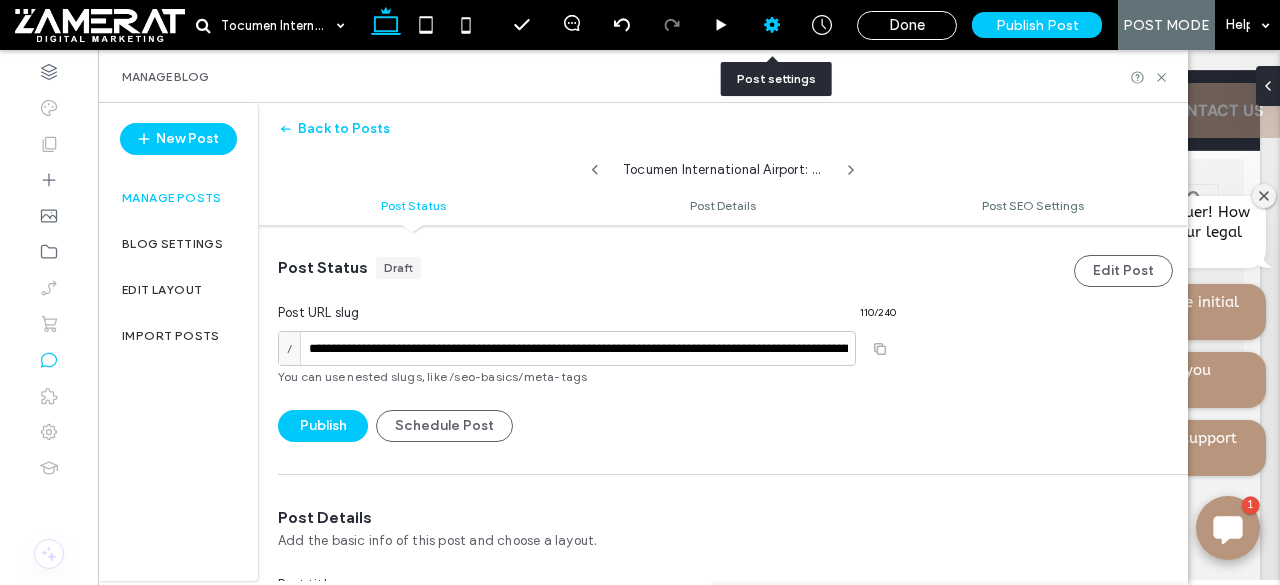scroll, scrollTop: 1, scrollLeft: 0, axis: vertical 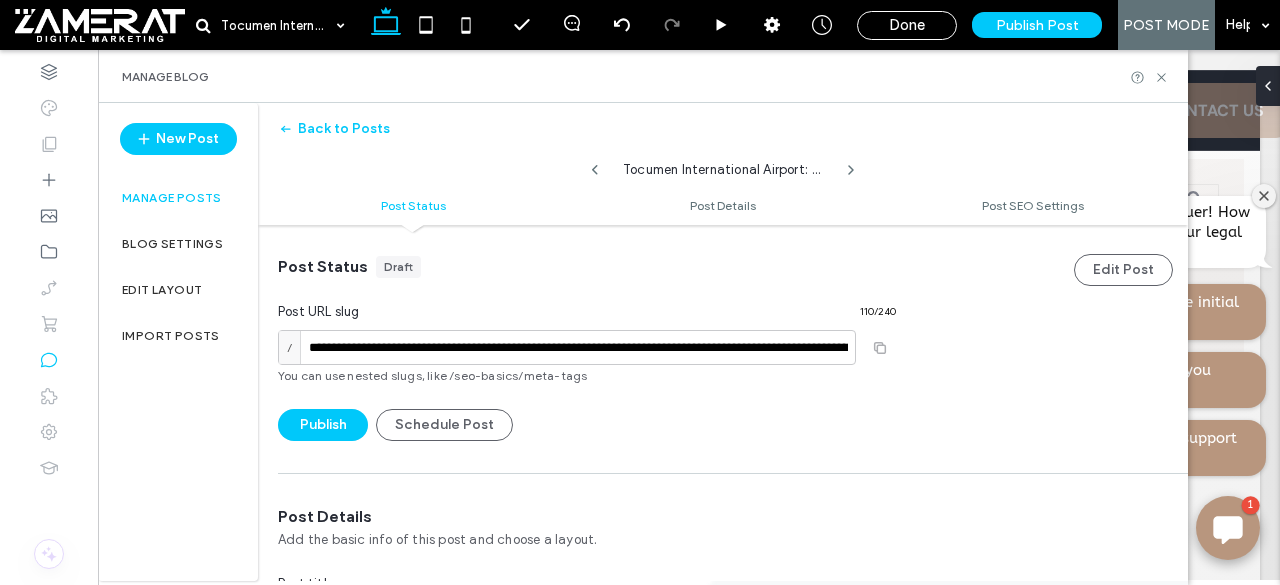 click on "/" at bounding box center [294, 347] 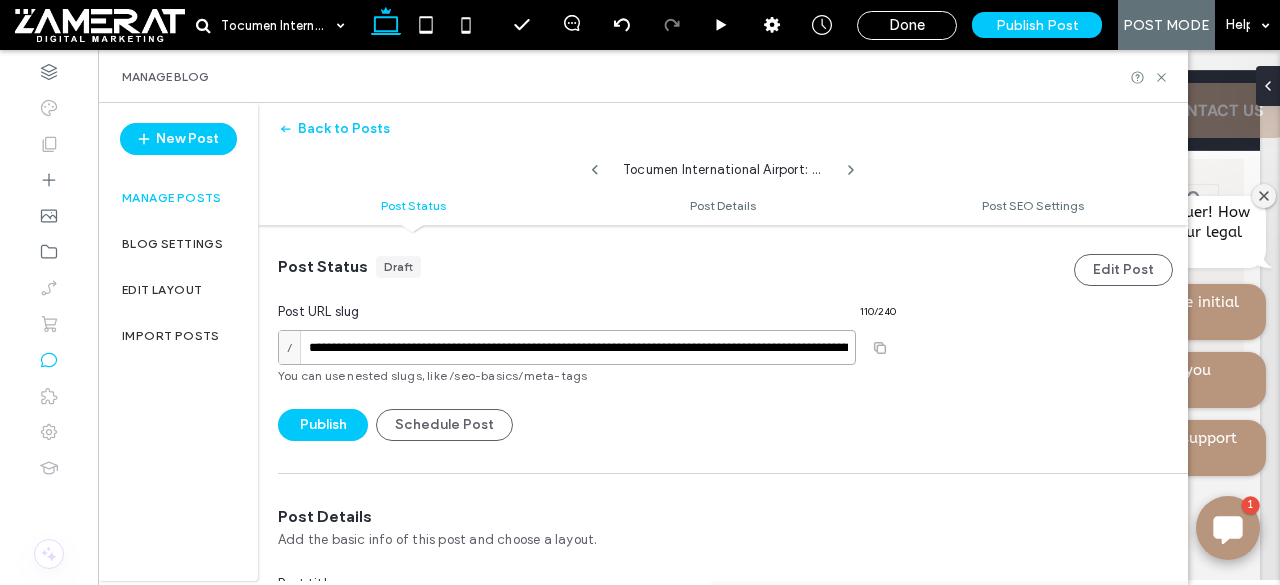 click on "**********" at bounding box center [567, 347] 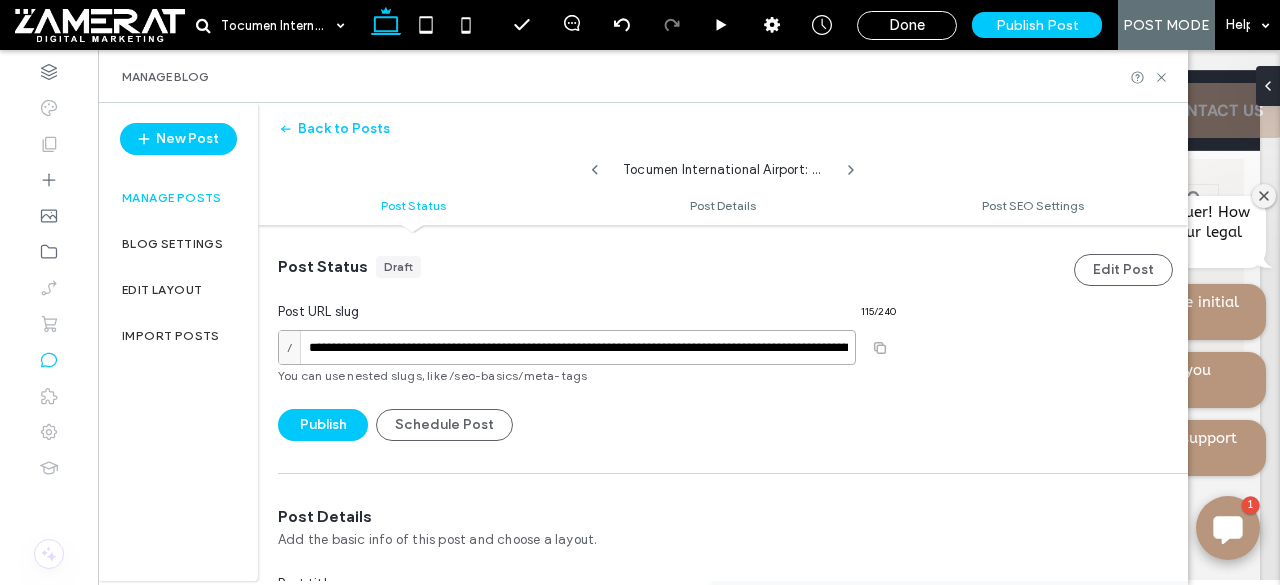 type on "**********" 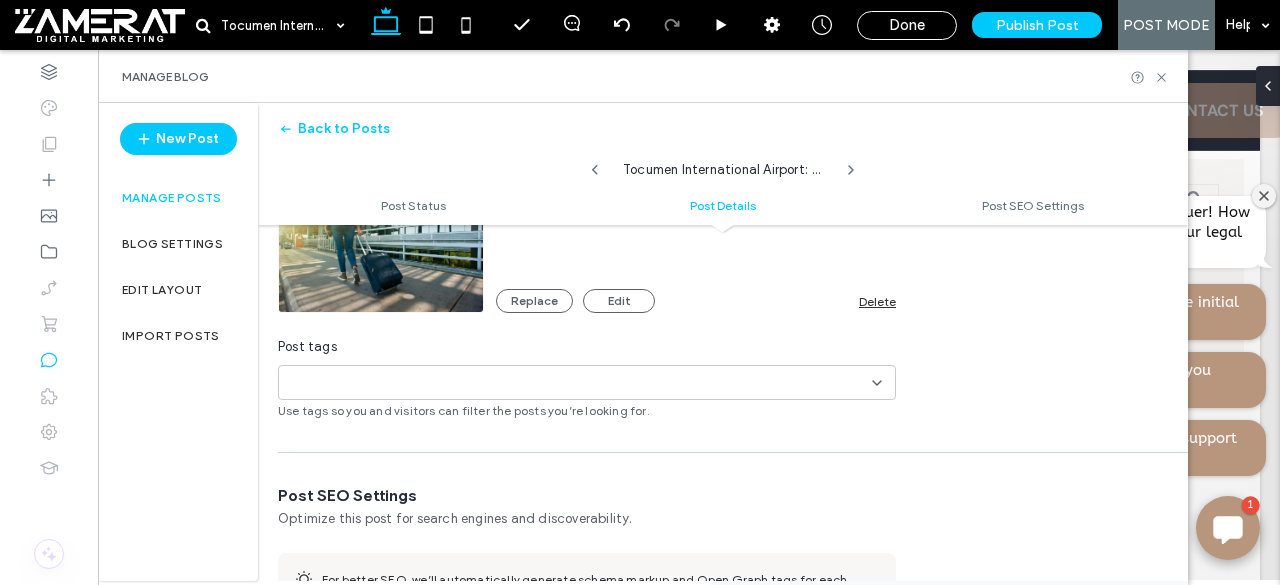 scroll, scrollTop: 968, scrollLeft: 0, axis: vertical 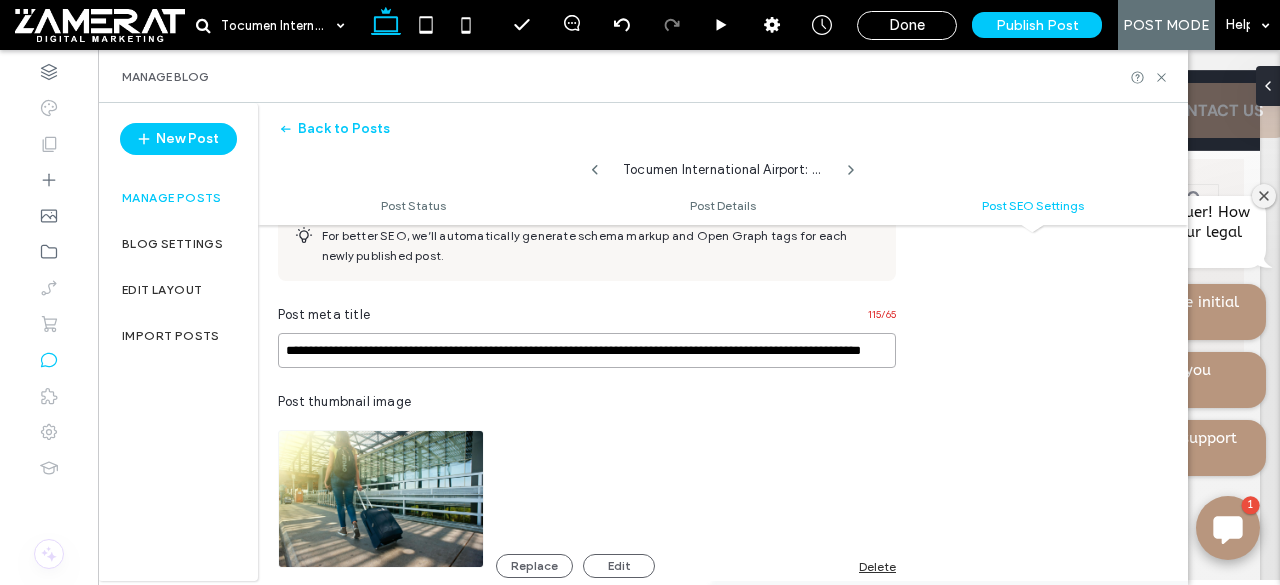 click on "**********" at bounding box center [587, 350] 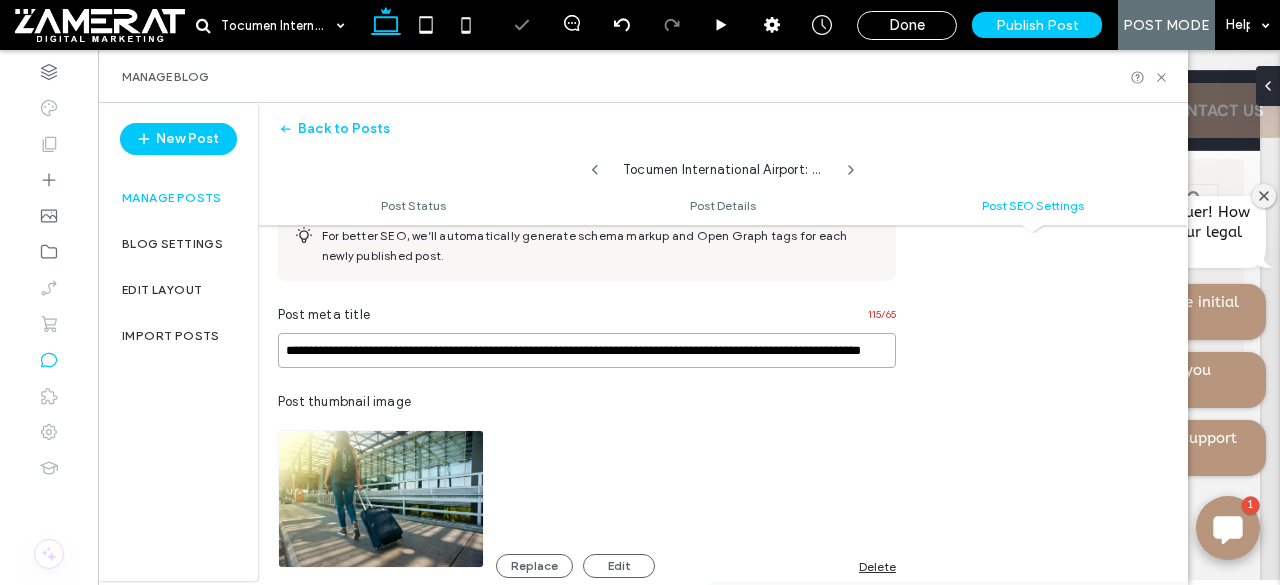 click on "**********" at bounding box center [640, 292] 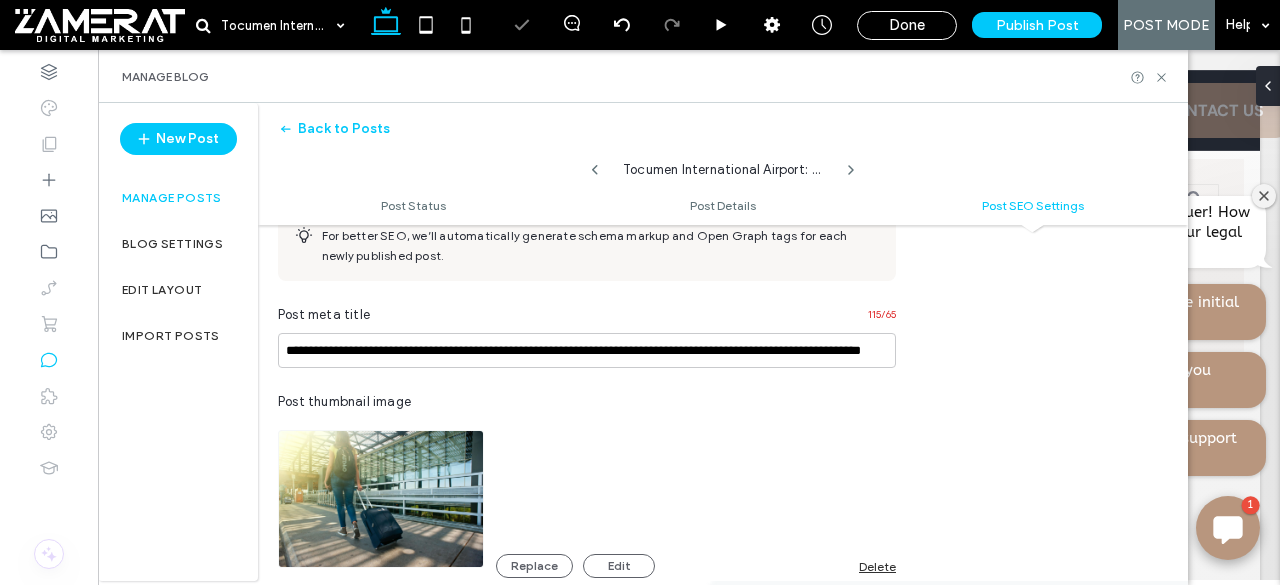 click at bounding box center (640, 292) 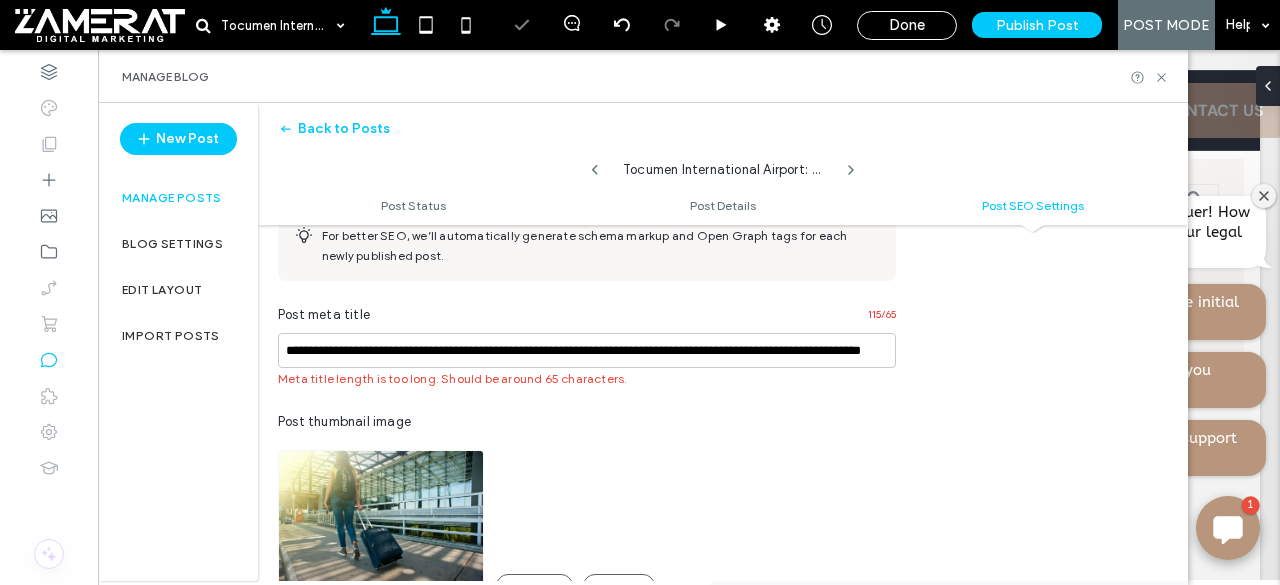 click at bounding box center [640, 292] 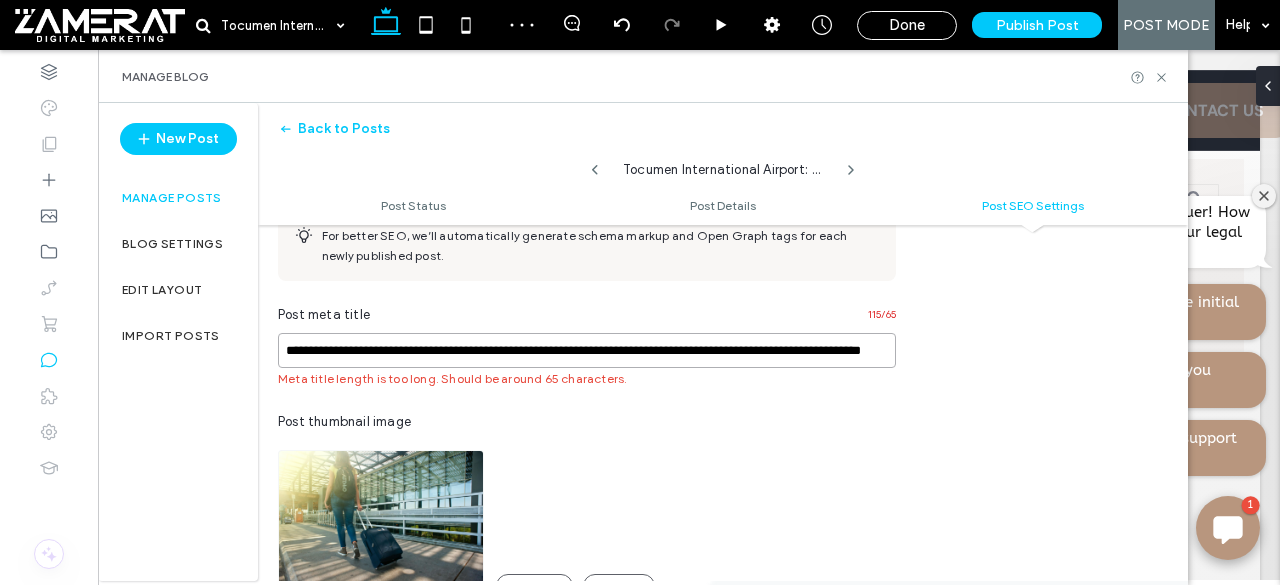 click on "**********" at bounding box center [587, 350] 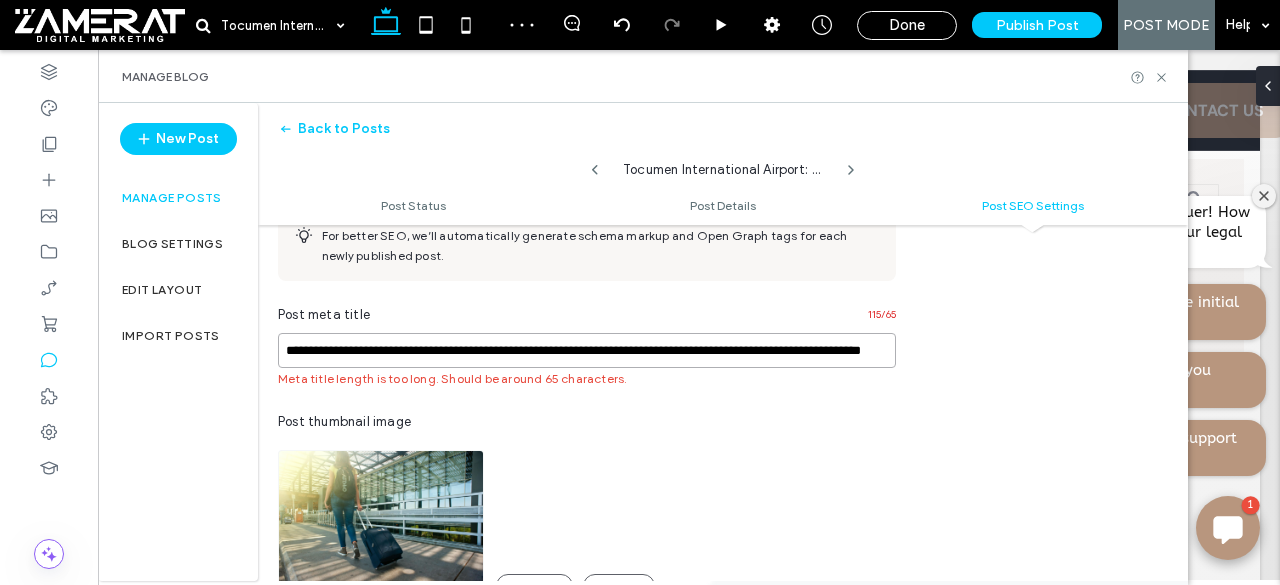 click on "**********" at bounding box center [587, 350] 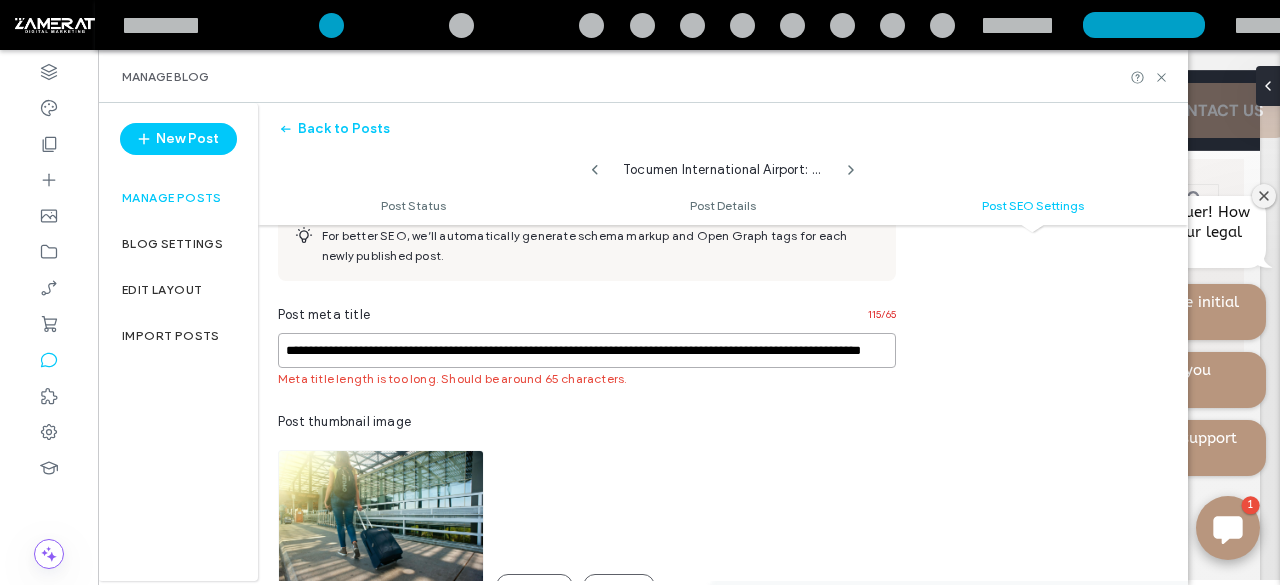paste 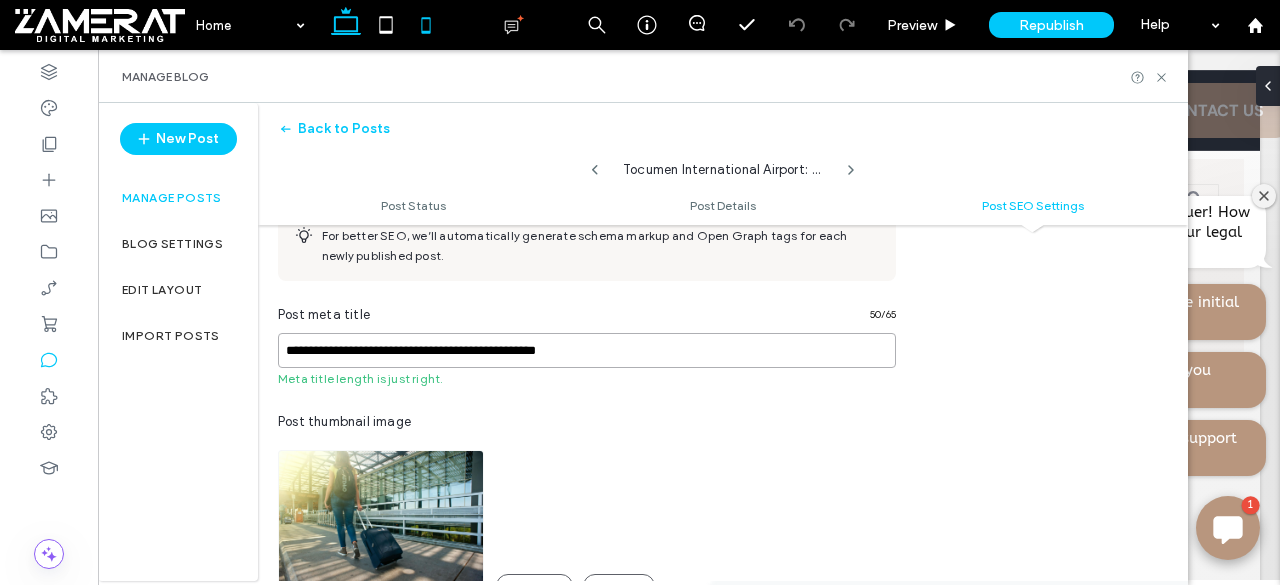 type on "**********" 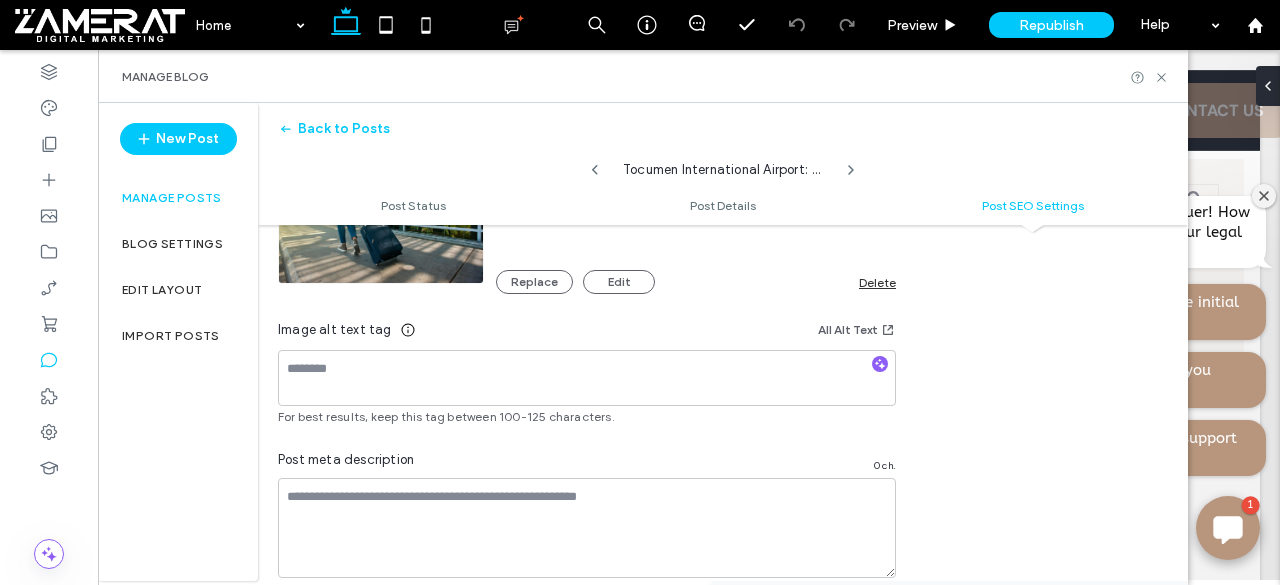 scroll, scrollTop: 1273, scrollLeft: 0, axis: vertical 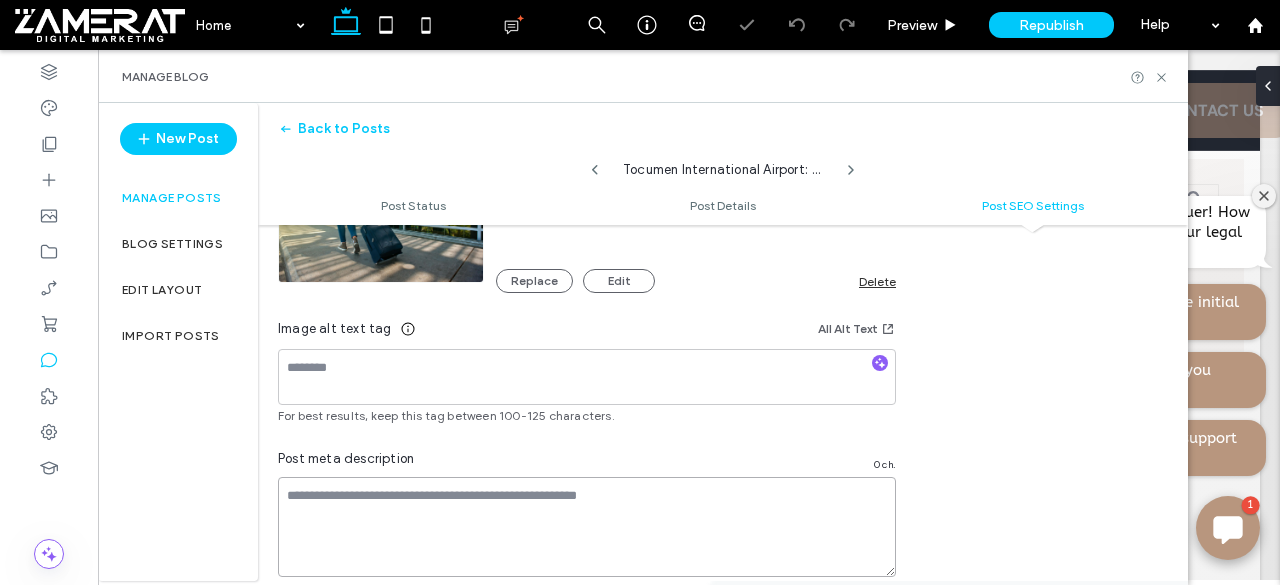 click at bounding box center (587, 527) 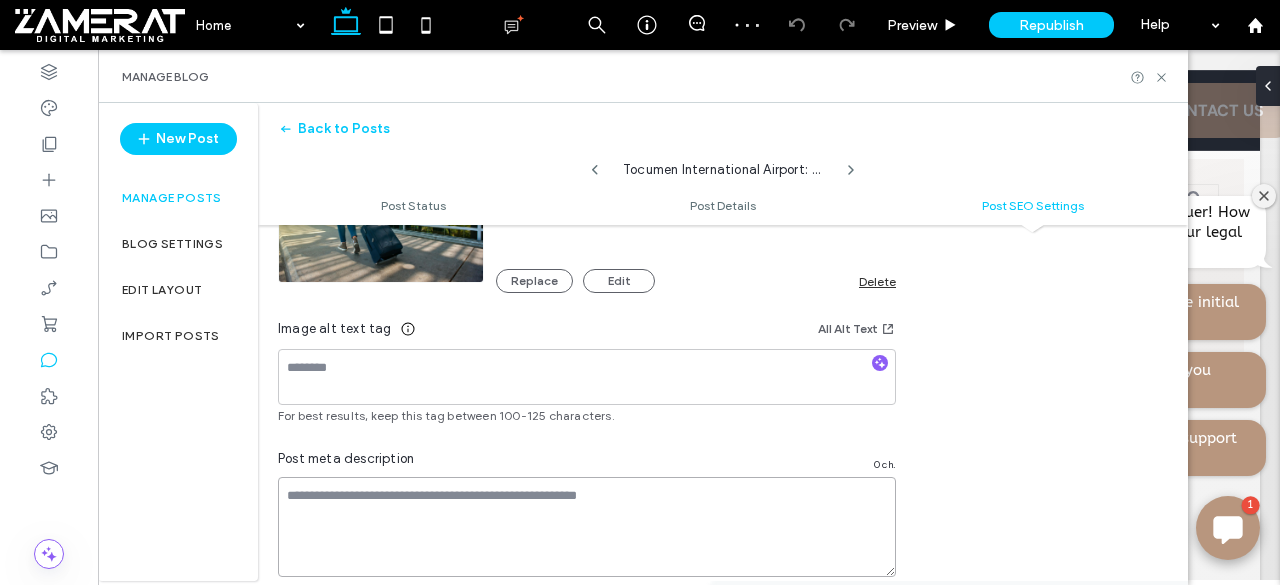 paste on "**********" 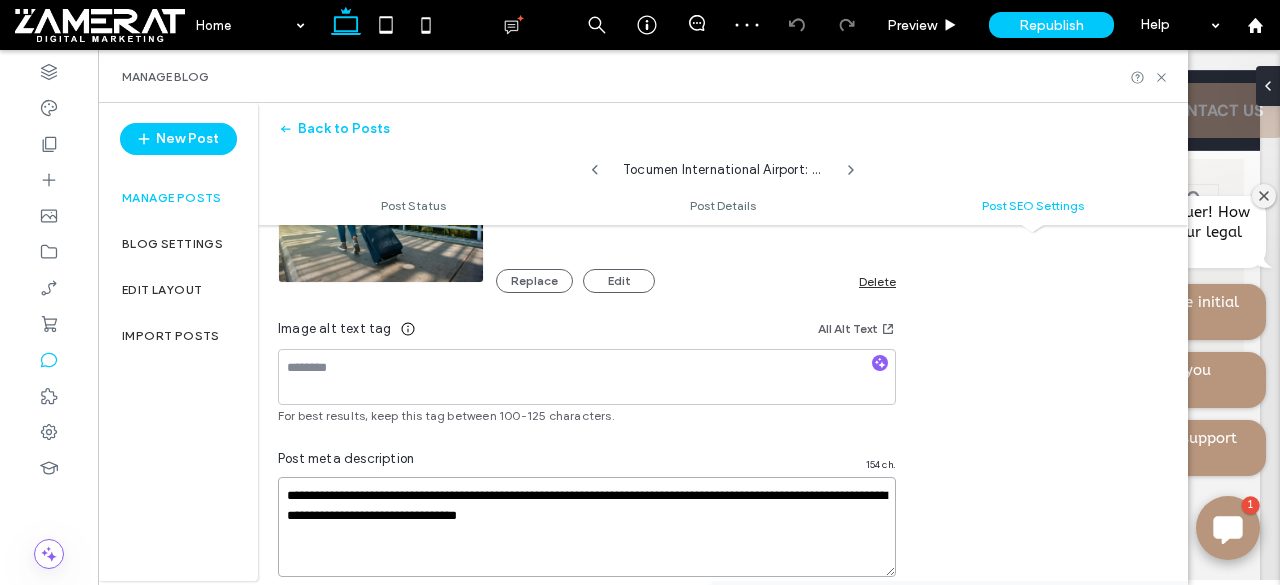 type on "**********" 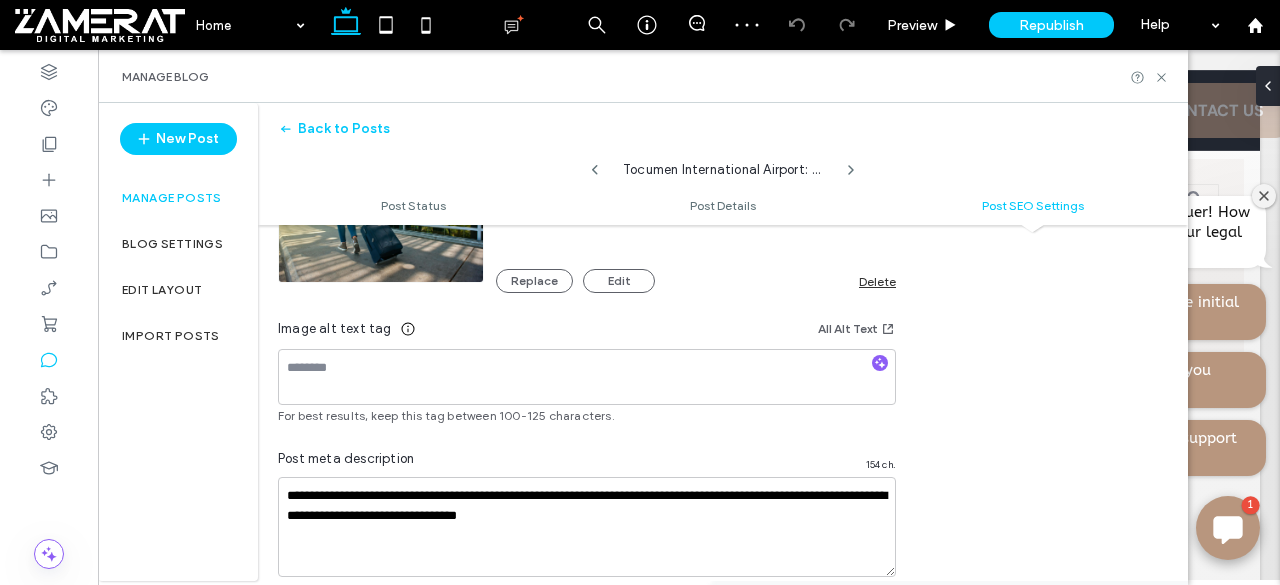 click on "Post meta description 154 ch." at bounding box center (587, 463) 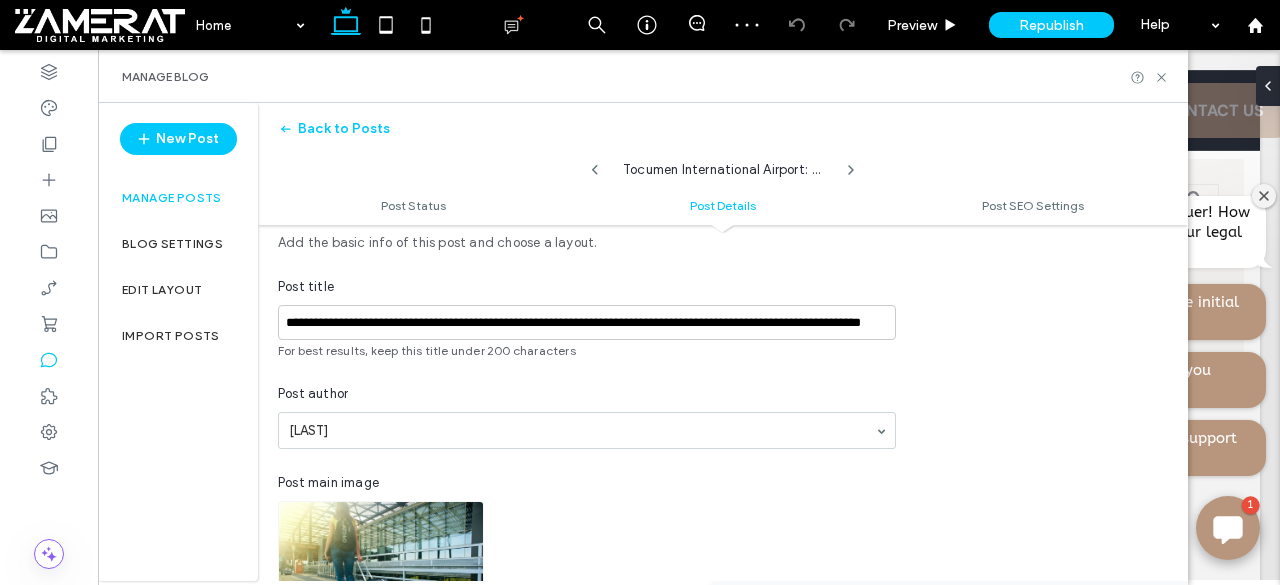 scroll, scrollTop: 0, scrollLeft: 0, axis: both 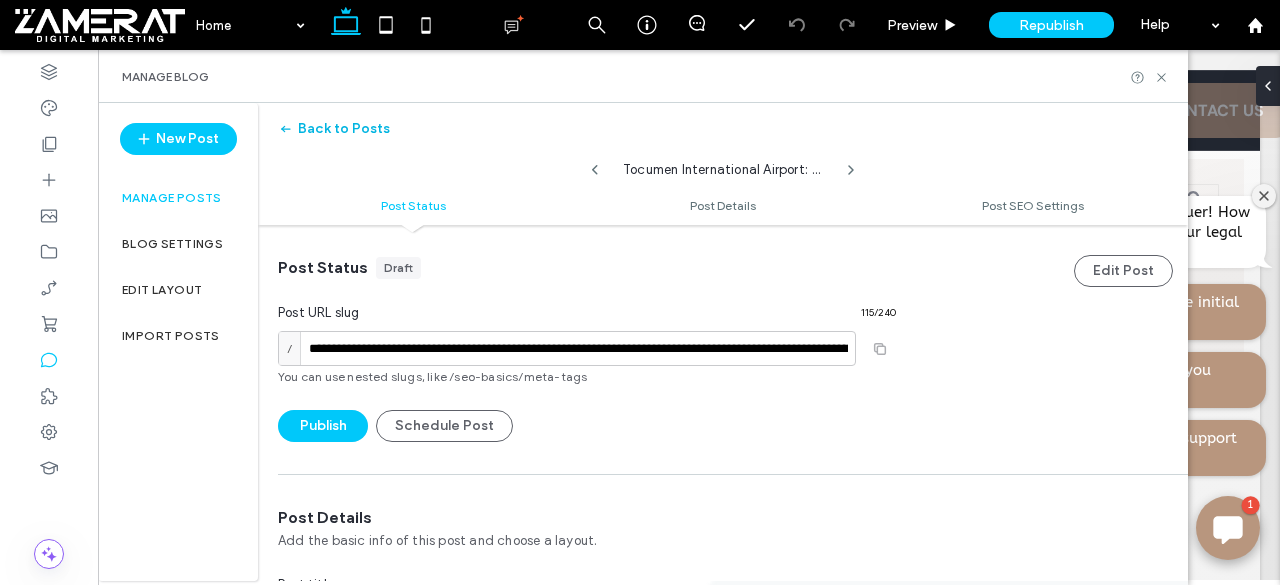 click on "Back to Posts" at bounding box center (334, 129) 